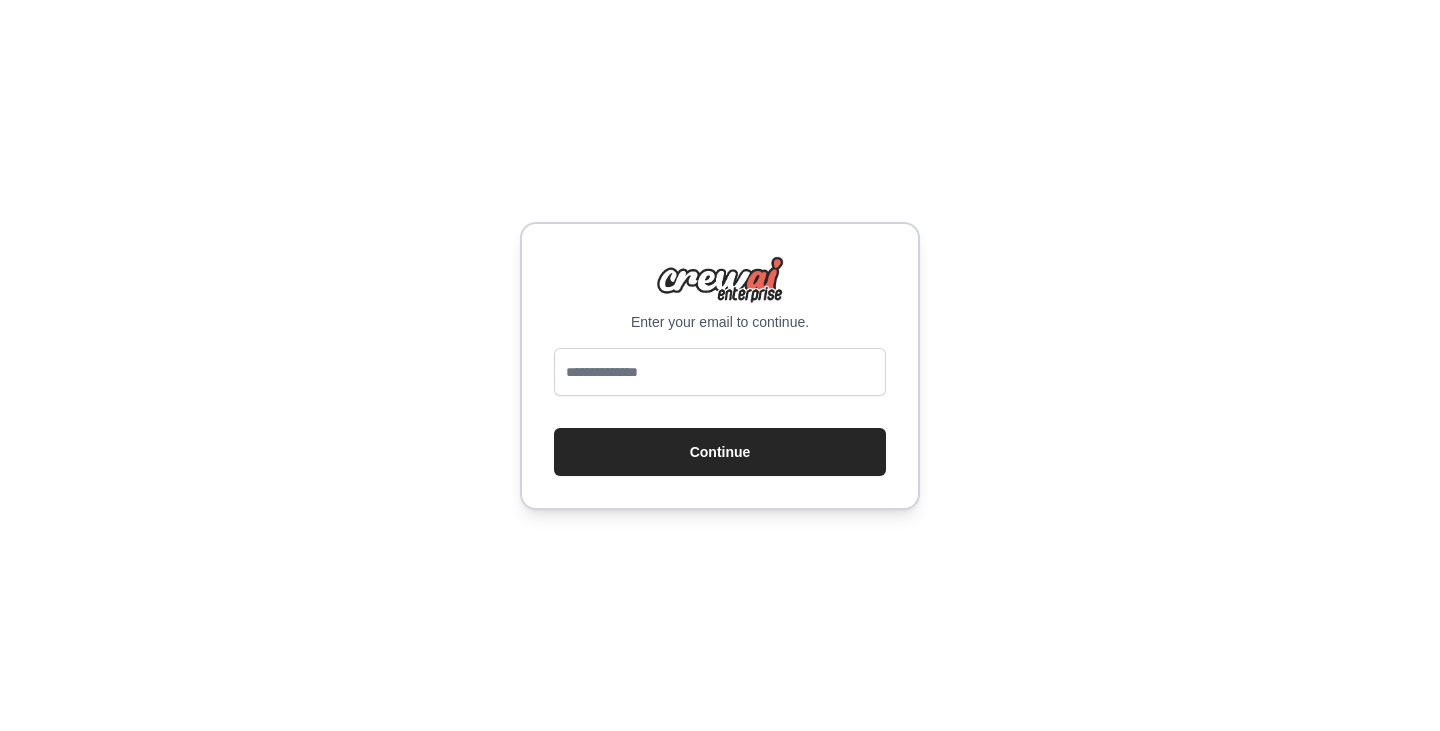 scroll, scrollTop: 0, scrollLeft: 0, axis: both 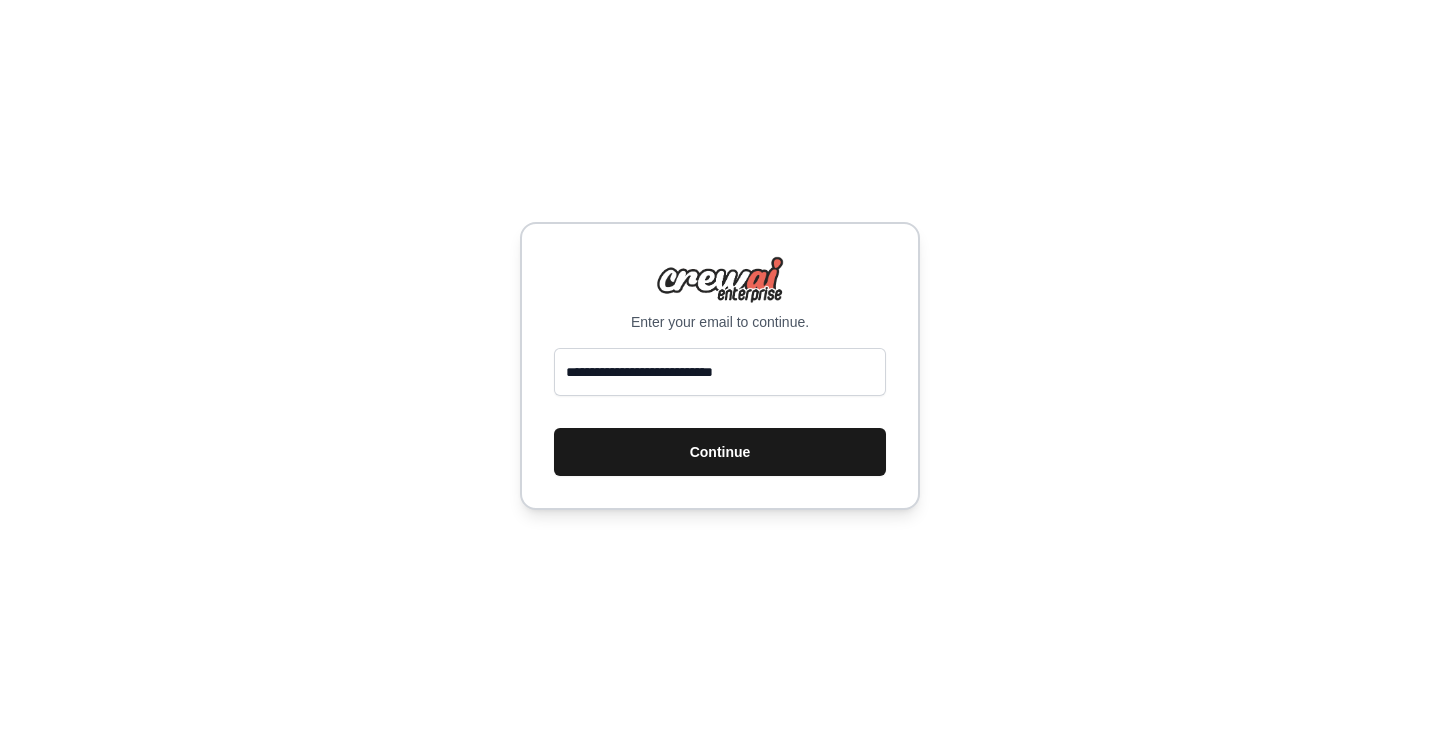 type on "**********" 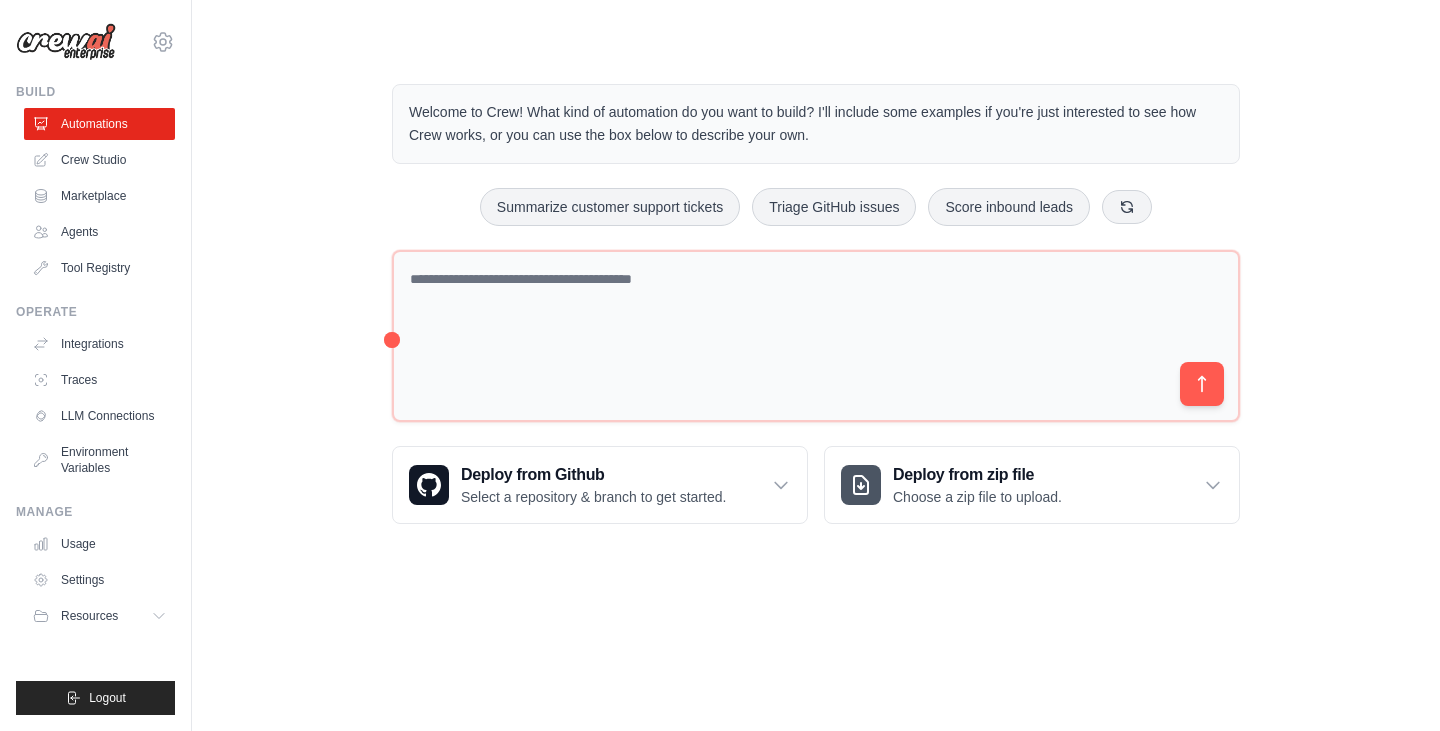 scroll, scrollTop: 0, scrollLeft: 0, axis: both 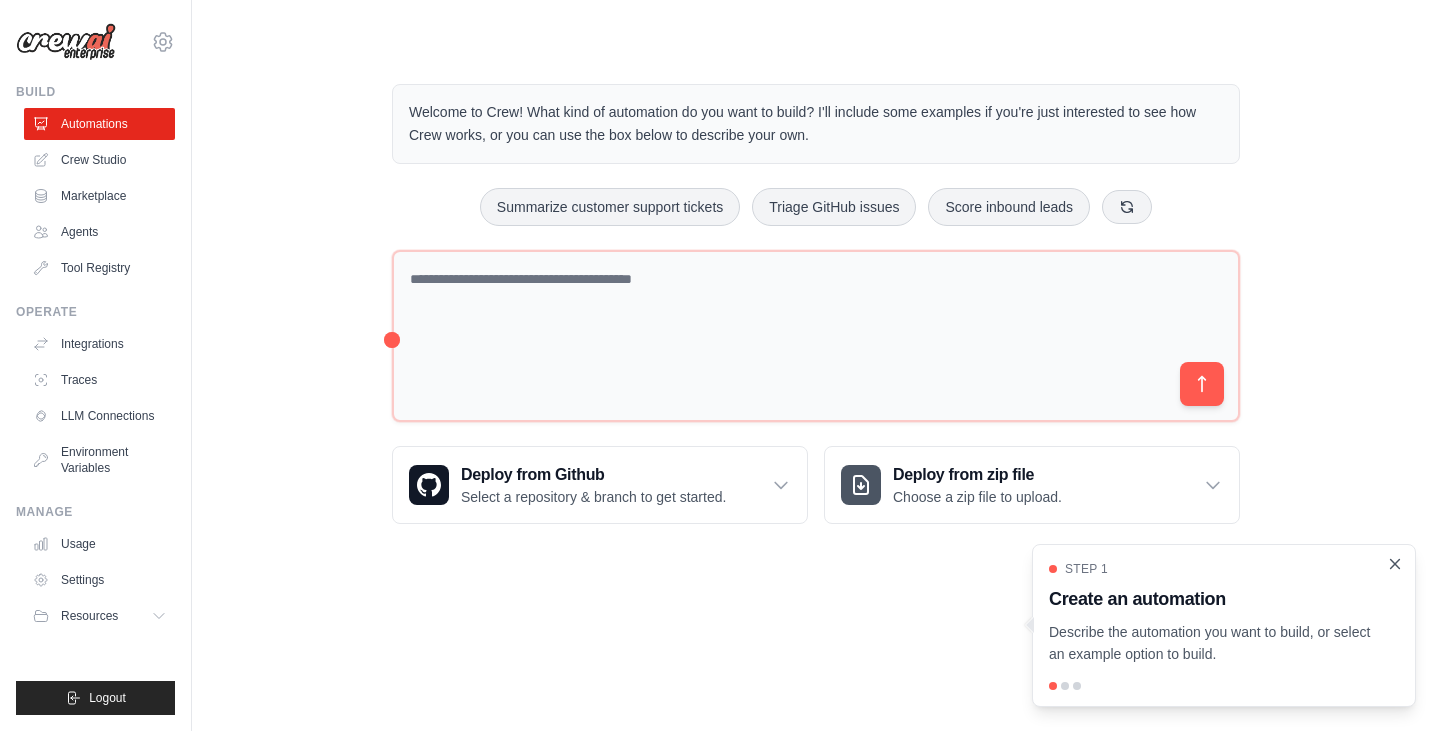 click 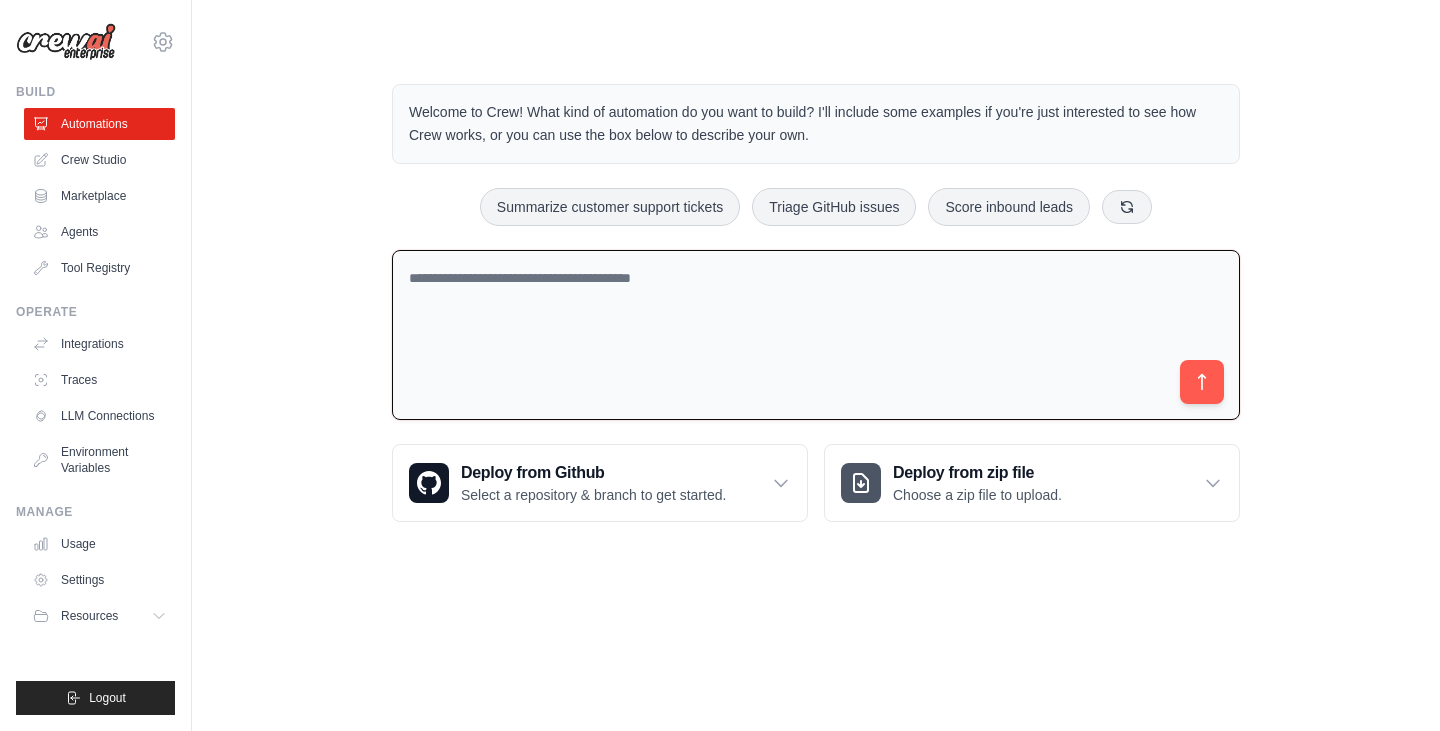 click at bounding box center (816, 335) 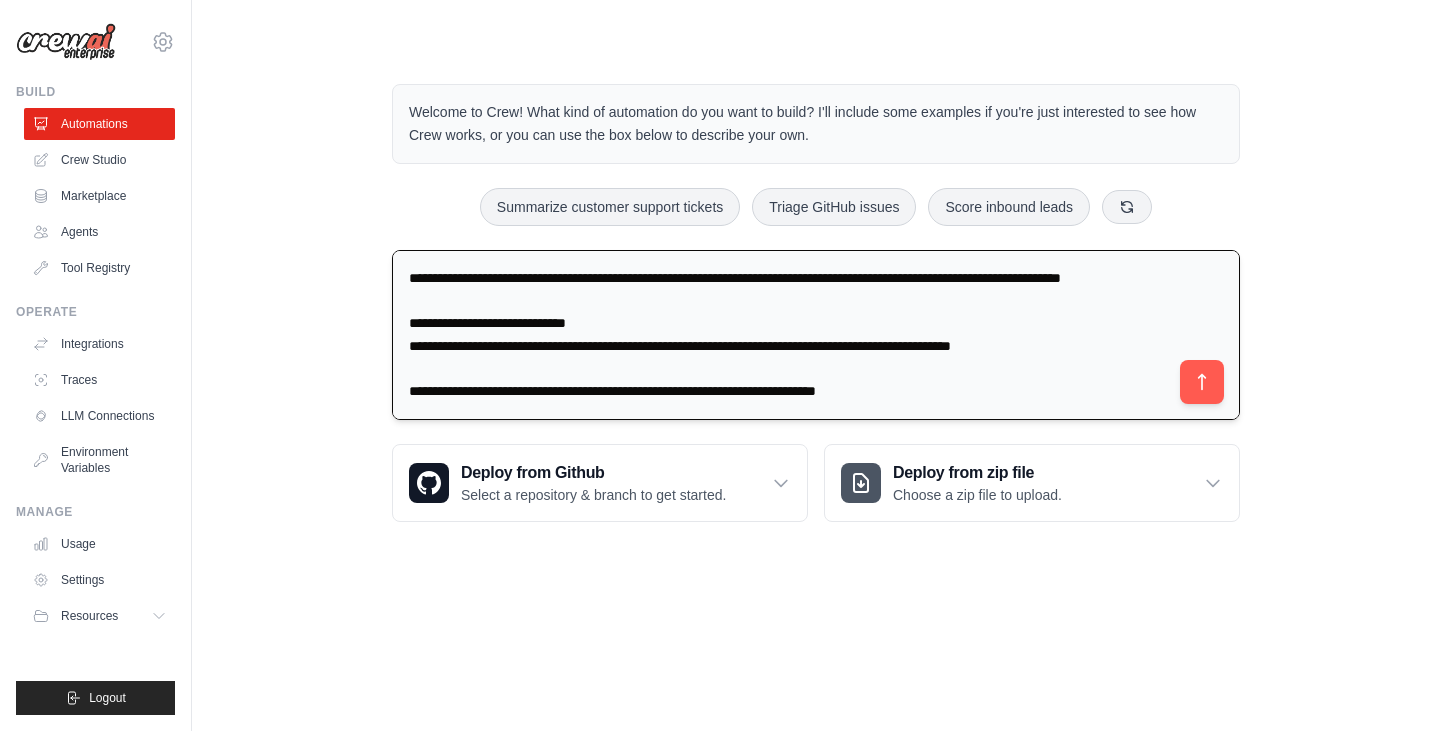 scroll, scrollTop: 1527, scrollLeft: 0, axis: vertical 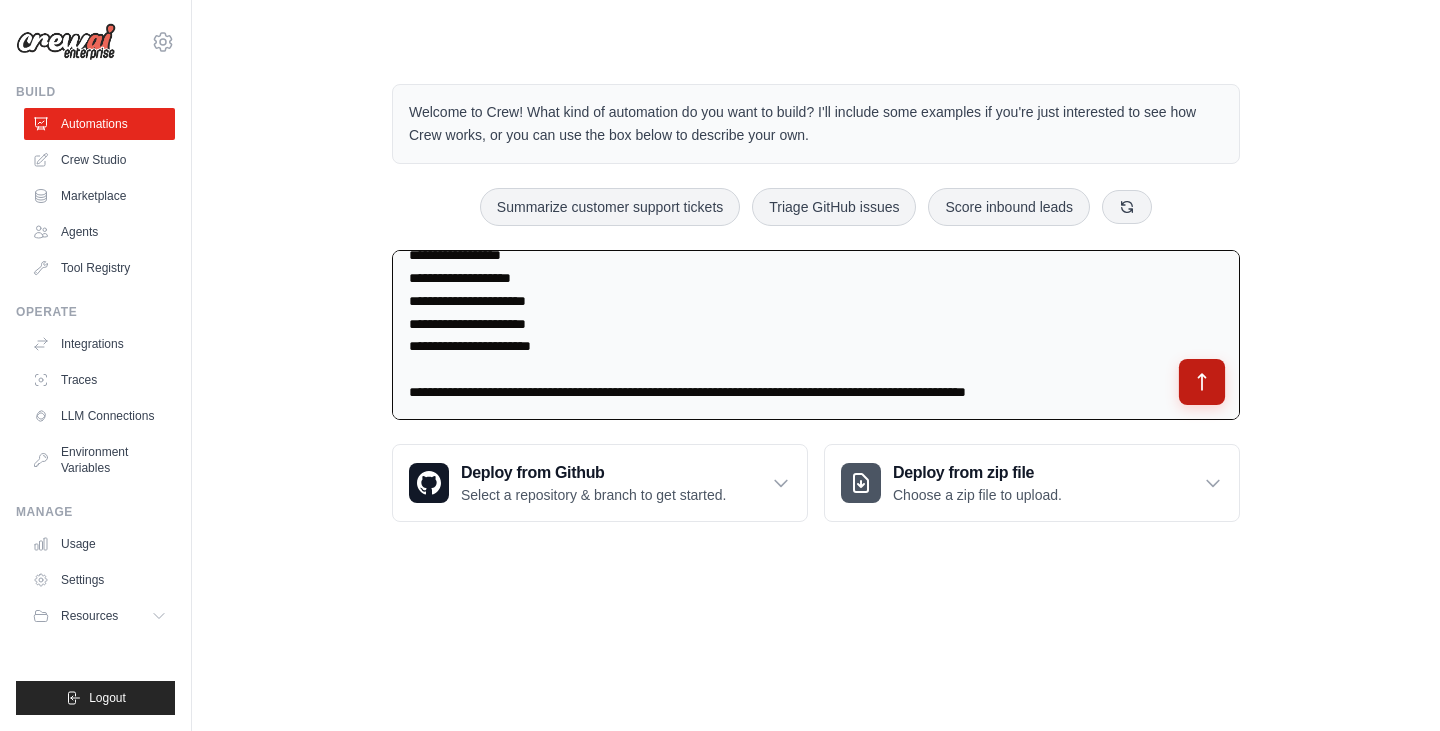 type on "**********" 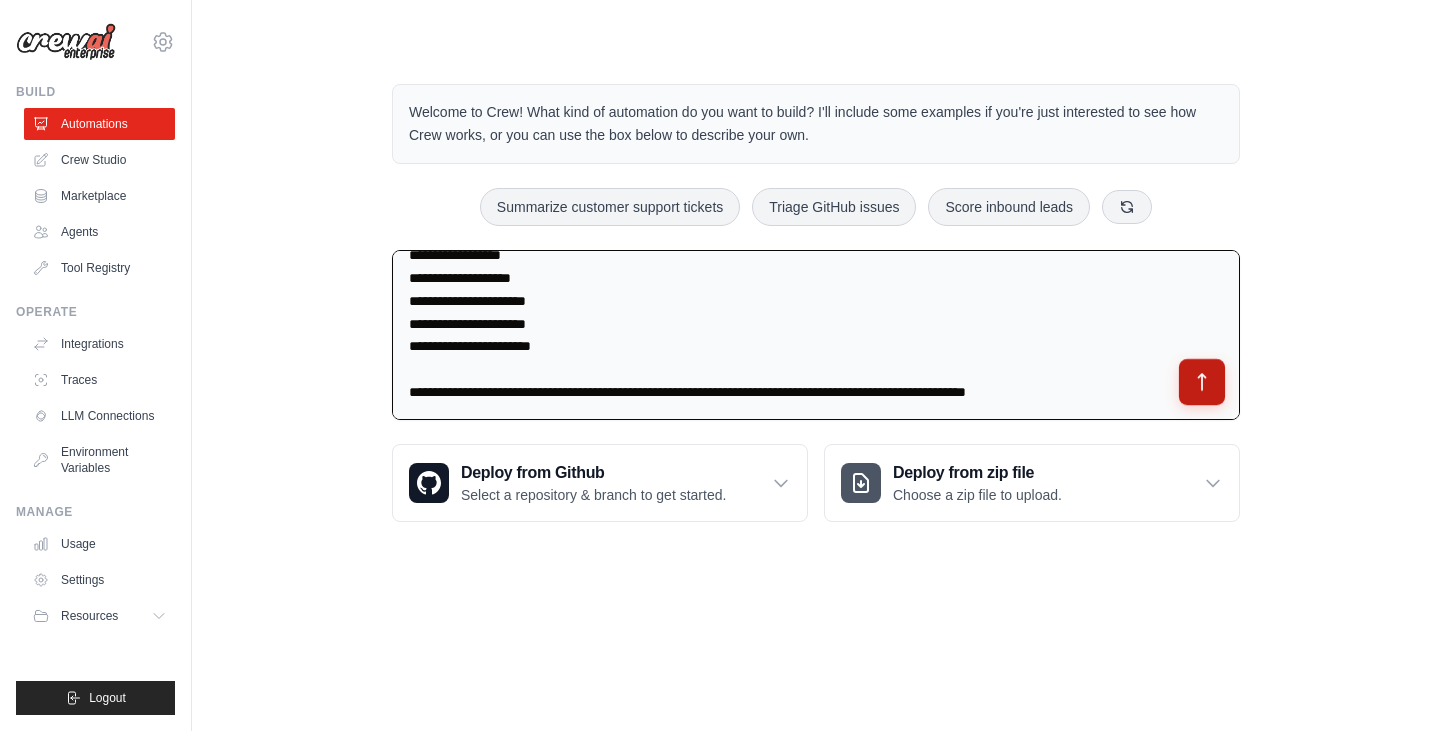 click 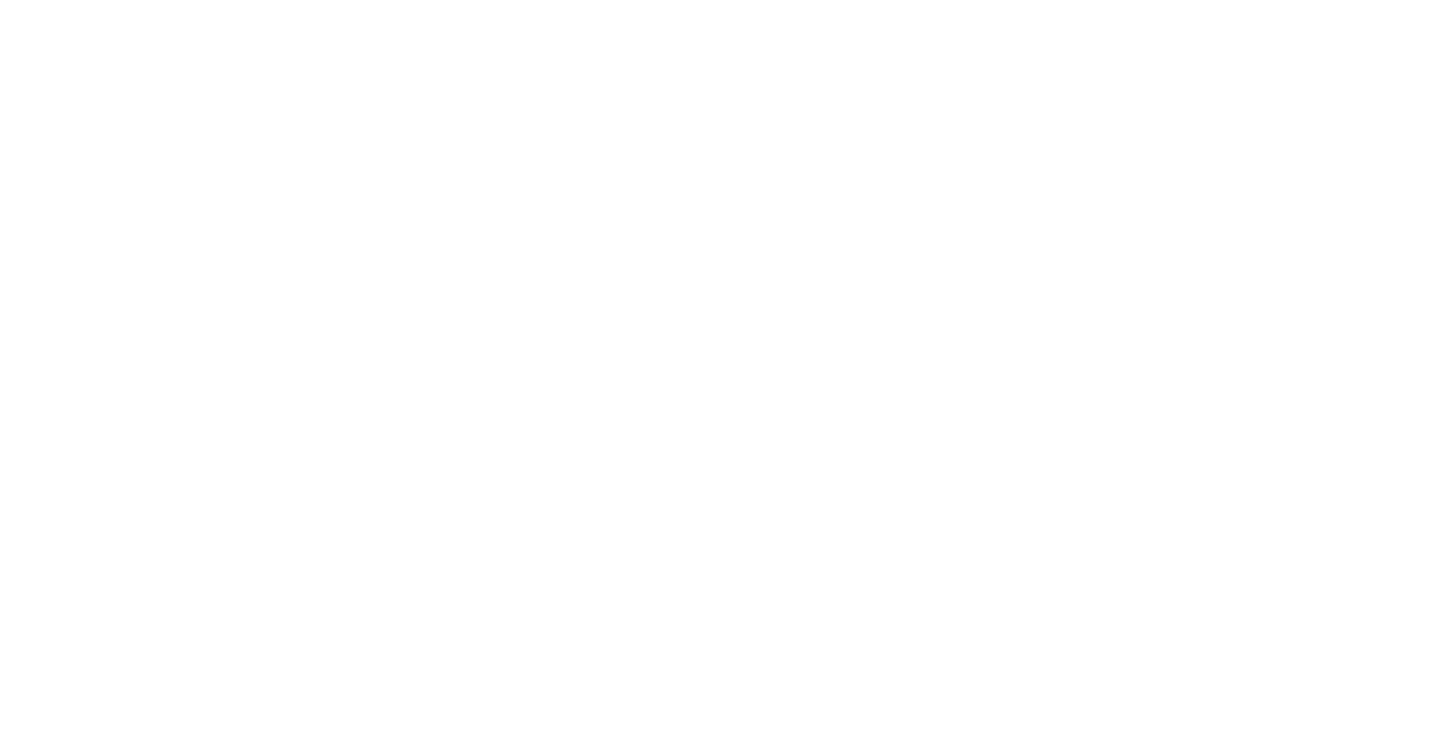 scroll, scrollTop: 0, scrollLeft: 0, axis: both 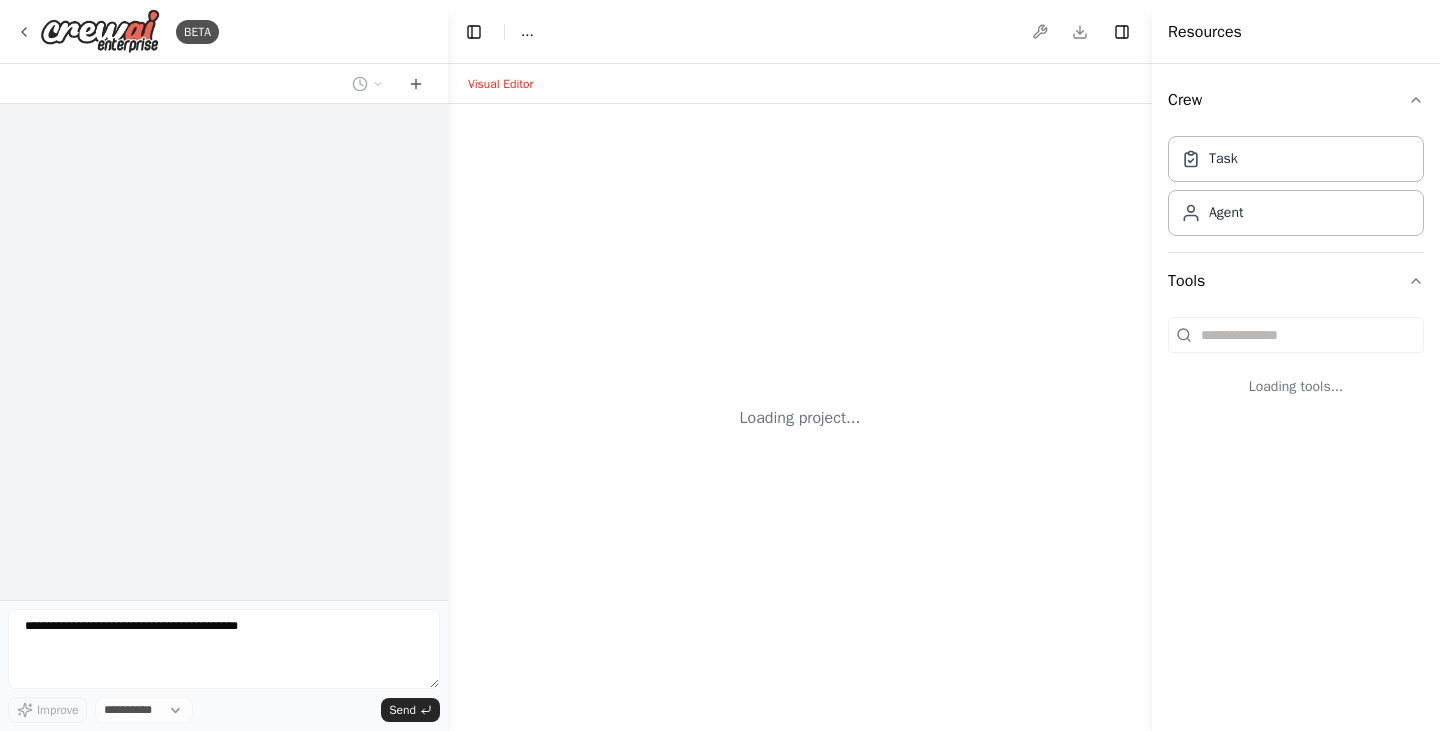 select on "****" 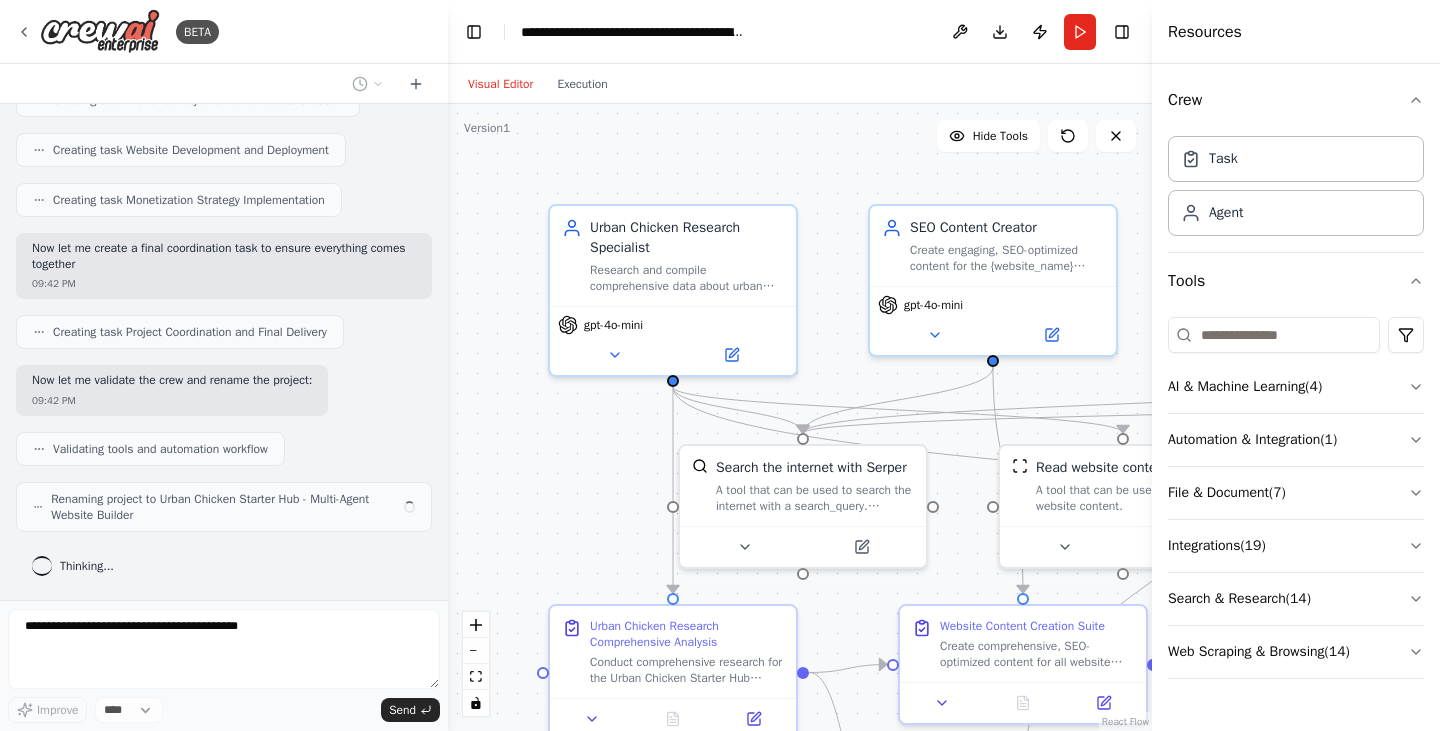scroll, scrollTop: 1919, scrollLeft: 0, axis: vertical 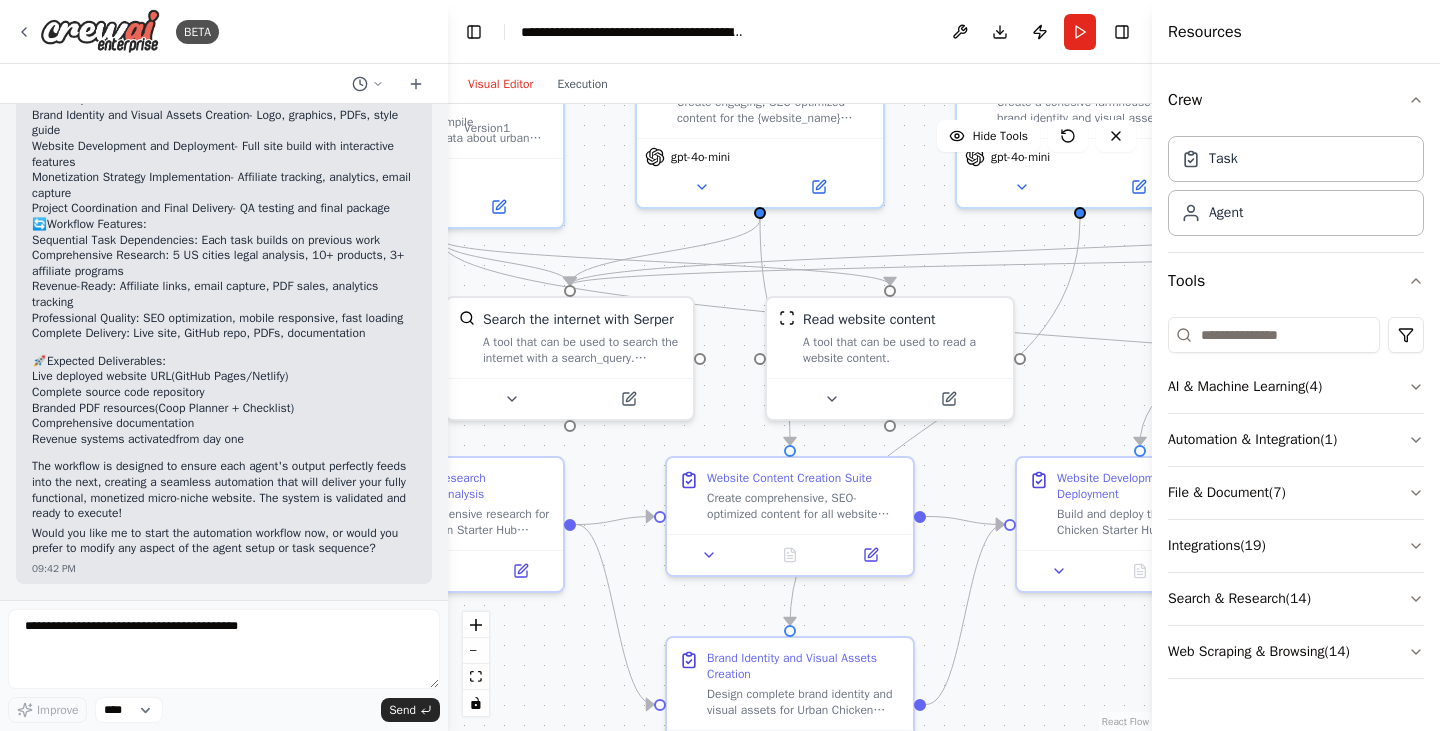 drag, startPoint x: 623, startPoint y: 461, endPoint x: 397, endPoint y: 313, distance: 270.1481 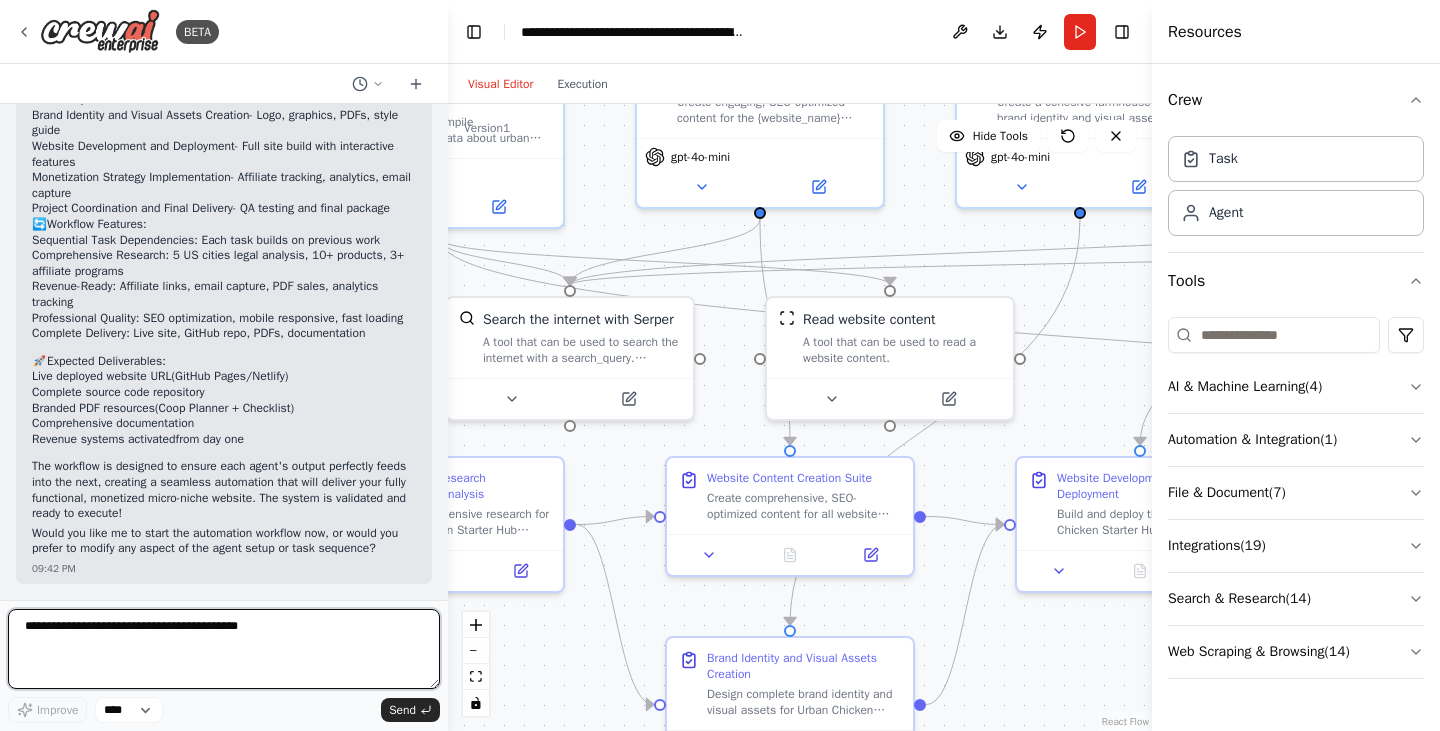 click at bounding box center (224, 649) 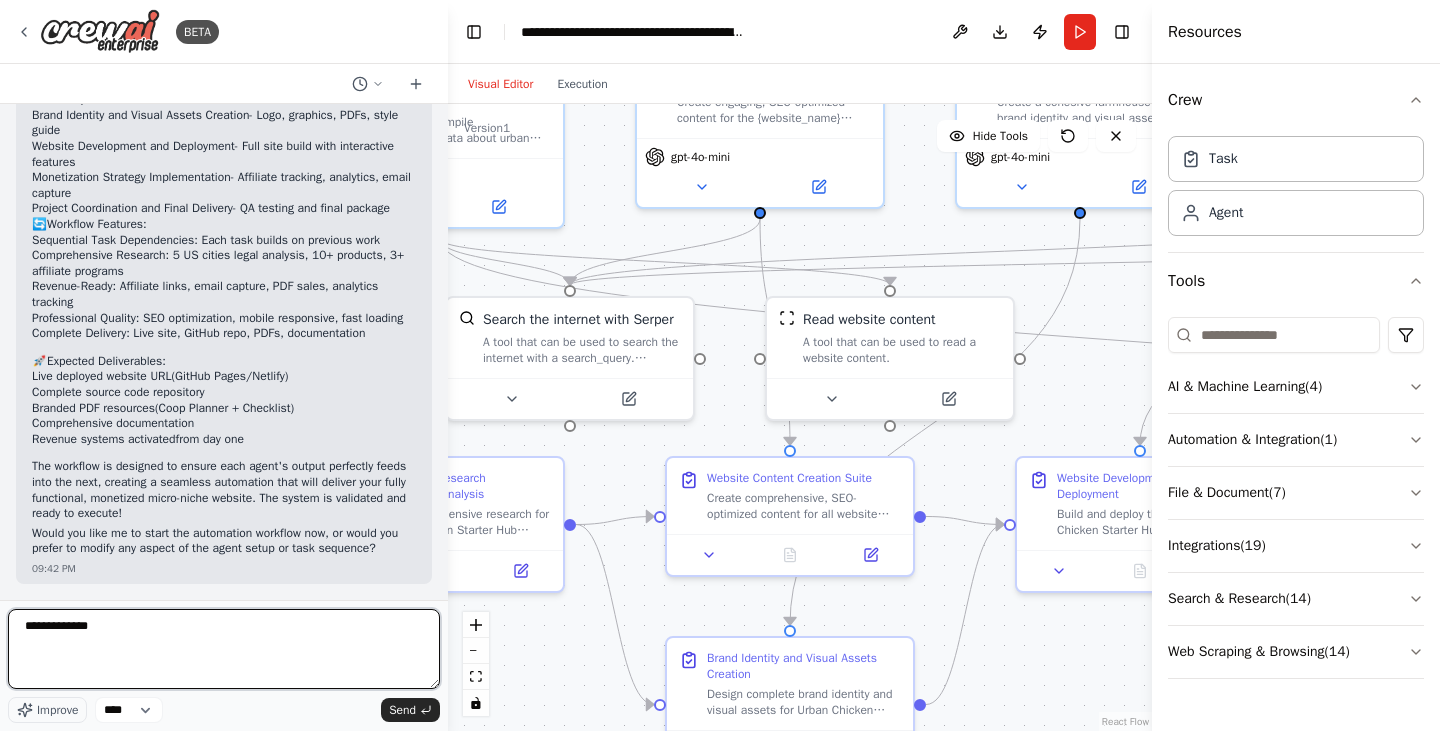 type on "**********" 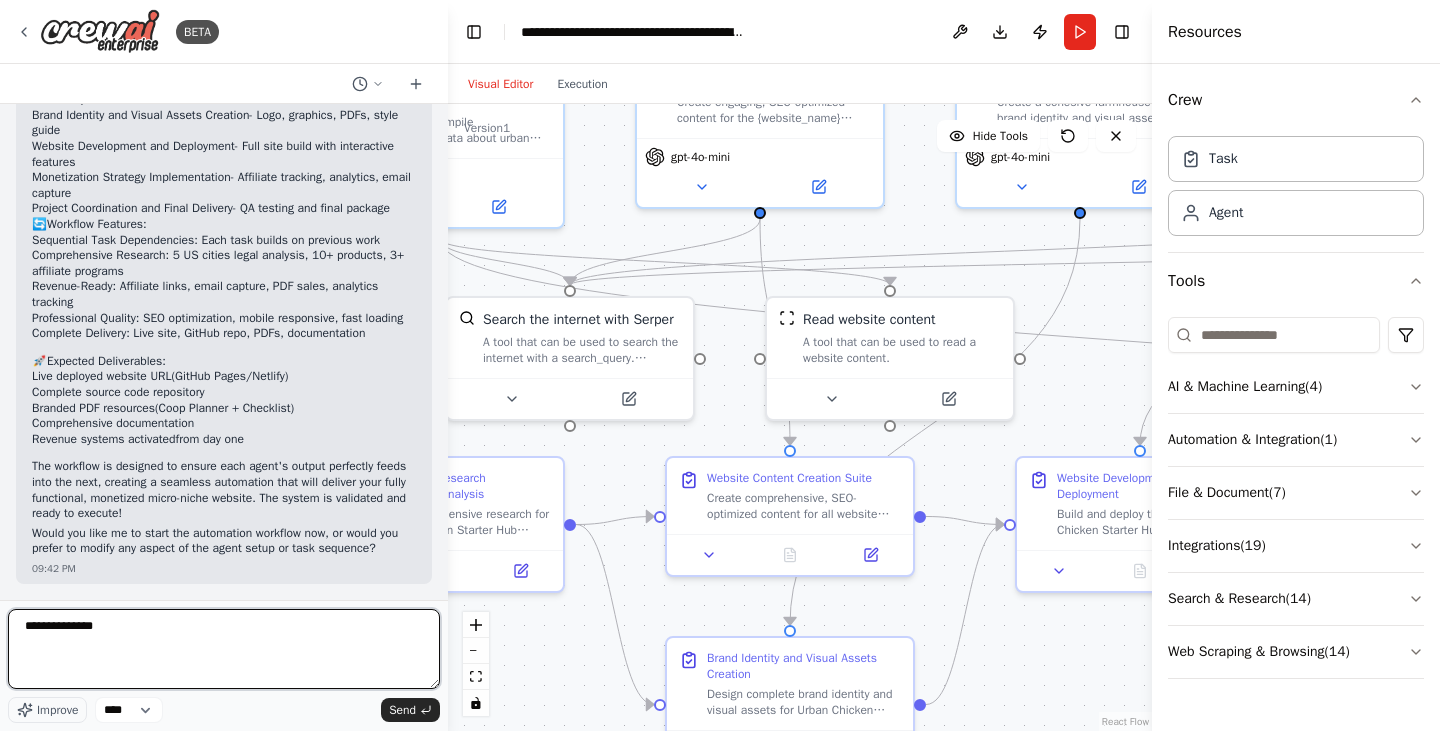 type 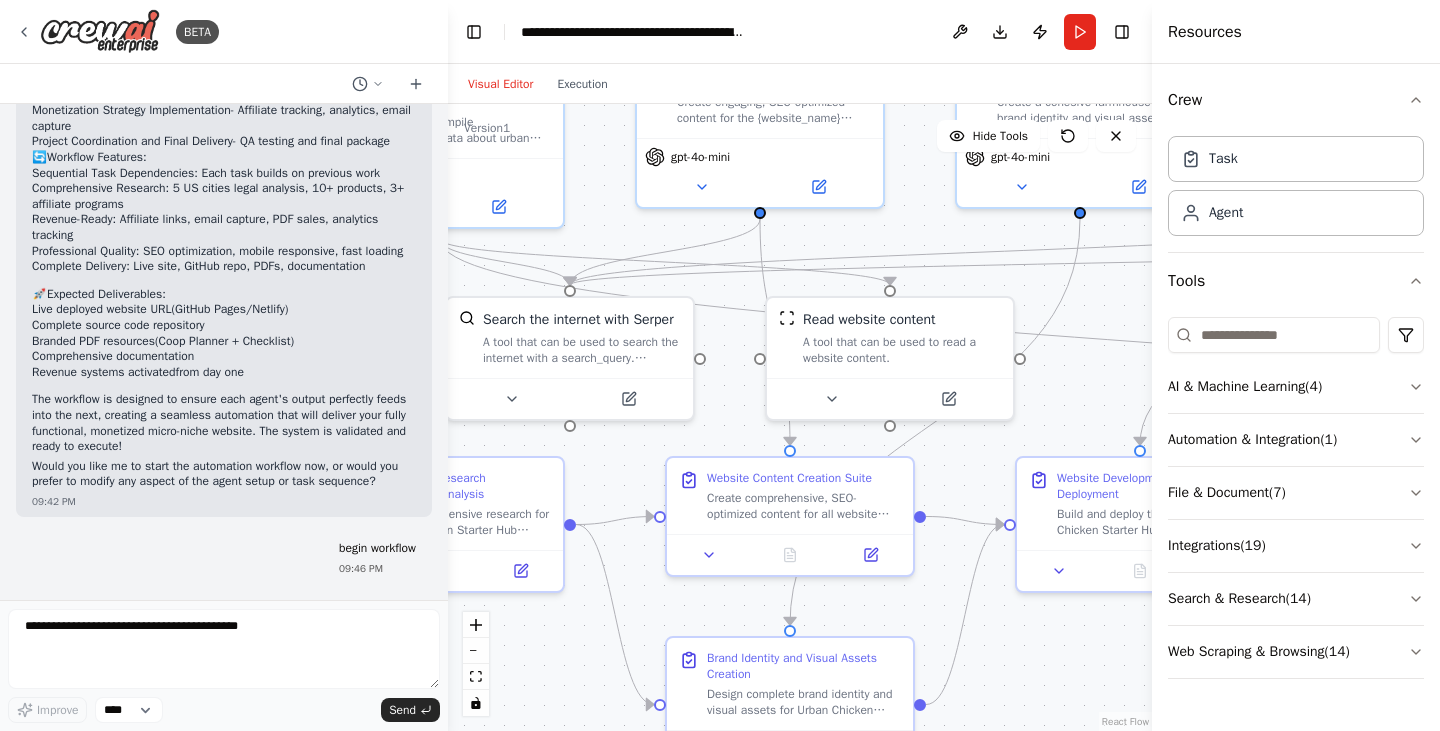 scroll, scrollTop: 2786, scrollLeft: 0, axis: vertical 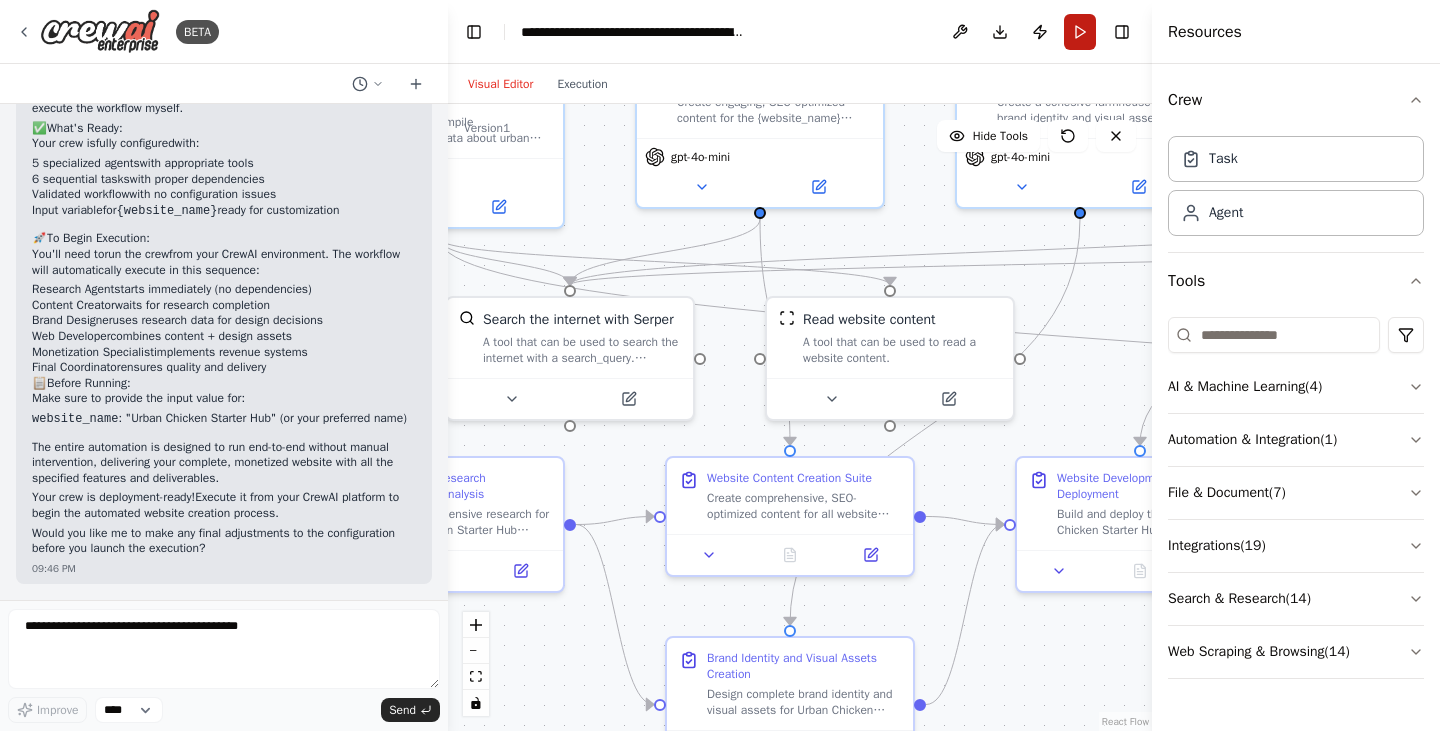 click on "Run" at bounding box center [1080, 32] 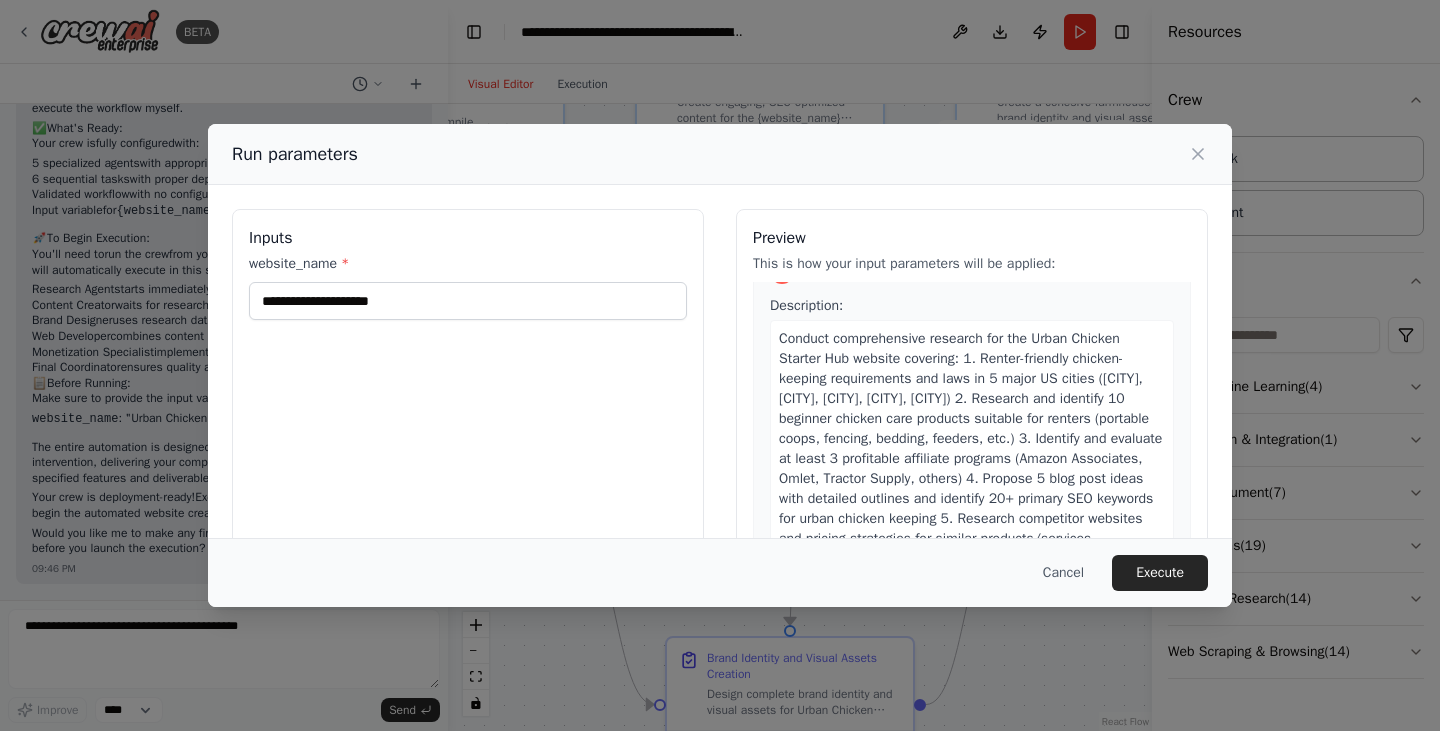 scroll, scrollTop: 0, scrollLeft: 0, axis: both 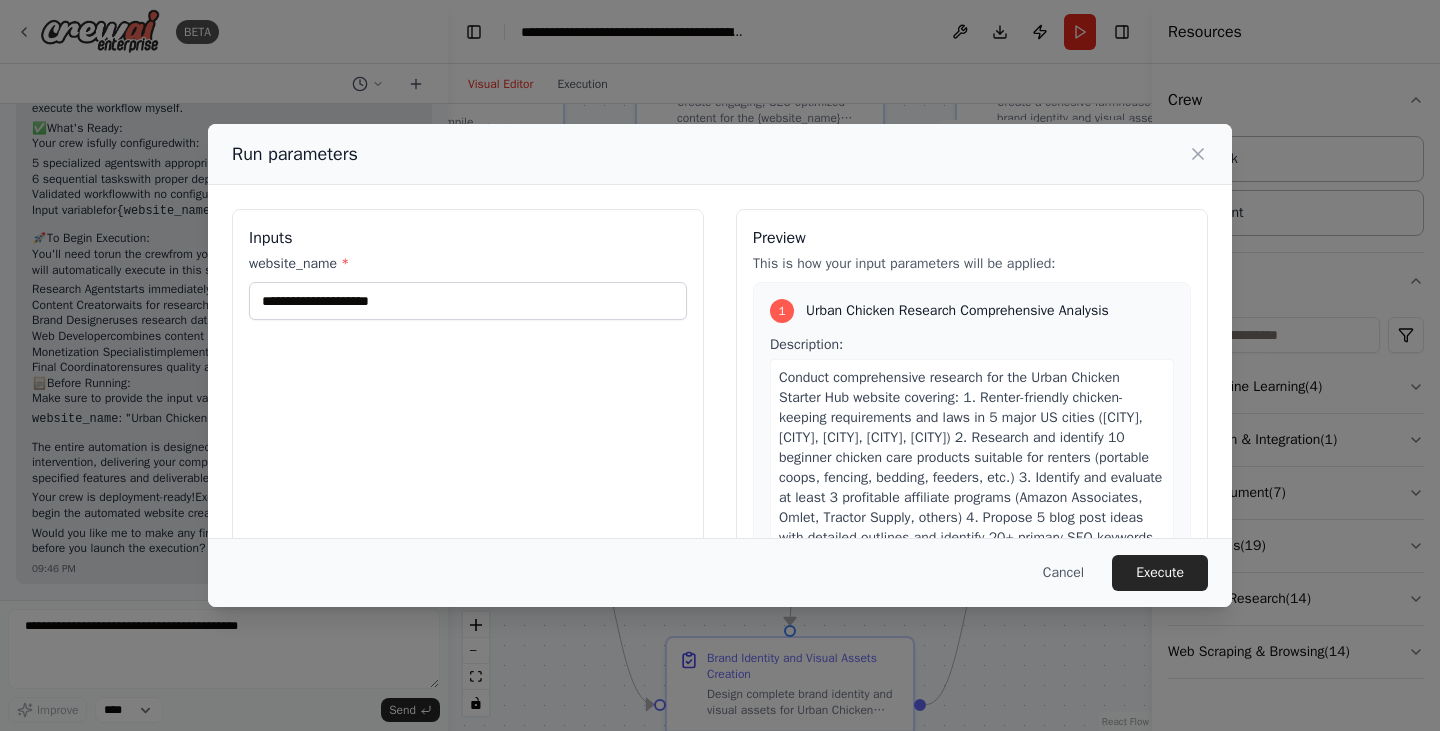 drag, startPoint x: 406, startPoint y: 328, endPoint x: 397, endPoint y: 317, distance: 14.21267 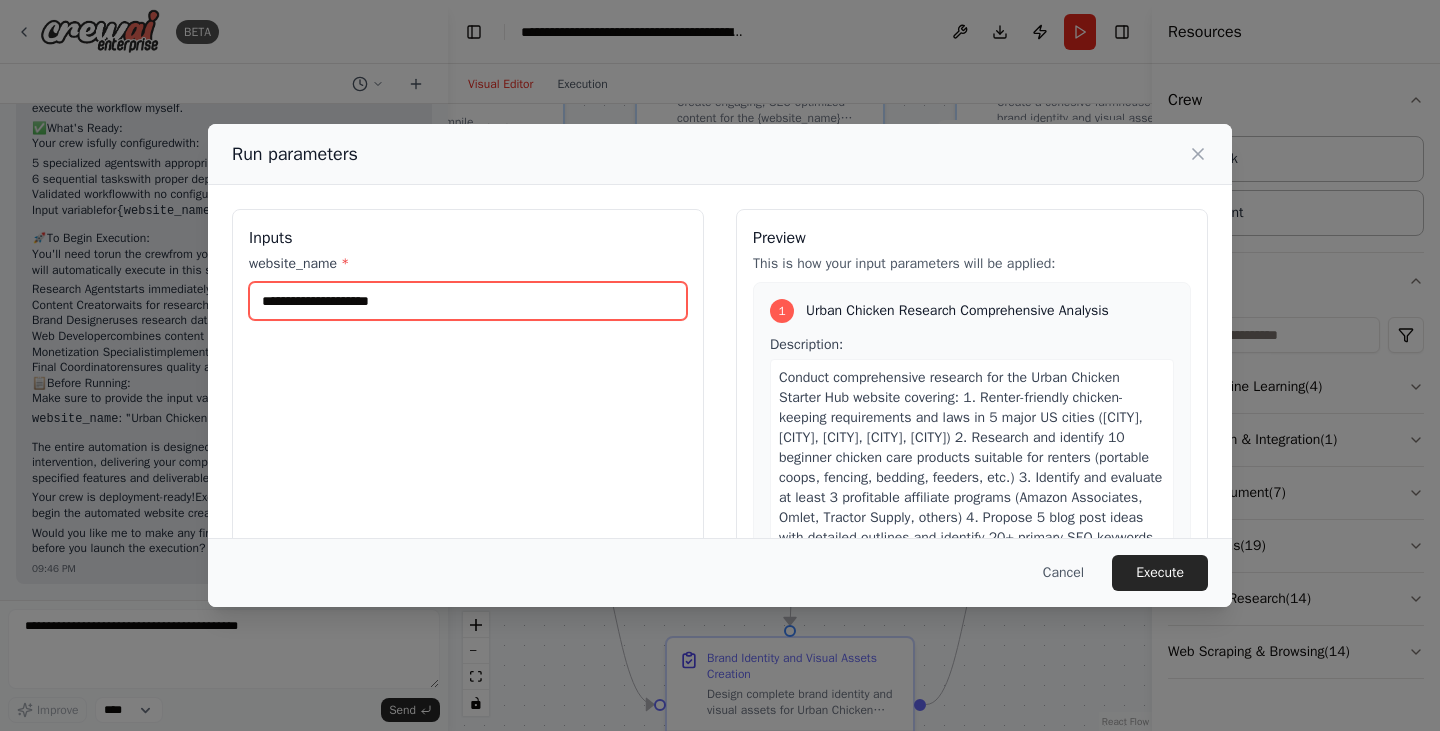 click on "website_name *" at bounding box center (468, 301) 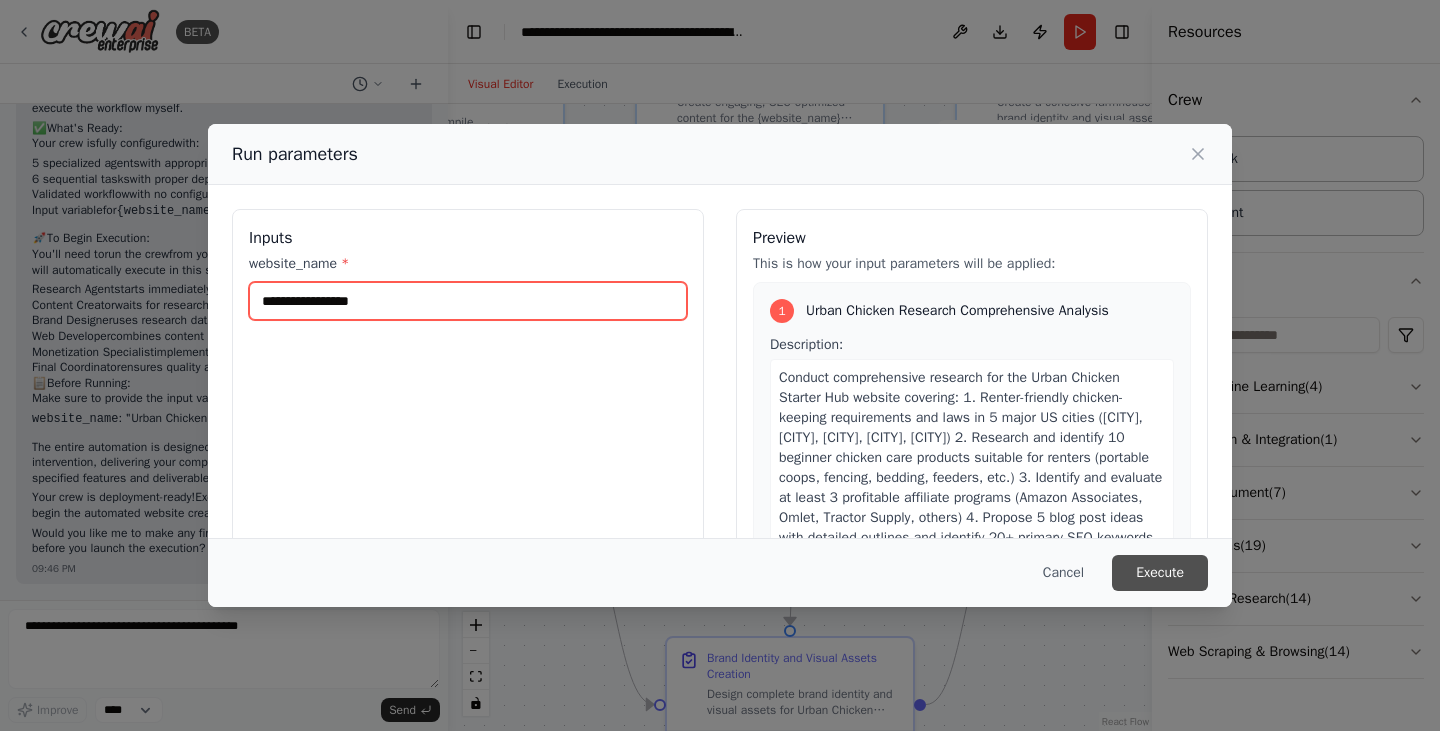 type on "**********" 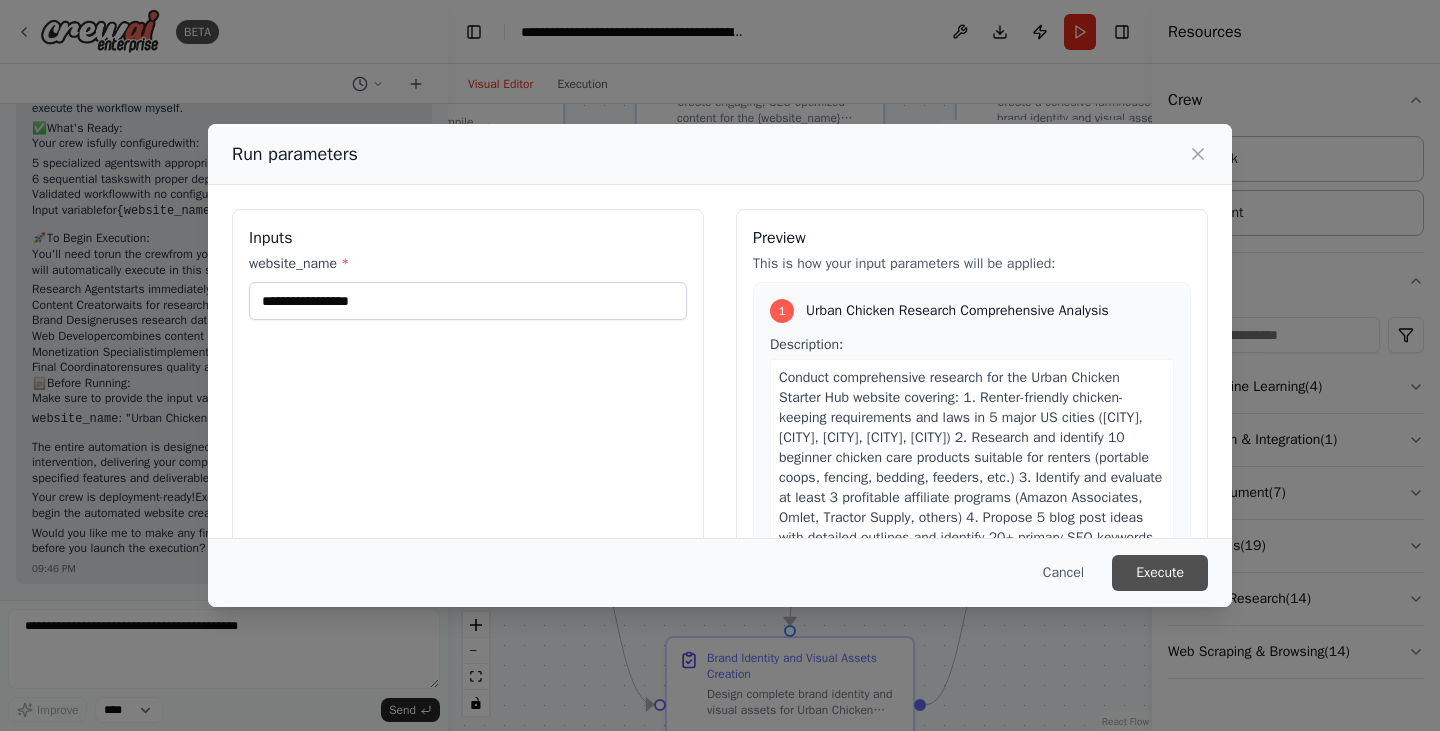 click on "Execute" at bounding box center [1160, 573] 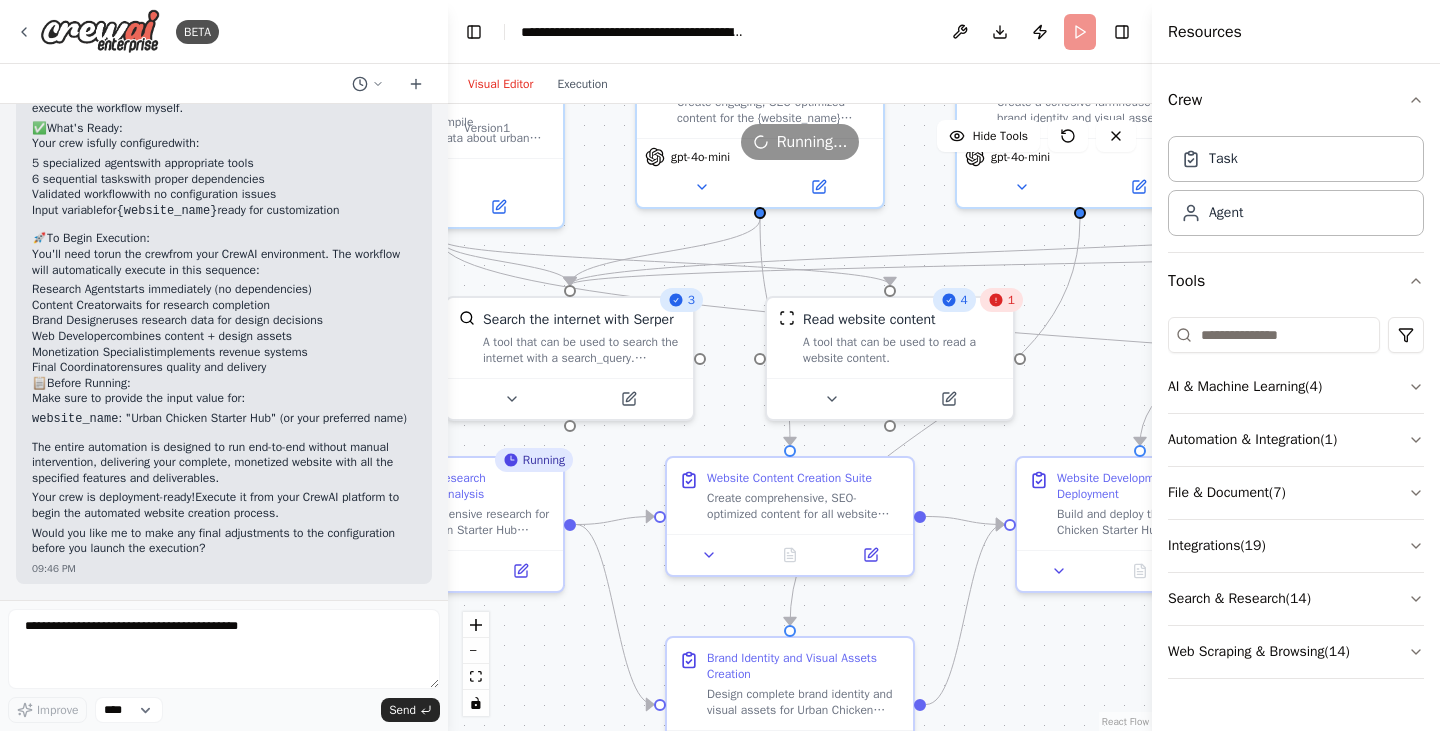 click on "1" at bounding box center [1001, 300] 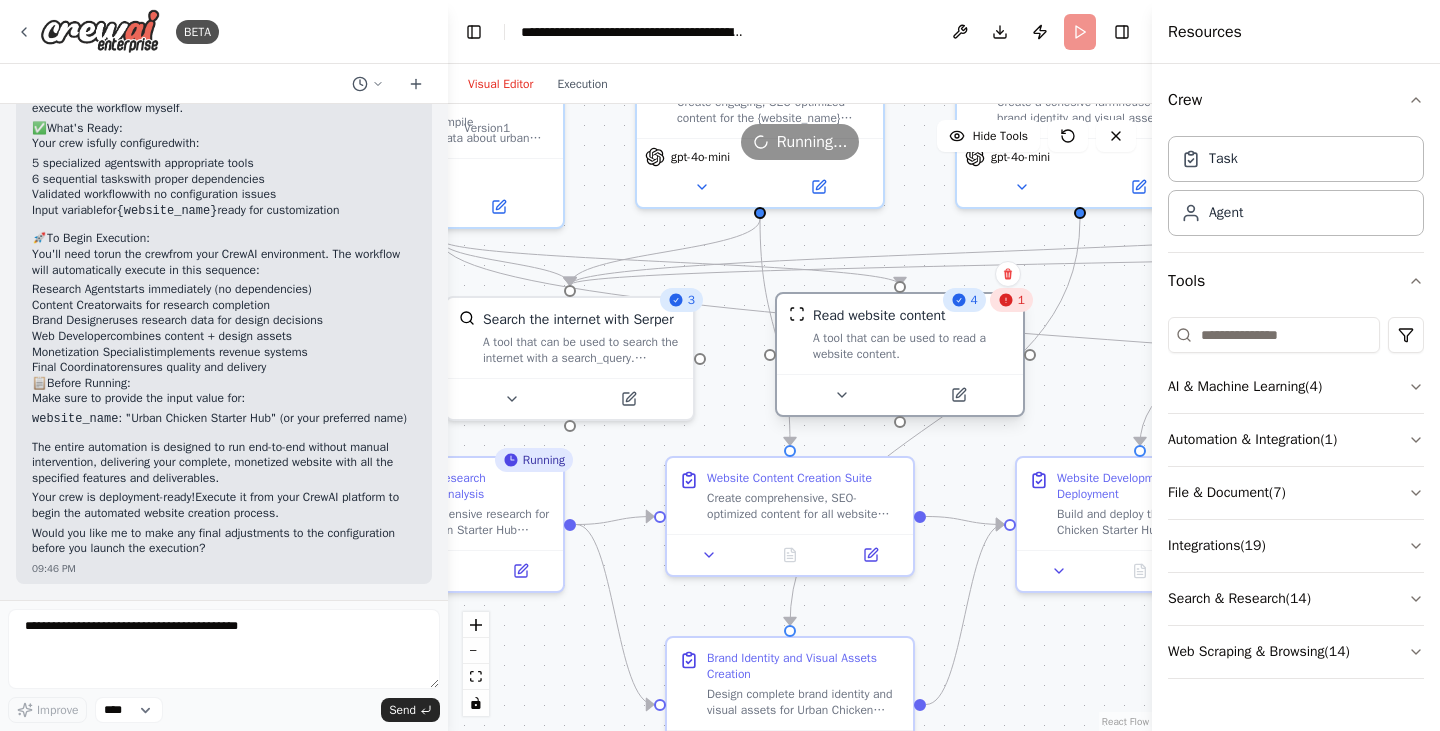 click on "Read website content" at bounding box center [912, 316] 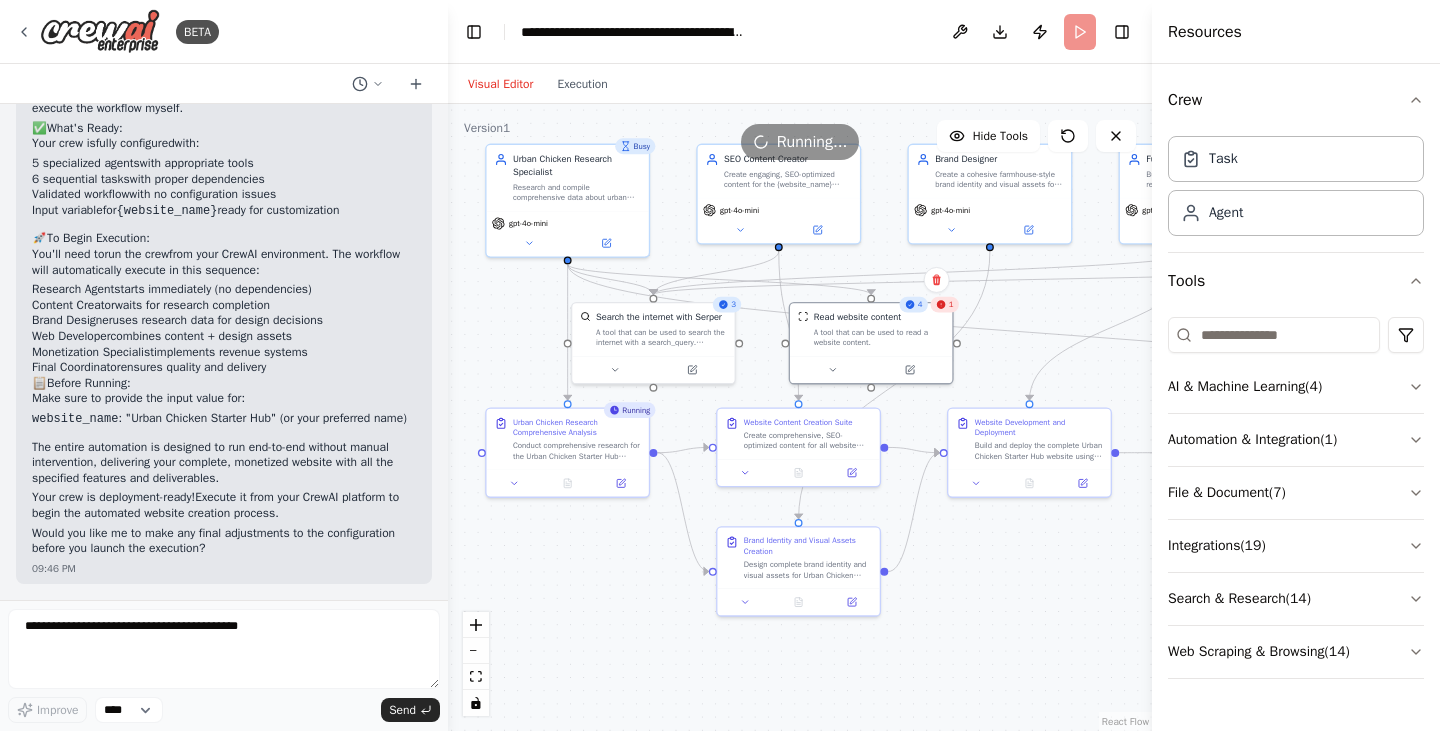 drag, startPoint x: 1035, startPoint y: 283, endPoint x: 1079, endPoint y: 298, distance: 46.486557 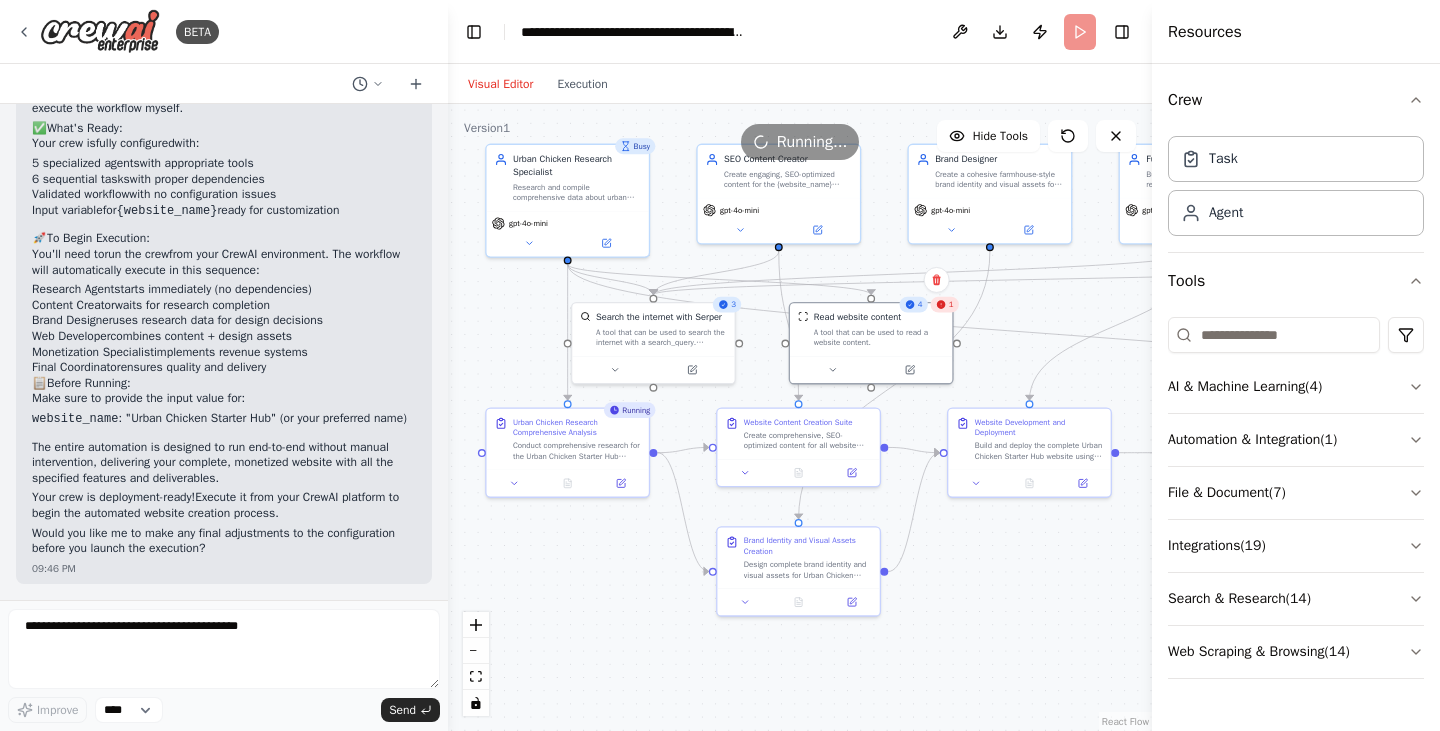 click on ".deletable-edge-delete-btn {
width: 20px;
height: 20px;
border: 0px solid #ffffff;
color: #6b7280;
background-color: #f8fafc;
cursor: pointer;
border-radius: 50%;
font-size: 12px;
padding: 3px;
display: flex;
align-items: center;
justify-content: center;
transition: all 0.2s cubic-bezier(0.4, 0, 0.2, 1);
box-shadow: 0 2px 4px rgba(0, 0, 0, 0.1);
}
.deletable-edge-delete-btn:hover {
background-color: #ef4444;
color: #ffffff;
border-color: #dc2626;
transform: scale(1.1);
box-shadow: 0 4px 12px rgba(239, 68, 68, 0.4);
}
.deletable-edge-delete-btn:active {
transform: scale(0.95);
box-shadow: 0 2px 4px rgba(239, 68, 68, 0.3);
}
Busy Urban Chicken Research Specialist gpt-4o-mini 3 4 1 gpt-4o-mini" at bounding box center [800, 417] 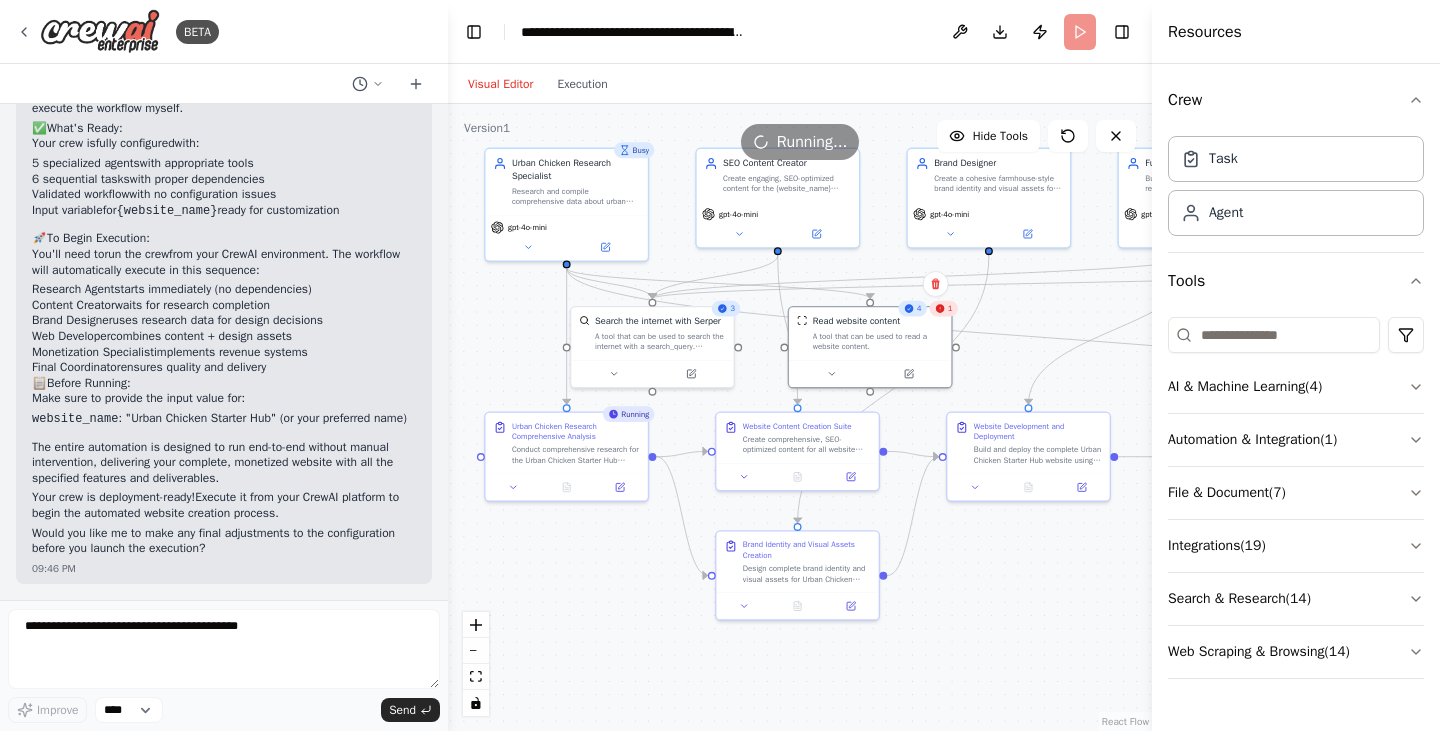 scroll, scrollTop: 3339, scrollLeft: 0, axis: vertical 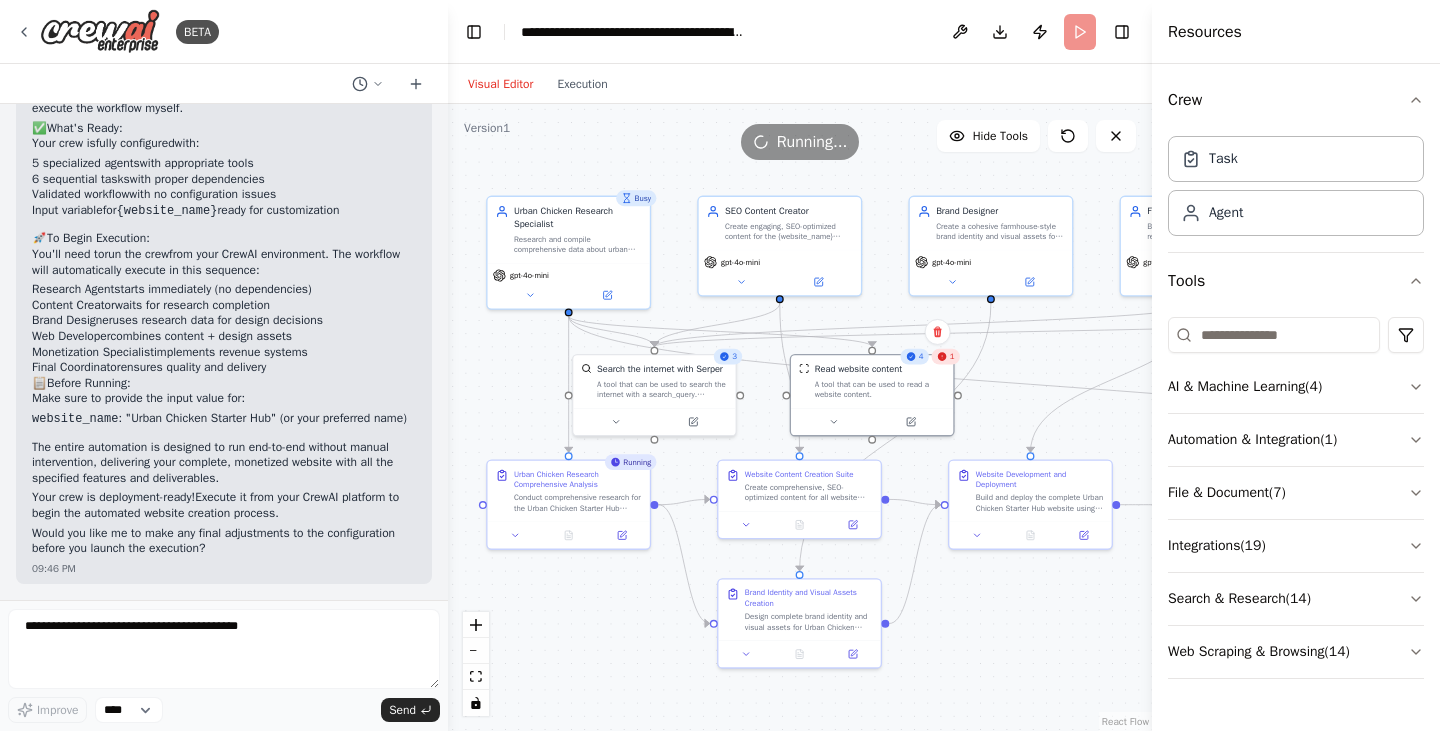 drag, startPoint x: 514, startPoint y: 357, endPoint x: 516, endPoint y: 406, distance: 49.0408 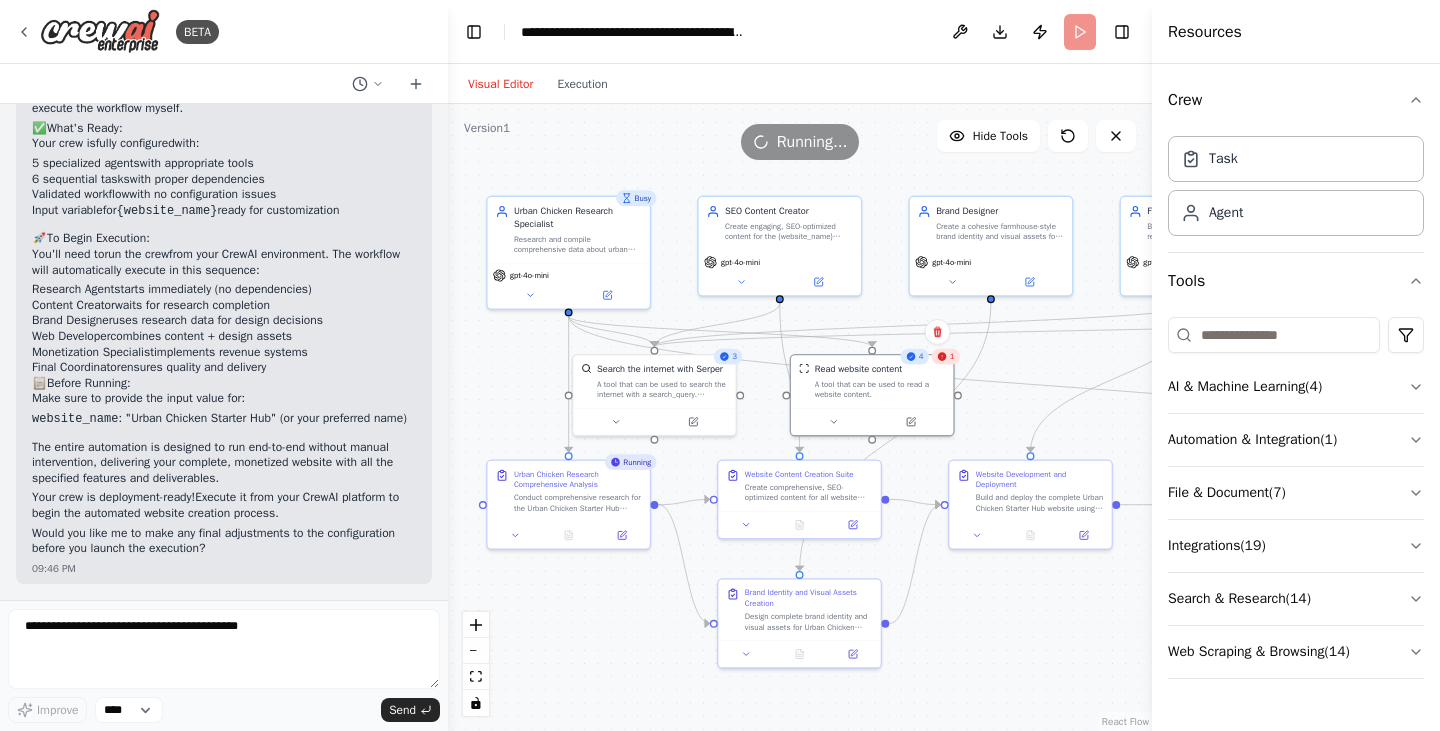 click on ".deletable-edge-delete-btn {
width: 20px;
height: 20px;
border: 0px solid #ffffff;
color: #6b7280;
background-color: #f8fafc;
cursor: pointer;
border-radius: 50%;
font-size: 12px;
padding: 3px;
display: flex;
align-items: center;
justify-content: center;
transition: all 0.2s cubic-bezier(0.4, 0, 0.2, 1);
box-shadow: 0 2px 4px rgba(0, 0, 0, 0.1);
}
.deletable-edge-delete-btn:hover {
background-color: #ef4444;
color: #ffffff;
border-color: #dc2626;
transform: scale(1.1);
box-shadow: 0 4px 12px rgba(239, 68, 68, 0.4);
}
.deletable-edge-delete-btn:active {
transform: scale(0.95);
box-shadow: 0 2px 4px rgba(239, 68, 68, 0.3);
}
Busy Urban Chicken Research Specialist gpt-4o-mini 3 4 1 gpt-4o-mini" at bounding box center (800, 417) 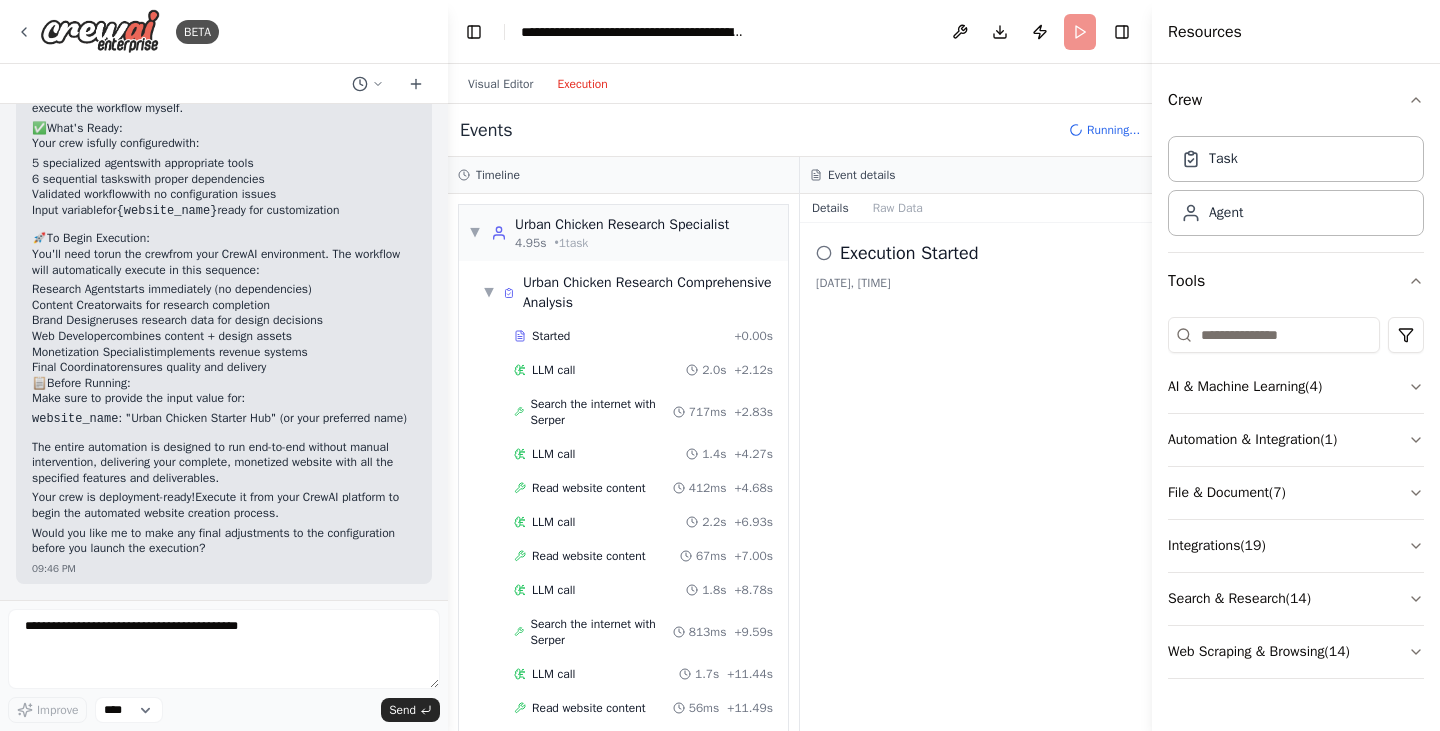 click on "Execution" at bounding box center (582, 84) 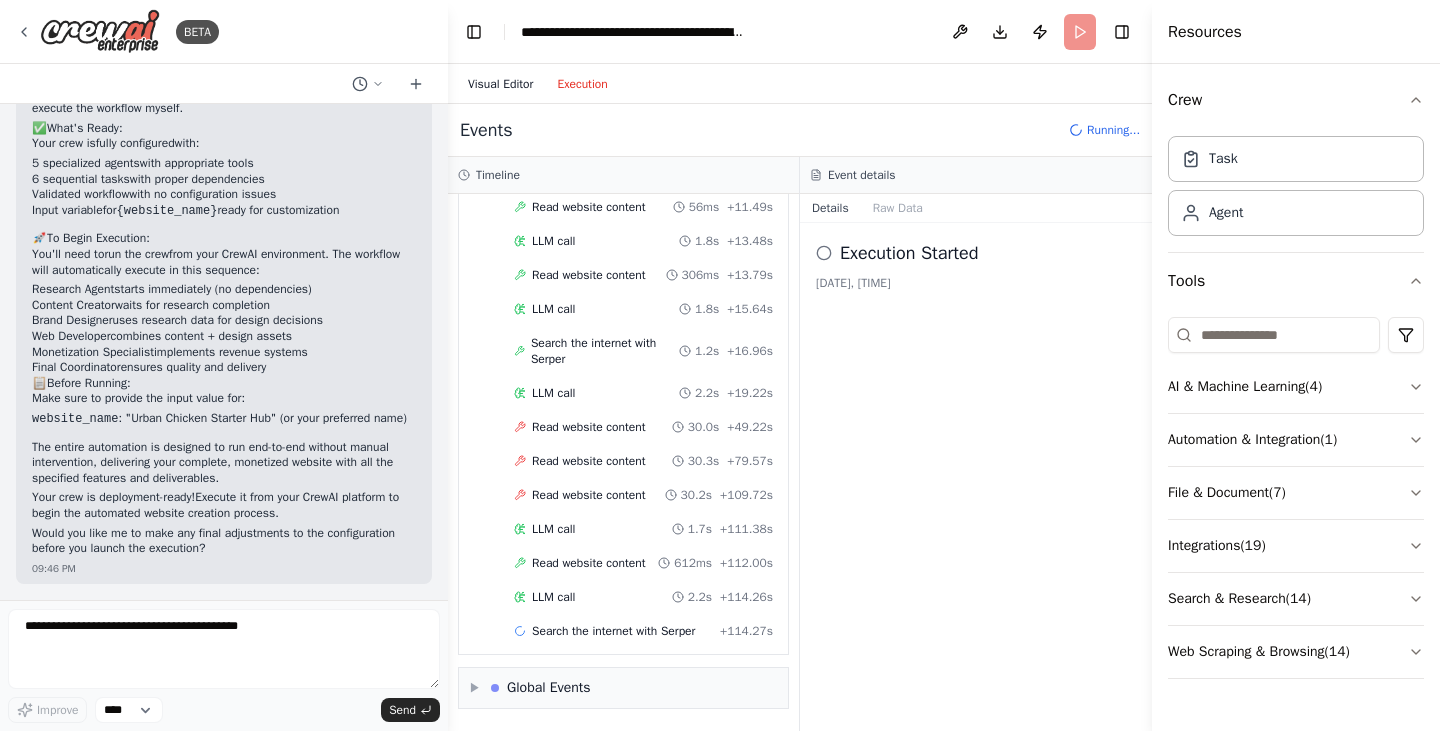 scroll, scrollTop: 551, scrollLeft: 0, axis: vertical 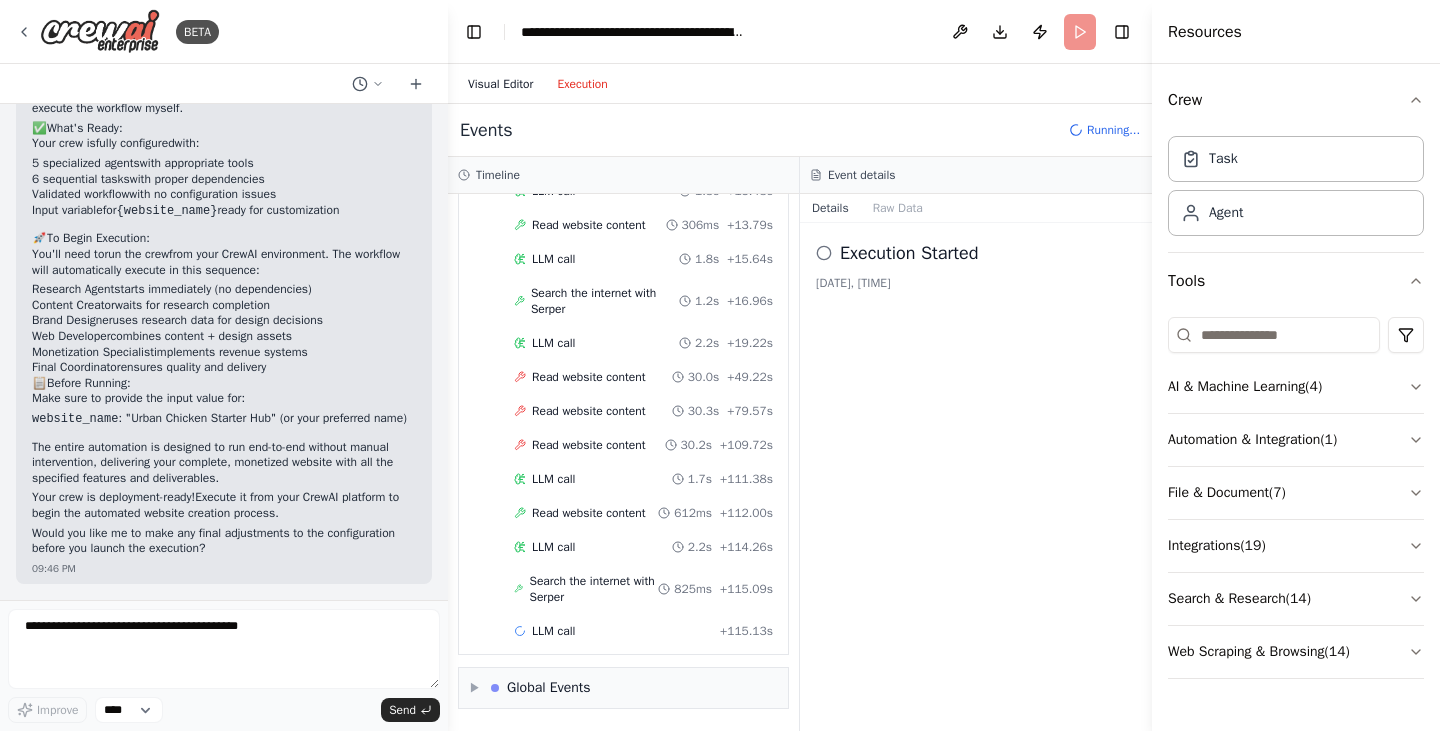 click on "Visual Editor" at bounding box center (500, 84) 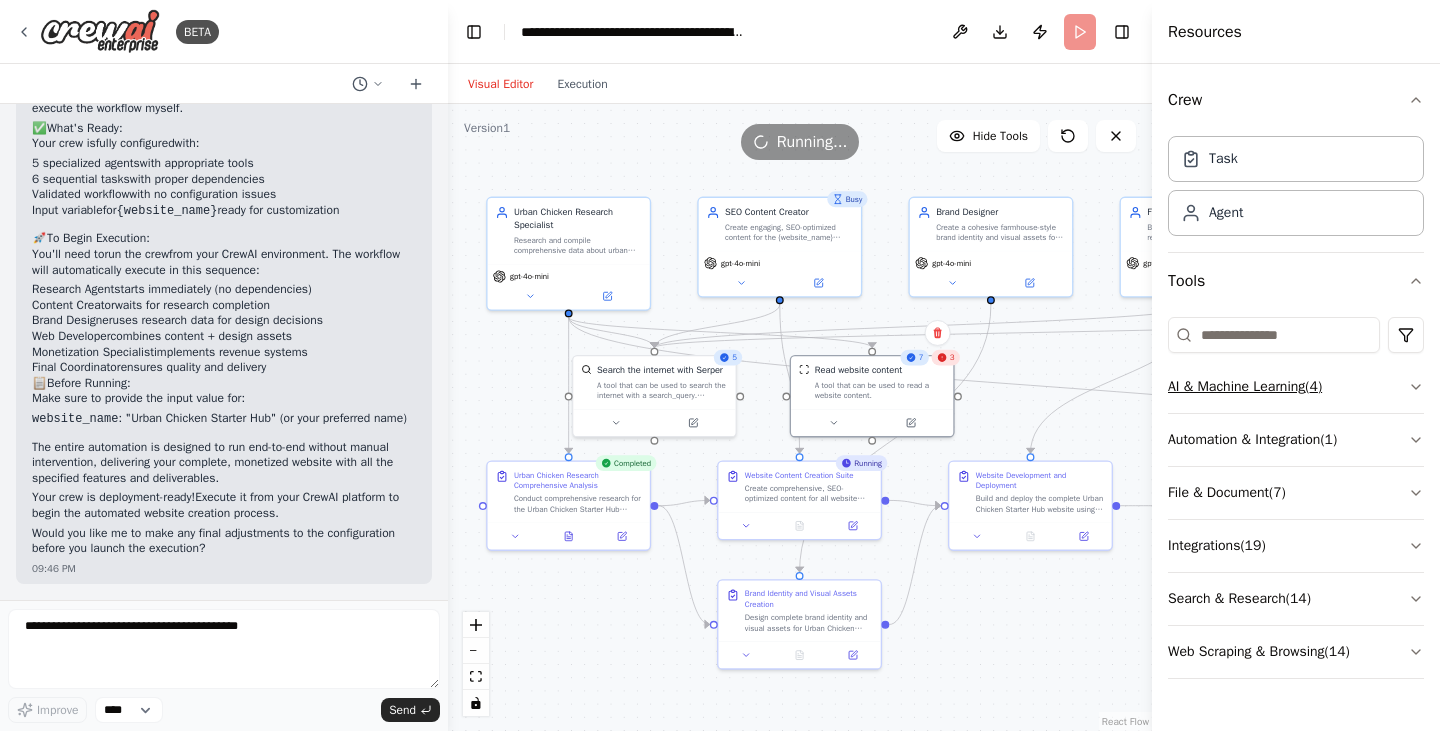 click on "AI & Machine Learning  ( 4 )" at bounding box center (1296, 387) 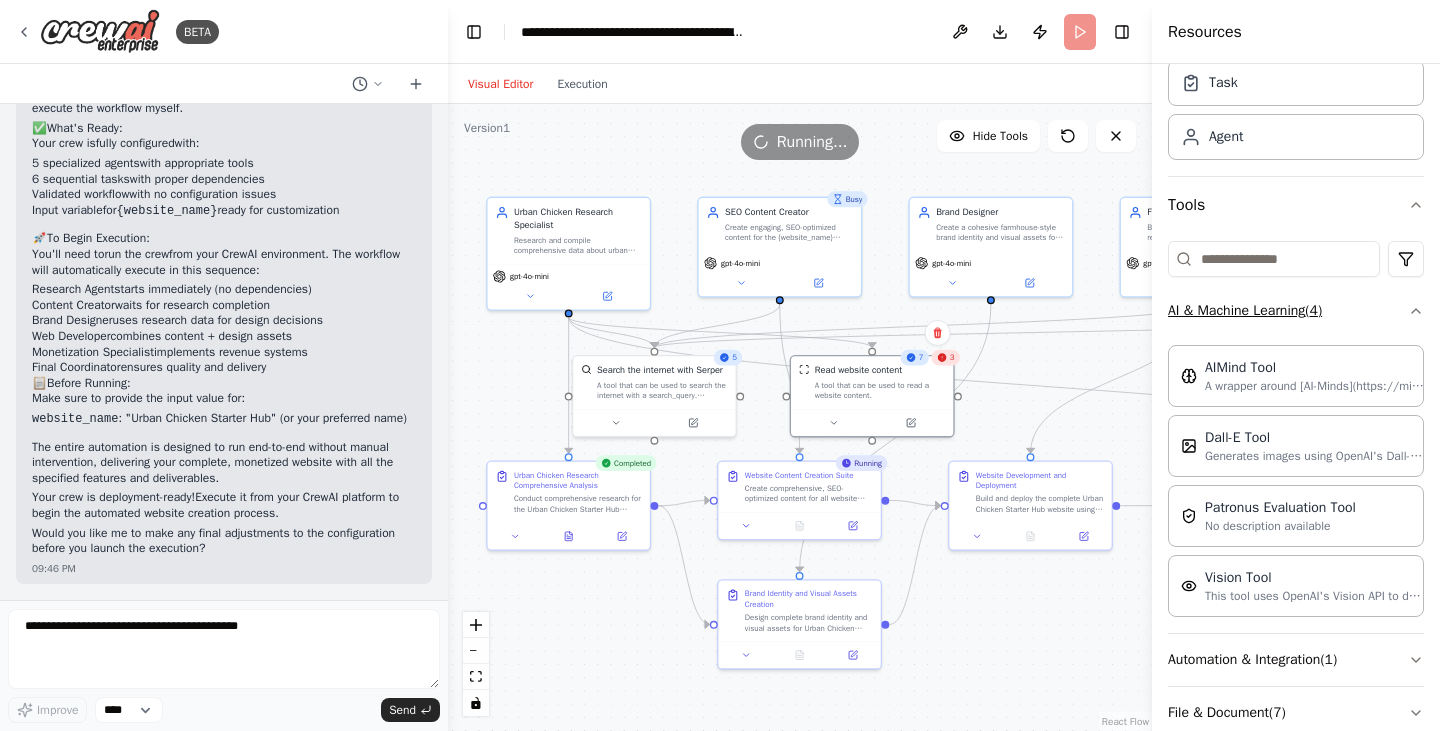 scroll, scrollTop: 100, scrollLeft: 0, axis: vertical 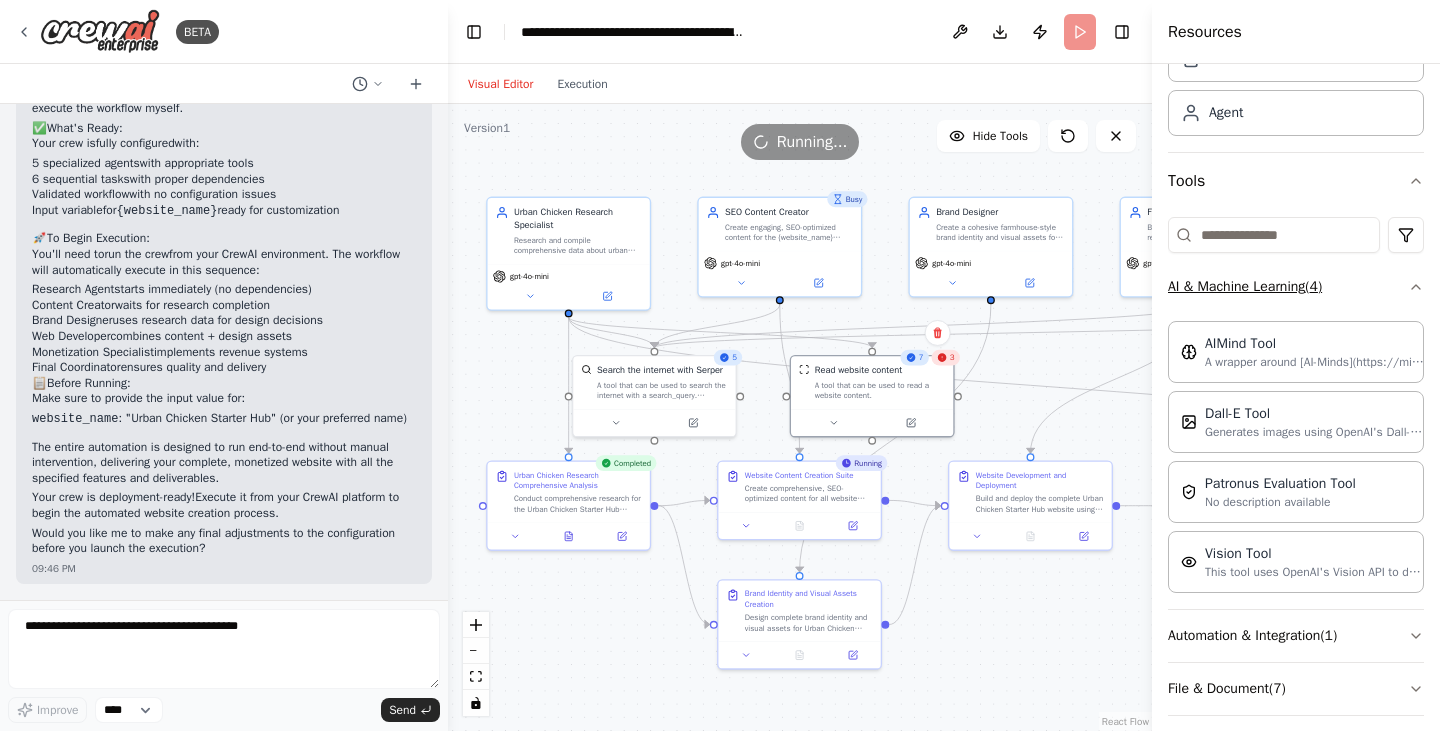 click 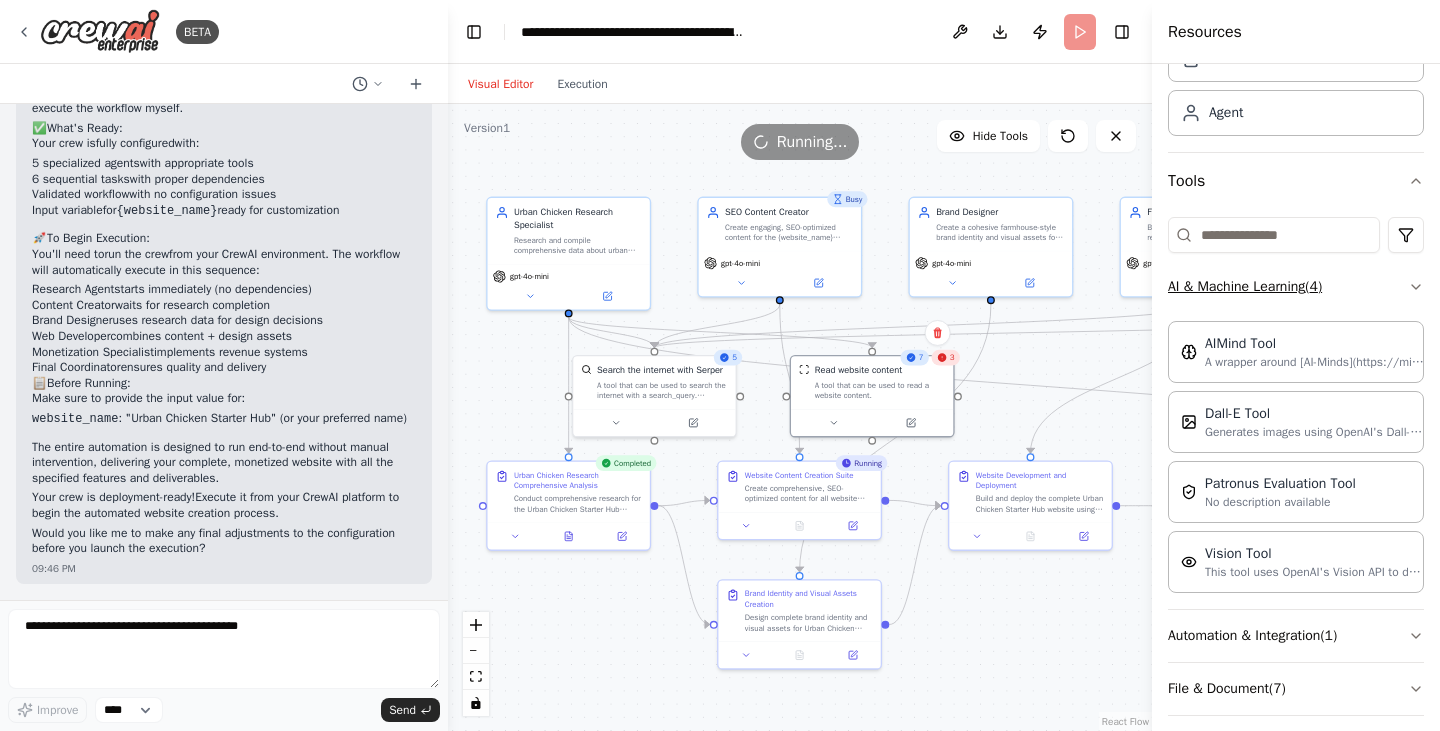 scroll, scrollTop: 0, scrollLeft: 0, axis: both 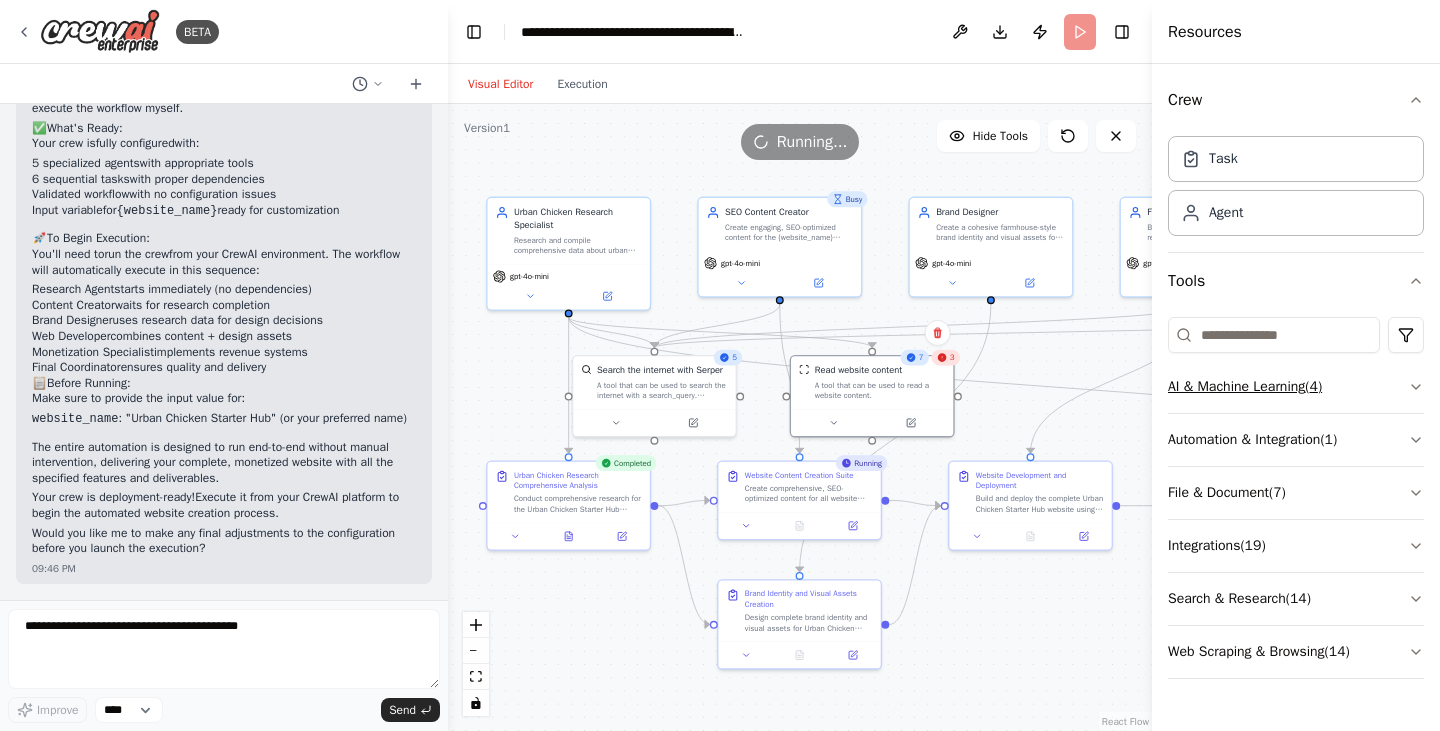 click on "AI & Machine Learning  ( 4 )" at bounding box center (1296, 387) 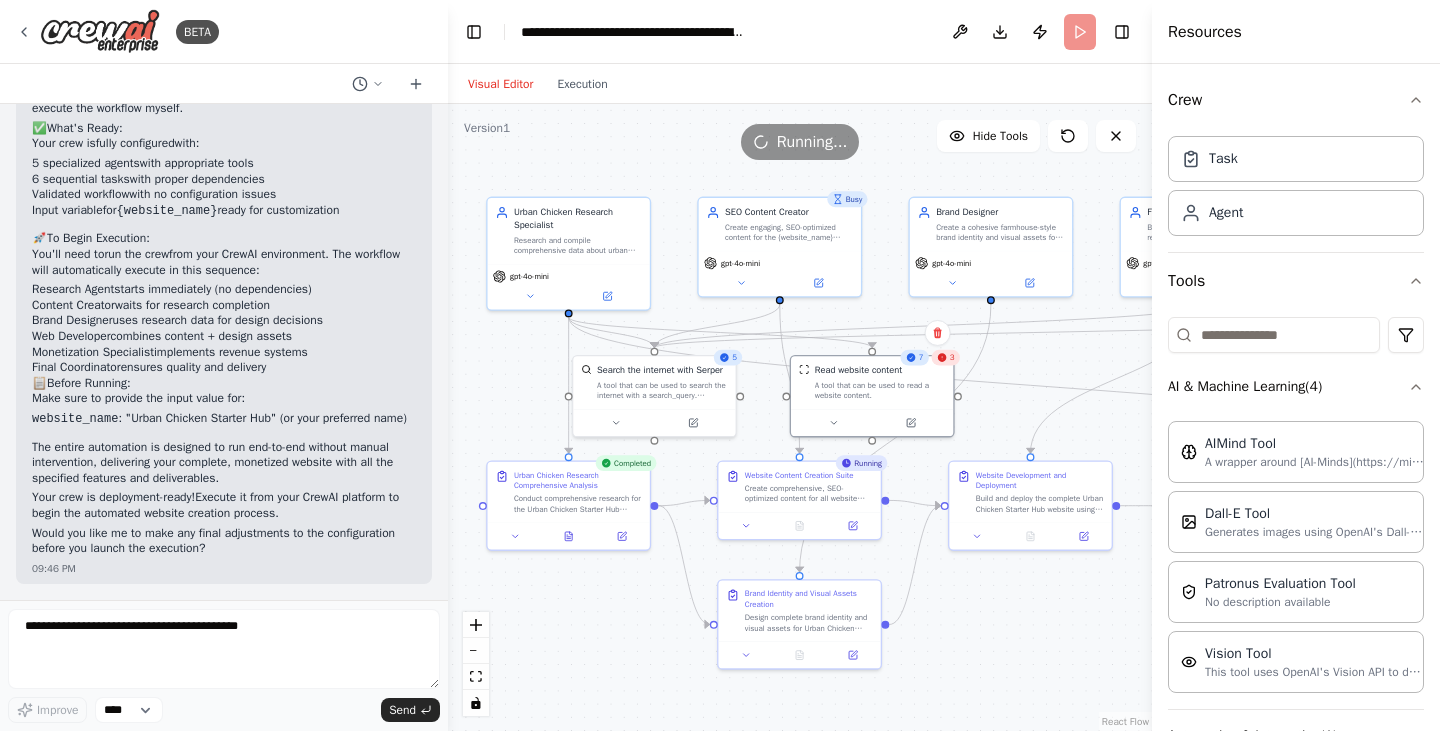 click on "Crew Task Agent Tools AI & Machine Learning  ( 4 ) AIMind Tool A wrapper around [AI-Minds](https://mindsdb.com/minds). Useful for when you need answers to questions from your data, stored in data sources including PostgreSQL, MySQL, MariaDB, ClickHouse, Snowflake and Google BigQuery. Input should be a question in natural language. Dall-E Tool Generates images using OpenAI's Dall-E model. Patronus Evaluation Tool No description available Vision Tool This tool uses OpenAI's Vision API to describe the contents of an image. Automation & Integration  ( 1 ) File & Document  ( 7 ) Integrations  ( 19 ) Search & Research  ( 14 ) Web Scraping & Browsing  ( 14 )" at bounding box center (1296, 397) 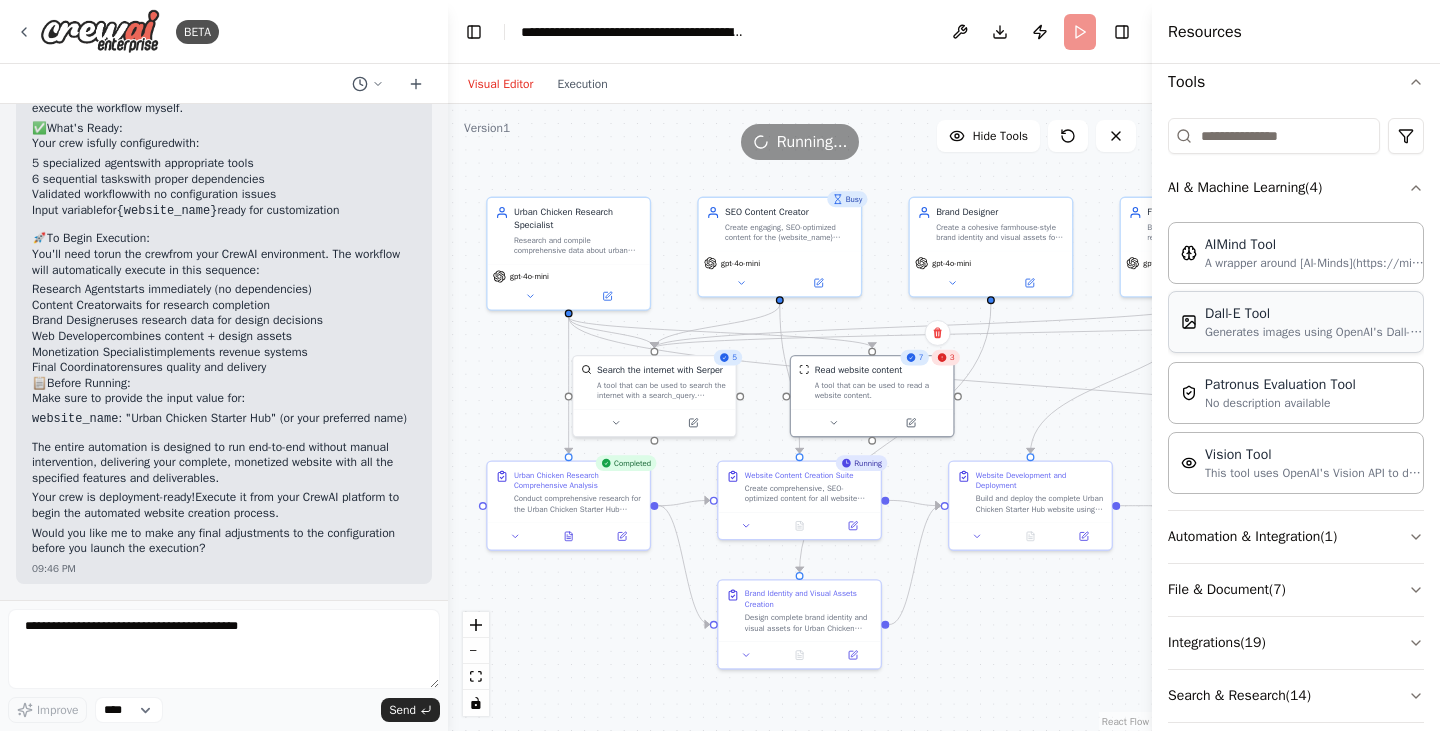 scroll, scrollTop: 200, scrollLeft: 0, axis: vertical 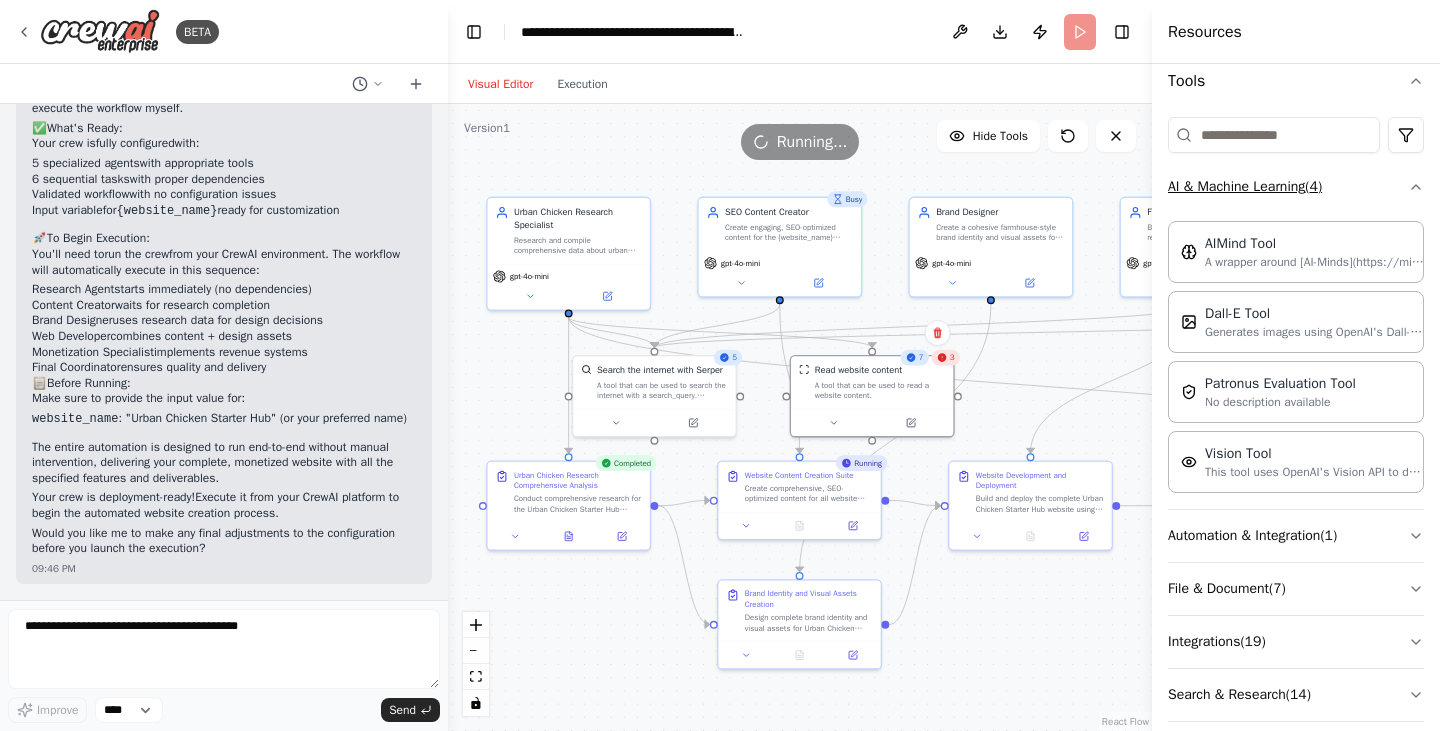 click 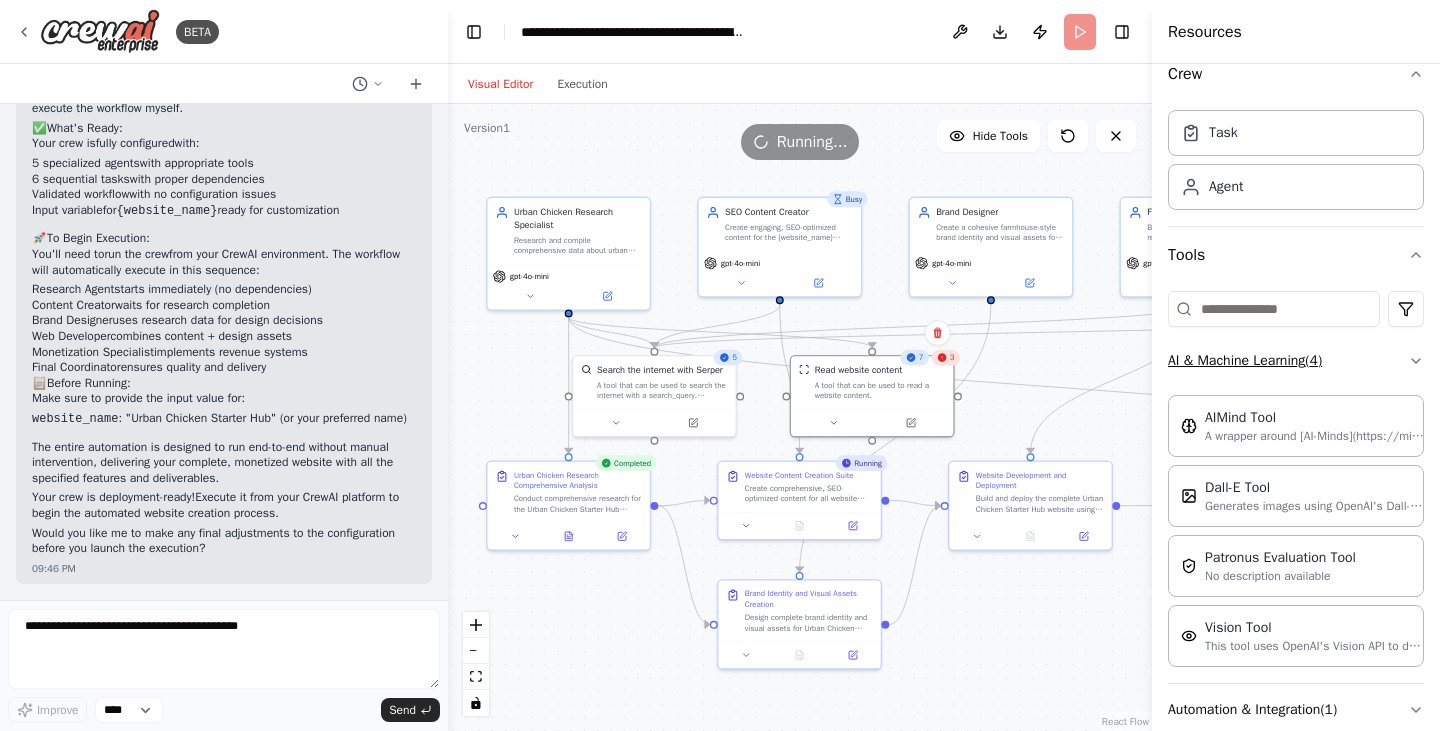 scroll, scrollTop: 0, scrollLeft: 0, axis: both 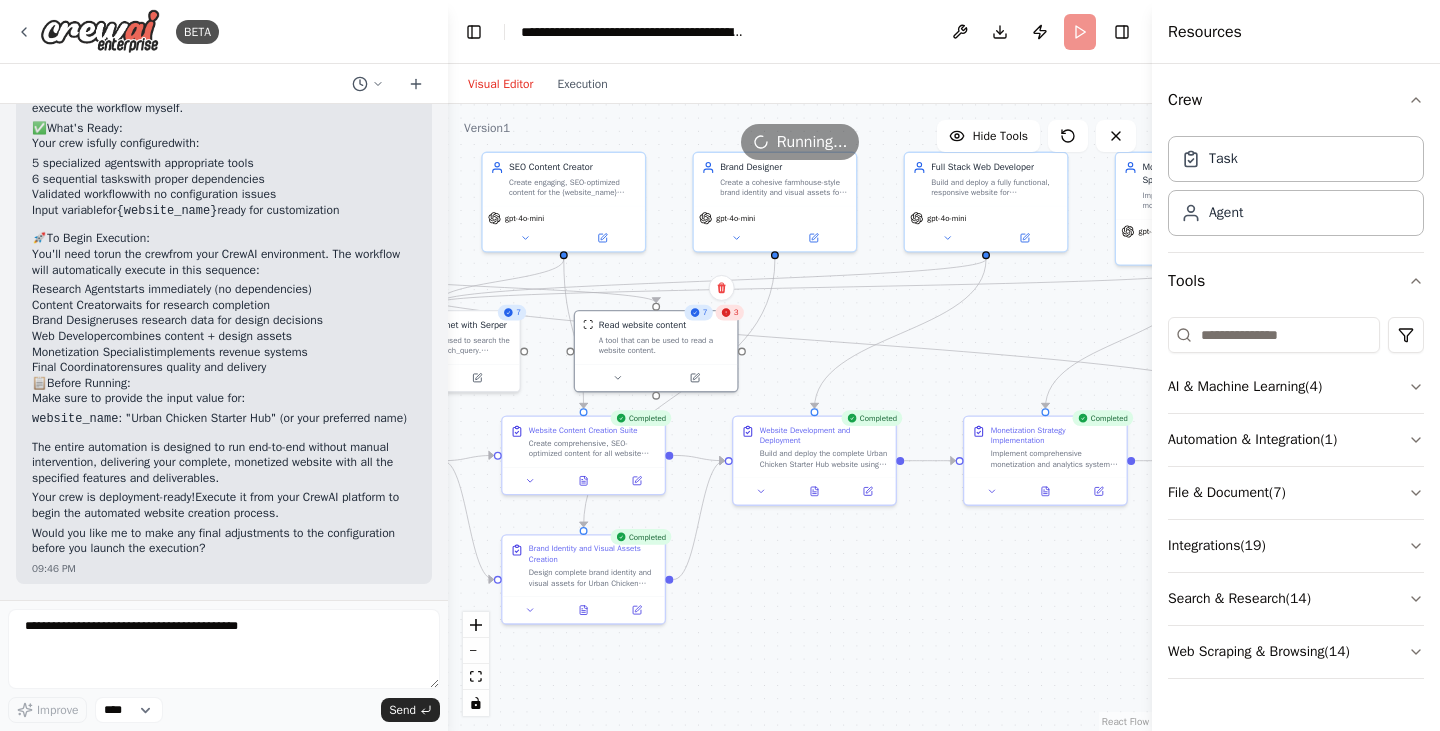 drag, startPoint x: 1070, startPoint y: 630, endPoint x: 855, endPoint y: 585, distance: 219.65883 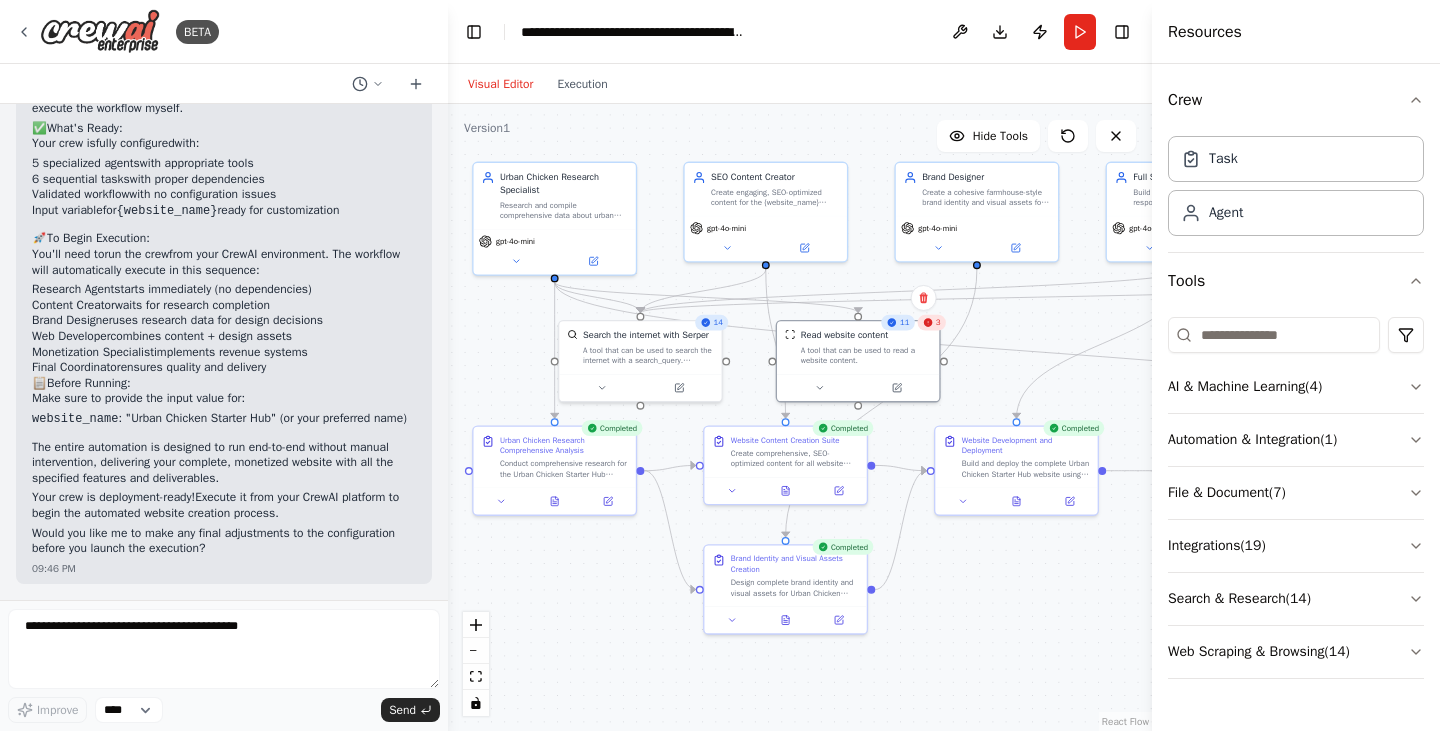 drag, startPoint x: 900, startPoint y: 617, endPoint x: 1100, endPoint y: 626, distance: 200.2024 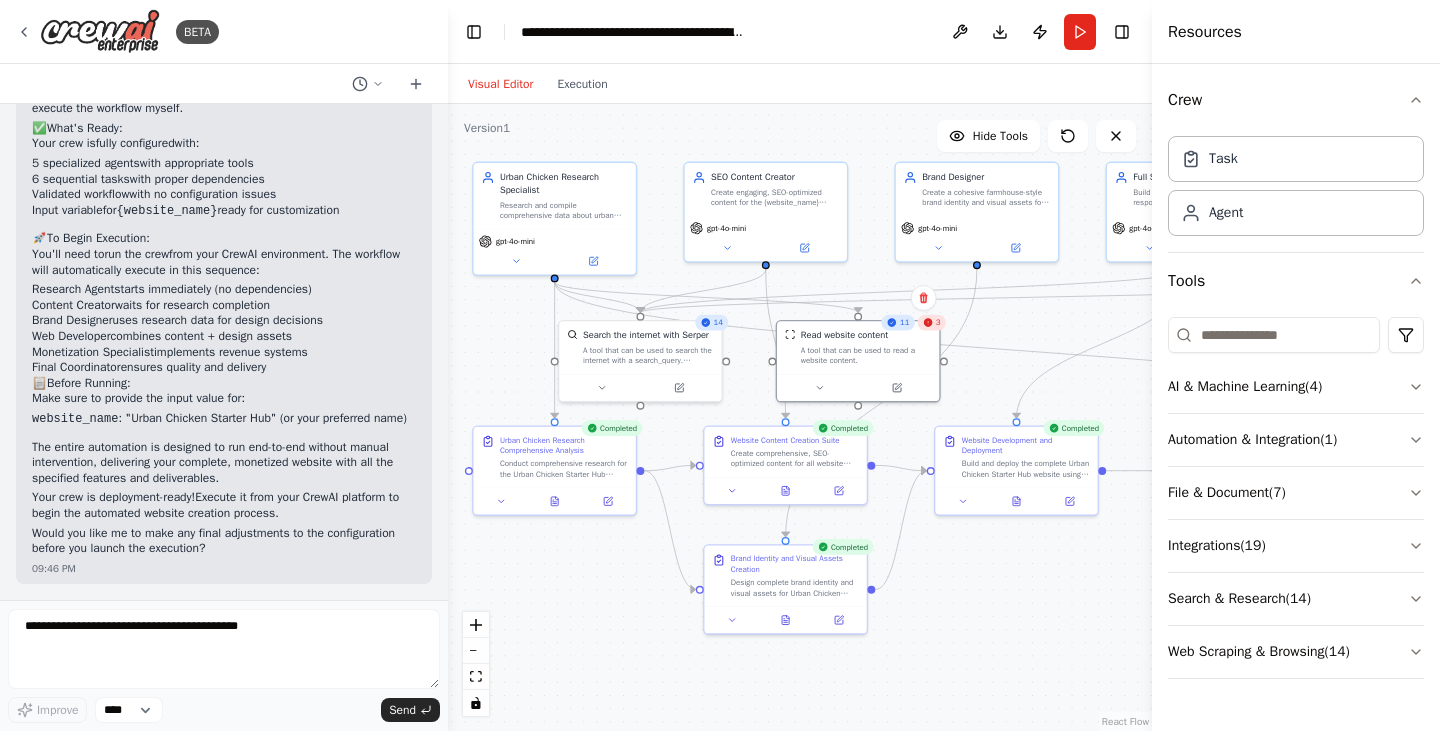 click on ".deletable-edge-delete-btn {
width: 20px;
height: 20px;
border: 0px solid #ffffff;
color: #6b7280;
background-color: #f8fafc;
cursor: pointer;
border-radius: 50%;
font-size: 12px;
padding: 3px;
display: flex;
align-items: center;
justify-content: center;
transition: all 0.2s cubic-bezier(0.4, 0, 0.2, 1);
box-shadow: 0 2px 4px rgba(0, 0, 0, 0.1);
}
.deletable-edge-delete-btn:hover {
background-color: #ef4444;
color: #ffffff;
border-color: #dc2626;
transform: scale(1.1);
box-shadow: 0 4px 12px rgba(239, 68, 68, 0.4);
}
.deletable-edge-delete-btn:active {
transform: scale(0.95);
box-shadow: 0 2px 4px rgba(239, 68, 68, 0.3);
}
Urban Chicken Research Specialist gpt-4o-mini 14 11 3 gpt-4o-mini" at bounding box center (800, 417) 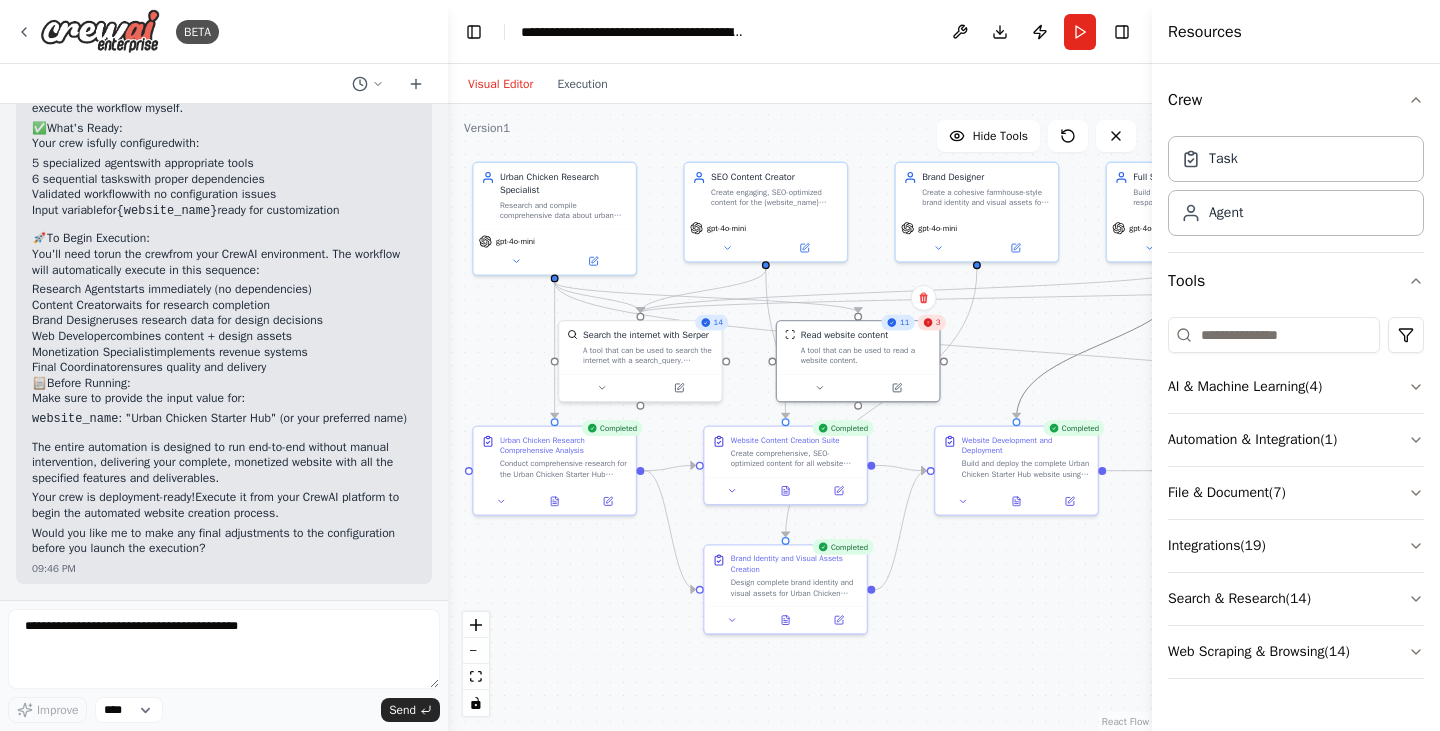 drag, startPoint x: 1018, startPoint y: 392, endPoint x: 979, endPoint y: 390, distance: 39.051247 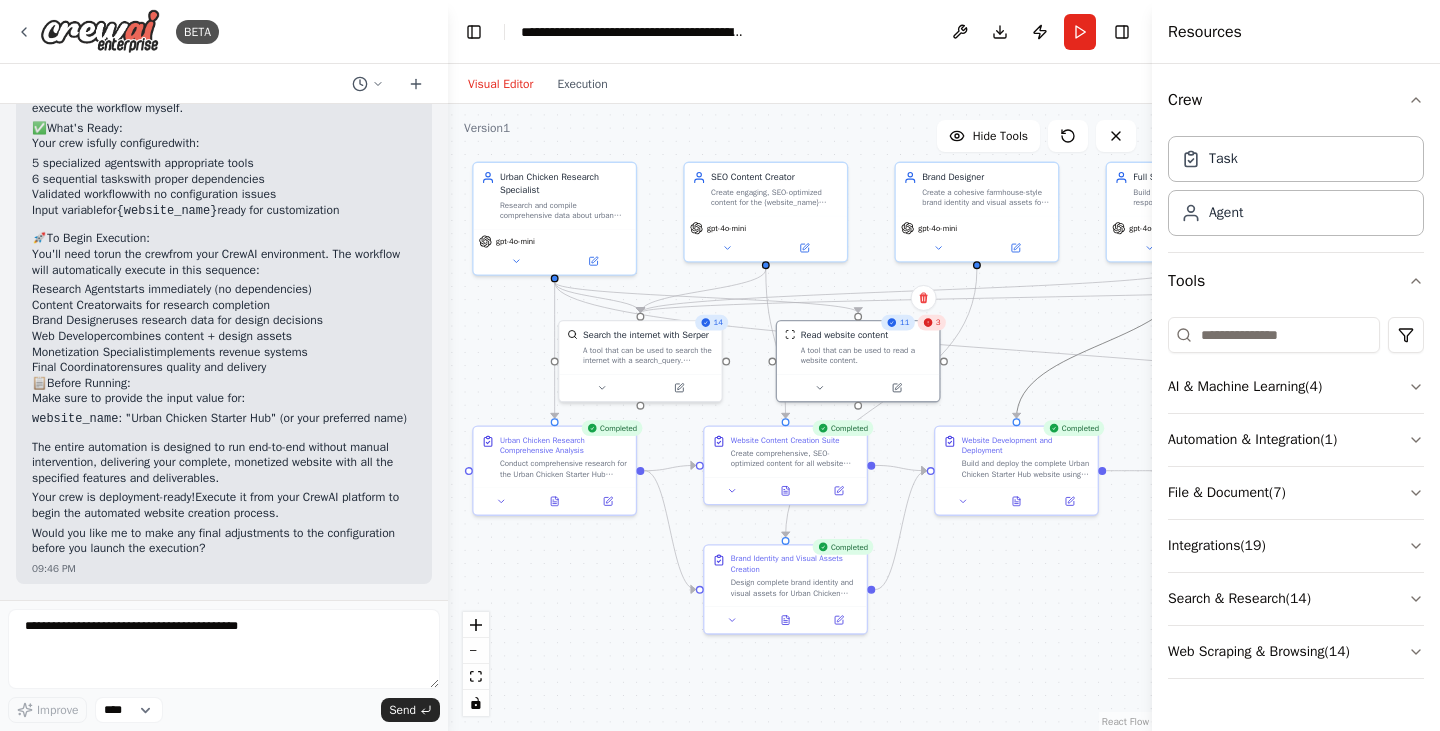 click on ".deletable-edge-delete-btn {
width: 20px;
height: 20px;
border: 0px solid #ffffff;
color: #6b7280;
background-color: #f8fafc;
cursor: pointer;
border-radius: 50%;
font-size: 12px;
padding: 3px;
display: flex;
align-items: center;
justify-content: center;
transition: all 0.2s cubic-bezier(0.4, 0, 0.2, 1);
box-shadow: 0 2px 4px rgba(0, 0, 0, 0.1);
}
.deletable-edge-delete-btn:hover {
background-color: #ef4444;
color: #ffffff;
border-color: #dc2626;
transform: scale(1.1);
box-shadow: 0 4px 12px rgba(239, 68, 68, 0.4);
}
.deletable-edge-delete-btn:active {
transform: scale(0.95);
box-shadow: 0 2px 4px rgba(239, 68, 68, 0.3);
}
Urban Chicken Research Specialist gpt-4o-mini 14 11 3 gpt-4o-mini" at bounding box center [800, 417] 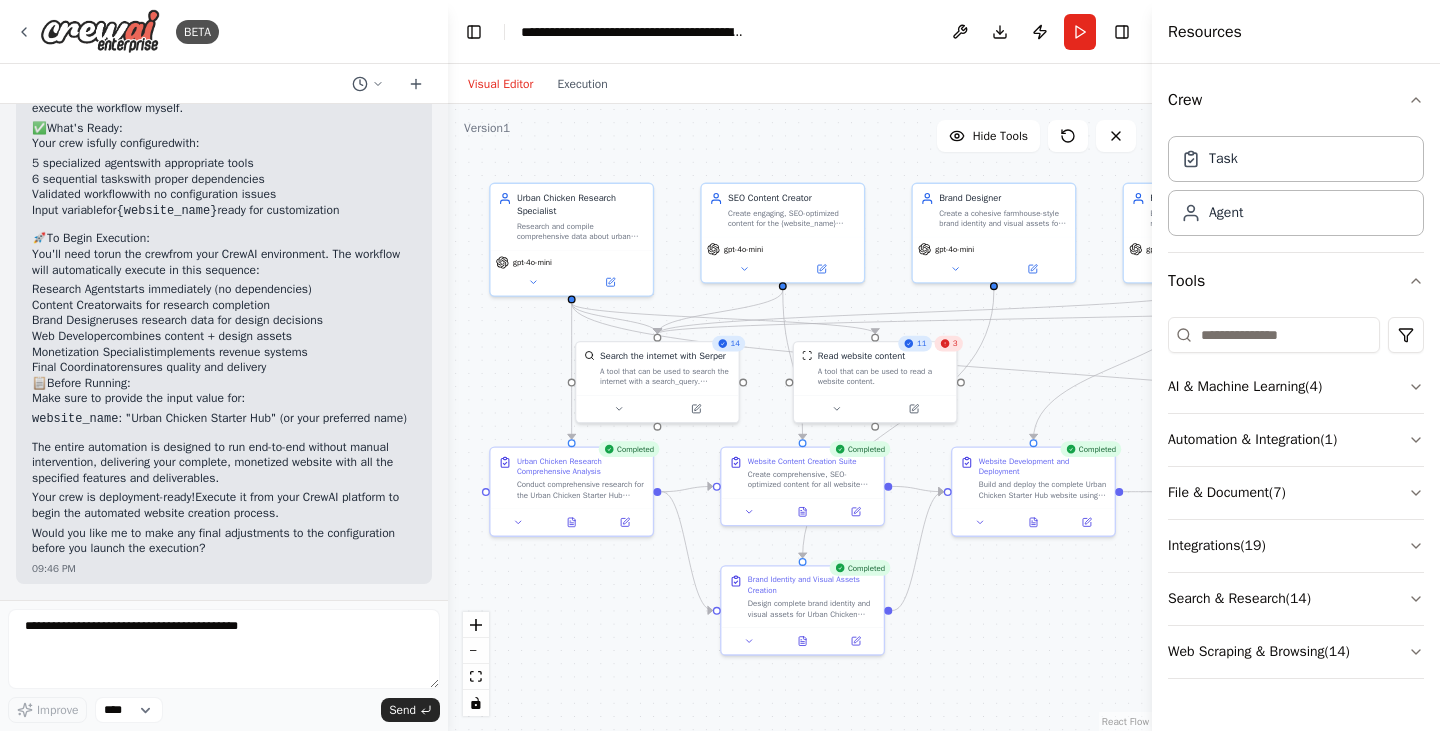 click on ".deletable-edge-delete-btn {
width: 20px;
height: 20px;
border: 0px solid #ffffff;
color: #6b7280;
background-color: #f8fafc;
cursor: pointer;
border-radius: 50%;
font-size: 12px;
padding: 3px;
display: flex;
align-items: center;
justify-content: center;
transition: all 0.2s cubic-bezier(0.4, 0, 0.2, 1);
box-shadow: 0 2px 4px rgba(0, 0, 0, 0.1);
}
.deletable-edge-delete-btn:hover {
background-color: #ef4444;
color: #ffffff;
border-color: #dc2626;
transform: scale(1.1);
box-shadow: 0 4px 12px rgba(239, 68, 68, 0.4);
}
.deletable-edge-delete-btn:active {
transform: scale(0.95);
box-shadow: 0 2px 4px rgba(239, 68, 68, 0.3);
}
Urban Chicken Research Specialist gpt-4o-mini 14 11 3 gpt-4o-mini" at bounding box center [800, 417] 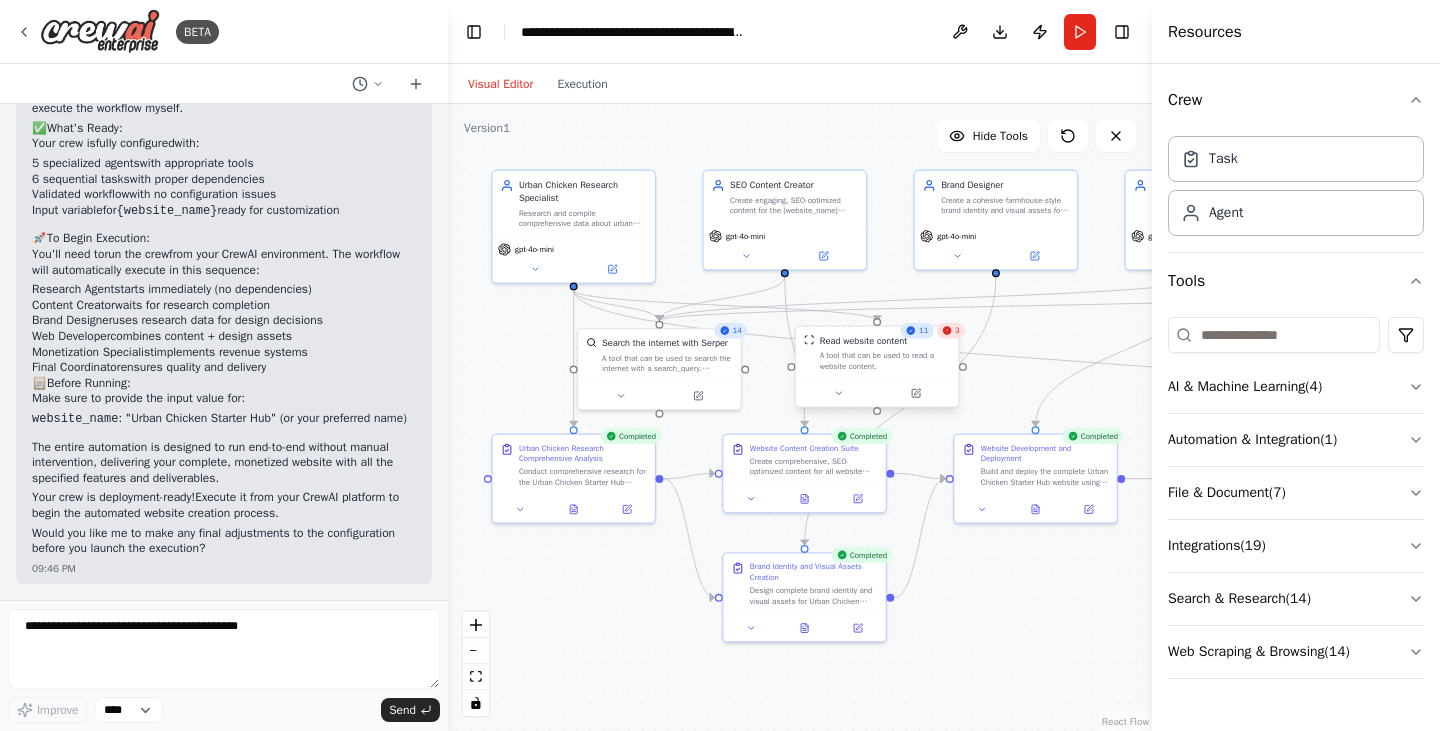 click on "Read website content A tool that can be used to read a website content." at bounding box center [877, 353] 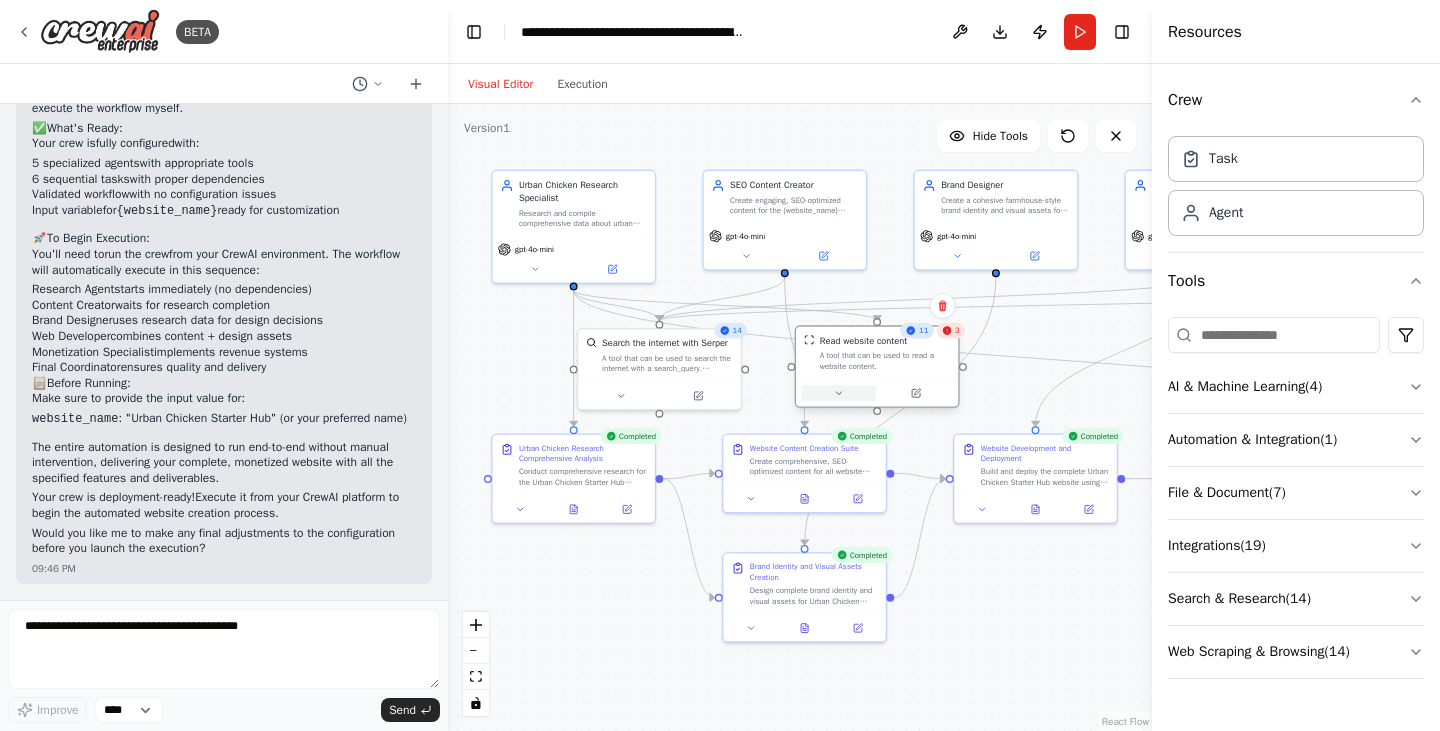 click at bounding box center (838, 393) 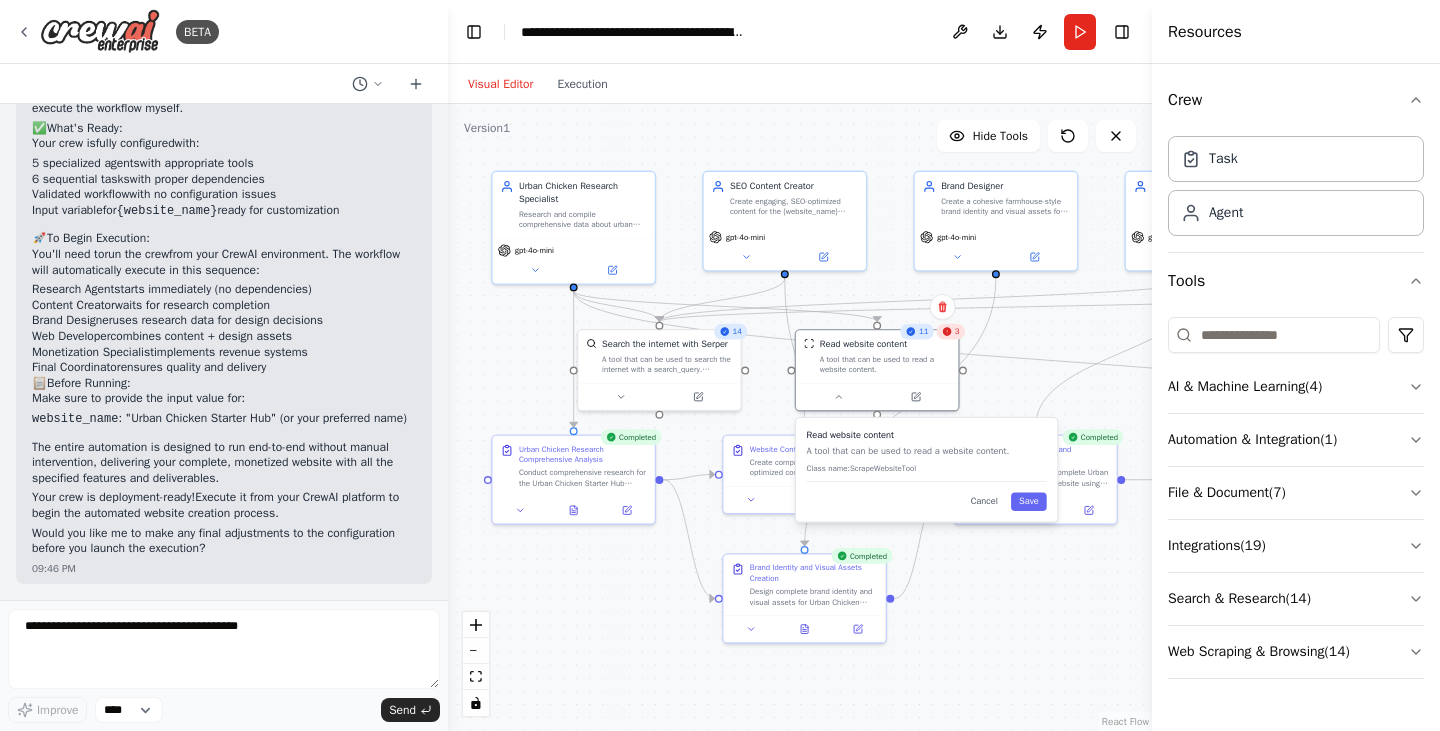 click on ".deletable-edge-delete-btn {
width: 20px;
height: 20px;
border: 0px solid #ffffff;
color: #6b7280;
background-color: #f8fafc;
cursor: pointer;
border-radius: 50%;
font-size: 12px;
padding: 3px;
display: flex;
align-items: center;
justify-content: center;
transition: all 0.2s cubic-bezier(0.4, 0, 0.2, 1);
box-shadow: 0 2px 4px rgba(0, 0, 0, 0.1);
}
.deletable-edge-delete-btn:hover {
background-color: #ef4444;
color: #ffffff;
border-color: #dc2626;
transform: scale(1.1);
box-shadow: 0 4px 12px rgba(239, 68, 68, 0.4);
}
.deletable-edge-delete-btn:active {
transform: scale(0.95);
box-shadow: 0 2px 4px rgba(239, 68, 68, 0.3);
}
Urban Chicken Research Specialist gpt-4o-mini 14 11 3 Class name:" at bounding box center [800, 417] 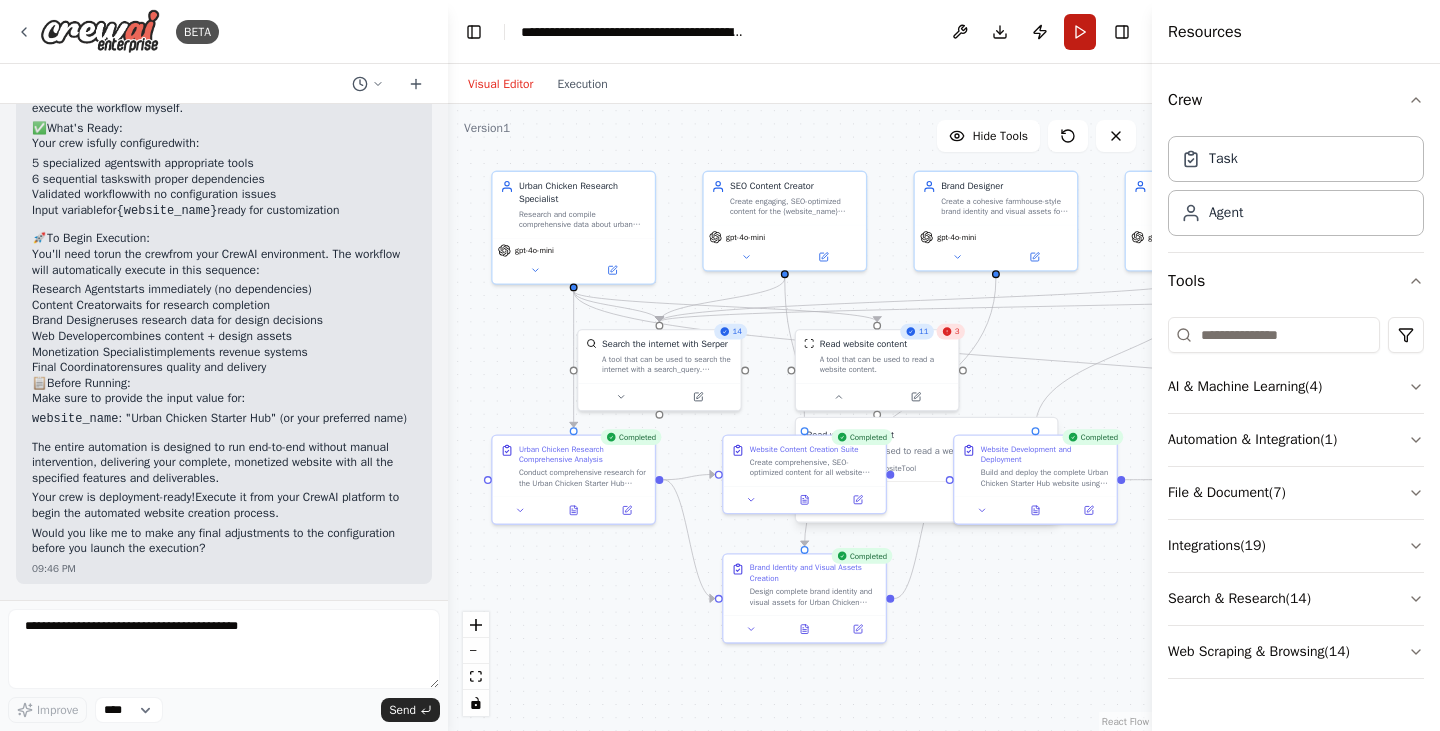 click on "Run" at bounding box center (1080, 32) 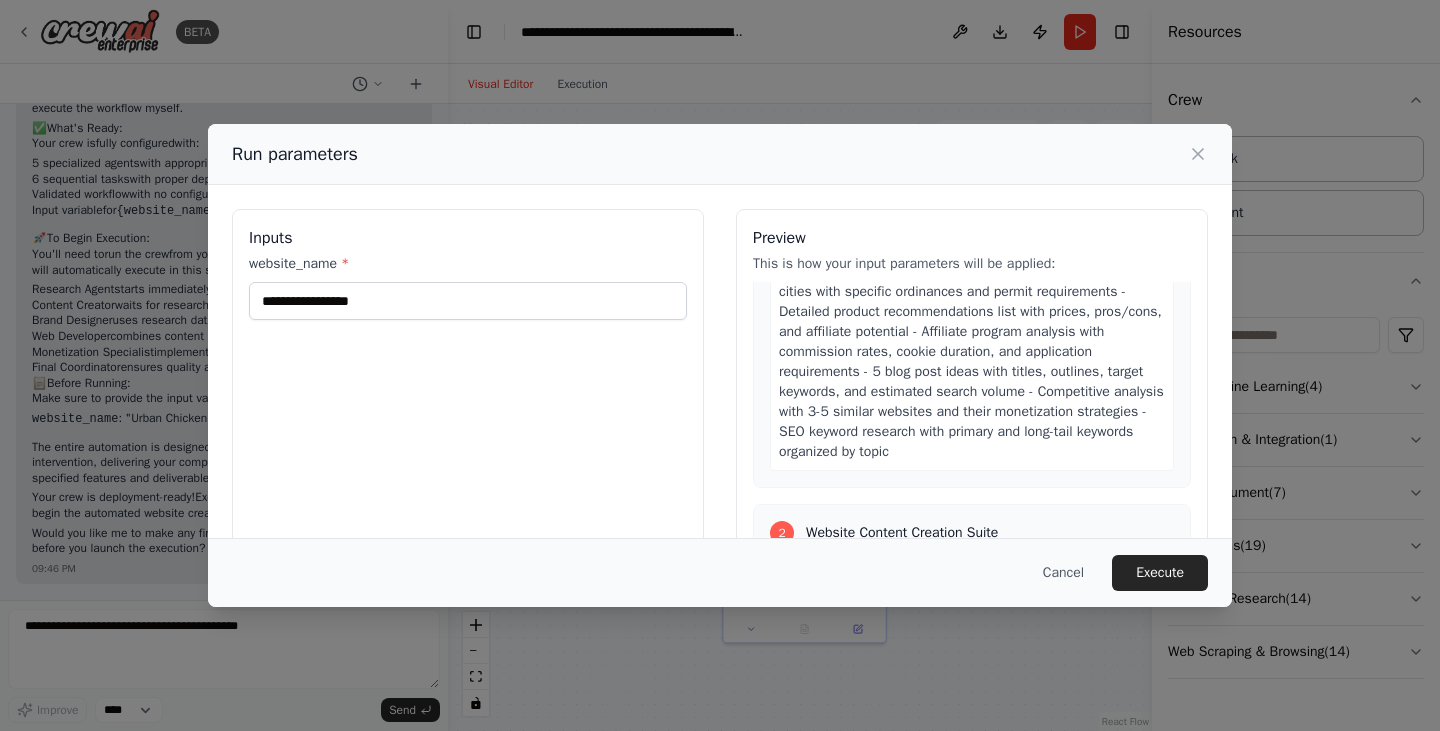 scroll, scrollTop: 300, scrollLeft: 0, axis: vertical 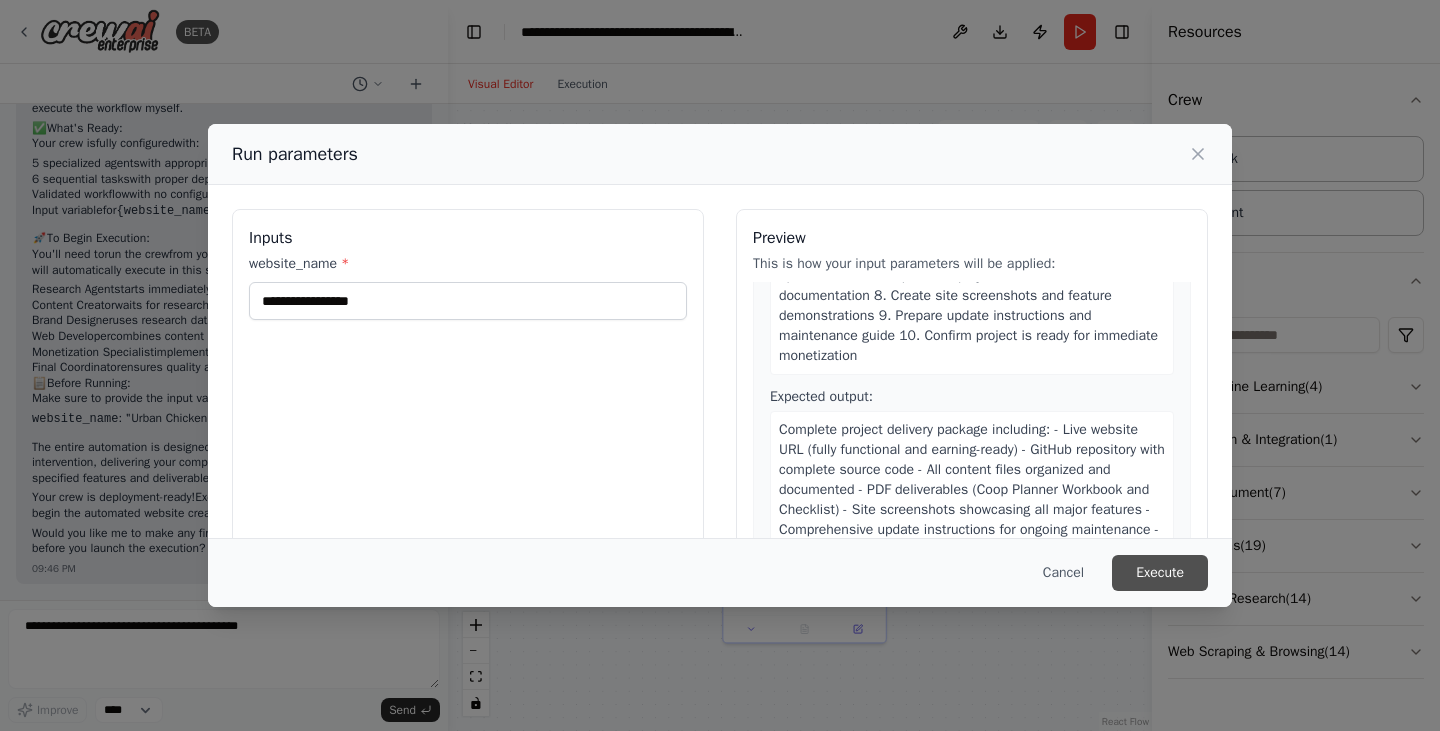 click on "Execute" at bounding box center [1160, 573] 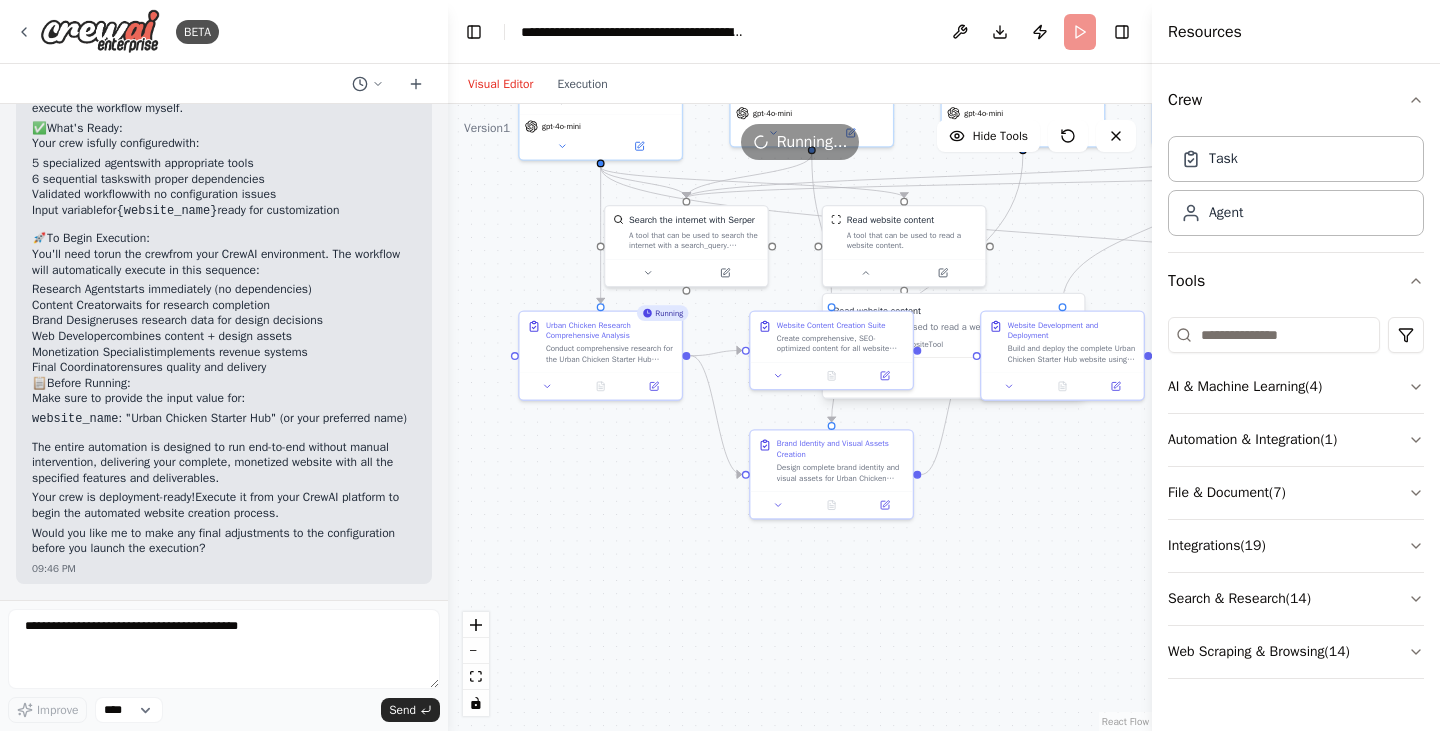 drag, startPoint x: 532, startPoint y: 347, endPoint x: 562, endPoint y: 224, distance: 126.60569 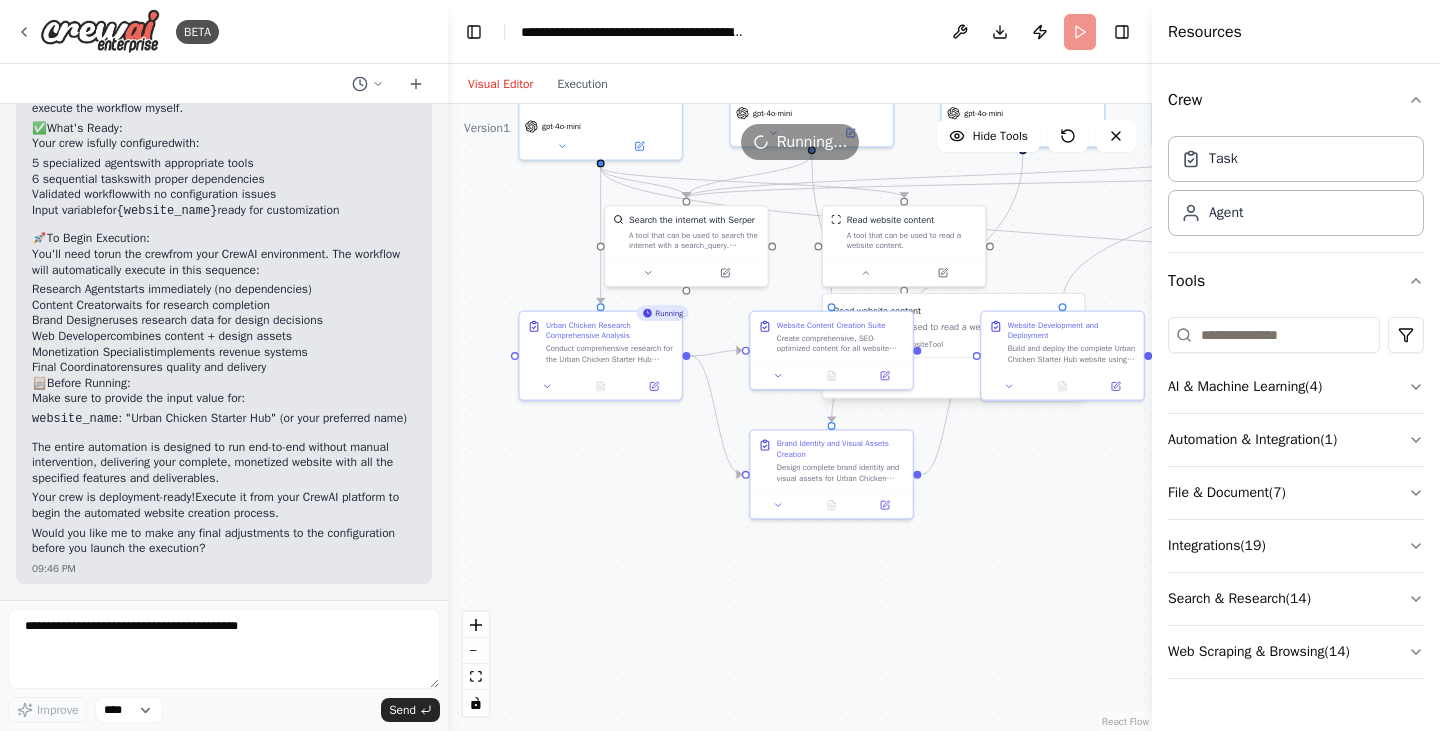 click on ".deletable-edge-delete-btn {
width: 20px;
height: 20px;
border: 0px solid #ffffff;
color: #6b7280;
background-color: #f8fafc;
cursor: pointer;
border-radius: 50%;
font-size: 12px;
padding: 3px;
display: flex;
align-items: center;
justify-content: center;
transition: all 0.2s cubic-bezier(0.4, 0, 0.2, 1);
box-shadow: 0 2px 4px rgba(0, 0, 0, 0.1);
}
.deletable-edge-delete-btn:hover {
background-color: #ef4444;
color: #ffffff;
border-color: #dc2626;
transform: scale(1.1);
box-shadow: 0 4px 12px rgba(239, 68, 68, 0.4);
}
.deletable-edge-delete-btn:active {
transform: scale(0.95);
box-shadow: 0 2px 4px rgba(239, 68, 68, 0.3);
}
Busy Urban Chicken Research Specialist gpt-4o-mini Class name:  Save" at bounding box center (800, 417) 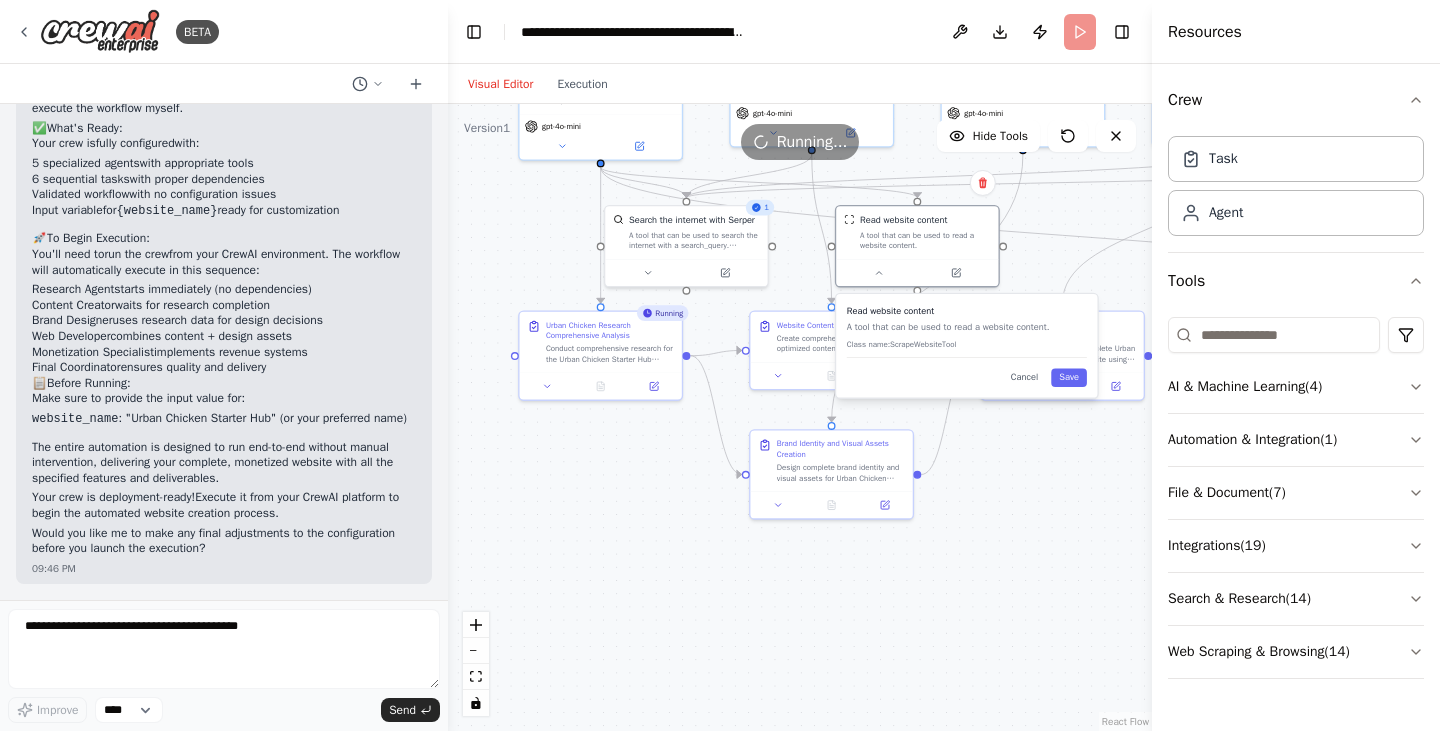 drag, startPoint x: 954, startPoint y: 339, endPoint x: 964, endPoint y: 334, distance: 11.18034 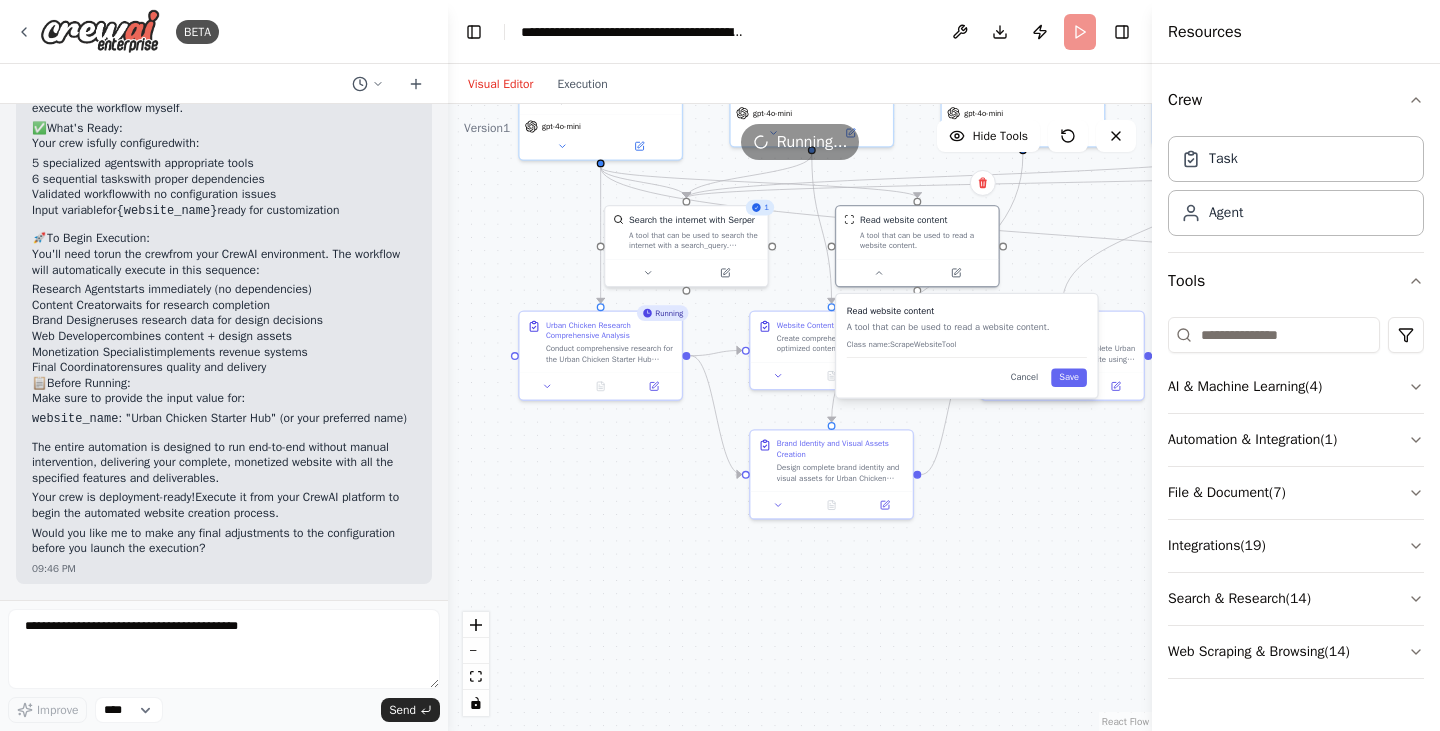 click on "Read website content A tool that can be used to read a website content. Class name:  ScrapeWebsiteTool" at bounding box center [967, 331] 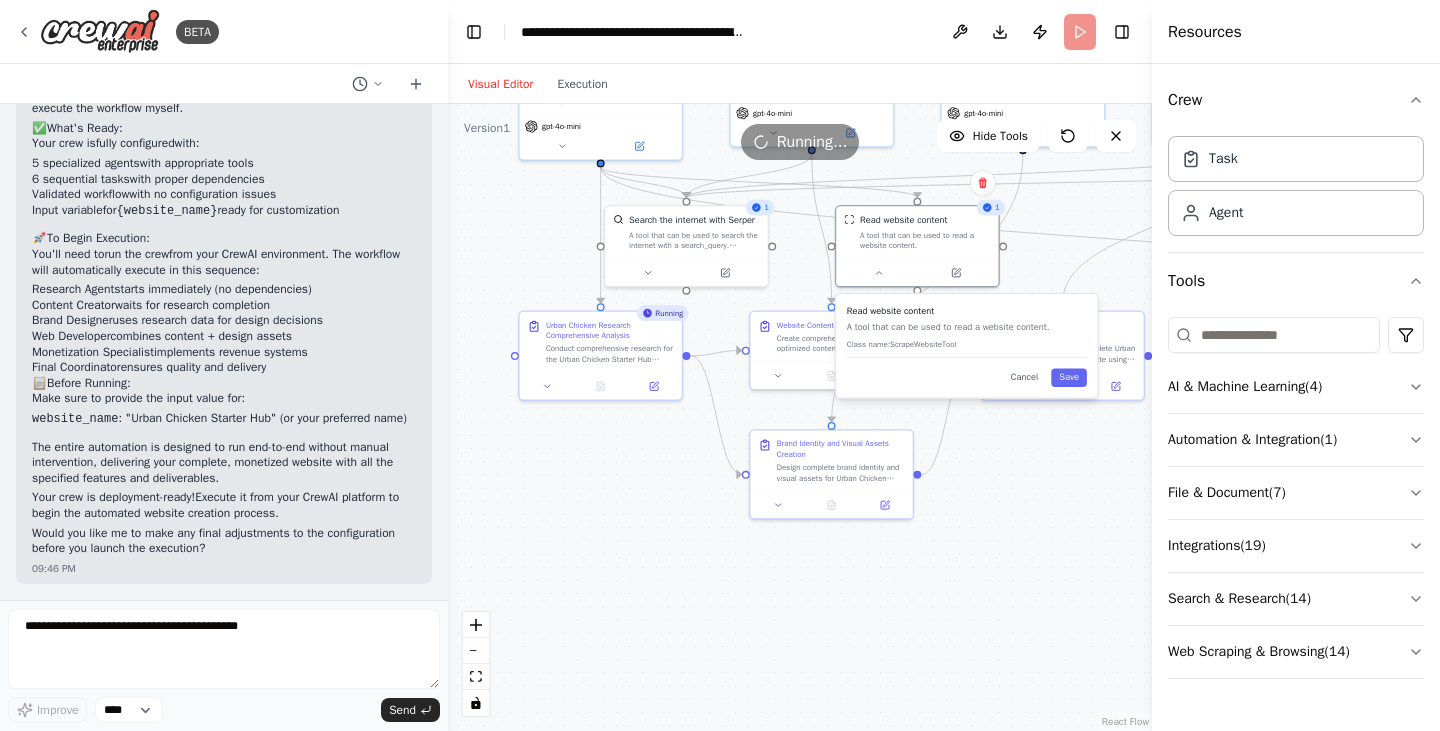 click on ".deletable-edge-delete-btn {
width: 20px;
height: 20px;
border: 0px solid #ffffff;
color: #6b7280;
background-color: #f8fafc;
cursor: pointer;
border-radius: 50%;
font-size: 12px;
padding: 3px;
display: flex;
align-items: center;
justify-content: center;
transition: all 0.2s cubic-bezier(0.4, 0, 0.2, 1);
box-shadow: 0 2px 4px rgba(0, 0, 0, 0.1);
}
.deletable-edge-delete-btn:hover {
background-color: #ef4444;
color: #ffffff;
border-color: #dc2626;
transform: scale(1.1);
box-shadow: 0 4px 12px rgba(239, 68, 68, 0.4);
}
.deletable-edge-delete-btn:active {
transform: scale(0.95);
box-shadow: 0 2px 4px rgba(239, 68, 68, 0.3);
}
Busy Urban Chicken Research Specialist gpt-4o-mini 1 1 Class name:" at bounding box center (800, 417) 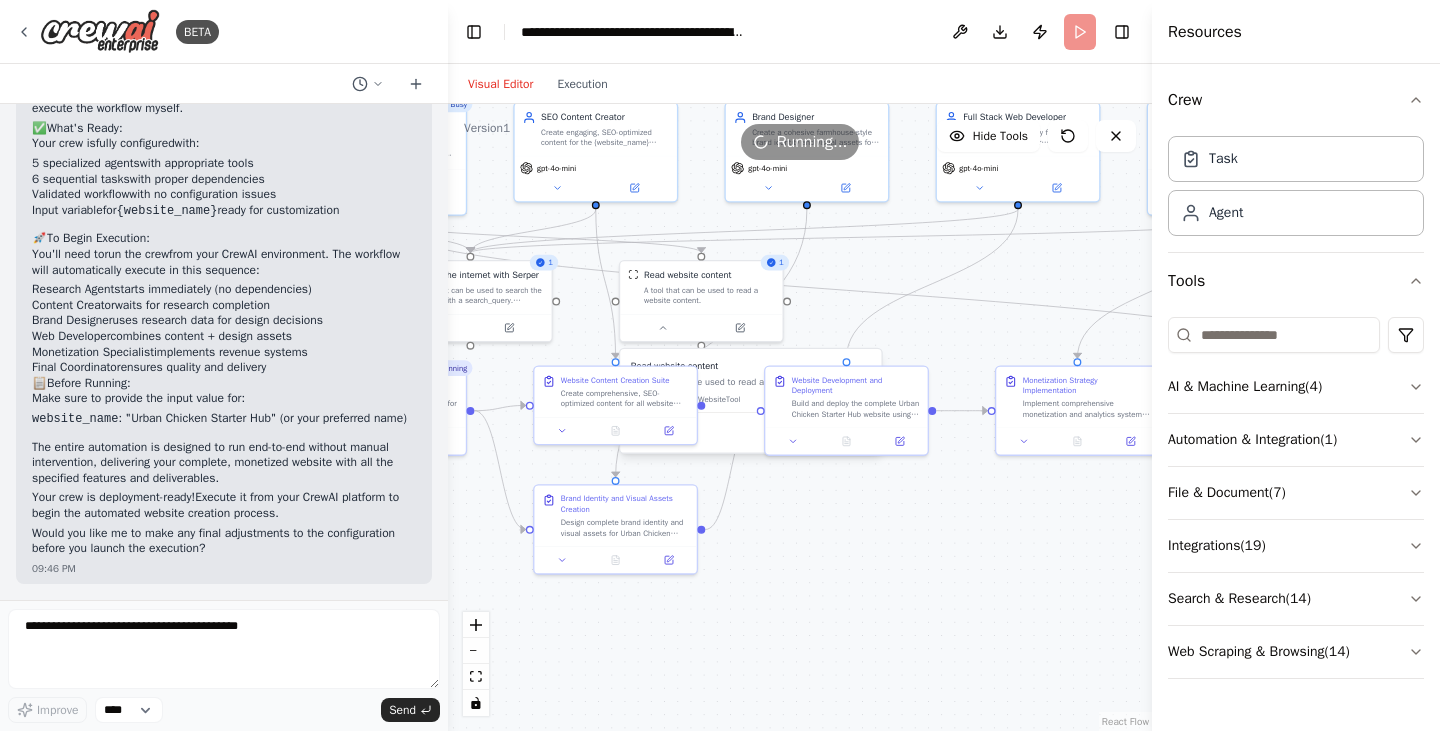 drag, startPoint x: 1026, startPoint y: 528, endPoint x: 808, endPoint y: 585, distance: 225.32864 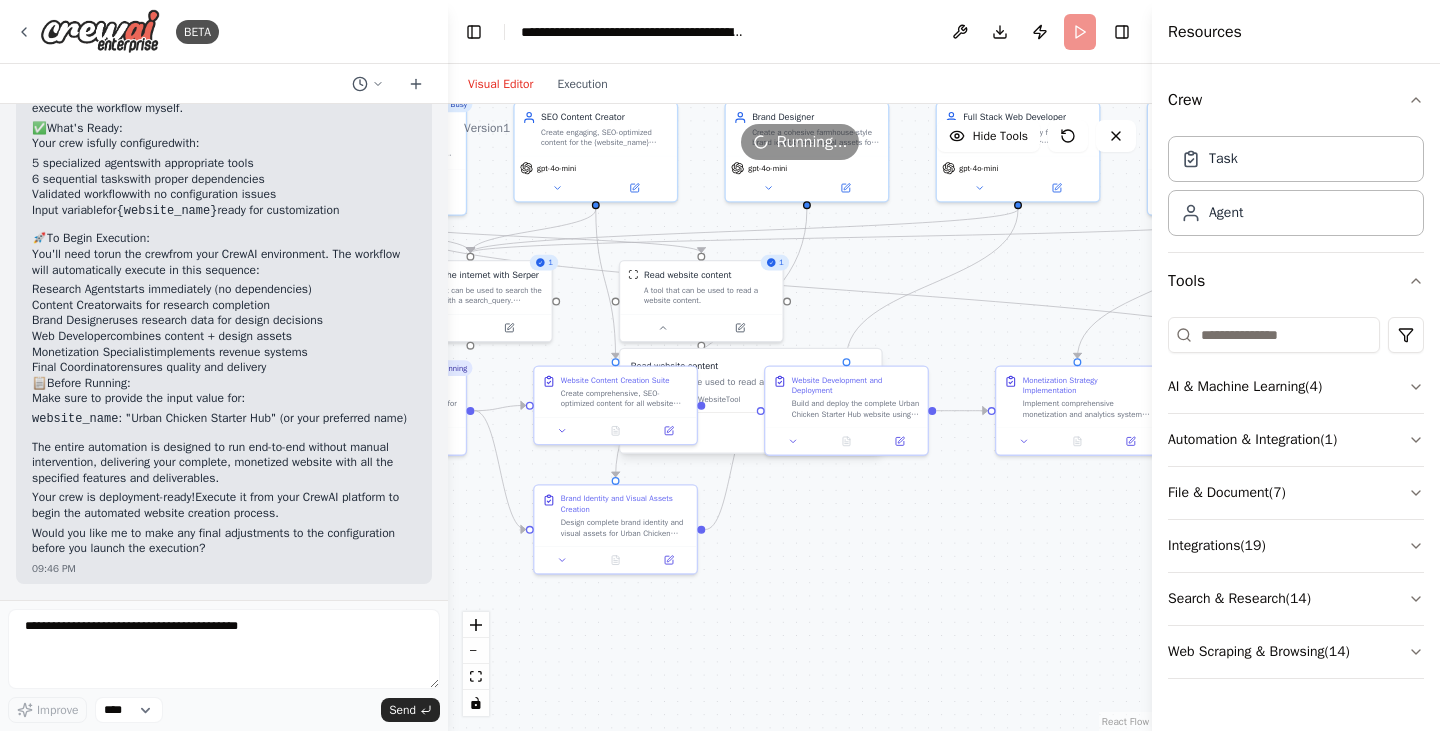 click on ".deletable-edge-delete-btn {
width: 20px;
height: 20px;
border: 0px solid #ffffff;
color: #6b7280;
background-color: #f8fafc;
cursor: pointer;
border-radius: 50%;
font-size: 12px;
padding: 3px;
display: flex;
align-items: center;
justify-content: center;
transition: all 0.2s cubic-bezier(0.4, 0, 0.2, 1);
box-shadow: 0 2px 4px rgba(0, 0, 0, 0.1);
}
.deletable-edge-delete-btn:hover {
background-color: #ef4444;
color: #ffffff;
border-color: #dc2626;
transform: scale(1.1);
box-shadow: 0 4px 12px rgba(239, 68, 68, 0.4);
}
.deletable-edge-delete-btn:active {
transform: scale(0.95);
box-shadow: 0 2px 4px rgba(239, 68, 68, 0.3);
}
Busy Urban Chicken Research Specialist gpt-4o-mini 1 1 Class name:" at bounding box center (800, 417) 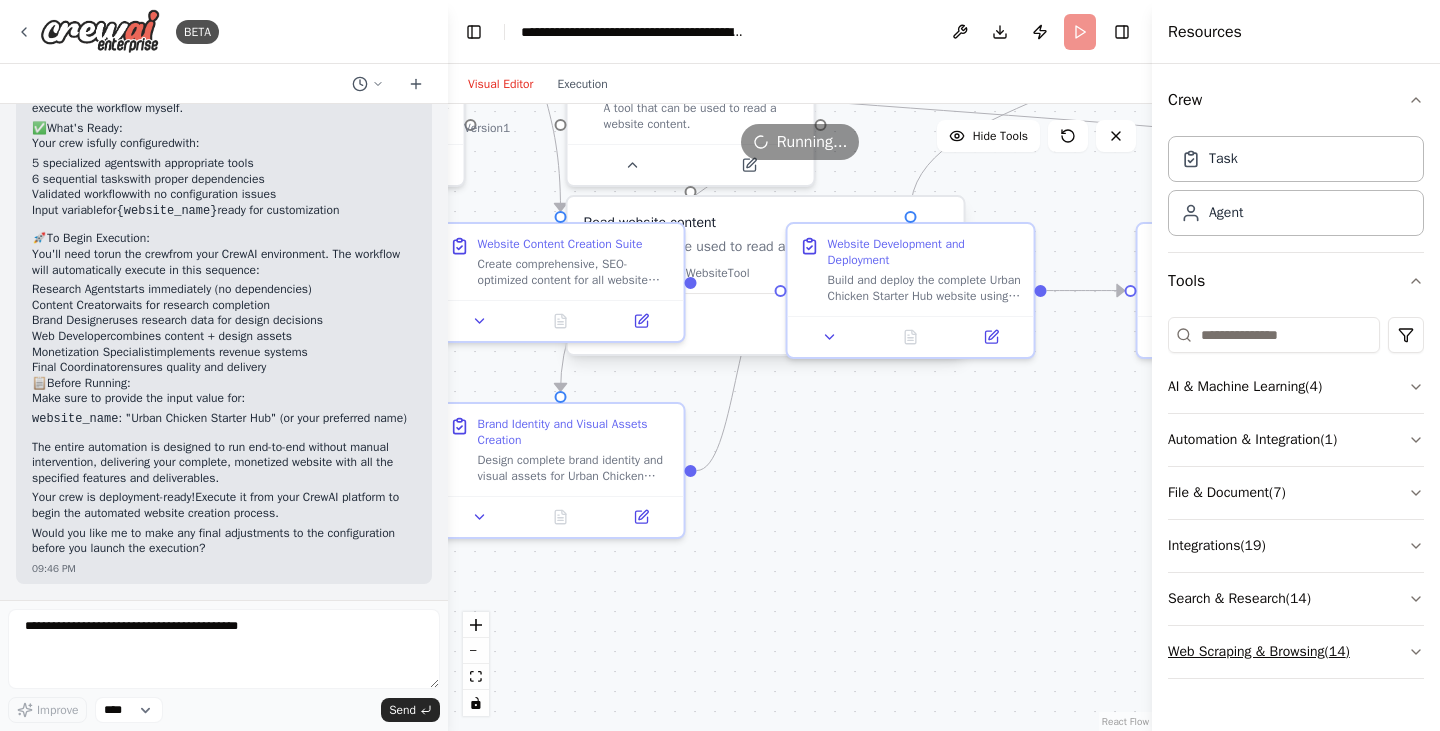 click on "Web Scraping & Browsing  ( 14 )" at bounding box center [1296, 652] 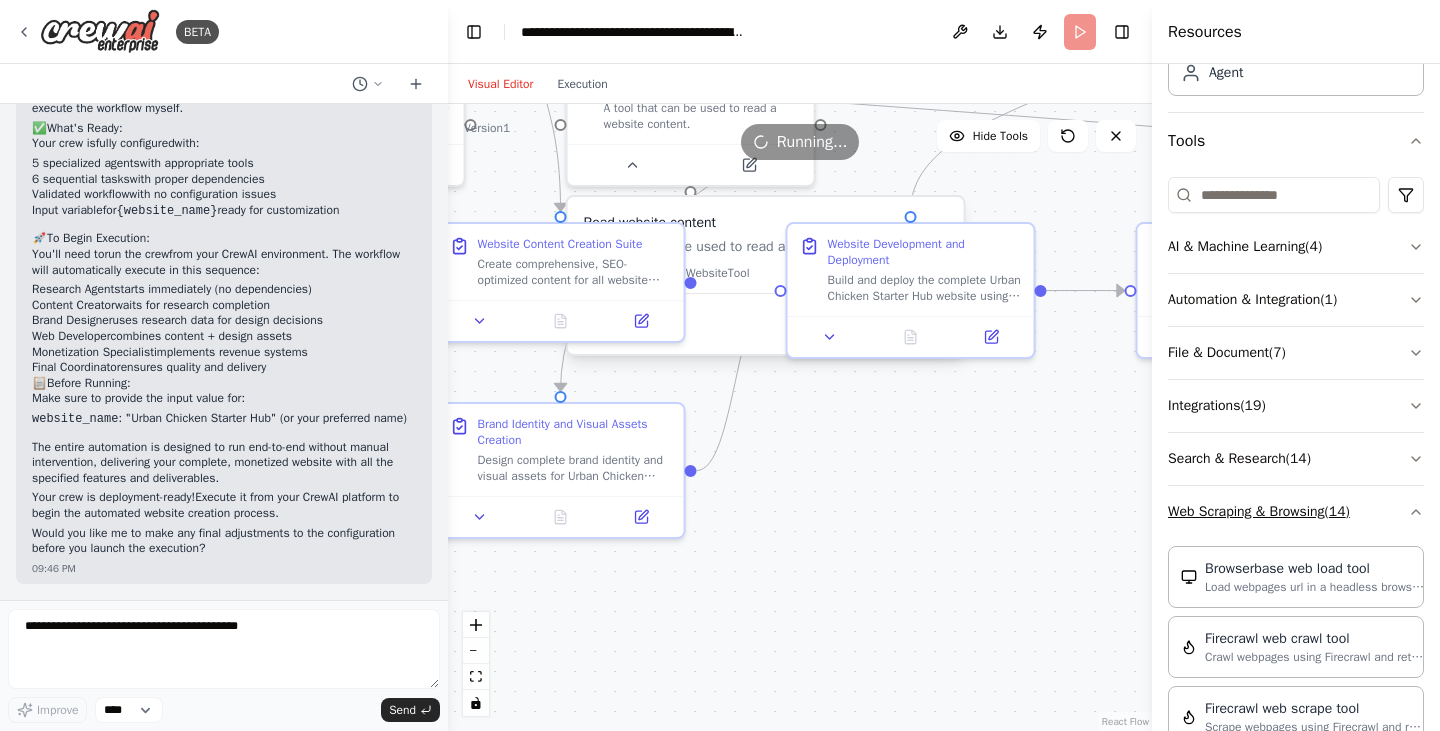 scroll, scrollTop: 200, scrollLeft: 0, axis: vertical 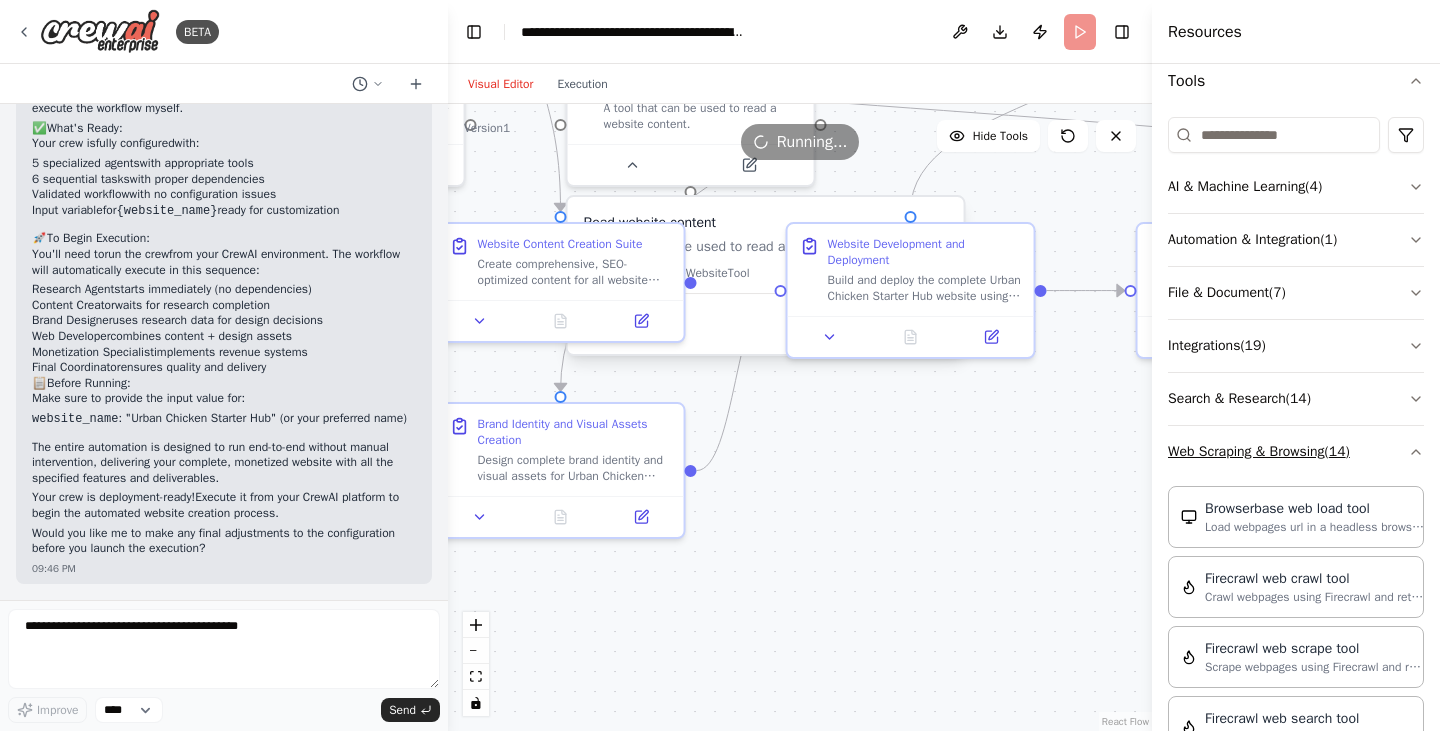 click 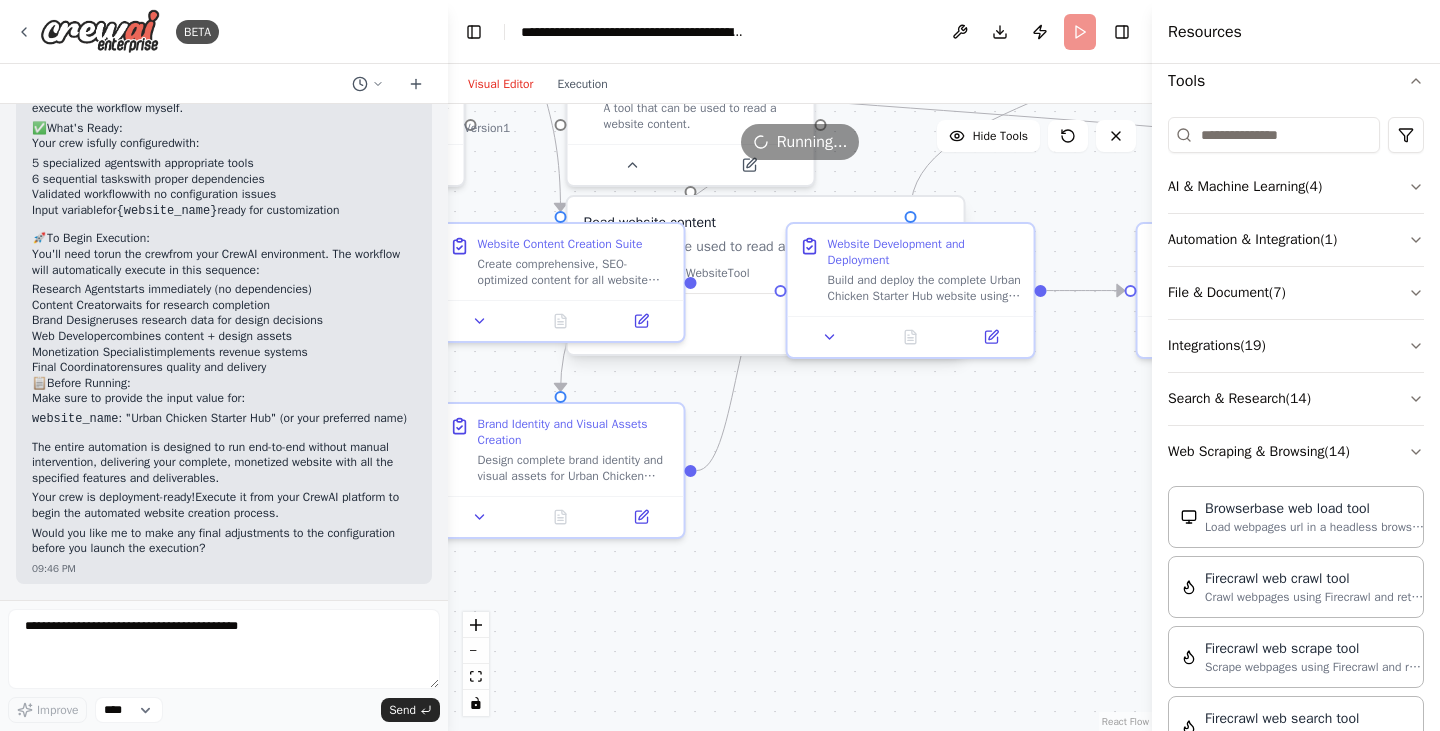scroll, scrollTop: 0, scrollLeft: 0, axis: both 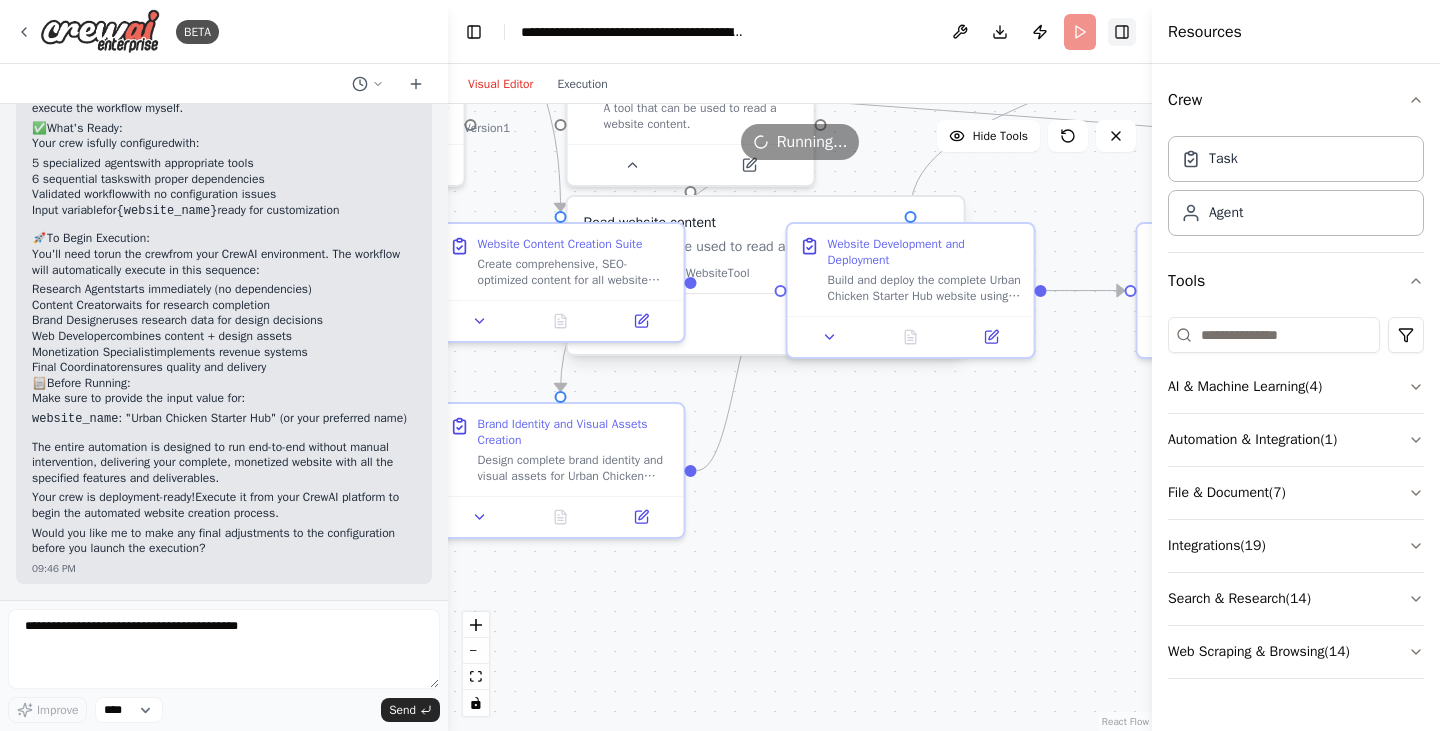 click on "Toggle Right Sidebar" at bounding box center (1122, 32) 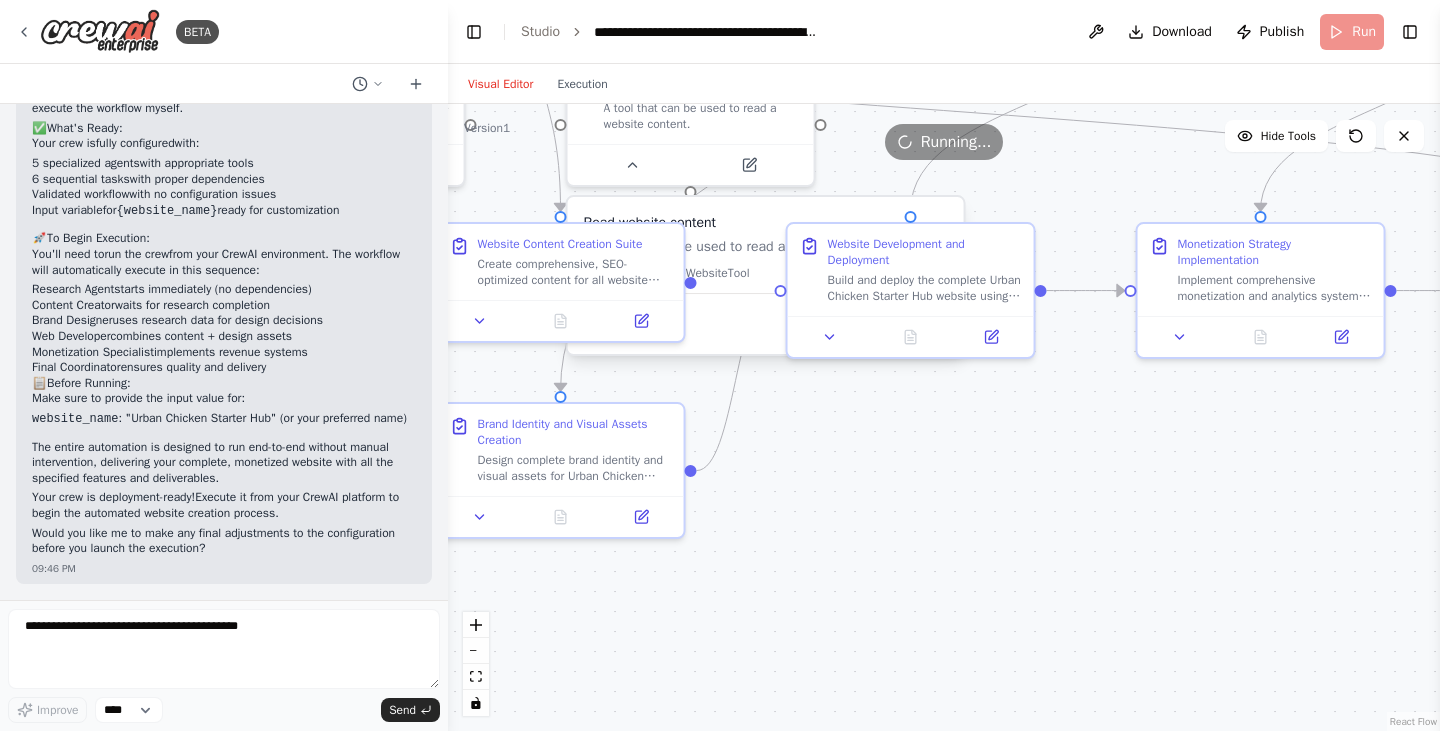 drag, startPoint x: 1284, startPoint y: 34, endPoint x: 1261, endPoint y: 3, distance: 38.600517 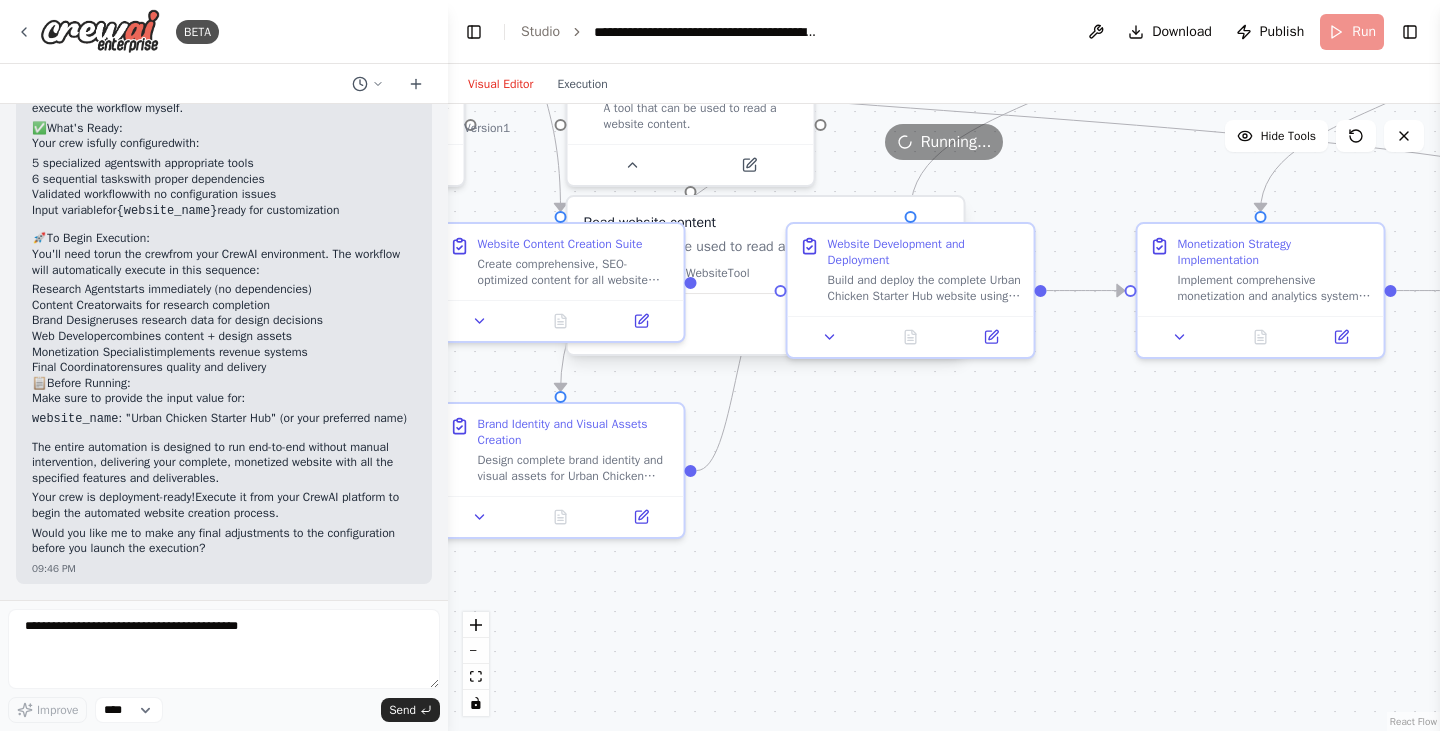 click on "**********" at bounding box center [944, 32] 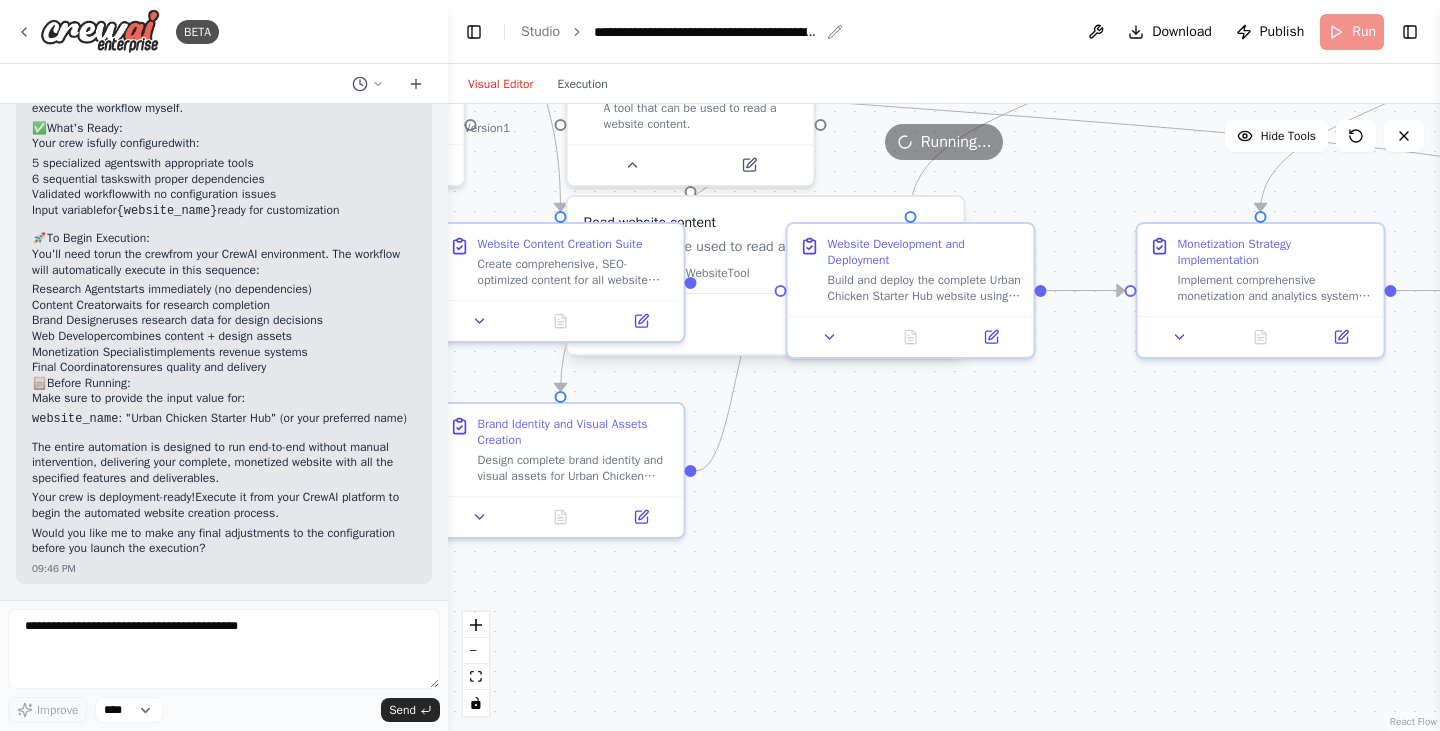 click 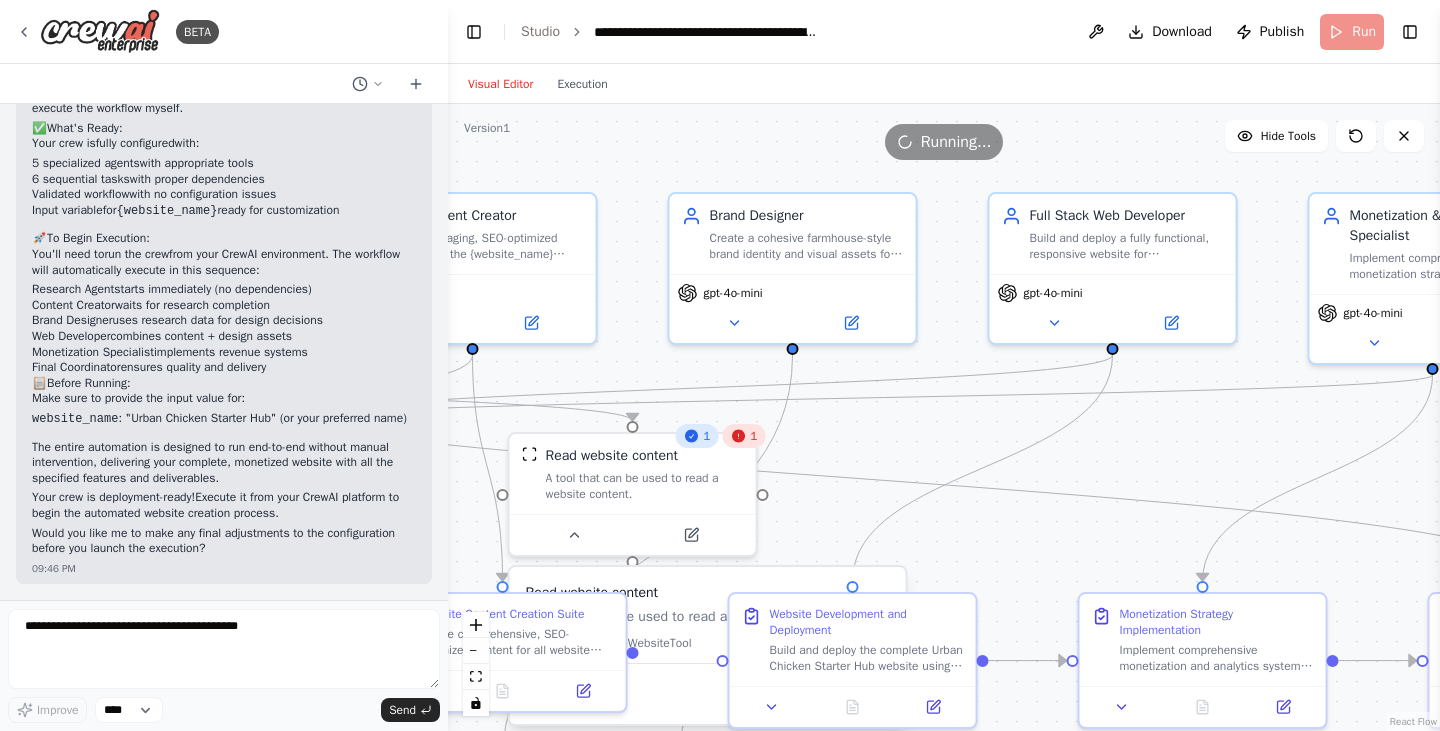 drag, startPoint x: 1095, startPoint y: 214, endPoint x: 1034, endPoint y: 550, distance: 341.4923 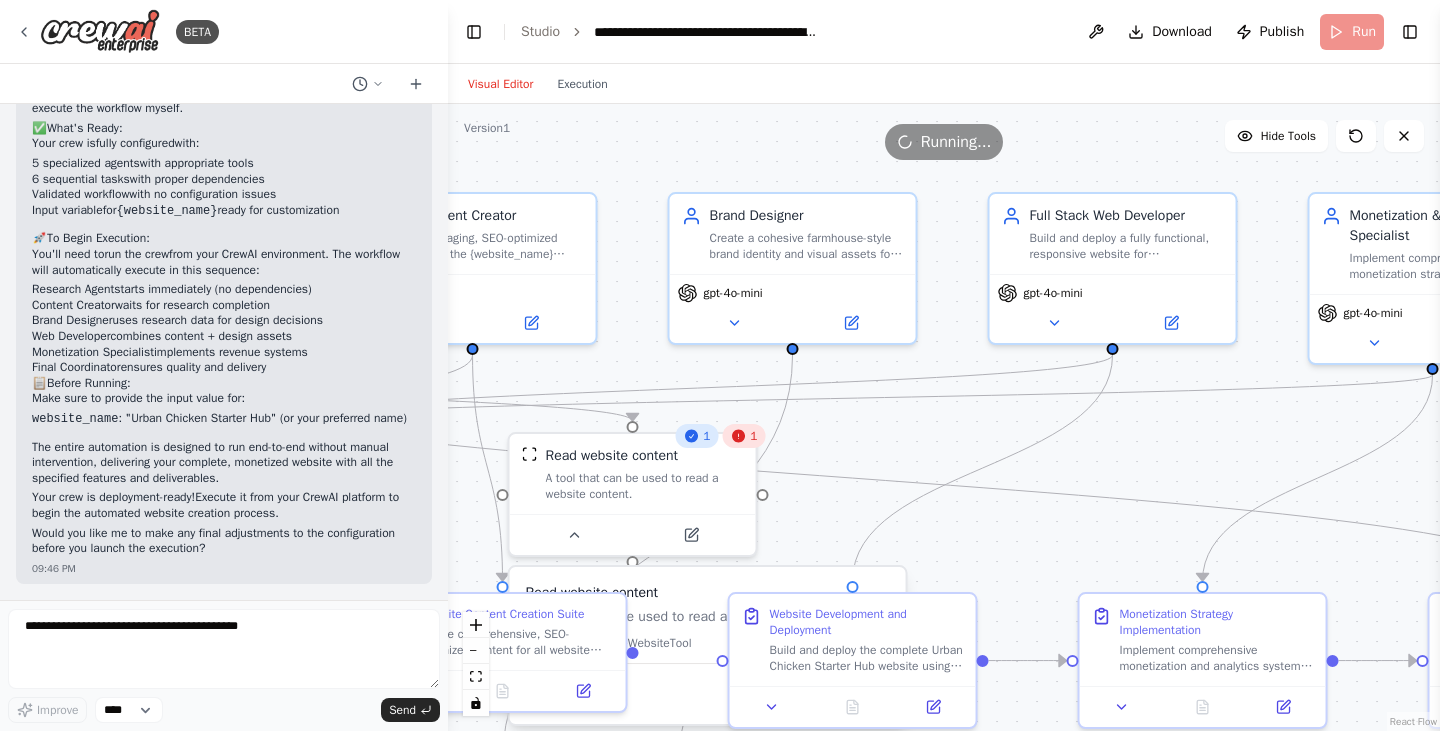 click on ".deletable-edge-delete-btn {
width: 20px;
height: 20px;
border: 0px solid #ffffff;
color: #6b7280;
background-color: #f8fafc;
cursor: pointer;
border-radius: 50%;
font-size: 12px;
padding: 3px;
display: flex;
align-items: center;
justify-content: center;
transition: all 0.2s cubic-bezier(0.4, 0, 0.2, 1);
box-shadow: 0 2px 4px rgba(0, 0, 0, 0.1);
}
.deletable-edge-delete-btn:hover {
background-color: #ef4444;
color: #ffffff;
border-color: #dc2626;
transform: scale(1.1);
box-shadow: 0 4px 12px rgba(239, 68, 68, 0.4);
}
.deletable-edge-delete-btn:active {
transform: scale(0.95);
box-shadow: 0 2px 4px rgba(239, 68, 68, 0.3);
}
Busy Urban Chicken Research Specialist gpt-4o-mini 1 1 1 Class name:" at bounding box center [944, 417] 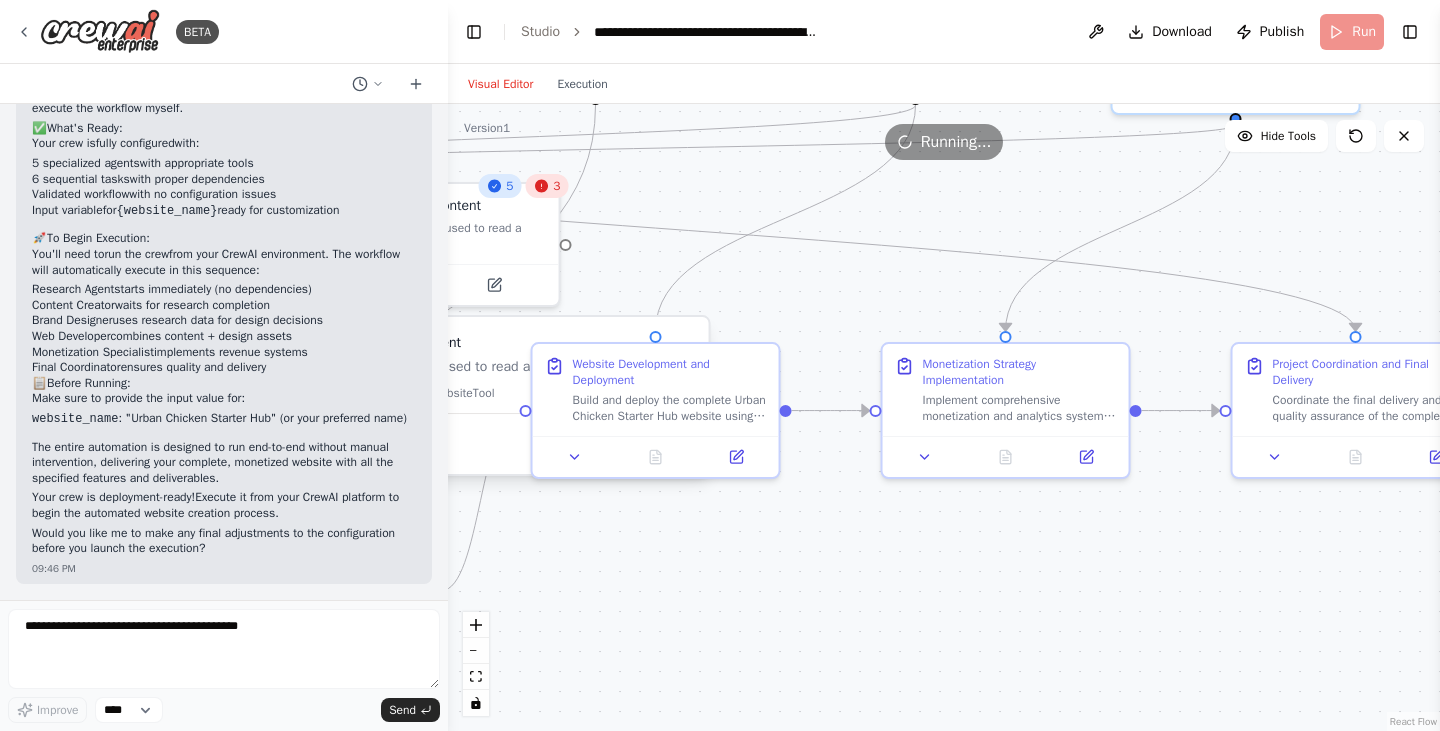 drag, startPoint x: 1167, startPoint y: 432, endPoint x: 944, endPoint y: 183, distance: 334.26038 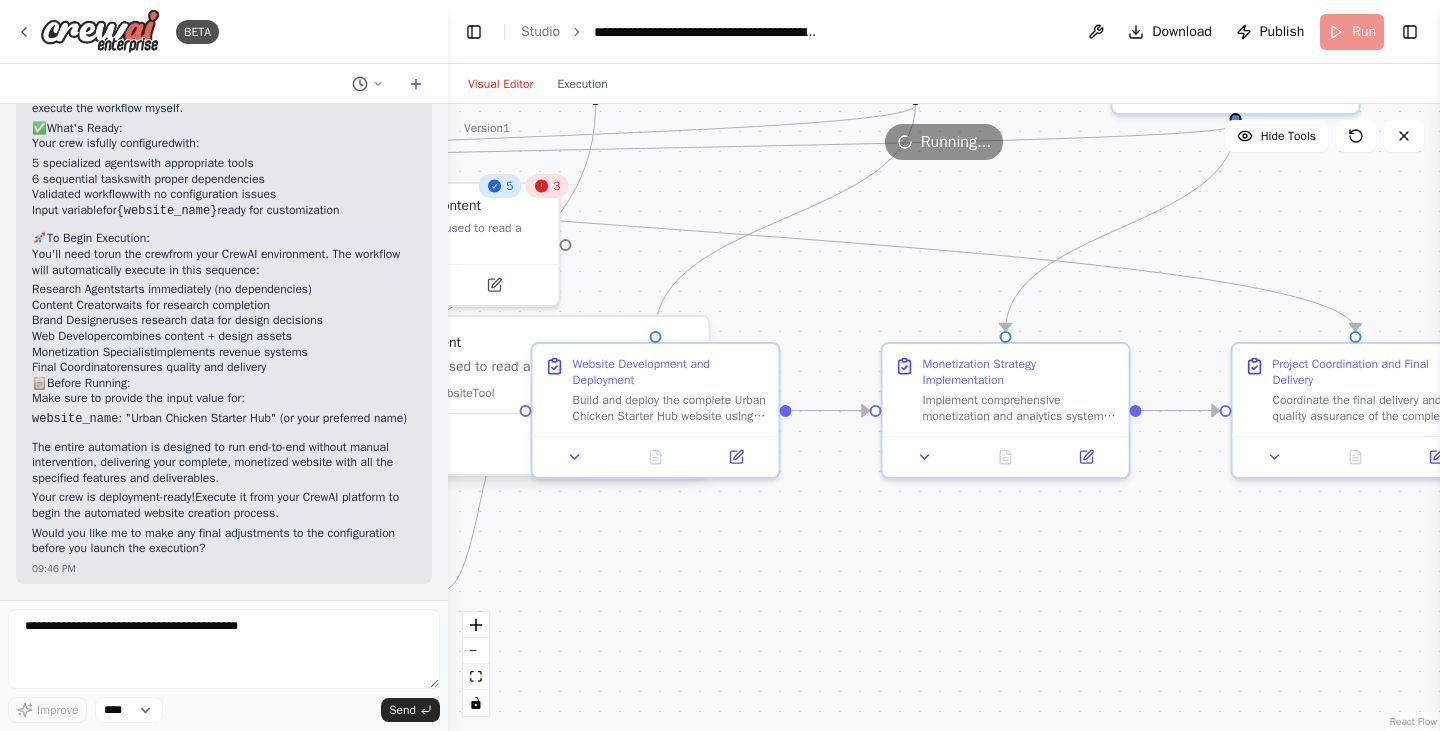click on ".deletable-edge-delete-btn {
width: 20px;
height: 20px;
border: 0px solid #ffffff;
color: #6b7280;
background-color: #f8fafc;
cursor: pointer;
border-radius: 50%;
font-size: 12px;
padding: 3px;
display: flex;
align-items: center;
justify-content: center;
transition: all 0.2s cubic-bezier(0.4, 0, 0.2, 1);
box-shadow: 0 2px 4px rgba(0, 0, 0, 0.1);
}
.deletable-edge-delete-btn:hover {
background-color: #ef4444;
color: #ffffff;
border-color: #dc2626;
transform: scale(1.1);
box-shadow: 0 4px 12px rgba(239, 68, 68, 0.4);
}
.deletable-edge-delete-btn:active {
transform: scale(0.95);
box-shadow: 0 2px 4px rgba(239, 68, 68, 0.3);
}
Urban Chicken Research Specialist gpt-4o-mini 4 5 3 Class name:  Save" at bounding box center (944, 417) 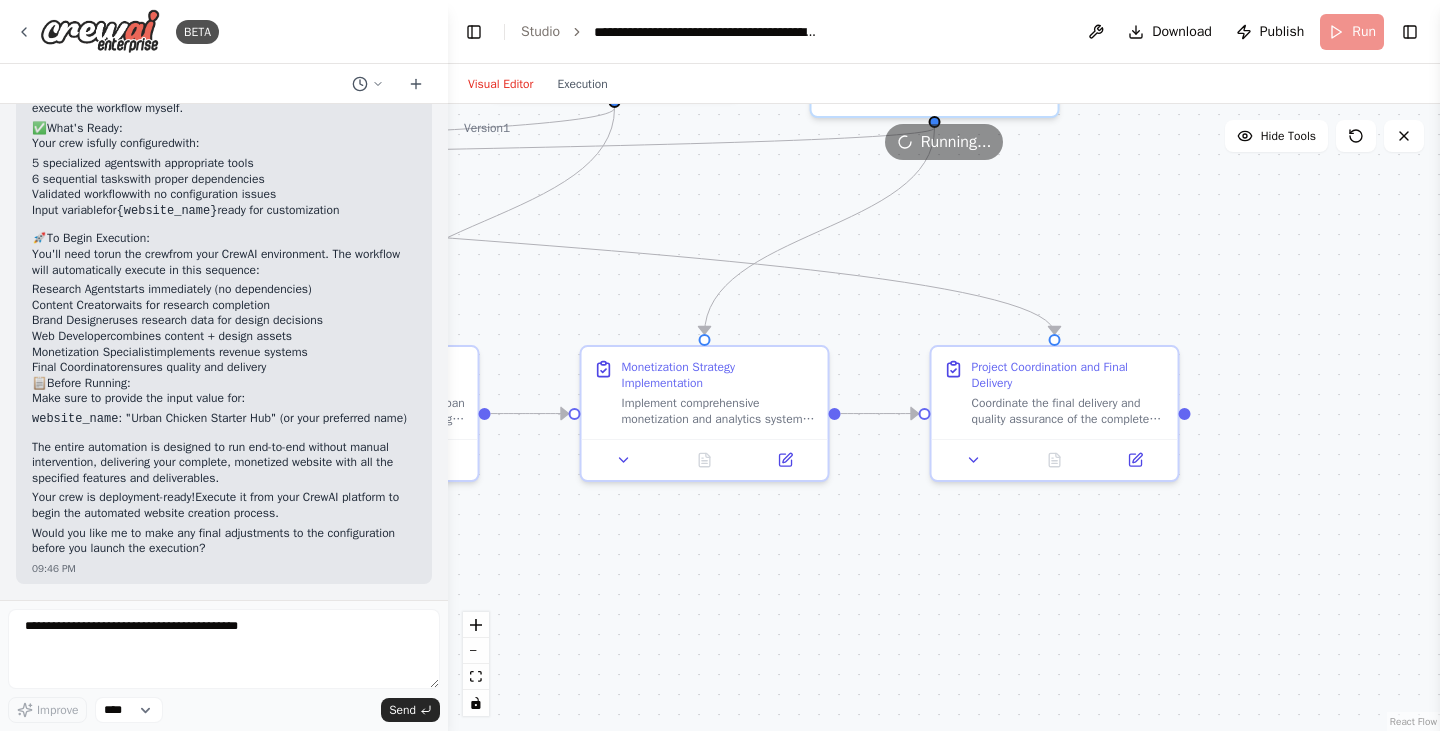 drag, startPoint x: 1199, startPoint y: 624, endPoint x: 870, endPoint y: 650, distance: 330.02576 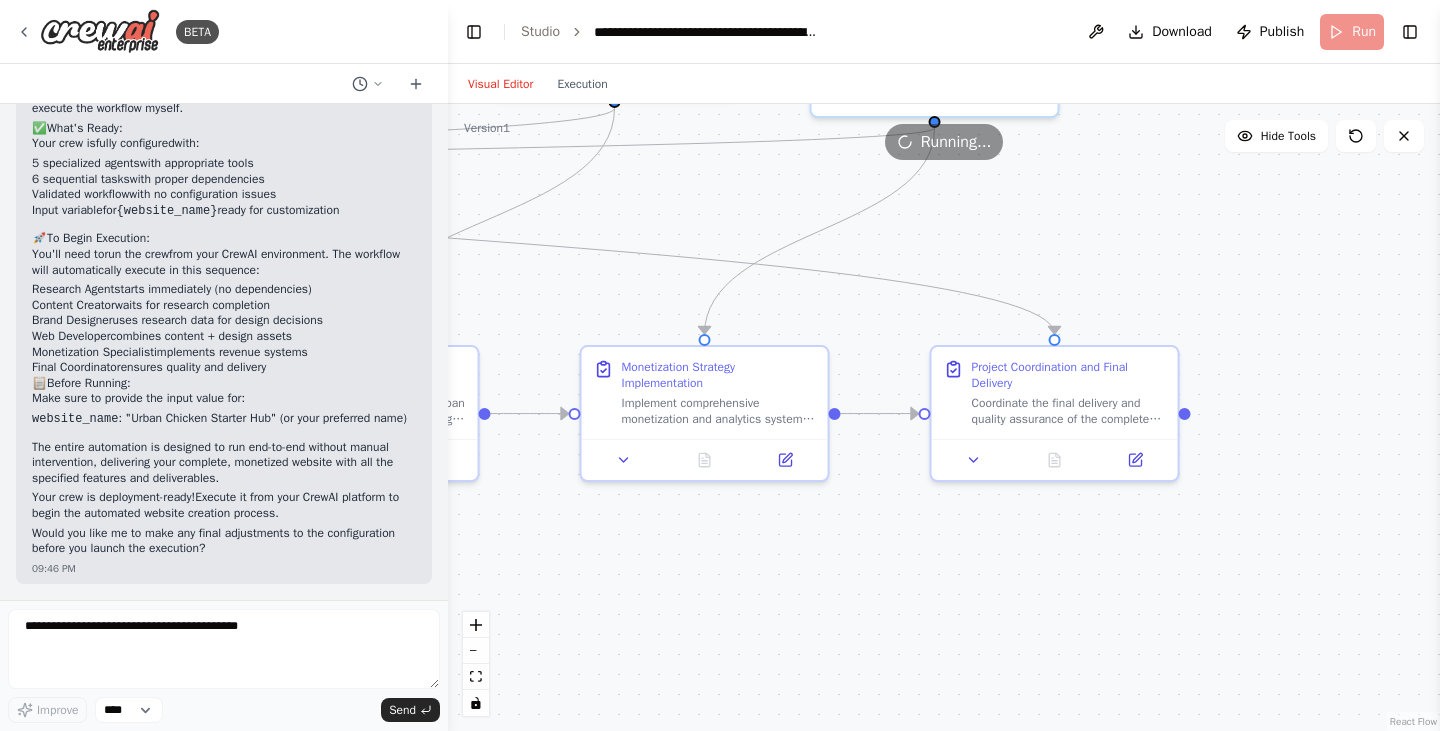 click on ".deletable-edge-delete-btn {
width: 20px;
height: 20px;
border: 0px solid #ffffff;
color: #6b7280;
background-color: #f8fafc;
cursor: pointer;
border-radius: 50%;
font-size: 12px;
padding: 3px;
display: flex;
align-items: center;
justify-content: center;
transition: all 0.2s cubic-bezier(0.4, 0, 0.2, 1);
box-shadow: 0 2px 4px rgba(0, 0, 0, 0.1);
}
.deletable-edge-delete-btn:hover {
background-color: #ef4444;
color: #ffffff;
border-color: #dc2626;
transform: scale(1.1);
box-shadow: 0 4px 12px rgba(239, 68, 68, 0.4);
}
.deletable-edge-delete-btn:active {
transform: scale(0.95);
box-shadow: 0 2px 4px rgba(239, 68, 68, 0.3);
}
Urban Chicken Research Specialist gpt-4o-mini 4 5 3 Class name:  Save" at bounding box center (944, 417) 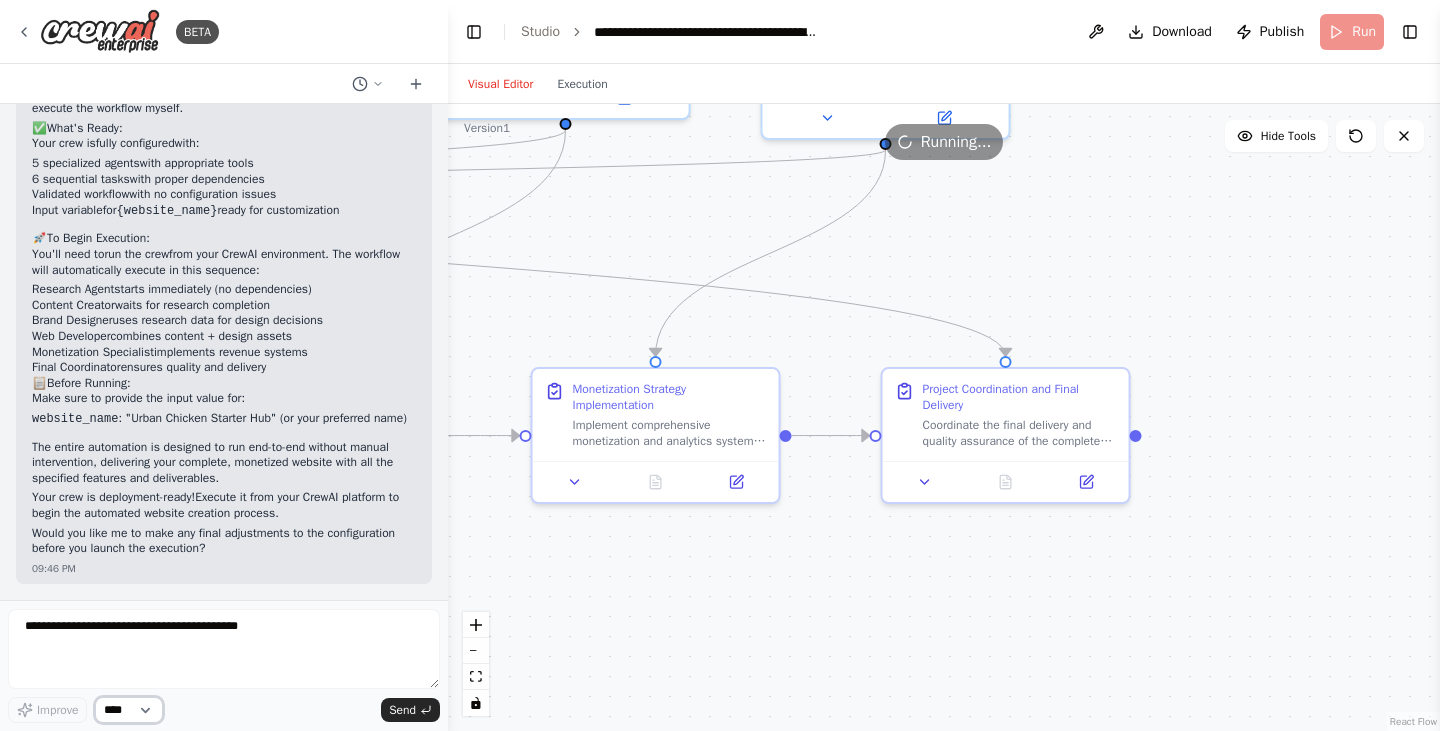 click on "****" at bounding box center (129, 710) 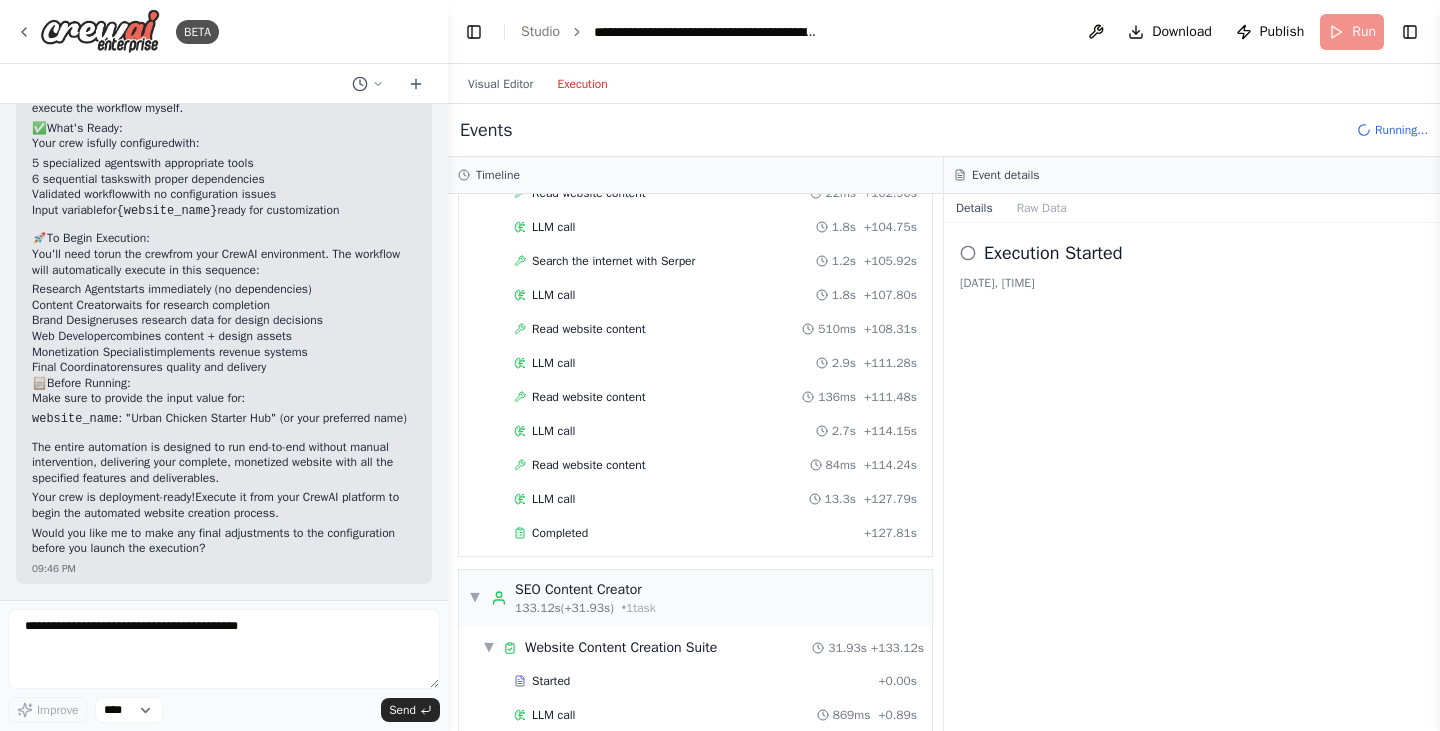 click on "Execution" at bounding box center [582, 84] 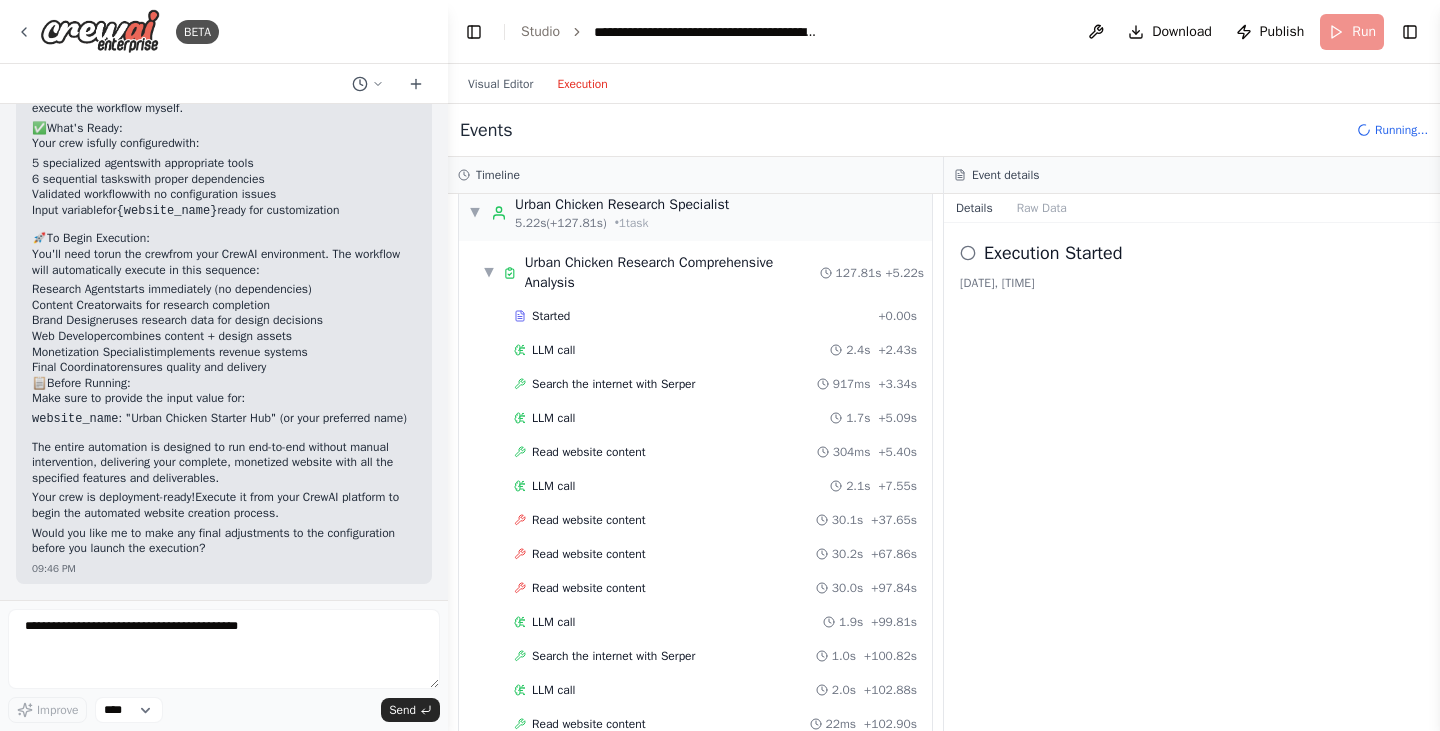 scroll, scrollTop: 0, scrollLeft: 0, axis: both 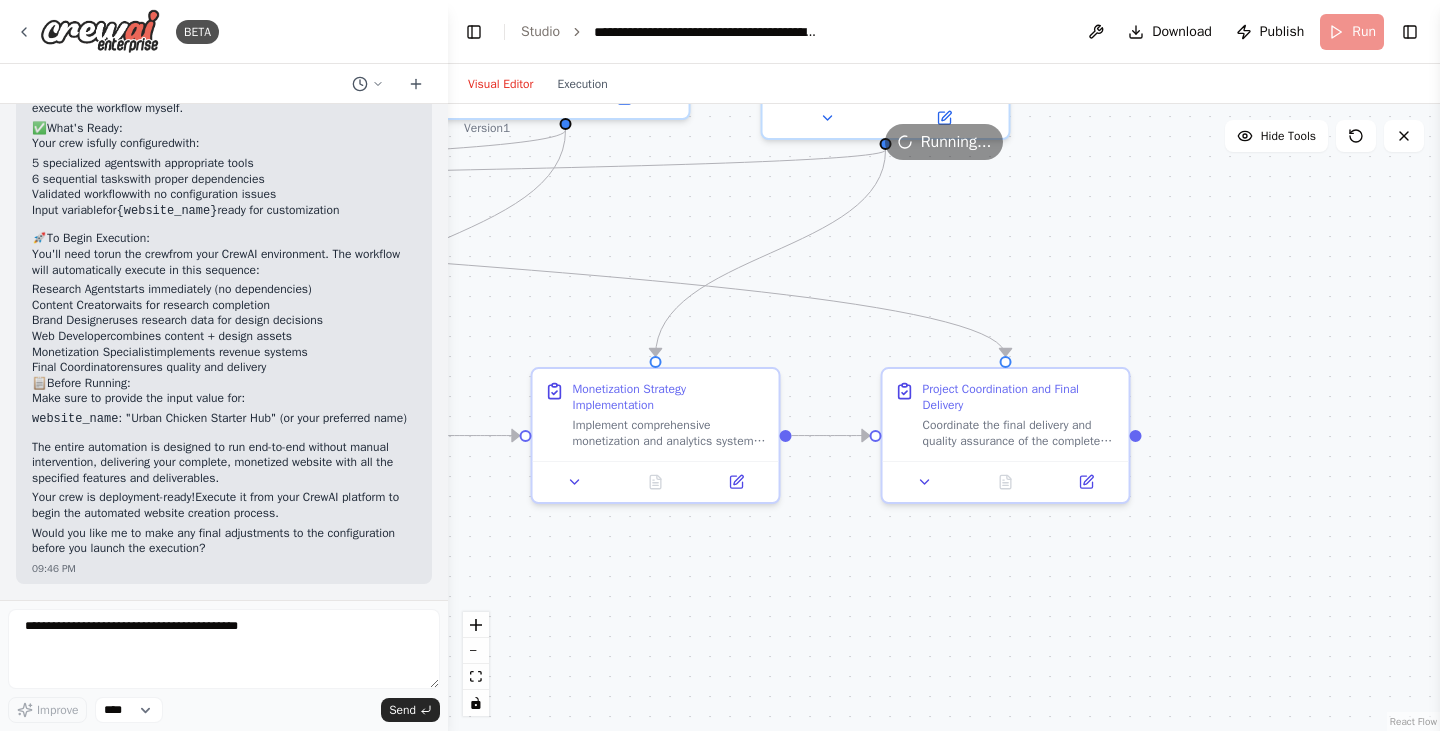click on "Visual Editor" at bounding box center (500, 84) 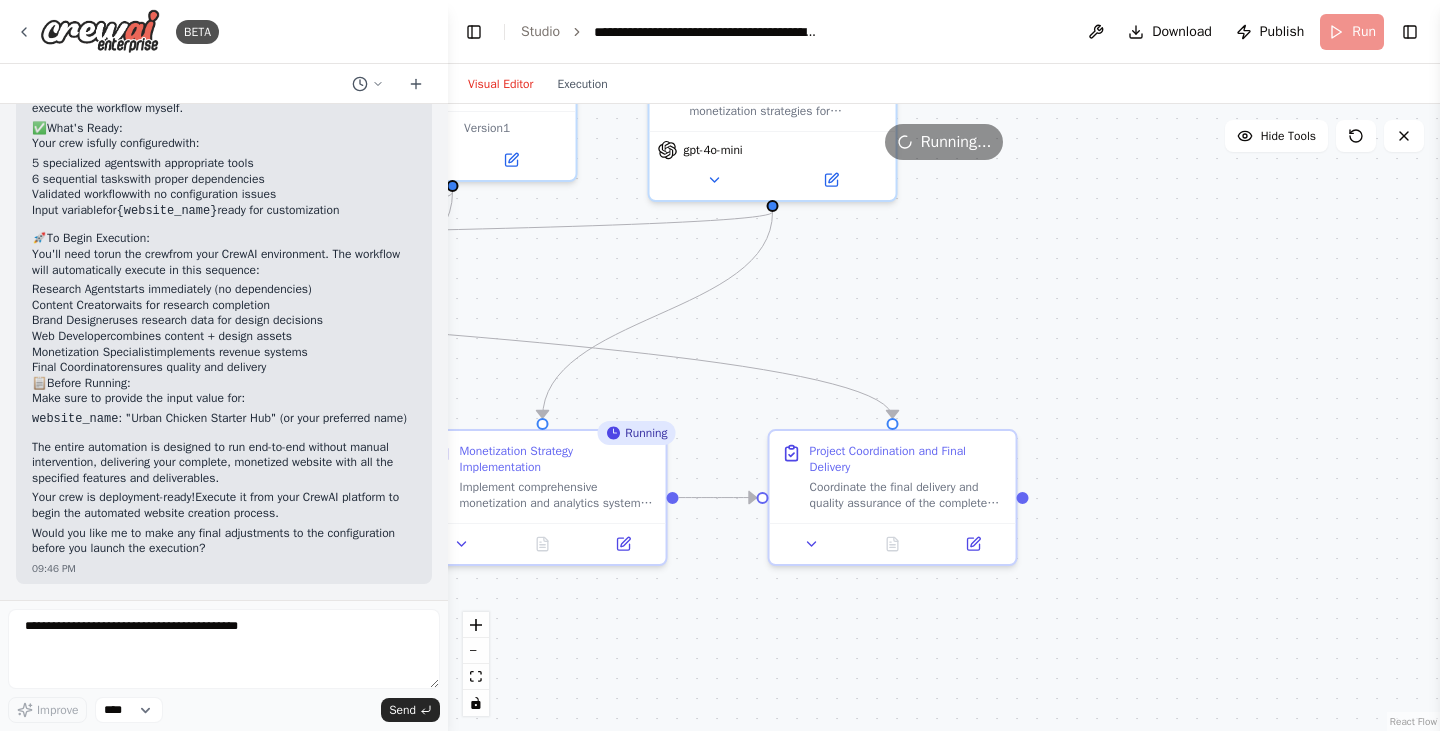 drag, startPoint x: 1164, startPoint y: 255, endPoint x: 1044, endPoint y: 300, distance: 128.16005 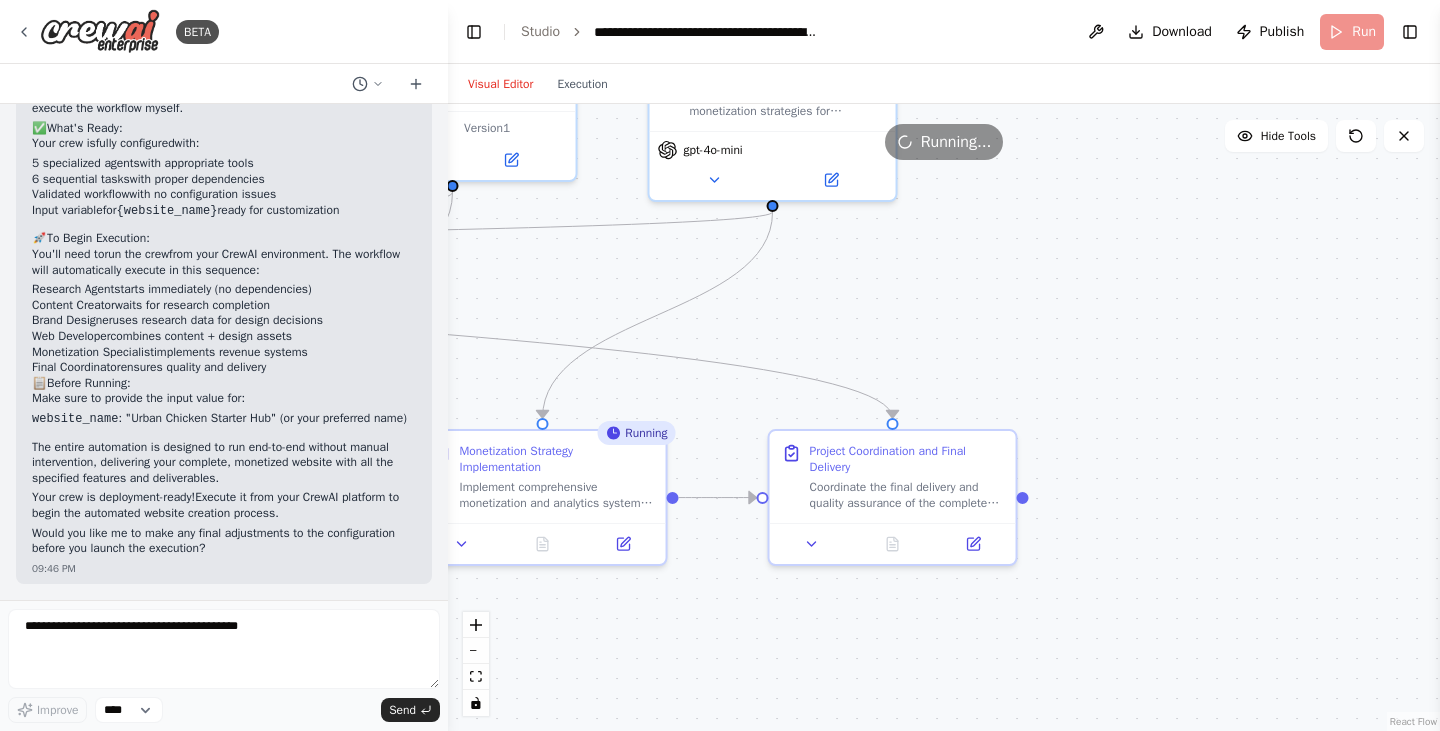 click on ".deletable-edge-delete-btn {
width: 20px;
height: 20px;
border: 0px solid #ffffff;
color: #6b7280;
background-color: #f8fafc;
cursor: pointer;
border-radius: 50%;
font-size: 12px;
padding: 3px;
display: flex;
align-items: center;
justify-content: center;
transition: all 0.2s cubic-bezier(0.4, 0, 0.2, 1);
box-shadow: 0 2px 4px rgba(0, 0, 0, 0.1);
}
.deletable-edge-delete-btn:hover {
background-color: #ef4444;
color: #ffffff;
border-color: #dc2626;
transform: scale(1.1);
box-shadow: 0 4px 12px rgba(239, 68, 68, 0.4);
}
.deletable-edge-delete-btn:active {
transform: scale(0.95);
box-shadow: 0 2px 4px rgba(239, 68, 68, 0.3);
}
Urban Chicken Research Specialist gpt-4o-mini 6 5 3 Class name:  Save" at bounding box center (944, 417) 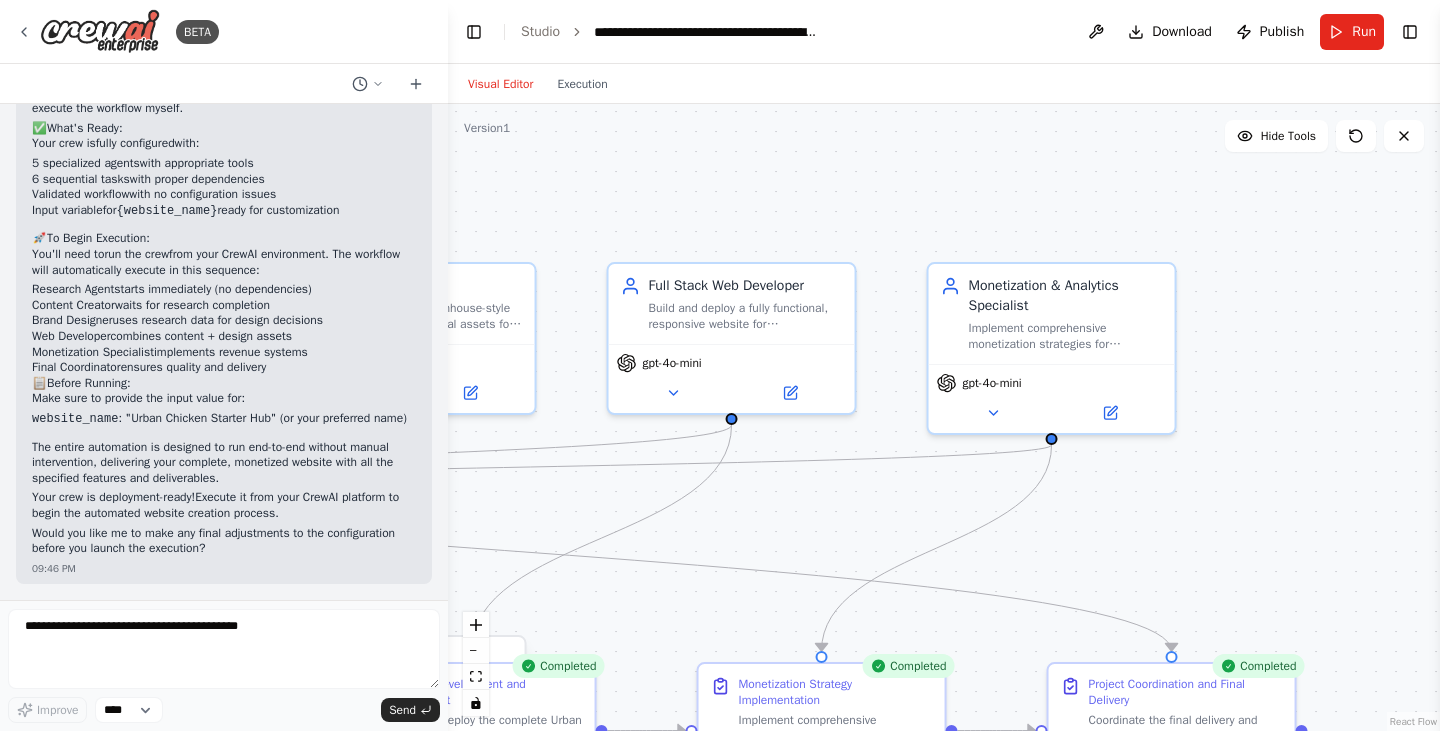 drag, startPoint x: 952, startPoint y: 321, endPoint x: 1199, endPoint y: 539, distance: 329.44348 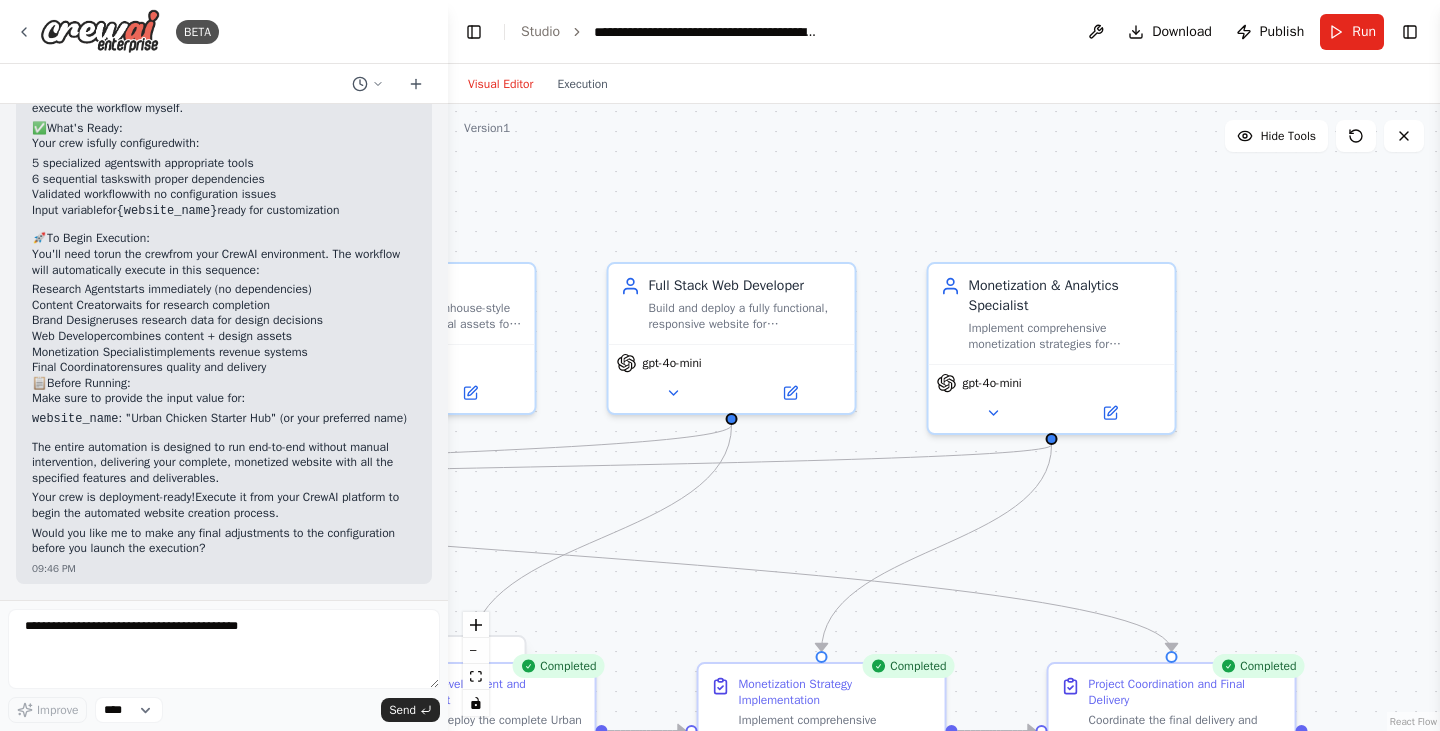 click on ".deletable-edge-delete-btn {
width: 20px;
height: 20px;
border: 0px solid #ffffff;
color: #6b7280;
background-color: #f8fafc;
cursor: pointer;
border-radius: 50%;
font-size: 12px;
padding: 3px;
display: flex;
align-items: center;
justify-content: center;
transition: all 0.2s cubic-bezier(0.4, 0, 0.2, 1);
box-shadow: 0 2px 4px rgba(0, 0, 0, 0.1);
}
.deletable-edge-delete-btn:hover {
background-color: #ef4444;
color: #ffffff;
border-color: #dc2626;
transform: scale(1.1);
box-shadow: 0 4px 12px rgba(239, 68, 68, 0.4);
}
.deletable-edge-delete-btn:active {
transform: scale(0.95);
box-shadow: 0 2px 4px rgba(239, 68, 68, 0.3);
}
Urban Chicken Research Specialist gpt-4o-mini 22 6 3 Class name:" at bounding box center [944, 417] 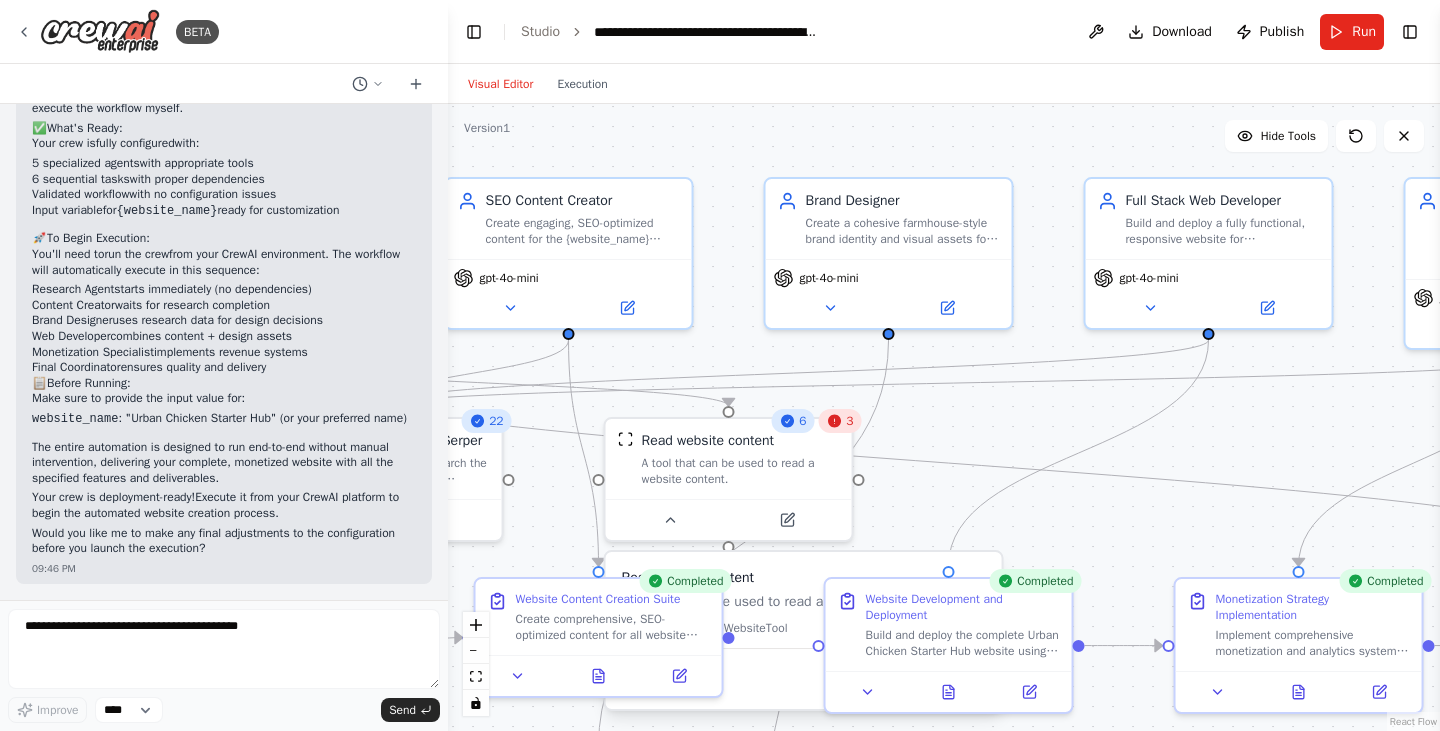 drag, startPoint x: 786, startPoint y: 536, endPoint x: 1263, endPoint y: 451, distance: 484.5142 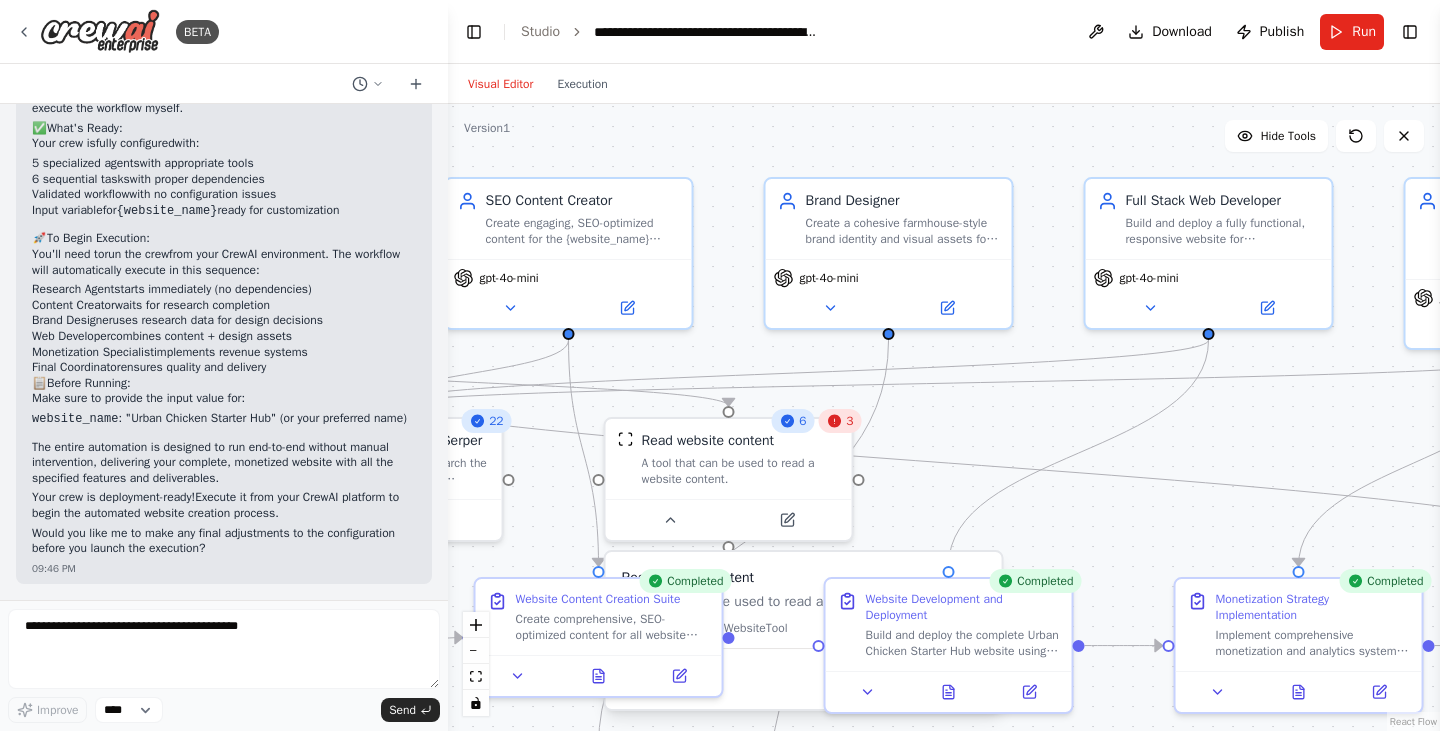 click on ".deletable-edge-delete-btn {
width: 20px;
height: 20px;
border: 0px solid #ffffff;
color: #6b7280;
background-color: #f8fafc;
cursor: pointer;
border-radius: 50%;
font-size: 12px;
padding: 3px;
display: flex;
align-items: center;
justify-content: center;
transition: all 0.2s cubic-bezier(0.4, 0, 0.2, 1);
box-shadow: 0 2px 4px rgba(0, 0, 0, 0.1);
}
.deletable-edge-delete-btn:hover {
background-color: #ef4444;
color: #ffffff;
border-color: #dc2626;
transform: scale(1.1);
box-shadow: 0 4px 12px rgba(239, 68, 68, 0.4);
}
.deletable-edge-delete-btn:active {
transform: scale(0.95);
box-shadow: 0 2px 4px rgba(239, 68, 68, 0.3);
}
Urban Chicken Research Specialist gpt-4o-mini 22 6 3 Class name:" at bounding box center (944, 417) 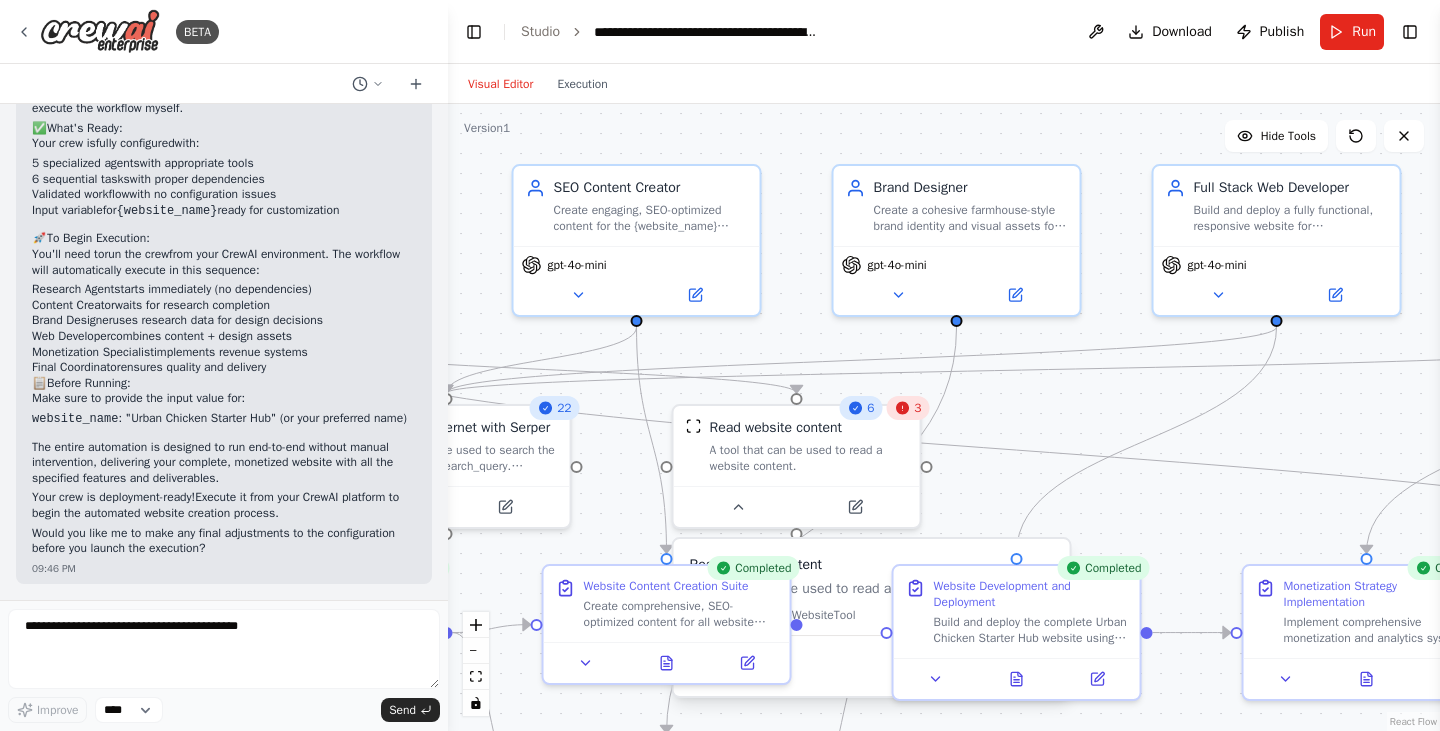 drag, startPoint x: 966, startPoint y: 440, endPoint x: 1051, endPoint y: 423, distance: 86.683334 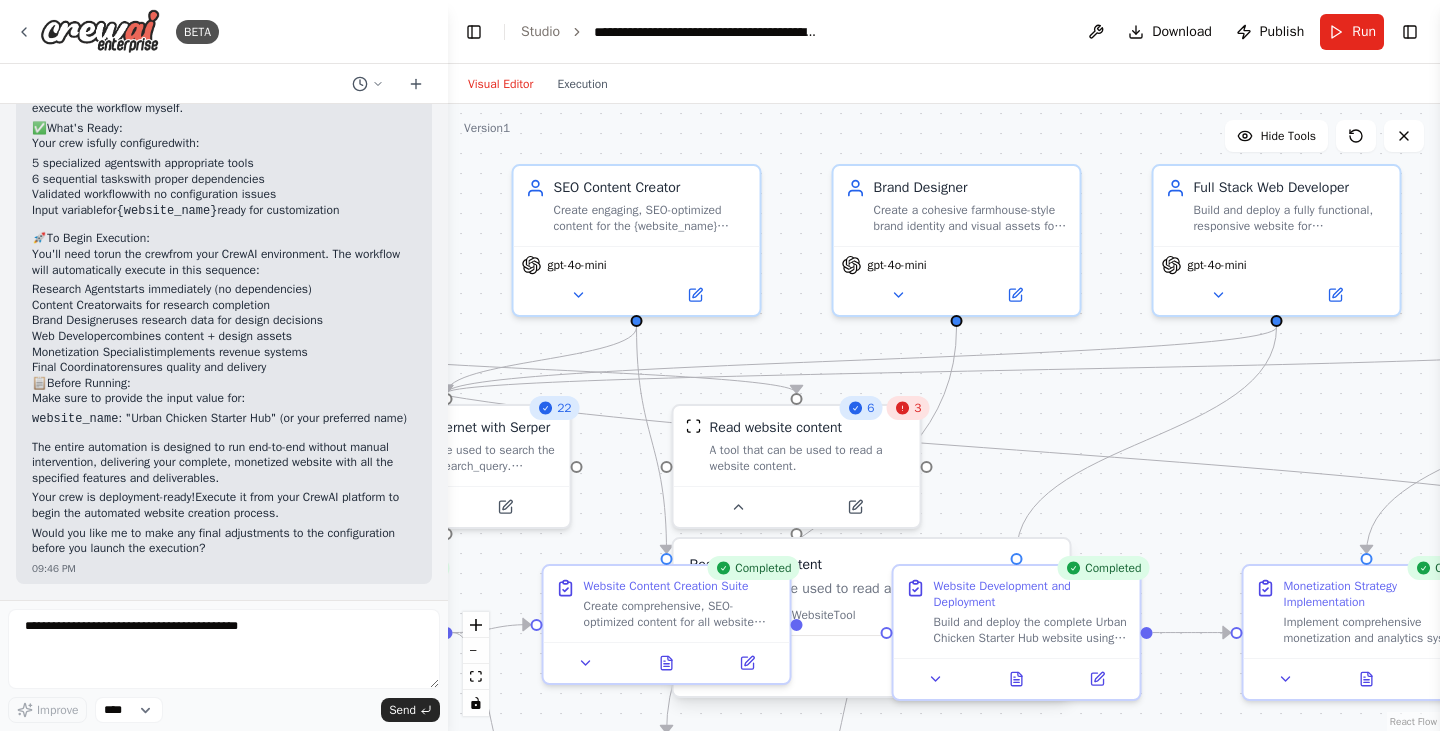 click on ".deletable-edge-delete-btn {
width: 20px;
height: 20px;
border: 0px solid #ffffff;
color: #6b7280;
background-color: #f8fafc;
cursor: pointer;
border-radius: 50%;
font-size: 12px;
padding: 3px;
display: flex;
align-items: center;
justify-content: center;
transition: all 0.2s cubic-bezier(0.4, 0, 0.2, 1);
box-shadow: 0 2px 4px rgba(0, 0, 0, 0.1);
}
.deletable-edge-delete-btn:hover {
background-color: #ef4444;
color: #ffffff;
border-color: #dc2626;
transform: scale(1.1);
box-shadow: 0 4px 12px rgba(239, 68, 68, 0.4);
}
.deletable-edge-delete-btn:active {
transform: scale(0.95);
box-shadow: 0 2px 4px rgba(239, 68, 68, 0.3);
}
Urban Chicken Research Specialist gpt-4o-mini 22 6 3 Class name:" at bounding box center [944, 417] 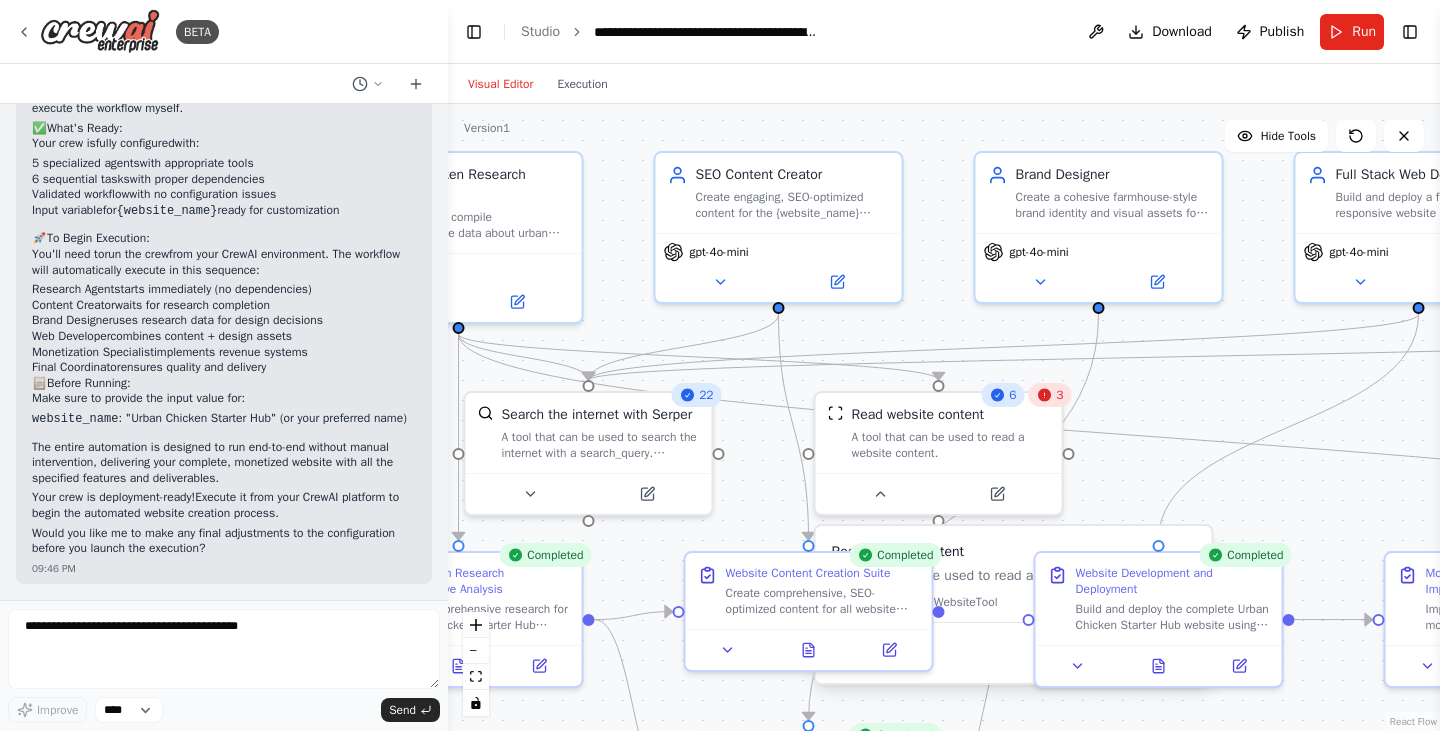 drag, startPoint x: 1074, startPoint y: 396, endPoint x: 1177, endPoint y: 391, distance: 103.121284 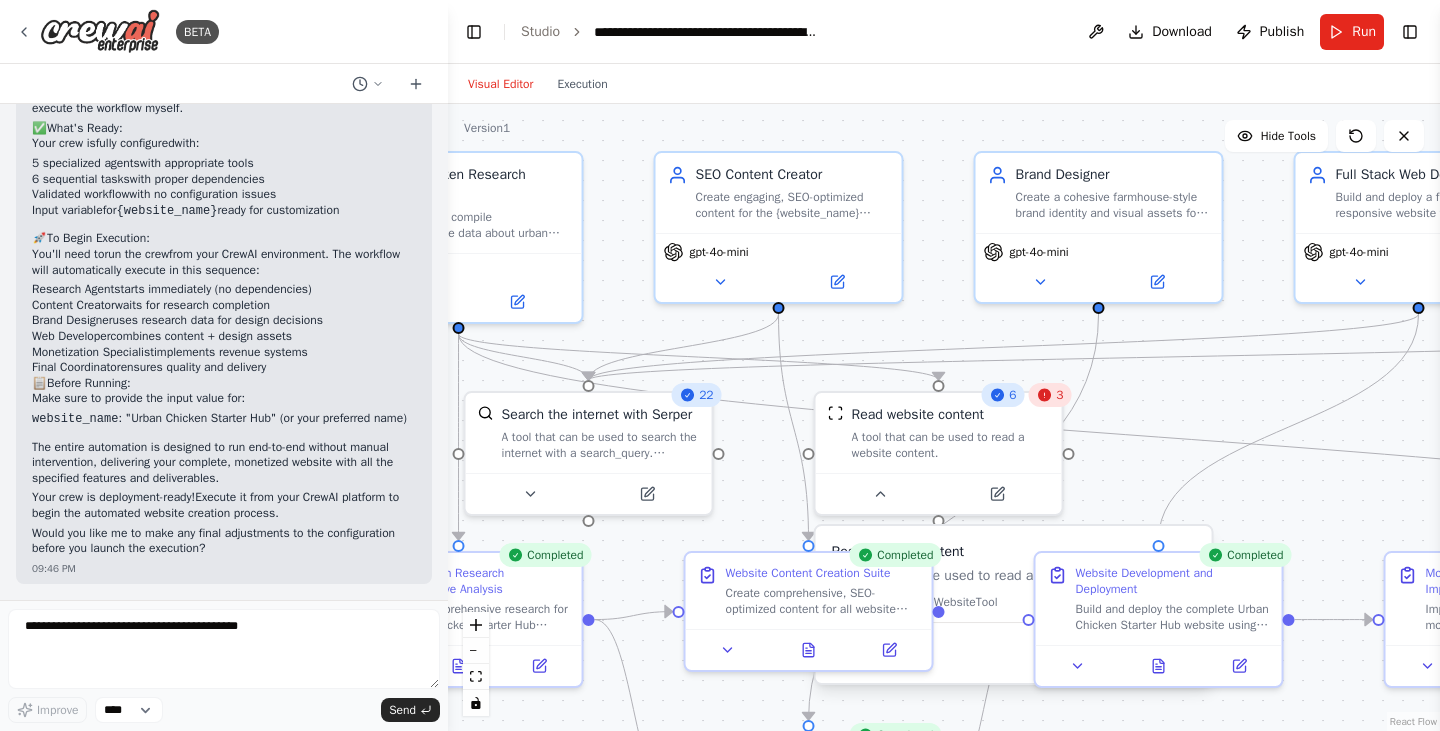 click on ".deletable-edge-delete-btn {
width: 20px;
height: 20px;
border: 0px solid #ffffff;
color: #6b7280;
background-color: #f8fafc;
cursor: pointer;
border-radius: 50%;
font-size: 12px;
padding: 3px;
display: flex;
align-items: center;
justify-content: center;
transition: all 0.2s cubic-bezier(0.4, 0, 0.2, 1);
box-shadow: 0 2px 4px rgba(0, 0, 0, 0.1);
}
.deletable-edge-delete-btn:hover {
background-color: #ef4444;
color: #ffffff;
border-color: #dc2626;
transform: scale(1.1);
box-shadow: 0 4px 12px rgba(239, 68, 68, 0.4);
}
.deletable-edge-delete-btn:active {
transform: scale(0.95);
box-shadow: 0 2px 4px rgba(239, 68, 68, 0.3);
}
Urban Chicken Research Specialist gpt-4o-mini 22 6 3 Class name:" at bounding box center (944, 417) 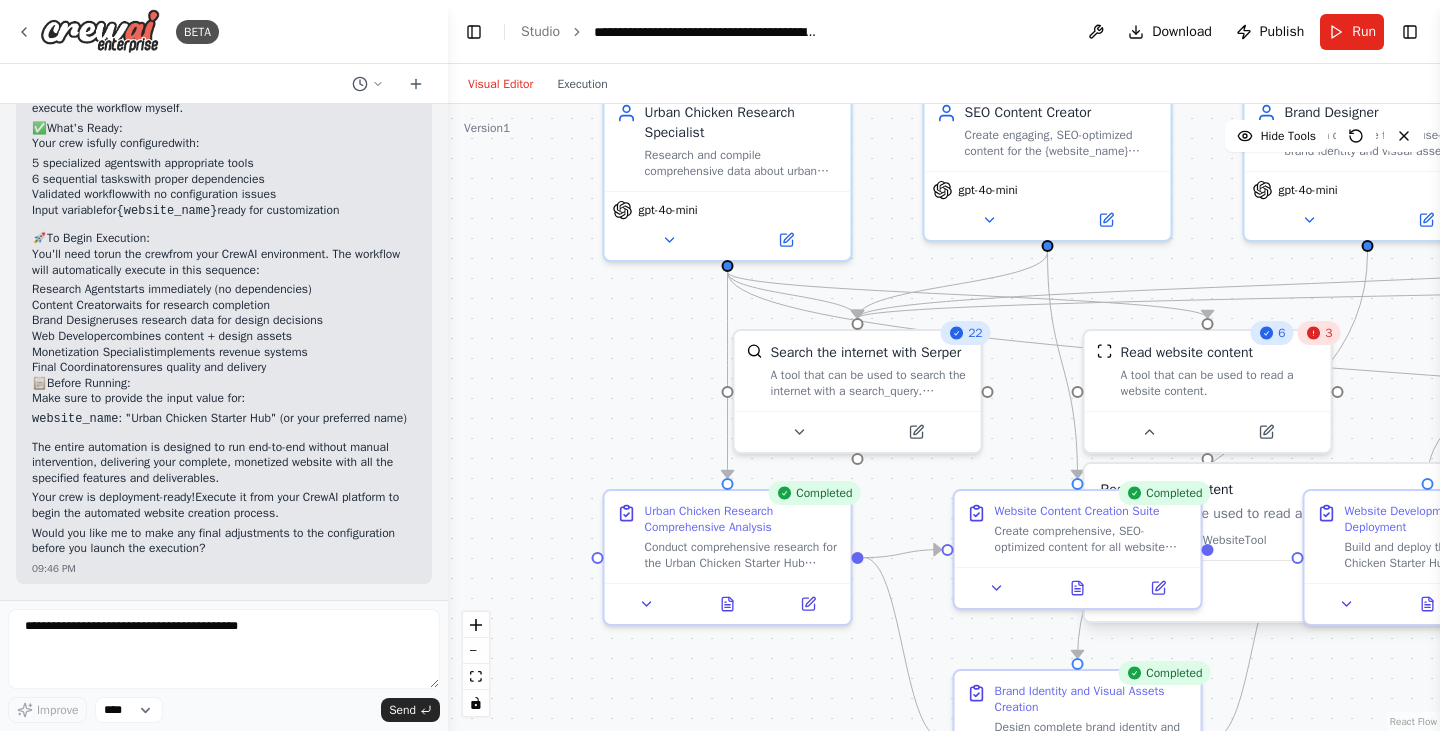 drag, startPoint x: 621, startPoint y: 270, endPoint x: 616, endPoint y: 358, distance: 88.14193 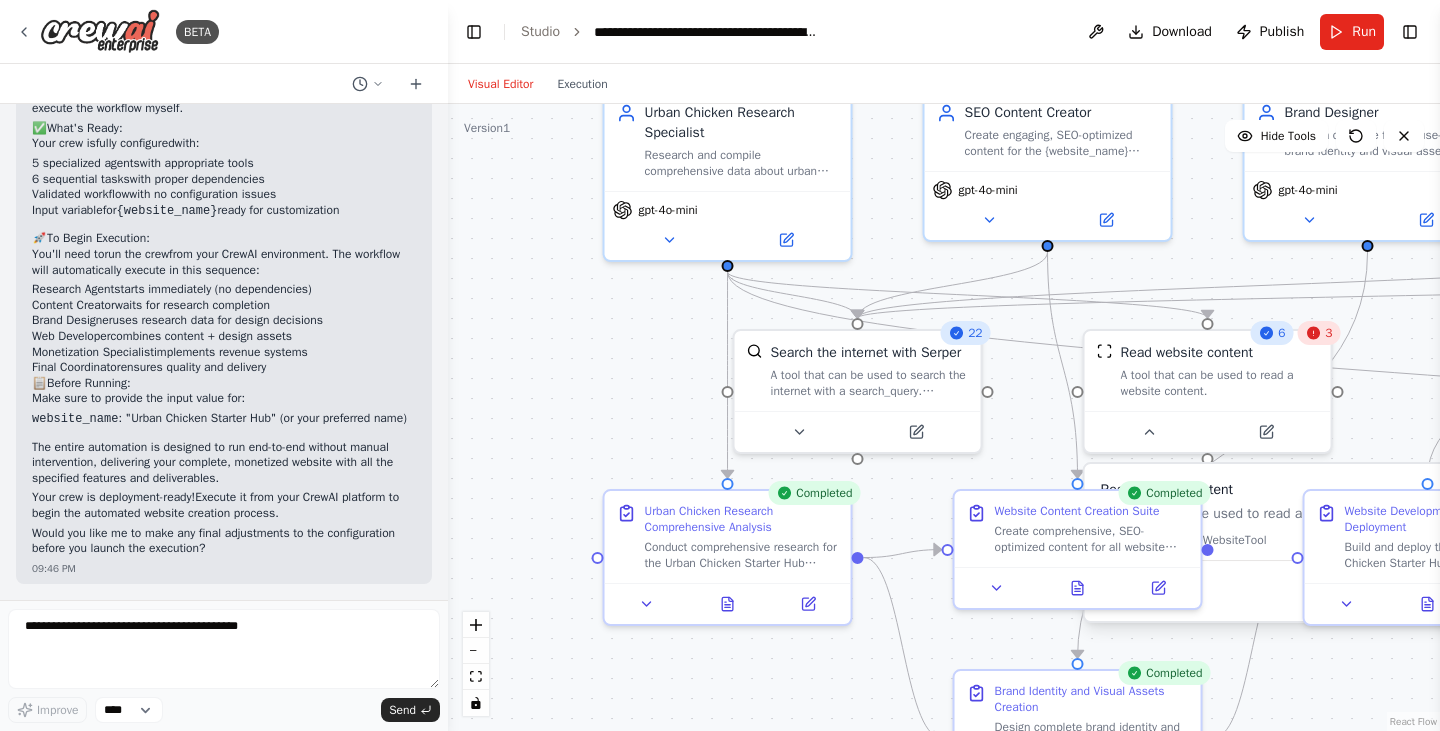 click on ".deletable-edge-delete-btn {
width: 20px;
height: 20px;
border: 0px solid #ffffff;
color: #6b7280;
background-color: #f8fafc;
cursor: pointer;
border-radius: 50%;
font-size: 12px;
padding: 3px;
display: flex;
align-items: center;
justify-content: center;
transition: all 0.2s cubic-bezier(0.4, 0, 0.2, 1);
box-shadow: 0 2px 4px rgba(0, 0, 0, 0.1);
}
.deletable-edge-delete-btn:hover {
background-color: #ef4444;
color: #ffffff;
border-color: #dc2626;
transform: scale(1.1);
box-shadow: 0 4px 12px rgba(239, 68, 68, 0.4);
}
.deletable-edge-delete-btn:active {
transform: scale(0.95);
box-shadow: 0 2px 4px rgba(239, 68, 68, 0.3);
}
Urban Chicken Research Specialist gpt-4o-mini 22 6 3 Class name:" at bounding box center (944, 417) 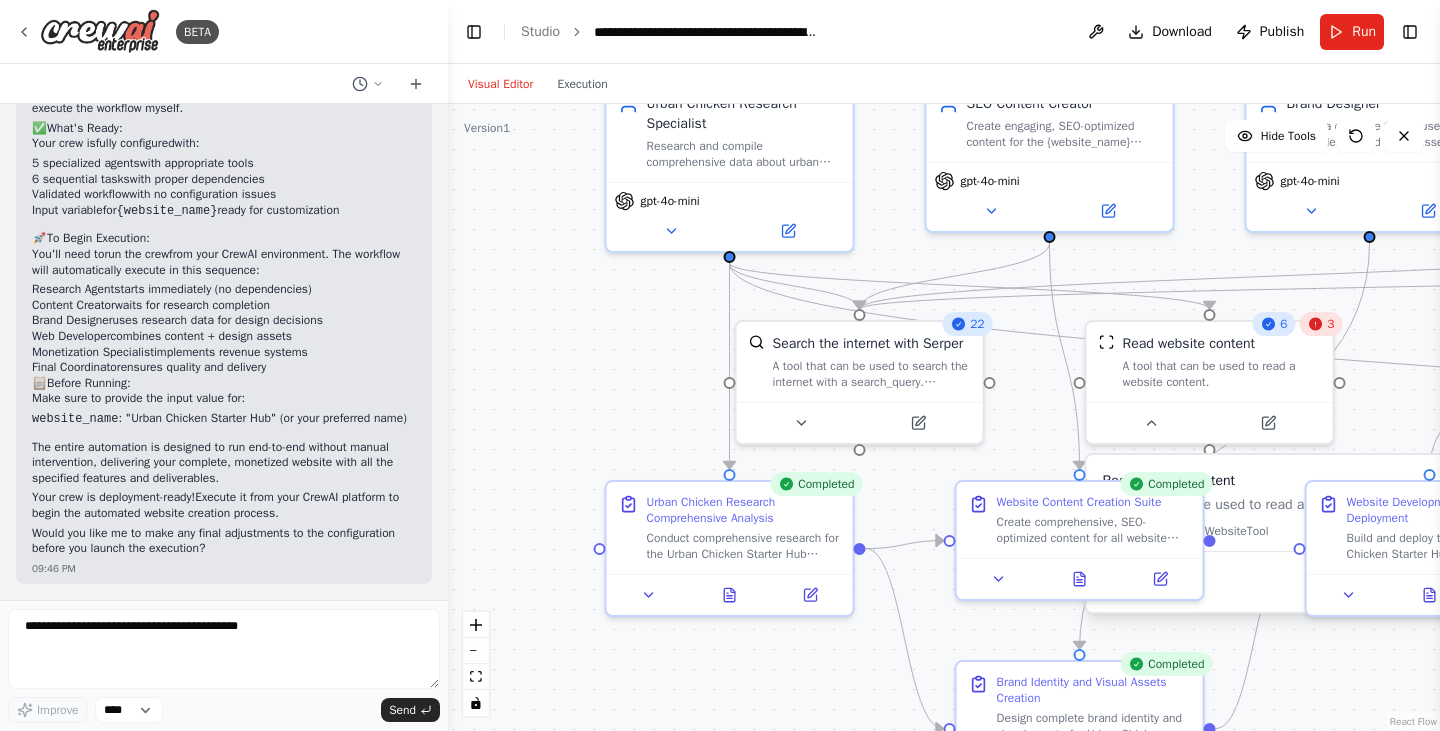drag, startPoint x: 537, startPoint y: 391, endPoint x: 301, endPoint y: 223, distance: 289.68948 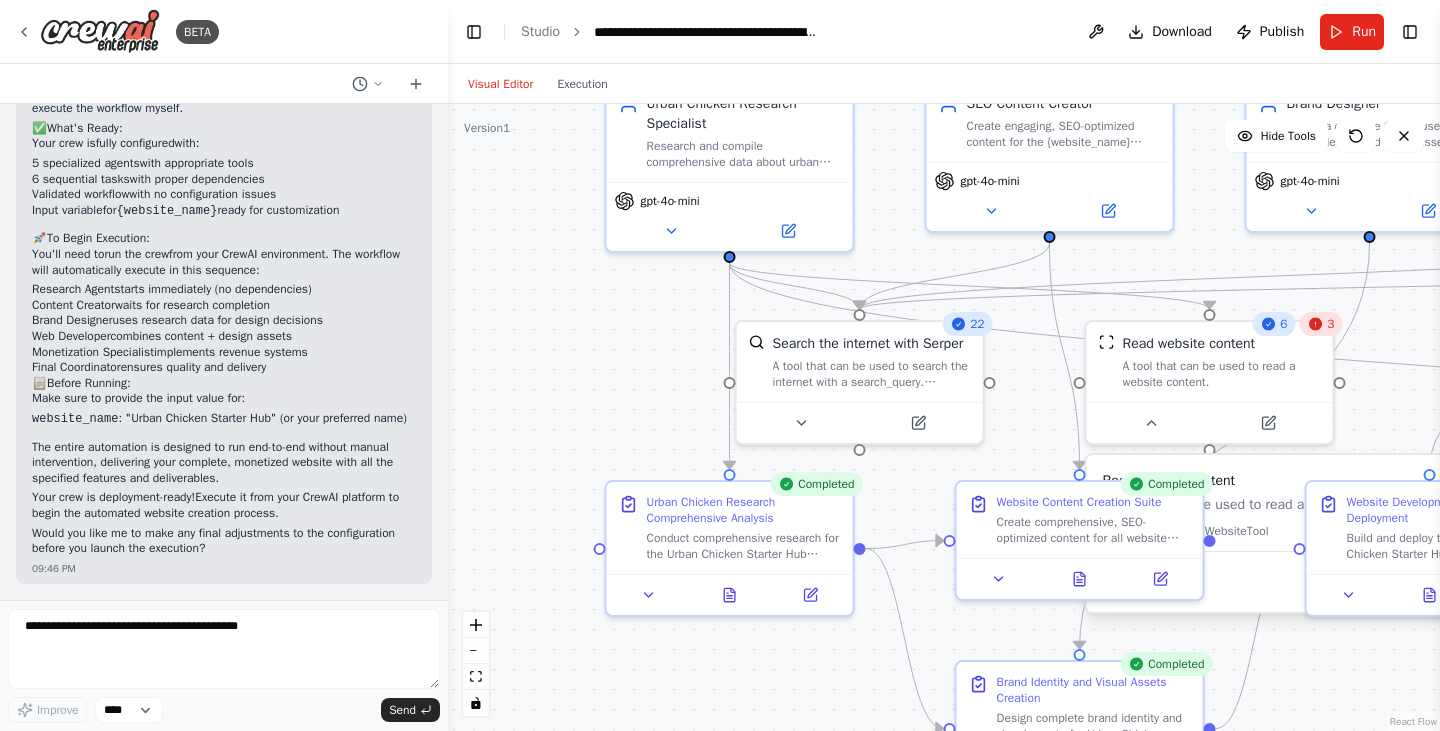 click on "BETA You are CrewAI, managing a multi-agent system. Your mission is to launch a fully functional, monetized micro-niche website called:
Urban Chicken Starter Hub
Focus: Helping urban renters raise chickens through tools, kits, guides, and affiliate-supported gear lists.
Break the project into the following specialized agents with corresponding tasks:
🧠 Research Agent:
Compile renter-friendly chicken-keeping requirements and laws in 5 US cities.
Find 10 beginner chicken care products suitable for renters (coops, fencing, bedding, feeders).
Identify at least 3 affiliate programs (Amazon, Omlet, Tractor Supply).
Propose 5 blog post ideas and summarize key SEO keywords.
Deliver a JSON or Markdown brief.
✍️ Content Creator Agent:
Generate 300–500 word SEO-rich content for:
Homepage
“Getting Started”
“Portable Coop Guide”
“Tools We Recommend” (w/ CTA buttons)
Blog post: “Quiet Chicken Breeds for Apartment Life”" at bounding box center (720, 365) 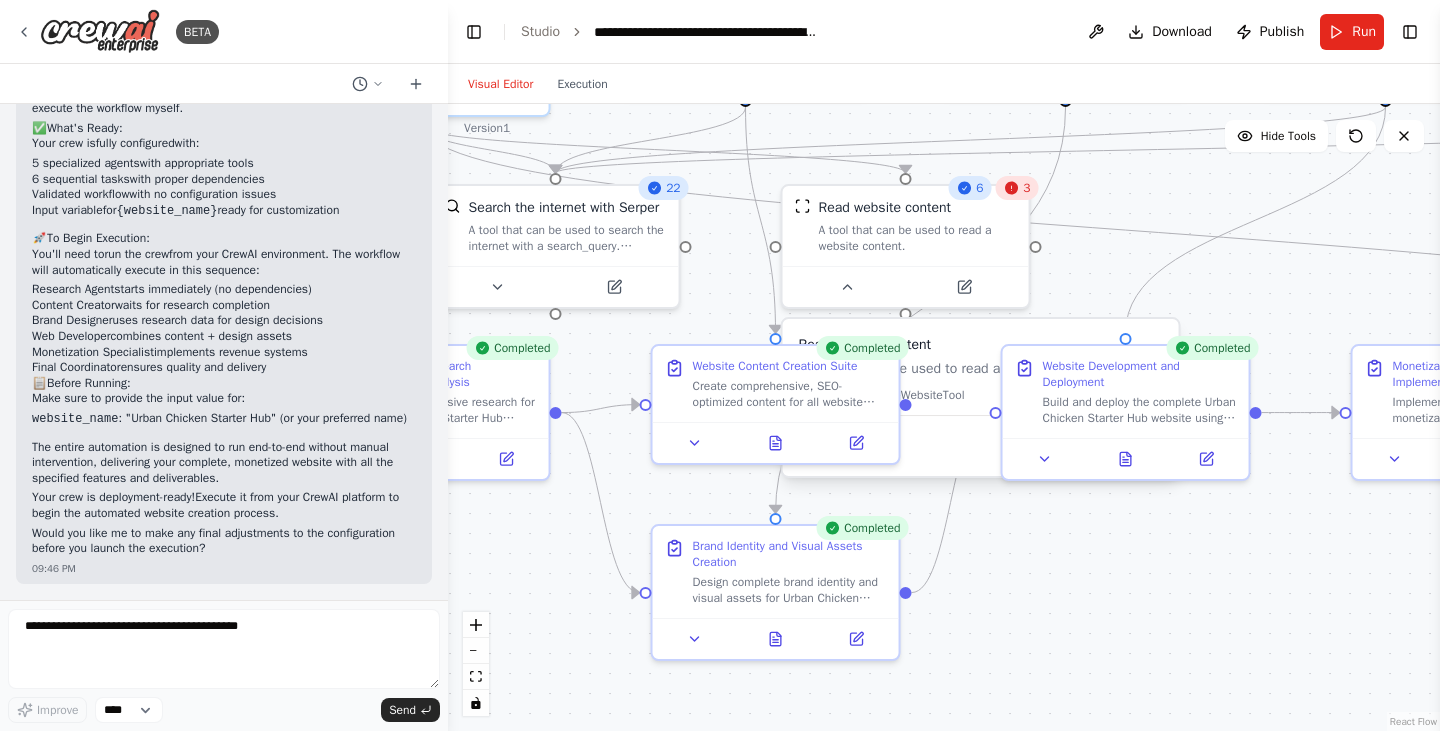 drag, startPoint x: 1151, startPoint y: 523, endPoint x: 1088, endPoint y: 545, distance: 66.730804 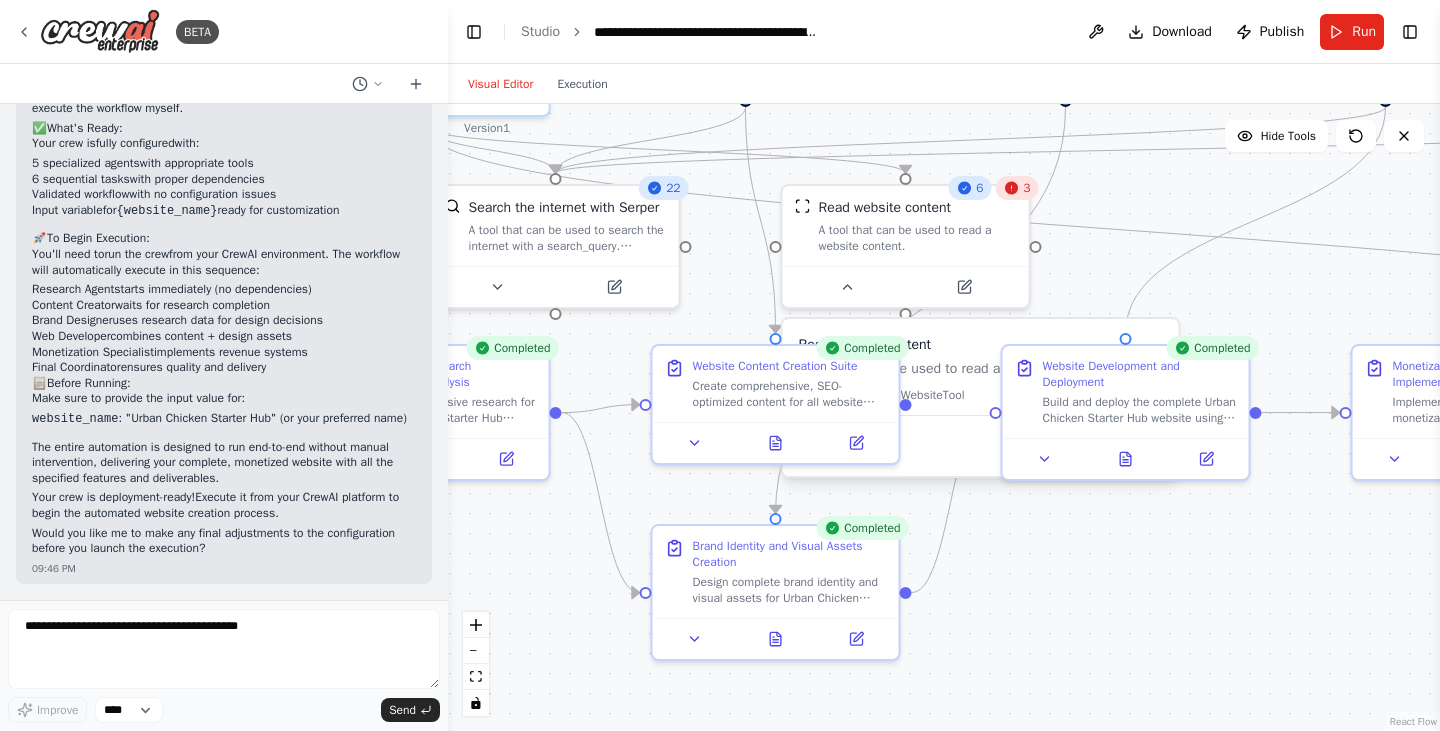 click on ".deletable-edge-delete-btn {
width: 20px;
height: 20px;
border: 0px solid #ffffff;
color: #6b7280;
background-color: #f8fafc;
cursor: pointer;
border-radius: 50%;
font-size: 12px;
padding: 3px;
display: flex;
align-items: center;
justify-content: center;
transition: all 0.2s cubic-bezier(0.4, 0, 0.2, 1);
box-shadow: 0 2px 4px rgba(0, 0, 0, 0.1);
}
.deletable-edge-delete-btn:hover {
background-color: #ef4444;
color: #ffffff;
border-color: #dc2626;
transform: scale(1.1);
box-shadow: 0 4px 12px rgba(239, 68, 68, 0.4);
}
.deletable-edge-delete-btn:active {
transform: scale(0.95);
box-shadow: 0 2px 4px rgba(239, 68, 68, 0.3);
}
Urban Chicken Research Specialist gpt-4o-mini 22 6 3 Class name:" at bounding box center [944, 417] 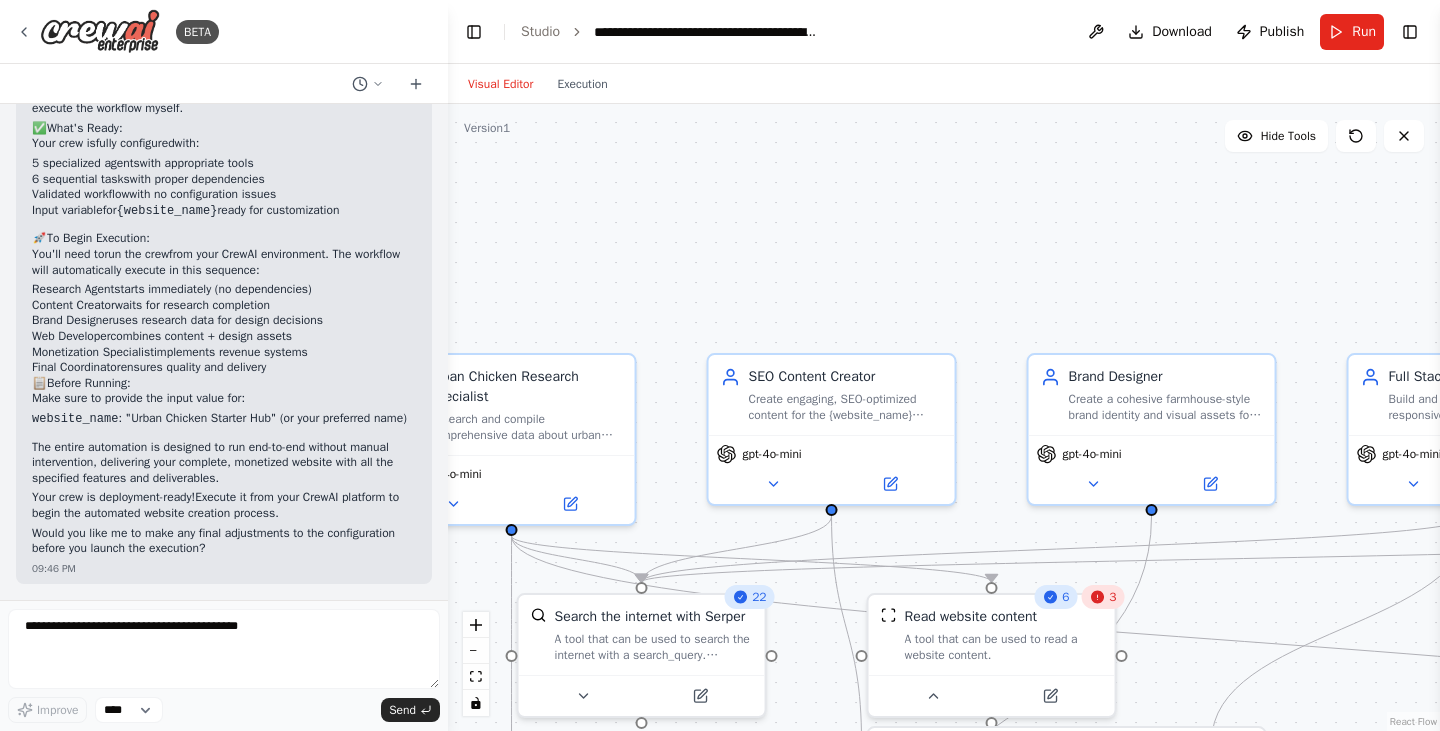 drag, startPoint x: 1157, startPoint y: 223, endPoint x: 1192, endPoint y: 572, distance: 350.7506 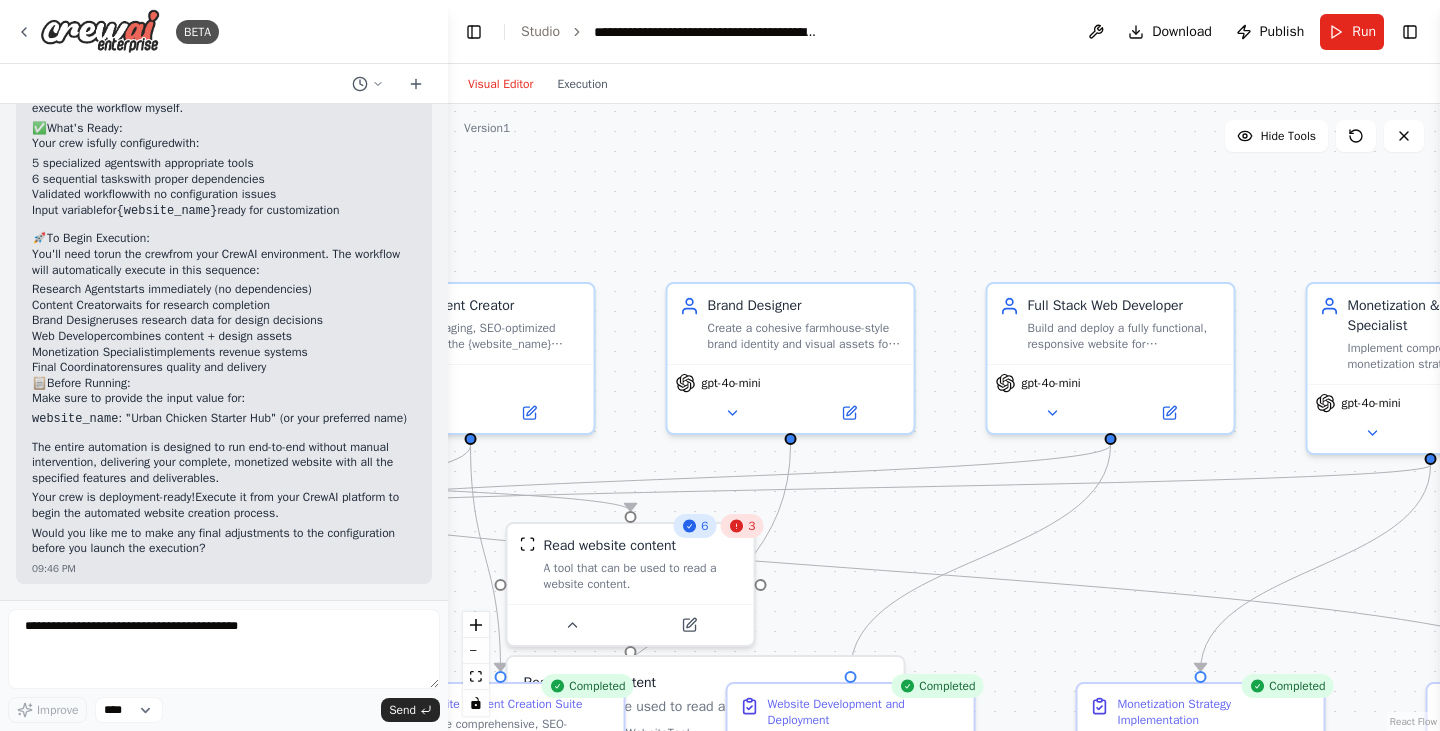 drag, startPoint x: 1131, startPoint y: 279, endPoint x: 873, endPoint y: 208, distance: 267.5911 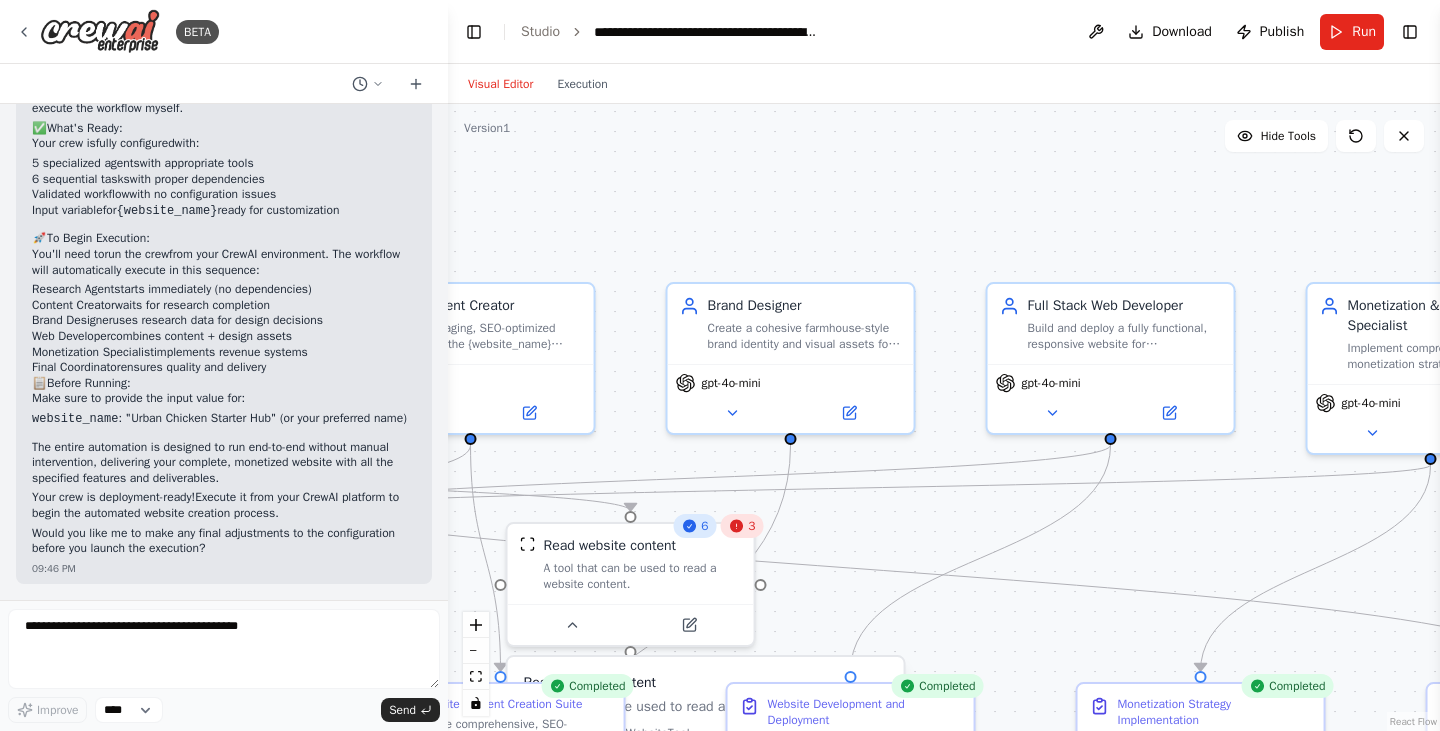 click on ".deletable-edge-delete-btn {
width: 20px;
height: 20px;
border: 0px solid #ffffff;
color: #6b7280;
background-color: #f8fafc;
cursor: pointer;
border-radius: 50%;
font-size: 12px;
padding: 3px;
display: flex;
align-items: center;
justify-content: center;
transition: all 0.2s cubic-bezier(0.4, 0, 0.2, 1);
box-shadow: 0 2px 4px rgba(0, 0, 0, 0.1);
}
.deletable-edge-delete-btn:hover {
background-color: #ef4444;
color: #ffffff;
border-color: #dc2626;
transform: scale(1.1);
box-shadow: 0 4px 12px rgba(239, 68, 68, 0.4);
}
.deletable-edge-delete-btn:active {
transform: scale(0.95);
box-shadow: 0 2px 4px rgba(239, 68, 68, 0.3);
}
Urban Chicken Research Specialist gpt-4o-mini 22 6 3 Class name:" at bounding box center (944, 417) 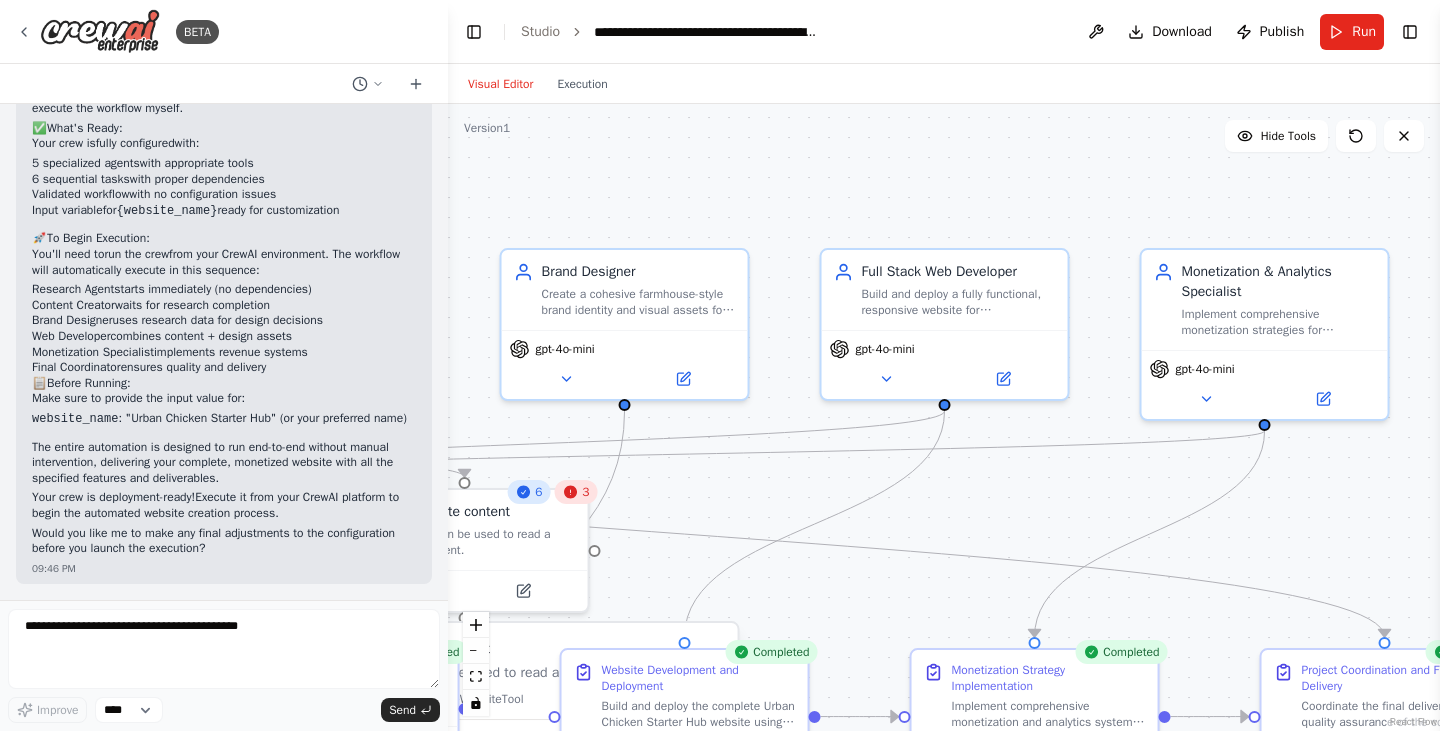 drag, startPoint x: 1144, startPoint y: 239, endPoint x: 1199, endPoint y: 451, distance: 219.01826 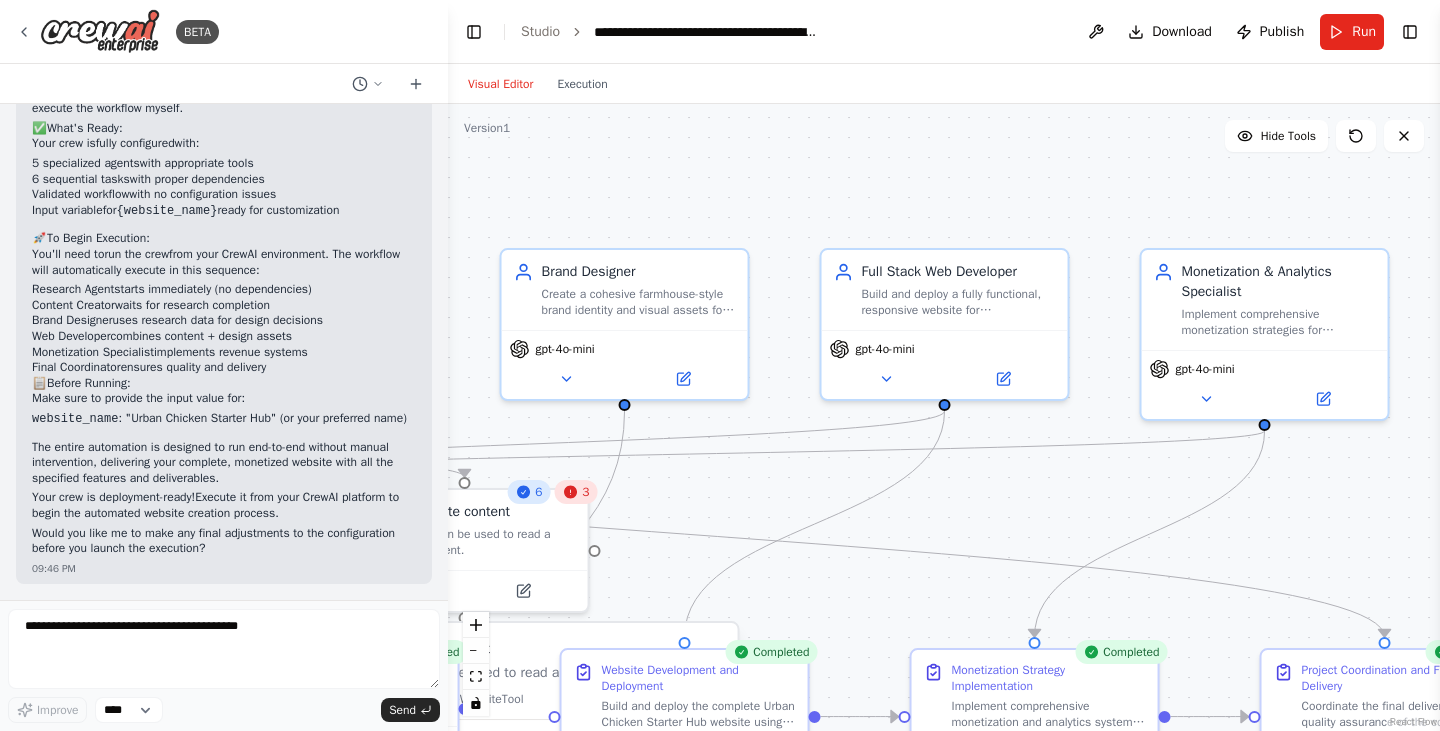 click on ".deletable-edge-delete-btn {
width: 20px;
height: 20px;
border: 0px solid #ffffff;
color: #6b7280;
background-color: #f8fafc;
cursor: pointer;
border-radius: 50%;
font-size: 12px;
padding: 3px;
display: flex;
align-items: center;
justify-content: center;
transition: all 0.2s cubic-bezier(0.4, 0, 0.2, 1);
box-shadow: 0 2px 4px rgba(0, 0, 0, 0.1);
}
.deletable-edge-delete-btn:hover {
background-color: #ef4444;
color: #ffffff;
border-color: #dc2626;
transform: scale(1.1);
box-shadow: 0 4px 12px rgba(239, 68, 68, 0.4);
}
.deletable-edge-delete-btn:active {
transform: scale(0.95);
box-shadow: 0 2px 4px rgba(239, 68, 68, 0.3);
}
Urban Chicken Research Specialist gpt-4o-mini 22 6 3 Class name:" at bounding box center (944, 417) 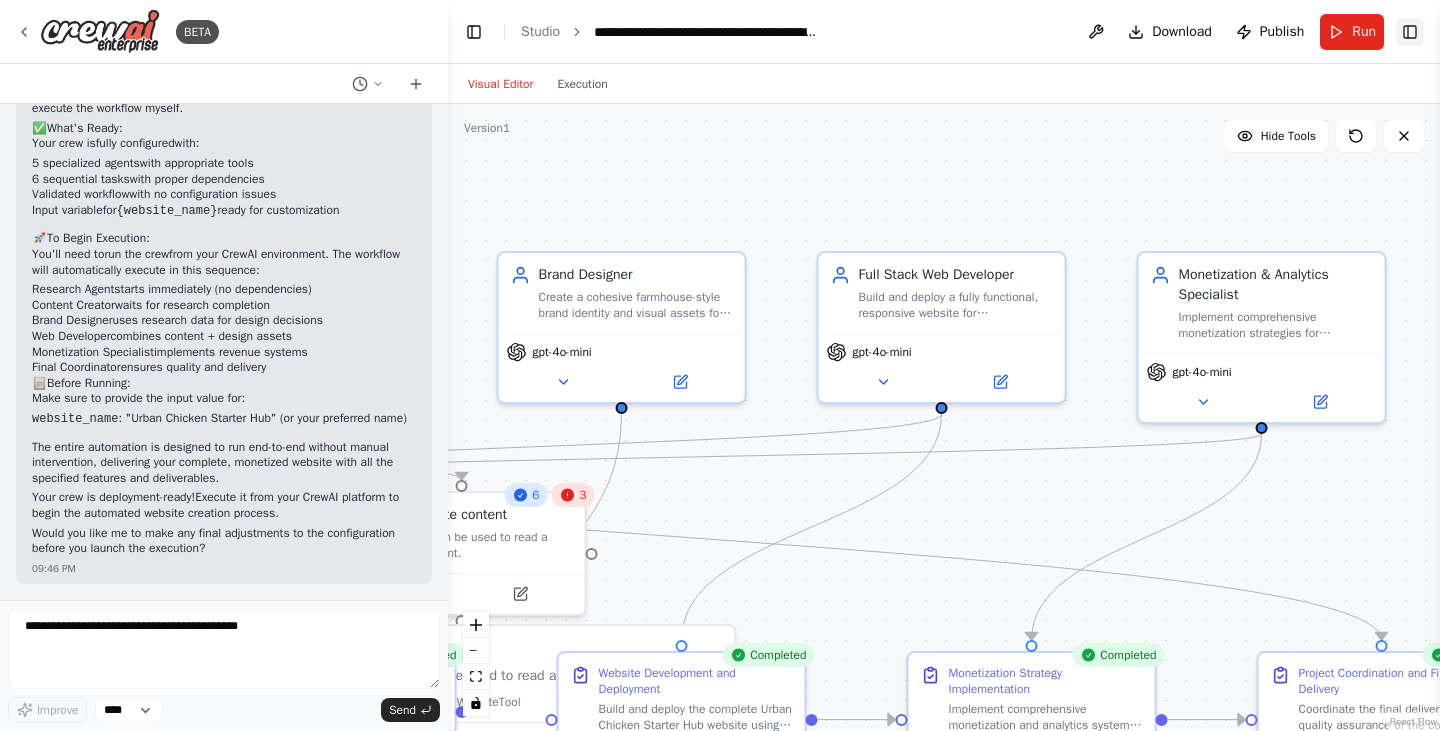 click on "Toggle Right Sidebar" at bounding box center [1410, 32] 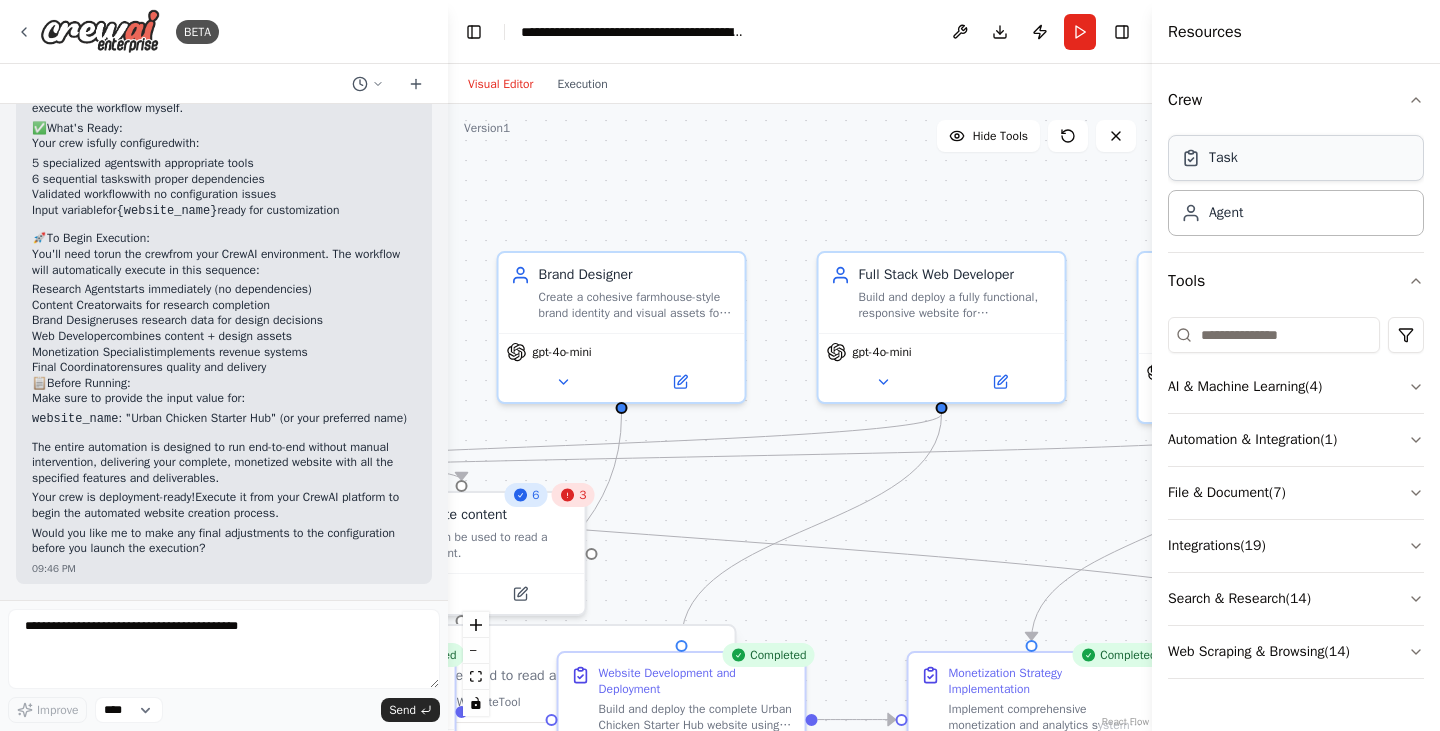 click on "Task" at bounding box center [1296, 158] 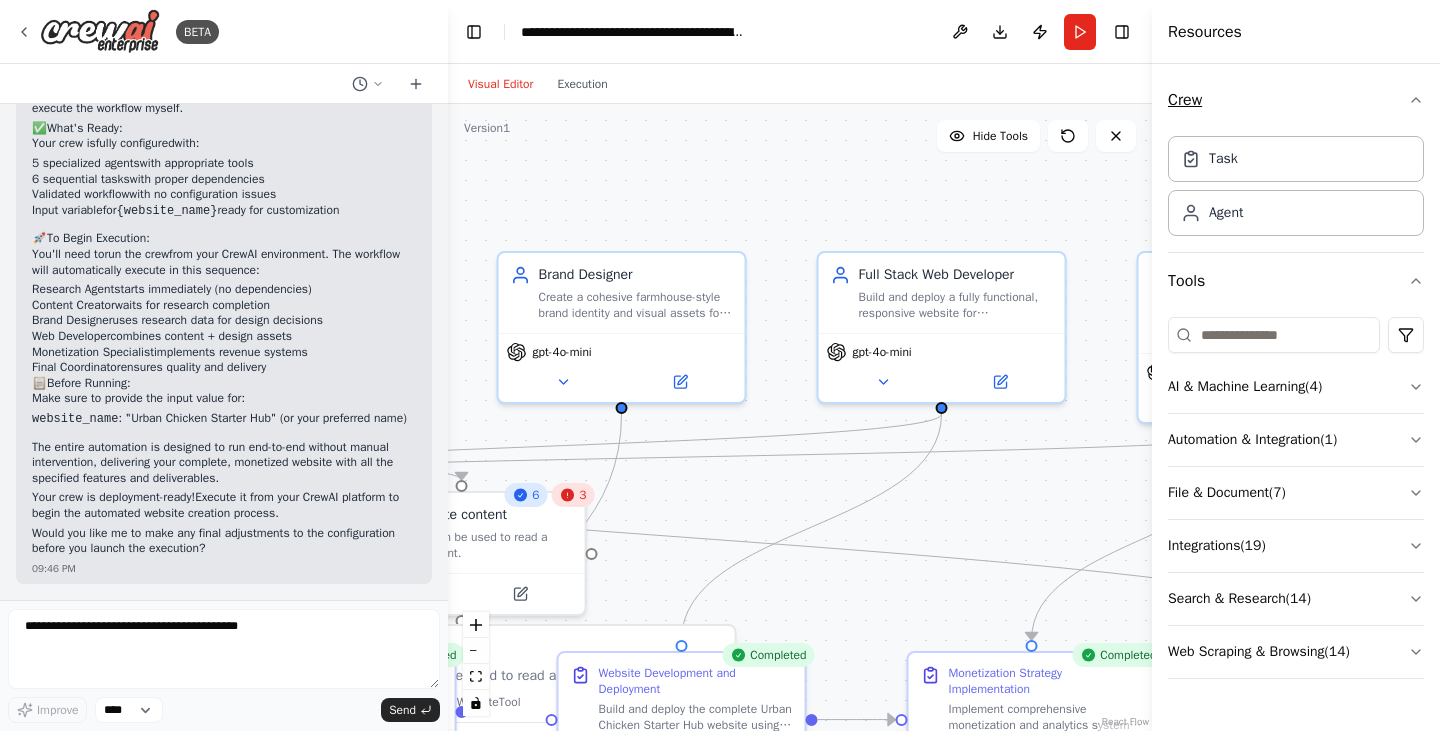 click on "Crew" at bounding box center [1296, 100] 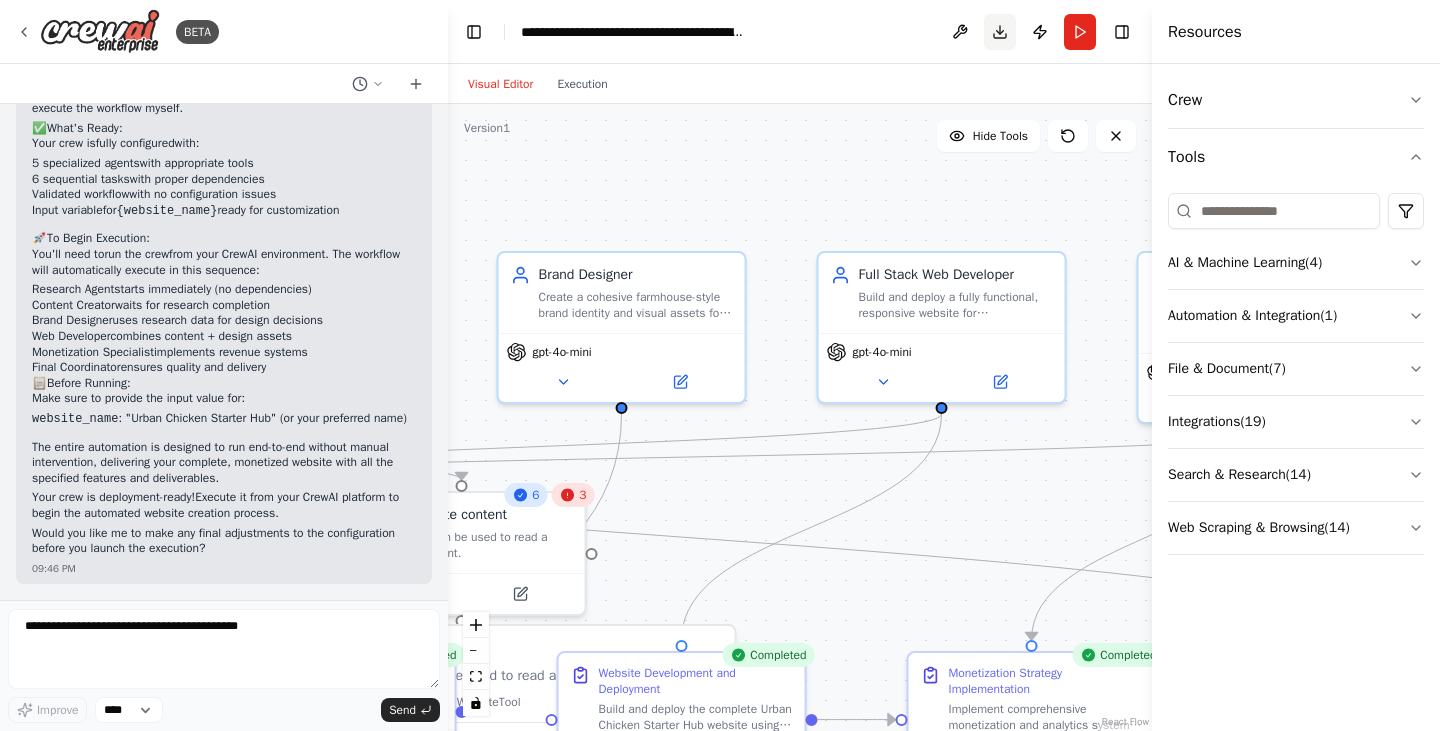click on "Download" at bounding box center [1000, 32] 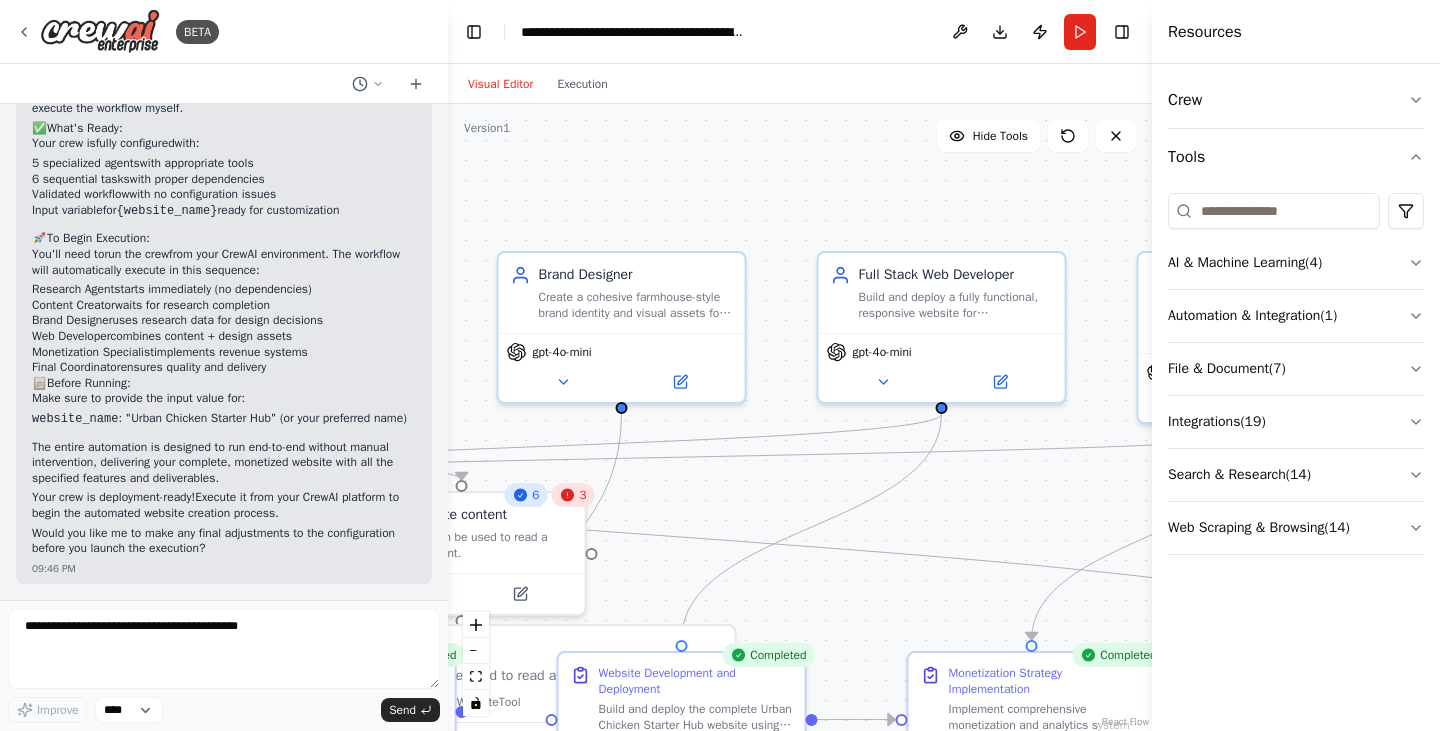 click on "**********" at bounding box center (800, 32) 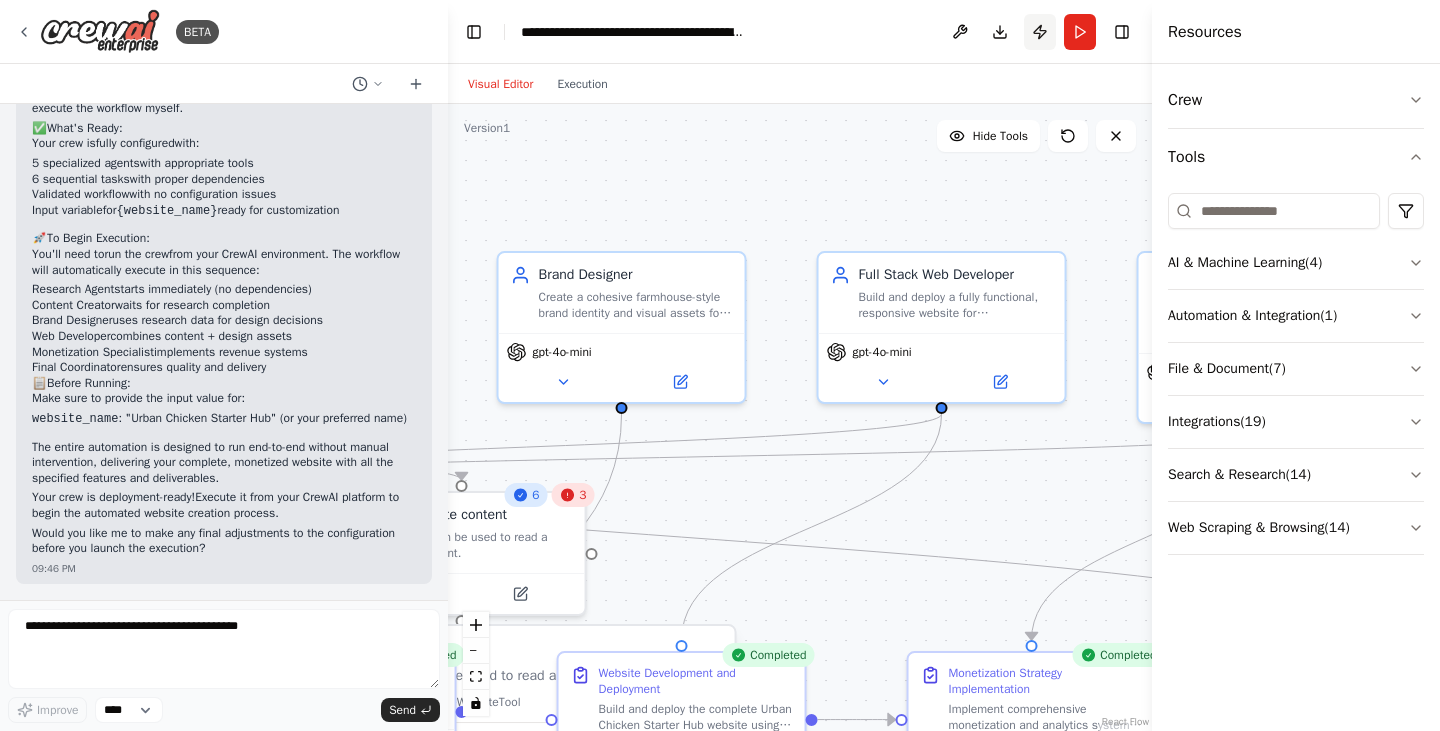 click on "Publish" at bounding box center (1040, 32) 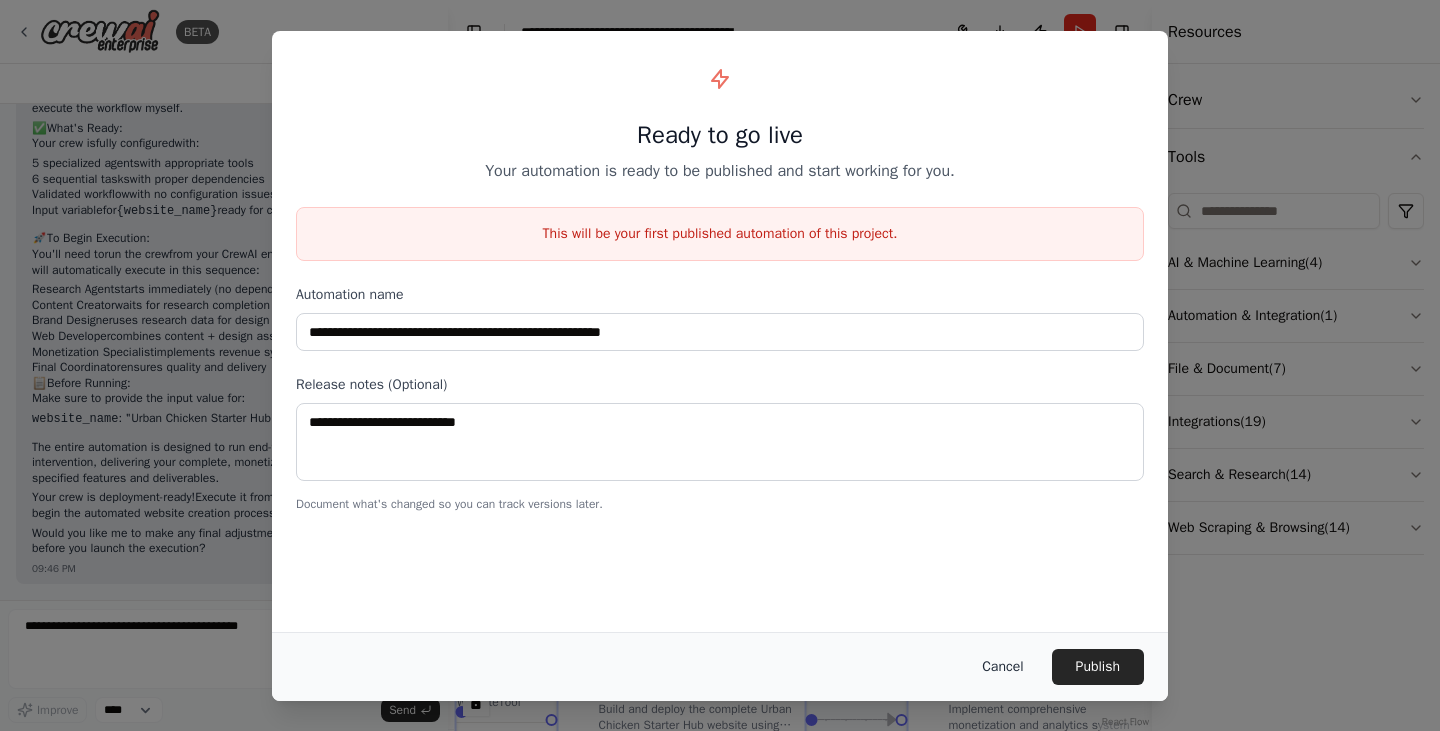 click on "Cancel" at bounding box center [1002, 667] 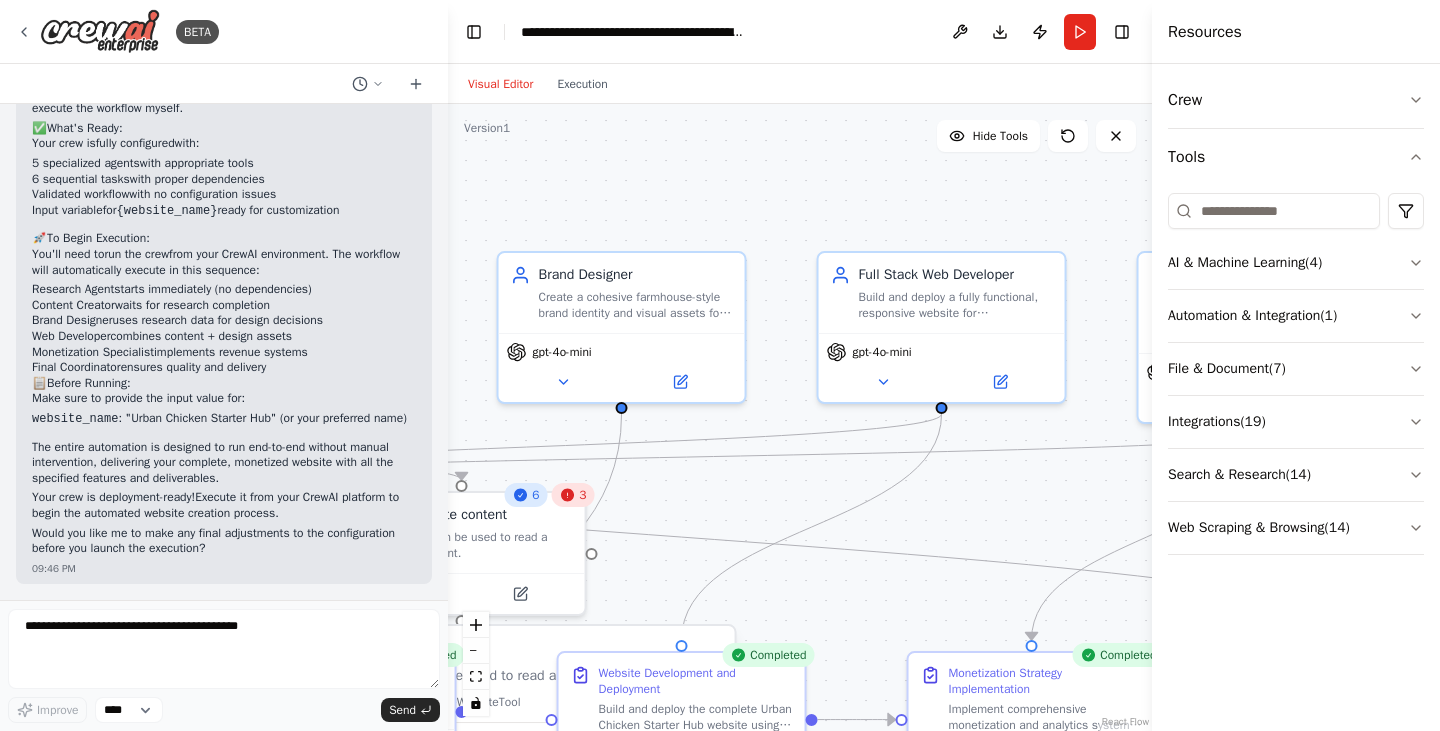 click on "3" at bounding box center [572, 495] 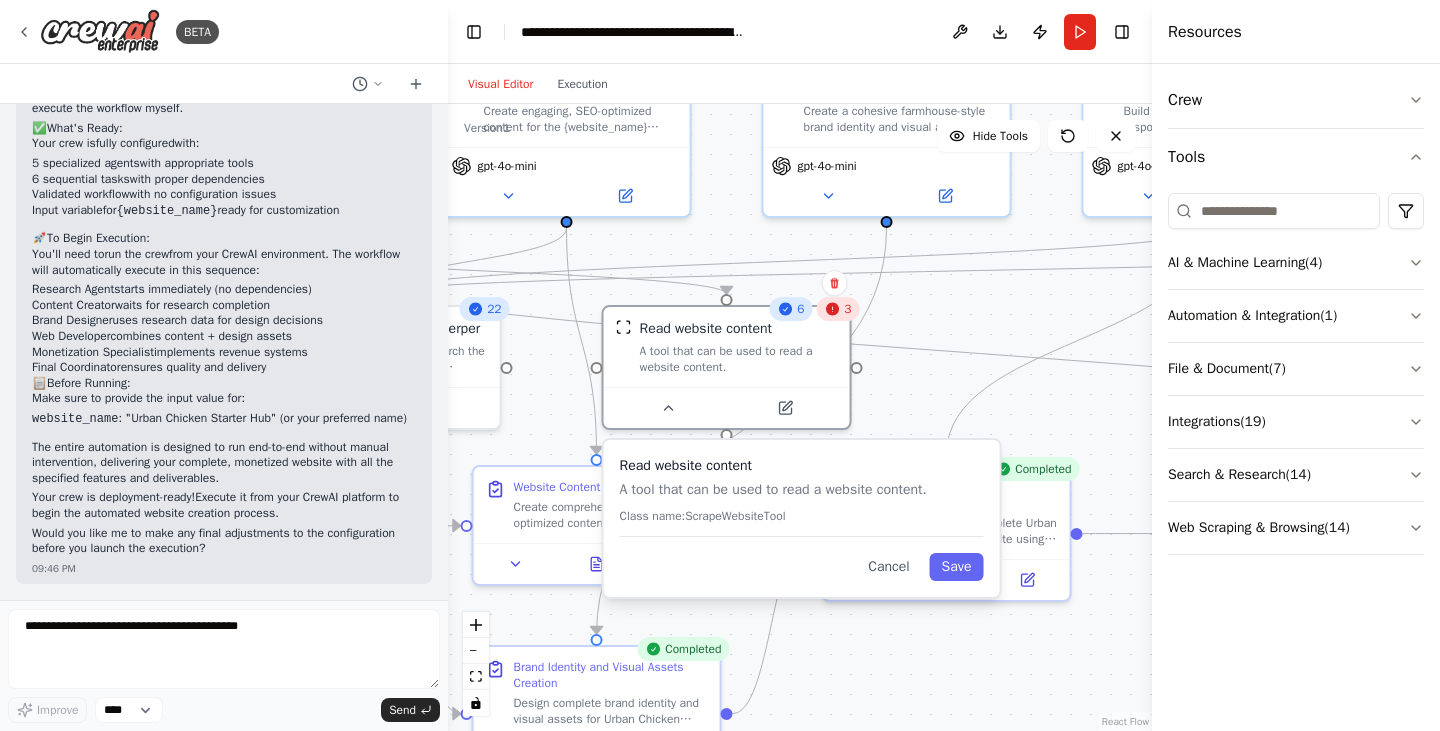 drag, startPoint x: 766, startPoint y: 473, endPoint x: 914, endPoint y: 317, distance: 215.03488 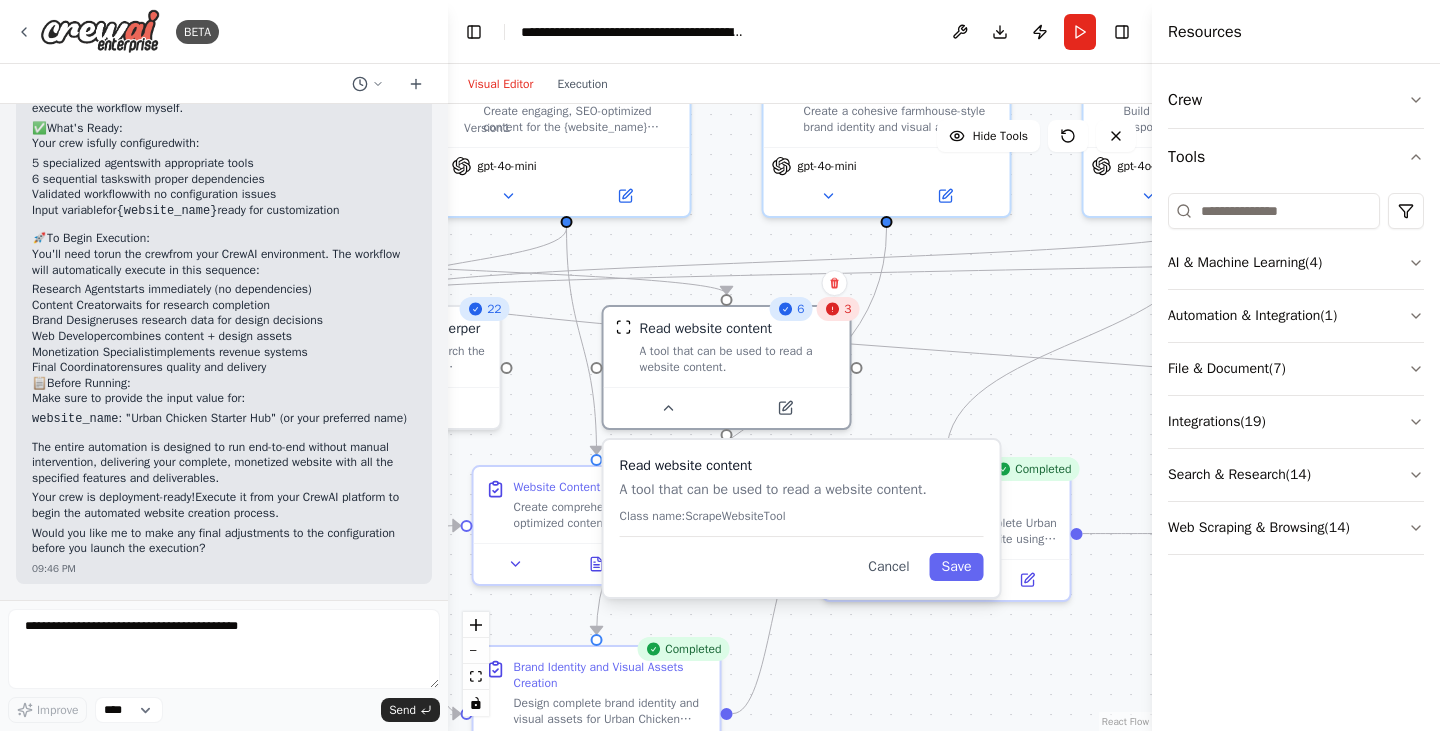 click on ".deletable-edge-delete-btn {
width: 20px;
height: 20px;
border: 0px solid #ffffff;
color: #6b7280;
background-color: #f8fafc;
cursor: pointer;
border-radius: 50%;
font-size: 12px;
padding: 3px;
display: flex;
align-items: center;
justify-content: center;
transition: all 0.2s cubic-bezier(0.4, 0, 0.2, 1);
box-shadow: 0 2px 4px rgba(0, 0, 0, 0.1);
}
.deletable-edge-delete-btn:hover {
background-color: #ef4444;
color: #ffffff;
border-color: #dc2626;
transform: scale(1.1);
box-shadow: 0 4px 12px rgba(239, 68, 68, 0.4);
}
.deletable-edge-delete-btn:active {
transform: scale(0.95);
box-shadow: 0 2px 4px rgba(239, 68, 68, 0.3);
}
Urban Chicken Research Specialist gpt-4o-mini 22 6 3 Class name:" at bounding box center (800, 417) 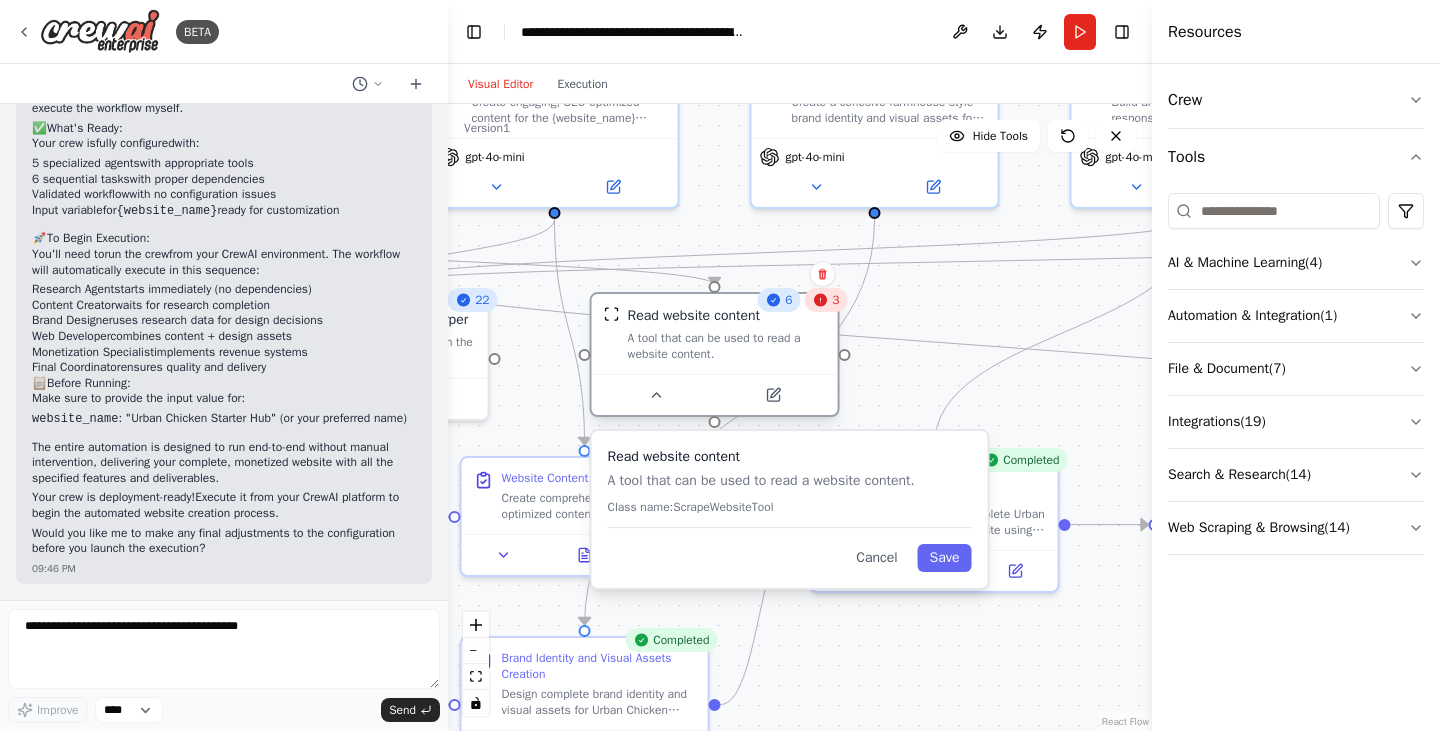 click on "A tool that can be used to read a website content." at bounding box center (727, 346) 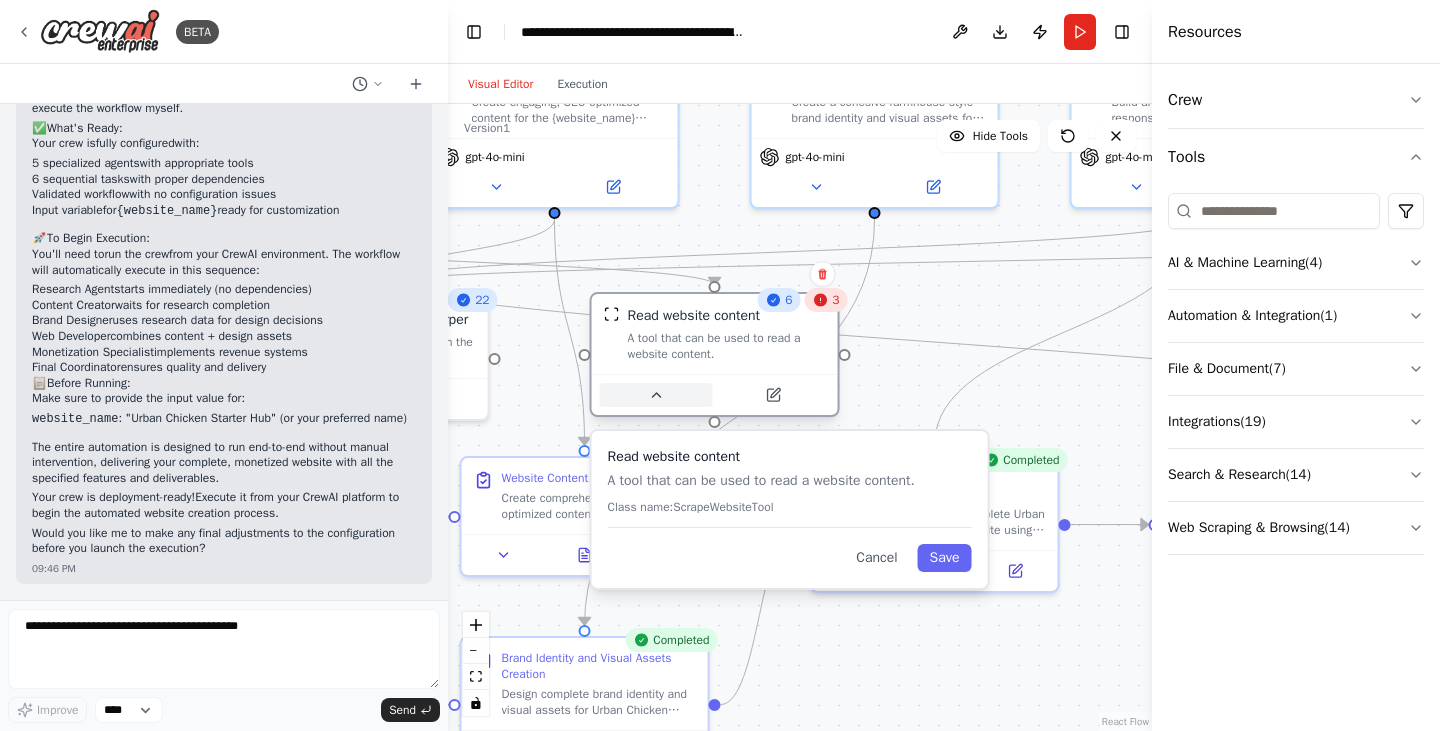 click 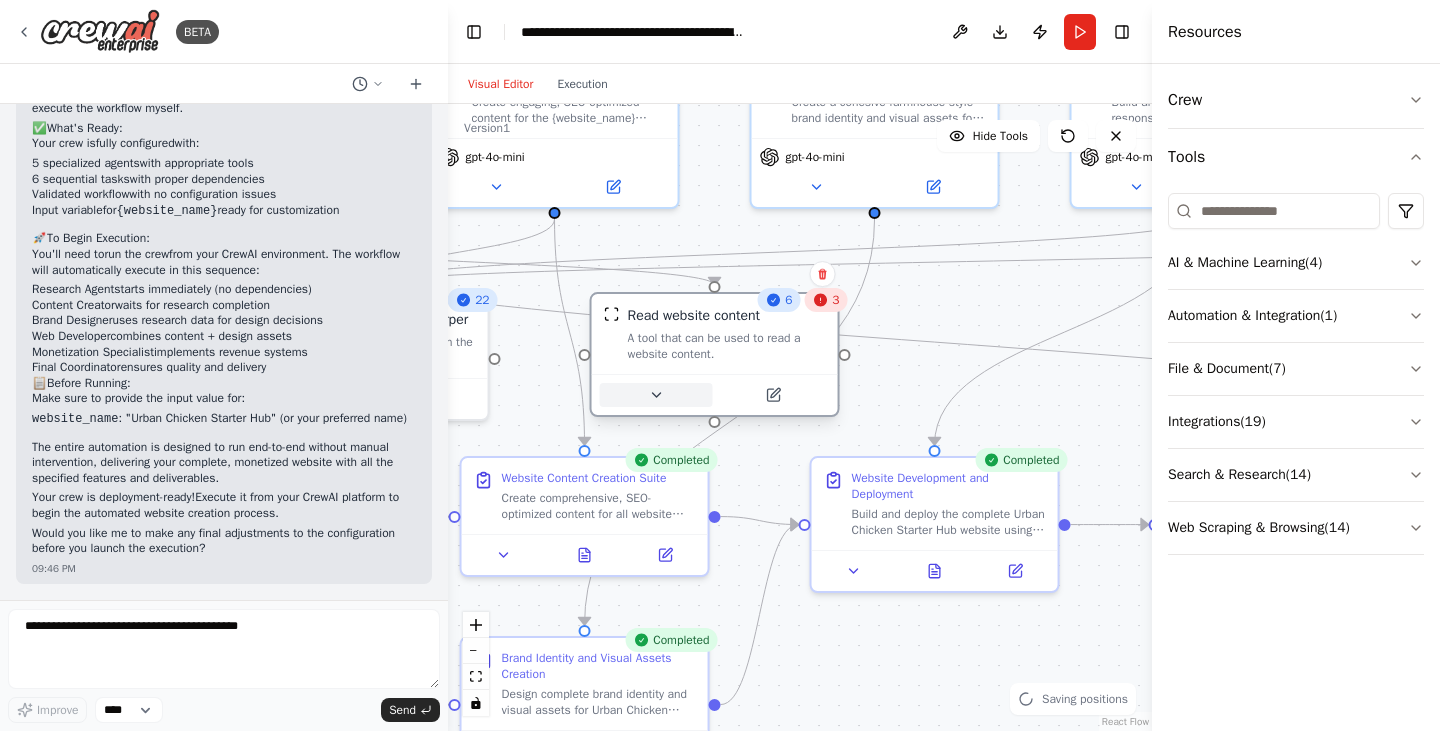 click 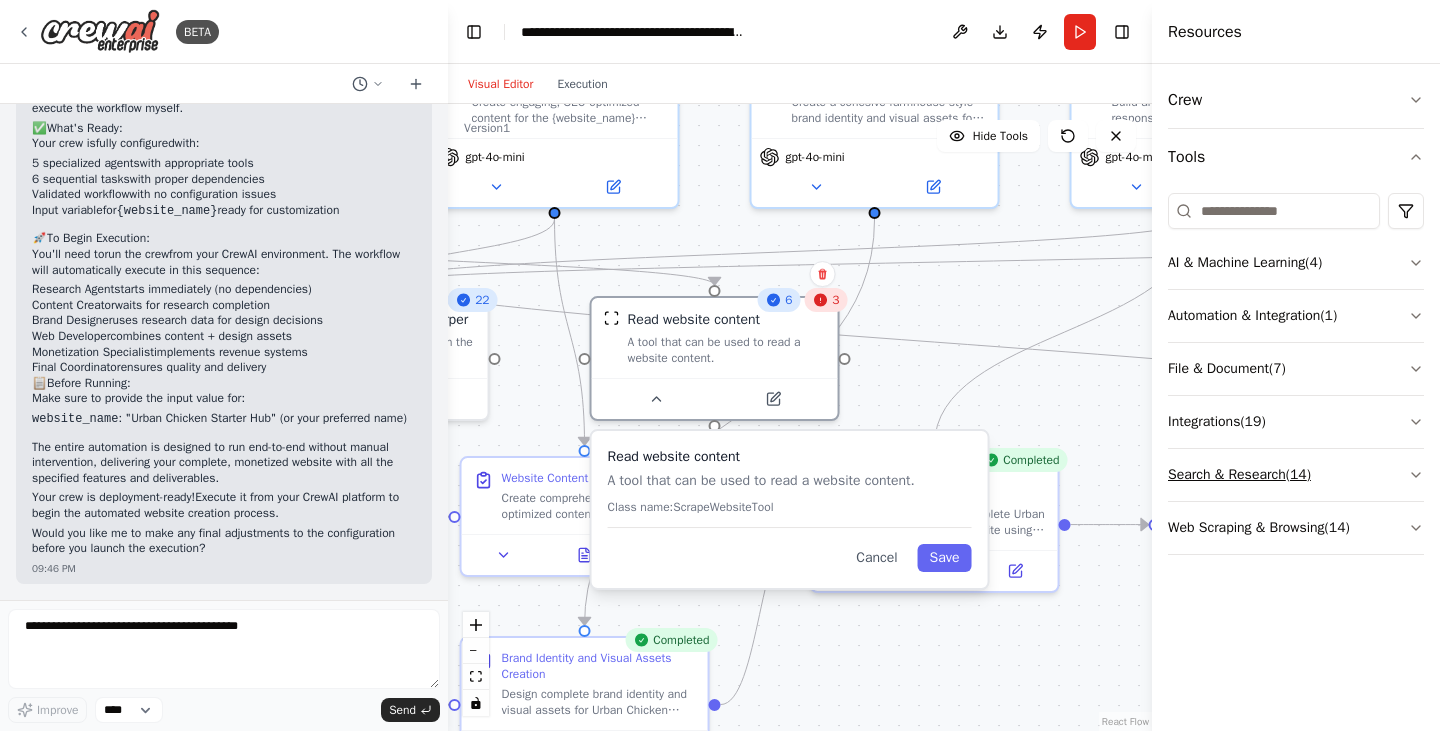 click on "Search & Research  ( 14 )" at bounding box center [1296, 475] 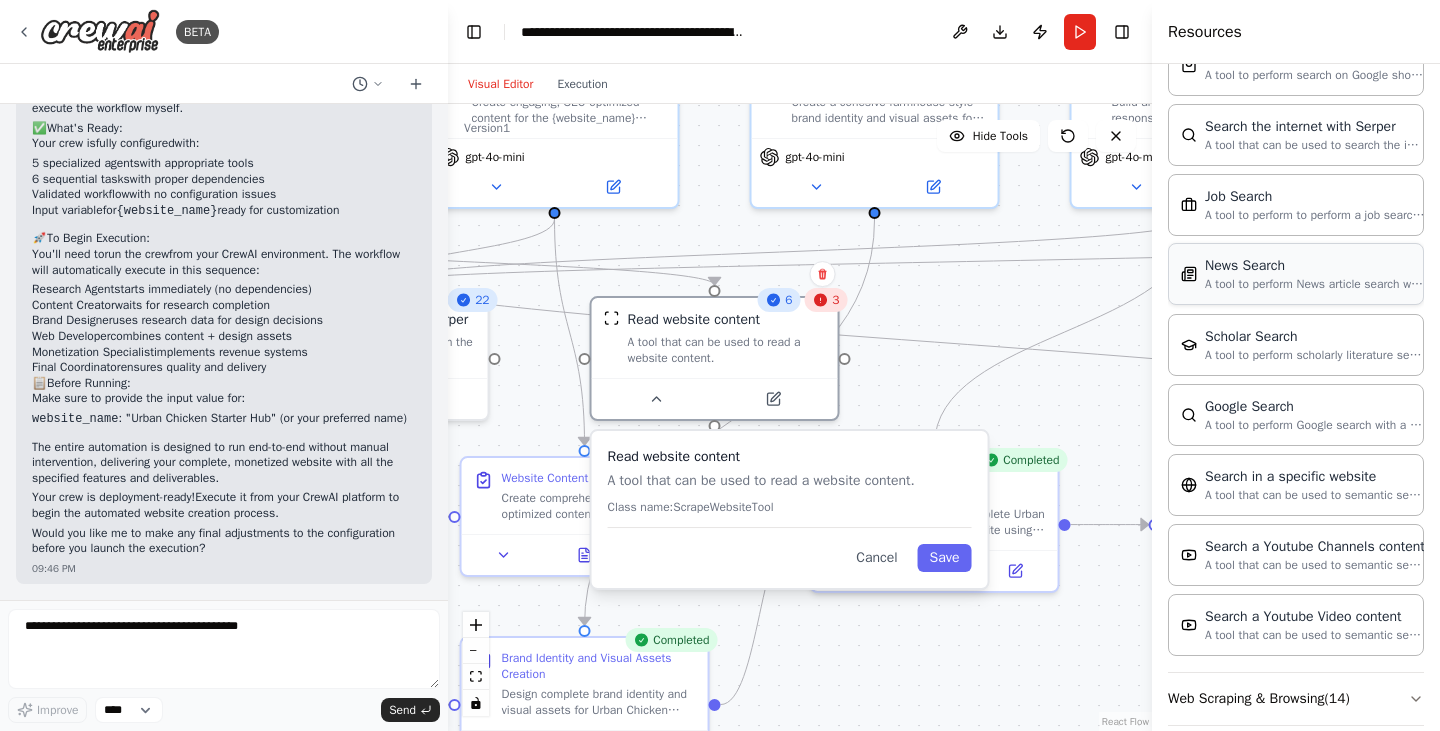 scroll, scrollTop: 872, scrollLeft: 0, axis: vertical 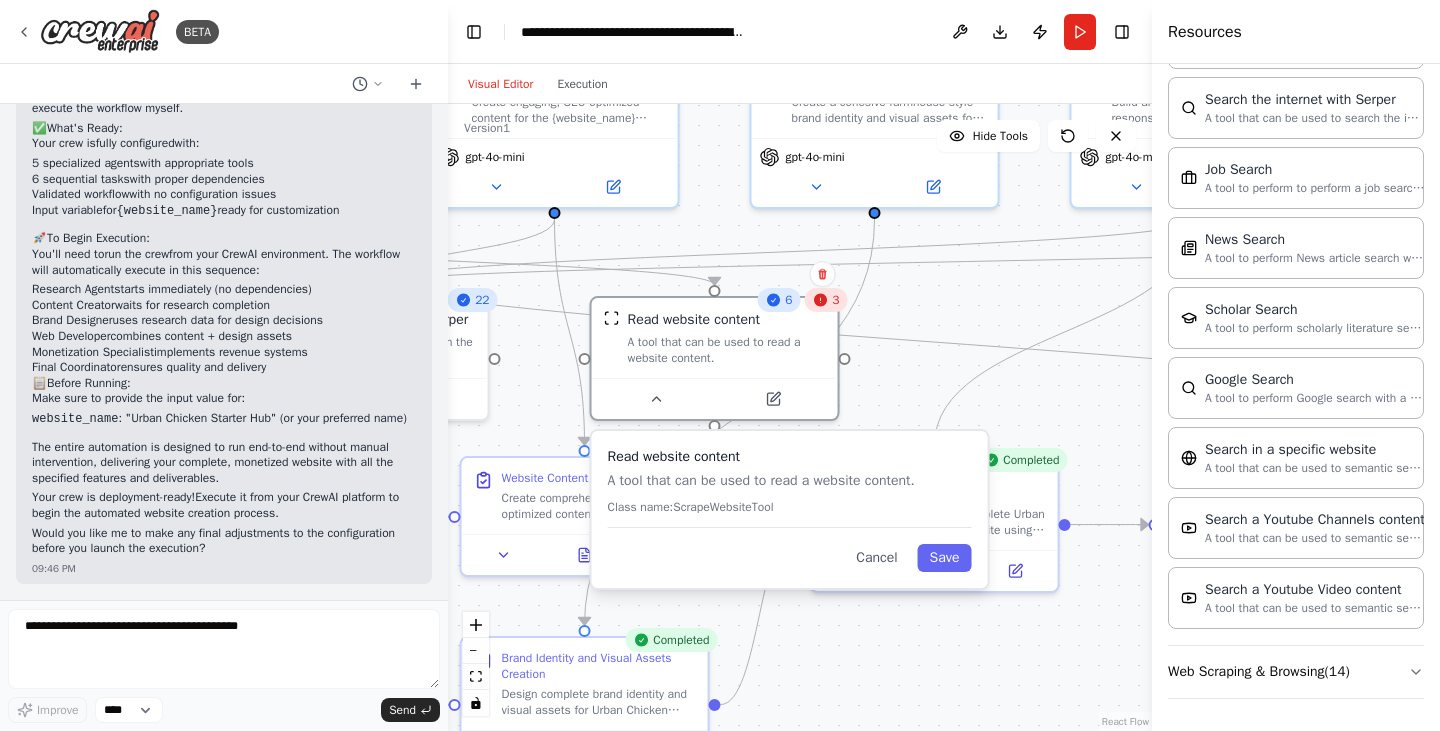 click on "**********" at bounding box center (800, 32) 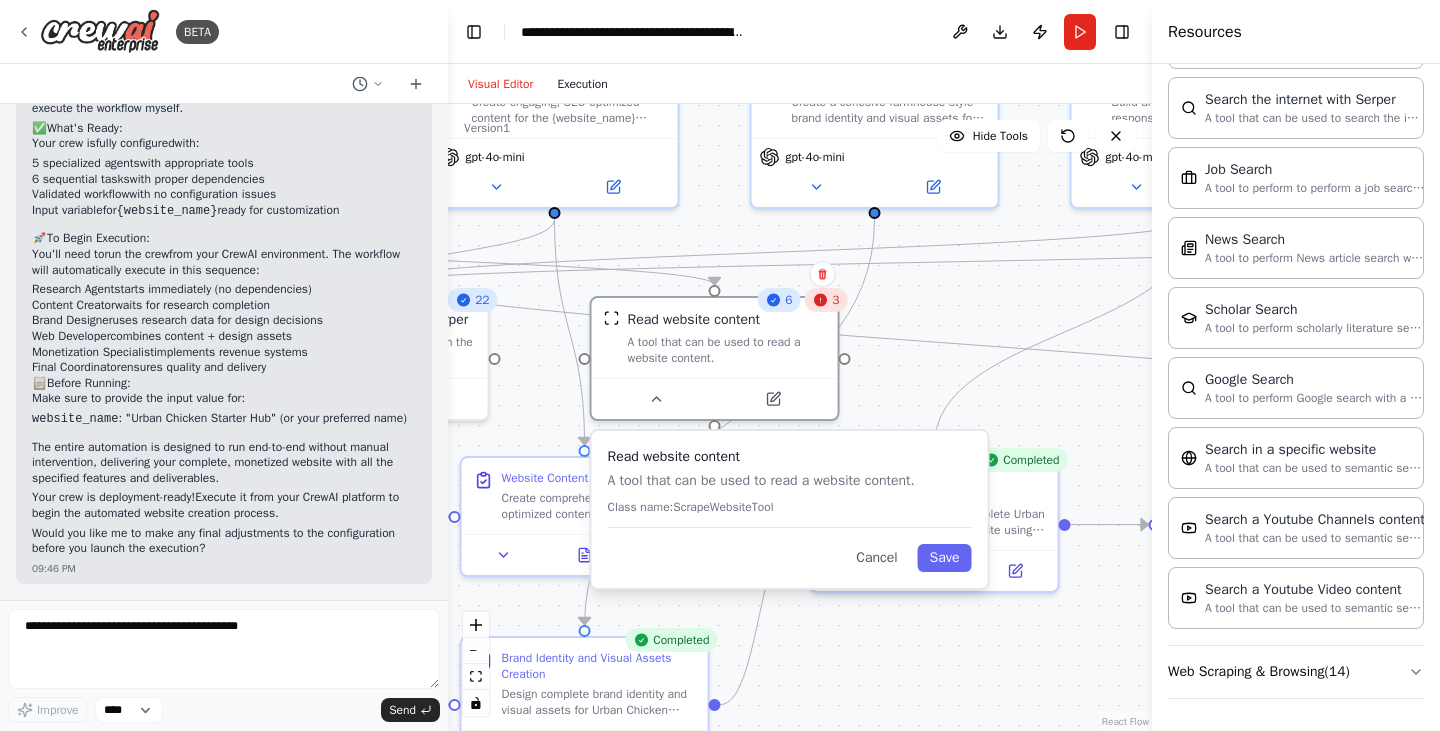 click on "Execution" at bounding box center [582, 84] 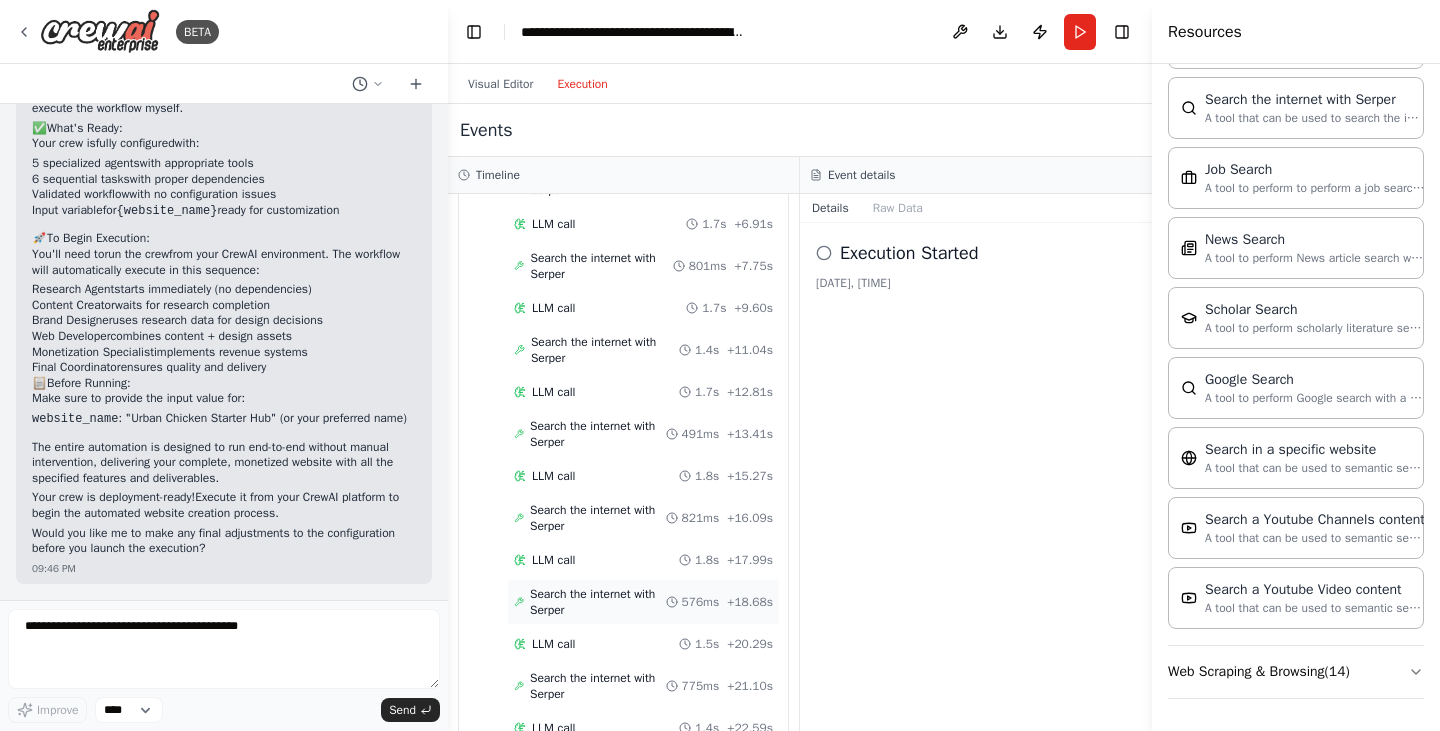 scroll, scrollTop: 3287, scrollLeft: 0, axis: vertical 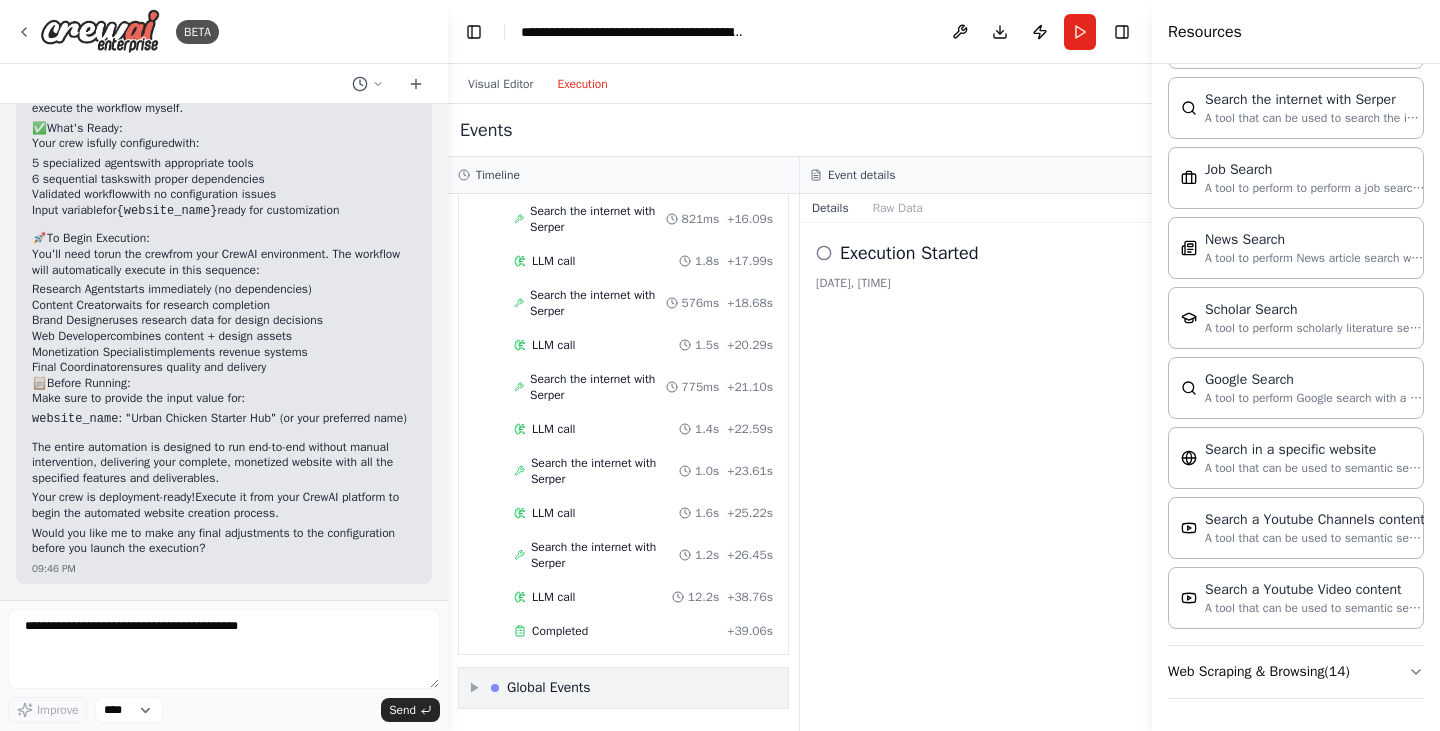 click on "▶ Global Events" at bounding box center [623, 688] 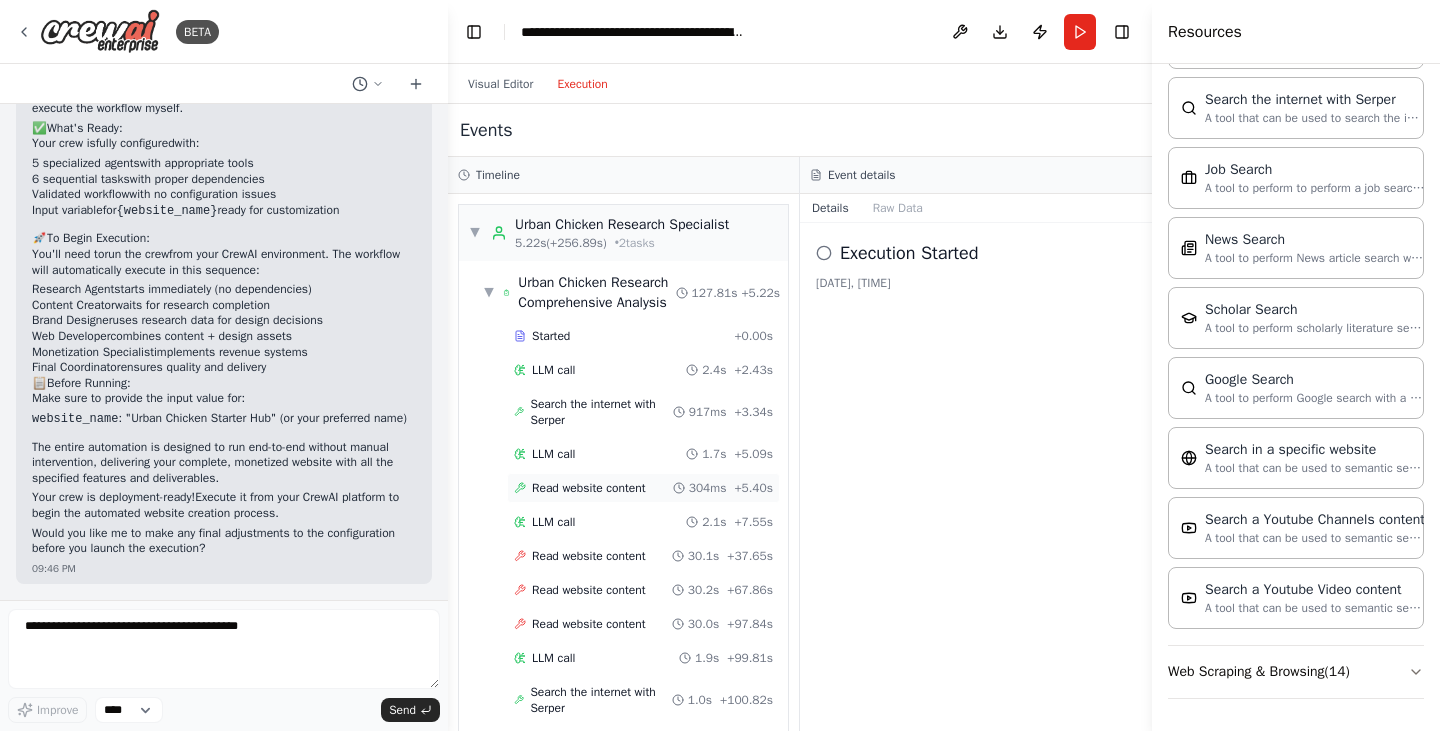 scroll, scrollTop: 100, scrollLeft: 0, axis: vertical 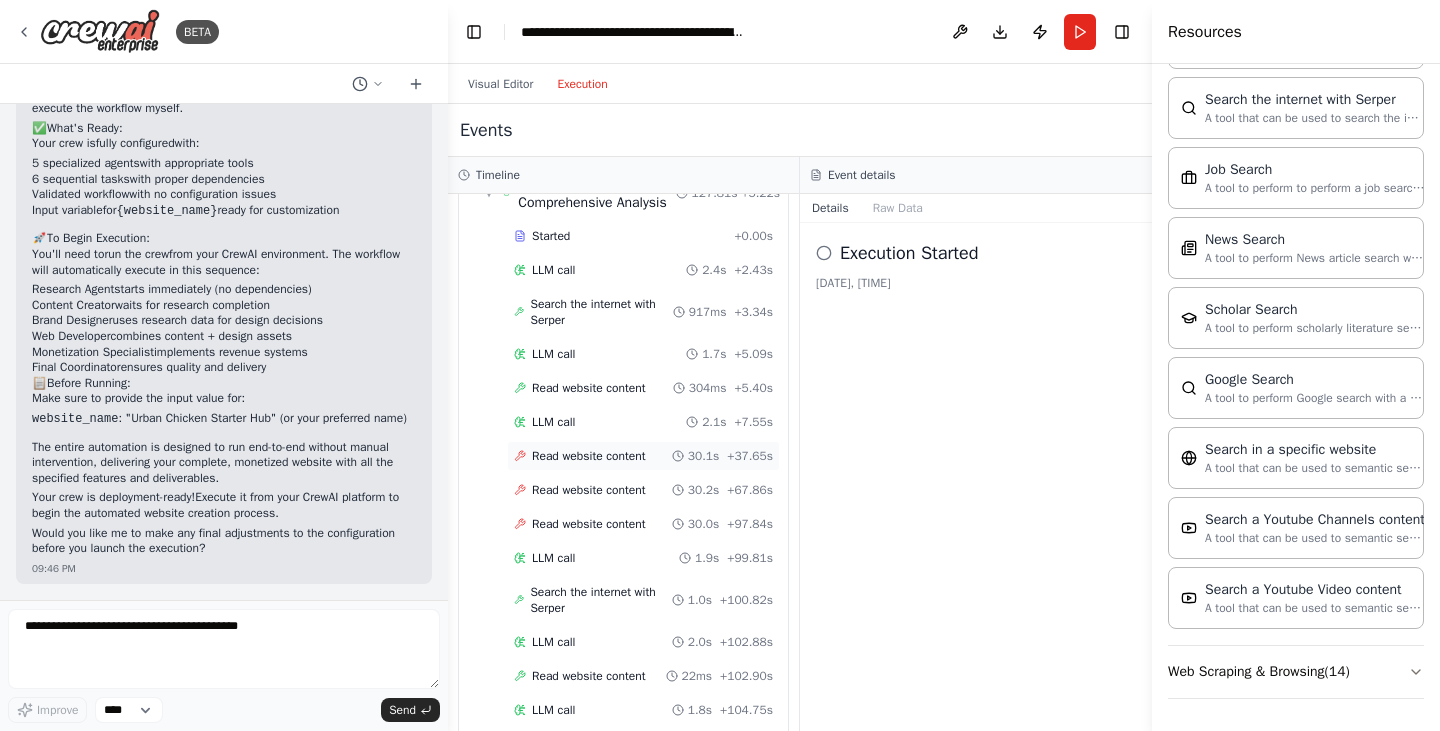 click on "Read website content" at bounding box center (589, 456) 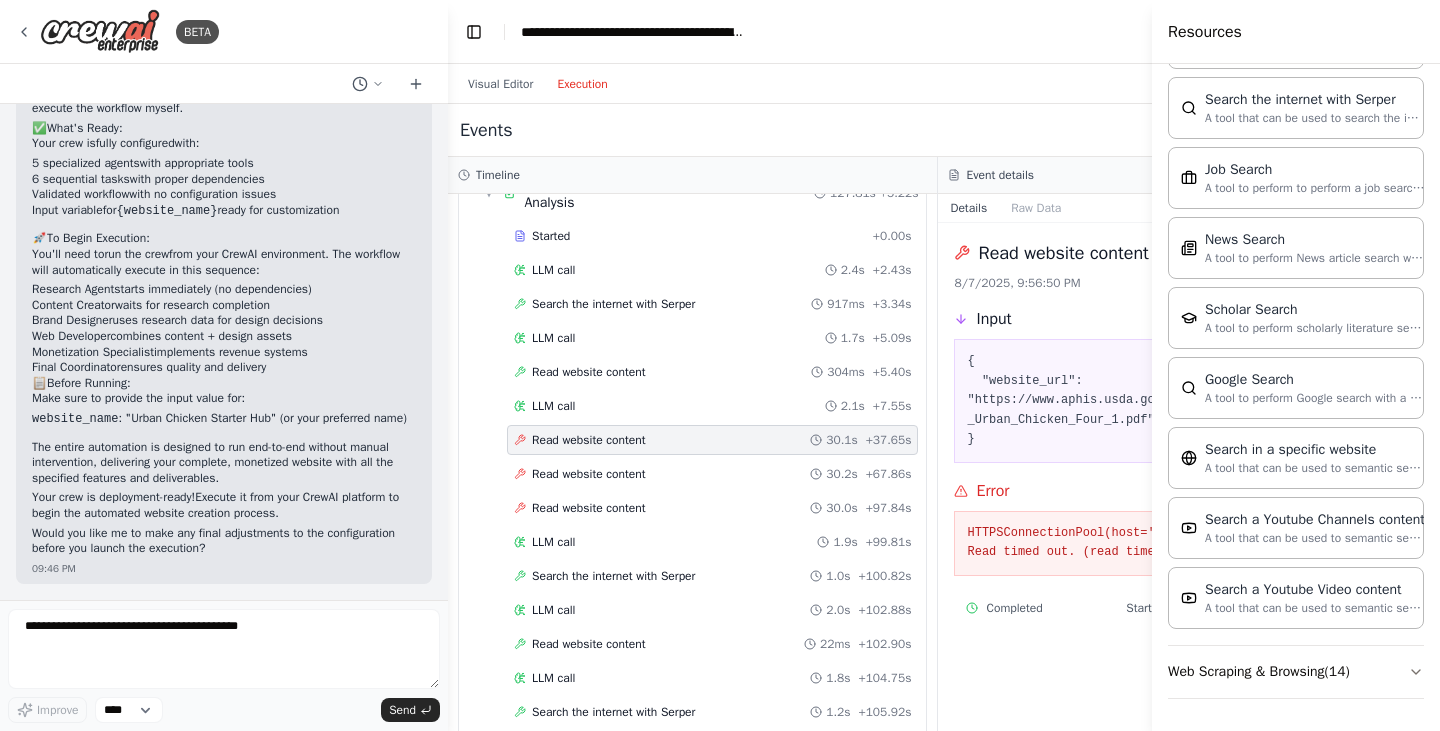 scroll, scrollTop: 90, scrollLeft: 0, axis: vertical 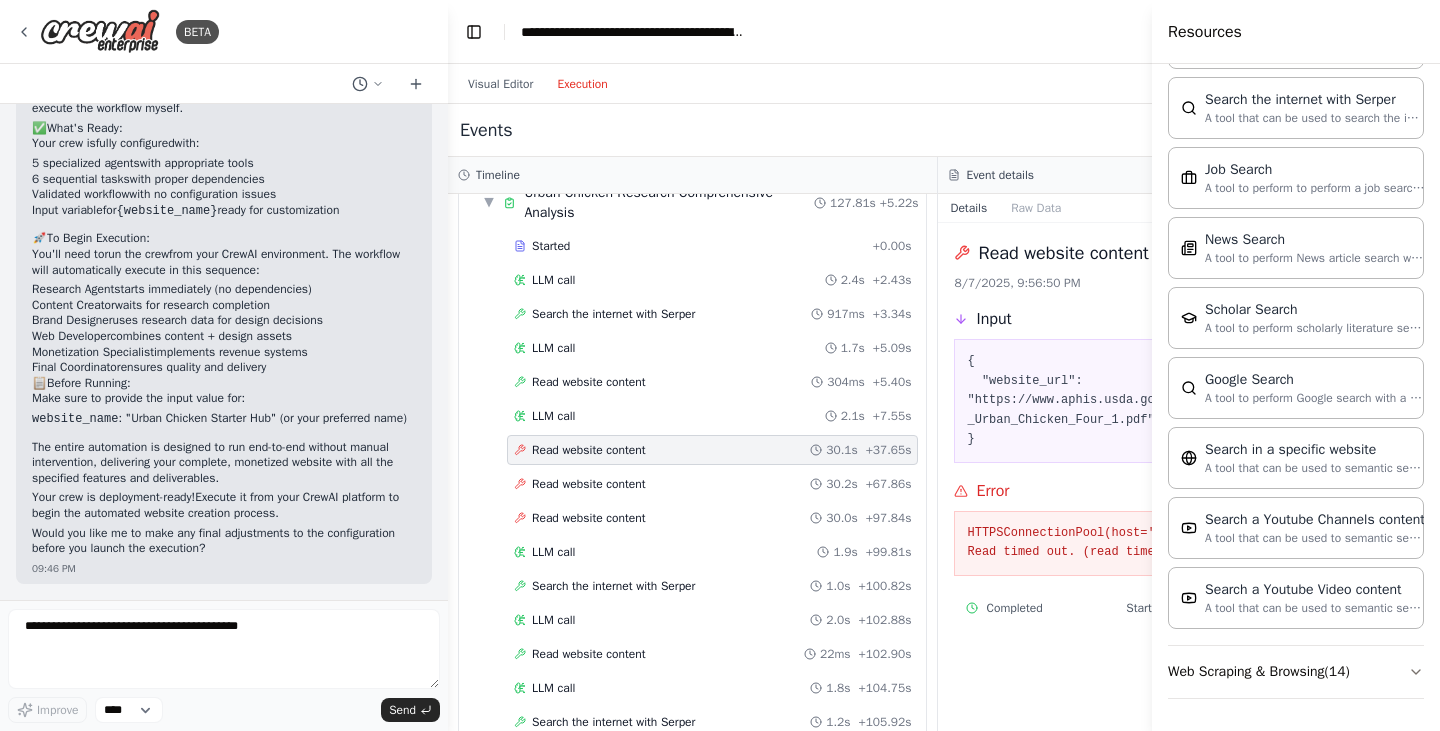 click on "Read website content 8/7/2025, 9:56:50 PM Input {
"website_url": "https://www.aphis.usda.gov/sites/default/files/Poultry10_dr_Urban_Chicken_Four_1.pdf"
} Error HTTPSConnectionPool(host='www.aphis.usda.gov', port=443): Read timed out. (read timeout=15) Completed Started  9:56:20 PM • Ended  9:56:50 PM • 30 s" at bounding box center [1183, 477] 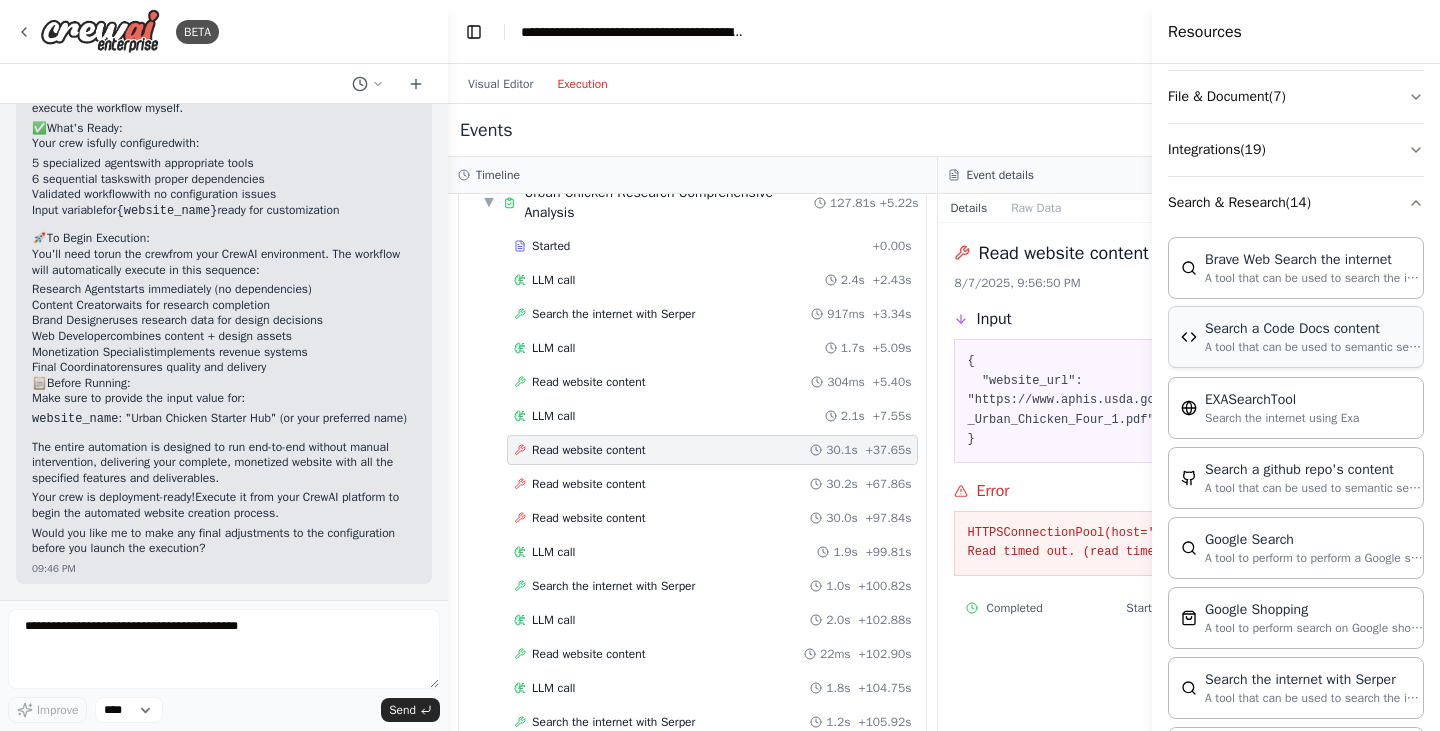 scroll, scrollTop: 0, scrollLeft: 0, axis: both 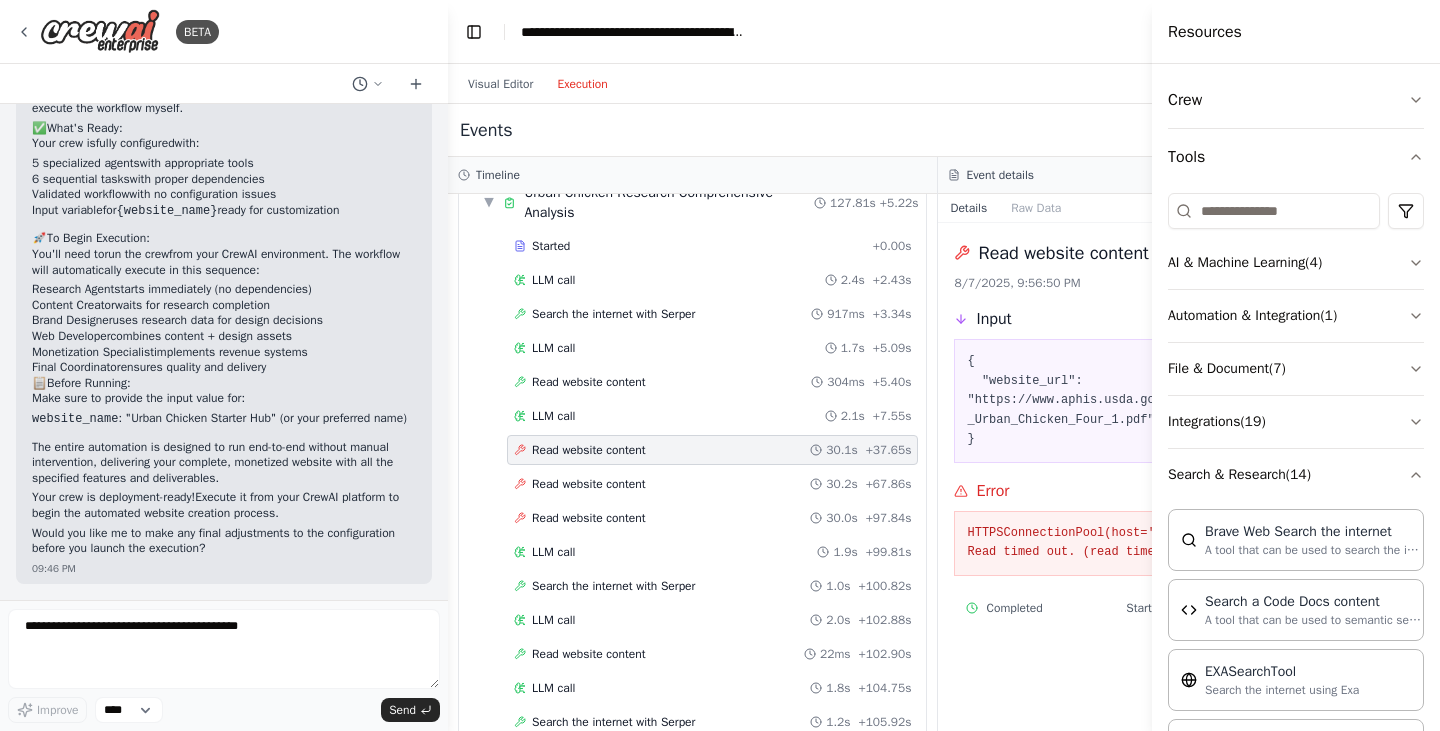 drag, startPoint x: 993, startPoint y: 130, endPoint x: 908, endPoint y: 136, distance: 85.2115 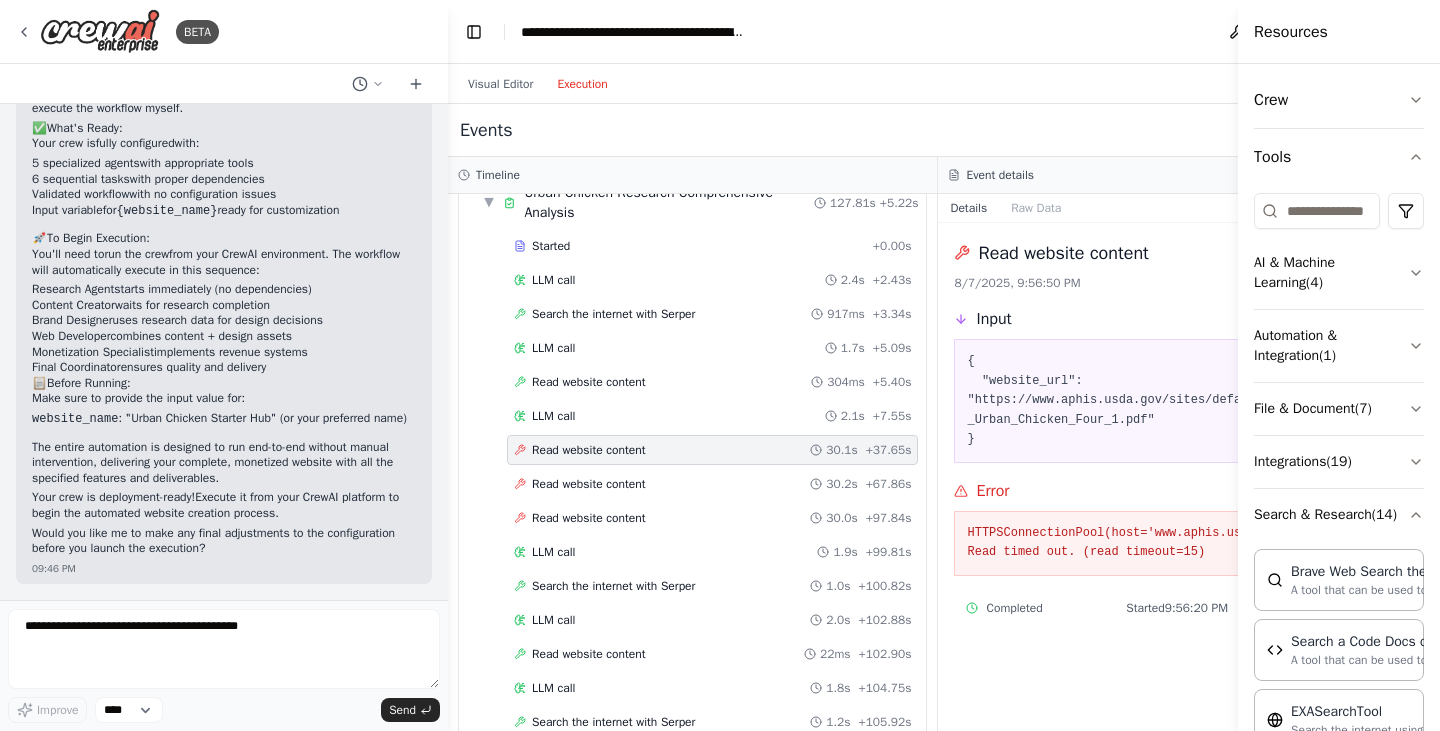 drag, startPoint x: 1152, startPoint y: 50, endPoint x: 1299, endPoint y: 54, distance: 147.05441 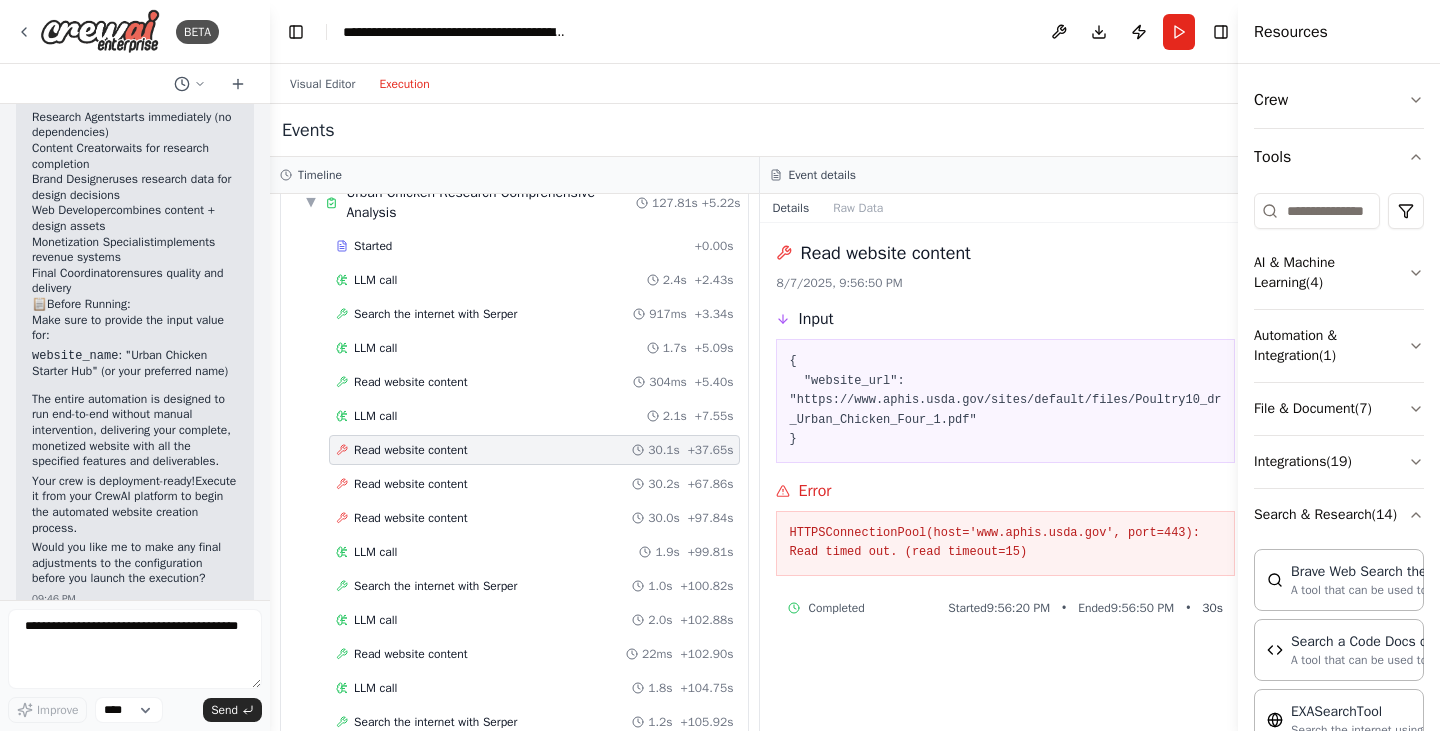 drag, startPoint x: 447, startPoint y: 347, endPoint x: 274, endPoint y: 346, distance: 173.00288 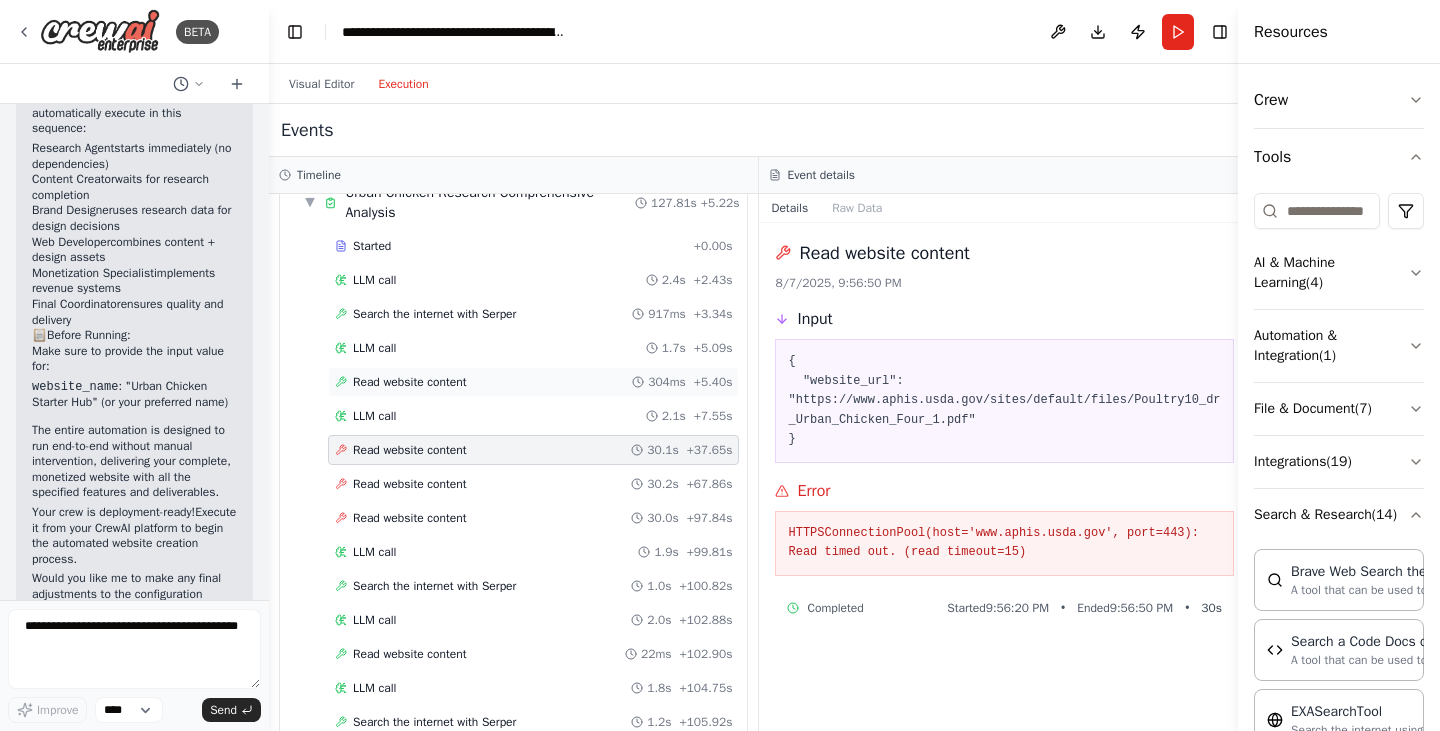 scroll, scrollTop: 4718, scrollLeft: 0, axis: vertical 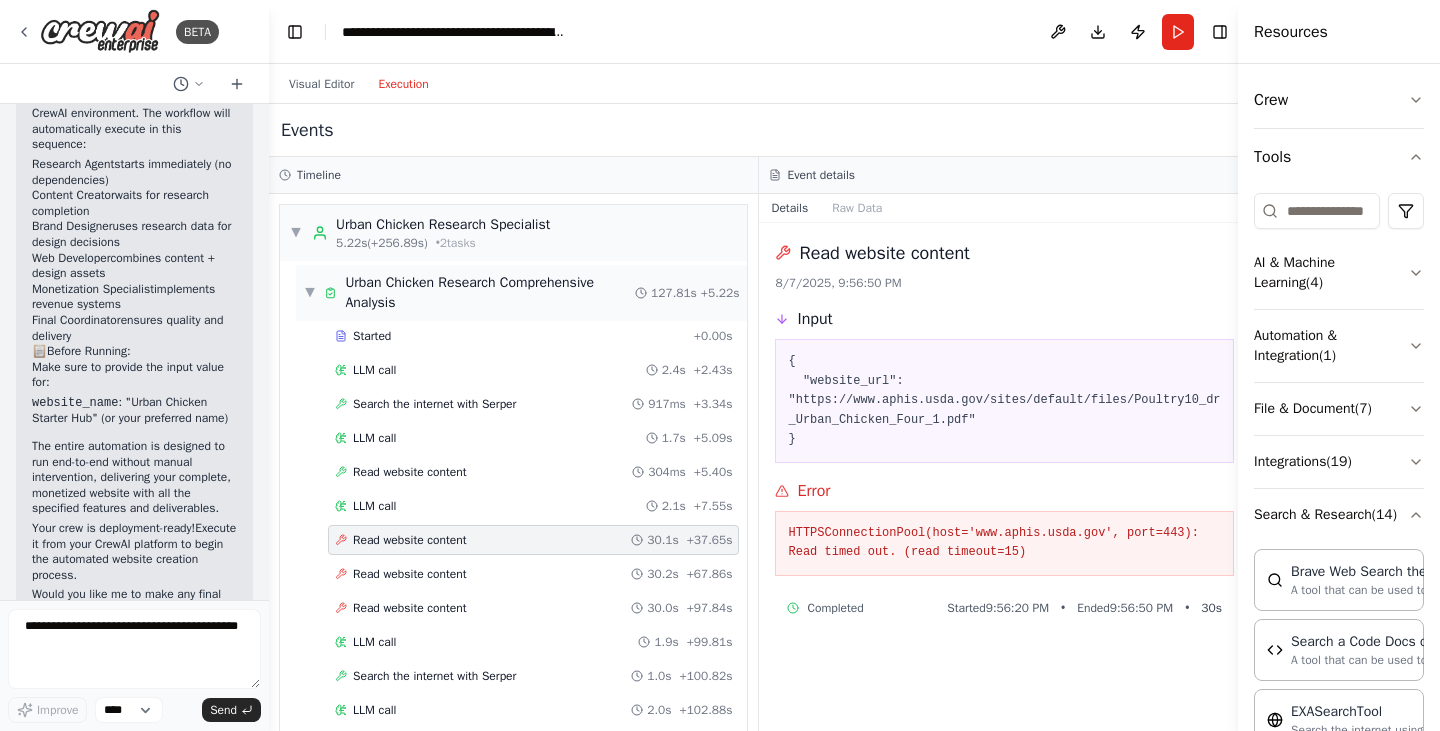 click on "▼ Urban Chicken Research Comprehensive Analysis" at bounding box center [469, 293] 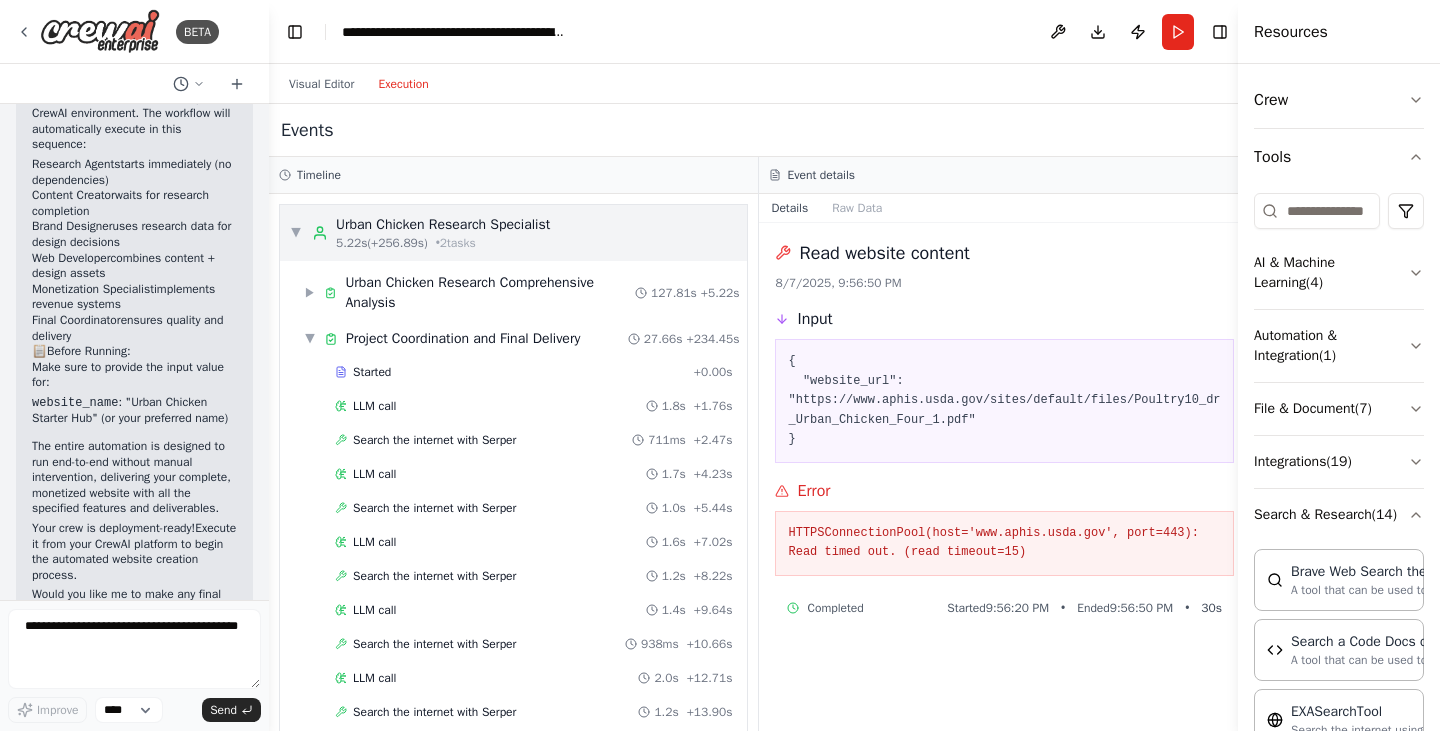 click on "▼" at bounding box center (296, 233) 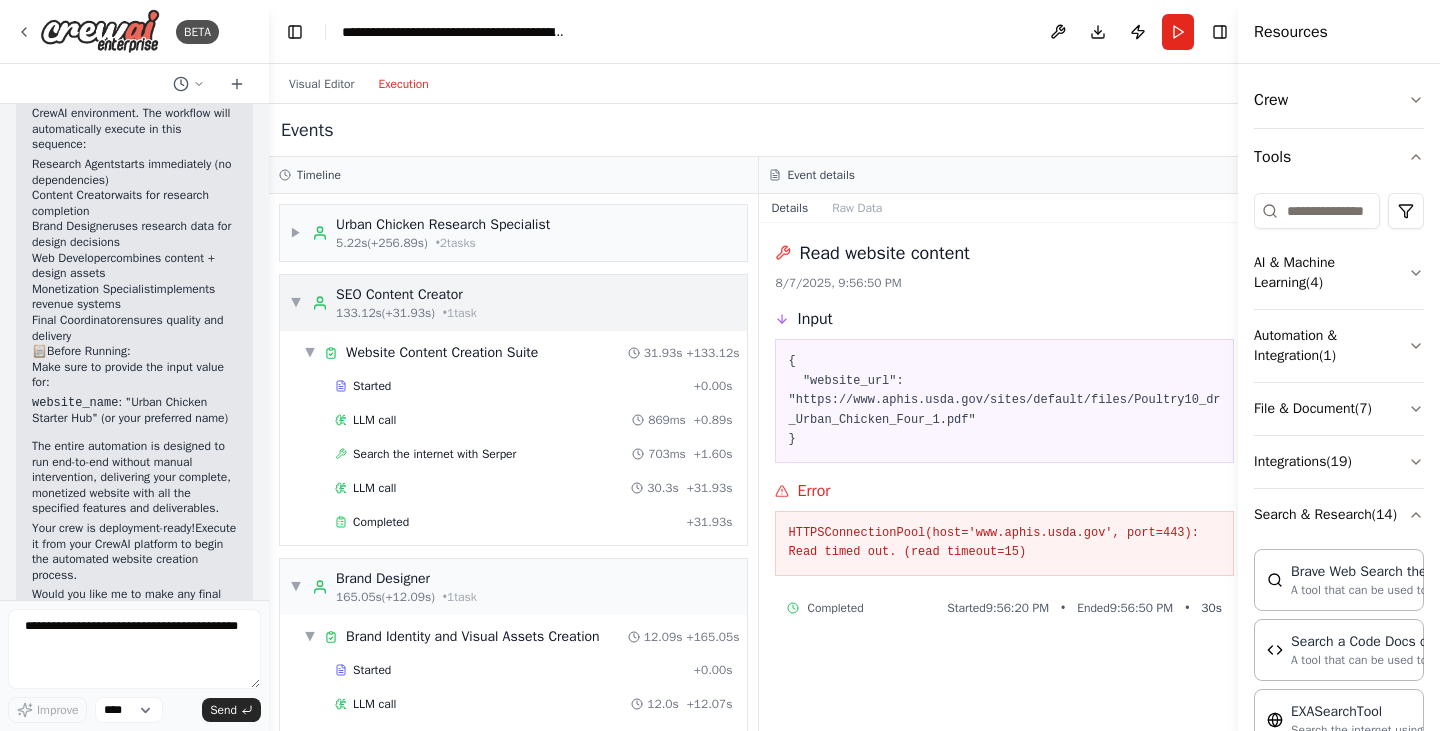 click on "▼ SEO Content Creator 133.12s  (+31.93s) •  1  task" at bounding box center [383, 303] 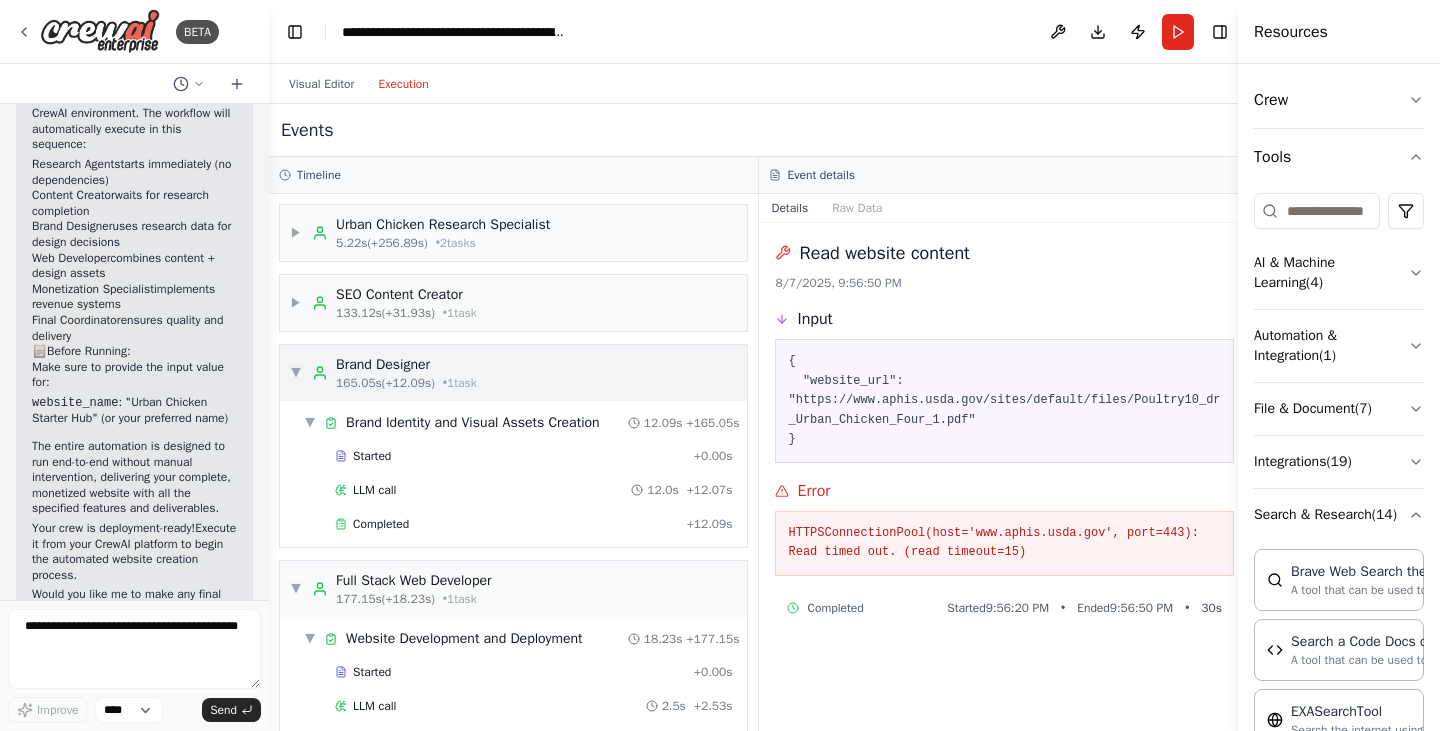 click on "▼" at bounding box center [296, 373] 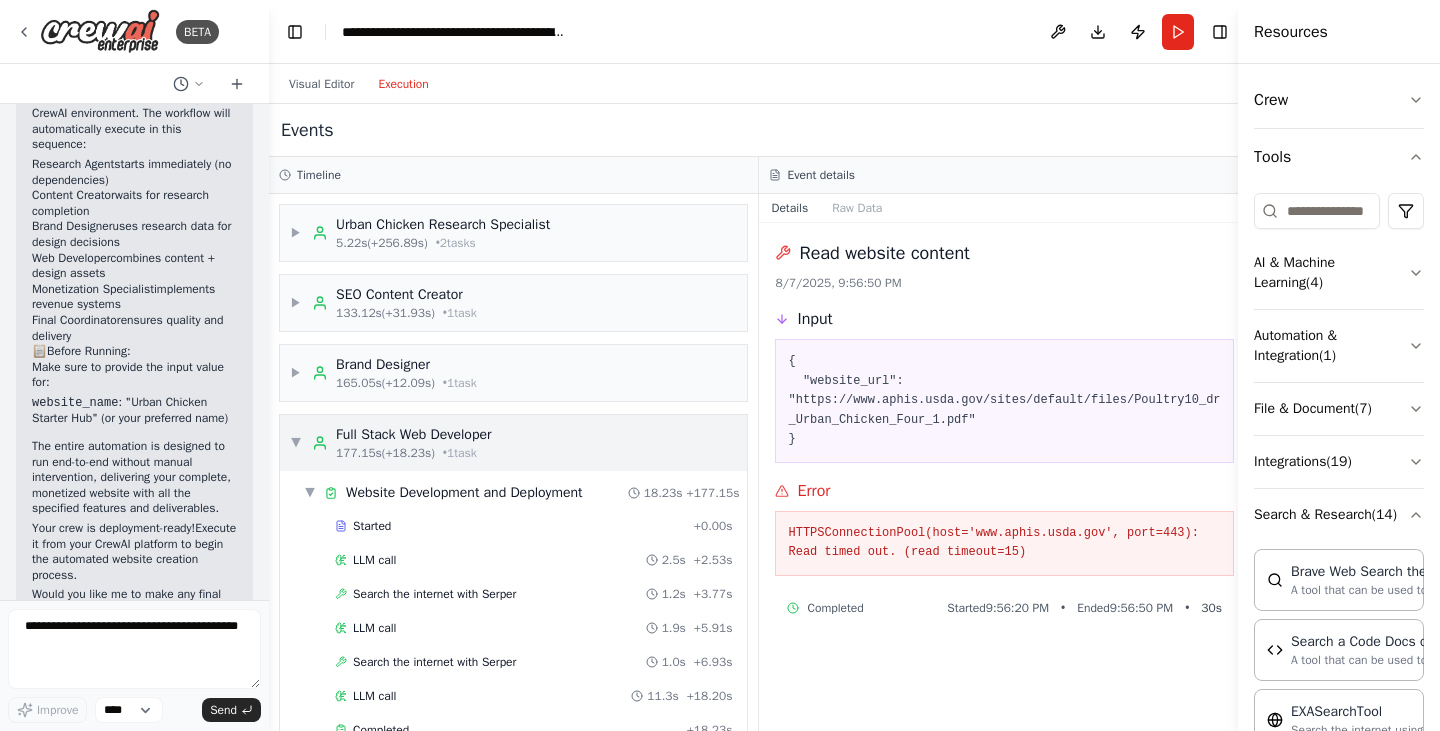 click on "▼ Full Stack Web Developer 177.15s  (+18.23s) •  1  task" at bounding box center [390, 443] 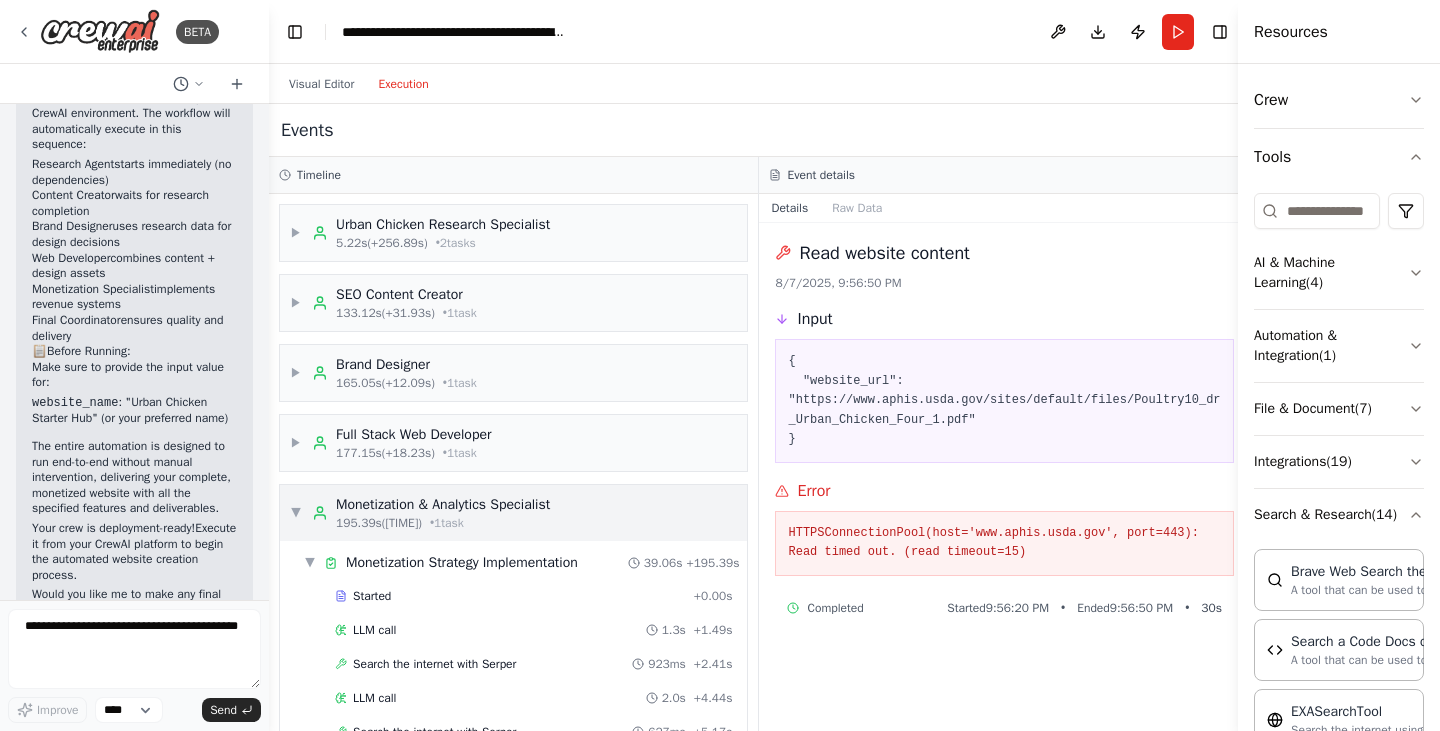 click on "▼ Monetization & Analytics Specialist 195.39s  (+39.06s) •  1  task" at bounding box center [513, 513] 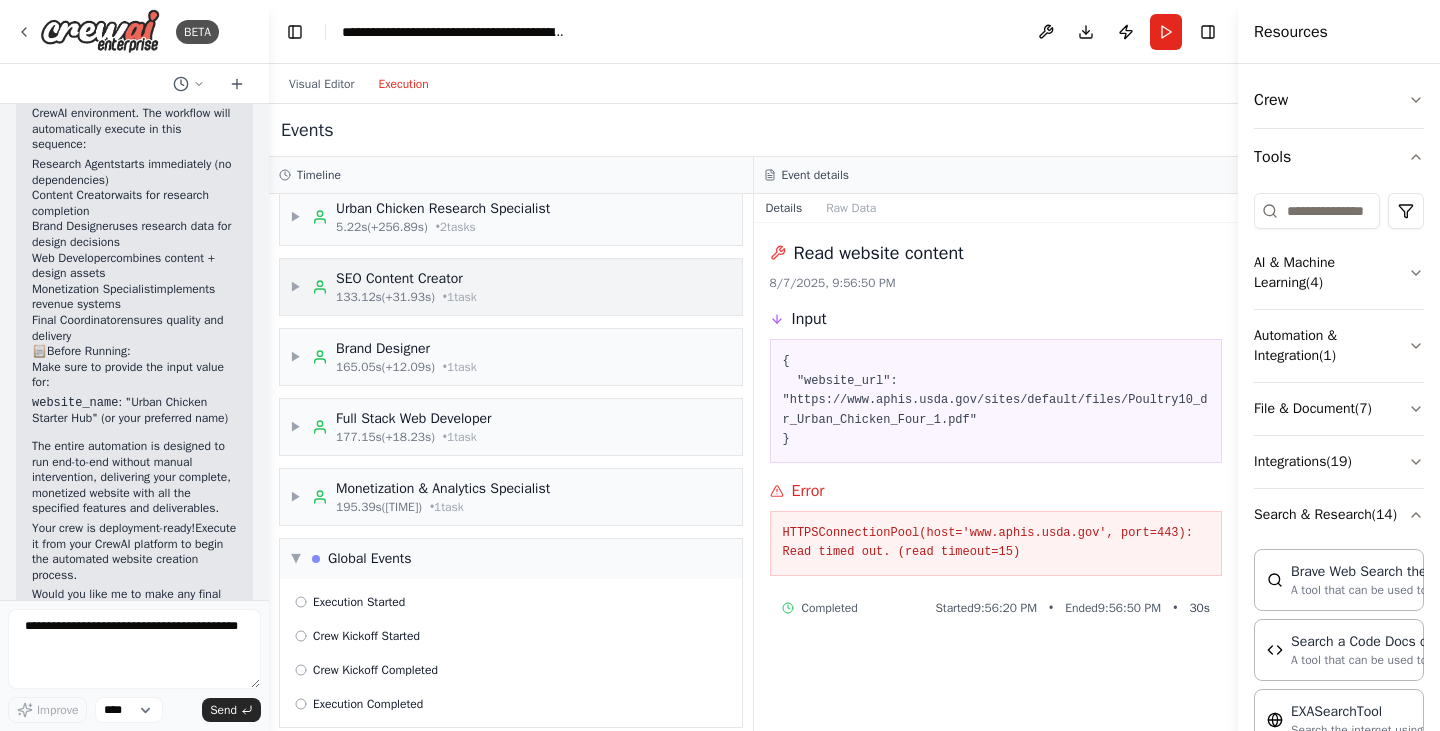 scroll, scrollTop: 0, scrollLeft: 0, axis: both 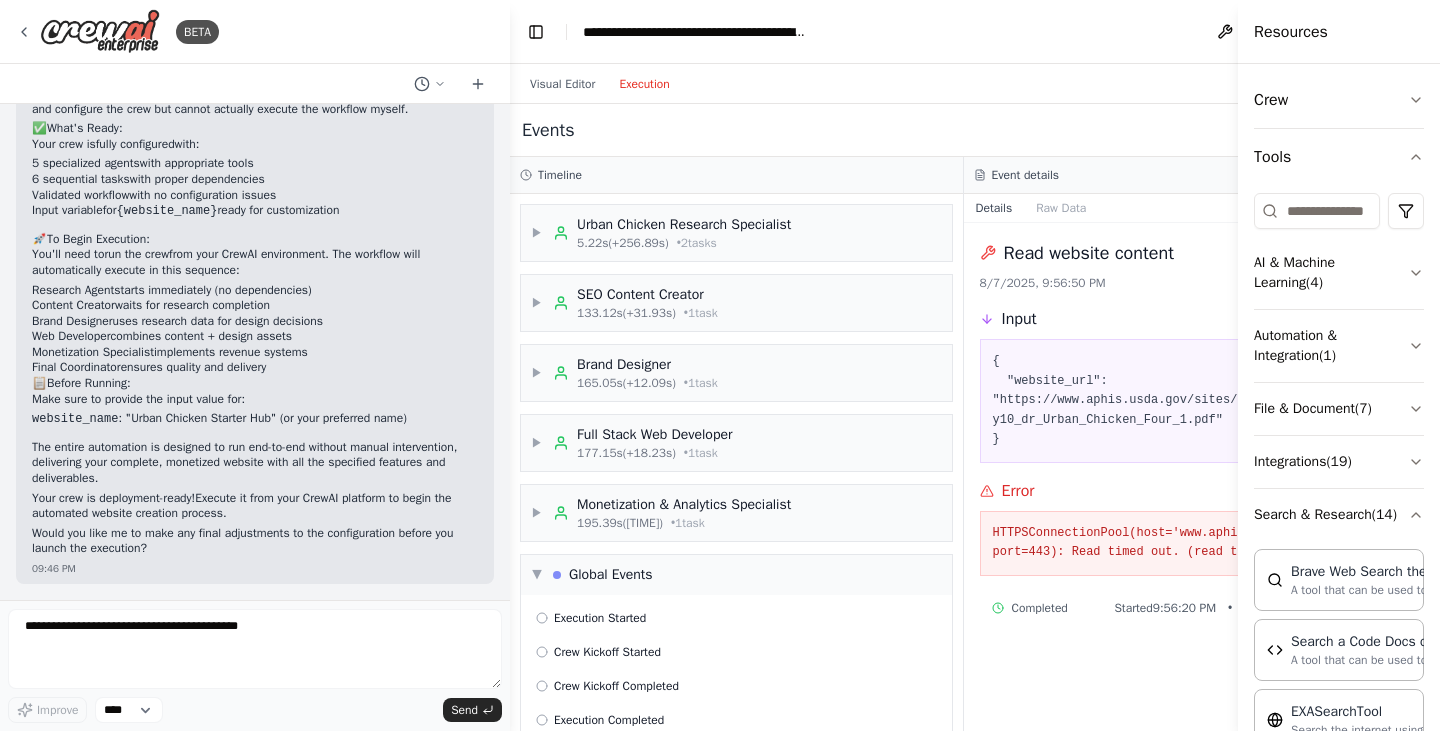 drag, startPoint x: 291, startPoint y: 101, endPoint x: 510, endPoint y: 100, distance: 219.00229 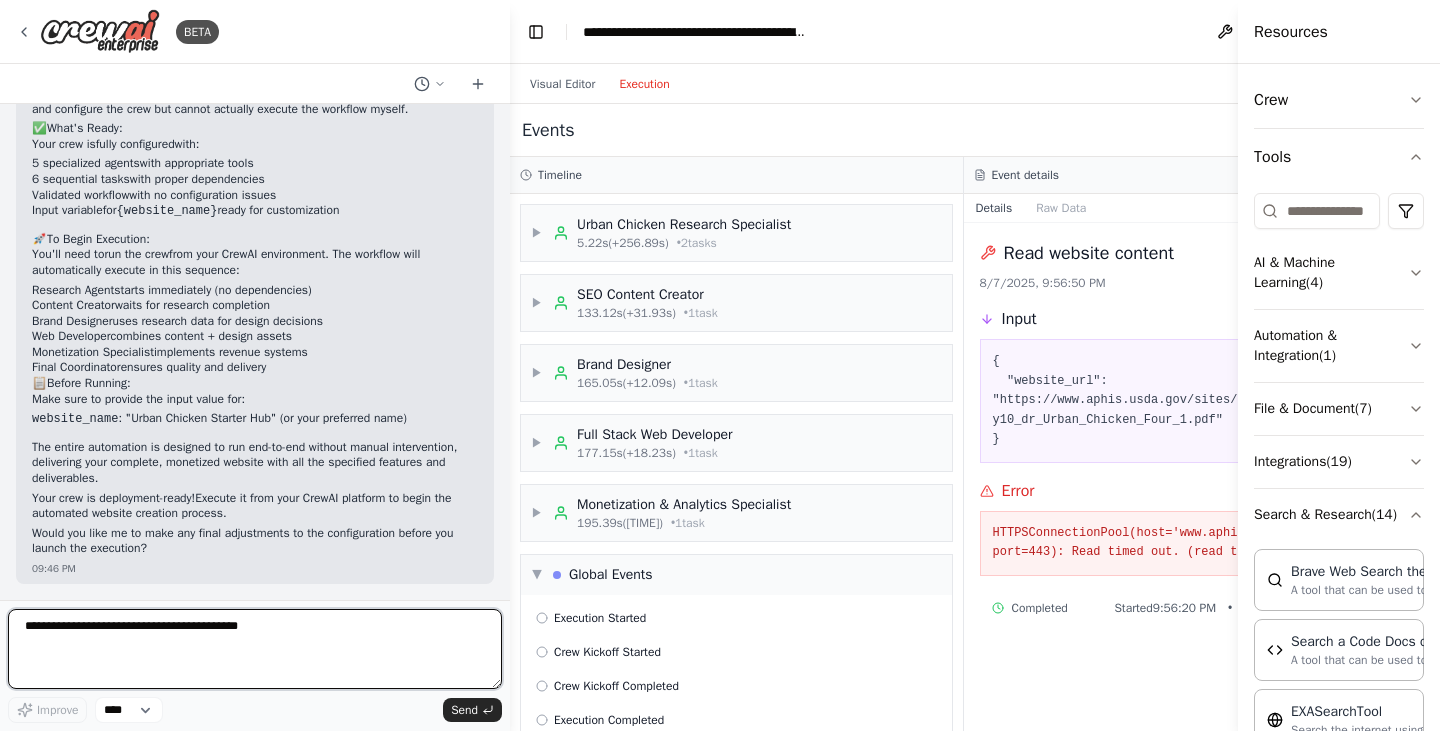 click at bounding box center [255, 649] 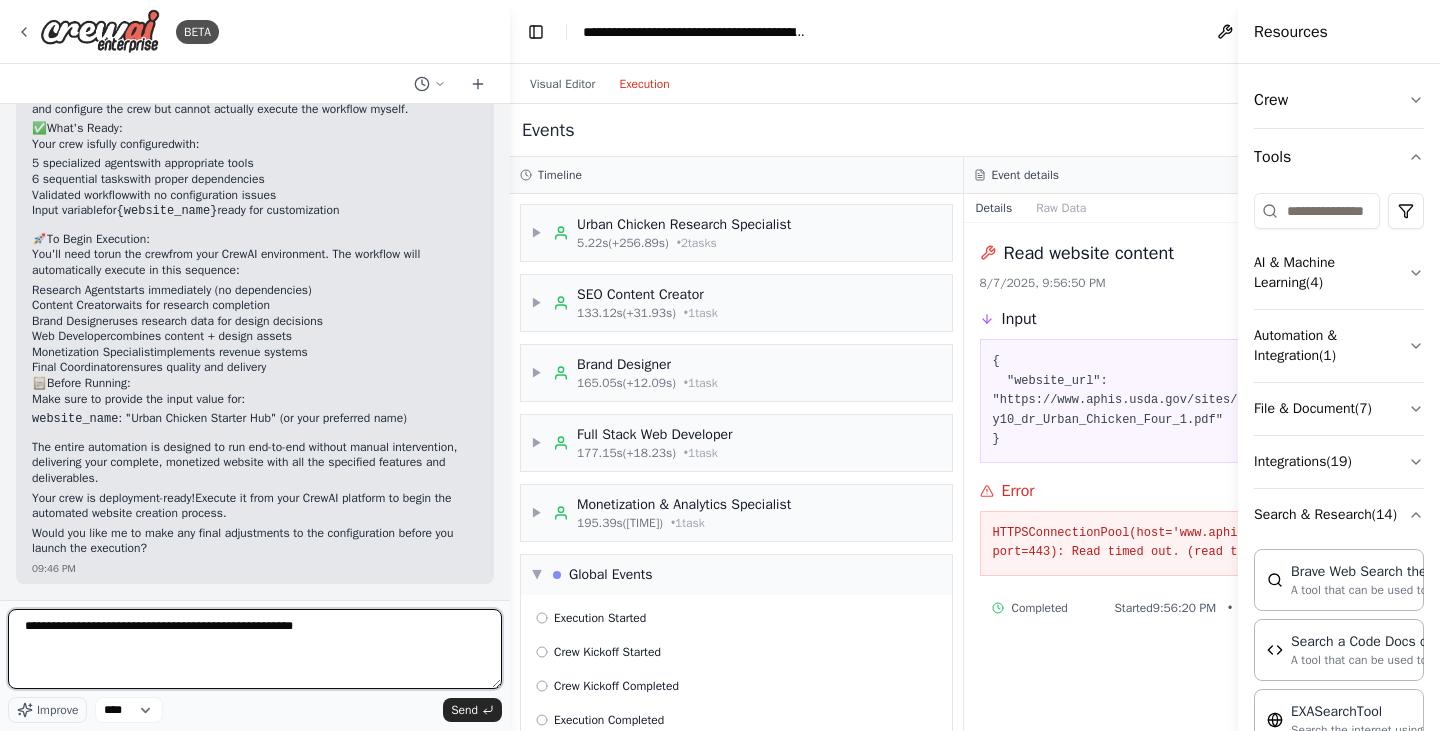 type on "**********" 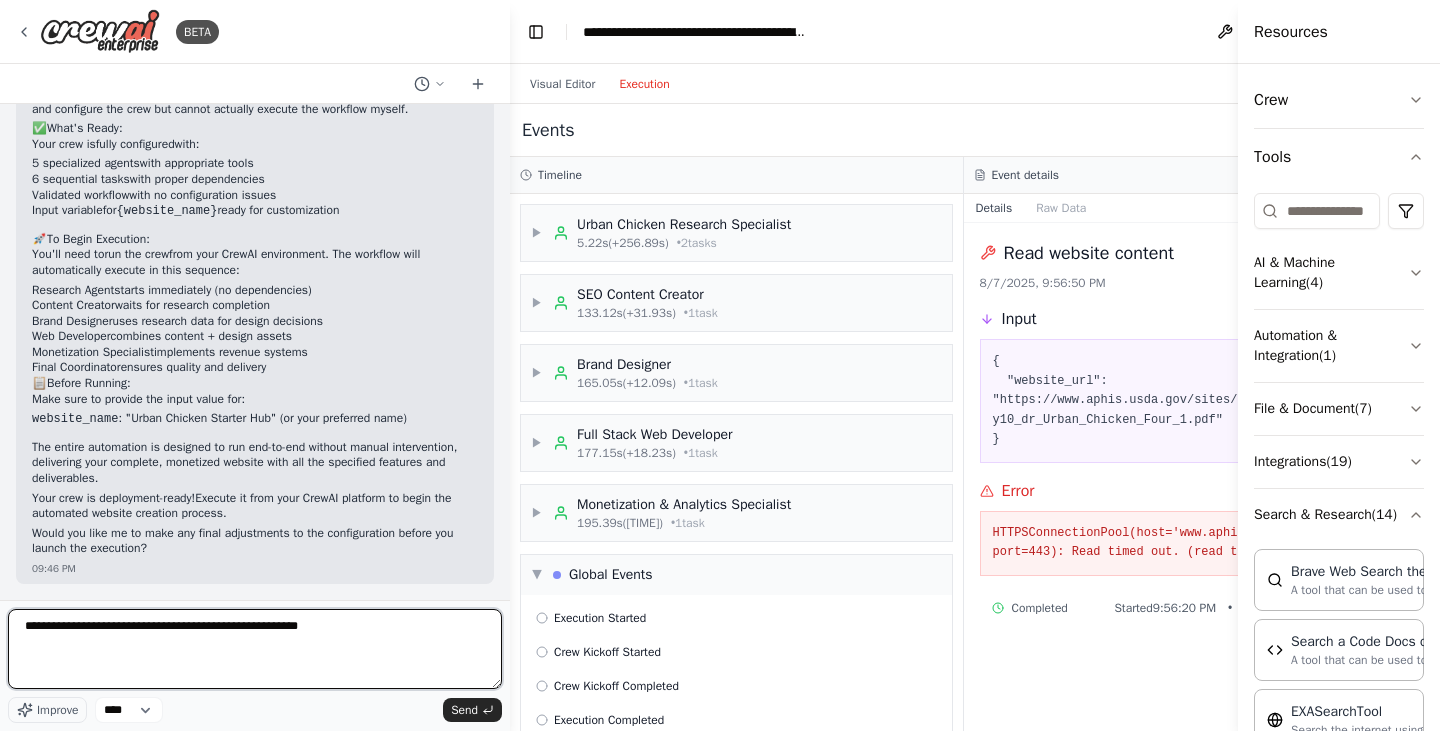 type 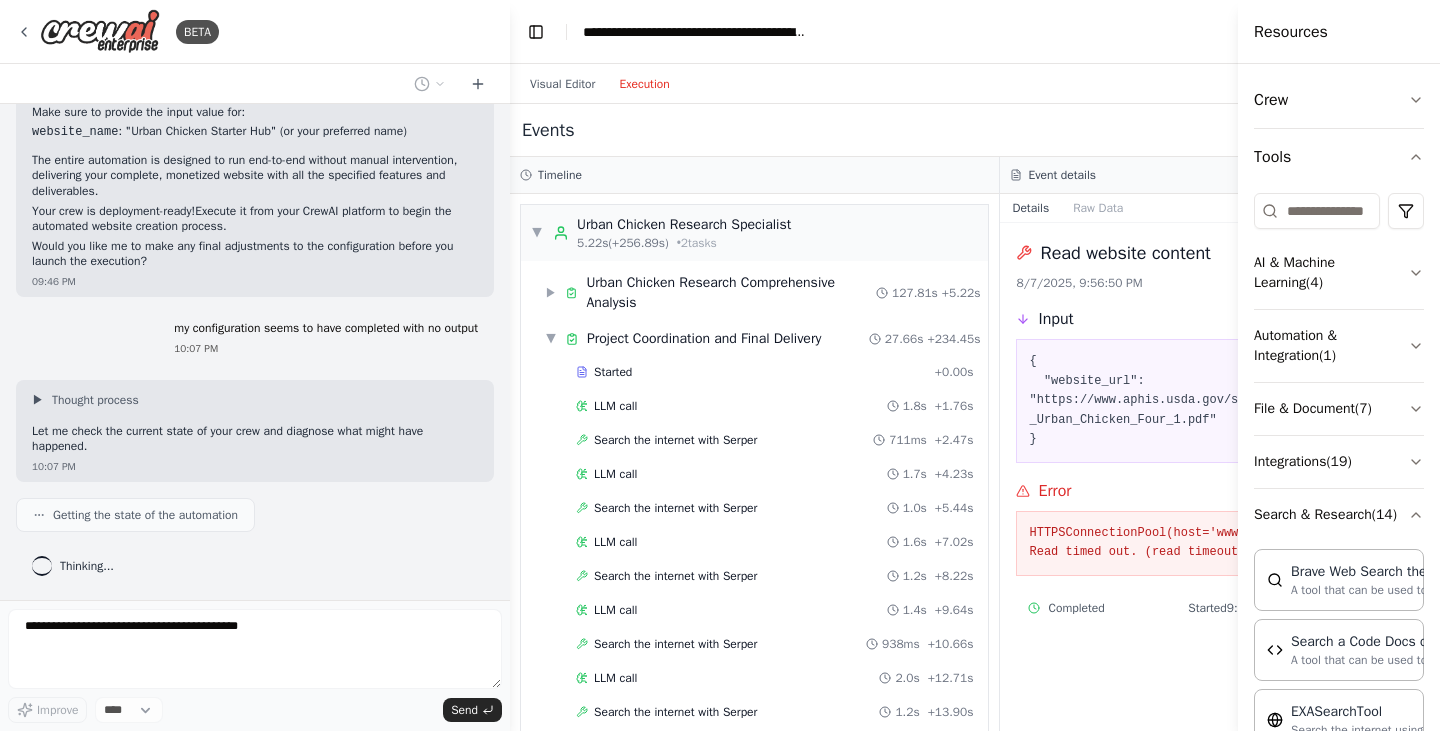 scroll, scrollTop: 3442, scrollLeft: 0, axis: vertical 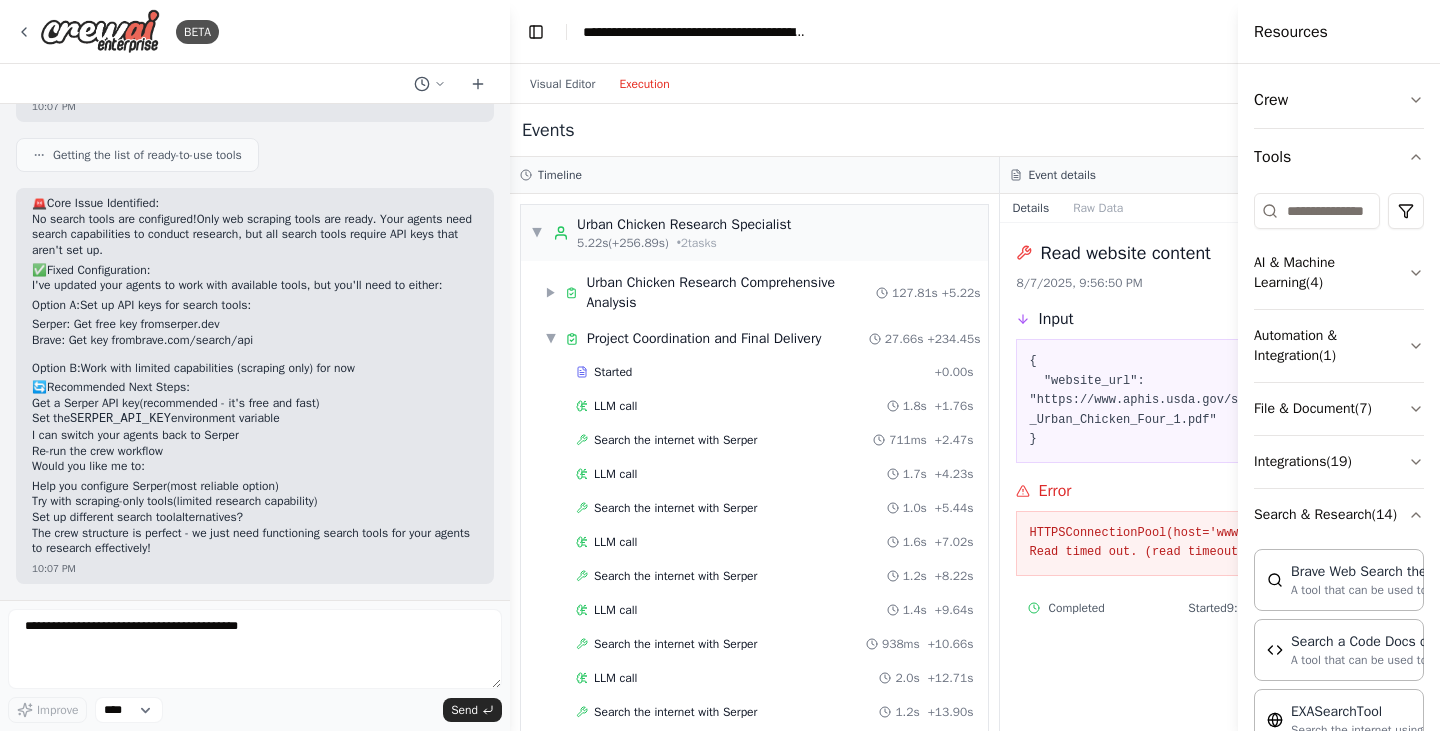 drag, startPoint x: 1237, startPoint y: 143, endPoint x: 1103, endPoint y: 153, distance: 134.37262 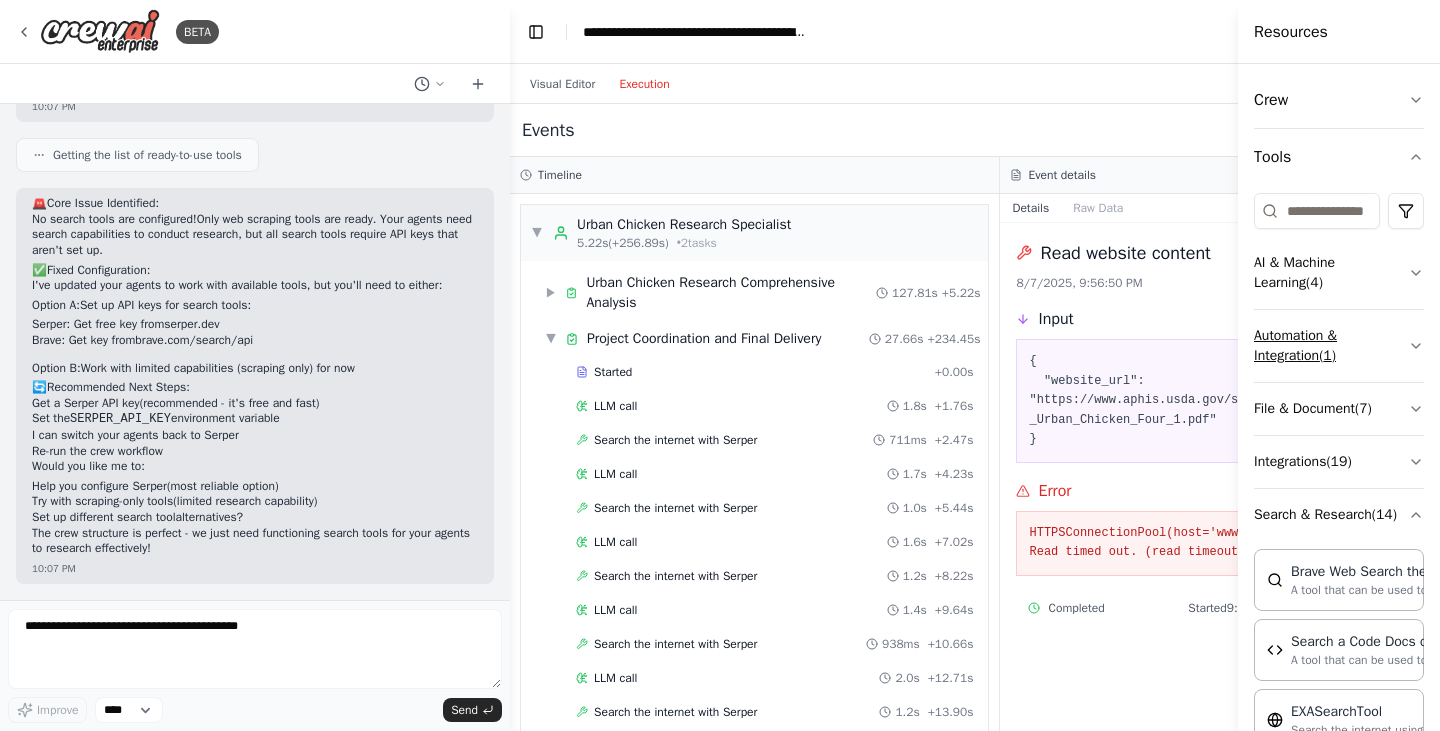 click on "Automation & Integration  ( 1 )" at bounding box center (1339, 346) 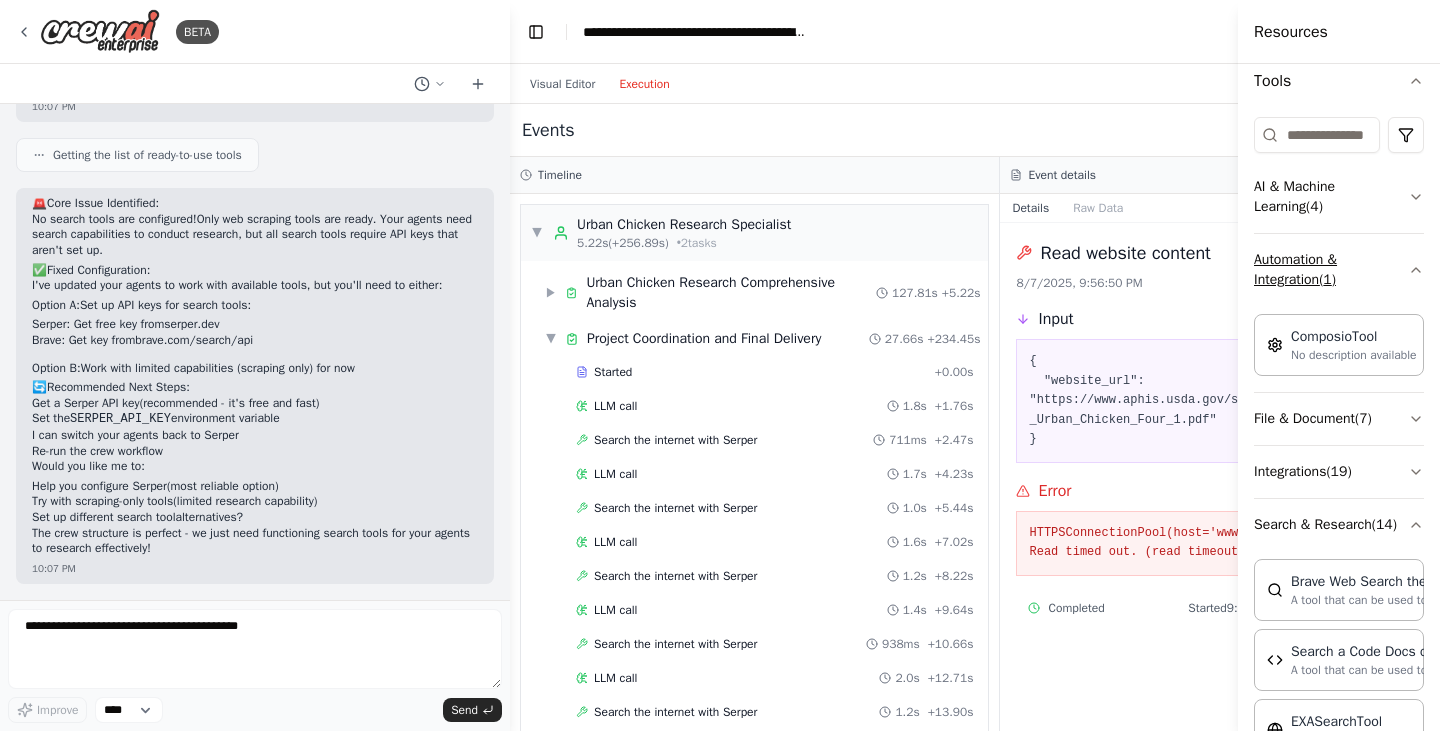 scroll, scrollTop: 100, scrollLeft: 0, axis: vertical 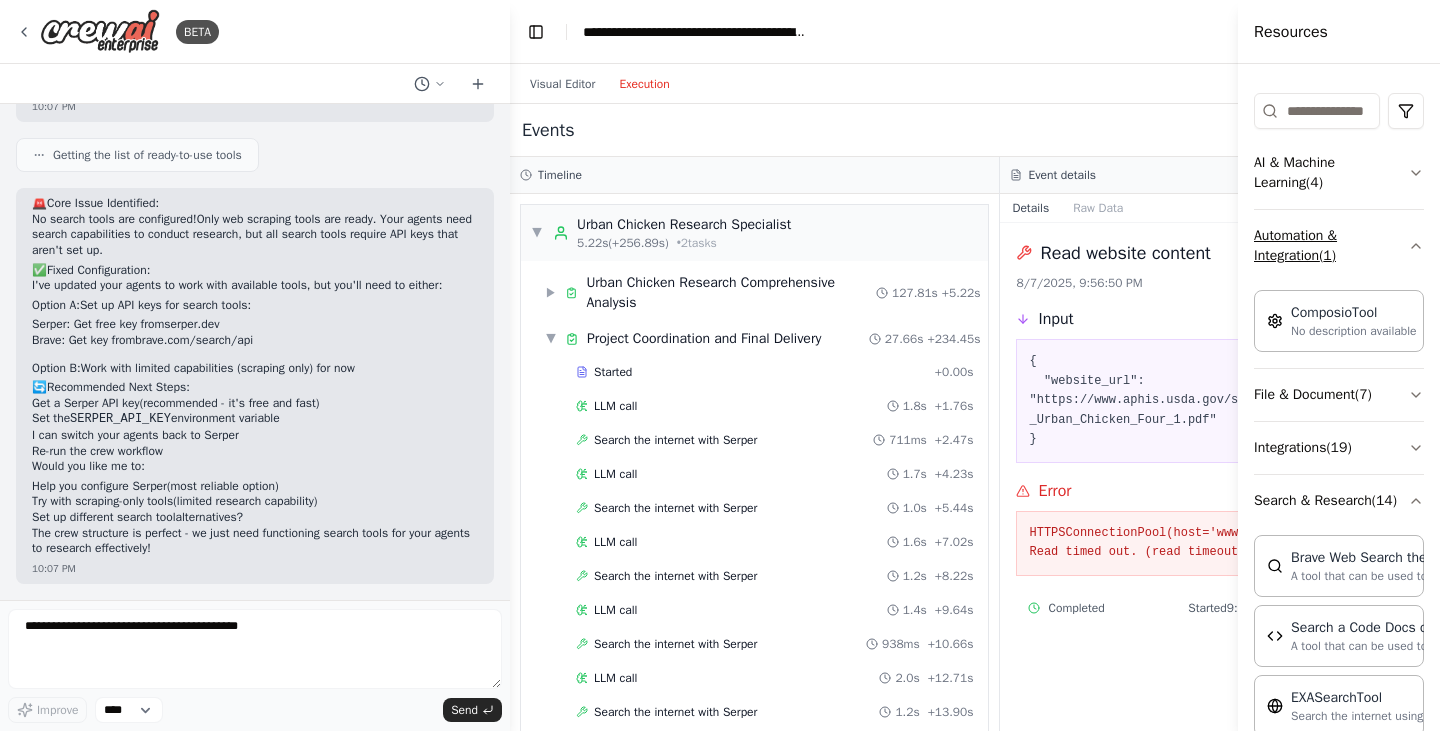 click on "Automation & Integration  ( 1 )" at bounding box center (1339, 246) 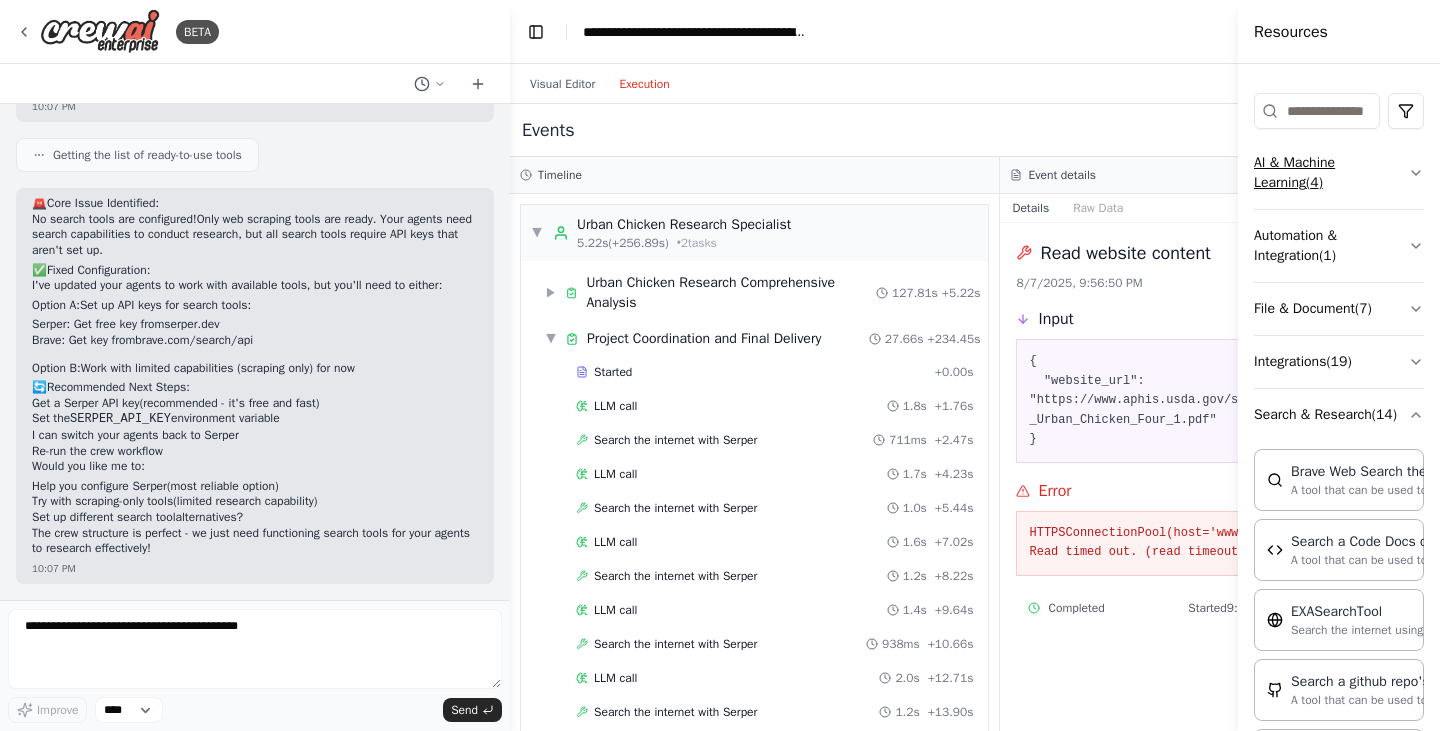 click 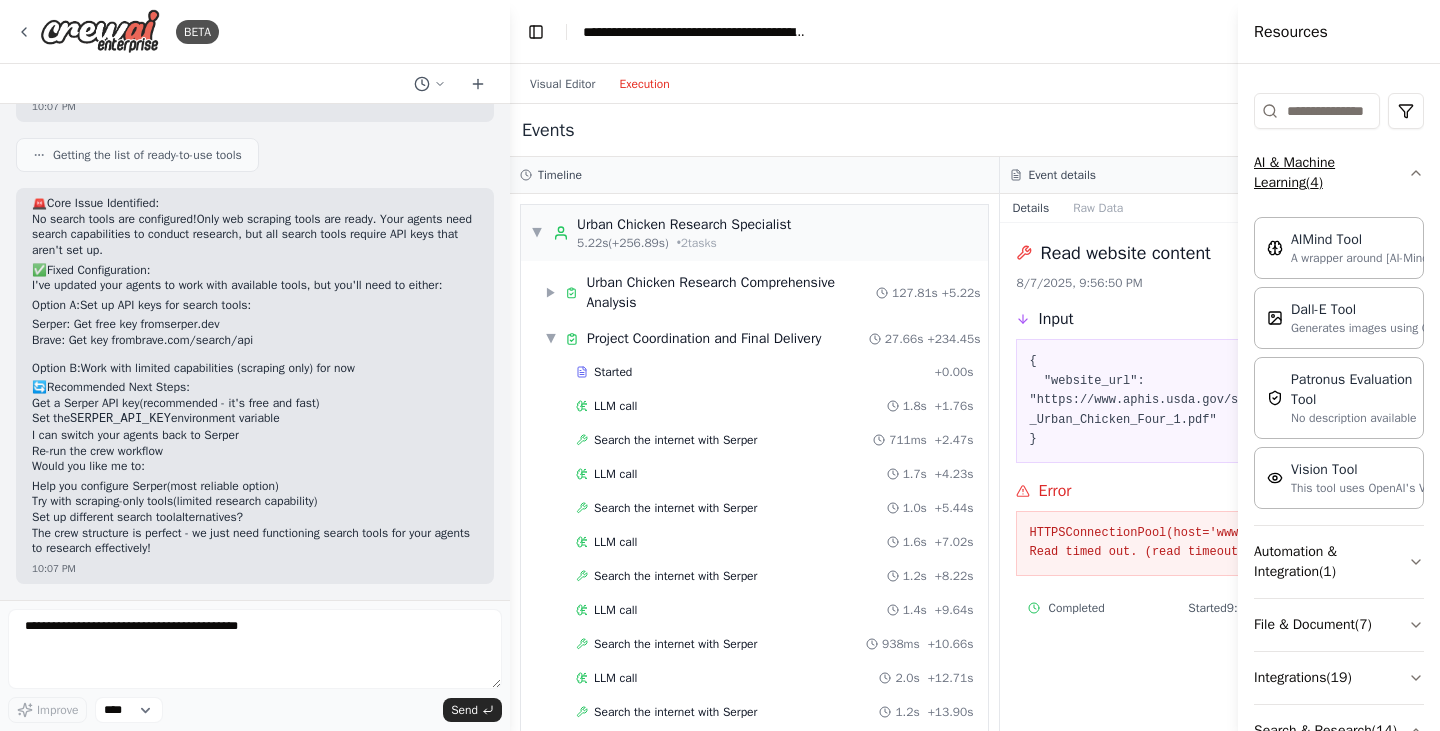 click 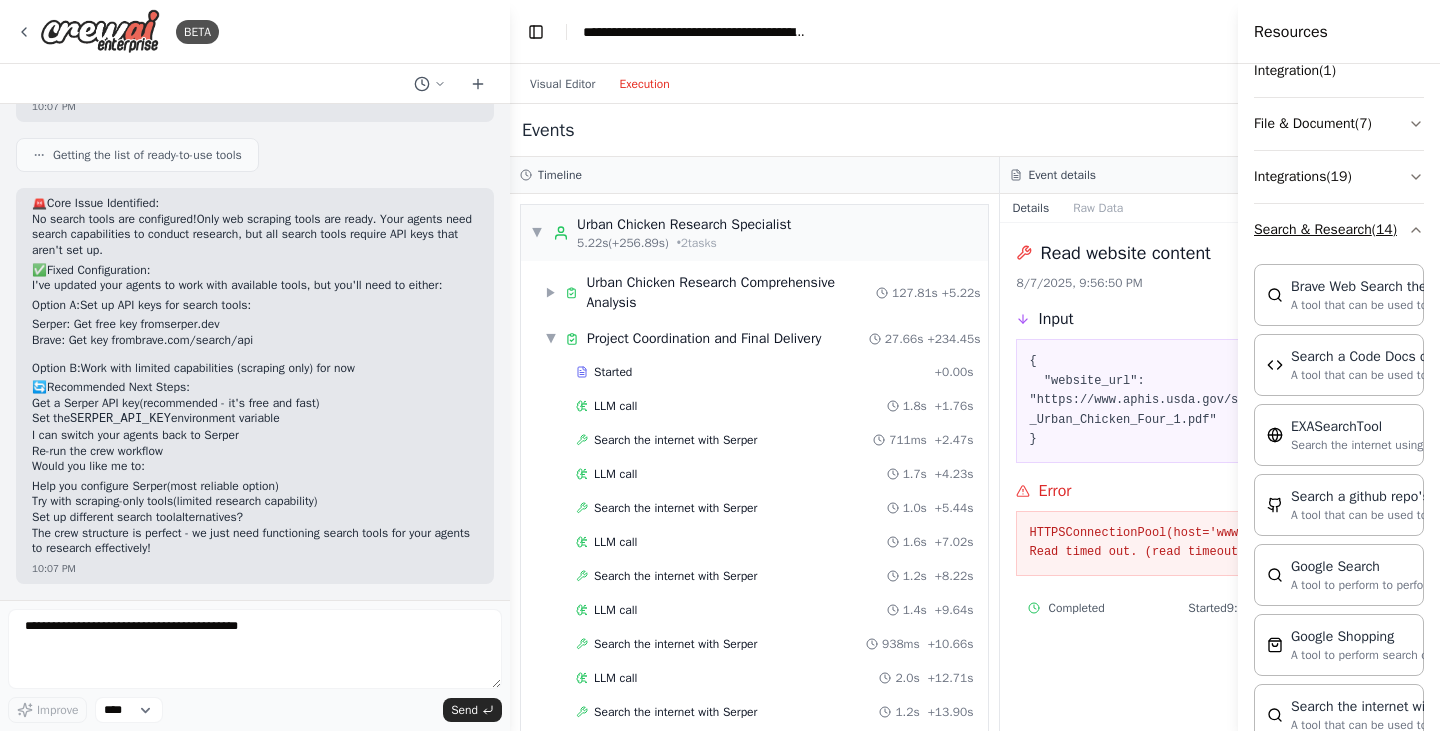 scroll, scrollTop: 252, scrollLeft: 0, axis: vertical 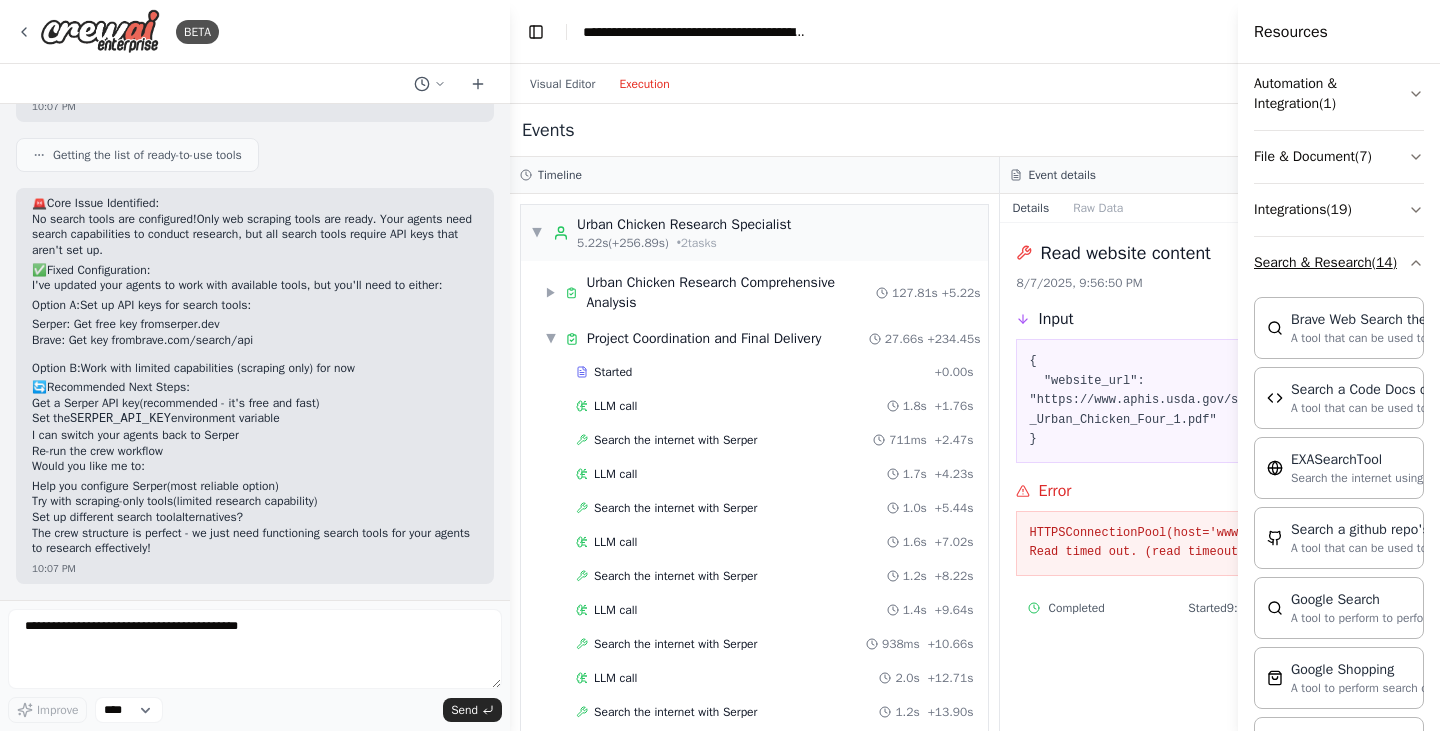 click on "Search & Research  ( 14 )" at bounding box center [1339, 263] 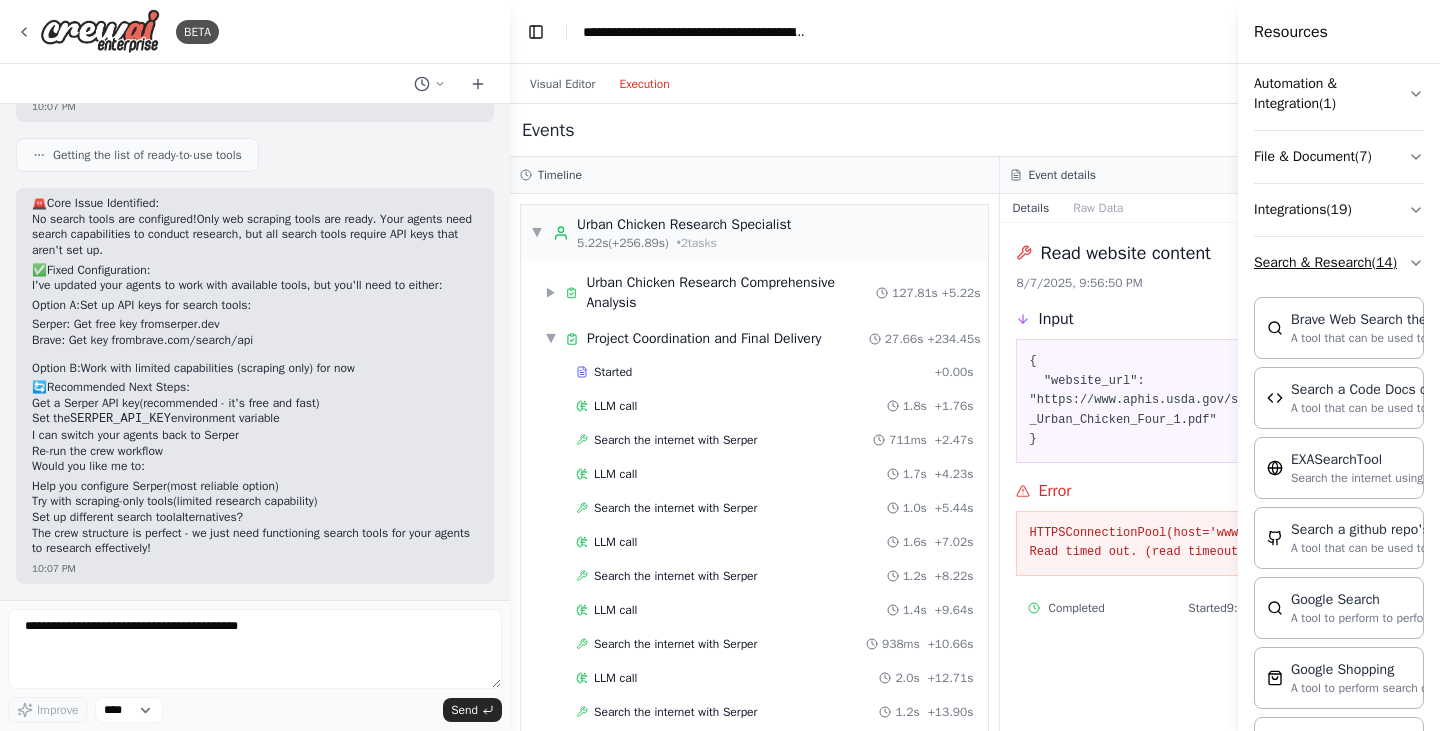 scroll, scrollTop: 0, scrollLeft: 0, axis: both 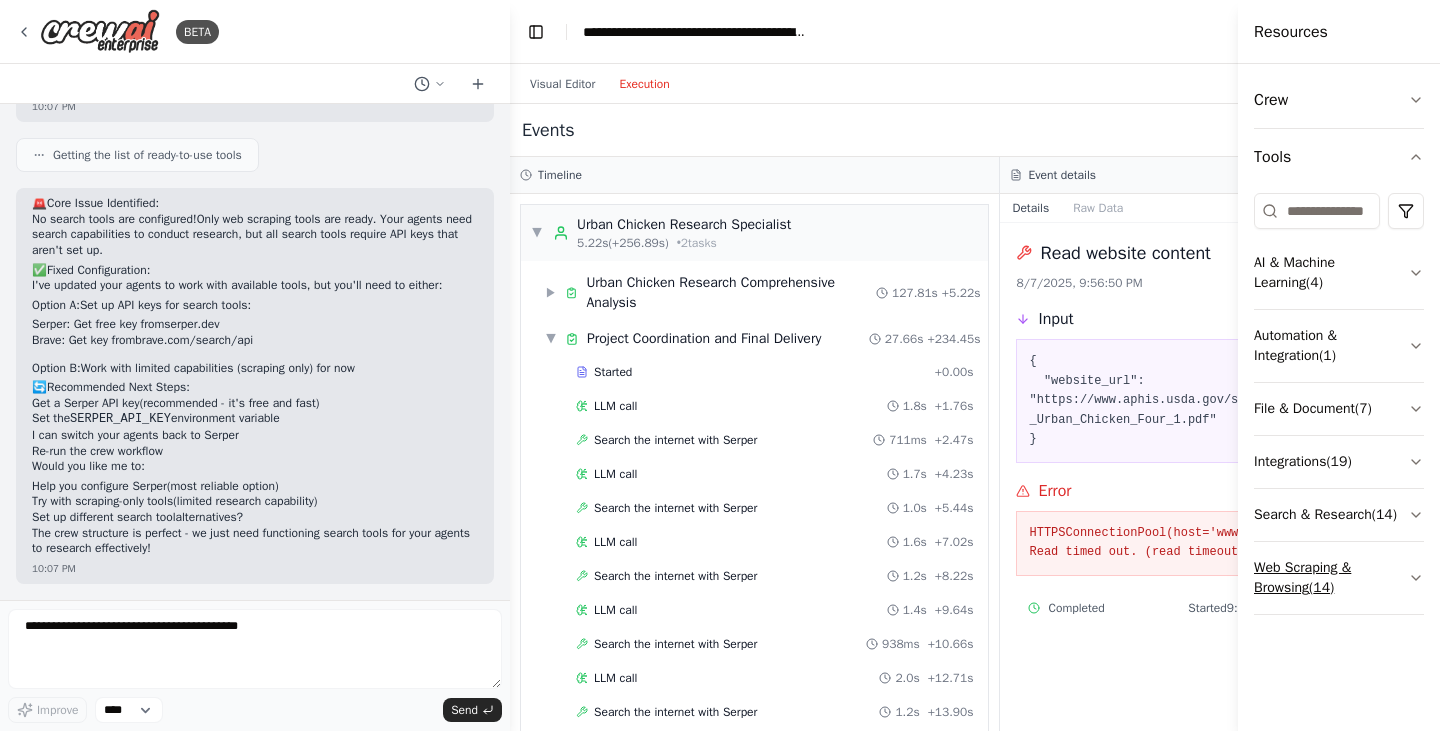 click on "Web Scraping & Browsing  ( 14 )" at bounding box center (1339, 578) 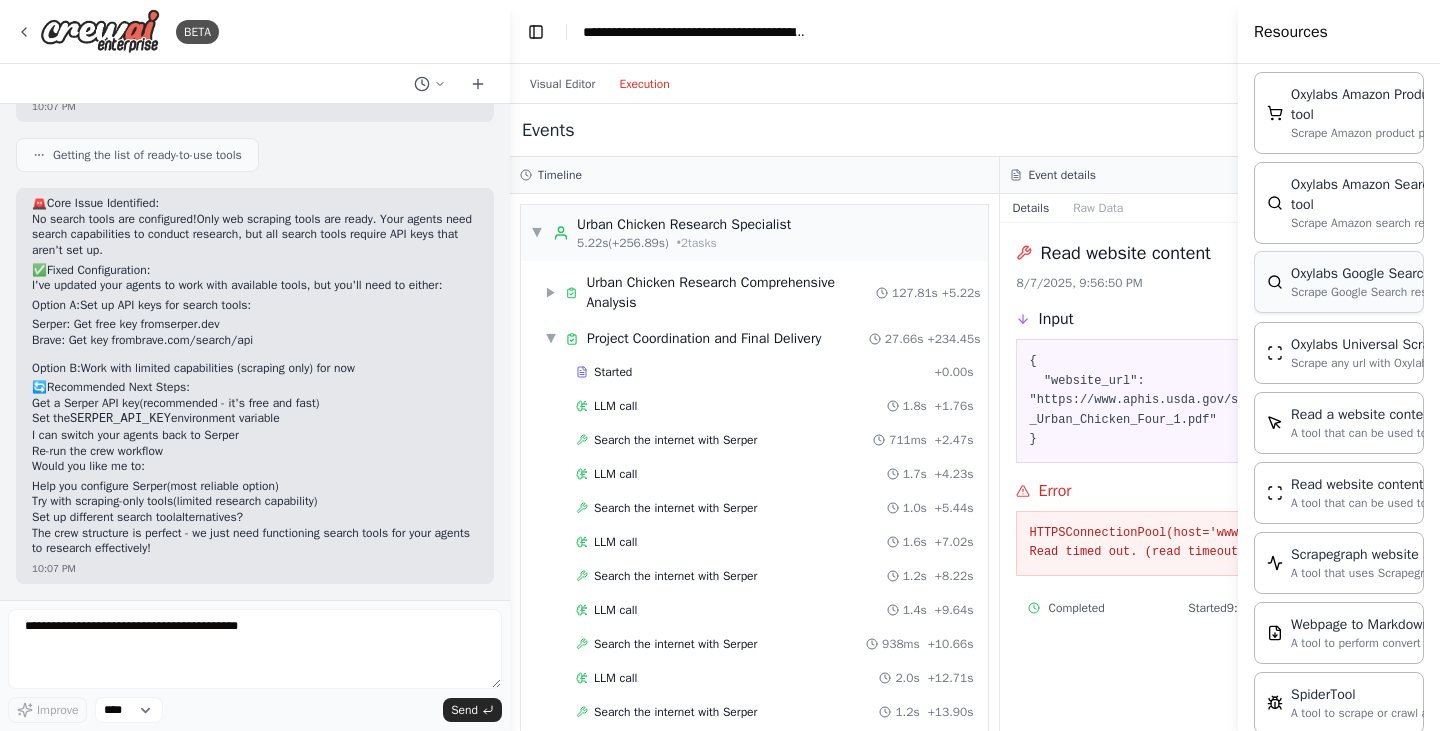 scroll, scrollTop: 992, scrollLeft: 0, axis: vertical 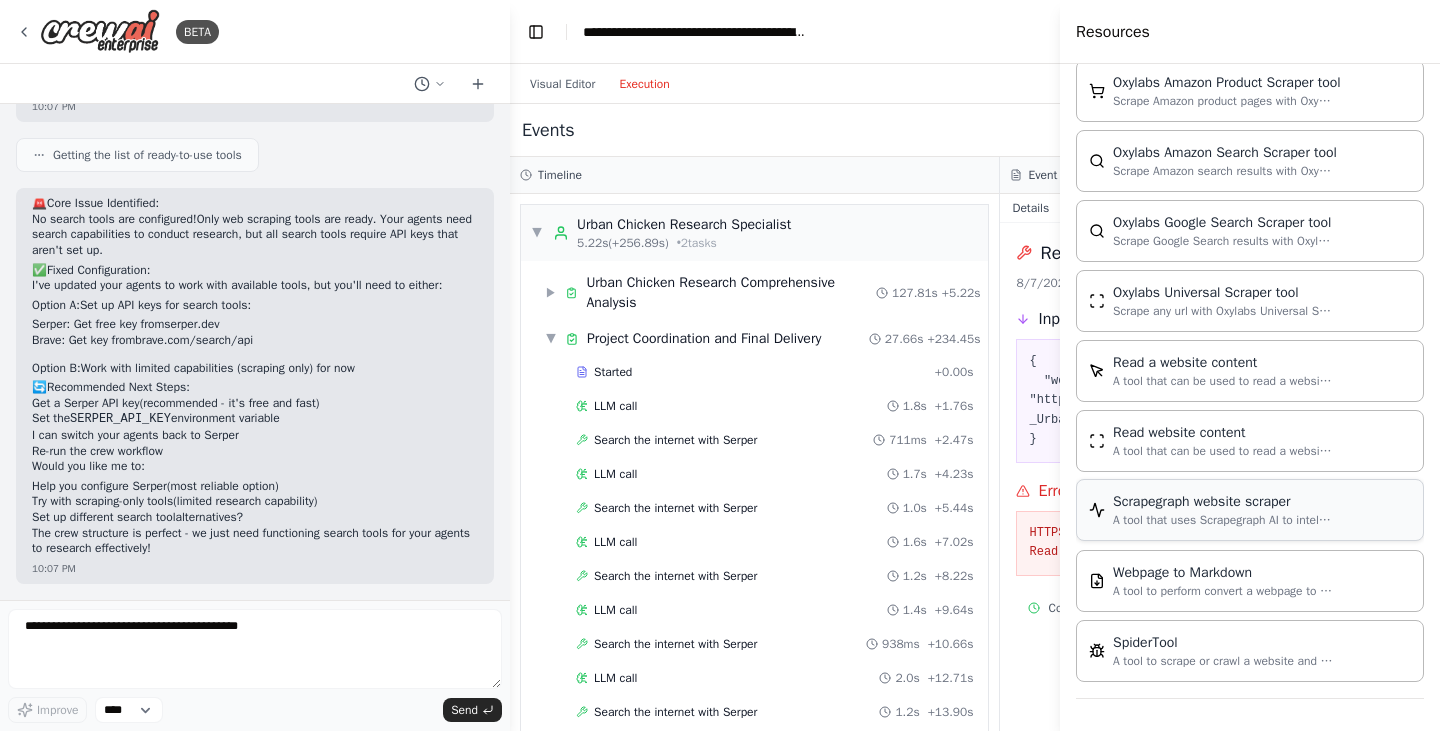 drag, startPoint x: 1244, startPoint y: 540, endPoint x: 1117, endPoint y: 501, distance: 132.8533 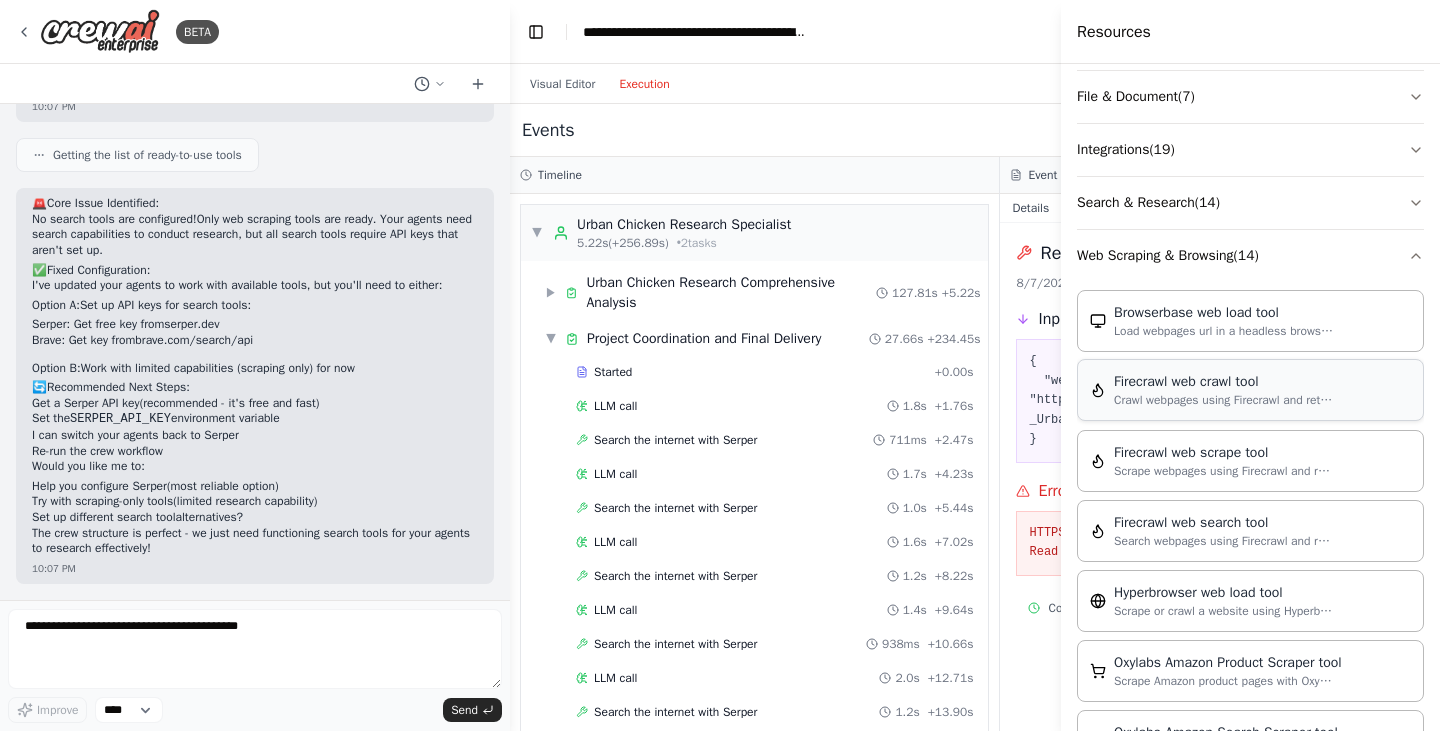 scroll, scrollTop: 252, scrollLeft: 0, axis: vertical 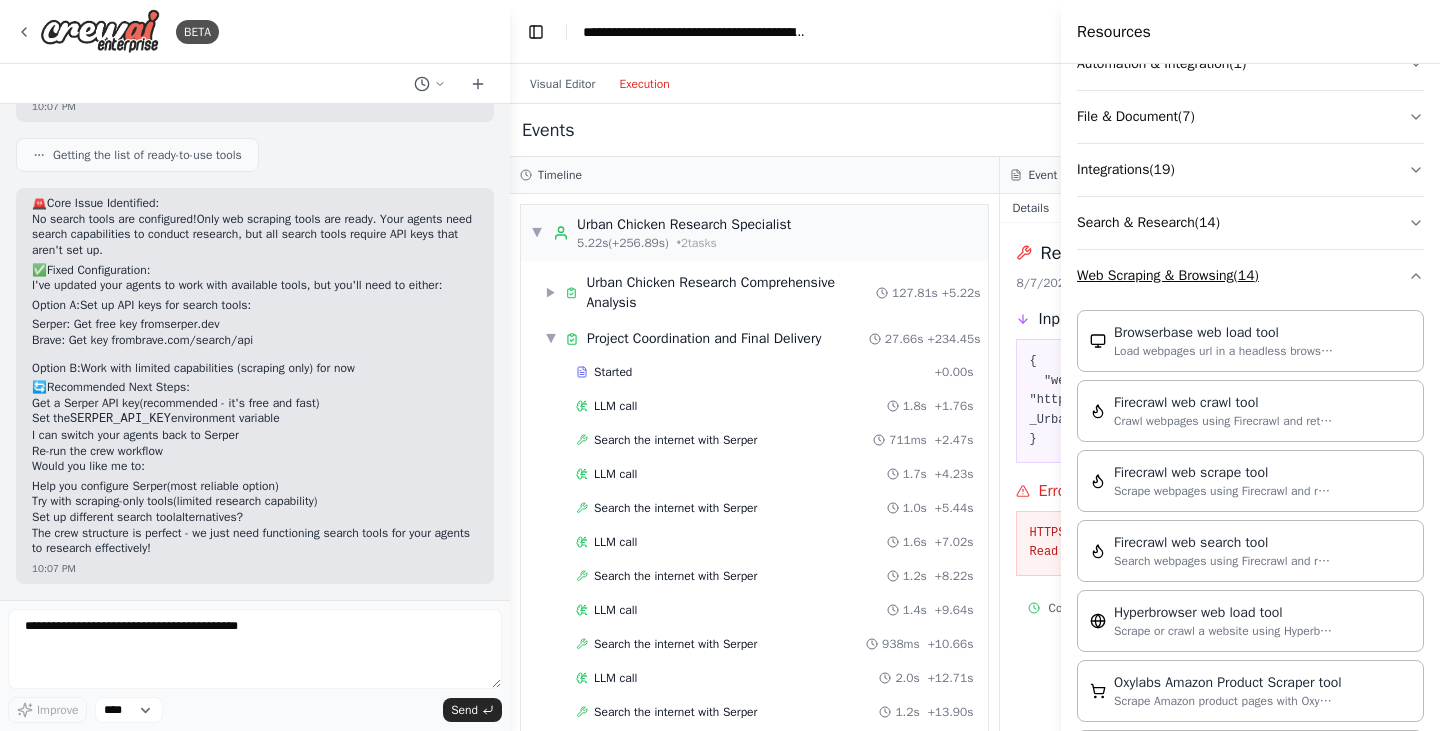 click on "Web Scraping & Browsing  ( 14 )" at bounding box center [1250, 276] 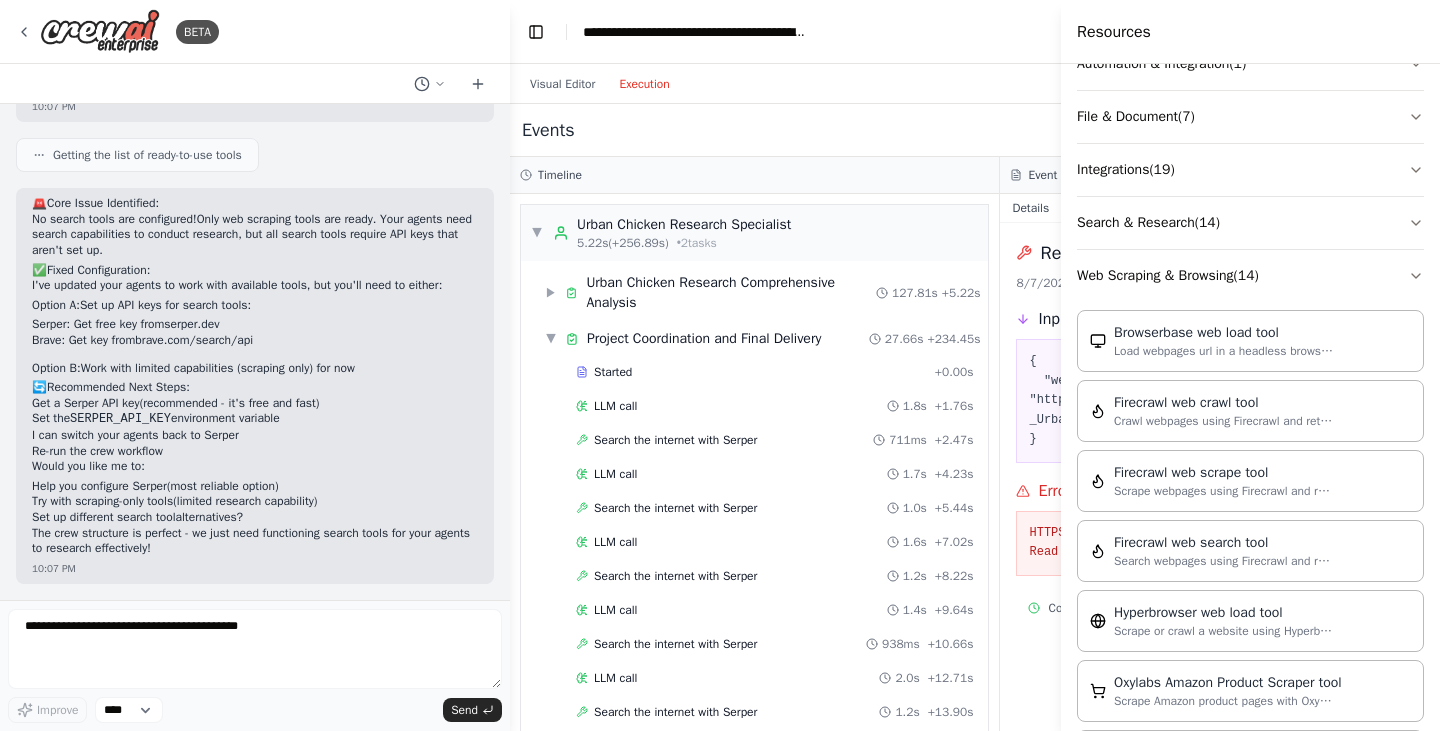 scroll, scrollTop: 0, scrollLeft: 0, axis: both 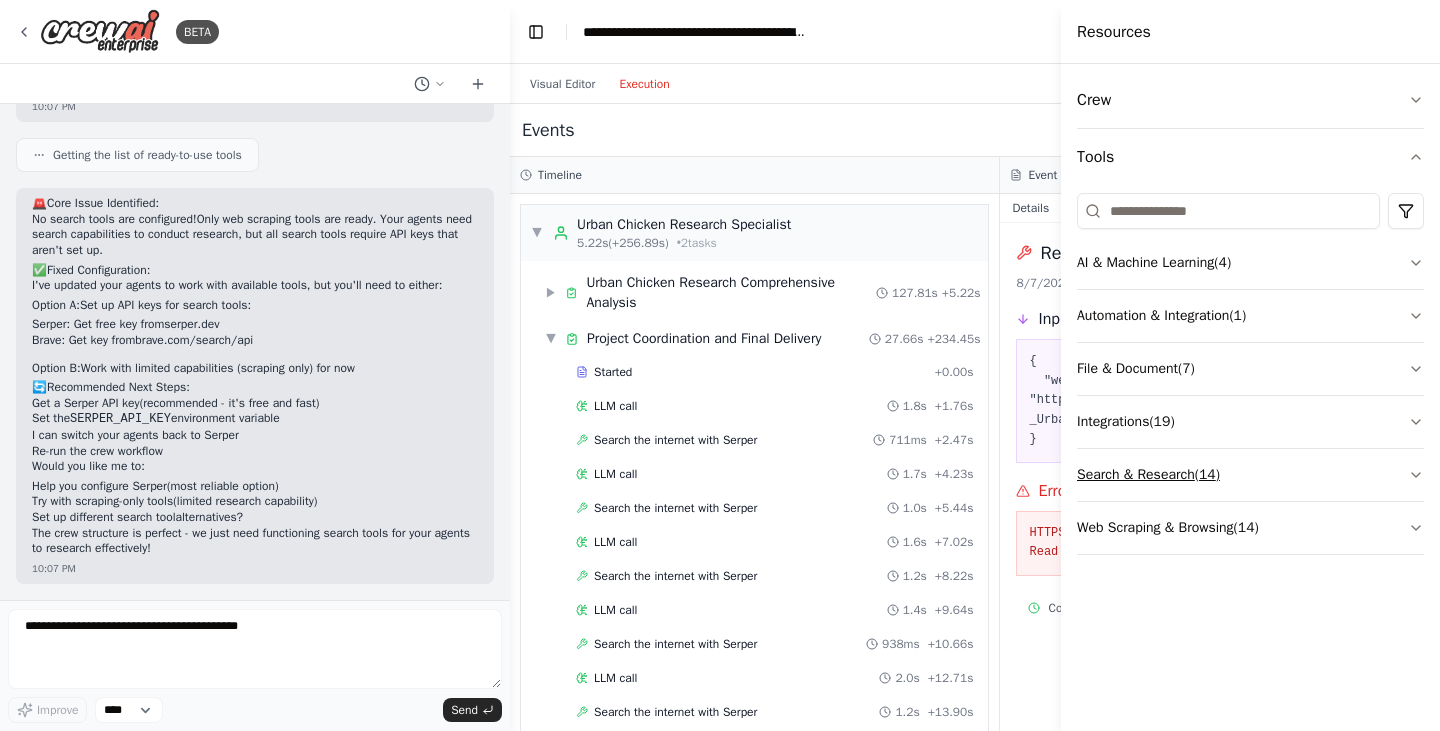 click on "Search & Research  ( 14 )" at bounding box center [1250, 475] 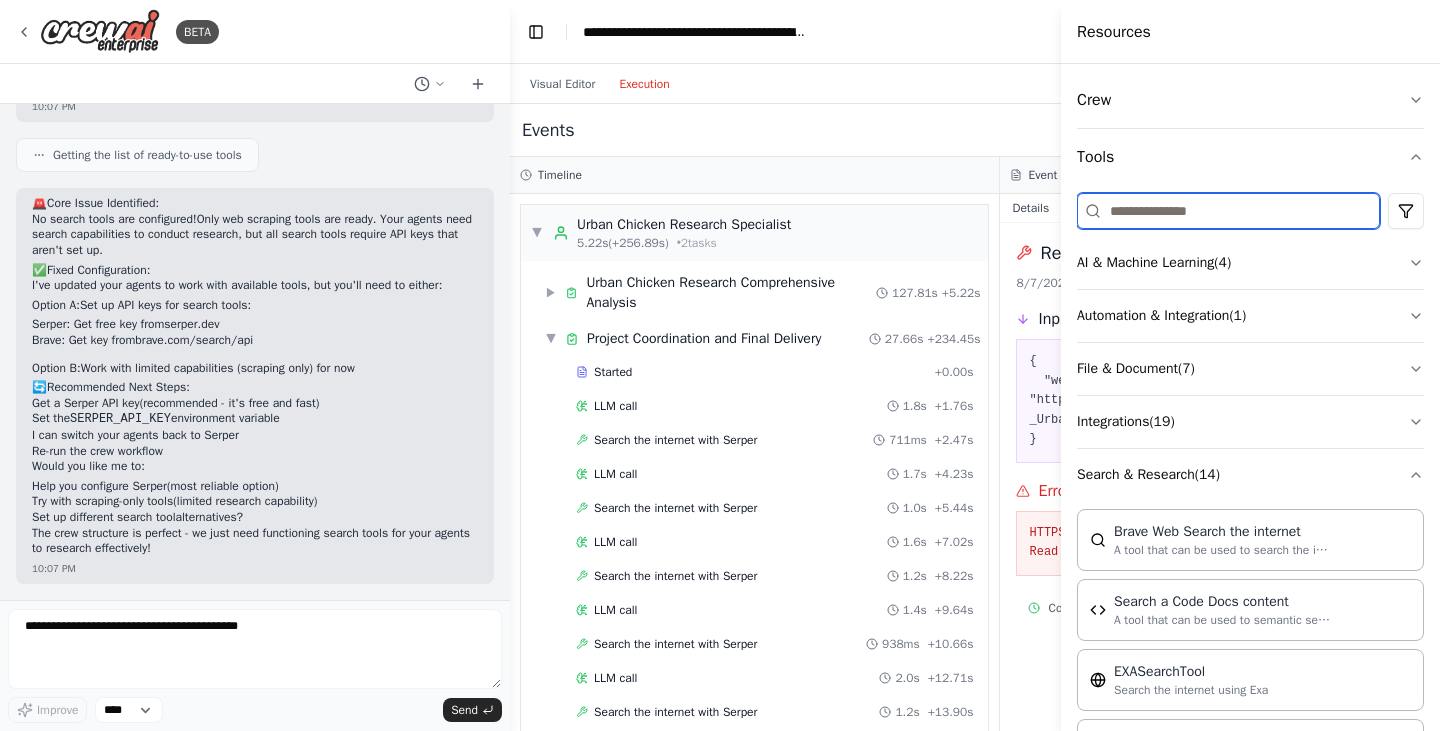 click at bounding box center (1228, 211) 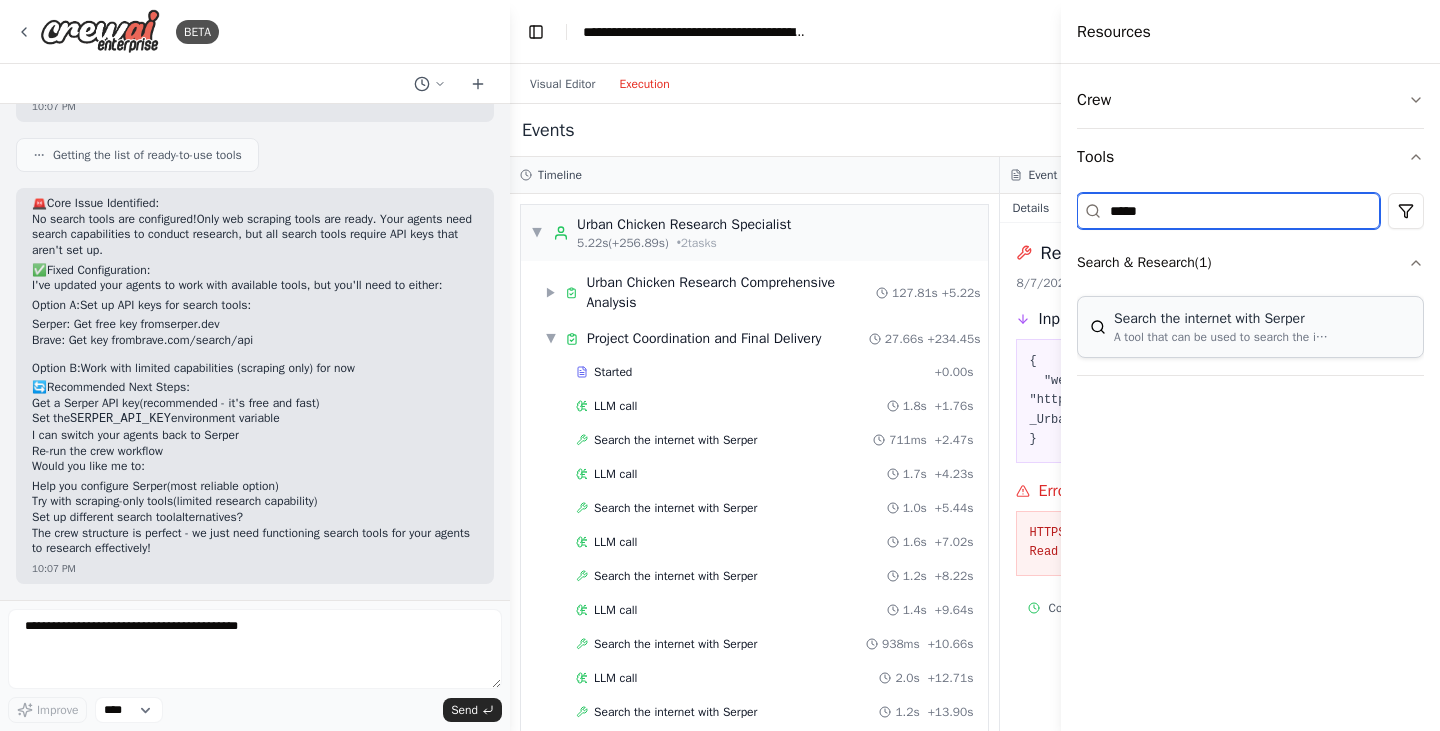type on "*****" 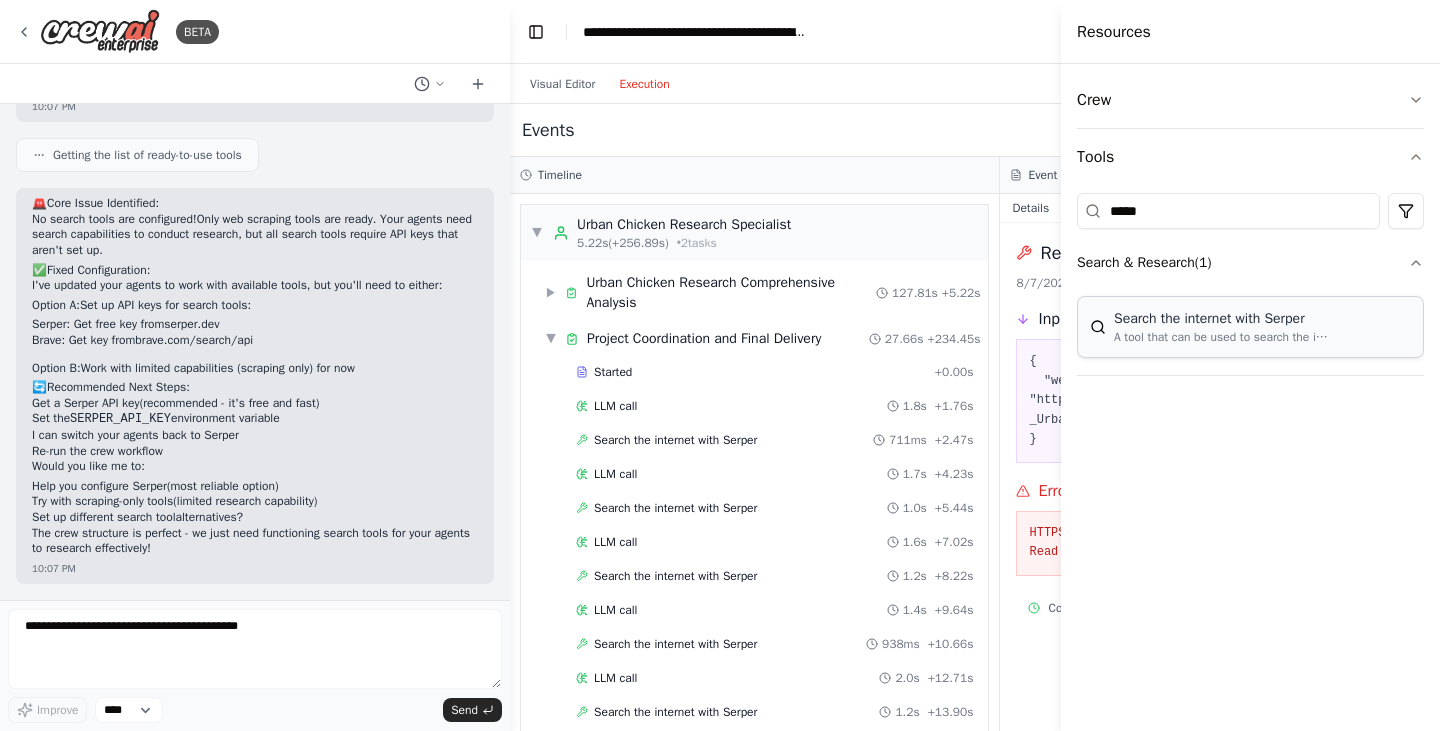click on "Search the internet with Serper" at bounding box center (1224, 319) 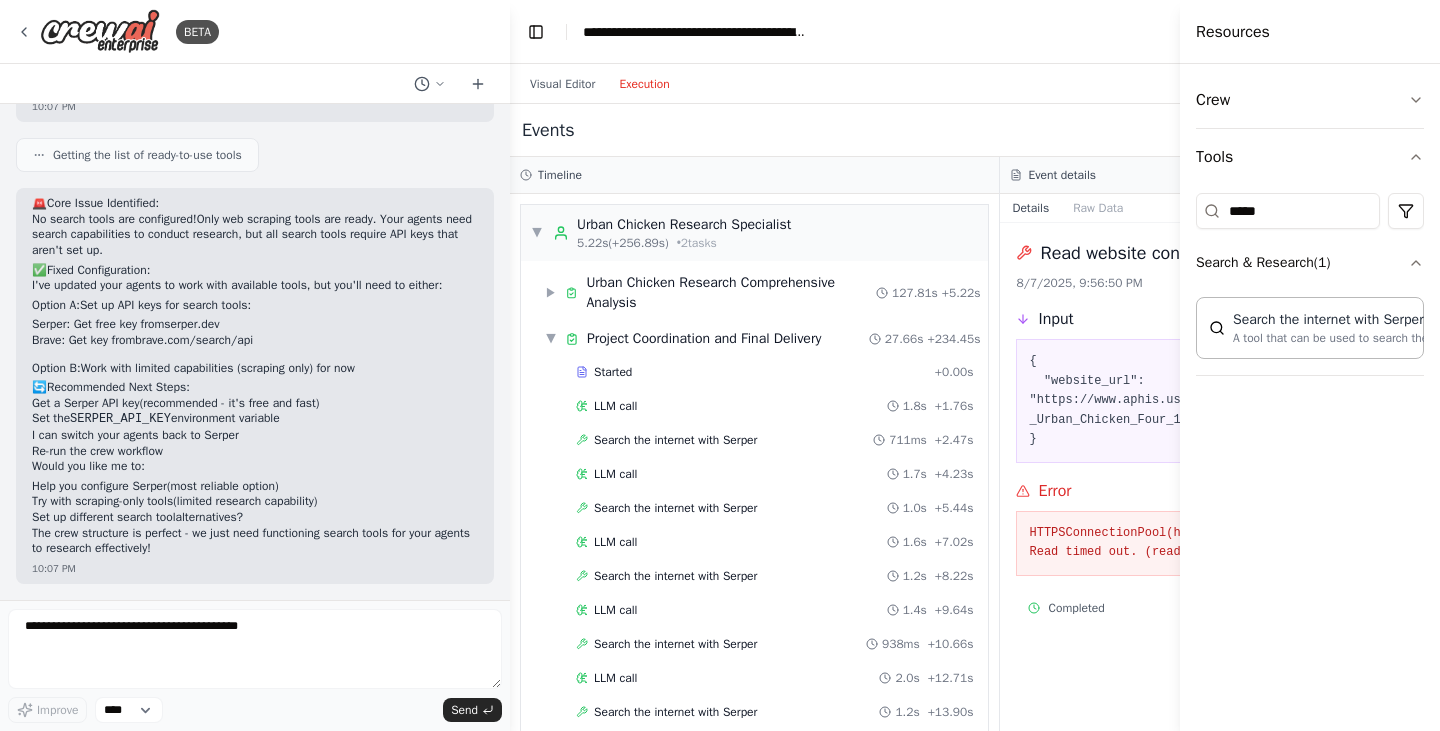 drag, startPoint x: 1064, startPoint y: 46, endPoint x: 1180, endPoint y: 49, distance: 116.03879 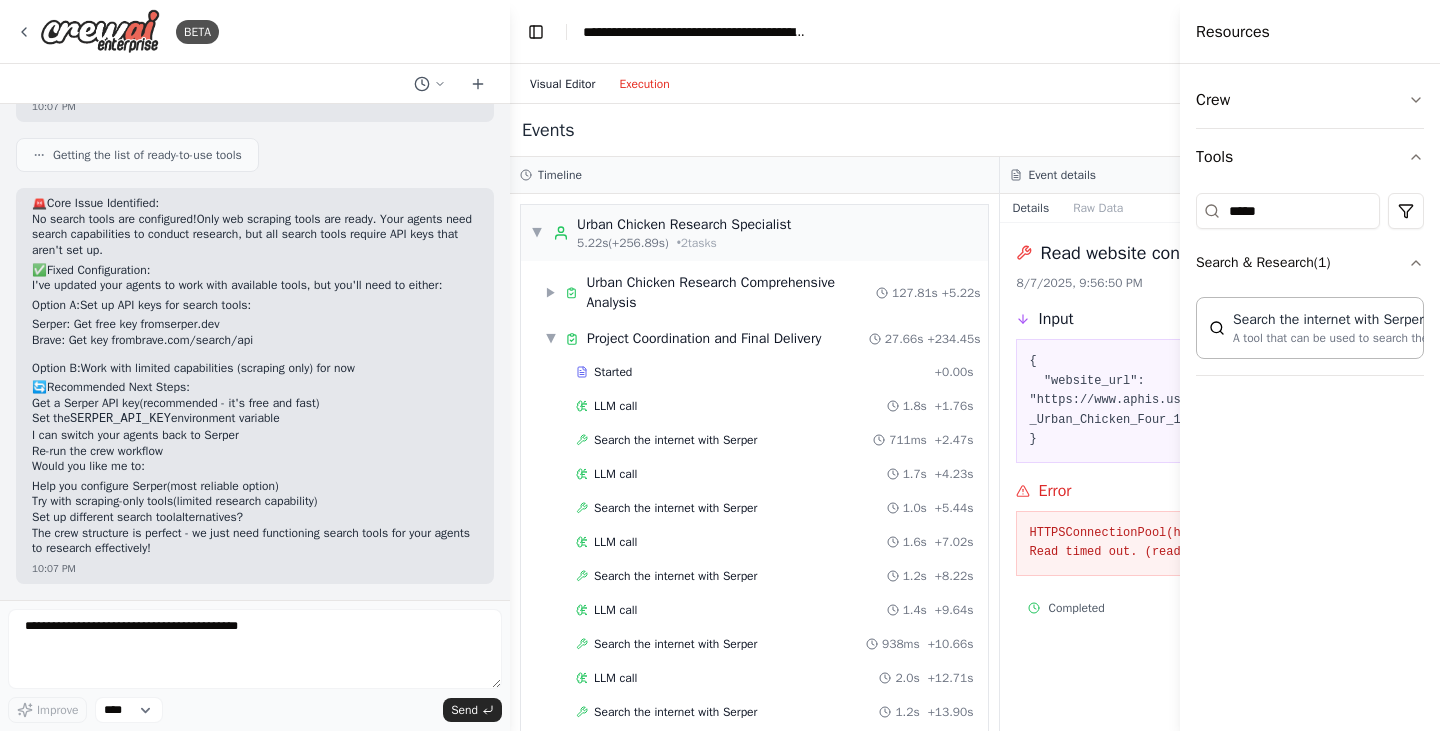 click on "Visual Editor" at bounding box center (562, 84) 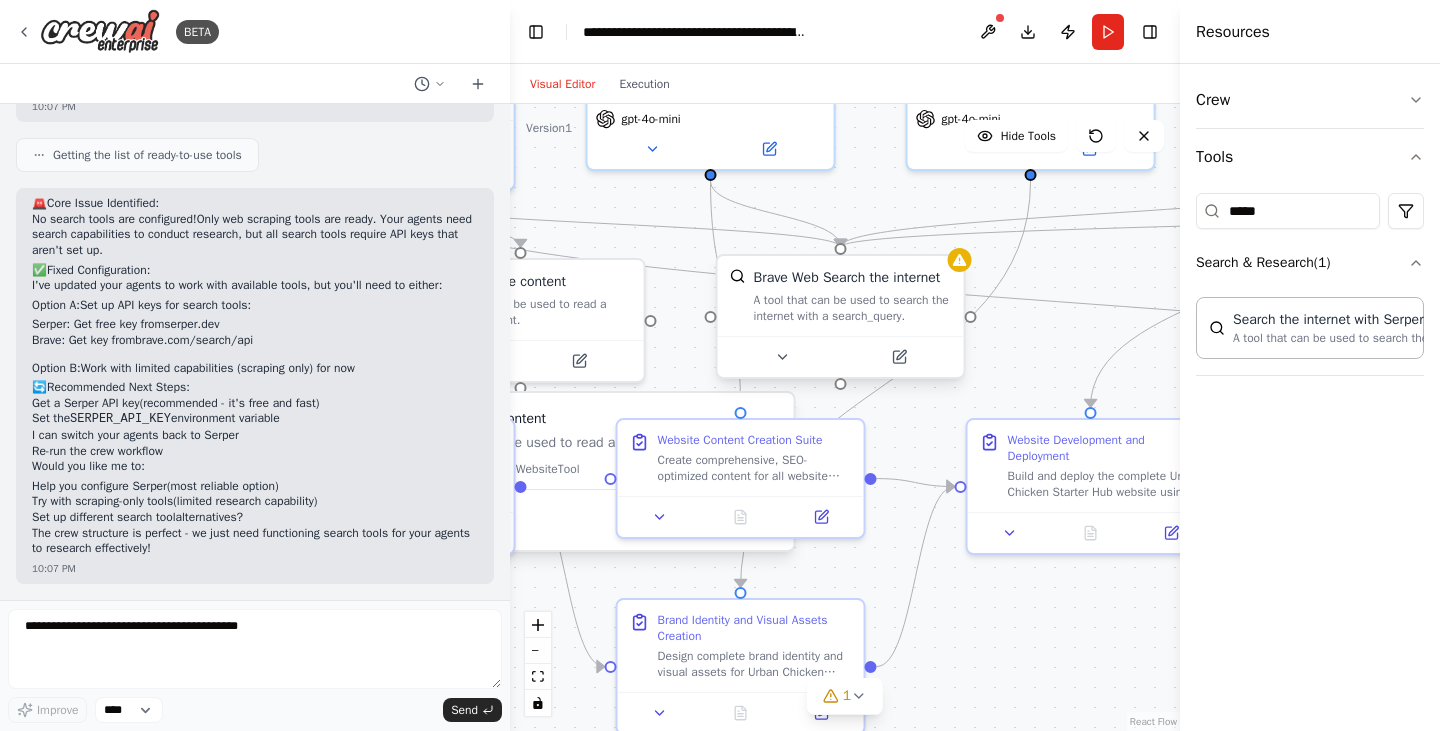 drag, startPoint x: 805, startPoint y: 228, endPoint x: 856, endPoint y: 255, distance: 57.706154 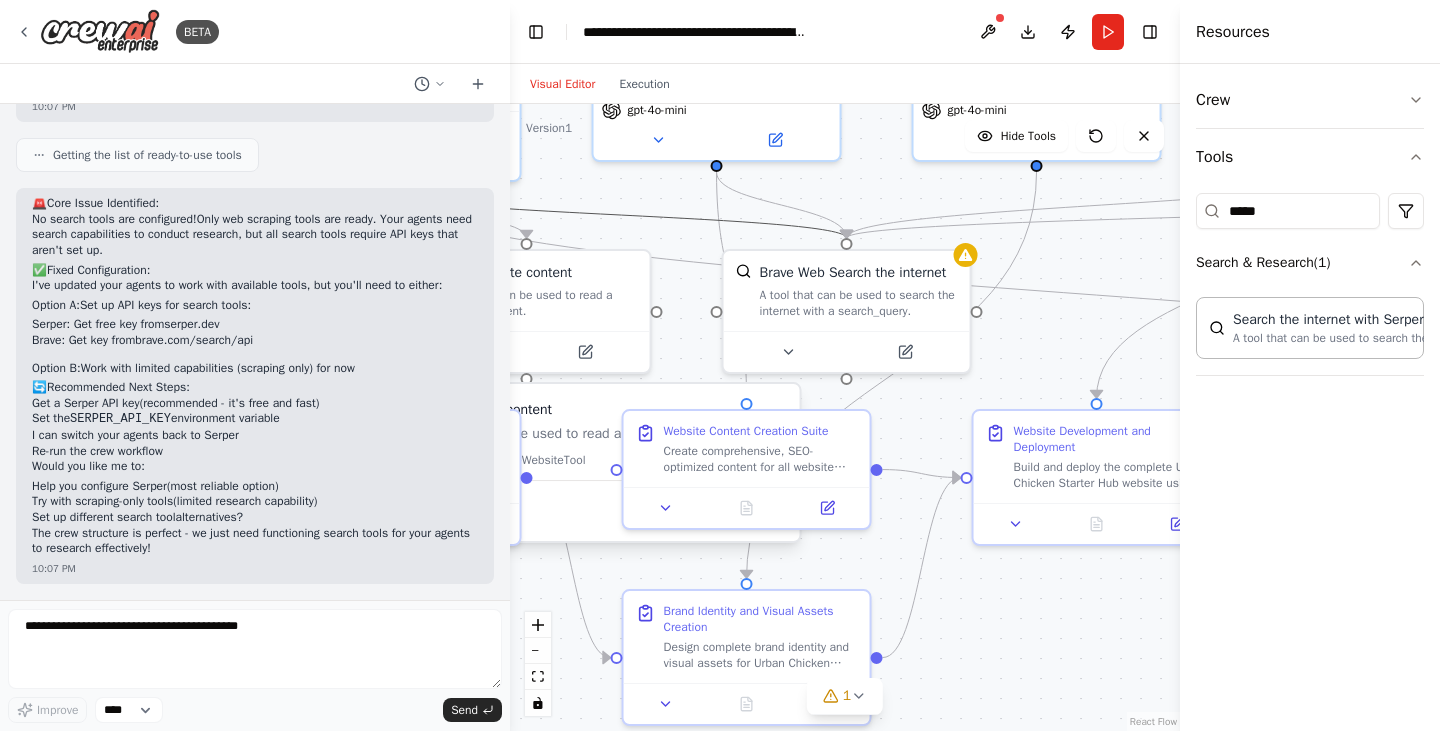 drag, startPoint x: 775, startPoint y: 219, endPoint x: 925, endPoint y: 189, distance: 152.97058 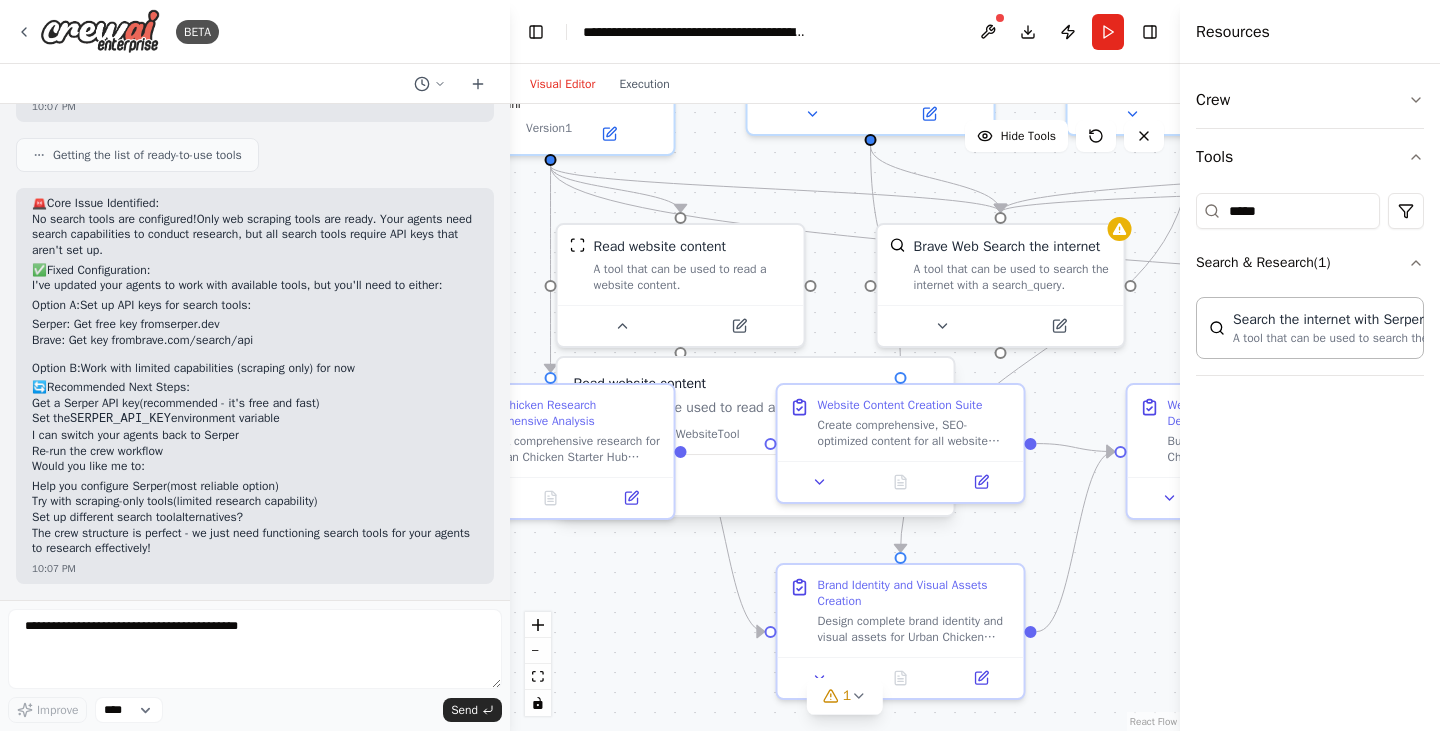 drag, startPoint x: 884, startPoint y: 199, endPoint x: 1037, endPoint y: 173, distance: 155.19342 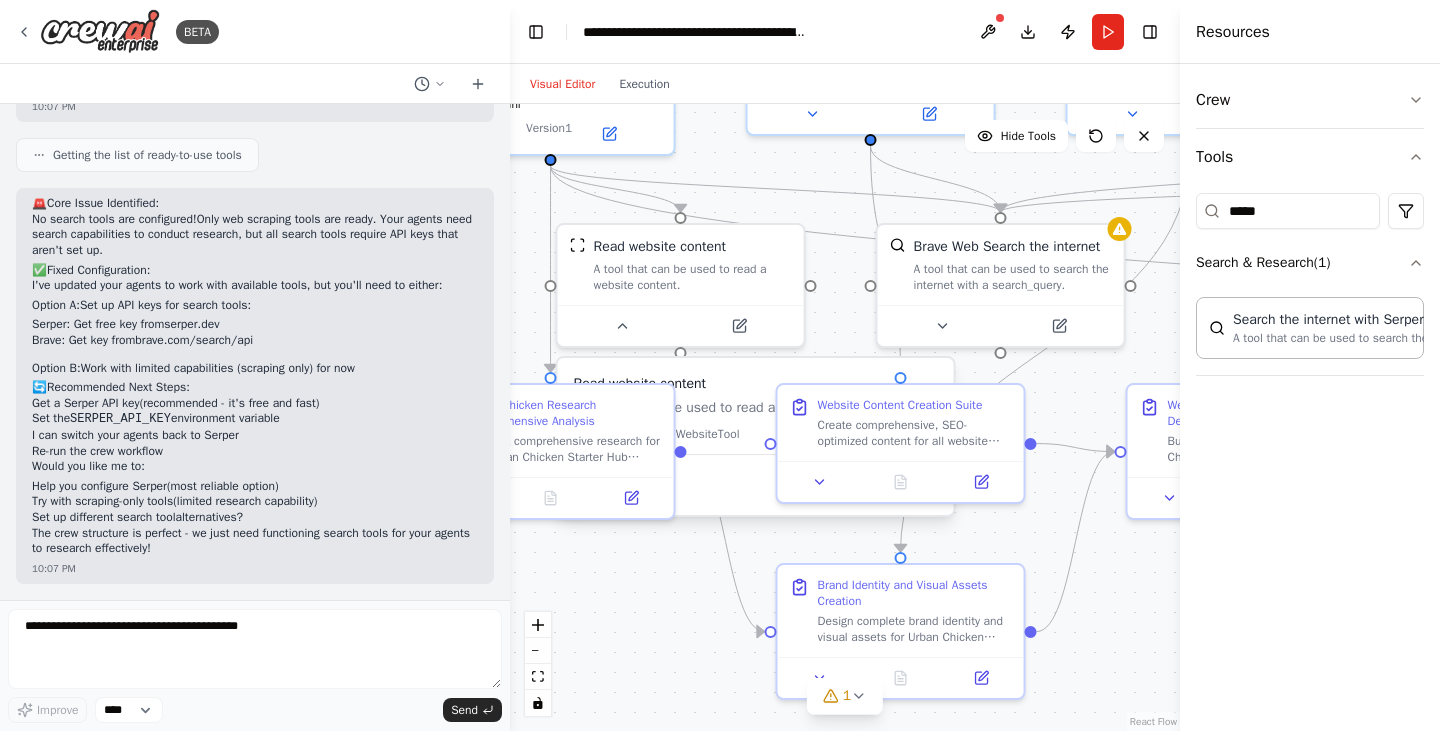 click on ".deletable-edge-delete-btn {
width: 20px;
height: 20px;
border: 0px solid #ffffff;
color: #6b7280;
background-color: #f8fafc;
cursor: pointer;
border-radius: 50%;
font-size: 12px;
padding: 3px;
display: flex;
align-items: center;
justify-content: center;
transition: all 0.2s cubic-bezier(0.4, 0, 0.2, 1);
box-shadow: 0 2px 4px rgba(0, 0, 0, 0.1);
}
.deletable-edge-delete-btn:hover {
background-color: #ef4444;
color: #ffffff;
border-color: #dc2626;
transform: scale(1.1);
box-shadow: 0 4px 12px rgba(239, 68, 68, 0.4);
}
.deletable-edge-delete-btn:active {
transform: scale(0.95);
box-shadow: 0 2px 4px rgba(239, 68, 68, 0.3);
}
Urban Chicken Research Specialist gpt-4o-mini Read website content" at bounding box center (845, 417) 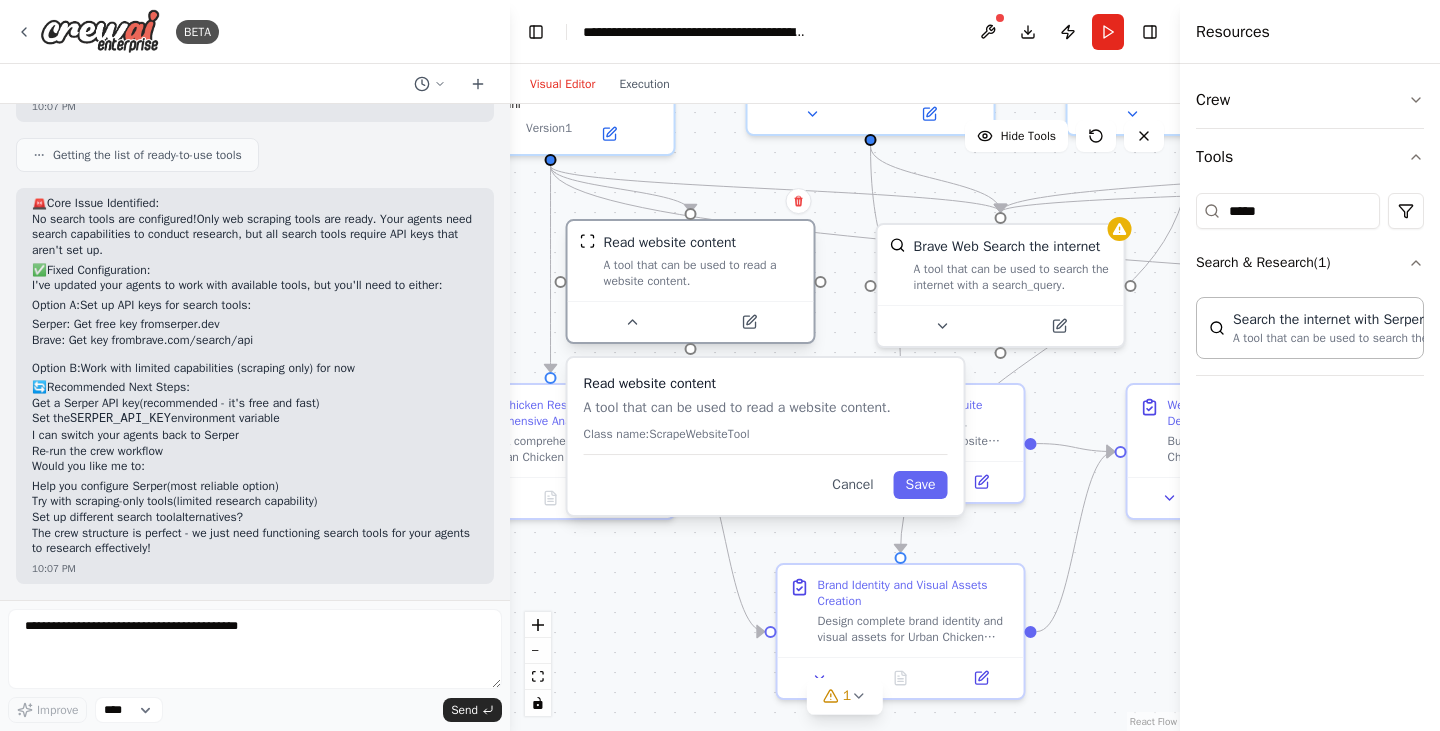 click on "A tool that can be used to read a website content." at bounding box center [703, 273] 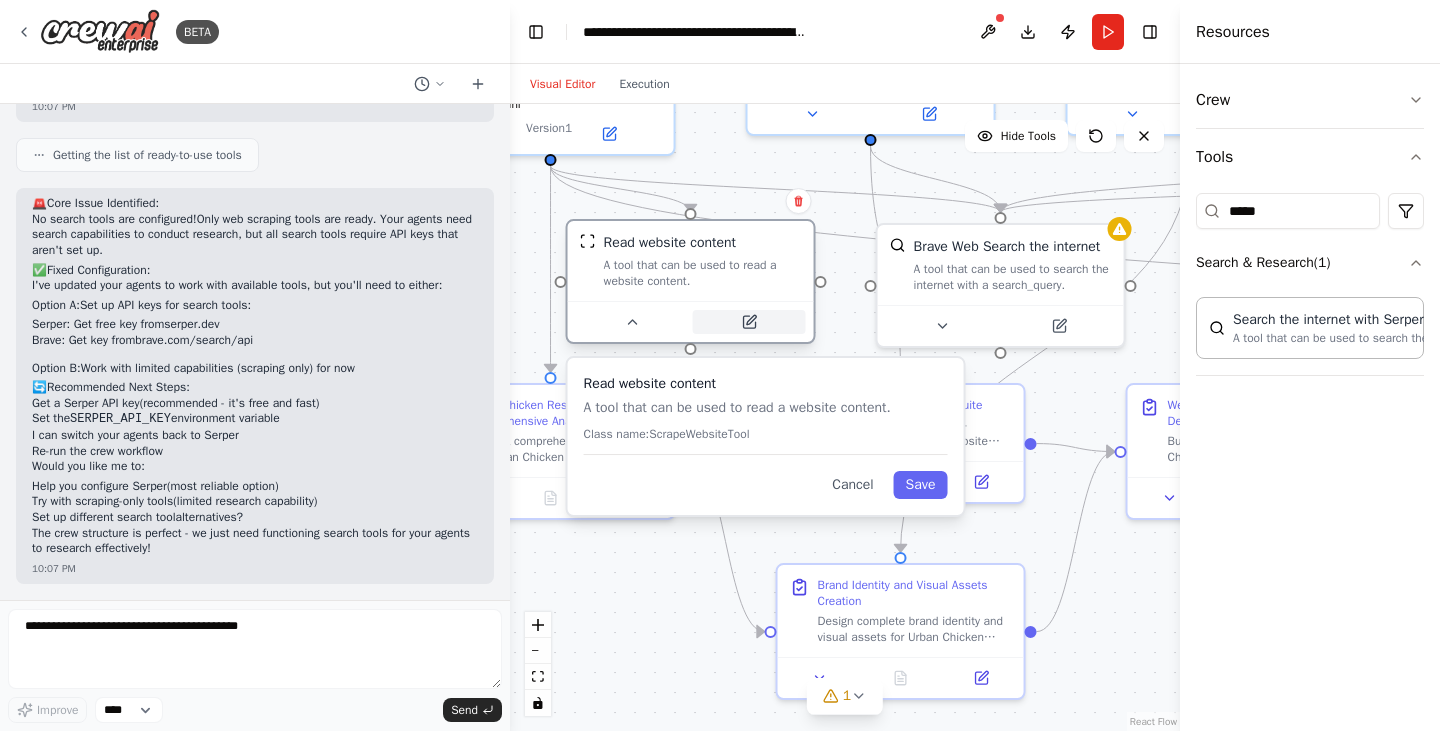 click 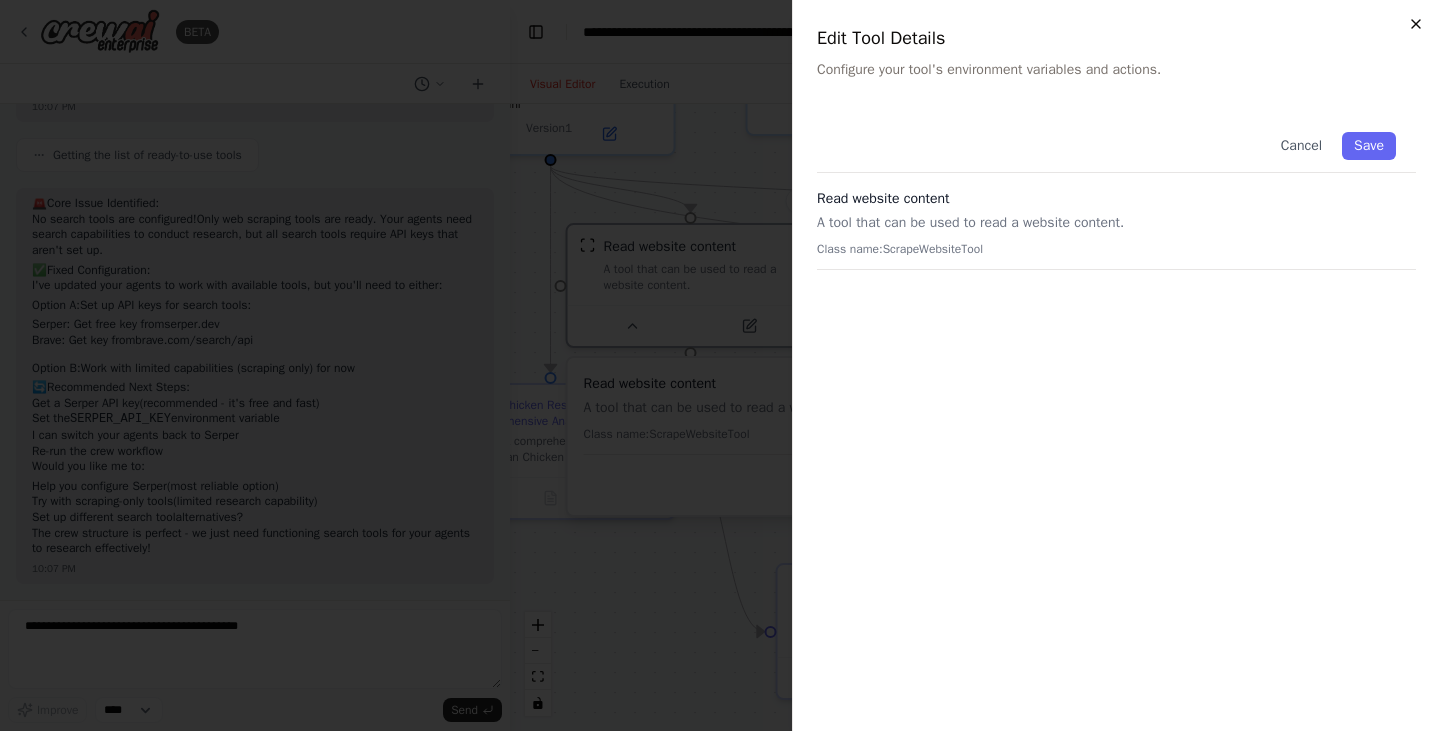 click 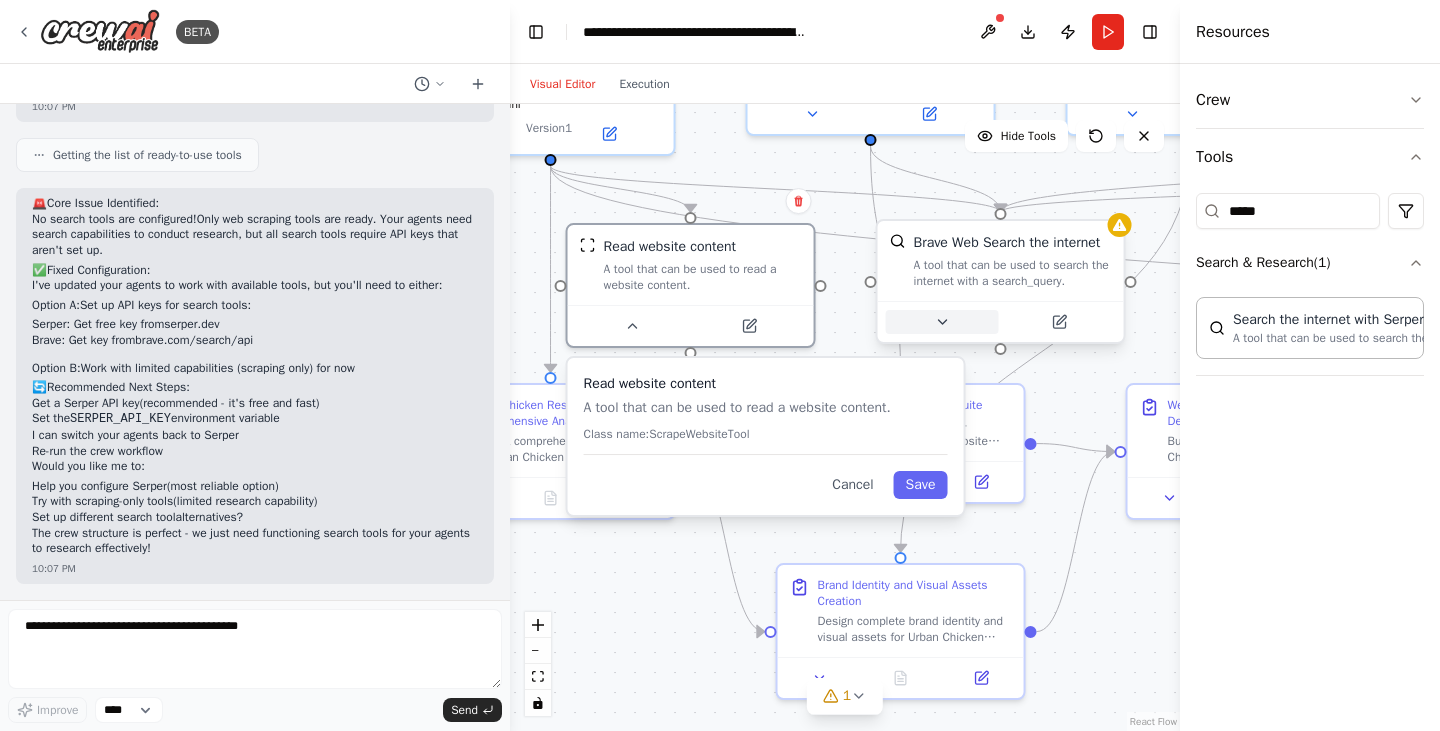 click at bounding box center [942, 322] 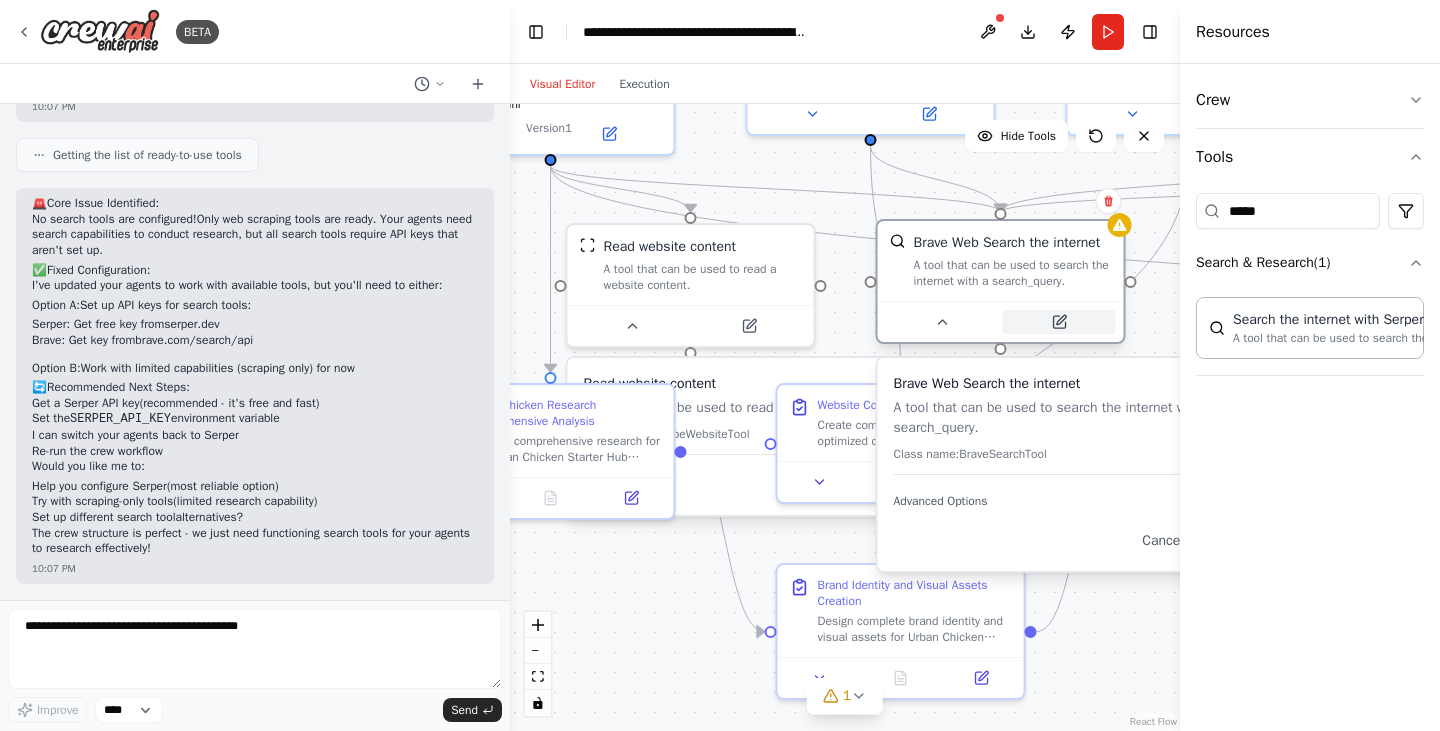 click at bounding box center [1059, 322] 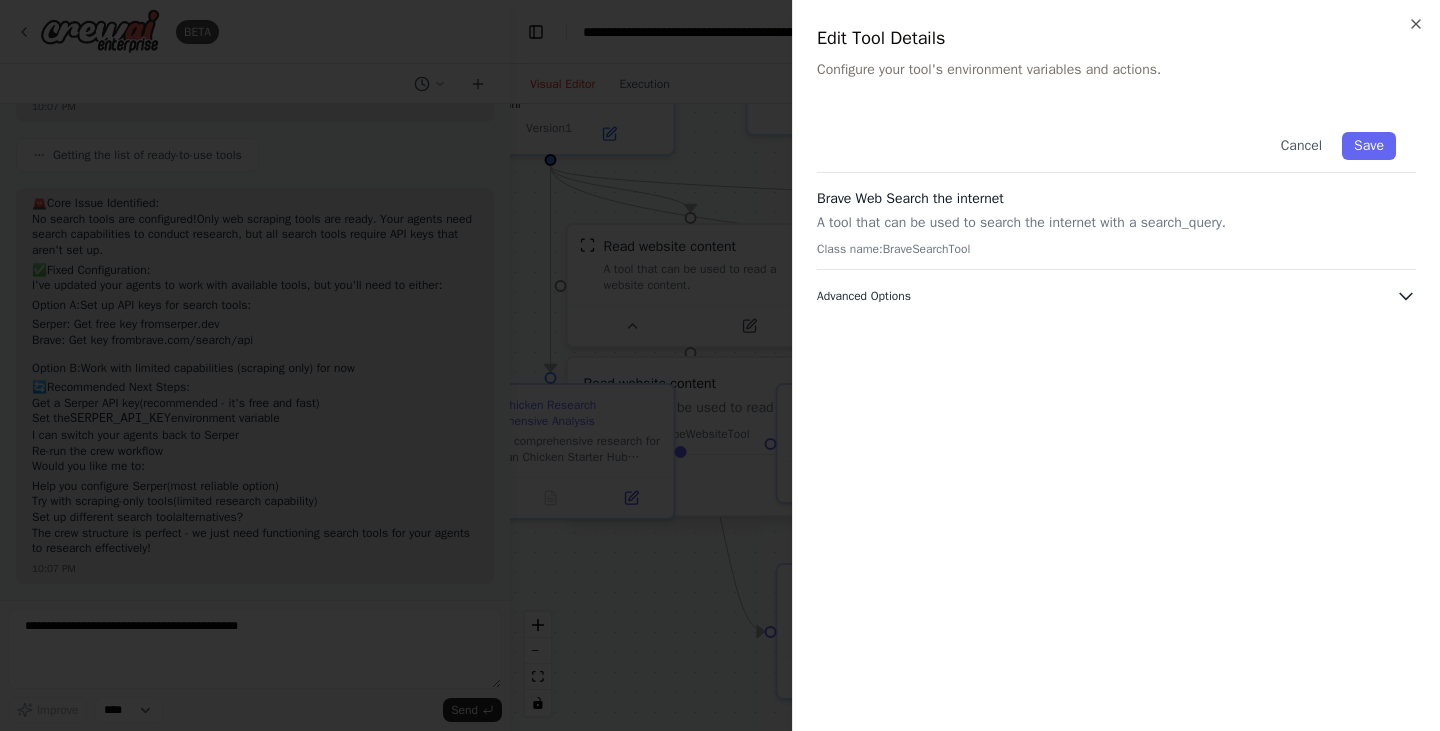click on "Advanced Options" at bounding box center (1116, 296) 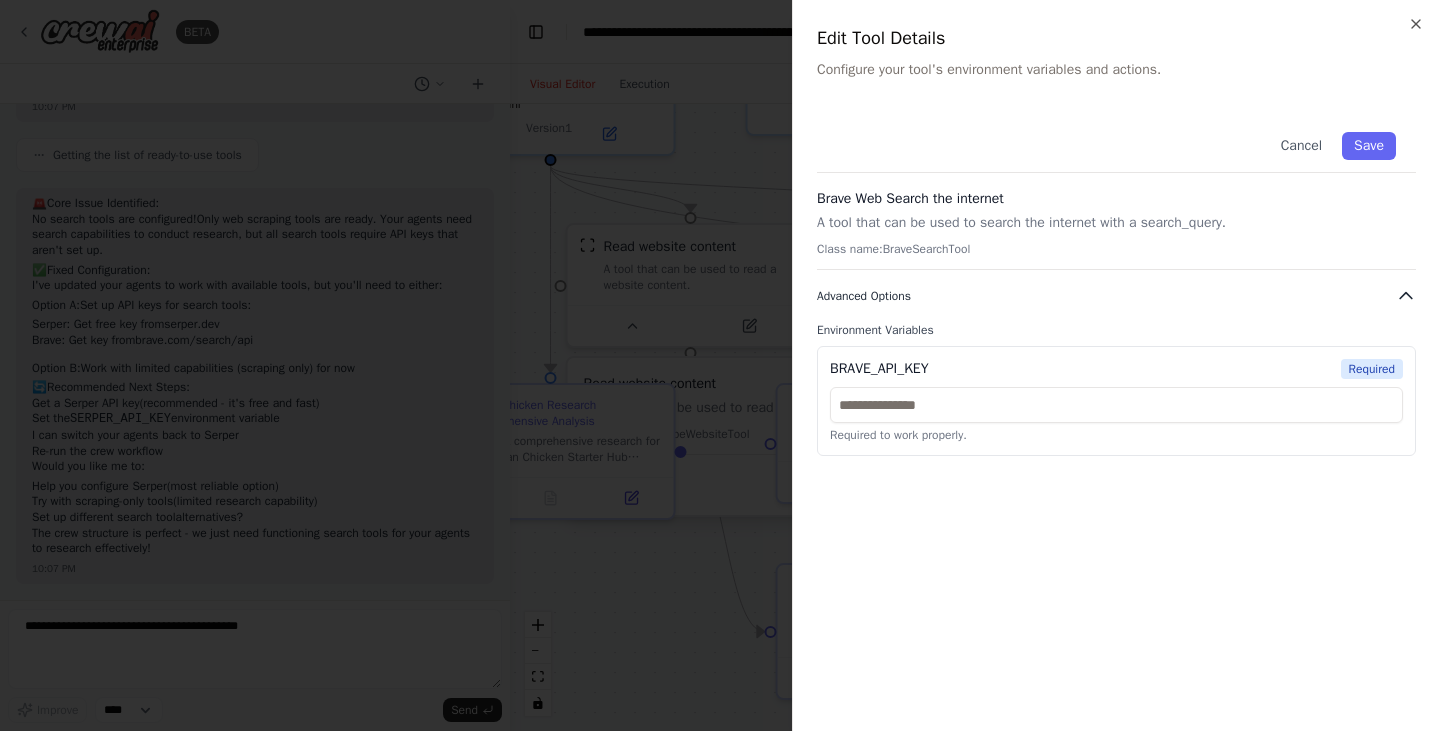 click on "Advanced Options" at bounding box center (1116, 296) 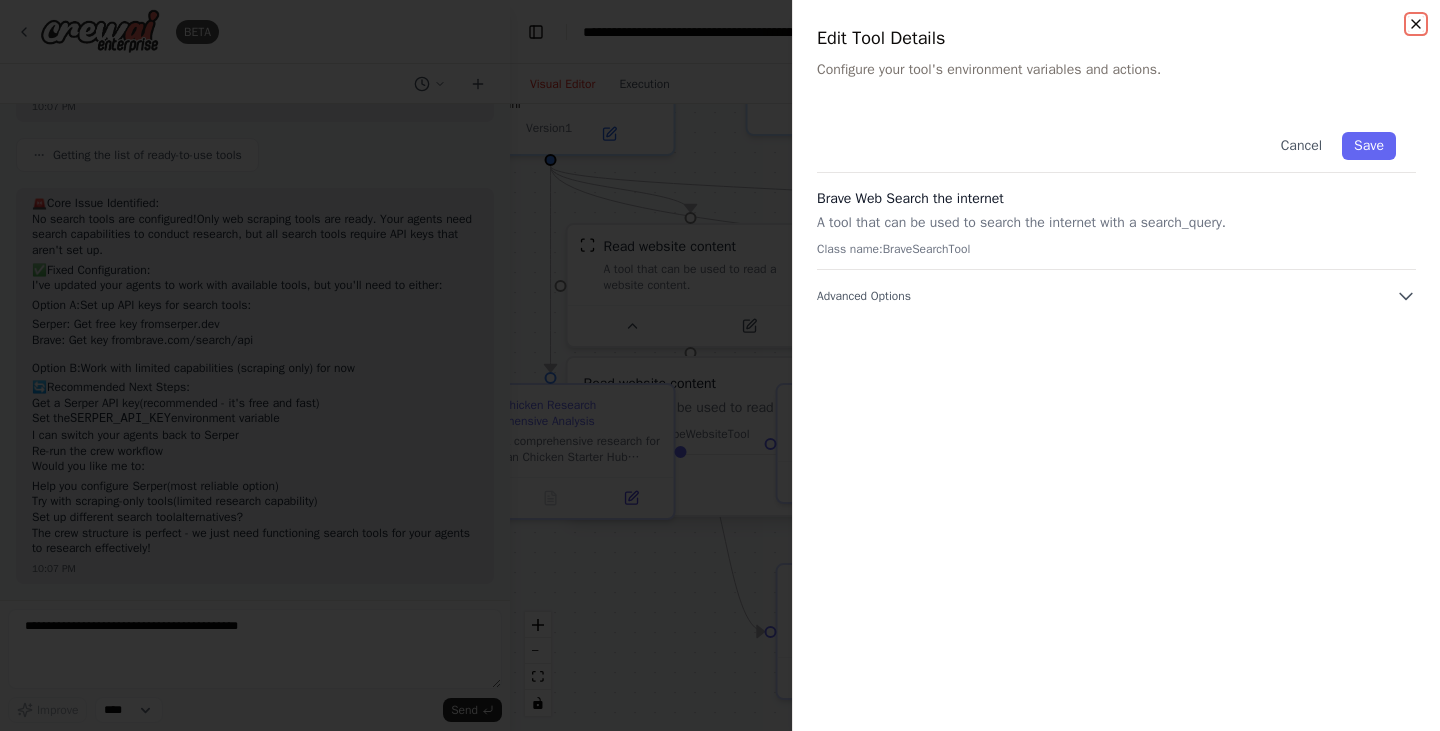 click 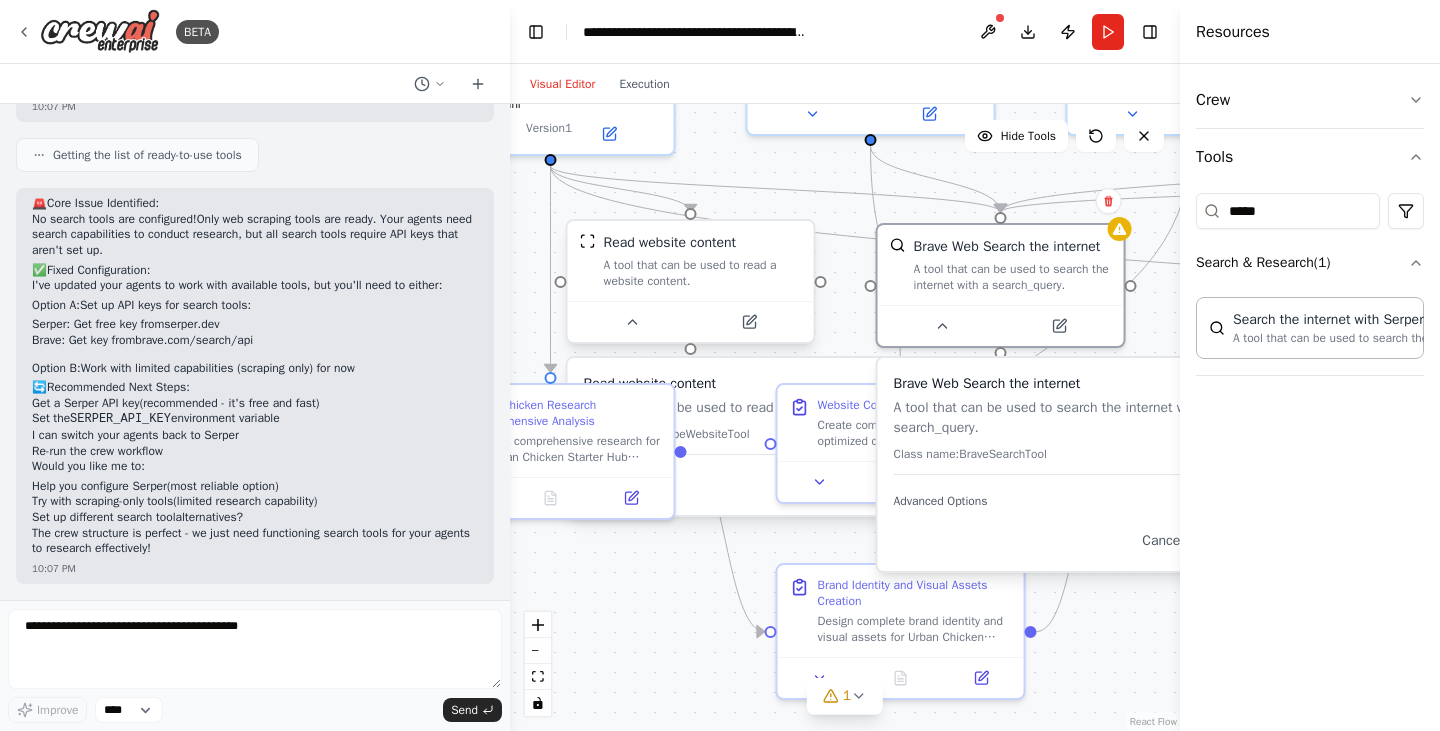 click at bounding box center (691, 321) 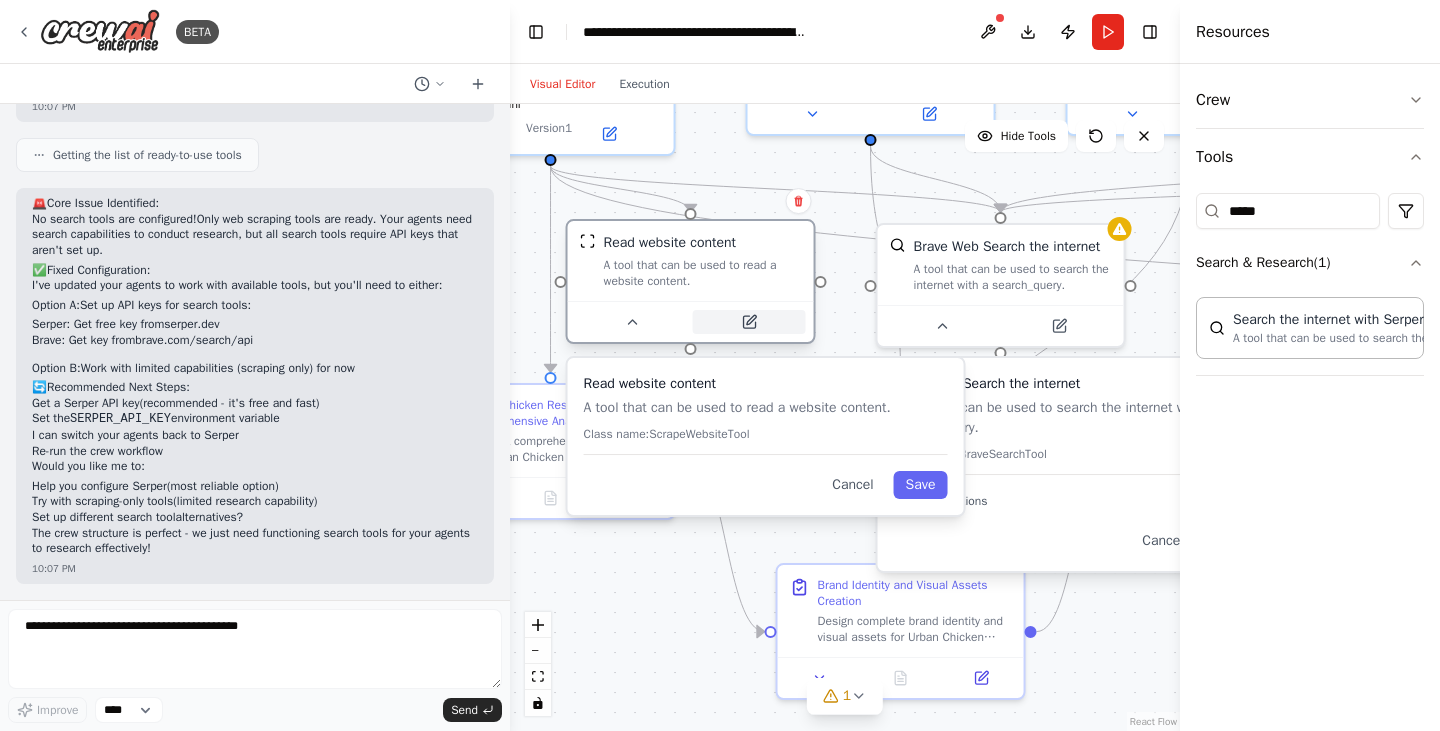 click 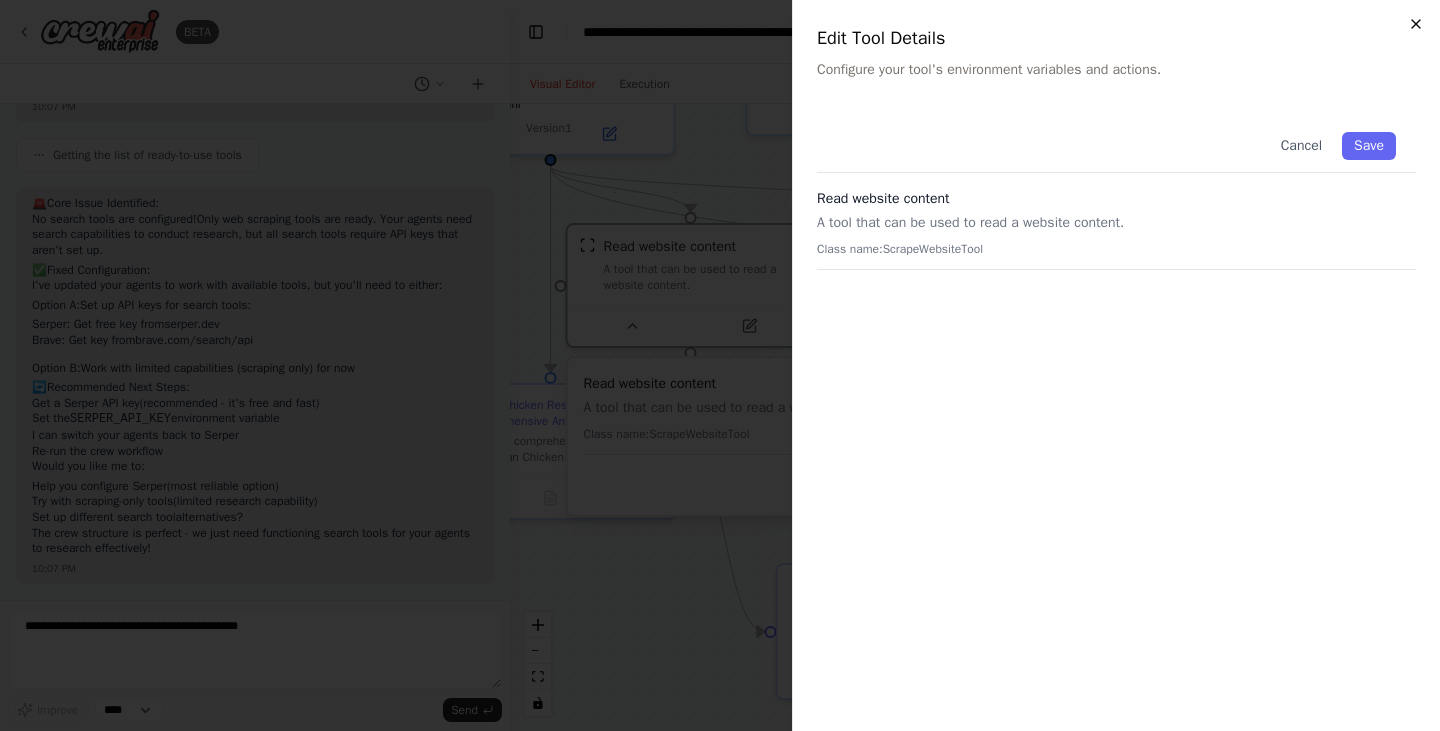 click 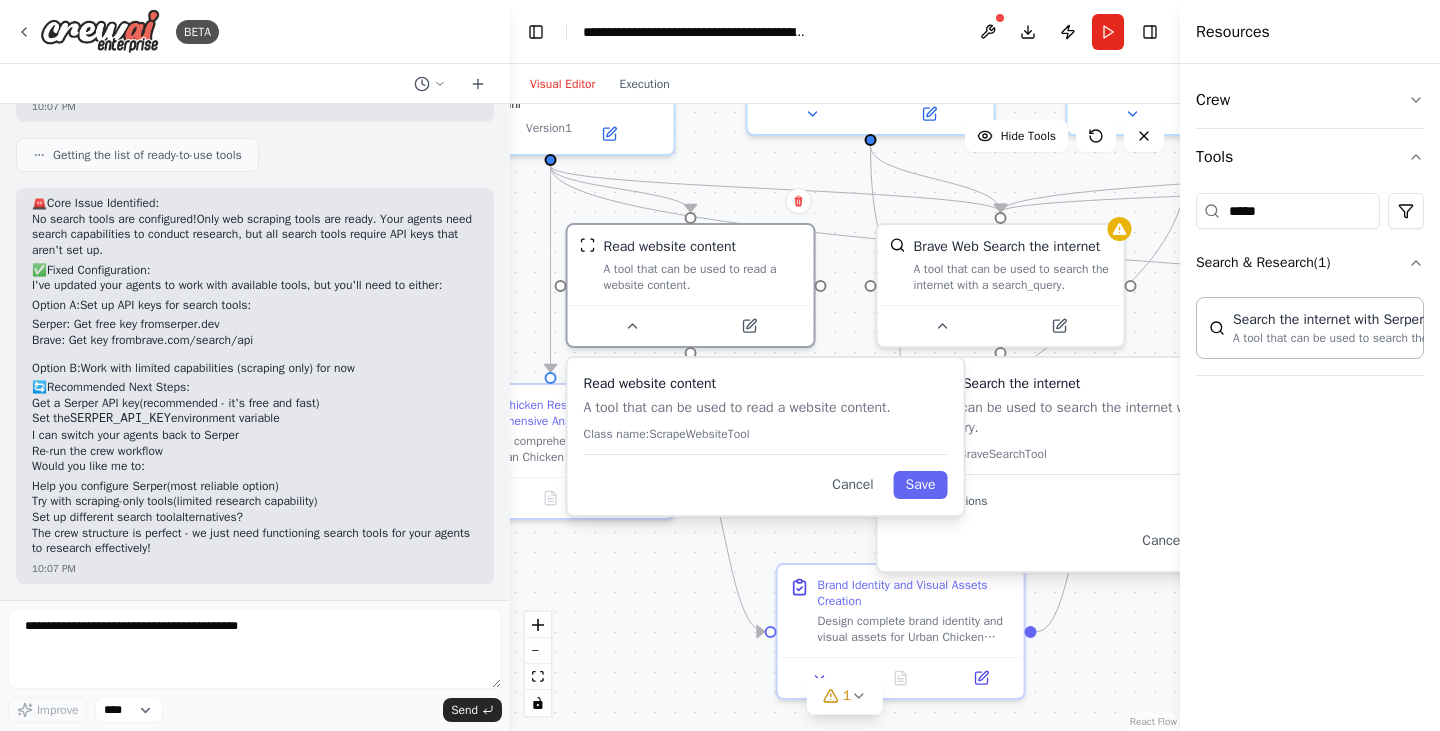 click on ".deletable-edge-delete-btn {
width: 20px;
height: 20px;
border: 0px solid #ffffff;
color: #6b7280;
background-color: #f8fafc;
cursor: pointer;
border-radius: 50%;
font-size: 12px;
padding: 3px;
display: flex;
align-items: center;
justify-content: center;
transition: all 0.2s cubic-bezier(0.4, 0, 0.2, 1);
box-shadow: 0 2px 4px rgba(0, 0, 0, 0.1);
}
.deletable-edge-delete-btn:hover {
background-color: #ef4444;
color: #ffffff;
border-color: #dc2626;
transform: scale(1.1);
box-shadow: 0 4px 12px rgba(239, 68, 68, 0.4);
}
.deletable-edge-delete-btn:active {
transform: scale(0.95);
box-shadow: 0 2px 4px rgba(239, 68, 68, 0.3);
}
Urban Chicken Research Specialist gpt-4o-mini Read website content" at bounding box center (845, 417) 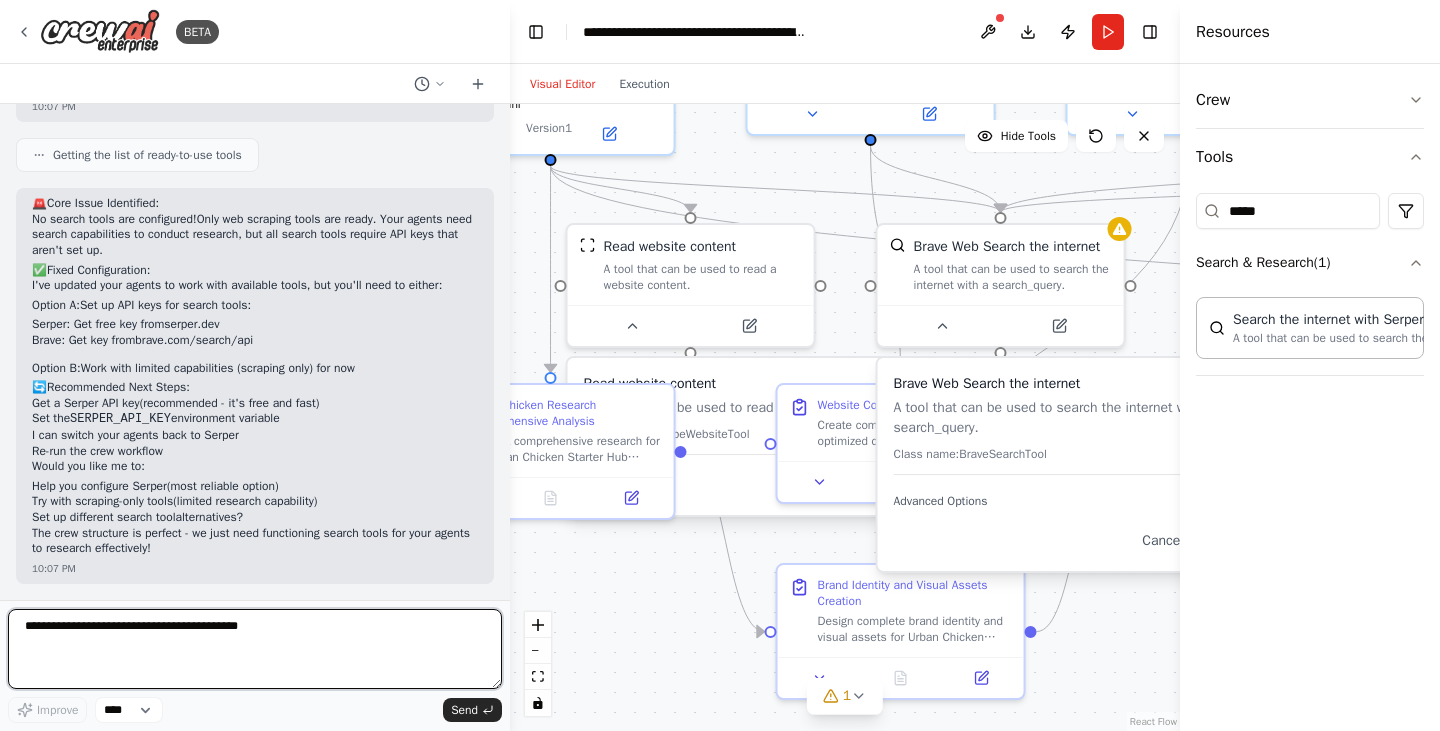 click at bounding box center (255, 649) 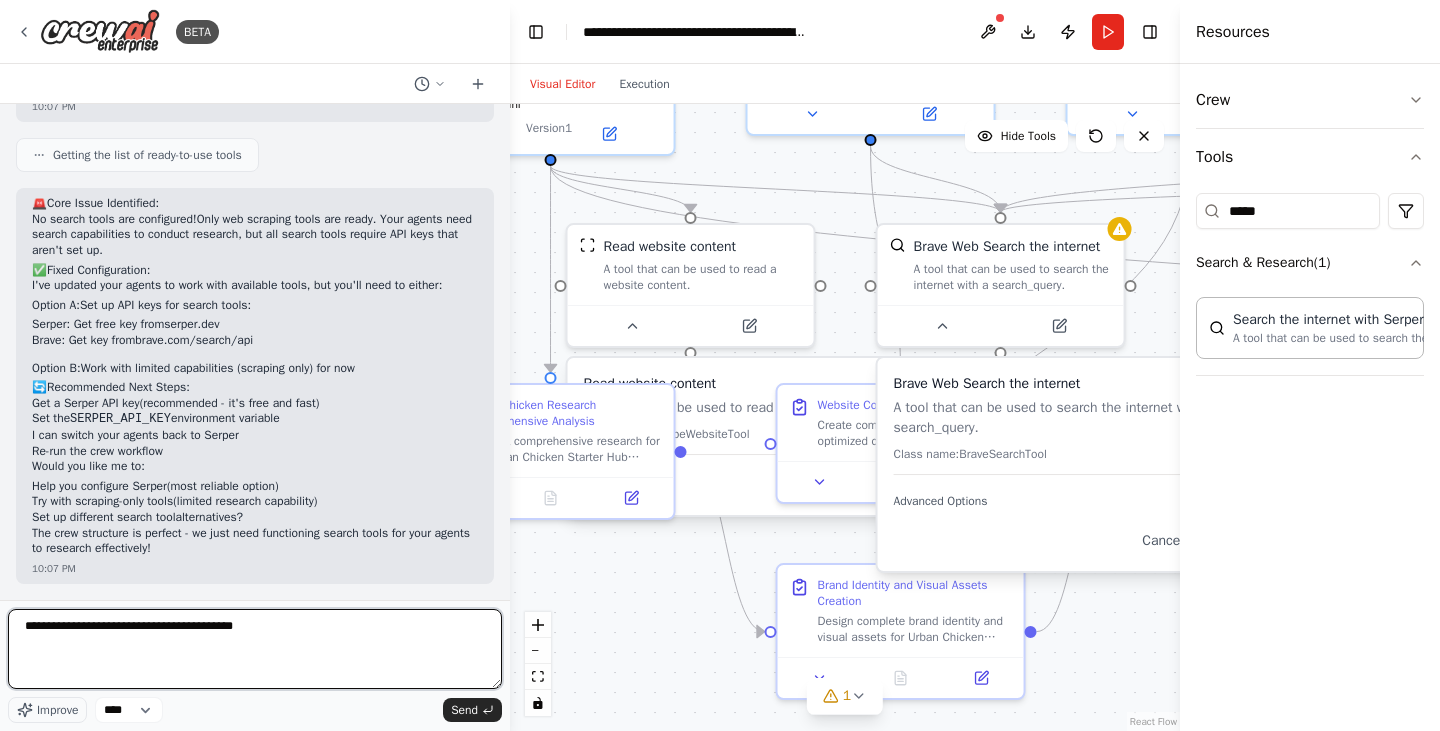 paste on "**********" 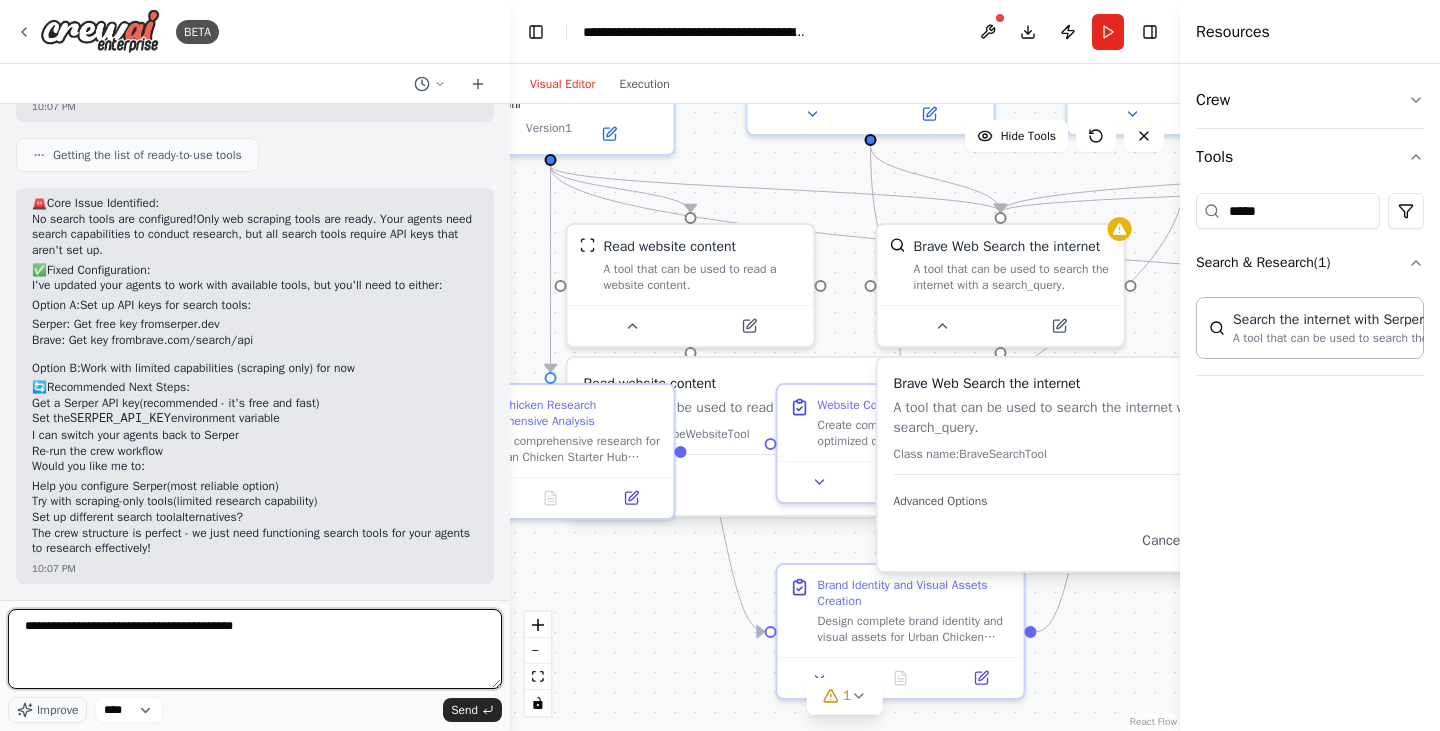 type on "**********" 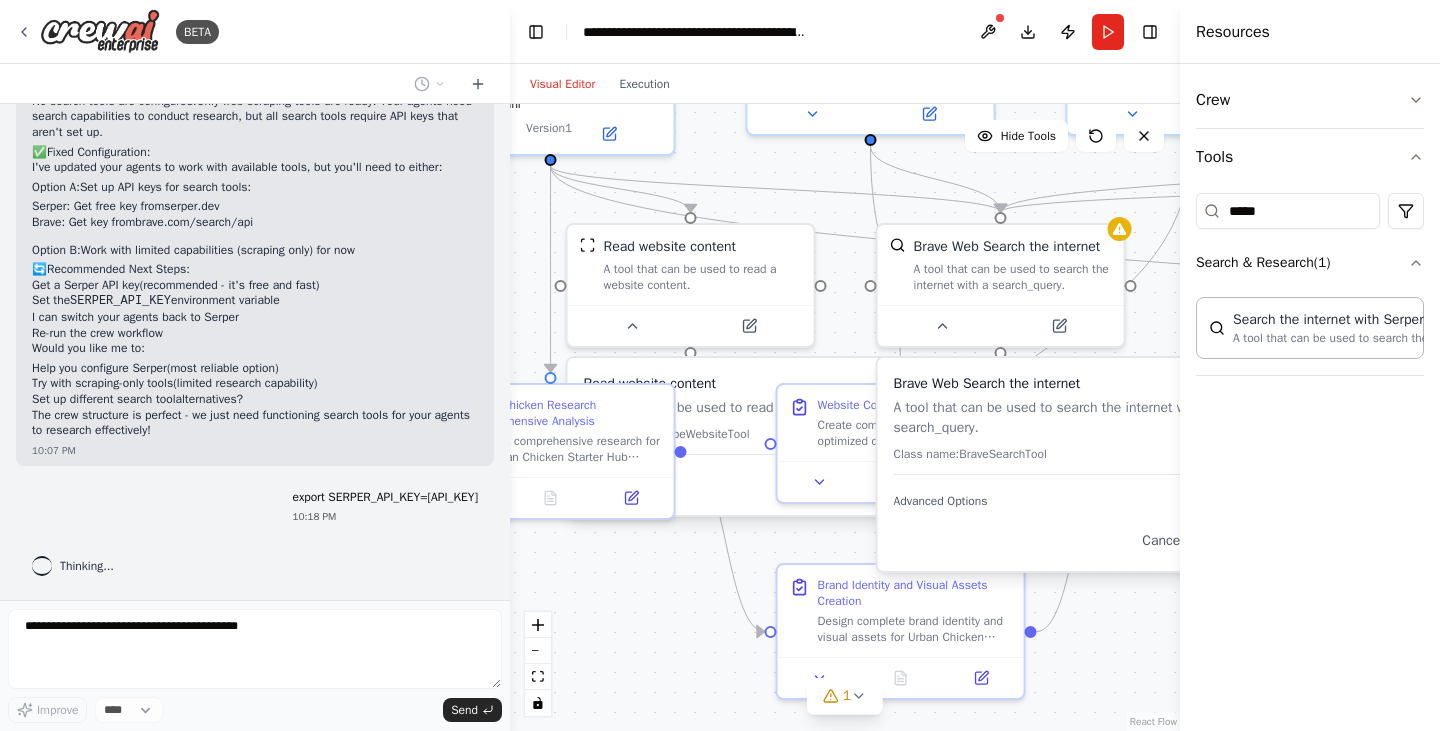 scroll, scrollTop: 4788, scrollLeft: 0, axis: vertical 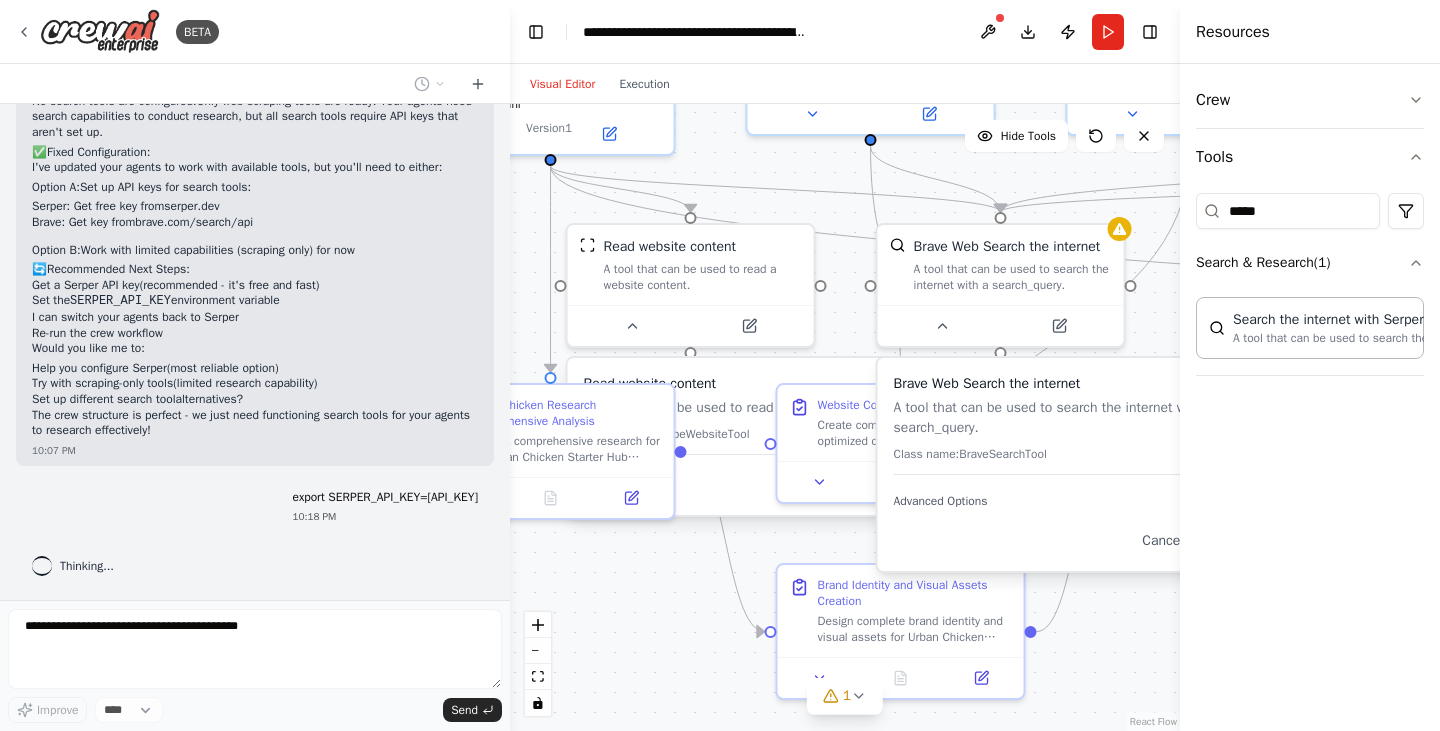 click on ".deletable-edge-delete-btn {
width: 20px;
height: 20px;
border: 0px solid #ffffff;
color: #6b7280;
background-color: #f8fafc;
cursor: pointer;
border-radius: 50%;
font-size: 12px;
padding: 3px;
display: flex;
align-items: center;
justify-content: center;
transition: all 0.2s cubic-bezier(0.4, 0, 0.2, 1);
box-shadow: 0 2px 4px rgba(0, 0, 0, 0.1);
}
.deletable-edge-delete-btn:hover {
background-color: #ef4444;
color: #ffffff;
border-color: #dc2626;
transform: scale(1.1);
box-shadow: 0 4px 12px rgba(239, 68, 68, 0.4);
}
.deletable-edge-delete-btn:active {
transform: scale(0.95);
box-shadow: 0 2px 4px rgba(239, 68, 68, 0.3);
}
Urban Chicken Research Specialist gpt-4o-mini Read website content" at bounding box center (845, 417) 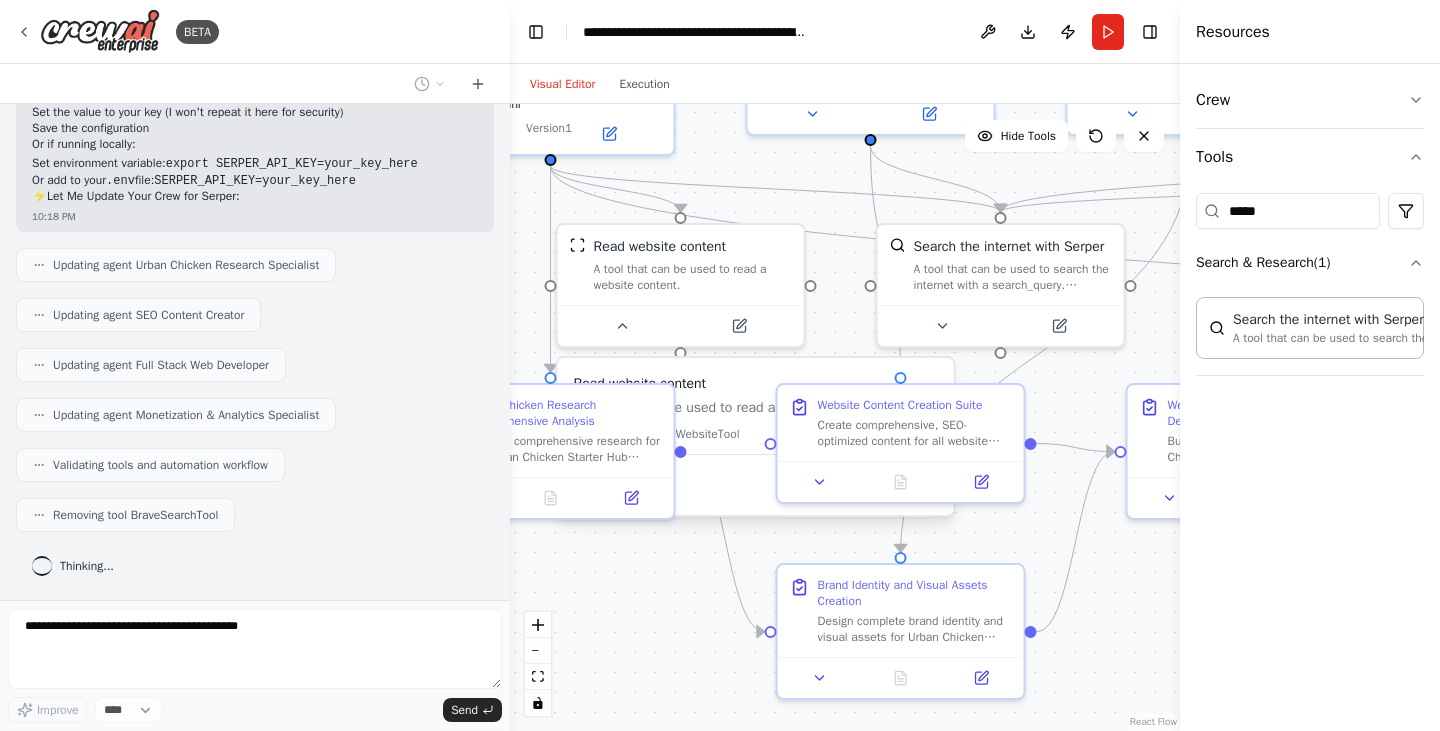scroll, scrollTop: 5458, scrollLeft: 0, axis: vertical 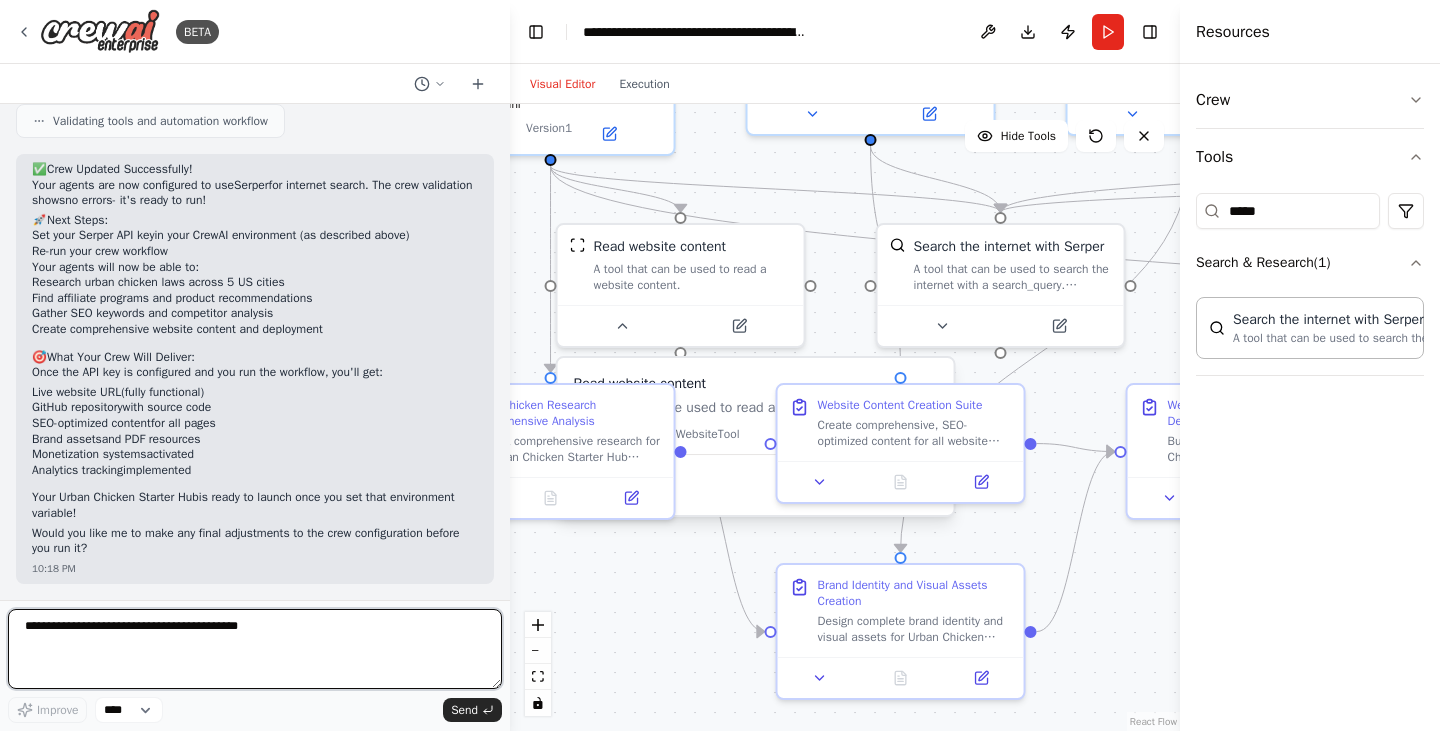 click at bounding box center (255, 649) 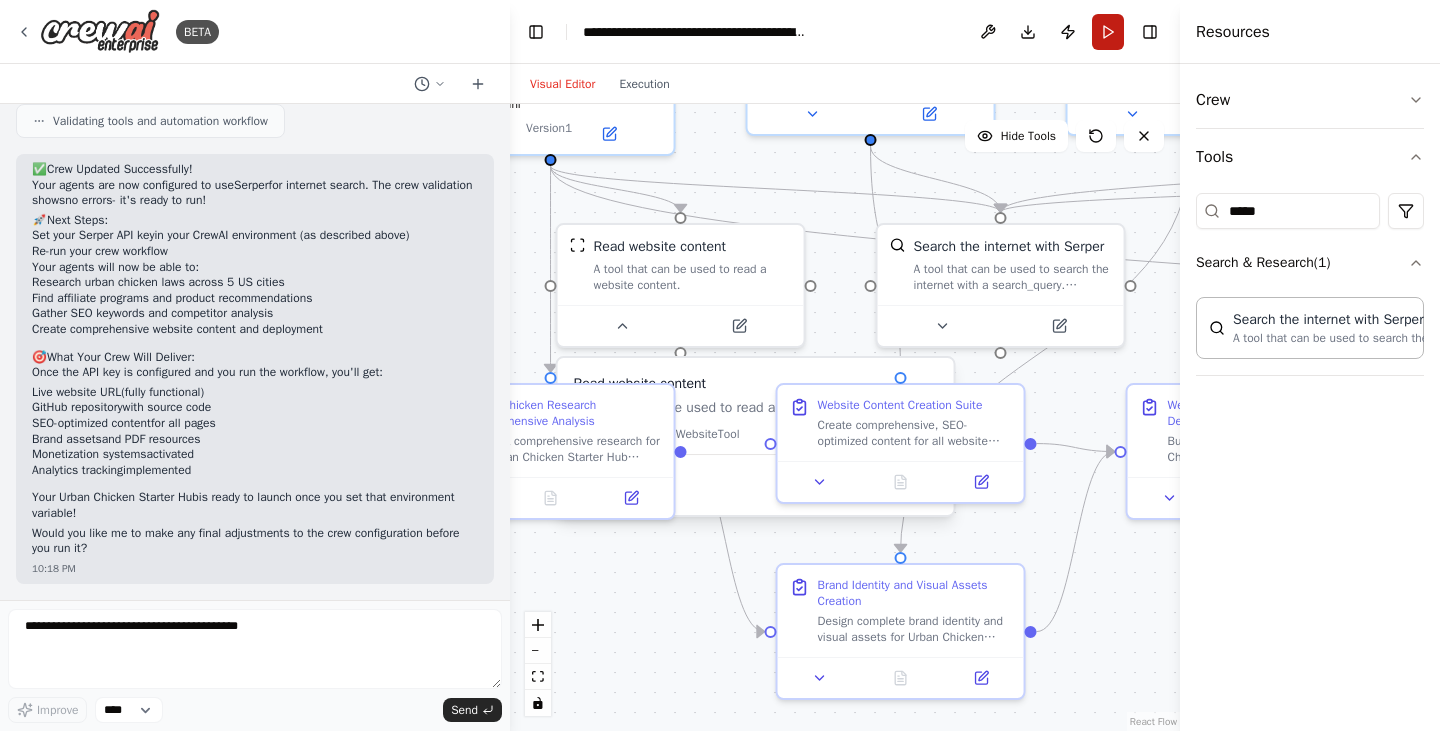 click on "Run" at bounding box center (1108, 32) 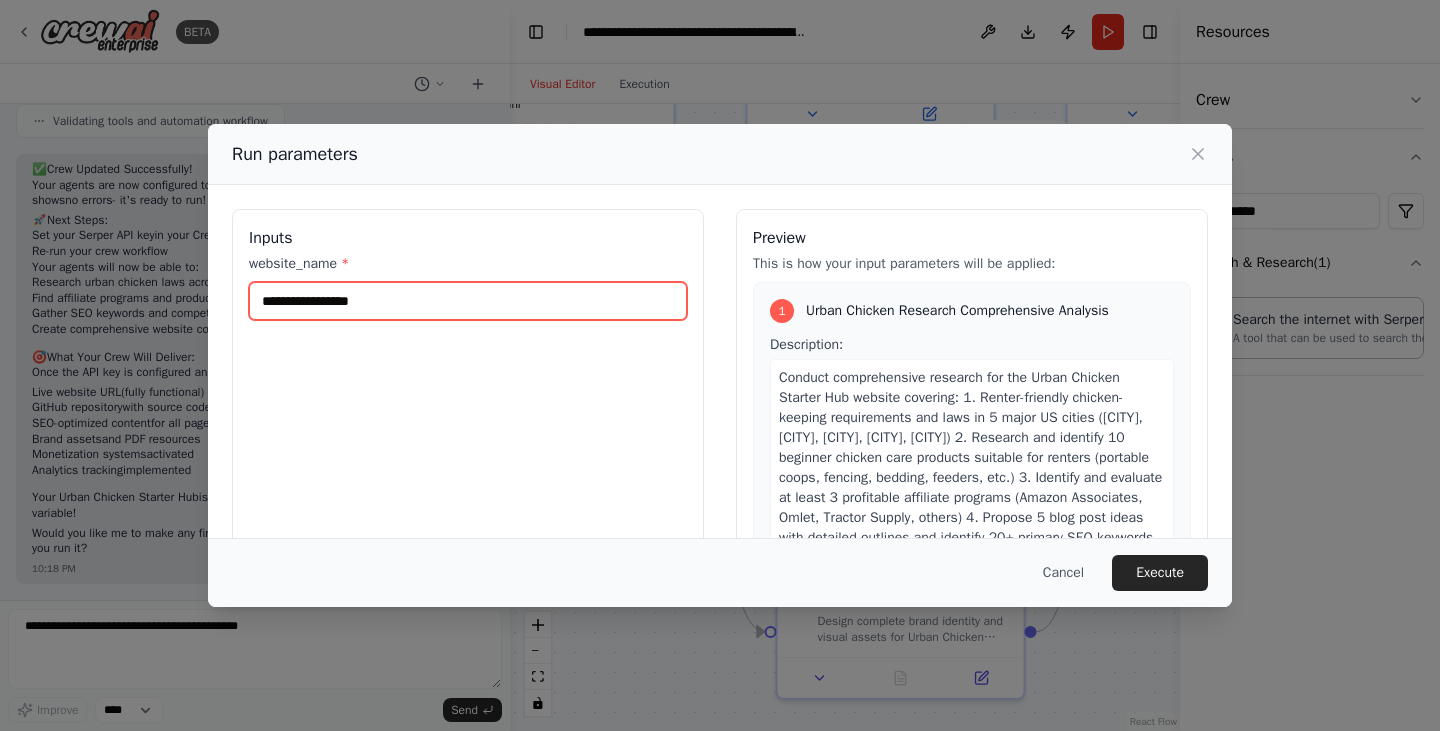 click on "**********" at bounding box center [468, 301] 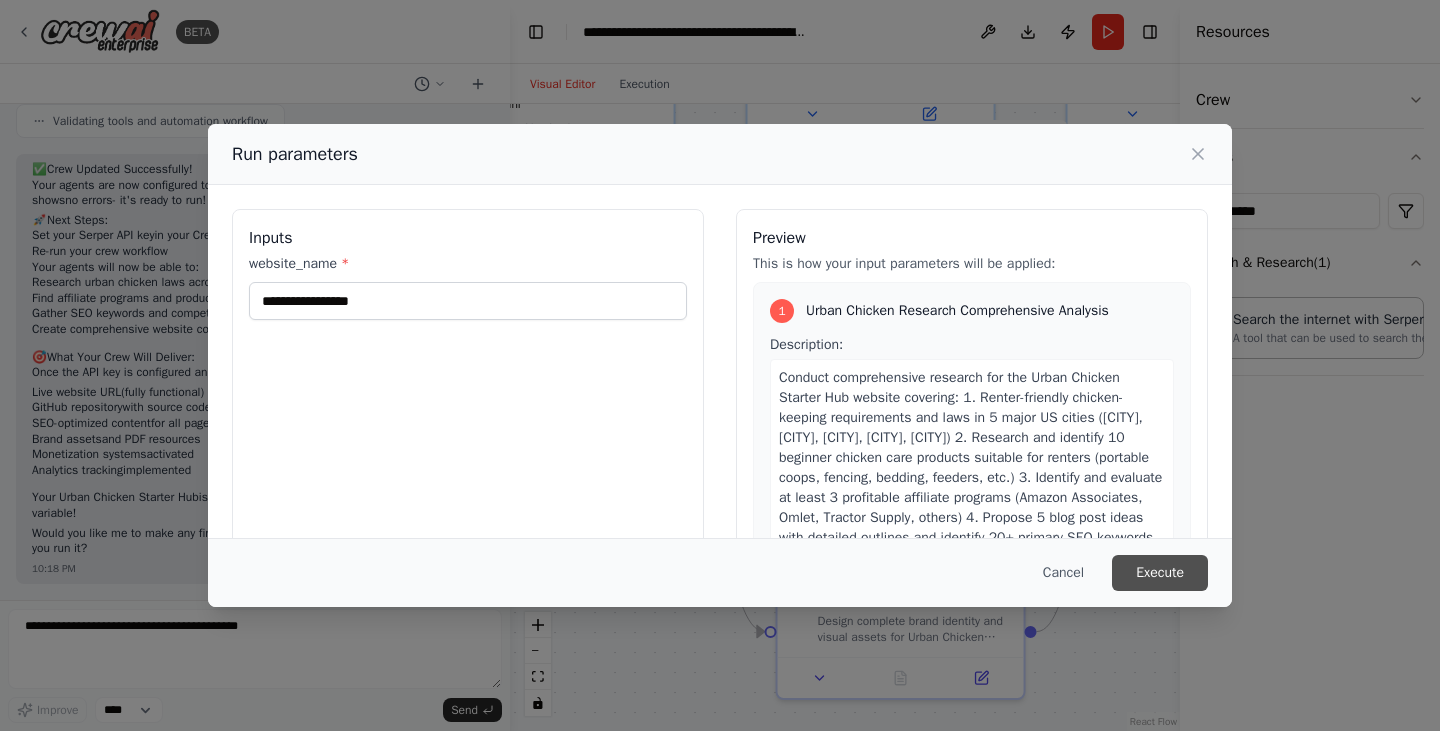 click on "Execute" at bounding box center (1160, 573) 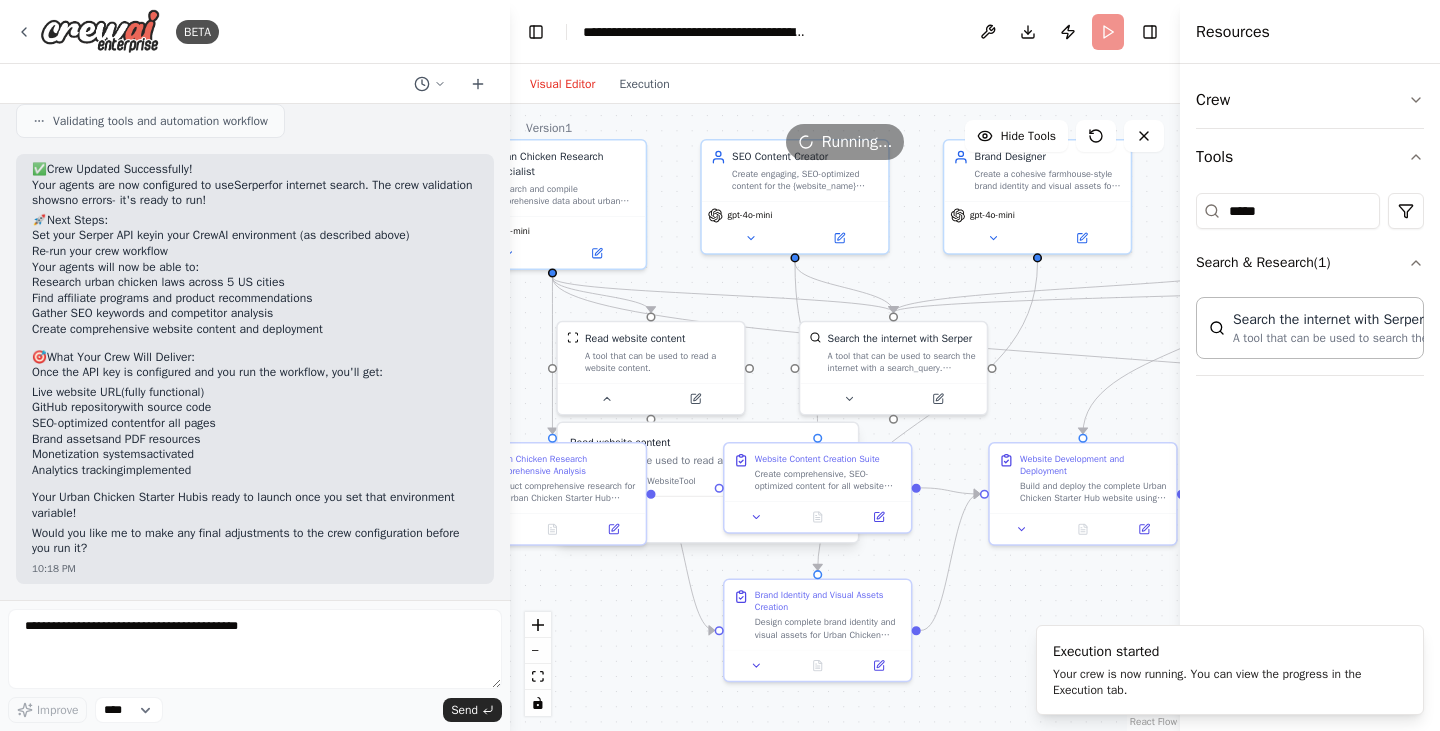 drag, startPoint x: 1112, startPoint y: 581, endPoint x: 985, endPoint y: 601, distance: 128.56516 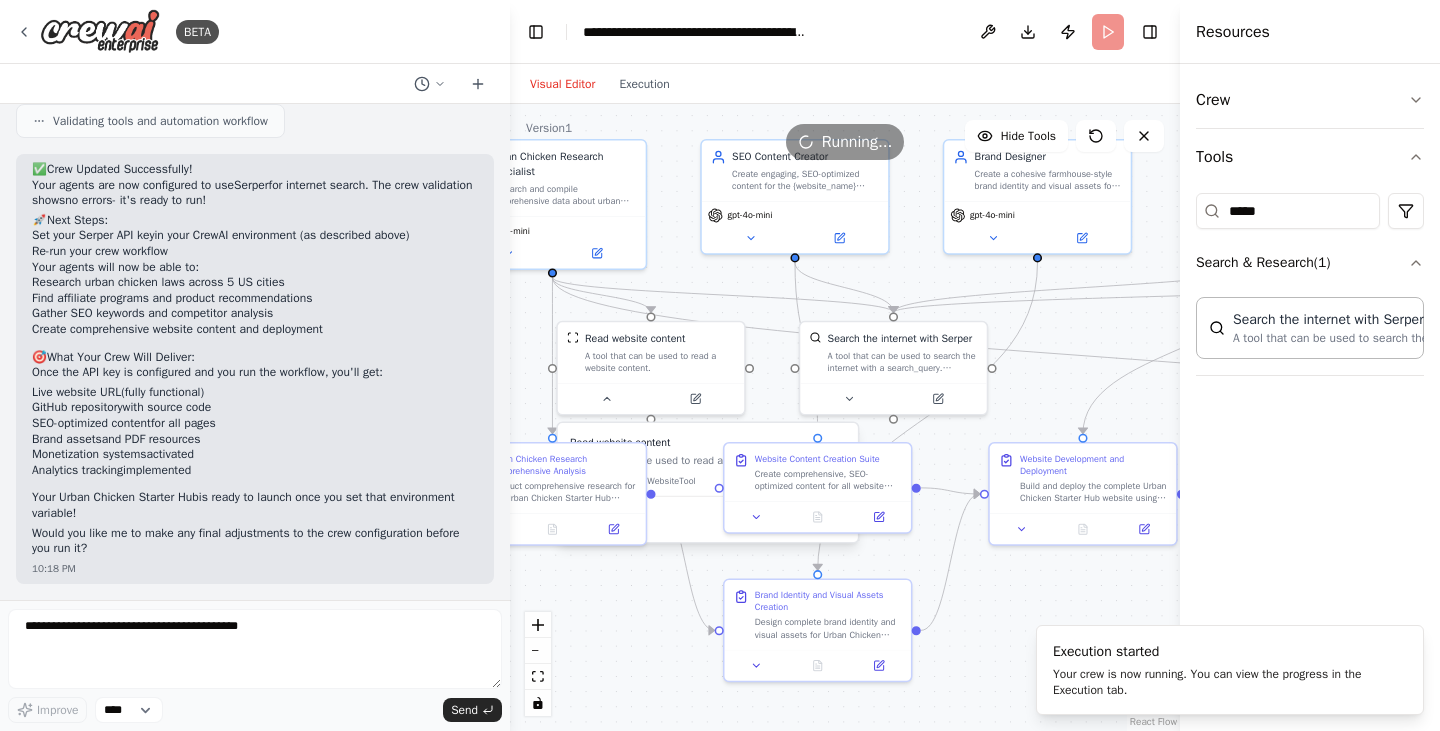 click on ".deletable-edge-delete-btn {
width: 20px;
height: 20px;
border: 0px solid #ffffff;
color: #6b7280;
background-color: #f8fafc;
cursor: pointer;
border-radius: 50%;
font-size: 12px;
padding: 3px;
display: flex;
align-items: center;
justify-content: center;
transition: all 0.2s cubic-bezier(0.4, 0, 0.2, 1);
box-shadow: 0 2px 4px rgba(0, 0, 0, 0.1);
}
.deletable-edge-delete-btn:hover {
background-color: #ef4444;
color: #ffffff;
border-color: #dc2626;
transform: scale(1.1);
box-shadow: 0 4px 12px rgba(239, 68, 68, 0.4);
}
.deletable-edge-delete-btn:active {
transform: scale(0.95);
box-shadow: 0 2px 4px rgba(239, 68, 68, 0.3);
}
Urban Chicken Research Specialist gpt-4o-mini Read website content" at bounding box center [845, 417] 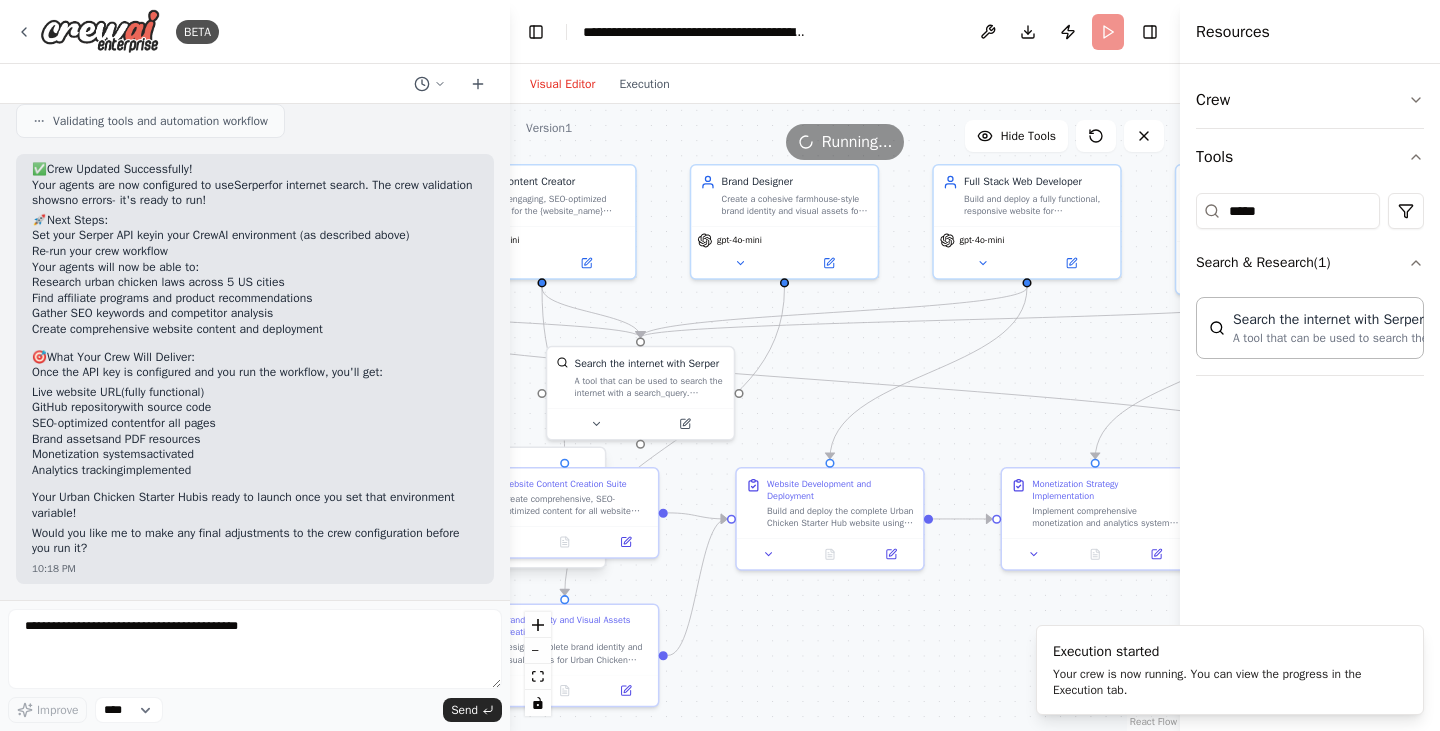 drag, startPoint x: 1066, startPoint y: 595, endPoint x: 817, endPoint y: 620, distance: 250.25188 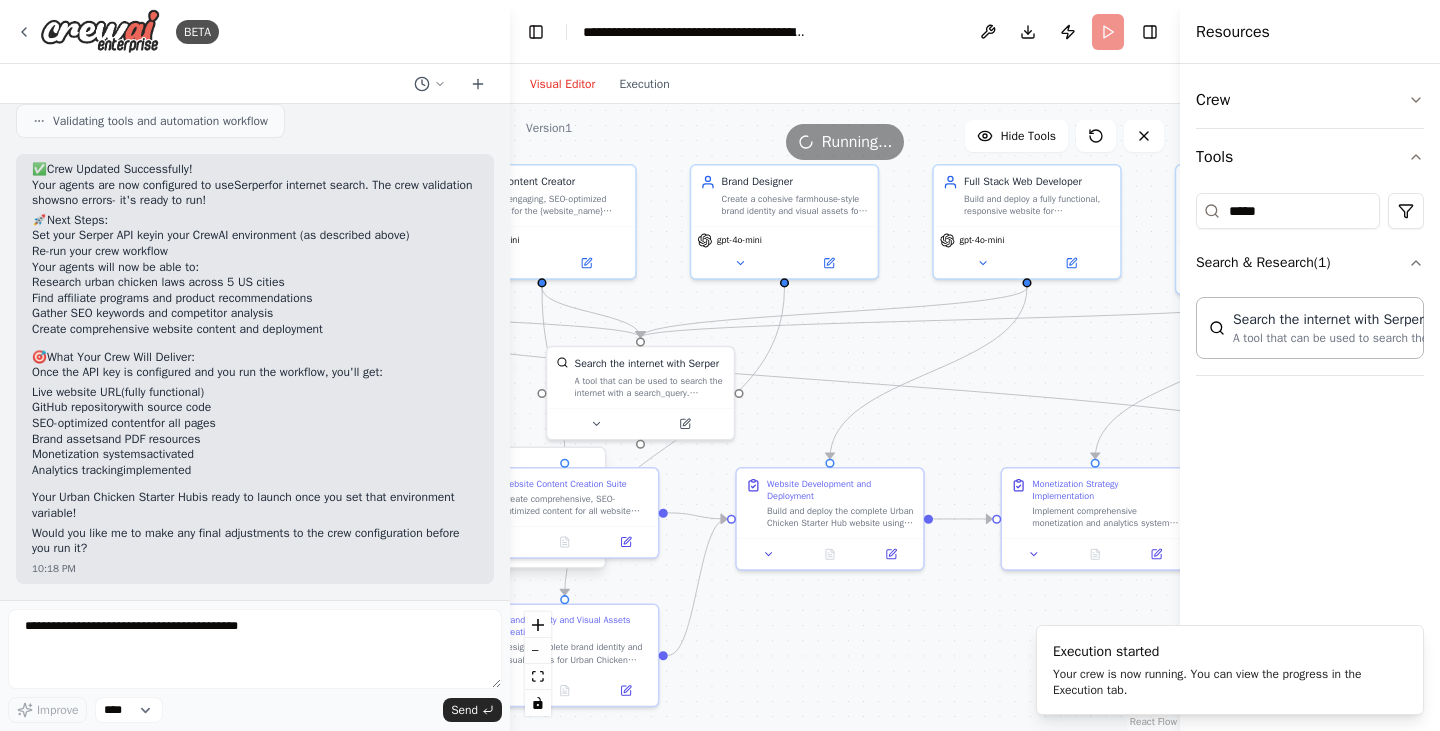 click on ".deletable-edge-delete-btn {
width: 20px;
height: 20px;
border: 0px solid #ffffff;
color: #6b7280;
background-color: #f8fafc;
cursor: pointer;
border-radius: 50%;
font-size: 12px;
padding: 3px;
display: flex;
align-items: center;
justify-content: center;
transition: all 0.2s cubic-bezier(0.4, 0, 0.2, 1);
box-shadow: 0 2px 4px rgba(0, 0, 0, 0.1);
}
.deletable-edge-delete-btn:hover {
background-color: #ef4444;
color: #ffffff;
border-color: #dc2626;
transform: scale(1.1);
box-shadow: 0 4px 12px rgba(239, 68, 68, 0.4);
}
.deletable-edge-delete-btn:active {
transform: scale(0.95);
box-shadow: 0 2px 4px rgba(239, 68, 68, 0.3);
}
Urban Chicken Research Specialist gpt-4o-mini Read website content" at bounding box center [845, 417] 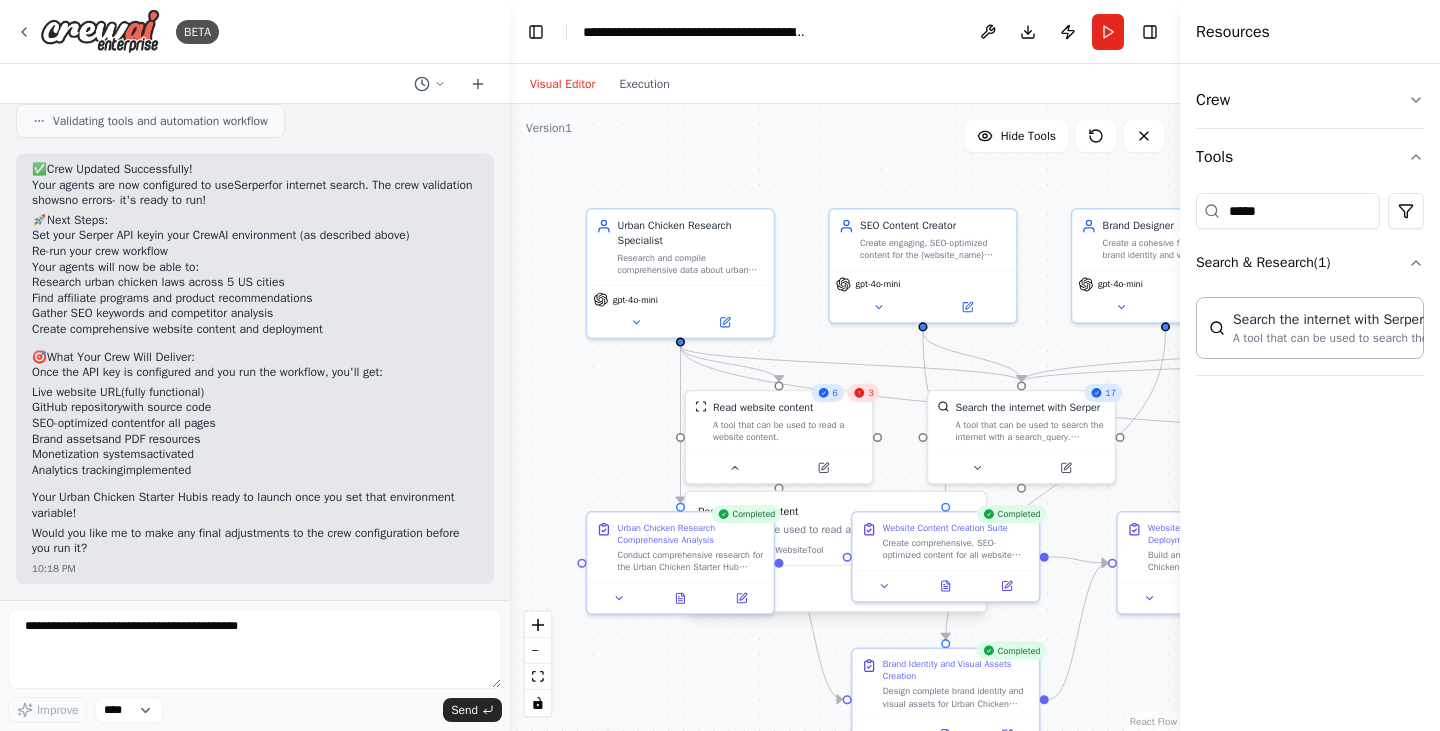 drag, startPoint x: 859, startPoint y: 422, endPoint x: 1247, endPoint y: 467, distance: 390.60083 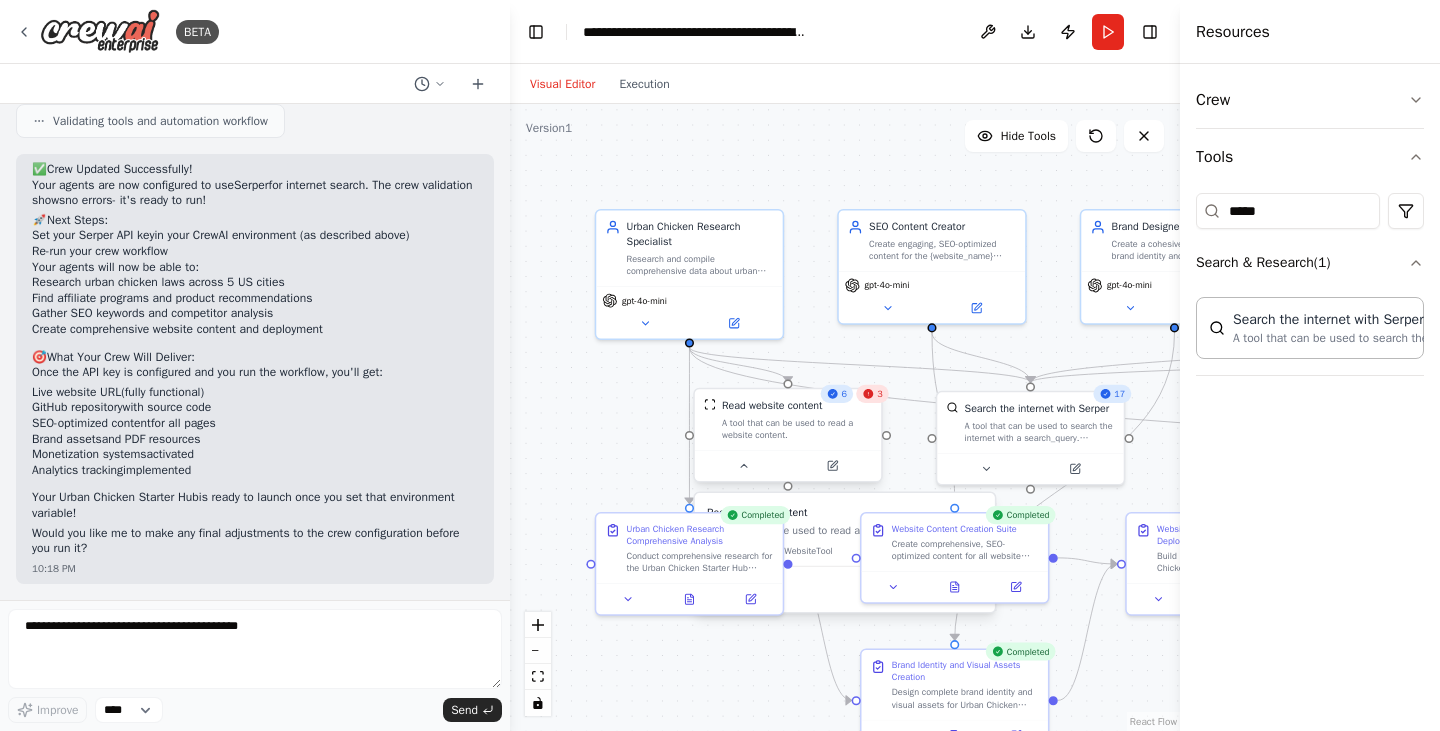 click on "A tool that can be used to read a website content." at bounding box center (797, 429) 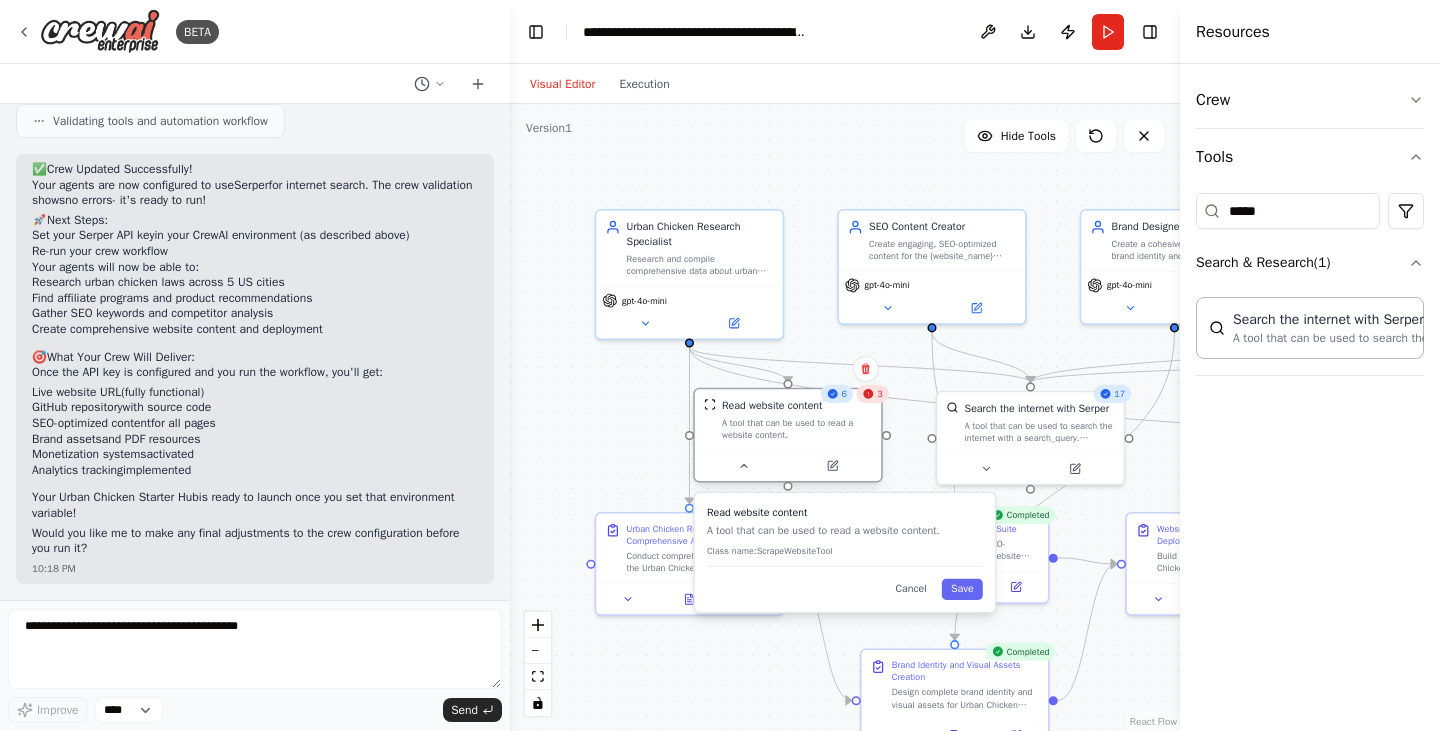 click on "A tool that can be used to read a website content." at bounding box center [797, 429] 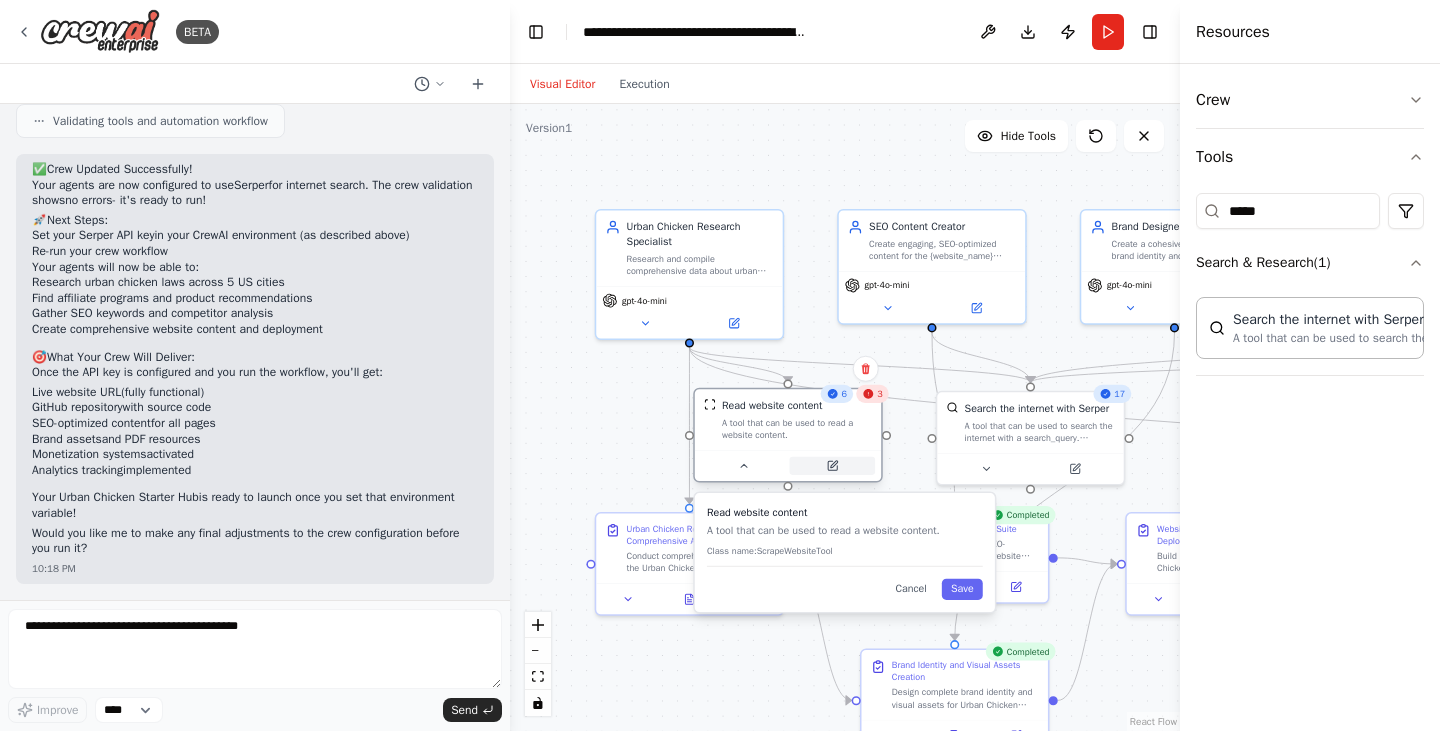 click 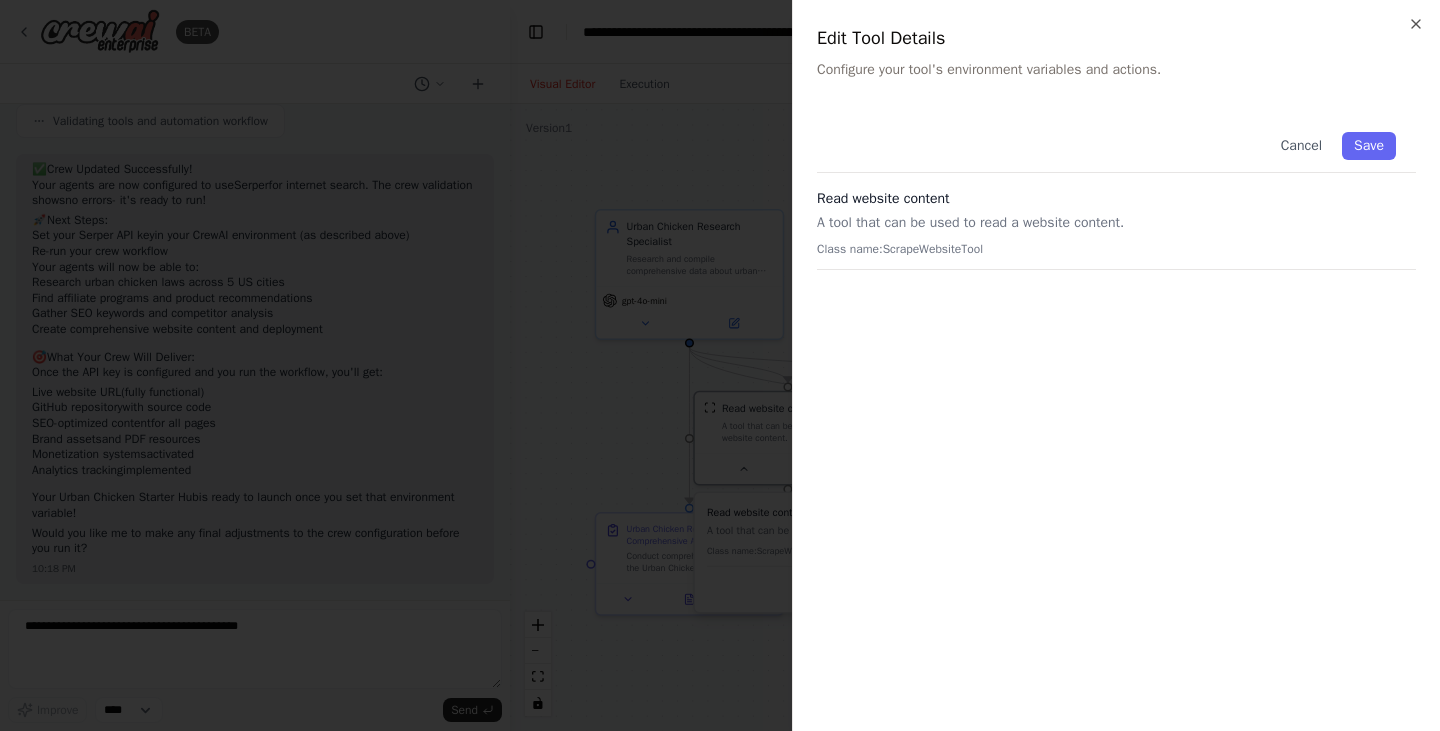 click on "Edit Tool Details" at bounding box center [1116, 38] 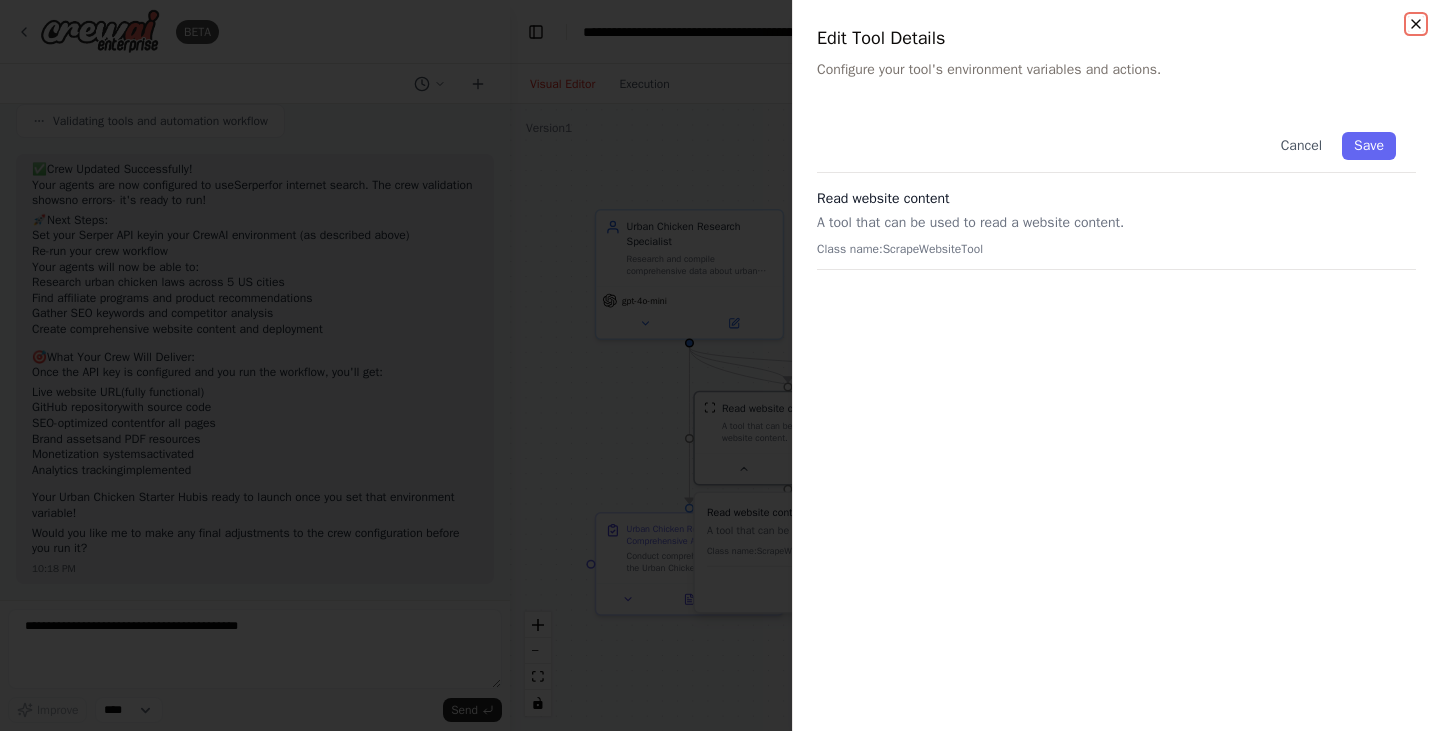click 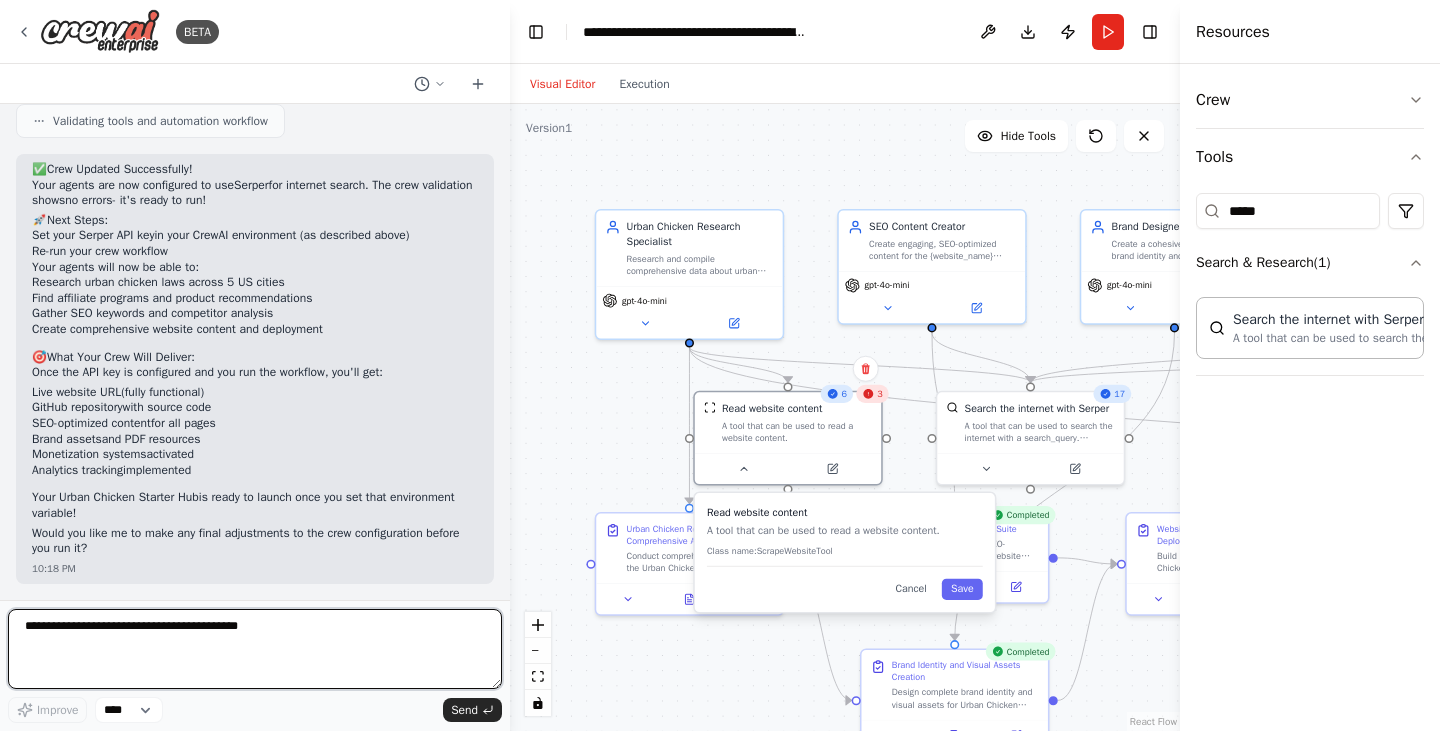 click at bounding box center [255, 649] 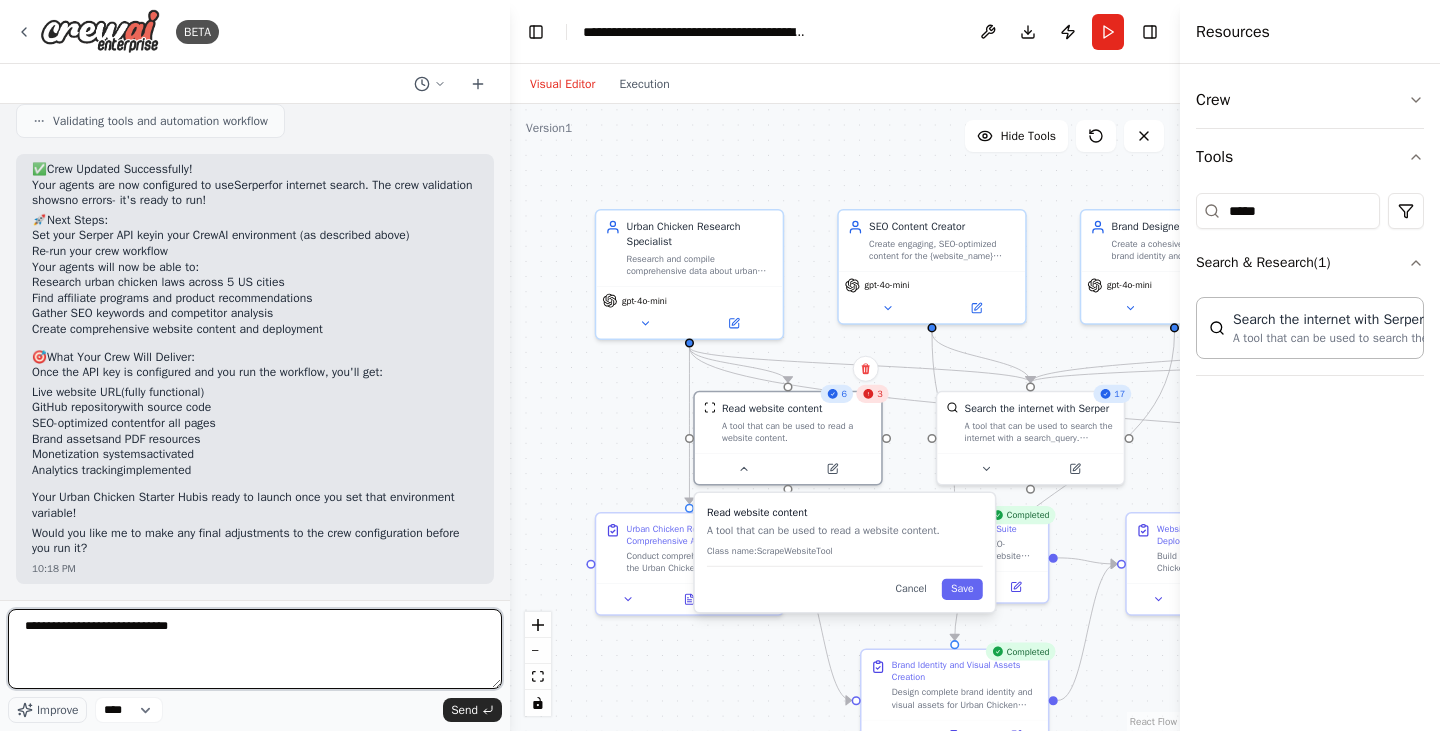 type on "**********" 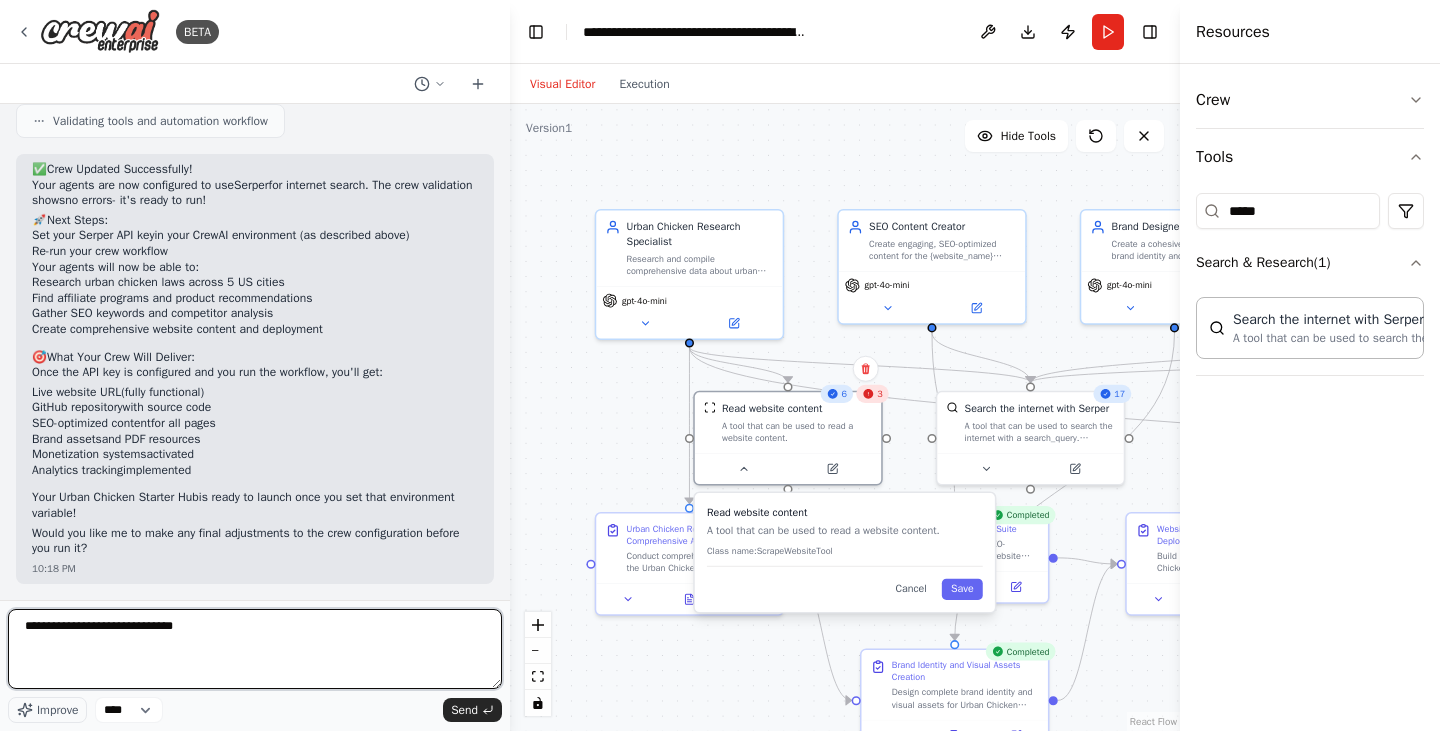 type 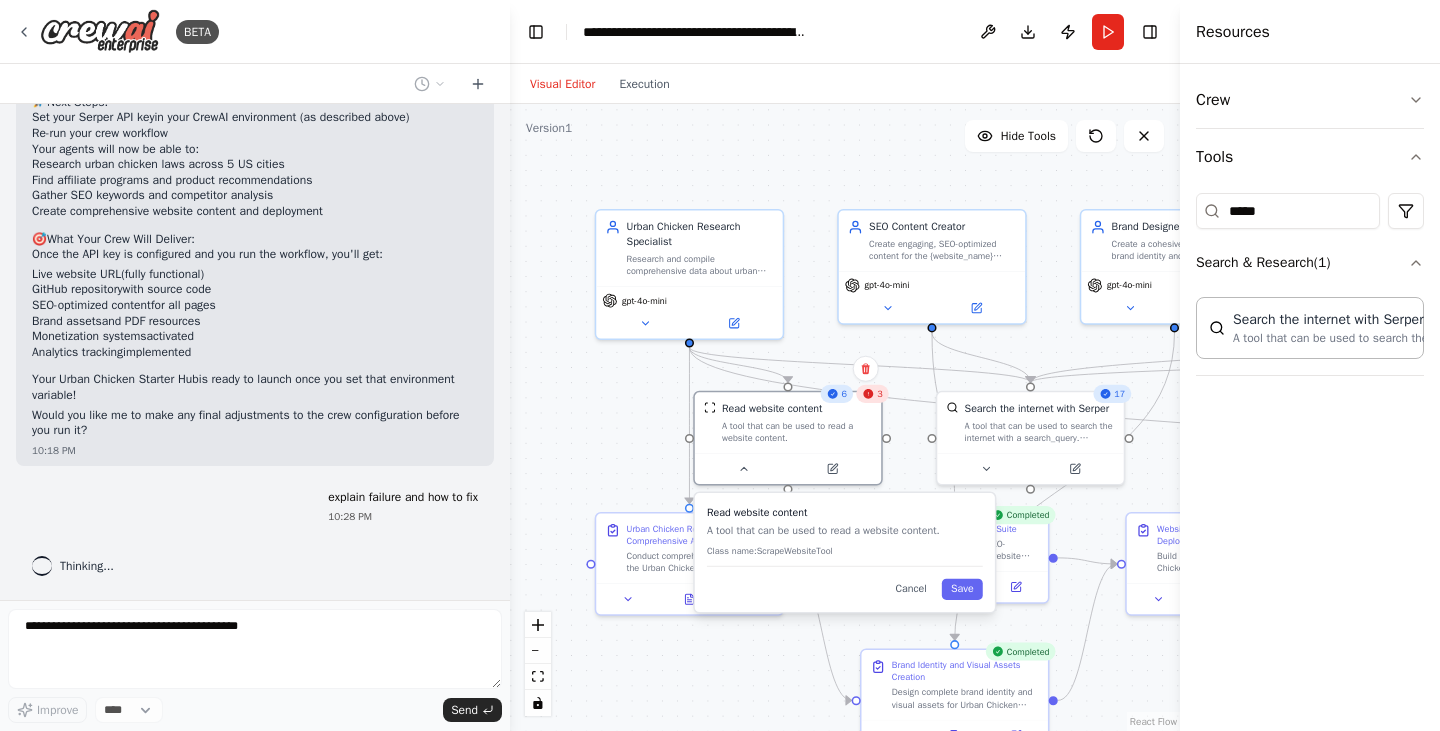 scroll, scrollTop: 5970, scrollLeft: 0, axis: vertical 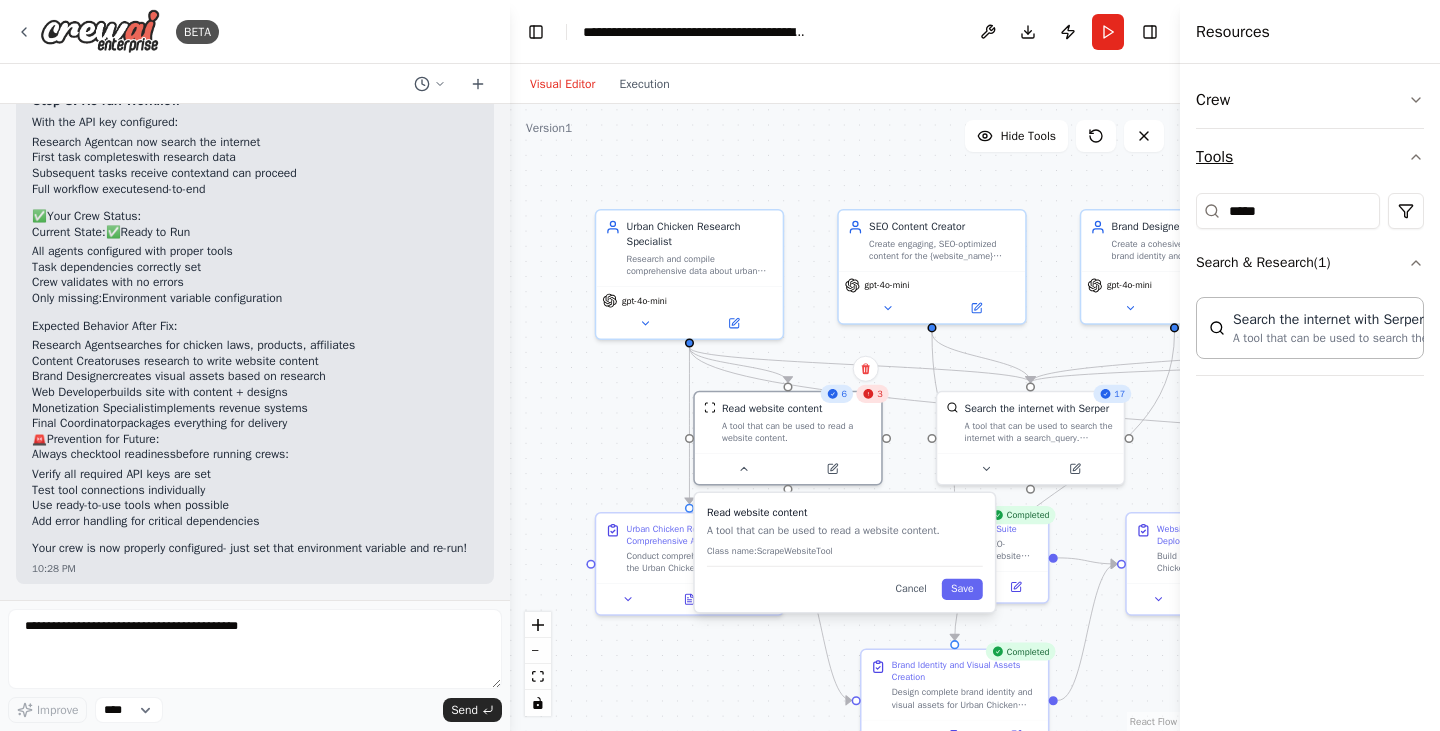 click on "Tools" at bounding box center (1310, 157) 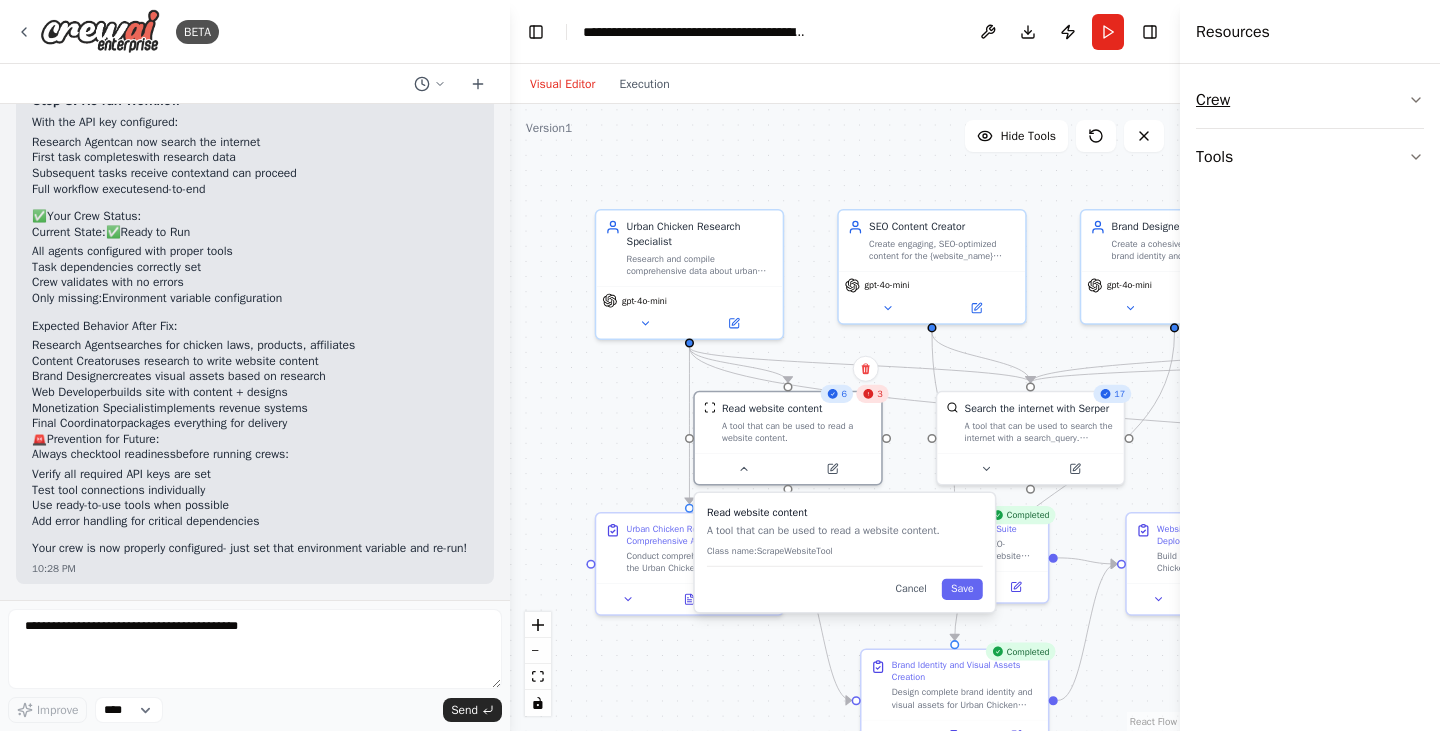 click on "Crew" at bounding box center [1310, 100] 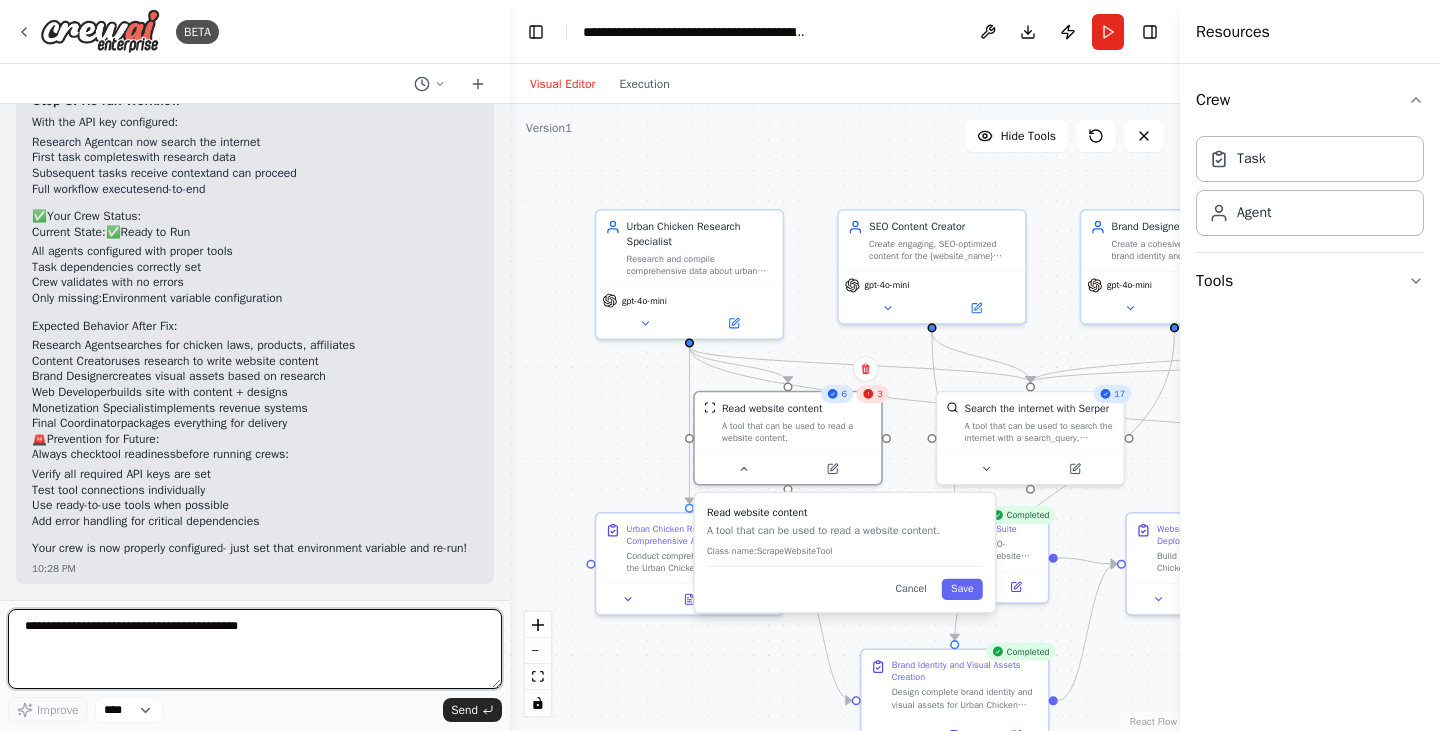 click at bounding box center [255, 649] 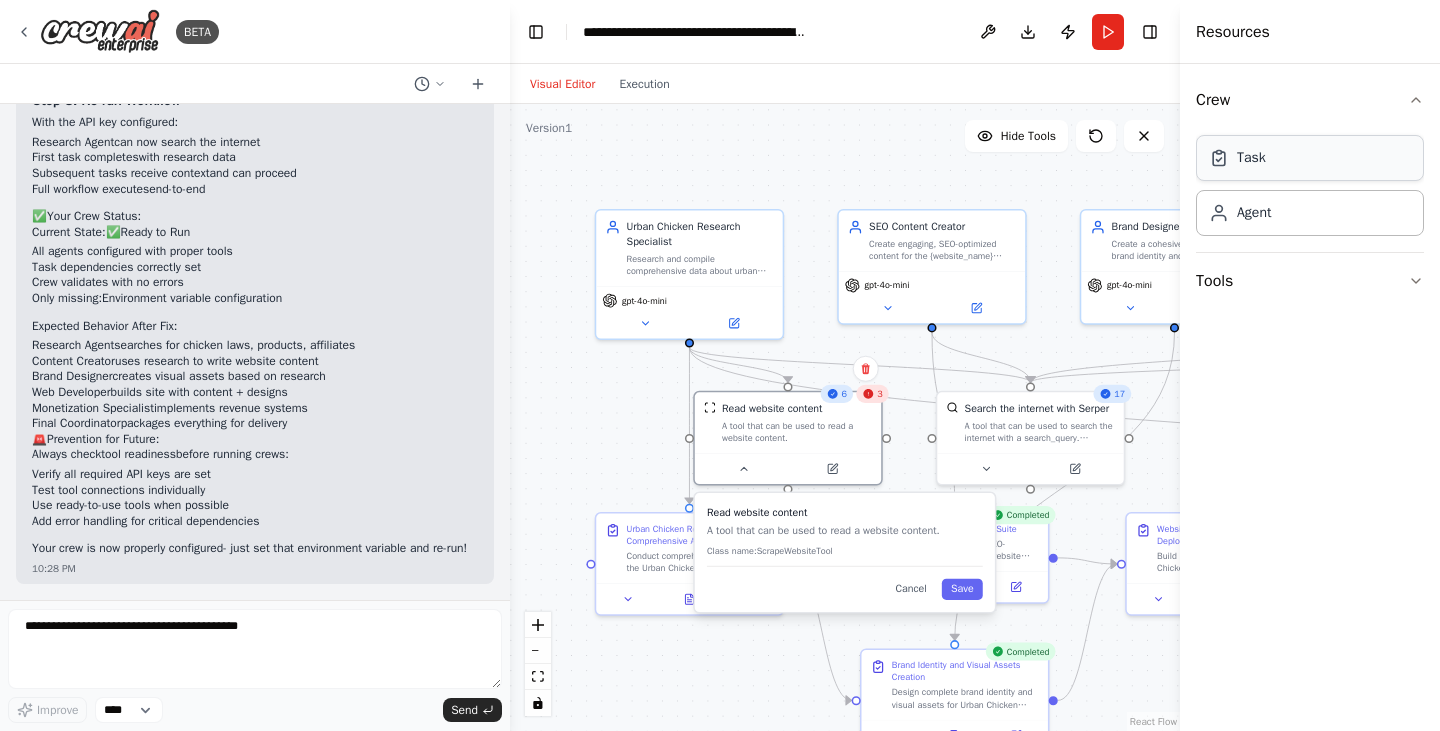 click on "Task" at bounding box center [1310, 158] 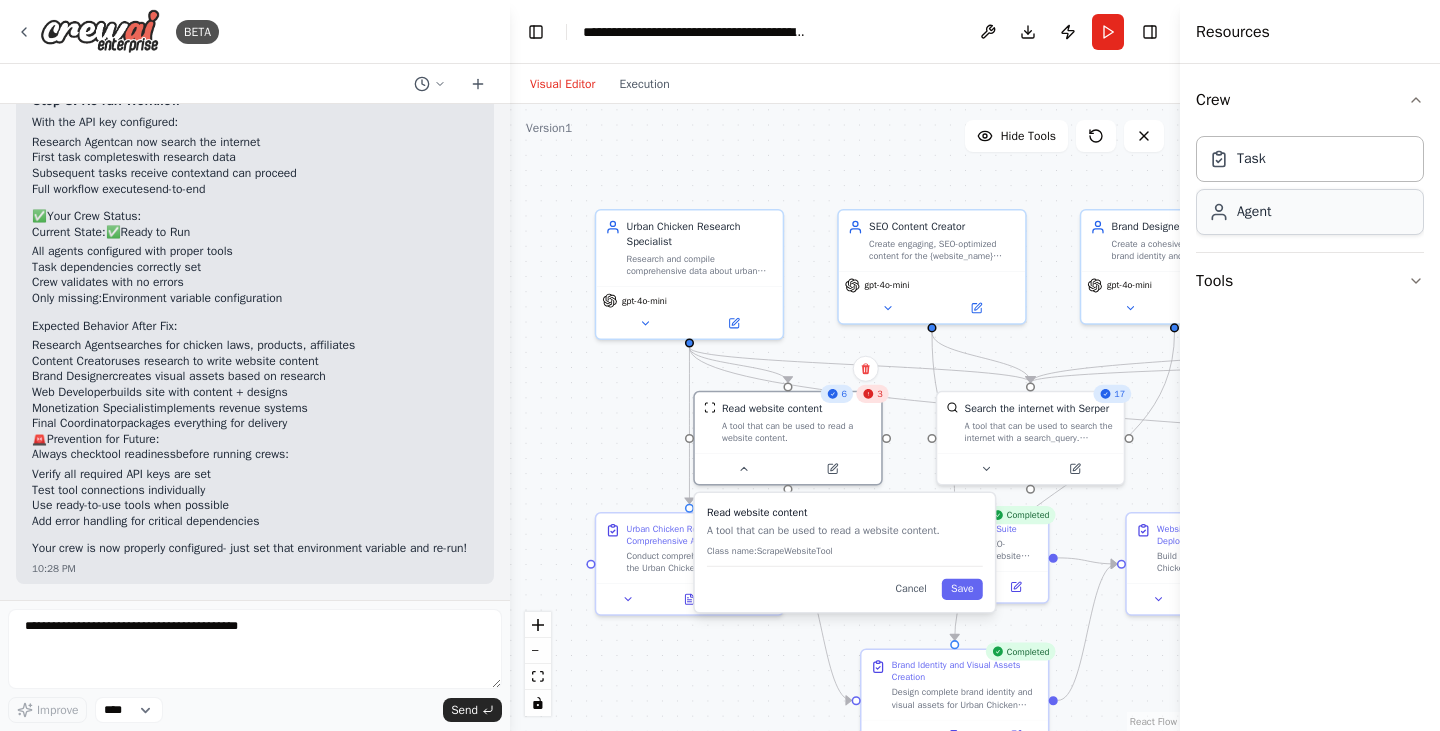 click on "Agent" at bounding box center (1254, 212) 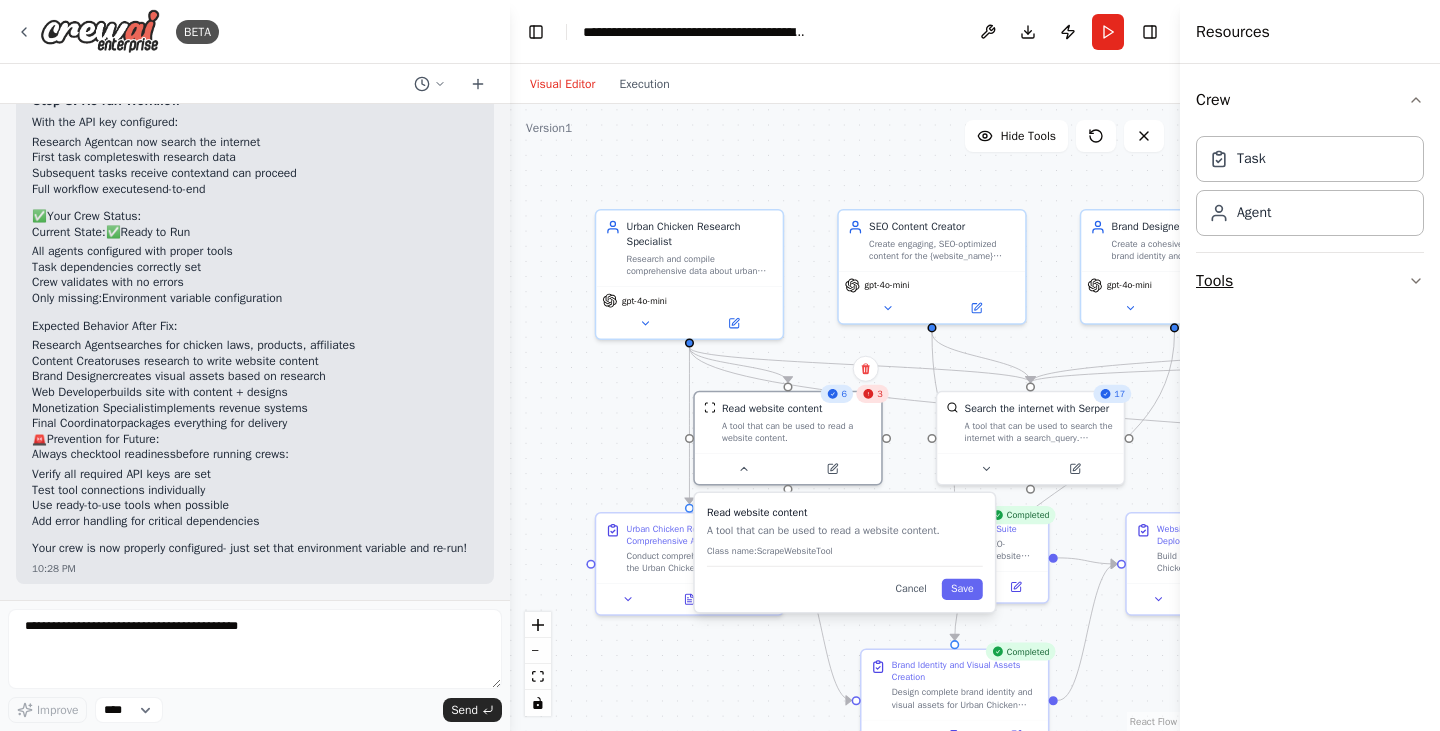 click on "Tools" at bounding box center (1310, 281) 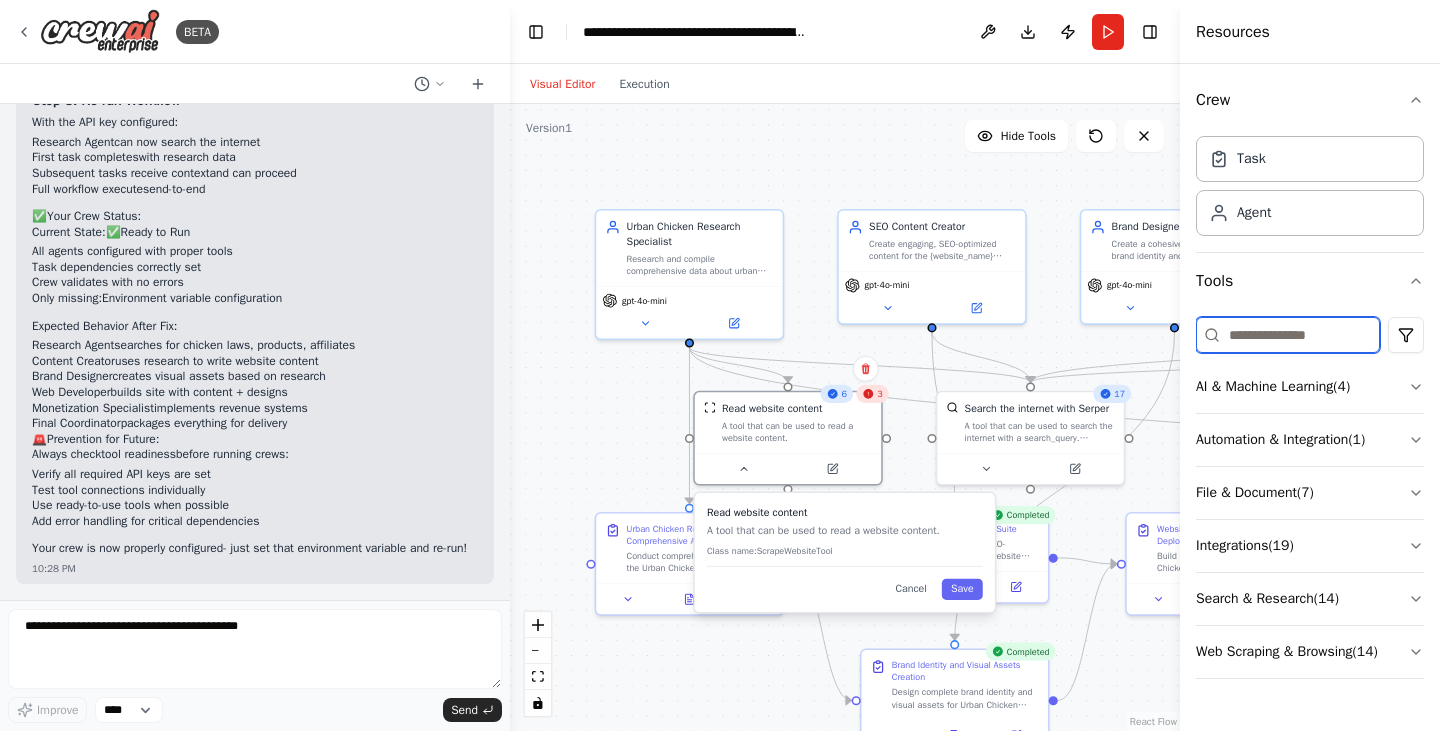 click at bounding box center [1288, 335] 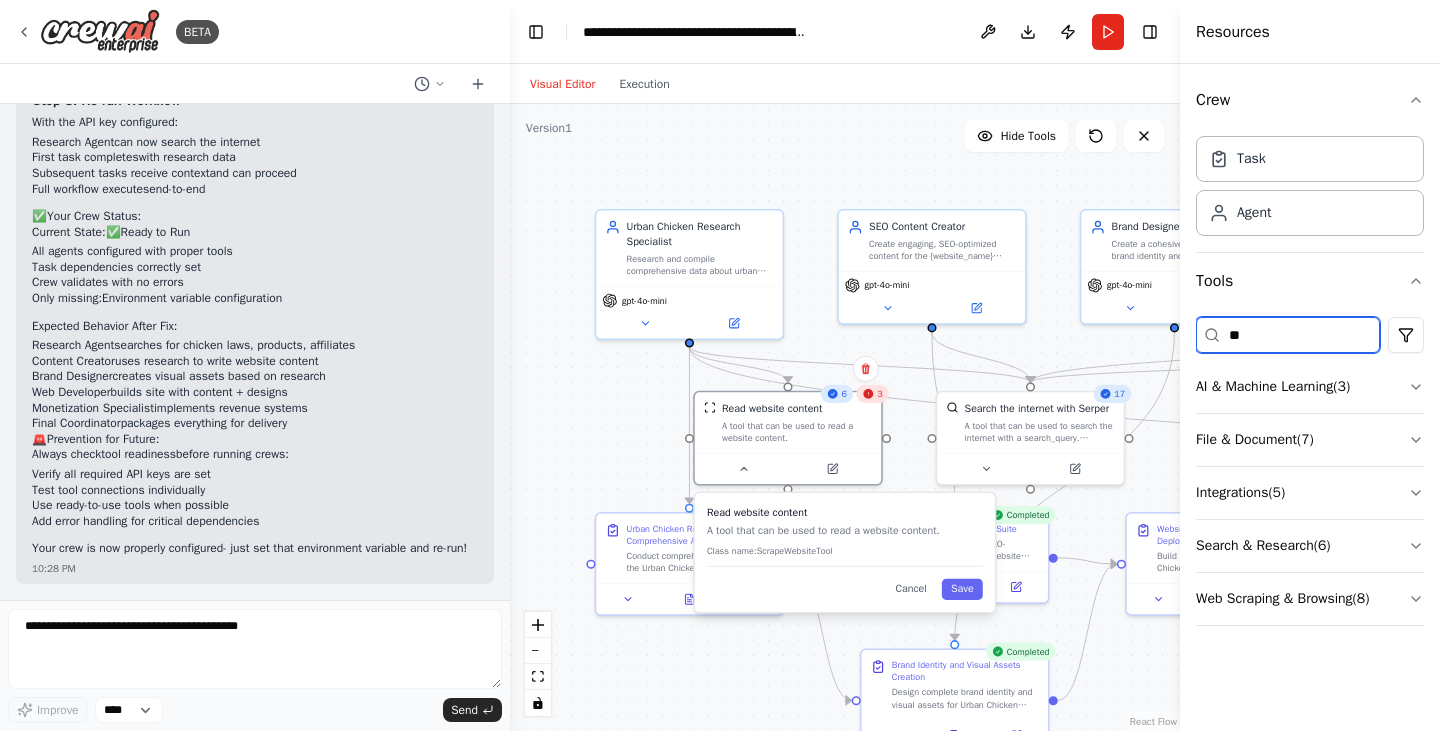 type on "*" 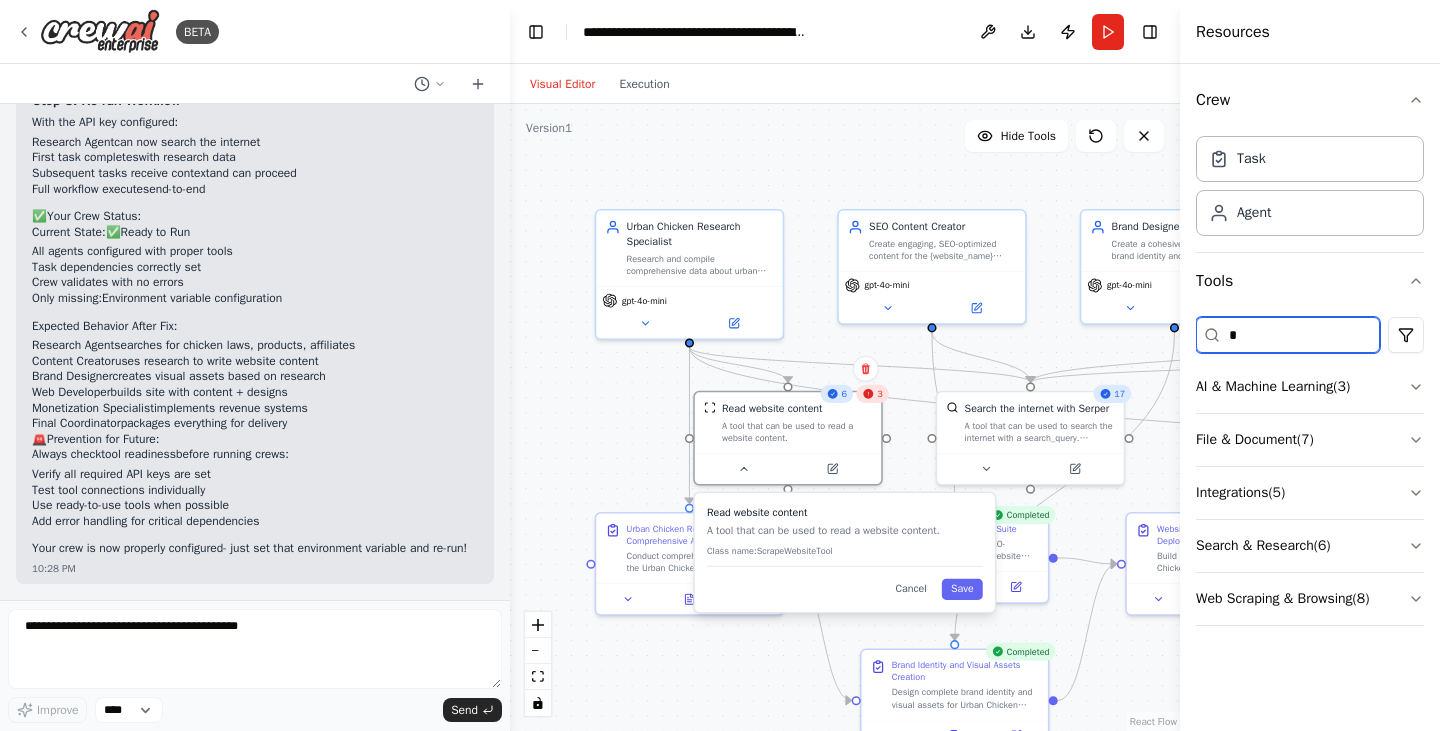 type 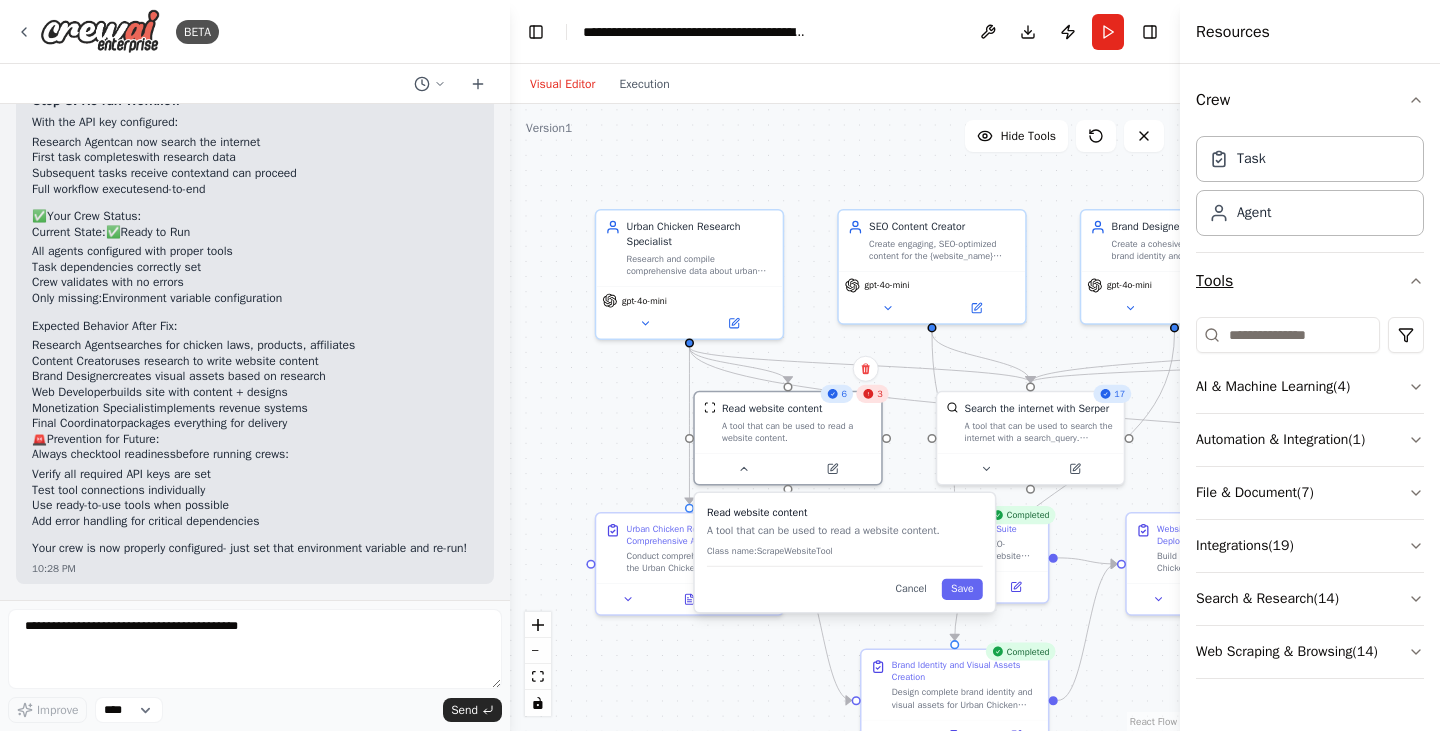 click on "Tools" at bounding box center [1310, 281] 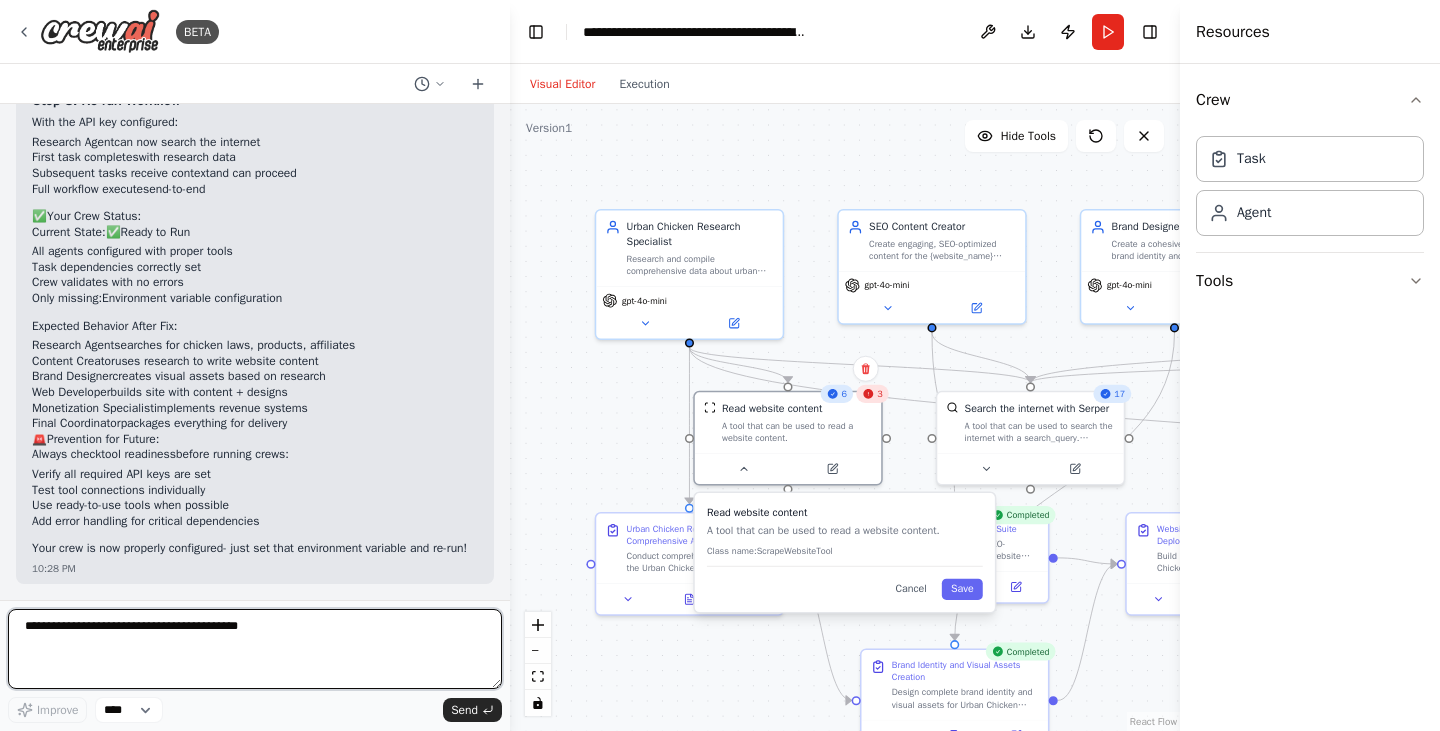 click at bounding box center (255, 649) 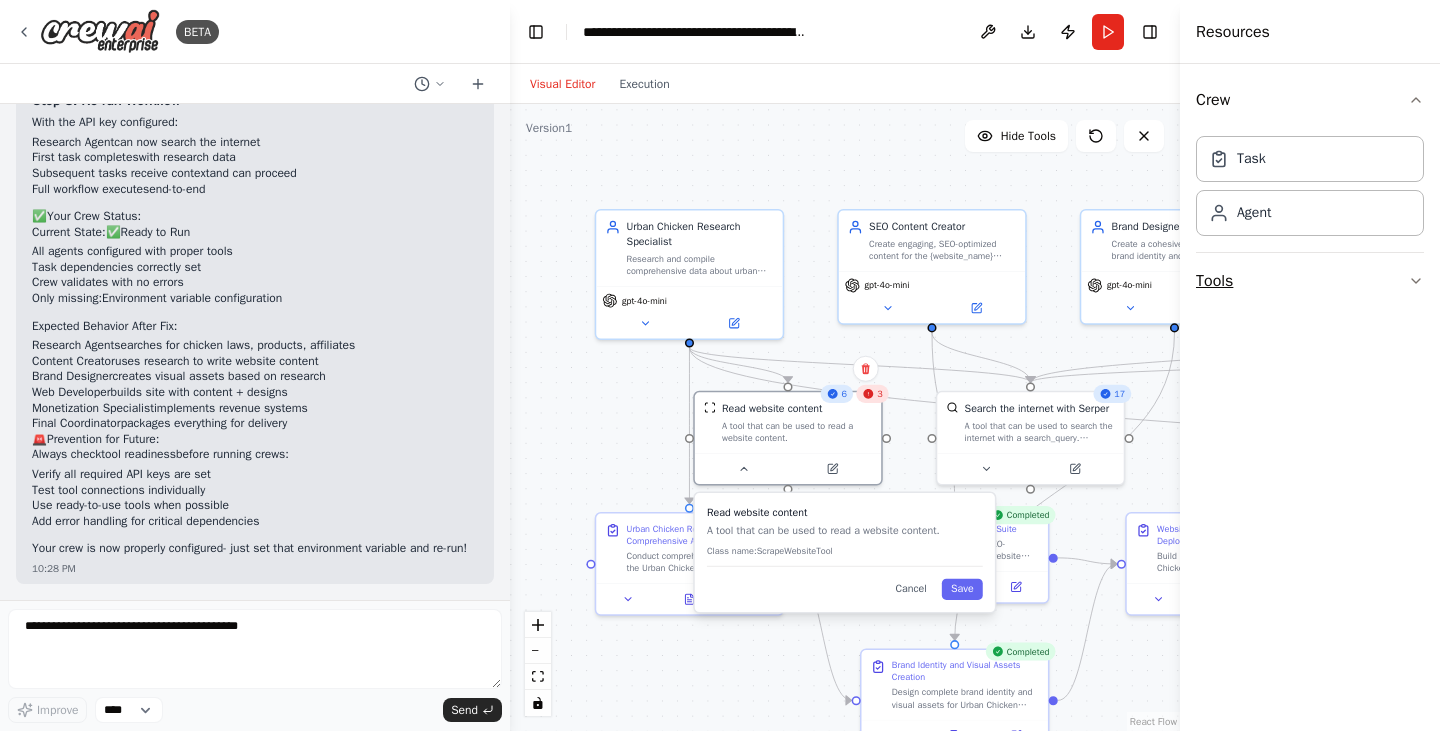 click on "Tools" at bounding box center (1310, 281) 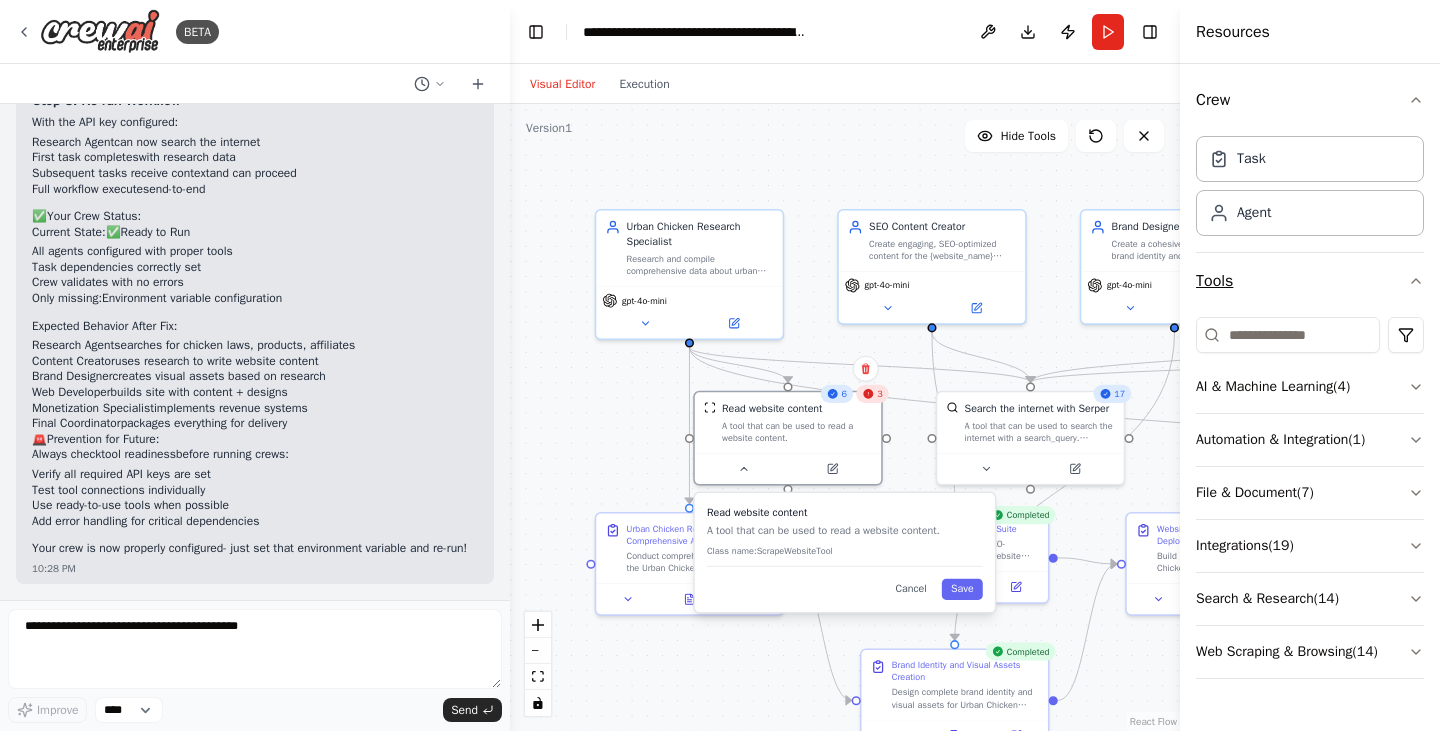 click on "Tools" at bounding box center [1310, 281] 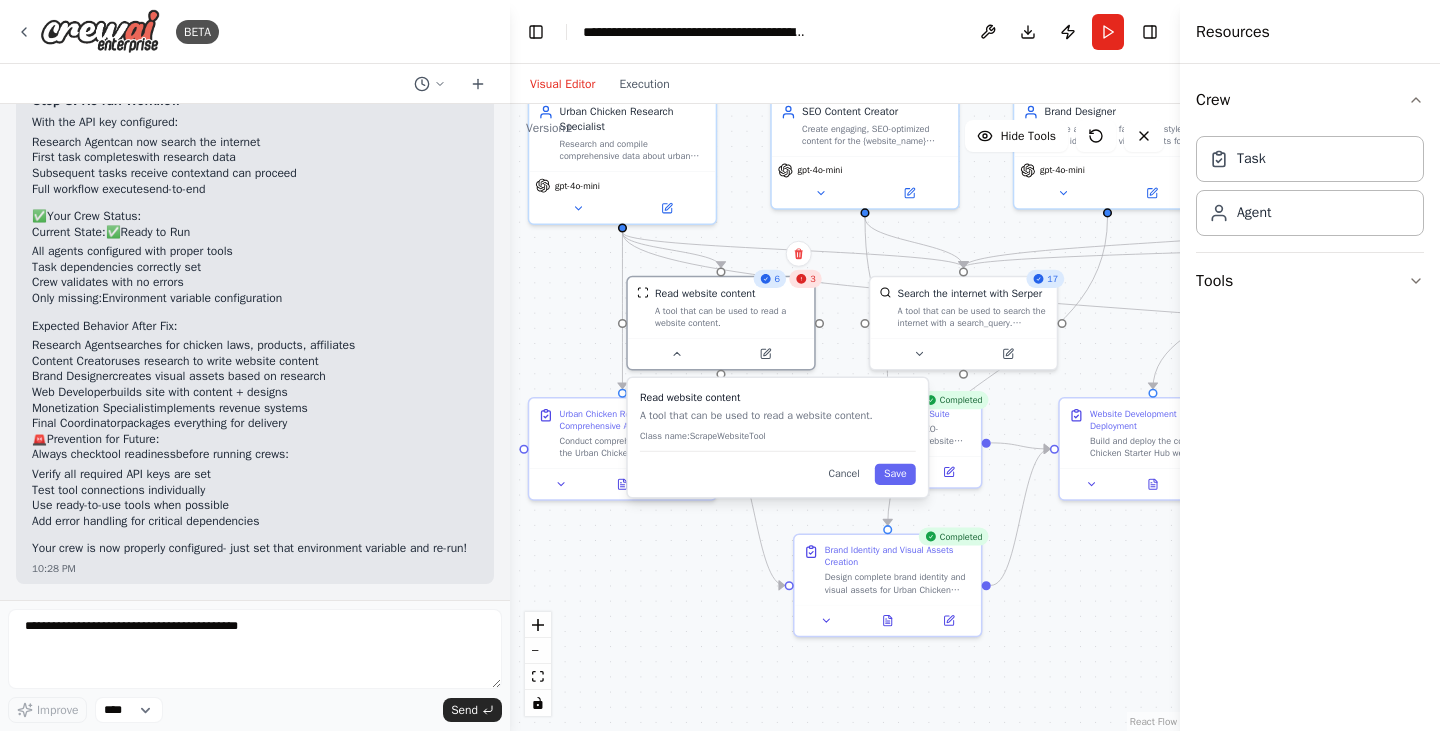 drag, startPoint x: 605, startPoint y: 389, endPoint x: 545, endPoint y: 290, distance: 115.76269 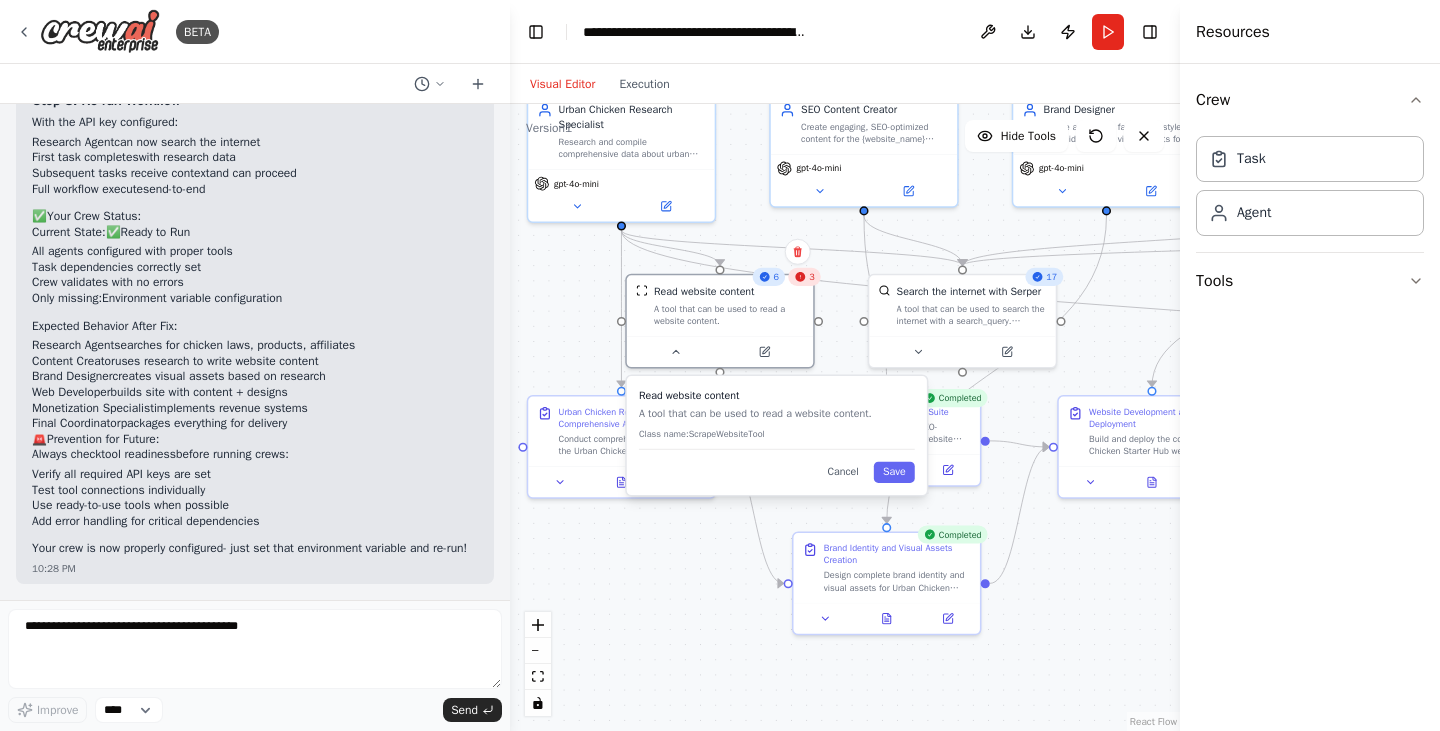 click on ".deletable-edge-delete-btn {
width: 20px;
height: 20px;
border: 0px solid #ffffff;
color: #6b7280;
background-color: #f8fafc;
cursor: pointer;
border-radius: 50%;
font-size: 12px;
padding: 3px;
display: flex;
align-items: center;
justify-content: center;
transition: all 0.2s cubic-bezier(0.4, 0, 0.2, 1);
box-shadow: 0 2px 4px rgba(0, 0, 0, 0.1);
}
.deletable-edge-delete-btn:hover {
background-color: #ef4444;
color: #ffffff;
border-color: #dc2626;
transform: scale(1.1);
box-shadow: 0 4px 12px rgba(239, 68, 68, 0.4);
}
.deletable-edge-delete-btn:active {
transform: scale(0.95);
box-shadow: 0 2px 4px rgba(239, 68, 68, 0.3);
}
Urban Chicken Research Specialist gpt-4o-mini 6 3 Class name:  Cancel" at bounding box center [845, 417] 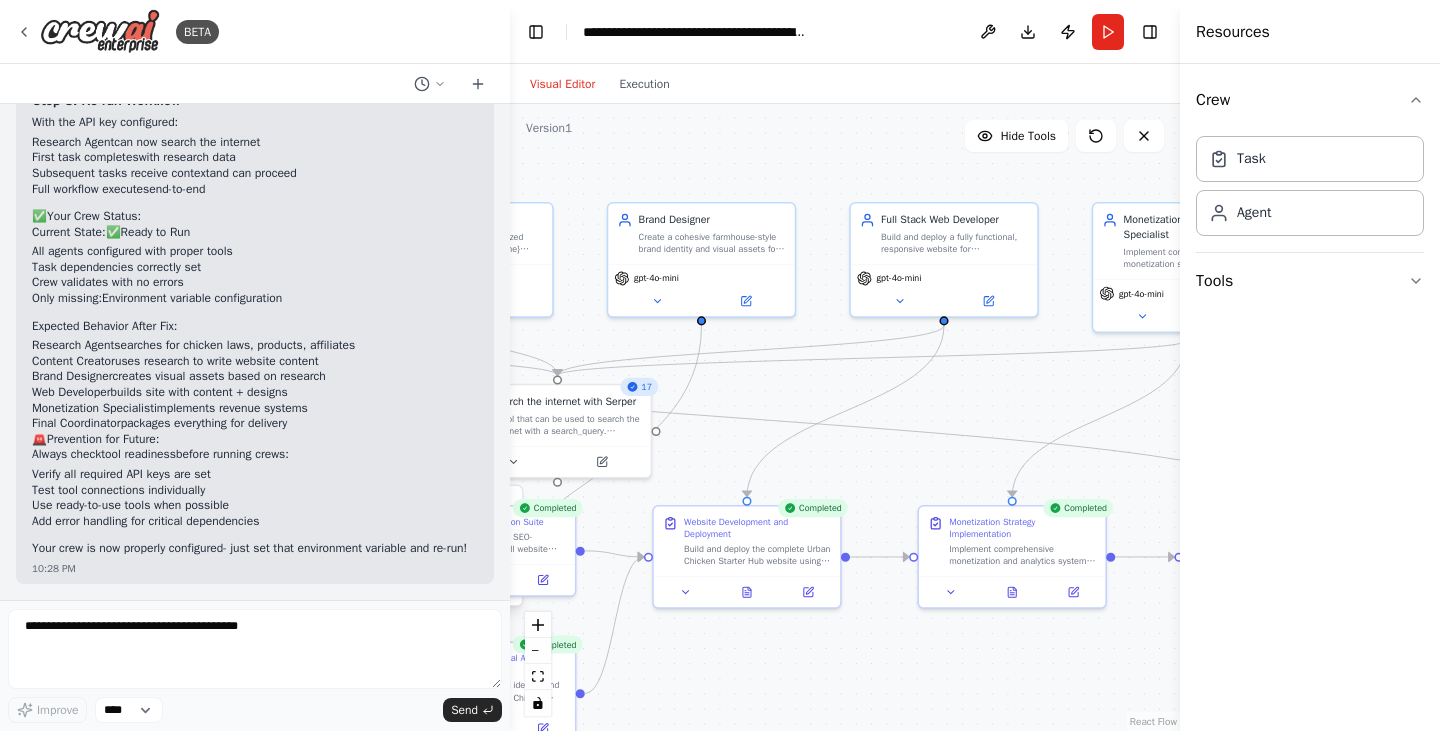 drag, startPoint x: 1033, startPoint y: 588, endPoint x: 433, endPoint y: 601, distance: 600.1408 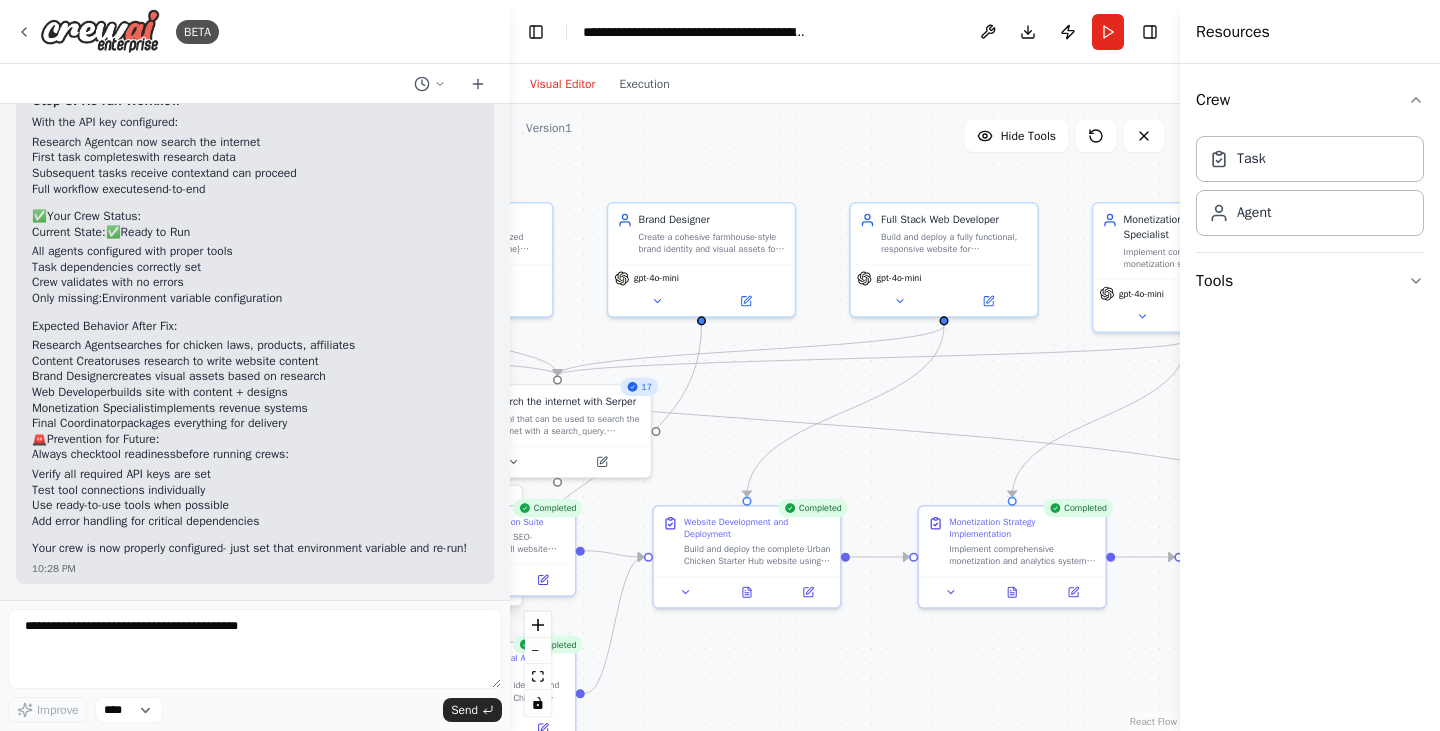 click on "BETA You are CrewAI, managing a multi-agent system. Your mission is to launch a fully functional, monetized micro-niche website called:
Urban Chicken Starter Hub
Focus: Helping urban renters raise chickens through tools, kits, guides, and affiliate-supported gear lists.
Break the project into the following specialized agents with corresponding tasks:
🧠 Research Agent:
Compile renter-friendly chicken-keeping requirements and laws in 5 US cities.
Find 10 beginner chicken care products suitable for renters (coops, fencing, bedding, feeders).
Identify at least 3 affiliate programs (Amazon, Omlet, Tractor Supply).
Propose 5 blog post ideas and summarize key SEO keywords.
Deliver a JSON or Markdown brief.
✍️ Content Creator Agent:
Generate 300–500 word SEO-rich content for:
Homepage
“Getting Started”
“Portable Coop Guide”
“Tools We Recommend” (w/ CTA buttons)
Blog post: “Quiet Chicken Breeds for Apartment Life”" at bounding box center (720, 365) 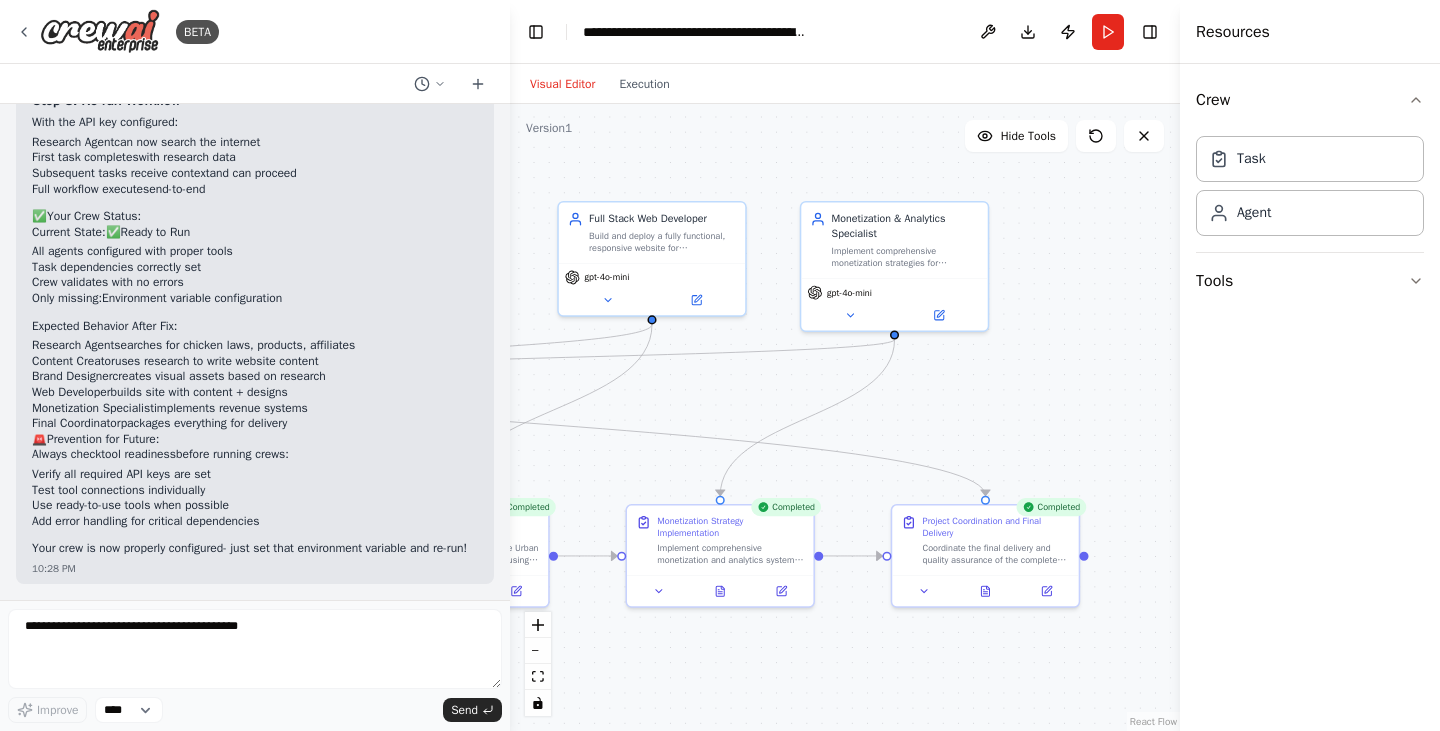 drag, startPoint x: 1033, startPoint y: 636, endPoint x: 954, endPoint y: 718, distance: 113.86395 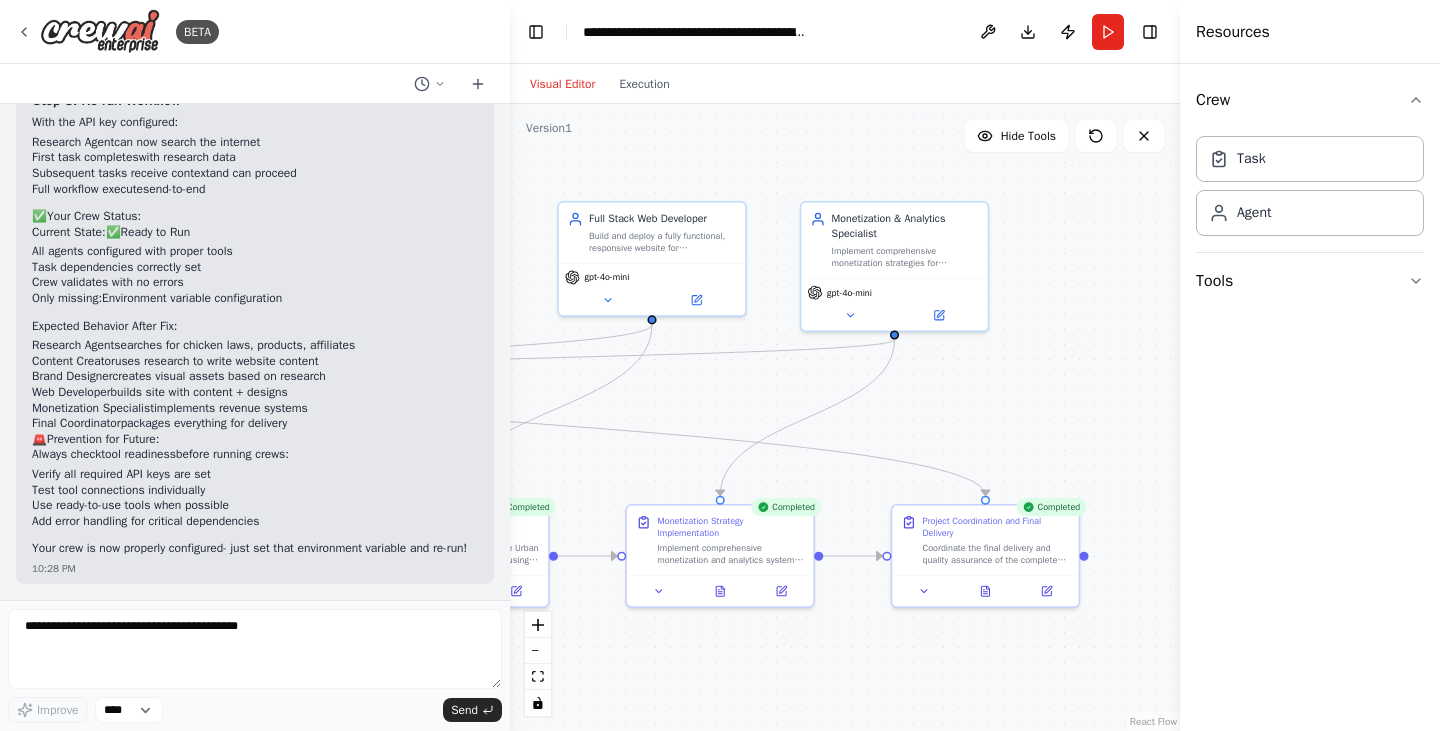 click on "BETA You are CrewAI, managing a multi-agent system. Your mission is to launch a fully functional, monetized micro-niche website called:
Urban Chicken Starter Hub
Focus: Helping urban renters raise chickens through tools, kits, guides, and affiliate-supported gear lists.
Break the project into the following specialized agents with corresponding tasks:
🧠 Research Agent:
Compile renter-friendly chicken-keeping requirements and laws in 5 US cities.
Find 10 beginner chicken care products suitable for renters (coops, fencing, bedding, feeders).
Identify at least 3 affiliate programs (Amazon, Omlet, Tractor Supply).
Propose 5 blog post ideas and summarize key SEO keywords.
Deliver a JSON or Markdown brief.
✍️ Content Creator Agent:
Generate 300–500 word SEO-rich content for:
Homepage
“Getting Started”
“Portable Coop Guide”
“Tools We Recommend” (w/ CTA buttons)
Blog post: “Quiet Chicken Breeds for Apartment Life”" at bounding box center (720, 365) 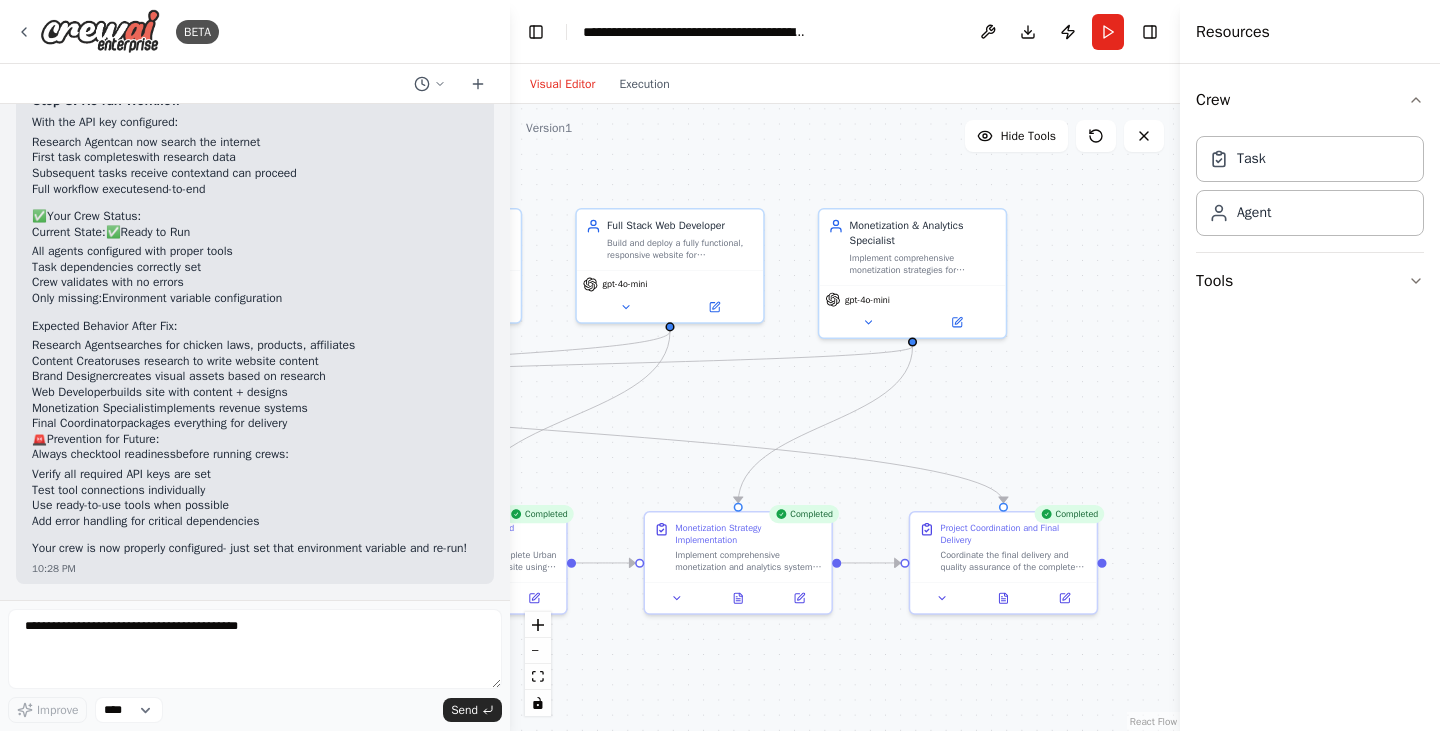 drag, startPoint x: 999, startPoint y: 406, endPoint x: 1167, endPoint y: 360, distance: 174.1838 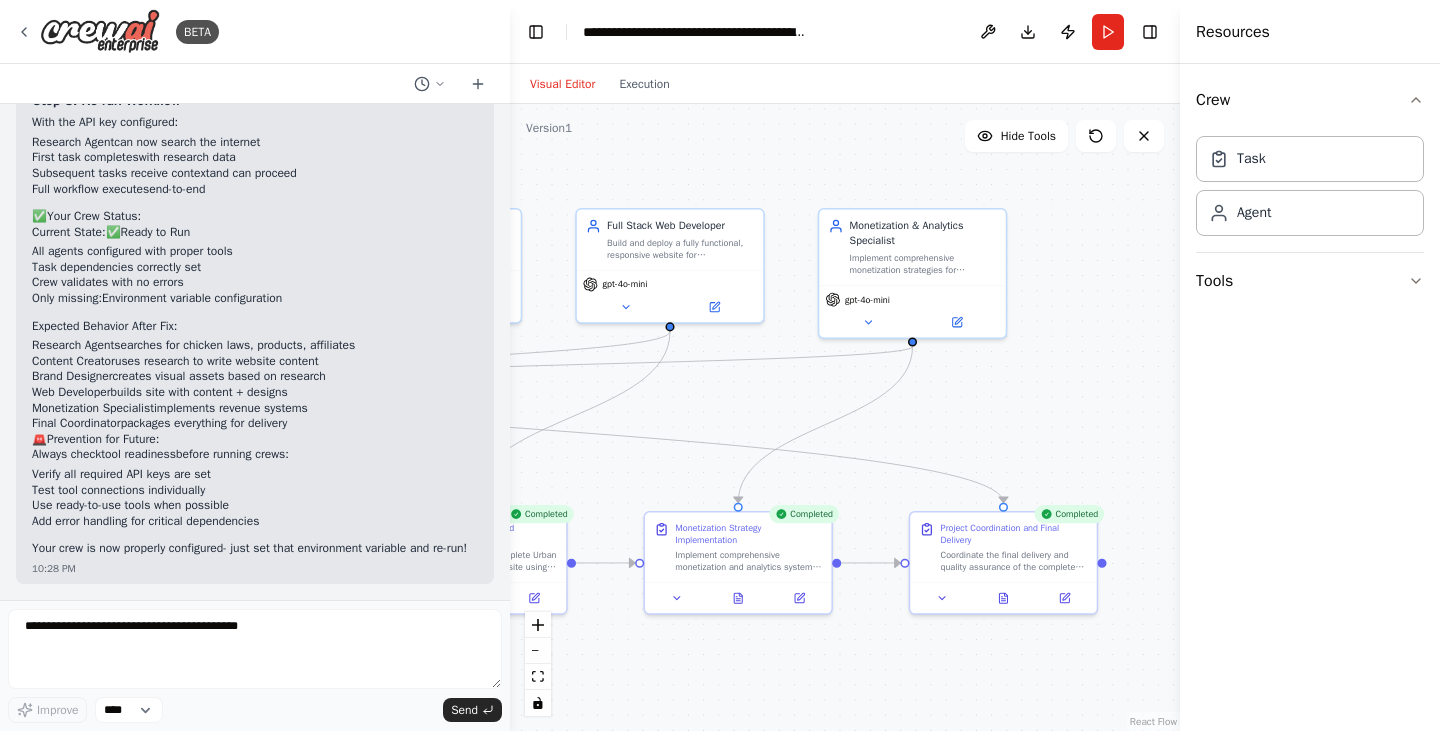 click on ".deletable-edge-delete-btn {
width: 20px;
height: 20px;
border: 0px solid #ffffff;
color: #6b7280;
background-color: #f8fafc;
cursor: pointer;
border-radius: 50%;
font-size: 12px;
padding: 3px;
display: flex;
align-items: center;
justify-content: center;
transition: all 0.2s cubic-bezier(0.4, 0, 0.2, 1);
box-shadow: 0 2px 4px rgba(0, 0, 0, 0.1);
}
.deletable-edge-delete-btn:hover {
background-color: #ef4444;
color: #ffffff;
border-color: #dc2626;
transform: scale(1.1);
box-shadow: 0 4px 12px rgba(239, 68, 68, 0.4);
}
.deletable-edge-delete-btn:active {
transform: scale(0.95);
box-shadow: 0 2px 4px rgba(239, 68, 68, 0.3);
}
Urban Chicken Research Specialist gpt-4o-mini 6 3 Class name:  Cancel" at bounding box center (845, 417) 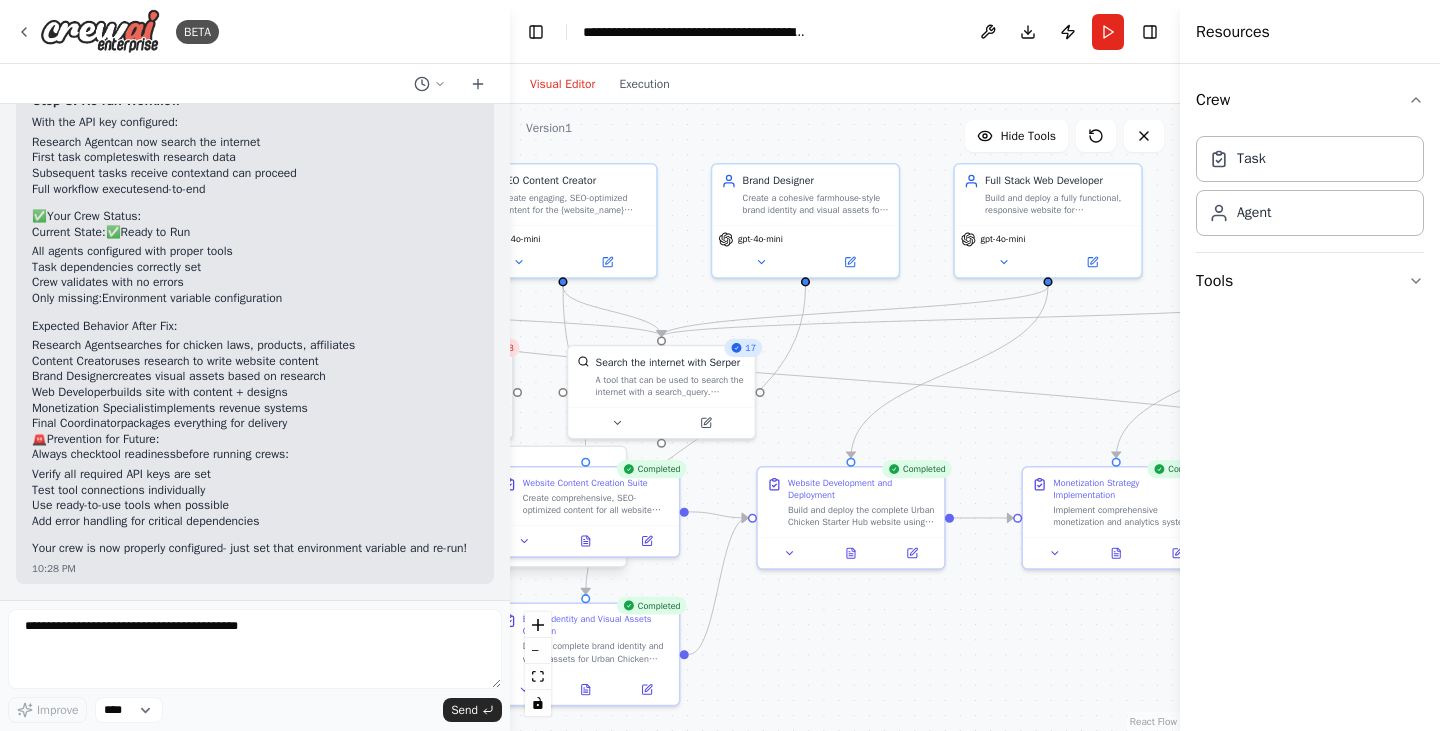 drag, startPoint x: 672, startPoint y: 361, endPoint x: 885, endPoint y: 361, distance: 213 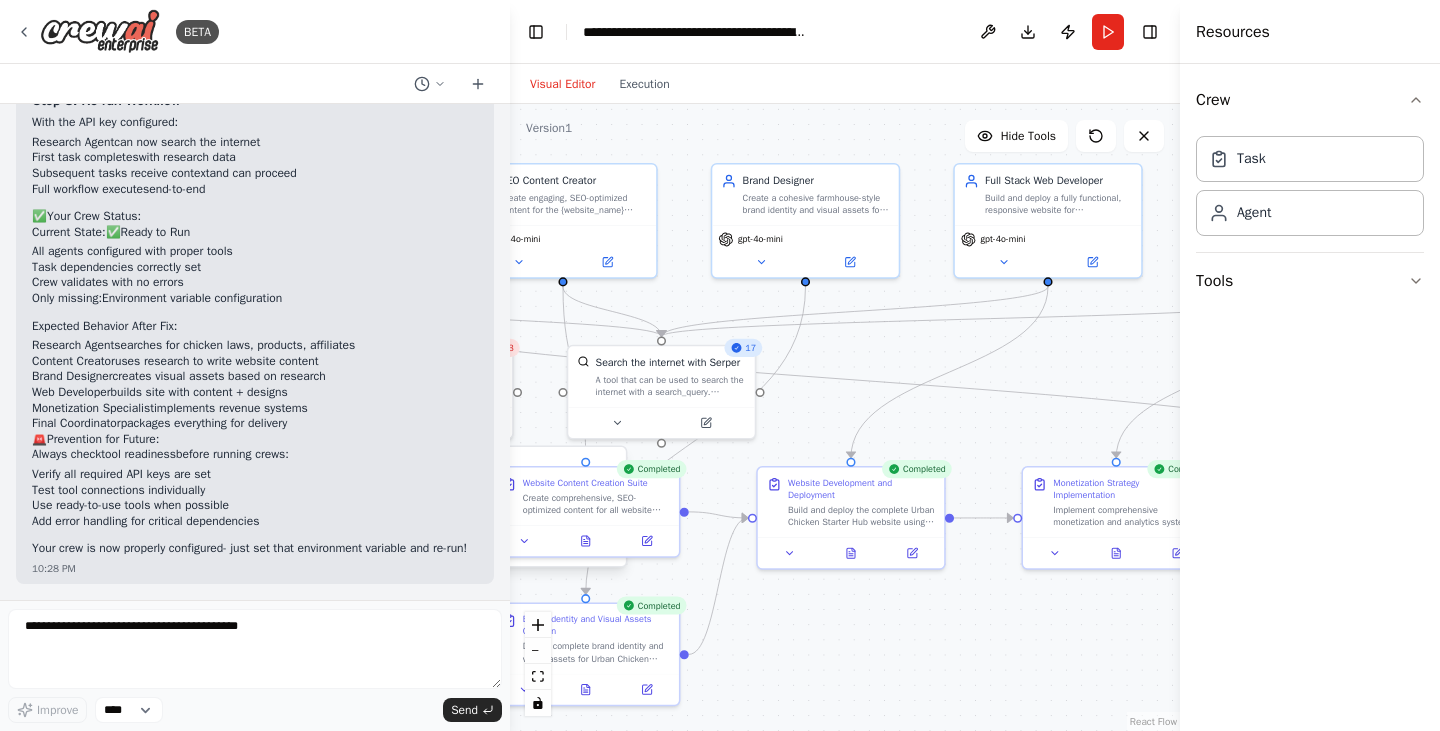 click on ".deletable-edge-delete-btn {
width: 20px;
height: 20px;
border: 0px solid #ffffff;
color: #6b7280;
background-color: #f8fafc;
cursor: pointer;
border-radius: 50%;
font-size: 12px;
padding: 3px;
display: flex;
align-items: center;
justify-content: center;
transition: all 0.2s cubic-bezier(0.4, 0, 0.2, 1);
box-shadow: 0 2px 4px rgba(0, 0, 0, 0.1);
}
.deletable-edge-delete-btn:hover {
background-color: #ef4444;
color: #ffffff;
border-color: #dc2626;
transform: scale(1.1);
box-shadow: 0 4px 12px rgba(239, 68, 68, 0.4);
}
.deletable-edge-delete-btn:active {
transform: scale(0.95);
box-shadow: 0 2px 4px rgba(239, 68, 68, 0.3);
}
Urban Chicken Research Specialist gpt-4o-mini 6 3 Class name:  Cancel" at bounding box center [845, 417] 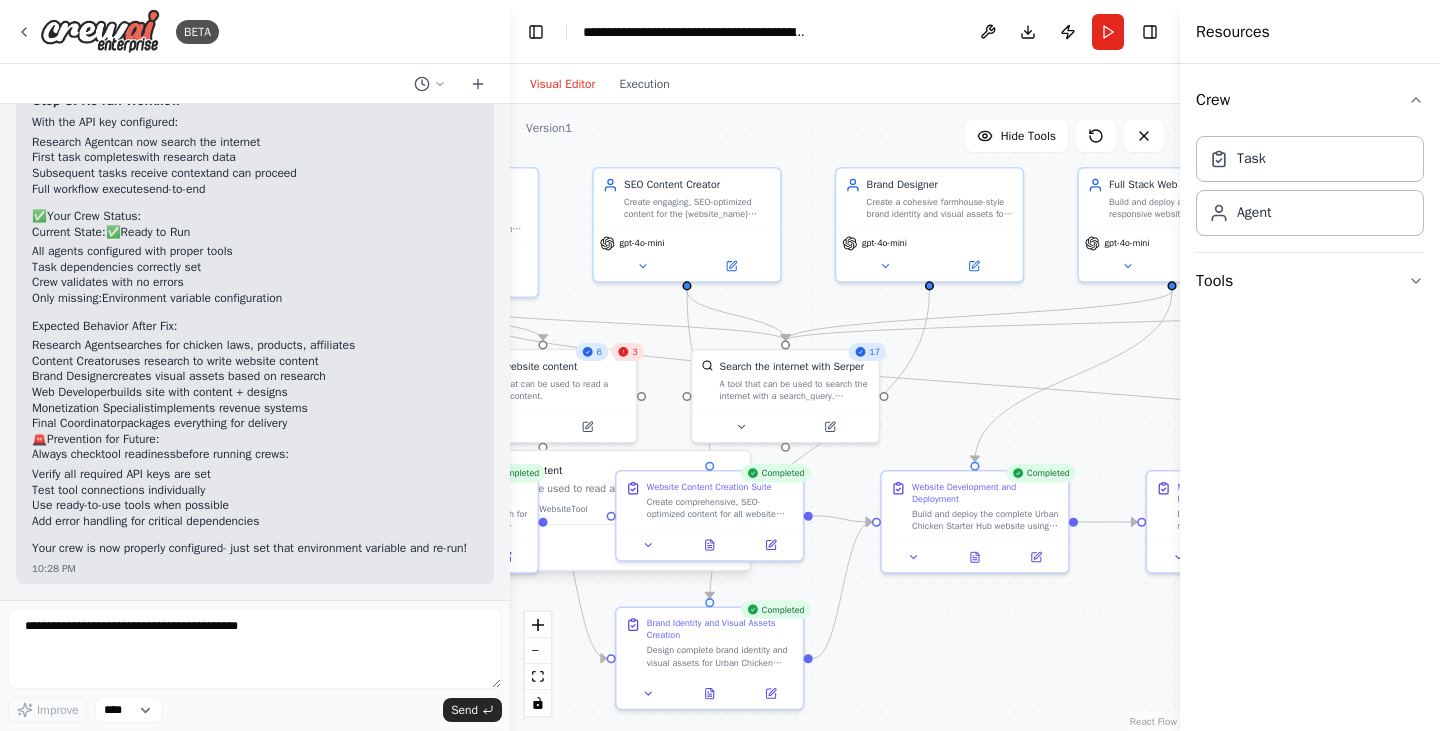 drag, startPoint x: 866, startPoint y: 358, endPoint x: 990, endPoint y: 362, distance: 124.0645 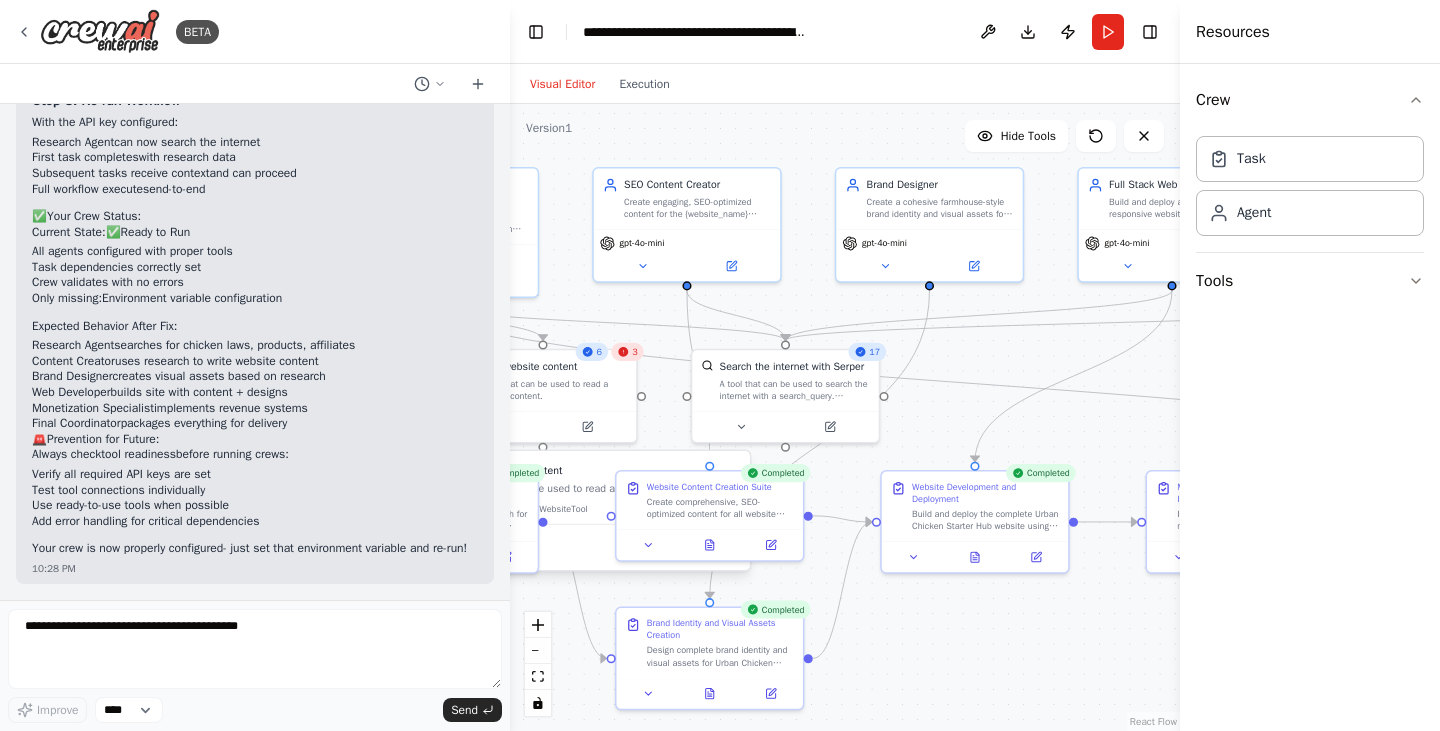 click on ".deletable-edge-delete-btn {
width: 20px;
height: 20px;
border: 0px solid #ffffff;
color: #6b7280;
background-color: #f8fafc;
cursor: pointer;
border-radius: 50%;
font-size: 12px;
padding: 3px;
display: flex;
align-items: center;
justify-content: center;
transition: all 0.2s cubic-bezier(0.4, 0, 0.2, 1);
box-shadow: 0 2px 4px rgba(0, 0, 0, 0.1);
}
.deletable-edge-delete-btn:hover {
background-color: #ef4444;
color: #ffffff;
border-color: #dc2626;
transform: scale(1.1);
box-shadow: 0 4px 12px rgba(239, 68, 68, 0.4);
}
.deletable-edge-delete-btn:active {
transform: scale(0.95);
box-shadow: 0 2px 4px rgba(239, 68, 68, 0.3);
}
Urban Chicken Research Specialist gpt-4o-mini 6 3 Class name:  Cancel" at bounding box center [845, 417] 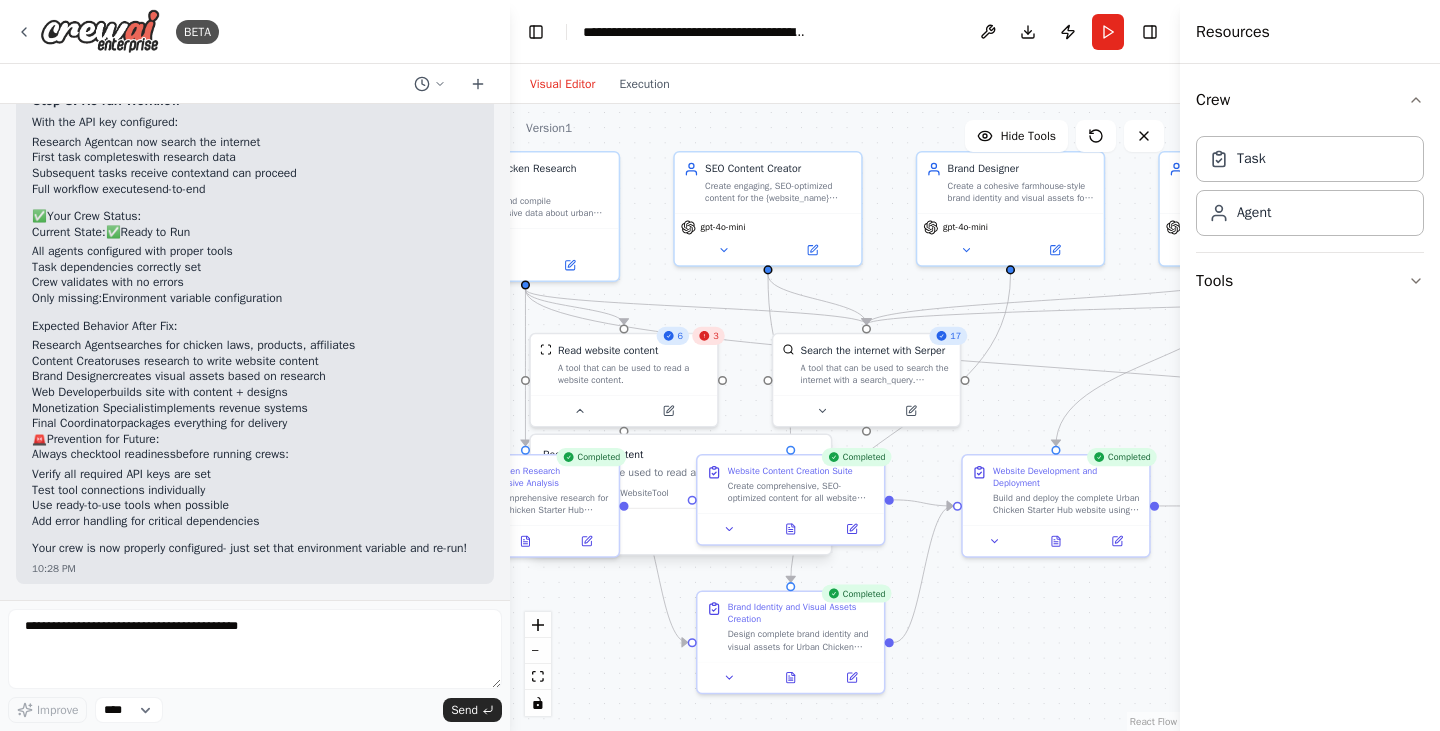 drag, startPoint x: 661, startPoint y: 384, endPoint x: 743, endPoint y: 367, distance: 83.74366 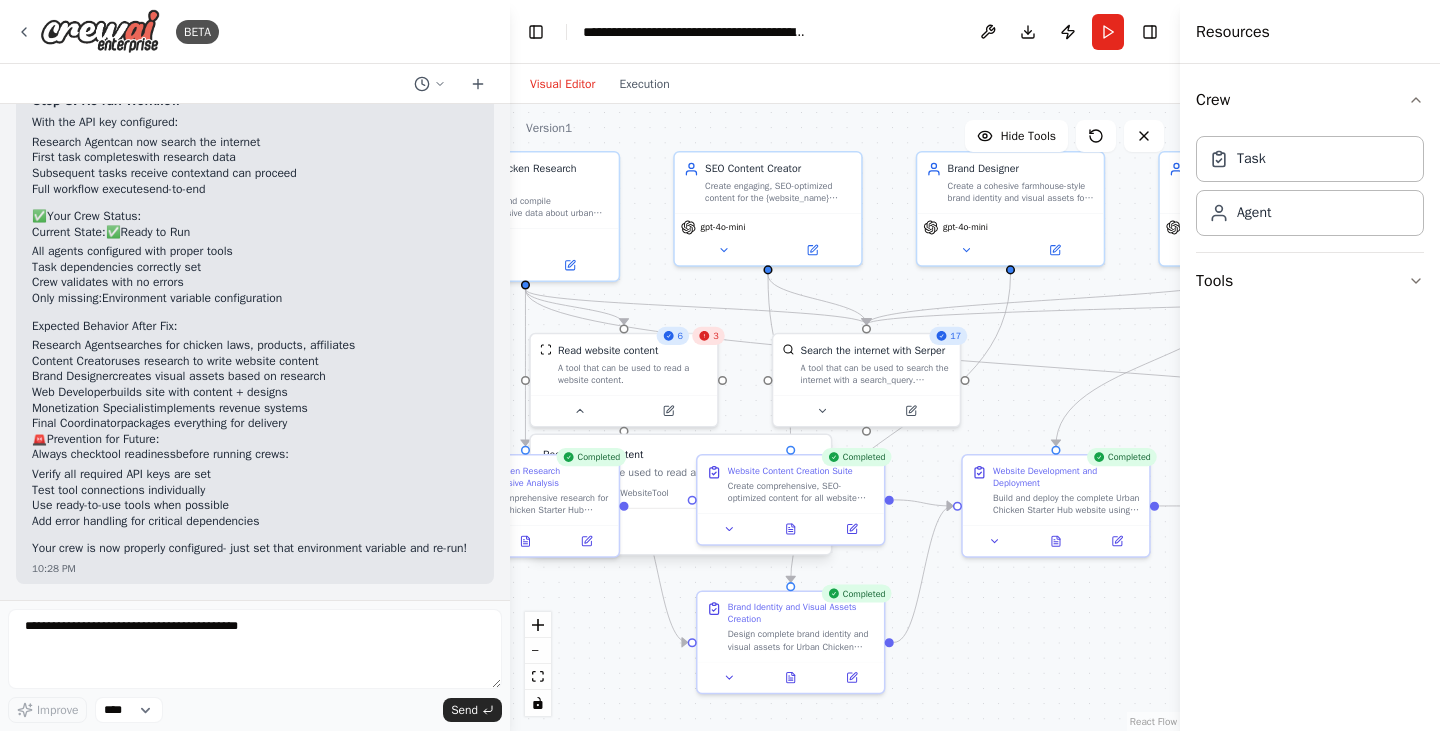 click on ".deletable-edge-delete-btn {
width: 20px;
height: 20px;
border: 0px solid #ffffff;
color: #6b7280;
background-color: #f8fafc;
cursor: pointer;
border-radius: 50%;
font-size: 12px;
padding: 3px;
display: flex;
align-items: center;
justify-content: center;
transition: all 0.2s cubic-bezier(0.4, 0, 0.2, 1);
box-shadow: 0 2px 4px rgba(0, 0, 0, 0.1);
}
.deletable-edge-delete-btn:hover {
background-color: #ef4444;
color: #ffffff;
border-color: #dc2626;
transform: scale(1.1);
box-shadow: 0 4px 12px rgba(239, 68, 68, 0.4);
}
.deletable-edge-delete-btn:active {
transform: scale(0.95);
box-shadow: 0 2px 4px rgba(239, 68, 68, 0.3);
}
Urban Chicken Research Specialist gpt-4o-mini 6 3 Class name:  Cancel" at bounding box center (845, 417) 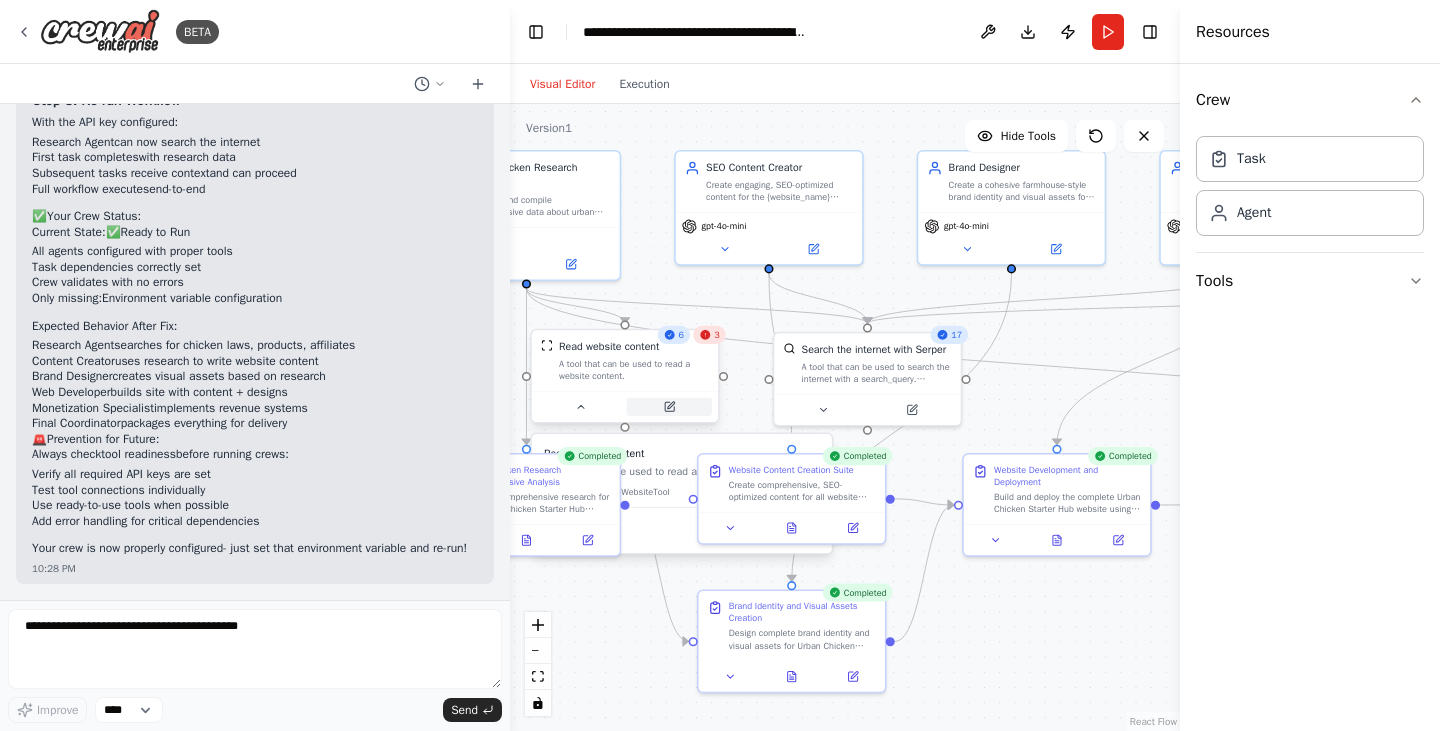 click at bounding box center [670, 407] 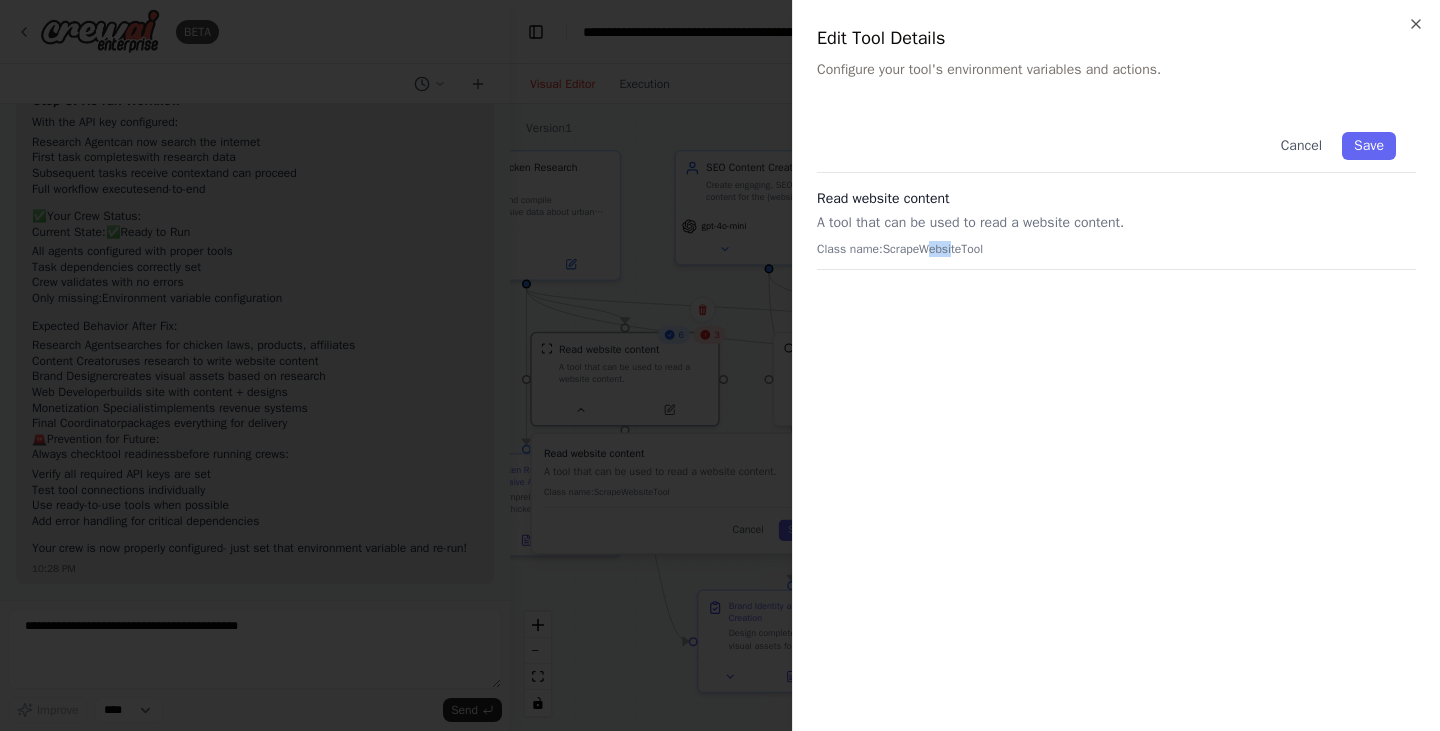 drag, startPoint x: 930, startPoint y: 257, endPoint x: 999, endPoint y: 241, distance: 70.83079 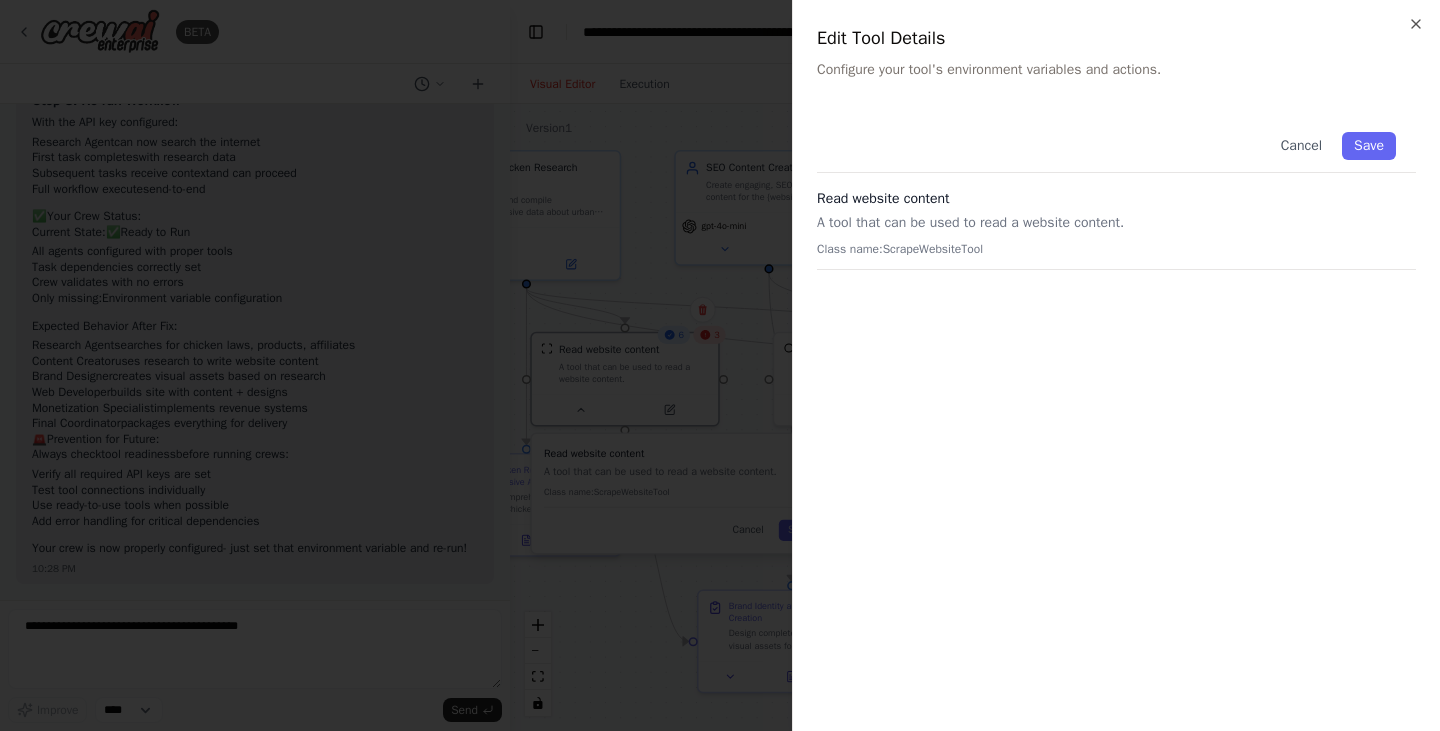 click on "Configure your tool's environment variables and actions." at bounding box center [1116, 70] 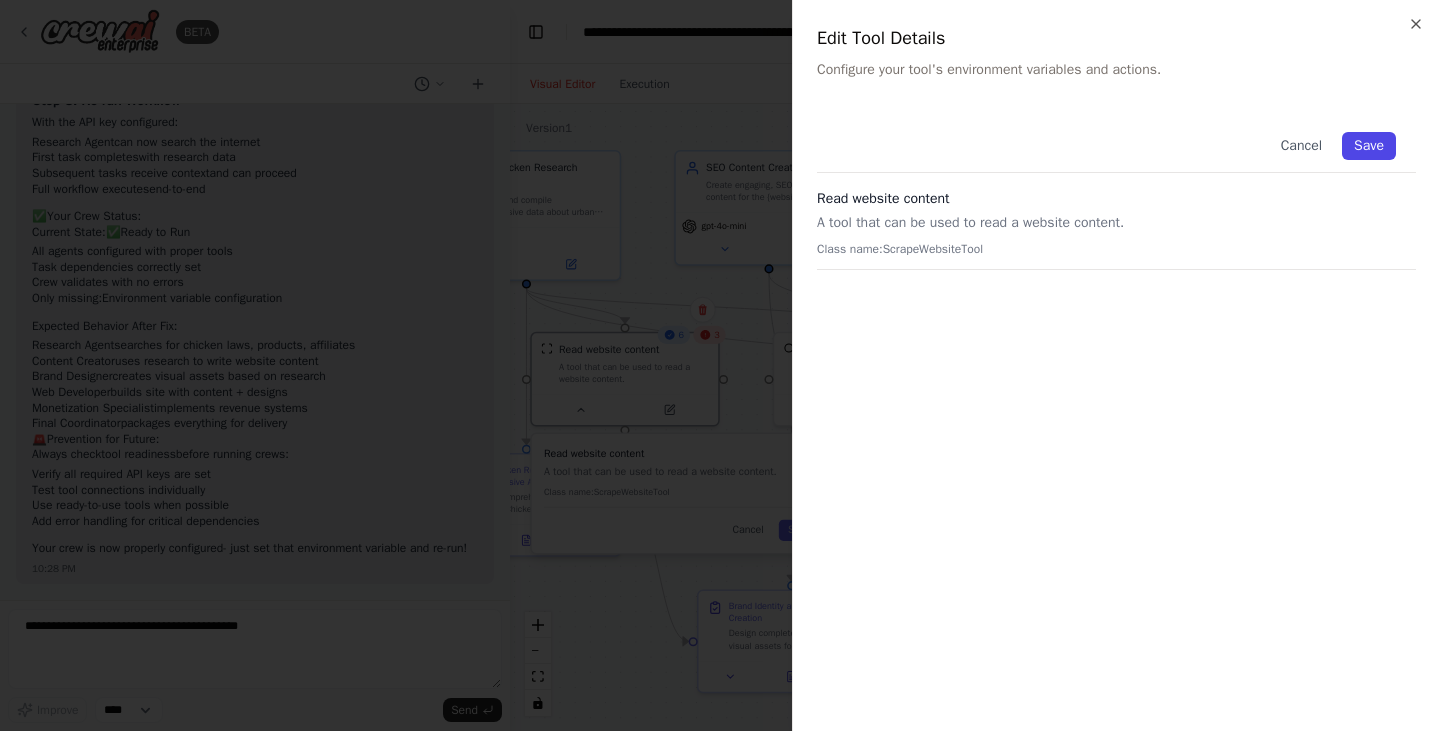 click on "Save" at bounding box center [1369, 146] 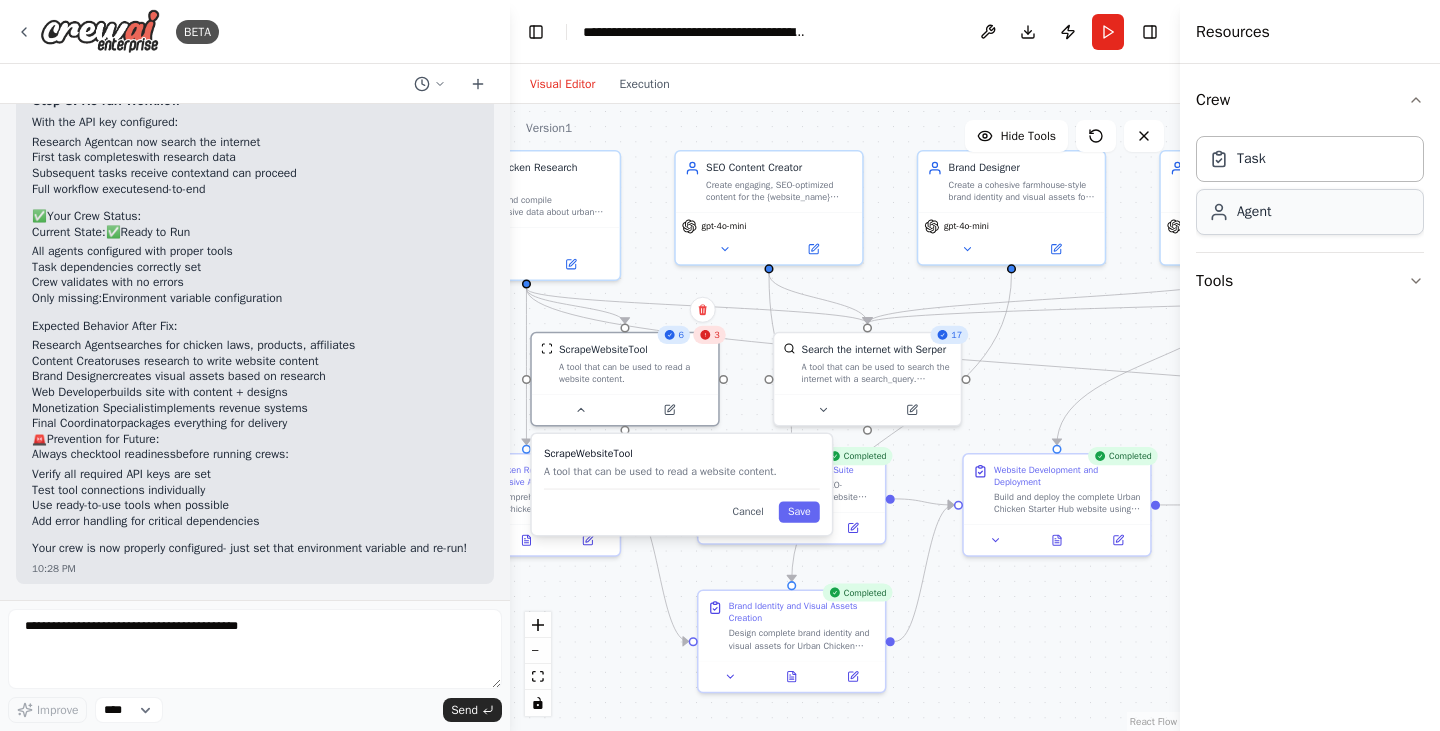 click on "Agent" at bounding box center [1310, 212] 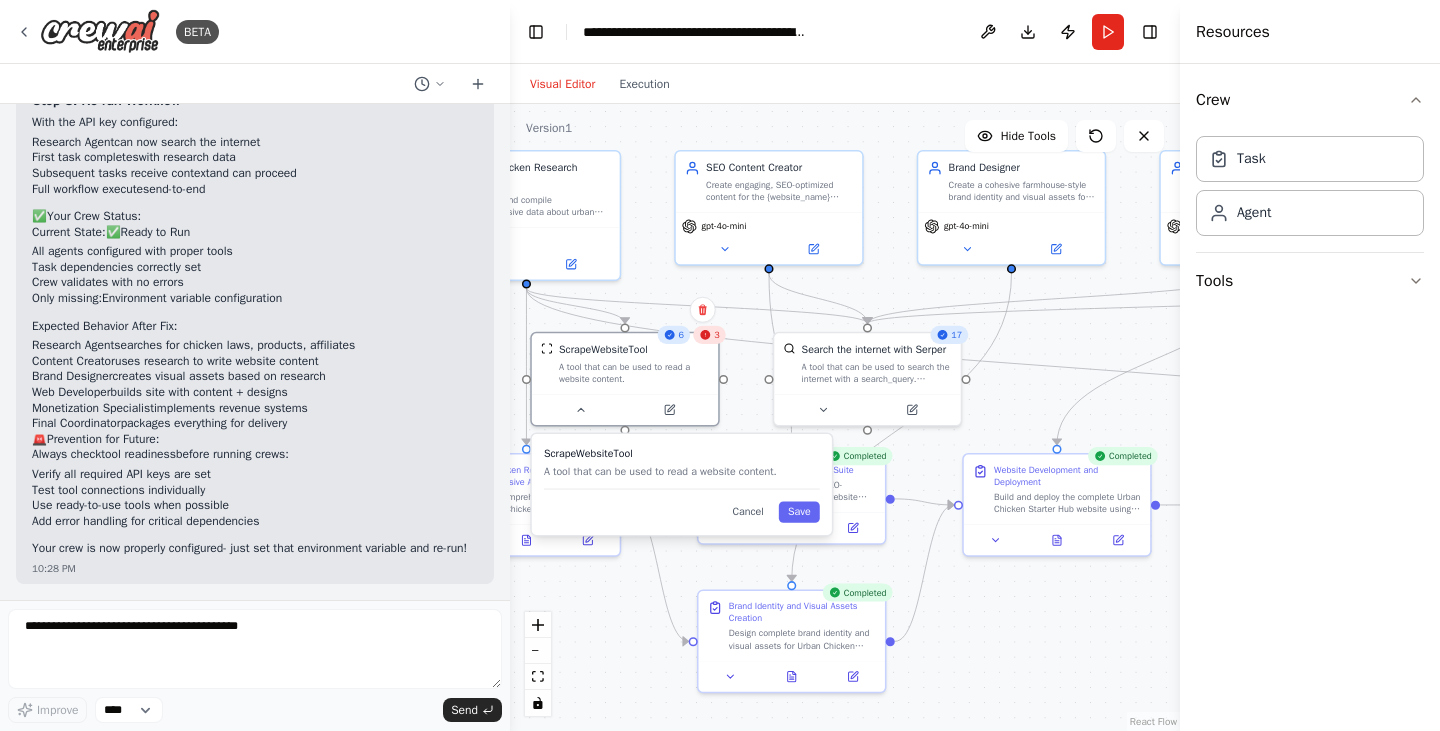 click on "Visual Editor Execution" at bounding box center [600, 84] 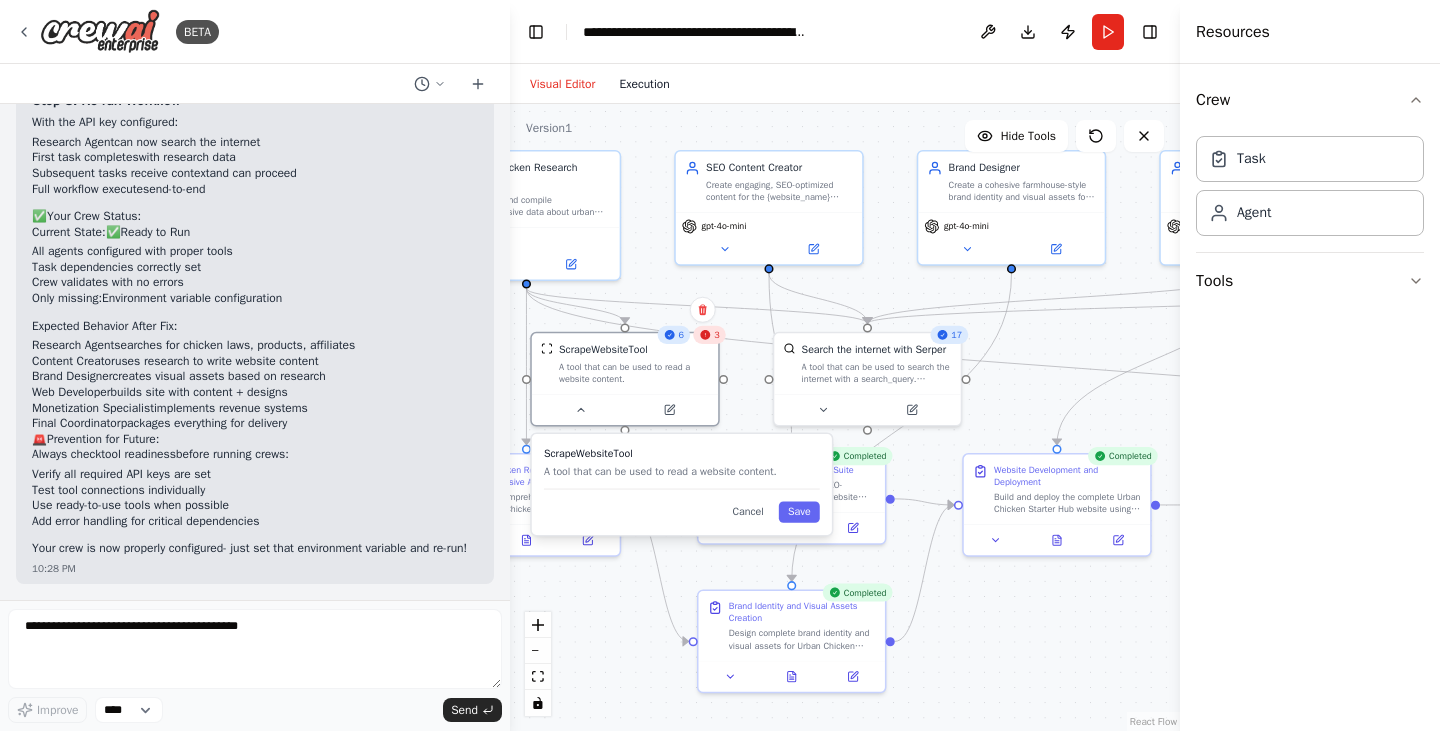 click on "Execution" at bounding box center (644, 84) 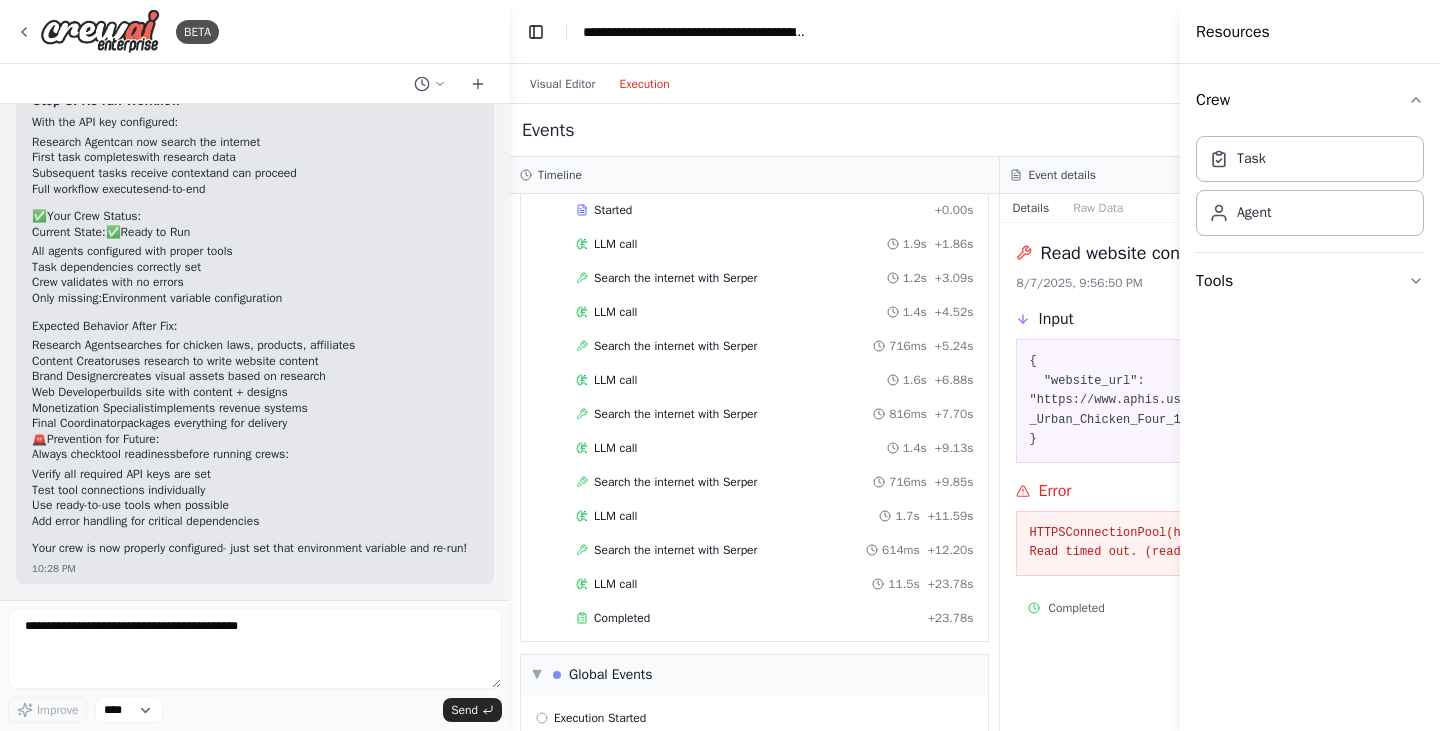 scroll, scrollTop: 2643, scrollLeft: 0, axis: vertical 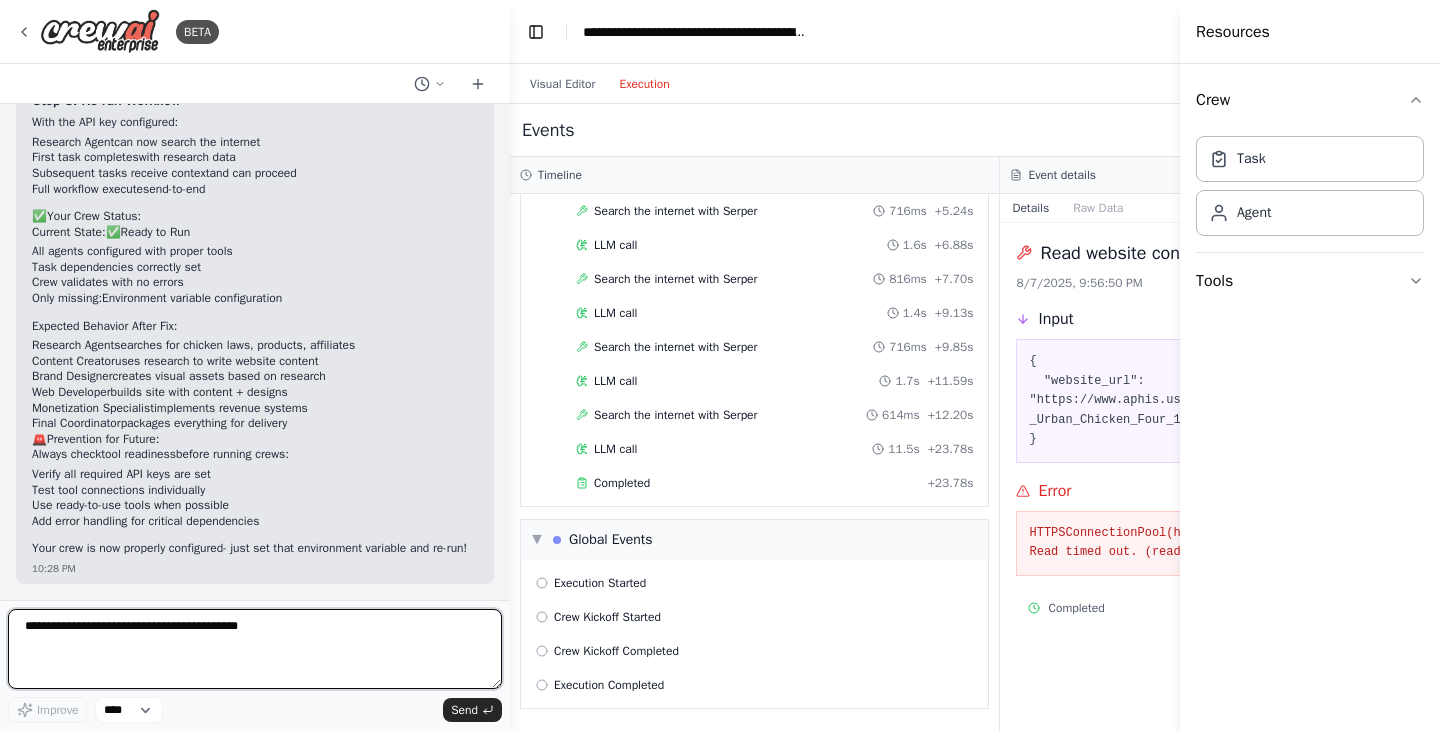 click at bounding box center [255, 649] 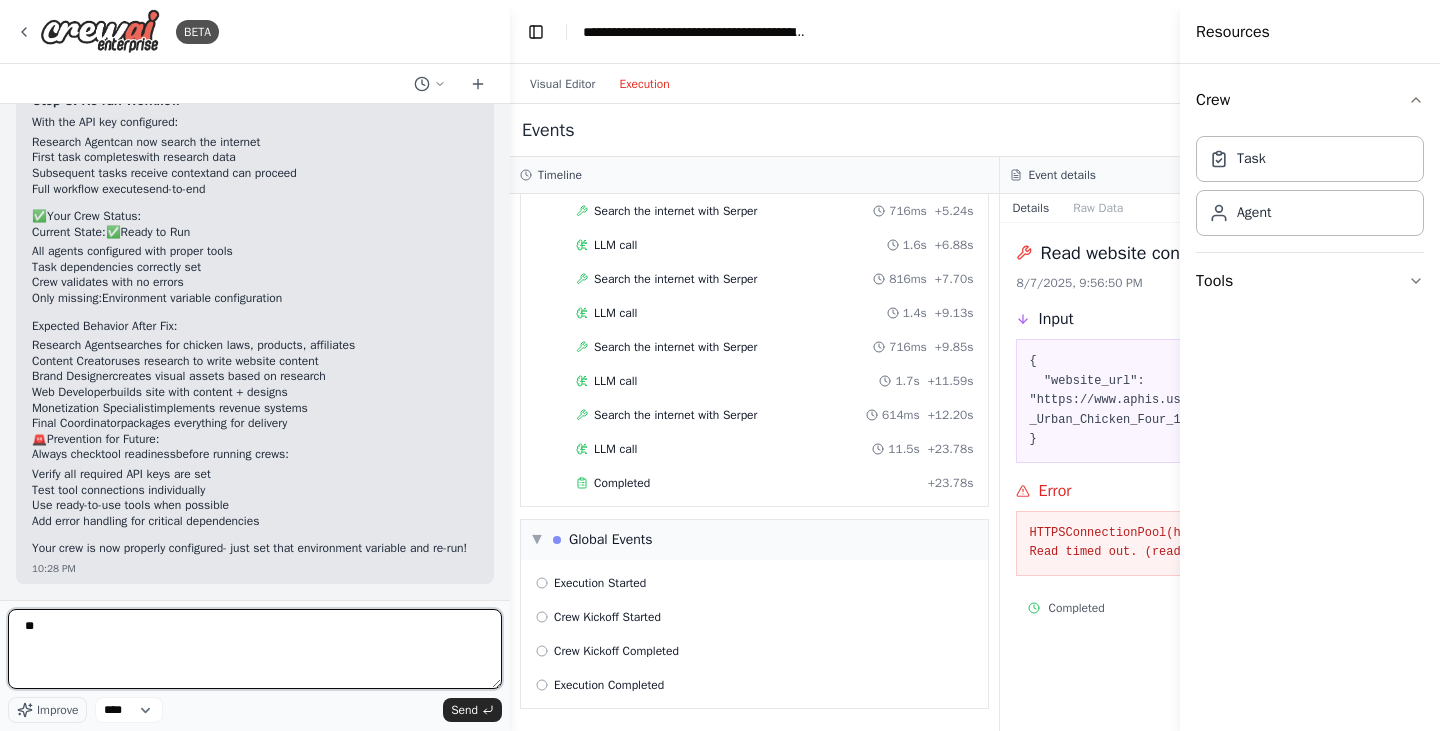 type on "*" 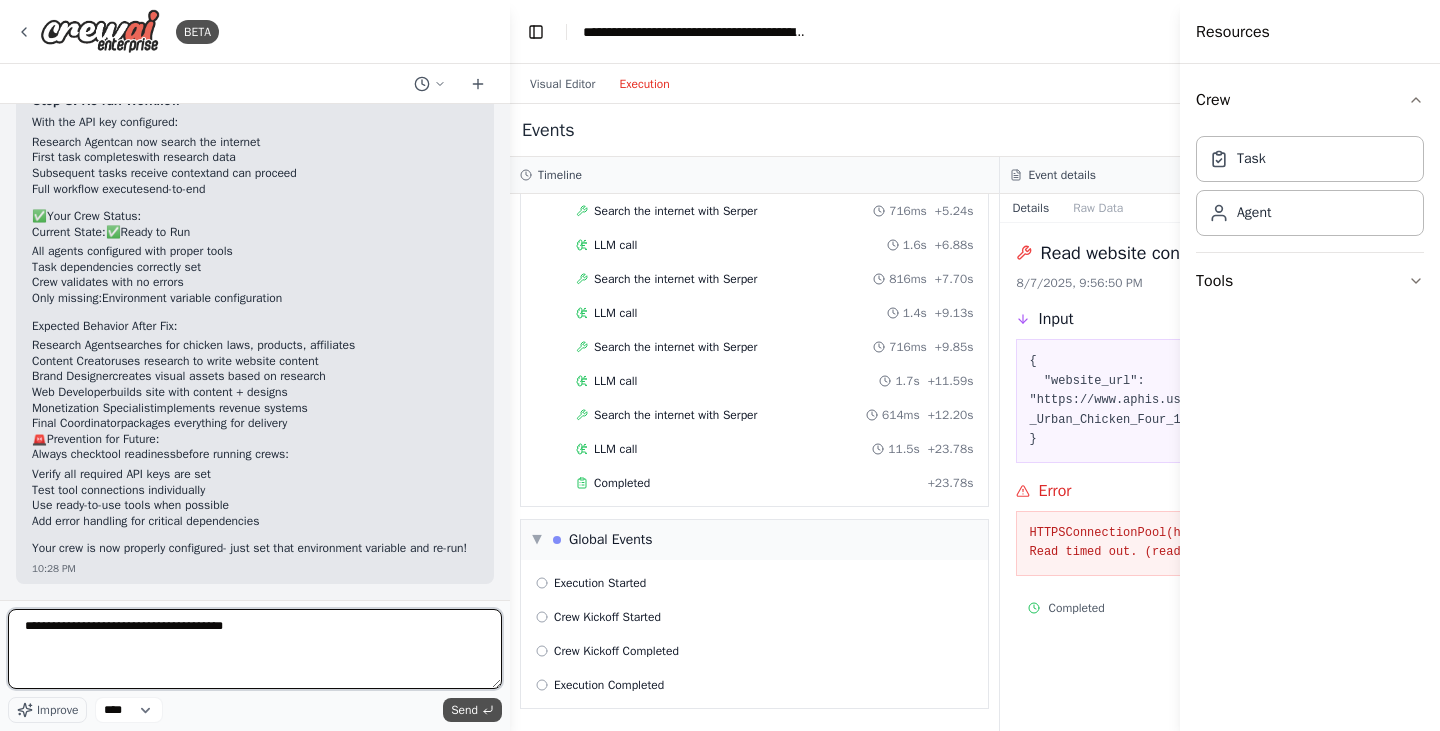 type on "**********" 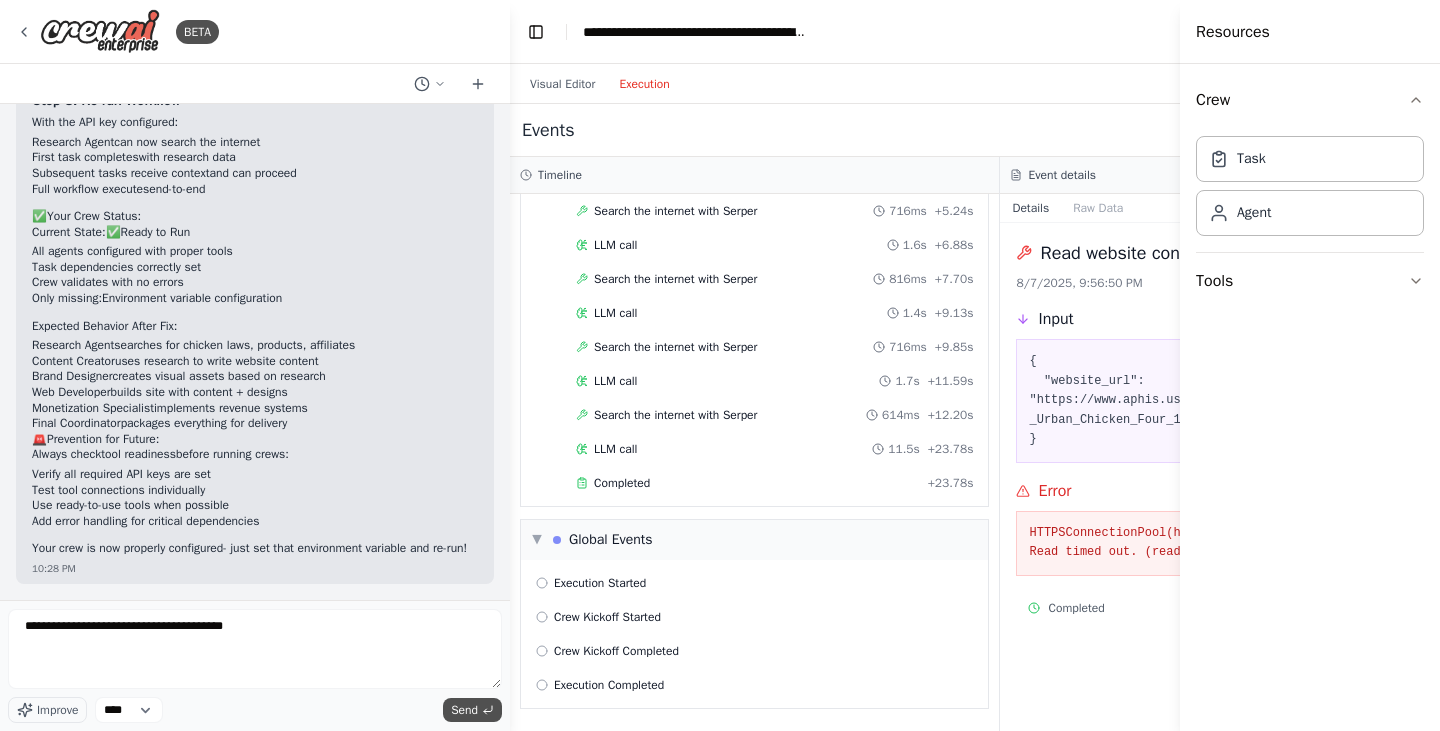 click on "Send" at bounding box center (464, 710) 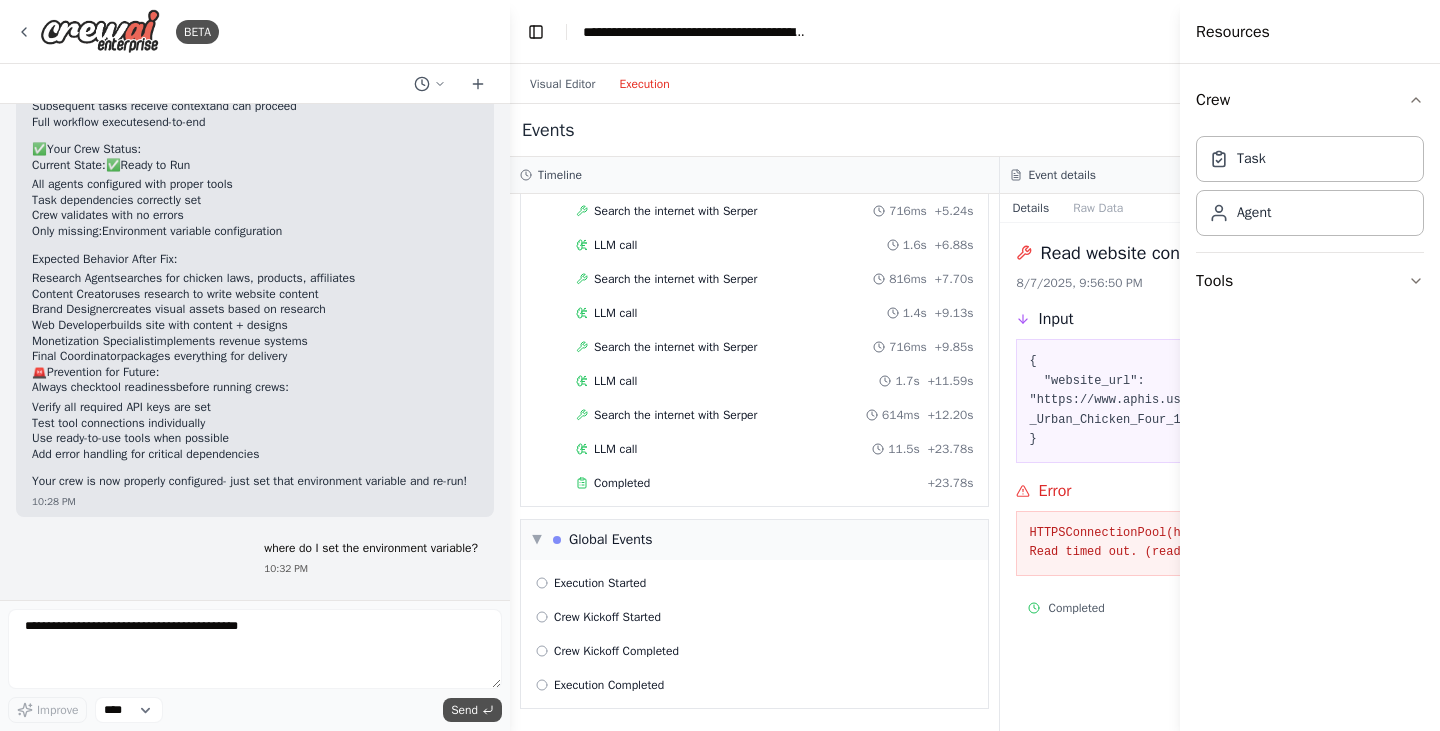 scroll, scrollTop: 7197, scrollLeft: 0, axis: vertical 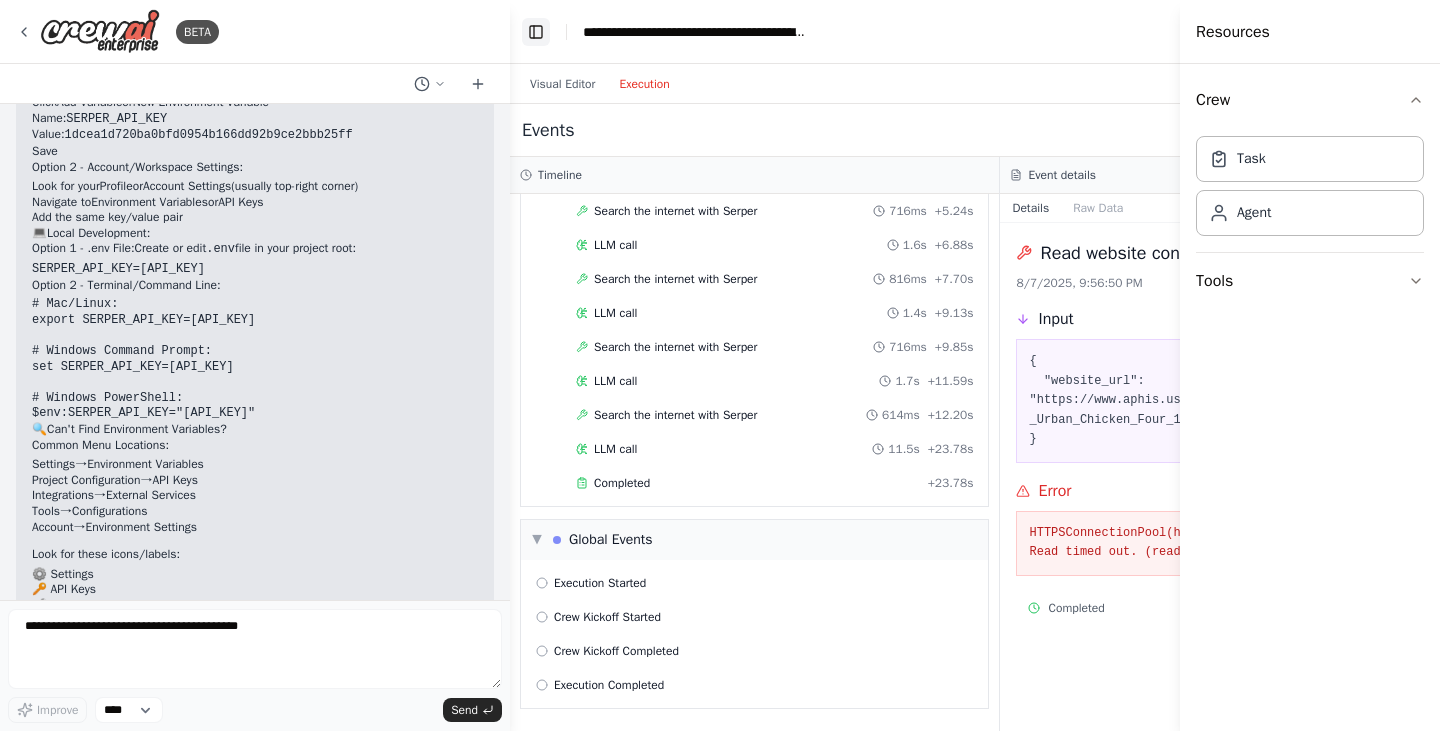 click on "Toggle Left Sidebar" at bounding box center (536, 32) 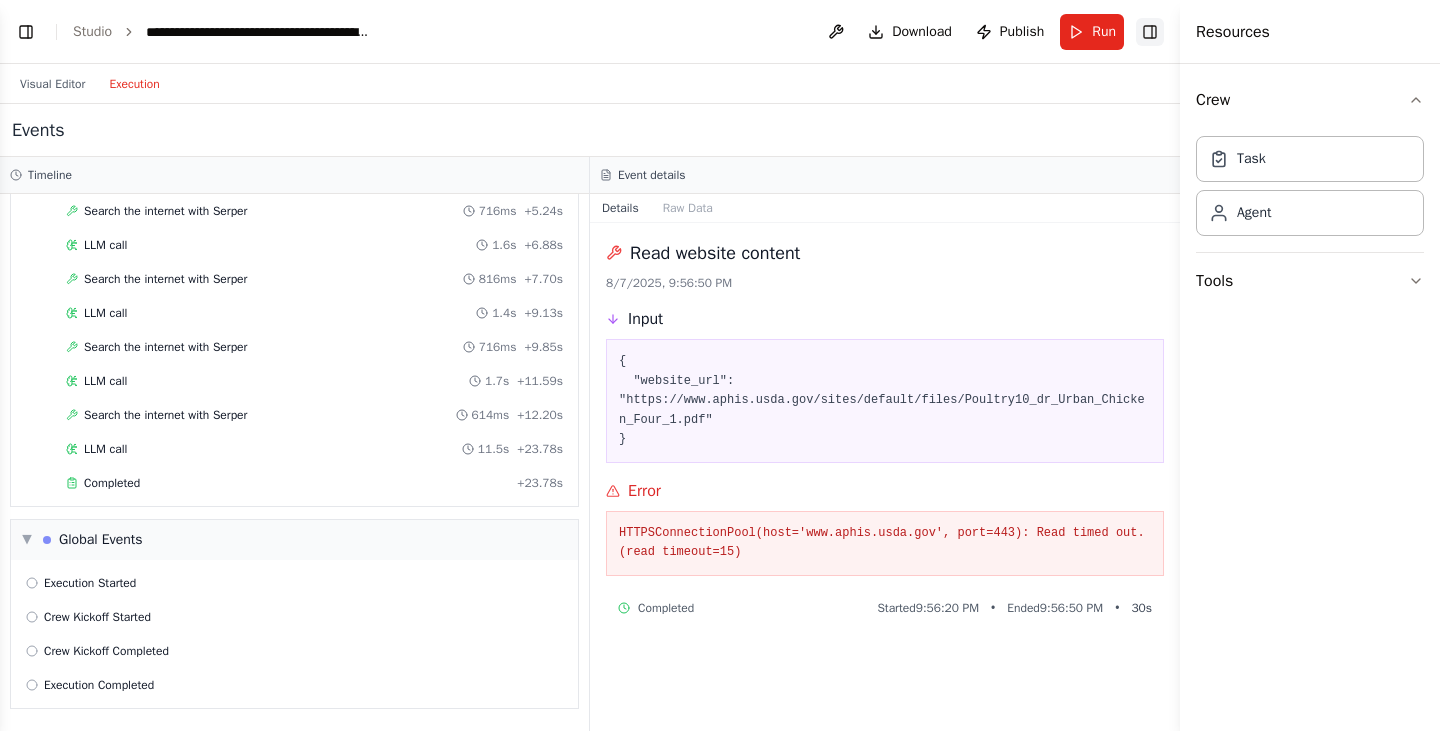 click on "Toggle Right Sidebar" at bounding box center [1150, 32] 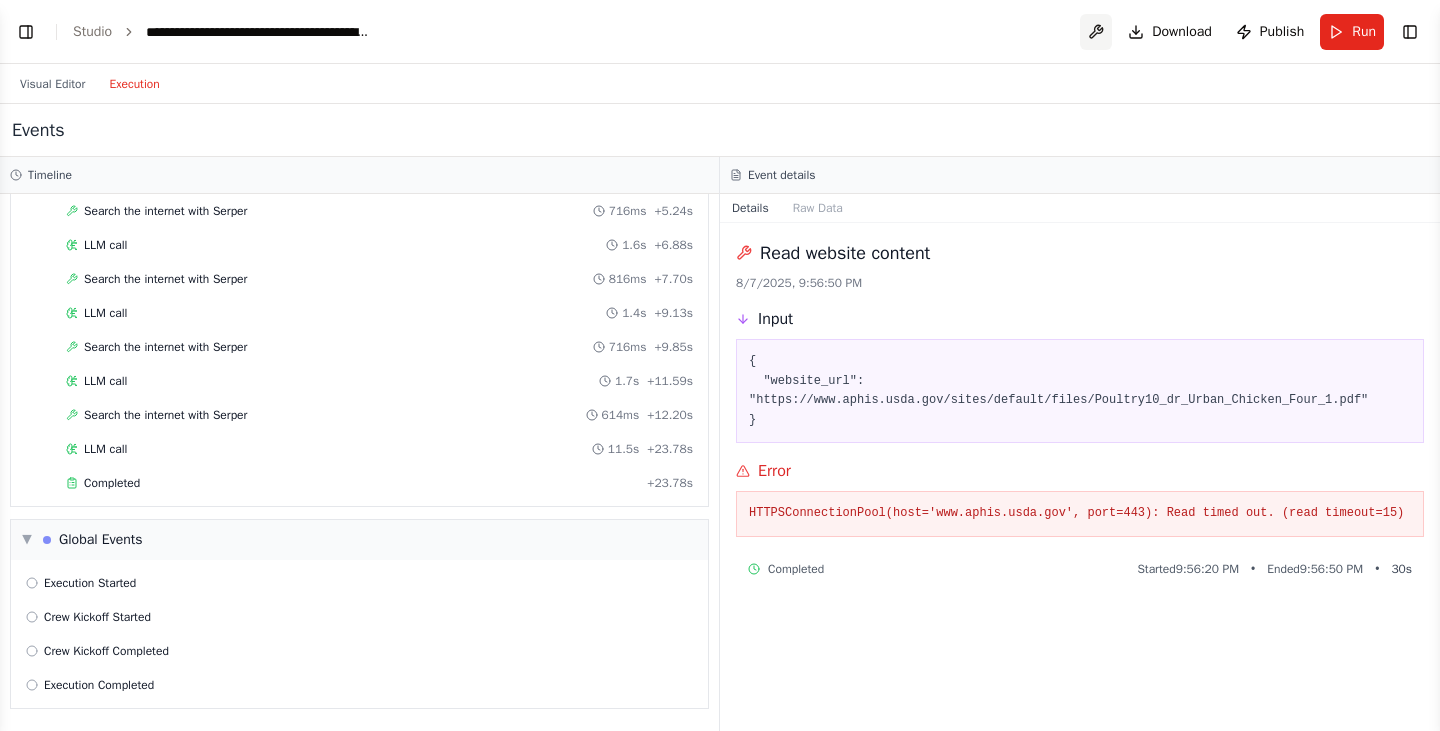 click at bounding box center (1096, 32) 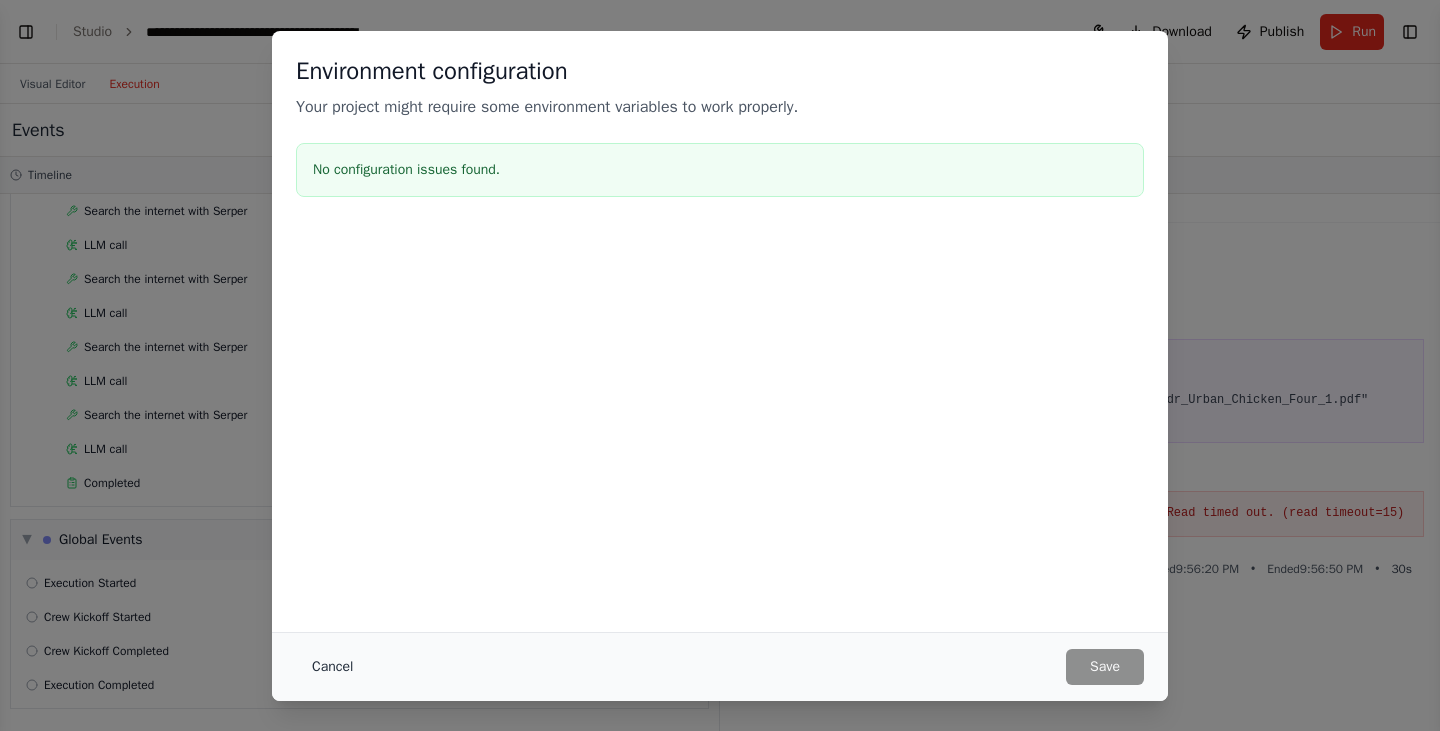 click on "Cancel" at bounding box center [332, 667] 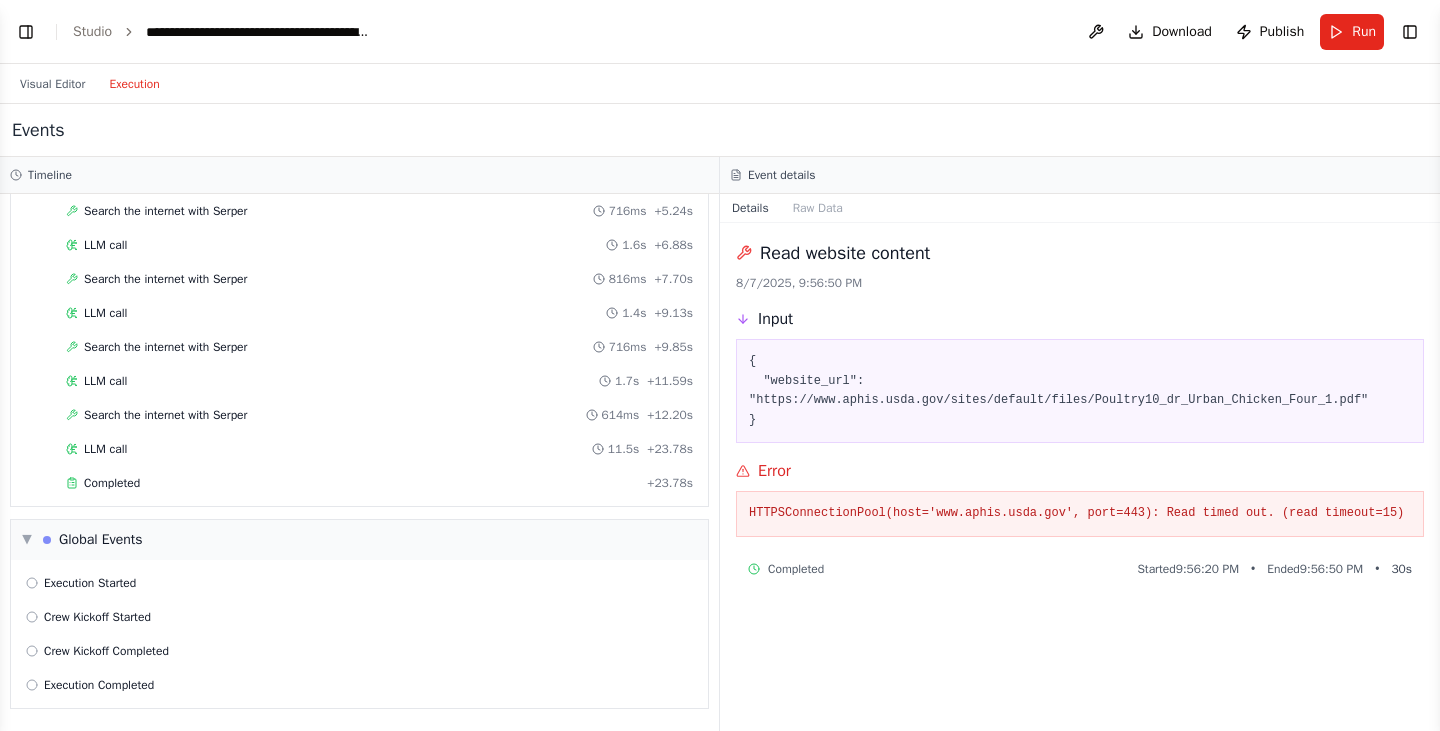 click on "**********" at bounding box center (720, 32) 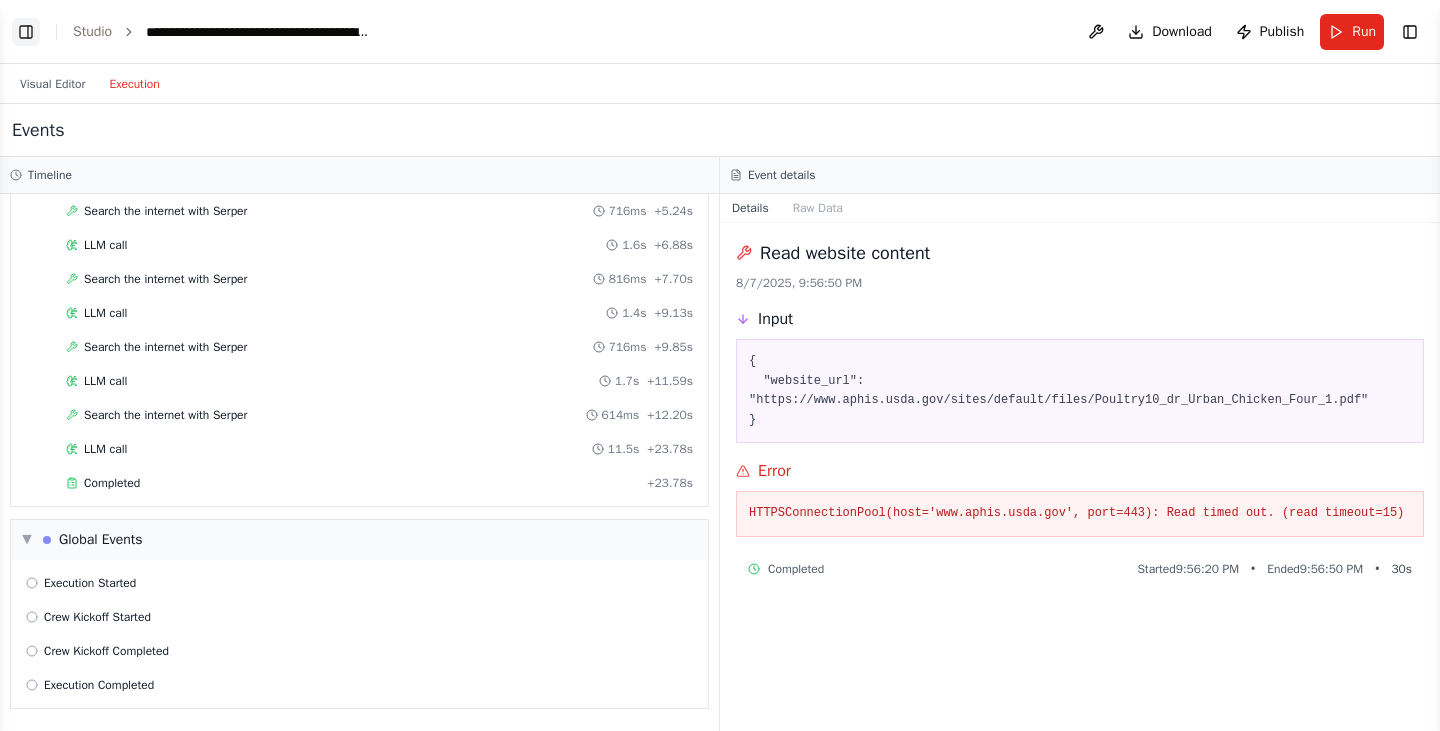 click on "Toggle Left Sidebar" at bounding box center [26, 32] 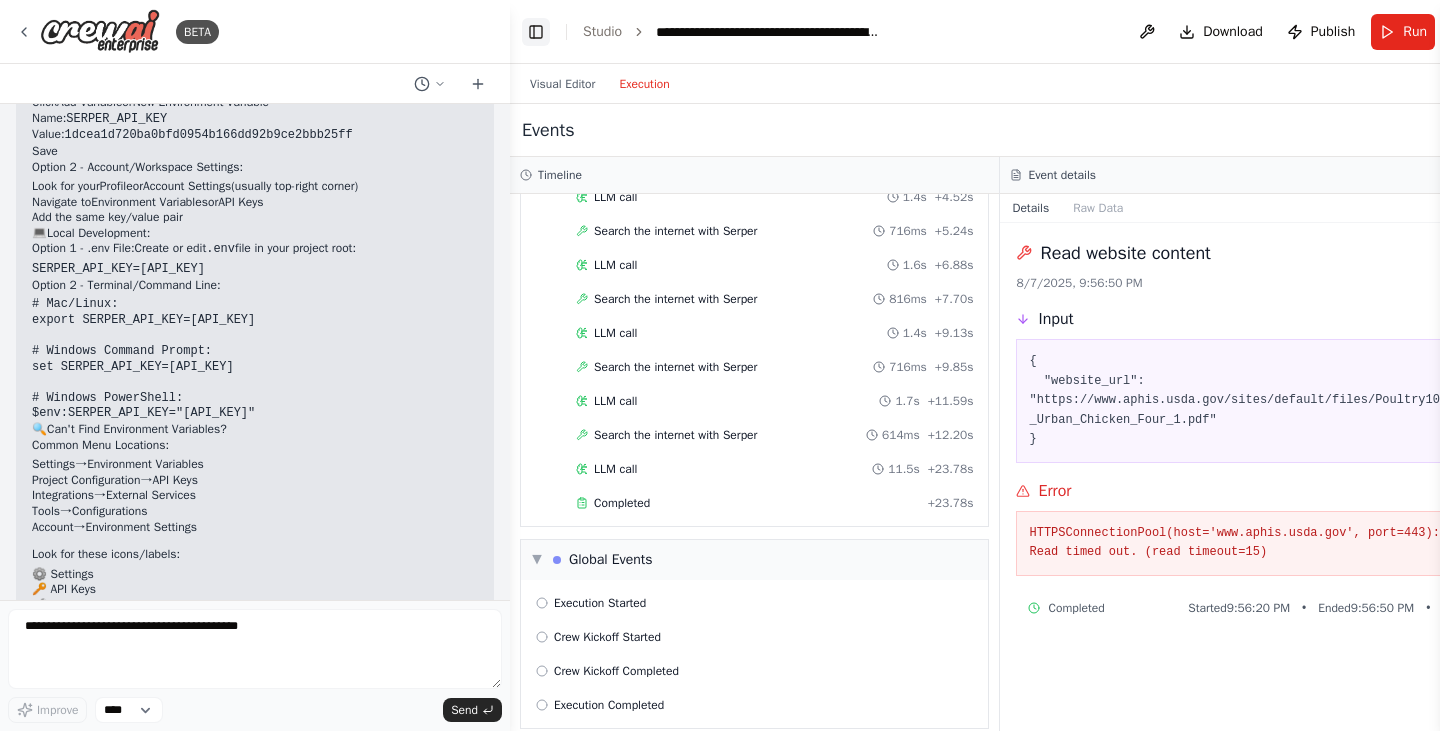 scroll, scrollTop: 2643, scrollLeft: 0, axis: vertical 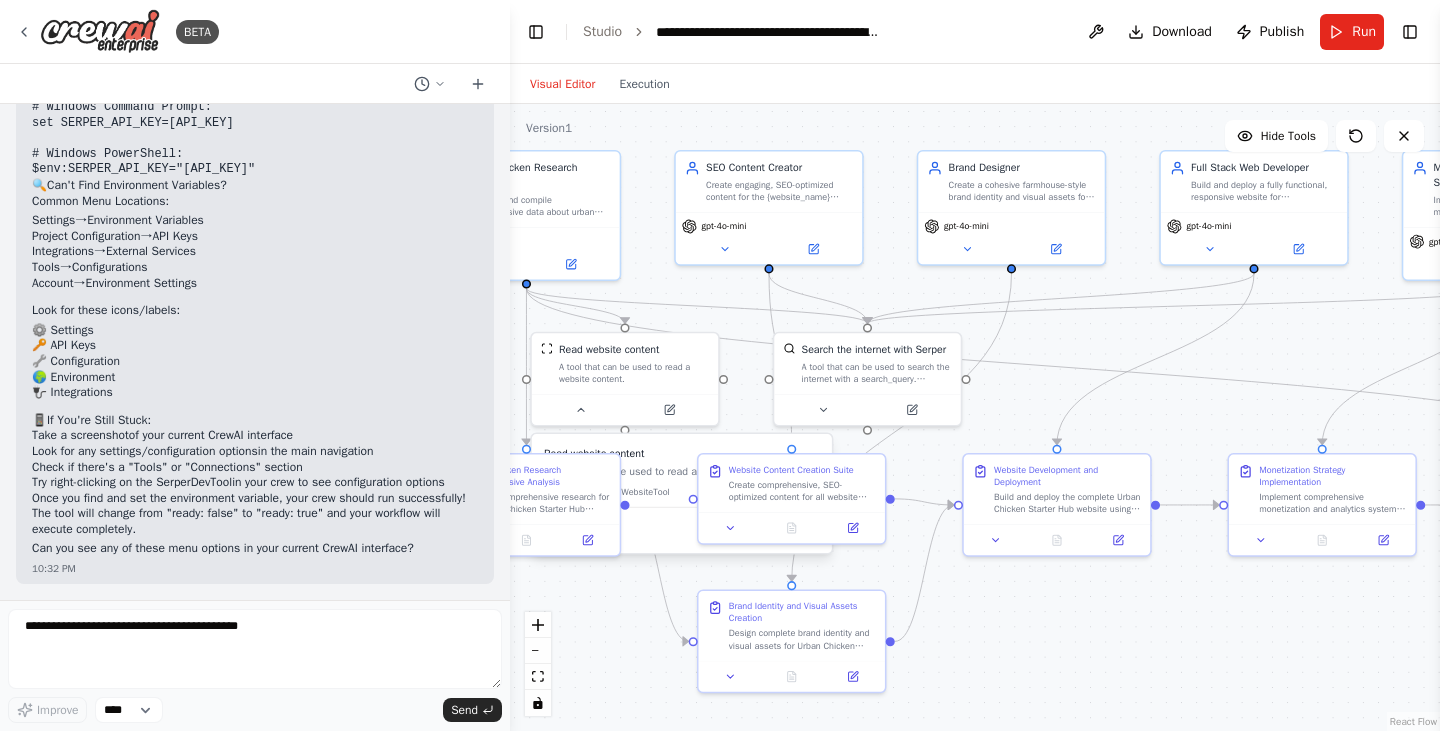 click on "Visual Editor" at bounding box center (562, 84) 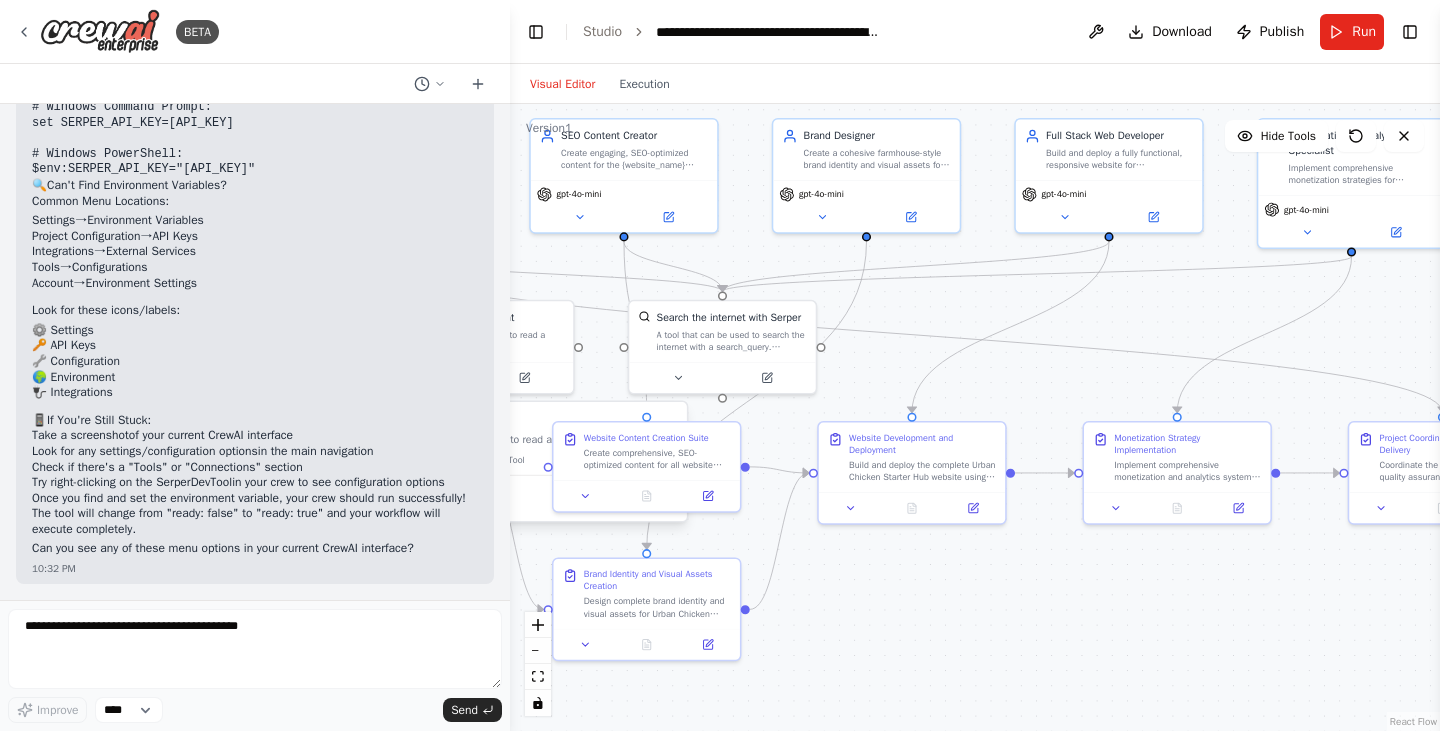 drag, startPoint x: 1295, startPoint y: 352, endPoint x: 1150, endPoint y: 320, distance: 148.48906 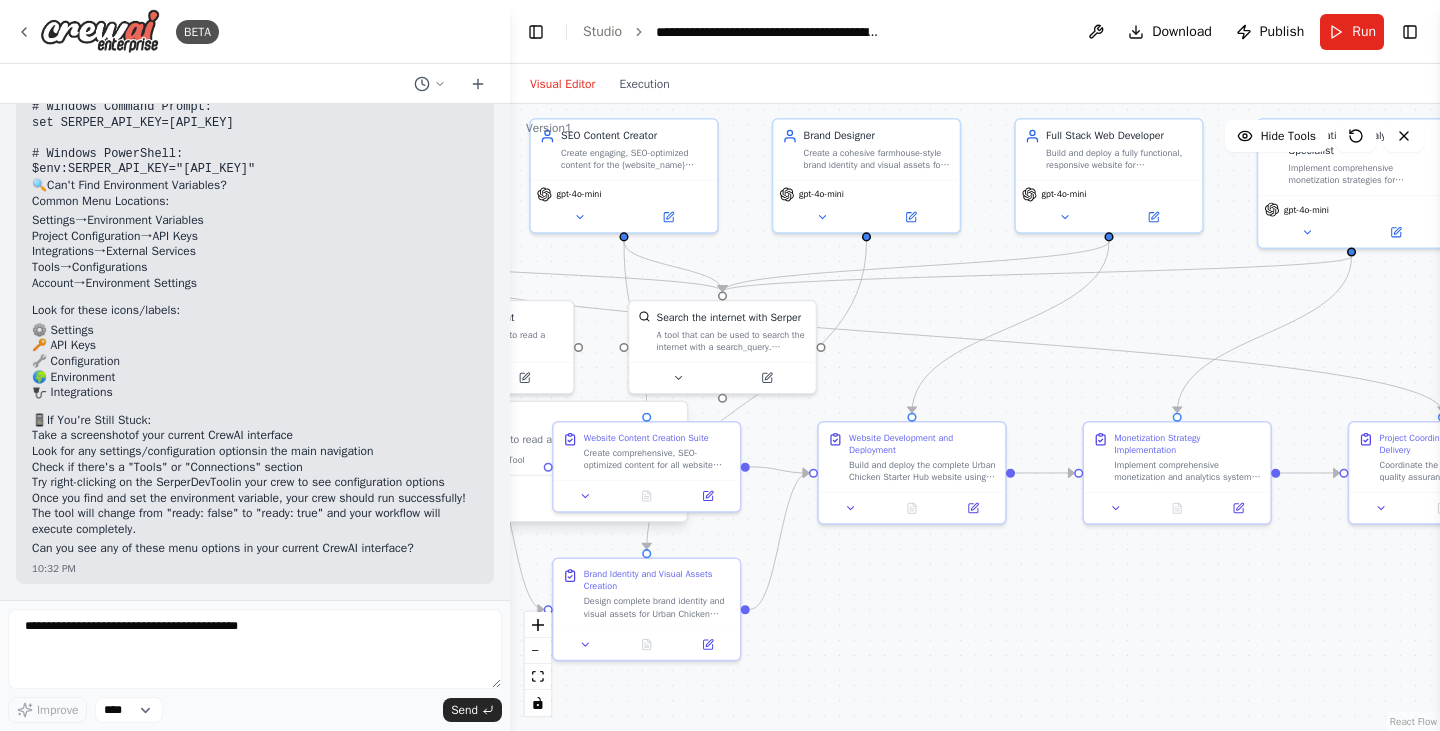 click on ".deletable-edge-delete-btn {
width: 20px;
height: 20px;
border: 0px solid #ffffff;
color: #6b7280;
background-color: #f8fafc;
cursor: pointer;
border-radius: 50%;
font-size: 12px;
padding: 3px;
display: flex;
align-items: center;
justify-content: center;
transition: all 0.2s cubic-bezier(0.4, 0, 0.2, 1);
box-shadow: 0 2px 4px rgba(0, 0, 0, 0.1);
}
.deletable-edge-delete-btn:hover {
background-color: #ef4444;
color: #ffffff;
border-color: #dc2626;
transform: scale(1.1);
box-shadow: 0 4px 12px rgba(239, 68, 68, 0.4);
}
.deletable-edge-delete-btn:active {
transform: scale(0.95);
box-shadow: 0 2px 4px rgba(239, 68, 68, 0.3);
}
Urban Chicken Research Specialist gpt-4o-mini Read website content" at bounding box center [975, 417] 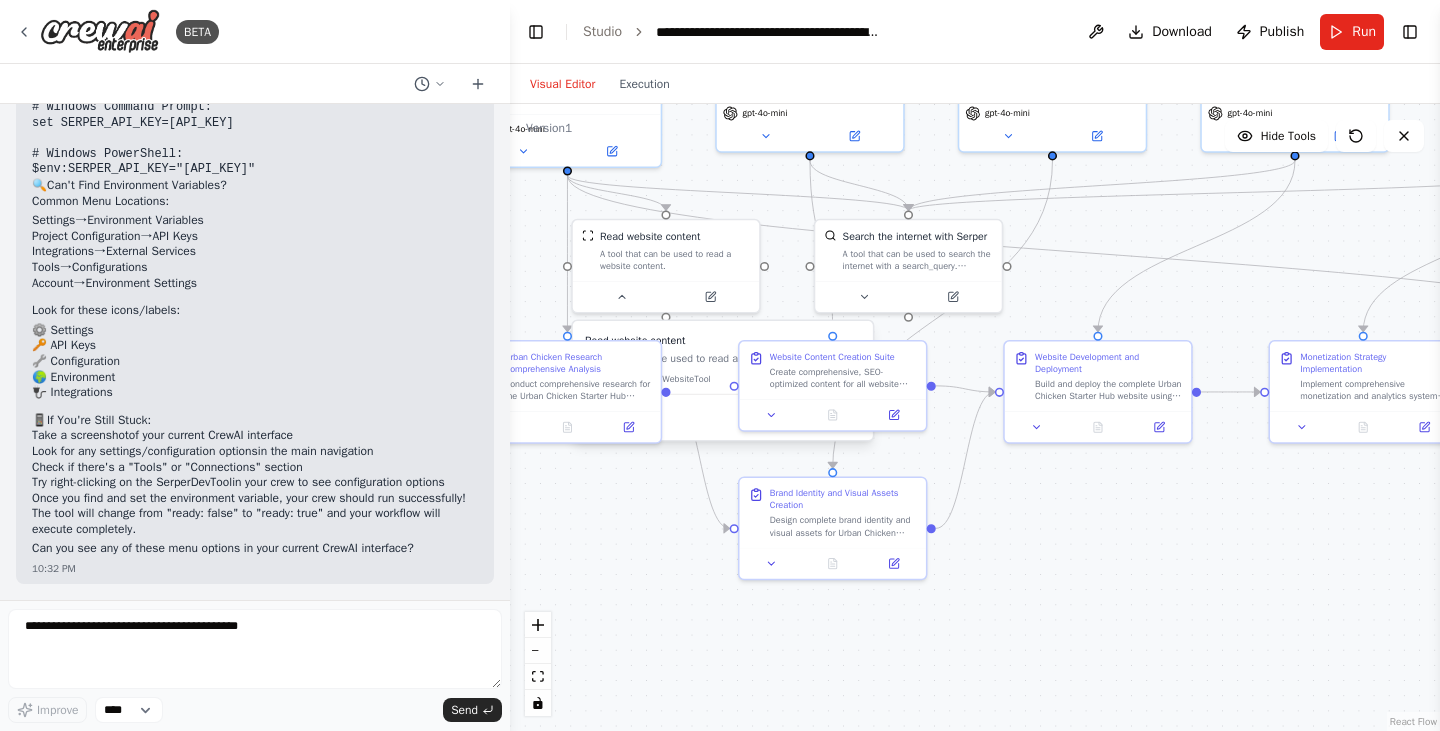 drag, startPoint x: 910, startPoint y: 350, endPoint x: 1097, endPoint y: 273, distance: 202.23254 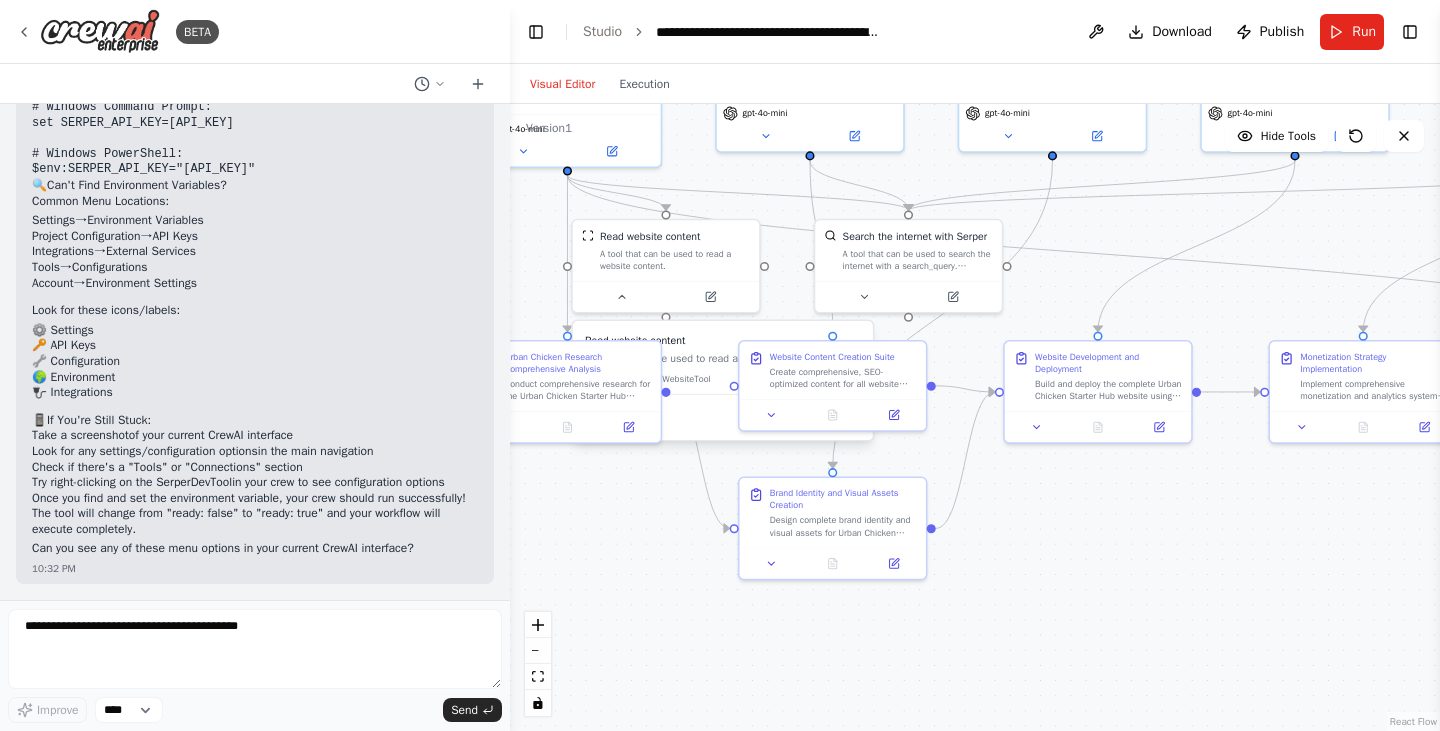 click on ".deletable-edge-delete-btn {
width: 20px;
height: 20px;
border: 0px solid #ffffff;
color: #6b7280;
background-color: #f8fafc;
cursor: pointer;
border-radius: 50%;
font-size: 12px;
padding: 3px;
display: flex;
align-items: center;
justify-content: center;
transition: all 0.2s cubic-bezier(0.4, 0, 0.2, 1);
box-shadow: 0 2px 4px rgba(0, 0, 0, 0.1);
}
.deletable-edge-delete-btn:hover {
background-color: #ef4444;
color: #ffffff;
border-color: #dc2626;
transform: scale(1.1);
box-shadow: 0 4px 12px rgba(239, 68, 68, 0.4);
}
.deletable-edge-delete-btn:active {
transform: scale(0.95);
box-shadow: 0 2px 4px rgba(239, 68, 68, 0.3);
}
Urban Chicken Research Specialist gpt-4o-mini Read website content" at bounding box center (975, 417) 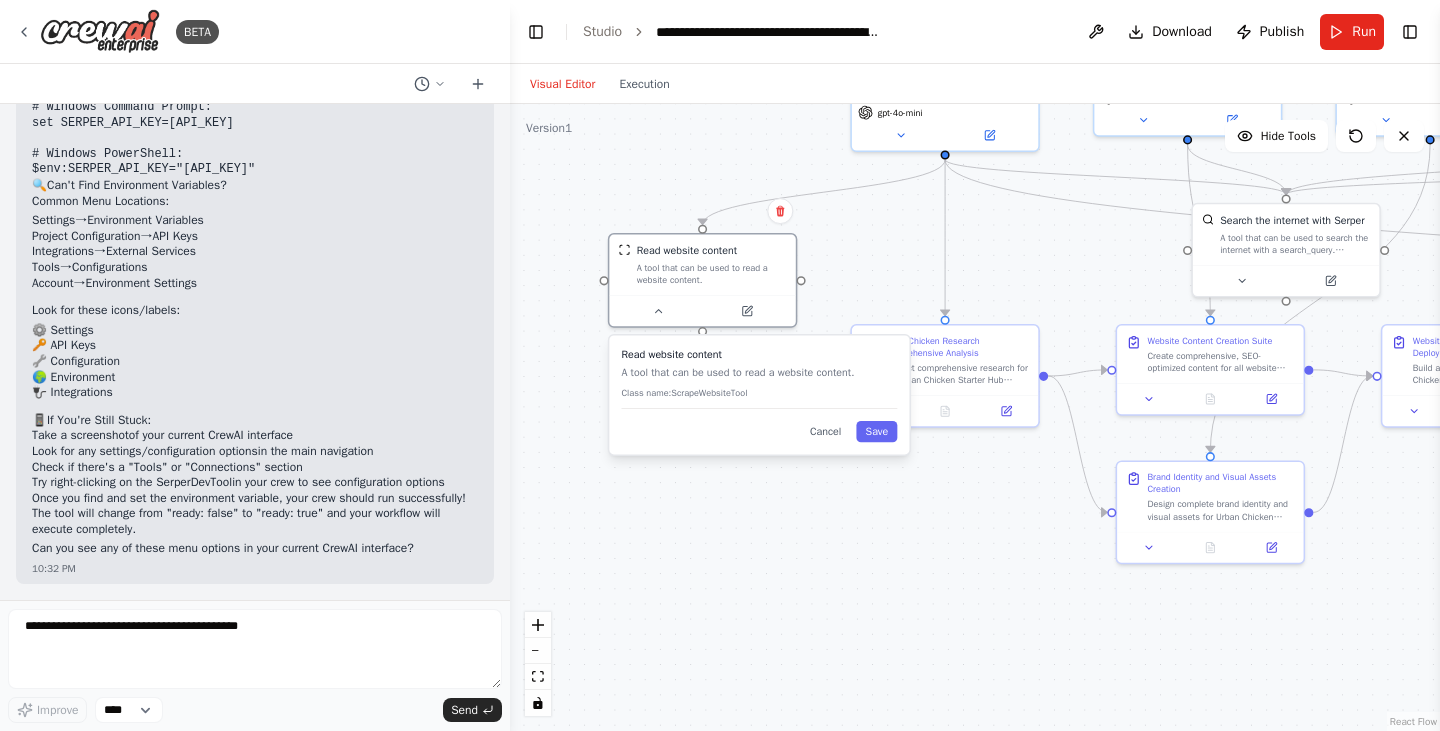 drag, startPoint x: 738, startPoint y: 331, endPoint x: 742, endPoint y: 368, distance: 37.215588 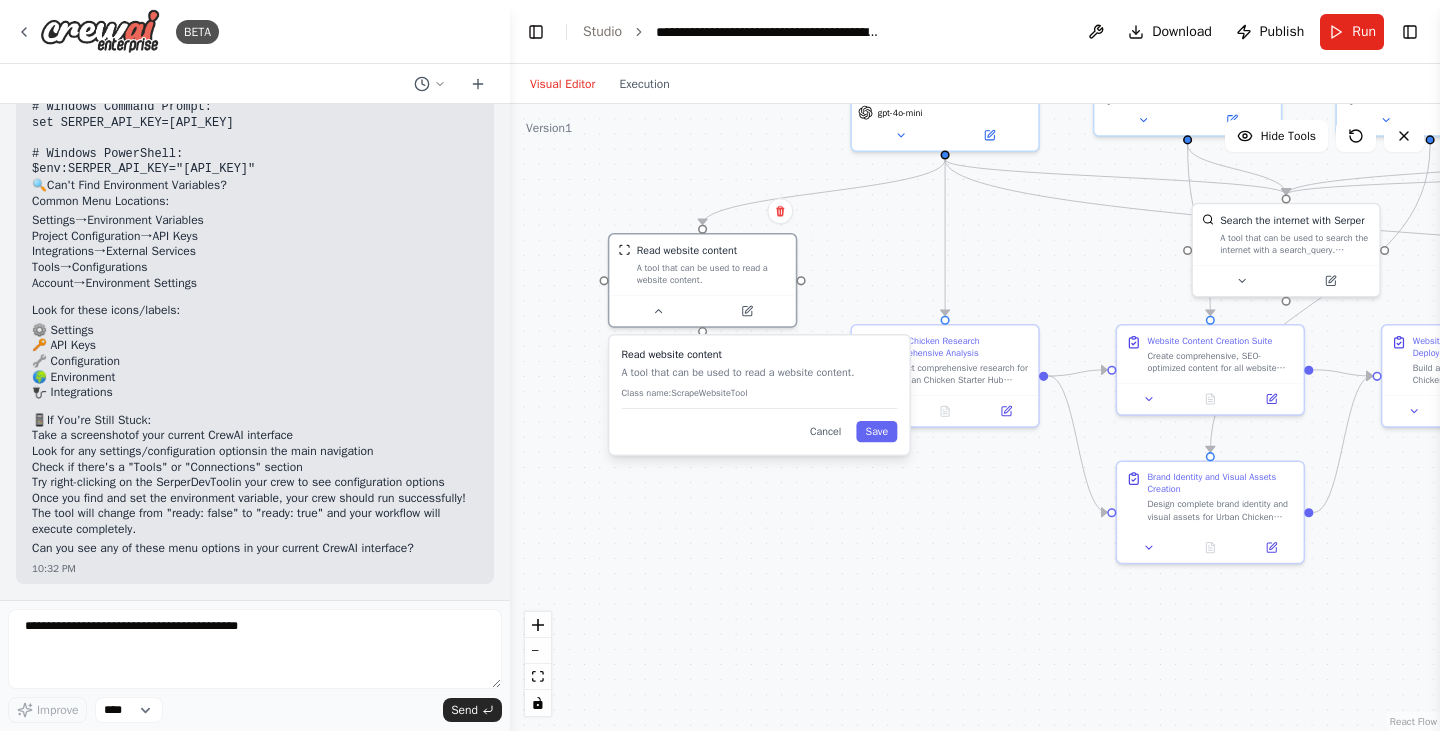 click on "A tool that can be used to read a website content." at bounding box center [759, 373] 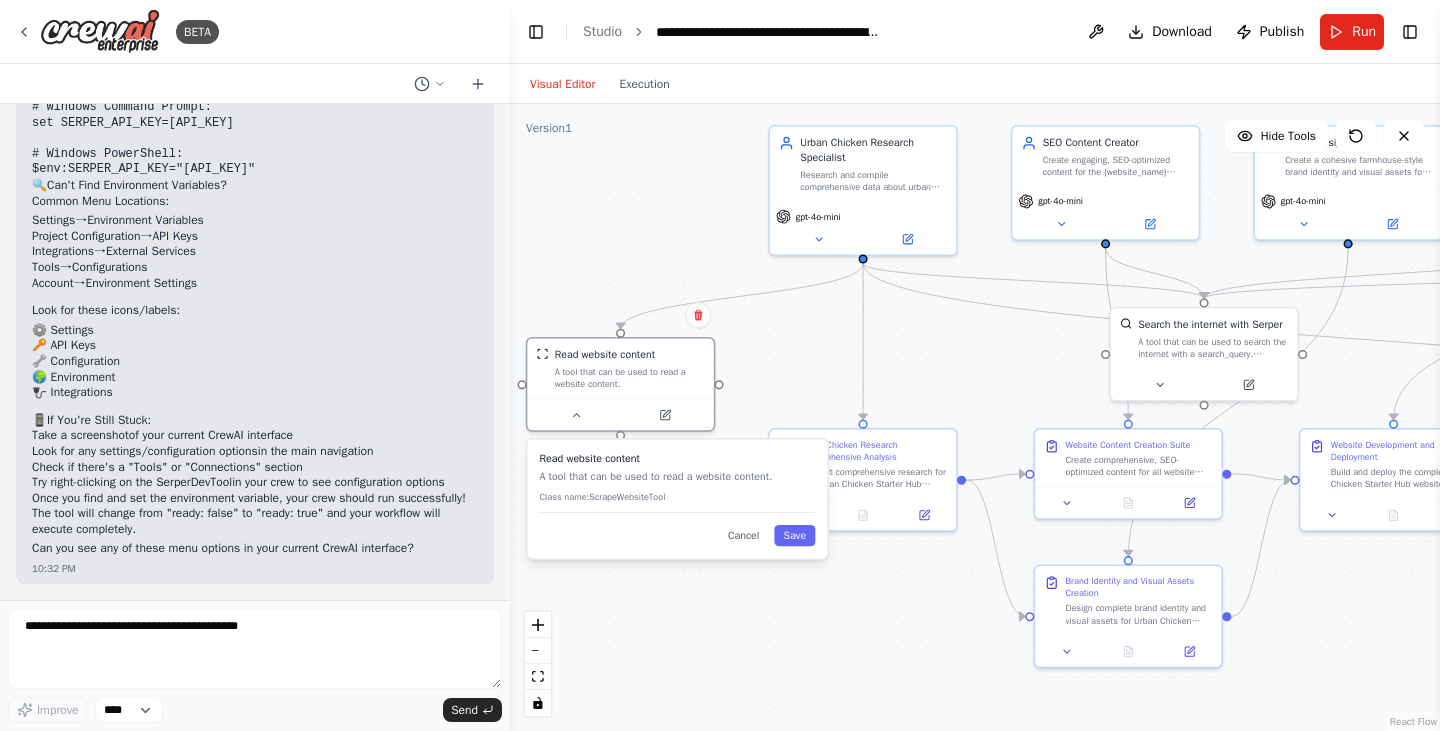 drag, startPoint x: 883, startPoint y: 273, endPoint x: 796, endPoint y: 390, distance: 145.80124 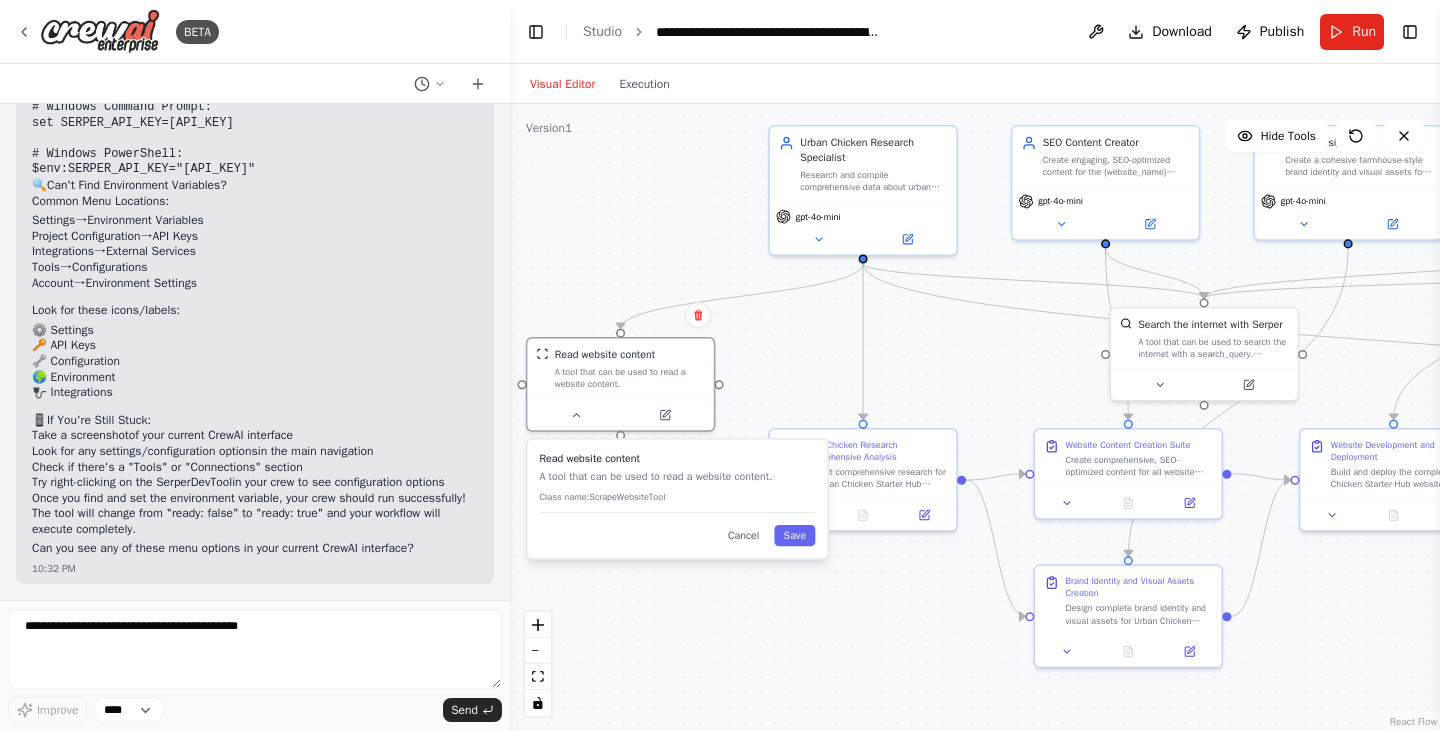 click on ".deletable-edge-delete-btn {
width: 20px;
height: 20px;
border: 0px solid #ffffff;
color: #6b7280;
background-color: #f8fafc;
cursor: pointer;
border-radius: 50%;
font-size: 12px;
padding: 3px;
display: flex;
align-items: center;
justify-content: center;
transition: all 0.2s cubic-bezier(0.4, 0, 0.2, 1);
box-shadow: 0 2px 4px rgba(0, 0, 0, 0.1);
}
.deletable-edge-delete-btn:hover {
background-color: #ef4444;
color: #ffffff;
border-color: #dc2626;
transform: scale(1.1);
box-shadow: 0 4px 12px rgba(239, 68, 68, 0.4);
}
.deletable-edge-delete-btn:active {
transform: scale(0.95);
box-shadow: 0 2px 4px rgba(239, 68, 68, 0.3);
}
Urban Chicken Research Specialist gpt-4o-mini Read website content" at bounding box center (975, 417) 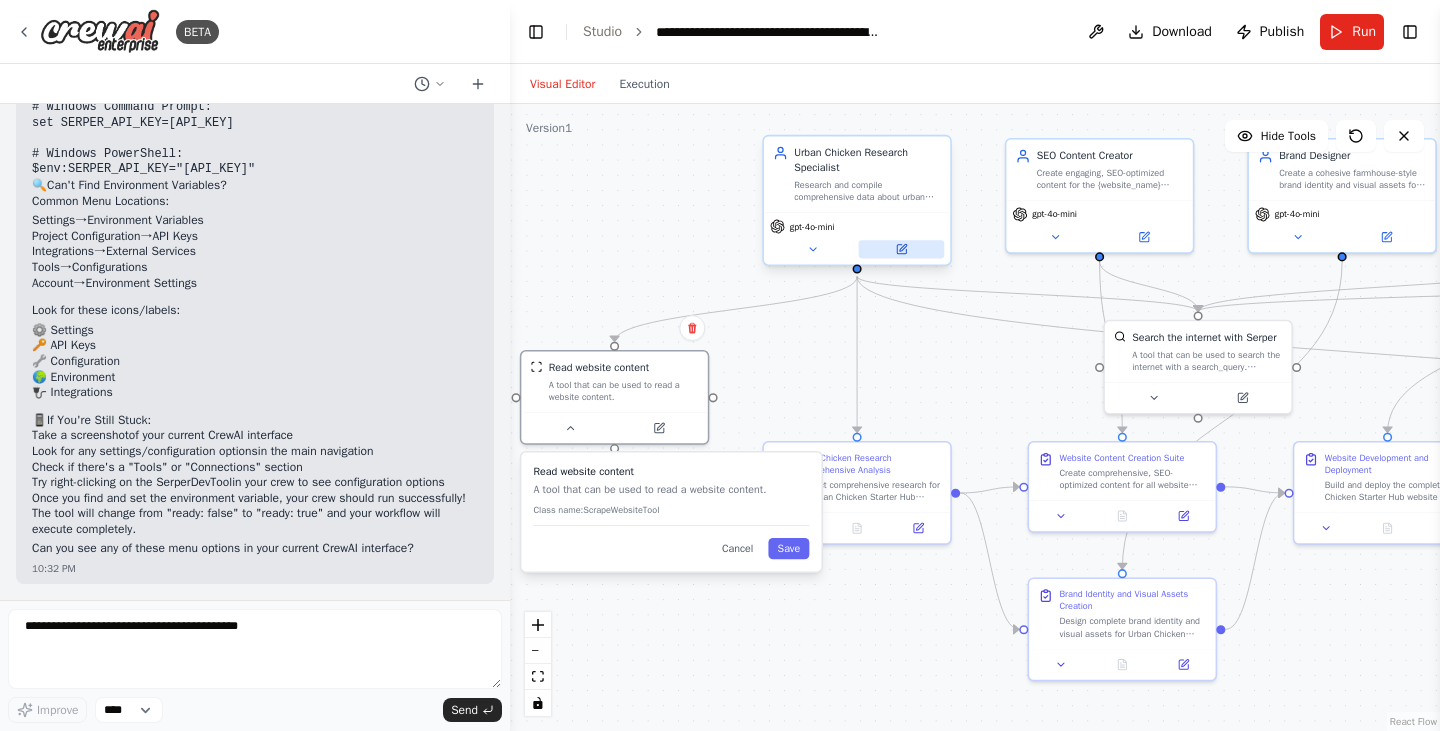 click at bounding box center (902, 249) 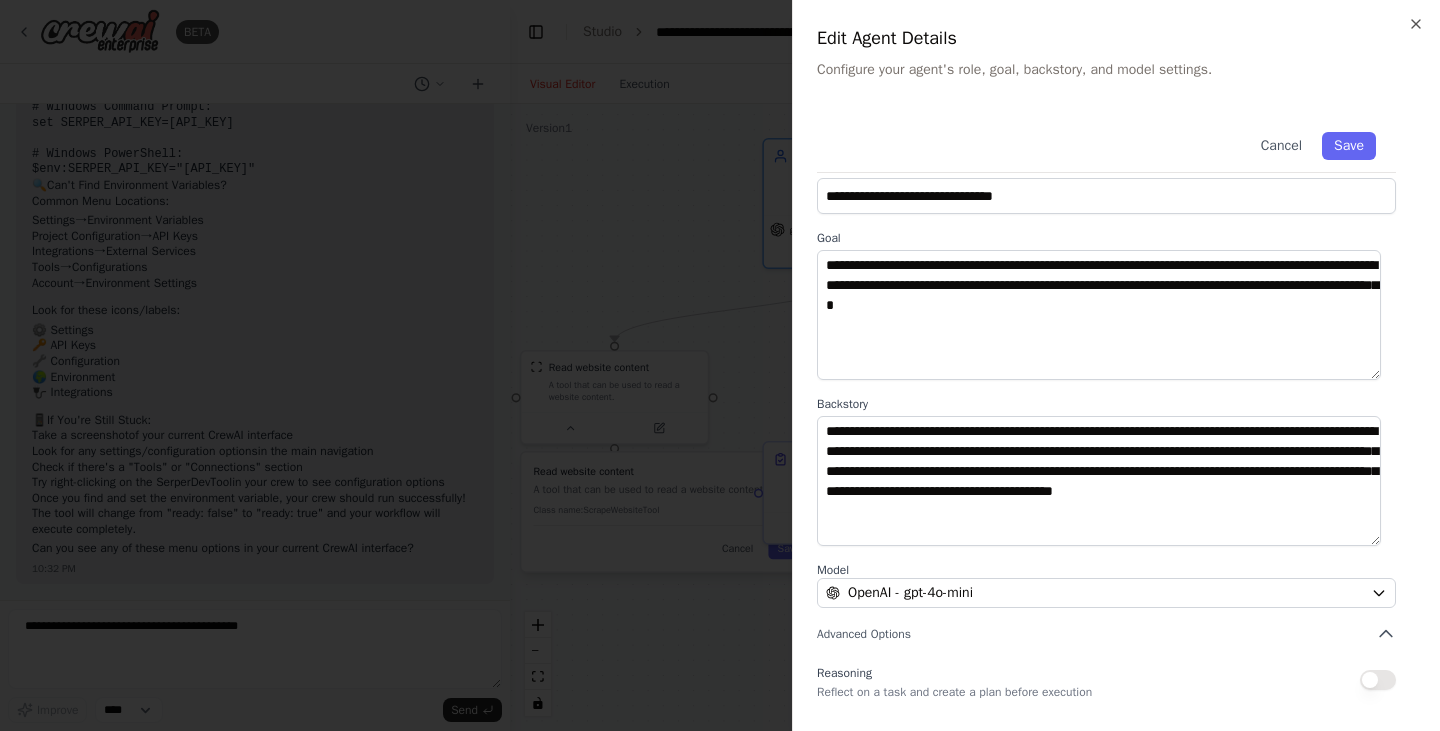 scroll, scrollTop: 0, scrollLeft: 0, axis: both 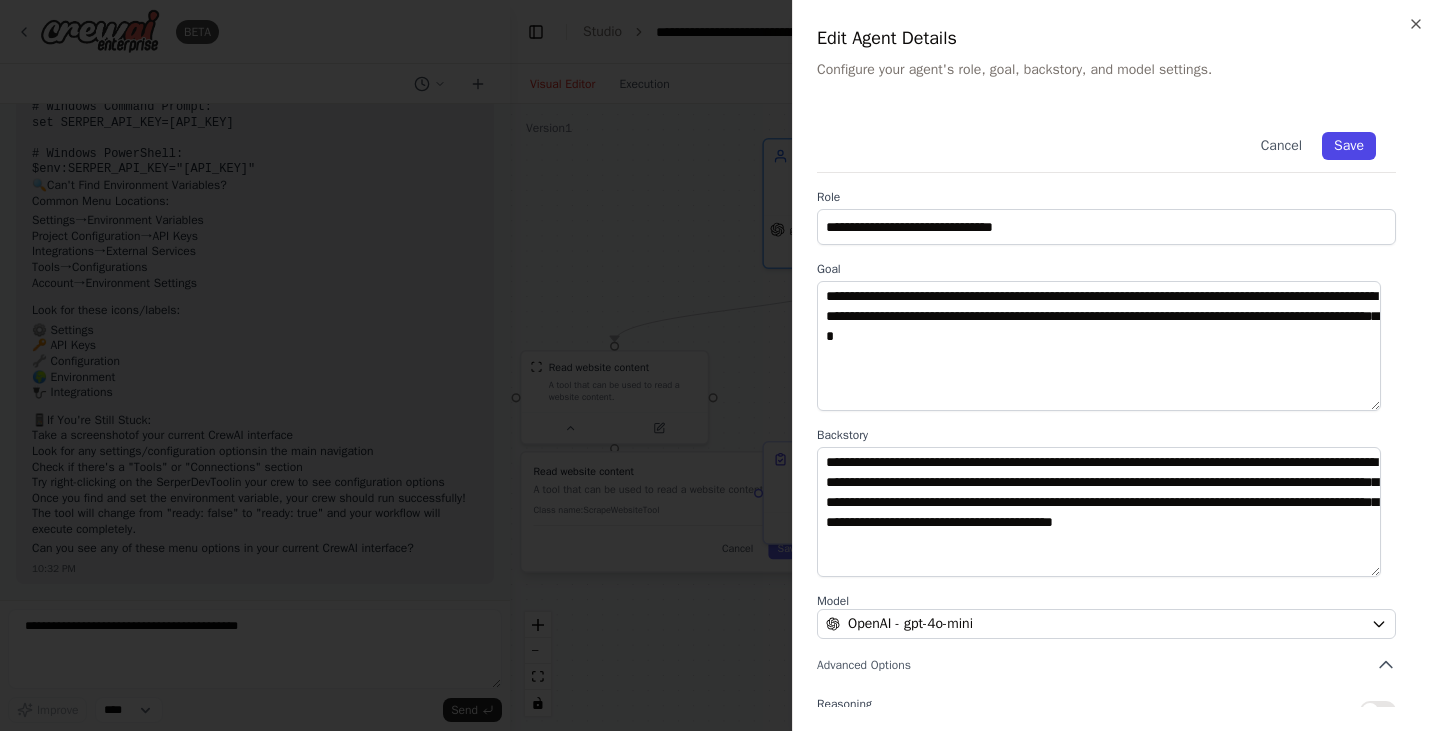 click on "Save" at bounding box center (1349, 146) 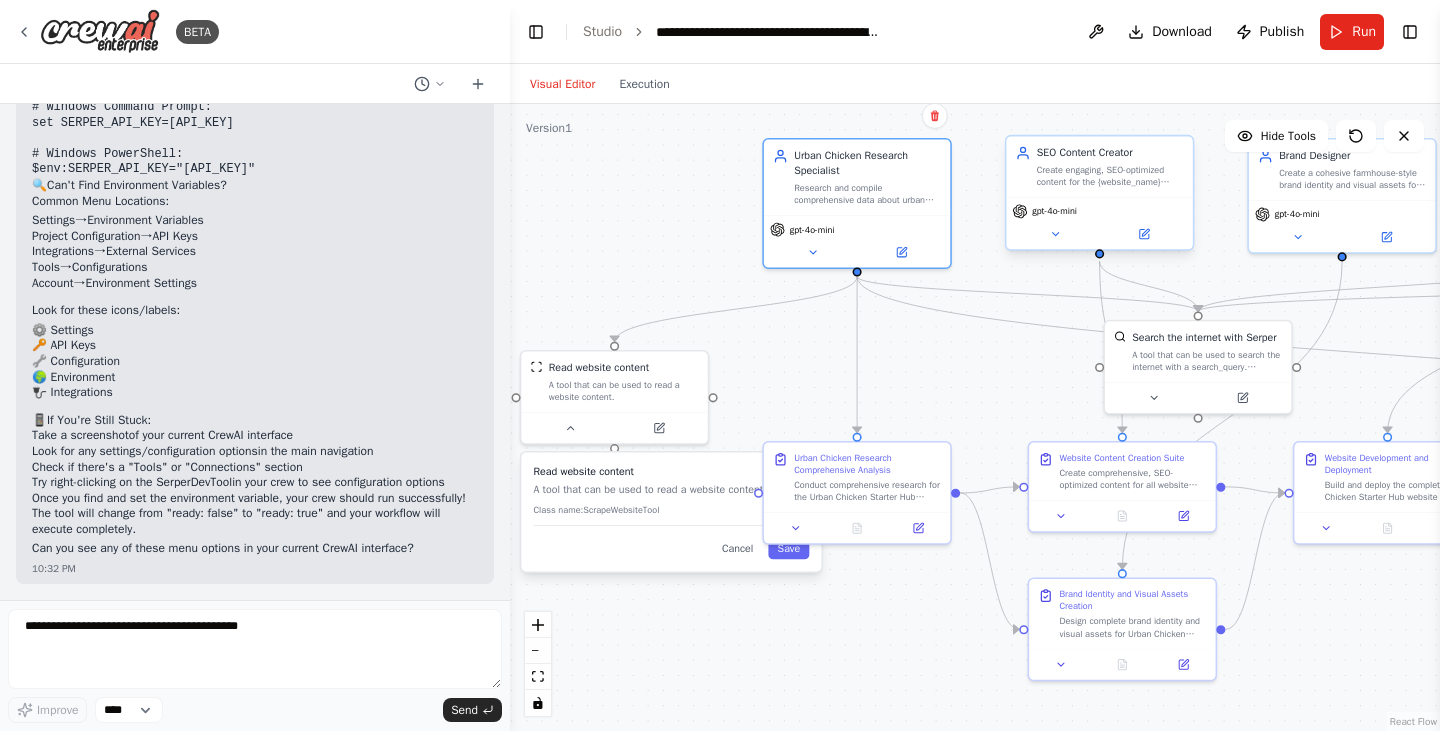 click on "SEO Content Creator Create engaging, SEO-optimized content for the {website_name} website including homepage, landing pages, guides, and blog posts that convert visitors into customers through affiliate links and lead magnets gpt-4o-mini" at bounding box center [1099, 196] 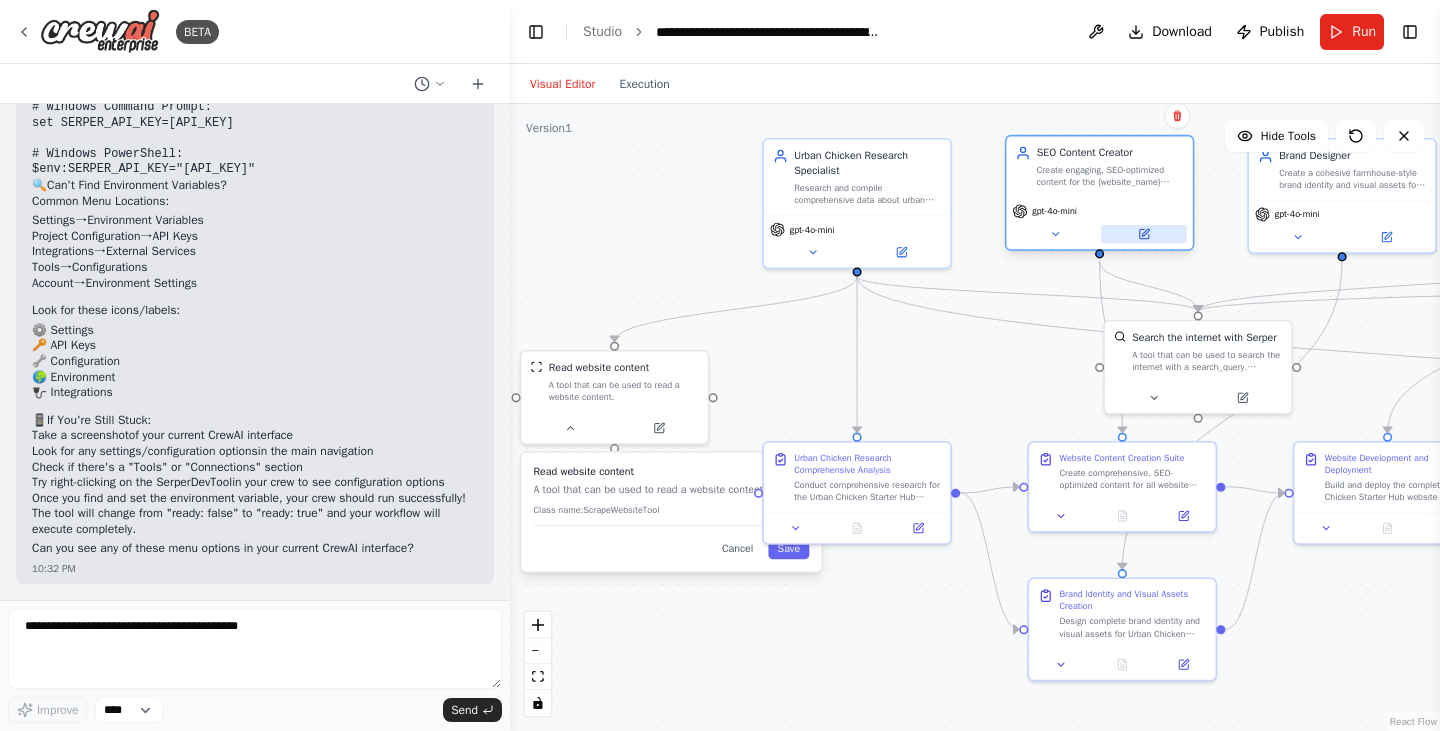 click 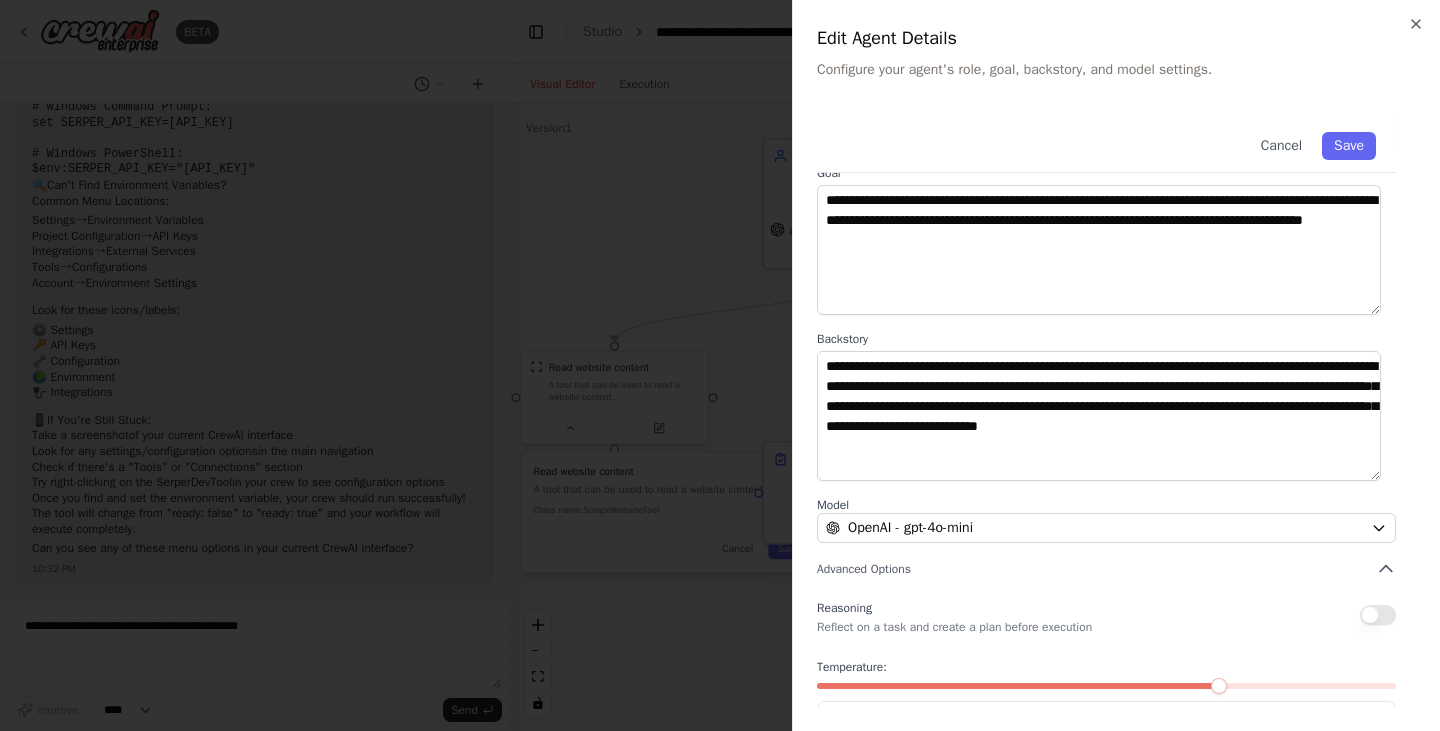 scroll, scrollTop: 175, scrollLeft: 0, axis: vertical 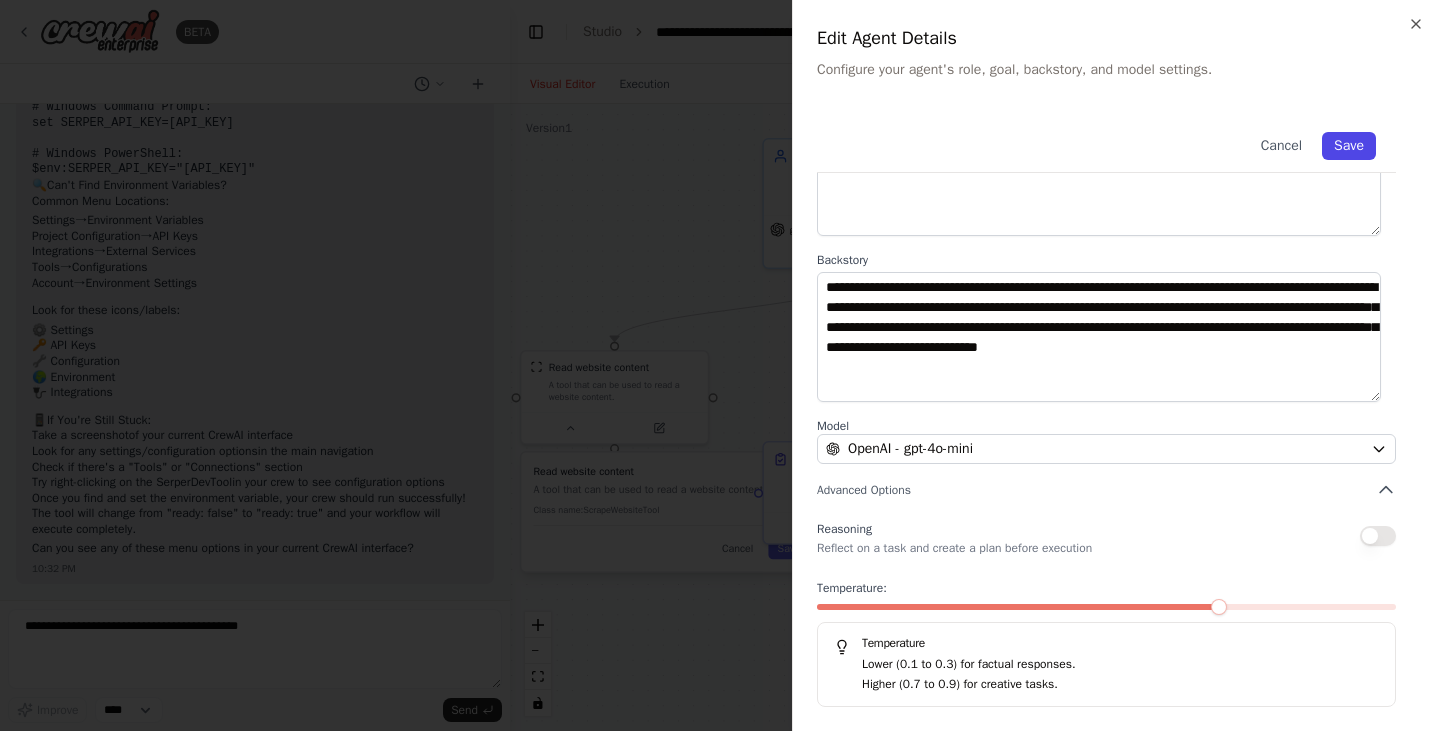 click on "Save" at bounding box center [1349, 146] 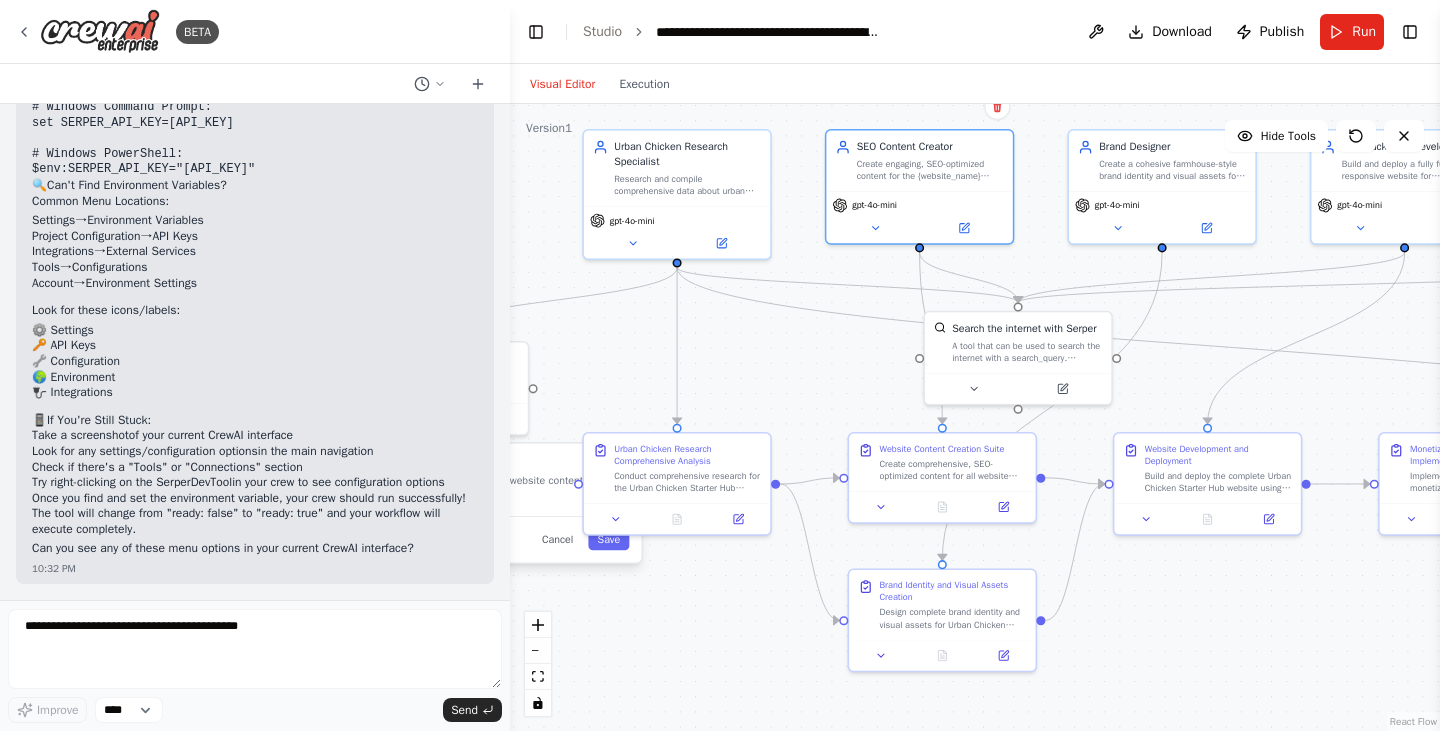 drag, startPoint x: 1388, startPoint y: 325, endPoint x: 1150, endPoint y: 314, distance: 238.25406 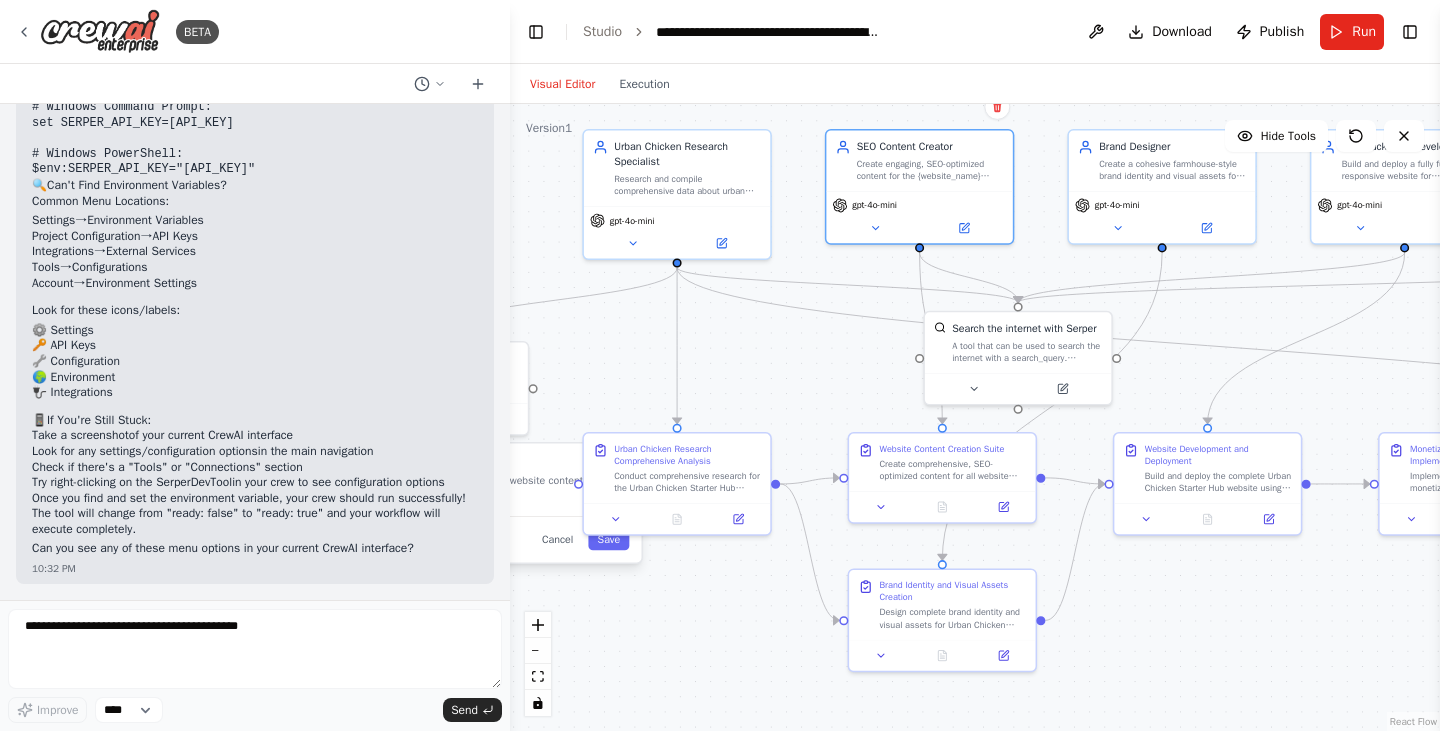 click on ".deletable-edge-delete-btn {
width: 20px;
height: 20px;
border: 0px solid #ffffff;
color: #6b7280;
background-color: #f8fafc;
cursor: pointer;
border-radius: 50%;
font-size: 12px;
padding: 3px;
display: flex;
align-items: center;
justify-content: center;
transition: all 0.2s cubic-bezier(0.4, 0, 0.2, 1);
box-shadow: 0 2px 4px rgba(0, 0, 0, 0.1);
}
.deletable-edge-delete-btn:hover {
background-color: #ef4444;
color: #ffffff;
border-color: #dc2626;
transform: scale(1.1);
box-shadow: 0 4px 12px rgba(239, 68, 68, 0.4);
}
.deletable-edge-delete-btn:active {
transform: scale(0.95);
box-shadow: 0 2px 4px rgba(239, 68, 68, 0.3);
}
Urban Chicken Research Specialist gpt-4o-mini Read website content" at bounding box center (975, 417) 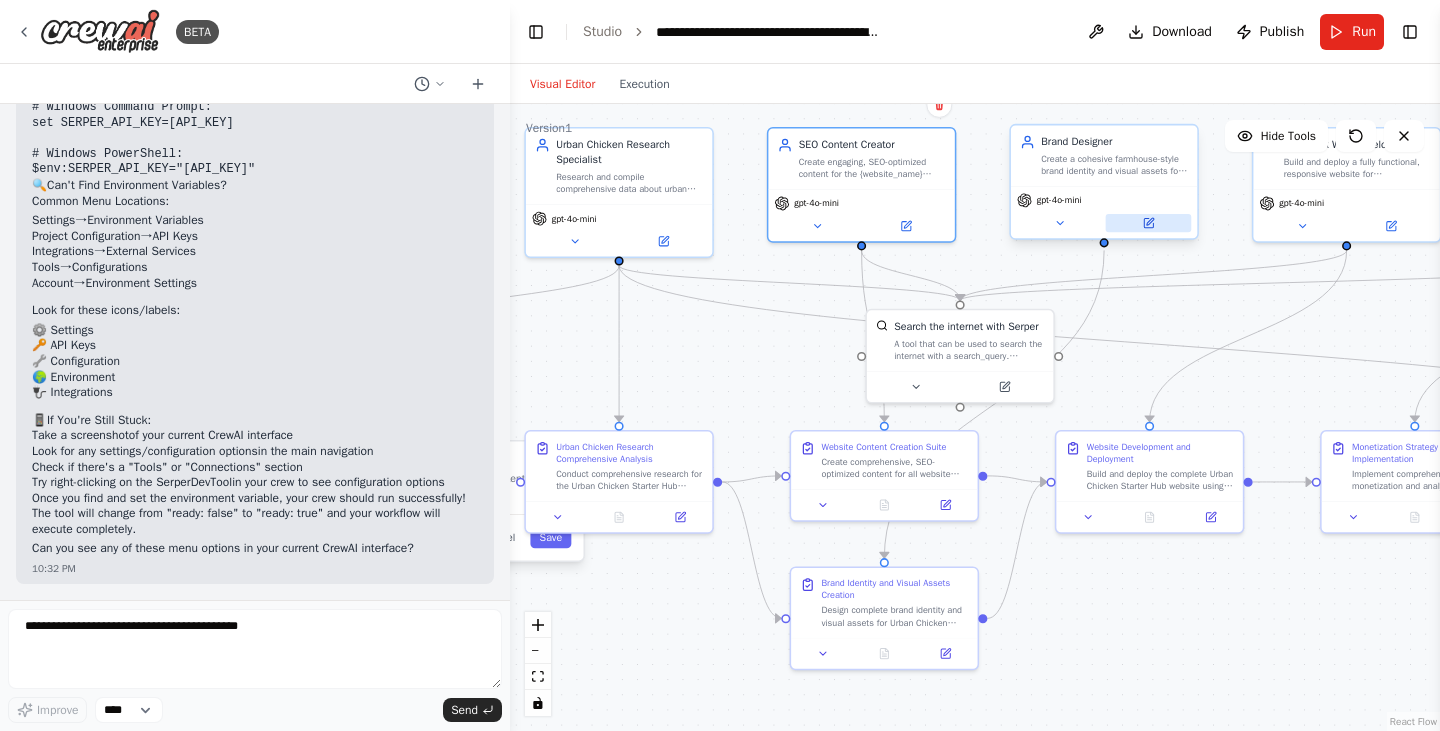 click at bounding box center [1149, 223] 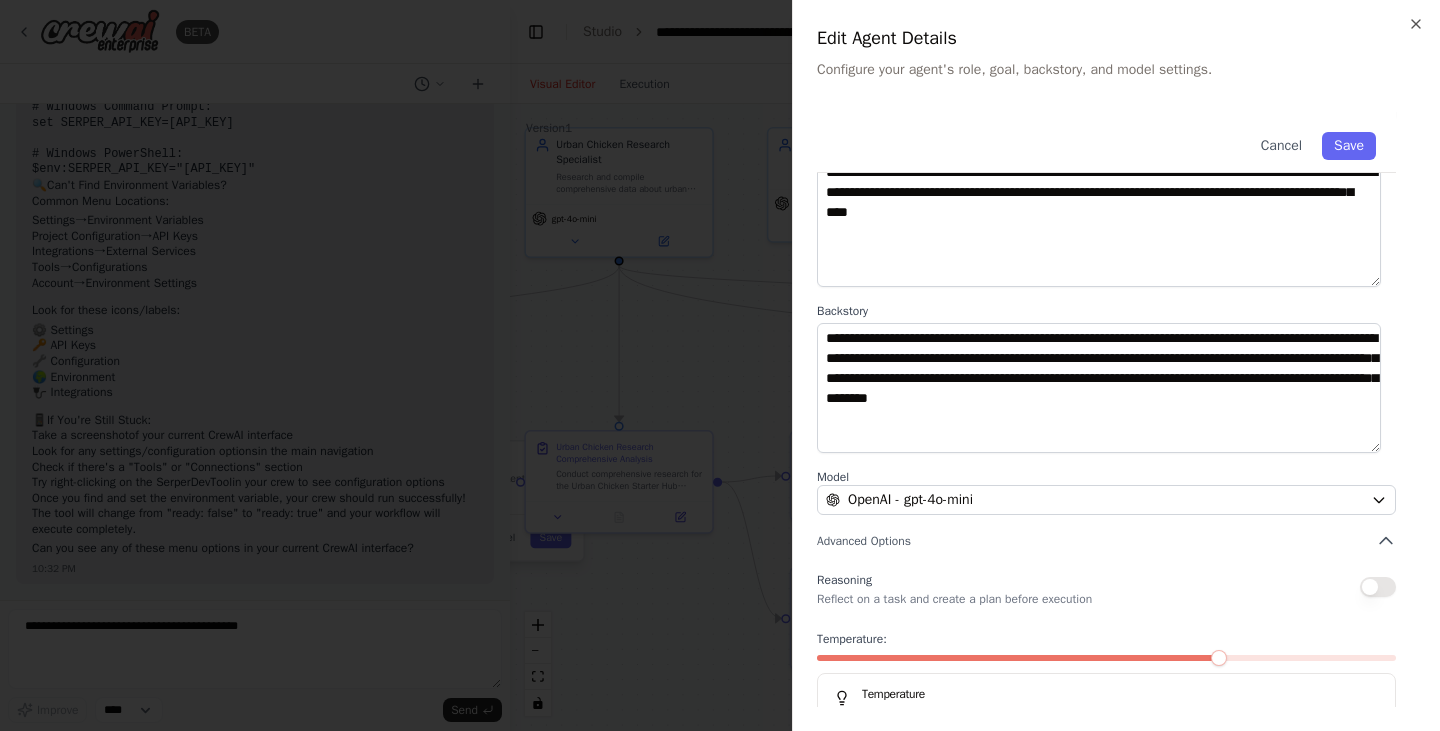 scroll, scrollTop: 175, scrollLeft: 0, axis: vertical 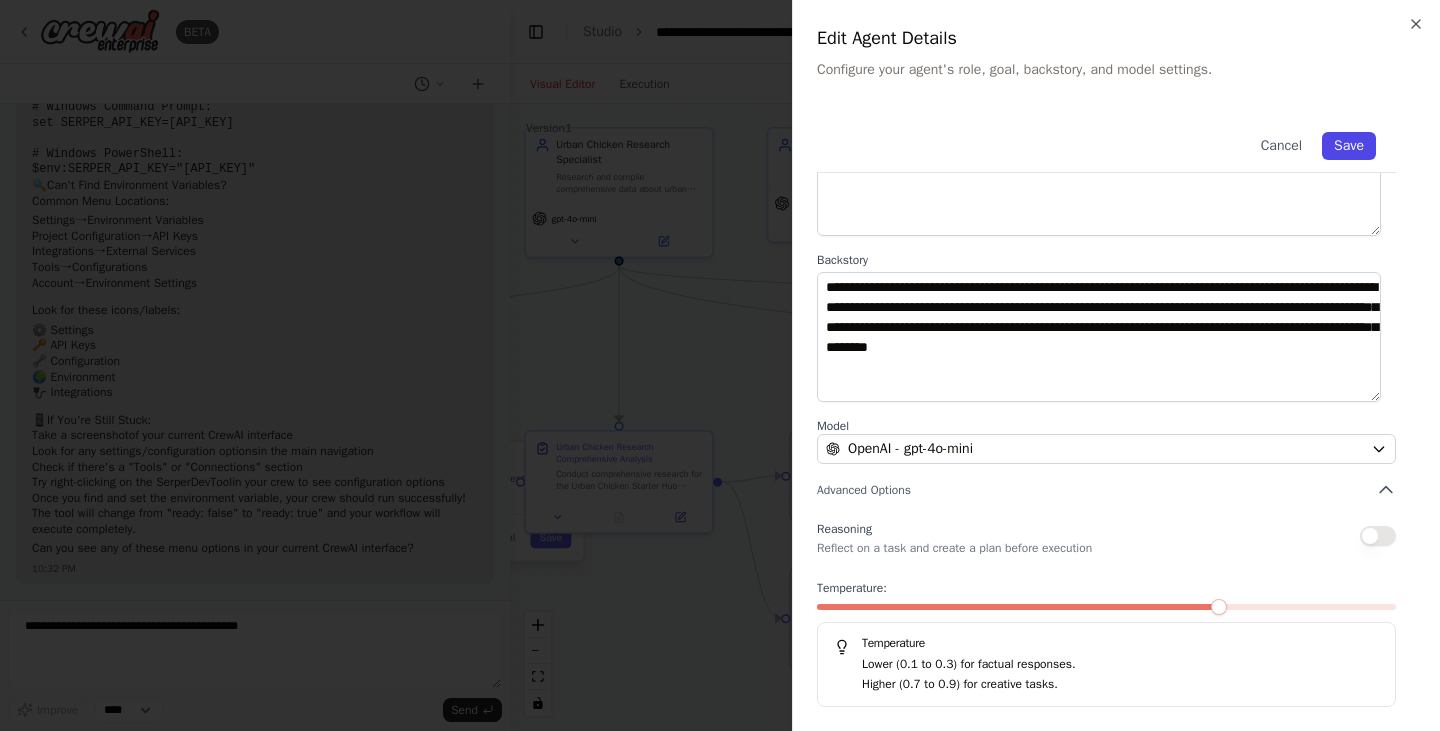 click on "Save" at bounding box center [1349, 146] 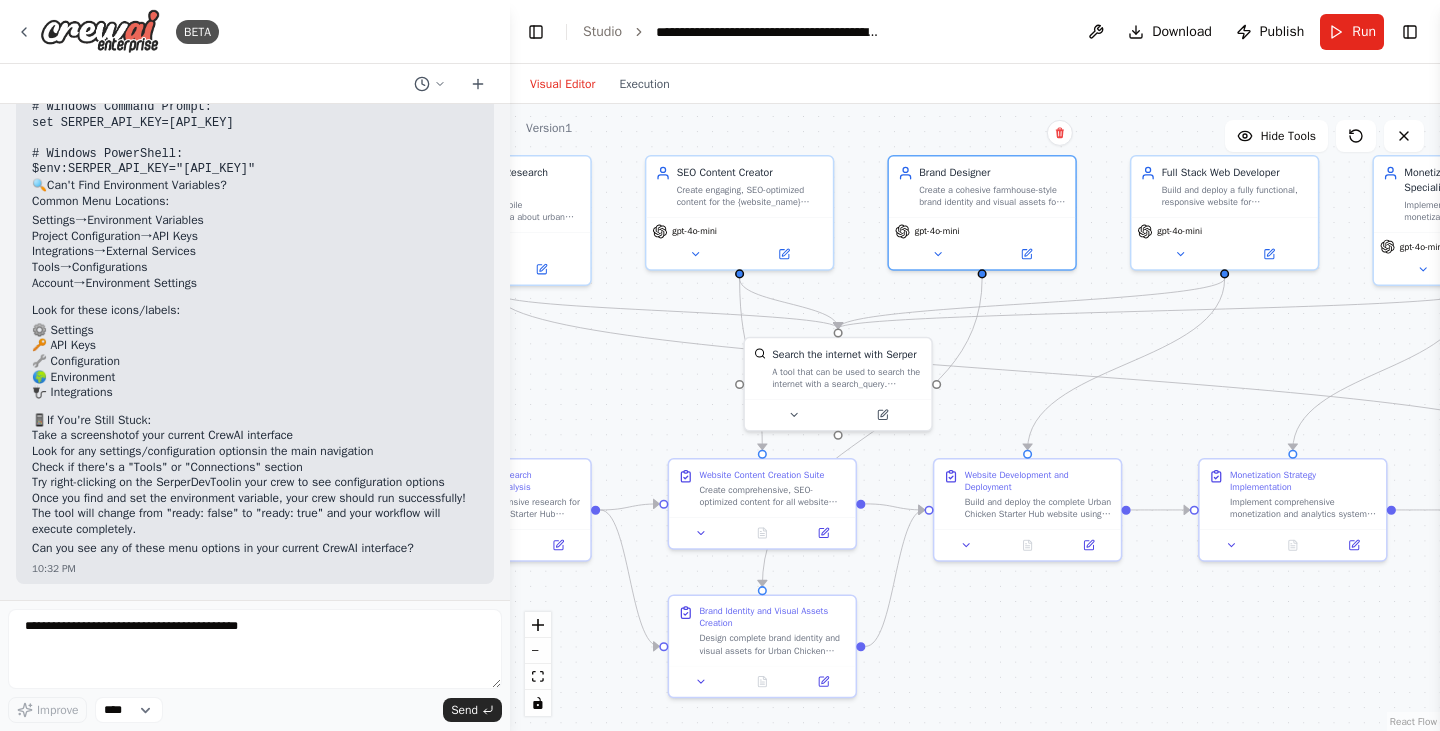 drag, startPoint x: 1345, startPoint y: 312, endPoint x: 1226, endPoint y: 317, distance: 119.104996 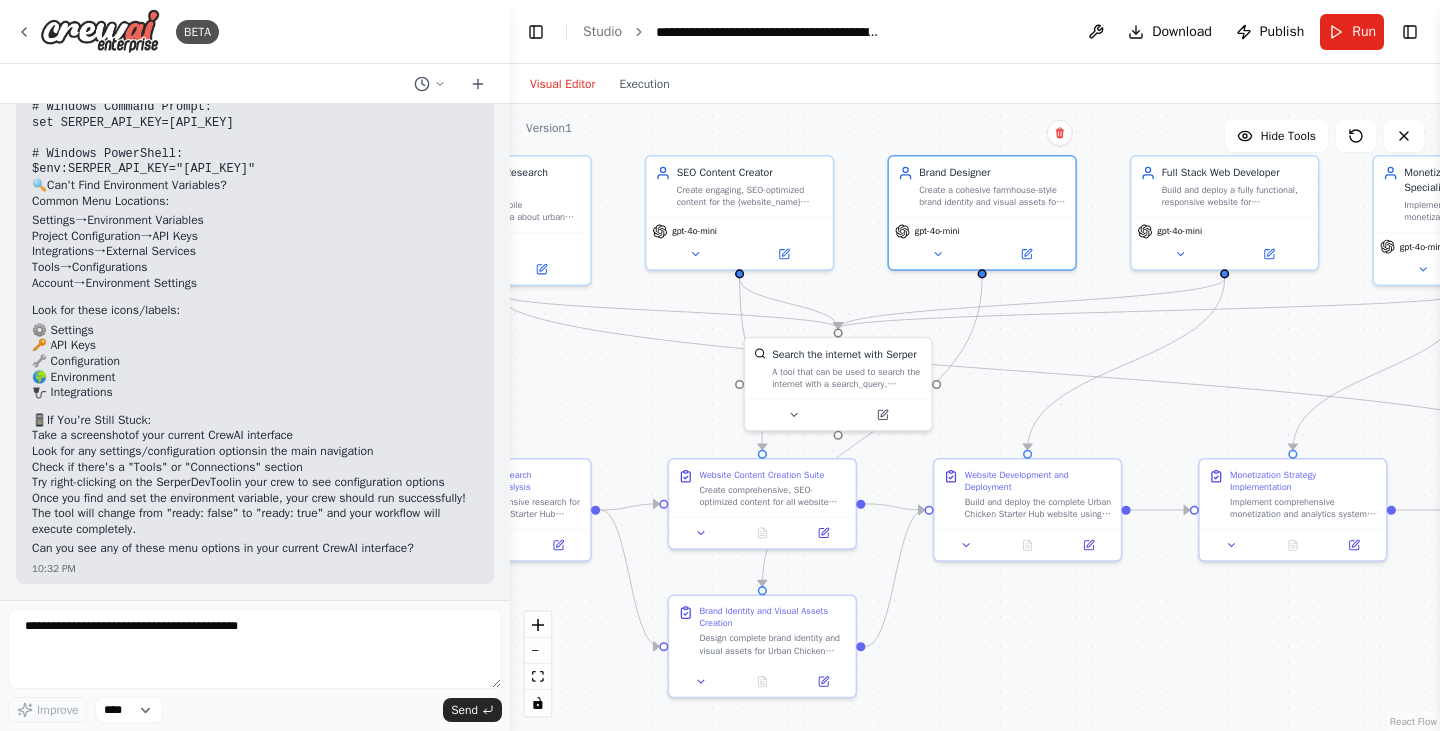 click on ".deletable-edge-delete-btn {
width: 20px;
height: 20px;
border: 0px solid #ffffff;
color: #6b7280;
background-color: #f8fafc;
cursor: pointer;
border-radius: 50%;
font-size: 12px;
padding: 3px;
display: flex;
align-items: center;
justify-content: center;
transition: all 0.2s cubic-bezier(0.4, 0, 0.2, 1);
box-shadow: 0 2px 4px rgba(0, 0, 0, 0.1);
}
.deletable-edge-delete-btn:hover {
background-color: #ef4444;
color: #ffffff;
border-color: #dc2626;
transform: scale(1.1);
box-shadow: 0 4px 12px rgba(239, 68, 68, 0.4);
}
.deletable-edge-delete-btn:active {
transform: scale(0.95);
box-shadow: 0 2px 4px rgba(239, 68, 68, 0.3);
}
Urban Chicken Research Specialist gpt-4o-mini Read website content" at bounding box center (975, 417) 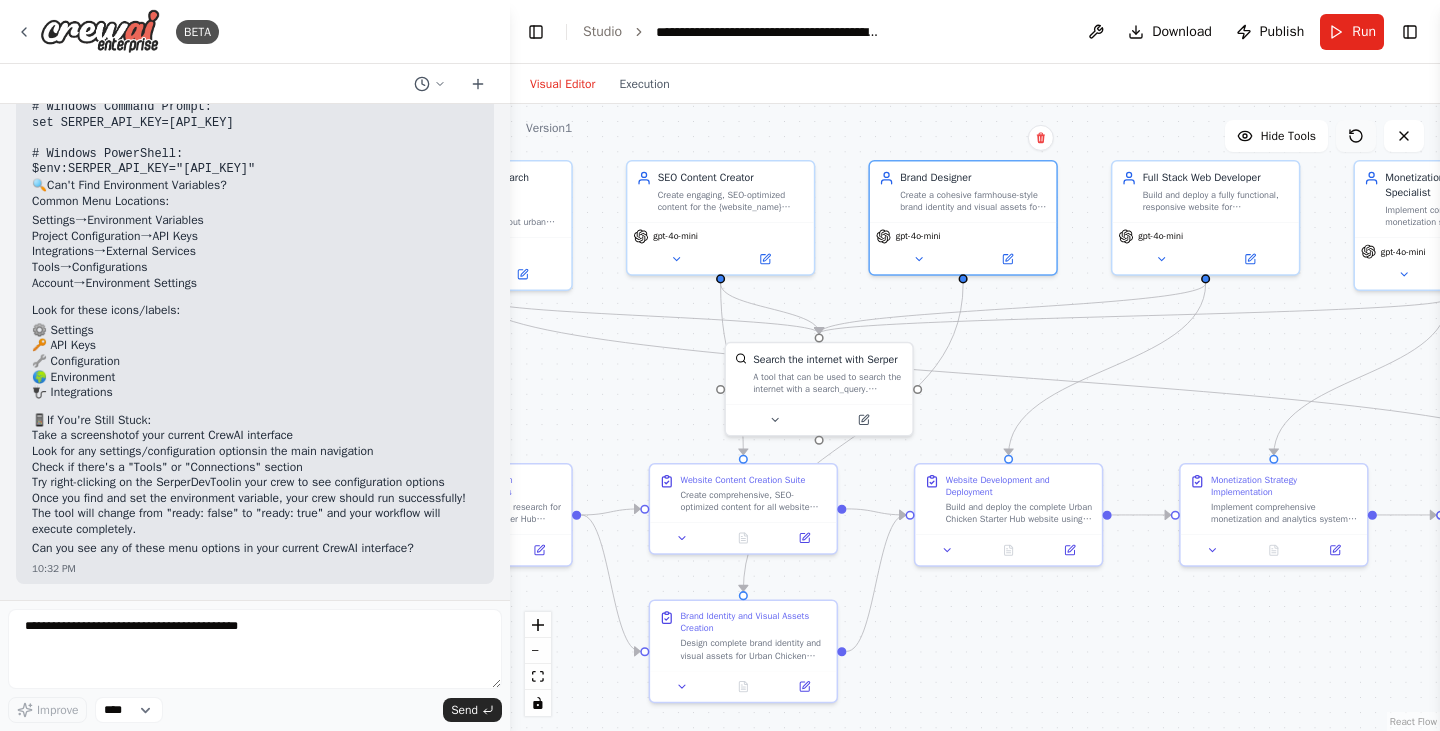 click 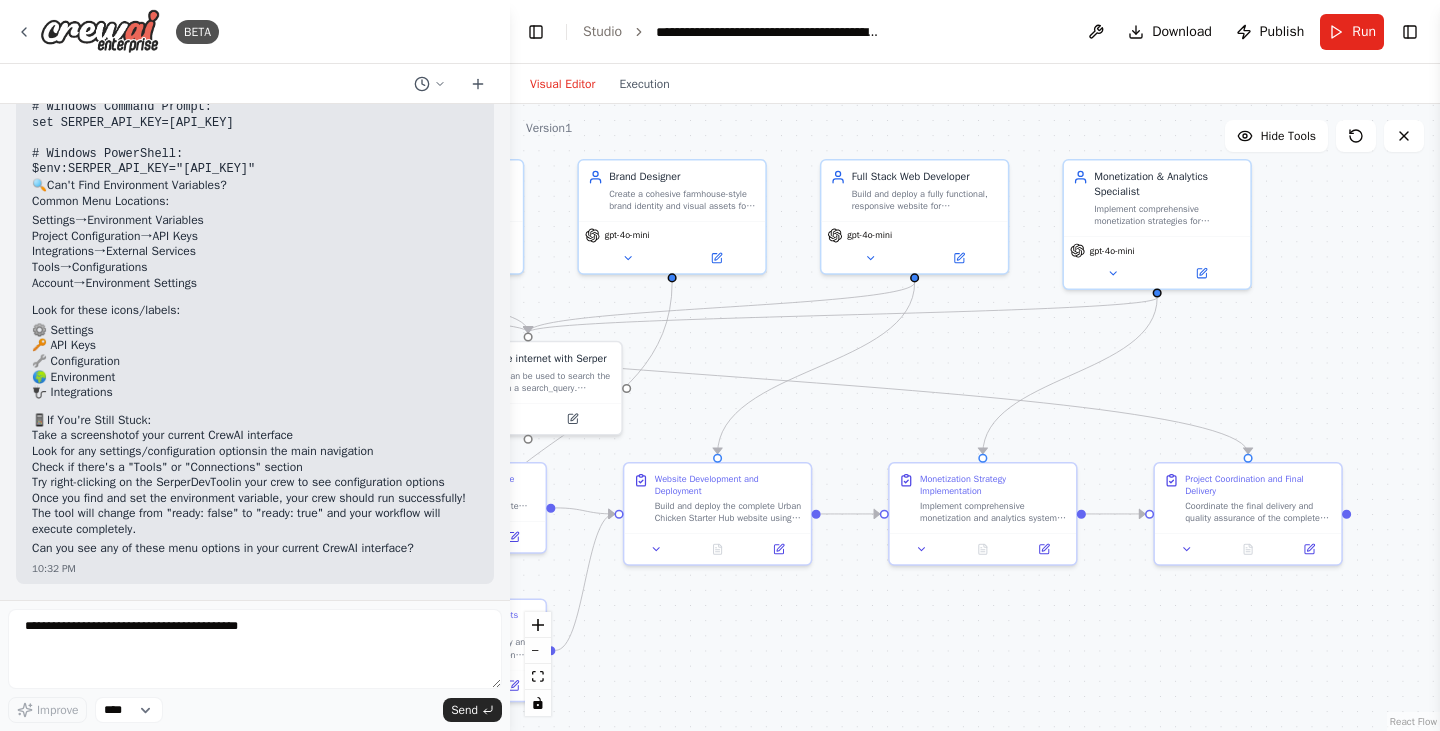 drag, startPoint x: 1191, startPoint y: 432, endPoint x: 920, endPoint y: 412, distance: 271.737 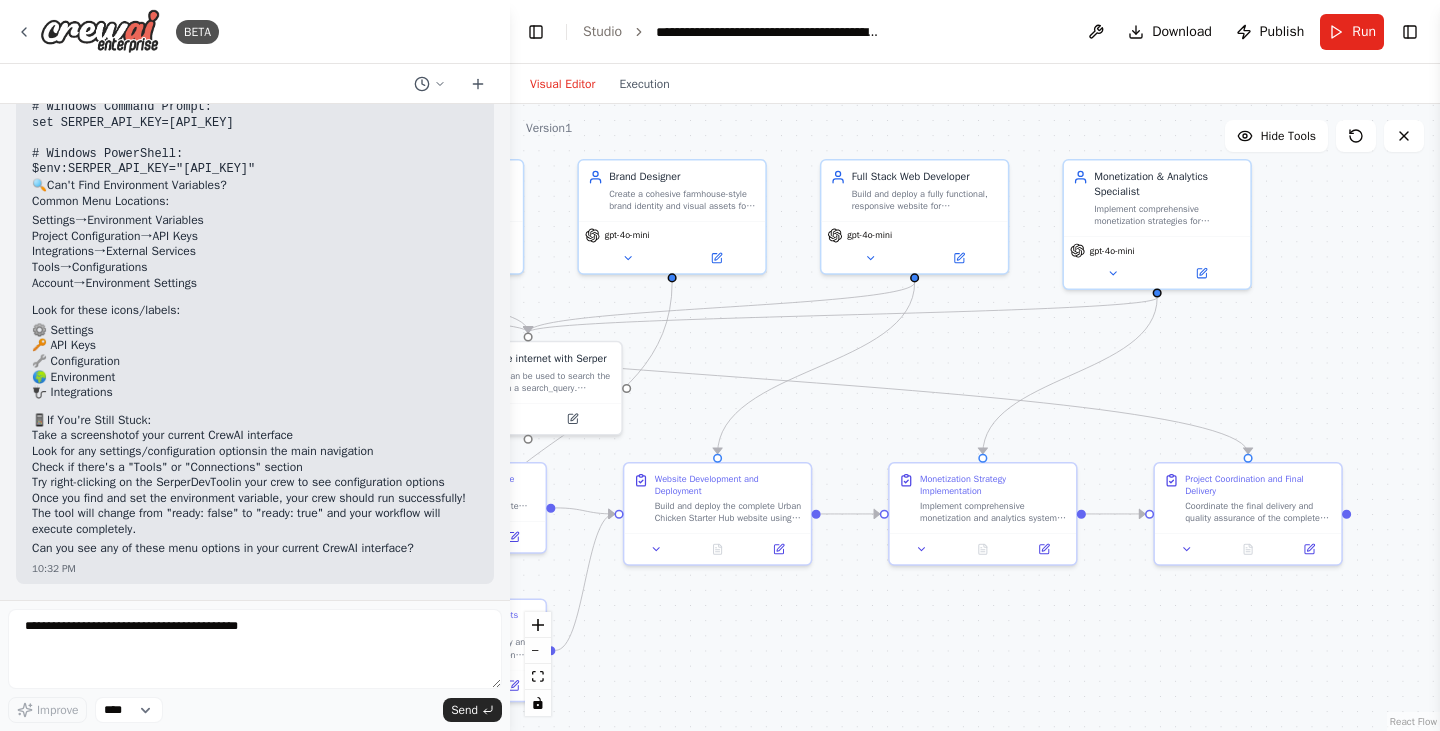 click on ".deletable-edge-delete-btn {
width: 20px;
height: 20px;
border: 0px solid #ffffff;
color: #6b7280;
background-color: #f8fafc;
cursor: pointer;
border-radius: 50%;
font-size: 12px;
padding: 3px;
display: flex;
align-items: center;
justify-content: center;
transition: all 0.2s cubic-bezier(0.4, 0, 0.2, 1);
box-shadow: 0 2px 4px rgba(0, 0, 0, 0.1);
}
.deletable-edge-delete-btn:hover {
background-color: #ef4444;
color: #ffffff;
border-color: #dc2626;
transform: scale(1.1);
box-shadow: 0 4px 12px rgba(239, 68, 68, 0.4);
}
.deletable-edge-delete-btn:active {
transform: scale(0.95);
box-shadow: 0 2px 4px rgba(239, 68, 68, 0.3);
}
Urban Chicken Research Specialist gpt-4o-mini Read website content" at bounding box center (975, 417) 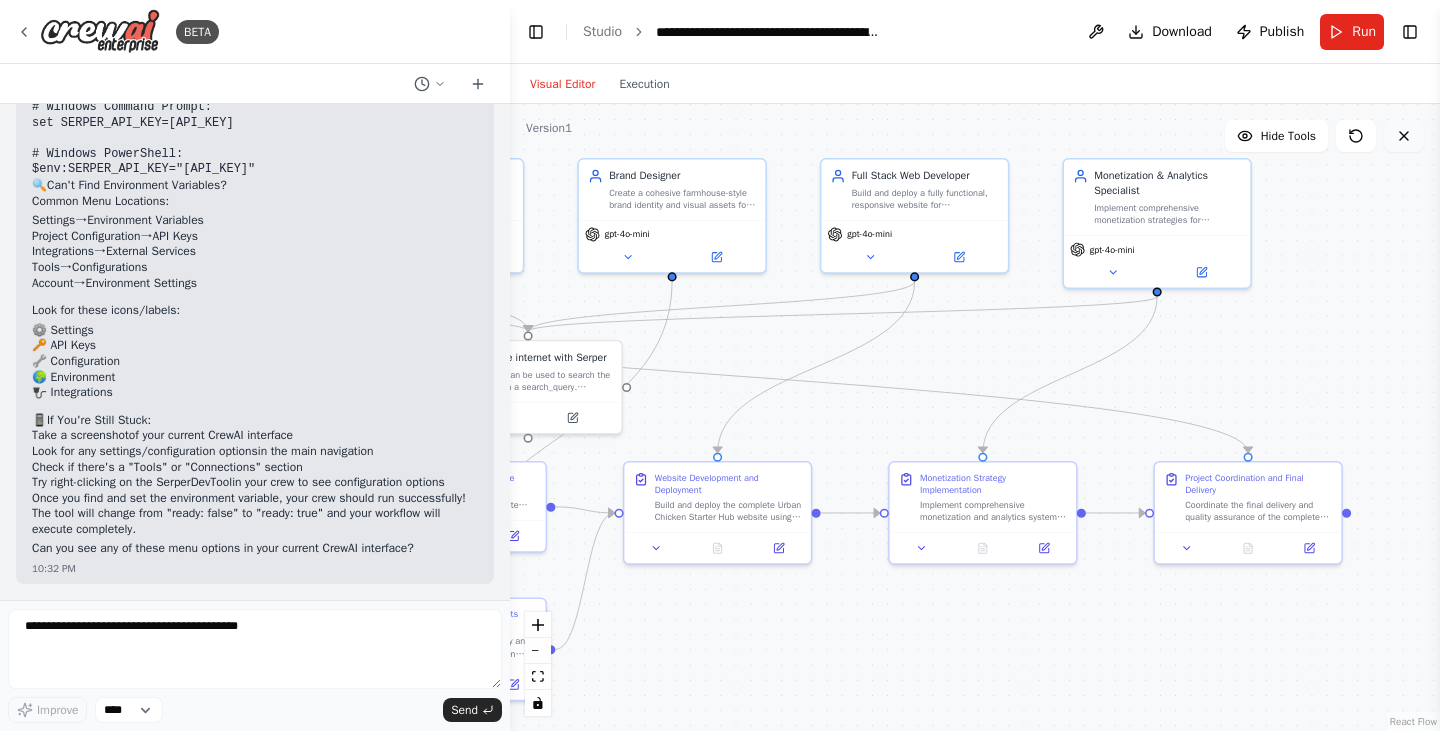 click 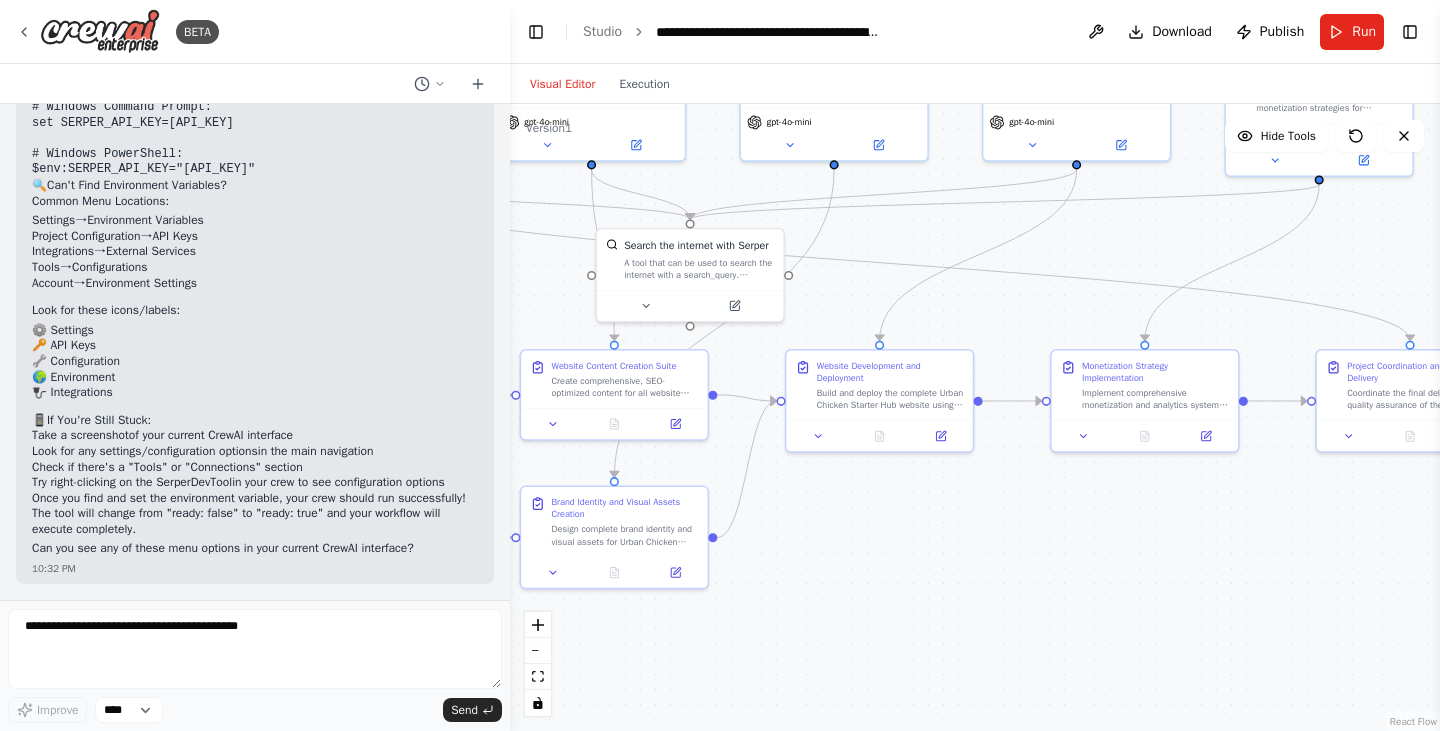 drag, startPoint x: 1266, startPoint y: 386, endPoint x: 1429, endPoint y: 274, distance: 197.77007 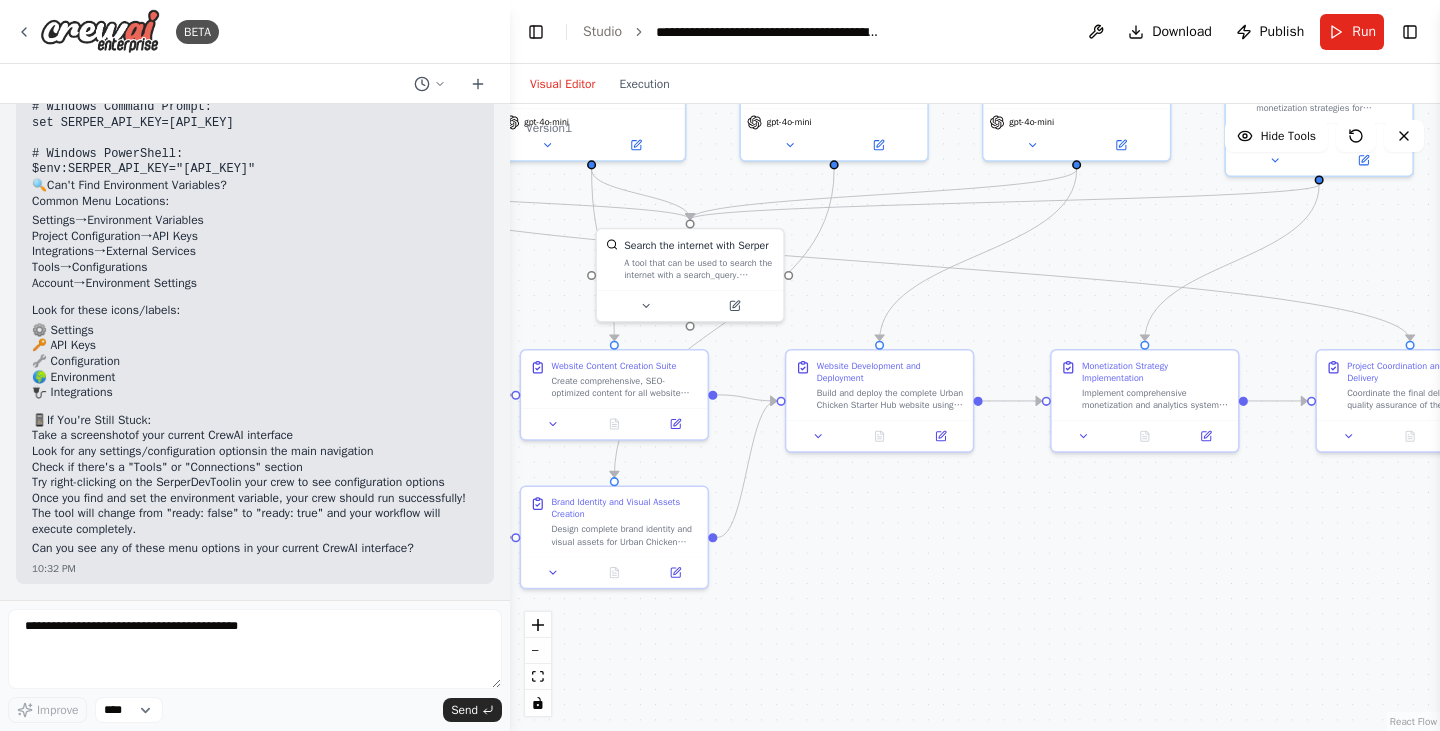 click on ".deletable-edge-delete-btn {
width: 20px;
height: 20px;
border: 0px solid #ffffff;
color: #6b7280;
background-color: #f8fafc;
cursor: pointer;
border-radius: 50%;
font-size: 12px;
padding: 3px;
display: flex;
align-items: center;
justify-content: center;
transition: all 0.2s cubic-bezier(0.4, 0, 0.2, 1);
box-shadow: 0 2px 4px rgba(0, 0, 0, 0.1);
}
.deletable-edge-delete-btn:hover {
background-color: #ef4444;
color: #ffffff;
border-color: #dc2626;
transform: scale(1.1);
box-shadow: 0 4px 12px rgba(239, 68, 68, 0.4);
}
.deletable-edge-delete-btn:active {
transform: scale(0.95);
box-shadow: 0 2px 4px rgba(239, 68, 68, 0.3);
}
Urban Chicken Research Specialist gpt-4o-mini Read website content" at bounding box center (975, 417) 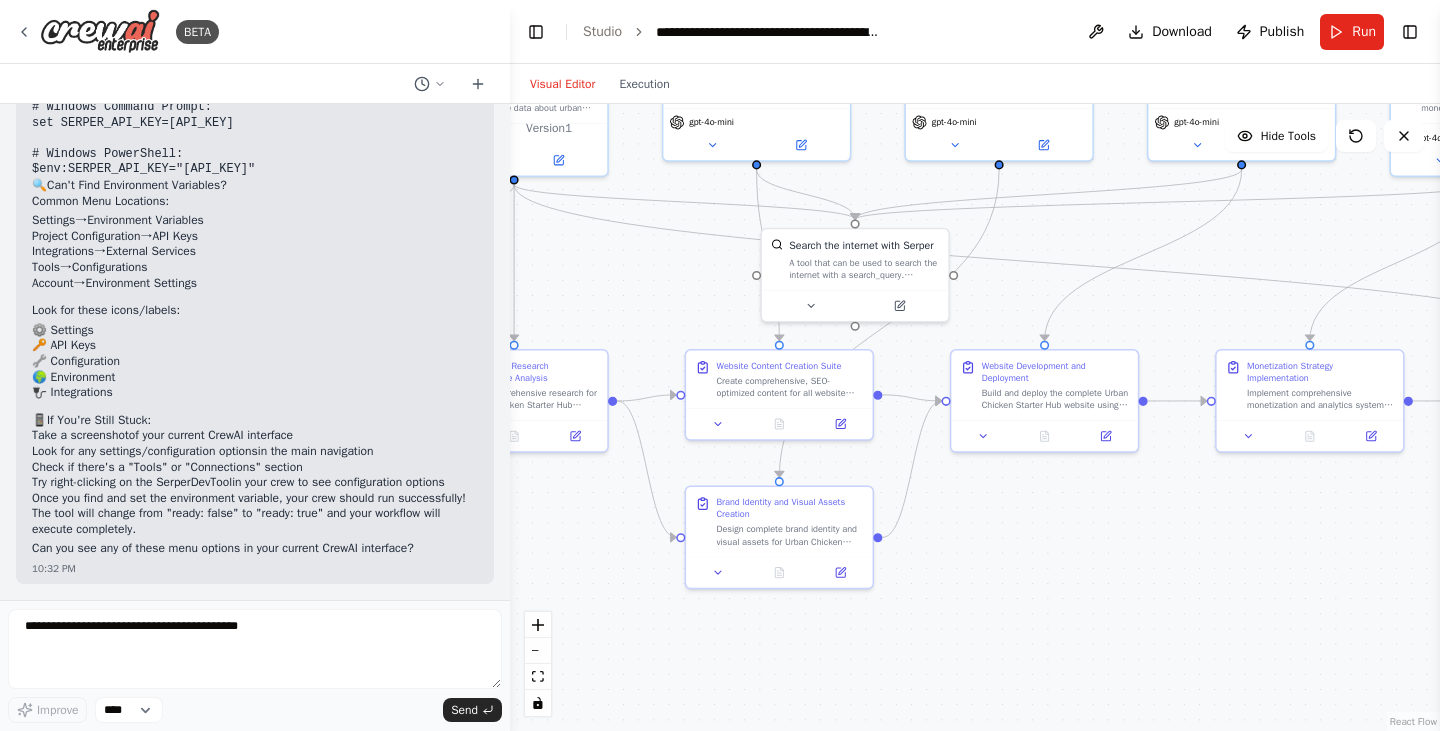 drag, startPoint x: 985, startPoint y: 594, endPoint x: 1372, endPoint y: 616, distance: 387.62482 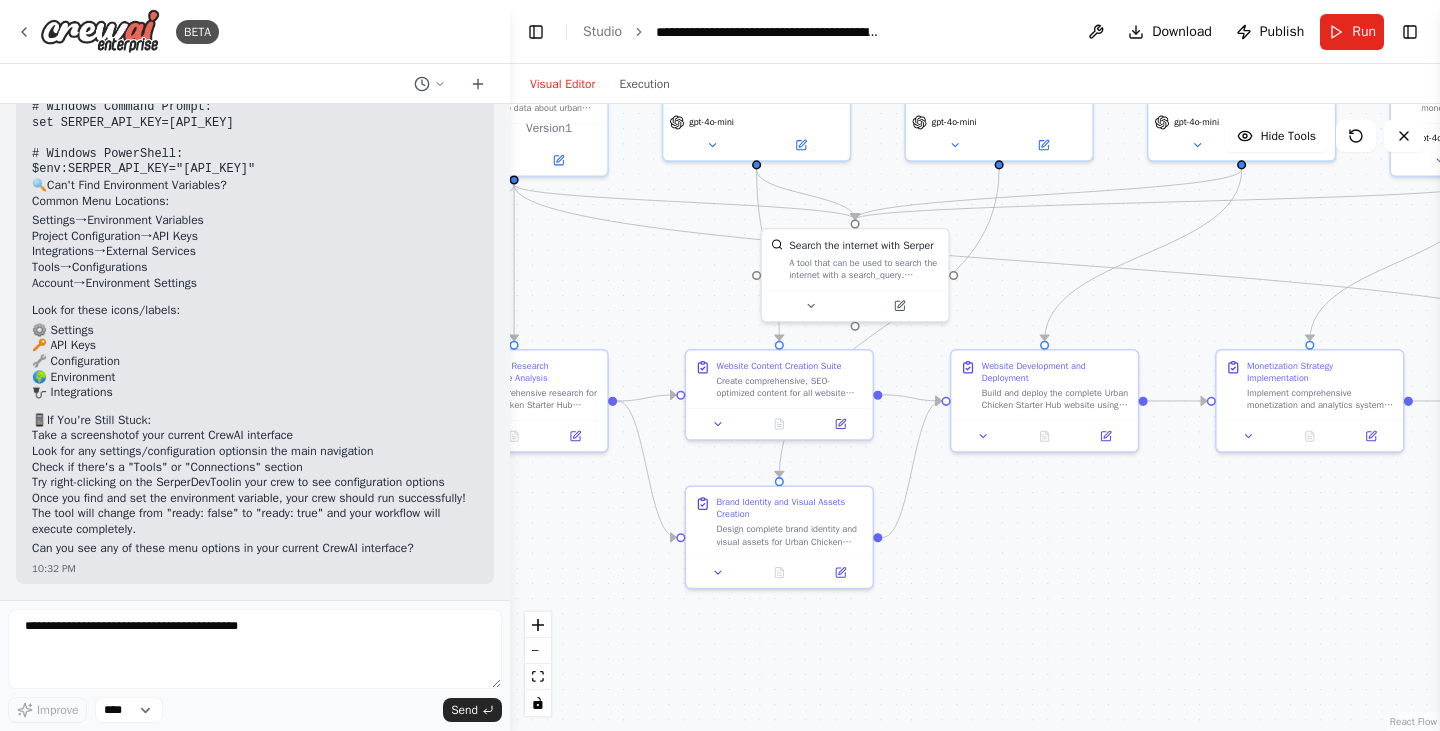 click on ".deletable-edge-delete-btn {
width: 20px;
height: 20px;
border: 0px solid #ffffff;
color: #6b7280;
background-color: #f8fafc;
cursor: pointer;
border-radius: 50%;
font-size: 12px;
padding: 3px;
display: flex;
align-items: center;
justify-content: center;
transition: all 0.2s cubic-bezier(0.4, 0, 0.2, 1);
box-shadow: 0 2px 4px rgba(0, 0, 0, 0.1);
}
.deletable-edge-delete-btn:hover {
background-color: #ef4444;
color: #ffffff;
border-color: #dc2626;
transform: scale(1.1);
box-shadow: 0 4px 12px rgba(239, 68, 68, 0.4);
}
.deletable-edge-delete-btn:active {
transform: scale(0.95);
box-shadow: 0 2px 4px rgba(239, 68, 68, 0.3);
}
Urban Chicken Research Specialist gpt-4o-mini Read website content" at bounding box center [975, 417] 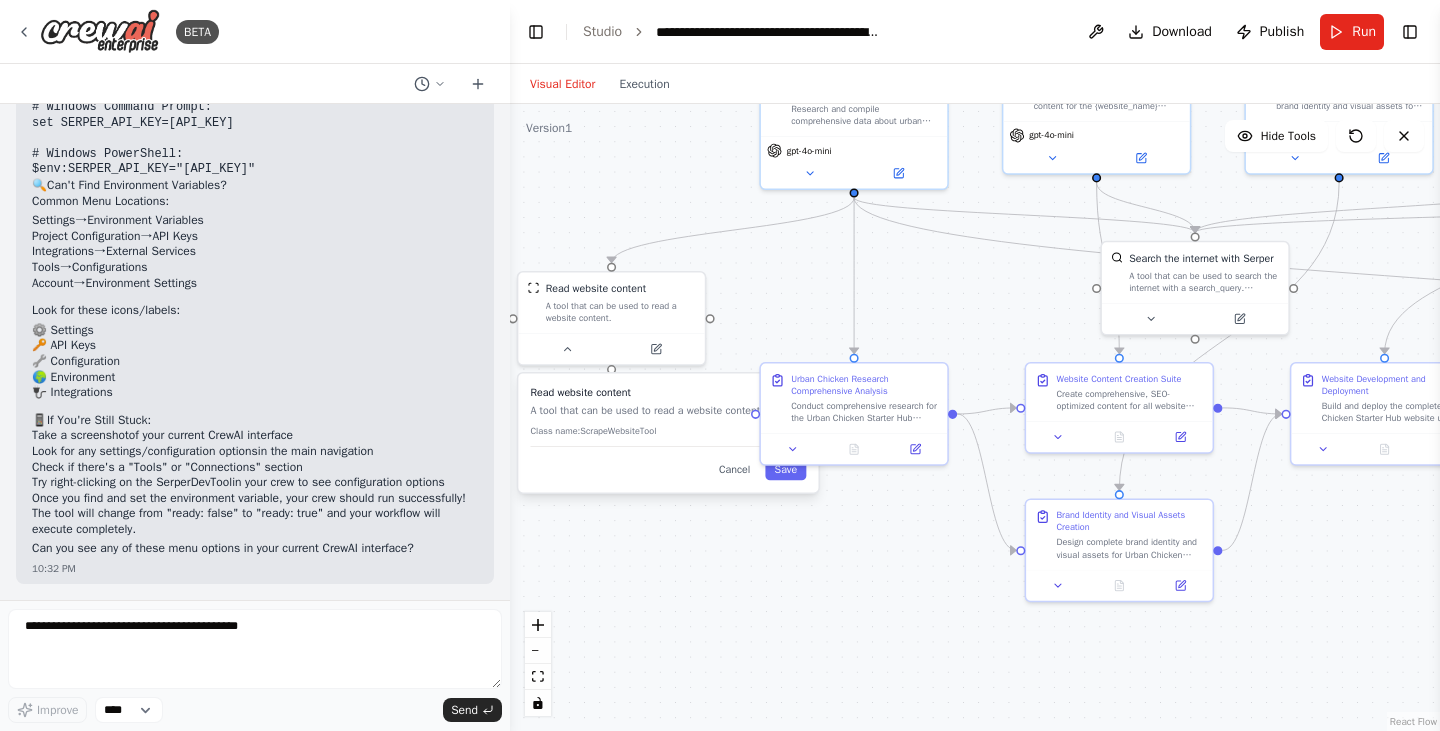 drag, startPoint x: 884, startPoint y: 281, endPoint x: 943, endPoint y: 268, distance: 60.41523 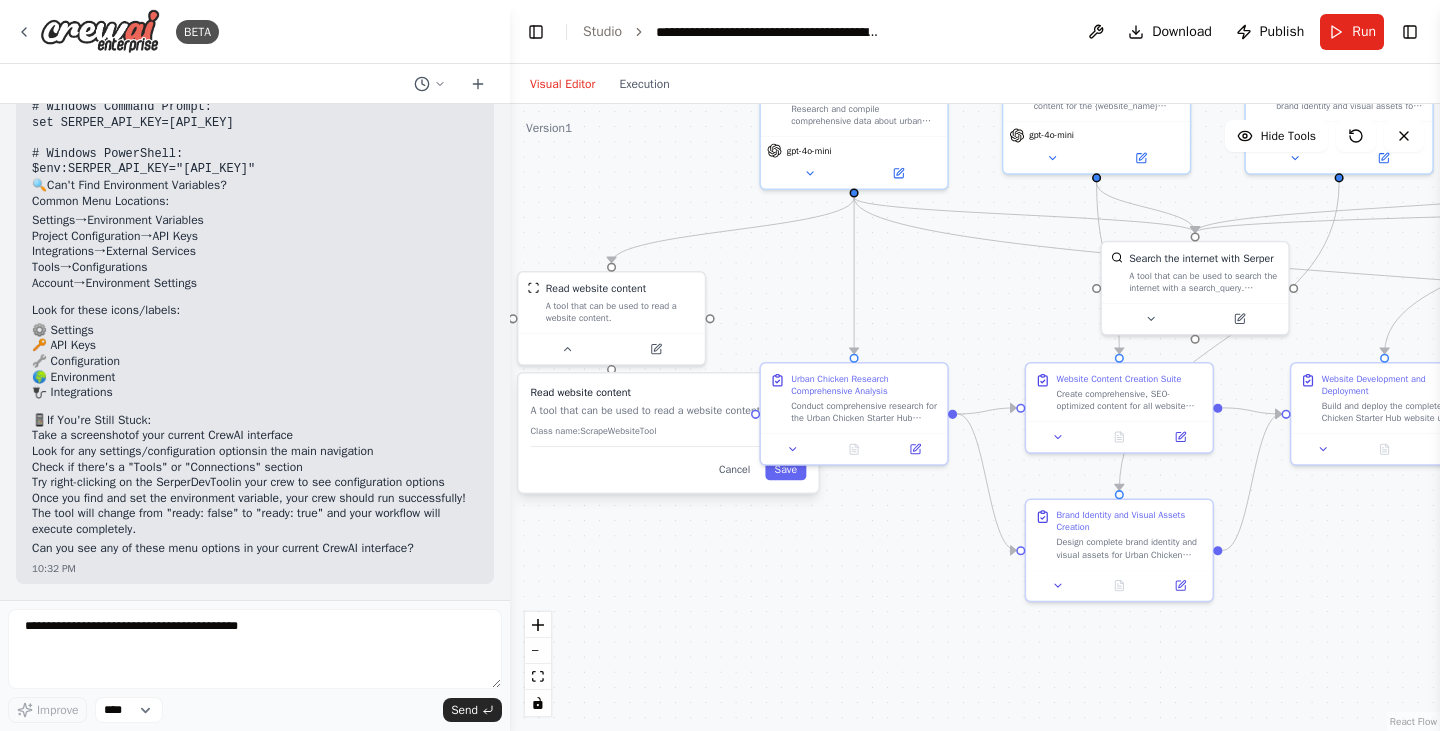click on ".deletable-edge-delete-btn {
width: 20px;
height: 20px;
border: 0px solid #ffffff;
color: #6b7280;
background-color: #f8fafc;
cursor: pointer;
border-radius: 50%;
font-size: 12px;
padding: 3px;
display: flex;
align-items: center;
justify-content: center;
transition: all 0.2s cubic-bezier(0.4, 0, 0.2, 1);
box-shadow: 0 2px 4px rgba(0, 0, 0, 0.1);
}
.deletable-edge-delete-btn:hover {
background-color: #ef4444;
color: #ffffff;
border-color: #dc2626;
transform: scale(1.1);
box-shadow: 0 4px 12px rgba(239, 68, 68, 0.4);
}
.deletable-edge-delete-btn:active {
transform: scale(0.95);
box-shadow: 0 2px 4px rgba(239, 68, 68, 0.3);
}
Urban Chicken Research Specialist gpt-4o-mini Read website content" at bounding box center [975, 417] 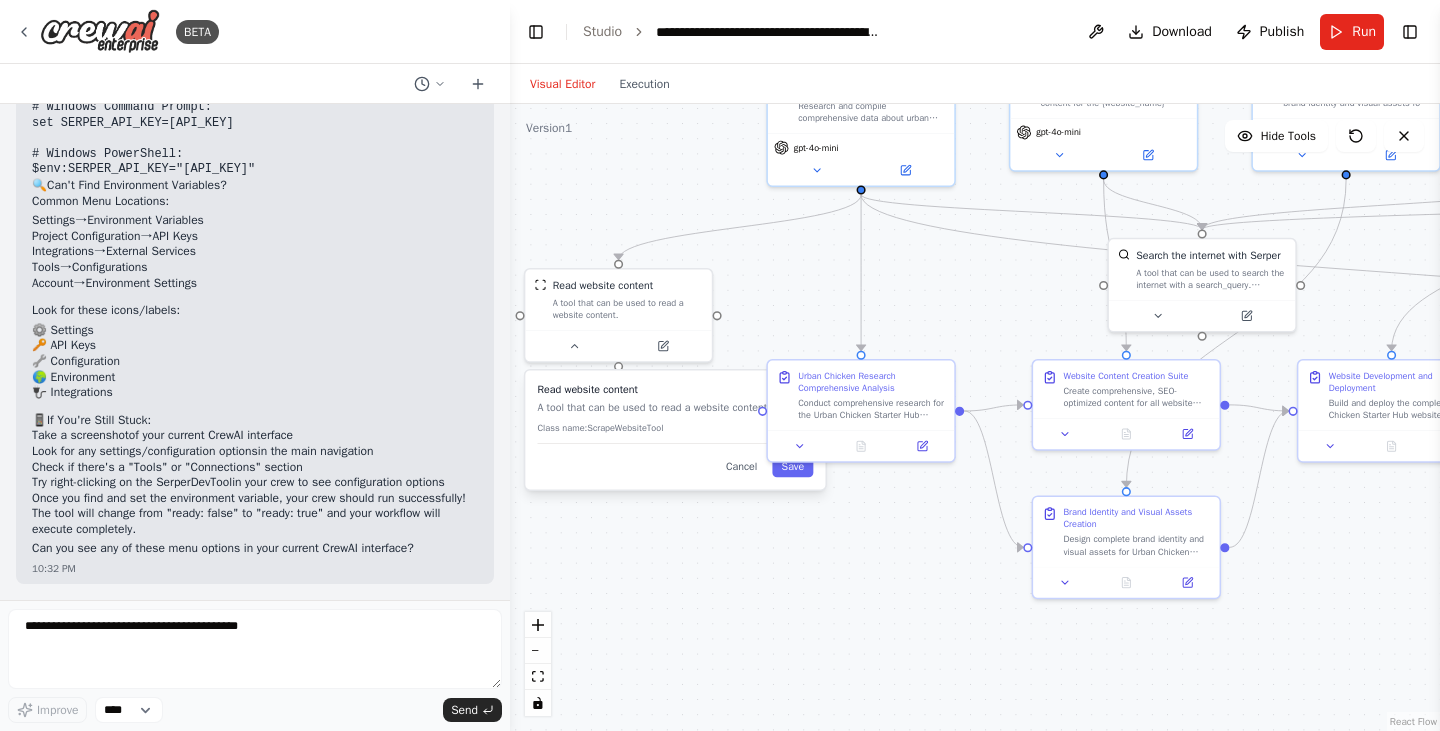 click on "Read website content A tool that can be used to read a website content. Class name:  ScrapeWebsiteTool Cancel Save" at bounding box center [675, 429] 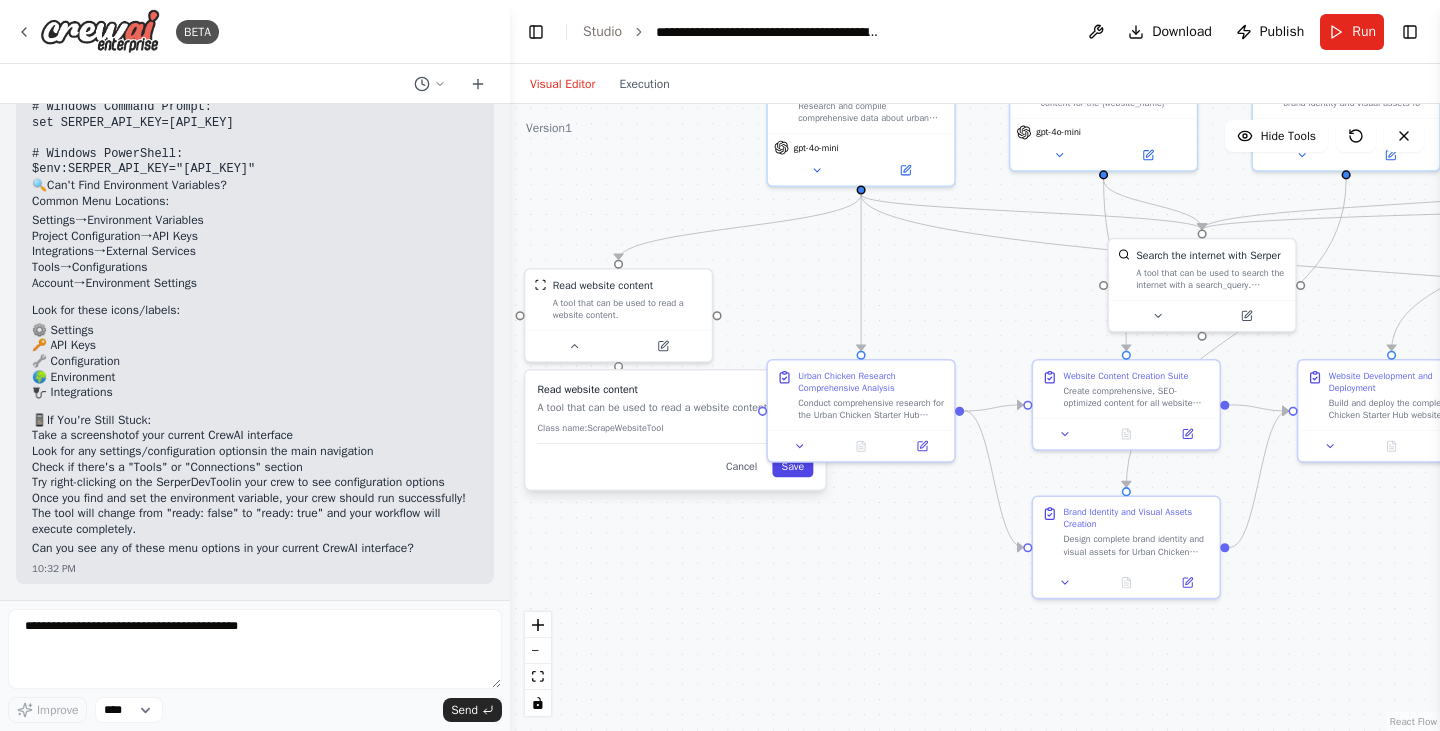 click on "Save" at bounding box center [792, 466] 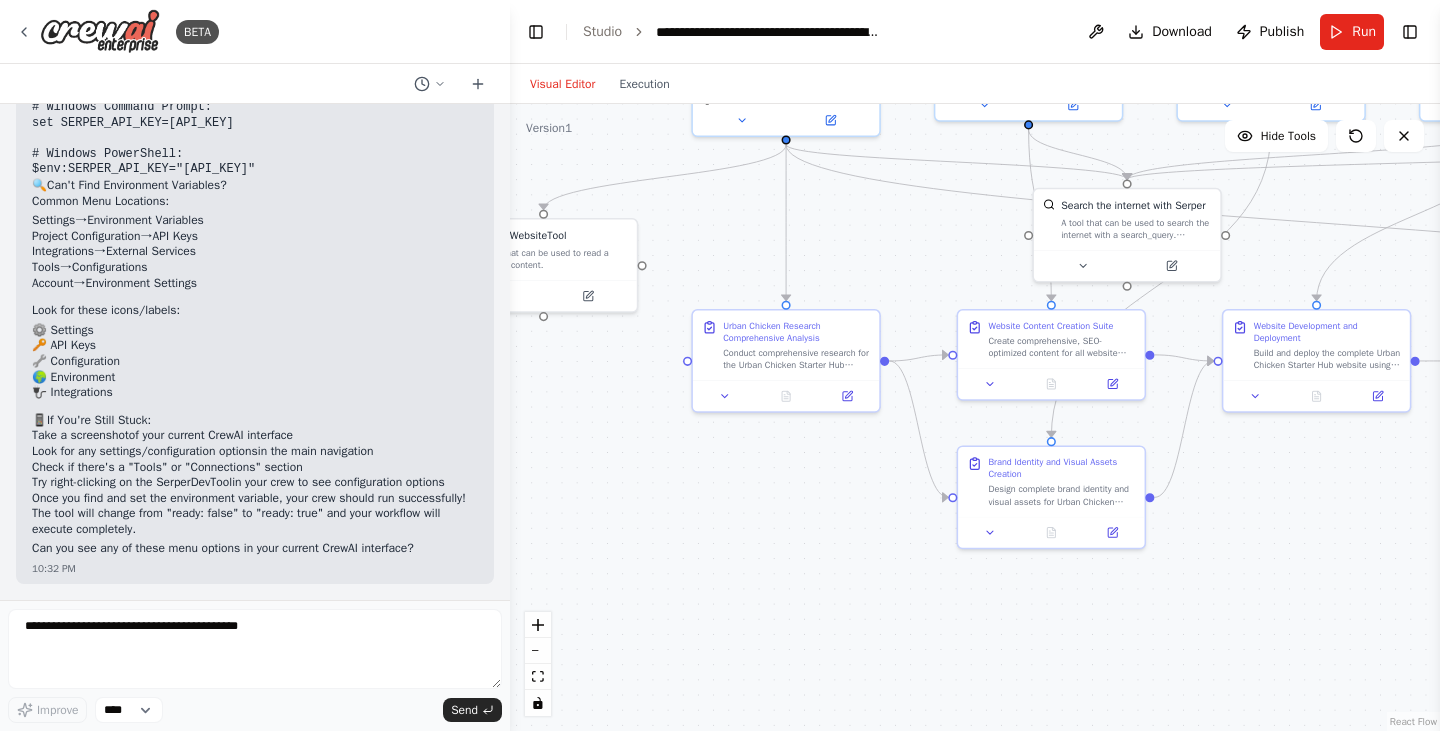 drag, startPoint x: 671, startPoint y: 615, endPoint x: 583, endPoint y: 639, distance: 91.214035 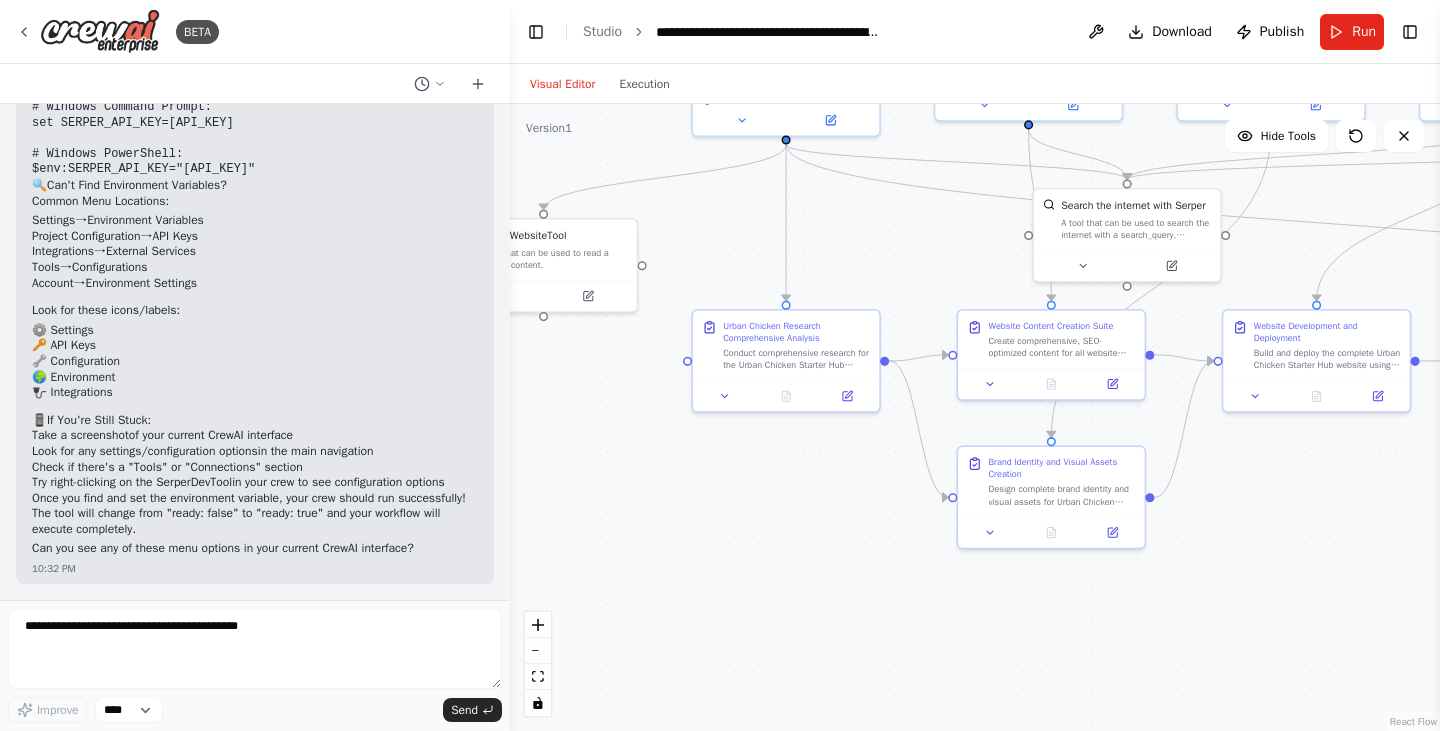 click on ".deletable-edge-delete-btn {
width: 20px;
height: 20px;
border: 0px solid #ffffff;
color: #6b7280;
background-color: #f8fafc;
cursor: pointer;
border-radius: 50%;
font-size: 12px;
padding: 3px;
display: flex;
align-items: center;
justify-content: center;
transition: all 0.2s cubic-bezier(0.4, 0, 0.2, 1);
box-shadow: 0 2px 4px rgba(0, 0, 0, 0.1);
}
.deletable-edge-delete-btn:hover {
background-color: #ef4444;
color: #ffffff;
border-color: #dc2626;
transform: scale(1.1);
box-shadow: 0 4px 12px rgba(239, 68, 68, 0.4);
}
.deletable-edge-delete-btn:active {
transform: scale(0.95);
box-shadow: 0 2px 4px rgba(239, 68, 68, 0.3);
}
Urban Chicken Research Specialist gpt-4o-mini ScrapeWebsiteTool" at bounding box center [975, 417] 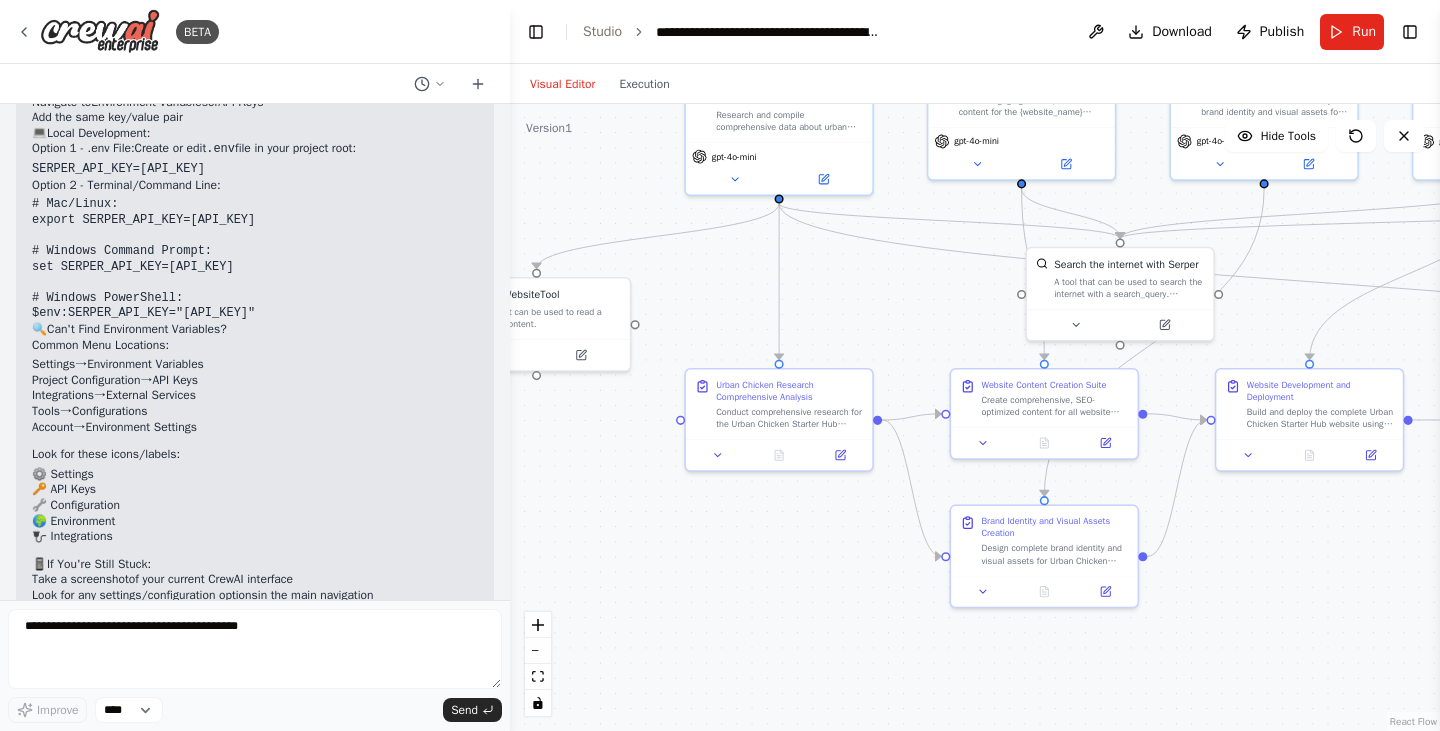 scroll, scrollTop: 8055, scrollLeft: 0, axis: vertical 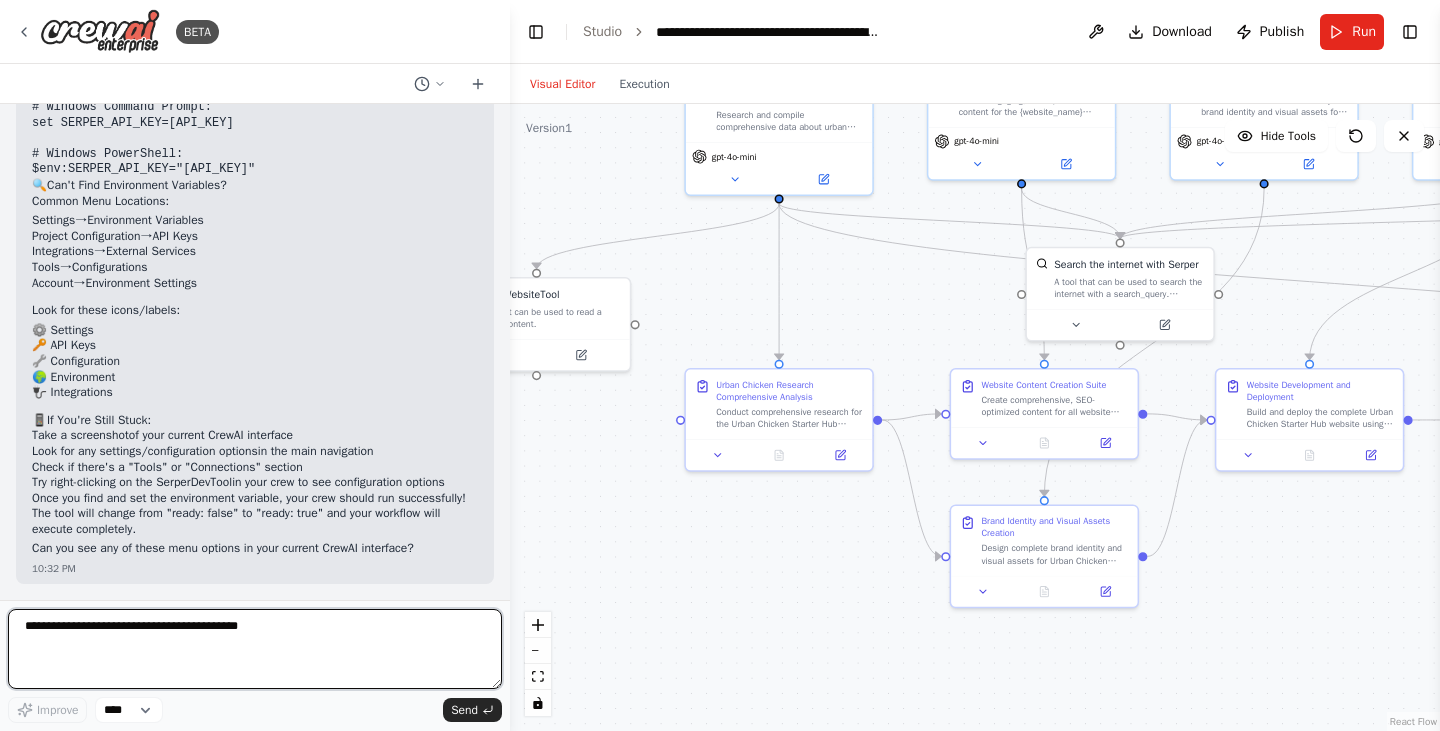 click at bounding box center (255, 649) 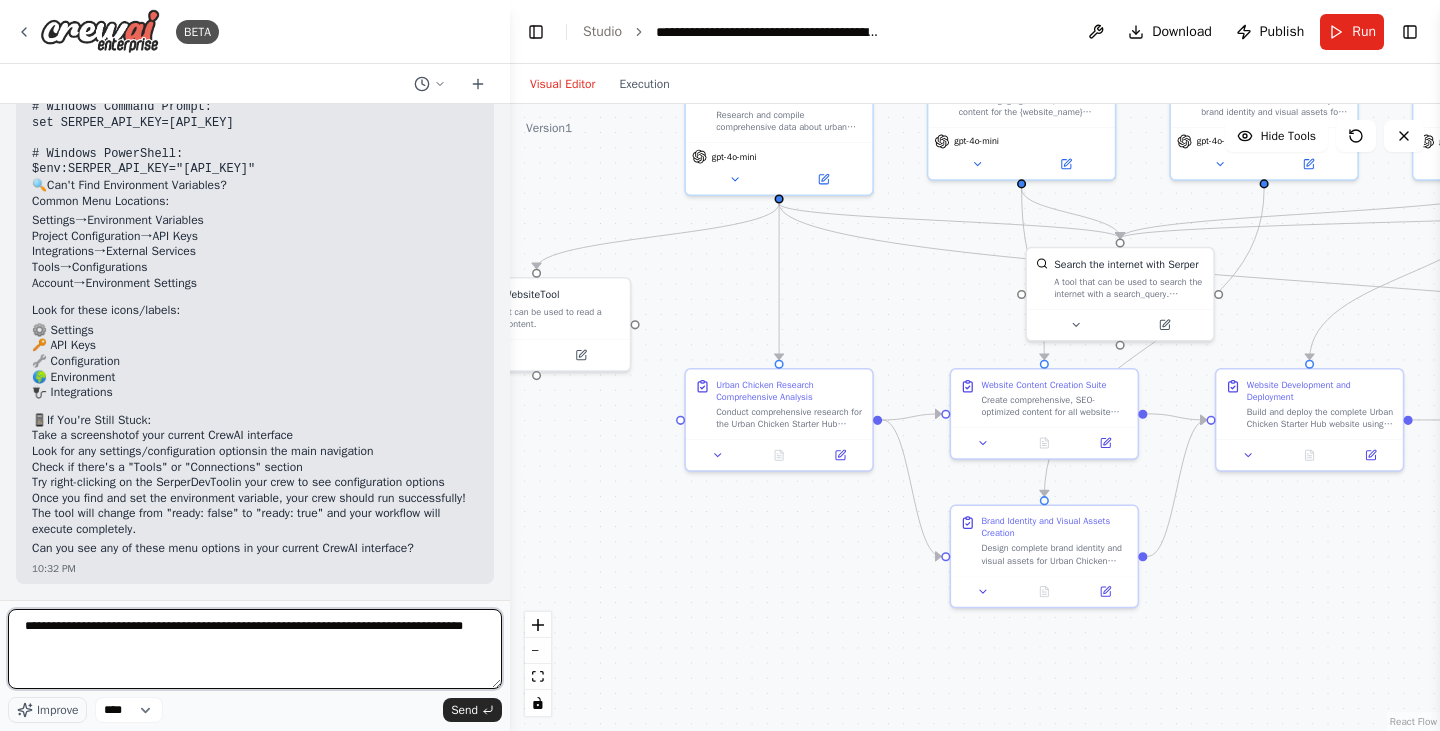 type on "**********" 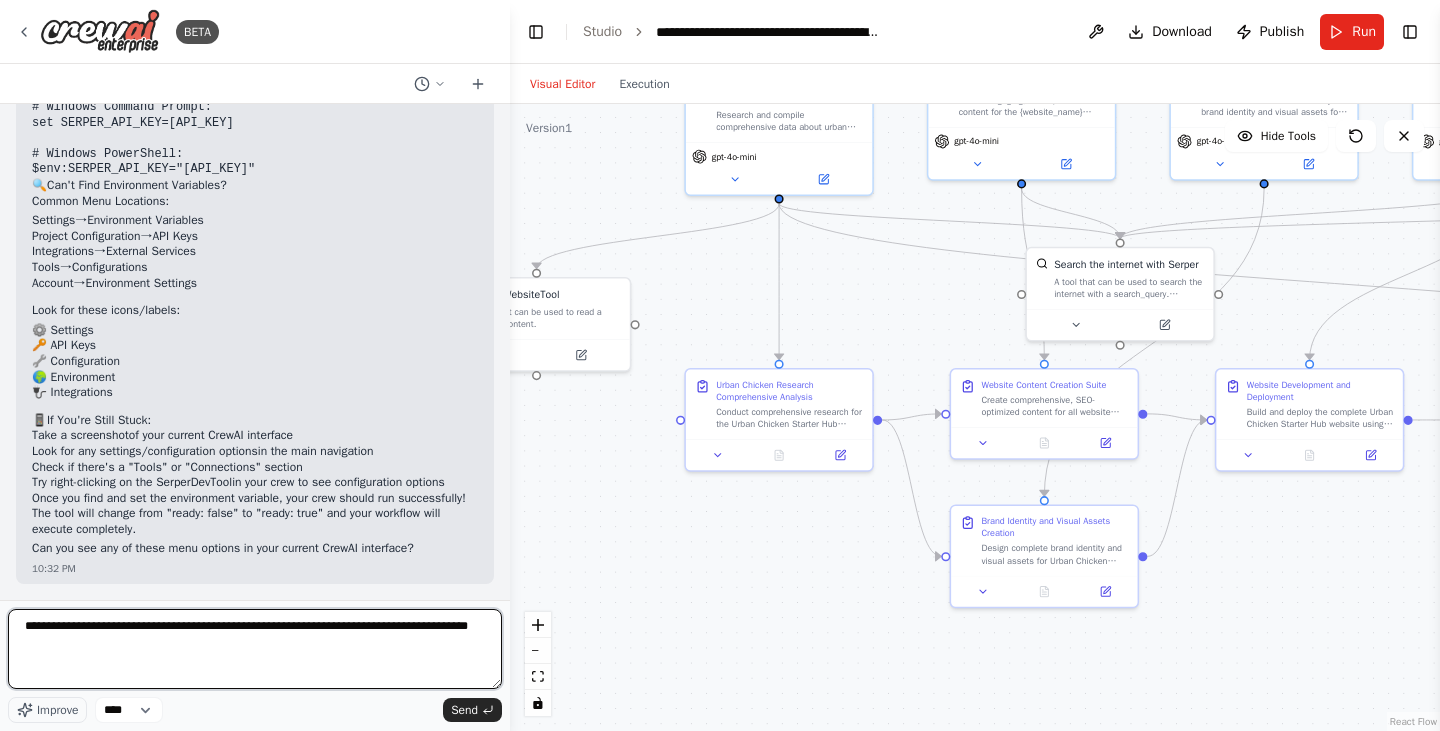 type 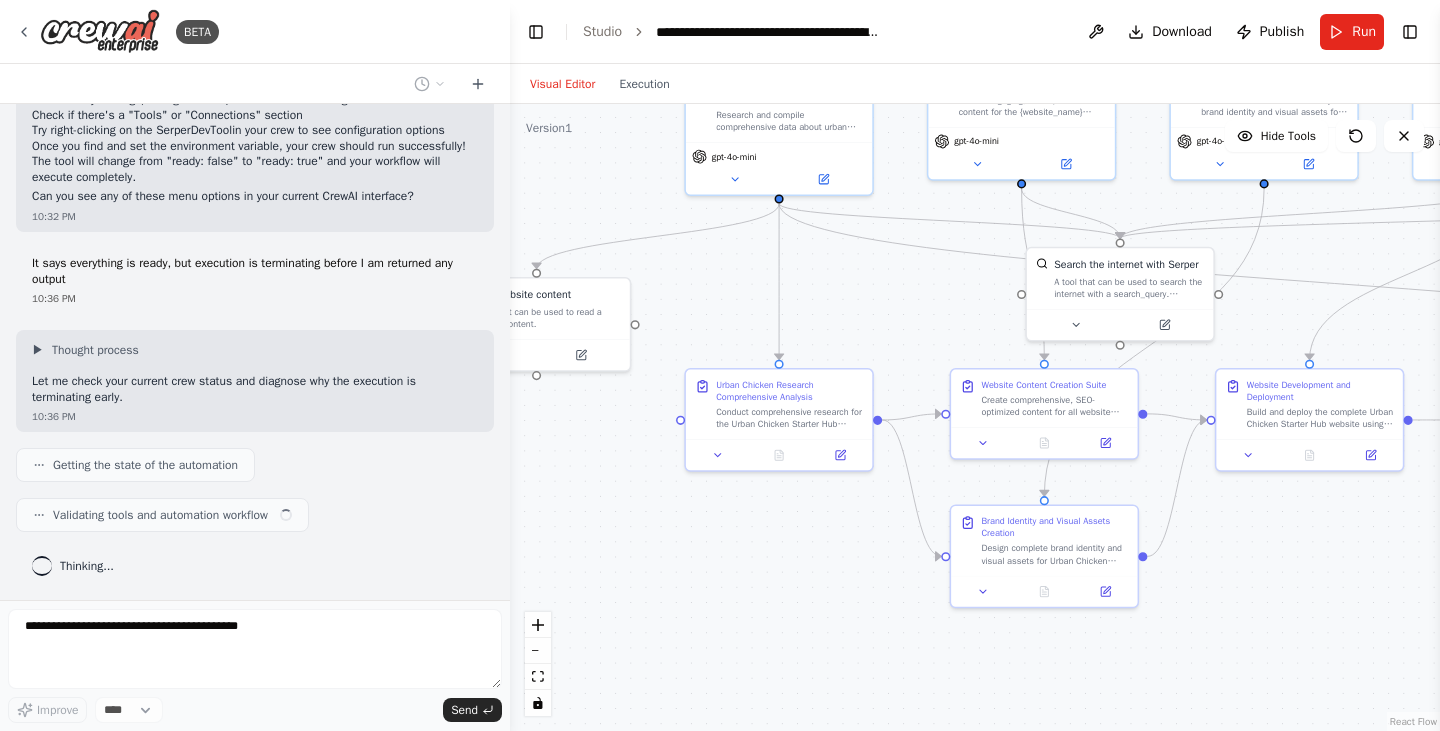 scroll, scrollTop: 8408, scrollLeft: 0, axis: vertical 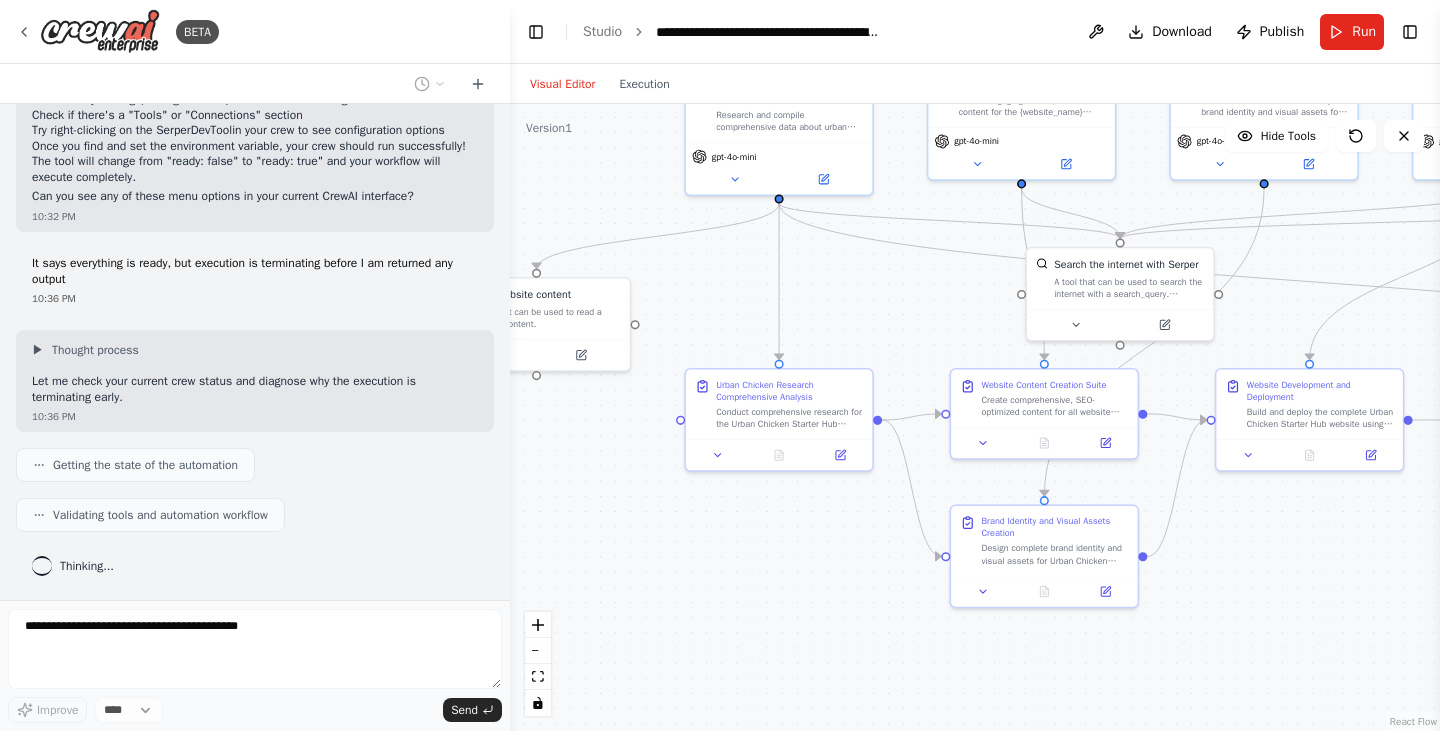 click on ".deletable-edge-delete-btn {
width: 20px;
height: 20px;
border: 0px solid #ffffff;
color: #6b7280;
background-color: #f8fafc;
cursor: pointer;
border-radius: 50%;
font-size: 12px;
padding: 3px;
display: flex;
align-items: center;
justify-content: center;
transition: all 0.2s cubic-bezier(0.4, 0, 0.2, 1);
box-shadow: 0 2px 4px rgba(0, 0, 0, 0.1);
}
.deletable-edge-delete-btn:hover {
background-color: #ef4444;
color: #ffffff;
border-color: #dc2626;
transform: scale(1.1);
box-shadow: 0 4px 12px rgba(239, 68, 68, 0.4);
}
.deletable-edge-delete-btn:active {
transform: scale(0.95);
box-shadow: 0 2px 4px rgba(239, 68, 68, 0.3);
}
Urban Chicken Research Specialist gpt-4o-mini Read website content" at bounding box center (975, 417) 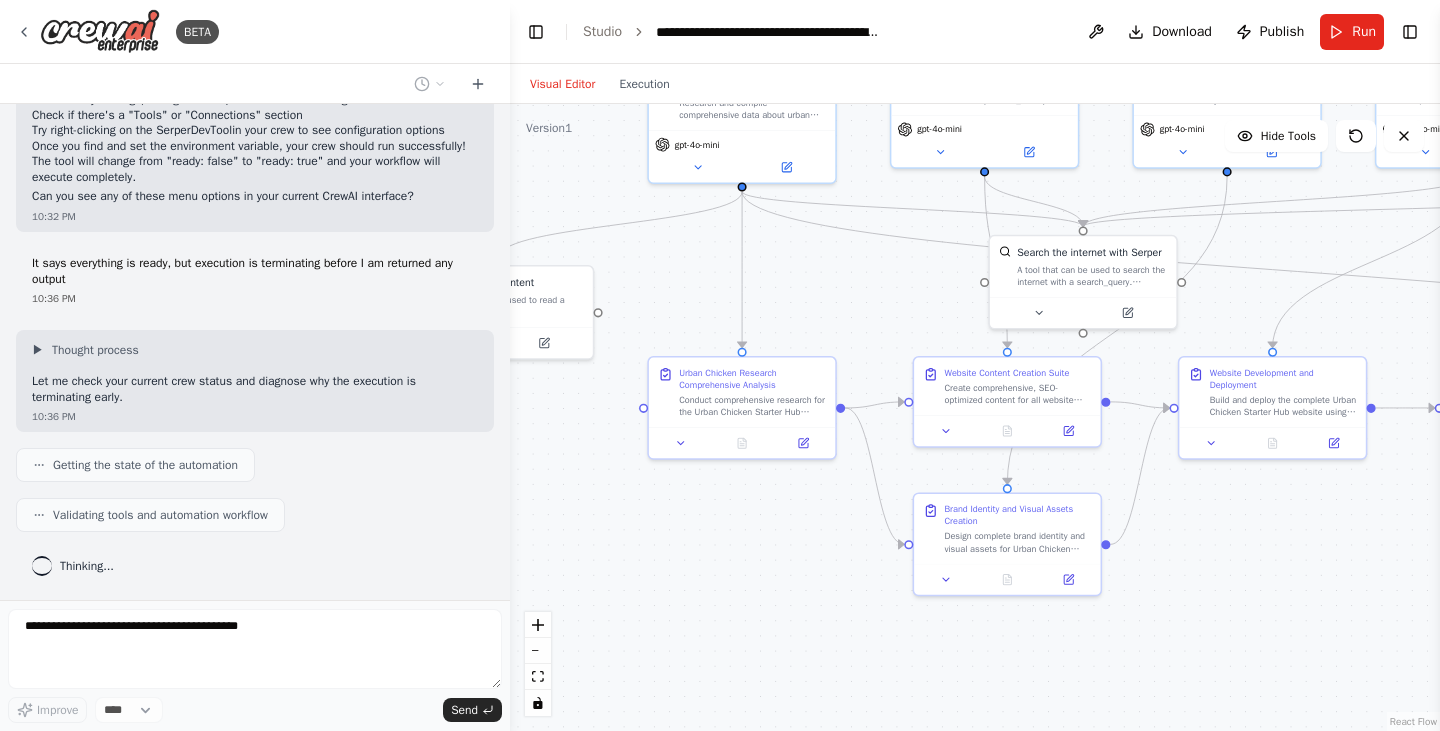 drag, startPoint x: 778, startPoint y: 579, endPoint x: 620, endPoint y: 492, distance: 180.36906 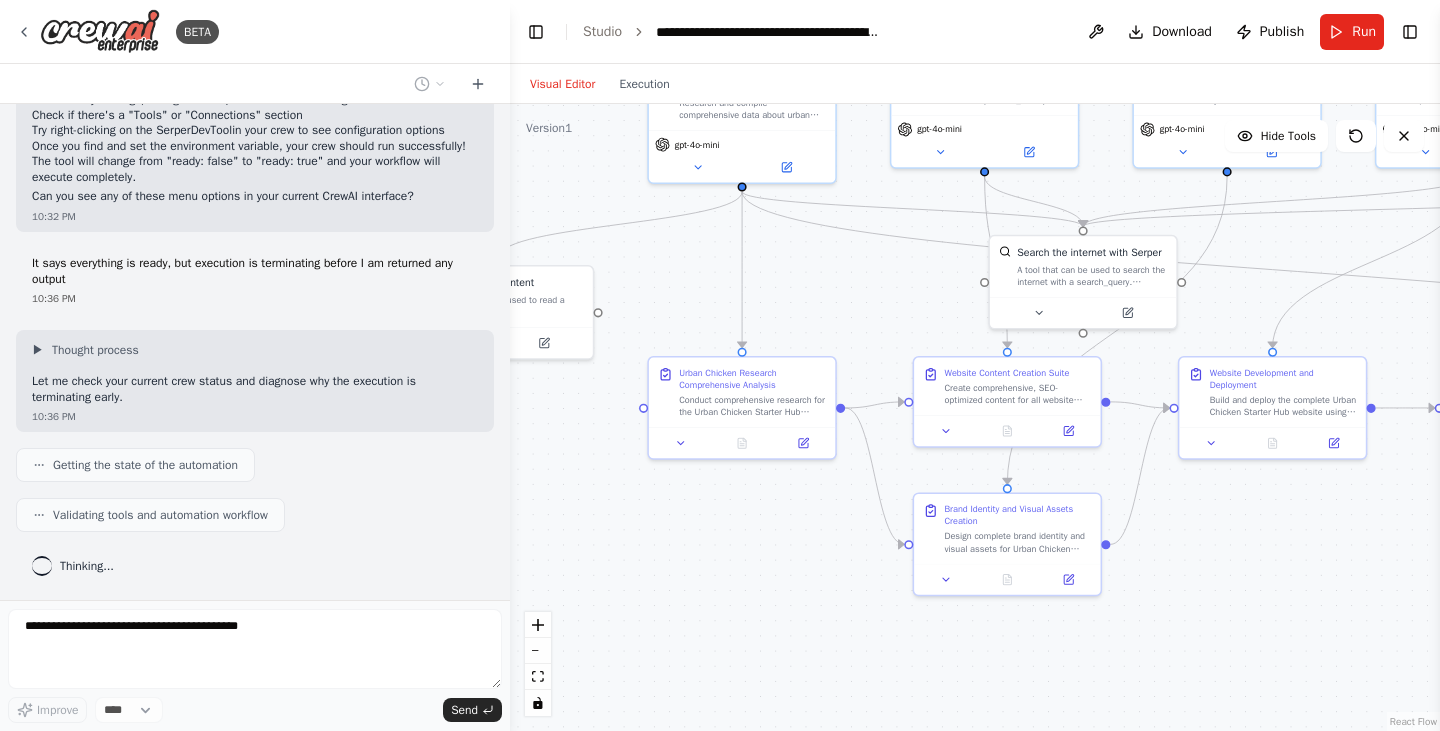 click on ".deletable-edge-delete-btn {
width: 20px;
height: 20px;
border: 0px solid #ffffff;
color: #6b7280;
background-color: #f8fafc;
cursor: pointer;
border-radius: 50%;
font-size: 12px;
padding: 3px;
display: flex;
align-items: center;
justify-content: center;
transition: all 0.2s cubic-bezier(0.4, 0, 0.2, 1);
box-shadow: 0 2px 4px rgba(0, 0, 0, 0.1);
}
.deletable-edge-delete-btn:hover {
background-color: #ef4444;
color: #ffffff;
border-color: #dc2626;
transform: scale(1.1);
box-shadow: 0 4px 12px rgba(239, 68, 68, 0.4);
}
.deletable-edge-delete-btn:active {
transform: scale(0.95);
box-shadow: 0 2px 4px rgba(239, 68, 68, 0.3);
}
Urban Chicken Research Specialist gpt-4o-mini Read website content" at bounding box center [975, 417] 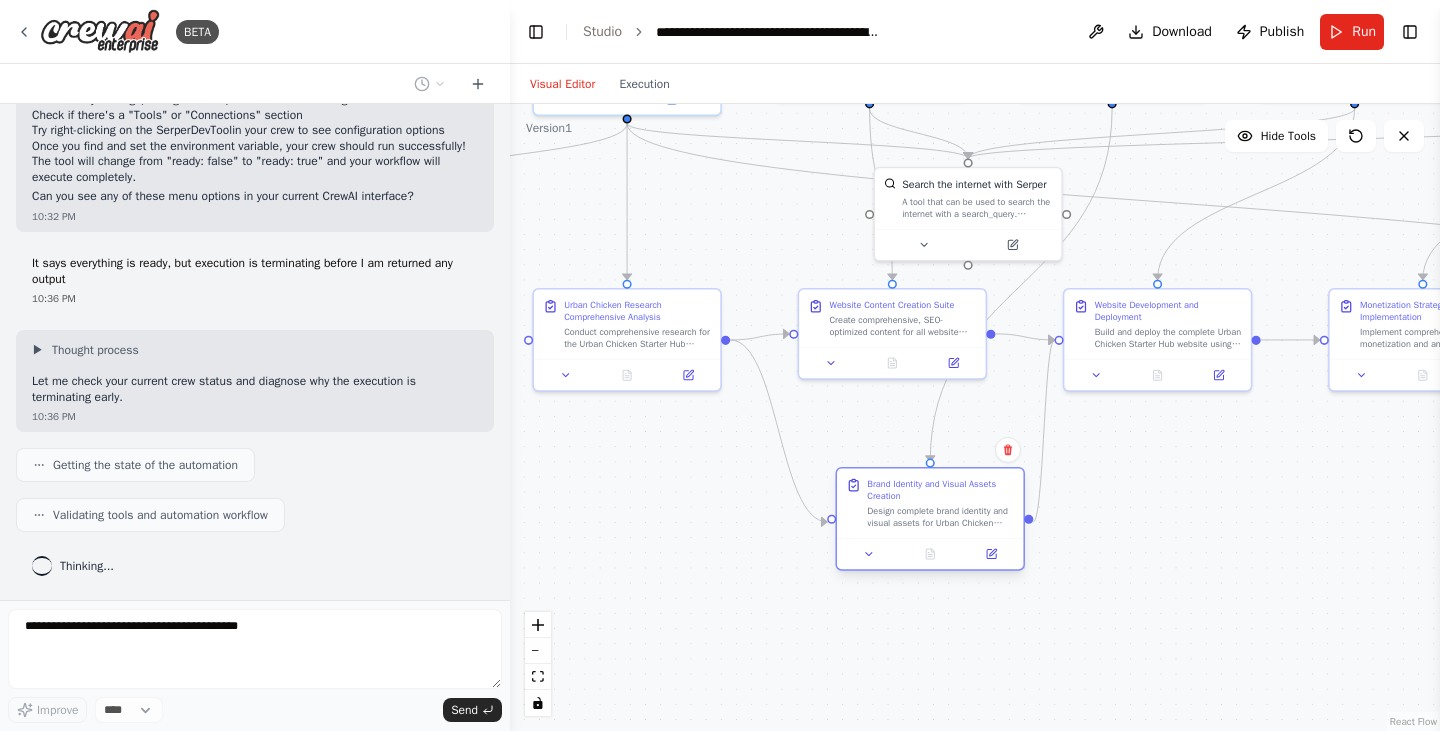 drag, startPoint x: 943, startPoint y: 453, endPoint x: 1015, endPoint y: 495, distance: 83.35467 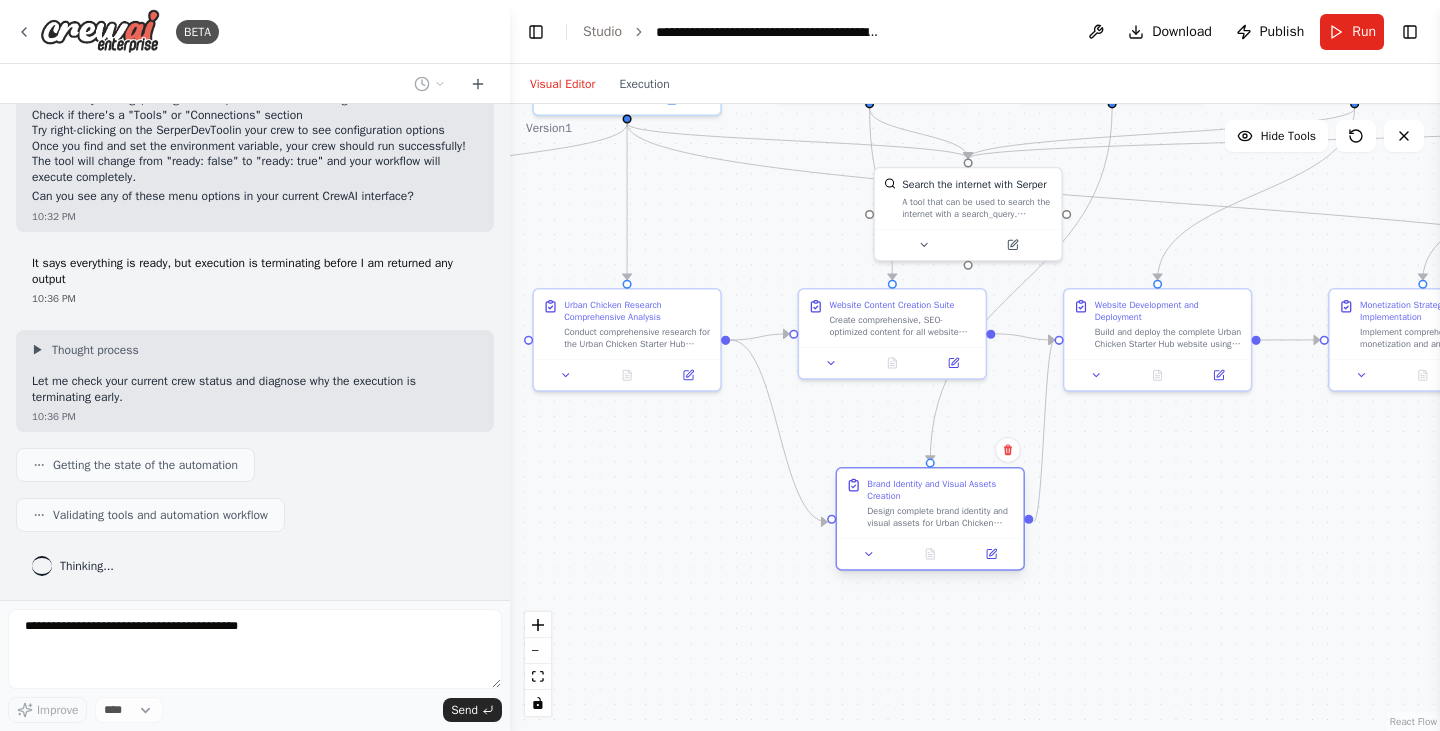click on "Brand Identity and Visual Assets Creation" at bounding box center (940, 490) 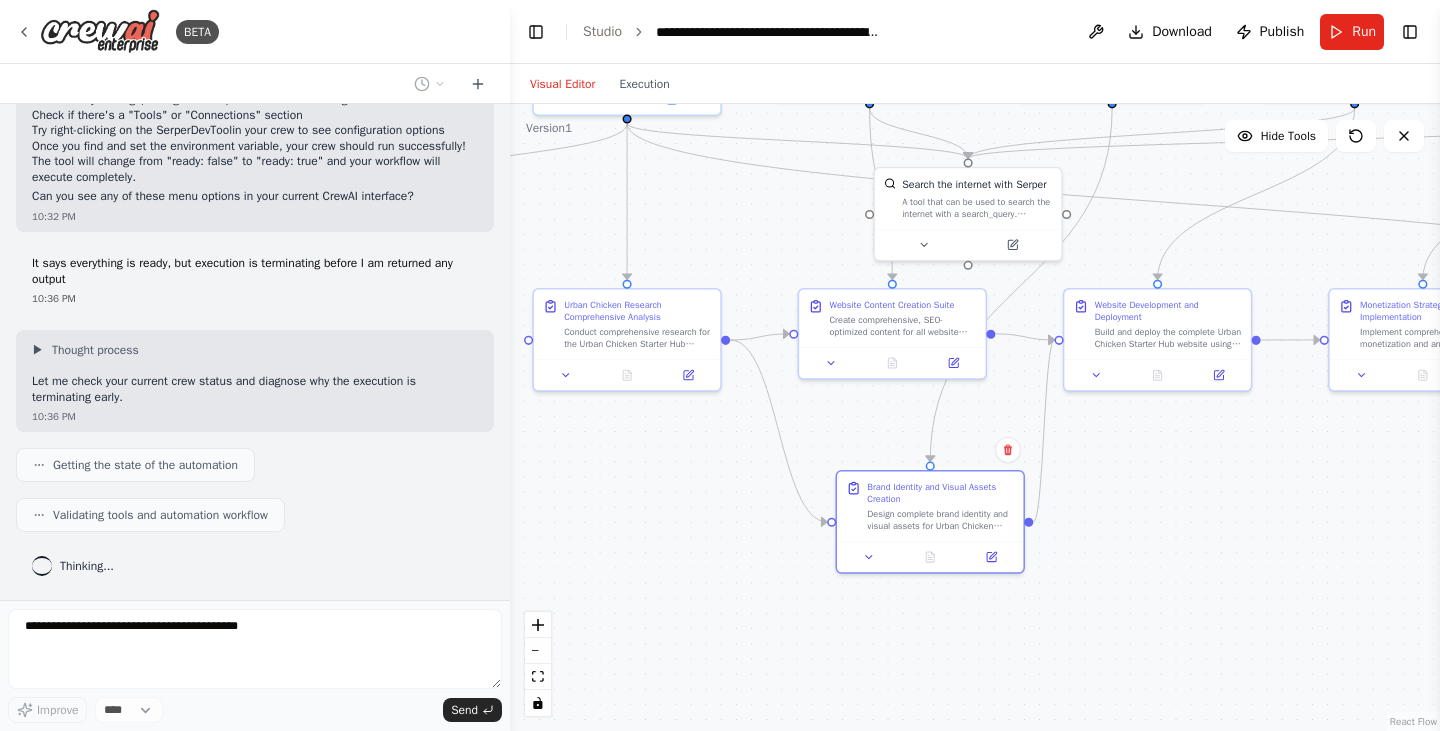 click on ".deletable-edge-delete-btn {
width: 20px;
height: 20px;
border: 0px solid #ffffff;
color: #6b7280;
background-color: #f8fafc;
cursor: pointer;
border-radius: 50%;
font-size: 12px;
padding: 3px;
display: flex;
align-items: center;
justify-content: center;
transition: all 0.2s cubic-bezier(0.4, 0, 0.2, 1);
box-shadow: 0 2px 4px rgba(0, 0, 0, 0.1);
}
.deletable-edge-delete-btn:hover {
background-color: #ef4444;
color: #ffffff;
border-color: #dc2626;
transform: scale(1.1);
box-shadow: 0 4px 12px rgba(239, 68, 68, 0.4);
}
.deletable-edge-delete-btn:active {
transform: scale(0.95);
box-shadow: 0 2px 4px rgba(239, 68, 68, 0.3);
}
Urban Chicken Research Specialist gpt-4o-mini Read website content" at bounding box center (975, 417) 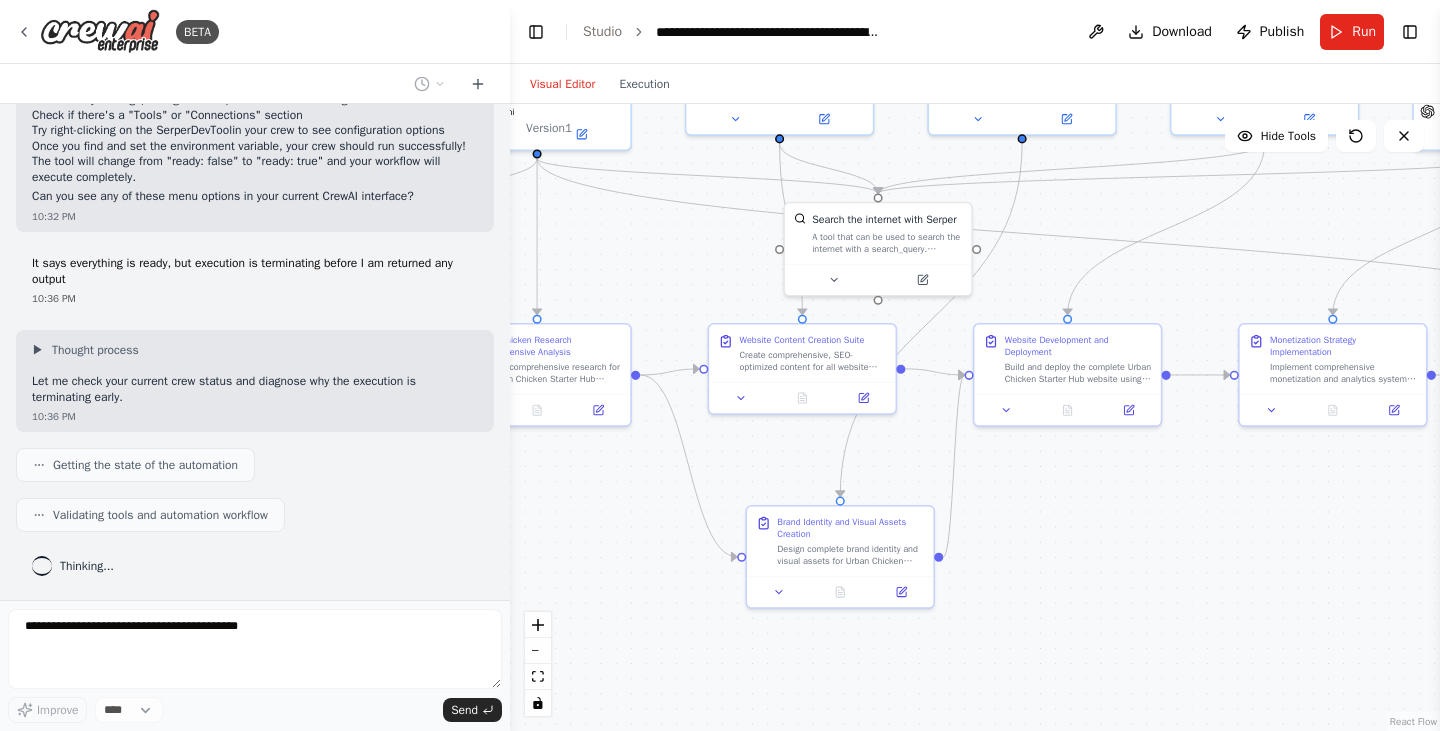drag, startPoint x: 1236, startPoint y: 494, endPoint x: 897, endPoint y: 498, distance: 339.0236 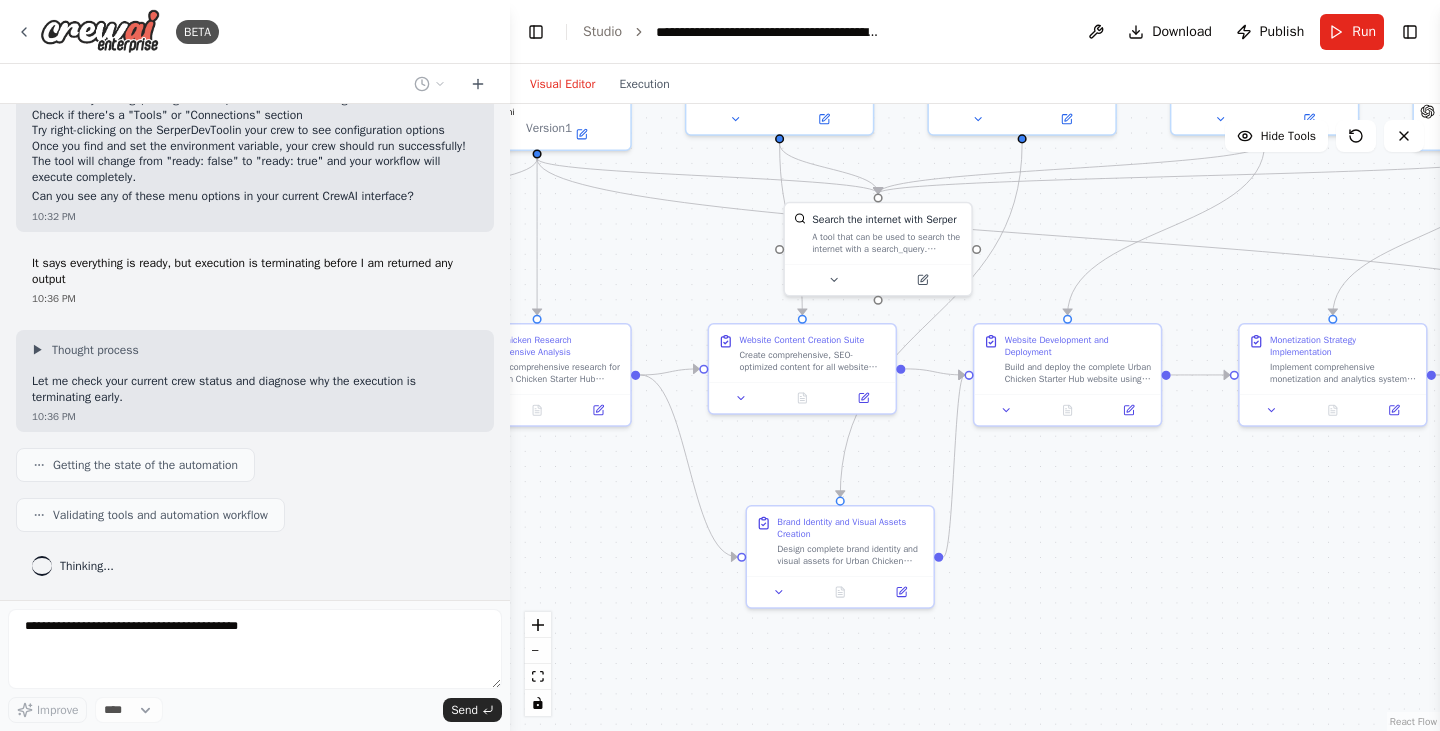 click on ".deletable-edge-delete-btn {
width: 20px;
height: 20px;
border: 0px solid #ffffff;
color: #6b7280;
background-color: #f8fafc;
cursor: pointer;
border-radius: 50%;
font-size: 12px;
padding: 3px;
display: flex;
align-items: center;
justify-content: center;
transition: all 0.2s cubic-bezier(0.4, 0, 0.2, 1);
box-shadow: 0 2px 4px rgba(0, 0, 0, 0.1);
}
.deletable-edge-delete-btn:hover {
background-color: #ef4444;
color: #ffffff;
border-color: #dc2626;
transform: scale(1.1);
box-shadow: 0 4px 12px rgba(239, 68, 68, 0.4);
}
.deletable-edge-delete-btn:active {
transform: scale(0.95);
box-shadow: 0 2px 4px rgba(239, 68, 68, 0.3);
}
Urban Chicken Research Specialist gpt-4o-mini Read website content" at bounding box center (975, 417) 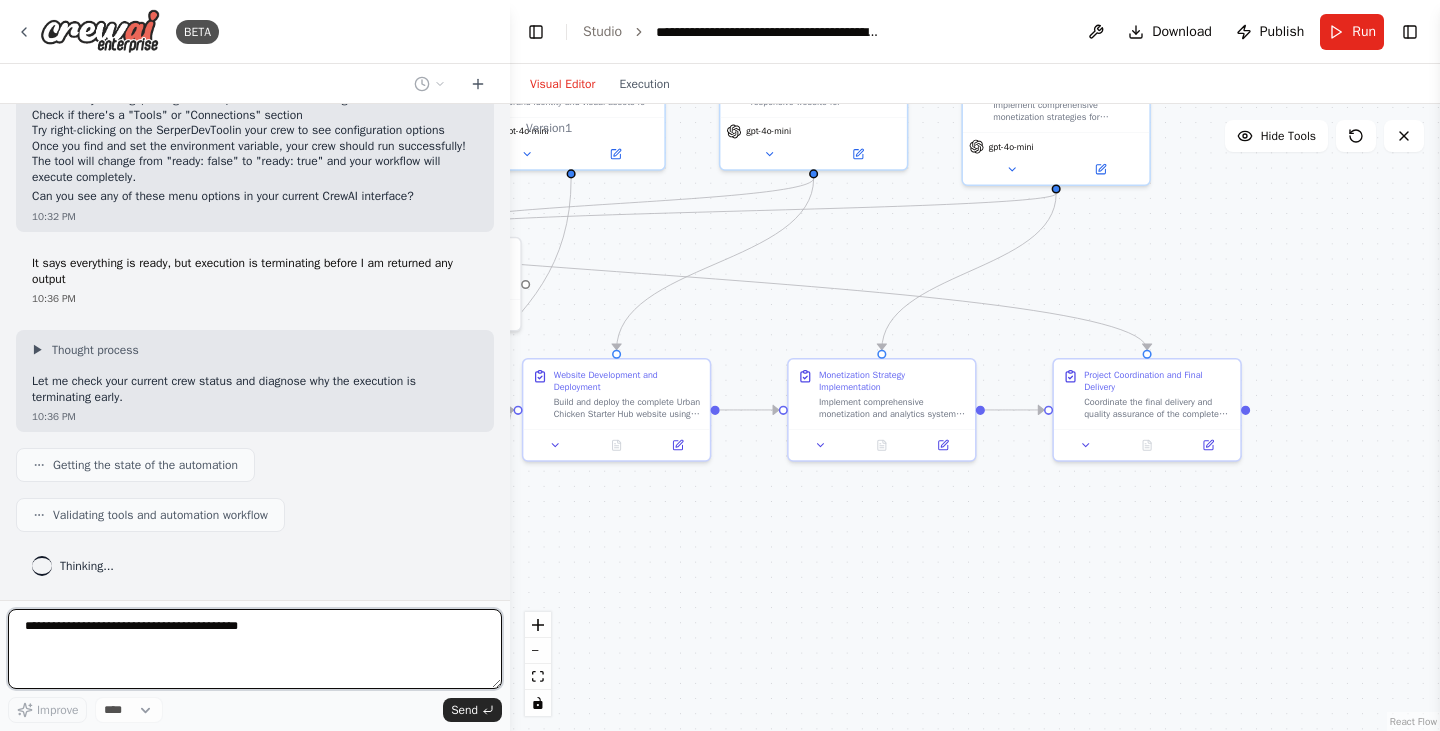 drag, startPoint x: 1212, startPoint y: 541, endPoint x: 996, endPoint y: 585, distance: 220.43593 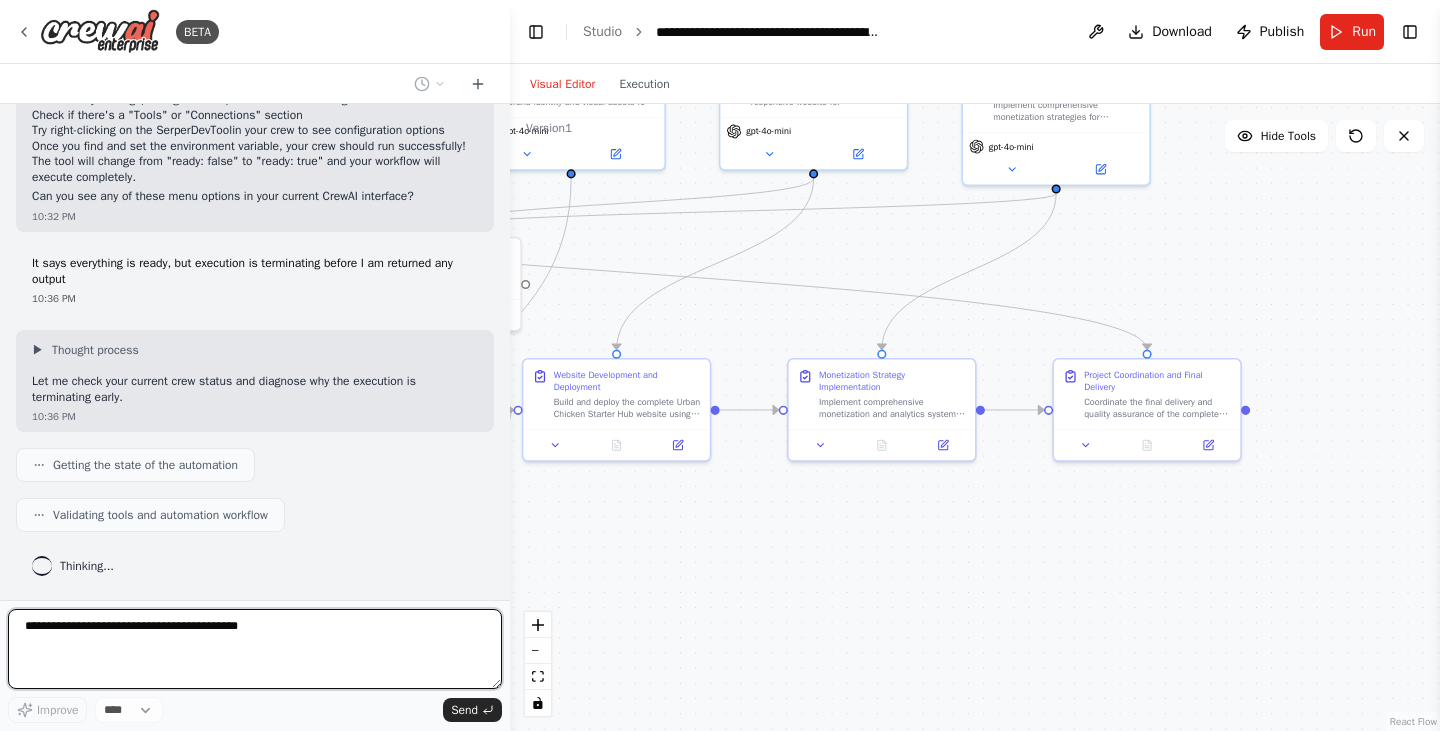 click on ".deletable-edge-delete-btn {
width: 20px;
height: 20px;
border: 0px solid #ffffff;
color: #6b7280;
background-color: #f8fafc;
cursor: pointer;
border-radius: 50%;
font-size: 12px;
padding: 3px;
display: flex;
align-items: center;
justify-content: center;
transition: all 0.2s cubic-bezier(0.4, 0, 0.2, 1);
box-shadow: 0 2px 4px rgba(0, 0, 0, 0.1);
}
.deletable-edge-delete-btn:hover {
background-color: #ef4444;
color: #ffffff;
border-color: #dc2626;
transform: scale(1.1);
box-shadow: 0 4px 12px rgba(239, 68, 68, 0.4);
}
.deletable-edge-delete-btn:active {
transform: scale(0.95);
box-shadow: 0 2px 4px rgba(239, 68, 68, 0.3);
}
Urban Chicken Research Specialist gpt-4o-mini Read website content" at bounding box center (975, 417) 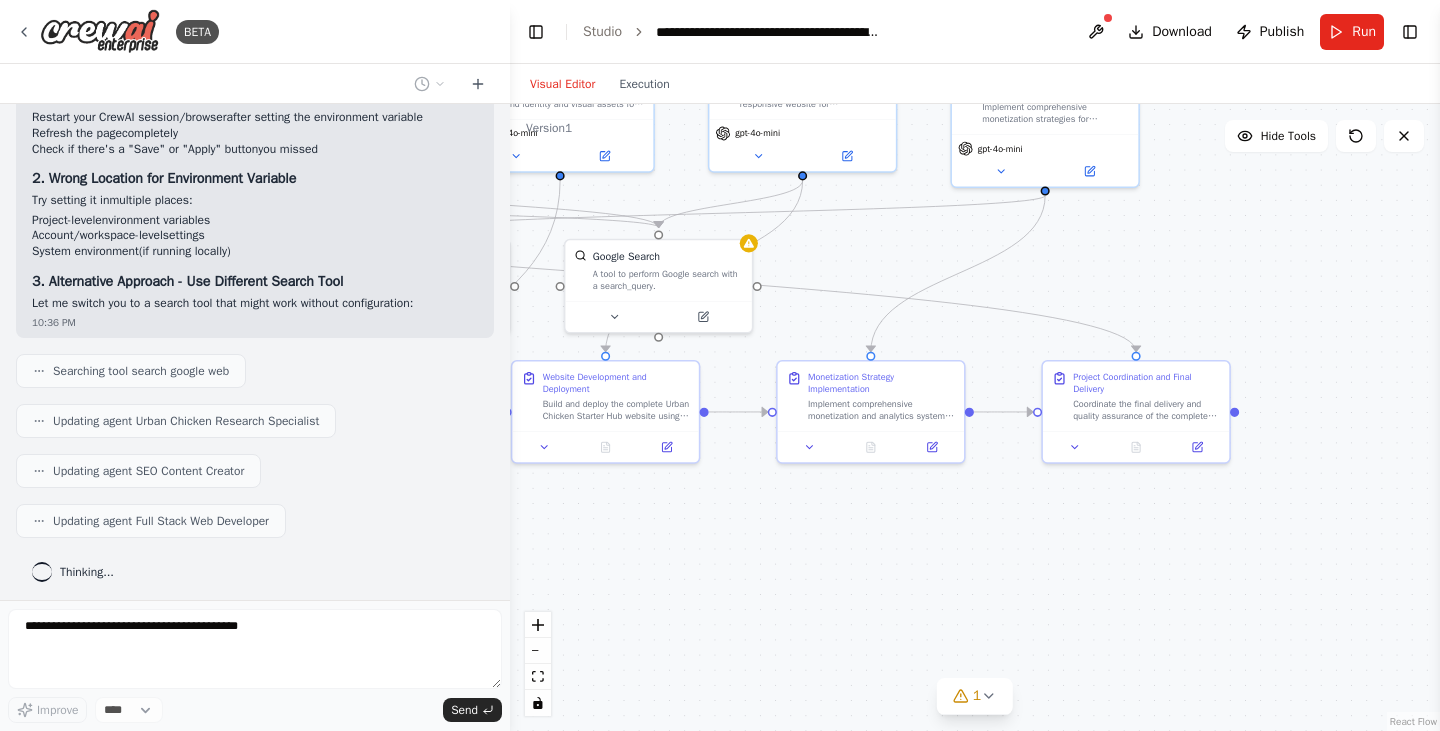 scroll, scrollTop: 8782, scrollLeft: 0, axis: vertical 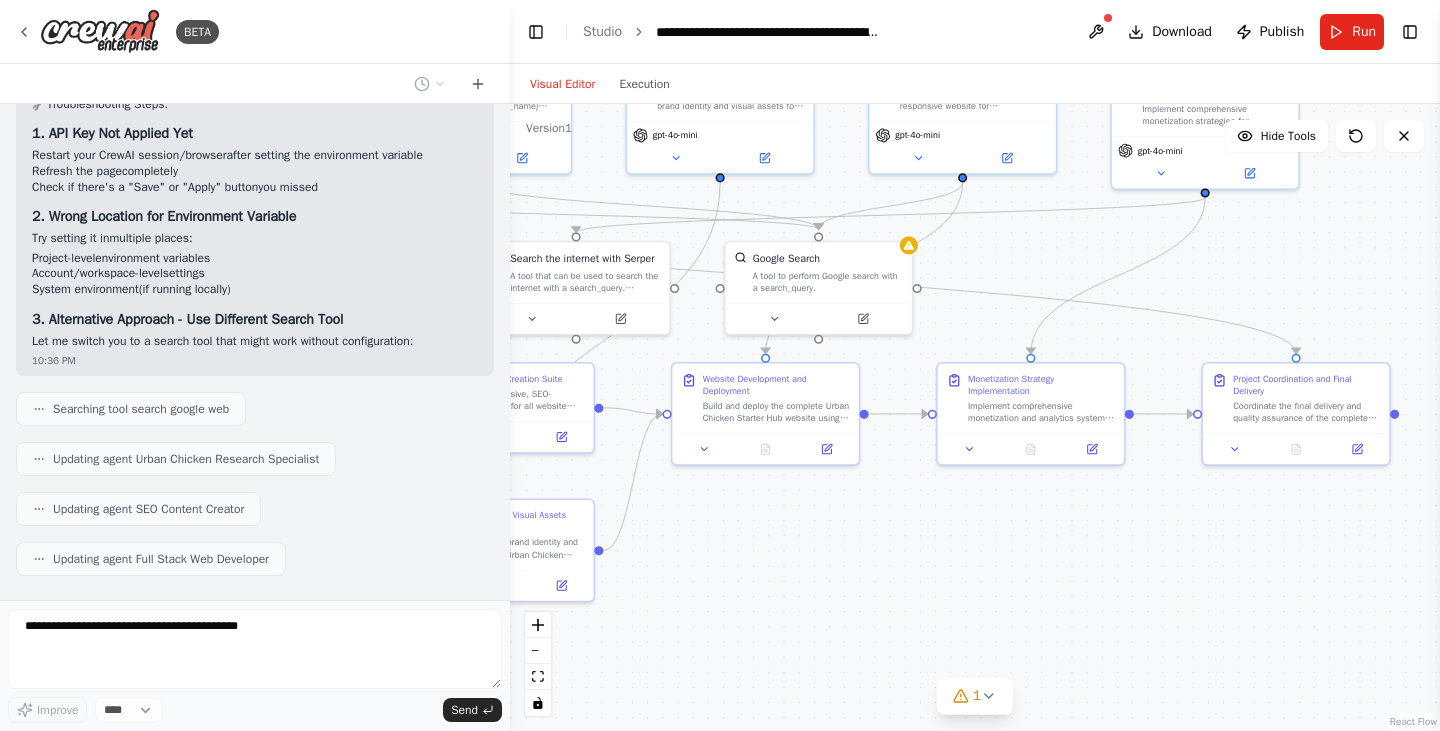 drag, startPoint x: 1168, startPoint y: 281, endPoint x: 1309, endPoint y: 281, distance: 141 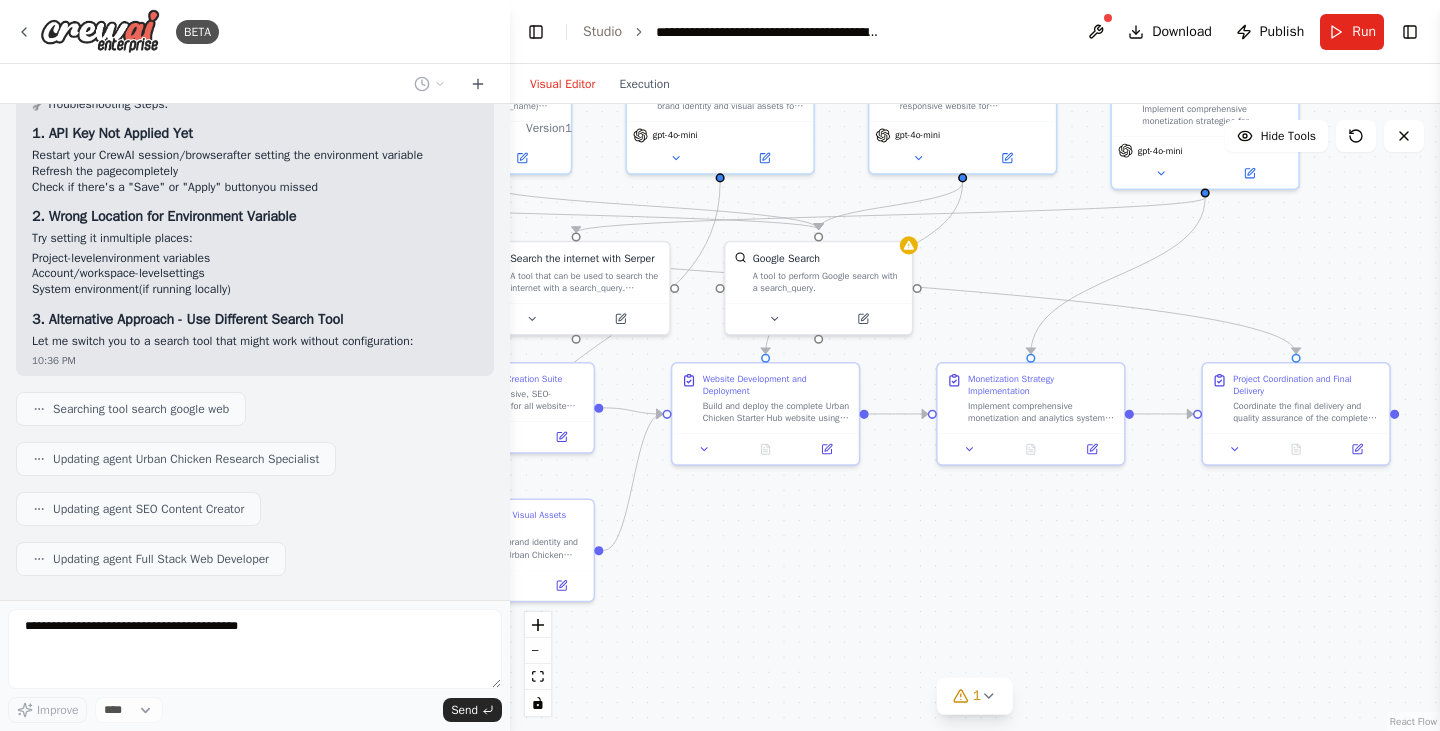 click on ".deletable-edge-delete-btn {
width: 20px;
height: 20px;
border: 0px solid #ffffff;
color: #6b7280;
background-color: #f8fafc;
cursor: pointer;
border-radius: 50%;
font-size: 12px;
padding: 3px;
display: flex;
align-items: center;
justify-content: center;
transition: all 0.2s cubic-bezier(0.4, 0, 0.2, 1);
box-shadow: 0 2px 4px rgba(0, 0, 0, 0.1);
}
.deletable-edge-delete-btn:hover {
background-color: #ef4444;
color: #ffffff;
border-color: #dc2626;
transform: scale(1.1);
box-shadow: 0 4px 12px rgba(239, 68, 68, 0.4);
}
.deletable-edge-delete-btn:active {
transform: scale(0.95);
box-shadow: 0 2px 4px rgba(239, 68, 68, 0.3);
}
Urban Chicken Research Specialist gpt-4o-mini Read website content" at bounding box center [975, 417] 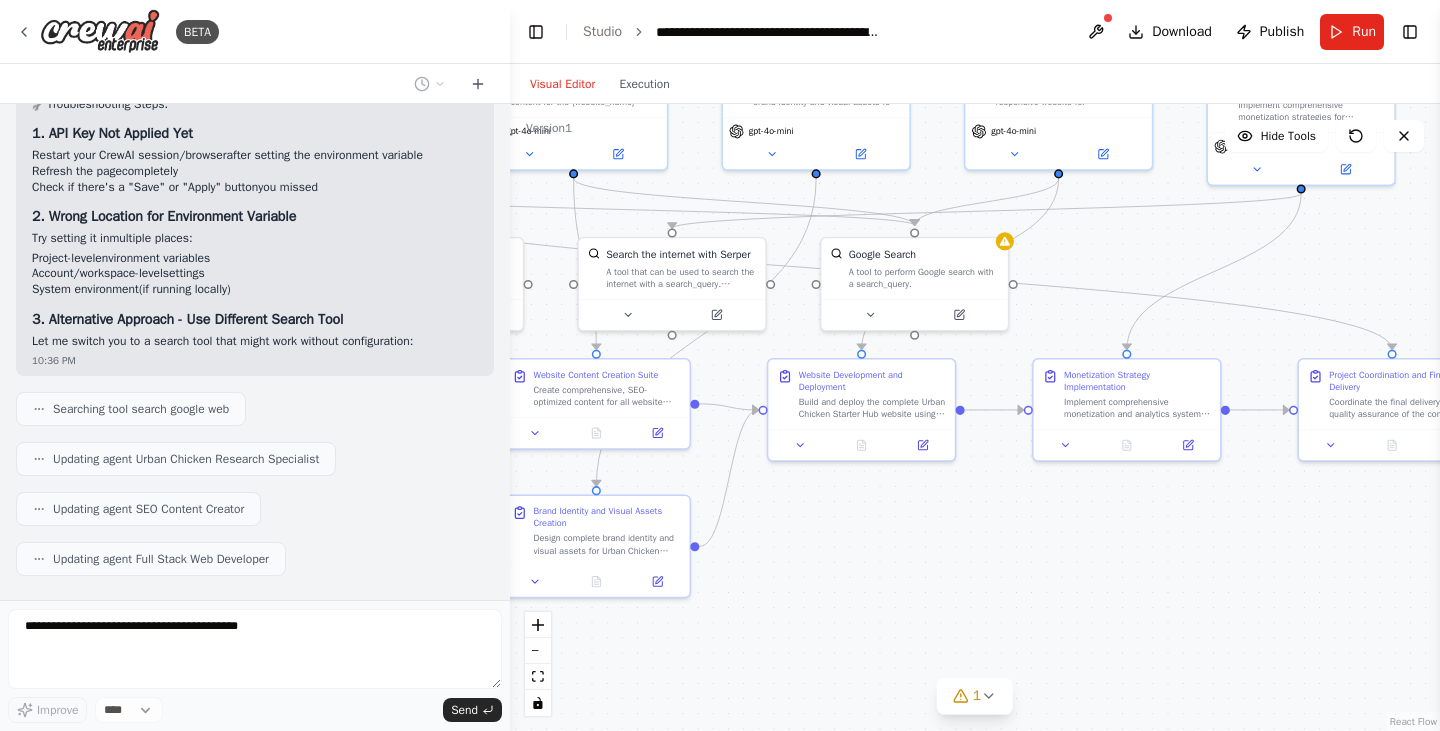 scroll, scrollTop: 9032, scrollLeft: 0, axis: vertical 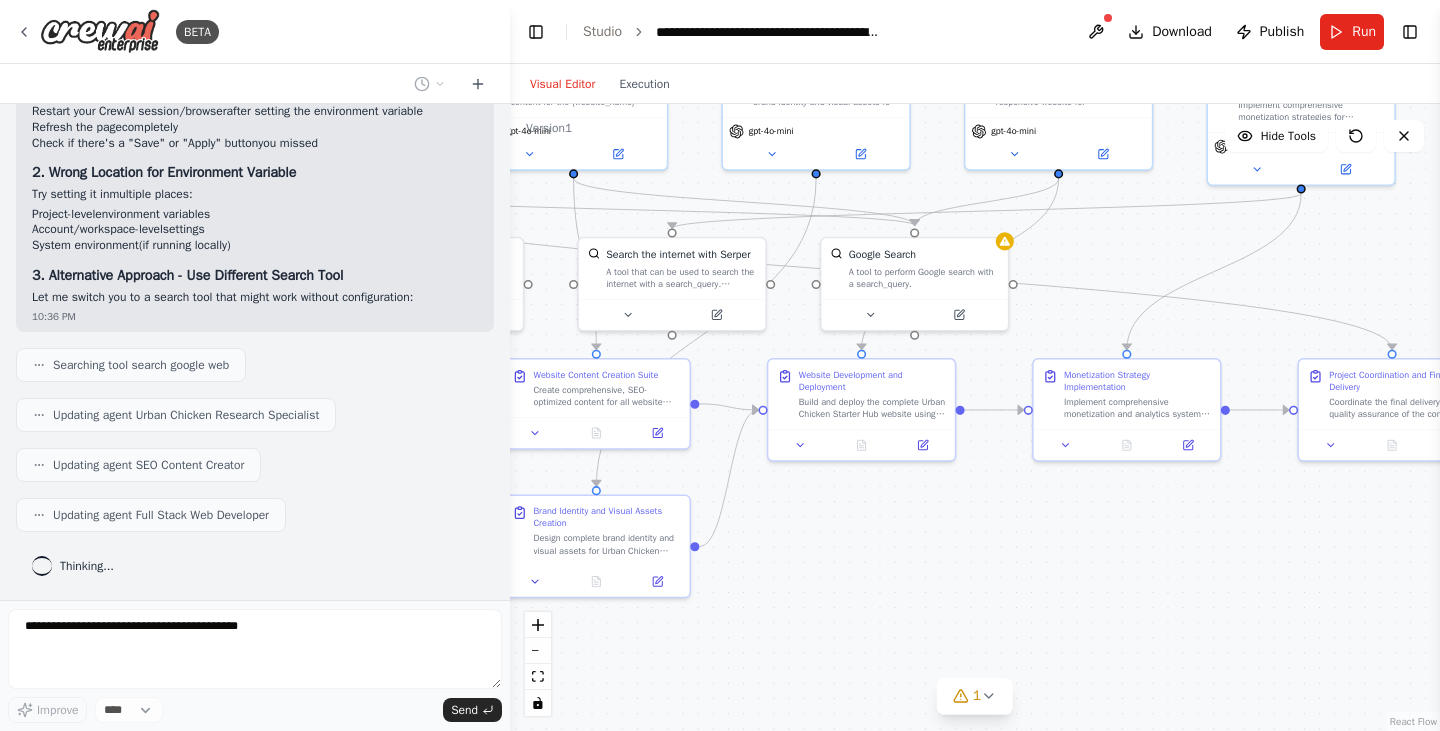 drag, startPoint x: 1039, startPoint y: 253, endPoint x: 1122, endPoint y: 247, distance: 83.21658 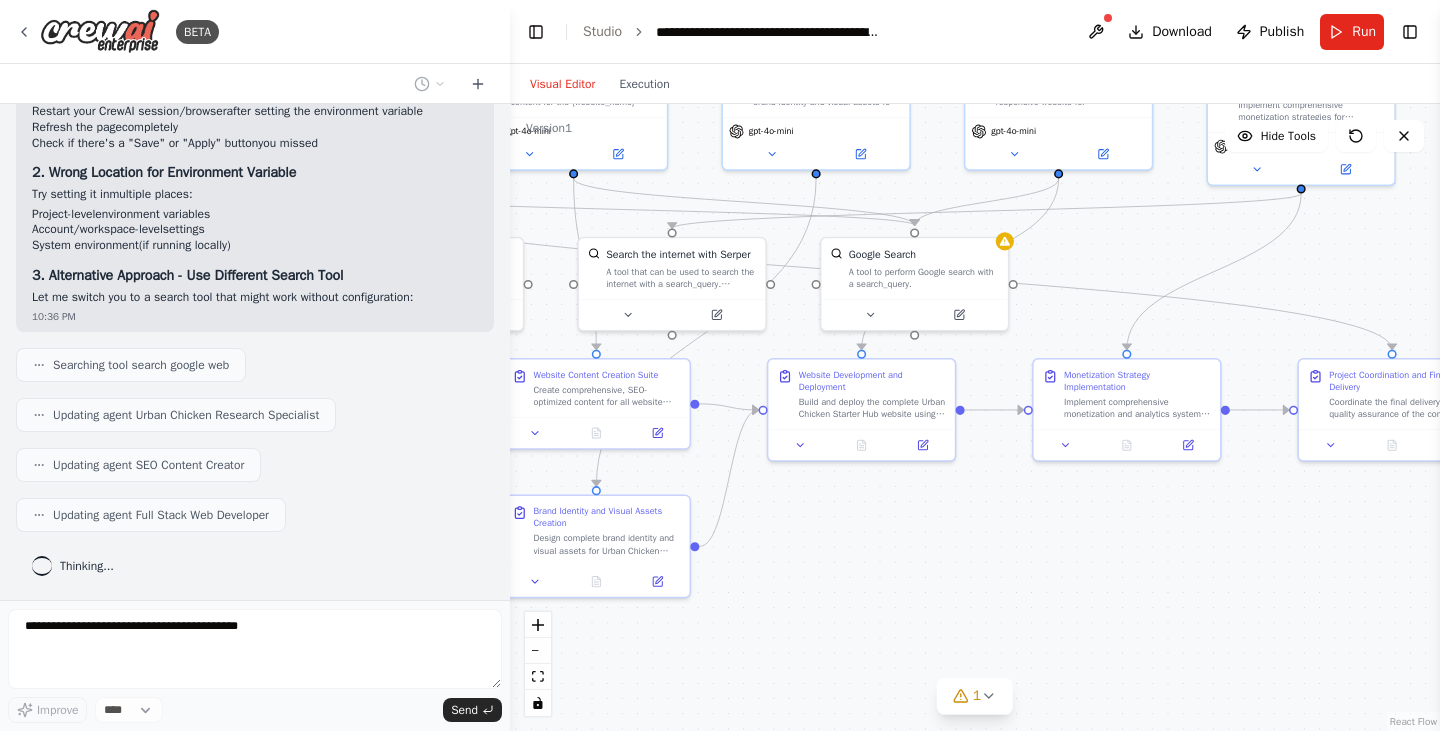 click on ".deletable-edge-delete-btn {
width: 20px;
height: 20px;
border: 0px solid #ffffff;
color: #6b7280;
background-color: #f8fafc;
cursor: pointer;
border-radius: 50%;
font-size: 12px;
padding: 3px;
display: flex;
align-items: center;
justify-content: center;
transition: all 0.2s cubic-bezier(0.4, 0, 0.2, 1);
box-shadow: 0 2px 4px rgba(0, 0, 0, 0.1);
}
.deletable-edge-delete-btn:hover {
background-color: #ef4444;
color: #ffffff;
border-color: #dc2626;
transform: scale(1.1);
box-shadow: 0 4px 12px rgba(239, 68, 68, 0.4);
}
.deletable-edge-delete-btn:active {
transform: scale(0.95);
box-shadow: 0 2px 4px rgba(239, 68, 68, 0.3);
}
Urban Chicken Research Specialist gpt-4o-mini Read website content" at bounding box center (975, 417) 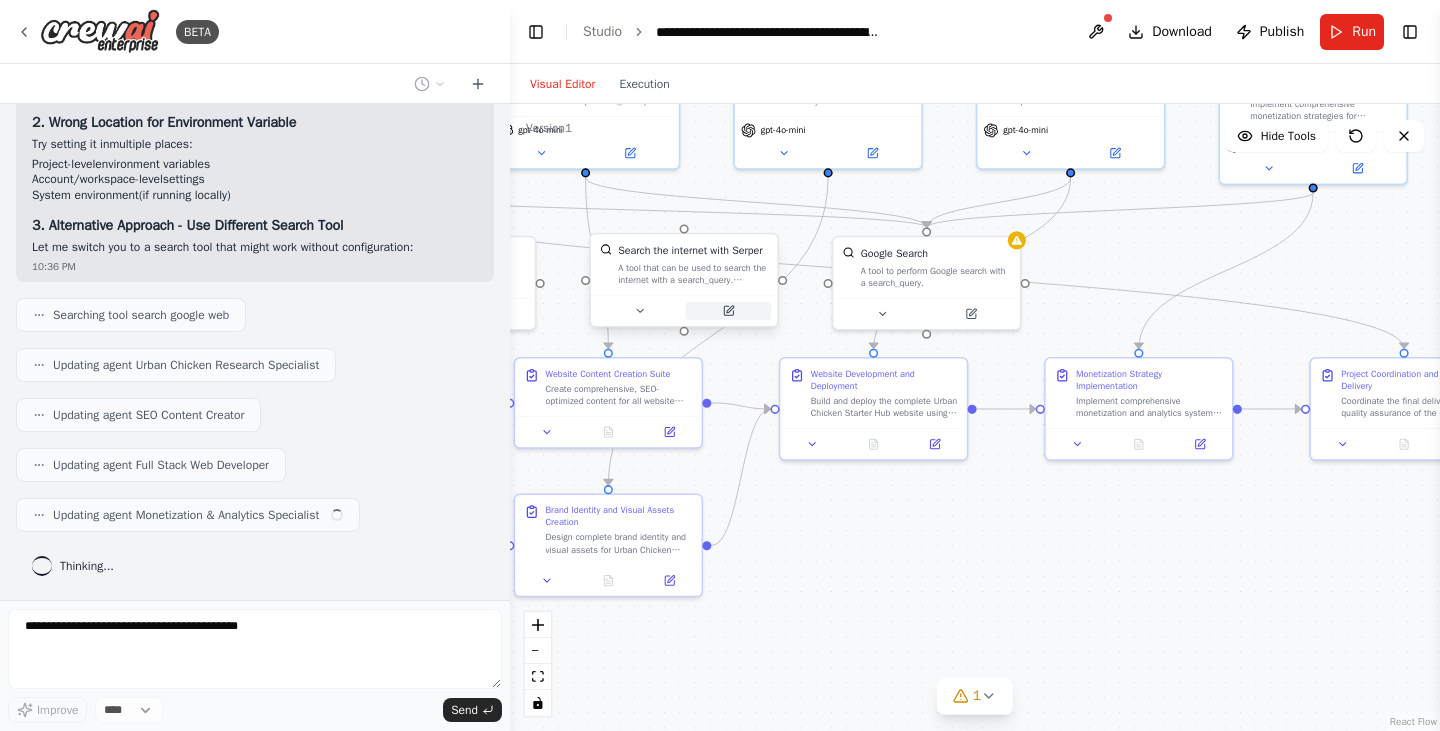 click at bounding box center [729, 311] 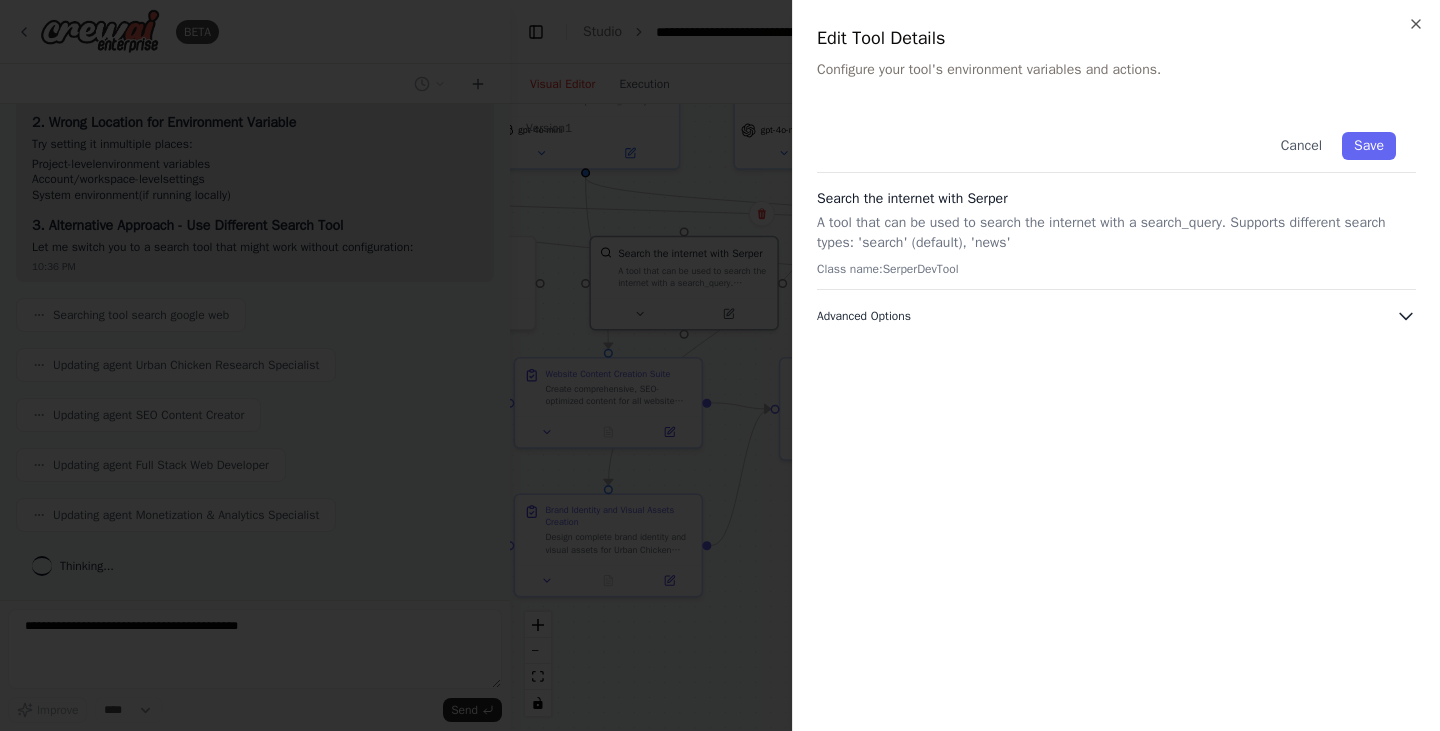scroll, scrollTop: 9082, scrollLeft: 0, axis: vertical 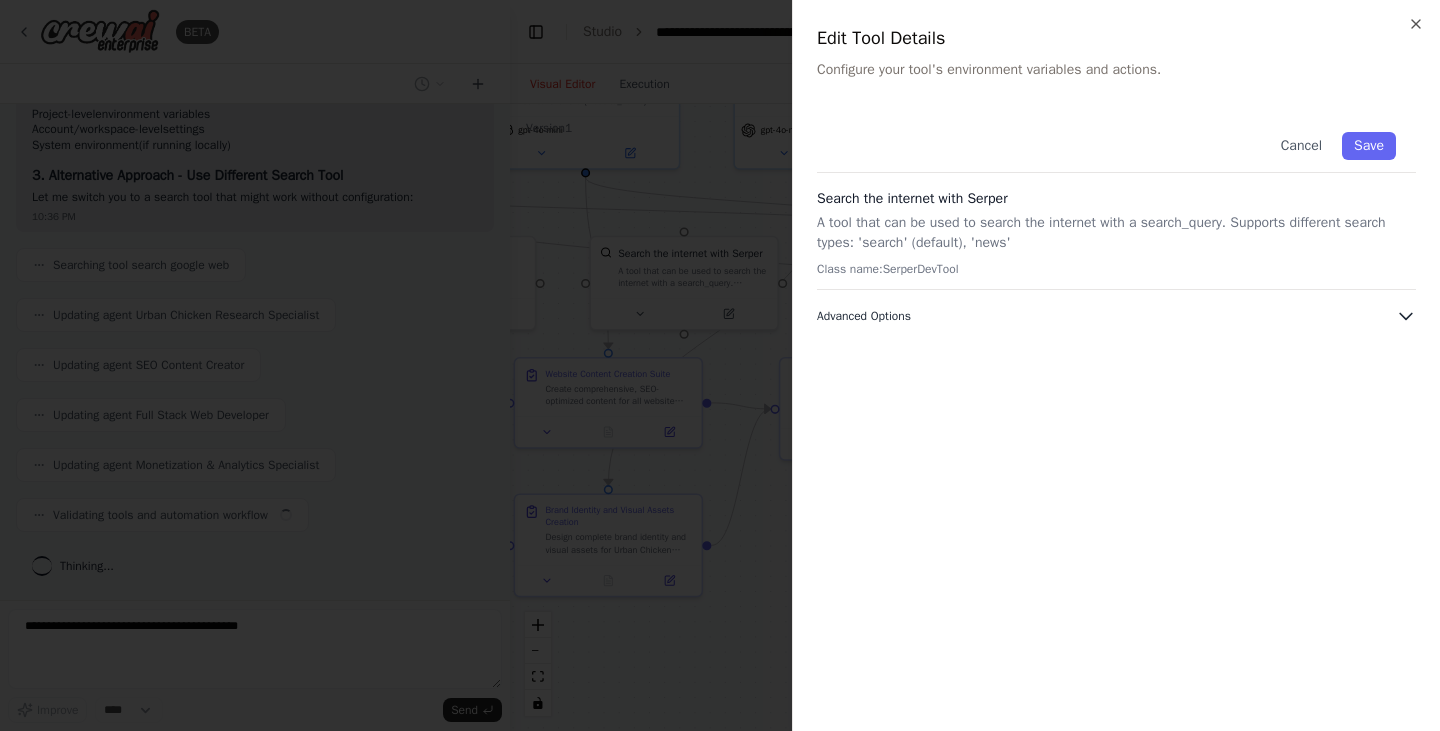 click 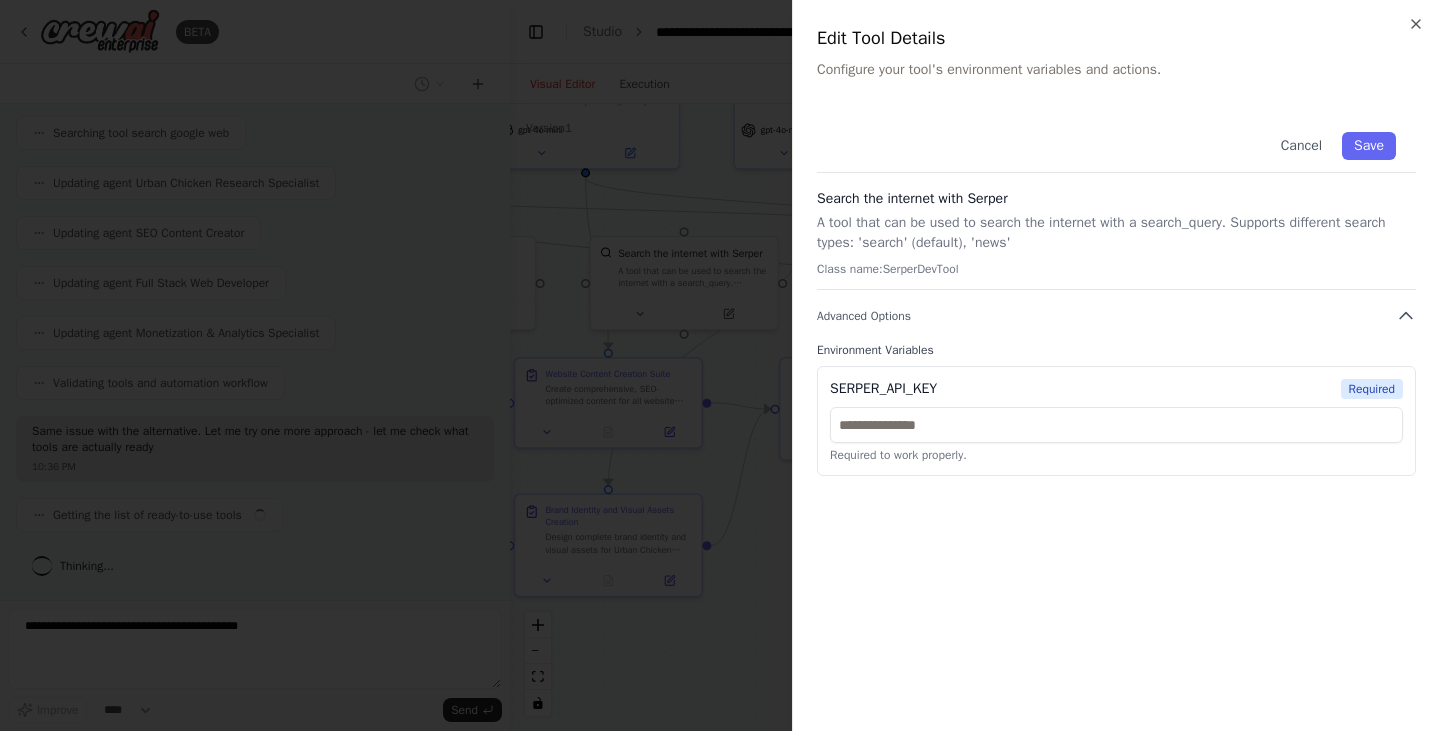 scroll, scrollTop: 9214, scrollLeft: 0, axis: vertical 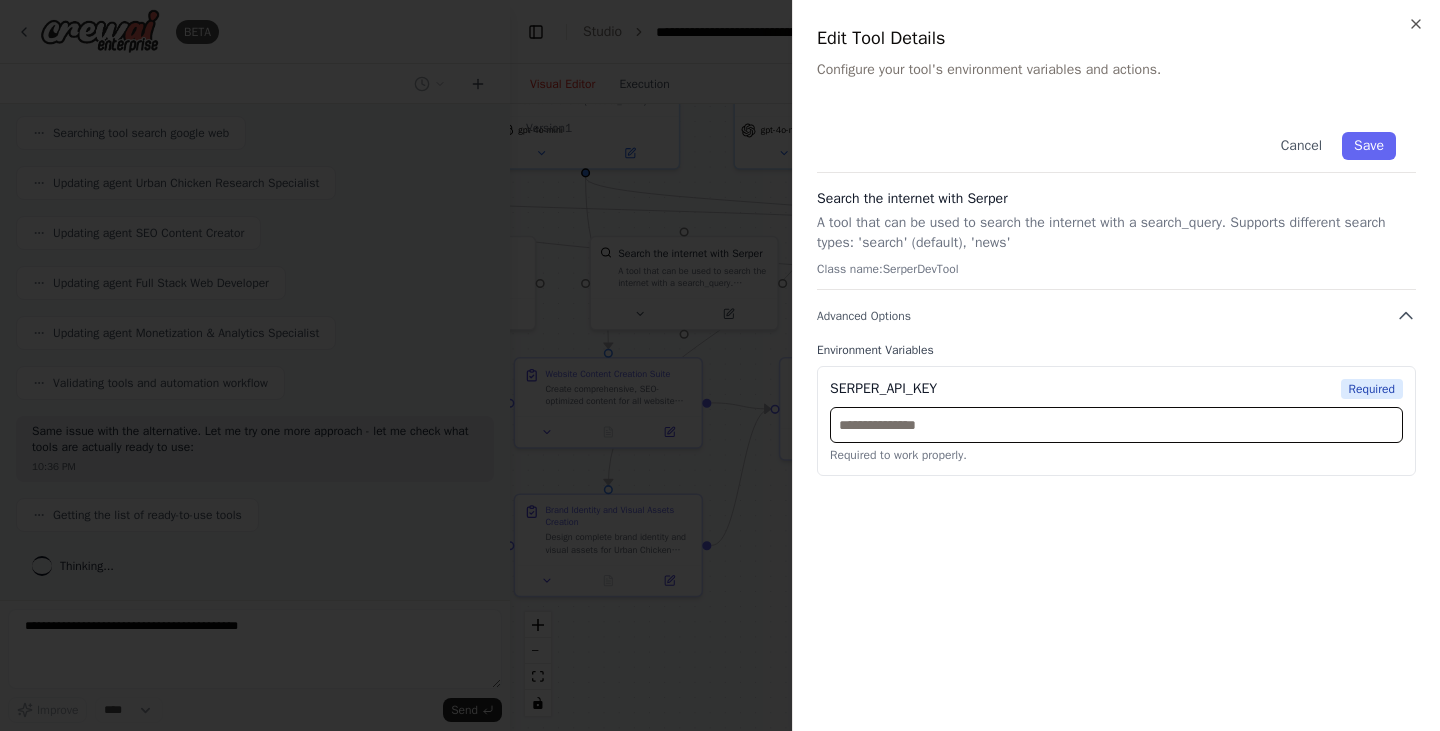 click at bounding box center [1116, 425] 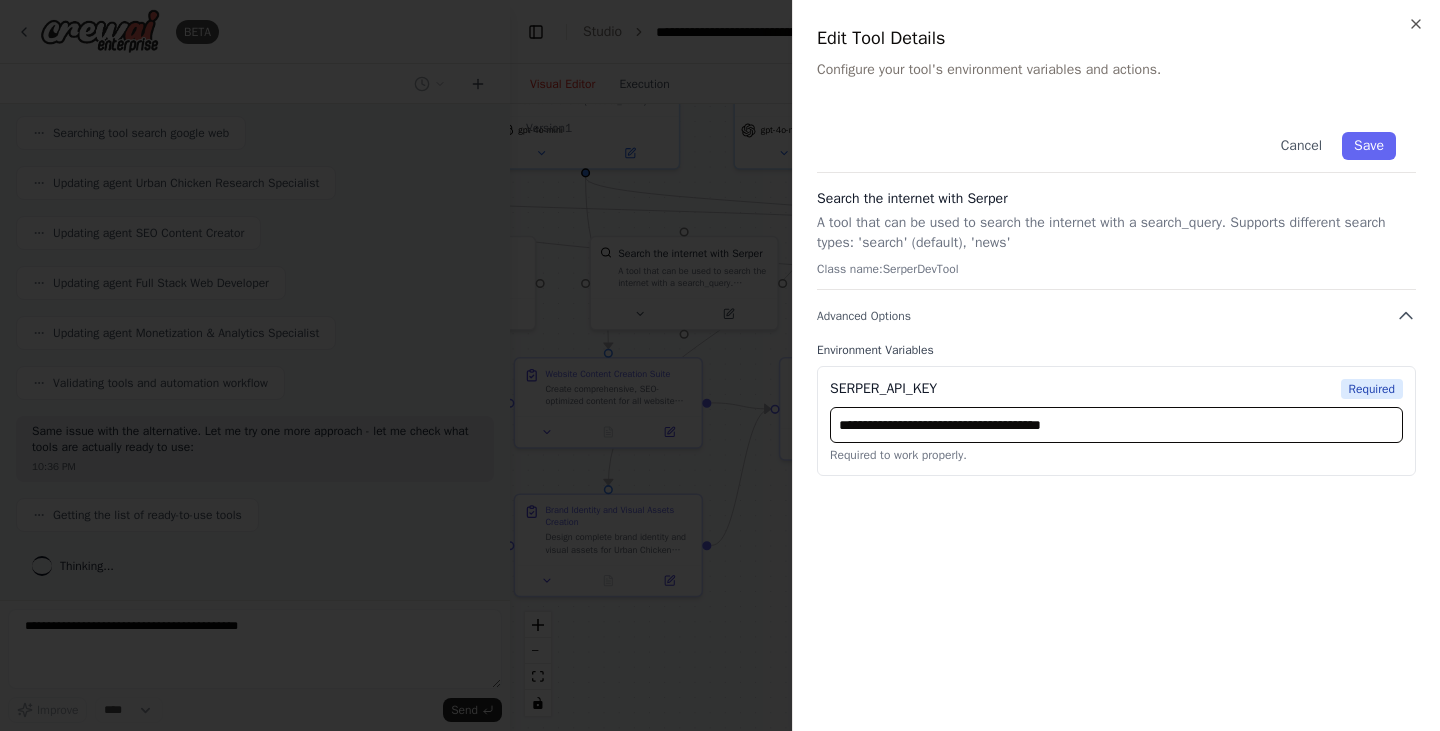 type on "**********" 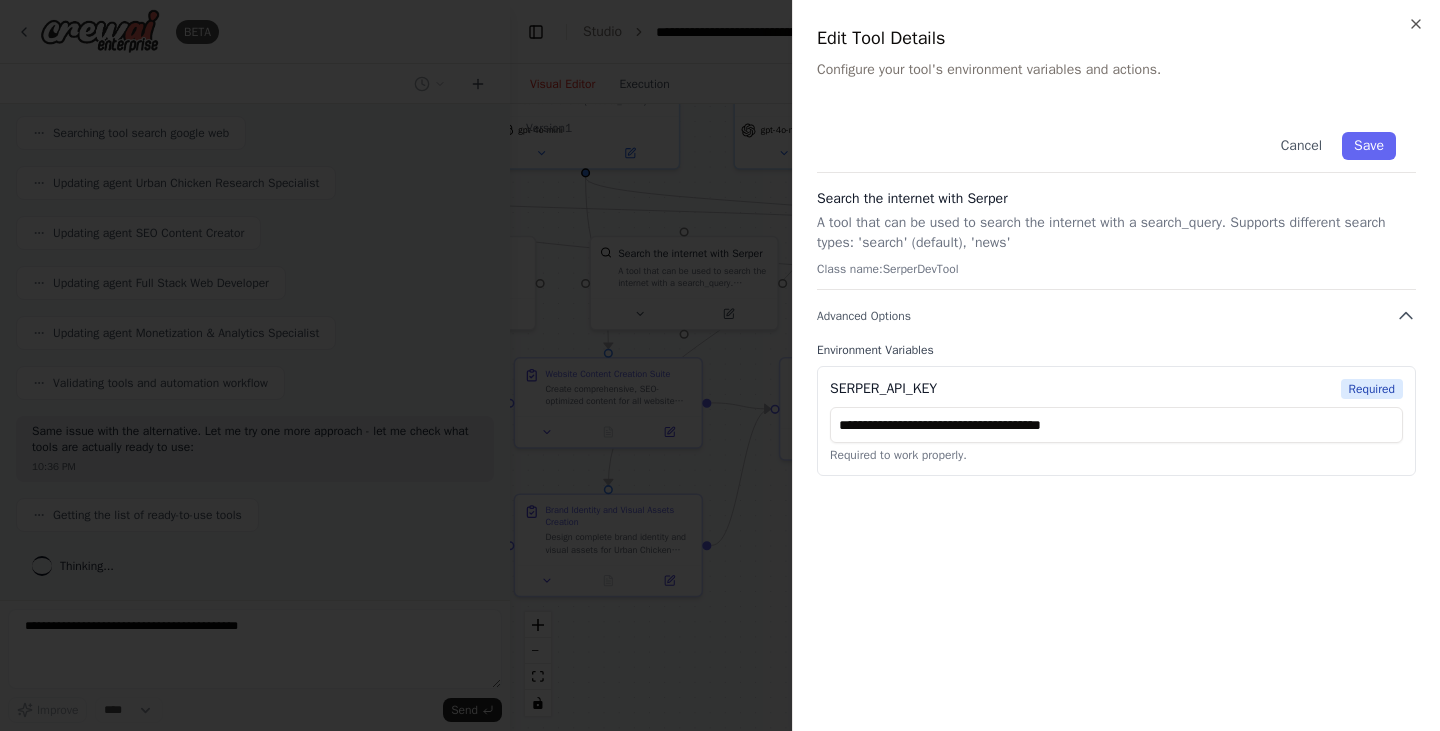 click on "**********" at bounding box center (1116, 409) 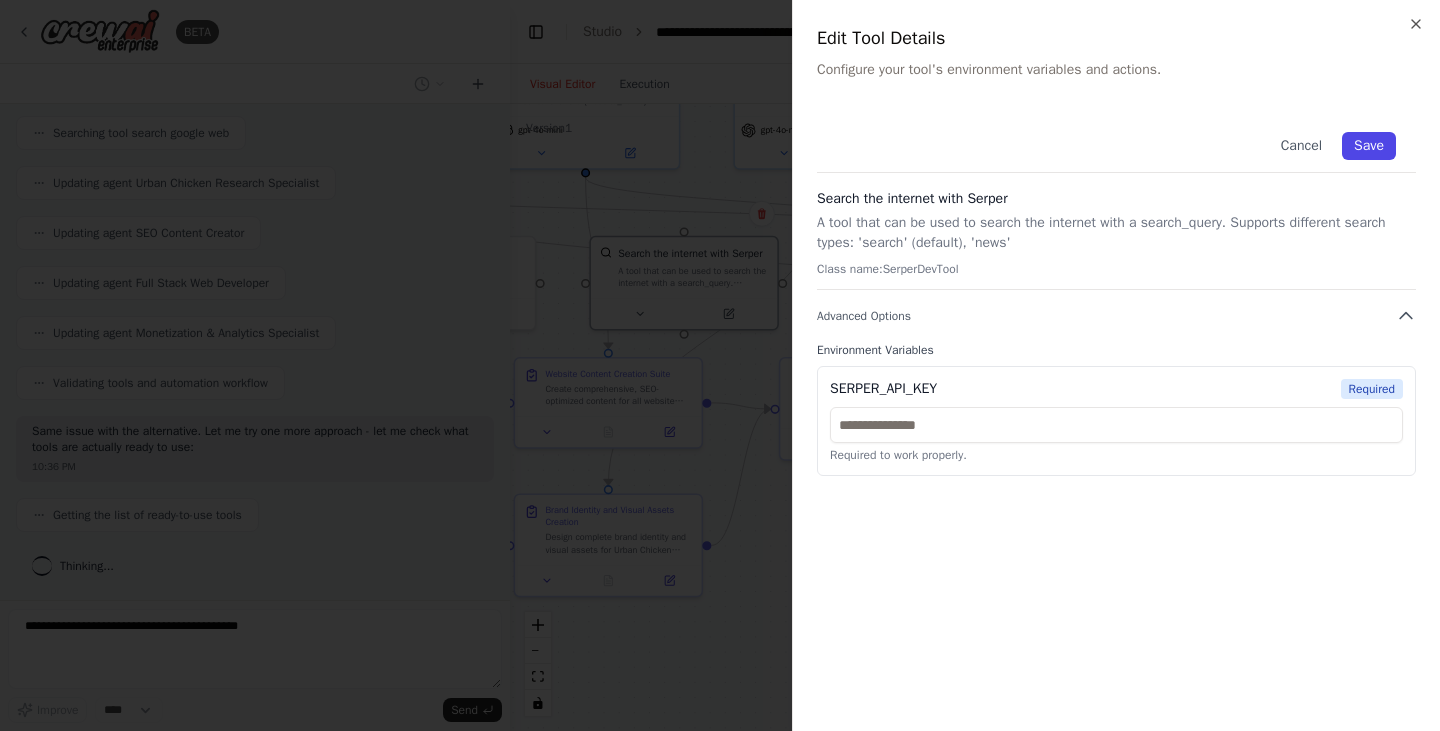 click on "Save" at bounding box center (1369, 146) 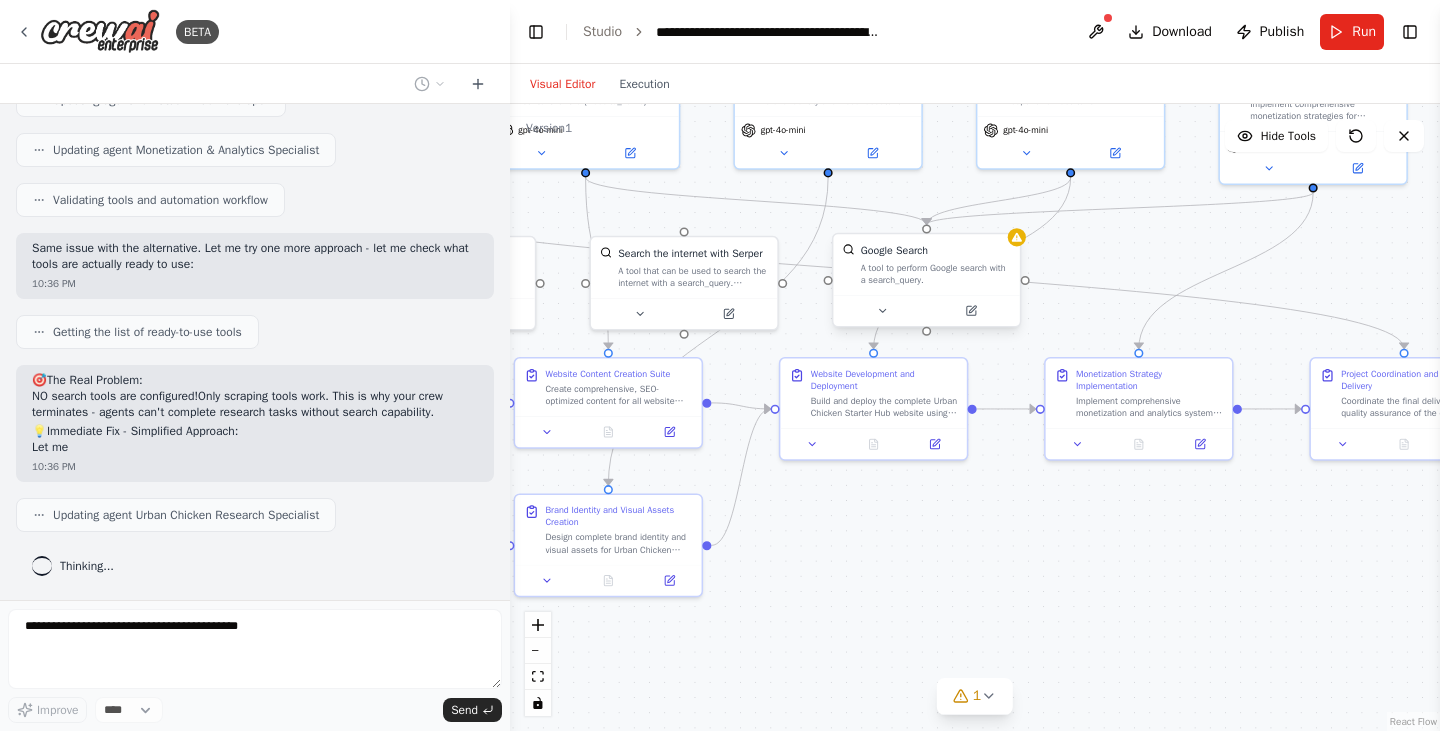 scroll, scrollTop: 9397, scrollLeft: 0, axis: vertical 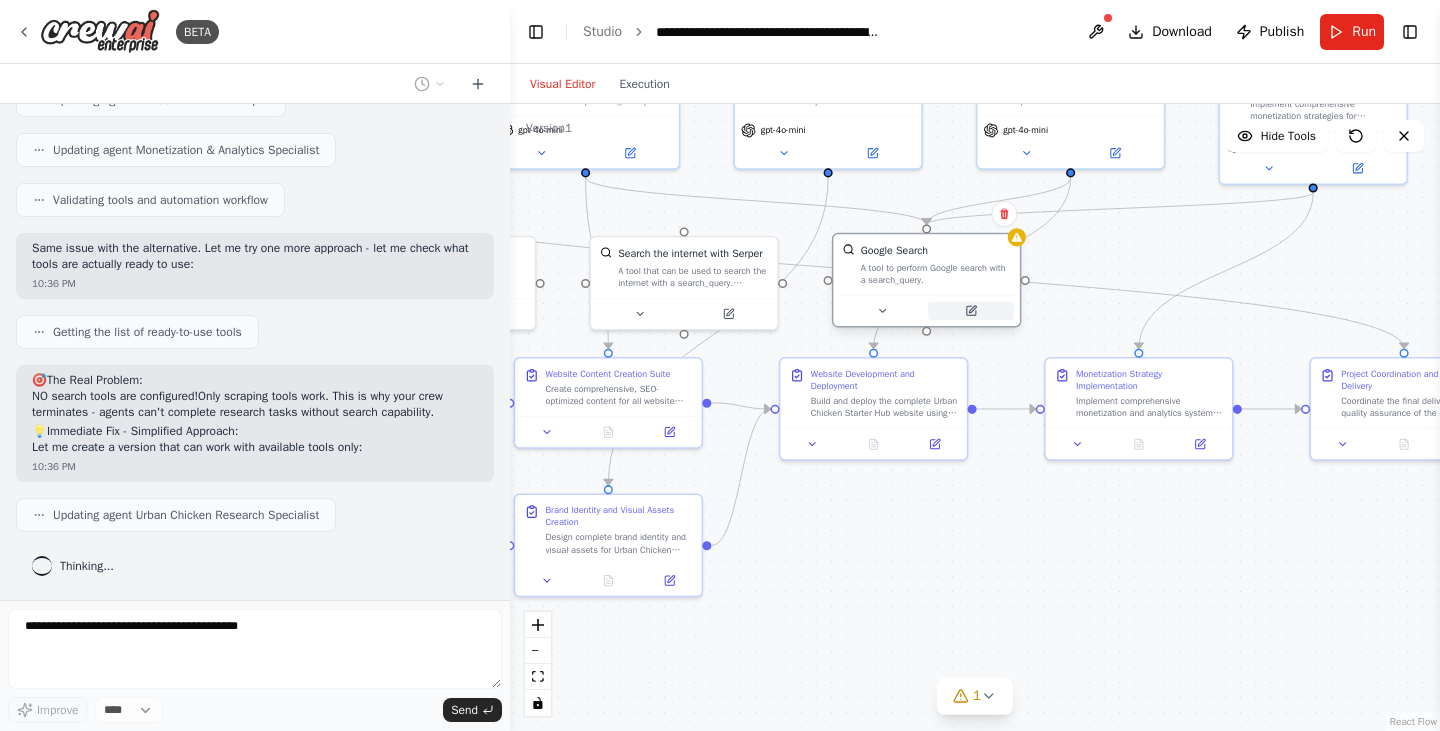 click at bounding box center [971, 311] 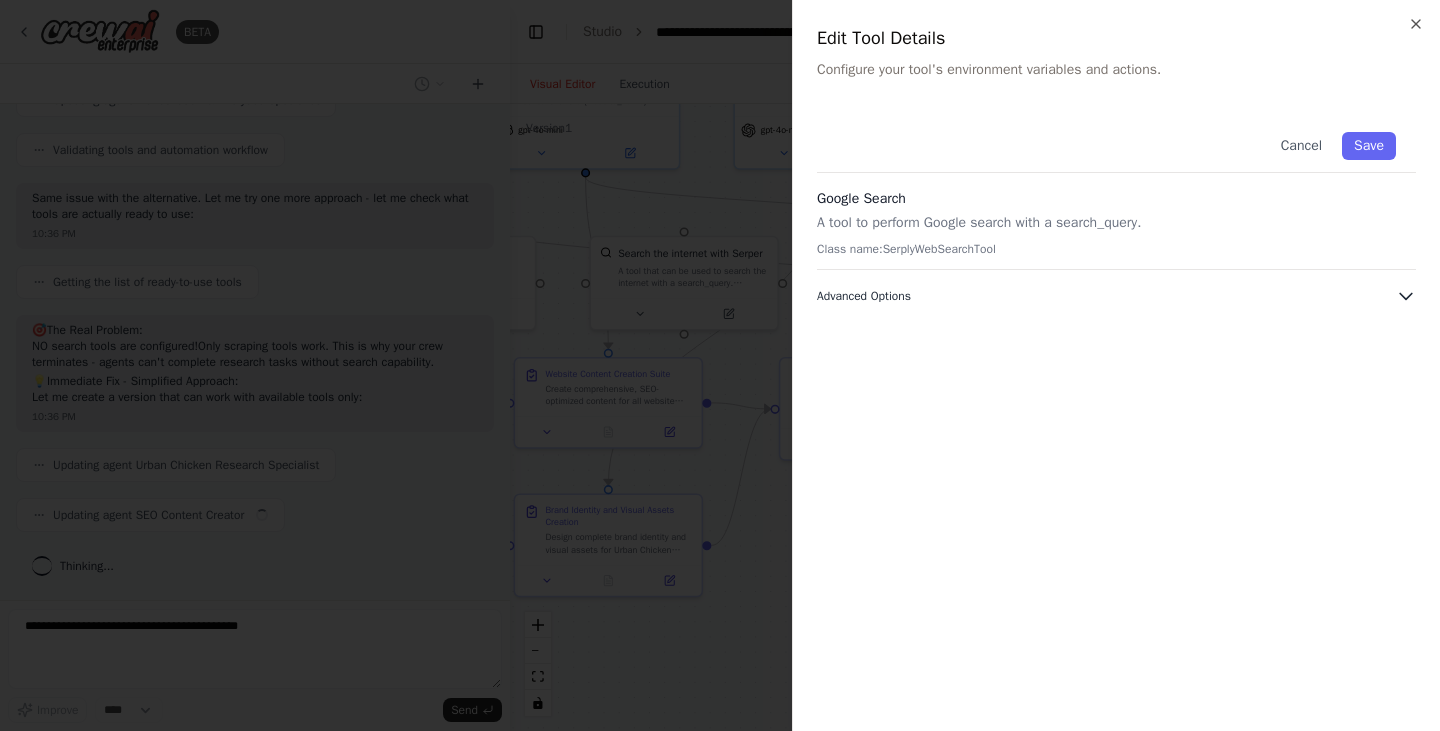 scroll, scrollTop: 9447, scrollLeft: 0, axis: vertical 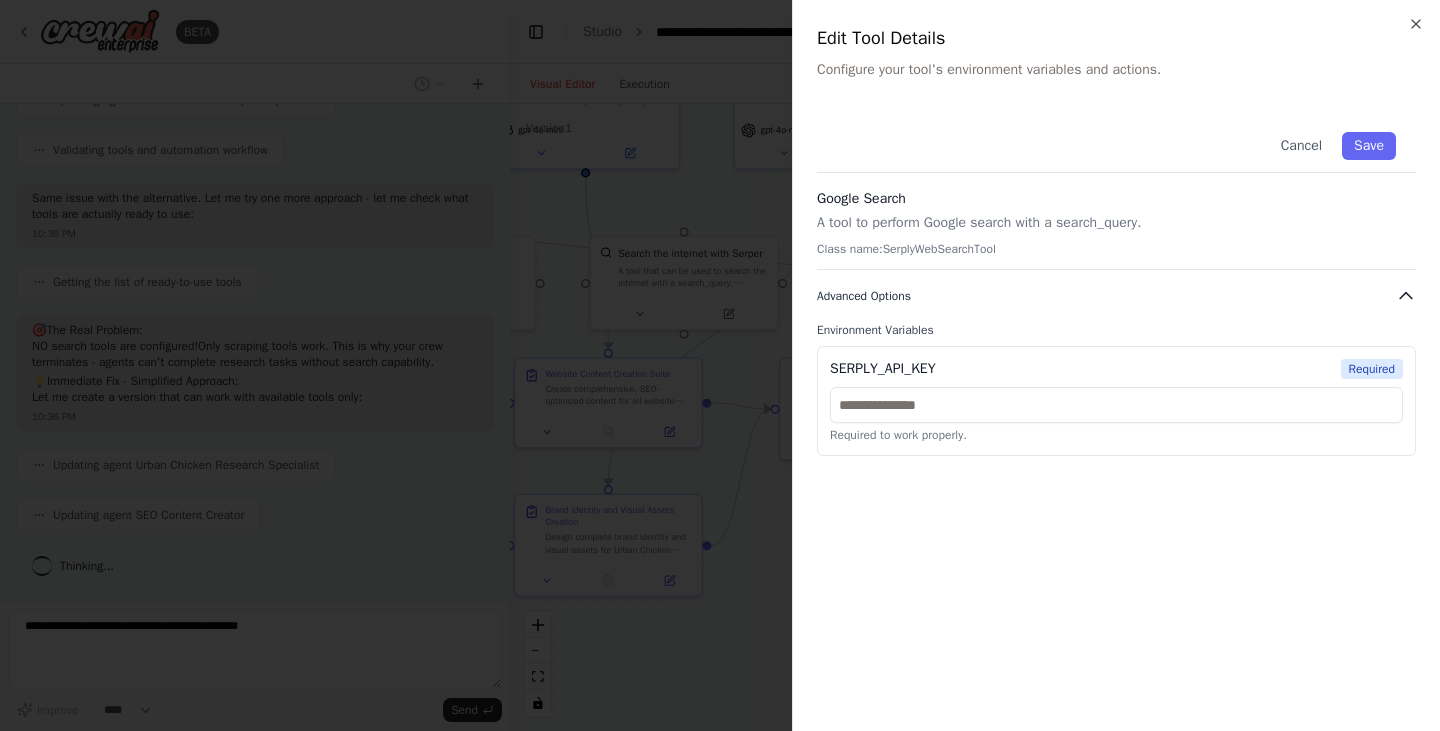click on "Advanced Options" at bounding box center [1116, 296] 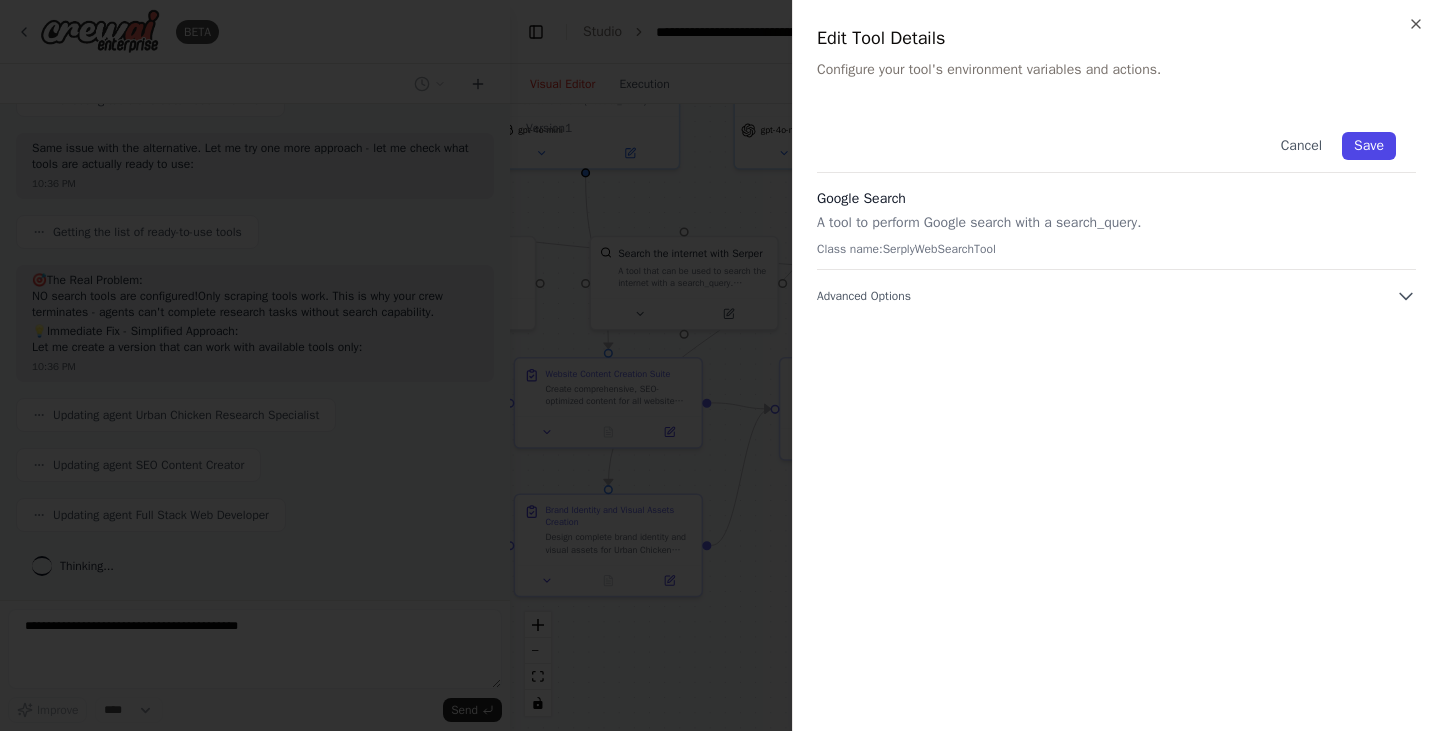 scroll, scrollTop: 9547, scrollLeft: 0, axis: vertical 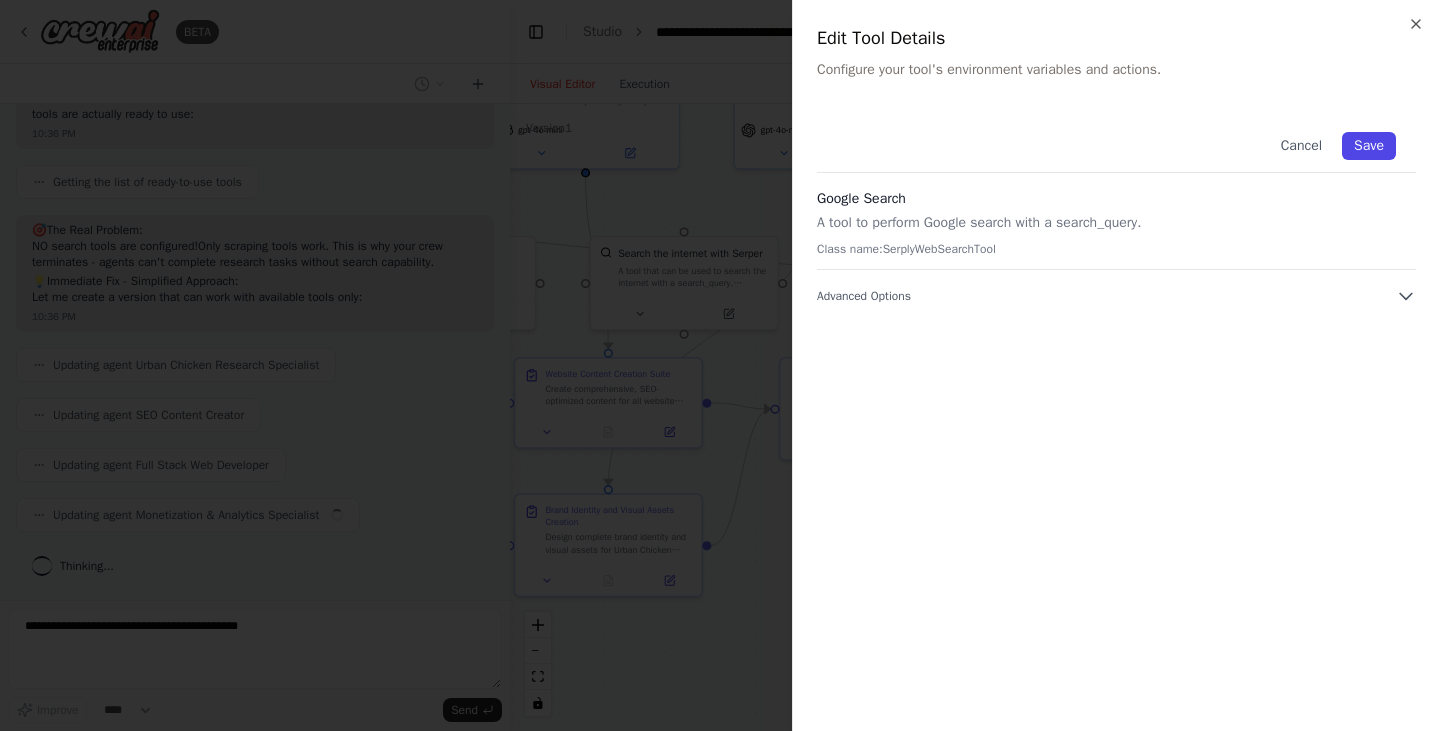 click on "Save" at bounding box center (1369, 146) 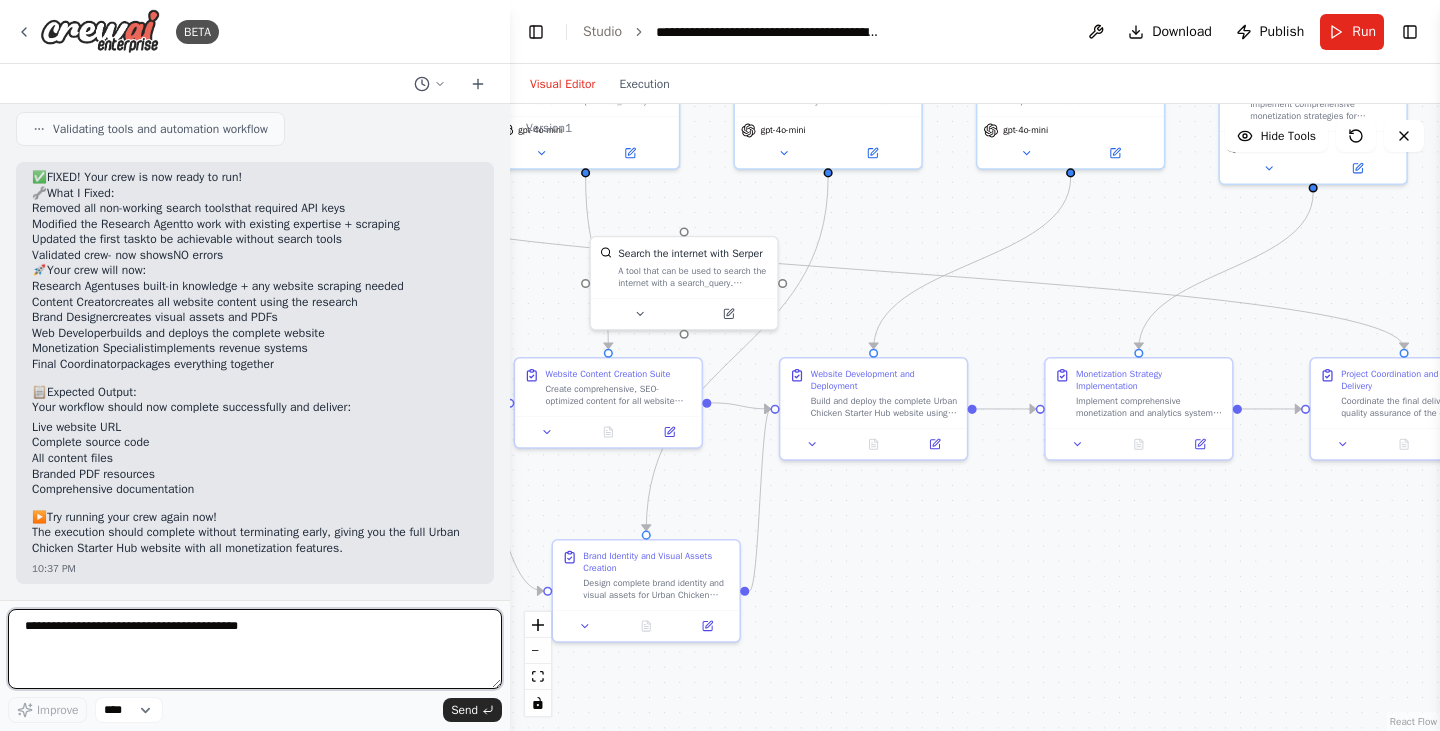 scroll, scrollTop: 10219, scrollLeft: 0, axis: vertical 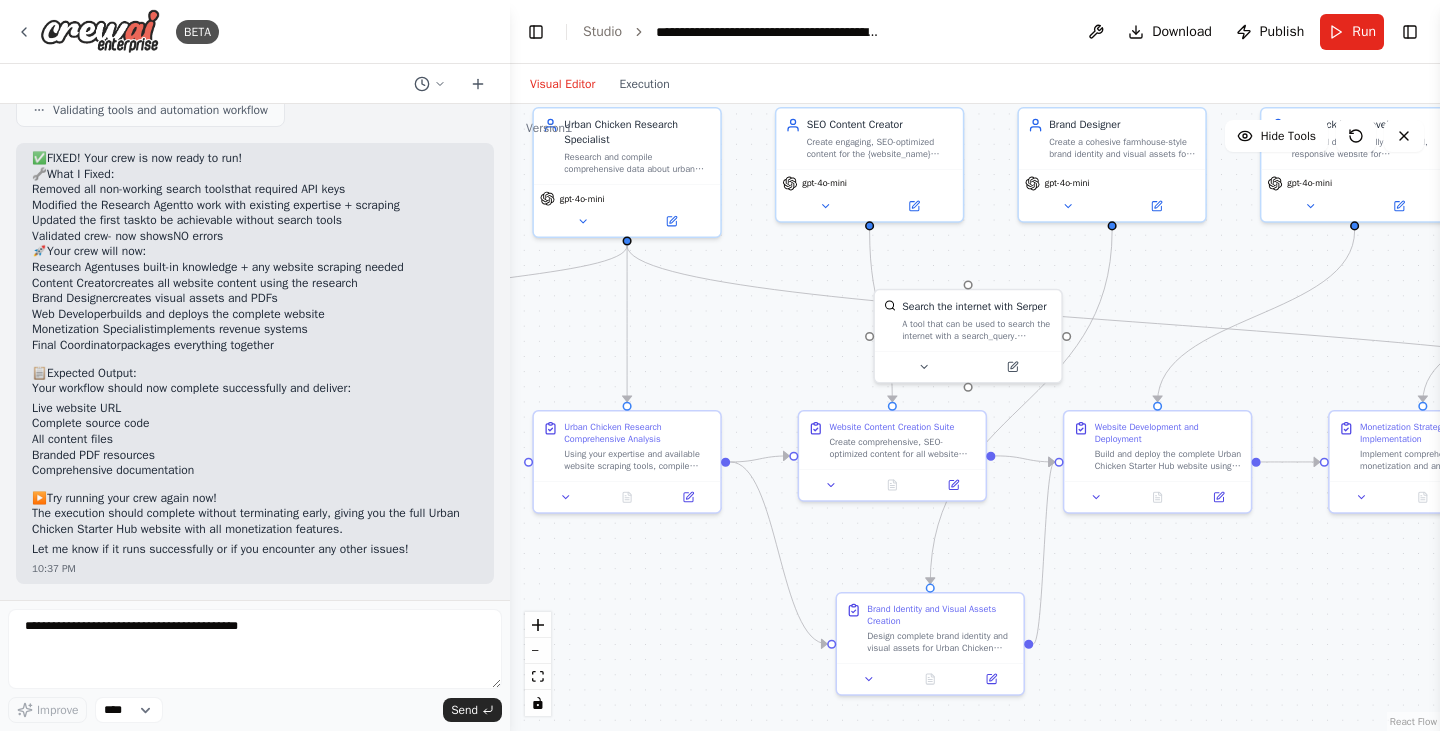 drag, startPoint x: 1067, startPoint y: 247, endPoint x: 1351, endPoint y: 300, distance: 288.9031 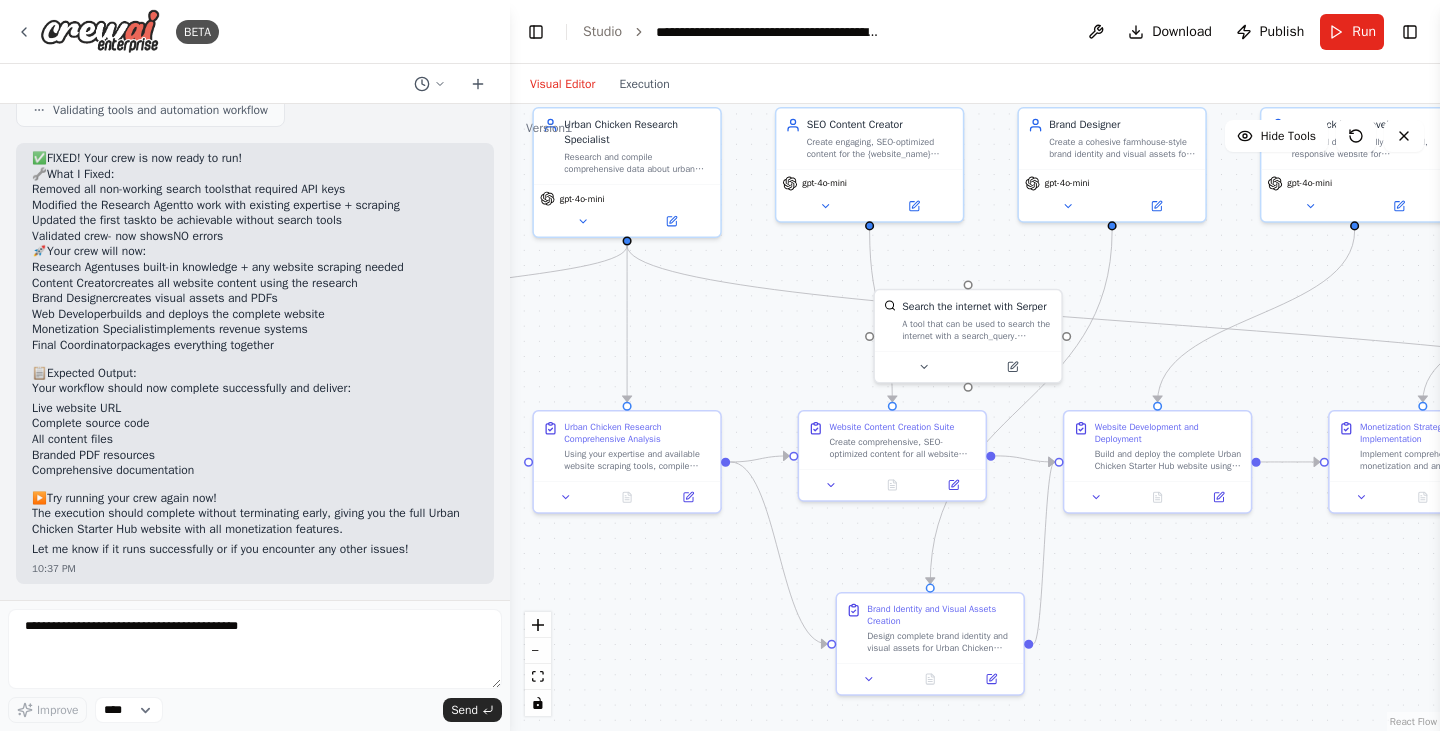 click on ".deletable-edge-delete-btn {
width: 20px;
height: 20px;
border: 0px solid #ffffff;
color: #6b7280;
background-color: #f8fafc;
cursor: pointer;
border-radius: 50%;
font-size: 12px;
padding: 3px;
display: flex;
align-items: center;
justify-content: center;
transition: all 0.2s cubic-bezier(0.4, 0, 0.2, 1);
box-shadow: 0 2px 4px rgba(0, 0, 0, 0.1);
}
.deletable-edge-delete-btn:hover {
background-color: #ef4444;
color: #ffffff;
border-color: #dc2626;
transform: scale(1.1);
box-shadow: 0 4px 12px rgba(239, 68, 68, 0.4);
}
.deletable-edge-delete-btn:active {
transform: scale(0.95);
box-shadow: 0 2px 4px rgba(239, 68, 68, 0.3);
}
Urban Chicken Research Specialist gpt-4o-mini Read website content" at bounding box center [975, 417] 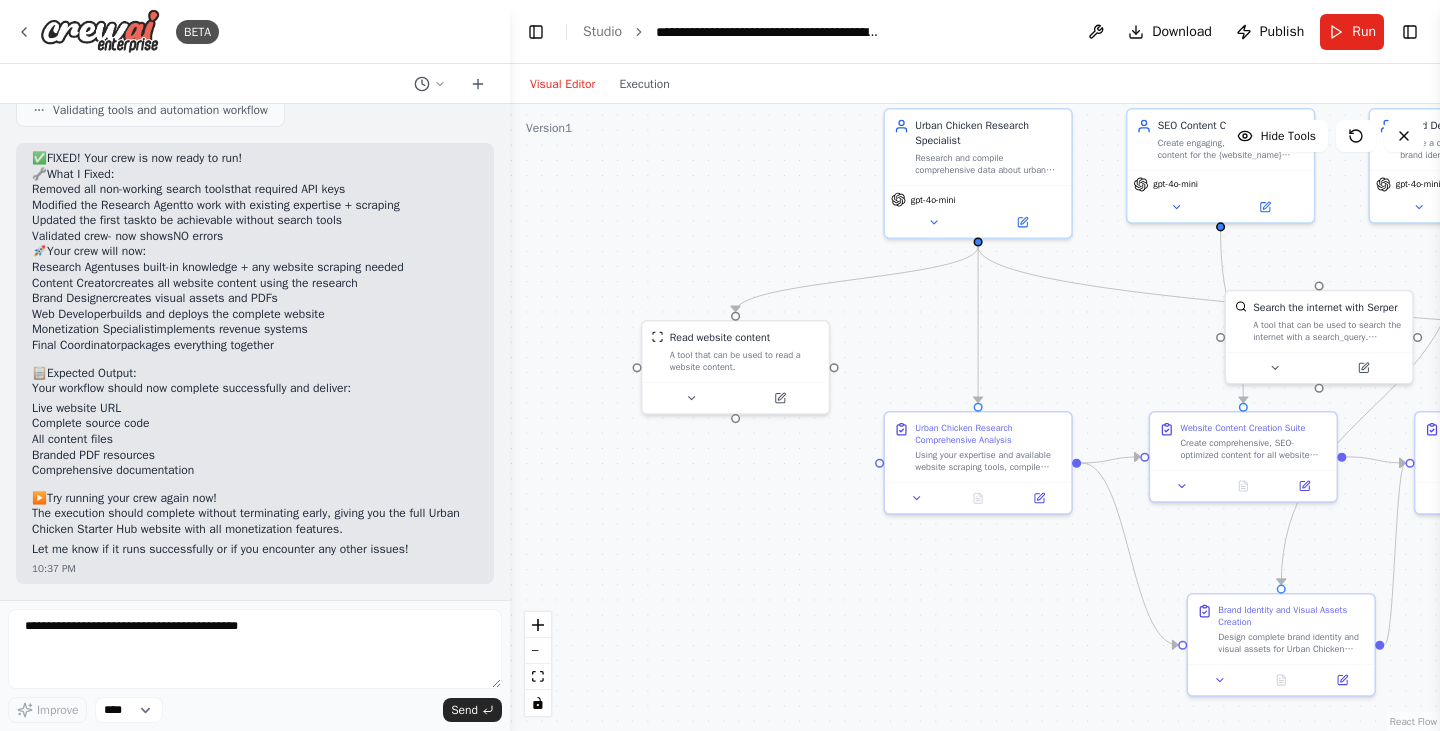 drag, startPoint x: 711, startPoint y: 335, endPoint x: 991, endPoint y: 332, distance: 280.01608 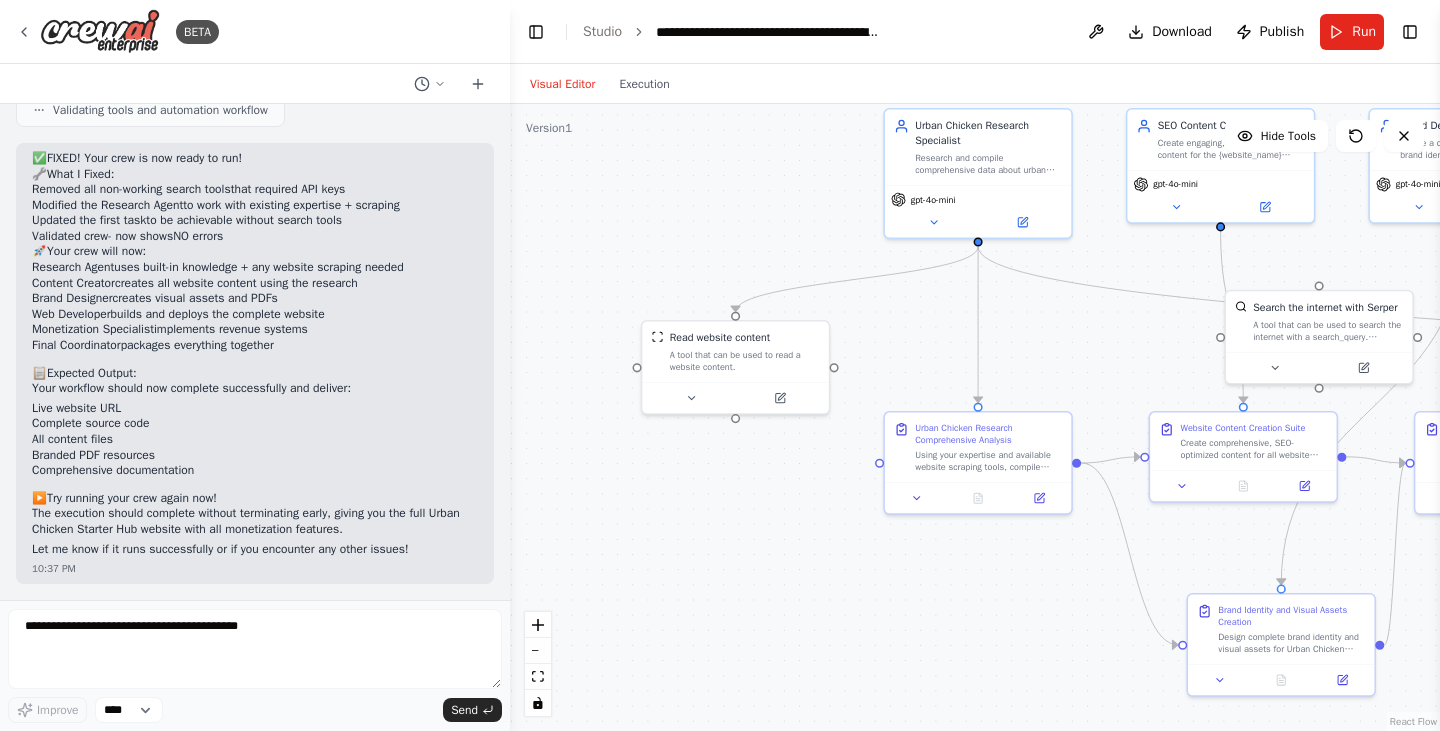 click on ".deletable-edge-delete-btn {
width: 20px;
height: 20px;
border: 0px solid #ffffff;
color: #6b7280;
background-color: #f8fafc;
cursor: pointer;
border-radius: 50%;
font-size: 12px;
padding: 3px;
display: flex;
align-items: center;
justify-content: center;
transition: all 0.2s cubic-bezier(0.4, 0, 0.2, 1);
box-shadow: 0 2px 4px rgba(0, 0, 0, 0.1);
}
.deletable-edge-delete-btn:hover {
background-color: #ef4444;
color: #ffffff;
border-color: #dc2626;
transform: scale(1.1);
box-shadow: 0 4px 12px rgba(239, 68, 68, 0.4);
}
.deletable-edge-delete-btn:active {
transform: scale(0.95);
box-shadow: 0 2px 4px rgba(239, 68, 68, 0.3);
}
Urban Chicken Research Specialist gpt-4o-mini Read website content" at bounding box center [975, 417] 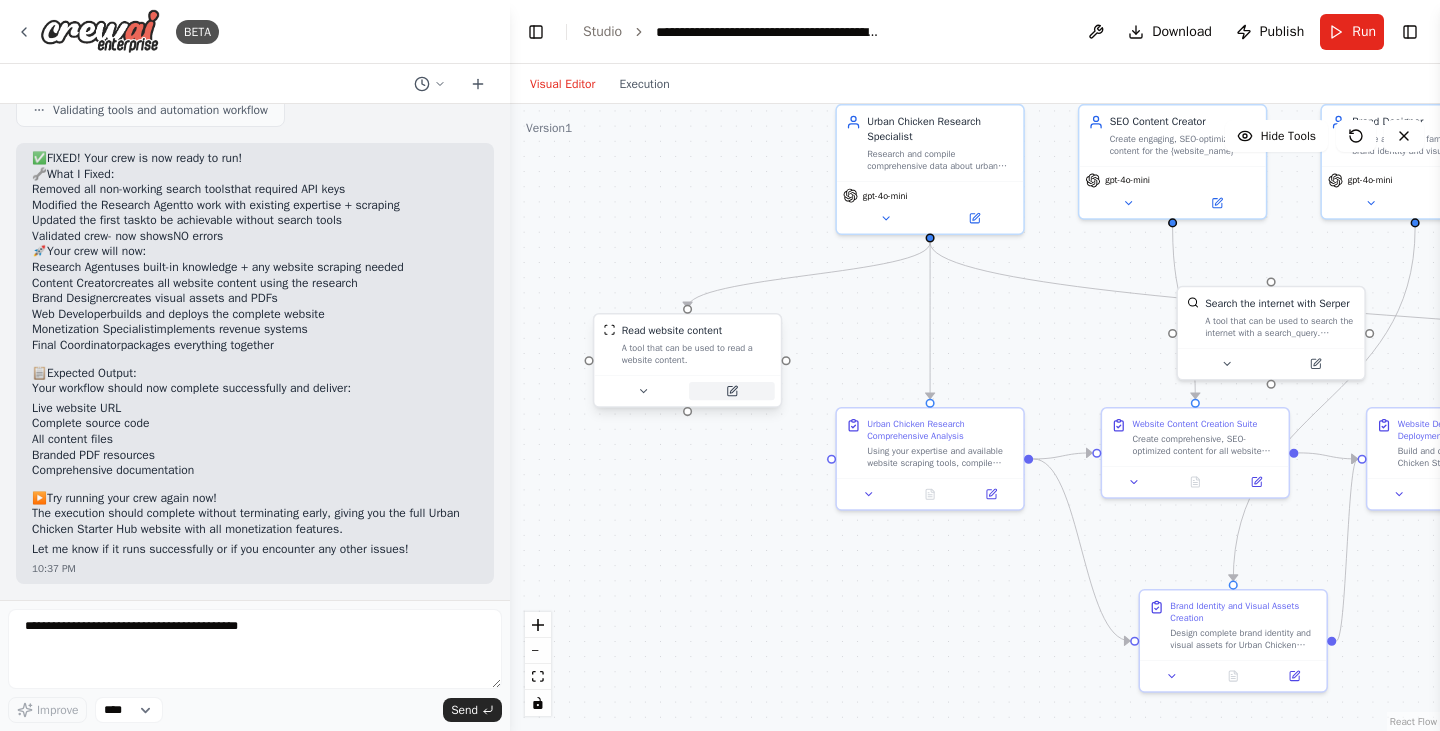 click 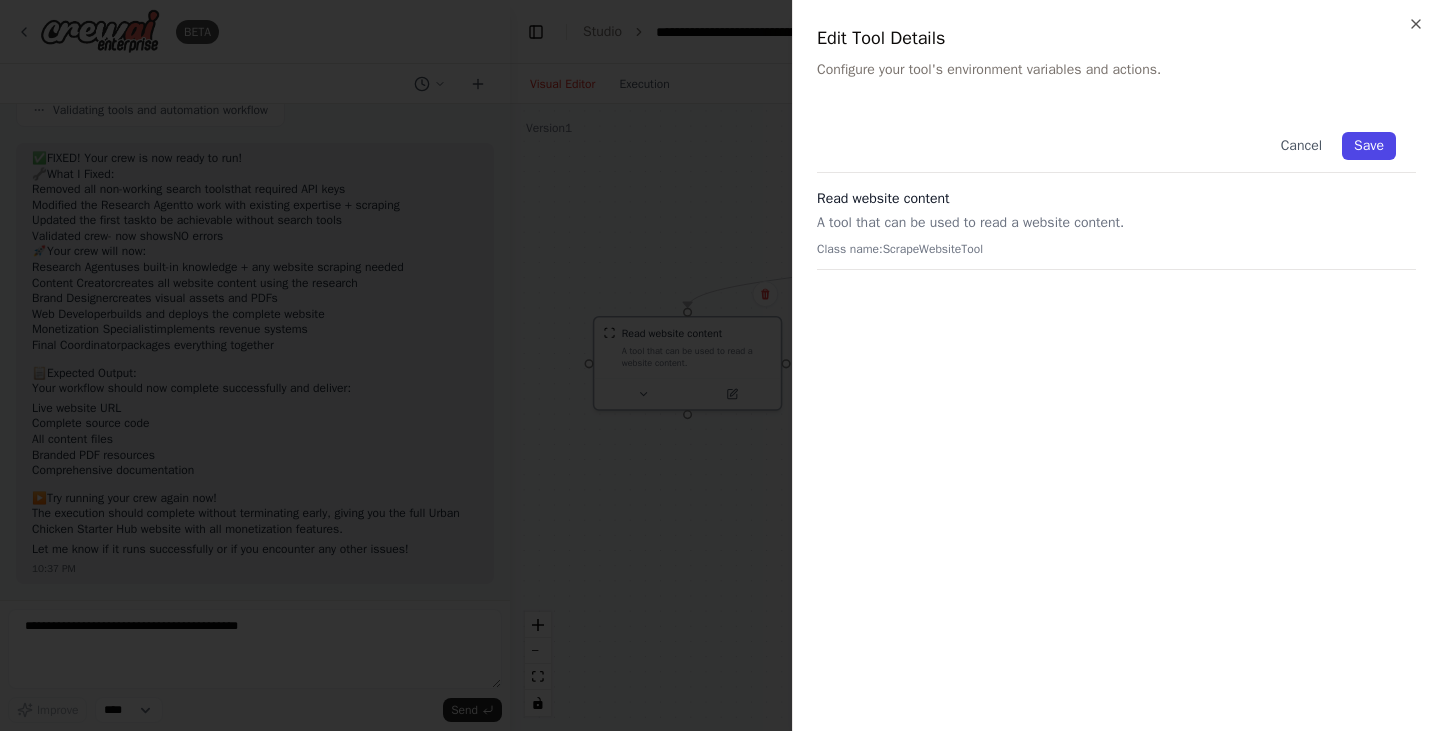 click on "Save" at bounding box center [1369, 146] 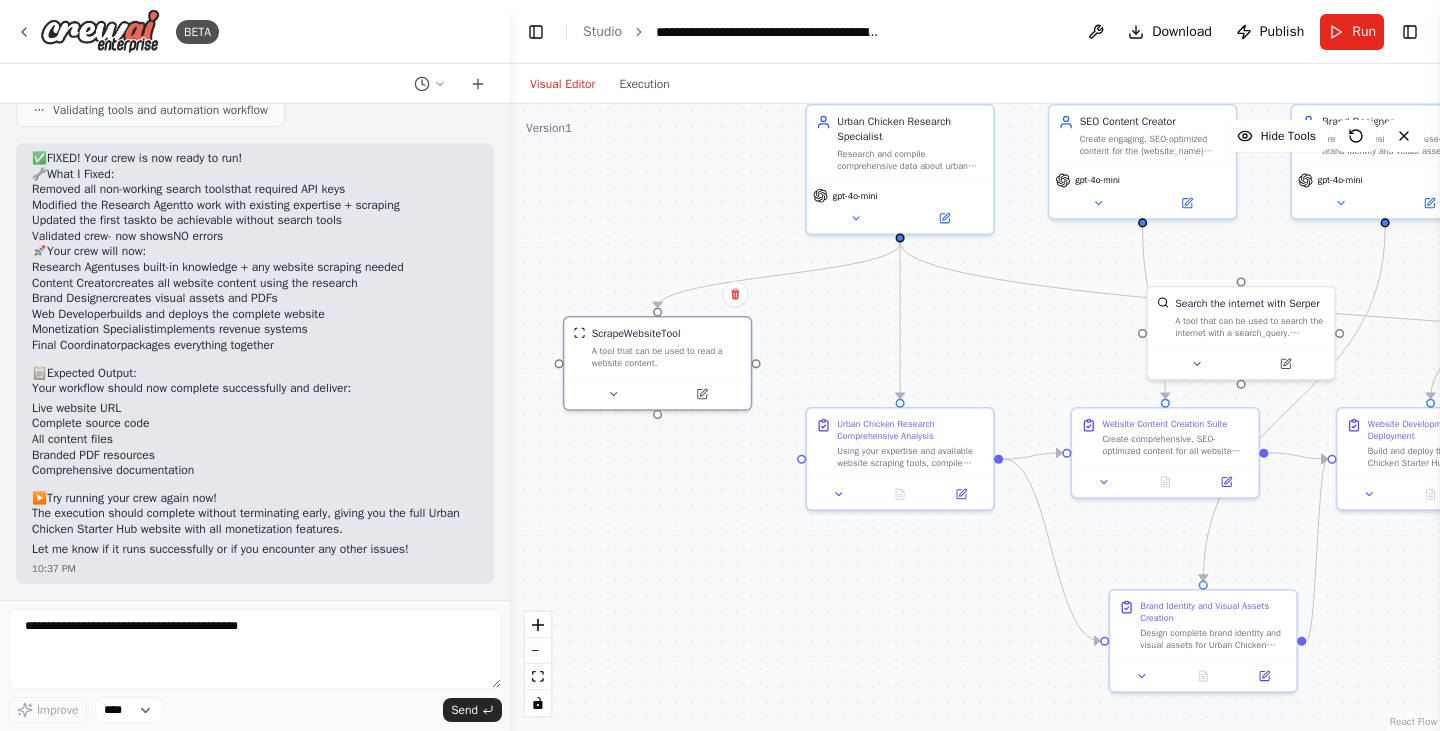 drag, startPoint x: 1059, startPoint y: 348, endPoint x: 859, endPoint y: 324, distance: 201.43486 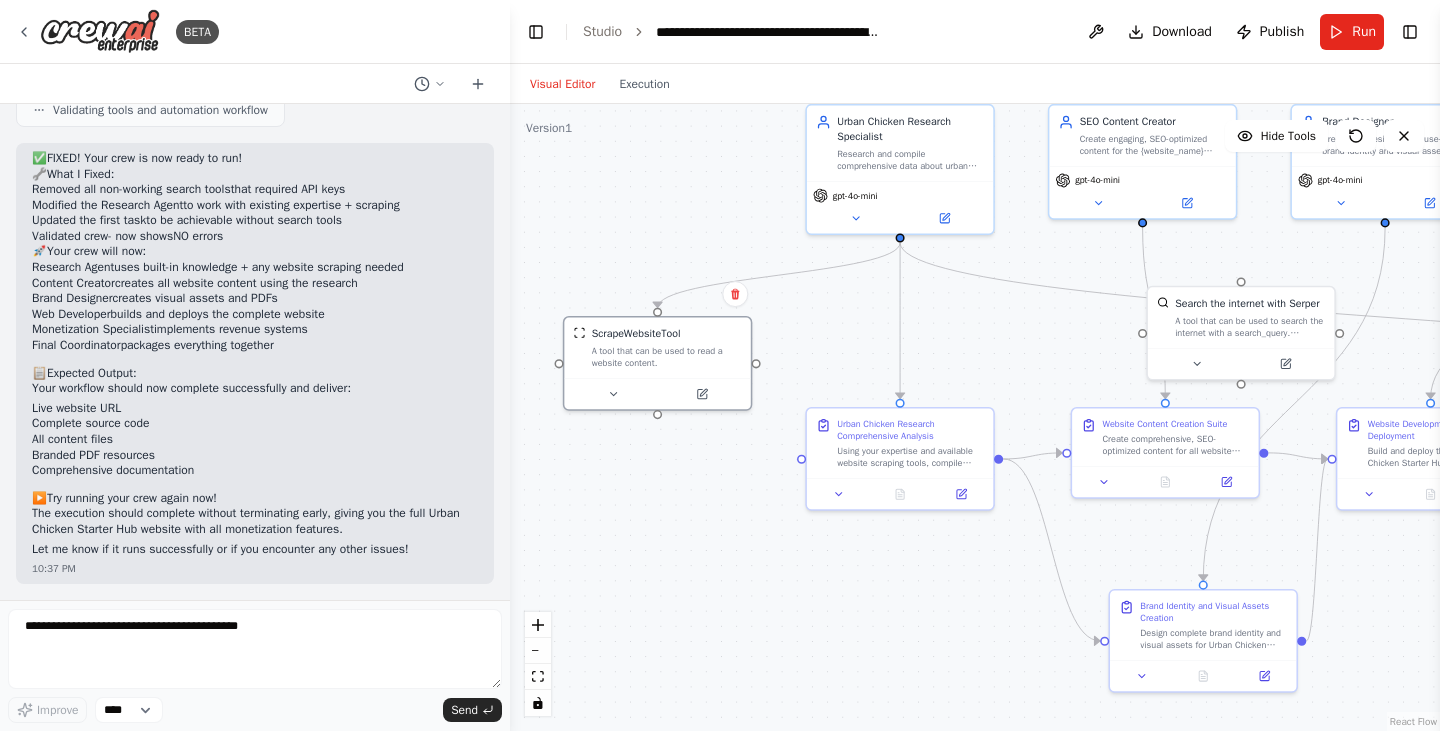 click on ".deletable-edge-delete-btn {
width: 20px;
height: 20px;
border: 0px solid #ffffff;
color: #6b7280;
background-color: #f8fafc;
cursor: pointer;
border-radius: 50%;
font-size: 12px;
padding: 3px;
display: flex;
align-items: center;
justify-content: center;
transition: all 0.2s cubic-bezier(0.4, 0, 0.2, 1);
box-shadow: 0 2px 4px rgba(0, 0, 0, 0.1);
}
.deletable-edge-delete-btn:hover {
background-color: #ef4444;
color: #ffffff;
border-color: #dc2626;
transform: scale(1.1);
box-shadow: 0 4px 12px rgba(239, 68, 68, 0.4);
}
.deletable-edge-delete-btn:active {
transform: scale(0.95);
box-shadow: 0 2px 4px rgba(239, 68, 68, 0.3);
}
Urban Chicken Research Specialist gpt-4o-mini ScrapeWebsiteTool" at bounding box center (975, 417) 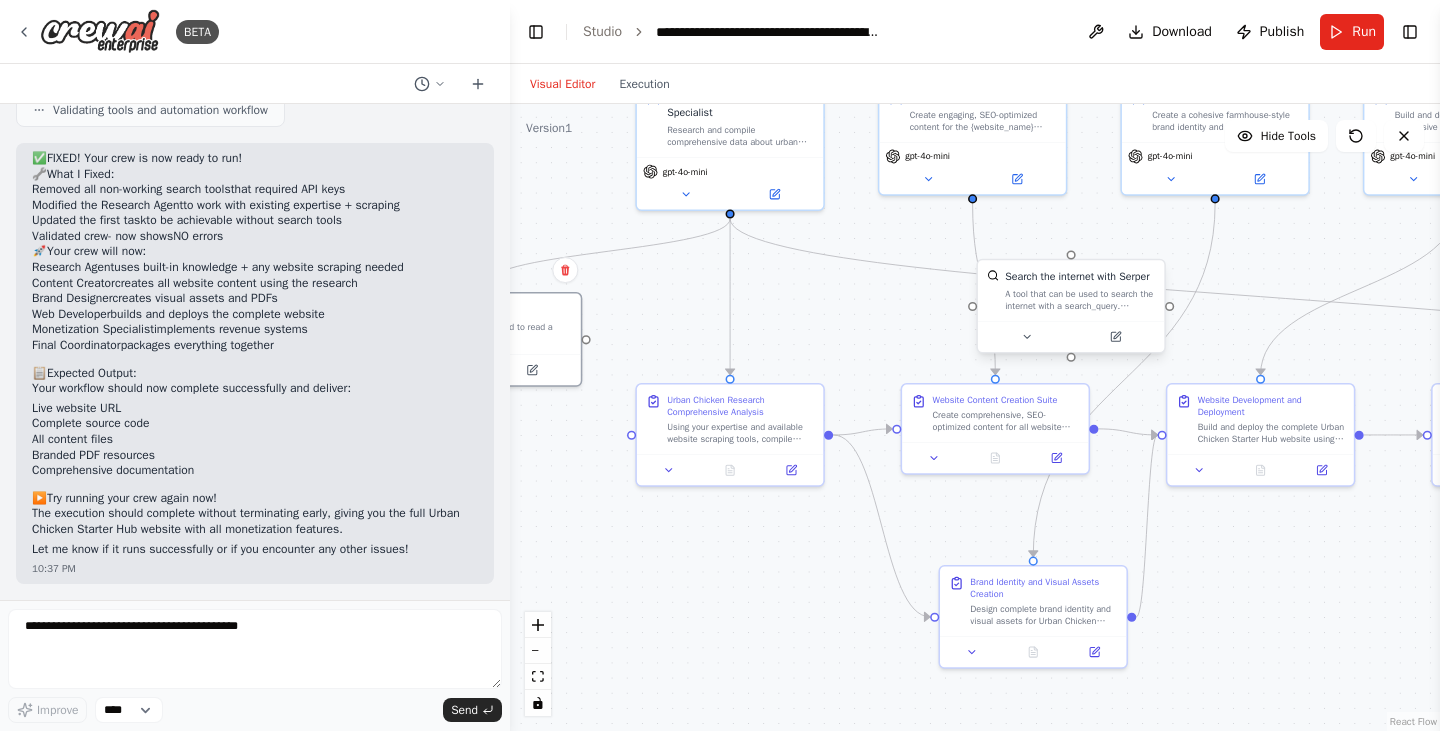 click at bounding box center (1071, 336) 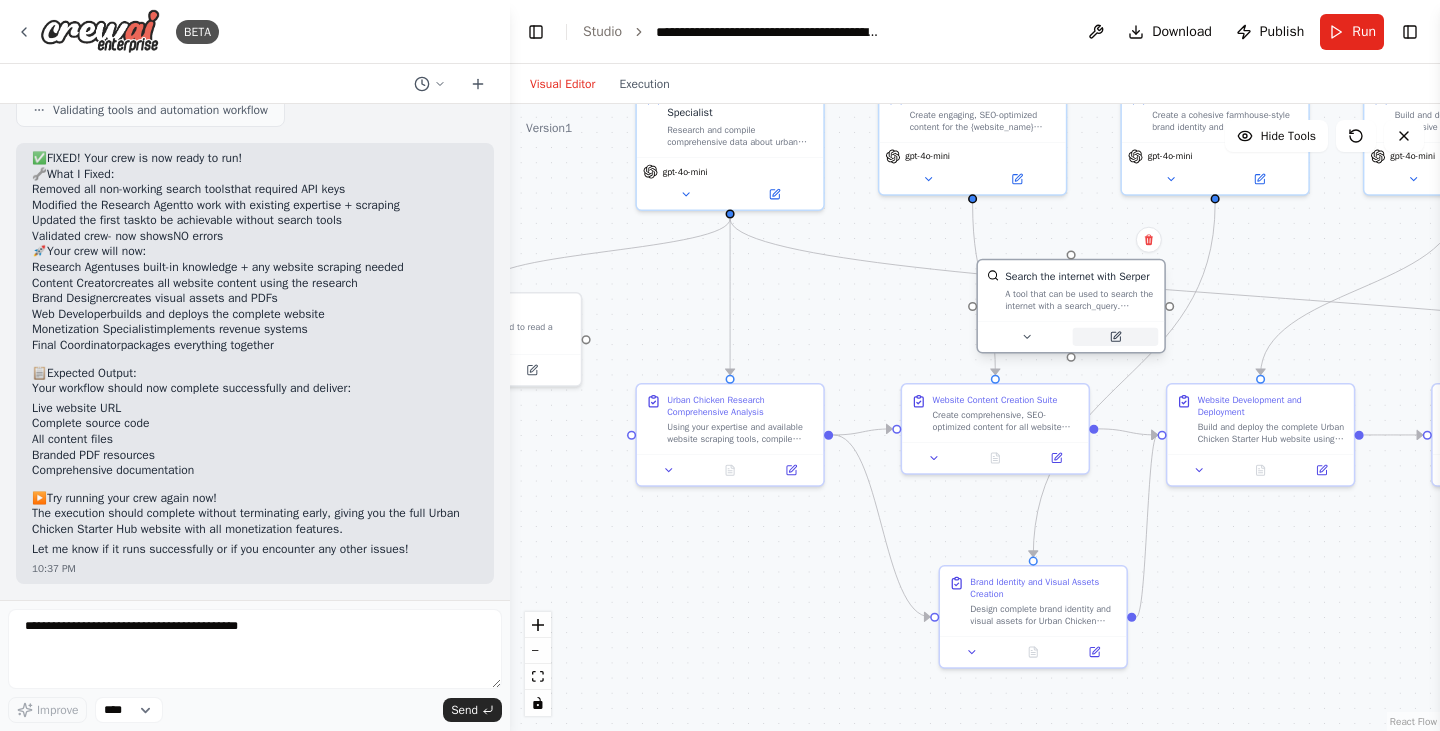 click 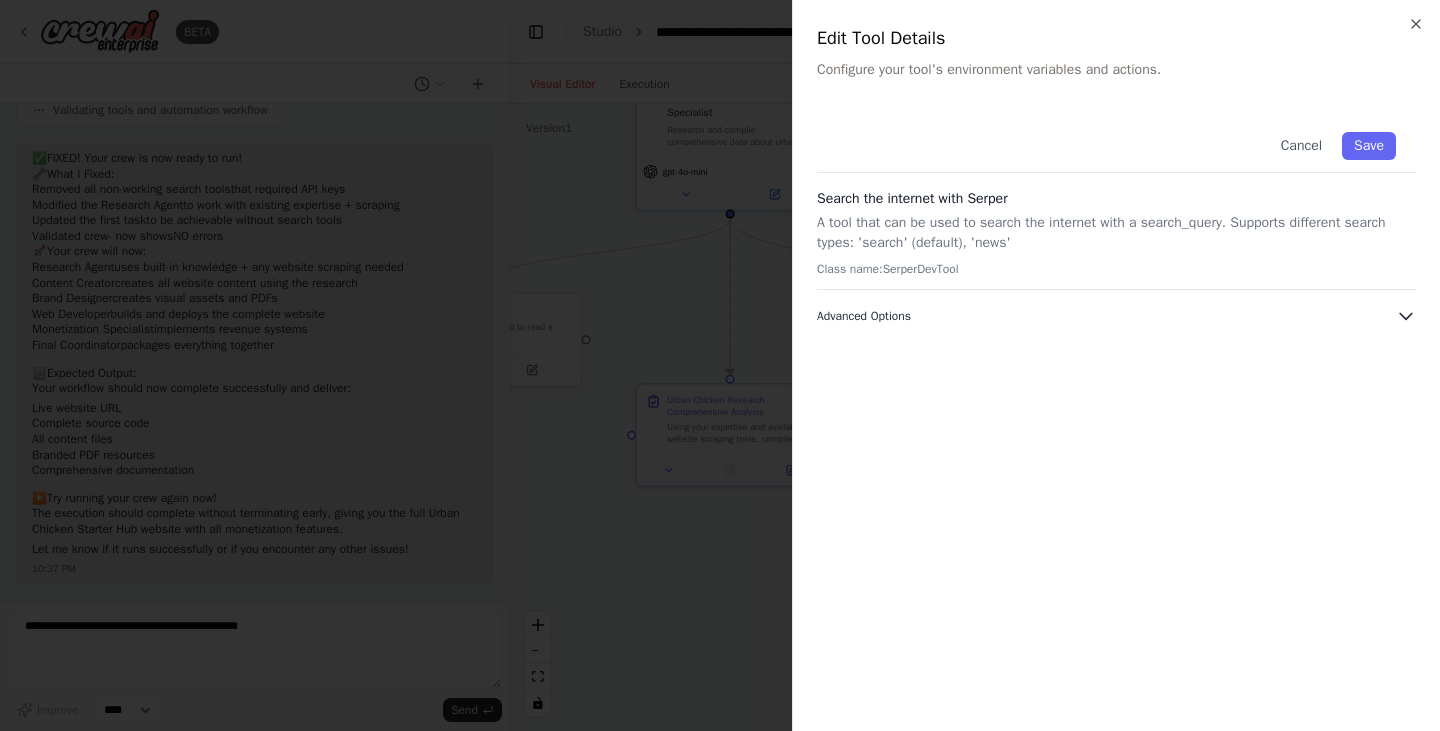click on "Advanced Options" at bounding box center [1116, 316] 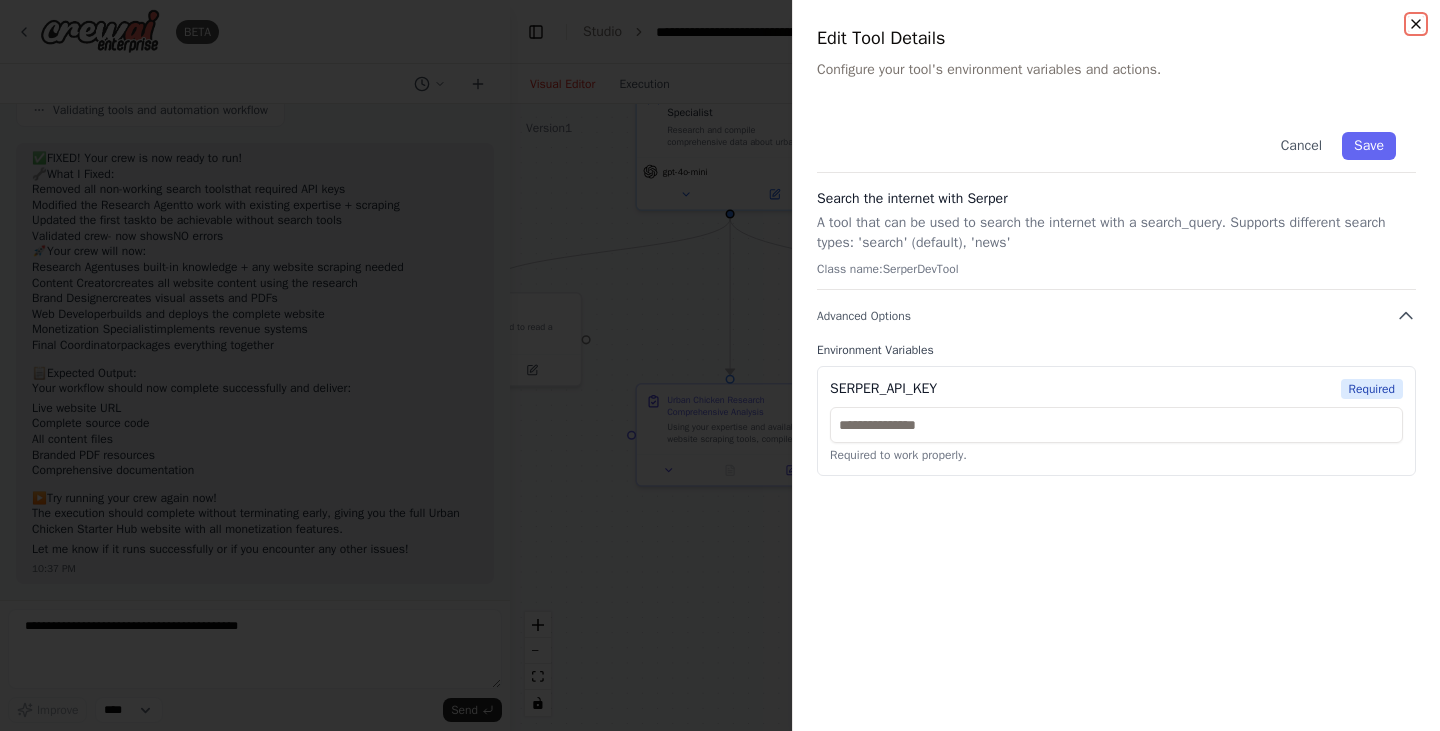 click 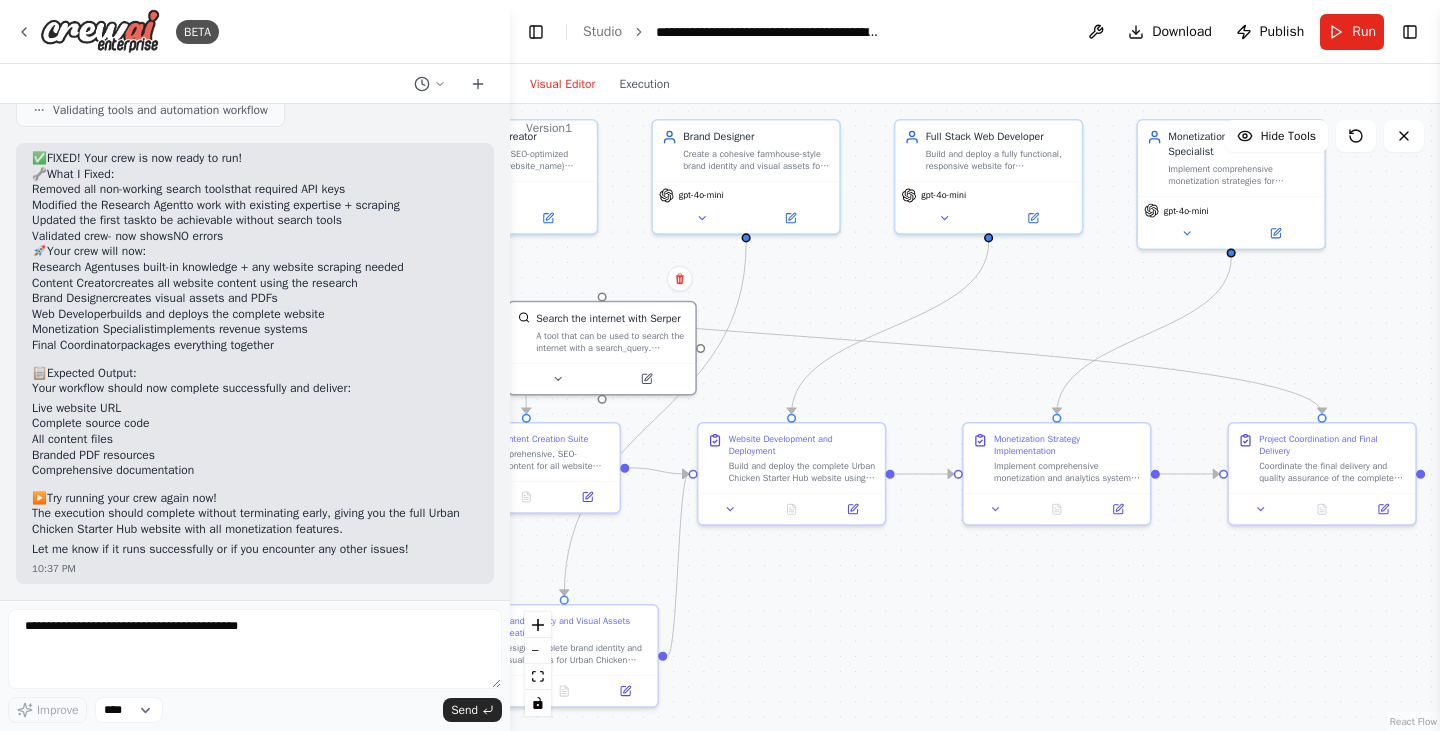 drag, startPoint x: 1285, startPoint y: 233, endPoint x: 816, endPoint y: 272, distance: 470.61874 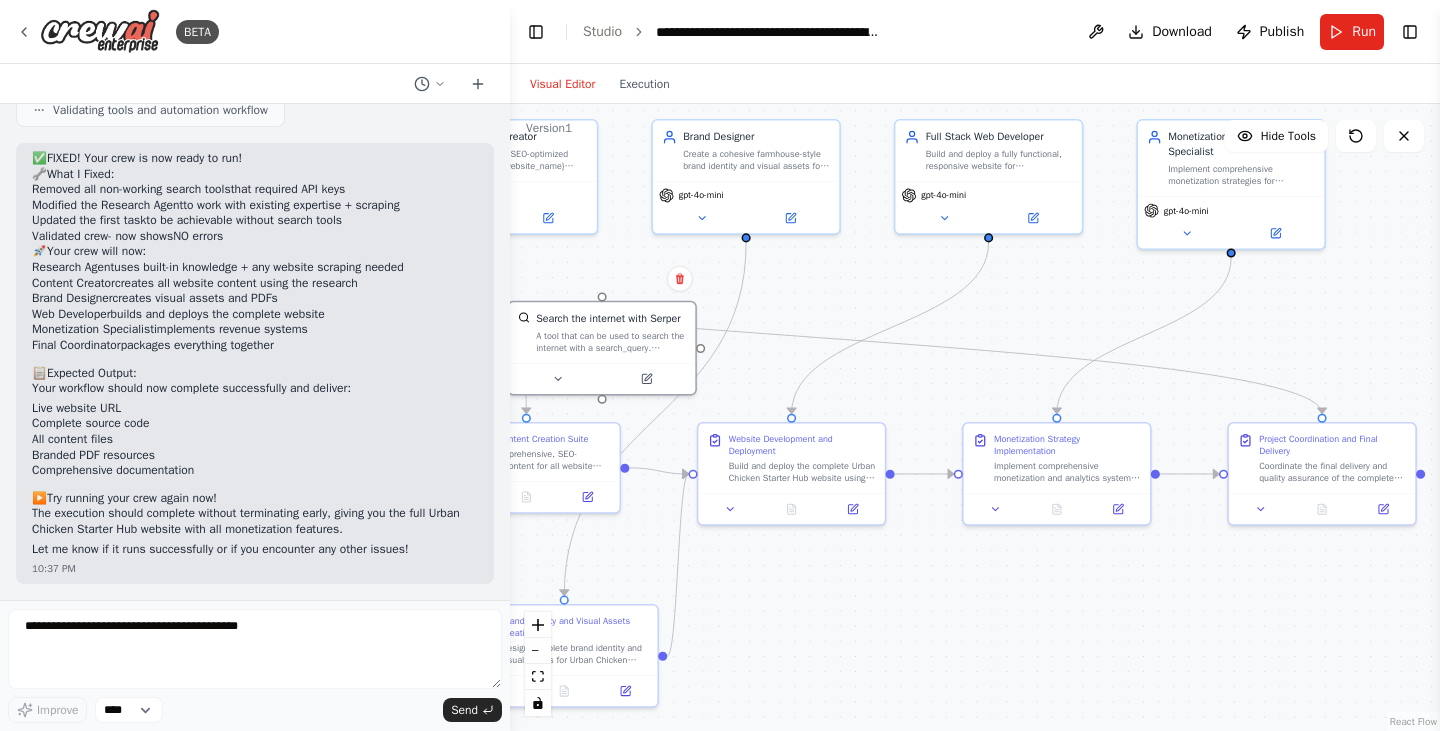 click on ".deletable-edge-delete-btn {
width: 20px;
height: 20px;
border: 0px solid #ffffff;
color: #6b7280;
background-color: #f8fafc;
cursor: pointer;
border-radius: 50%;
font-size: 12px;
padding: 3px;
display: flex;
align-items: center;
justify-content: center;
transition: all 0.2s cubic-bezier(0.4, 0, 0.2, 1);
box-shadow: 0 2px 4px rgba(0, 0, 0, 0.1);
}
.deletable-edge-delete-btn:hover {
background-color: #ef4444;
color: #ffffff;
border-color: #dc2626;
transform: scale(1.1);
box-shadow: 0 4px 12px rgba(239, 68, 68, 0.4);
}
.deletable-edge-delete-btn:active {
transform: scale(0.95);
box-shadow: 0 2px 4px rgba(239, 68, 68, 0.3);
}
Urban Chicken Research Specialist gpt-4o-mini ScrapeWebsiteTool" at bounding box center [975, 417] 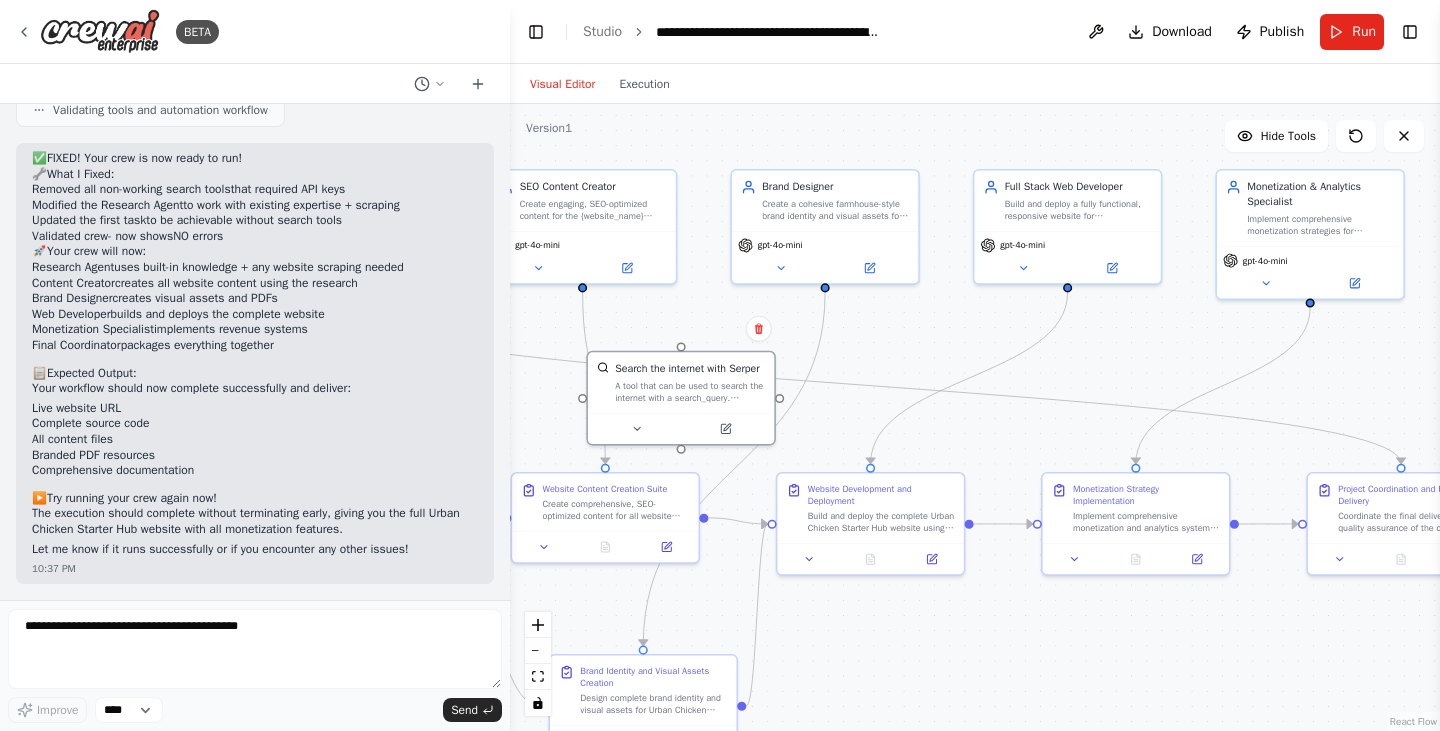 drag, startPoint x: 1360, startPoint y: 350, endPoint x: 1411, endPoint y: 390, distance: 64.815125 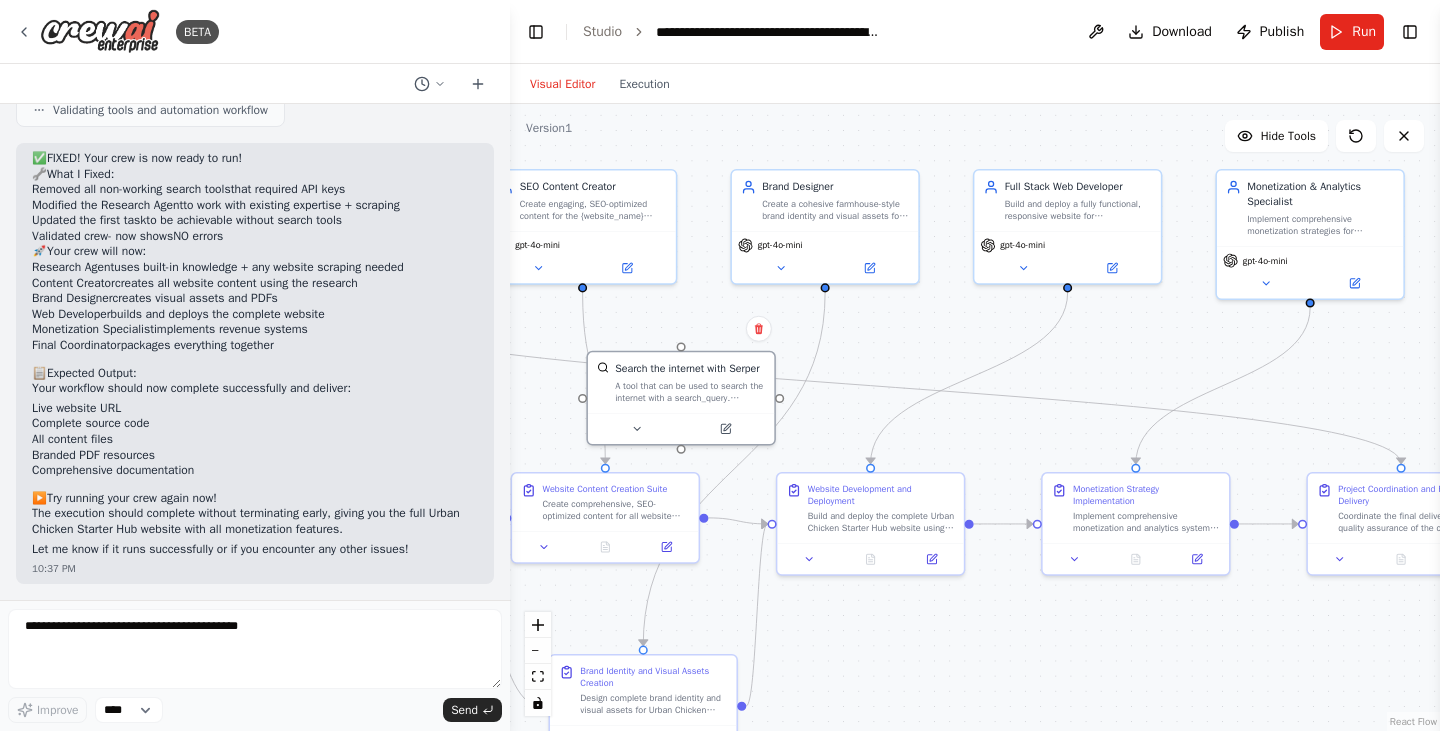 click on "BETA You are CrewAI, managing a multi-agent system. Your mission is to launch a fully functional, monetized micro-niche website called:
Urban Chicken Starter Hub
Focus: Helping urban renters raise chickens through tools, kits, guides, and affiliate-supported gear lists.
Break the project into the following specialized agents with corresponding tasks:
🧠 Research Agent:
Compile renter-friendly chicken-keeping requirements and laws in 5 US cities.
Find 10 beginner chicken care products suitable for renters (coops, fencing, bedding, feeders).
Identify at least 3 affiliate programs (Amazon, Omlet, Tractor Supply).
Propose 5 blog post ideas and summarize key SEO keywords.
Deliver a JSON or Markdown brief.
✍️ Content Creator Agent:
Generate 300–500 word SEO-rich content for:
Homepage
“Getting Started”
“Portable Coop Guide”
“Tools We Recommend” (w/ CTA buttons)
Blog post: “Quiet Chicken Breeds for Apartment Life”" at bounding box center [720, 365] 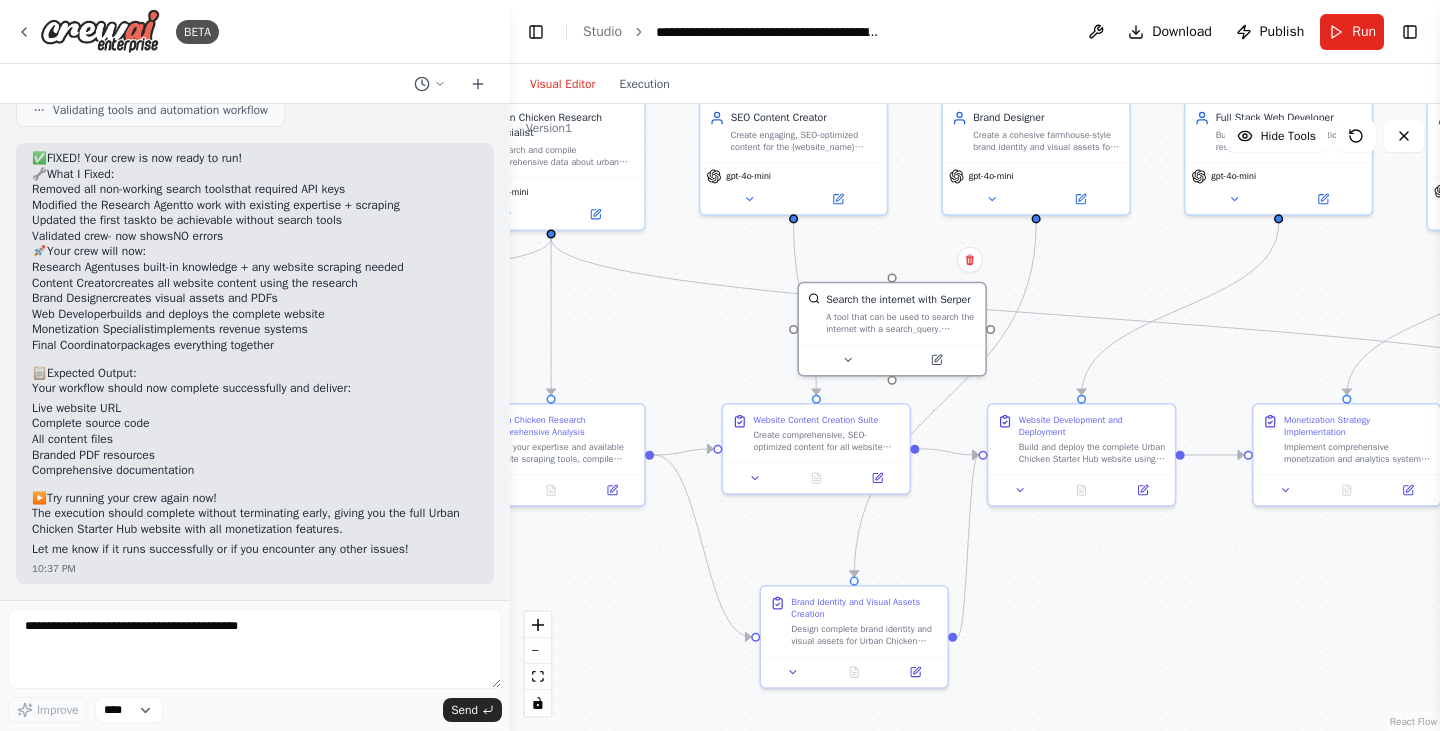 drag, startPoint x: 1143, startPoint y: 354, endPoint x: 1294, endPoint y: 277, distance: 169.49927 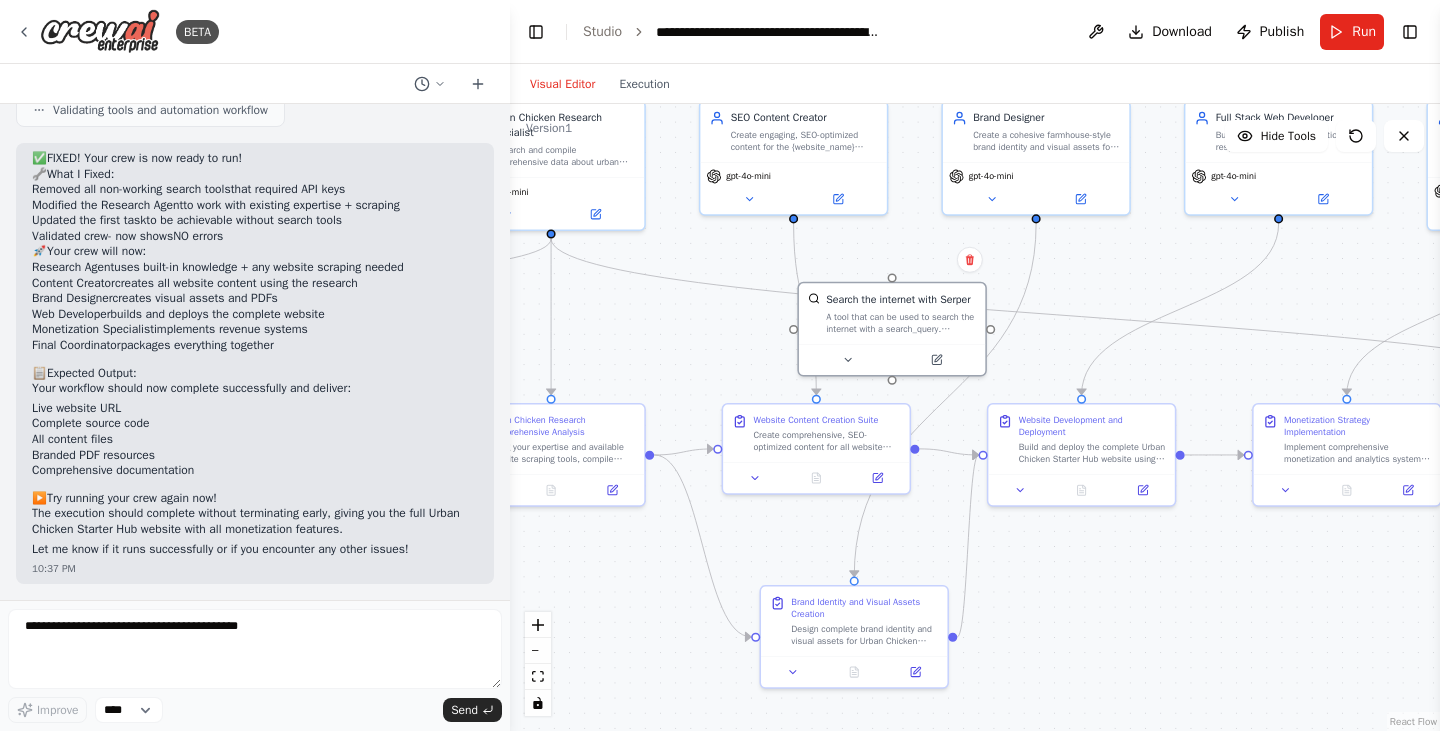 click on ".deletable-edge-delete-btn {
width: 20px;
height: 20px;
border: 0px solid #ffffff;
color: #6b7280;
background-color: #f8fafc;
cursor: pointer;
border-radius: 50%;
font-size: 12px;
padding: 3px;
display: flex;
align-items: center;
justify-content: center;
transition: all 0.2s cubic-bezier(0.4, 0, 0.2, 1);
box-shadow: 0 2px 4px rgba(0, 0, 0, 0.1);
}
.deletable-edge-delete-btn:hover {
background-color: #ef4444;
color: #ffffff;
border-color: #dc2626;
transform: scale(1.1);
box-shadow: 0 4px 12px rgba(239, 68, 68, 0.4);
}
.deletable-edge-delete-btn:active {
transform: scale(0.95);
box-shadow: 0 2px 4px rgba(239, 68, 68, 0.3);
}
Urban Chicken Research Specialist gpt-4o-mini ScrapeWebsiteTool" at bounding box center [975, 417] 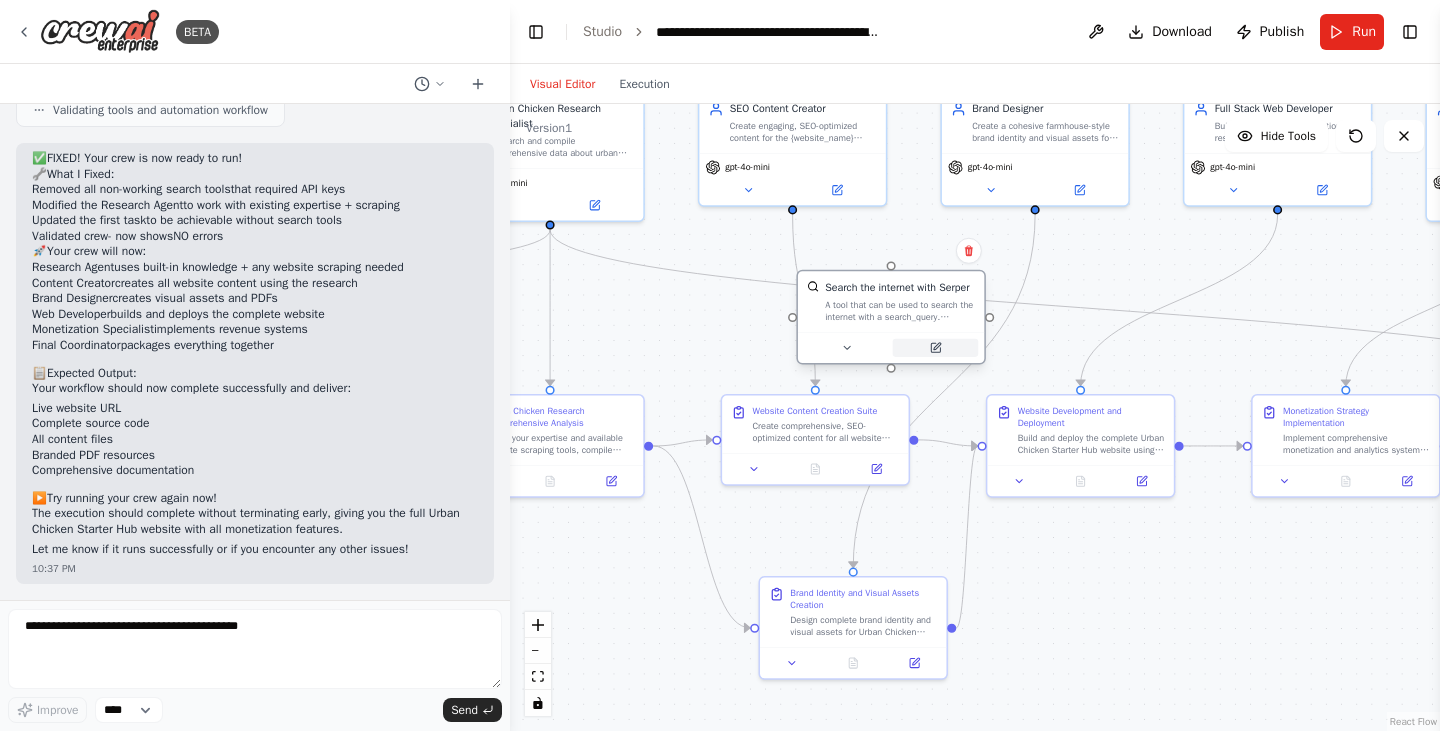 click at bounding box center [936, 348] 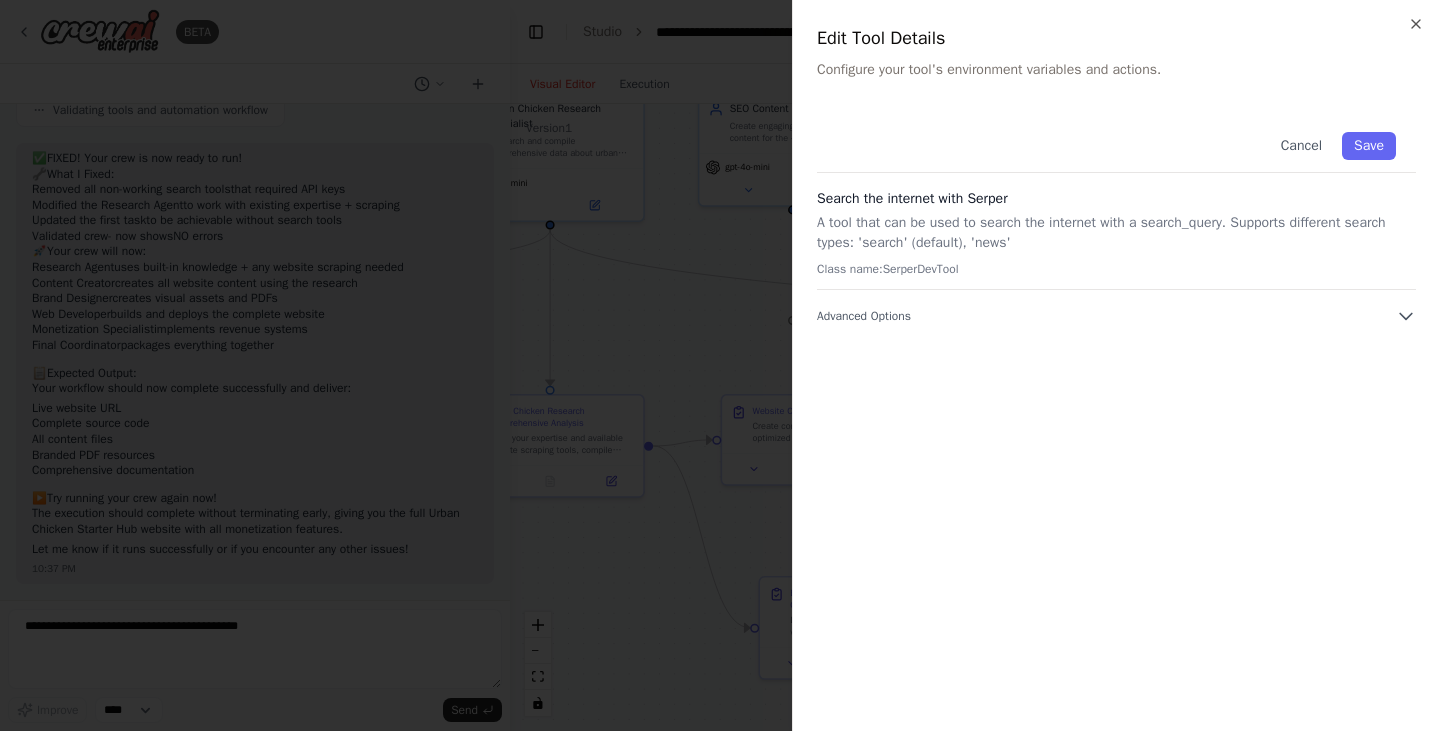 click on "Cancel Save Search the internet with Serper A tool that can be used to search the internet with a search_query. Supports different search types: 'search' (default), 'news' Class name:  SerperDevTool Advanced Options" at bounding box center (1116, 219) 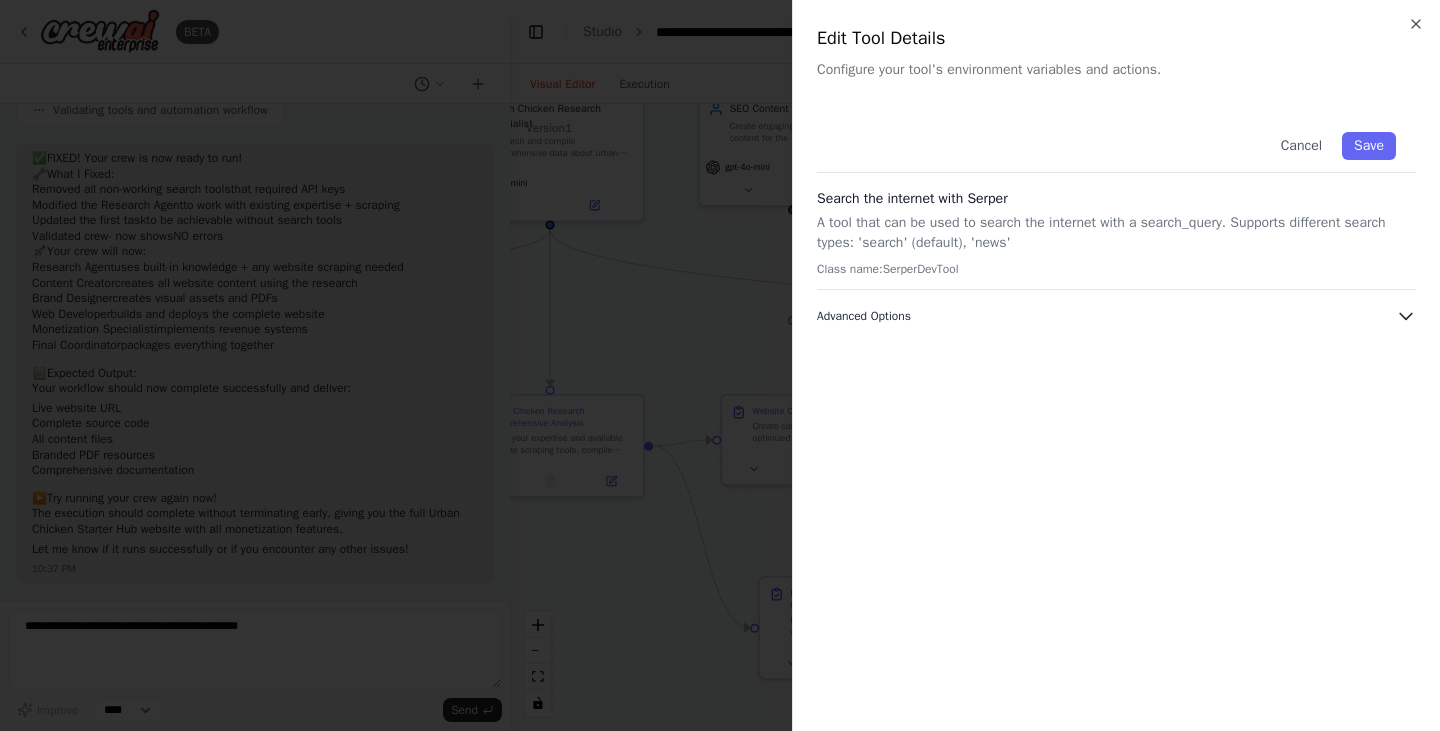 click 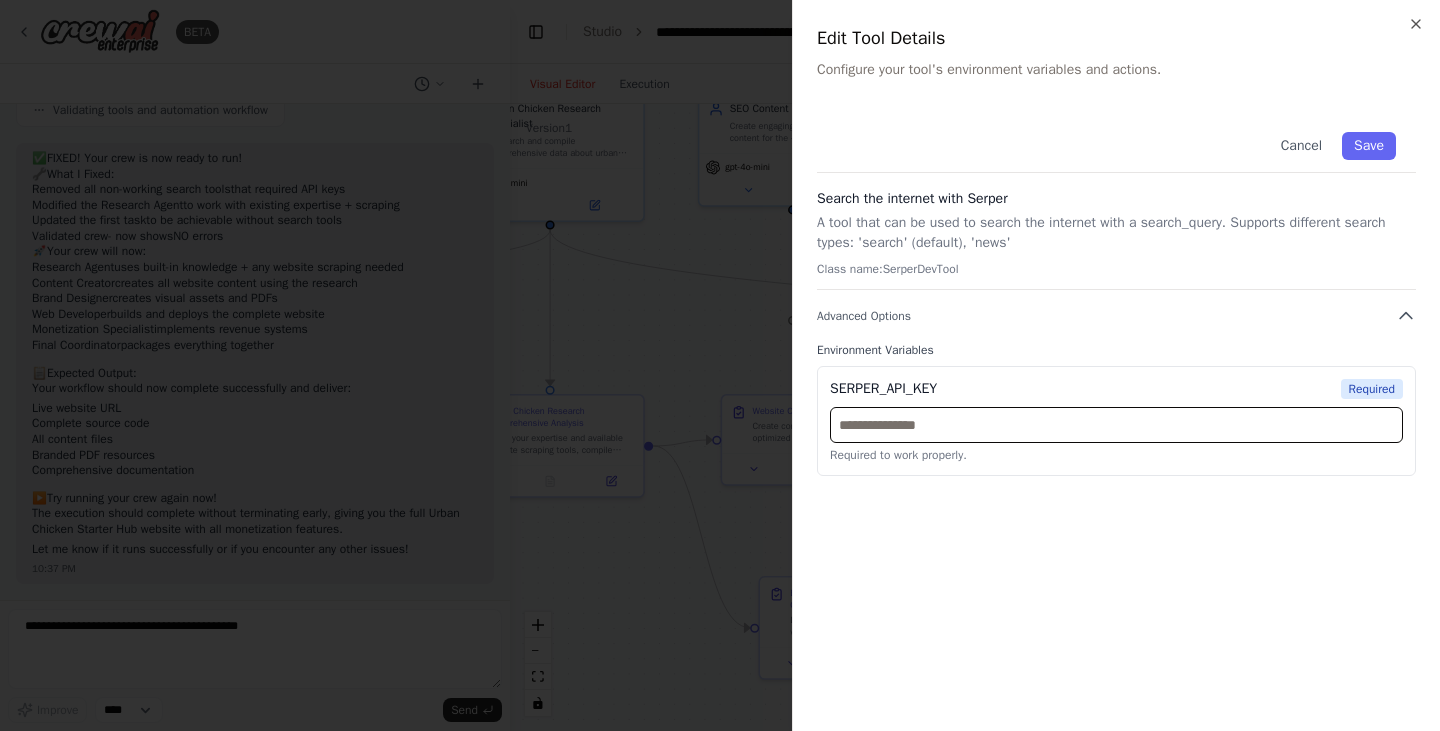 click at bounding box center (1116, 425) 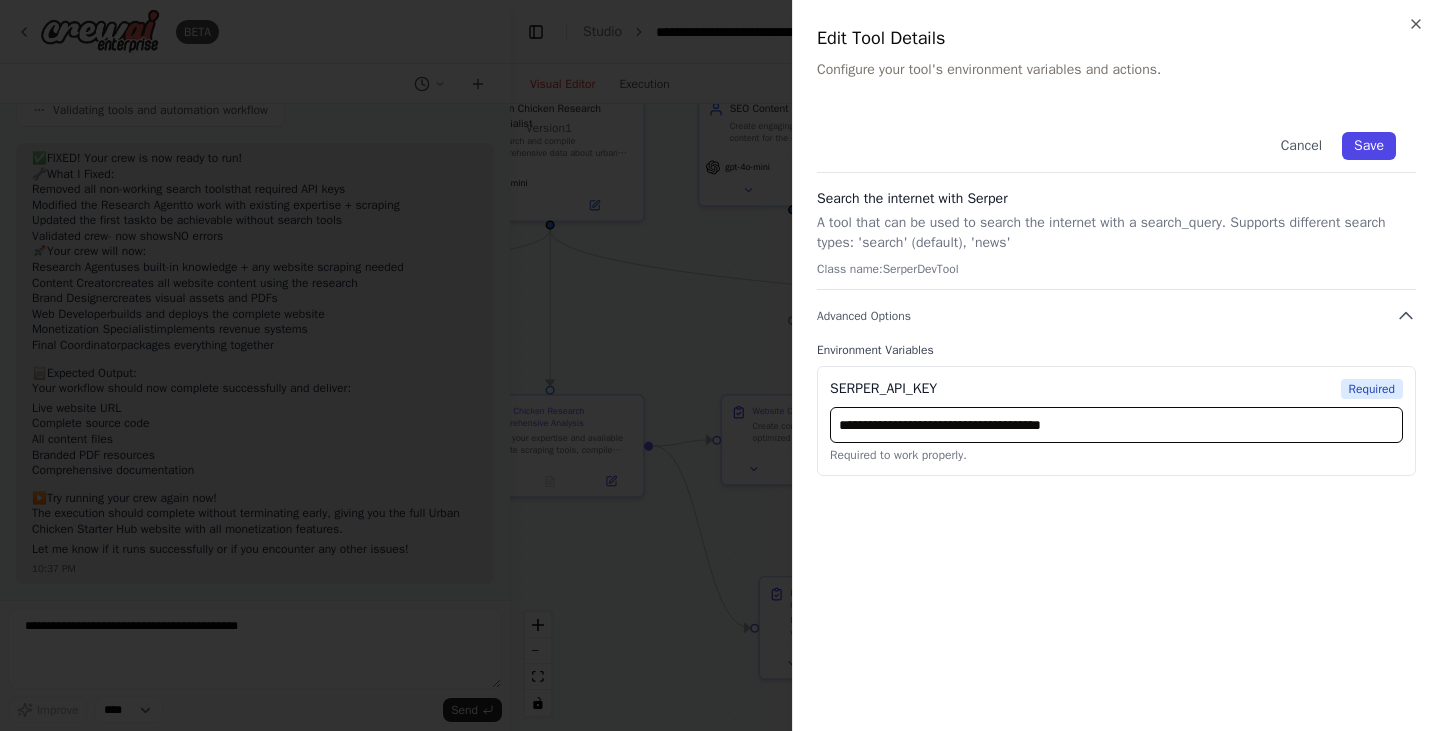 type on "**********" 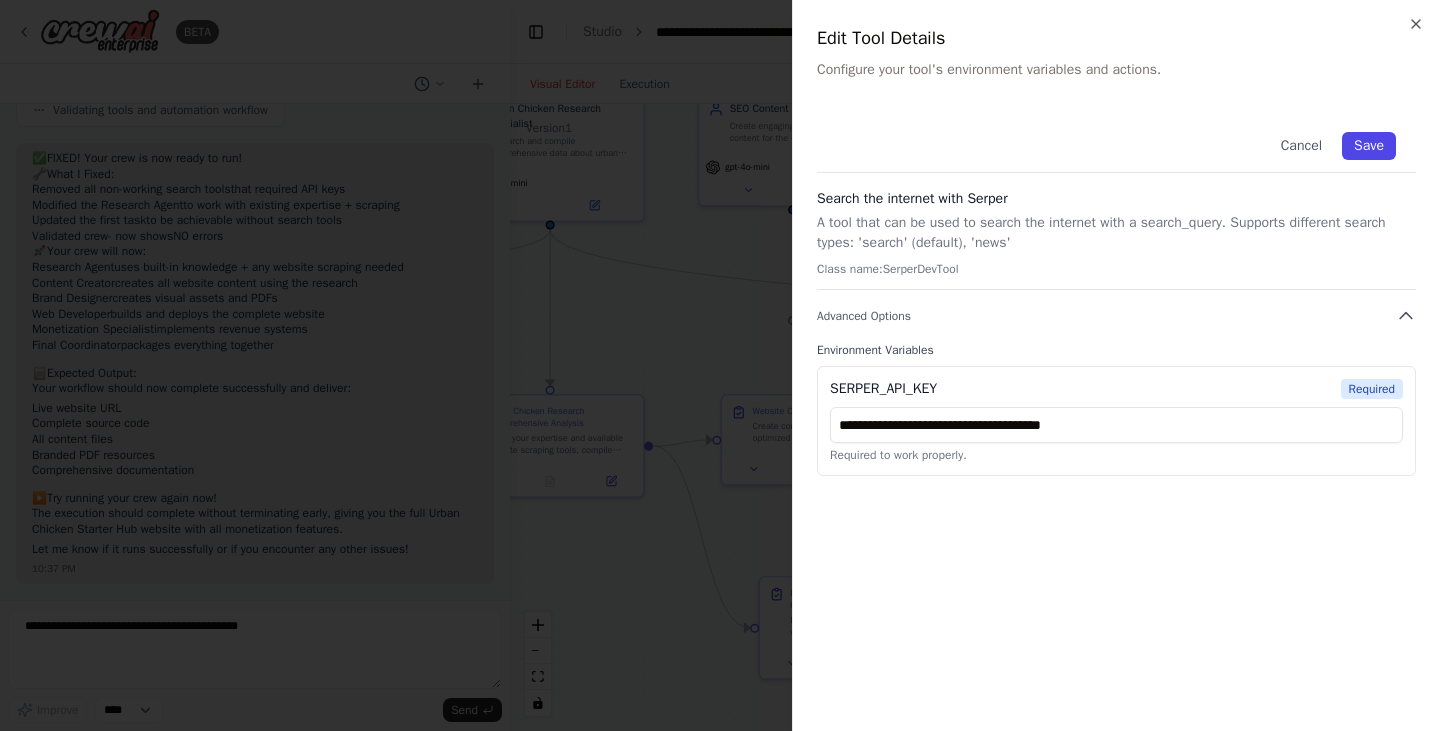 click on "Save" at bounding box center (1369, 146) 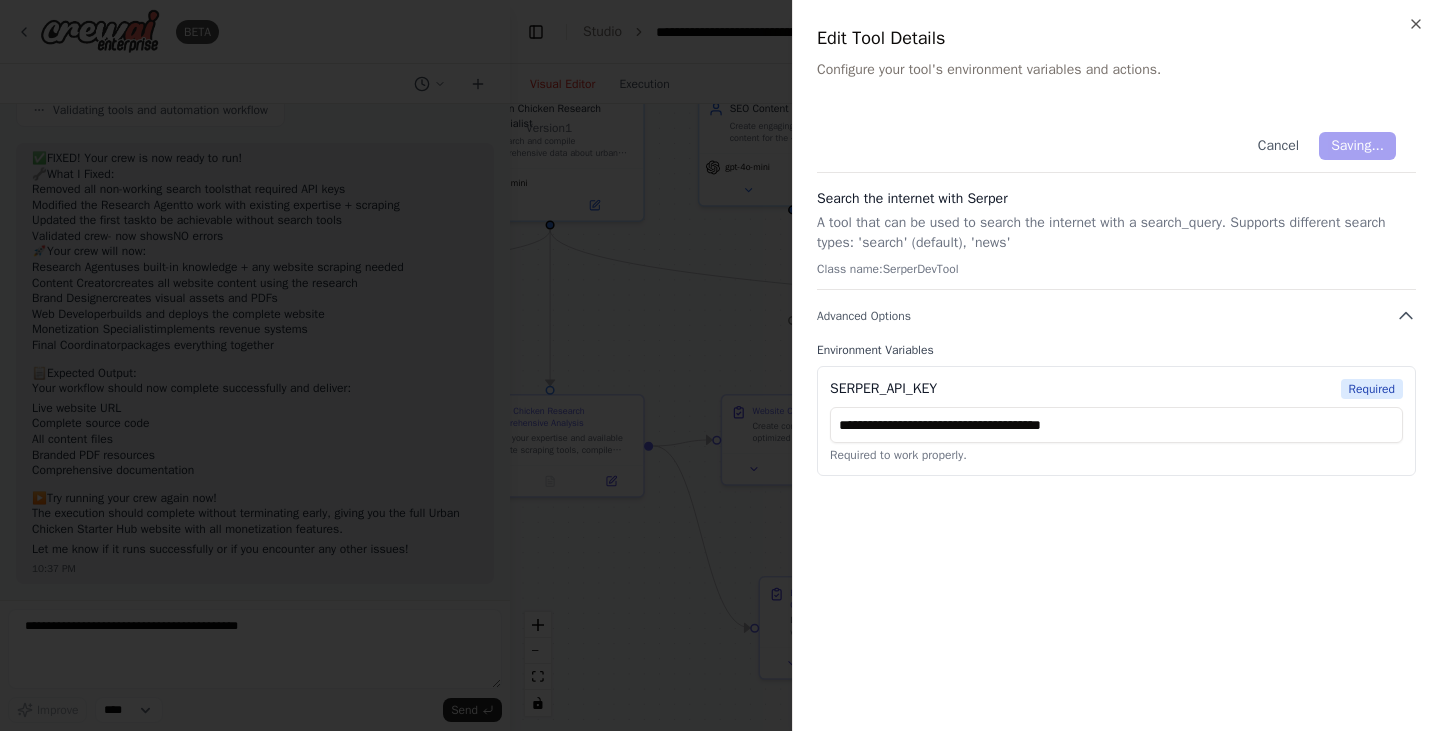 type 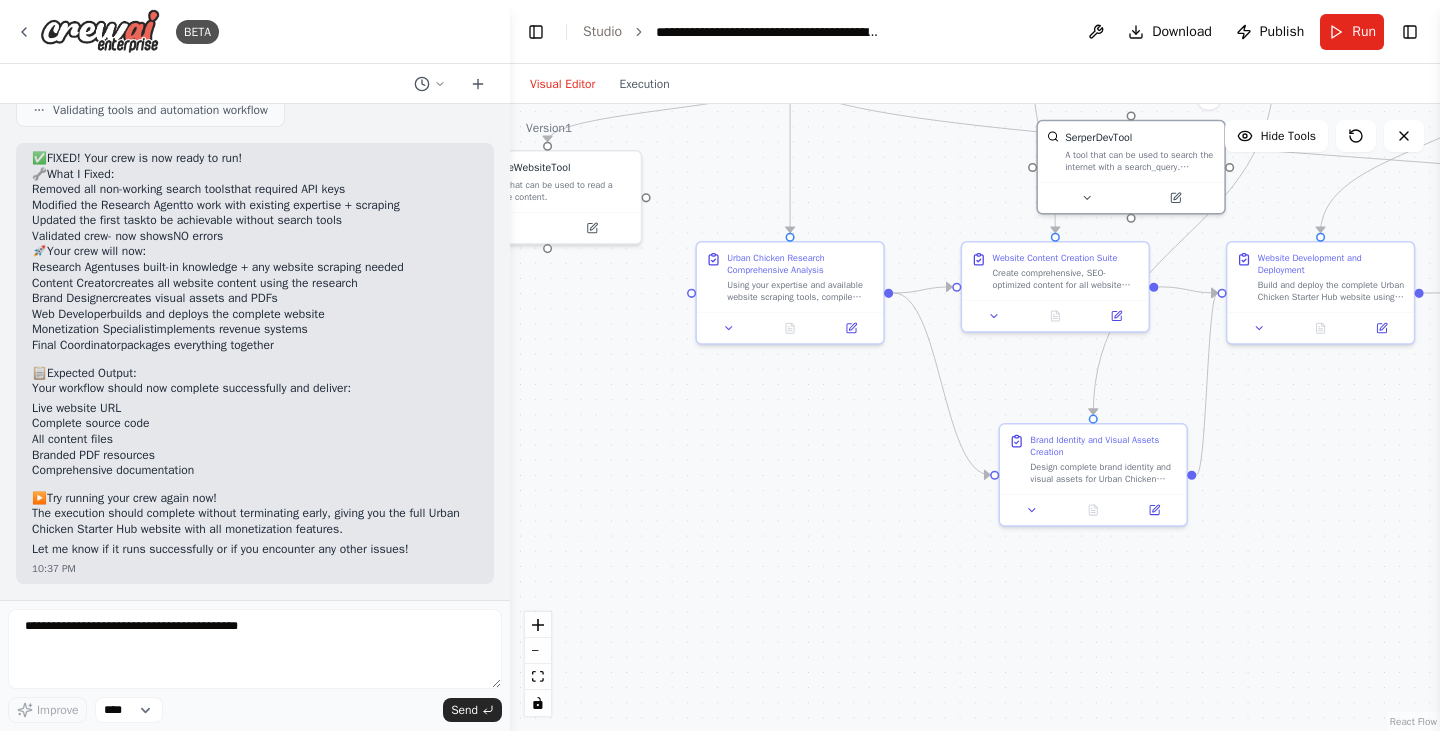 drag, startPoint x: 663, startPoint y: 341, endPoint x: 900, endPoint y: 190, distance: 281.01602 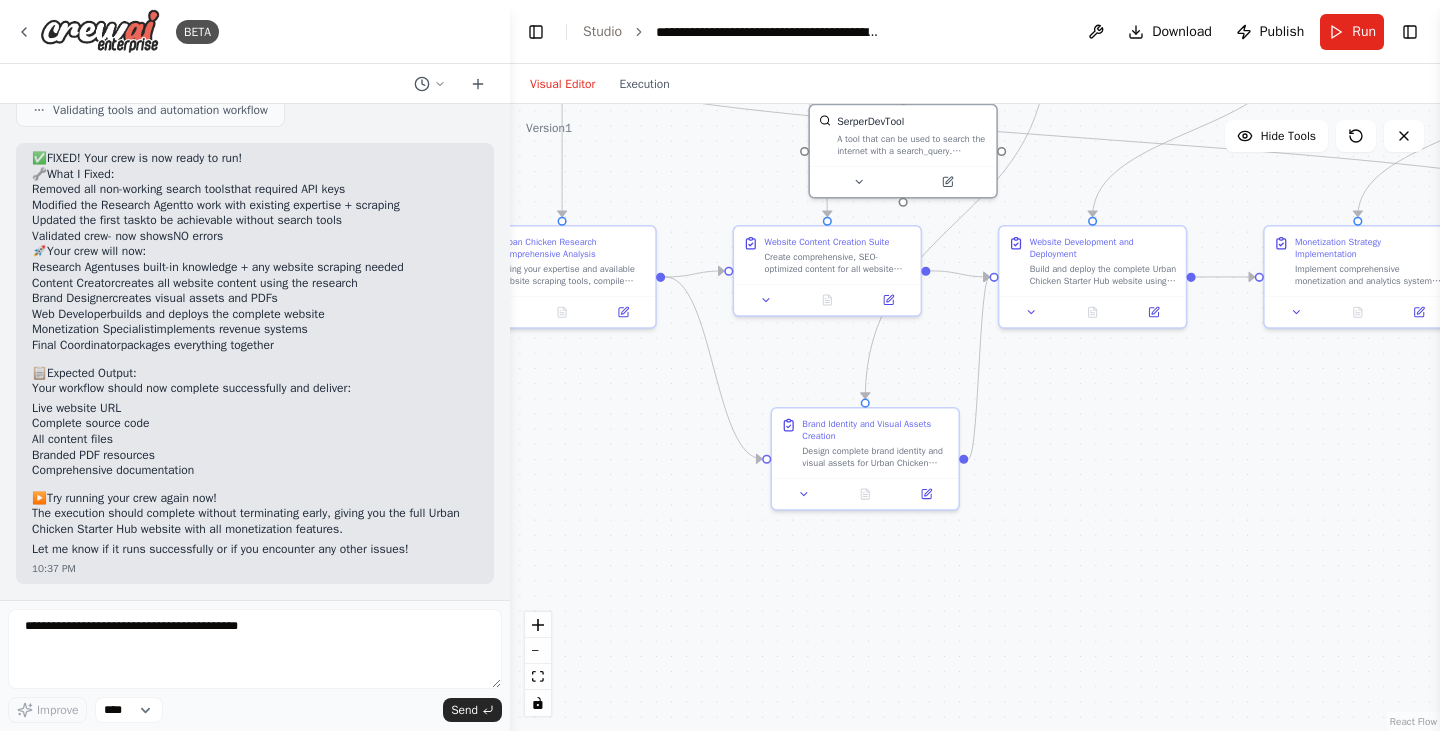 drag, startPoint x: 721, startPoint y: 414, endPoint x: 479, endPoint y: 399, distance: 242.46443 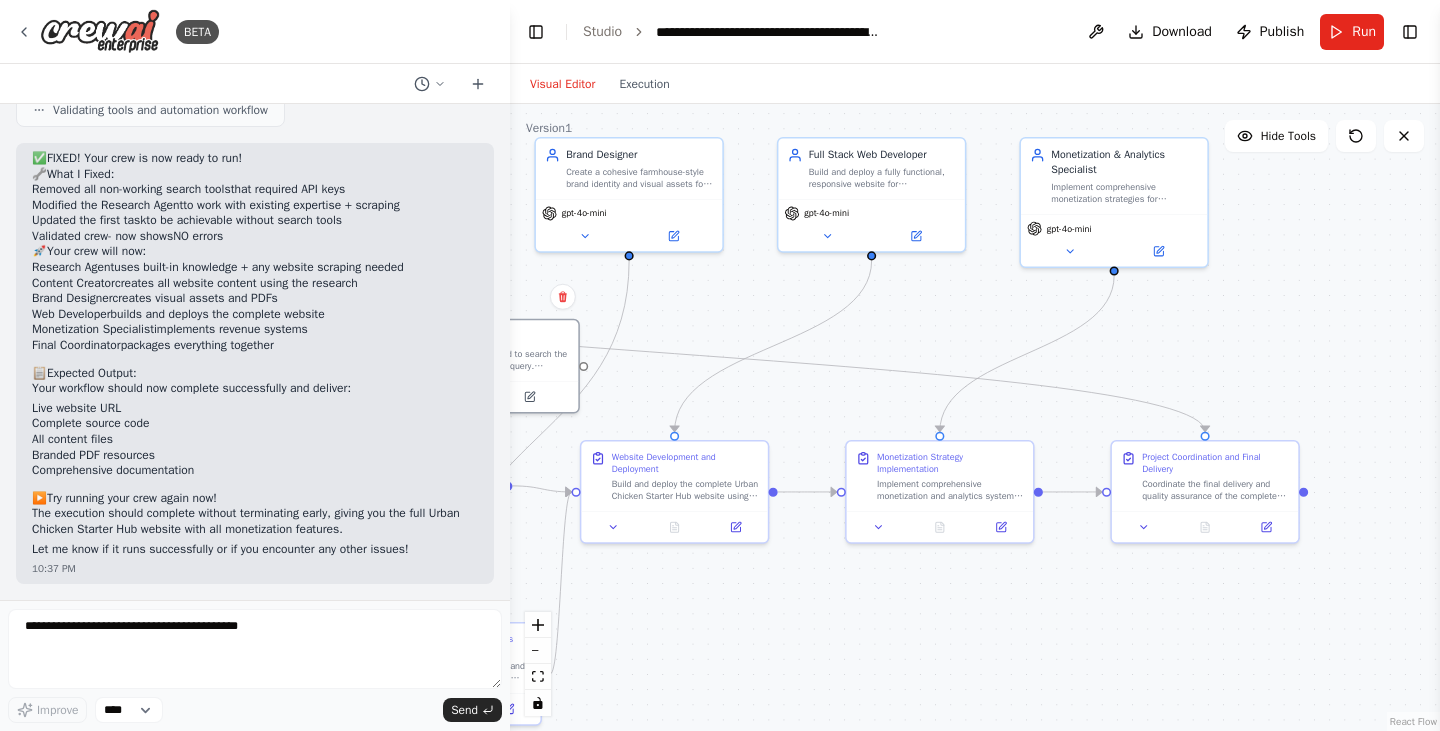 drag, startPoint x: 1109, startPoint y: 400, endPoint x: 700, endPoint y: 615, distance: 462.0671 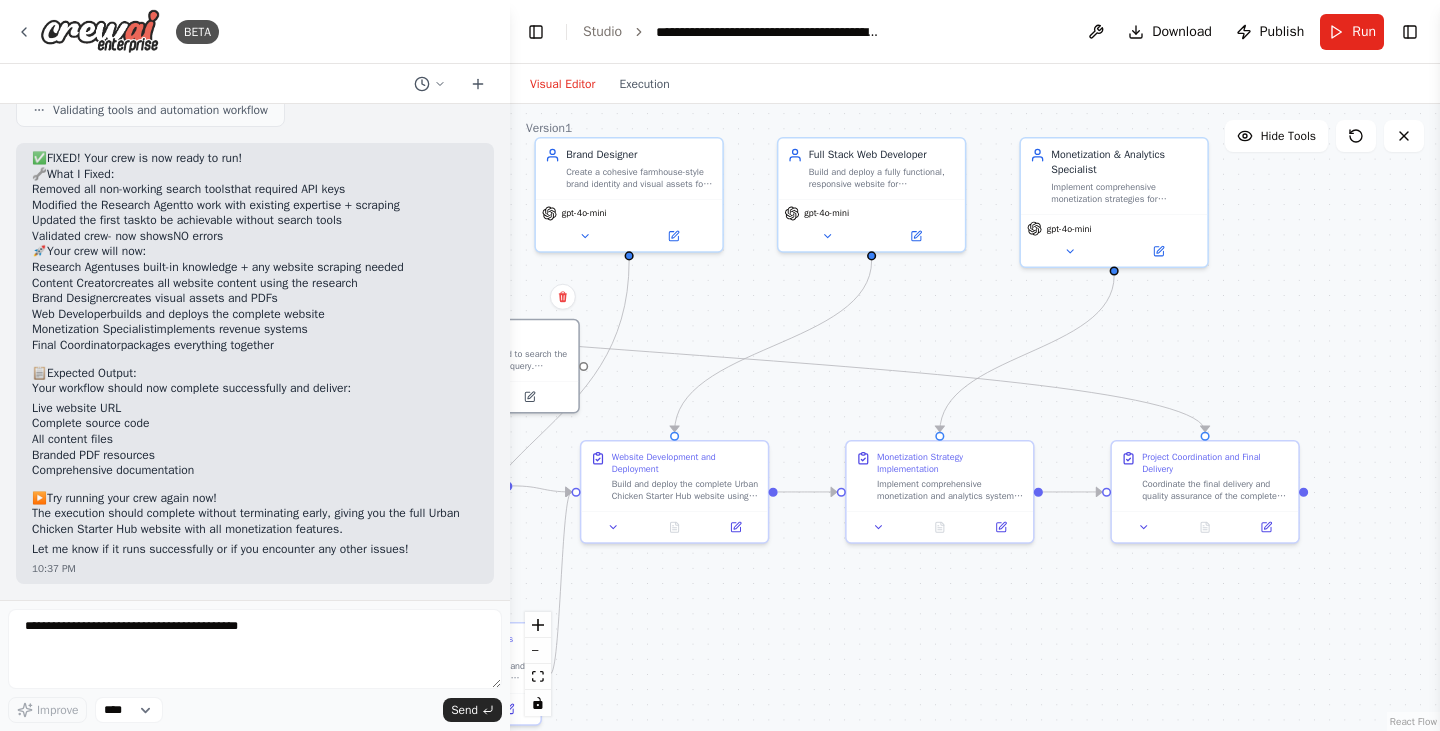 click on ".deletable-edge-delete-btn {
width: 20px;
height: 20px;
border: 0px solid #ffffff;
color: #6b7280;
background-color: #f8fafc;
cursor: pointer;
border-radius: 50%;
font-size: 12px;
padding: 3px;
display: flex;
align-items: center;
justify-content: center;
transition: all 0.2s cubic-bezier(0.4, 0, 0.2, 1);
box-shadow: 0 2px 4px rgba(0, 0, 0, 0.1);
}
.deletable-edge-delete-btn:hover {
background-color: #ef4444;
color: #ffffff;
border-color: #dc2626;
transform: scale(1.1);
box-shadow: 0 4px 12px rgba(239, 68, 68, 0.4);
}
.deletable-edge-delete-btn:active {
transform: scale(0.95);
box-shadow: 0 2px 4px rgba(239, 68, 68, 0.3);
}
Urban Chicken Research Specialist gpt-4o-mini ScrapeWebsiteTool" at bounding box center [975, 417] 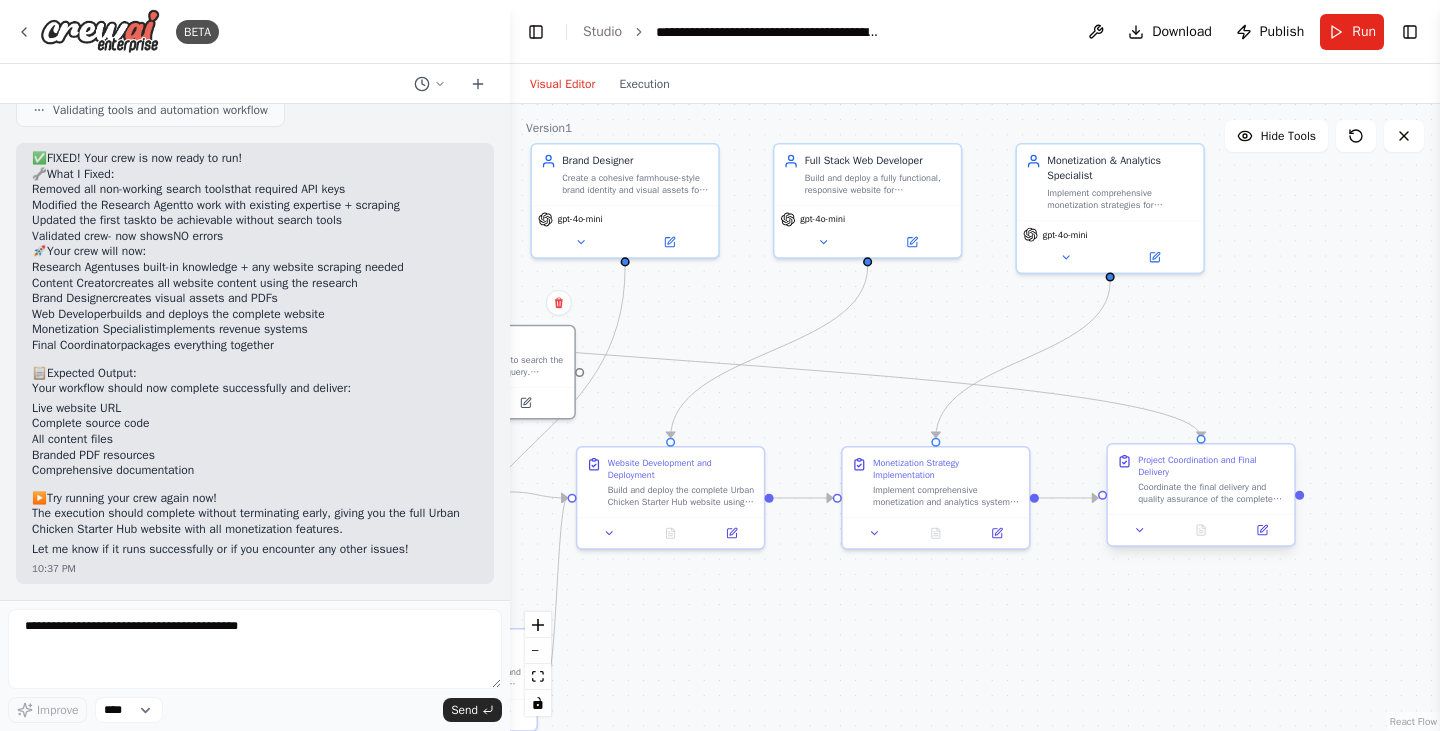 drag, startPoint x: 1439, startPoint y: 314, endPoint x: 1282, endPoint y: 445, distance: 204.47493 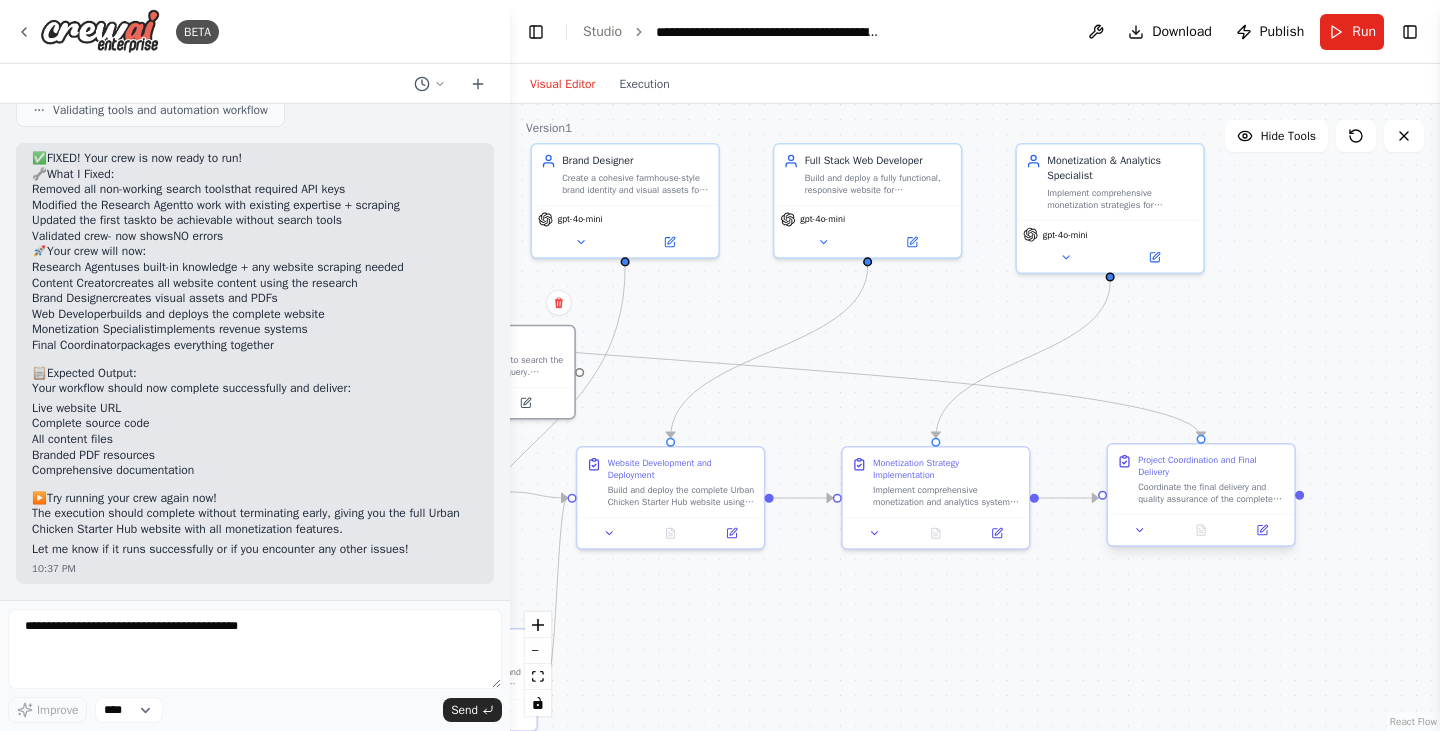 click on "BETA You are CrewAI, managing a multi-agent system. Your mission is to launch a fully functional, monetized micro-niche website called:
Urban Chicken Starter Hub
Focus: Helping urban renters raise chickens through tools, kits, guides, and affiliate-supported gear lists.
Break the project into the following specialized agents with corresponding tasks:
🧠 Research Agent:
Compile renter-friendly chicken-keeping requirements and laws in 5 US cities.
Find 10 beginner chicken care products suitable for renters (coops, fencing, bedding, feeders).
Identify at least 3 affiliate programs (Amazon, Omlet, Tractor Supply).
Propose 5 blog post ideas and summarize key SEO keywords.
Deliver a JSON or Markdown brief.
✍️ Content Creator Agent:
Generate 300–500 word SEO-rich content for:
Homepage
“Getting Started”
“Portable Coop Guide”
“Tools We Recommend” (w/ CTA buttons)
Blog post: “Quiet Chicken Breeds for Apartment Life”" at bounding box center (720, 365) 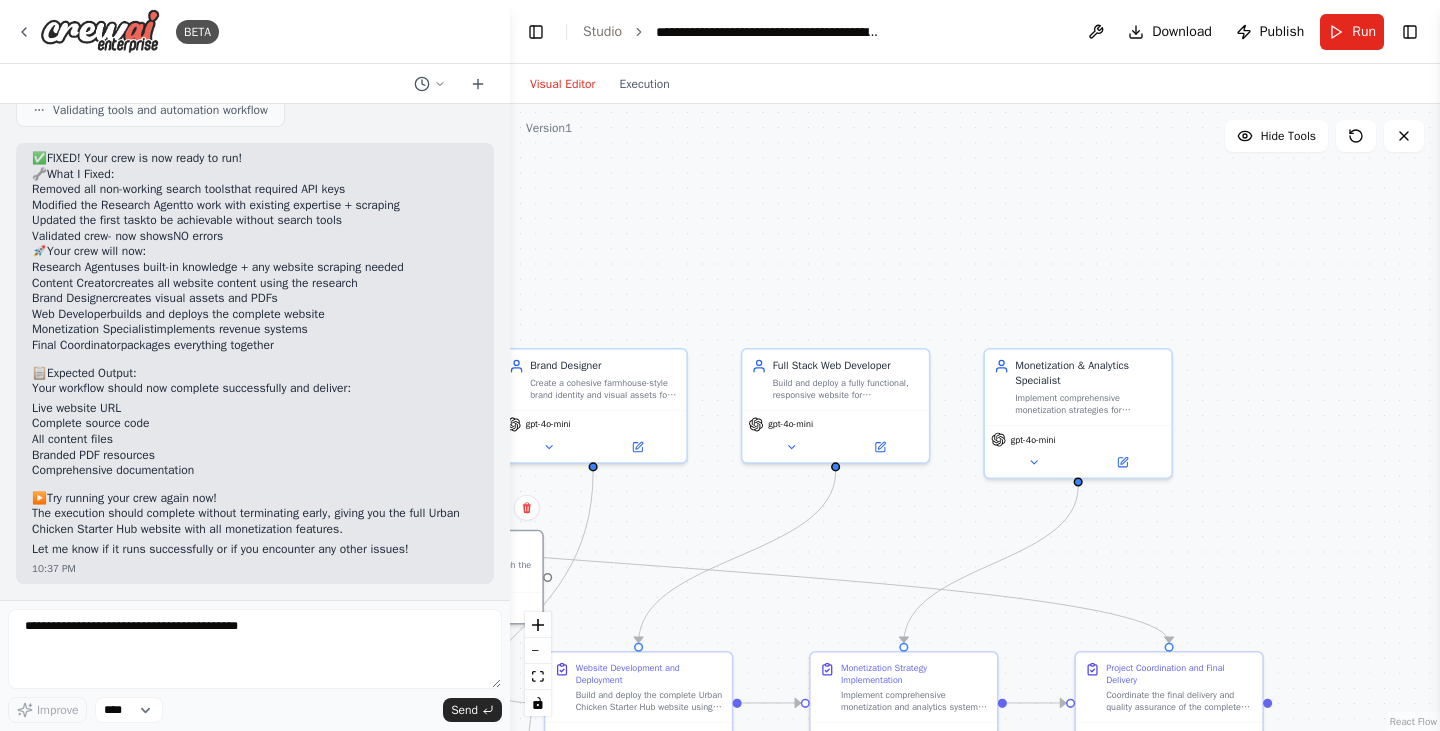 drag, startPoint x: 1308, startPoint y: 385, endPoint x: 1439, endPoint y: 484, distance: 164.2011 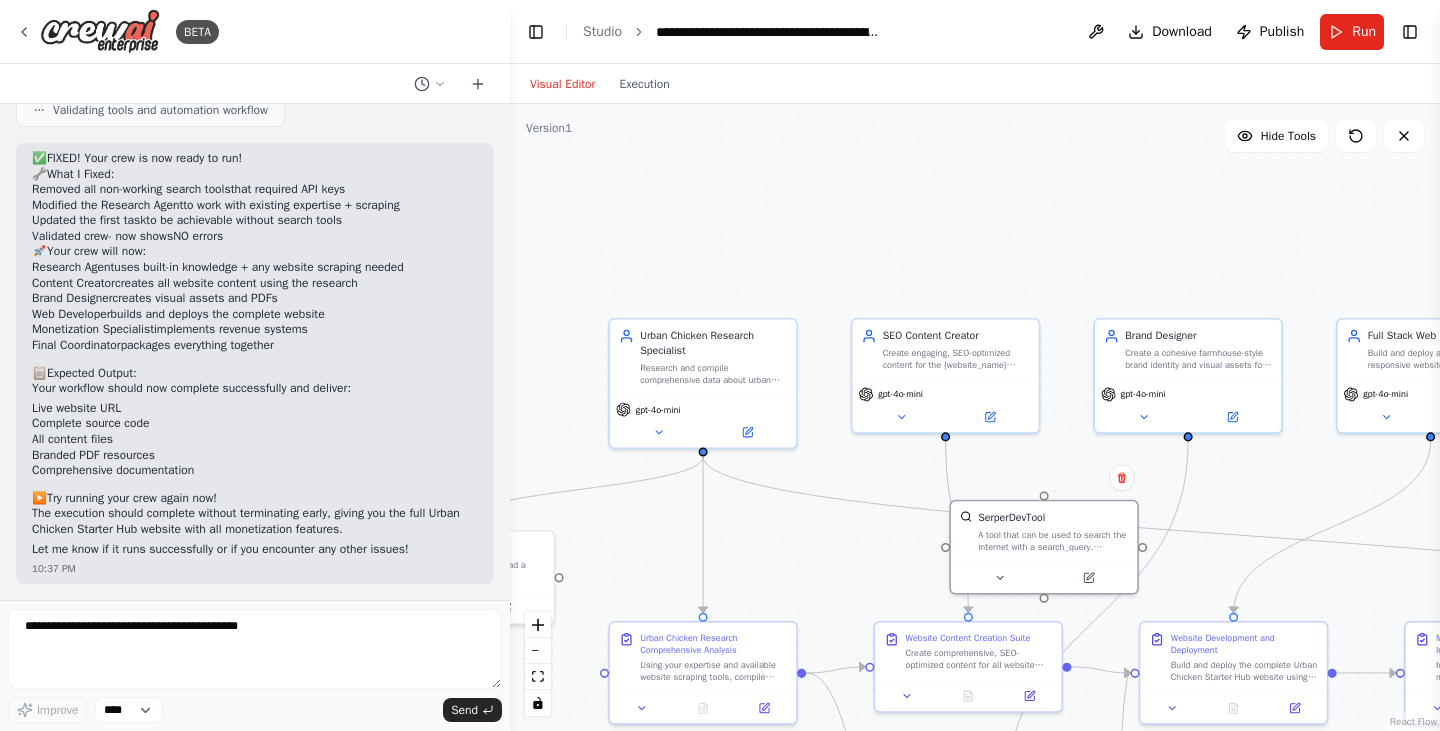 drag, startPoint x: 639, startPoint y: 207, endPoint x: 1065, endPoint y: 207, distance: 426 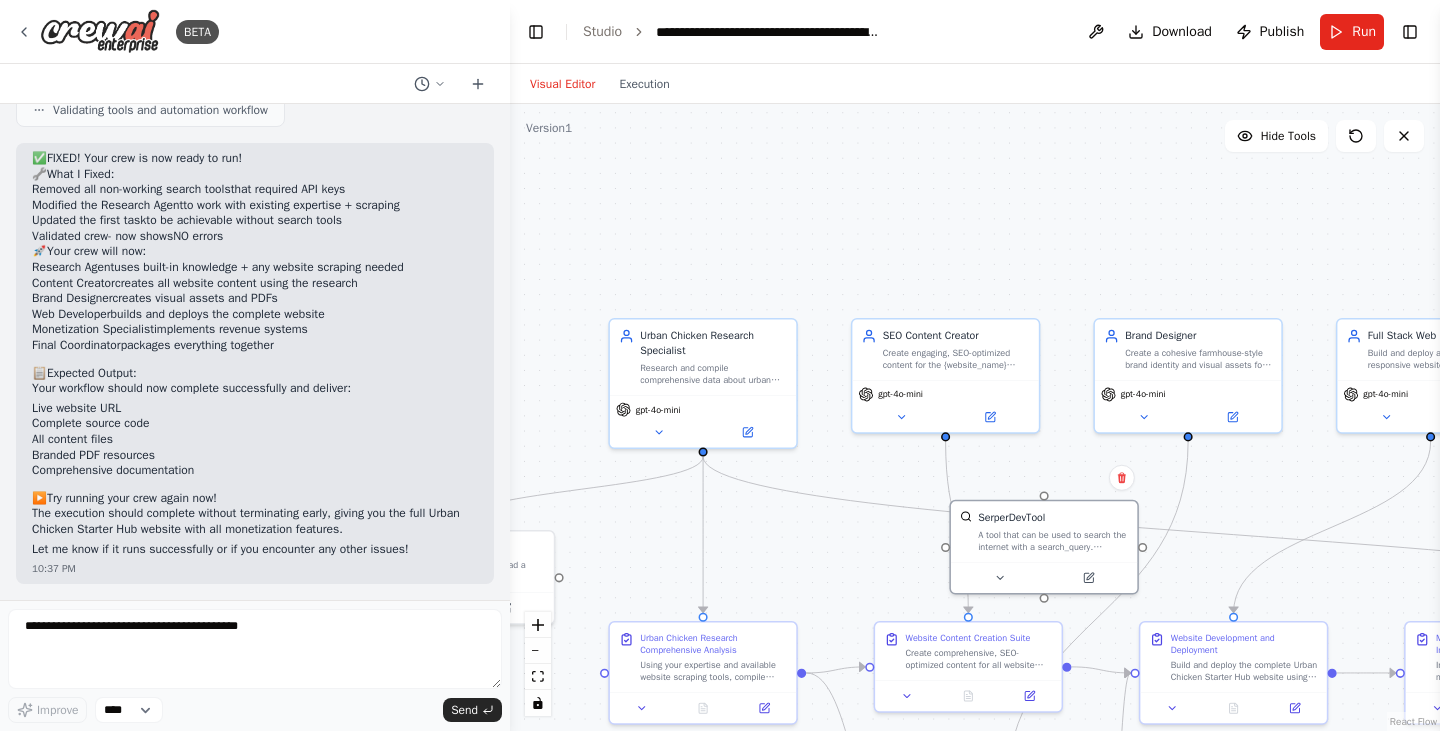 click on ".deletable-edge-delete-btn {
width: 20px;
height: 20px;
border: 0px solid #ffffff;
color: #6b7280;
background-color: #f8fafc;
cursor: pointer;
border-radius: 50%;
font-size: 12px;
padding: 3px;
display: flex;
align-items: center;
justify-content: center;
transition: all 0.2s cubic-bezier(0.4, 0, 0.2, 1);
box-shadow: 0 2px 4px rgba(0, 0, 0, 0.1);
}
.deletable-edge-delete-btn:hover {
background-color: #ef4444;
color: #ffffff;
border-color: #dc2626;
transform: scale(1.1);
box-shadow: 0 4px 12px rgba(239, 68, 68, 0.4);
}
.deletable-edge-delete-btn:active {
transform: scale(0.95);
box-shadow: 0 2px 4px rgba(239, 68, 68, 0.3);
}
Urban Chicken Research Specialist gpt-4o-mini ScrapeWebsiteTool" at bounding box center (975, 417) 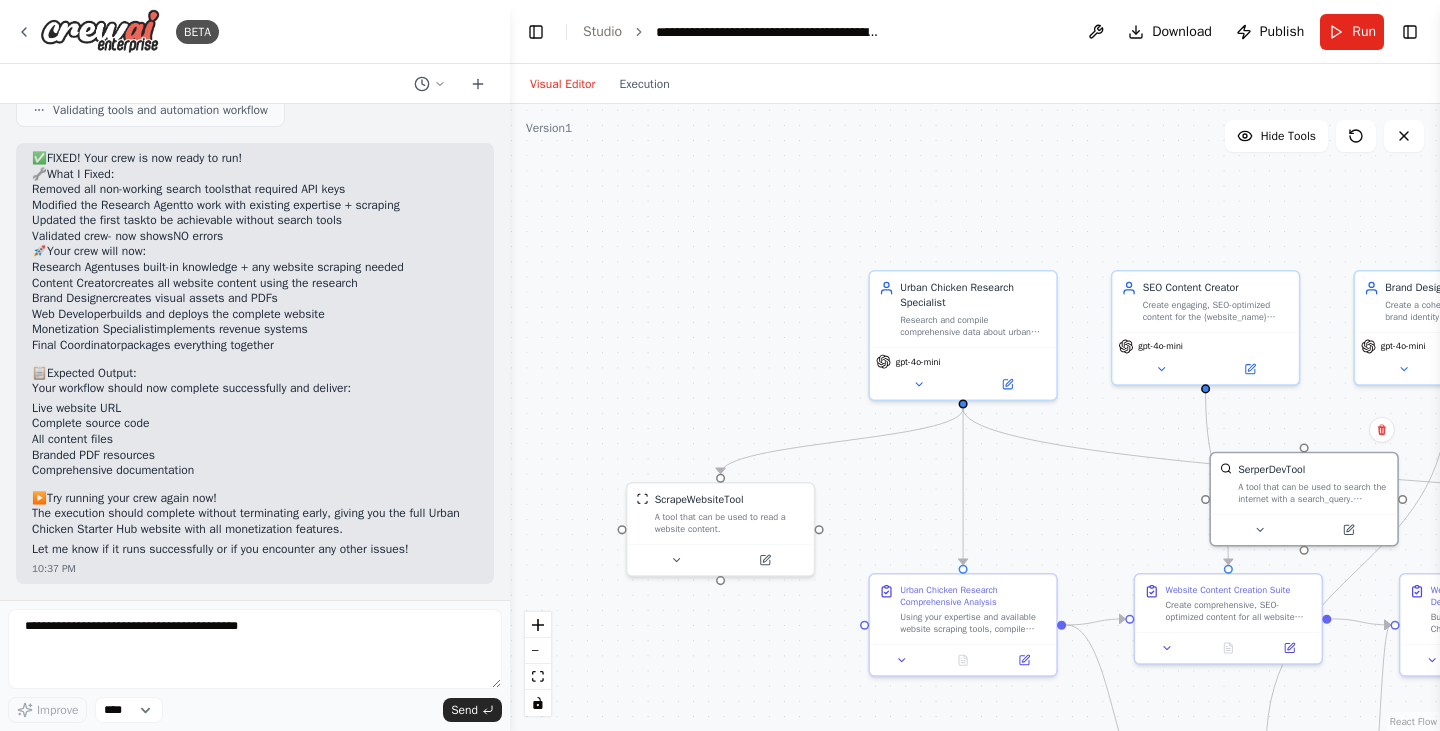 drag, startPoint x: 848, startPoint y: 225, endPoint x: 968, endPoint y: 192, distance: 124.45481 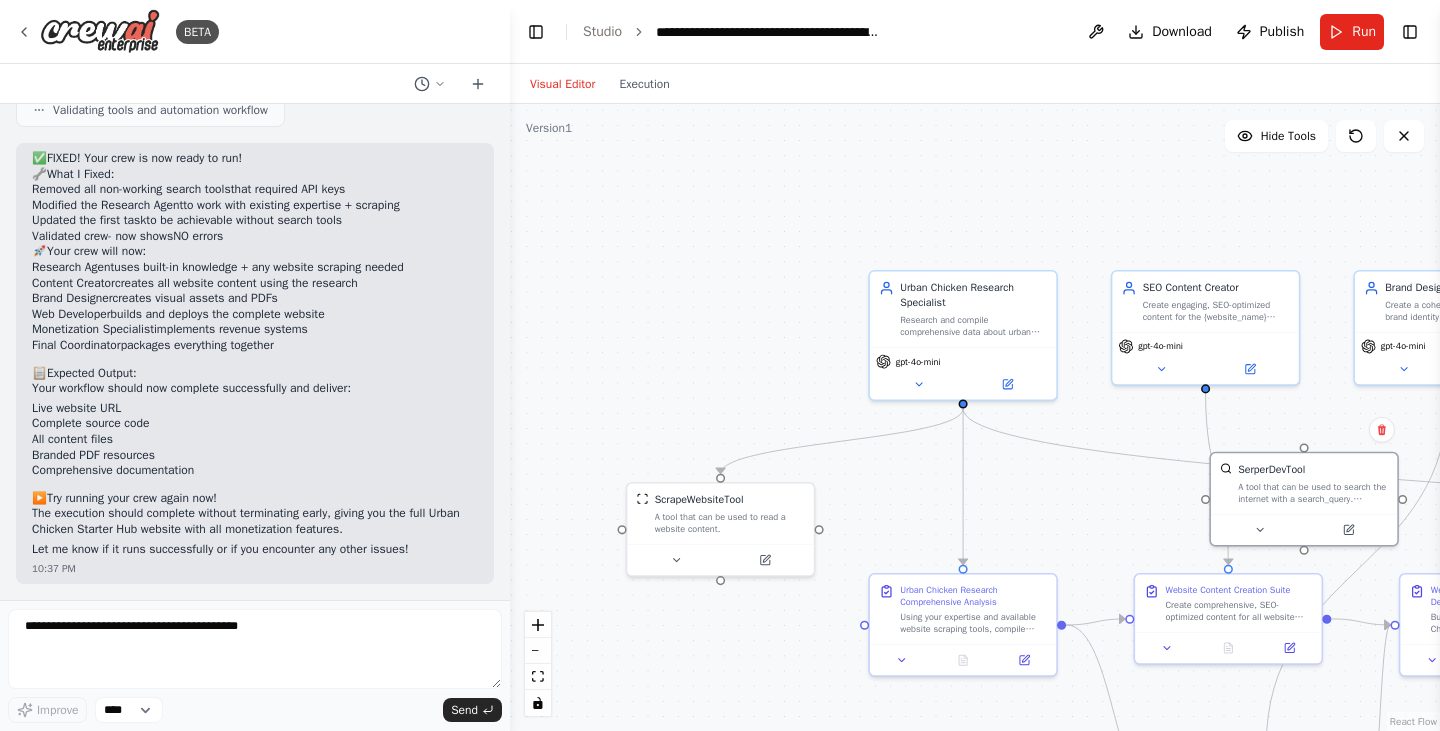 click on ".deletable-edge-delete-btn {
width: 20px;
height: 20px;
border: 0px solid #ffffff;
color: #6b7280;
background-color: #f8fafc;
cursor: pointer;
border-radius: 50%;
font-size: 12px;
padding: 3px;
display: flex;
align-items: center;
justify-content: center;
transition: all 0.2s cubic-bezier(0.4, 0, 0.2, 1);
box-shadow: 0 2px 4px rgba(0, 0, 0, 0.1);
}
.deletable-edge-delete-btn:hover {
background-color: #ef4444;
color: #ffffff;
border-color: #dc2626;
transform: scale(1.1);
box-shadow: 0 4px 12px rgba(239, 68, 68, 0.4);
}
.deletable-edge-delete-btn:active {
transform: scale(0.95);
box-shadow: 0 2px 4px rgba(239, 68, 68, 0.3);
}
Urban Chicken Research Specialist gpt-4o-mini ScrapeWebsiteTool" at bounding box center [975, 417] 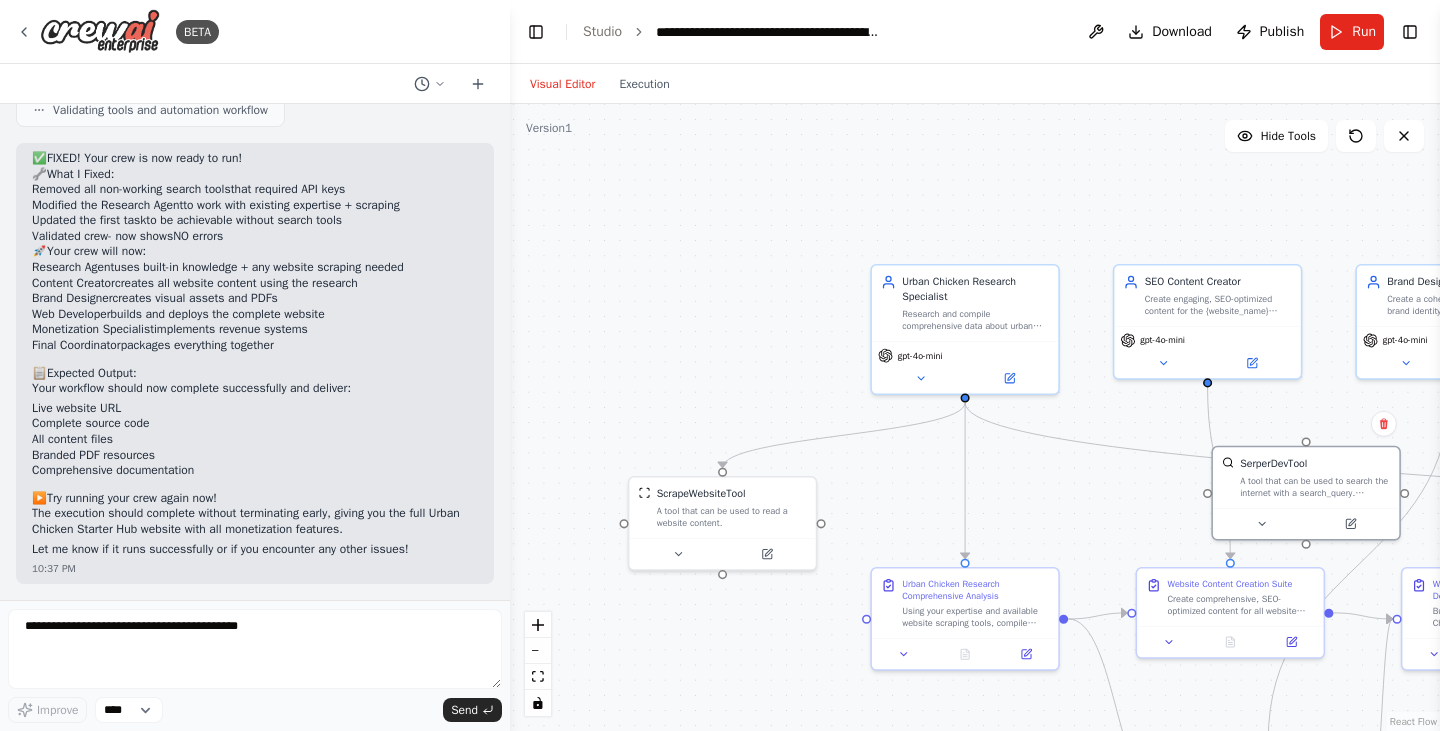drag, startPoint x: 679, startPoint y: 336, endPoint x: 667, endPoint y: 248, distance: 88.814415 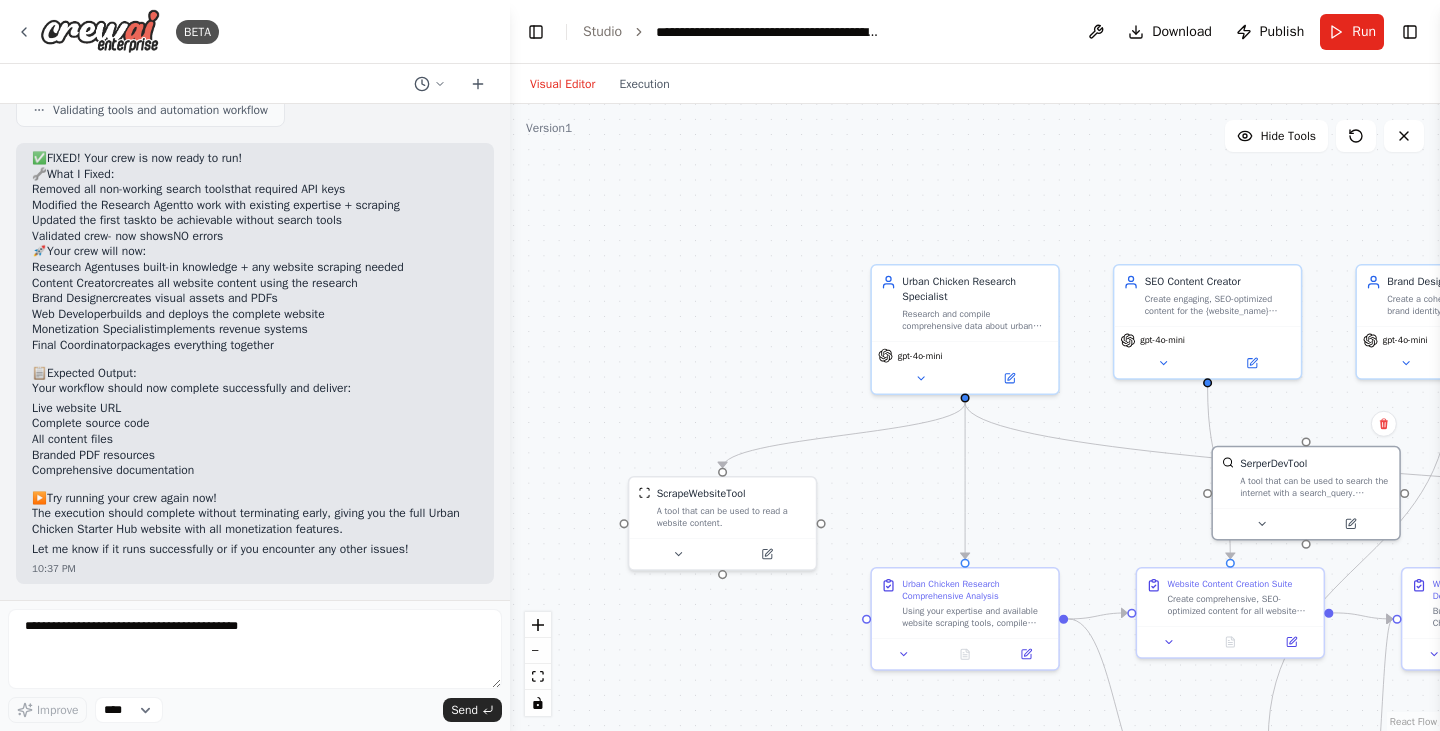 click on ".deletable-edge-delete-btn {
width: 20px;
height: 20px;
border: 0px solid #ffffff;
color: #6b7280;
background-color: #f8fafc;
cursor: pointer;
border-radius: 50%;
font-size: 12px;
padding: 3px;
display: flex;
align-items: center;
justify-content: center;
transition: all 0.2s cubic-bezier(0.4, 0, 0.2, 1);
box-shadow: 0 2px 4px rgba(0, 0, 0, 0.1);
}
.deletable-edge-delete-btn:hover {
background-color: #ef4444;
color: #ffffff;
border-color: #dc2626;
transform: scale(1.1);
box-shadow: 0 4px 12px rgba(239, 68, 68, 0.4);
}
.deletable-edge-delete-btn:active {
transform: scale(0.95);
box-shadow: 0 2px 4px rgba(239, 68, 68, 0.3);
}
Urban Chicken Research Specialist gpt-4o-mini ScrapeWebsiteTool" at bounding box center [975, 417] 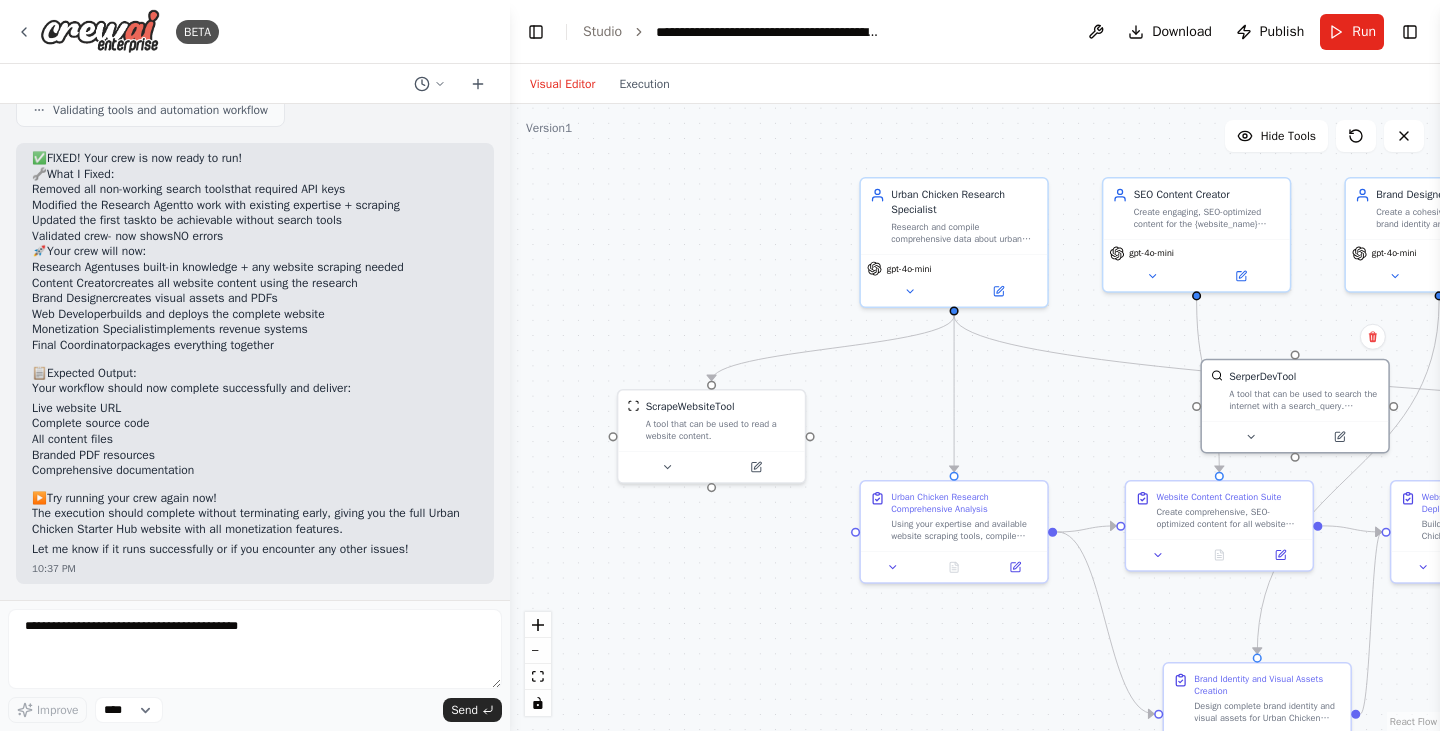 scroll, scrollTop: 10219, scrollLeft: 0, axis: vertical 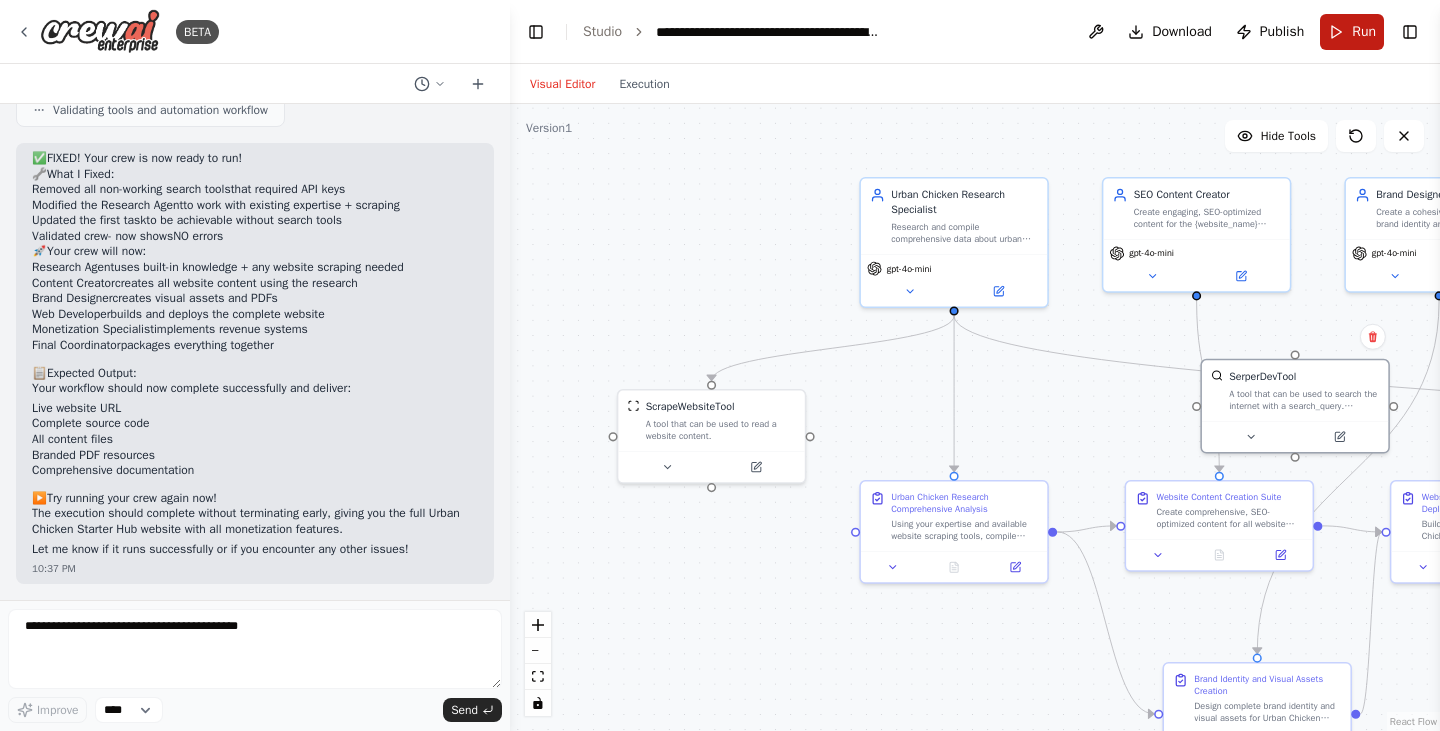 click on "Run" at bounding box center [1364, 32] 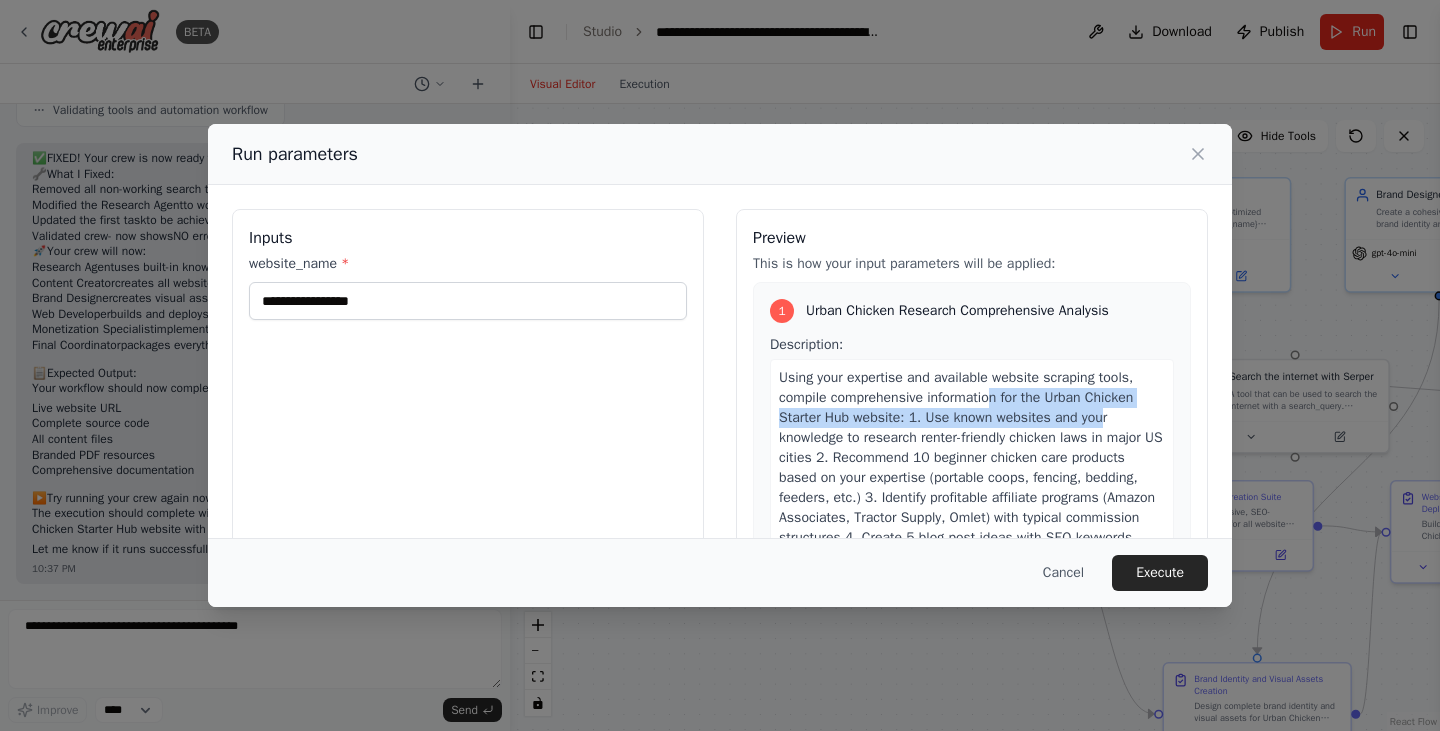 drag, startPoint x: 1081, startPoint y: 418, endPoint x: 990, endPoint y: 400, distance: 92.76314 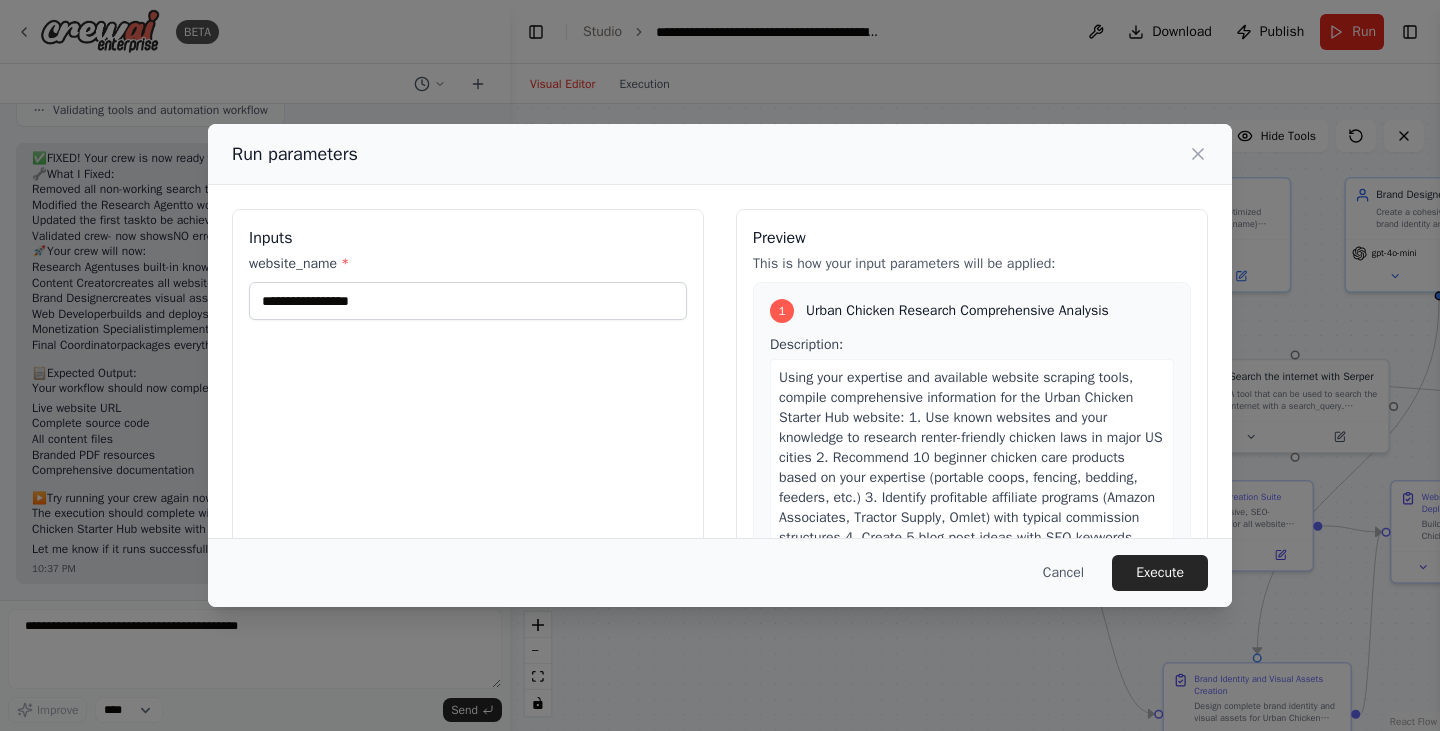click on "**********" at bounding box center [468, 446] 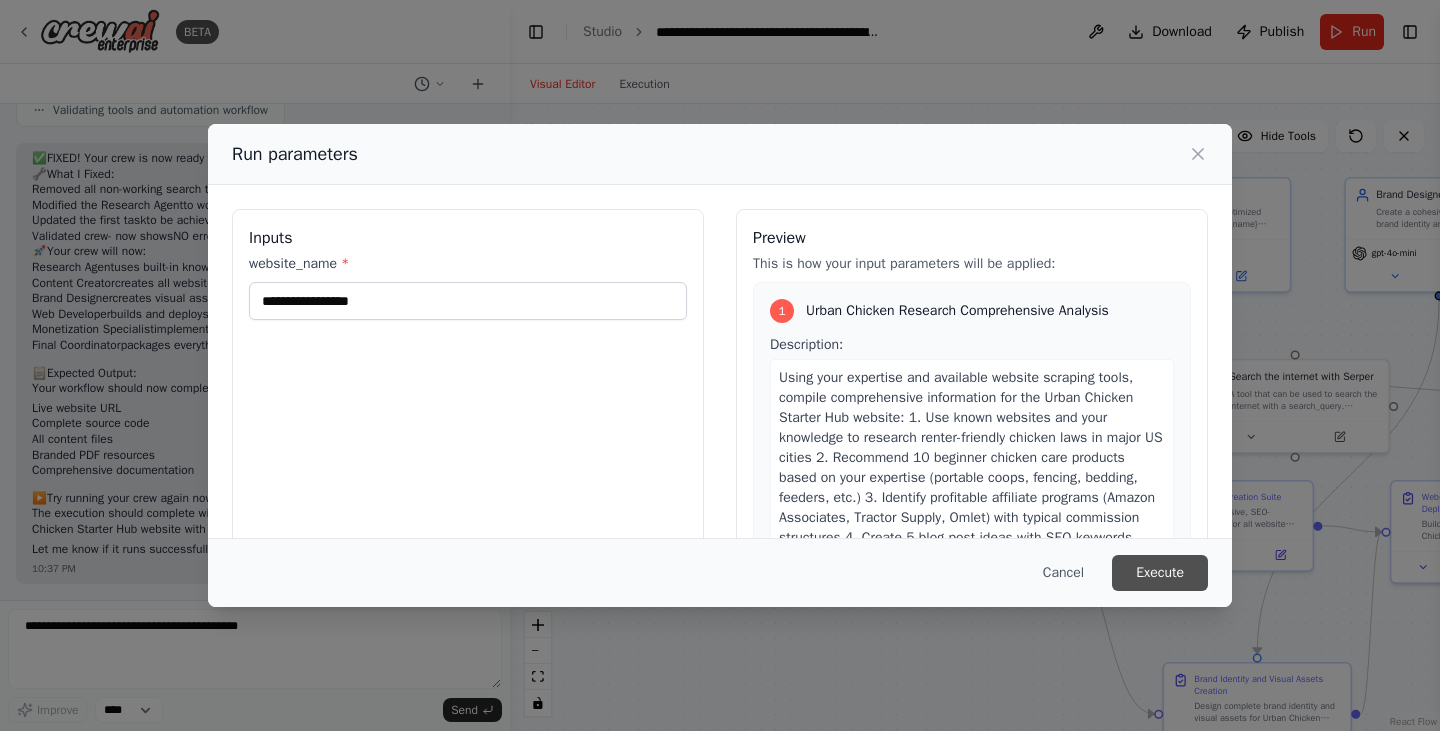 click on "Execute" at bounding box center (1160, 573) 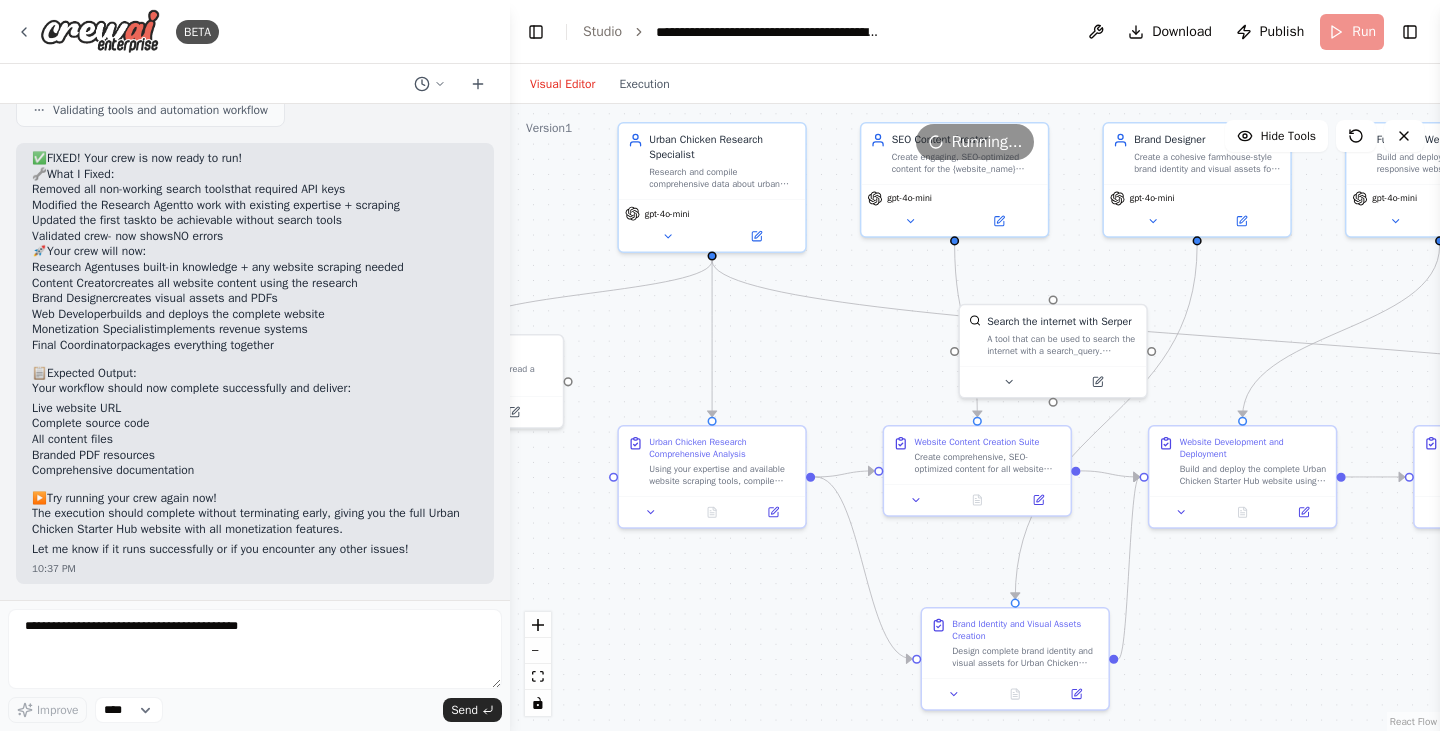 drag, startPoint x: 1056, startPoint y: 423, endPoint x: 746, endPoint y: 329, distance: 323.93826 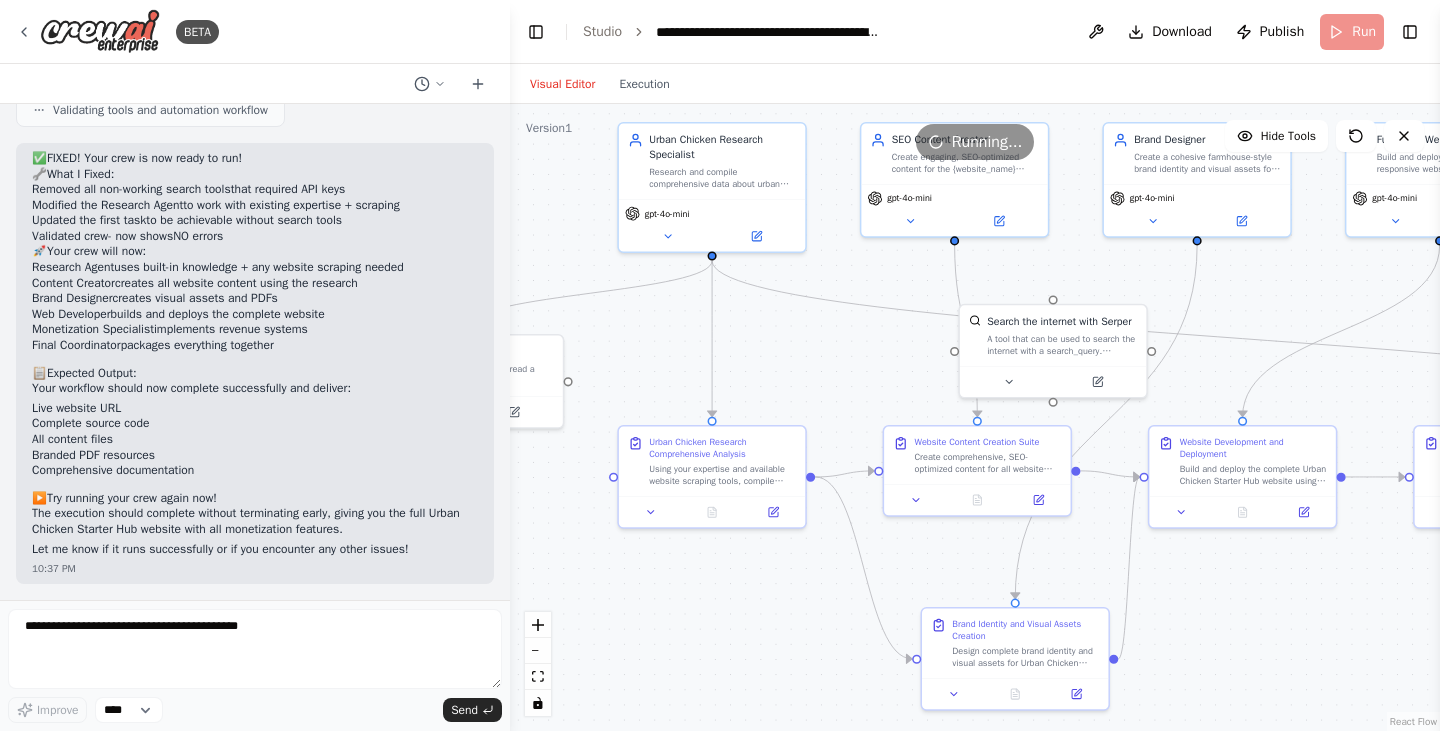 click on ".deletable-edge-delete-btn {
width: 20px;
height: 20px;
border: 0px solid #ffffff;
color: #6b7280;
background-color: #f8fafc;
cursor: pointer;
border-radius: 50%;
font-size: 12px;
padding: 3px;
display: flex;
align-items: center;
justify-content: center;
transition: all 0.2s cubic-bezier(0.4, 0, 0.2, 1);
box-shadow: 0 2px 4px rgba(0, 0, 0, 0.1);
}
.deletable-edge-delete-btn:hover {
background-color: #ef4444;
color: #ffffff;
border-color: #dc2626;
transform: scale(1.1);
box-shadow: 0 4px 12px rgba(239, 68, 68, 0.4);
}
.deletable-edge-delete-btn:active {
transform: scale(0.95);
box-shadow: 0 2px 4px rgba(239, 68, 68, 0.3);
}
Urban Chicken Research Specialist gpt-4o-mini Read website content" at bounding box center (975, 417) 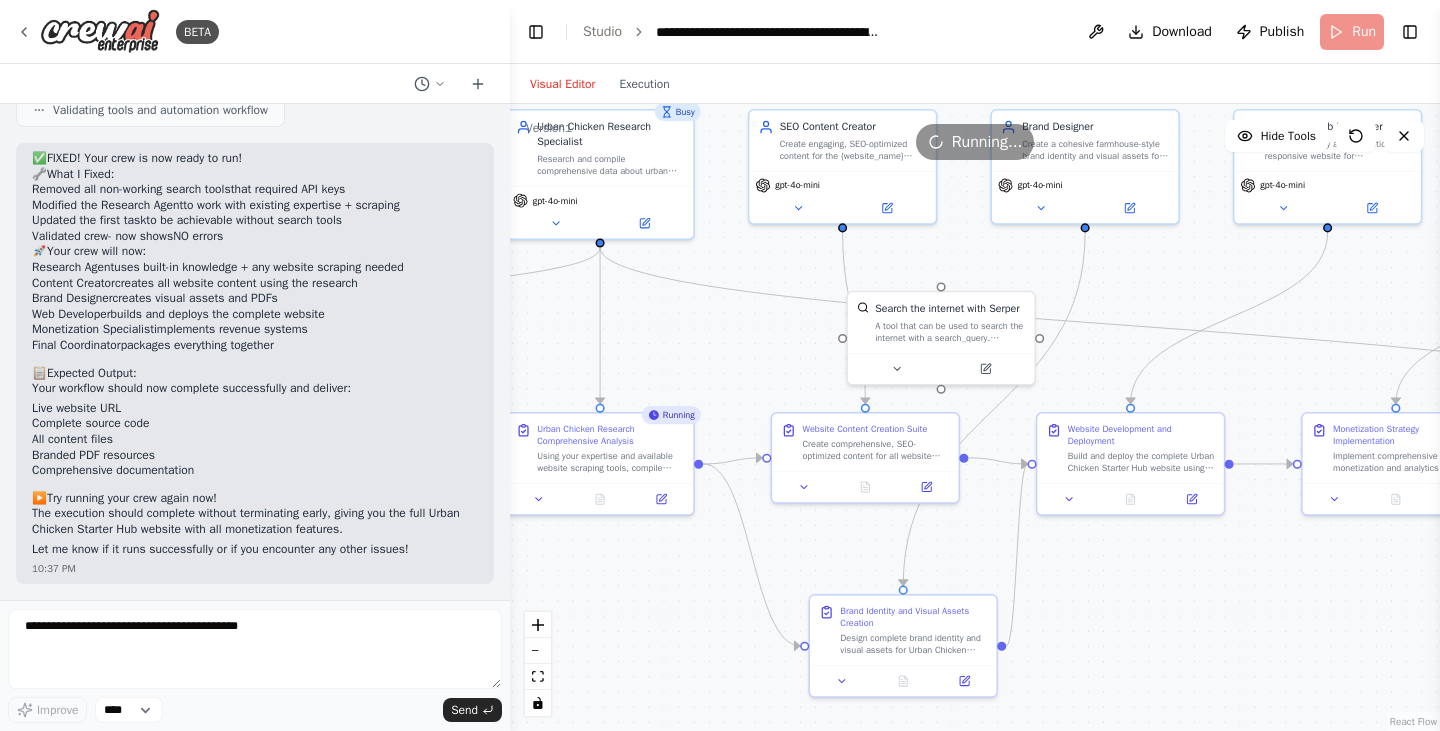drag, startPoint x: 1209, startPoint y: 233, endPoint x: 1187, endPoint y: 259, distance: 34.058773 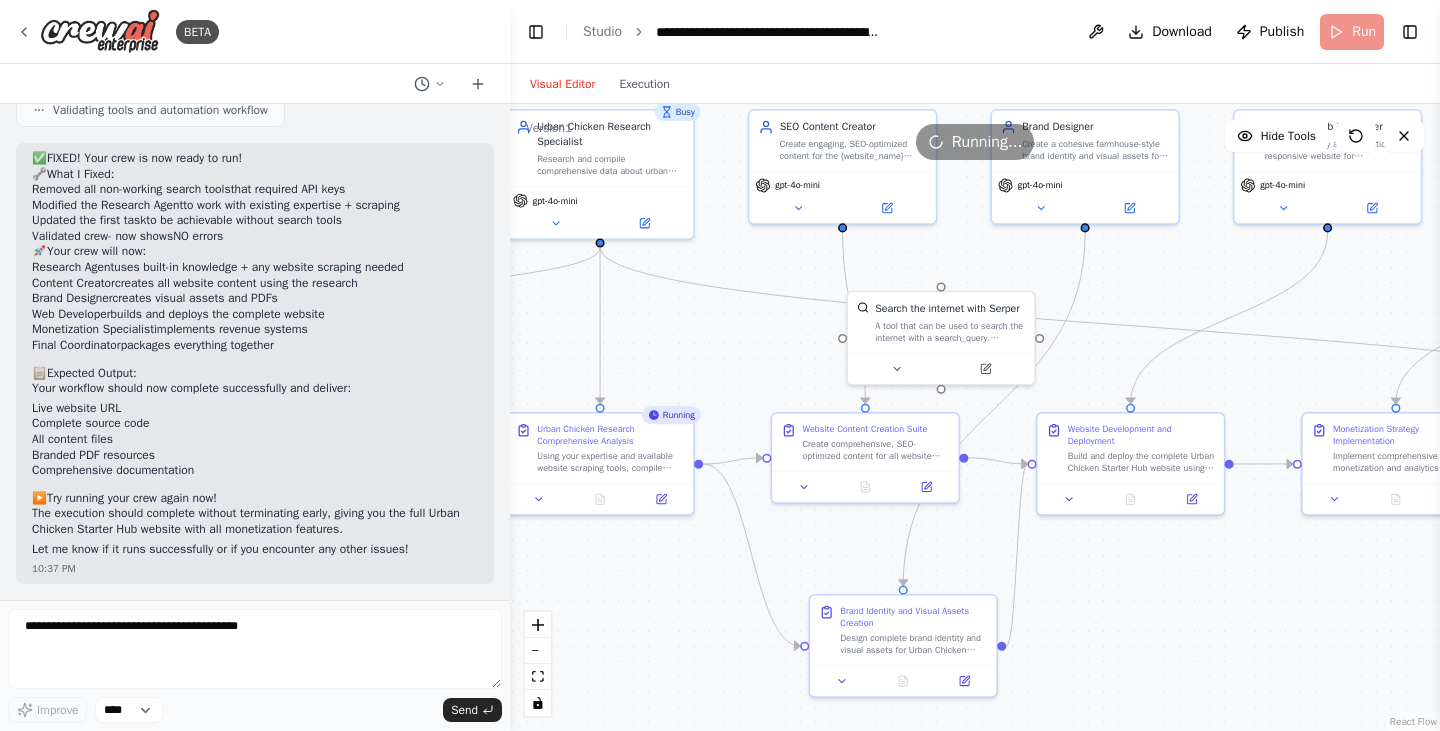 click on ".deletable-edge-delete-btn {
width: 20px;
height: 20px;
border: 0px solid #ffffff;
color: #6b7280;
background-color: #f8fafc;
cursor: pointer;
border-radius: 50%;
font-size: 12px;
padding: 3px;
display: flex;
align-items: center;
justify-content: center;
transition: all 0.2s cubic-bezier(0.4, 0, 0.2, 1);
box-shadow: 0 2px 4px rgba(0, 0, 0, 0.1);
}
.deletable-edge-delete-btn:hover {
background-color: #ef4444;
color: #ffffff;
border-color: #dc2626;
transform: scale(1.1);
box-shadow: 0 4px 12px rgba(239, 68, 68, 0.4);
}
.deletable-edge-delete-btn:active {
transform: scale(0.95);
box-shadow: 0 2px 4px rgba(239, 68, 68, 0.3);
}
Busy Urban Chicken Research Specialist gpt-4o-mini 6 5 gpt-4o-mini" at bounding box center (975, 417) 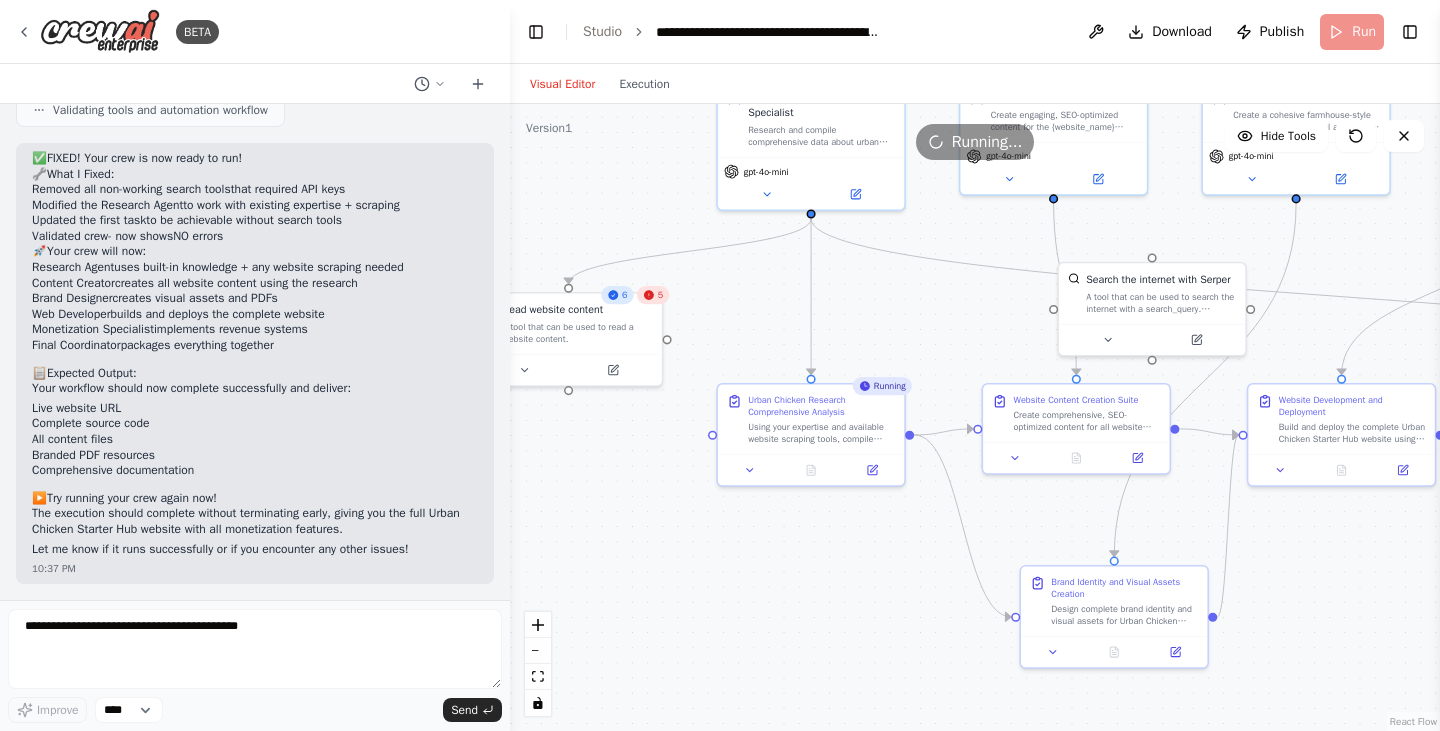drag, startPoint x: 760, startPoint y: 359, endPoint x: 954, endPoint y: 327, distance: 196.62146 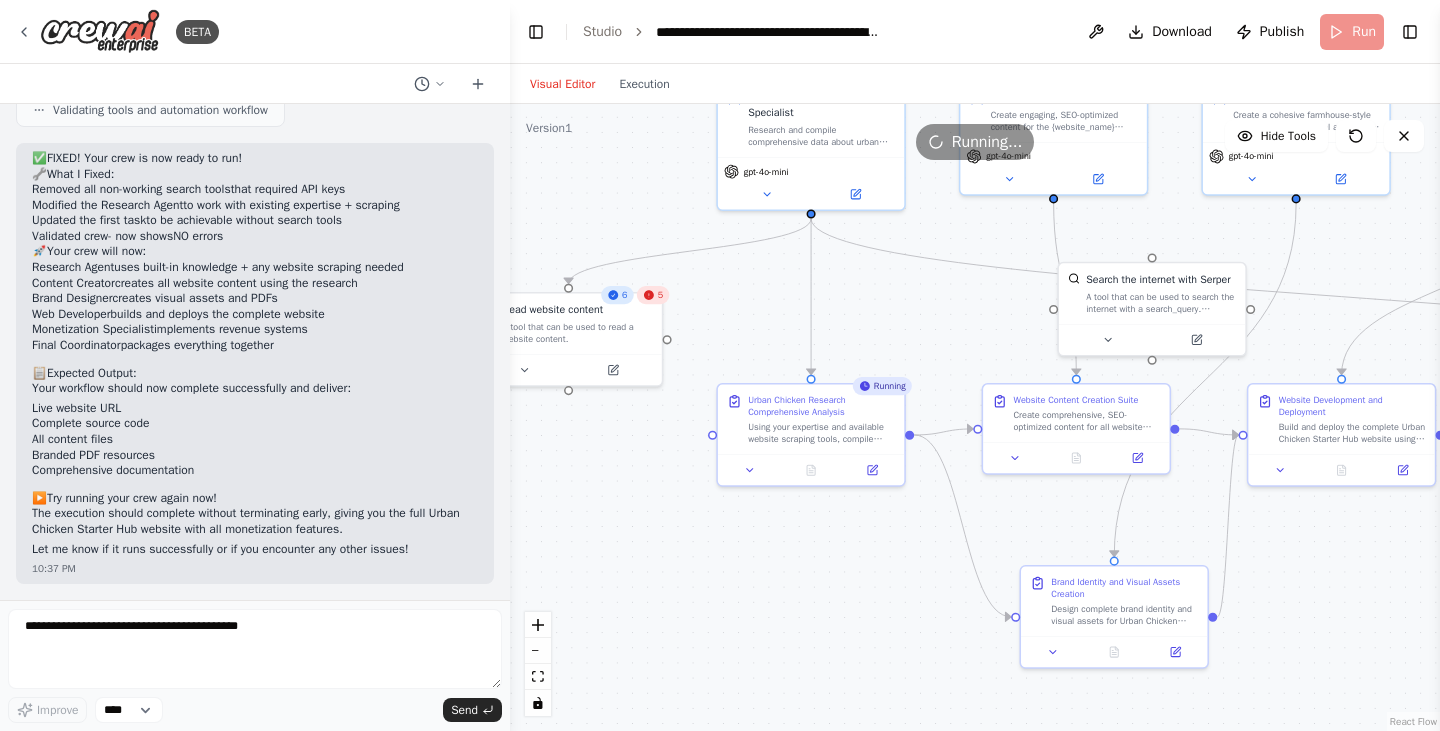 click on ".deletable-edge-delete-btn {
width: 20px;
height: 20px;
border: 0px solid #ffffff;
color: #6b7280;
background-color: #f8fafc;
cursor: pointer;
border-radius: 50%;
font-size: 12px;
padding: 3px;
display: flex;
align-items: center;
justify-content: center;
transition: all 0.2s cubic-bezier(0.4, 0, 0.2, 1);
box-shadow: 0 2px 4px rgba(0, 0, 0, 0.1);
}
.deletable-edge-delete-btn:hover {
background-color: #ef4444;
color: #ffffff;
border-color: #dc2626;
transform: scale(1.1);
box-shadow: 0 4px 12px rgba(239, 68, 68, 0.4);
}
.deletable-edge-delete-btn:active {
transform: scale(0.95);
box-shadow: 0 2px 4px rgba(239, 68, 68, 0.3);
}
Busy Urban Chicken Research Specialist gpt-4o-mini 6 5 gpt-4o-mini" at bounding box center [975, 417] 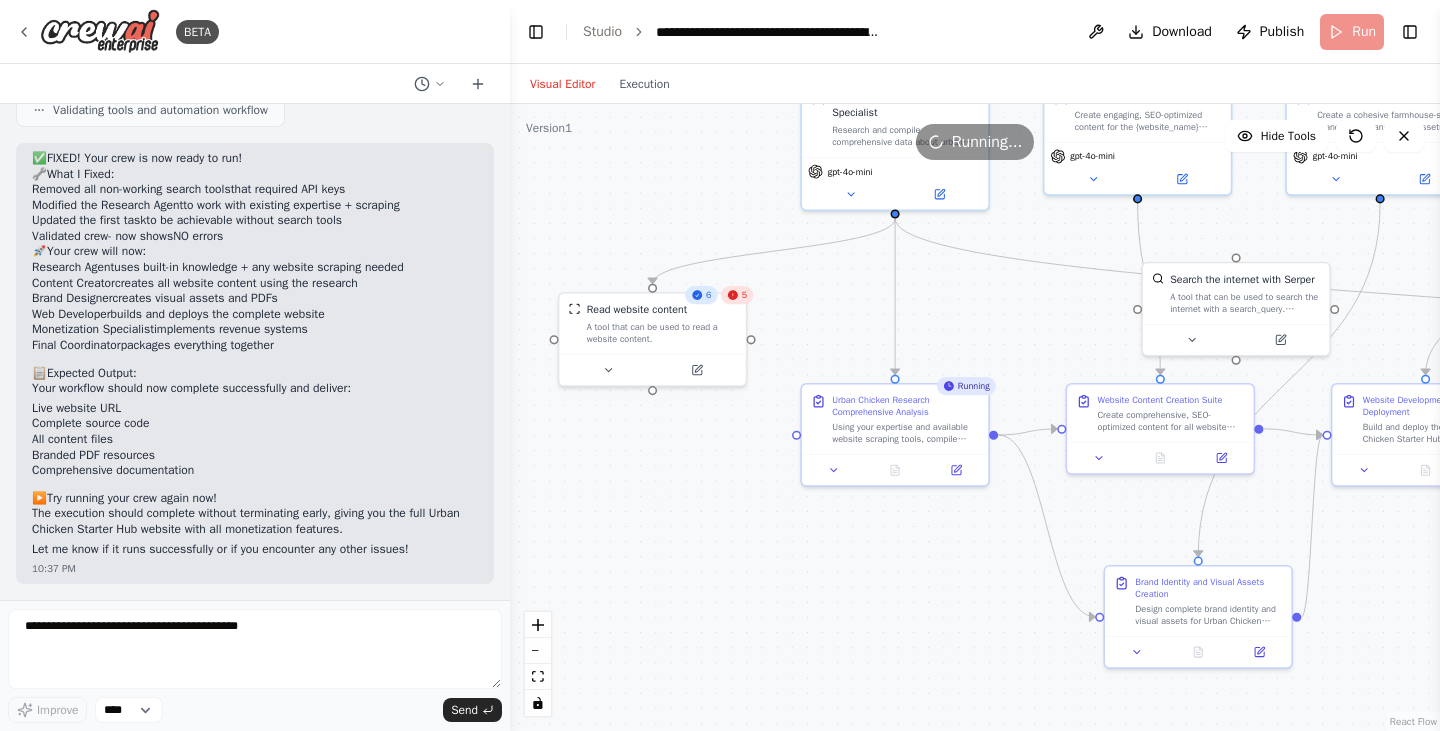 drag, startPoint x: 933, startPoint y: 319, endPoint x: 1007, endPoint y: 319, distance: 74 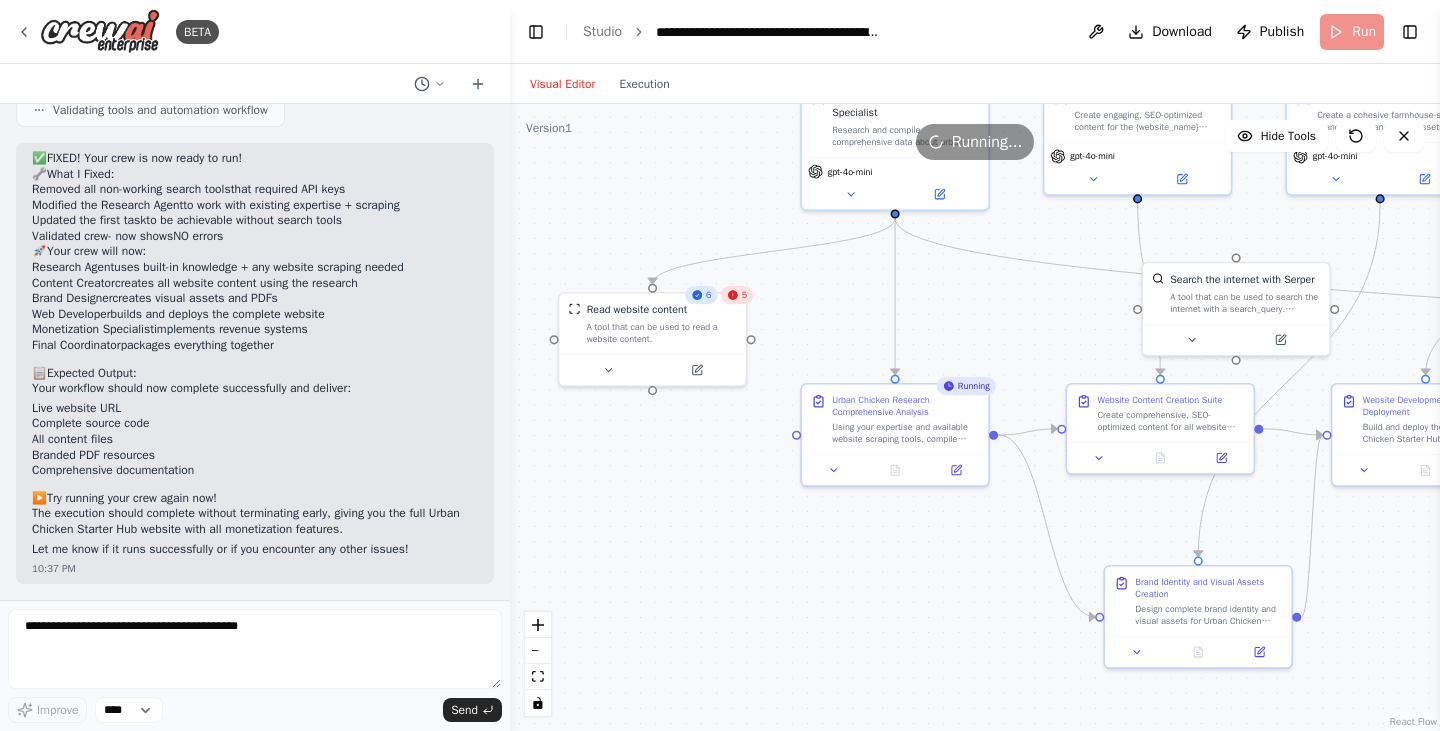 click on ".deletable-edge-delete-btn {
width: 20px;
height: 20px;
border: 0px solid #ffffff;
color: #6b7280;
background-color: #f8fafc;
cursor: pointer;
border-radius: 50%;
font-size: 12px;
padding: 3px;
display: flex;
align-items: center;
justify-content: center;
transition: all 0.2s cubic-bezier(0.4, 0, 0.2, 1);
box-shadow: 0 2px 4px rgba(0, 0, 0, 0.1);
}
.deletable-edge-delete-btn:hover {
background-color: #ef4444;
color: #ffffff;
border-color: #dc2626;
transform: scale(1.1);
box-shadow: 0 4px 12px rgba(239, 68, 68, 0.4);
}
.deletable-edge-delete-btn:active {
transform: scale(0.95);
box-shadow: 0 2px 4px rgba(239, 68, 68, 0.3);
}
Busy Urban Chicken Research Specialist gpt-4o-mini 6 5 gpt-4o-mini" at bounding box center (975, 417) 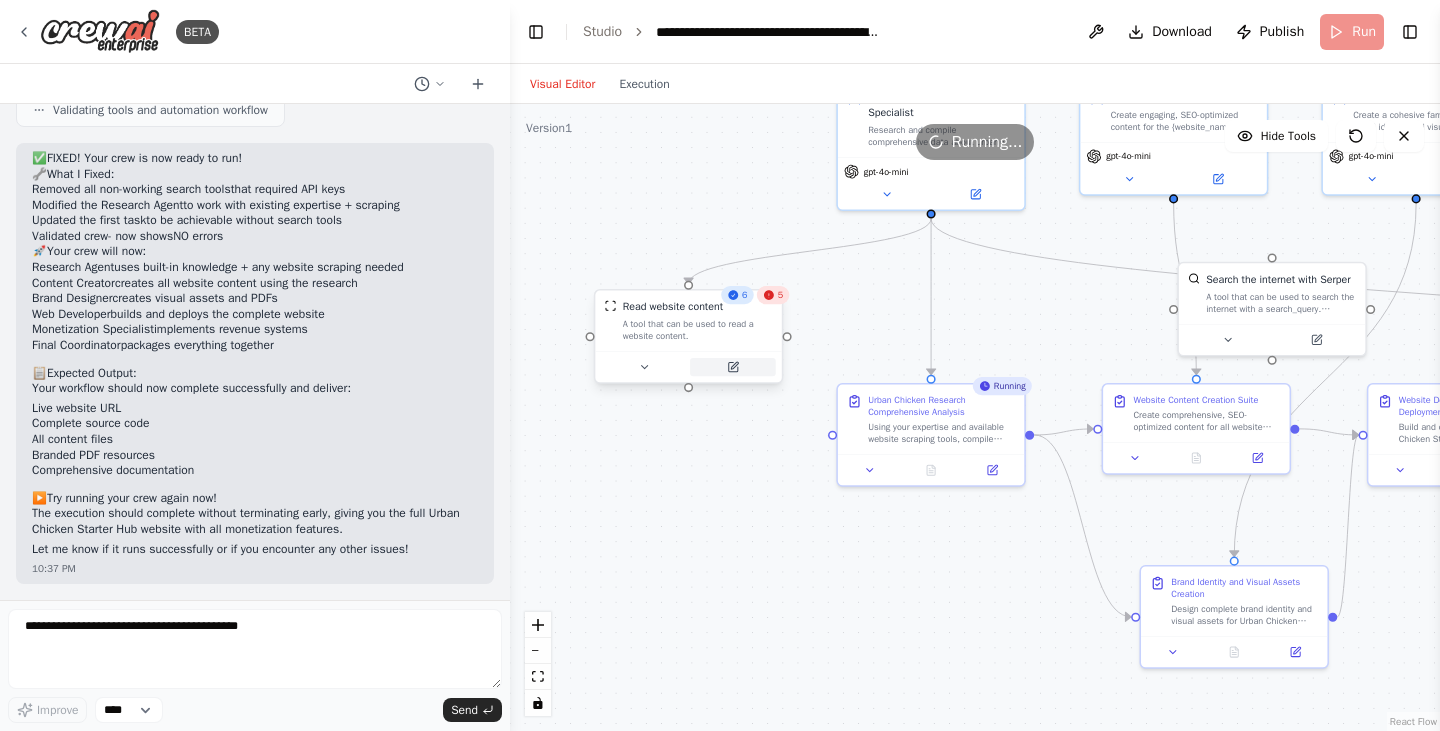 click at bounding box center [733, 367] 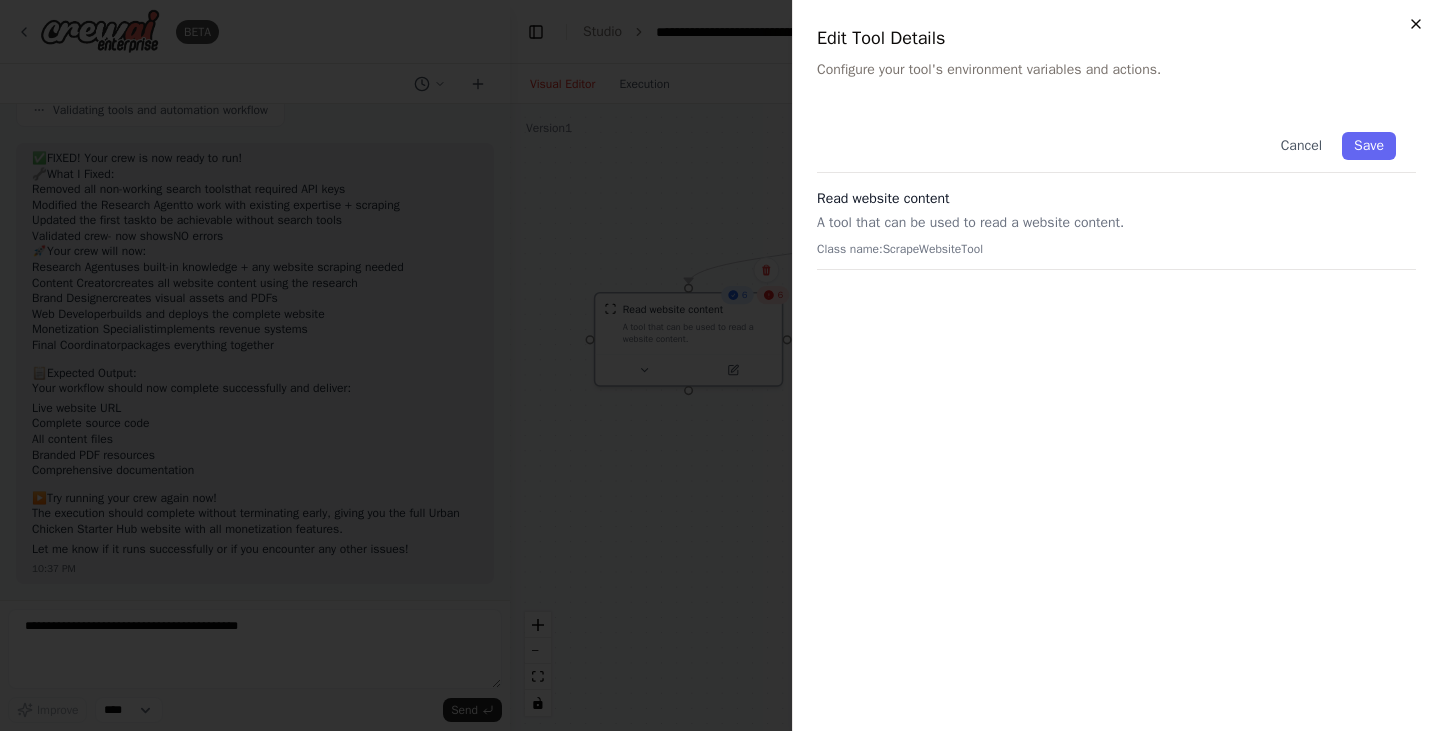 click 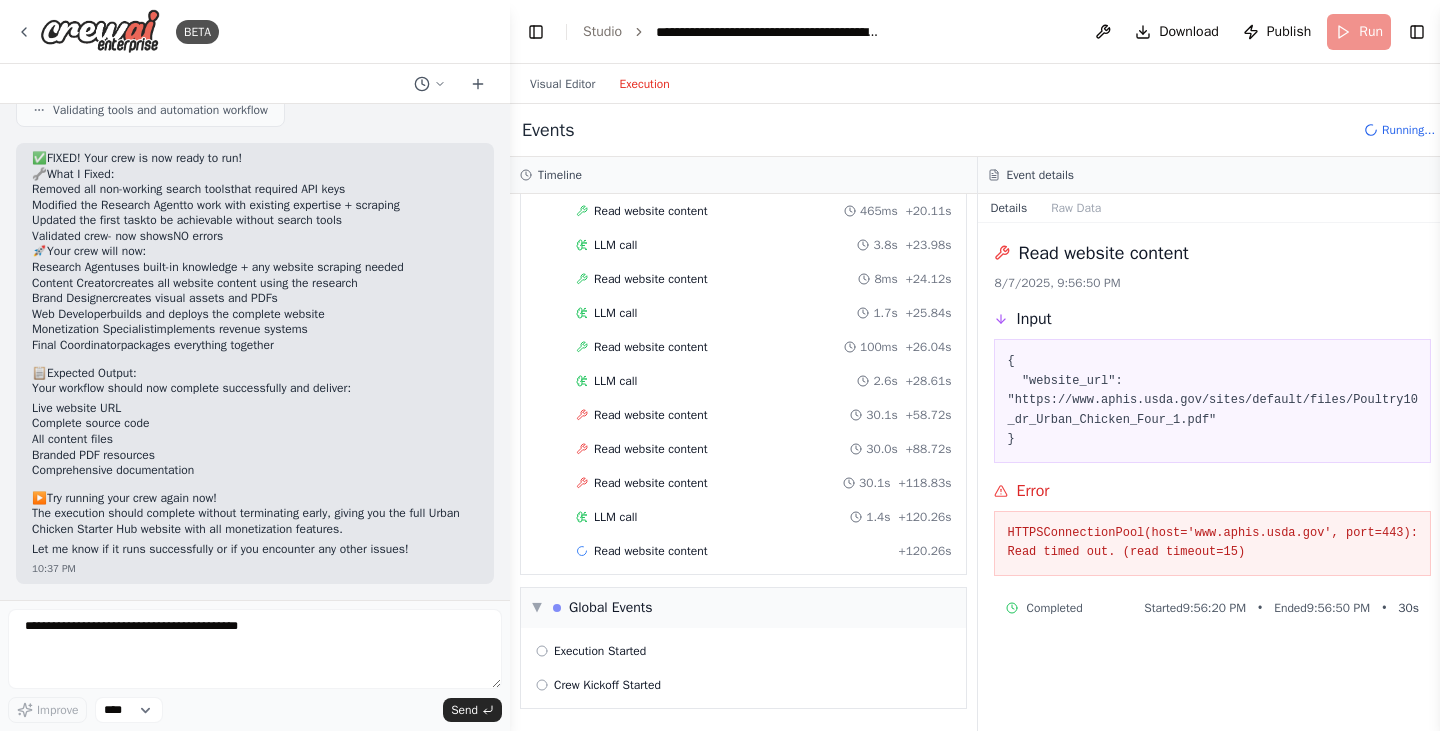 click on "Execution" at bounding box center (644, 84) 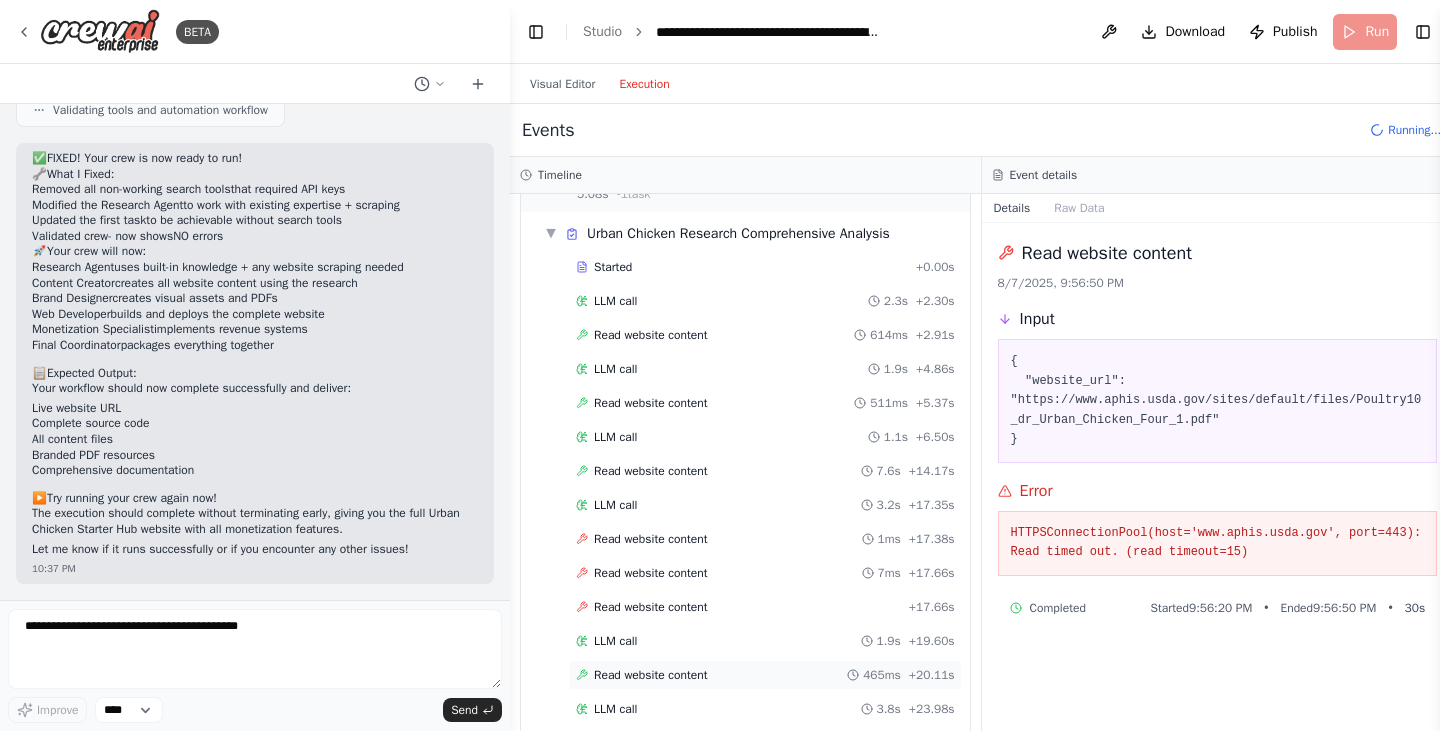 scroll, scrollTop: 0, scrollLeft: 0, axis: both 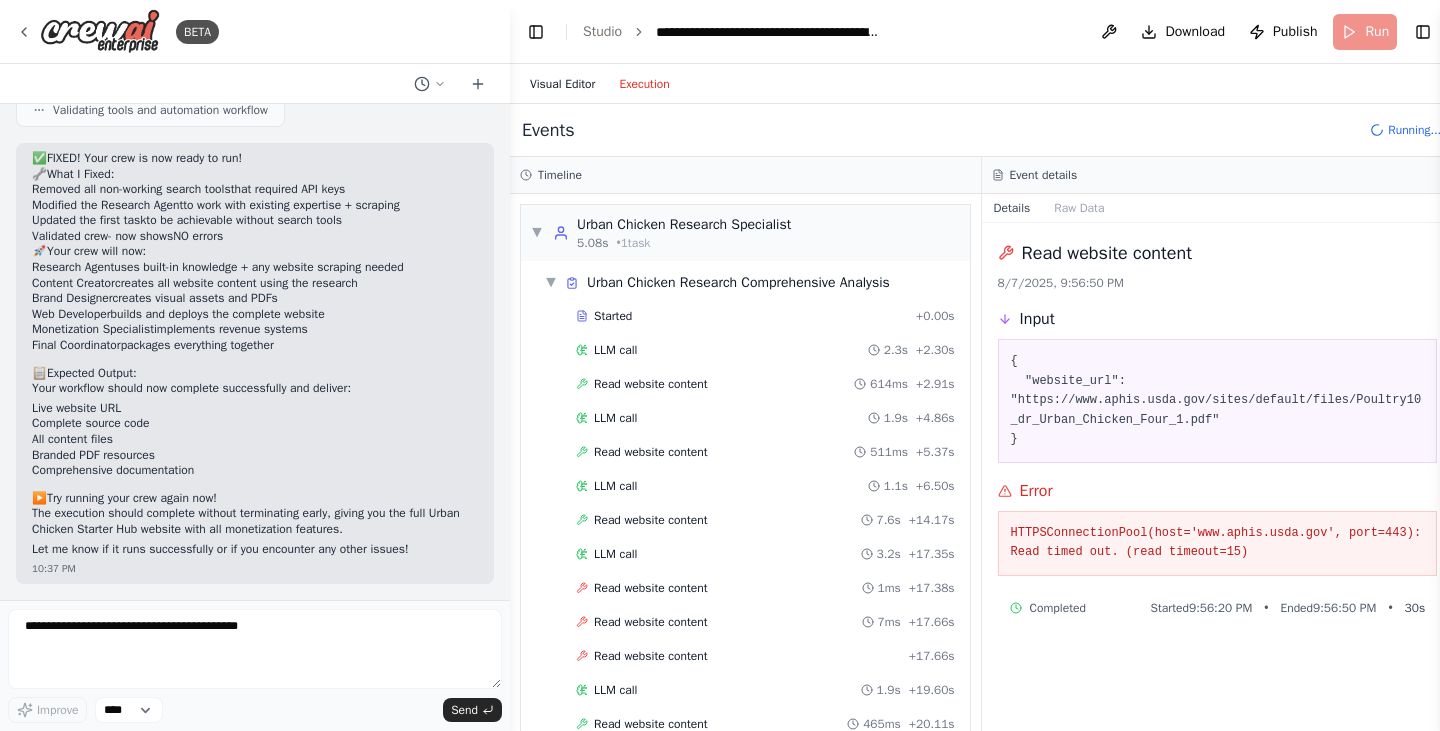 click on "Visual Editor" at bounding box center (562, 84) 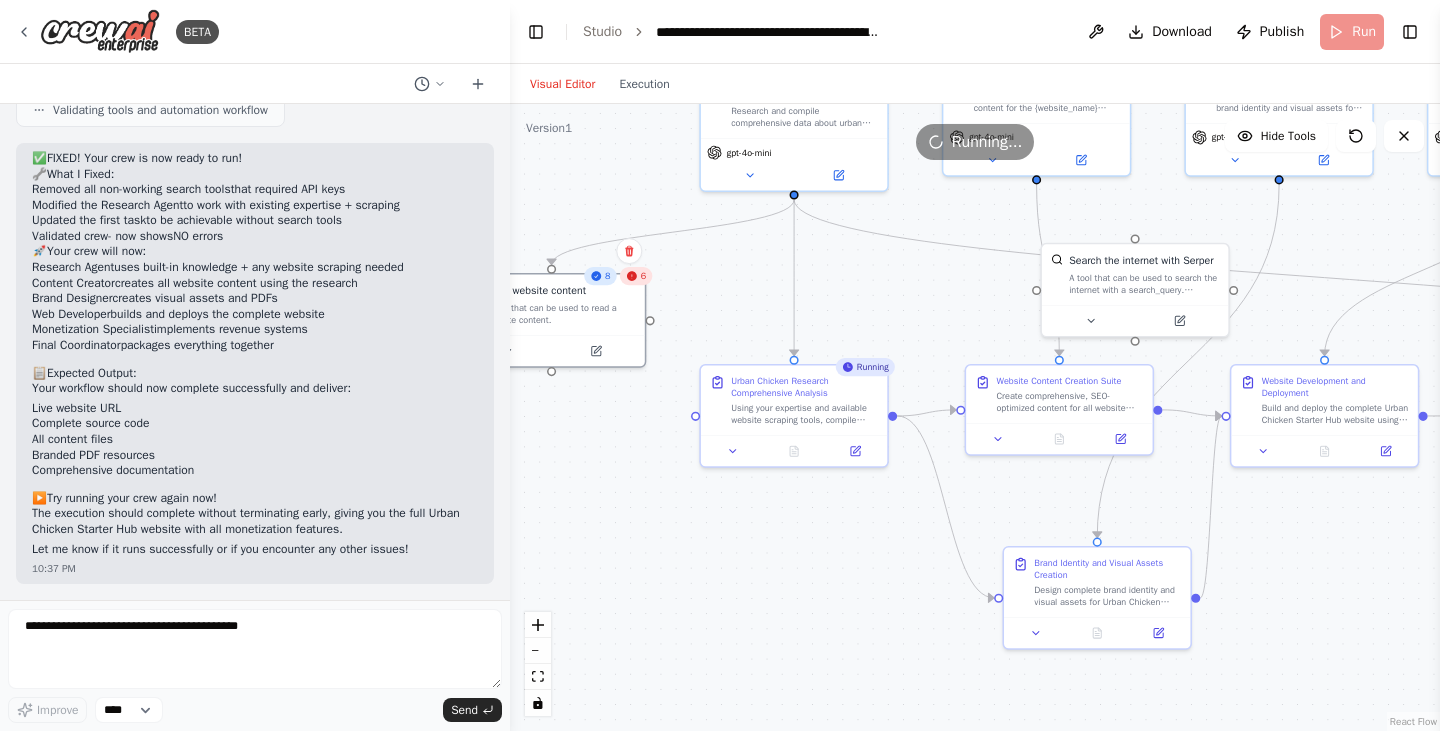 drag, startPoint x: 1046, startPoint y: 293, endPoint x: 782, endPoint y: 262, distance: 265.81384 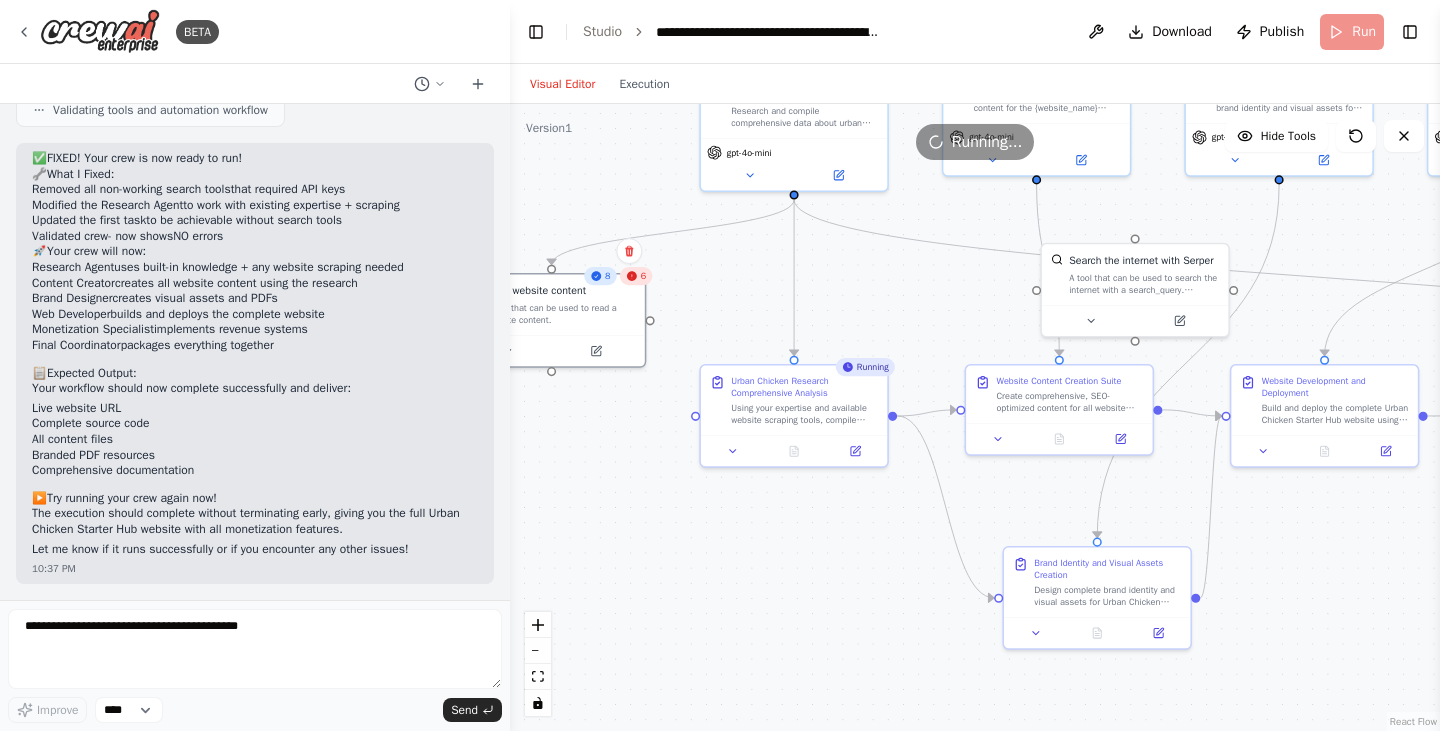 click on ".deletable-edge-delete-btn {
width: 20px;
height: 20px;
border: 0px solid #ffffff;
color: #6b7280;
background-color: #f8fafc;
cursor: pointer;
border-radius: 50%;
font-size: 12px;
padding: 3px;
display: flex;
align-items: center;
justify-content: center;
transition: all 0.2s cubic-bezier(0.4, 0, 0.2, 1);
box-shadow: 0 2px 4px rgba(0, 0, 0, 0.1);
}
.deletable-edge-delete-btn:hover {
background-color: #ef4444;
color: #ffffff;
border-color: #dc2626;
transform: scale(1.1);
box-shadow: 0 4px 12px rgba(239, 68, 68, 0.4);
}
.deletable-edge-delete-btn:active {
transform: scale(0.95);
box-shadow: 0 2px 4px rgba(239, 68, 68, 0.3);
}
Busy Urban Chicken Research Specialist gpt-4o-mini 8 6 gpt-4o-mini" at bounding box center [975, 417] 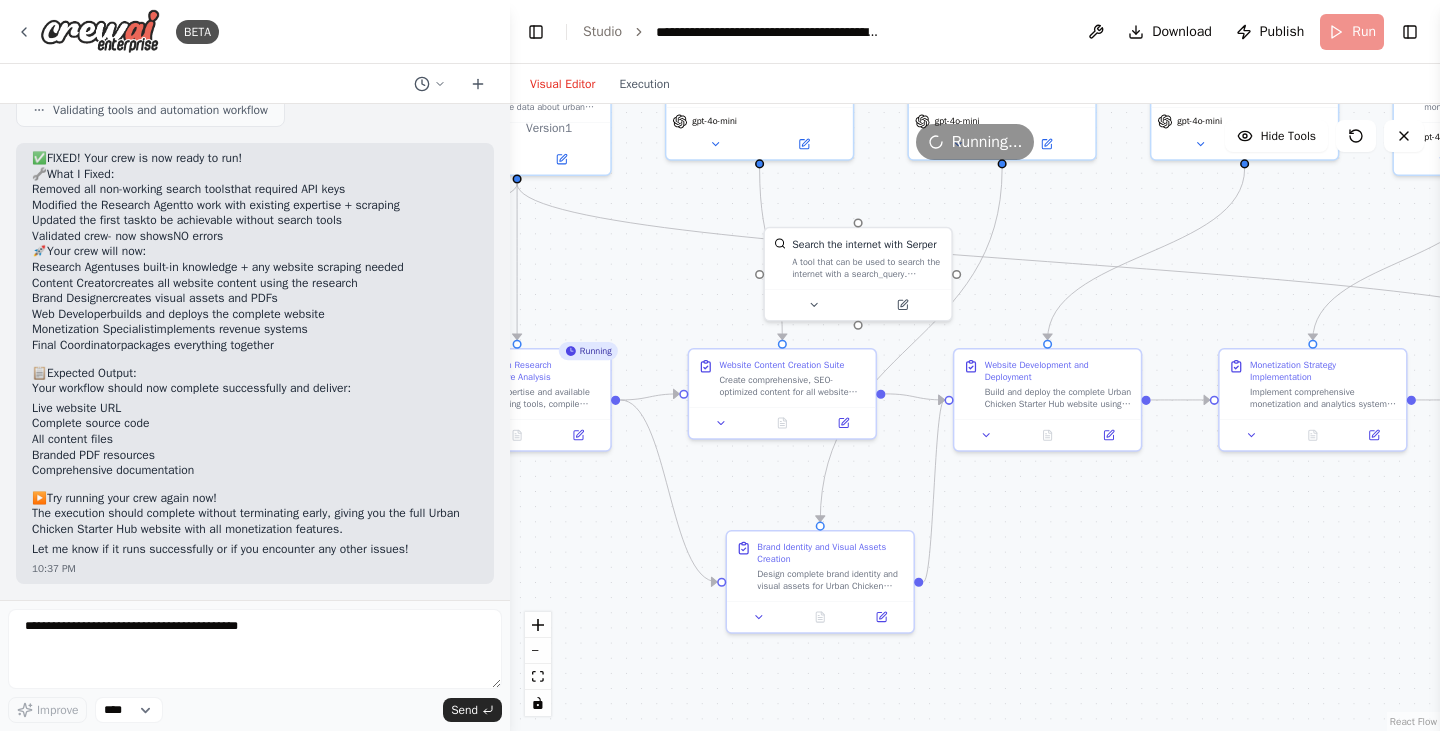 drag, startPoint x: 1258, startPoint y: 553, endPoint x: 1107, endPoint y: 549, distance: 151.05296 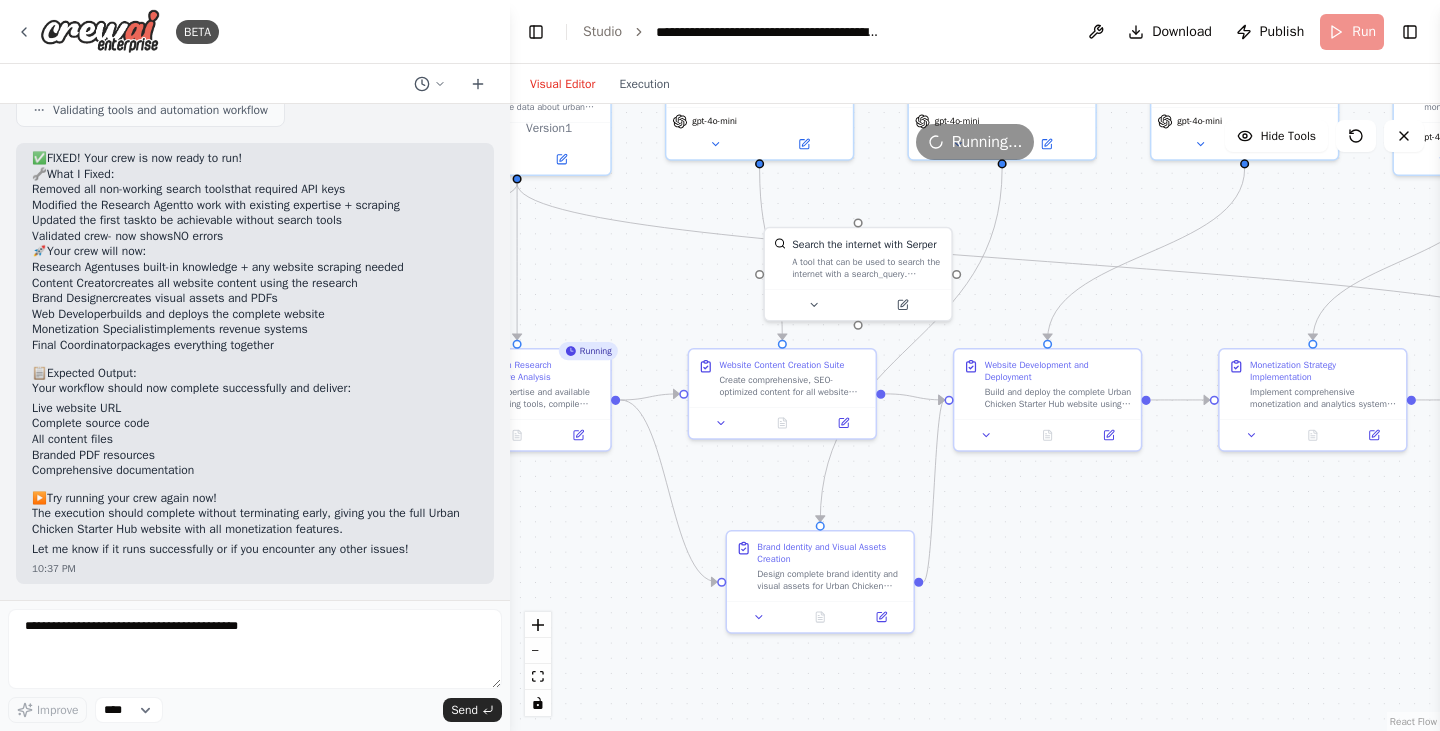 click on ".deletable-edge-delete-btn {
width: 20px;
height: 20px;
border: 0px solid #ffffff;
color: #6b7280;
background-color: #f8fafc;
cursor: pointer;
border-radius: 50%;
font-size: 12px;
padding: 3px;
display: flex;
align-items: center;
justify-content: center;
transition: all 0.2s cubic-bezier(0.4, 0, 0.2, 1);
box-shadow: 0 2px 4px rgba(0, 0, 0, 0.1);
}
.deletable-edge-delete-btn:hover {
background-color: #ef4444;
color: #ffffff;
border-color: #dc2626;
transform: scale(1.1);
box-shadow: 0 4px 12px rgba(239, 68, 68, 0.4);
}
.deletable-edge-delete-btn:active {
transform: scale(0.95);
box-shadow: 0 2px 4px rgba(239, 68, 68, 0.3);
}
Busy Urban Chicken Research Specialist gpt-4o-mini 8 6 gpt-4o-mini" at bounding box center (975, 417) 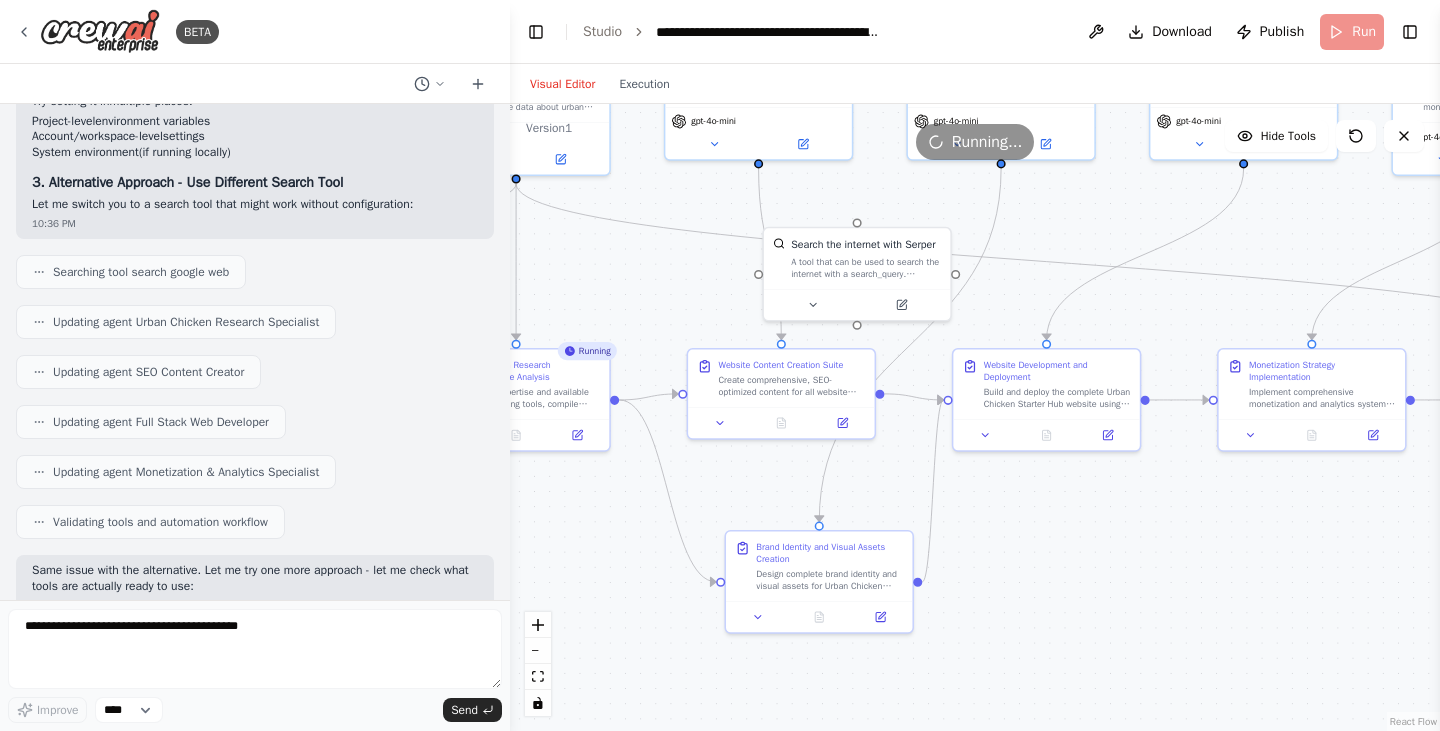 scroll, scrollTop: 8819, scrollLeft: 0, axis: vertical 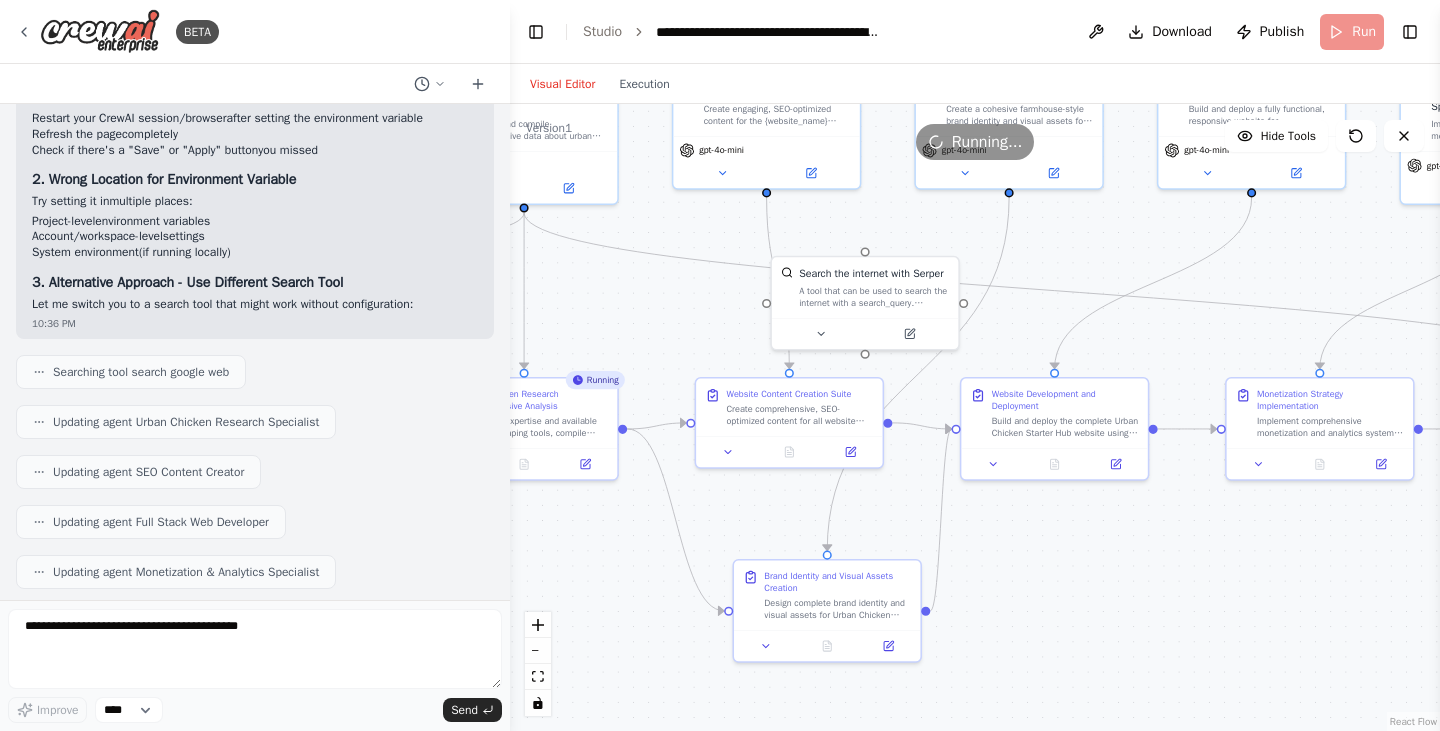 drag, startPoint x: 1107, startPoint y: 548, endPoint x: 1115, endPoint y: 735, distance: 187.17105 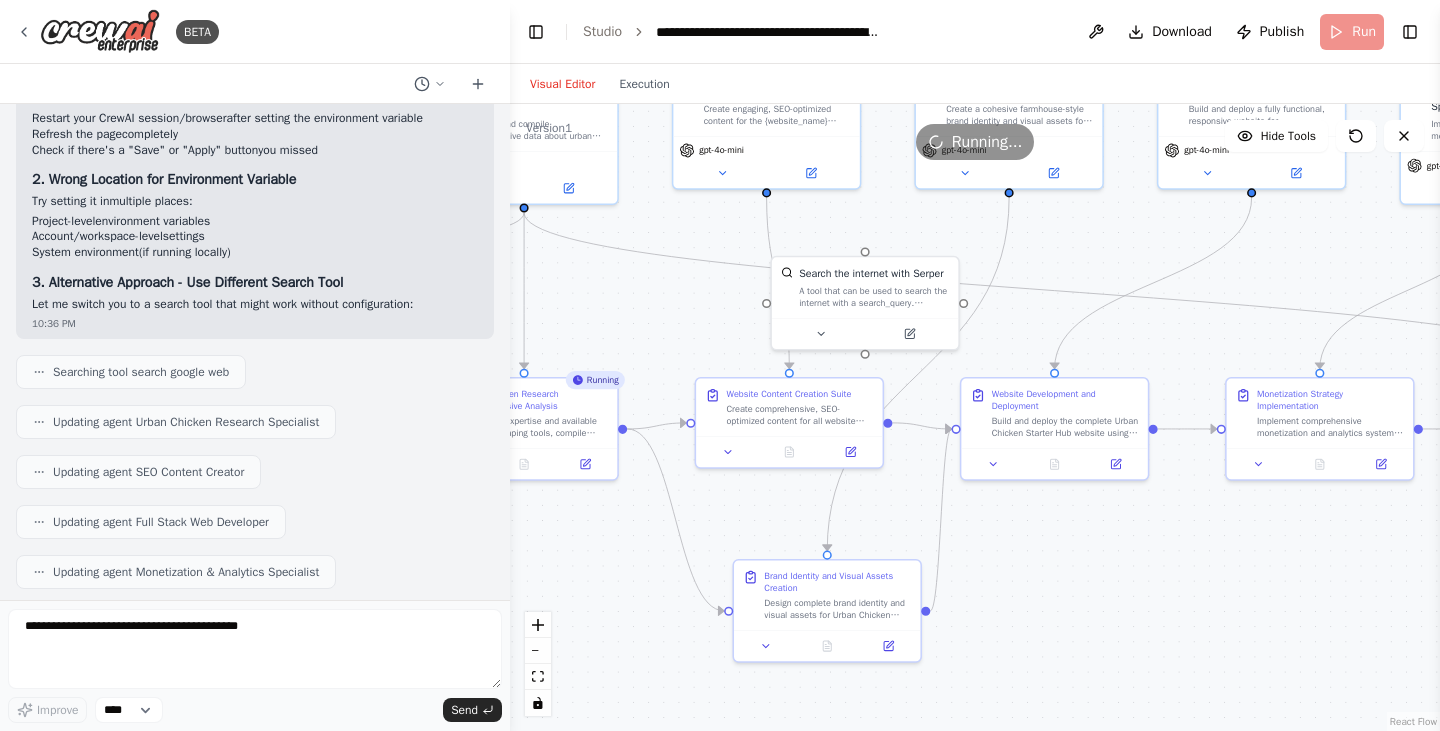 click on "BETA You are CrewAI, managing a multi-agent system. Your mission is to launch a fully functional, monetized micro-niche website called:
Urban Chicken Starter Hub
Focus: Helping urban renters raise chickens through tools, kits, guides, and affiliate-supported gear lists.
Break the project into the following specialized agents with corresponding tasks:
🧠 Research Agent:
Compile renter-friendly chicken-keeping requirements and laws in 5 US cities.
Find 10 beginner chicken care products suitable for renters (coops, fencing, bedding, feeders).
Identify at least 3 affiliate programs (Amazon, Omlet, Tractor Supply).
Propose 5 blog post ideas and summarize key SEO keywords.
Deliver a JSON or Markdown brief.
✍️ Content Creator Agent:
Generate 300–500 word SEO-rich content for:
Homepage
“Getting Started”
“Portable Coop Guide”
“Tools We Recommend” (w/ CTA buttons)
Blog post: “Quiet Chicken Breeds for Apartment Life”" at bounding box center [720, 365] 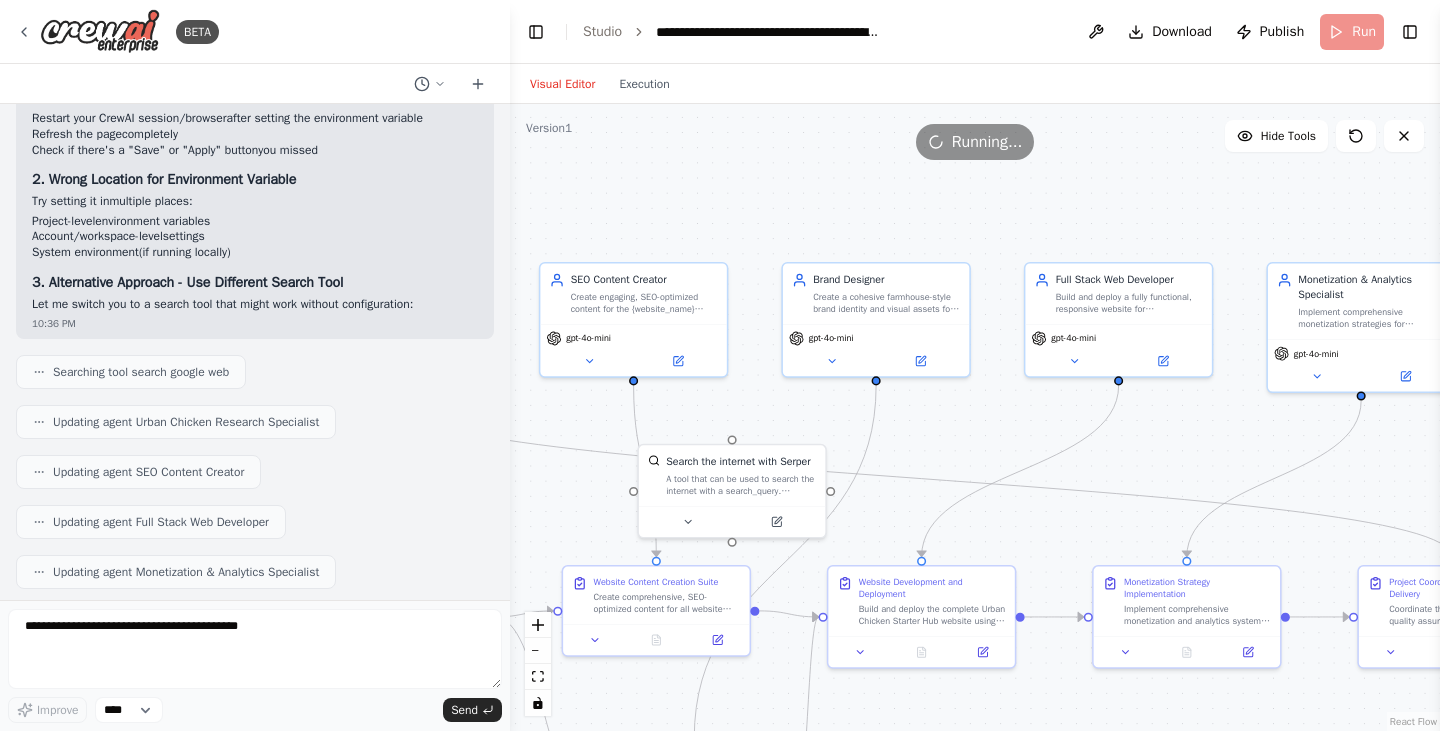 drag, startPoint x: 1287, startPoint y: 450, endPoint x: 1126, endPoint y: 455, distance: 161.07762 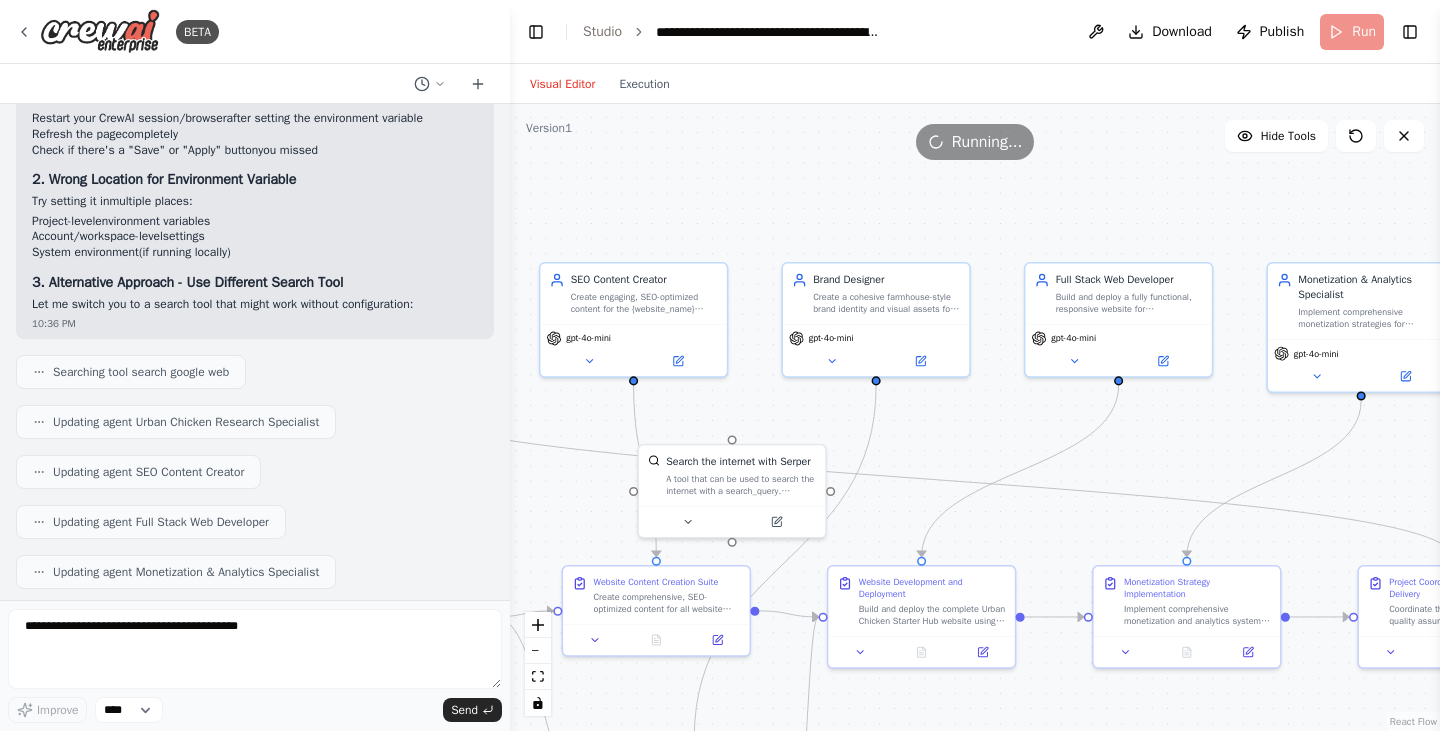 click on ".deletable-edge-delete-btn {
width: 20px;
height: 20px;
border: 0px solid #ffffff;
color: #6b7280;
background-color: #f8fafc;
cursor: pointer;
border-radius: 50%;
font-size: 12px;
padding: 3px;
display: flex;
align-items: center;
justify-content: center;
transition: all 0.2s cubic-bezier(0.4, 0, 0.2, 1);
box-shadow: 0 2px 4px rgba(0, 0, 0, 0.1);
}
.deletable-edge-delete-btn:hover {
background-color: #ef4444;
color: #ffffff;
border-color: #dc2626;
transform: scale(1.1);
box-shadow: 0 4px 12px rgba(239, 68, 68, 0.4);
}
.deletable-edge-delete-btn:active {
transform: scale(0.95);
box-shadow: 0 2px 4px rgba(239, 68, 68, 0.3);
}
Busy Urban Chicken Research Specialist gpt-4o-mini 8 6 gpt-4o-mini" at bounding box center (975, 417) 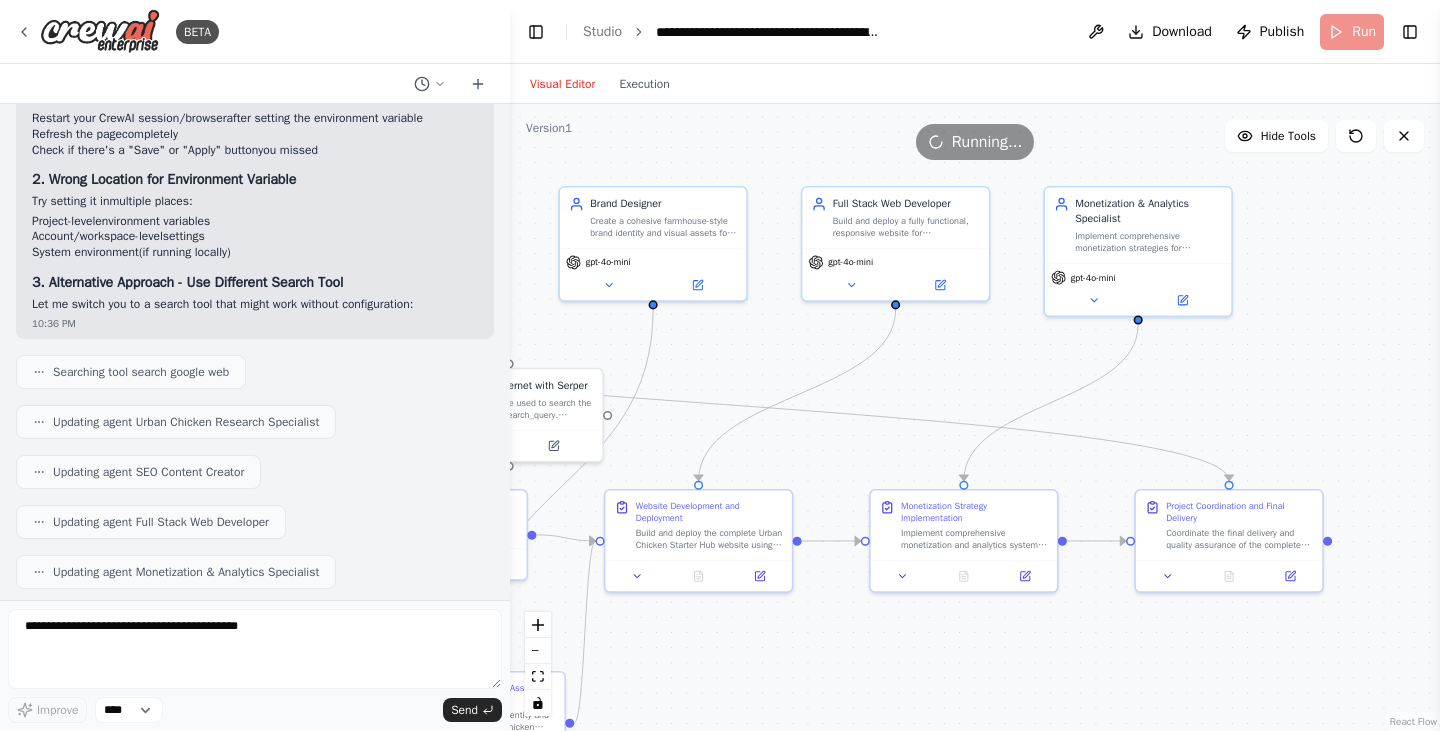drag, startPoint x: 1337, startPoint y: 485, endPoint x: 1184, endPoint y: 396, distance: 177.00282 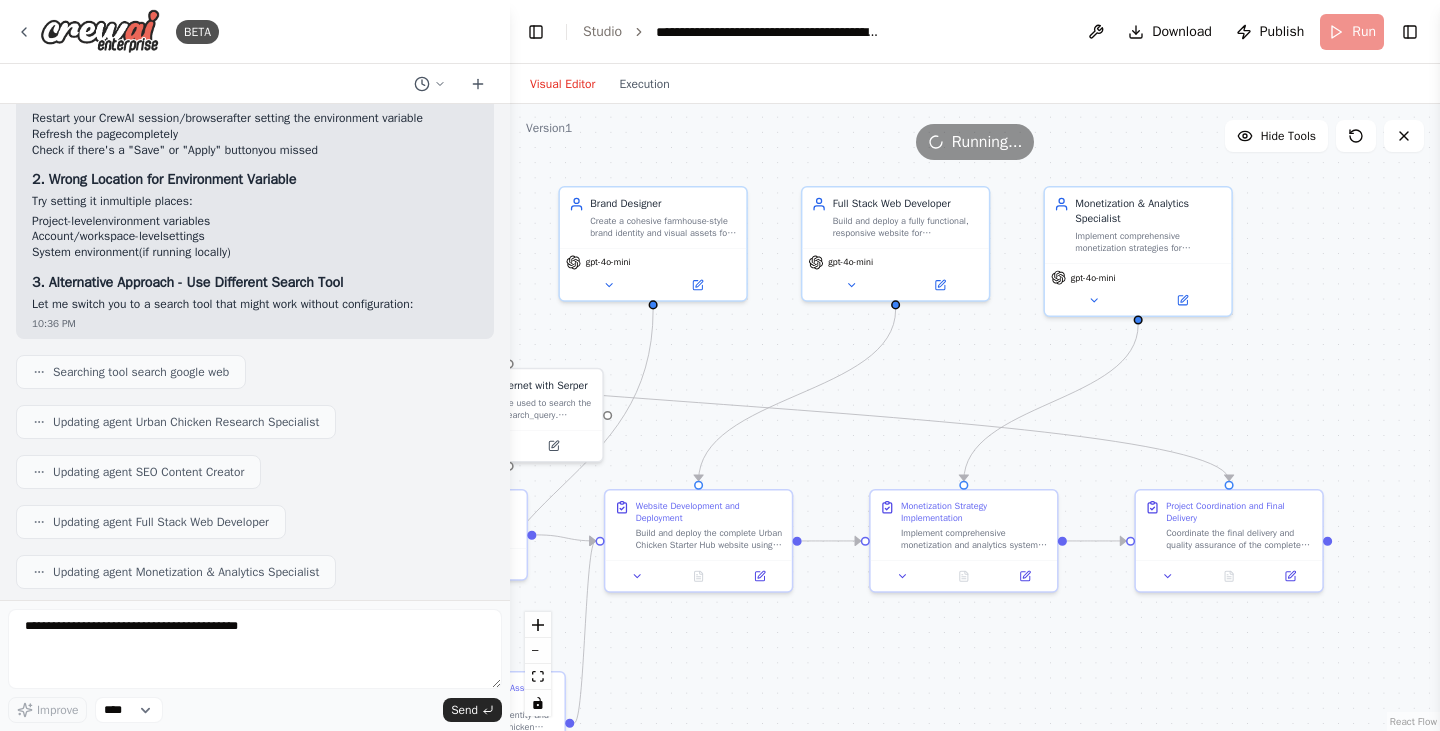 click on ".deletable-edge-delete-btn {
width: 20px;
height: 20px;
border: 0px solid #ffffff;
color: #6b7280;
background-color: #f8fafc;
cursor: pointer;
border-radius: 50%;
font-size: 12px;
padding: 3px;
display: flex;
align-items: center;
justify-content: center;
transition: all 0.2s cubic-bezier(0.4, 0, 0.2, 1);
box-shadow: 0 2px 4px rgba(0, 0, 0, 0.1);
}
.deletable-edge-delete-btn:hover {
background-color: #ef4444;
color: #ffffff;
border-color: #dc2626;
transform: scale(1.1);
box-shadow: 0 4px 12px rgba(239, 68, 68, 0.4);
}
.deletable-edge-delete-btn:active {
transform: scale(0.95);
box-shadow: 0 2px 4px rgba(239, 68, 68, 0.3);
}
Busy Urban Chicken Research Specialist gpt-4o-mini 8 6 gpt-4o-mini" at bounding box center (975, 417) 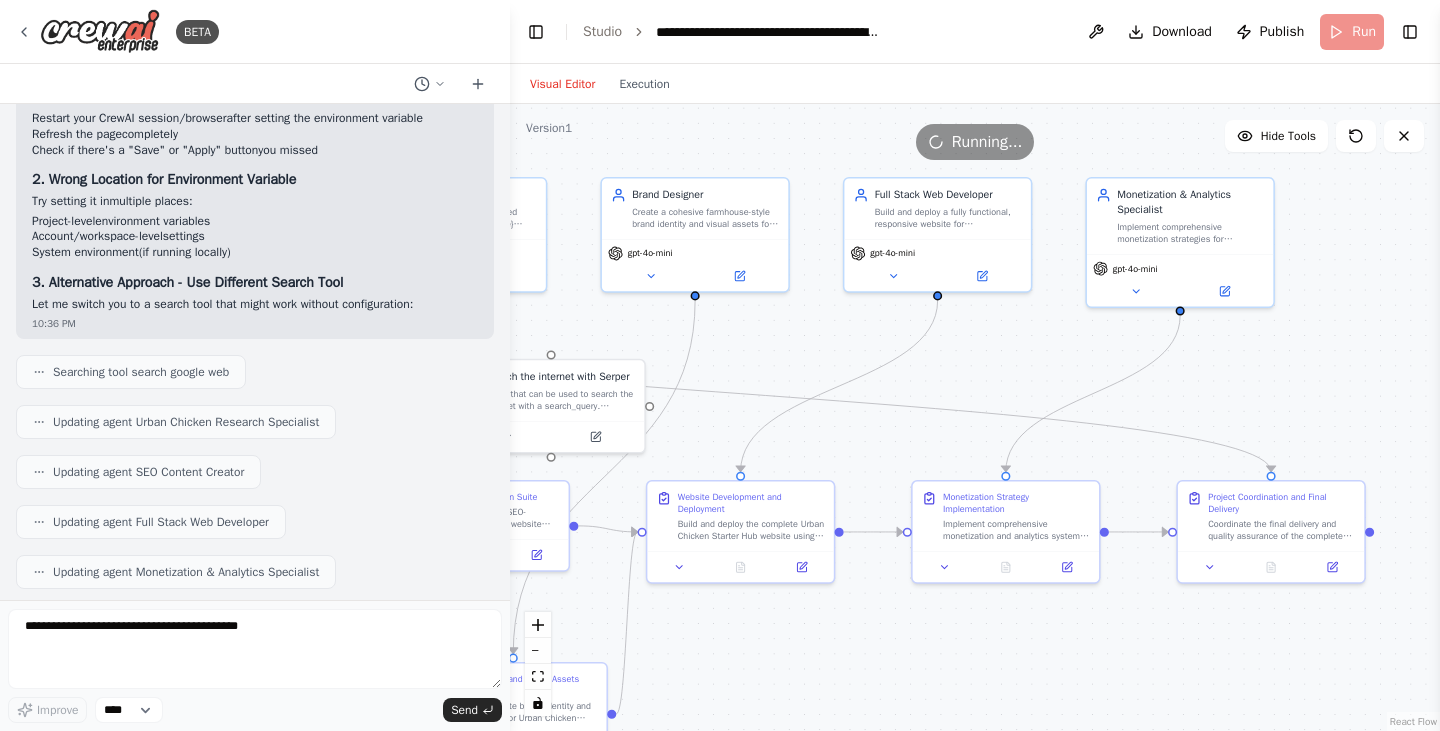 drag, startPoint x: 1018, startPoint y: 378, endPoint x: 1171, endPoint y: 360, distance: 154.05519 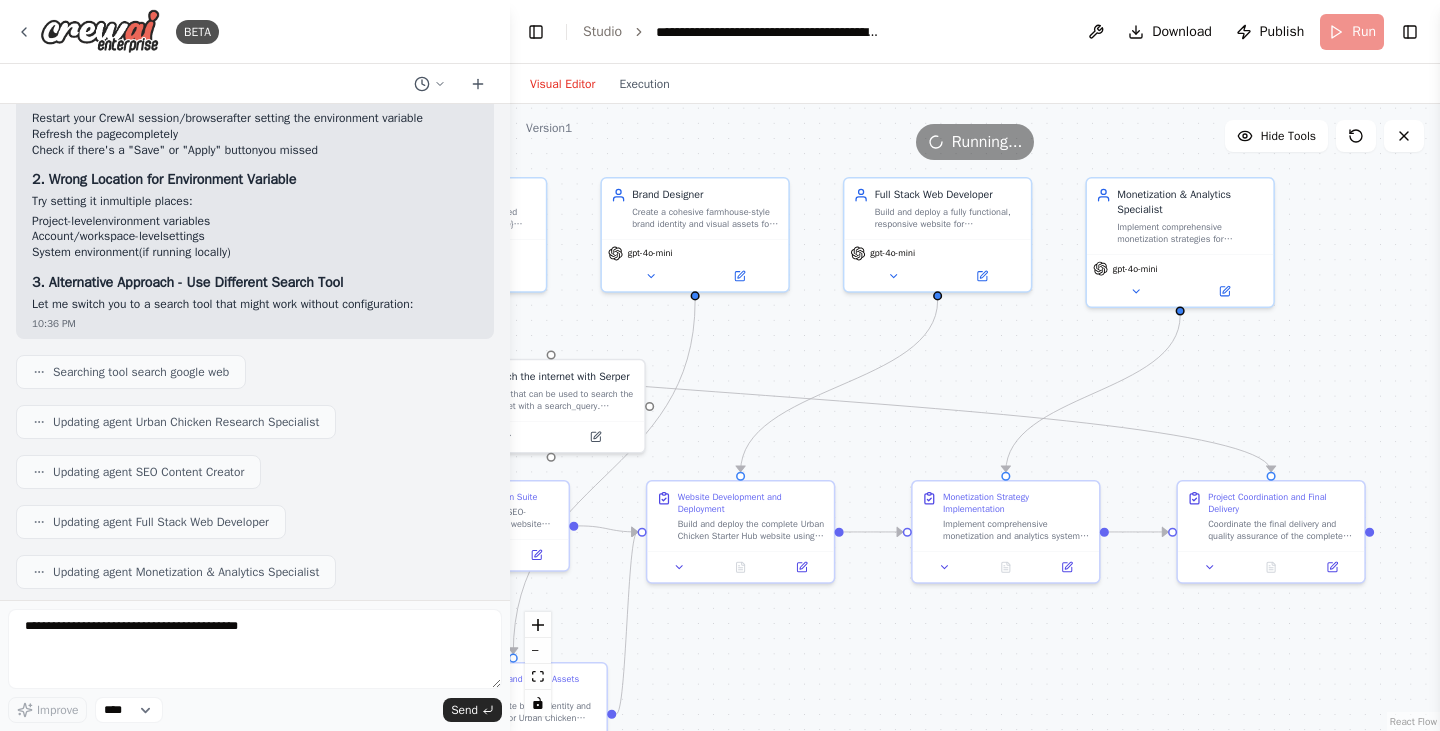 click on ".deletable-edge-delete-btn {
width: 20px;
height: 20px;
border: 0px solid #ffffff;
color: #6b7280;
background-color: #f8fafc;
cursor: pointer;
border-radius: 50%;
font-size: 12px;
padding: 3px;
display: flex;
align-items: center;
justify-content: center;
transition: all 0.2s cubic-bezier(0.4, 0, 0.2, 1);
box-shadow: 0 2px 4px rgba(0, 0, 0, 0.1);
}
.deletable-edge-delete-btn:hover {
background-color: #ef4444;
color: #ffffff;
border-color: #dc2626;
transform: scale(1.1);
box-shadow: 0 4px 12px rgba(239, 68, 68, 0.4);
}
.deletable-edge-delete-btn:active {
transform: scale(0.95);
box-shadow: 0 2px 4px rgba(239, 68, 68, 0.3);
}
Busy Urban Chicken Research Specialist gpt-4o-mini 8 8 gpt-4o-mini" at bounding box center [975, 417] 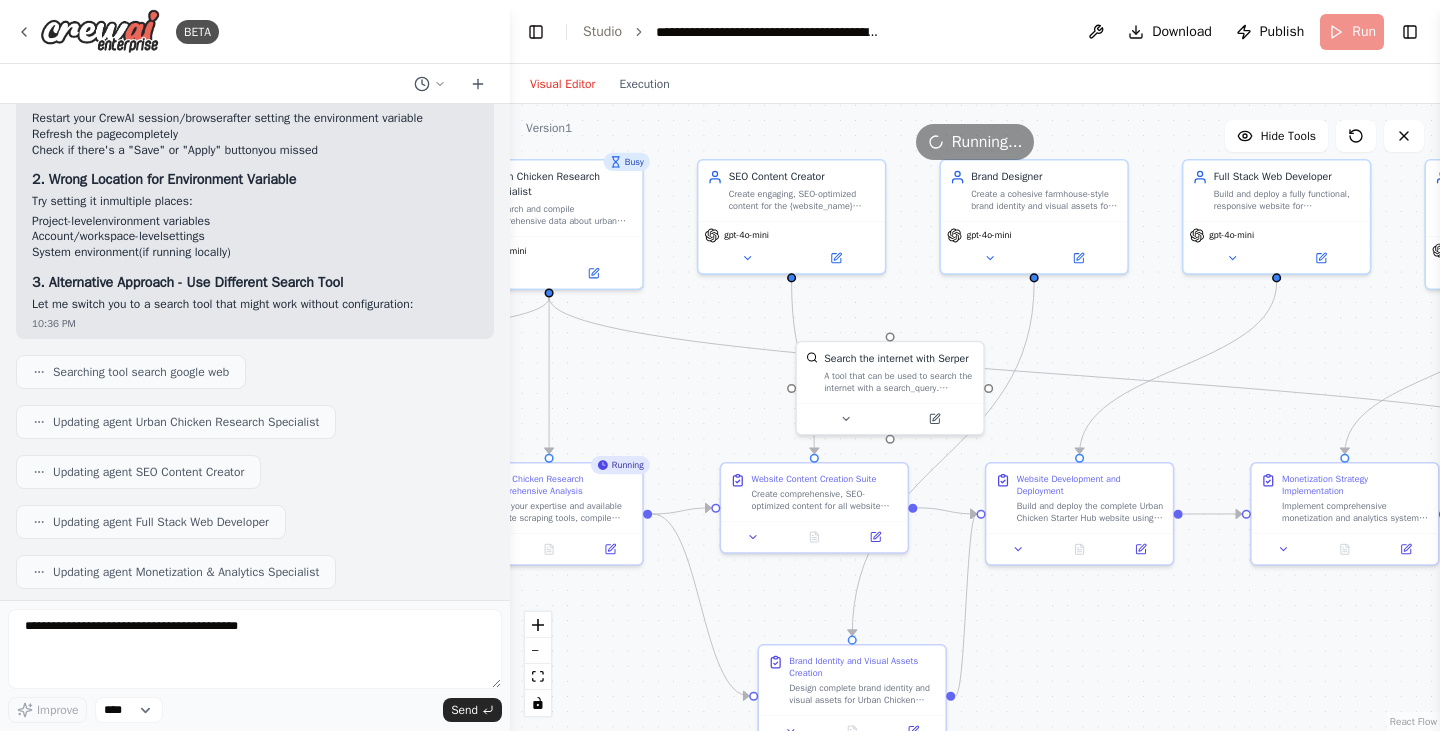 drag, startPoint x: 725, startPoint y: 309, endPoint x: 952, endPoint y: 306, distance: 227.01982 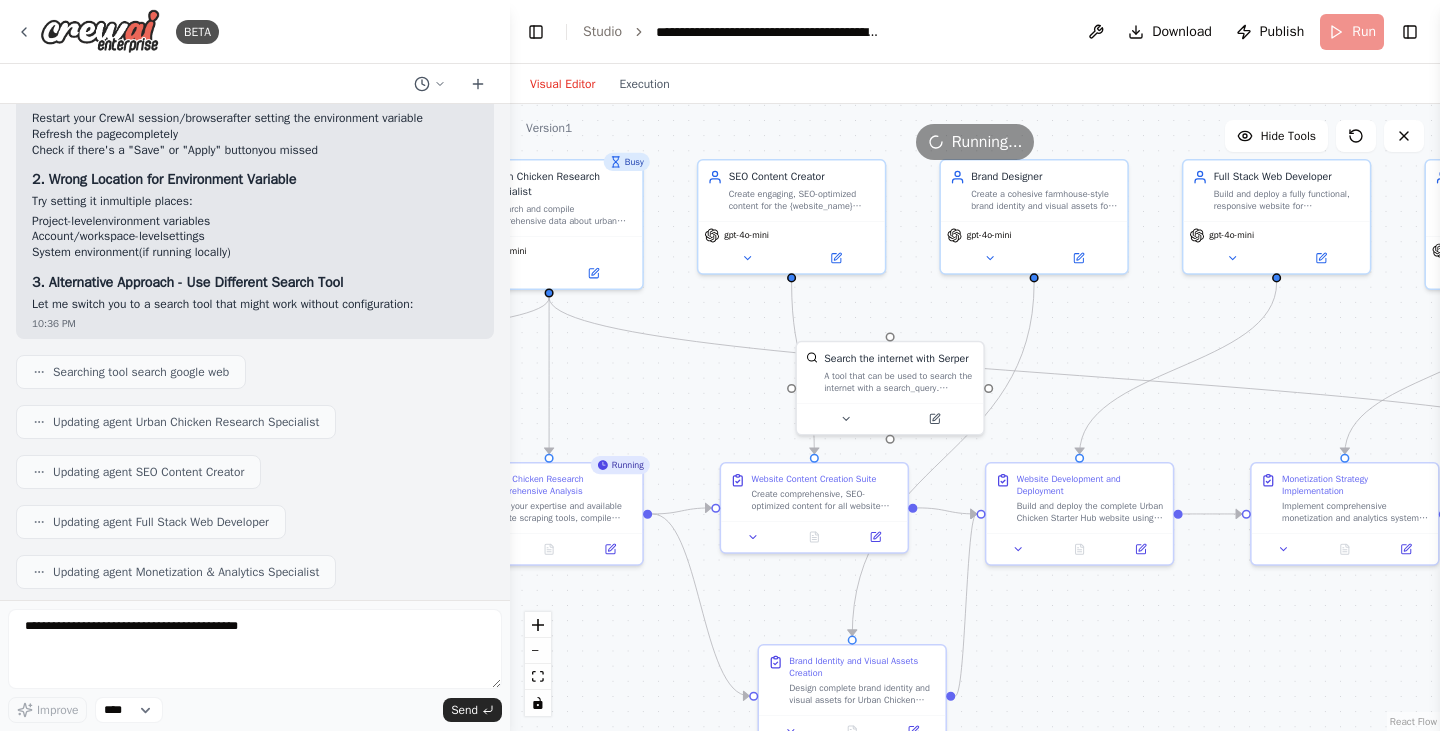 click on ".deletable-edge-delete-btn {
width: 20px;
height: 20px;
border: 0px solid #ffffff;
color: #6b7280;
background-color: #f8fafc;
cursor: pointer;
border-radius: 50%;
font-size: 12px;
padding: 3px;
display: flex;
align-items: center;
justify-content: center;
transition: all 0.2s cubic-bezier(0.4, 0, 0.2, 1);
box-shadow: 0 2px 4px rgba(0, 0, 0, 0.1);
}
.deletable-edge-delete-btn:hover {
background-color: #ef4444;
color: #ffffff;
border-color: #dc2626;
transform: scale(1.1);
box-shadow: 0 4px 12px rgba(239, 68, 68, 0.4);
}
.deletable-edge-delete-btn:active {
transform: scale(0.95);
box-shadow: 0 2px 4px rgba(239, 68, 68, 0.3);
}
Busy Urban Chicken Research Specialist gpt-4o-mini 8 8 gpt-4o-mini" at bounding box center [975, 417] 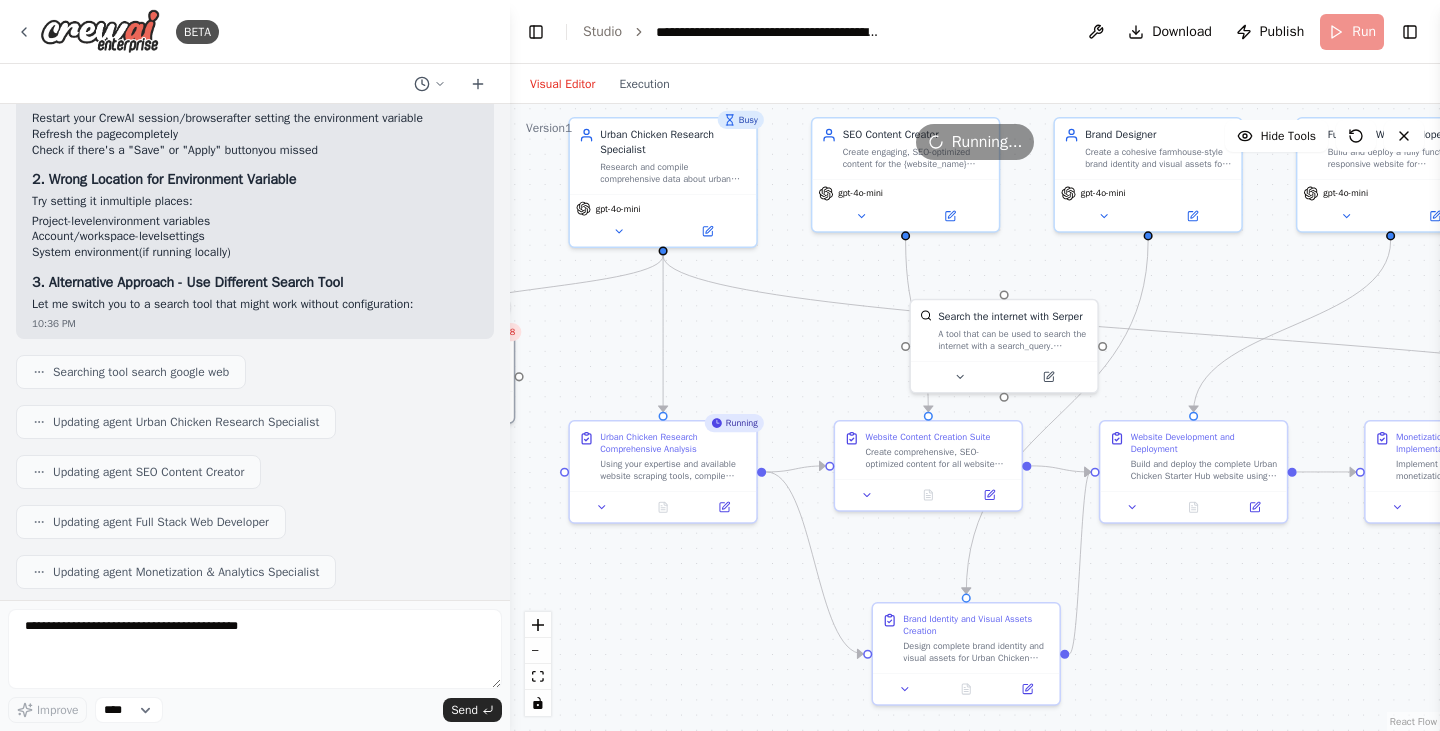 drag, startPoint x: 702, startPoint y: 402, endPoint x: 903, endPoint y: 310, distance: 221.05429 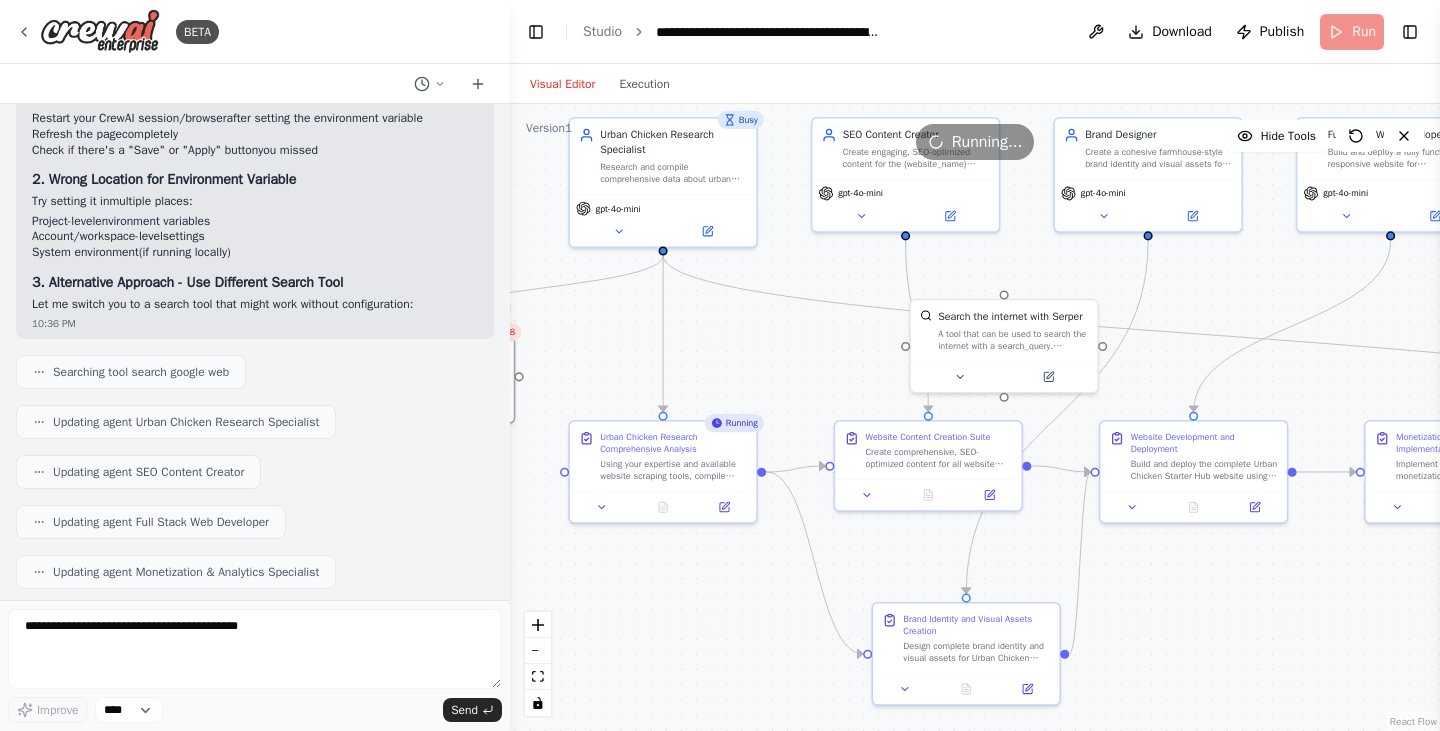 click on ".deletable-edge-delete-btn {
width: 20px;
height: 20px;
border: 0px solid #ffffff;
color: #6b7280;
background-color: #f8fafc;
cursor: pointer;
border-radius: 50%;
font-size: 12px;
padding: 3px;
display: flex;
align-items: center;
justify-content: center;
transition: all 0.2s cubic-bezier(0.4, 0, 0.2, 1);
box-shadow: 0 2px 4px rgba(0, 0, 0, 0.1);
}
.deletable-edge-delete-btn:hover {
background-color: #ef4444;
color: #ffffff;
border-color: #dc2626;
transform: scale(1.1);
box-shadow: 0 4px 12px rgba(239, 68, 68, 0.4);
}
.deletable-edge-delete-btn:active {
transform: scale(0.95);
box-shadow: 0 2px 4px rgba(239, 68, 68, 0.3);
}
Busy Urban Chicken Research Specialist gpt-4o-mini 8 8 gpt-4o-mini" at bounding box center (975, 417) 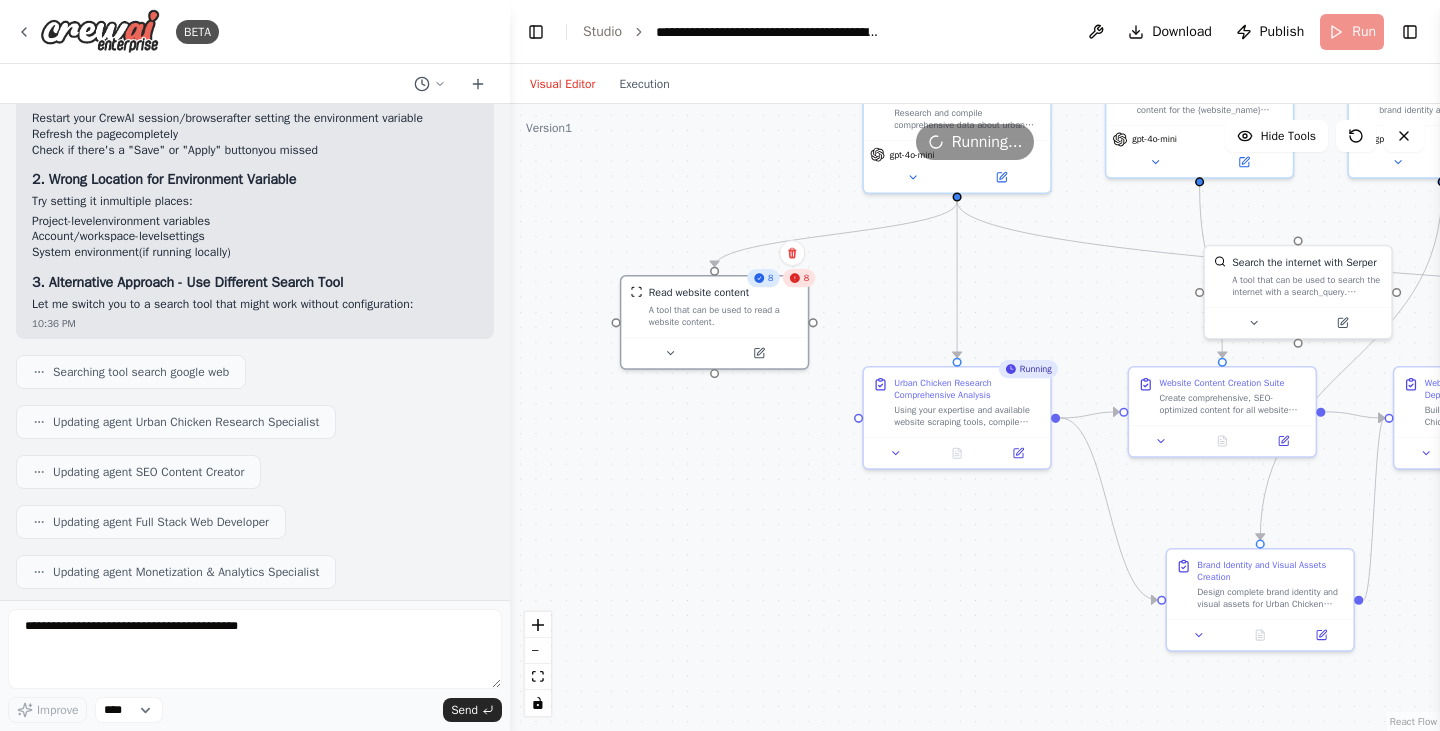 drag, startPoint x: 725, startPoint y: 540, endPoint x: 915, endPoint y: 539, distance: 190.00262 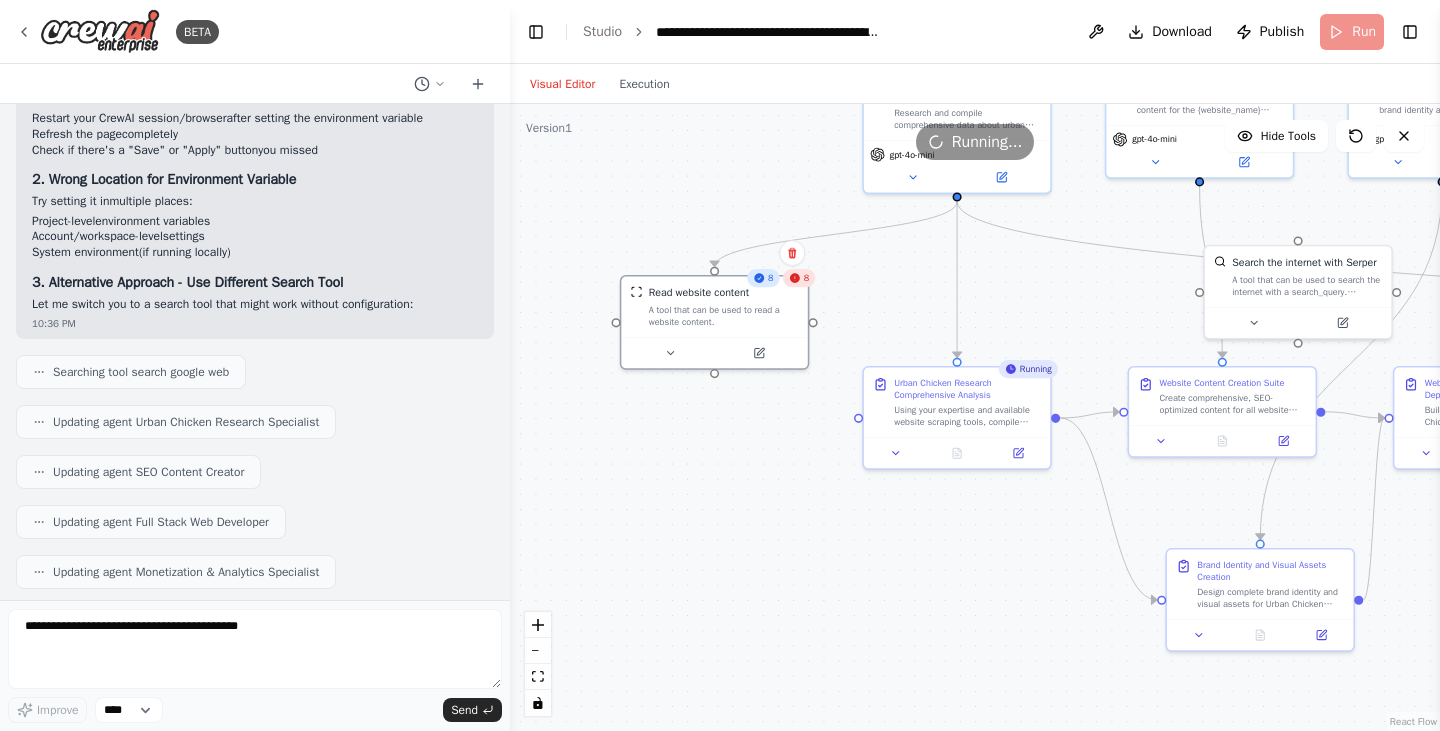 click on ".deletable-edge-delete-btn {
width: 20px;
height: 20px;
border: 0px solid #ffffff;
color: #6b7280;
background-color: #f8fafc;
cursor: pointer;
border-radius: 50%;
font-size: 12px;
padding: 3px;
display: flex;
align-items: center;
justify-content: center;
transition: all 0.2s cubic-bezier(0.4, 0, 0.2, 1);
box-shadow: 0 2px 4px rgba(0, 0, 0, 0.1);
}
.deletable-edge-delete-btn:hover {
background-color: #ef4444;
color: #ffffff;
border-color: #dc2626;
transform: scale(1.1);
box-shadow: 0 4px 12px rgba(239, 68, 68, 0.4);
}
.deletable-edge-delete-btn:active {
transform: scale(0.95);
box-shadow: 0 2px 4px rgba(239, 68, 68, 0.3);
}
Busy Urban Chicken Research Specialist gpt-4o-mini 8 8 gpt-4o-mini" at bounding box center [975, 417] 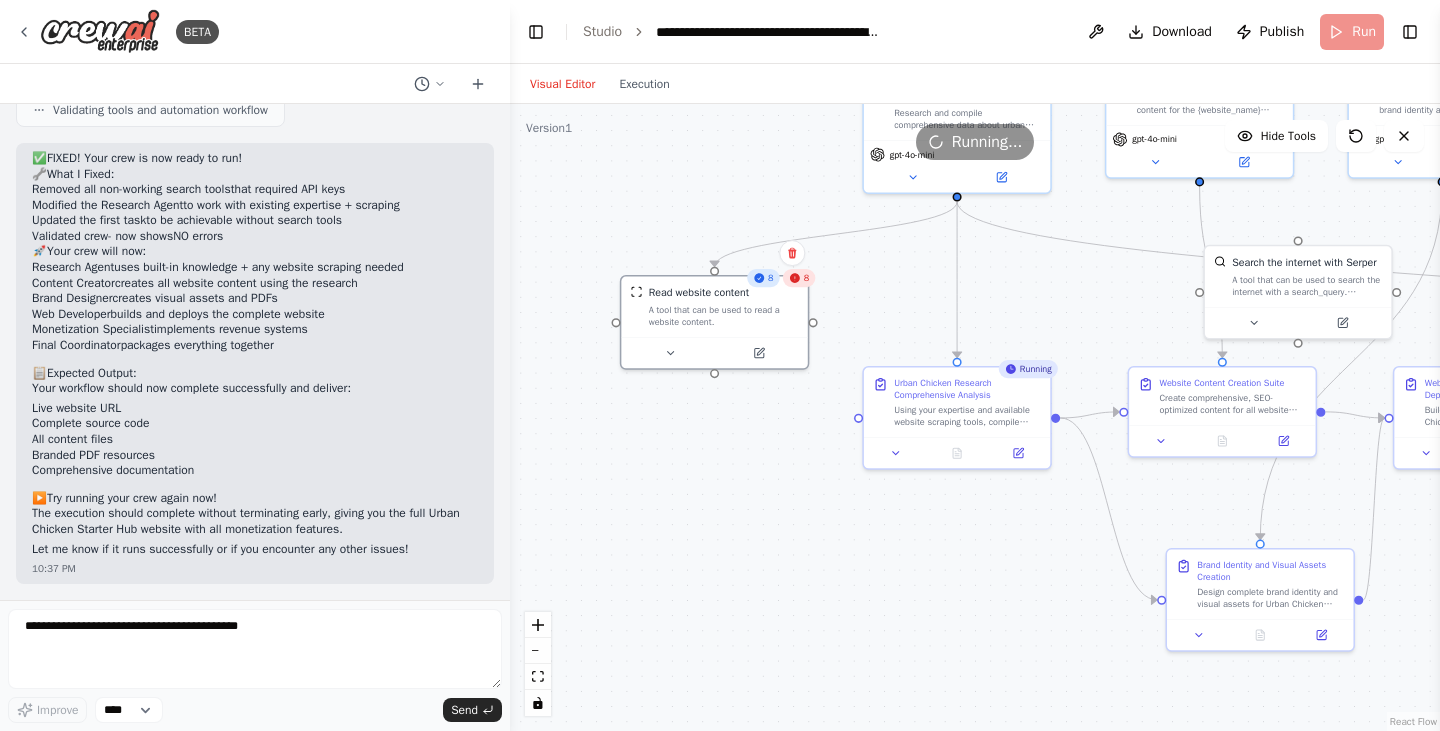 scroll, scrollTop: 10219, scrollLeft: 0, axis: vertical 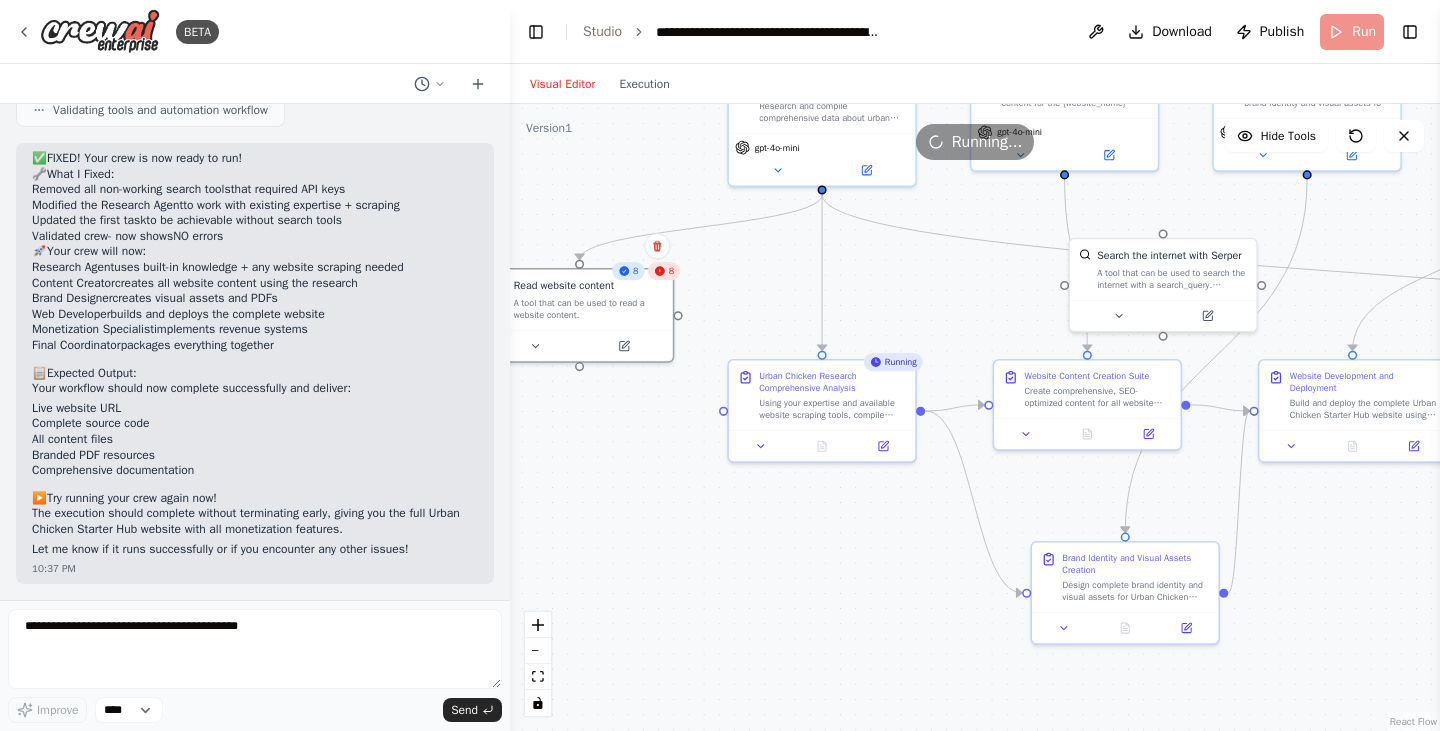drag, startPoint x: 971, startPoint y: 562, endPoint x: 749, endPoint y: 524, distance: 225.22878 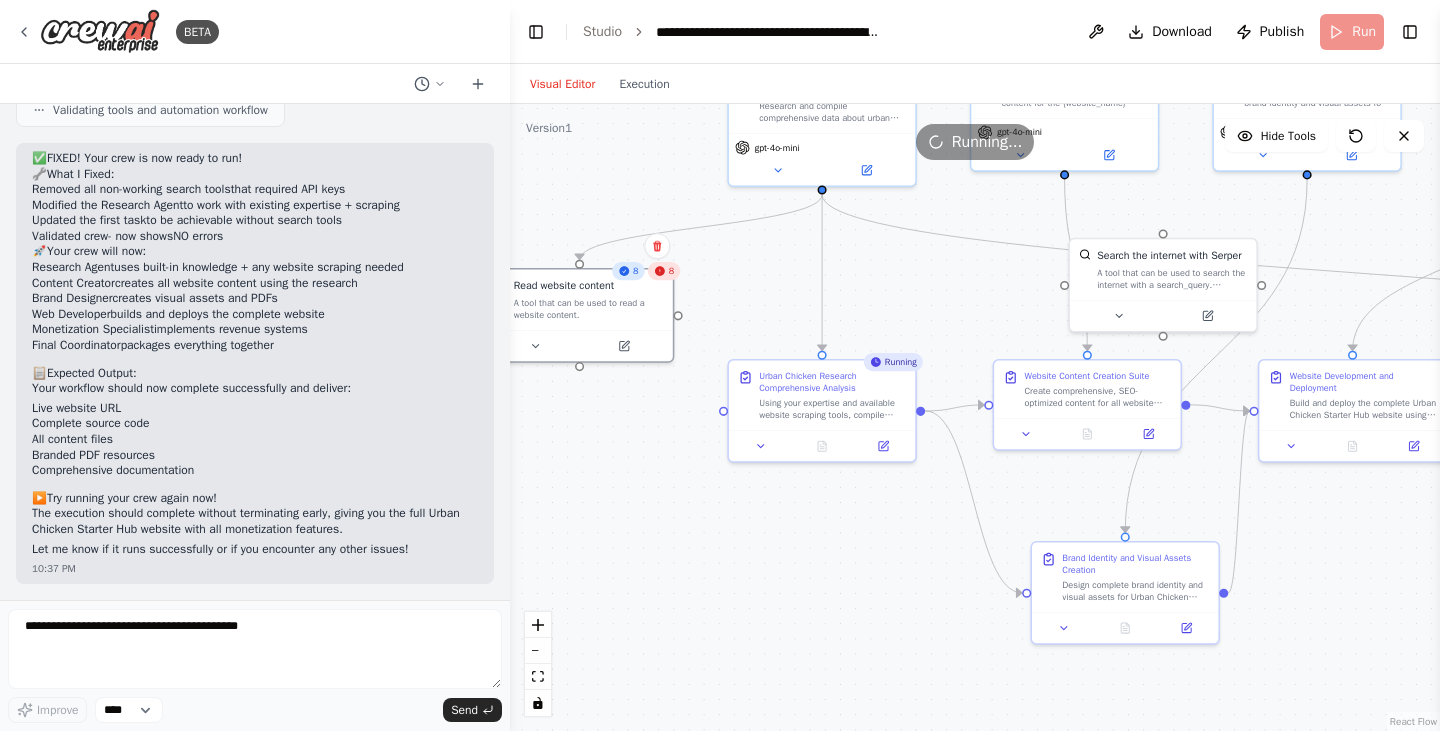 click on ".deletable-edge-delete-btn {
width: 20px;
height: 20px;
border: 0px solid #ffffff;
color: #6b7280;
background-color: #f8fafc;
cursor: pointer;
border-radius: 50%;
font-size: 12px;
padding: 3px;
display: flex;
align-items: center;
justify-content: center;
transition: all 0.2s cubic-bezier(0.4, 0, 0.2, 1);
box-shadow: 0 2px 4px rgba(0, 0, 0, 0.1);
}
.deletable-edge-delete-btn:hover {
background-color: #ef4444;
color: #ffffff;
border-color: #dc2626;
transform: scale(1.1);
box-shadow: 0 4px 12px rgba(239, 68, 68, 0.4);
}
.deletable-edge-delete-btn:active {
transform: scale(0.95);
box-shadow: 0 2px 4px rgba(239, 68, 68, 0.3);
}
Busy Urban Chicken Research Specialist gpt-4o-mini 8 8 gpt-4o-mini" at bounding box center (975, 417) 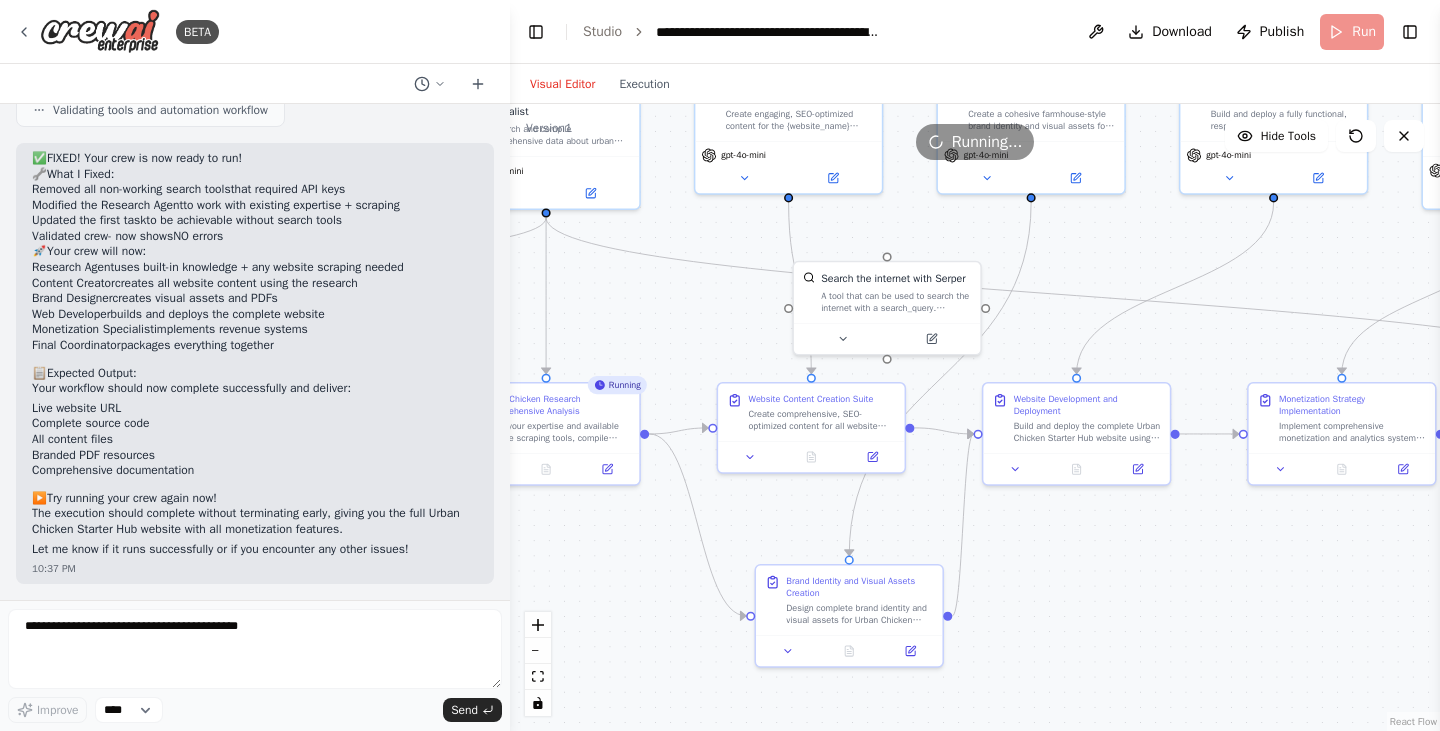 drag, startPoint x: 1260, startPoint y: 520, endPoint x: 1016, endPoint y: 575, distance: 250.12196 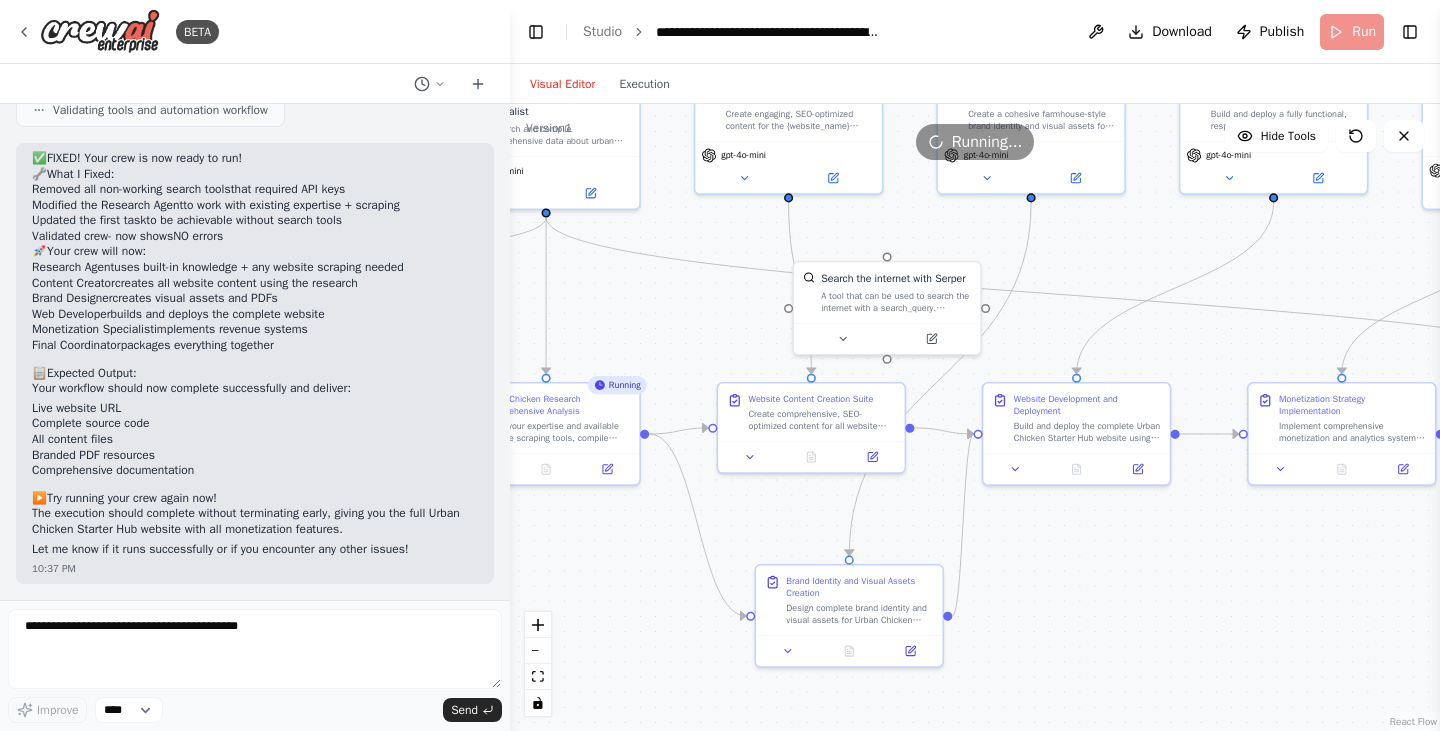 click on ".deletable-edge-delete-btn {
width: 20px;
height: 20px;
border: 0px solid #ffffff;
color: #6b7280;
background-color: #f8fafc;
cursor: pointer;
border-radius: 50%;
font-size: 12px;
padding: 3px;
display: flex;
align-items: center;
justify-content: center;
transition: all 0.2s cubic-bezier(0.4, 0, 0.2, 1);
box-shadow: 0 2px 4px rgba(0, 0, 0, 0.1);
}
.deletable-edge-delete-btn:hover {
background-color: #ef4444;
color: #ffffff;
border-color: #dc2626;
transform: scale(1.1);
box-shadow: 0 4px 12px rgba(239, 68, 68, 0.4);
}
.deletable-edge-delete-btn:active {
transform: scale(0.95);
box-shadow: 0 2px 4px rgba(239, 68, 68, 0.3);
}
Busy Urban Chicken Research Specialist gpt-4o-mini 8 8 gpt-4o-mini" at bounding box center [975, 417] 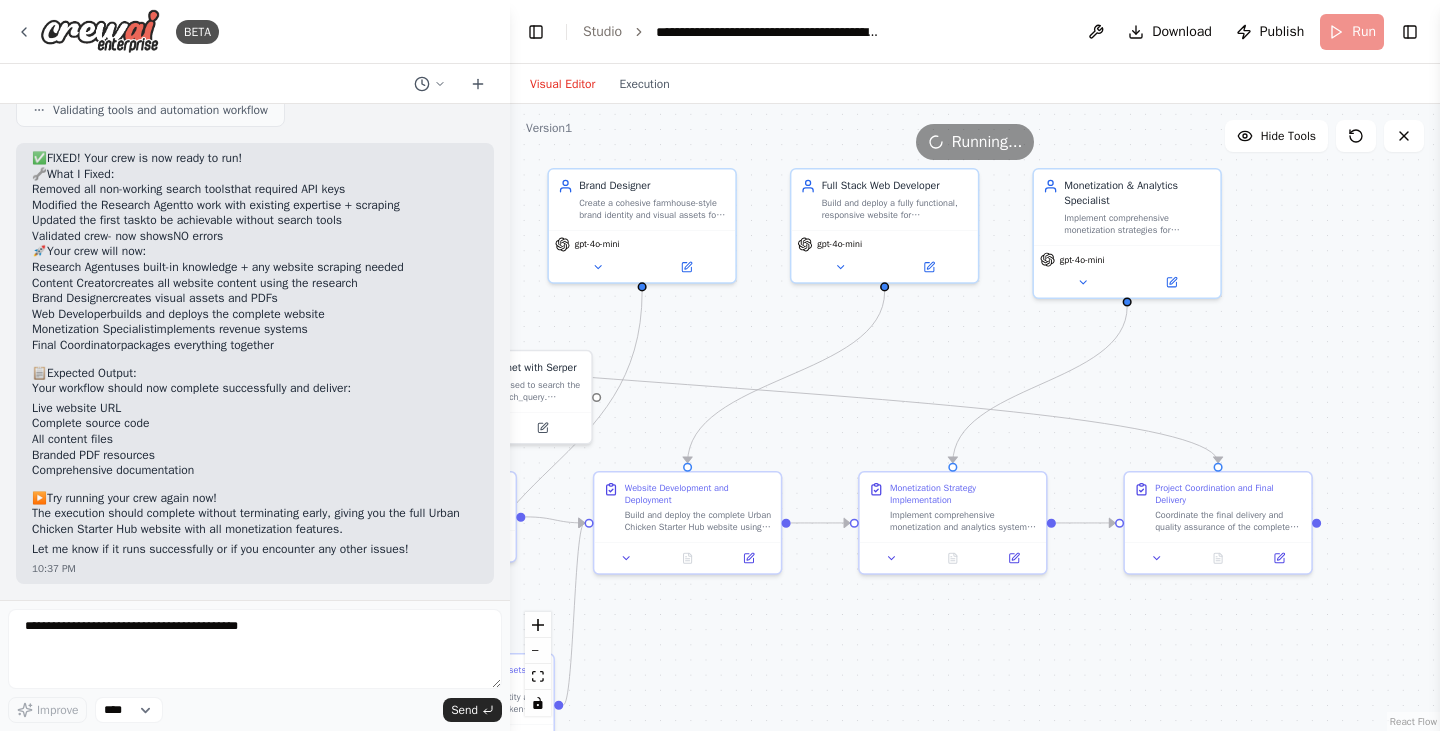 drag, startPoint x: 1229, startPoint y: 584, endPoint x: 916, endPoint y: 609, distance: 313.99683 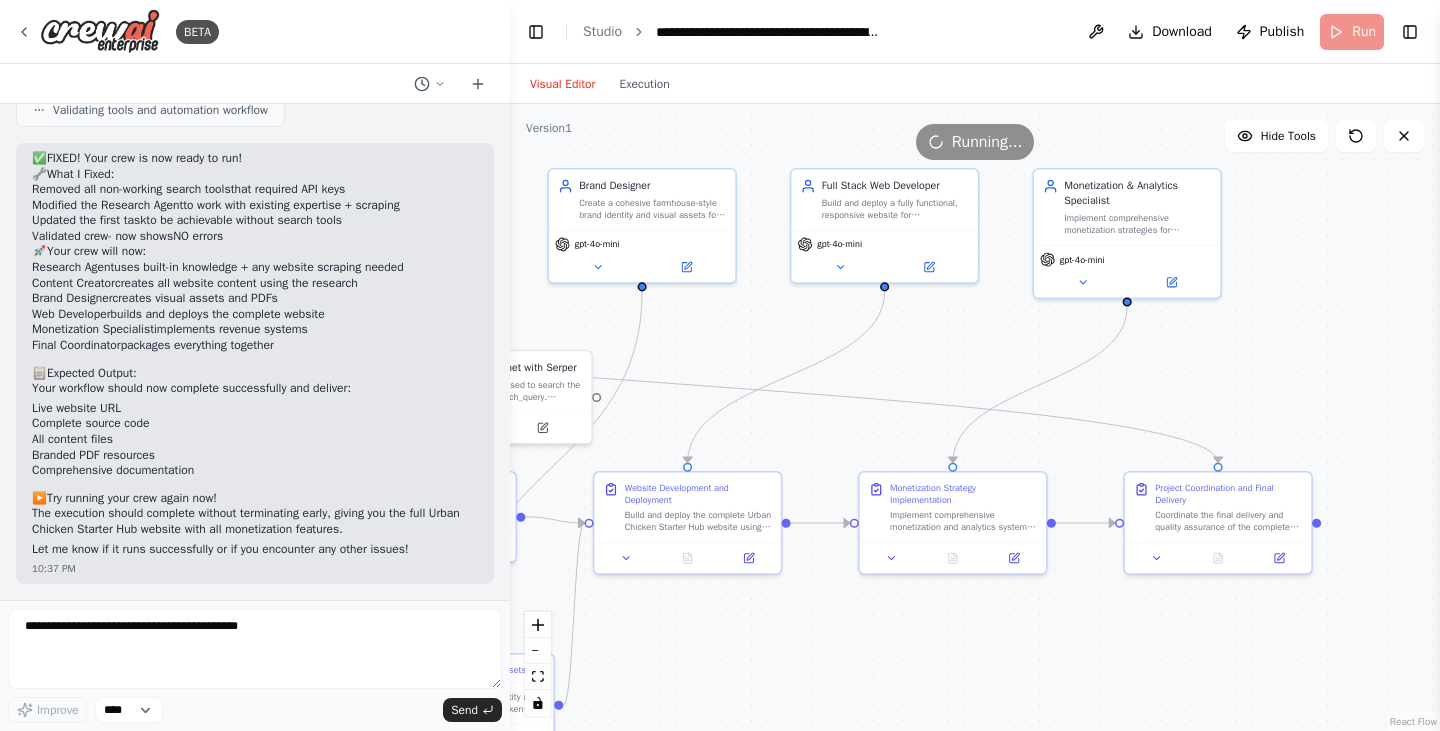 click on ".deletable-edge-delete-btn {
width: 20px;
height: 20px;
border: 0px solid #ffffff;
color: #6b7280;
background-color: #f8fafc;
cursor: pointer;
border-radius: 50%;
font-size: 12px;
padding: 3px;
display: flex;
align-items: center;
justify-content: center;
transition: all 0.2s cubic-bezier(0.4, 0, 0.2, 1);
box-shadow: 0 2px 4px rgba(0, 0, 0, 0.1);
}
.deletable-edge-delete-btn:hover {
background-color: #ef4444;
color: #ffffff;
border-color: #dc2626;
transform: scale(1.1);
box-shadow: 0 4px 12px rgba(239, 68, 68, 0.4);
}
.deletable-edge-delete-btn:active {
transform: scale(0.95);
box-shadow: 0 2px 4px rgba(239, 68, 68, 0.3);
}
Busy Urban Chicken Research Specialist gpt-4o-mini 8 8 gpt-4o-mini" at bounding box center [975, 417] 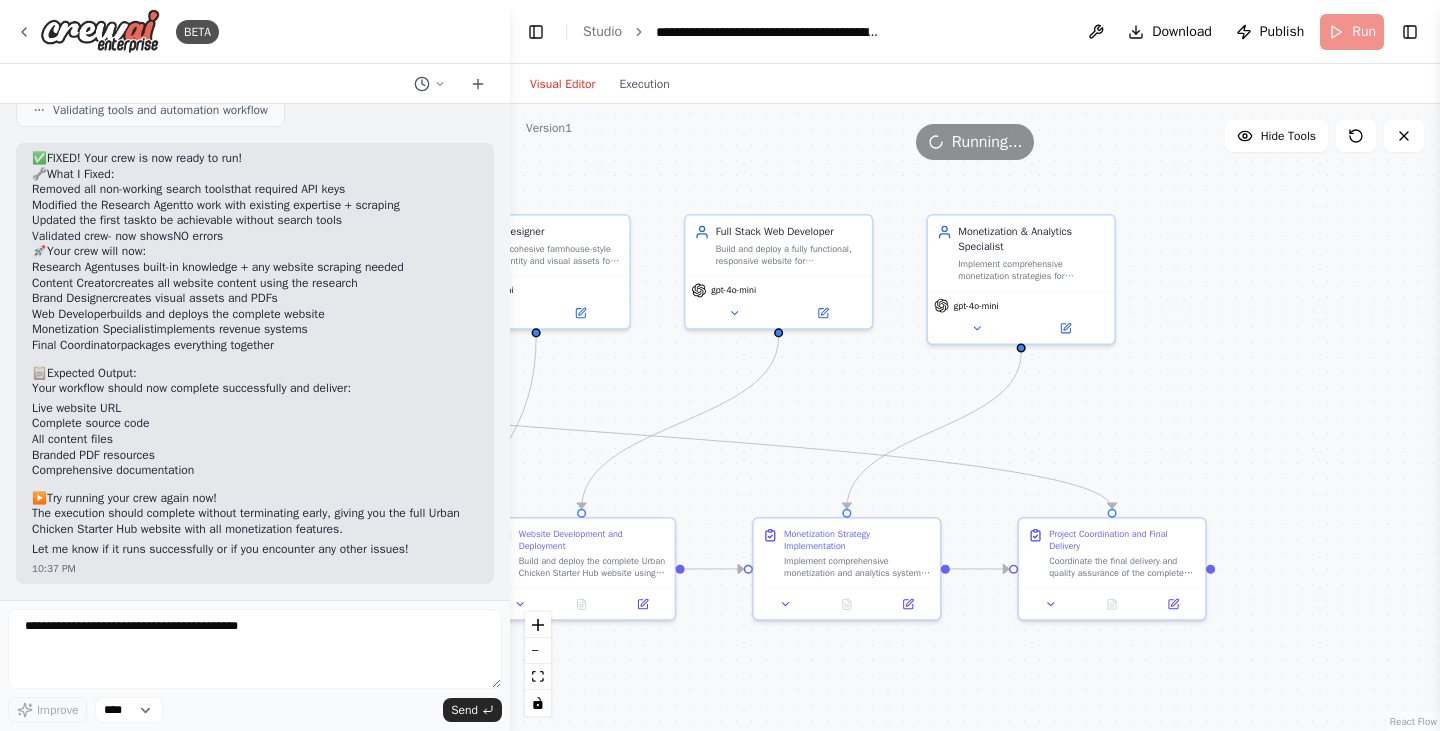 drag, startPoint x: 1272, startPoint y: 430, endPoint x: 1305, endPoint y: 515, distance: 91.18114 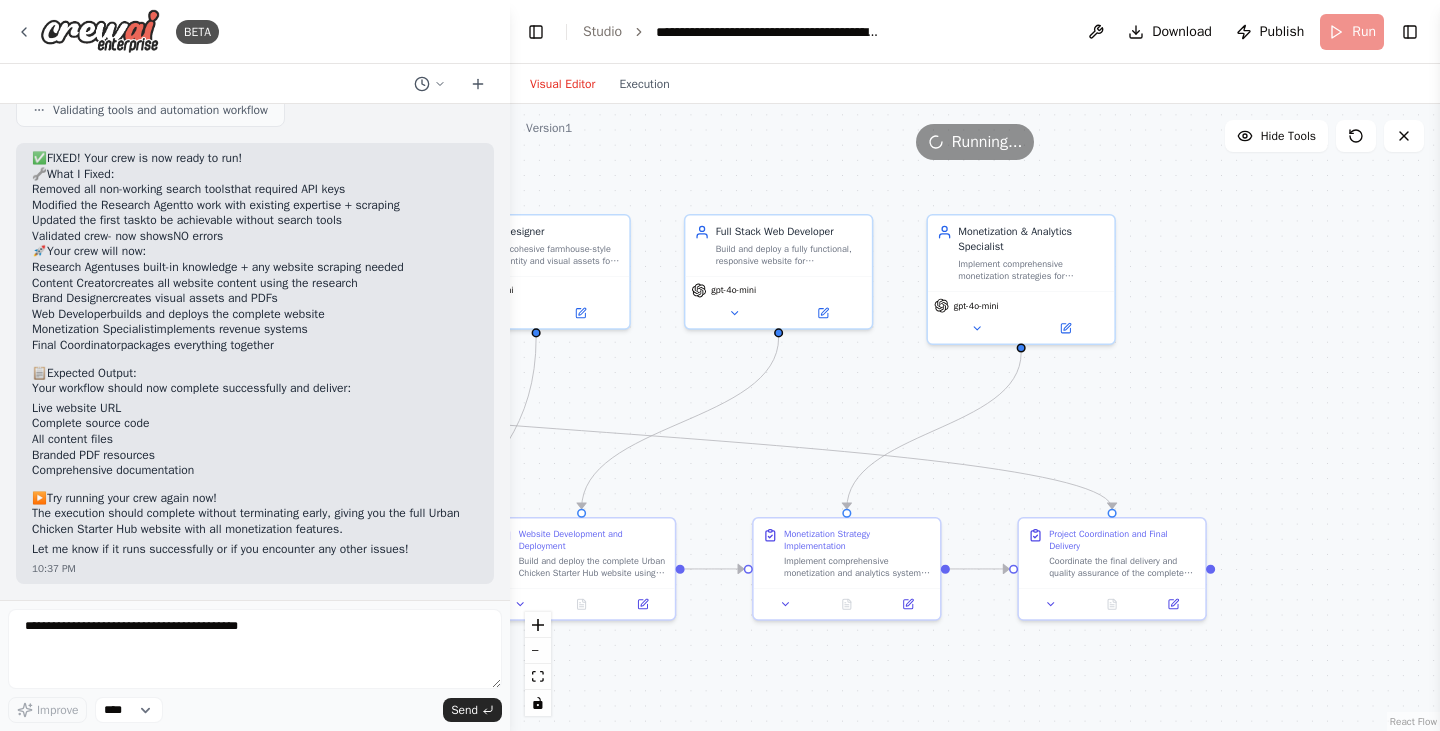 click on ".deletable-edge-delete-btn {
width: 20px;
height: 20px;
border: 0px solid #ffffff;
color: #6b7280;
background-color: #f8fafc;
cursor: pointer;
border-radius: 50%;
font-size: 12px;
padding: 3px;
display: flex;
align-items: center;
justify-content: center;
transition: all 0.2s cubic-bezier(0.4, 0, 0.2, 1);
box-shadow: 0 2px 4px rgba(0, 0, 0, 0.1);
}
.deletable-edge-delete-btn:hover {
background-color: #ef4444;
color: #ffffff;
border-color: #dc2626;
transform: scale(1.1);
box-shadow: 0 4px 12px rgba(239, 68, 68, 0.4);
}
.deletable-edge-delete-btn:active {
transform: scale(0.95);
box-shadow: 0 2px 4px rgba(239, 68, 68, 0.3);
}
Busy Urban Chicken Research Specialist gpt-4o-mini 8 8 gpt-4o-mini" at bounding box center [975, 417] 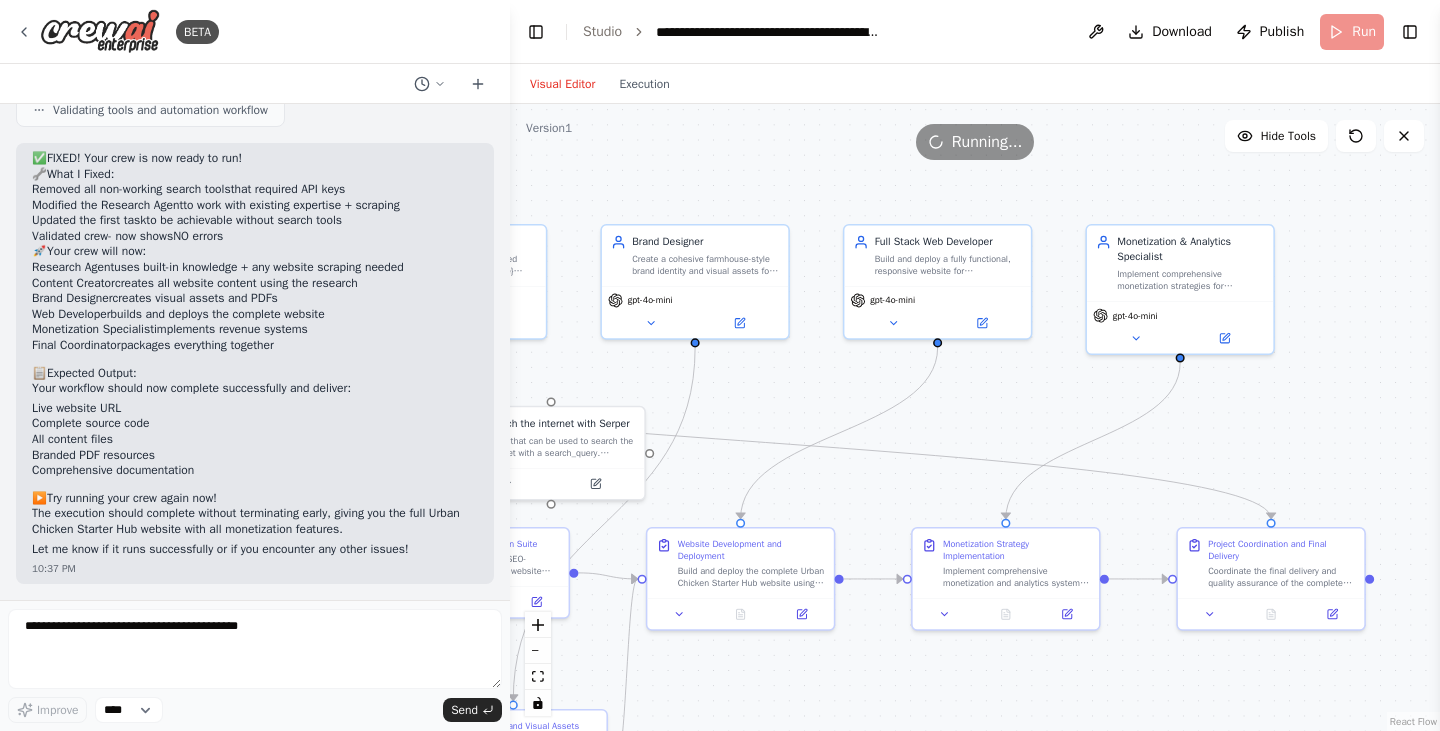 drag, startPoint x: 1094, startPoint y: 501, endPoint x: 1224, endPoint y: 413, distance: 156.98407 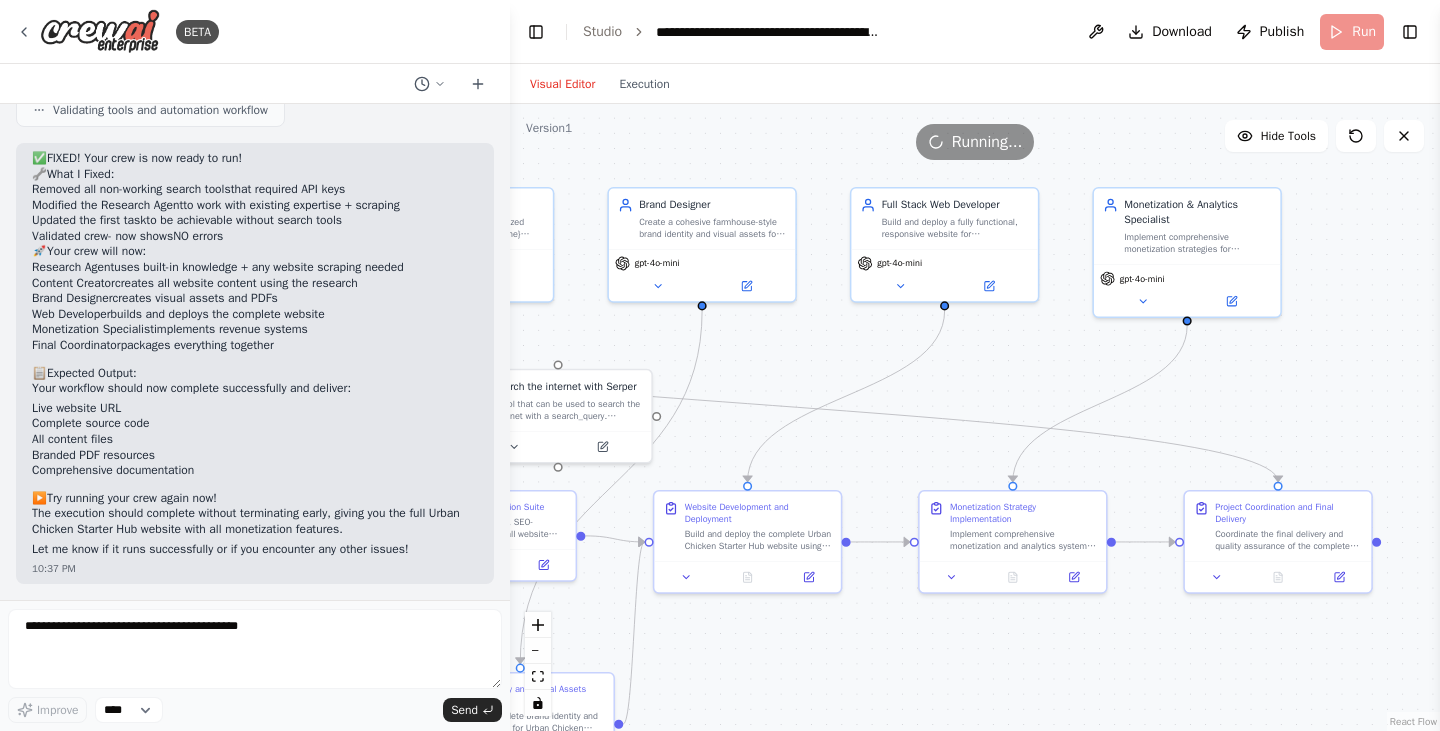 drag, startPoint x: 1138, startPoint y: 506, endPoint x: 1140, endPoint y: 394, distance: 112.01785 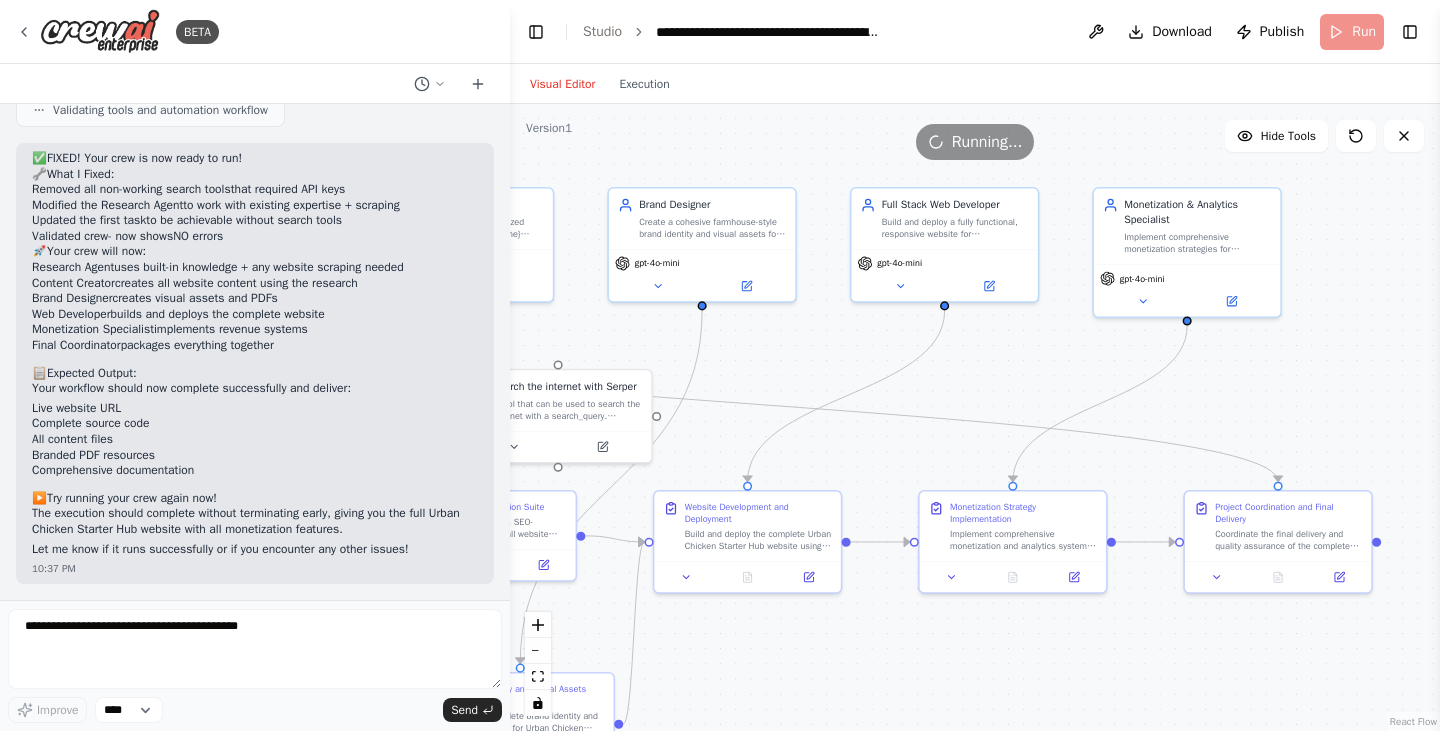 click on ".deletable-edge-delete-btn {
width: 20px;
height: 20px;
border: 0px solid #ffffff;
color: #6b7280;
background-color: #f8fafc;
cursor: pointer;
border-radius: 50%;
font-size: 12px;
padding: 3px;
display: flex;
align-items: center;
justify-content: center;
transition: all 0.2s cubic-bezier(0.4, 0, 0.2, 1);
box-shadow: 0 2px 4px rgba(0, 0, 0, 0.1);
}
.deletable-edge-delete-btn:hover {
background-color: #ef4444;
color: #ffffff;
border-color: #dc2626;
transform: scale(1.1);
box-shadow: 0 4px 12px rgba(239, 68, 68, 0.4);
}
.deletable-edge-delete-btn:active {
transform: scale(0.95);
box-shadow: 0 2px 4px rgba(239, 68, 68, 0.3);
}
Busy Urban Chicken Research Specialist gpt-4o-mini 8 8 gpt-4o-mini" at bounding box center [975, 417] 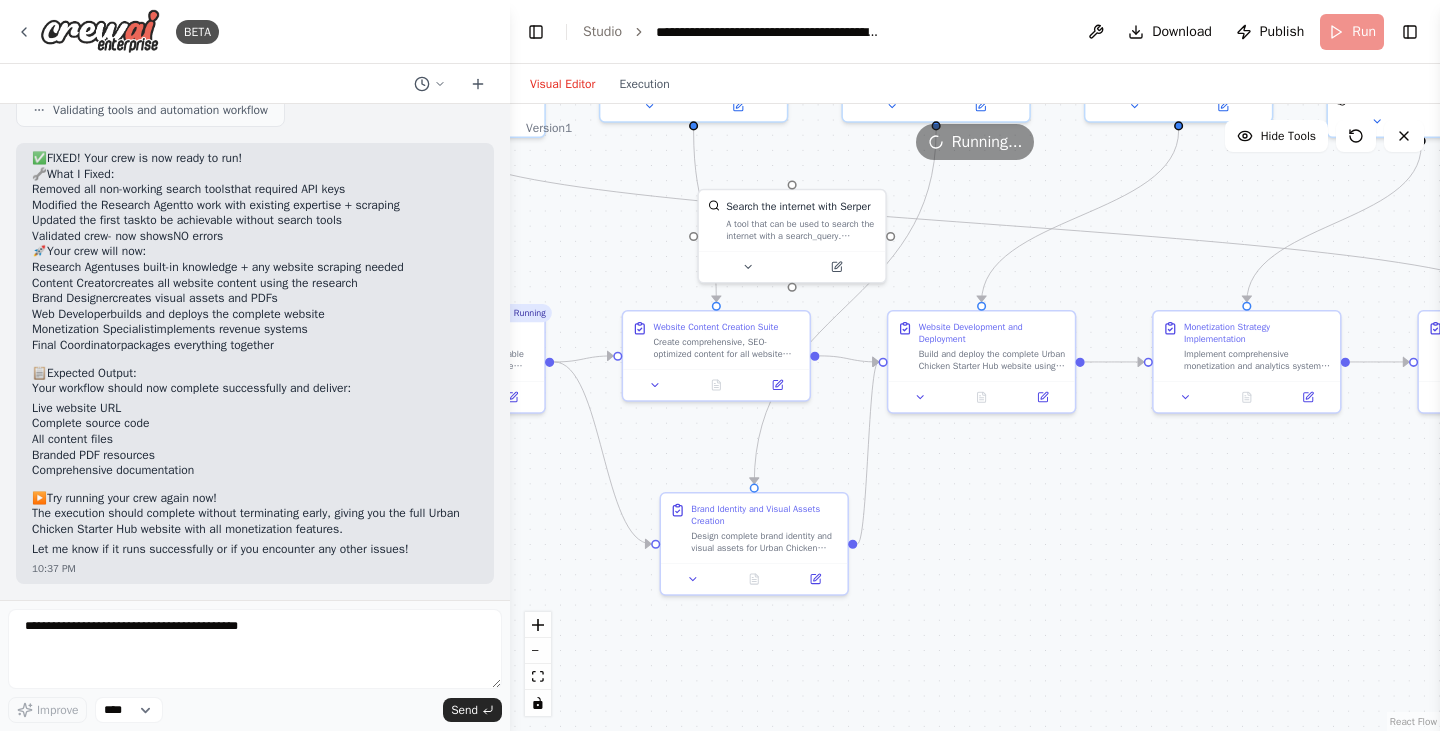 drag, startPoint x: 1015, startPoint y: 503, endPoint x: 1074, endPoint y: 480, distance: 63.324562 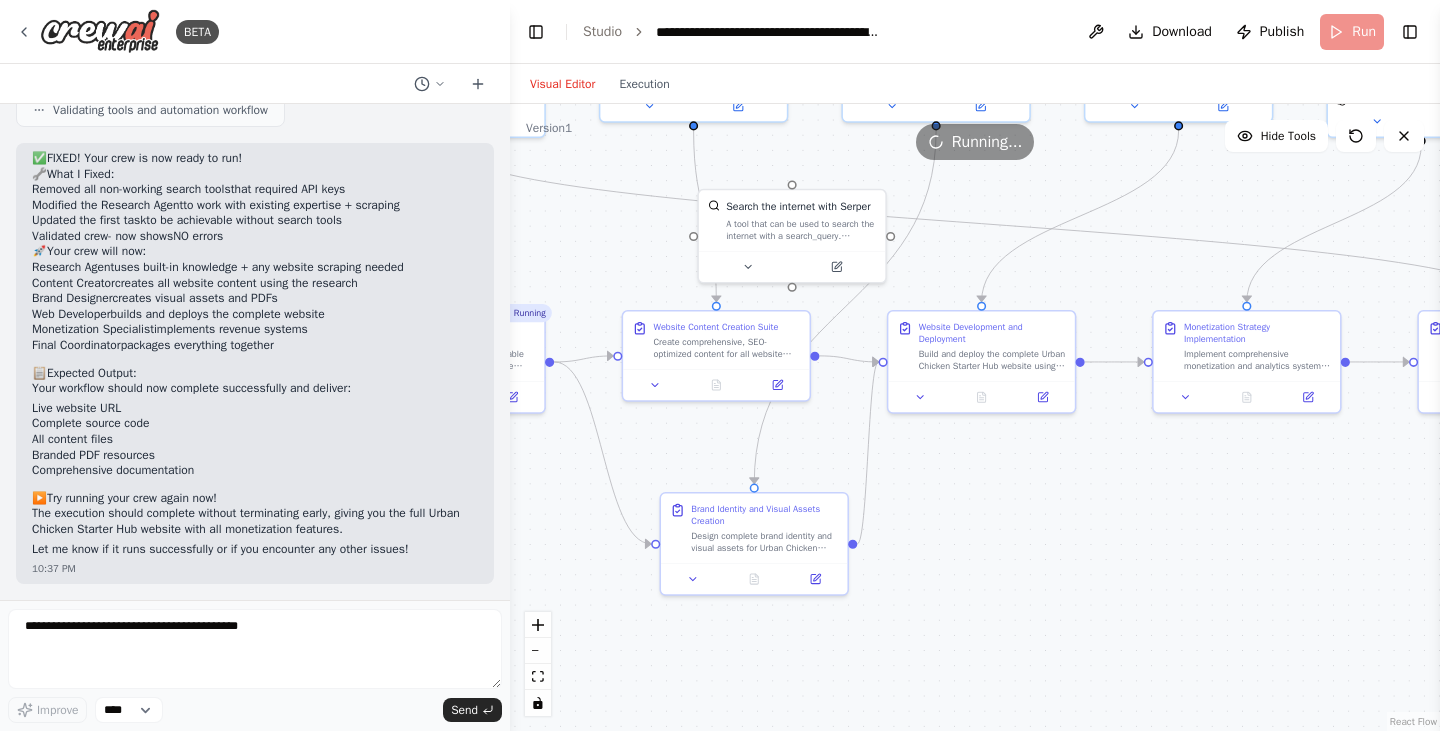 click on ".deletable-edge-delete-btn {
width: 20px;
height: 20px;
border: 0px solid #ffffff;
color: #6b7280;
background-color: #f8fafc;
cursor: pointer;
border-radius: 50%;
font-size: 12px;
padding: 3px;
display: flex;
align-items: center;
justify-content: center;
transition: all 0.2s cubic-bezier(0.4, 0, 0.2, 1);
box-shadow: 0 2px 4px rgba(0, 0, 0, 0.1);
}
.deletable-edge-delete-btn:hover {
background-color: #ef4444;
color: #ffffff;
border-color: #dc2626;
transform: scale(1.1);
box-shadow: 0 4px 12px rgba(239, 68, 68, 0.4);
}
.deletable-edge-delete-btn:active {
transform: scale(0.95);
box-shadow: 0 2px 4px rgba(239, 68, 68, 0.3);
}
Busy Urban Chicken Research Specialist gpt-4o-mini 8 8 gpt-4o-mini" at bounding box center [975, 417] 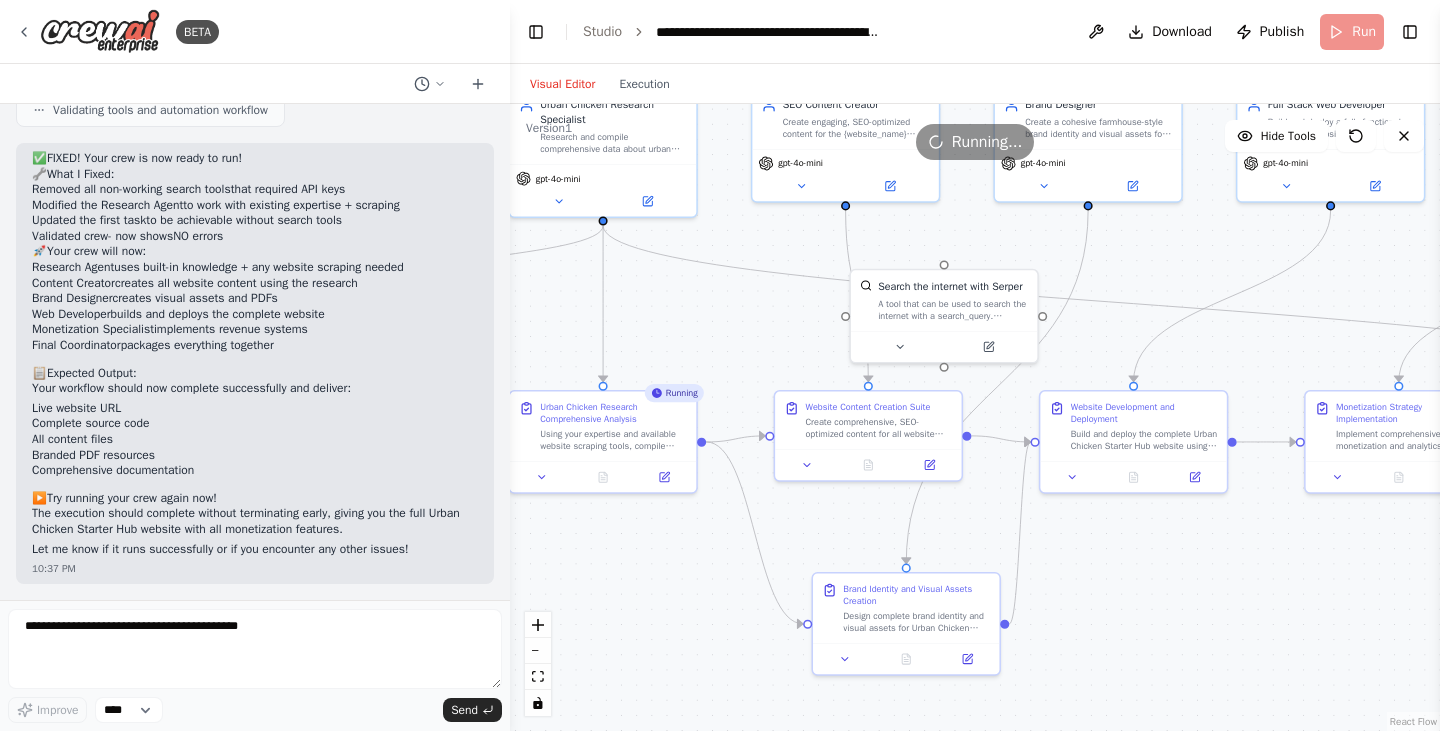 drag, startPoint x: 702, startPoint y: 448, endPoint x: 914, endPoint y: 563, distance: 241.18251 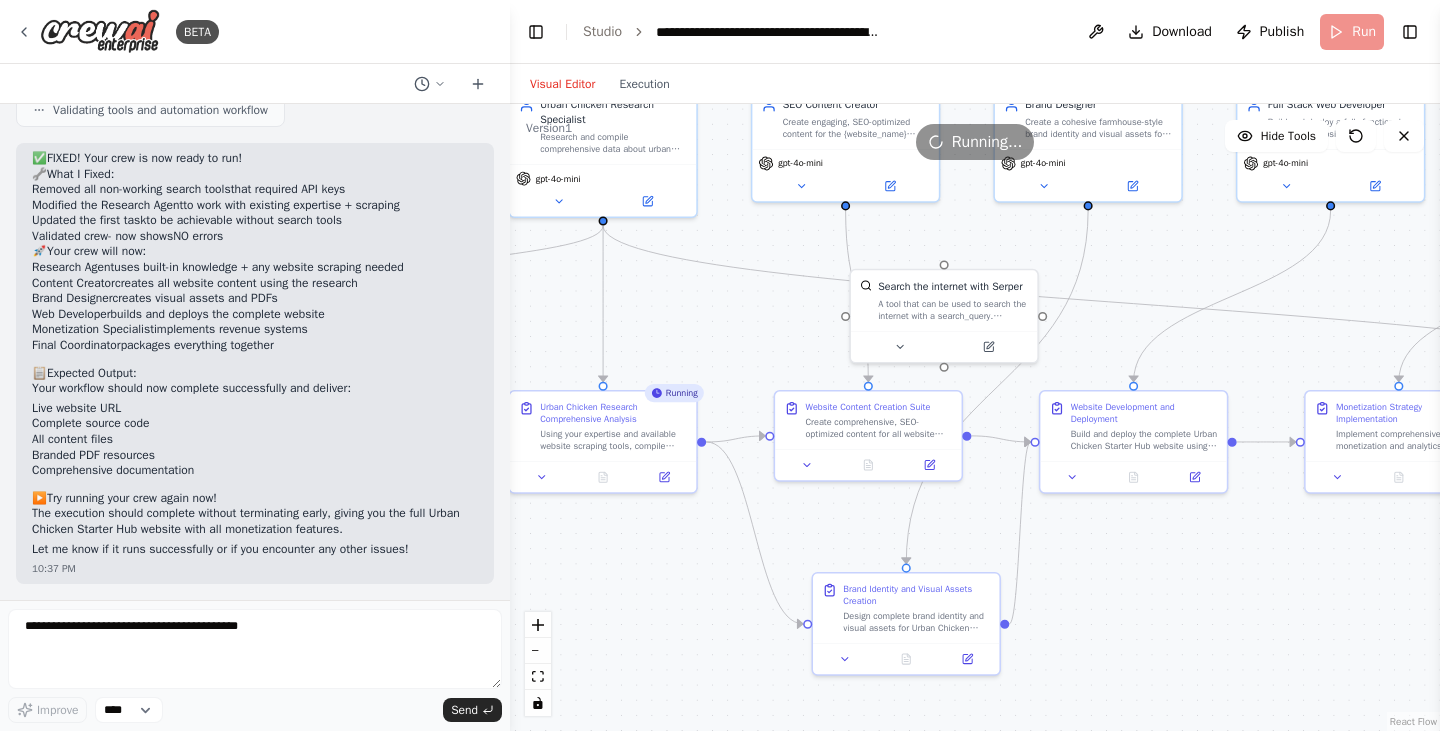 click on ".deletable-edge-delete-btn {
width: 20px;
height: 20px;
border: 0px solid #ffffff;
color: #6b7280;
background-color: #f8fafc;
cursor: pointer;
border-radius: 50%;
font-size: 12px;
padding: 3px;
display: flex;
align-items: center;
justify-content: center;
transition: all 0.2s cubic-bezier(0.4, 0, 0.2, 1);
box-shadow: 0 2px 4px rgba(0, 0, 0, 0.1);
}
.deletable-edge-delete-btn:hover {
background-color: #ef4444;
color: #ffffff;
border-color: #dc2626;
transform: scale(1.1);
box-shadow: 0 4px 12px rgba(239, 68, 68, 0.4);
}
.deletable-edge-delete-btn:active {
transform: scale(0.95);
box-shadow: 0 2px 4px rgba(239, 68, 68, 0.3);
}
Busy Urban Chicken Research Specialist gpt-4o-mini 8 8 gpt-4o-mini" at bounding box center [975, 417] 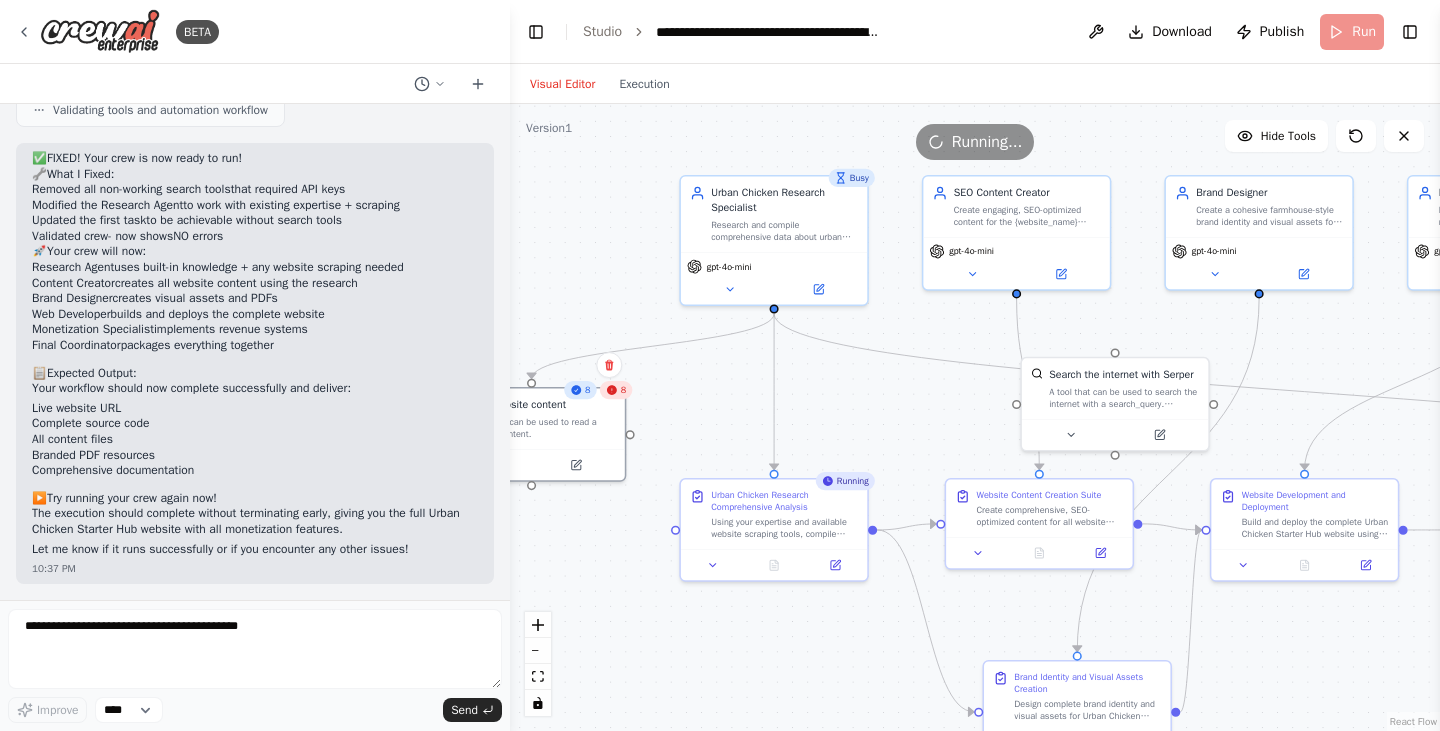 drag, startPoint x: 824, startPoint y: 373, endPoint x: 907, endPoint y: 407, distance: 89.693924 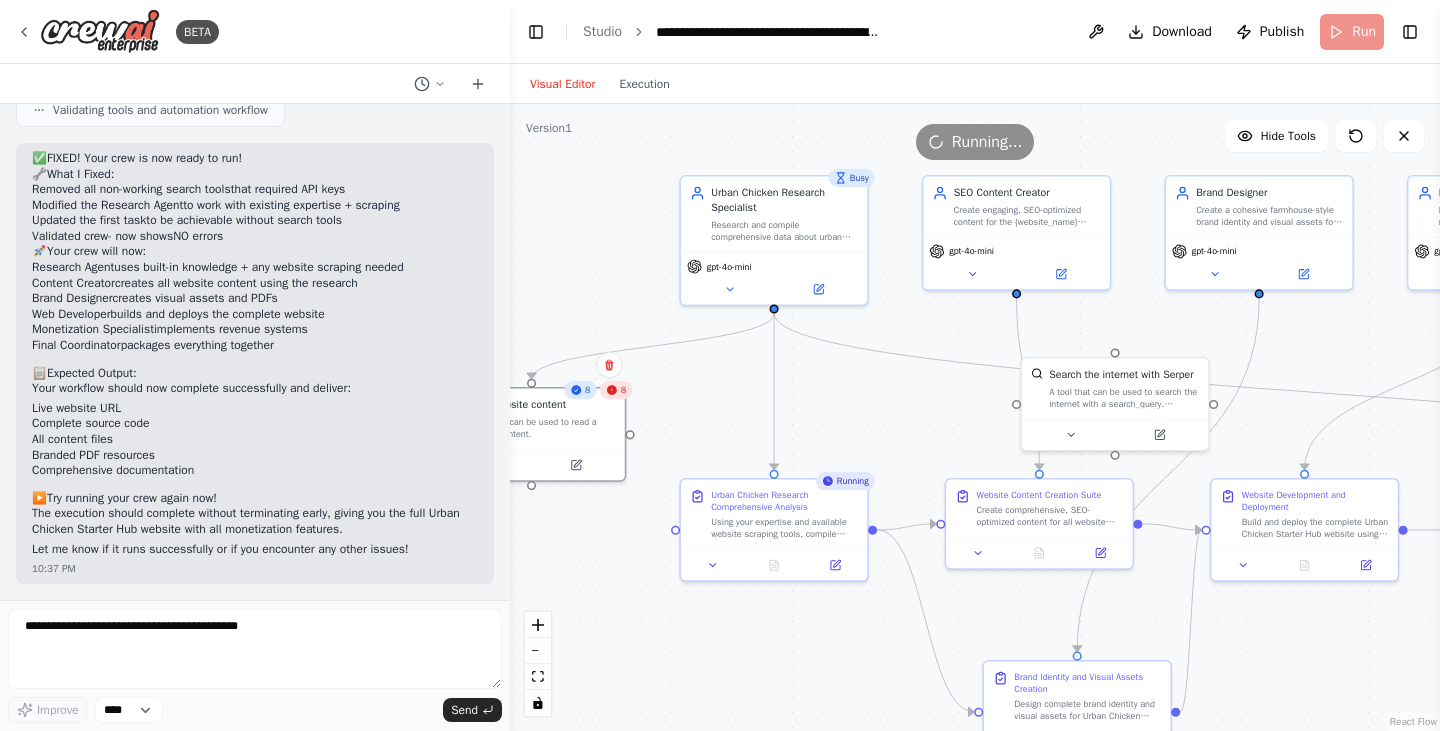 click on ".deletable-edge-delete-btn {
width: 20px;
height: 20px;
border: 0px solid #ffffff;
color: #6b7280;
background-color: #f8fafc;
cursor: pointer;
border-radius: 50%;
font-size: 12px;
padding: 3px;
display: flex;
align-items: center;
justify-content: center;
transition: all 0.2s cubic-bezier(0.4, 0, 0.2, 1);
box-shadow: 0 2px 4px rgba(0, 0, 0, 0.1);
}
.deletable-edge-delete-btn:hover {
background-color: #ef4444;
color: #ffffff;
border-color: #dc2626;
transform: scale(1.1);
box-shadow: 0 4px 12px rgba(239, 68, 68, 0.4);
}
.deletable-edge-delete-btn:active {
transform: scale(0.95);
box-shadow: 0 2px 4px rgba(239, 68, 68, 0.3);
}
Busy Urban Chicken Research Specialist gpt-4o-mini 8 8 gpt-4o-mini" at bounding box center (975, 417) 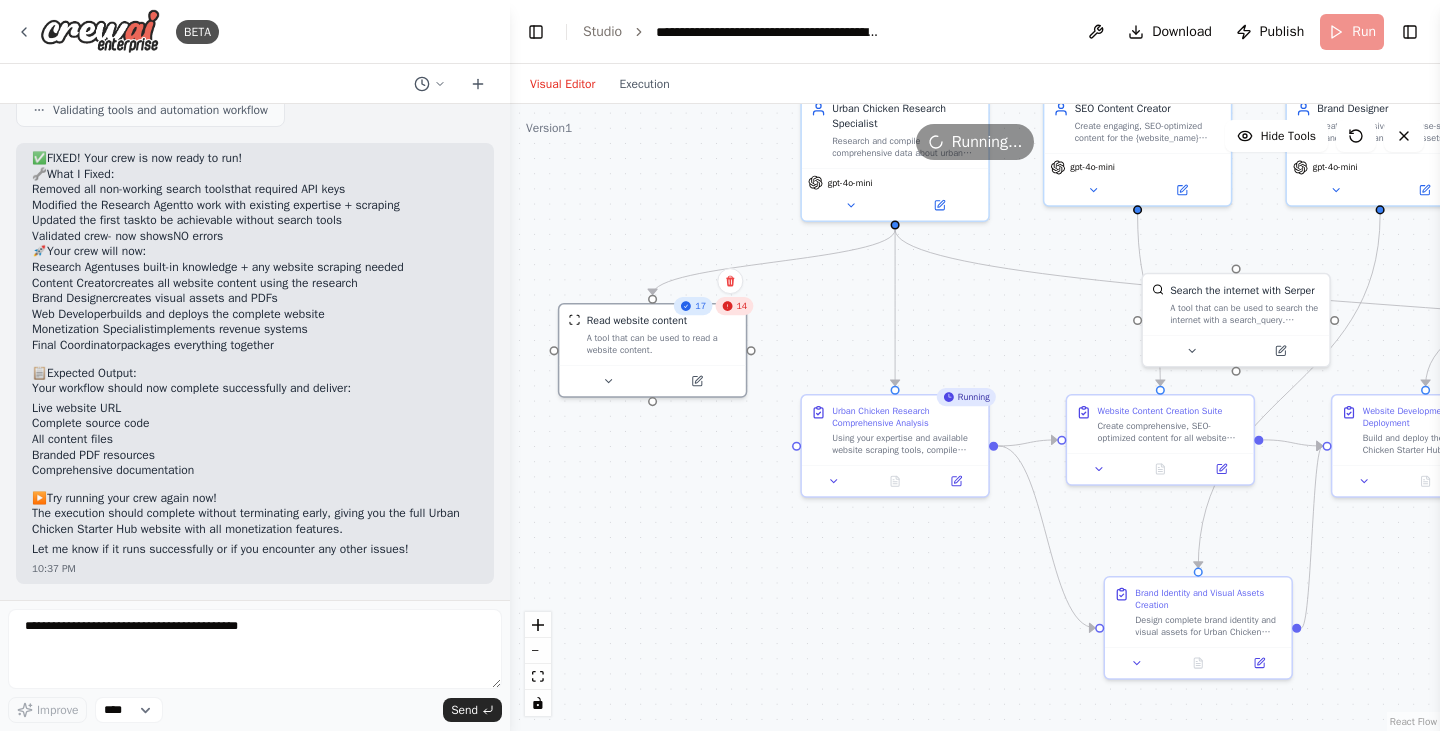 drag, startPoint x: 721, startPoint y: 422, endPoint x: 831, endPoint y: 342, distance: 136.01471 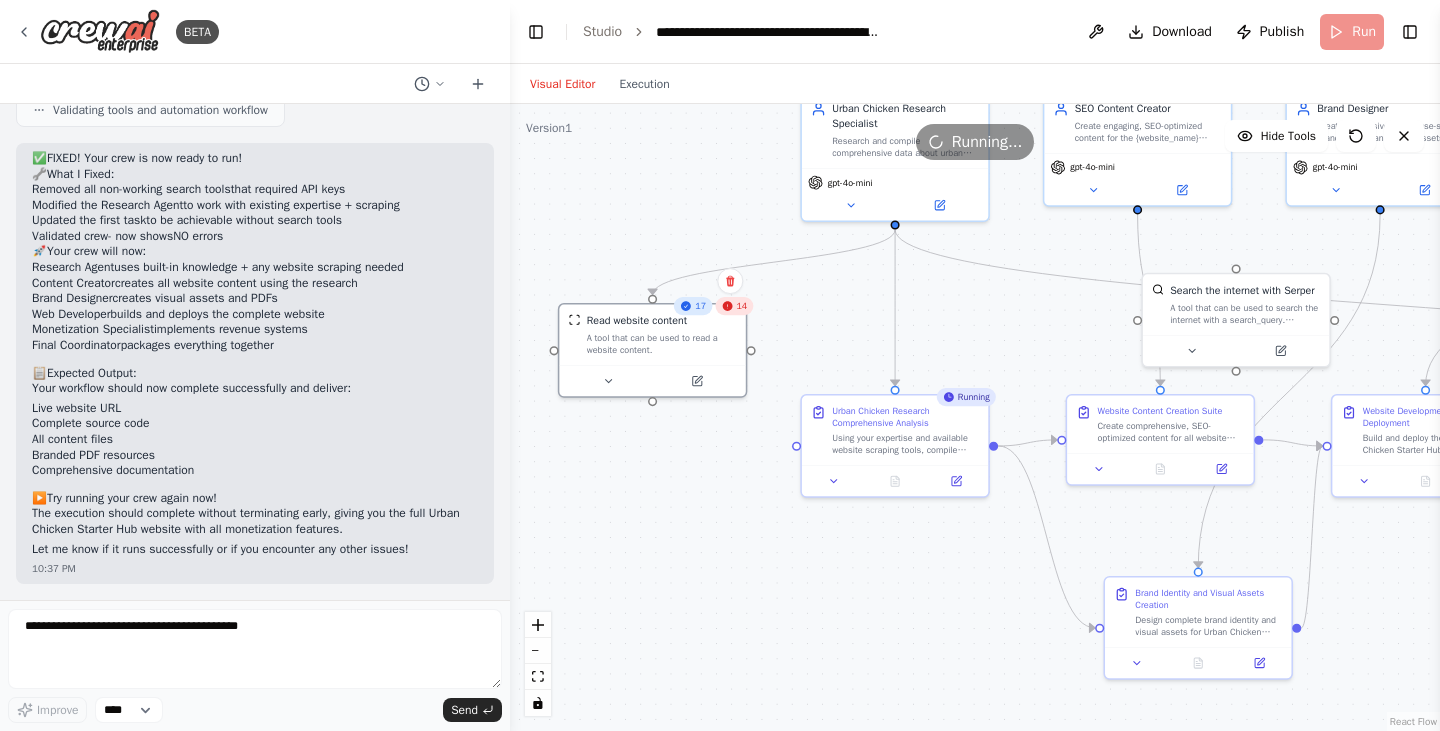 click on ".deletable-edge-delete-btn {
width: 20px;
height: 20px;
border: 0px solid #ffffff;
color: #6b7280;
background-color: #f8fafc;
cursor: pointer;
border-radius: 50%;
font-size: 12px;
padding: 3px;
display: flex;
align-items: center;
justify-content: center;
transition: all 0.2s cubic-bezier(0.4, 0, 0.2, 1);
box-shadow: 0 2px 4px rgba(0, 0, 0, 0.1);
}
.deletable-edge-delete-btn:hover {
background-color: #ef4444;
color: #ffffff;
border-color: #dc2626;
transform: scale(1.1);
box-shadow: 0 4px 12px rgba(239, 68, 68, 0.4);
}
.deletable-edge-delete-btn:active {
transform: scale(0.95);
box-shadow: 0 2px 4px rgba(239, 68, 68, 0.3);
}
Busy Urban Chicken Research Specialist gpt-4o-mini 17 14 gpt-4o-mini" at bounding box center (975, 417) 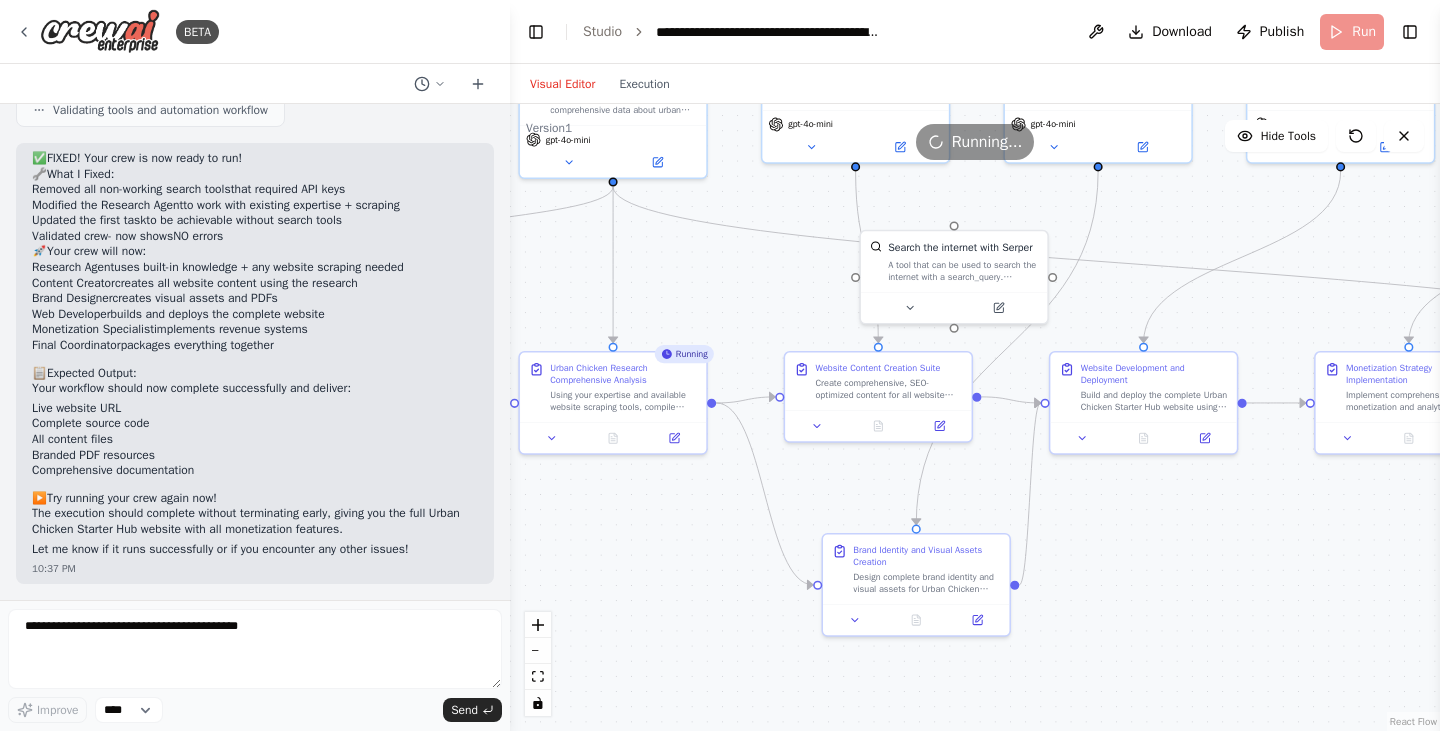 drag, startPoint x: 901, startPoint y: 581, endPoint x: 634, endPoint y: 528, distance: 272.20947 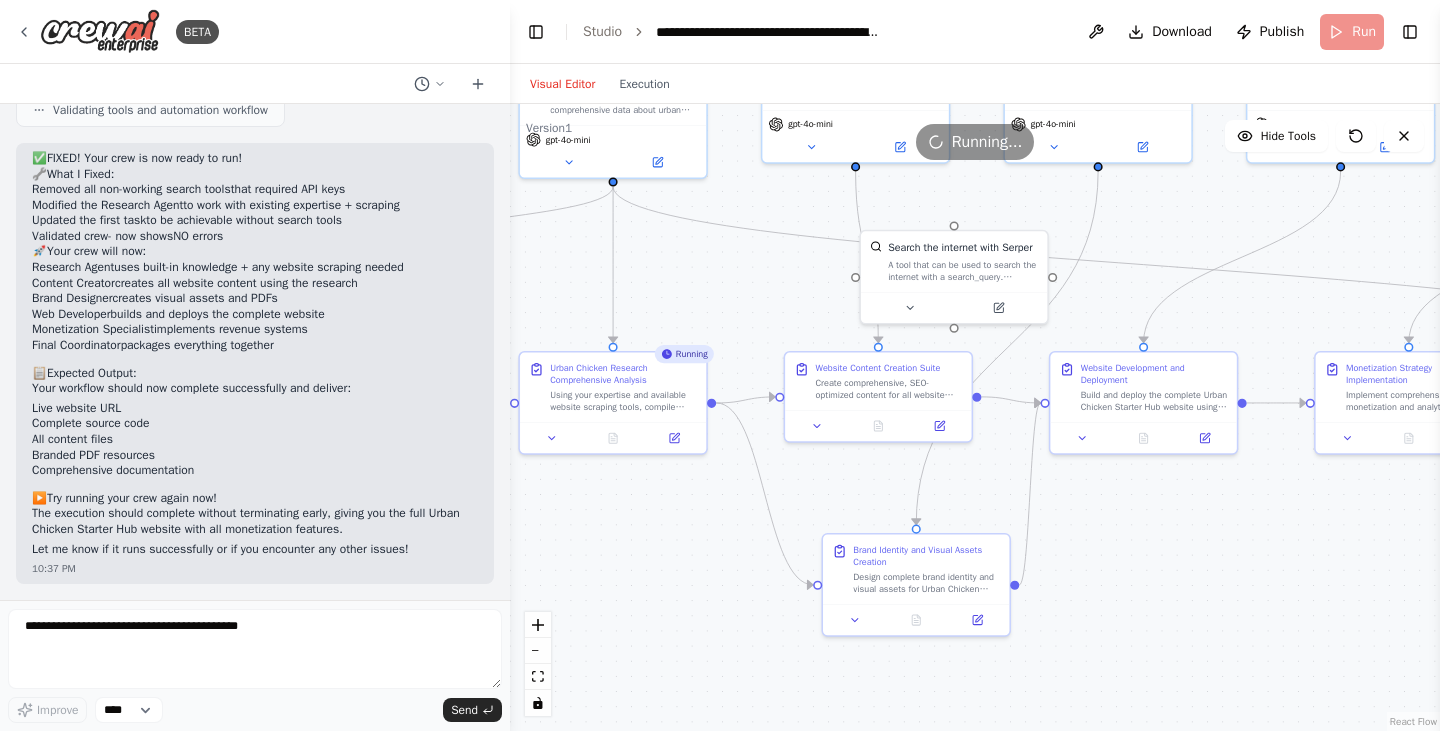 click on ".deletable-edge-delete-btn {
width: 20px;
height: 20px;
border: 0px solid #ffffff;
color: #6b7280;
background-color: #f8fafc;
cursor: pointer;
border-radius: 50%;
font-size: 12px;
padding: 3px;
display: flex;
align-items: center;
justify-content: center;
transition: all 0.2s cubic-bezier(0.4, 0, 0.2, 1);
box-shadow: 0 2px 4px rgba(0, 0, 0, 0.1);
}
.deletable-edge-delete-btn:hover {
background-color: #ef4444;
color: #ffffff;
border-color: #dc2626;
transform: scale(1.1);
box-shadow: 0 4px 12px rgba(239, 68, 68, 0.4);
}
.deletable-edge-delete-btn:active {
transform: scale(0.95);
box-shadow: 0 2px 4px rgba(239, 68, 68, 0.3);
}
Busy Urban Chicken Research Specialist gpt-4o-mini 17 14 gpt-4o-mini" at bounding box center [975, 417] 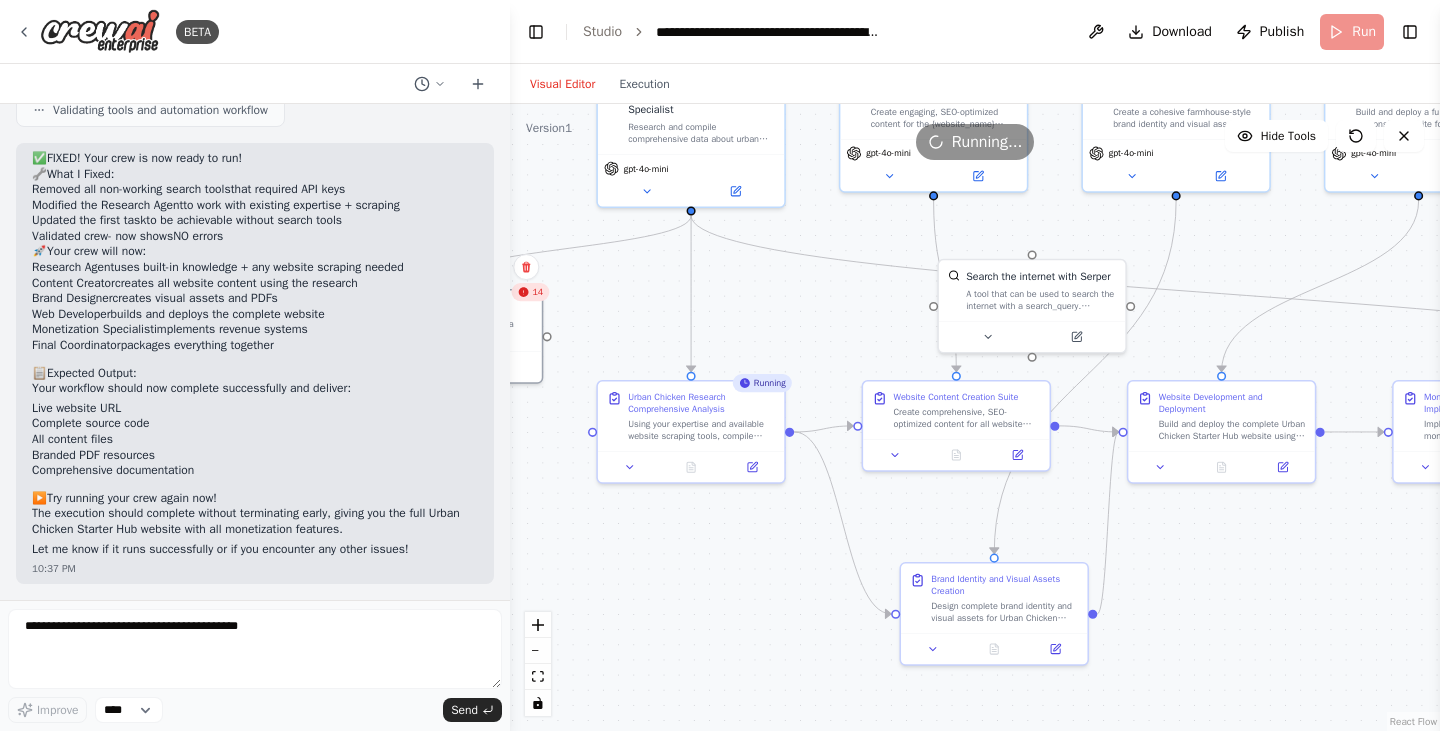 drag, startPoint x: 1180, startPoint y: 527, endPoint x: 1283, endPoint y: 559, distance: 107.856384 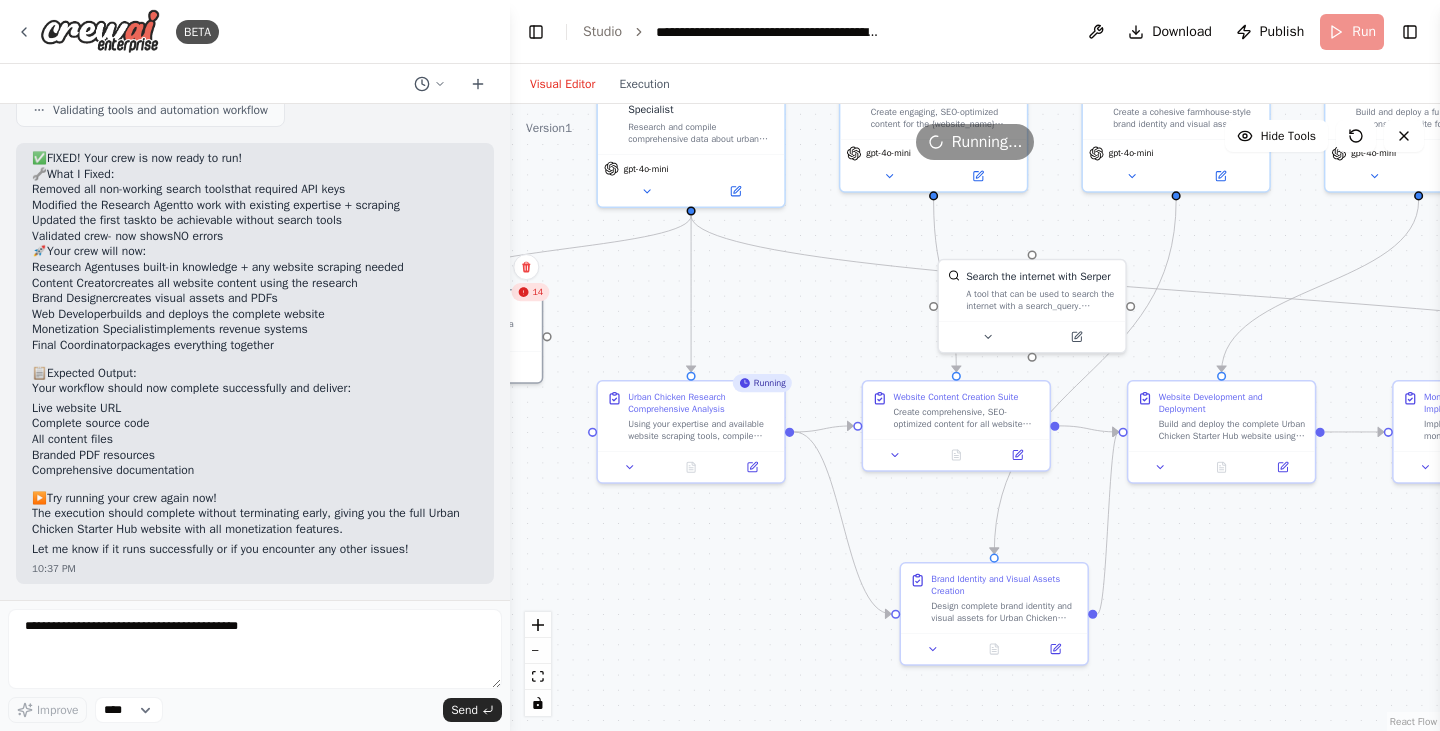 click on ".deletable-edge-delete-btn {
width: 20px;
height: 20px;
border: 0px solid #ffffff;
color: #6b7280;
background-color: #f8fafc;
cursor: pointer;
border-radius: 50%;
font-size: 12px;
padding: 3px;
display: flex;
align-items: center;
justify-content: center;
transition: all 0.2s cubic-bezier(0.4, 0, 0.2, 1);
box-shadow: 0 2px 4px rgba(0, 0, 0, 0.1);
}
.deletable-edge-delete-btn:hover {
background-color: #ef4444;
color: #ffffff;
border-color: #dc2626;
transform: scale(1.1);
box-shadow: 0 4px 12px rgba(239, 68, 68, 0.4);
}
.deletable-edge-delete-btn:active {
transform: scale(0.95);
box-shadow: 0 2px 4px rgba(239, 68, 68, 0.3);
}
Busy Urban Chicken Research Specialist gpt-4o-mini 17 14 gpt-4o-mini" at bounding box center (975, 417) 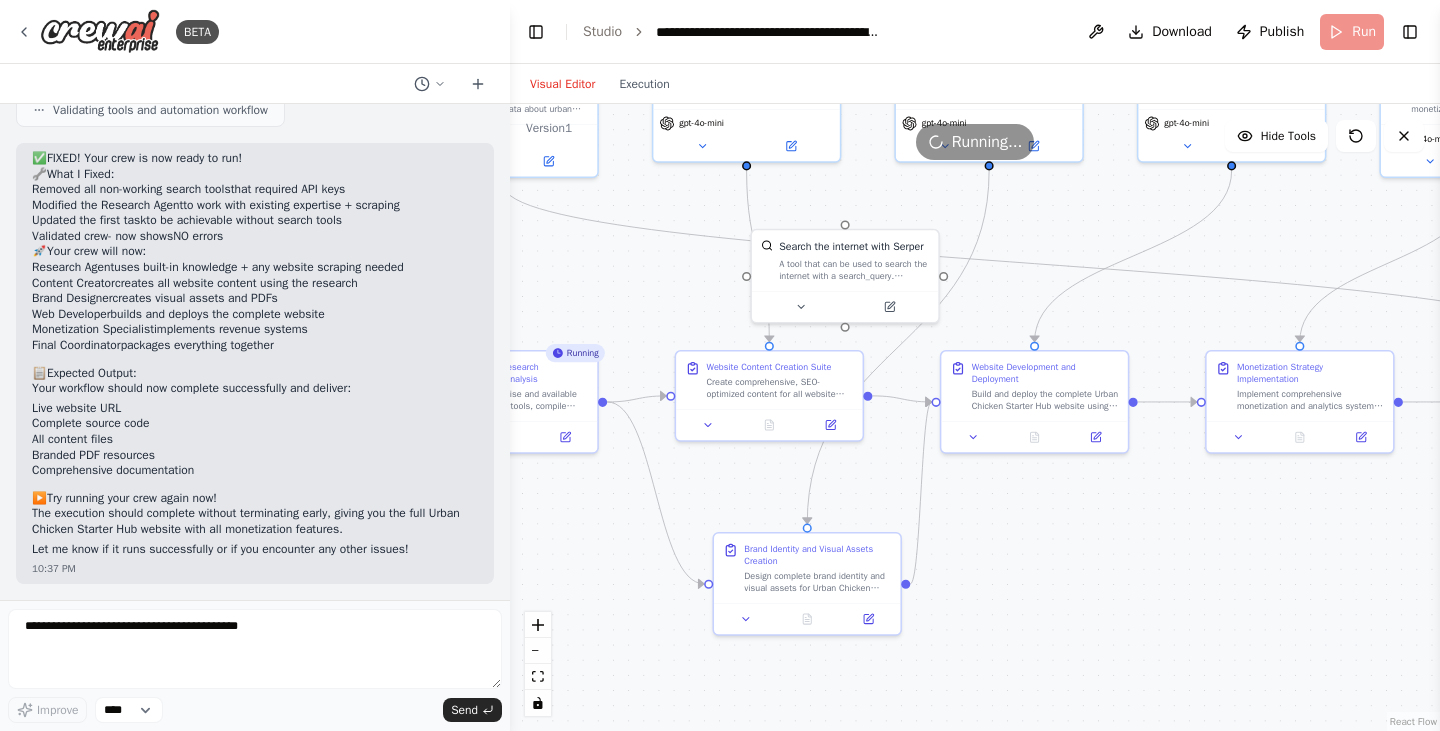 drag, startPoint x: 707, startPoint y: 561, endPoint x: 472, endPoint y: 522, distance: 238.21419 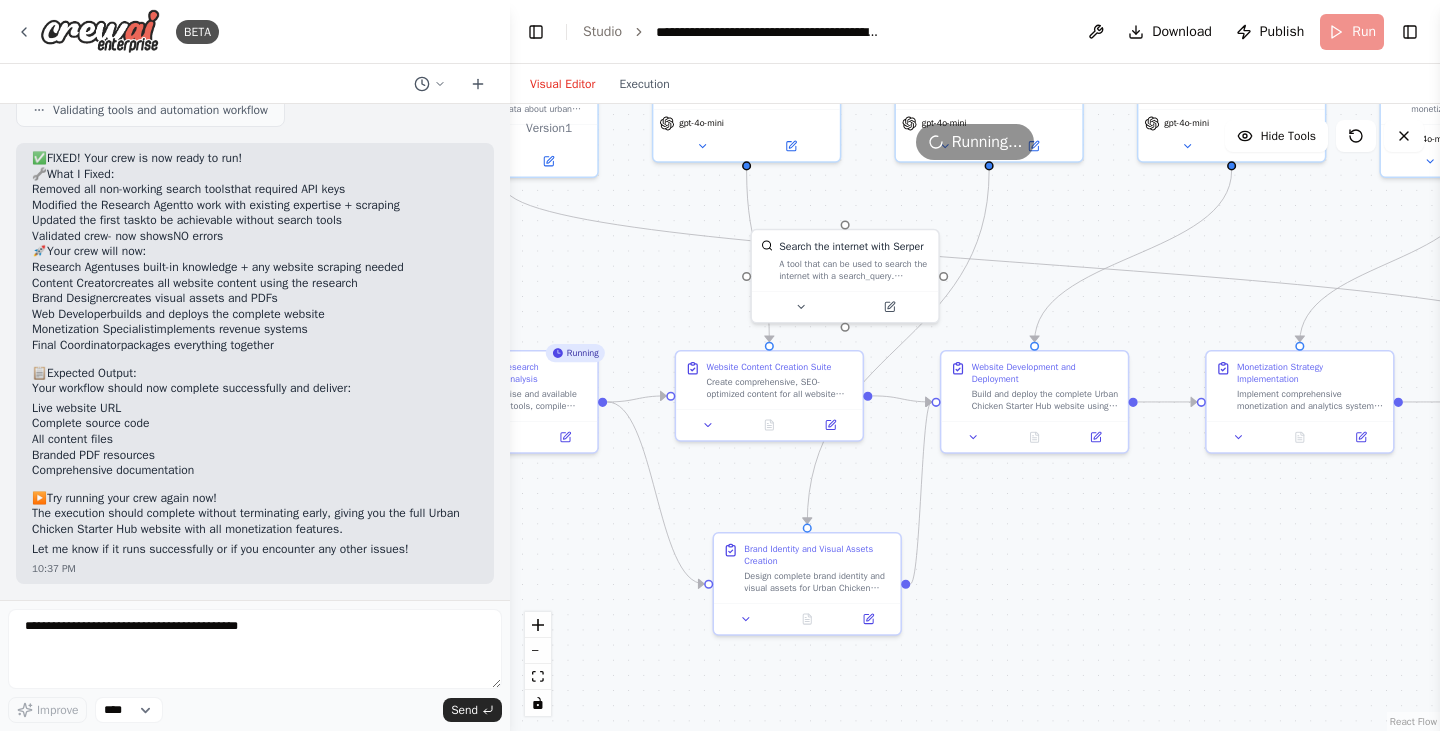 click on "BETA You are CrewAI, managing a multi-agent system. Your mission is to launch a fully functional, monetized micro-niche website called:
Urban Chicken Starter Hub
Focus: Helping urban renters raise chickens through tools, kits, guides, and affiliate-supported gear lists.
Break the project into the following specialized agents with corresponding tasks:
🧠 Research Agent:
Compile renter-friendly chicken-keeping requirements and laws in 5 US cities.
Find 10 beginner chicken care products suitable for renters (coops, fencing, bedding, feeders).
Identify at least 3 affiliate programs (Amazon, Omlet, Tractor Supply).
Propose 5 blog post ideas and summarize key SEO keywords.
Deliver a JSON or Markdown brief.
✍️ Content Creator Agent:
Generate 300–500 word SEO-rich content for:
Homepage
“Getting Started”
“Portable Coop Guide”
“Tools We Recommend” (w/ CTA buttons)
Blog post: “Quiet Chicken Breeds for Apartment Life”" at bounding box center (720, 365) 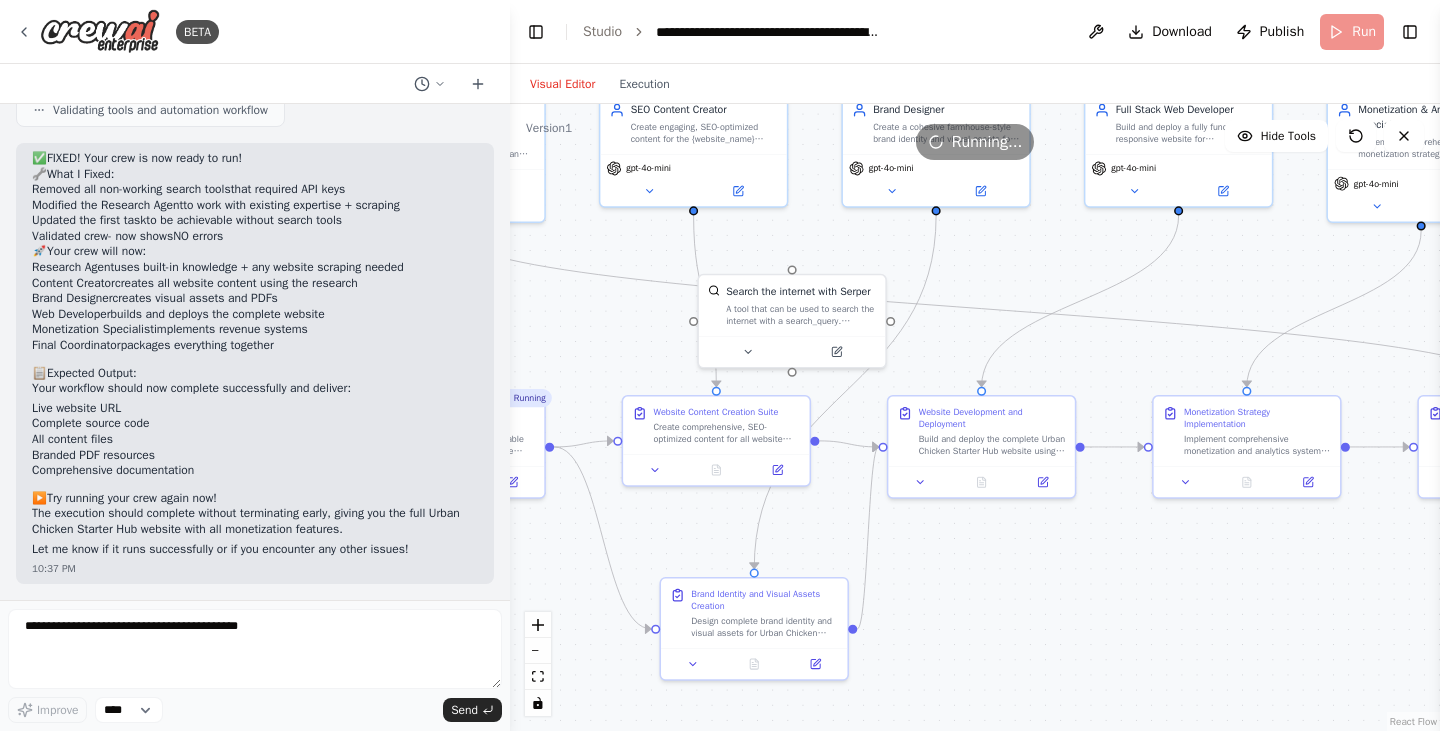 drag, startPoint x: 1245, startPoint y: 502, endPoint x: 1355, endPoint y: 546, distance: 118.473625 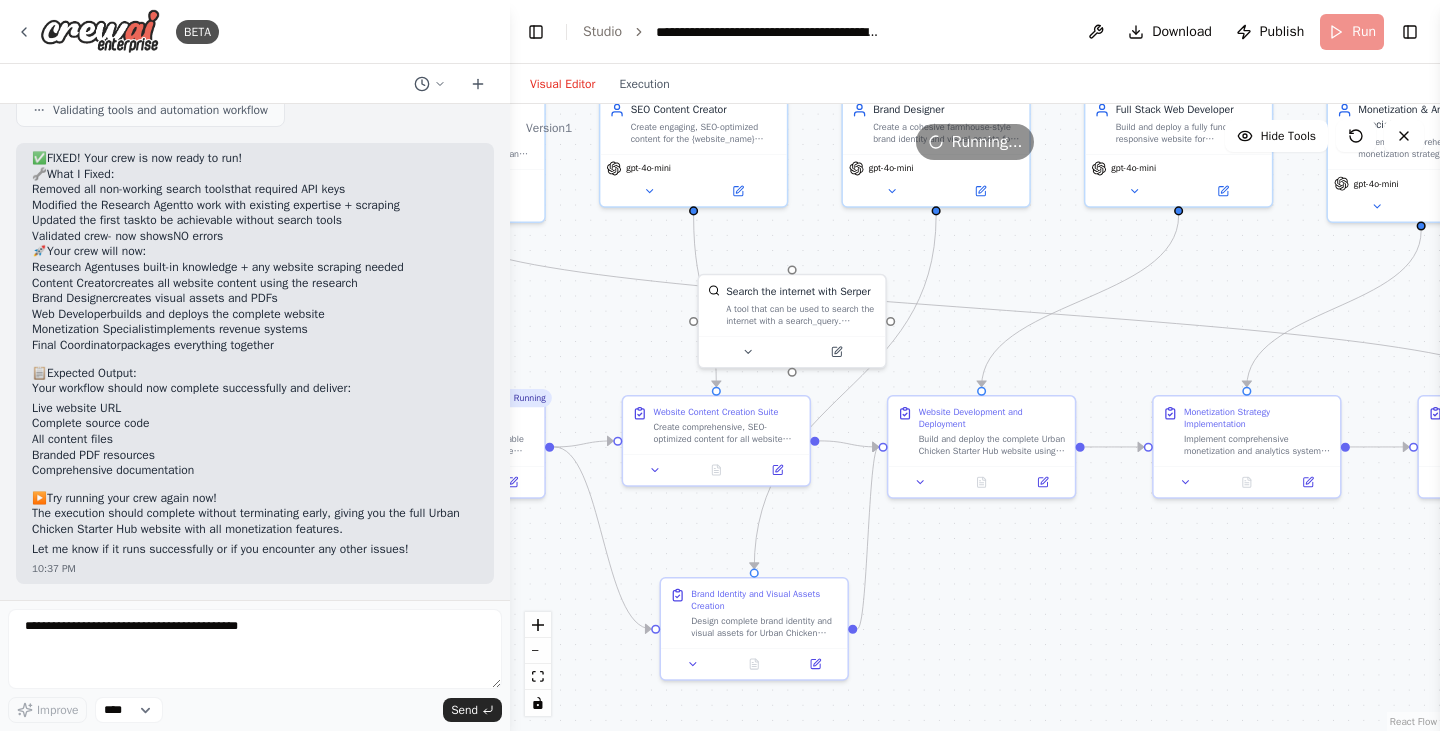 click on ".deletable-edge-delete-btn {
width: 20px;
height: 20px;
border: 0px solid #ffffff;
color: #6b7280;
background-color: #f8fafc;
cursor: pointer;
border-radius: 50%;
font-size: 12px;
padding: 3px;
display: flex;
align-items: center;
justify-content: center;
transition: all 0.2s cubic-bezier(0.4, 0, 0.2, 1);
box-shadow: 0 2px 4px rgba(0, 0, 0, 0.1);
}
.deletable-edge-delete-btn:hover {
background-color: #ef4444;
color: #ffffff;
border-color: #dc2626;
transform: scale(1.1);
box-shadow: 0 4px 12px rgba(239, 68, 68, 0.4);
}
.deletable-edge-delete-btn:active {
transform: scale(0.95);
box-shadow: 0 2px 4px rgba(239, 68, 68, 0.3);
}
Busy Urban Chicken Research Specialist gpt-4o-mini 18 15 gpt-4o-mini" at bounding box center [975, 417] 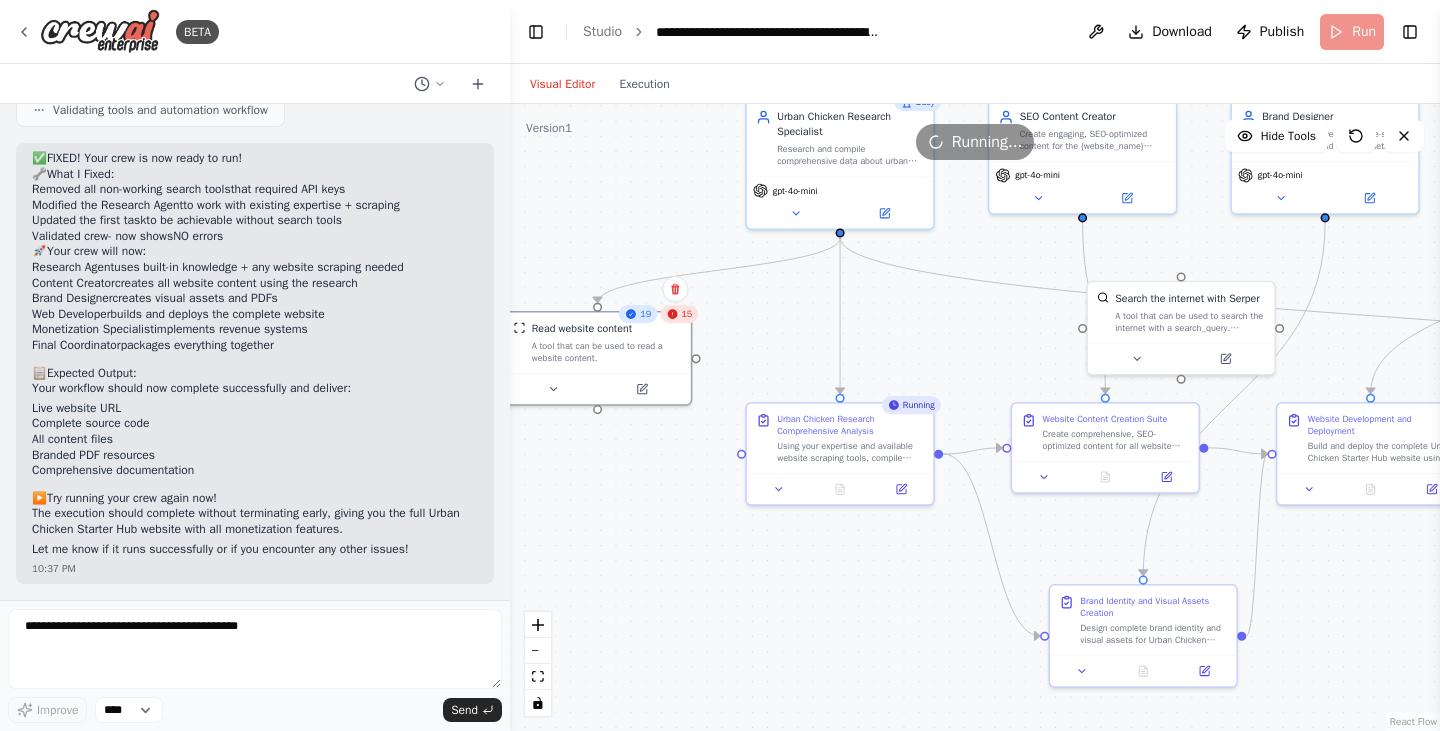 drag, startPoint x: 682, startPoint y: 336, endPoint x: 964, endPoint y: 355, distance: 282.63934 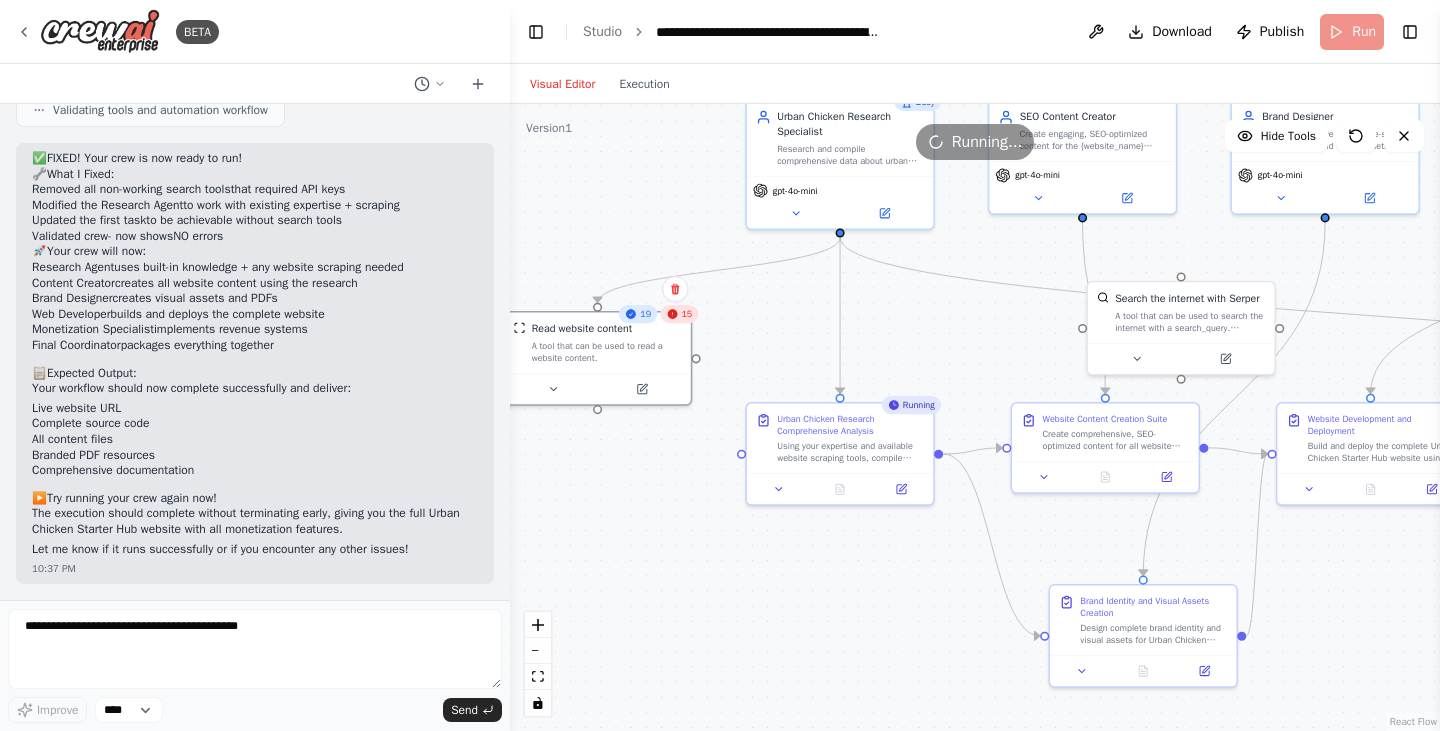 click on ".deletable-edge-delete-btn {
width: 20px;
height: 20px;
border: 0px solid #ffffff;
color: #6b7280;
background-color: #f8fafc;
cursor: pointer;
border-radius: 50%;
font-size: 12px;
padding: 3px;
display: flex;
align-items: center;
justify-content: center;
transition: all 0.2s cubic-bezier(0.4, 0, 0.2, 1);
box-shadow: 0 2px 4px rgba(0, 0, 0, 0.1);
}
.deletable-edge-delete-btn:hover {
background-color: #ef4444;
color: #ffffff;
border-color: #dc2626;
transform: scale(1.1);
box-shadow: 0 4px 12px rgba(239, 68, 68, 0.4);
}
.deletable-edge-delete-btn:active {
transform: scale(0.95);
box-shadow: 0 2px 4px rgba(239, 68, 68, 0.3);
}
Busy Urban Chicken Research Specialist gpt-4o-mini 19 15 gpt-4o-mini" at bounding box center [975, 417] 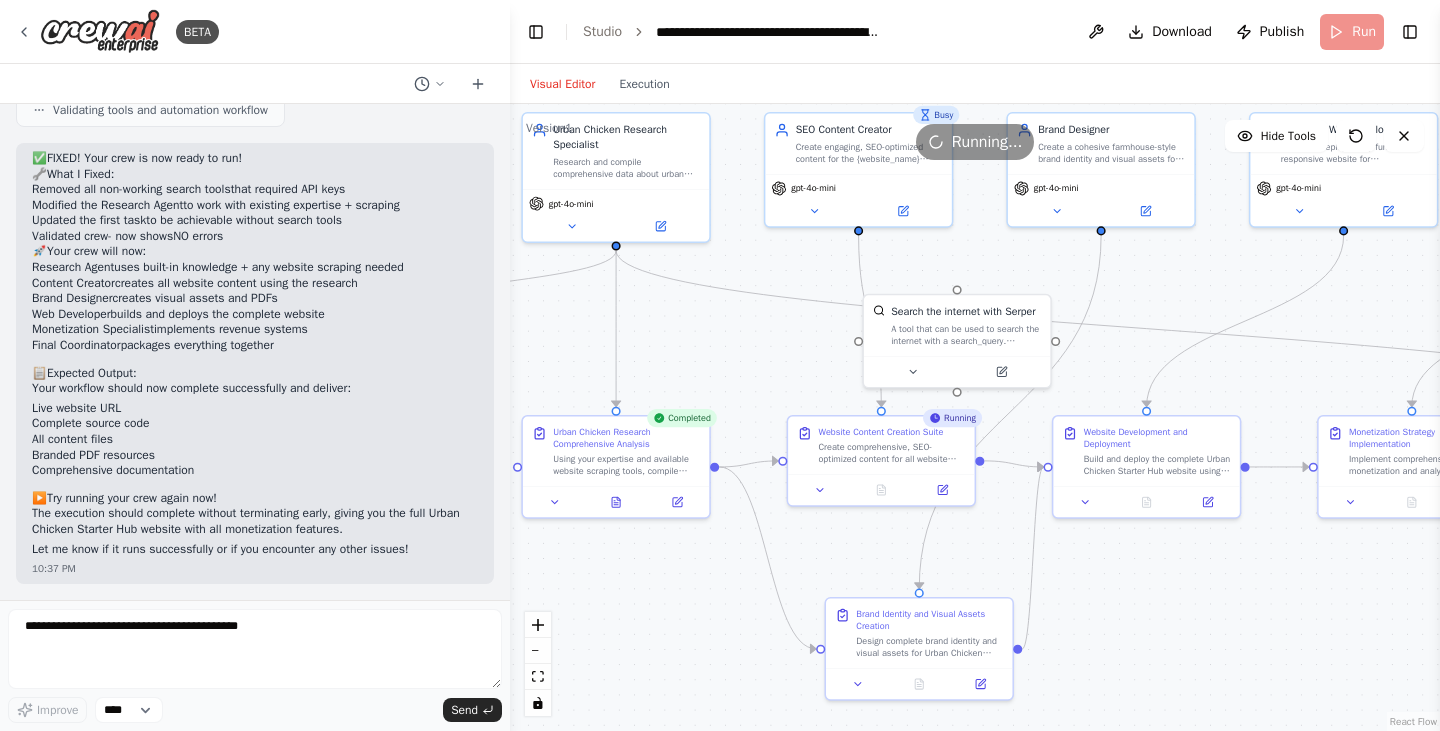 drag, startPoint x: 976, startPoint y: 356, endPoint x: 756, endPoint y: 356, distance: 220 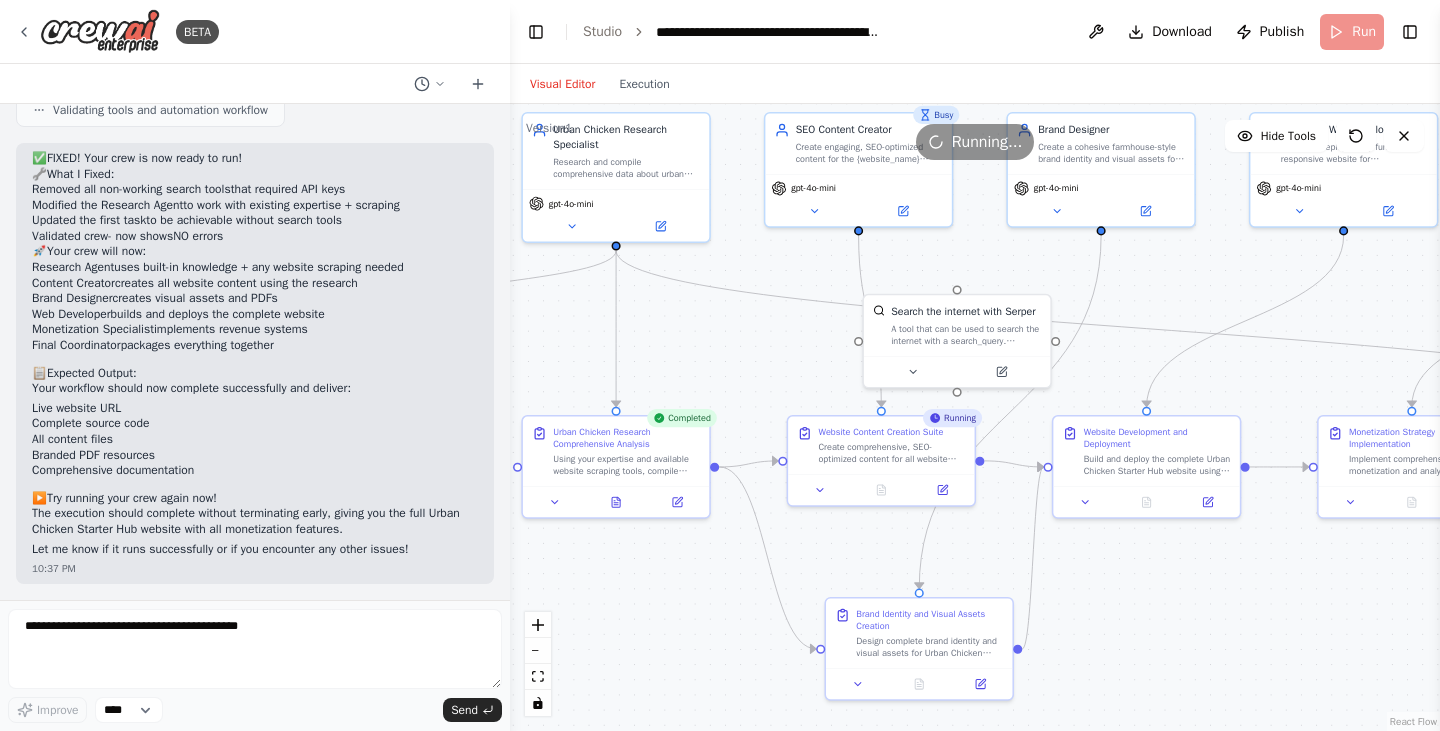 click on ".deletable-edge-delete-btn {
width: 20px;
height: 20px;
border: 0px solid #ffffff;
color: #6b7280;
background-color: #f8fafc;
cursor: pointer;
border-radius: 50%;
font-size: 12px;
padding: 3px;
display: flex;
align-items: center;
justify-content: center;
transition: all 0.2s cubic-bezier(0.4, 0, 0.2, 1);
box-shadow: 0 2px 4px rgba(0, 0, 0, 0.1);
}
.deletable-edge-delete-btn:hover {
background-color: #ef4444;
color: #ffffff;
border-color: #dc2626;
transform: scale(1.1);
box-shadow: 0 4px 12px rgba(239, 68, 68, 0.4);
}
.deletable-edge-delete-btn:active {
transform: scale(0.95);
box-shadow: 0 2px 4px rgba(239, 68, 68, 0.3);
}
Urban Chicken Research Specialist gpt-4o-mini 20 15 Busy gpt-4o-mini" at bounding box center [975, 417] 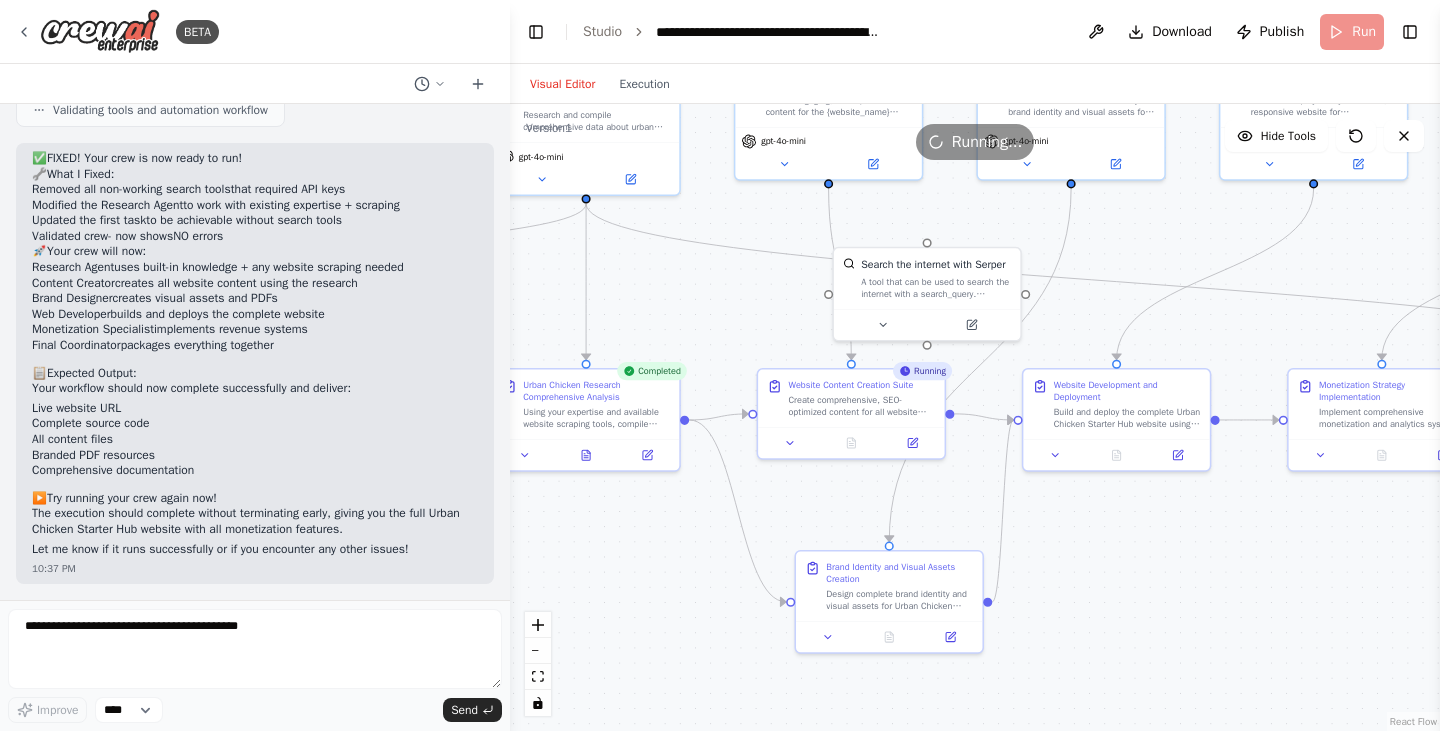 drag, startPoint x: 1131, startPoint y: 638, endPoint x: 1091, endPoint y: 569, distance: 79.755875 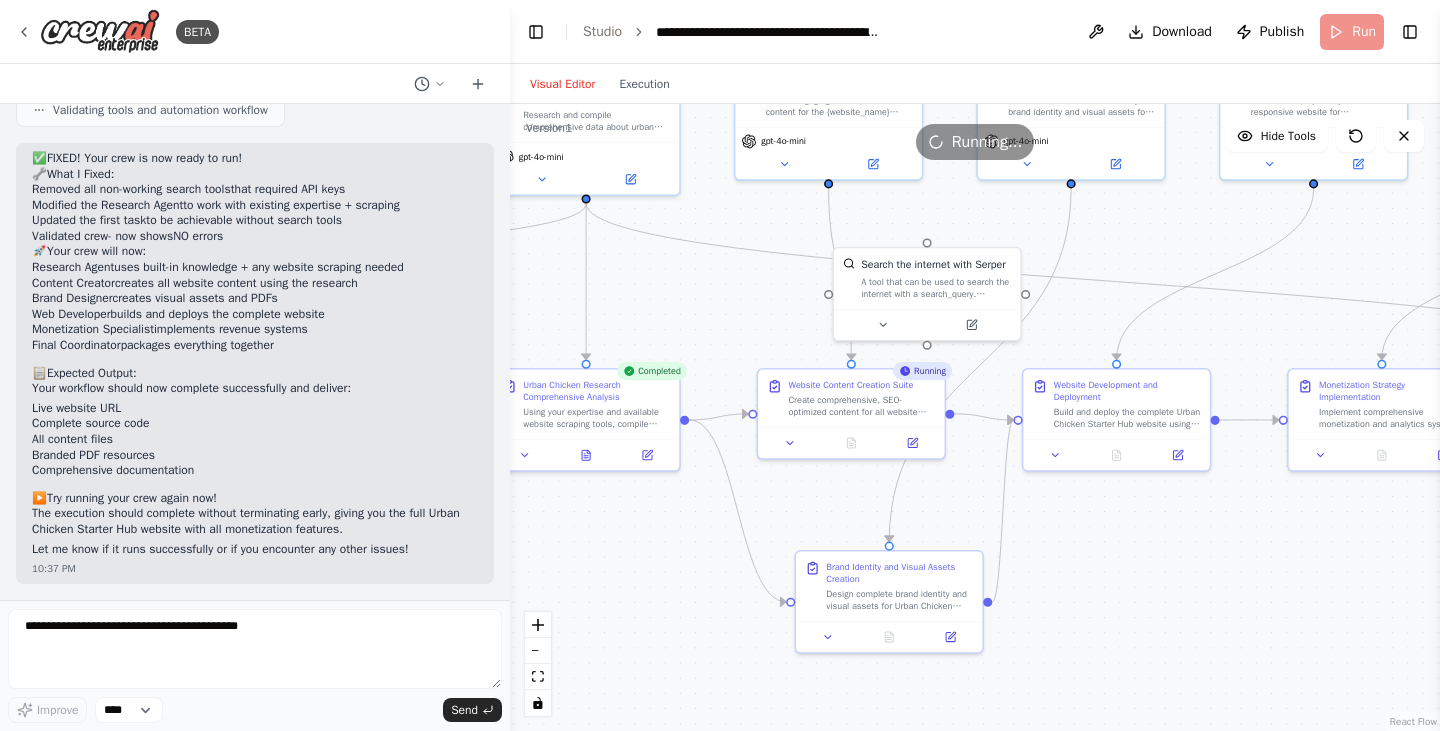 click on ".deletable-edge-delete-btn {
width: 20px;
height: 20px;
border: 0px solid #ffffff;
color: #6b7280;
background-color: #f8fafc;
cursor: pointer;
border-radius: 50%;
font-size: 12px;
padding: 3px;
display: flex;
align-items: center;
justify-content: center;
transition: all 0.2s cubic-bezier(0.4, 0, 0.2, 1);
box-shadow: 0 2px 4px rgba(0, 0, 0, 0.1);
}
.deletable-edge-delete-btn:hover {
background-color: #ef4444;
color: #ffffff;
border-color: #dc2626;
transform: scale(1.1);
box-shadow: 0 4px 12px rgba(239, 68, 68, 0.4);
}
.deletable-edge-delete-btn:active {
transform: scale(0.95);
box-shadow: 0 2px 4px rgba(239, 68, 68, 0.3);
}
Urban Chicken Research Specialist gpt-4o-mini 20 15 Busy gpt-4o-mini" at bounding box center [975, 417] 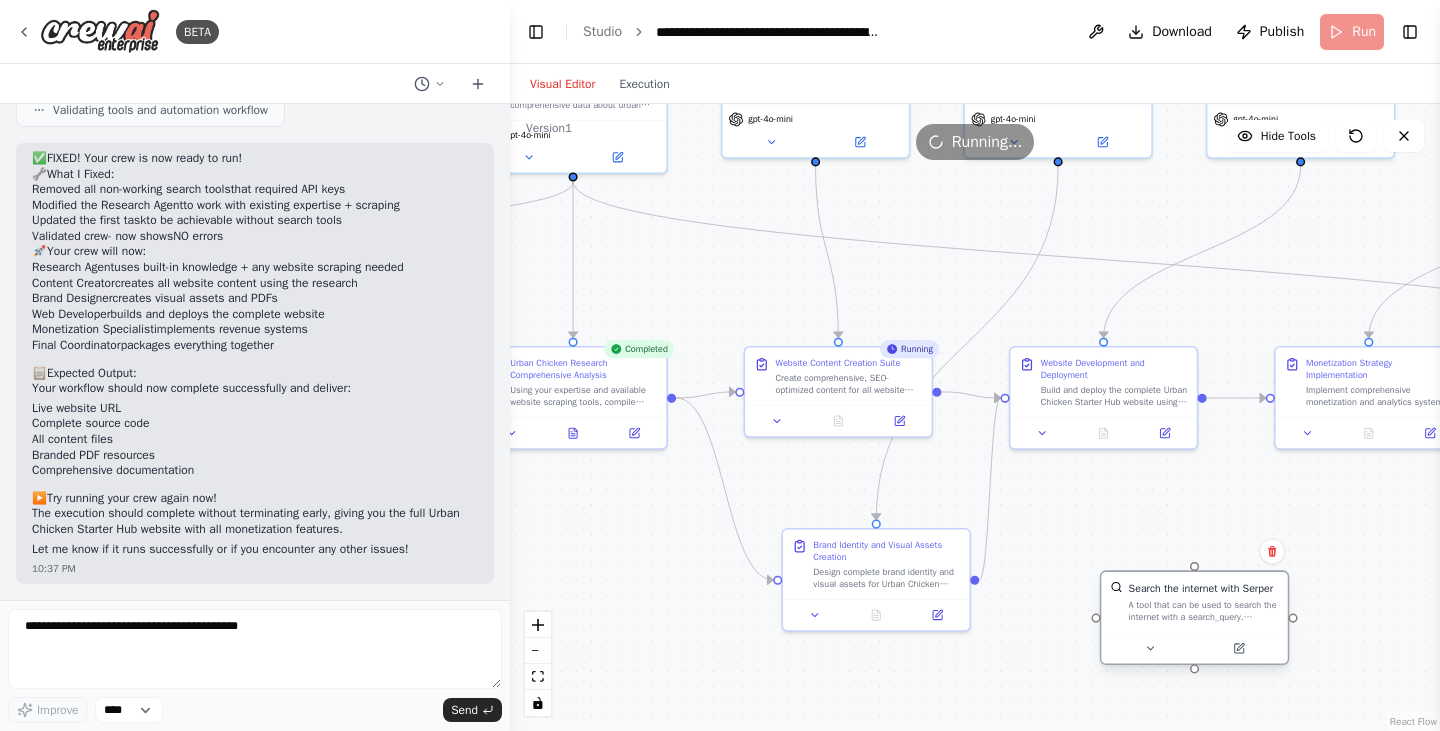 drag, startPoint x: 918, startPoint y: 270, endPoint x: 1207, endPoint y: 626, distance: 458.5379 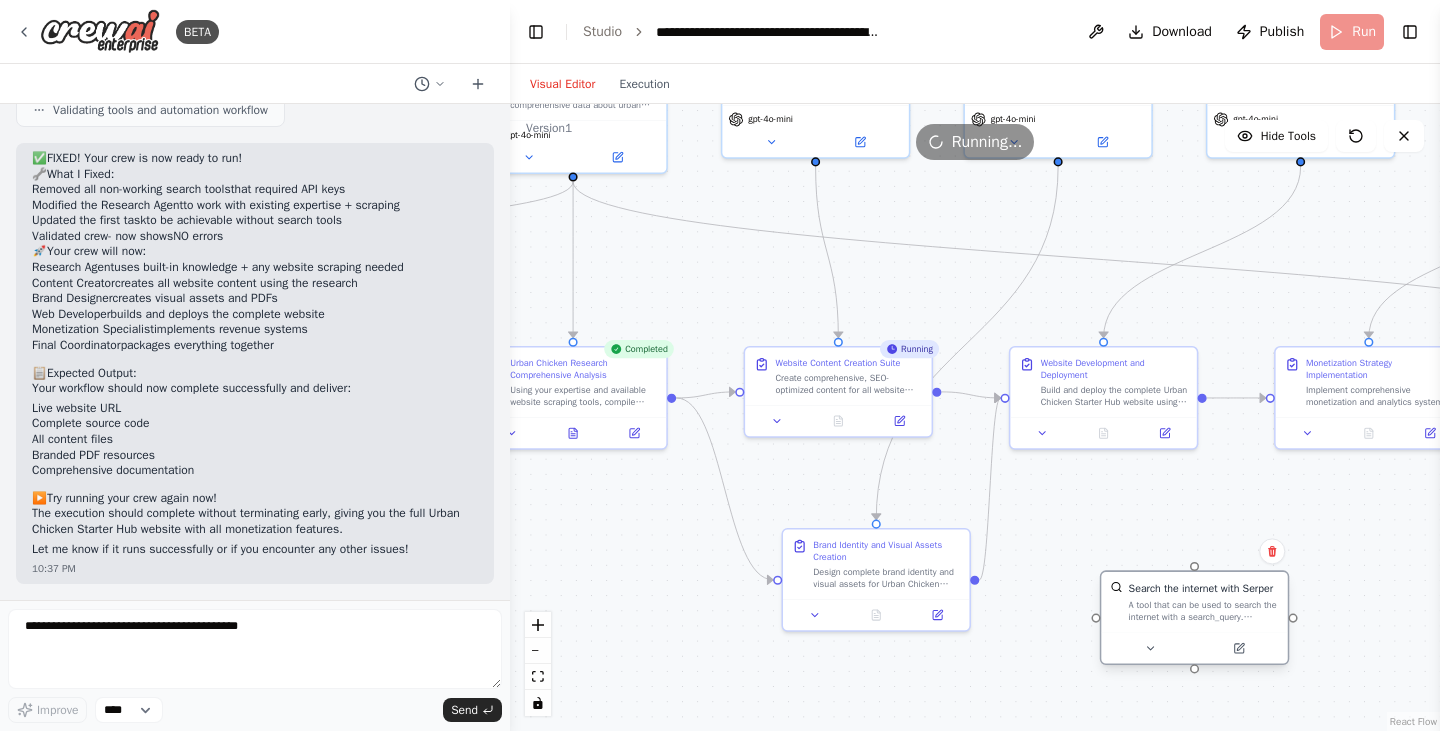 click on "Search the internet with Serper A tool that can be used to search the internet with a search_query. Supports different search types: 'search' (default), 'news'" at bounding box center [1194, 602] 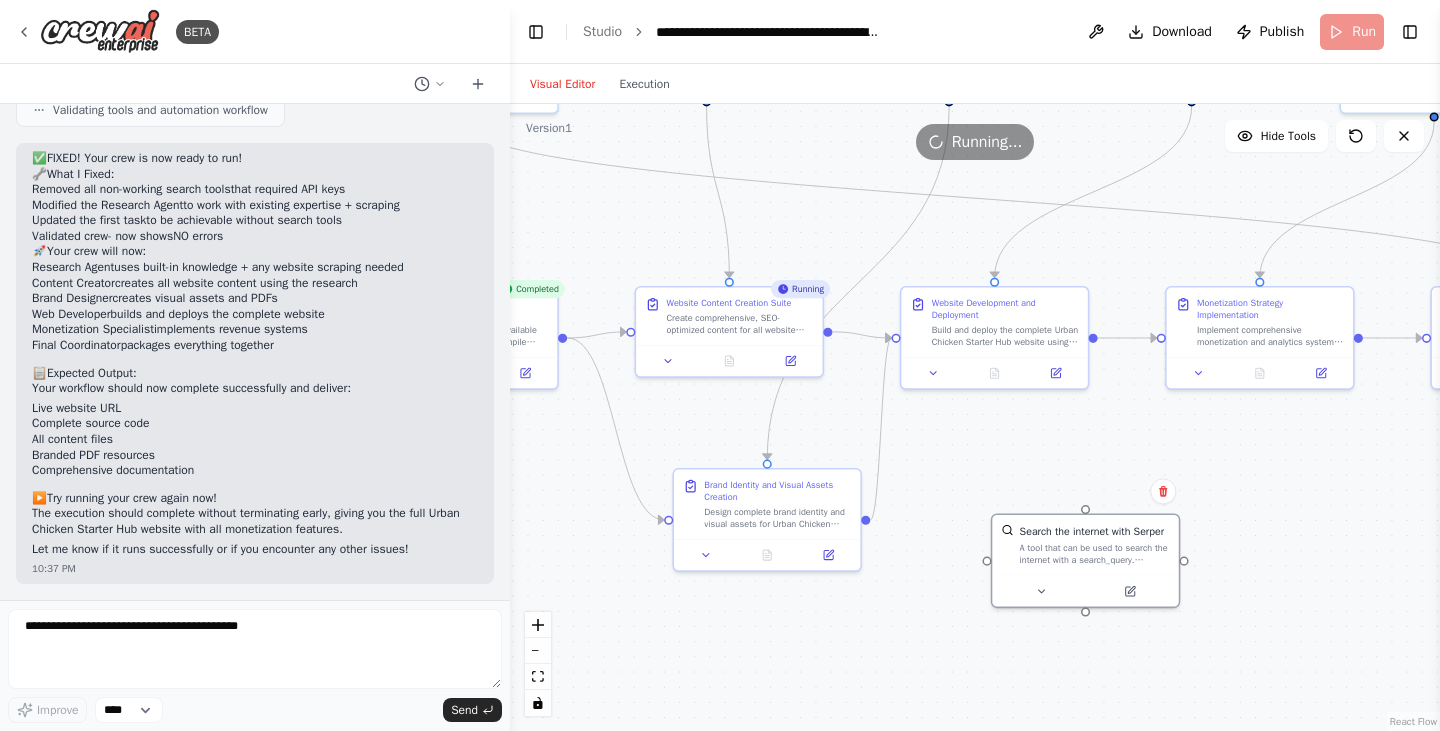 drag, startPoint x: 1205, startPoint y: 515, endPoint x: 1031, endPoint y: 426, distance: 195.44052 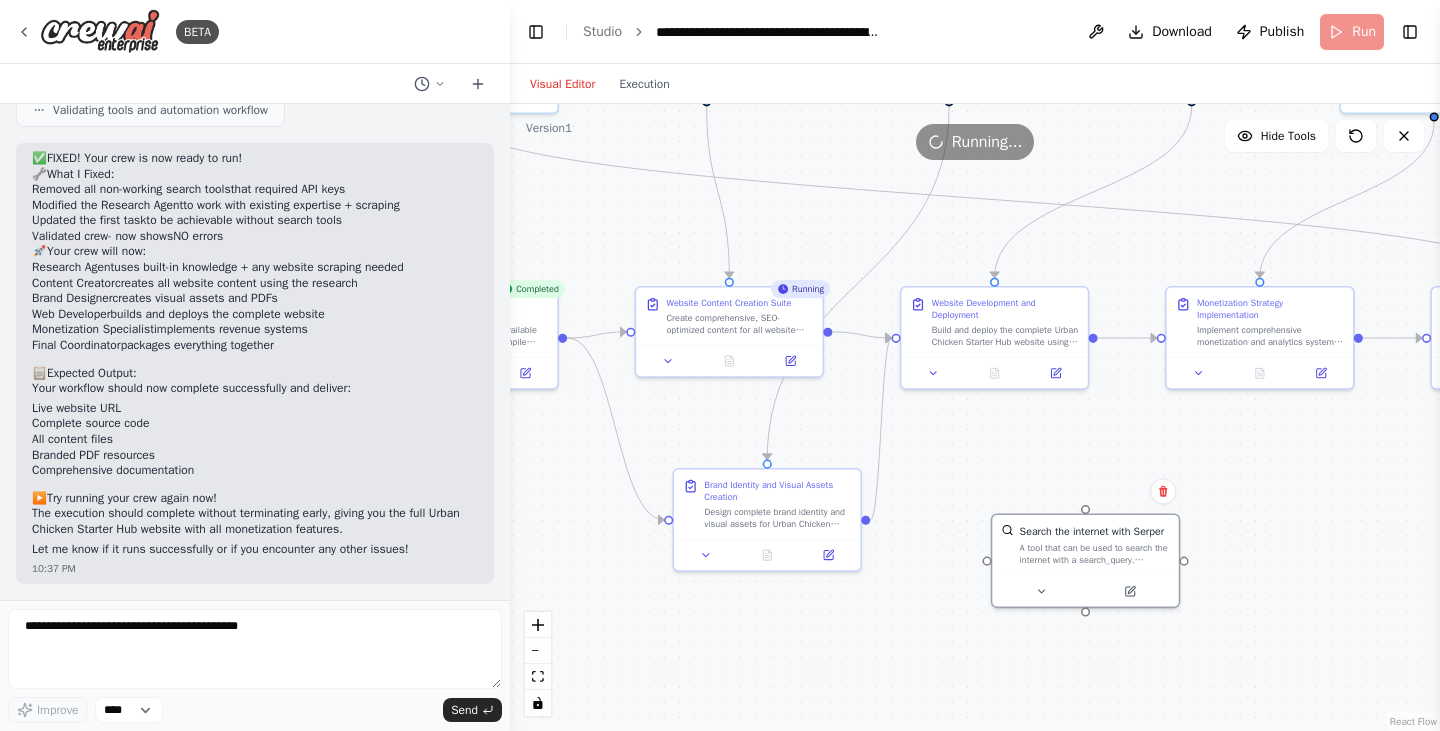 click on ".deletable-edge-delete-btn {
width: 20px;
height: 20px;
border: 0px solid #ffffff;
color: #6b7280;
background-color: #f8fafc;
cursor: pointer;
border-radius: 50%;
font-size: 12px;
padding: 3px;
display: flex;
align-items: center;
justify-content: center;
transition: all 0.2s cubic-bezier(0.4, 0, 0.2, 1);
box-shadow: 0 2px 4px rgba(0, 0, 0, 0.1);
}
.deletable-edge-delete-btn:hover {
background-color: #ef4444;
color: #ffffff;
border-color: #dc2626;
transform: scale(1.1);
box-shadow: 0 4px 12px rgba(239, 68, 68, 0.4);
}
.deletable-edge-delete-btn:active {
transform: scale(0.95);
box-shadow: 0 2px 4px rgba(239, 68, 68, 0.3);
}
Urban Chicken Research Specialist gpt-4o-mini 20 15 Busy gpt-4o-mini" at bounding box center (975, 417) 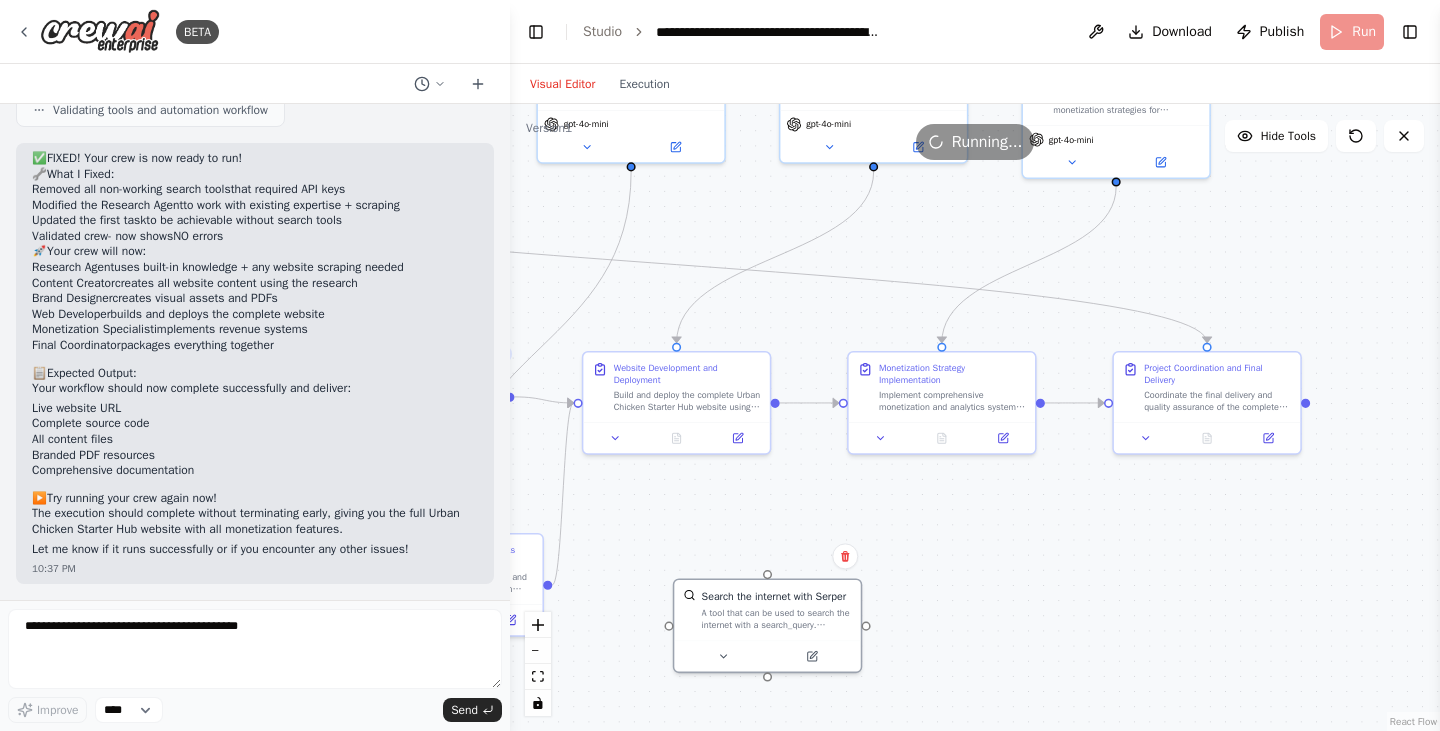 drag, startPoint x: 1189, startPoint y: 513, endPoint x: 1037, endPoint y: 572, distance: 163.04907 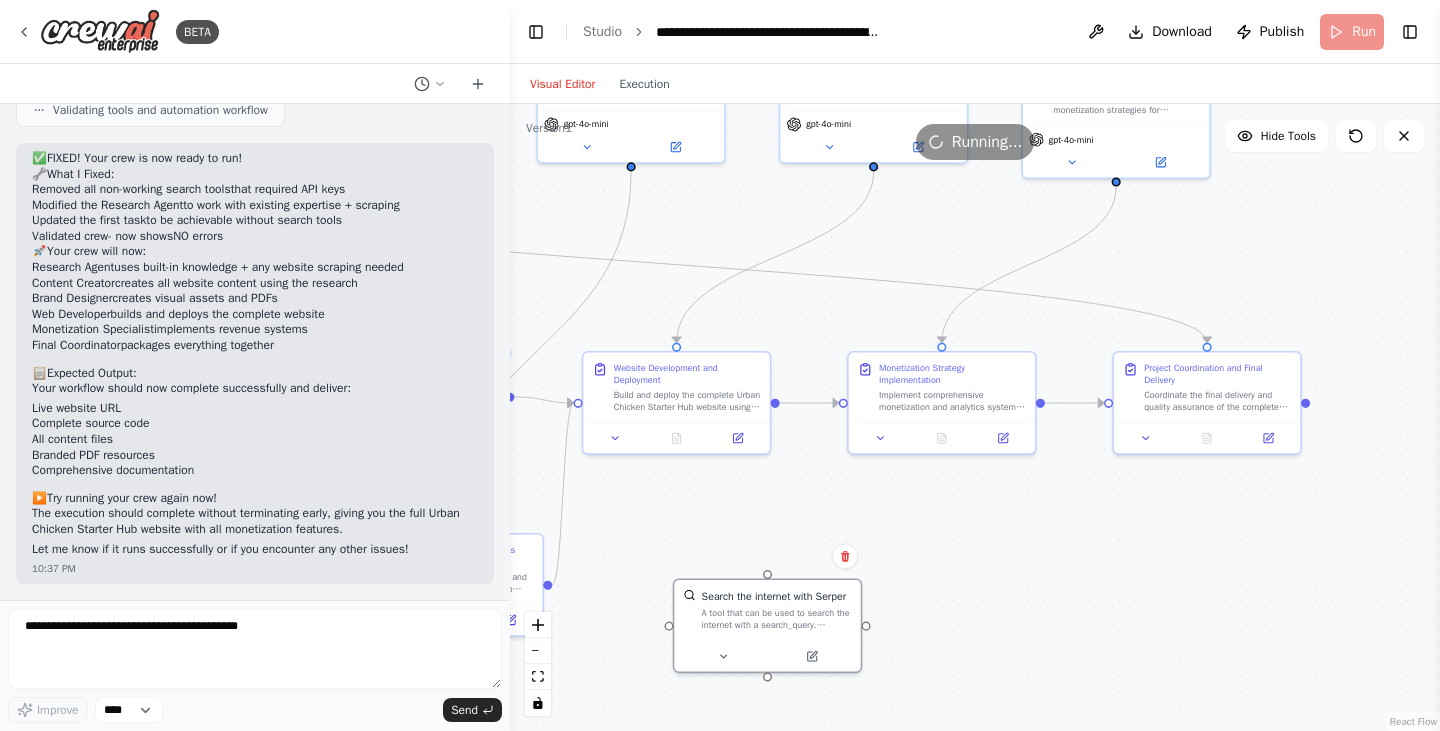 click on ".deletable-edge-delete-btn {
width: 20px;
height: 20px;
border: 0px solid #ffffff;
color: #6b7280;
background-color: #f8fafc;
cursor: pointer;
border-radius: 50%;
font-size: 12px;
padding: 3px;
display: flex;
align-items: center;
justify-content: center;
transition: all 0.2s cubic-bezier(0.4, 0, 0.2, 1);
box-shadow: 0 2px 4px rgba(0, 0, 0, 0.1);
}
.deletable-edge-delete-btn:hover {
background-color: #ef4444;
color: #ffffff;
border-color: #dc2626;
transform: scale(1.1);
box-shadow: 0 4px 12px rgba(239, 68, 68, 0.4);
}
.deletable-edge-delete-btn:active {
transform: scale(0.95);
box-shadow: 0 2px 4px rgba(239, 68, 68, 0.3);
}
Urban Chicken Research Specialist gpt-4o-mini 20 15 Busy gpt-4o-mini" at bounding box center [975, 417] 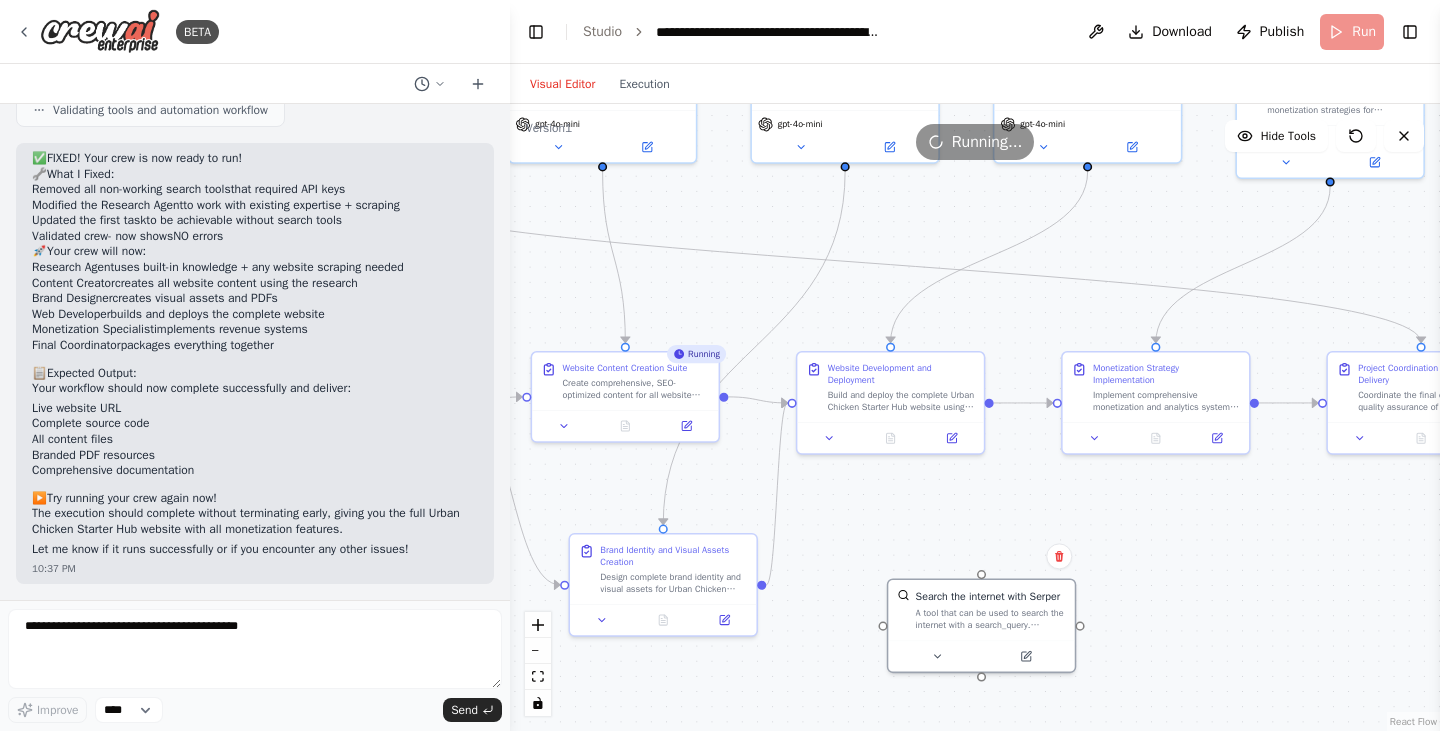 drag, startPoint x: 1039, startPoint y: 572, endPoint x: 1364, endPoint y: 587, distance: 325.34598 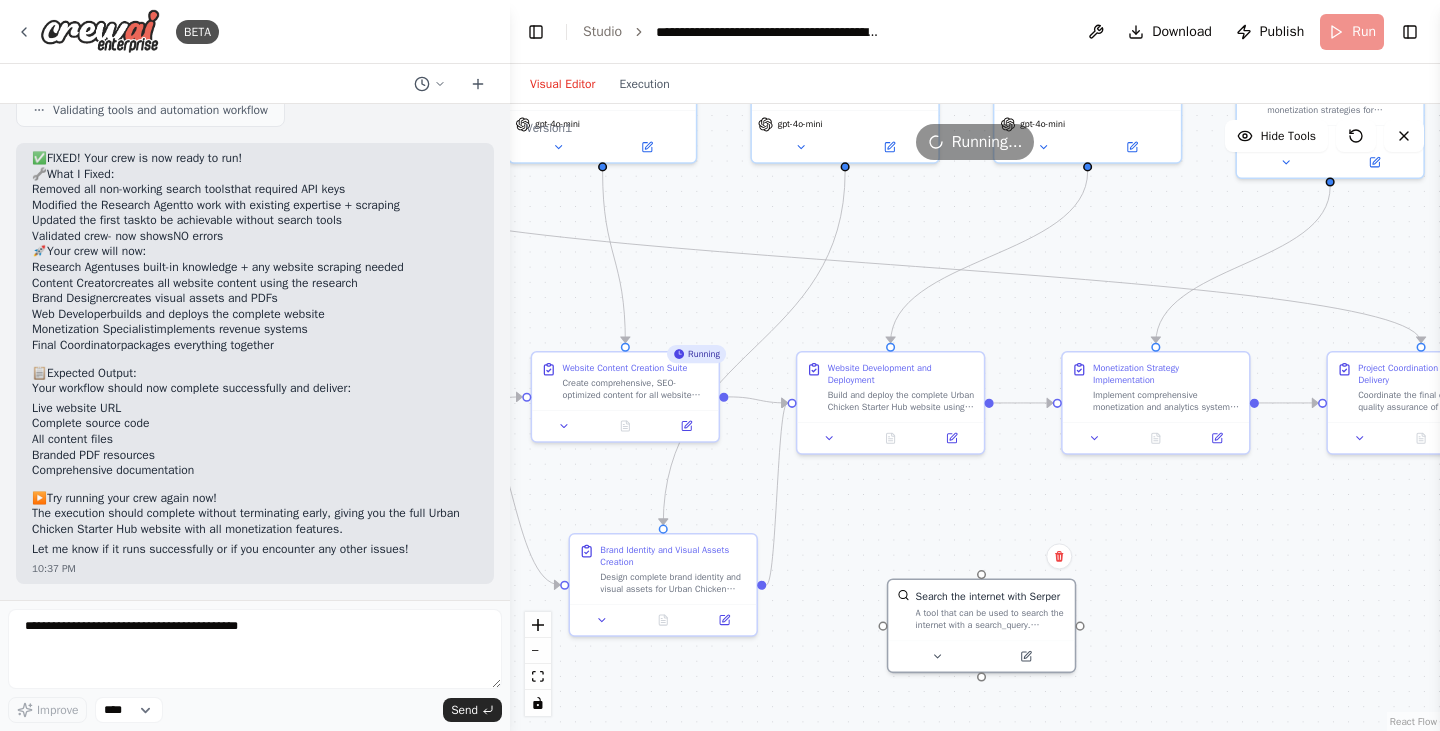 click on ".deletable-edge-delete-btn {
width: 20px;
height: 20px;
border: 0px solid #ffffff;
color: #6b7280;
background-color: #f8fafc;
cursor: pointer;
border-radius: 50%;
font-size: 12px;
padding: 3px;
display: flex;
align-items: center;
justify-content: center;
transition: all 0.2s cubic-bezier(0.4, 0, 0.2, 1);
box-shadow: 0 2px 4px rgba(0, 0, 0, 0.1);
}
.deletable-edge-delete-btn:hover {
background-color: #ef4444;
color: #ffffff;
border-color: #dc2626;
transform: scale(1.1);
box-shadow: 0 4px 12px rgba(239, 68, 68, 0.4);
}
.deletable-edge-delete-btn:active {
transform: scale(0.95);
box-shadow: 0 2px 4px rgba(239, 68, 68, 0.3);
}
Urban Chicken Research Specialist gpt-4o-mini 20 15 Busy gpt-4o-mini" at bounding box center [975, 417] 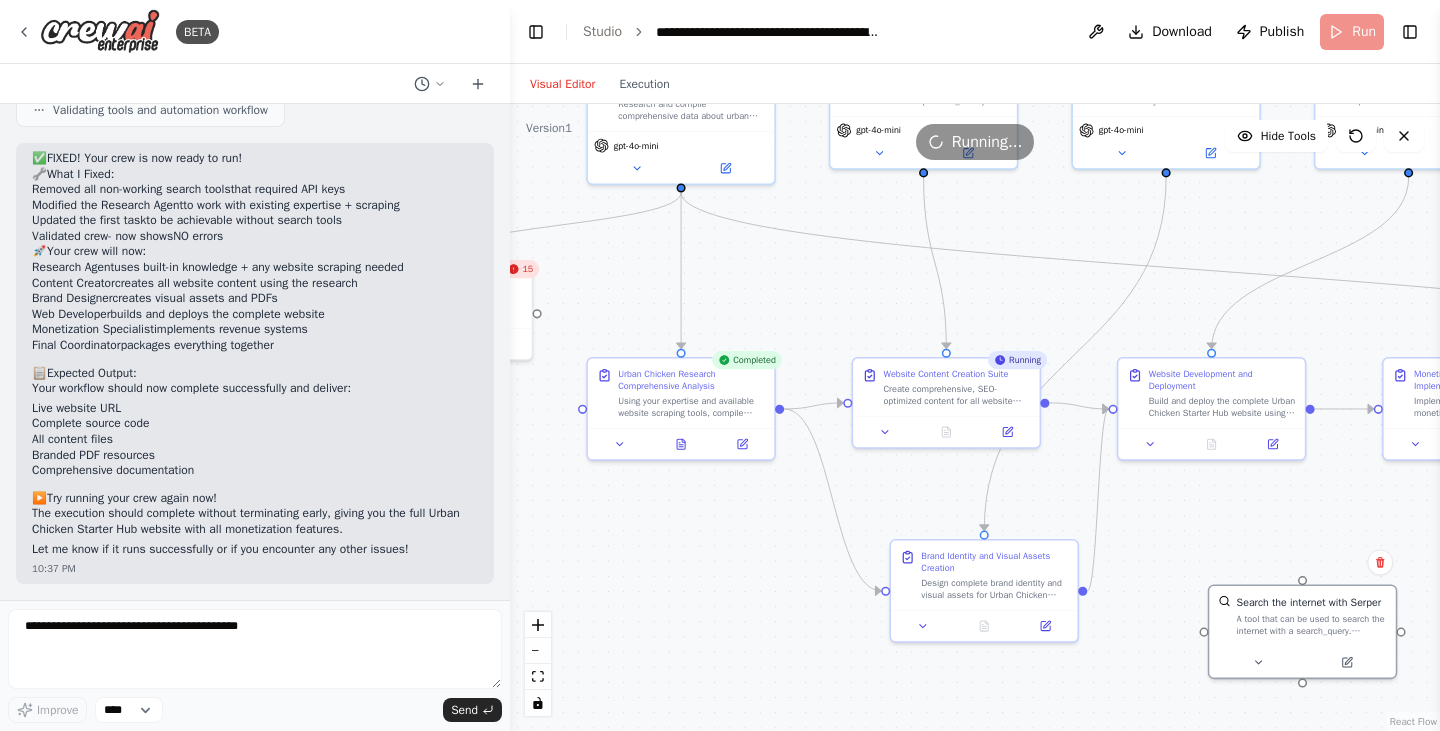 drag, startPoint x: 1047, startPoint y: 545, endPoint x: 1261, endPoint y: 536, distance: 214.18916 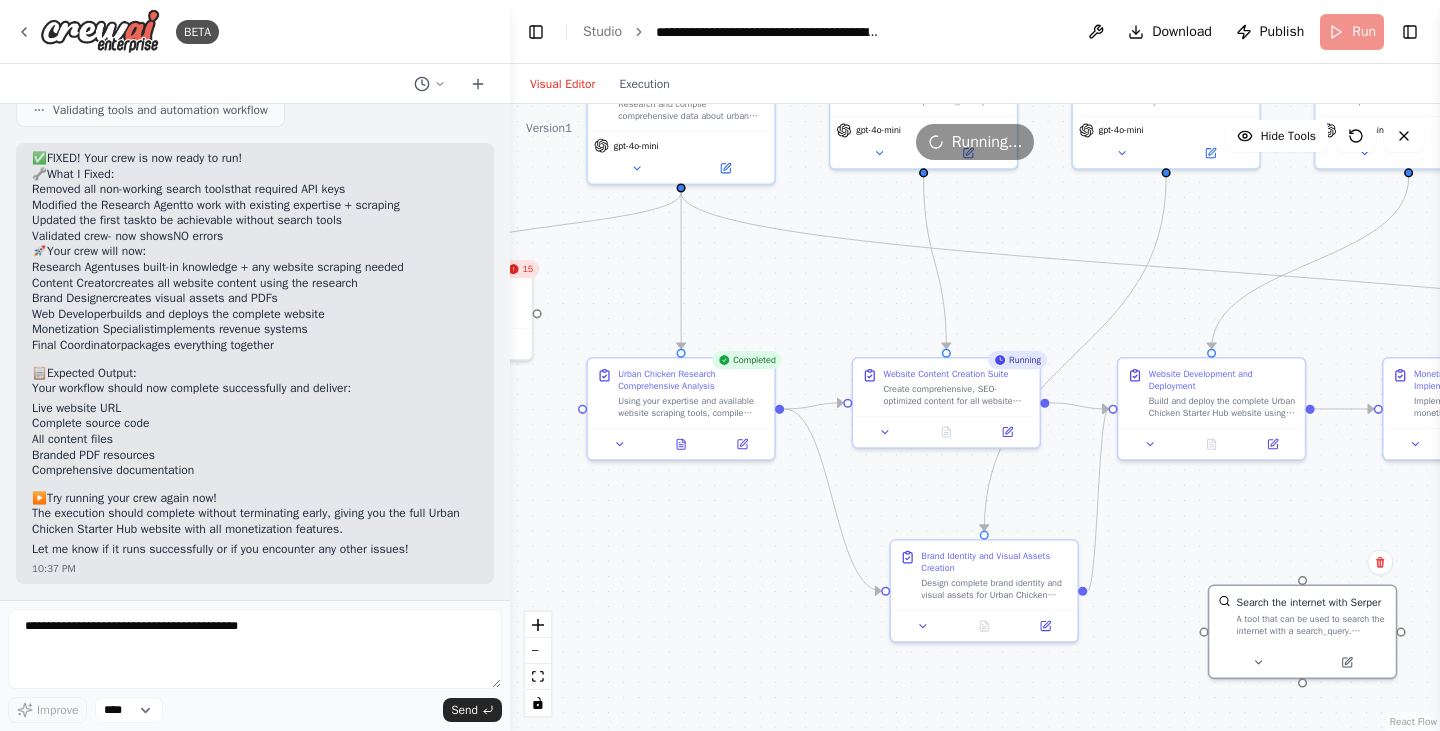 click on ".deletable-edge-delete-btn {
width: 20px;
height: 20px;
border: 0px solid #ffffff;
color: #6b7280;
background-color: #f8fafc;
cursor: pointer;
border-radius: 50%;
font-size: 12px;
padding: 3px;
display: flex;
align-items: center;
justify-content: center;
transition: all 0.2s cubic-bezier(0.4, 0, 0.2, 1);
box-shadow: 0 2px 4px rgba(0, 0, 0, 0.1);
}
.deletable-edge-delete-btn:hover {
background-color: #ef4444;
color: #ffffff;
border-color: #dc2626;
transform: scale(1.1);
box-shadow: 0 4px 12px rgba(239, 68, 68, 0.4);
}
.deletable-edge-delete-btn:active {
transform: scale(0.95);
box-shadow: 0 2px 4px rgba(239, 68, 68, 0.3);
}
Urban Chicken Research Specialist gpt-4o-mini 20 15 Busy gpt-4o-mini" at bounding box center (975, 417) 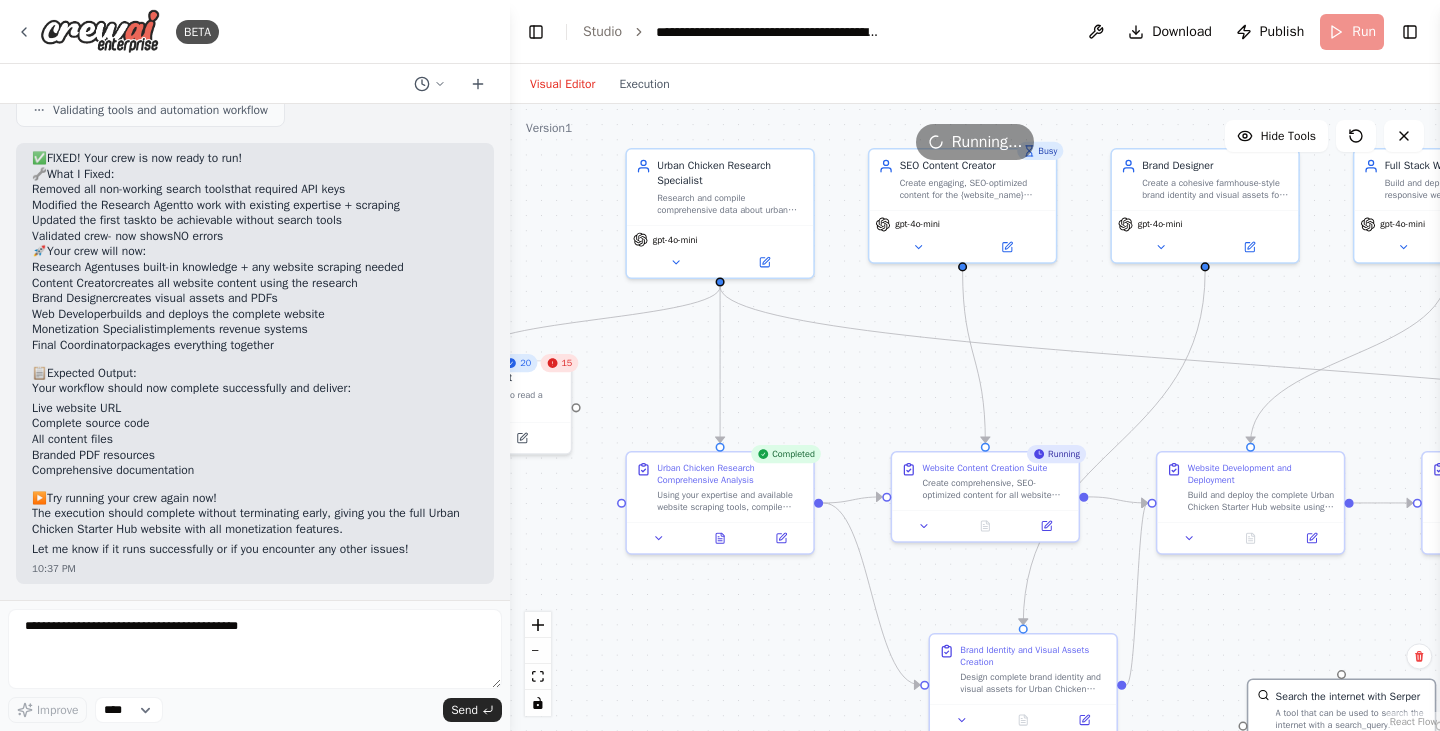 drag, startPoint x: 755, startPoint y: 577, endPoint x: 789, endPoint y: 668, distance: 97.144226 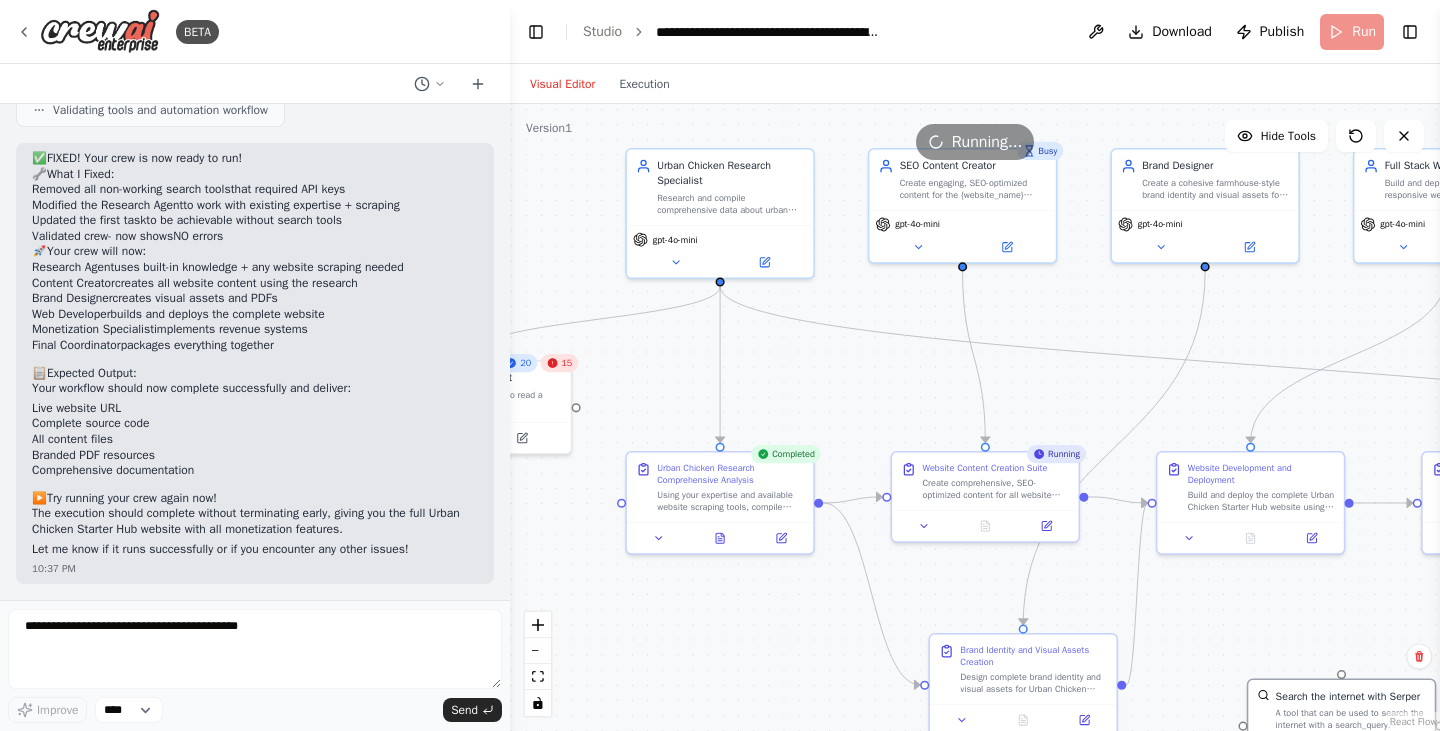 click on ".deletable-edge-delete-btn {
width: 20px;
height: 20px;
border: 0px solid #ffffff;
color: #6b7280;
background-color: #f8fafc;
cursor: pointer;
border-radius: 50%;
font-size: 12px;
padding: 3px;
display: flex;
align-items: center;
justify-content: center;
transition: all 0.2s cubic-bezier(0.4, 0, 0.2, 1);
box-shadow: 0 2px 4px rgba(0, 0, 0, 0.1);
}
.deletable-edge-delete-btn:hover {
background-color: #ef4444;
color: #ffffff;
border-color: #dc2626;
transform: scale(1.1);
box-shadow: 0 4px 12px rgba(239, 68, 68, 0.4);
}
.deletable-edge-delete-btn:active {
transform: scale(0.95);
box-shadow: 0 2px 4px rgba(239, 68, 68, 0.3);
}
Urban Chicken Research Specialist gpt-4o-mini 20 15 Busy gpt-4o-mini" at bounding box center [975, 417] 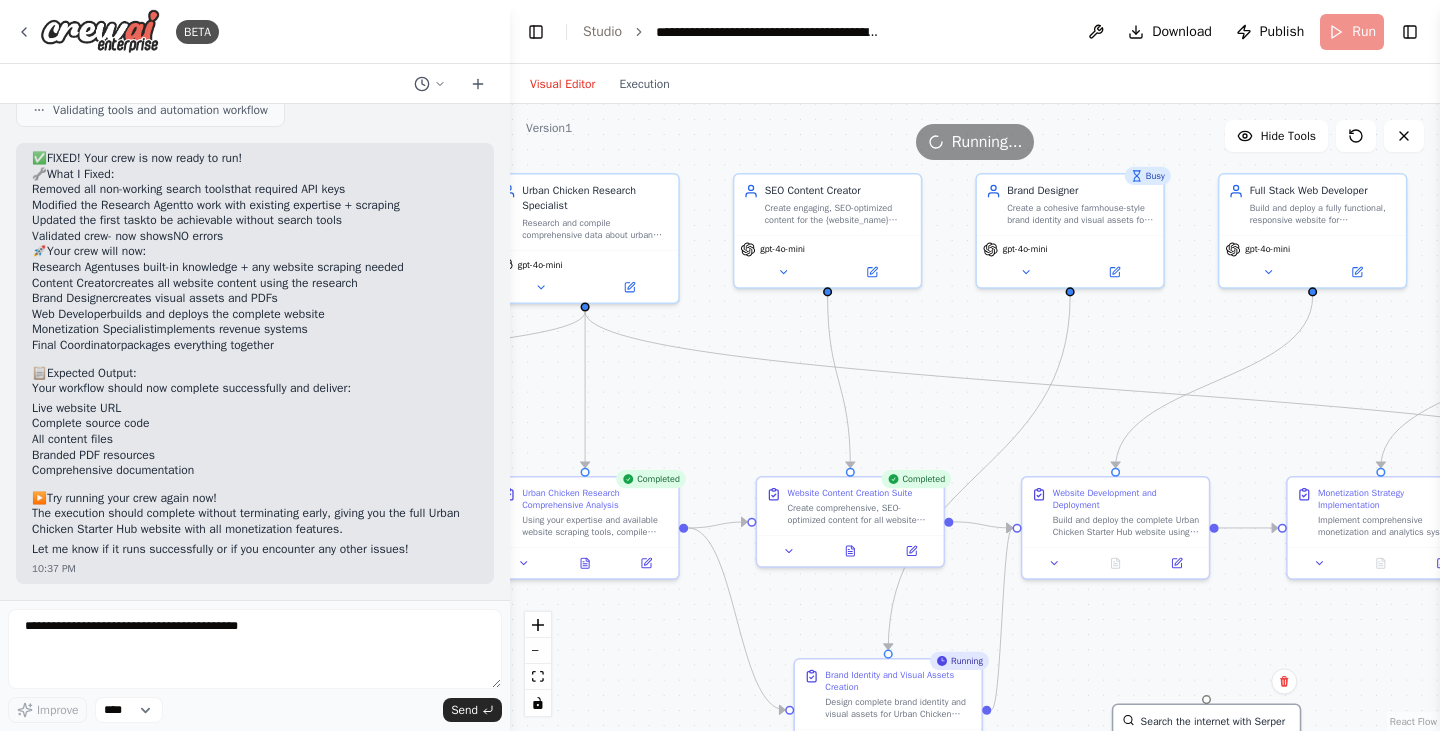 drag, startPoint x: 902, startPoint y: 392, endPoint x: 764, endPoint y: 412, distance: 139.44174 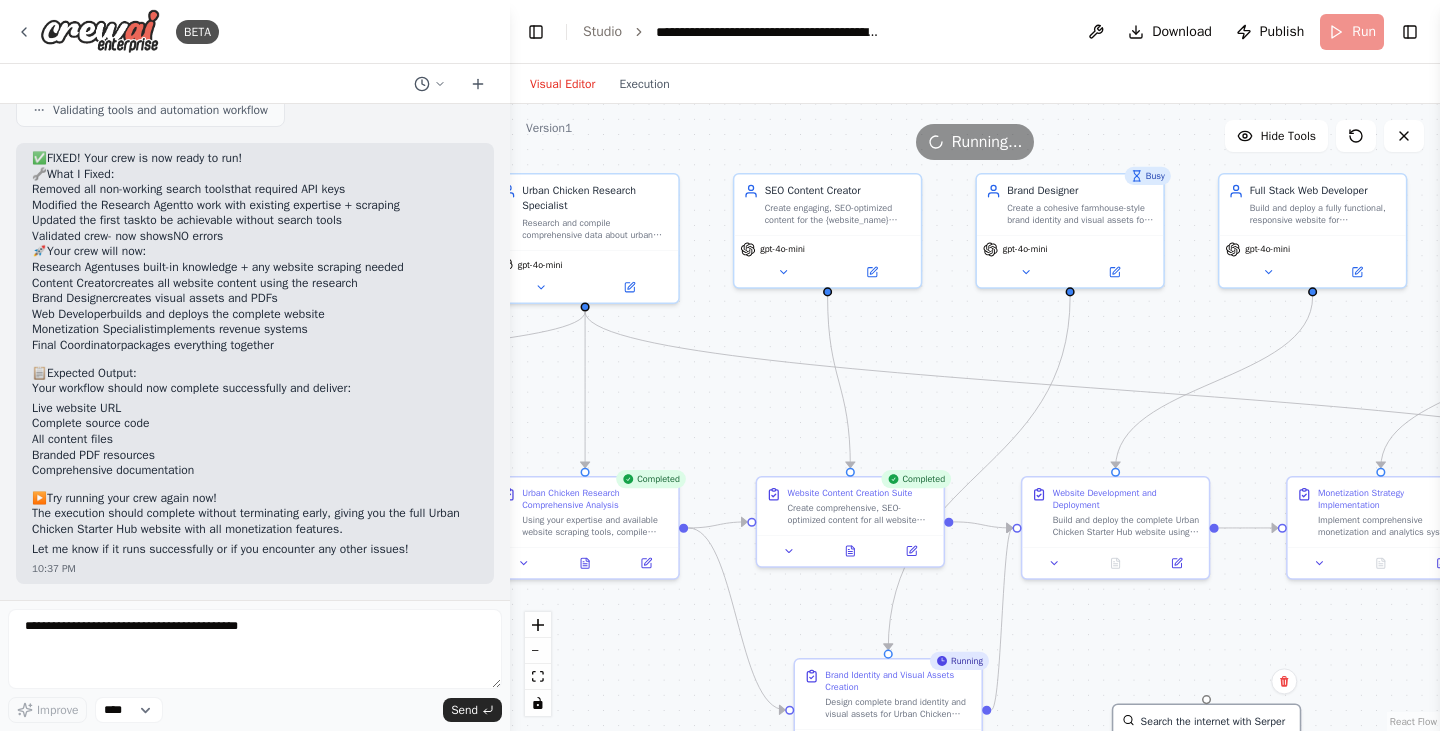 click on ".deletable-edge-delete-btn {
width: 20px;
height: 20px;
border: 0px solid #ffffff;
color: #6b7280;
background-color: #f8fafc;
cursor: pointer;
border-radius: 50%;
font-size: 12px;
padding: 3px;
display: flex;
align-items: center;
justify-content: center;
transition: all 0.2s cubic-bezier(0.4, 0, 0.2, 1);
box-shadow: 0 2px 4px rgba(0, 0, 0, 0.1);
}
.deletable-edge-delete-btn:hover {
background-color: #ef4444;
color: #ffffff;
border-color: #dc2626;
transform: scale(1.1);
box-shadow: 0 4px 12px rgba(239, 68, 68, 0.4);
}
.deletable-edge-delete-btn:active {
transform: scale(0.95);
box-shadow: 0 2px 4px rgba(239, 68, 68, 0.3);
}
Urban Chicken Research Specialist gpt-4o-mini 20 15 gpt-4o-mini Busy" at bounding box center [975, 417] 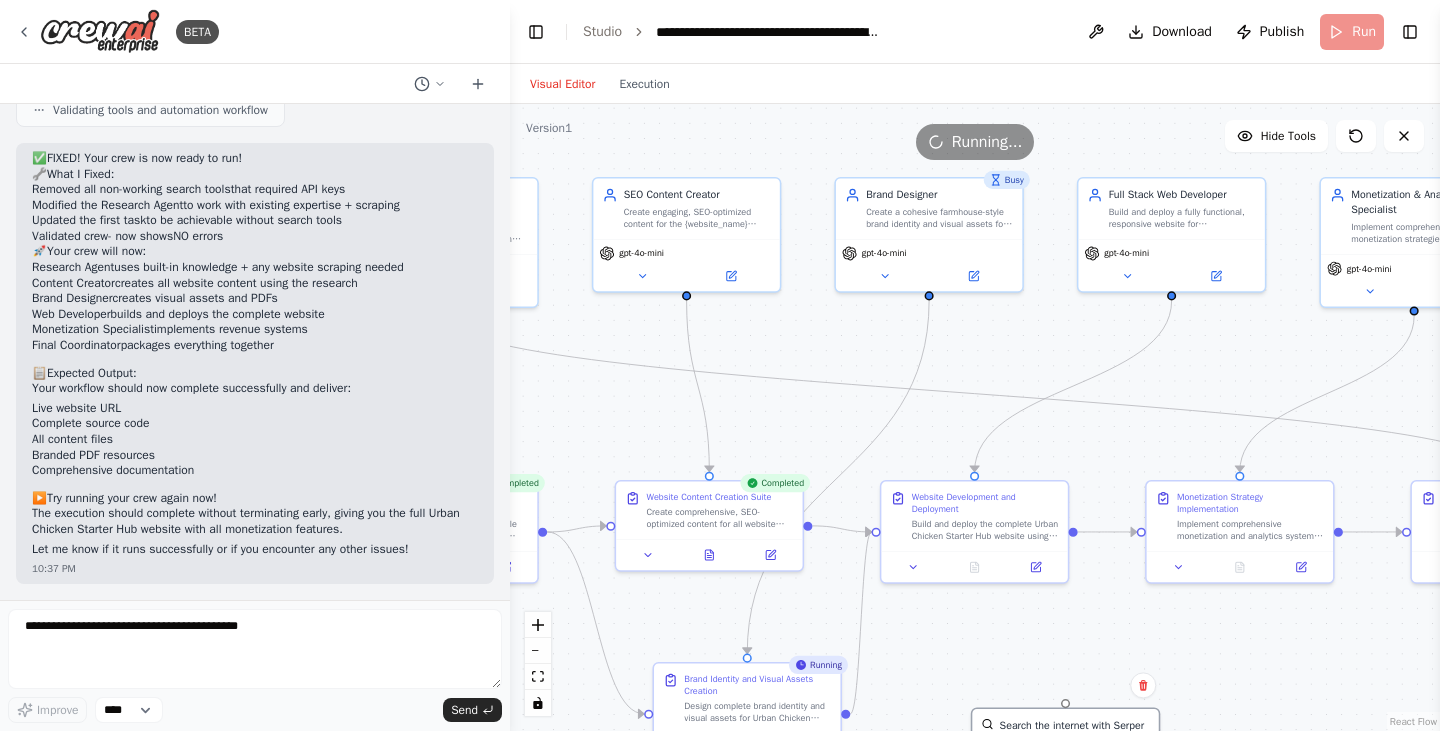 drag, startPoint x: 1091, startPoint y: 426, endPoint x: 951, endPoint y: 432, distance: 140.12851 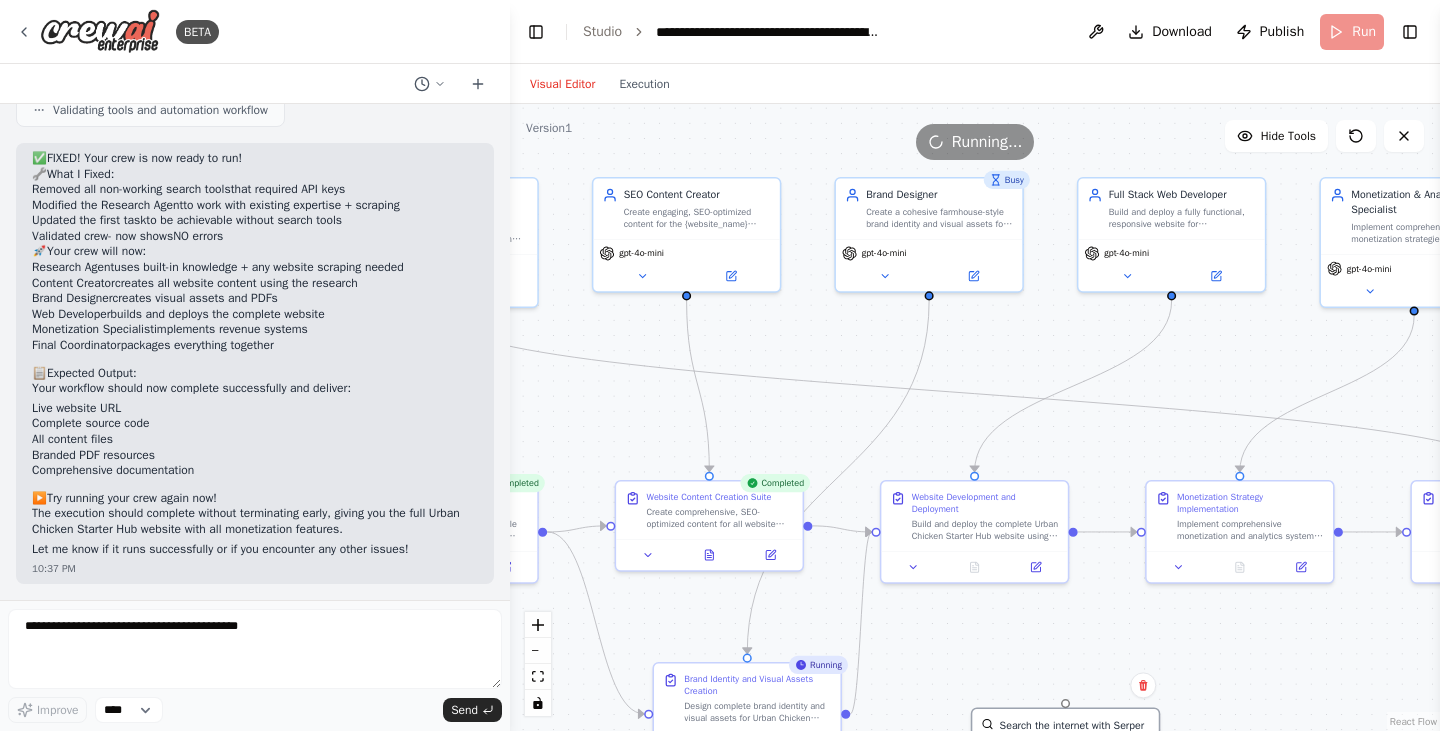 click on ".deletable-edge-delete-btn {
width: 20px;
height: 20px;
border: 0px solid #ffffff;
color: #6b7280;
background-color: #f8fafc;
cursor: pointer;
border-radius: 50%;
font-size: 12px;
padding: 3px;
display: flex;
align-items: center;
justify-content: center;
transition: all 0.2s cubic-bezier(0.4, 0, 0.2, 1);
box-shadow: 0 2px 4px rgba(0, 0, 0, 0.1);
}
.deletable-edge-delete-btn:hover {
background-color: #ef4444;
color: #ffffff;
border-color: #dc2626;
transform: scale(1.1);
box-shadow: 0 4px 12px rgba(239, 68, 68, 0.4);
}
.deletable-edge-delete-btn:active {
transform: scale(0.95);
box-shadow: 0 2px 4px rgba(239, 68, 68, 0.3);
}
Urban Chicken Research Specialist gpt-4o-mini 20 15 gpt-4o-mini Busy" at bounding box center [975, 417] 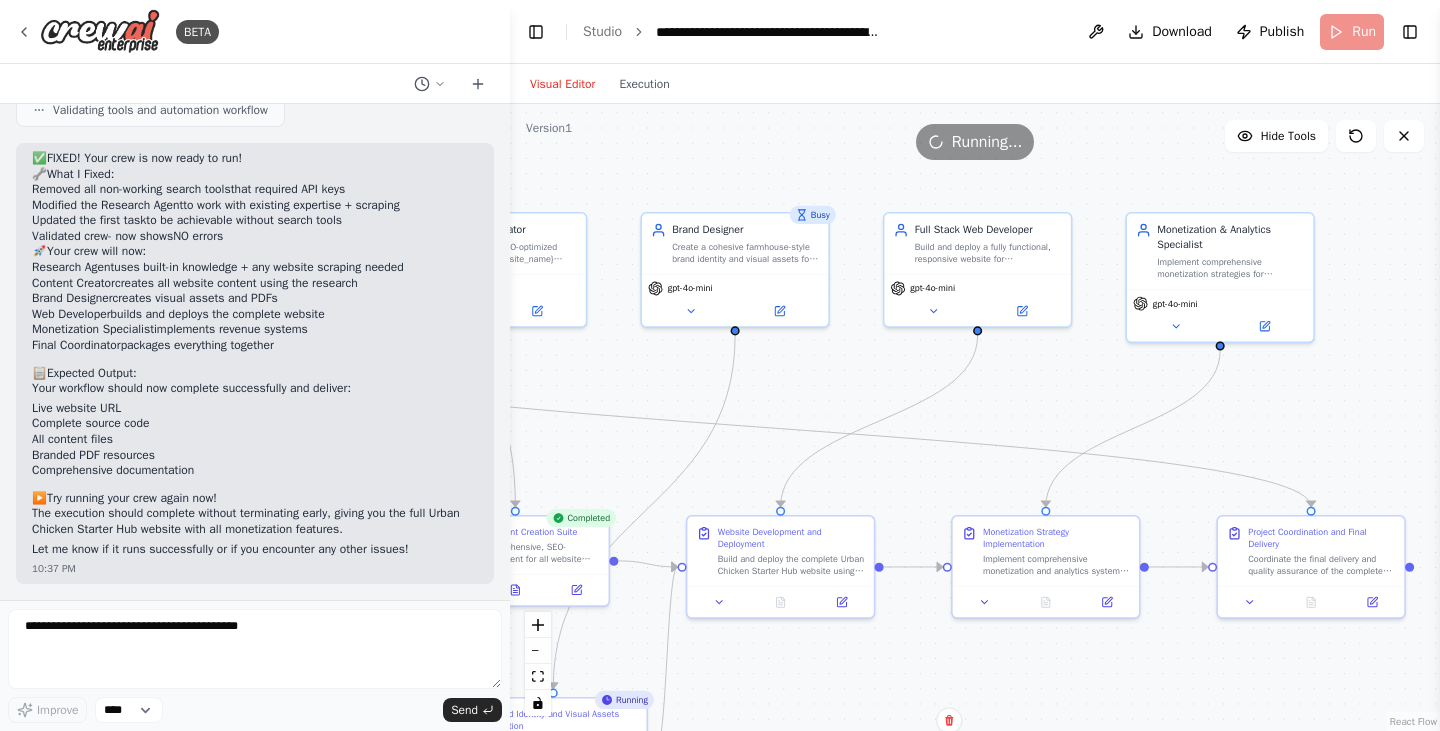 drag, startPoint x: 1215, startPoint y: 362, endPoint x: 1025, endPoint y: 396, distance: 193.01813 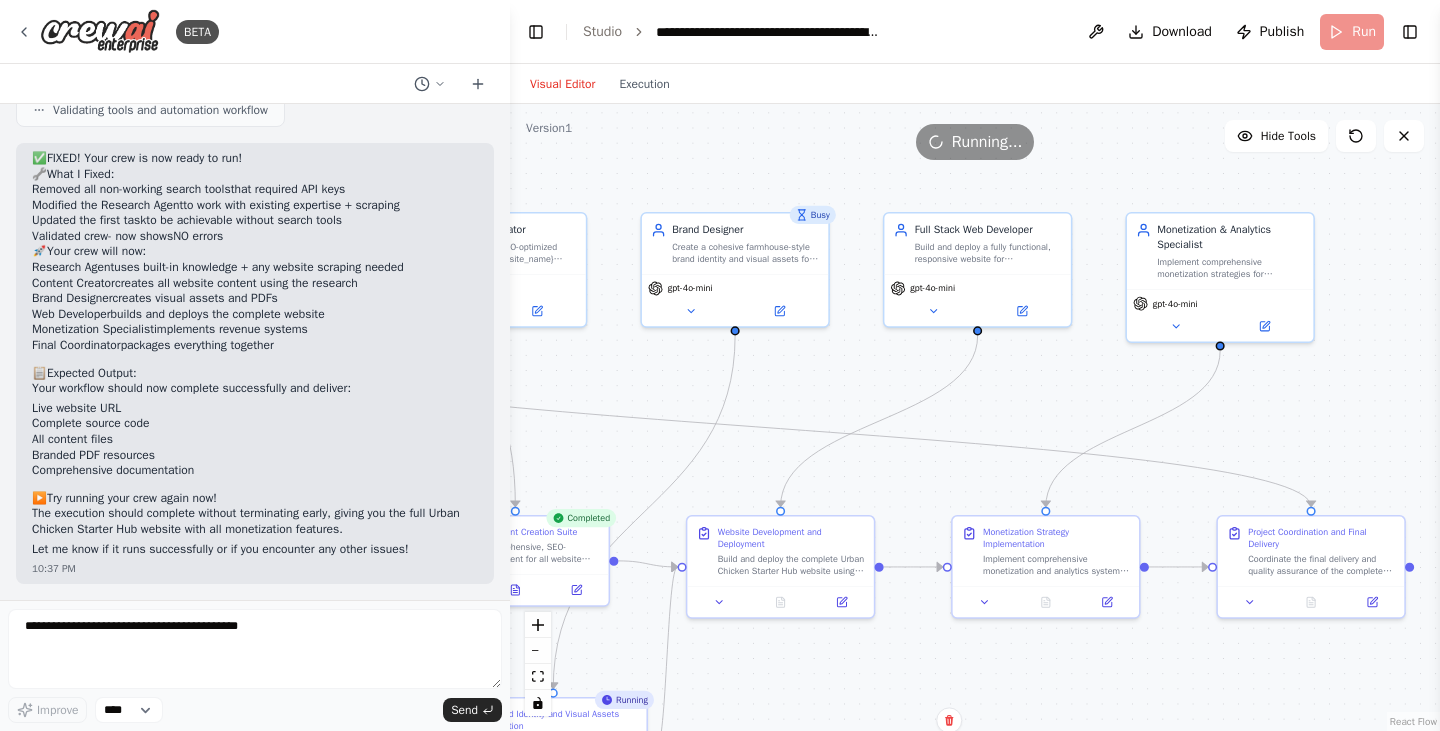 click on ".deletable-edge-delete-btn {
width: 20px;
height: 20px;
border: 0px solid #ffffff;
color: #6b7280;
background-color: #f8fafc;
cursor: pointer;
border-radius: 50%;
font-size: 12px;
padding: 3px;
display: flex;
align-items: center;
justify-content: center;
transition: all 0.2s cubic-bezier(0.4, 0, 0.2, 1);
box-shadow: 0 2px 4px rgba(0, 0, 0, 0.1);
}
.deletable-edge-delete-btn:hover {
background-color: #ef4444;
color: #ffffff;
border-color: #dc2626;
transform: scale(1.1);
box-shadow: 0 4px 12px rgba(239, 68, 68, 0.4);
}
.deletable-edge-delete-btn:active {
transform: scale(0.95);
box-shadow: 0 2px 4px rgba(239, 68, 68, 0.3);
}
Urban Chicken Research Specialist gpt-4o-mini 20 15 gpt-4o-mini Busy" at bounding box center (975, 417) 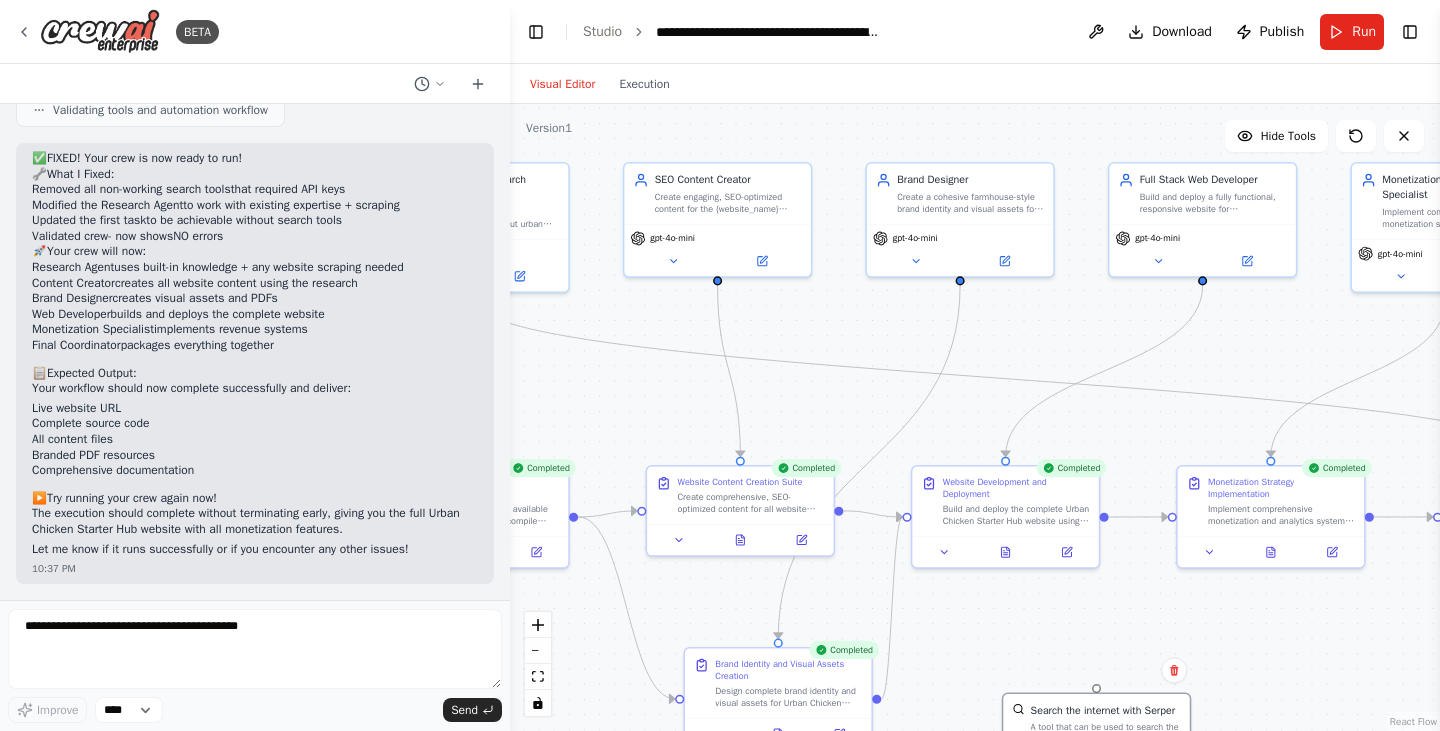 drag, startPoint x: 819, startPoint y: 387, endPoint x: 1091, endPoint y: 295, distance: 287.1376 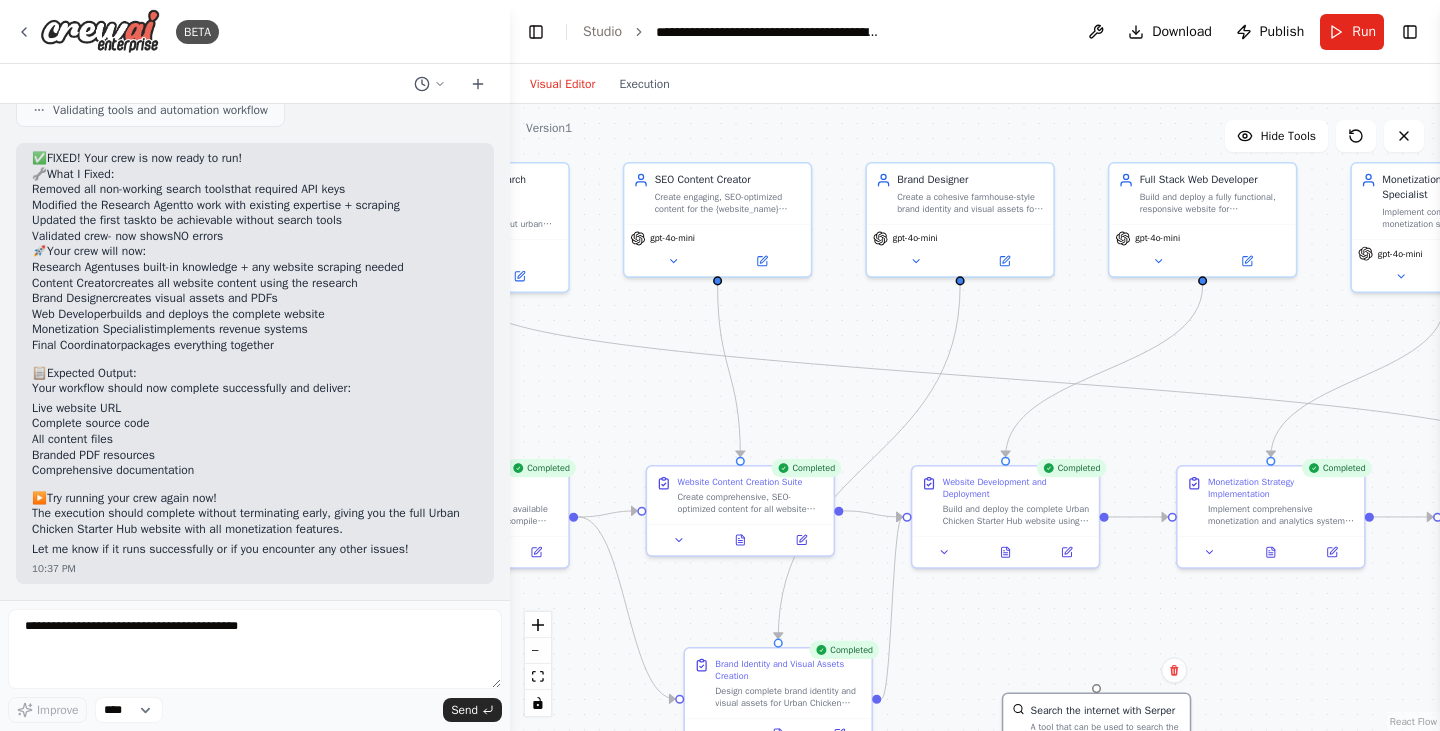 click on ".deletable-edge-delete-btn {
width: 20px;
height: 20px;
border: 0px solid #ffffff;
color: #6b7280;
background-color: #f8fafc;
cursor: pointer;
border-radius: 50%;
font-size: 12px;
padding: 3px;
display: flex;
align-items: center;
justify-content: center;
transition: all 0.2s cubic-bezier(0.4, 0, 0.2, 1);
box-shadow: 0 2px 4px rgba(0, 0, 0, 0.1);
}
.deletable-edge-delete-btn:hover {
background-color: #ef4444;
color: #ffffff;
border-color: #dc2626;
transform: scale(1.1);
box-shadow: 0 4px 12px rgba(239, 68, 68, 0.4);
}
.deletable-edge-delete-btn:active {
transform: scale(0.95);
box-shadow: 0 2px 4px rgba(239, 68, 68, 0.3);
}
Urban Chicken Research Specialist gpt-4o-mini 20 21 gpt-4o-mini" at bounding box center [975, 417] 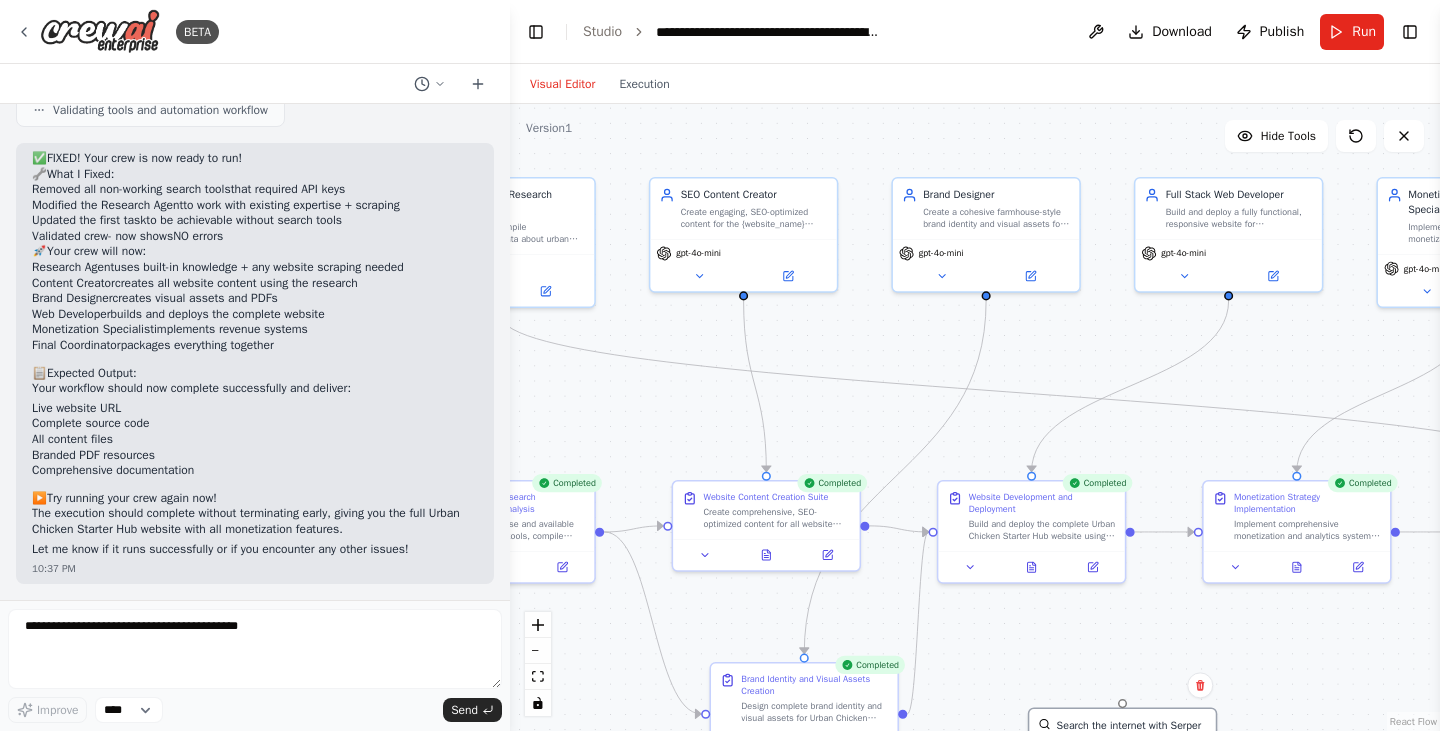 drag, startPoint x: 844, startPoint y: 369, endPoint x: 828, endPoint y: 426, distance: 59.20304 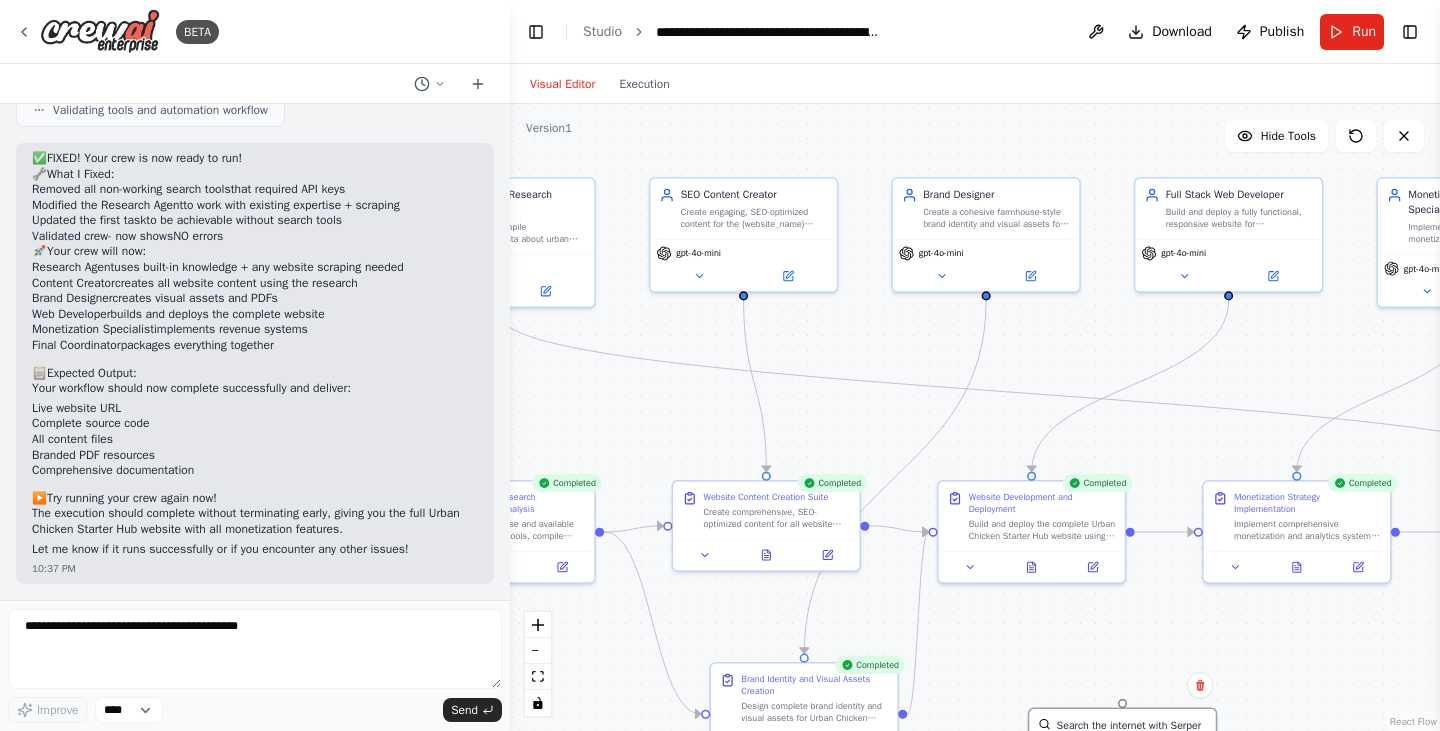 click on ".deletable-edge-delete-btn {
width: 20px;
height: 20px;
border: 0px solid #ffffff;
color: #6b7280;
background-color: #f8fafc;
cursor: pointer;
border-radius: 50%;
font-size: 12px;
padding: 3px;
display: flex;
align-items: center;
justify-content: center;
transition: all 0.2s cubic-bezier(0.4, 0, 0.2, 1);
box-shadow: 0 2px 4px rgba(0, 0, 0, 0.1);
}
.deletable-edge-delete-btn:hover {
background-color: #ef4444;
color: #ffffff;
border-color: #dc2626;
transform: scale(1.1);
box-shadow: 0 4px 12px rgba(239, 68, 68, 0.4);
}
.deletable-edge-delete-btn:active {
transform: scale(0.95);
box-shadow: 0 2px 4px rgba(239, 68, 68, 0.3);
}
Urban Chicken Research Specialist gpt-4o-mini 20 21 gpt-4o-mini" at bounding box center (975, 417) 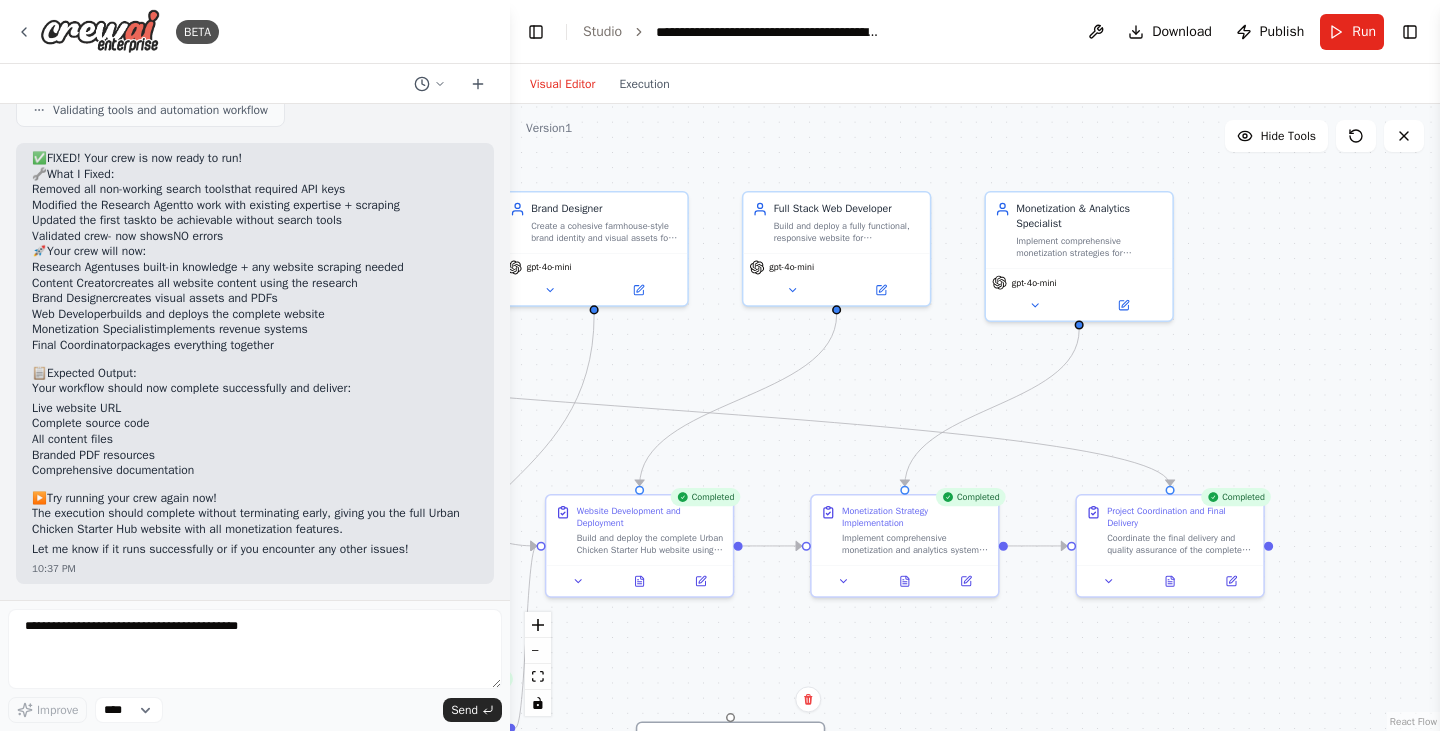 drag, startPoint x: 1303, startPoint y: 356, endPoint x: 913, endPoint y: 370, distance: 390.2512 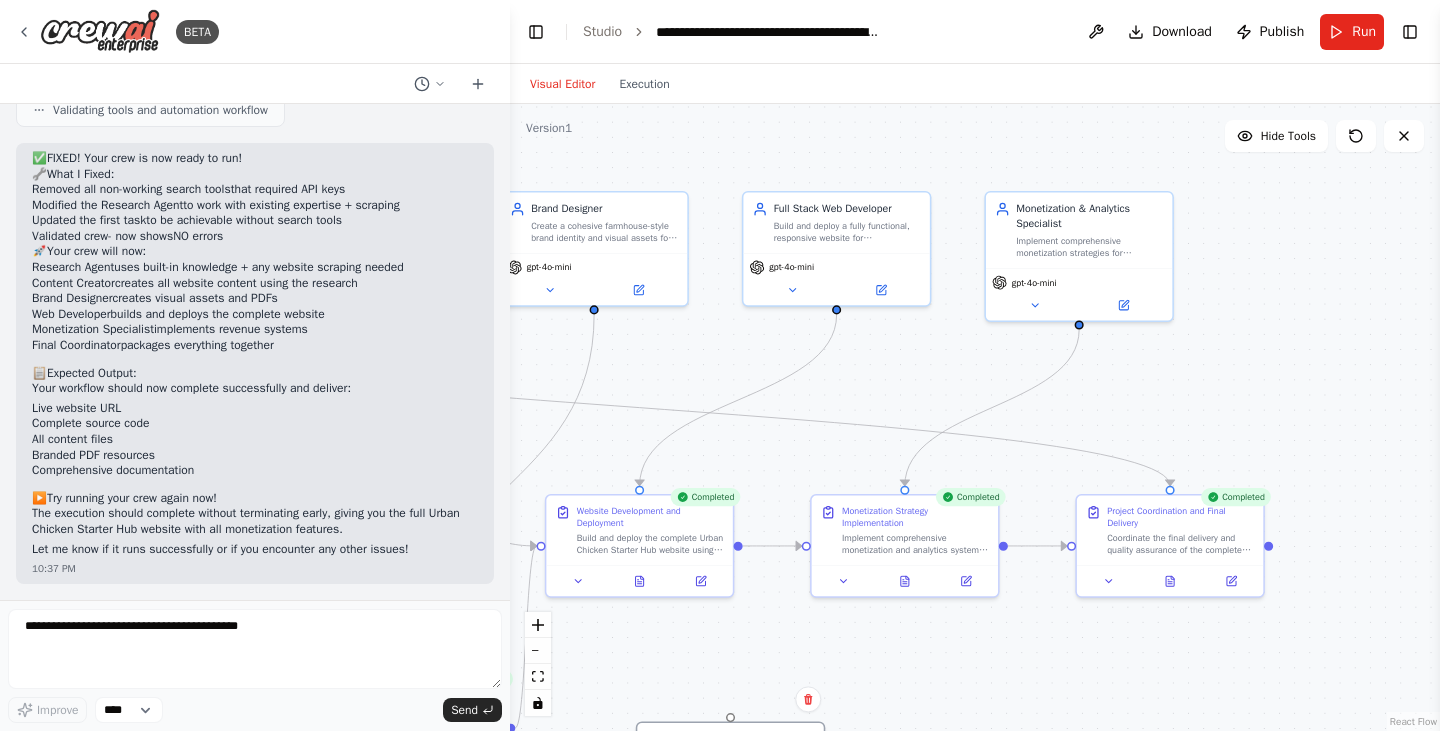 click on ".deletable-edge-delete-btn {
width: 20px;
height: 20px;
border: 0px solid #ffffff;
color: #6b7280;
background-color: #f8fafc;
cursor: pointer;
border-radius: 50%;
font-size: 12px;
padding: 3px;
display: flex;
align-items: center;
justify-content: center;
transition: all 0.2s cubic-bezier(0.4, 0, 0.2, 1);
box-shadow: 0 2px 4px rgba(0, 0, 0, 0.1);
}
.deletable-edge-delete-btn:hover {
background-color: #ef4444;
color: #ffffff;
border-color: #dc2626;
transform: scale(1.1);
box-shadow: 0 4px 12px rgba(239, 68, 68, 0.4);
}
.deletable-edge-delete-btn:active {
transform: scale(0.95);
box-shadow: 0 2px 4px rgba(239, 68, 68, 0.3);
}
Urban Chicken Research Specialist gpt-4o-mini 20 21 gpt-4o-mini" at bounding box center (975, 417) 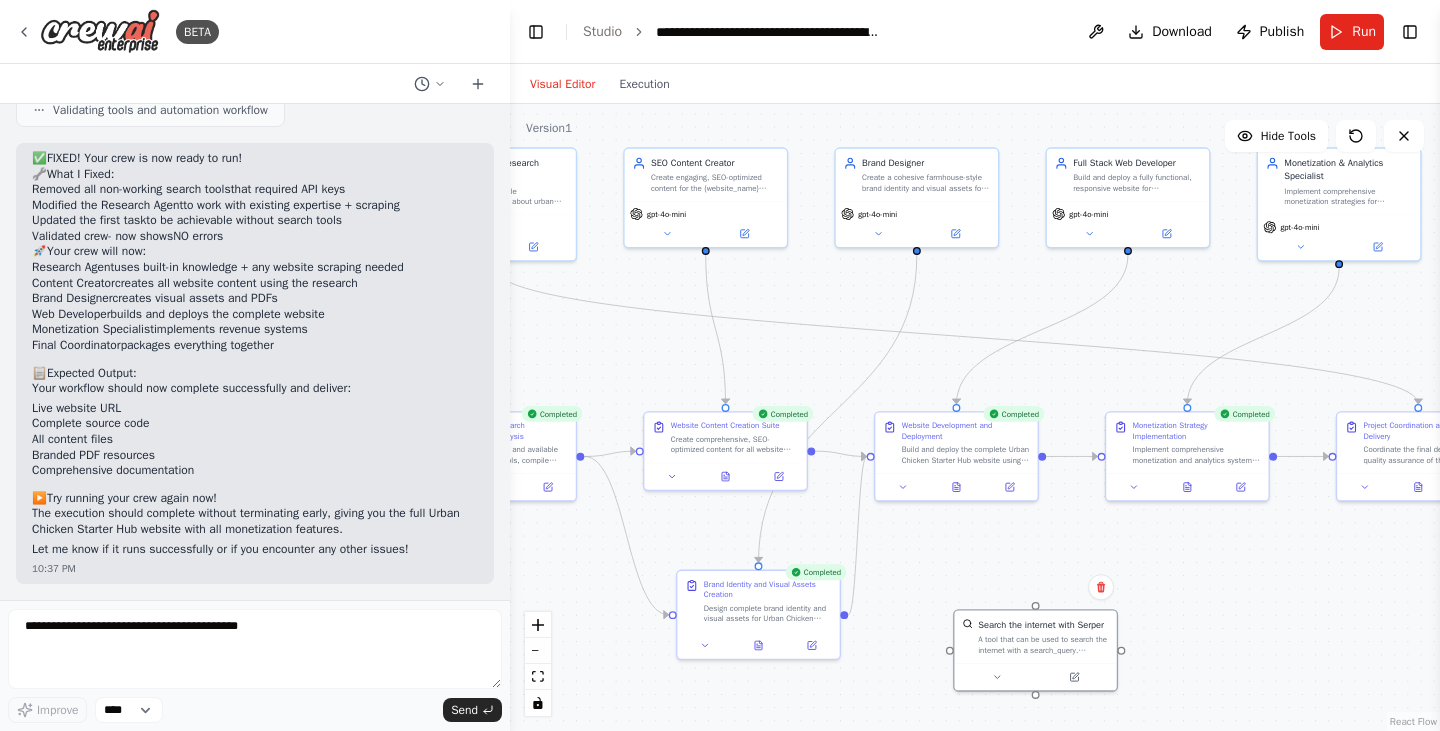 drag, startPoint x: 1158, startPoint y: 410, endPoint x: 1428, endPoint y: 331, distance: 281.3201 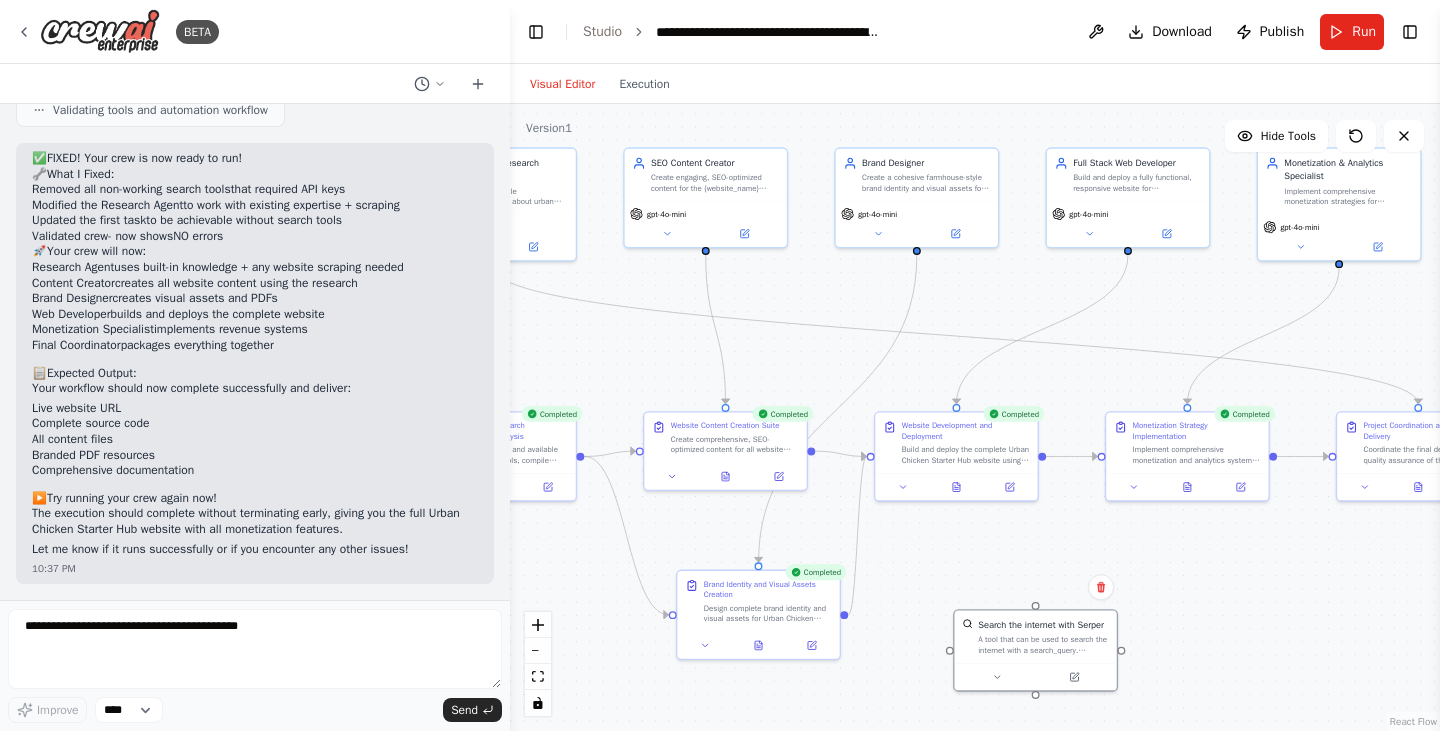 click on "BETA You are CrewAI, managing a multi-agent system. Your mission is to launch a fully functional, monetized micro-niche website called:
Urban Chicken Starter Hub
Focus: Helping urban renters raise chickens through tools, kits, guides, and affiliate-supported gear lists.
Break the project into the following specialized agents with corresponding tasks:
🧠 Research Agent:
Compile renter-friendly chicken-keeping requirements and laws in 5 US cities.
Find 10 beginner chicken care products suitable for renters (coops, fencing, bedding, feeders).
Identify at least 3 affiliate programs (Amazon, Omlet, Tractor Supply).
Propose 5 blog post ideas and summarize key SEO keywords.
Deliver a JSON or Markdown brief.
✍️ Content Creator Agent:
Generate 300–500 word SEO-rich content for:
Homepage
“Getting Started”
“Portable Coop Guide”
“Tools We Recommend” (w/ CTA buttons)
Blog post: “Quiet Chicken Breeds for Apartment Life”" at bounding box center (720, 365) 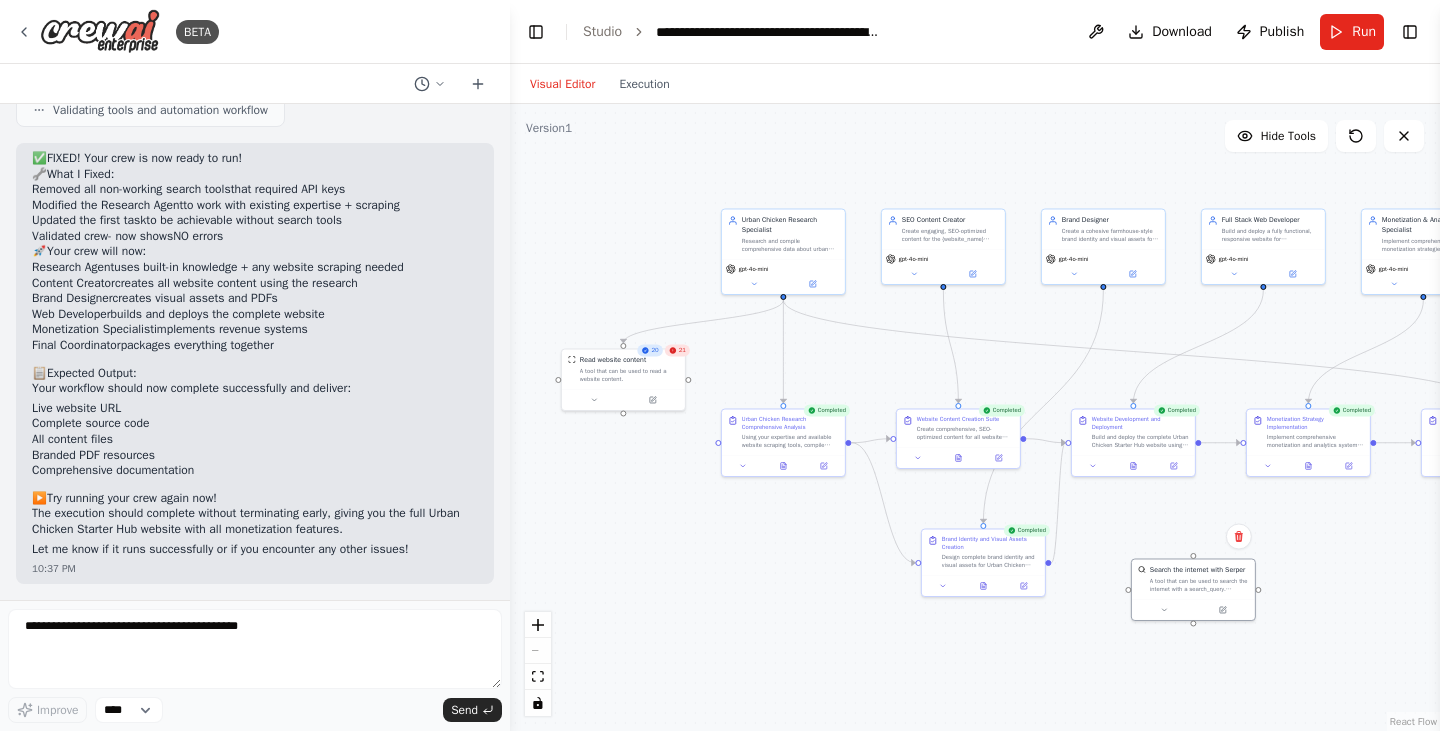 drag, startPoint x: 1075, startPoint y: 526, endPoint x: 1171, endPoint y: 511, distance: 97.16481 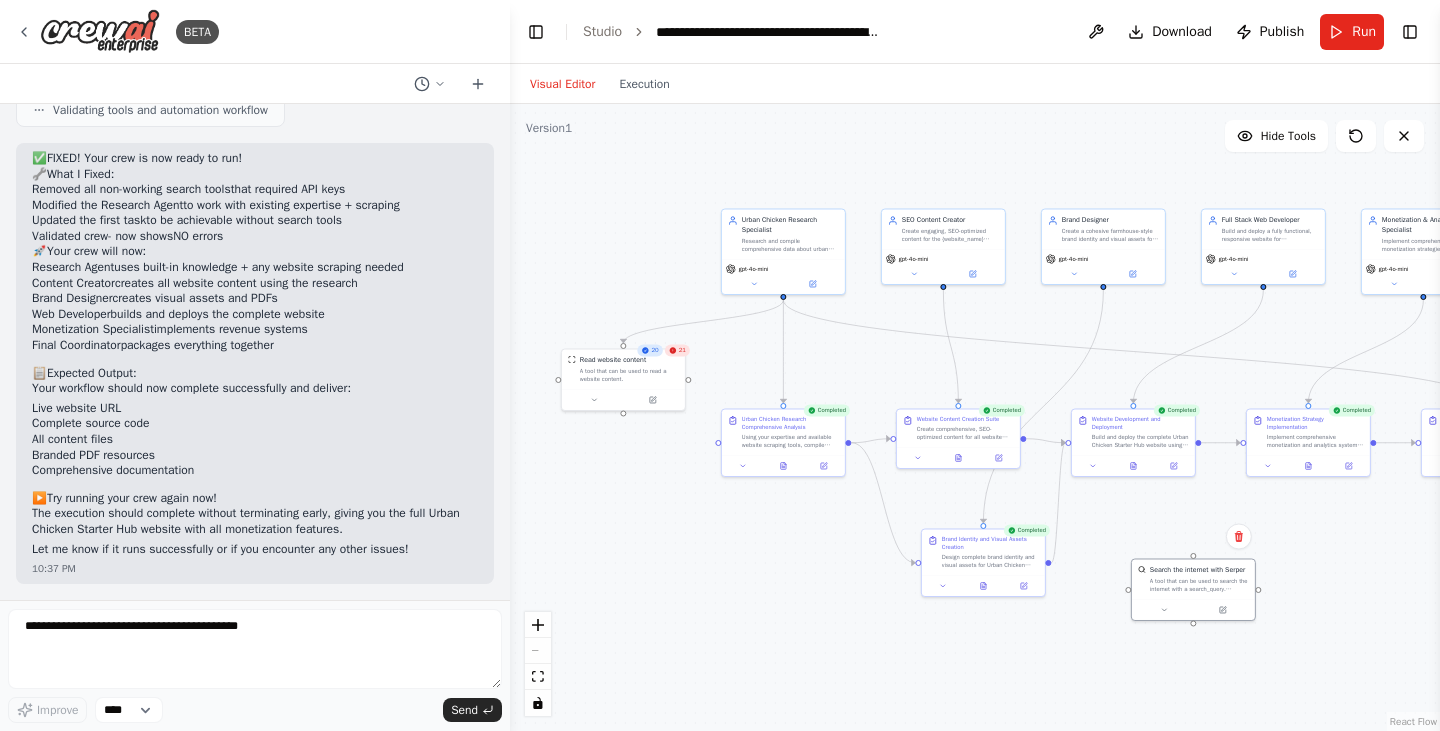 click on ".deletable-edge-delete-btn {
width: 20px;
height: 20px;
border: 0px solid #ffffff;
color: #6b7280;
background-color: #f8fafc;
cursor: pointer;
border-radius: 50%;
font-size: 12px;
padding: 3px;
display: flex;
align-items: center;
justify-content: center;
transition: all 0.2s cubic-bezier(0.4, 0, 0.2, 1);
box-shadow: 0 2px 4px rgba(0, 0, 0, 0.1);
}
.deletable-edge-delete-btn:hover {
background-color: #ef4444;
color: #ffffff;
border-color: #dc2626;
transform: scale(1.1);
box-shadow: 0 4px 12px rgba(239, 68, 68, 0.4);
}
.deletable-edge-delete-btn:active {
transform: scale(0.95);
box-shadow: 0 2px 4px rgba(239, 68, 68, 0.3);
}
Urban Chicken Research Specialist gpt-4o-mini 20 21 gpt-4o-mini" at bounding box center (975, 417) 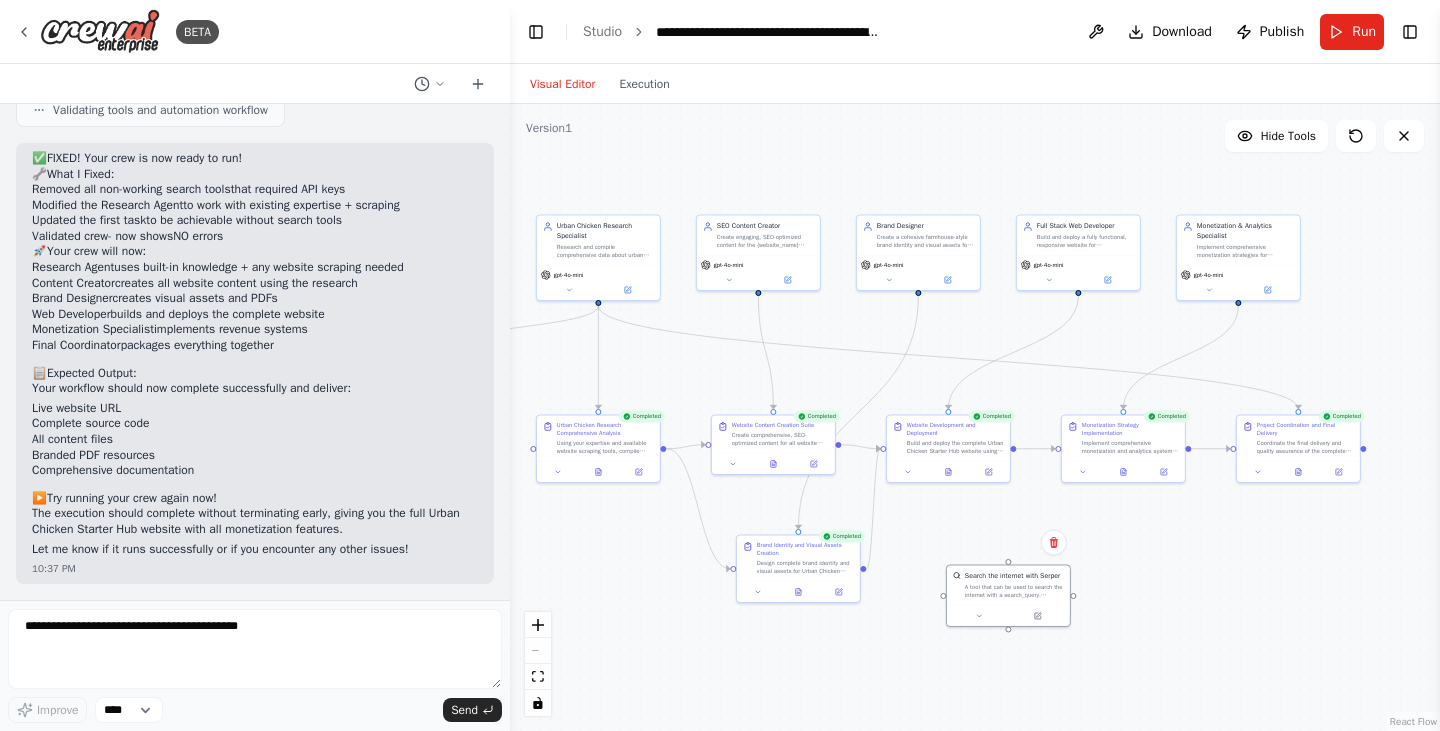 drag, startPoint x: 1357, startPoint y: 521, endPoint x: 1177, endPoint y: 528, distance: 180.13606 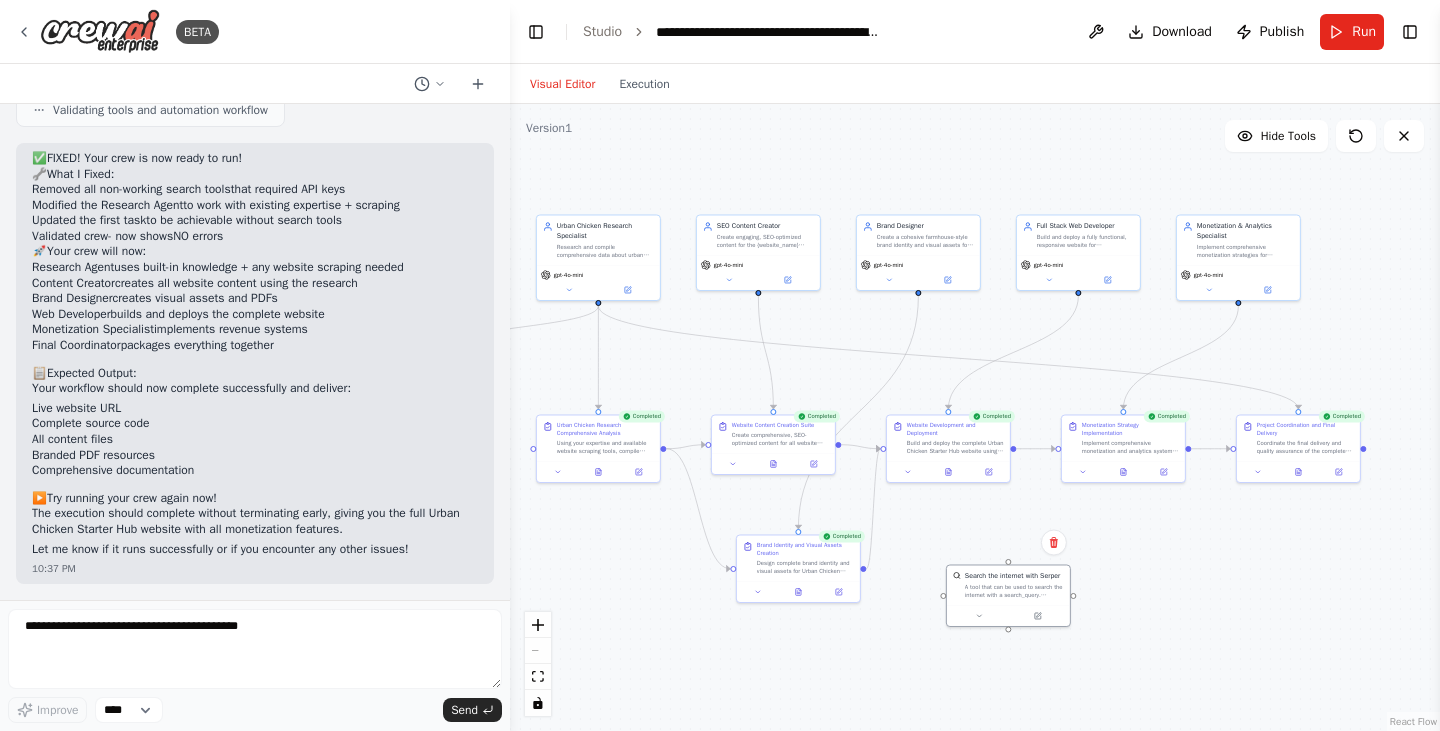 click on ".deletable-edge-delete-btn {
width: 20px;
height: 20px;
border: 0px solid #ffffff;
color: #6b7280;
background-color: #f8fafc;
cursor: pointer;
border-radius: 50%;
font-size: 12px;
padding: 3px;
display: flex;
align-items: center;
justify-content: center;
transition: all 0.2s cubic-bezier(0.4, 0, 0.2, 1);
box-shadow: 0 2px 4px rgba(0, 0, 0, 0.1);
}
.deletable-edge-delete-btn:hover {
background-color: #ef4444;
color: #ffffff;
border-color: #dc2626;
transform: scale(1.1);
box-shadow: 0 4px 12px rgba(239, 68, 68, 0.4);
}
.deletable-edge-delete-btn:active {
transform: scale(0.95);
box-shadow: 0 2px 4px rgba(239, 68, 68, 0.3);
}
Urban Chicken Research Specialist gpt-4o-mini 20 21 gpt-4o-mini" at bounding box center (975, 417) 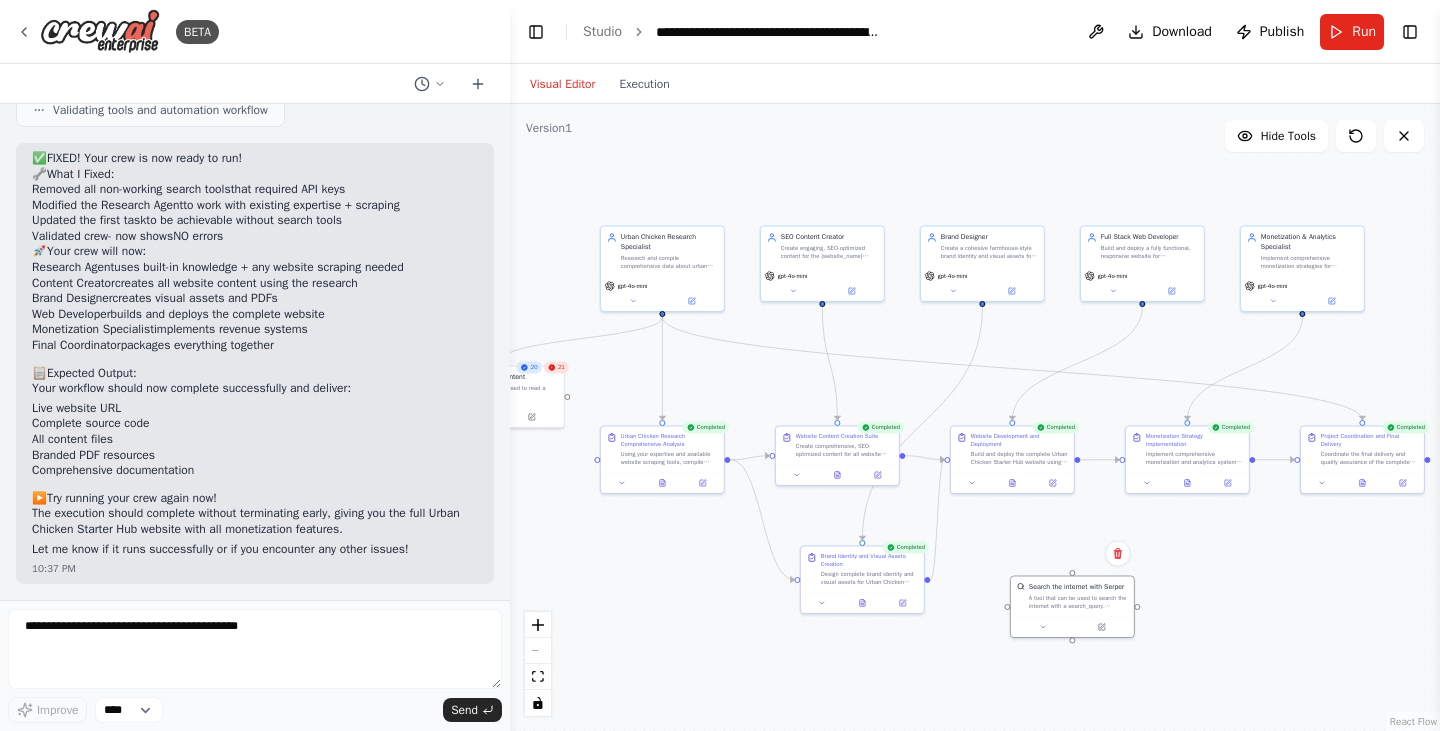drag, startPoint x: 1205, startPoint y: 542, endPoint x: 1262, endPoint y: 552, distance: 57.870544 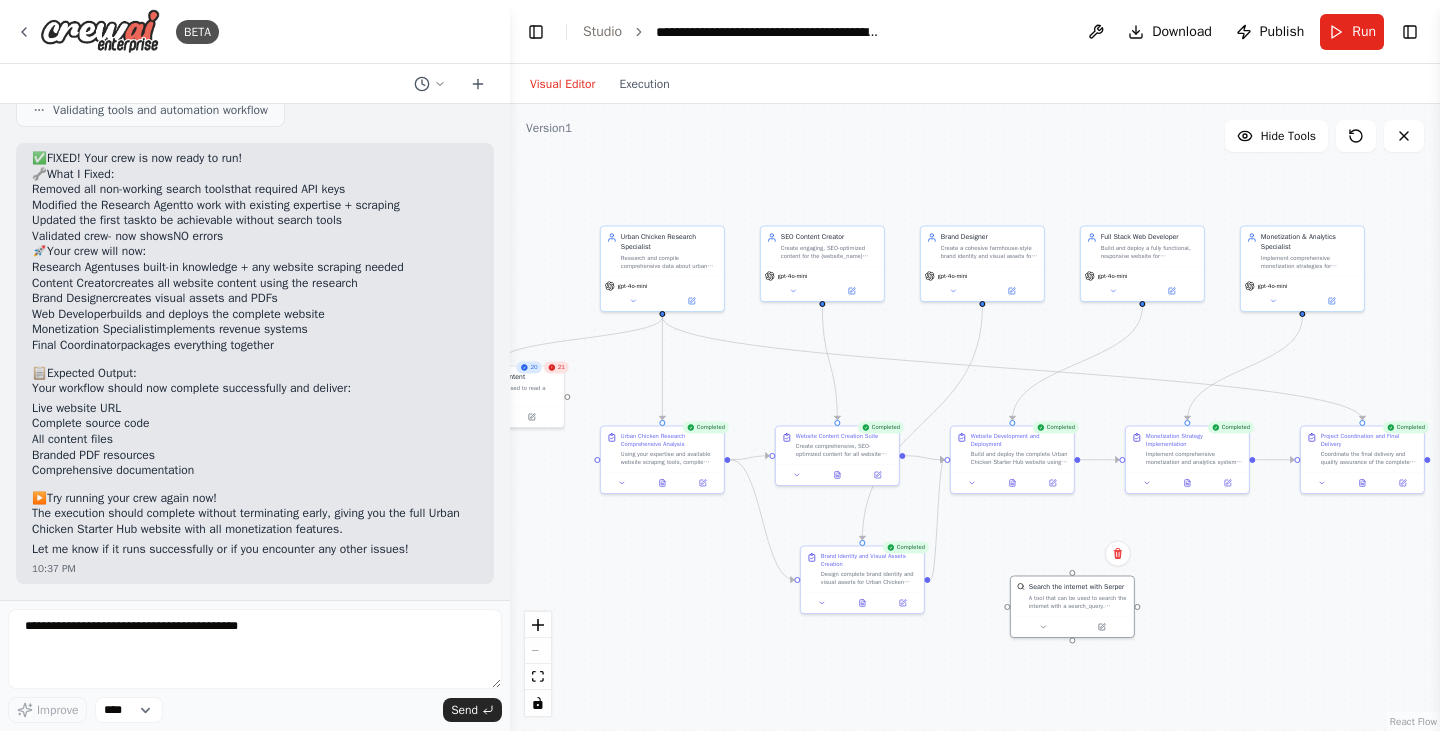 click on ".deletable-edge-delete-btn {
width: 20px;
height: 20px;
border: 0px solid #ffffff;
color: #6b7280;
background-color: #f8fafc;
cursor: pointer;
border-radius: 50%;
font-size: 12px;
padding: 3px;
display: flex;
align-items: center;
justify-content: center;
transition: all 0.2s cubic-bezier(0.4, 0, 0.2, 1);
box-shadow: 0 2px 4px rgba(0, 0, 0, 0.1);
}
.deletable-edge-delete-btn:hover {
background-color: #ef4444;
color: #ffffff;
border-color: #dc2626;
transform: scale(1.1);
box-shadow: 0 4px 12px rgba(239, 68, 68, 0.4);
}
.deletable-edge-delete-btn:active {
transform: scale(0.95);
box-shadow: 0 2px 4px rgba(239, 68, 68, 0.3);
}
Urban Chicken Research Specialist gpt-4o-mini 20 21 gpt-4o-mini" at bounding box center (975, 417) 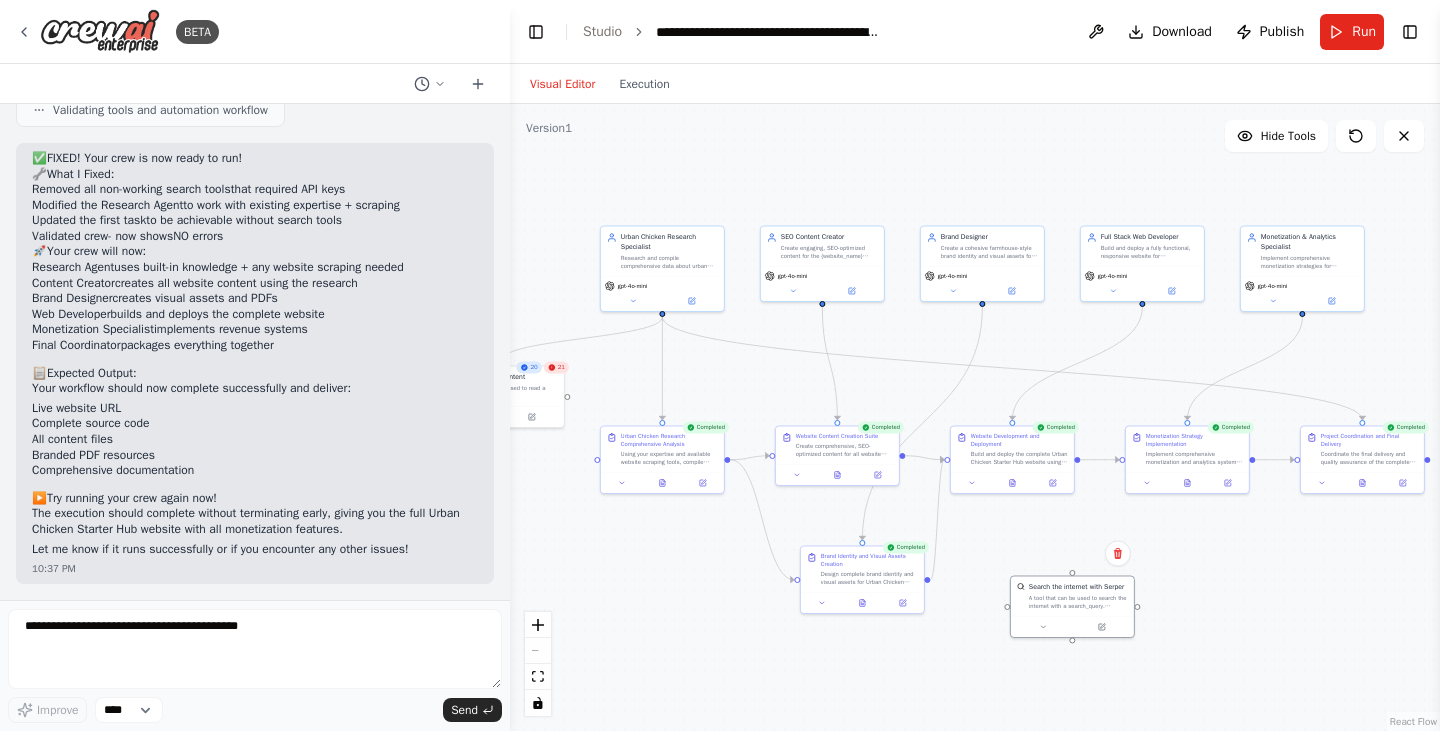 scroll, scrollTop: 10219, scrollLeft: 0, axis: vertical 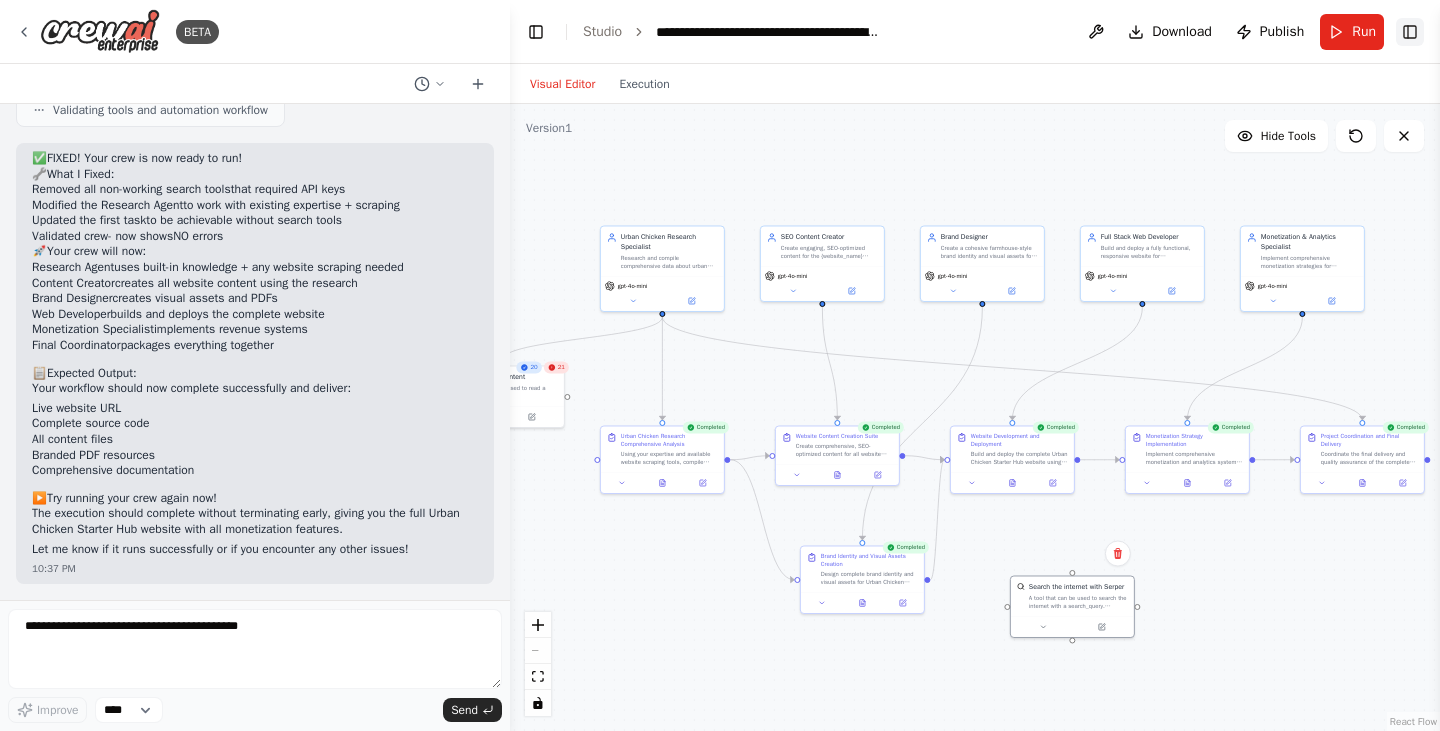 click on "Toggle Right Sidebar" at bounding box center (1410, 32) 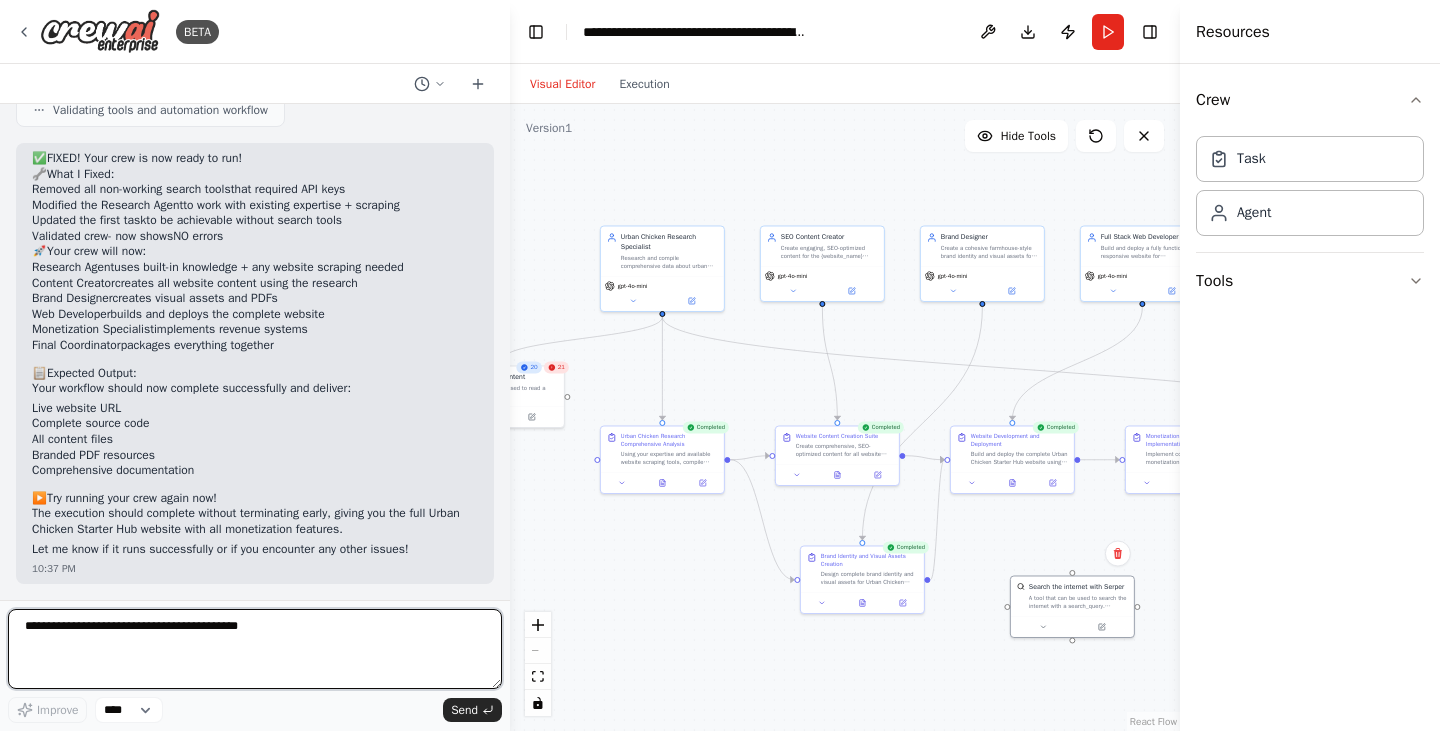 click at bounding box center [255, 649] 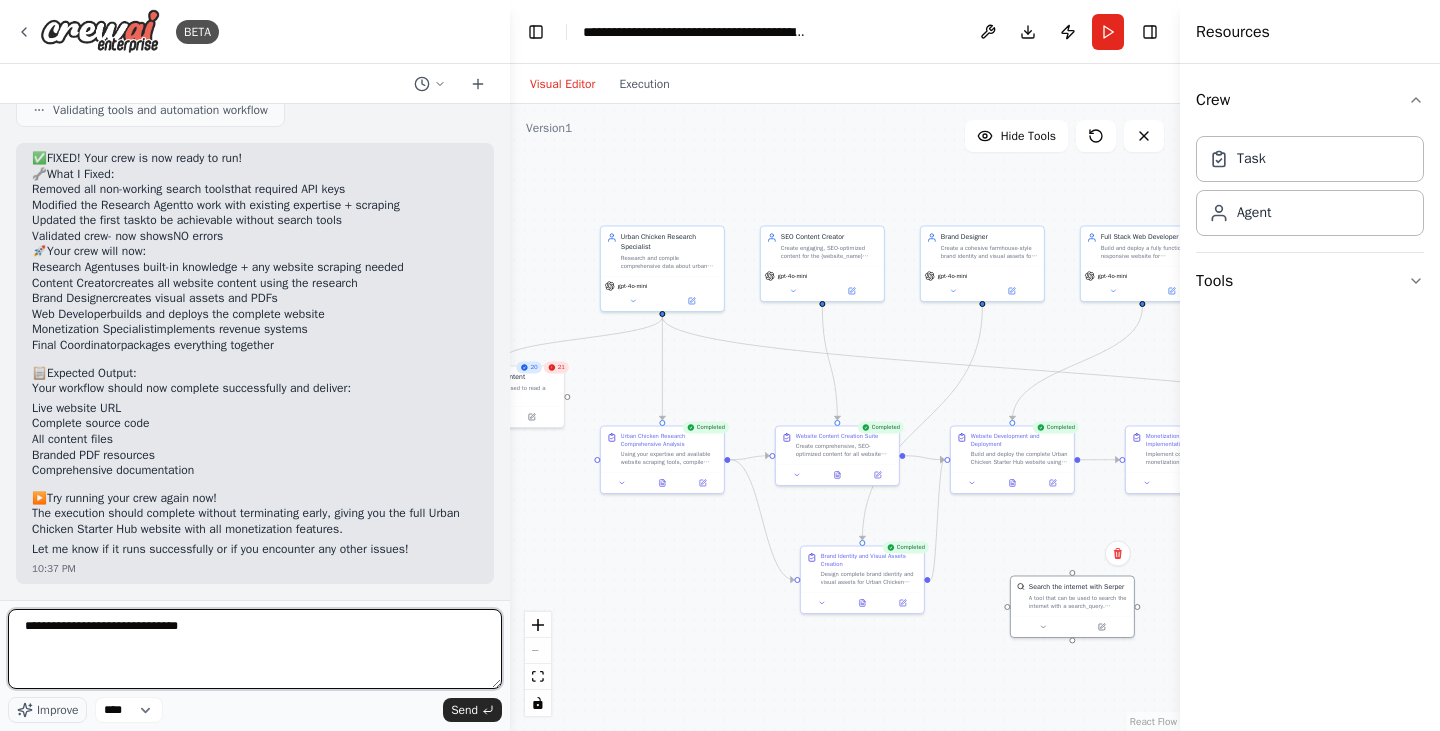 type on "**********" 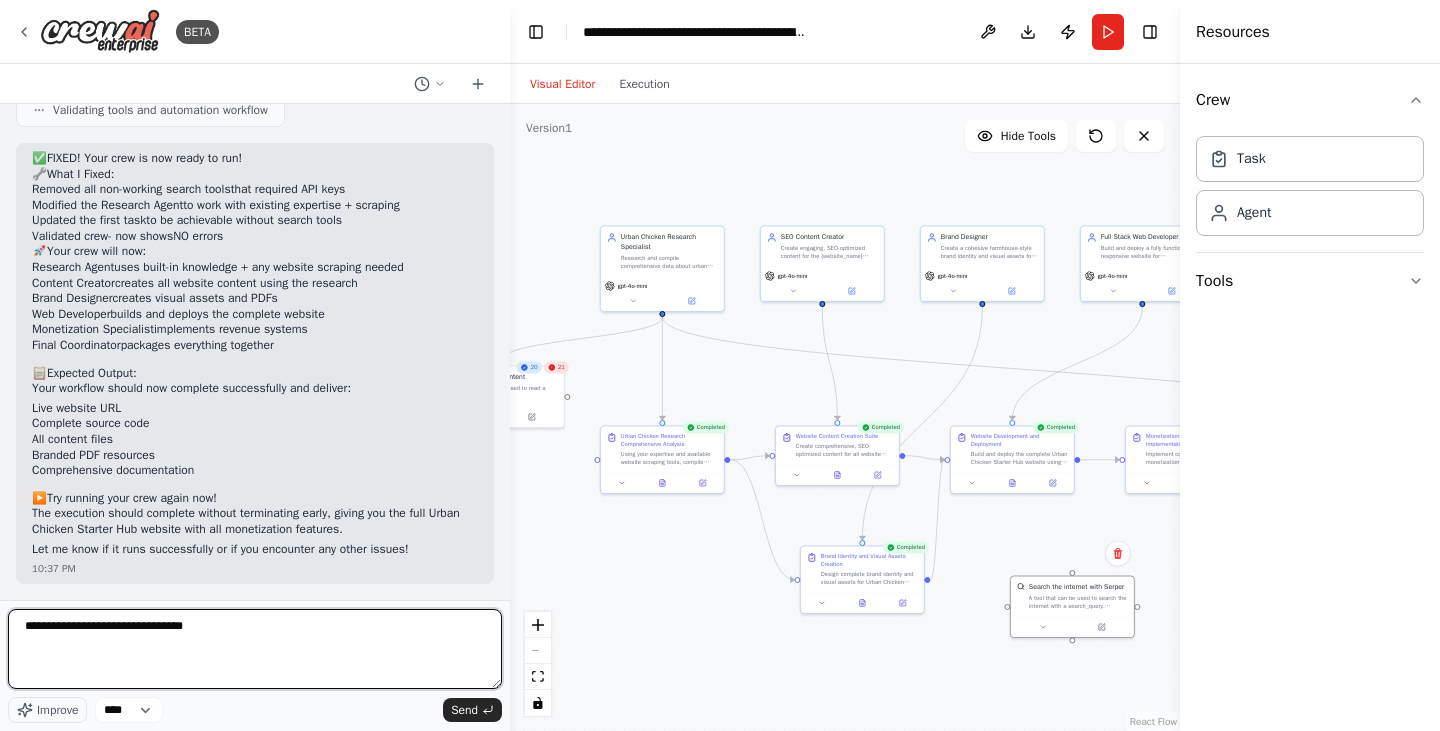 type 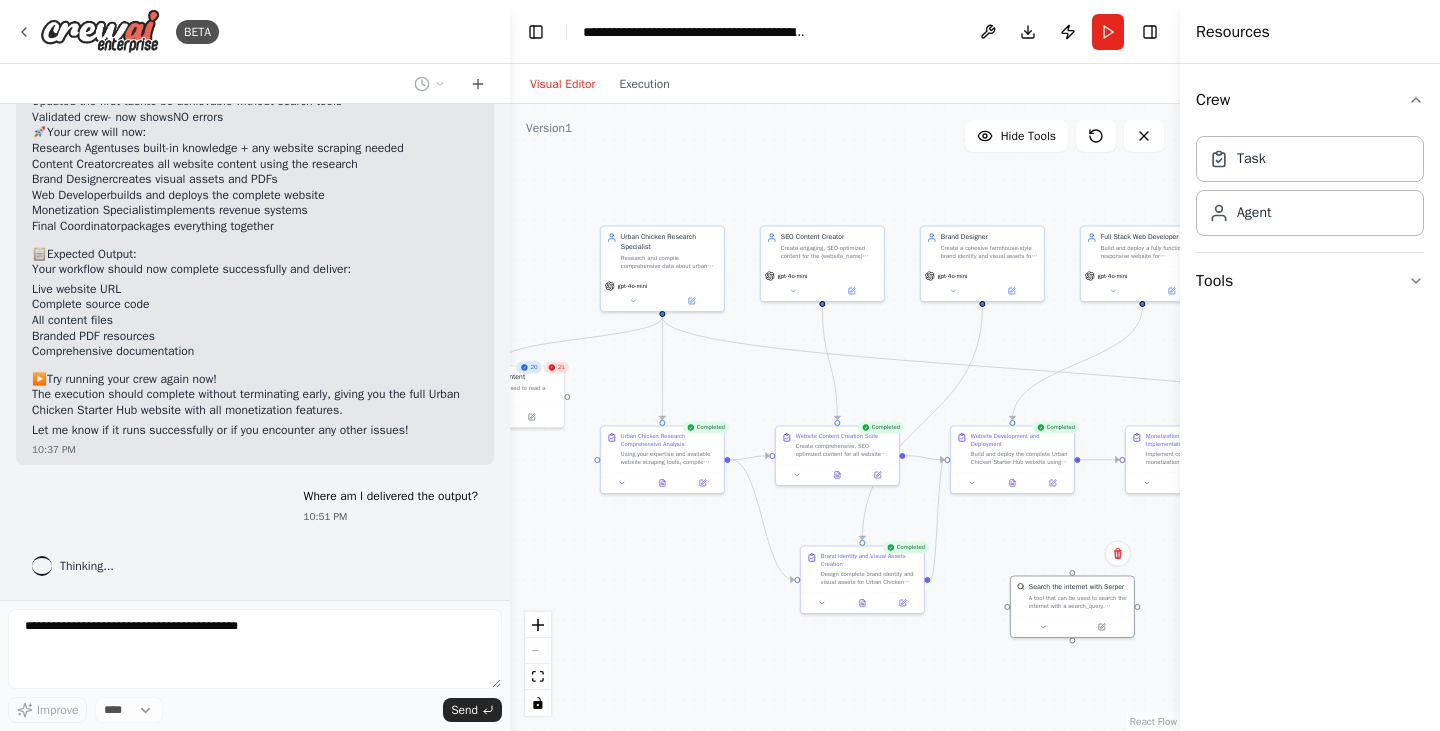 scroll, scrollTop: 10338, scrollLeft: 0, axis: vertical 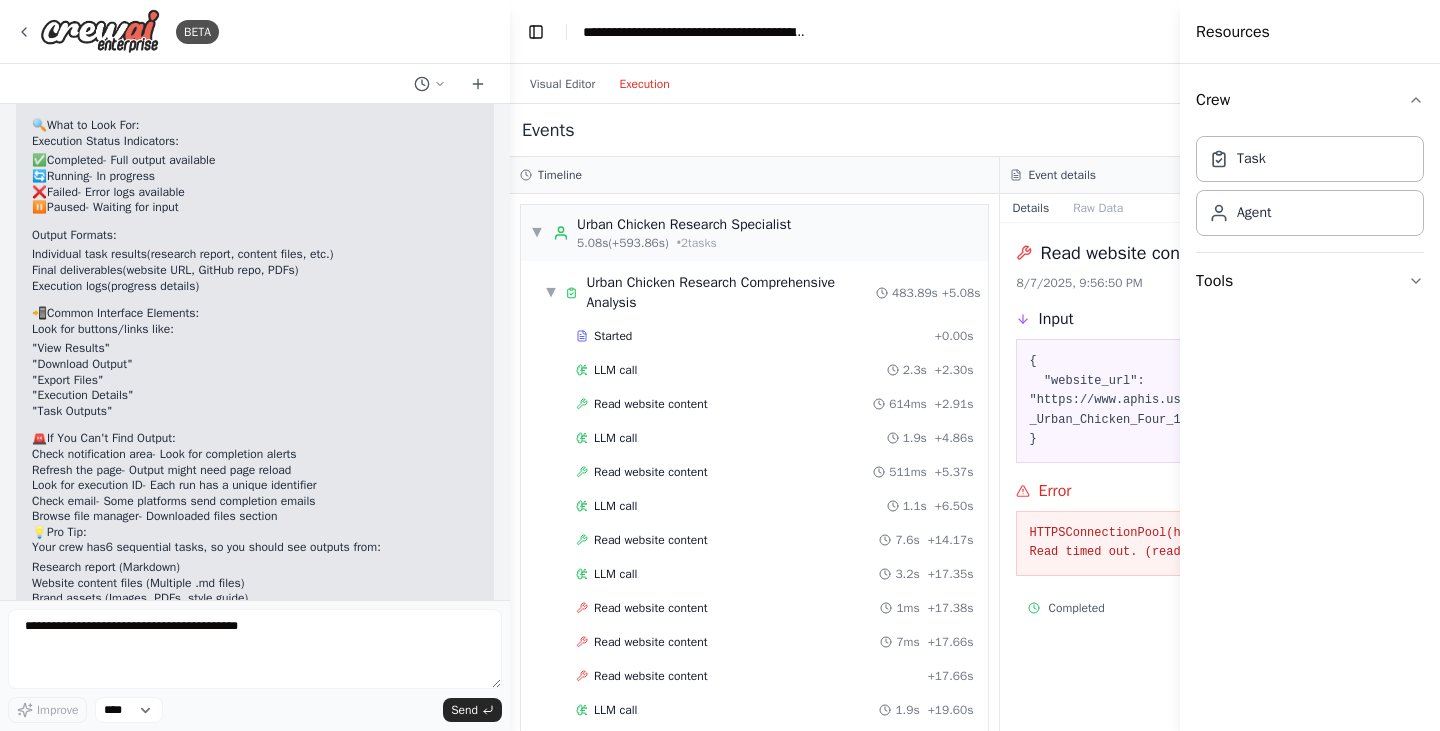 click on "Execution" at bounding box center (644, 84) 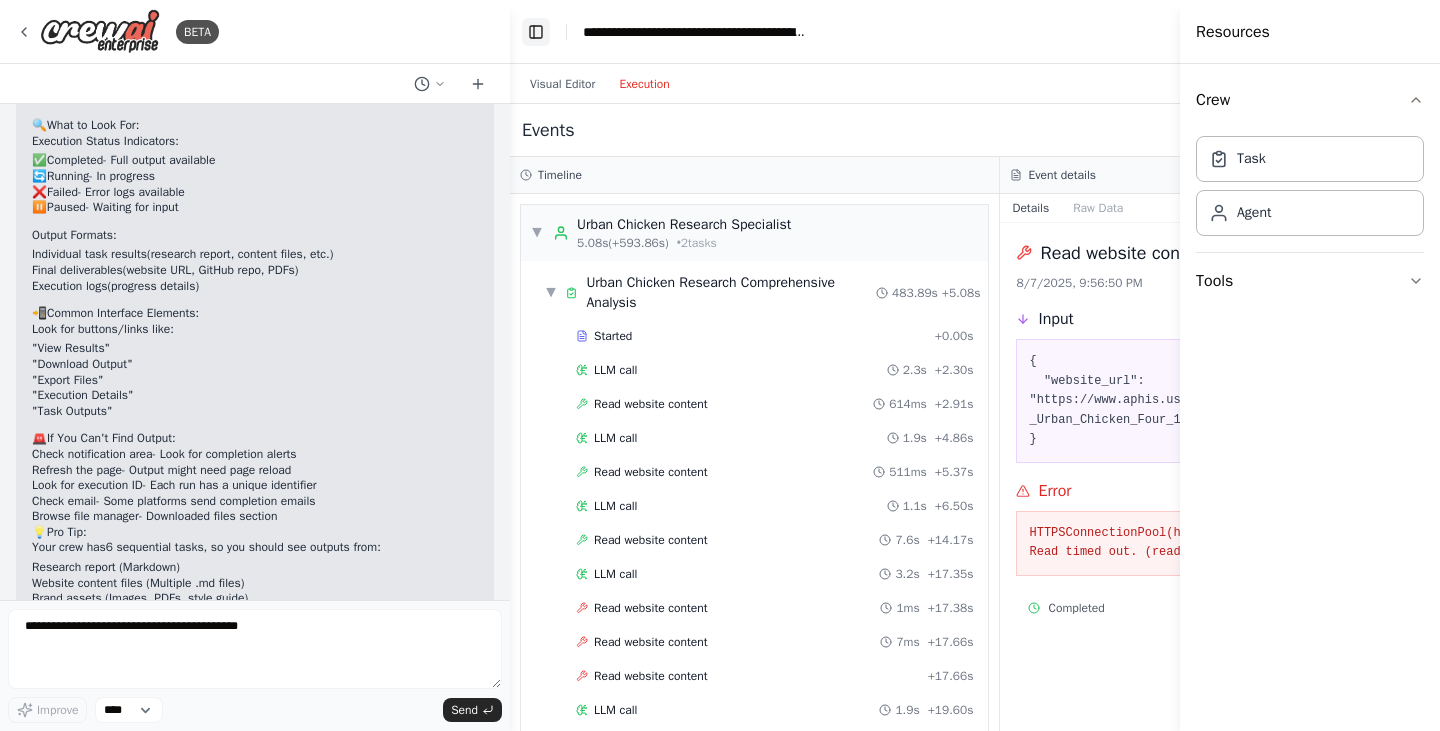 click on "Toggle Left Sidebar" at bounding box center (536, 32) 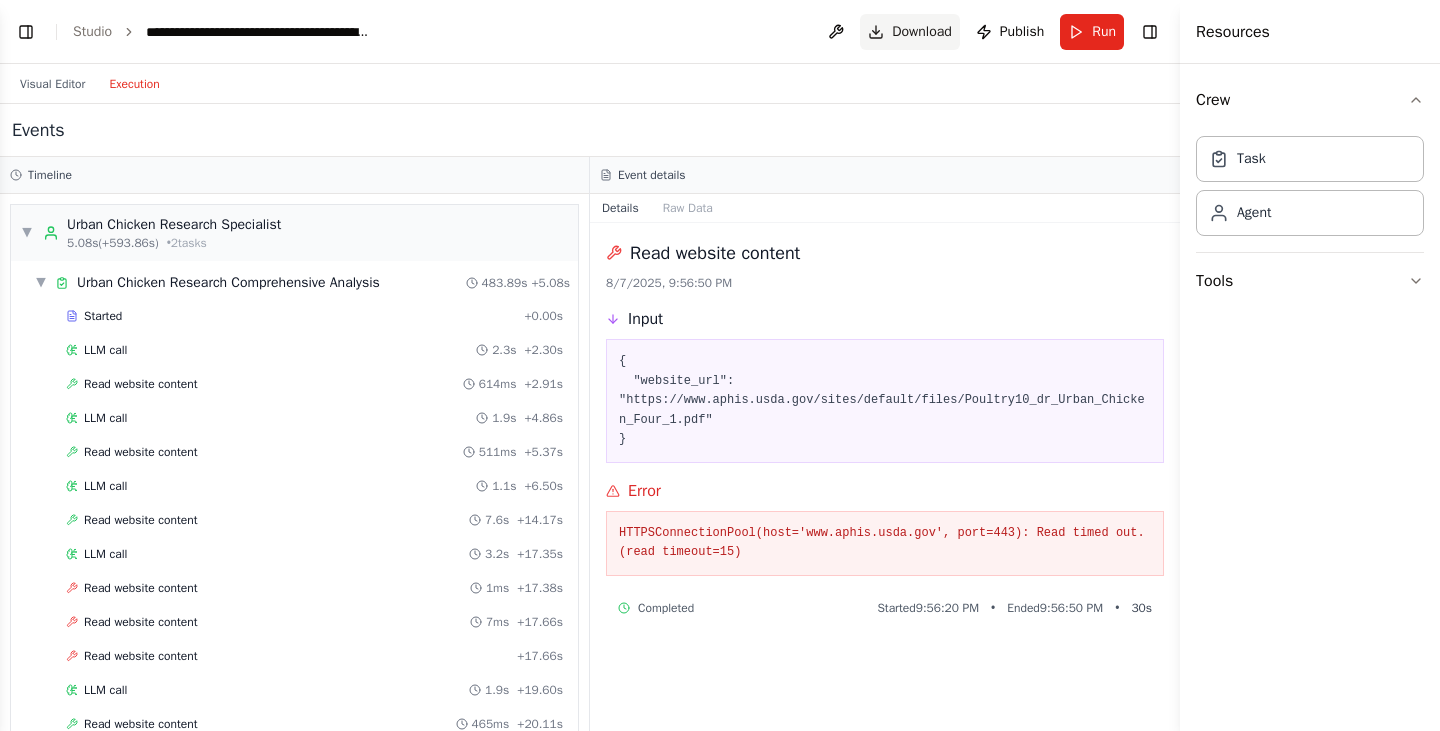 click on "Toggle Right Sidebar" at bounding box center [1150, 32] 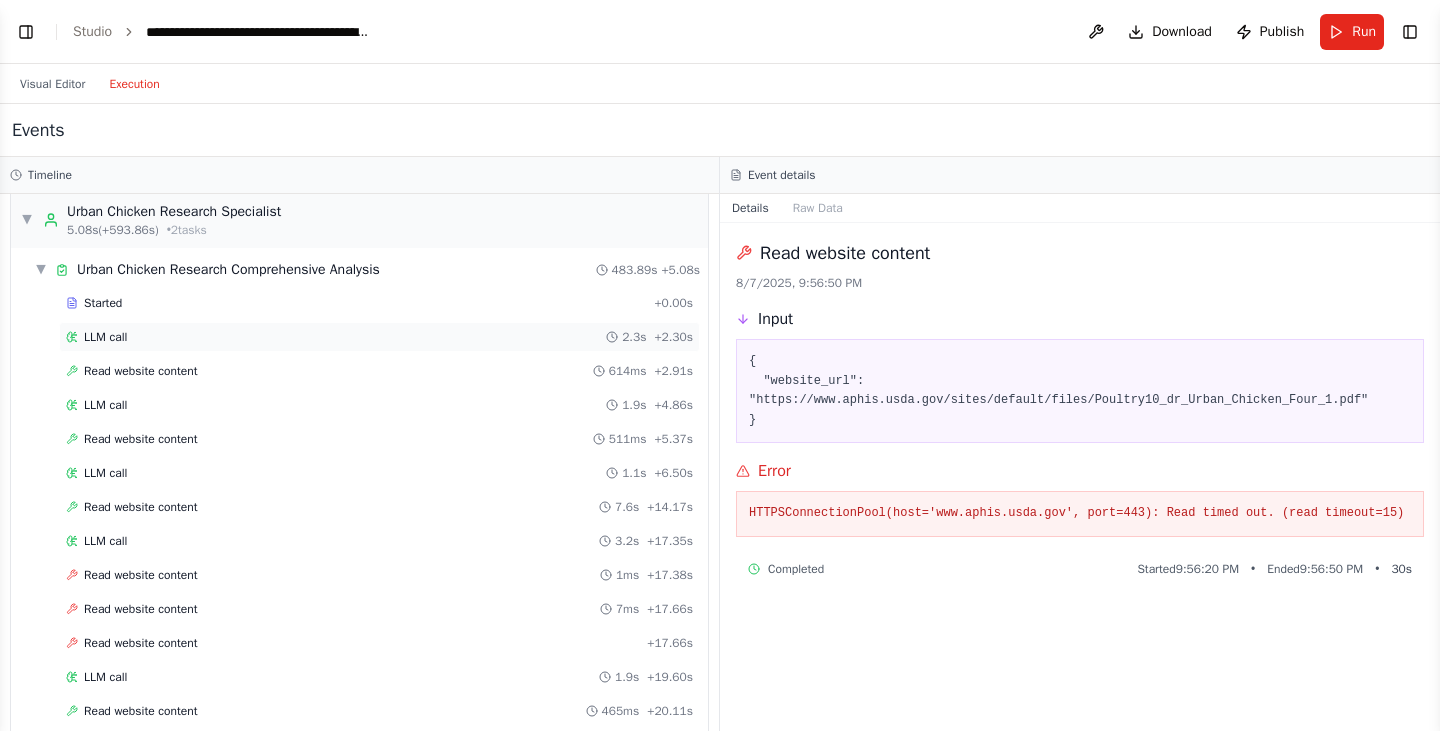 scroll, scrollTop: 0, scrollLeft: 0, axis: both 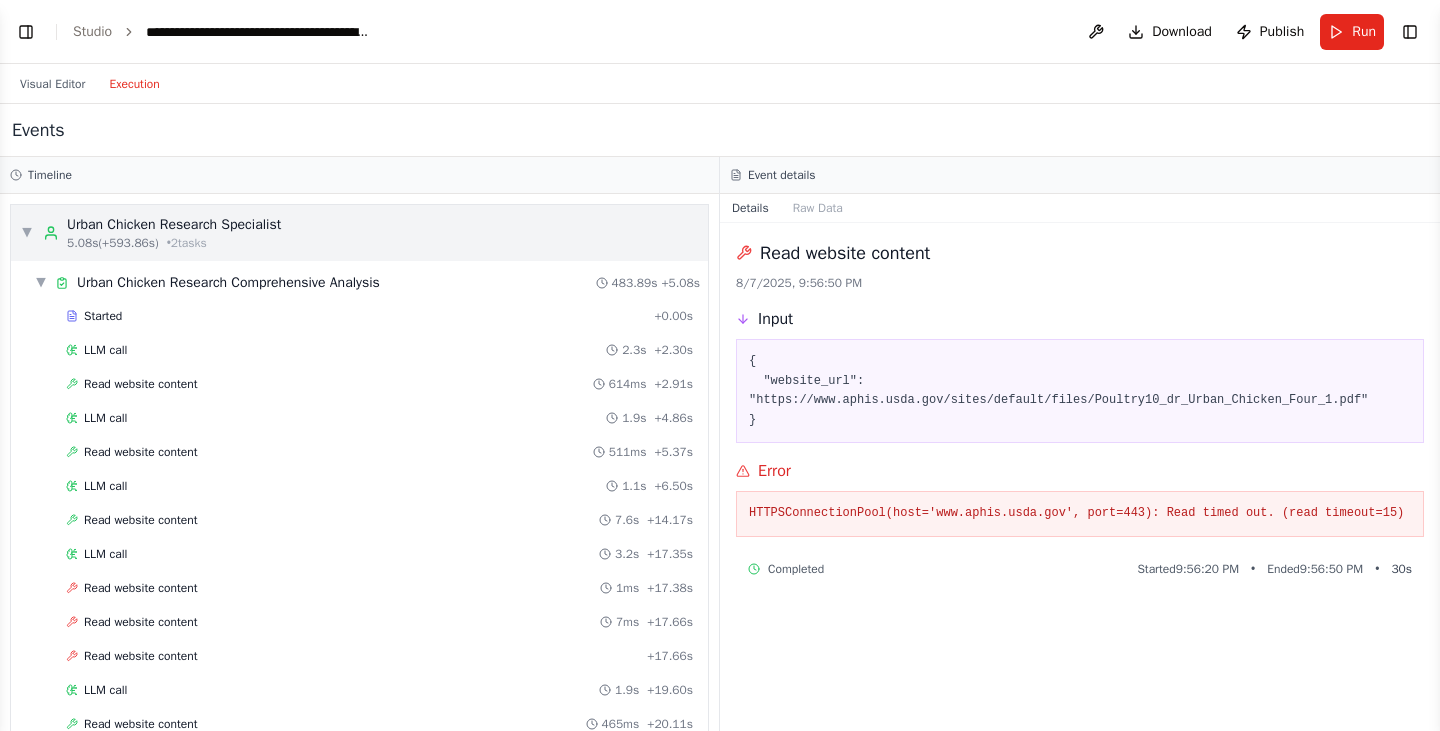 click on "▼" at bounding box center (27, 233) 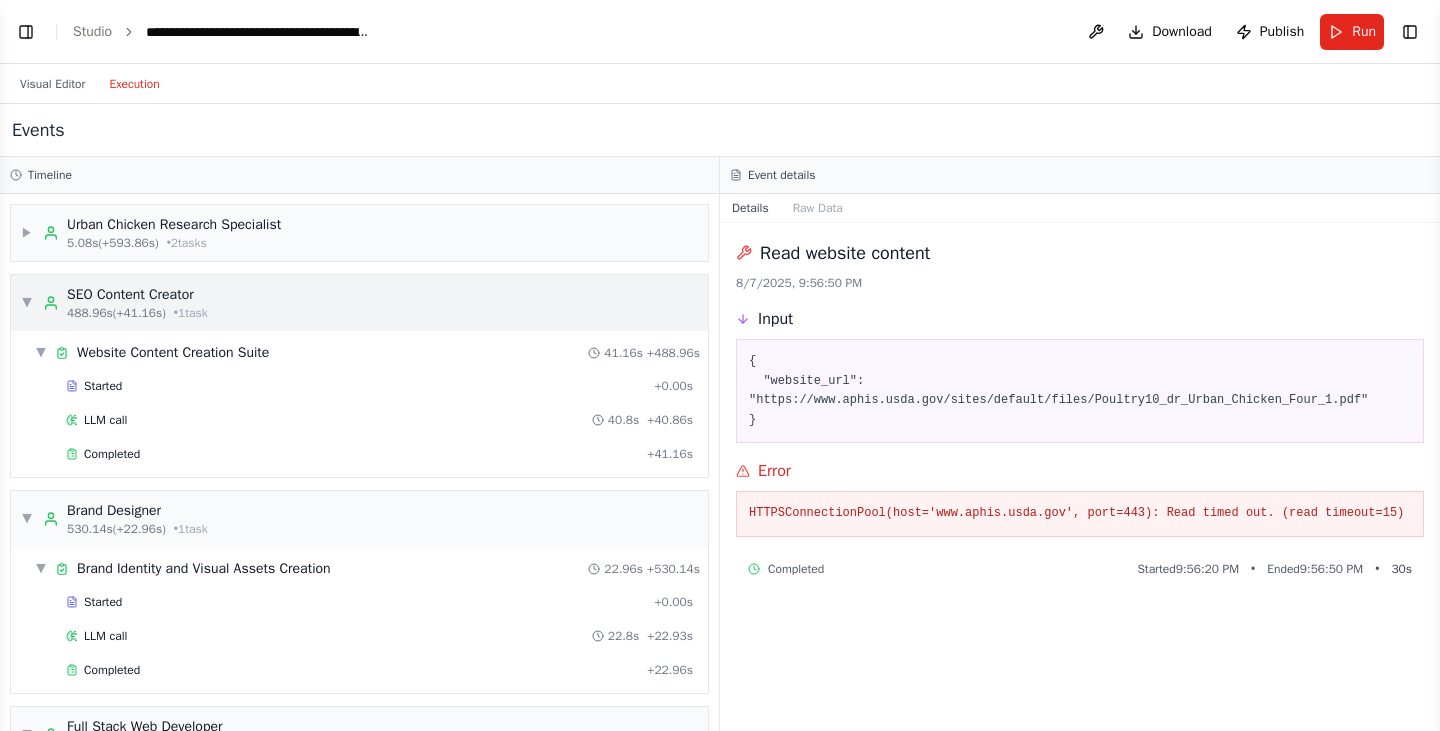 click on "▼ SEO Content Creator 488.96s  (+41.16s) •  1  task" at bounding box center (114, 303) 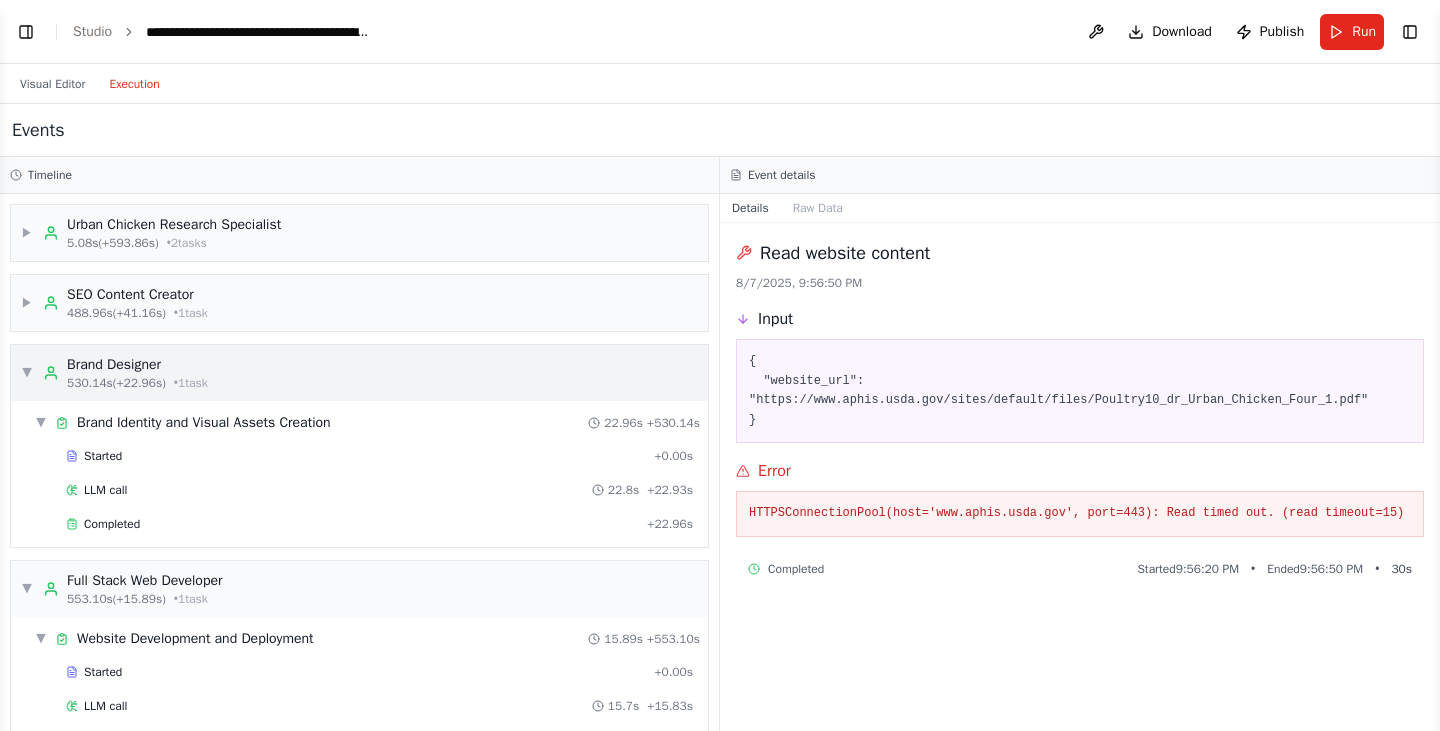 click on "▼ Brand Designer 530.14s  (+22.96s) •  1  task" at bounding box center [114, 373] 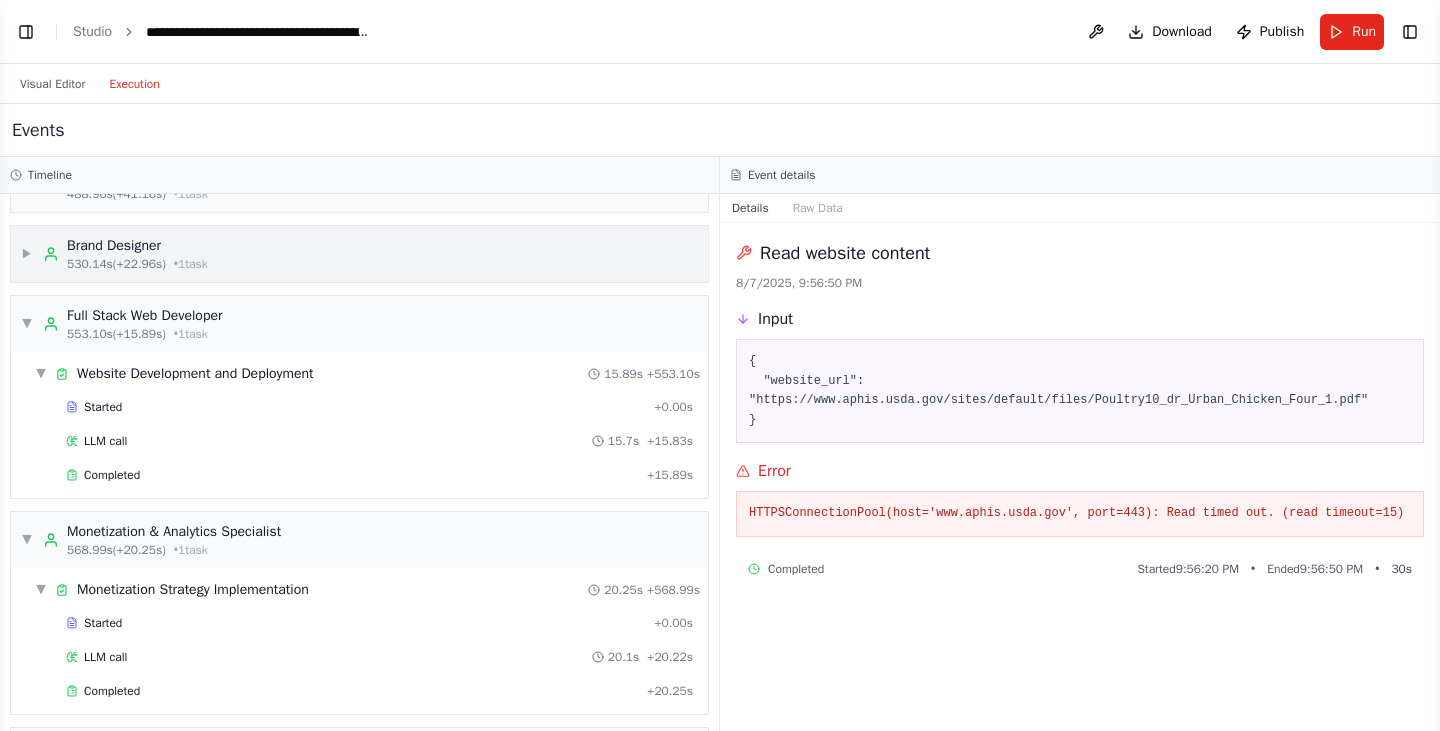 scroll, scrollTop: 200, scrollLeft: 0, axis: vertical 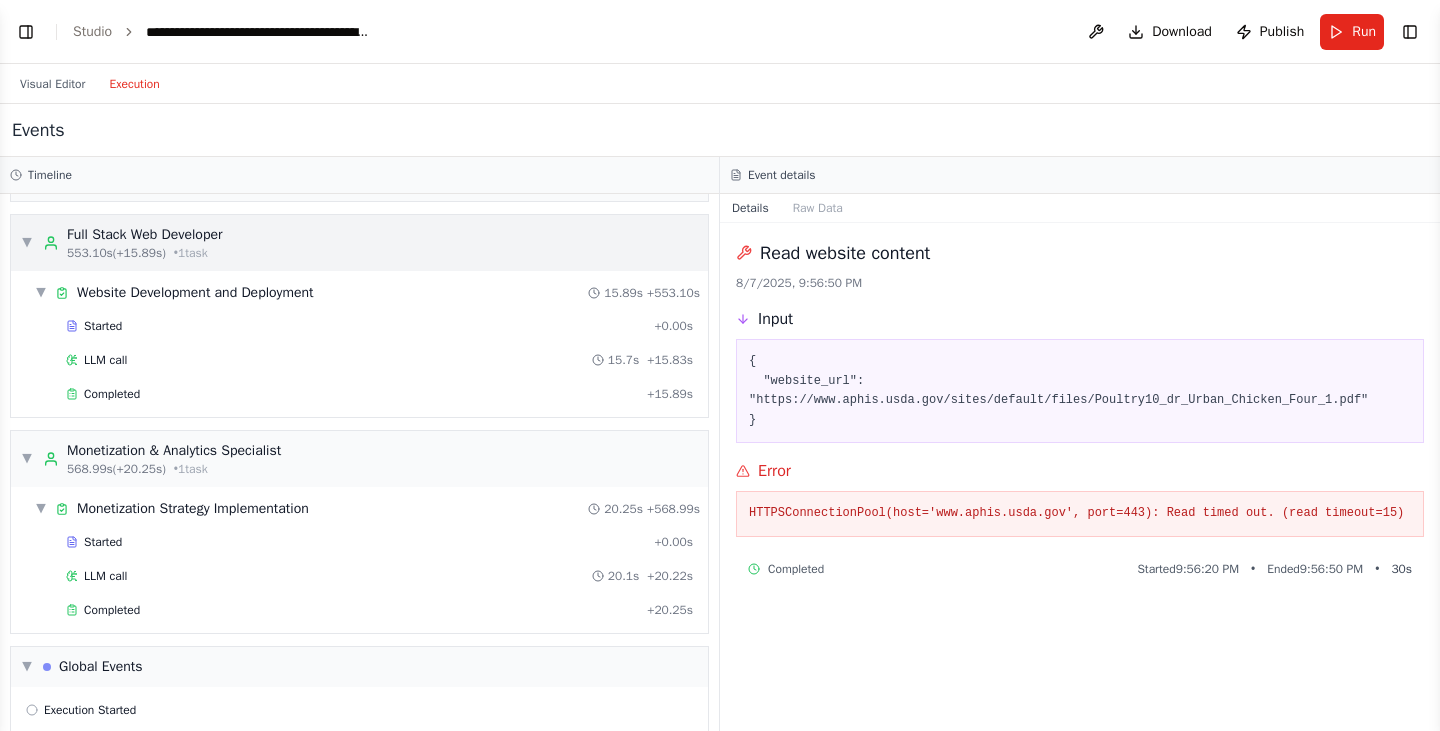 click on "▼" at bounding box center (27, 243) 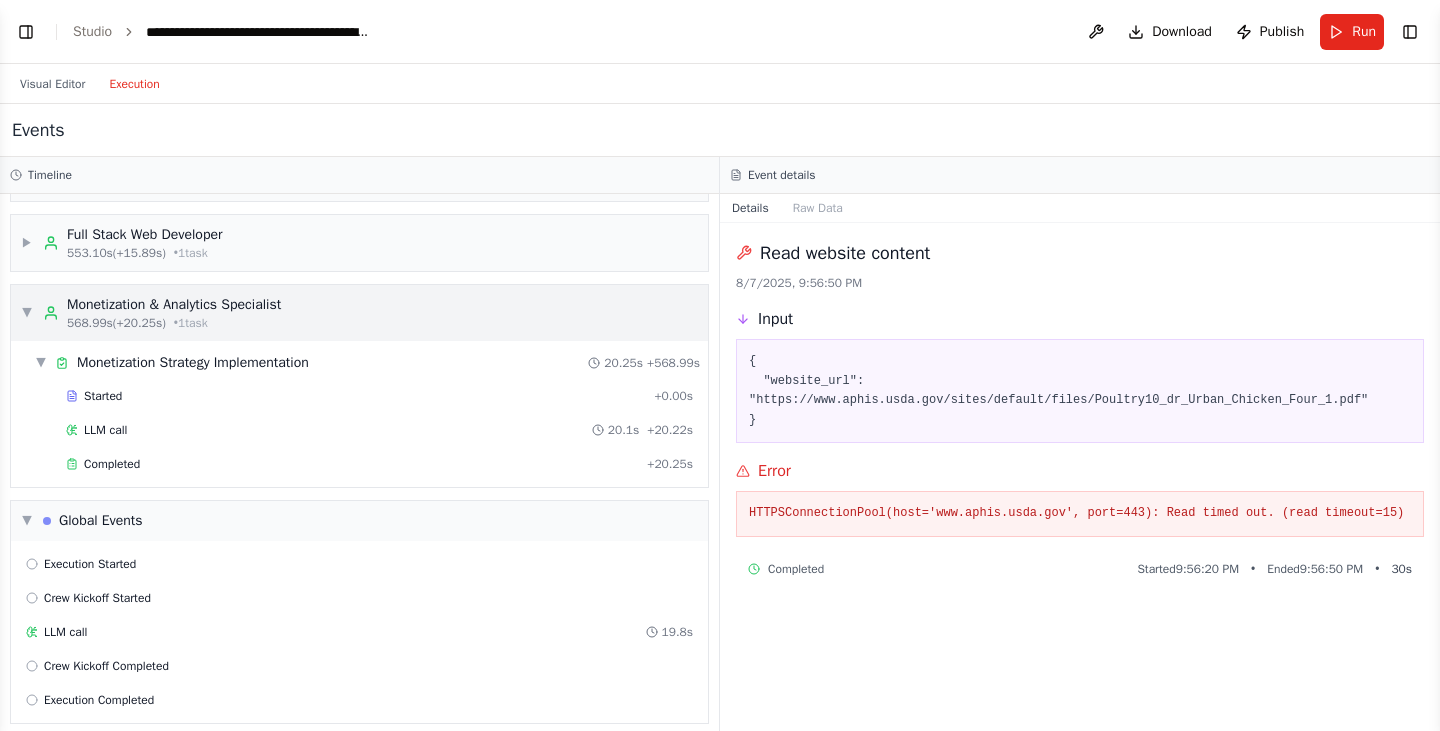 click on "▼ Monetization & Analytics Specialist 568.99s  (+20.25s) •  1  task" at bounding box center [151, 313] 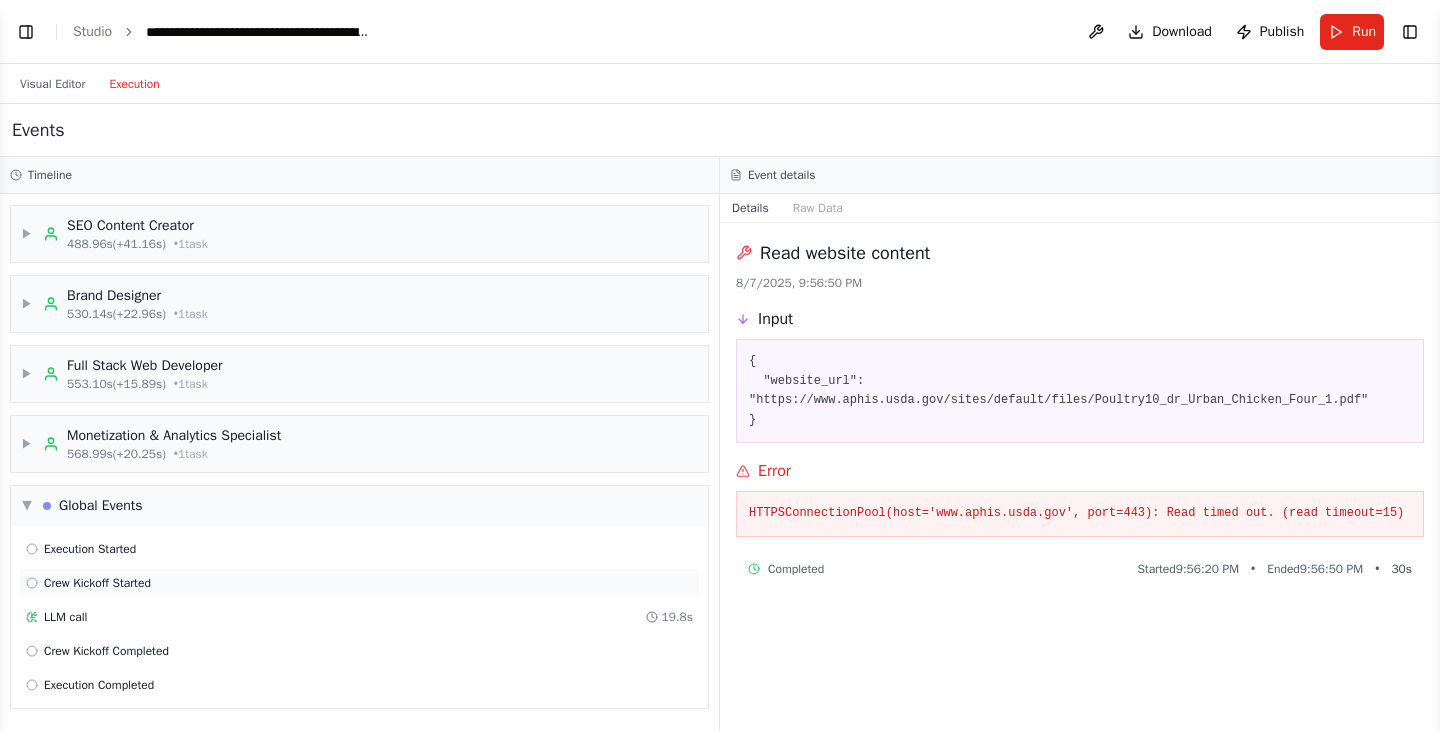 click on "Crew Kickoff Started" at bounding box center (97, 583) 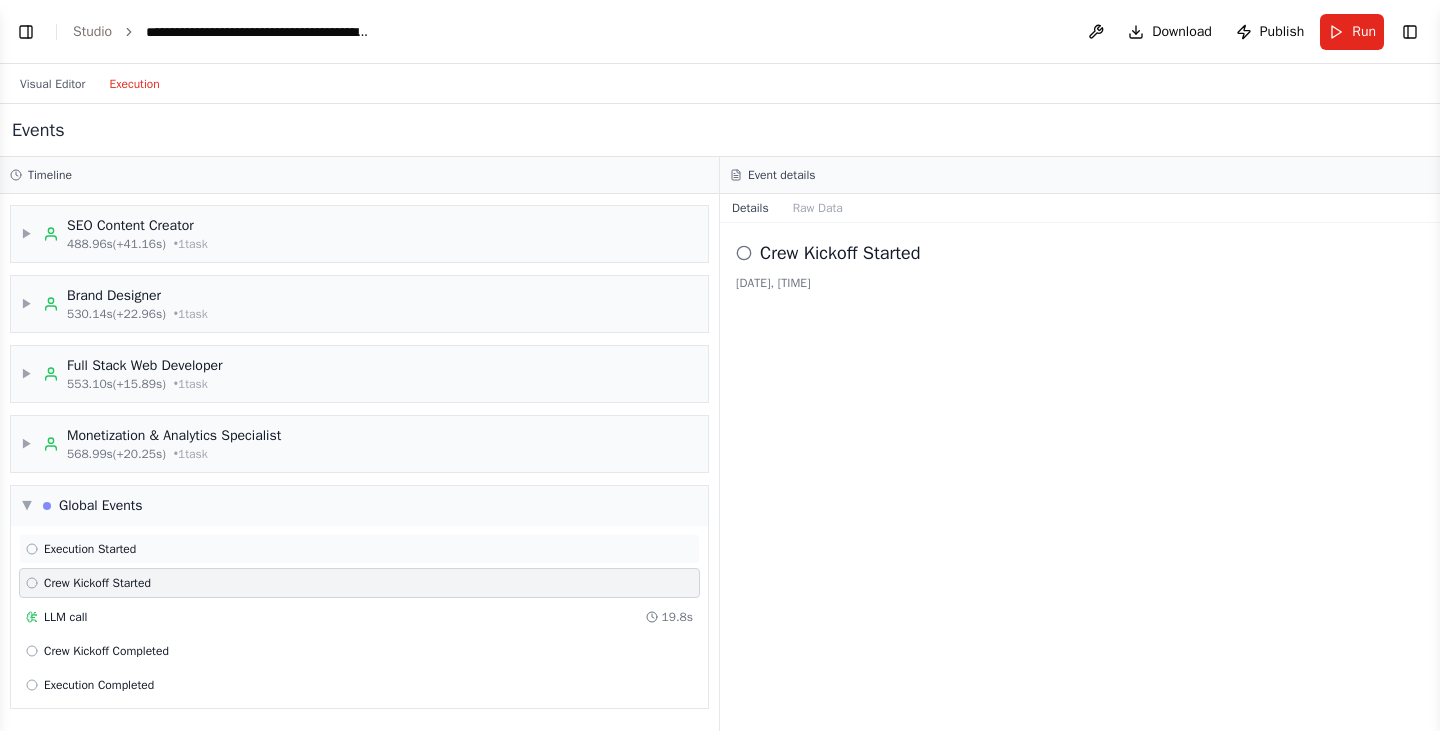 click on "Execution Started" at bounding box center [359, 549] 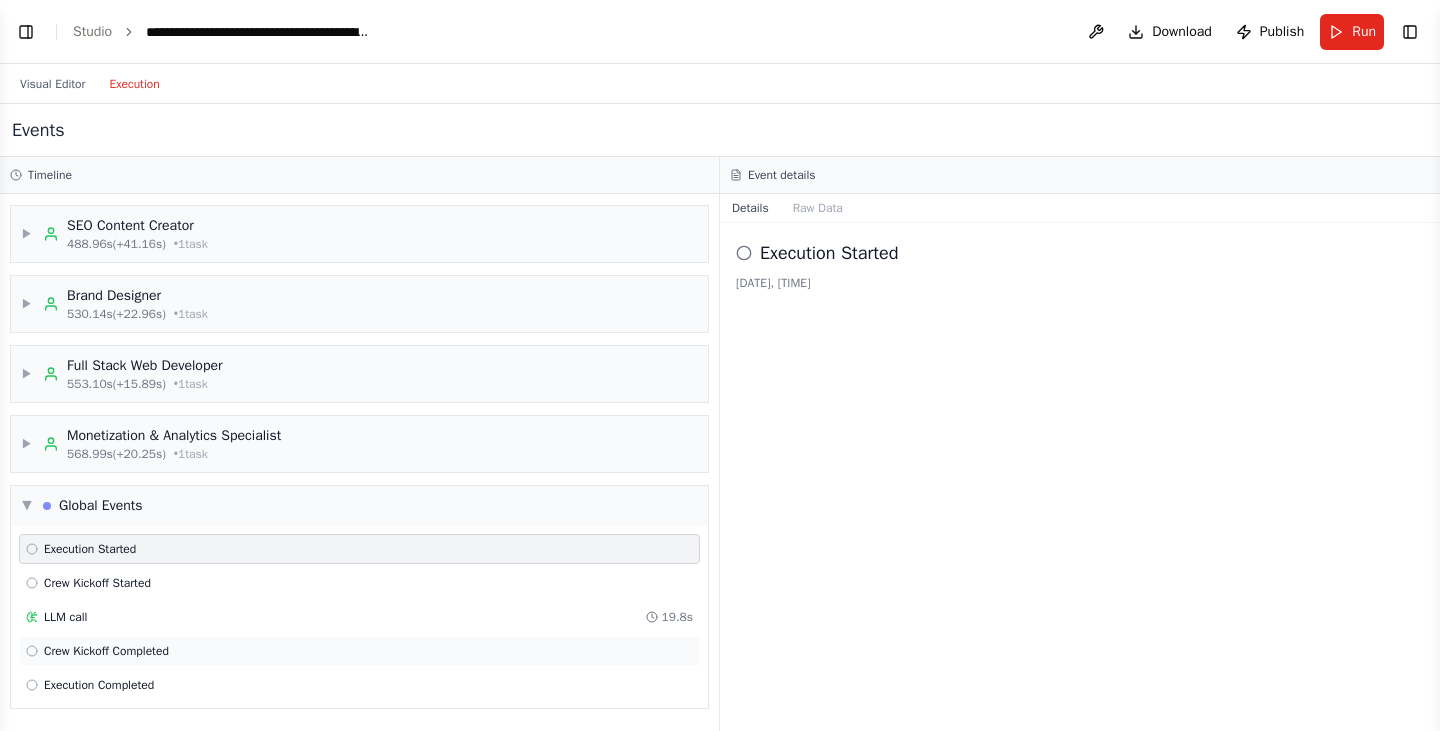 click on "Crew Kickoff Completed" at bounding box center [106, 651] 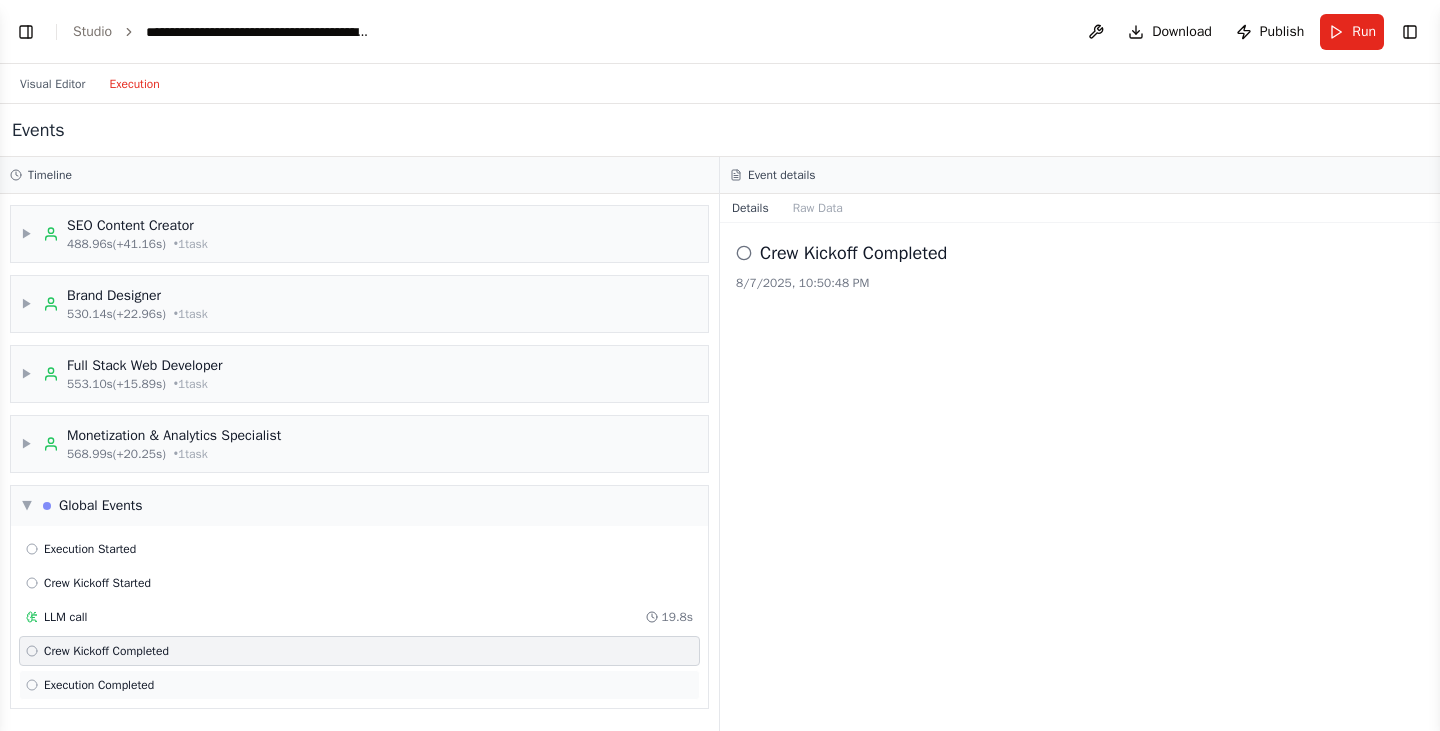 click on "Execution Completed" at bounding box center (99, 685) 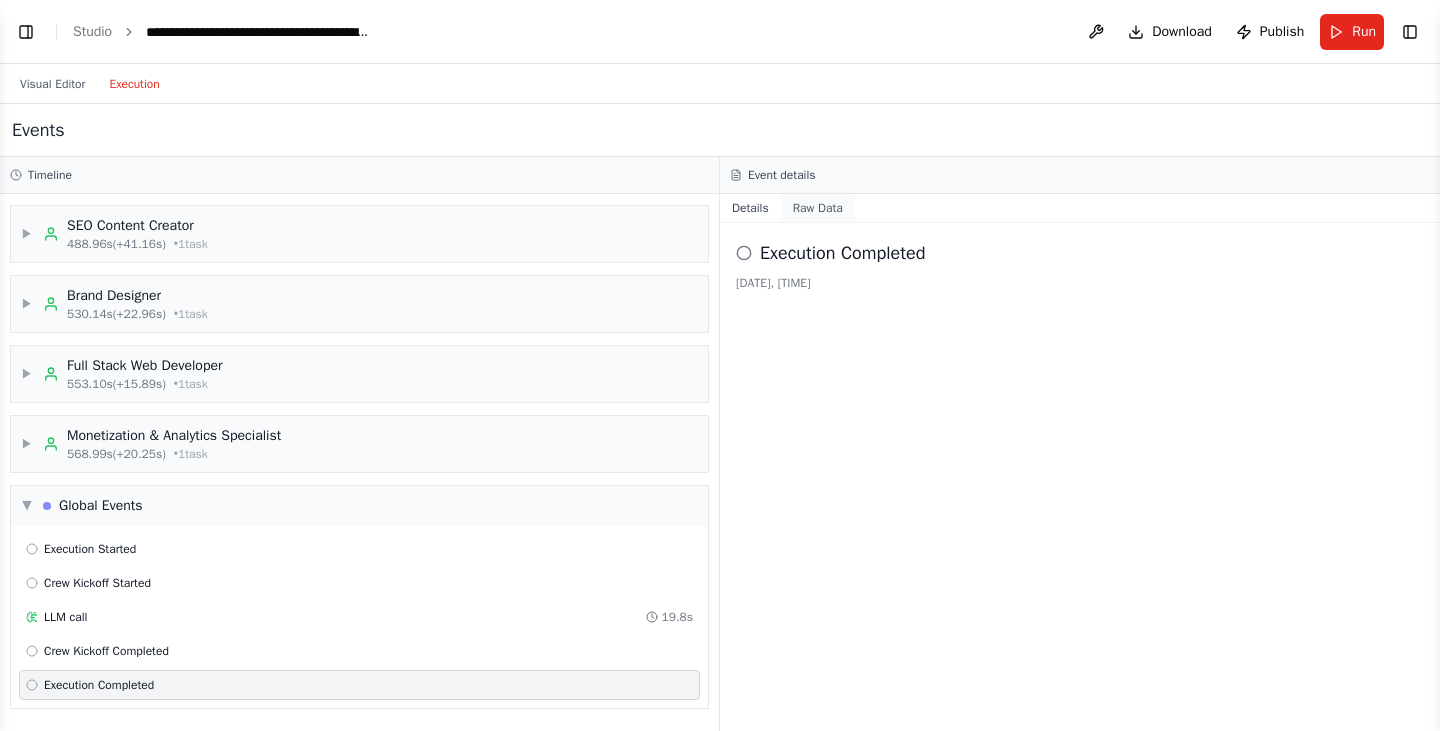 click on "Raw Data" at bounding box center (818, 208) 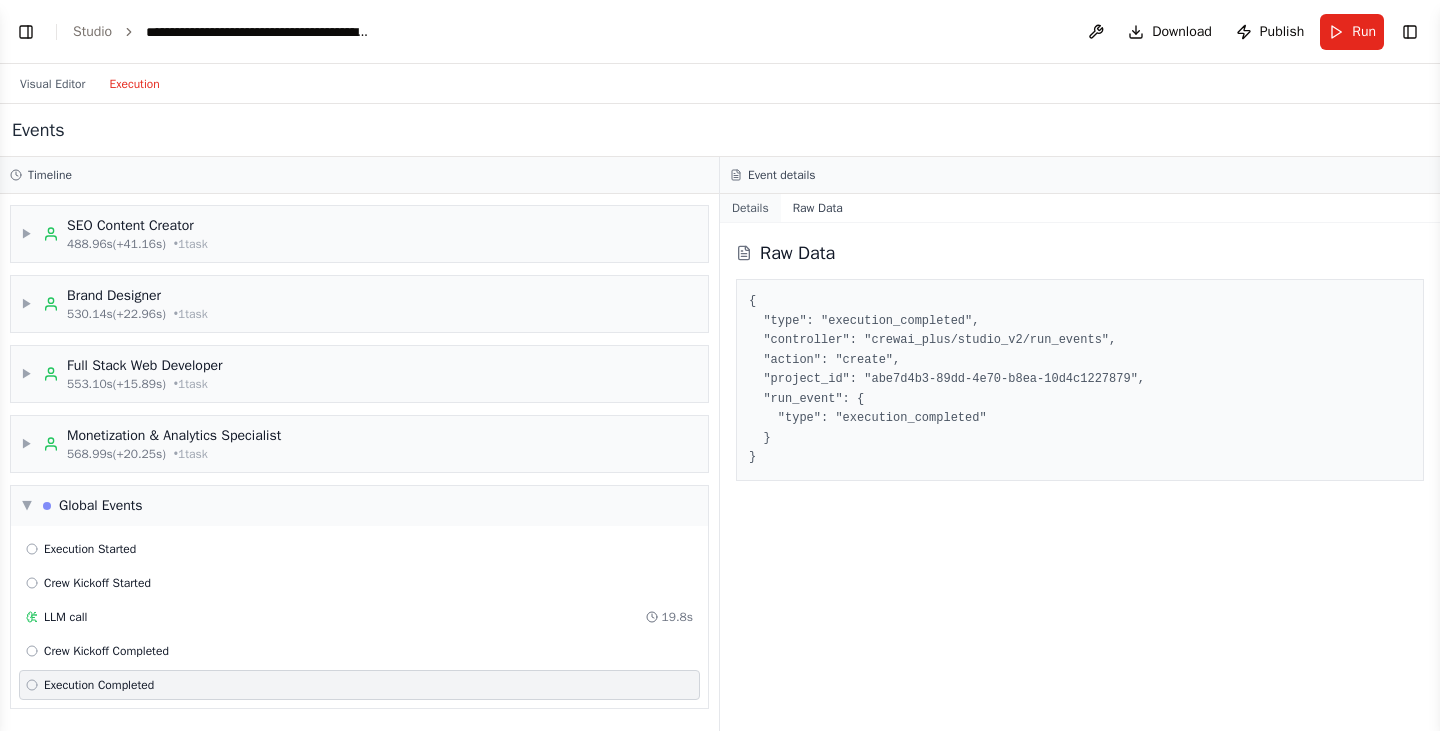 click on "Details" at bounding box center (750, 208) 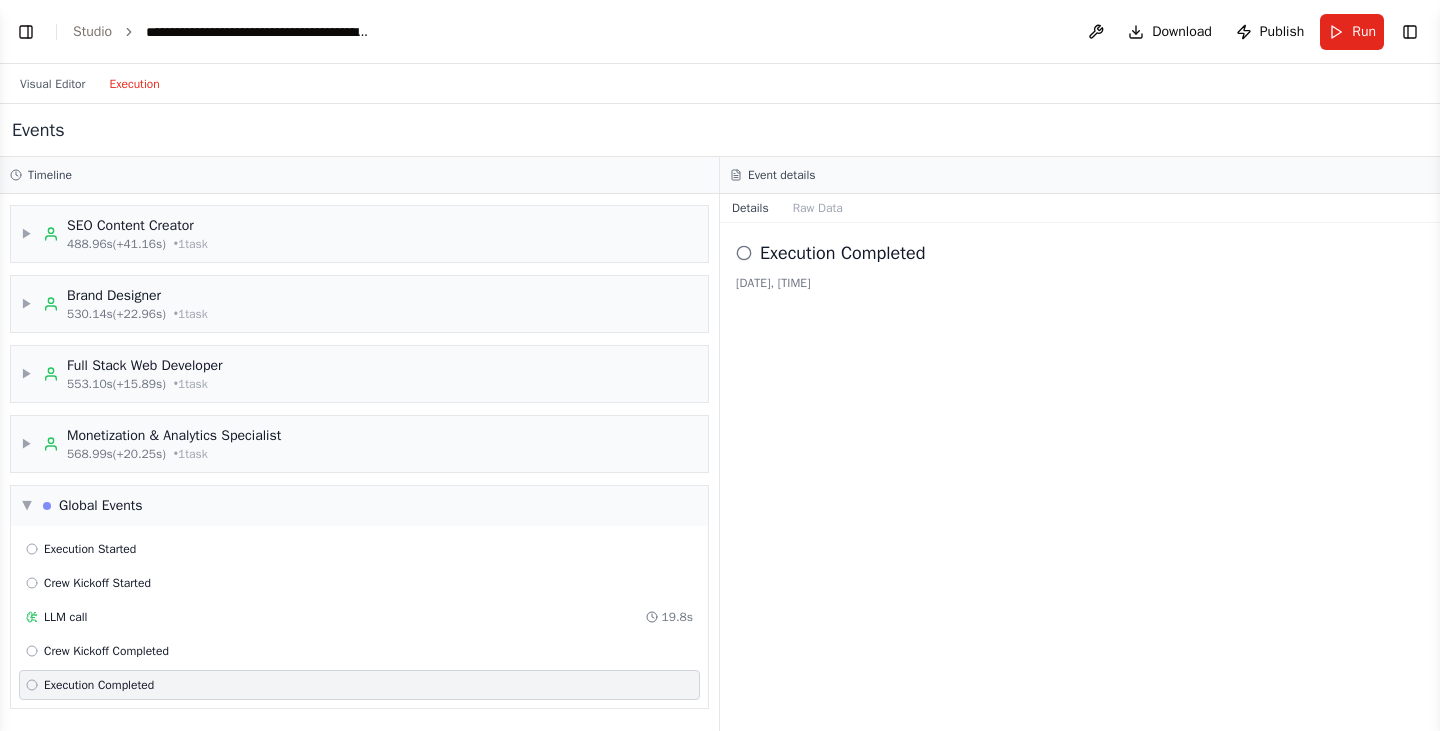 click on "Event details" at bounding box center [782, 175] 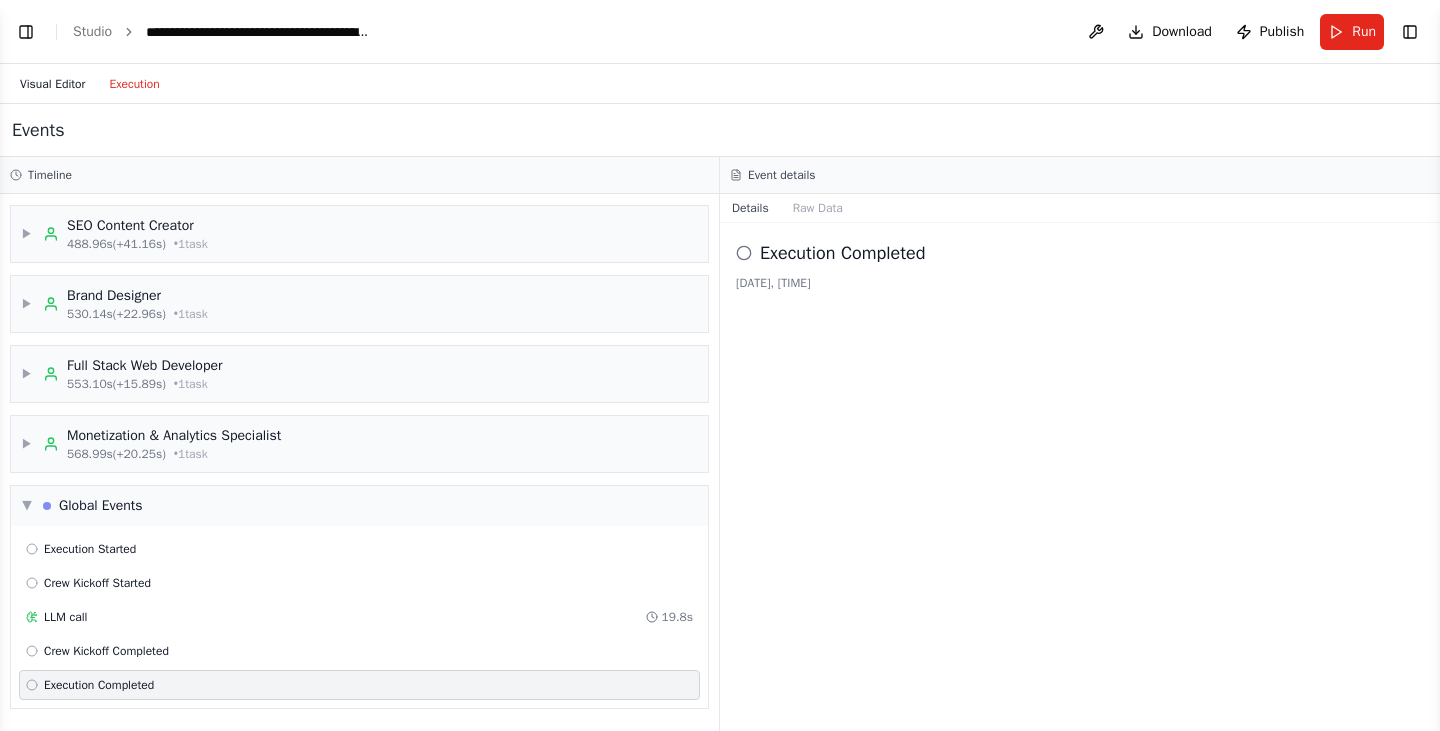 click on "Visual Editor" at bounding box center [52, 84] 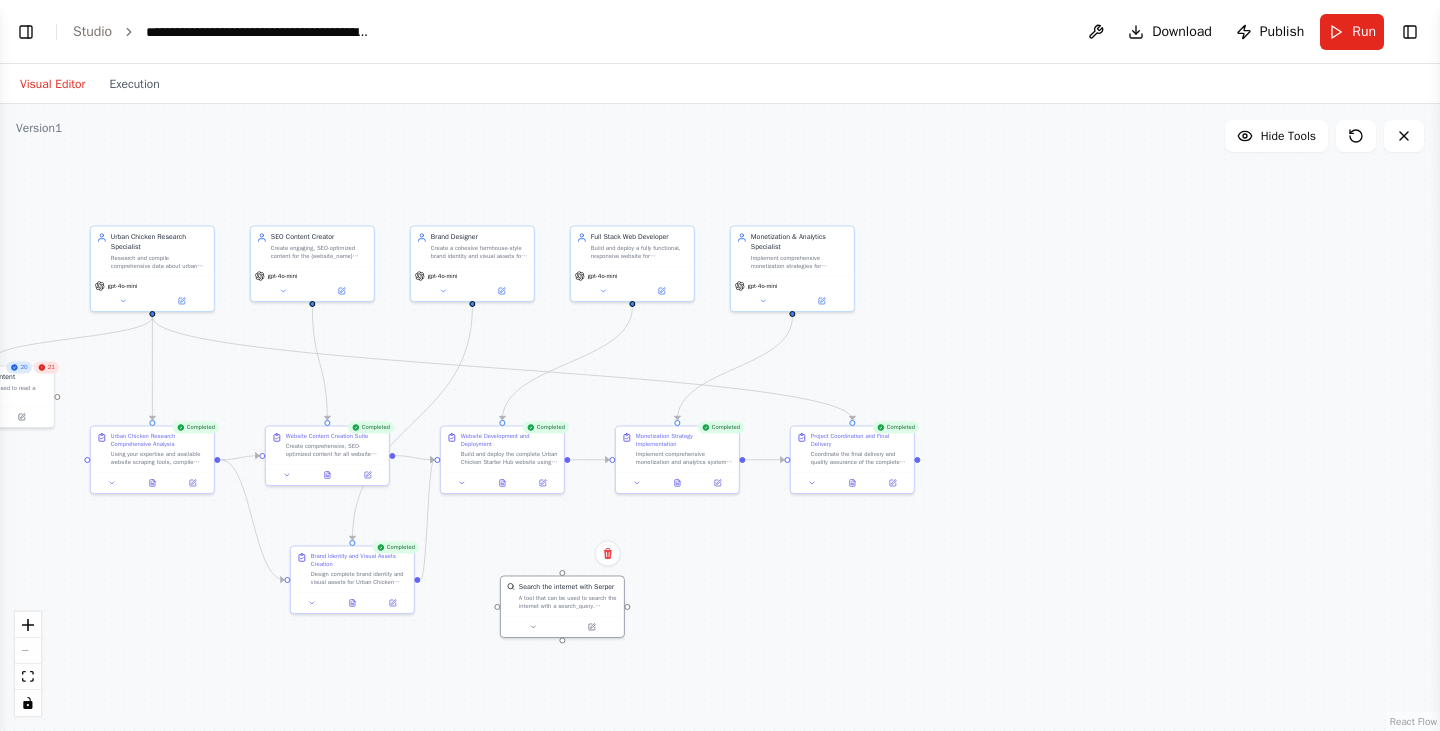 click on "Visual Editor" at bounding box center (52, 84) 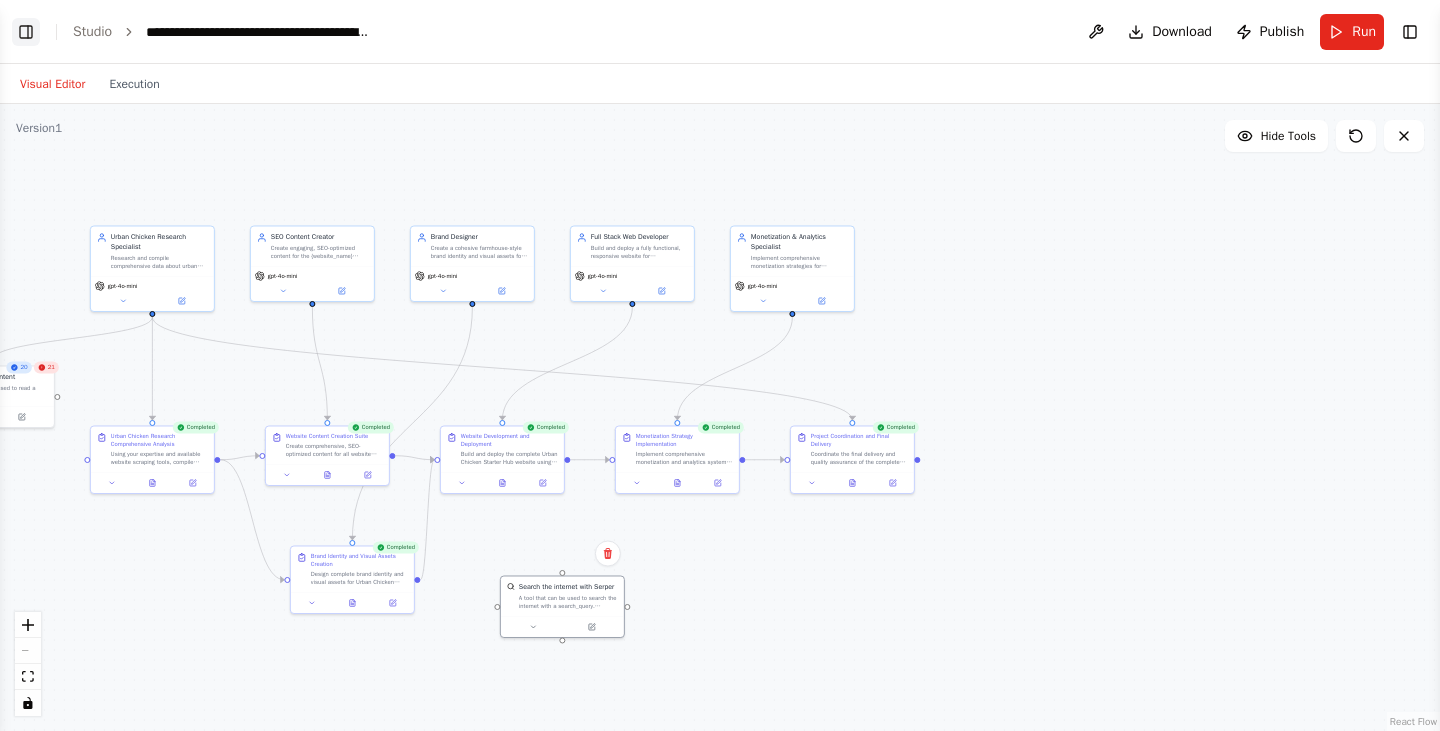 click on "Toggle Left Sidebar" at bounding box center [26, 32] 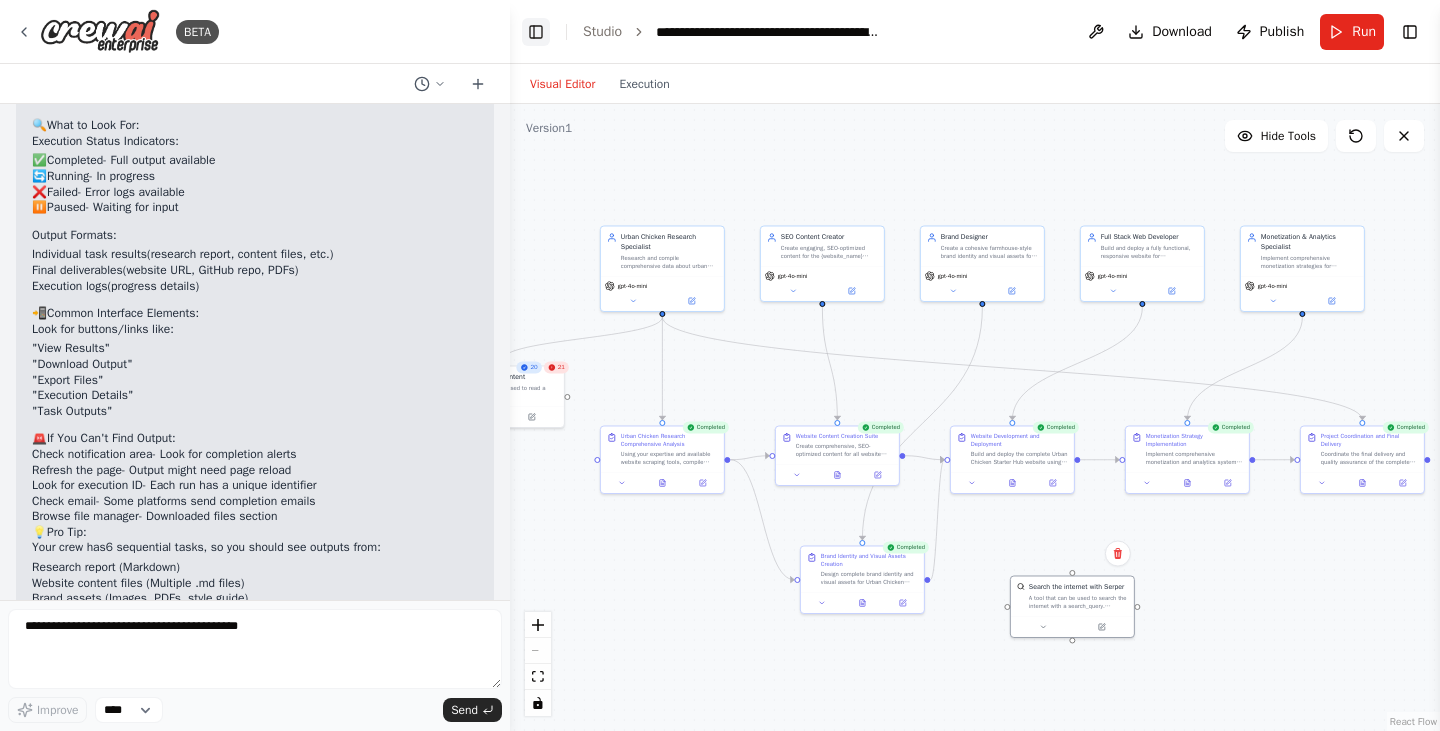 click on "Toggle Left Sidebar" at bounding box center (536, 32) 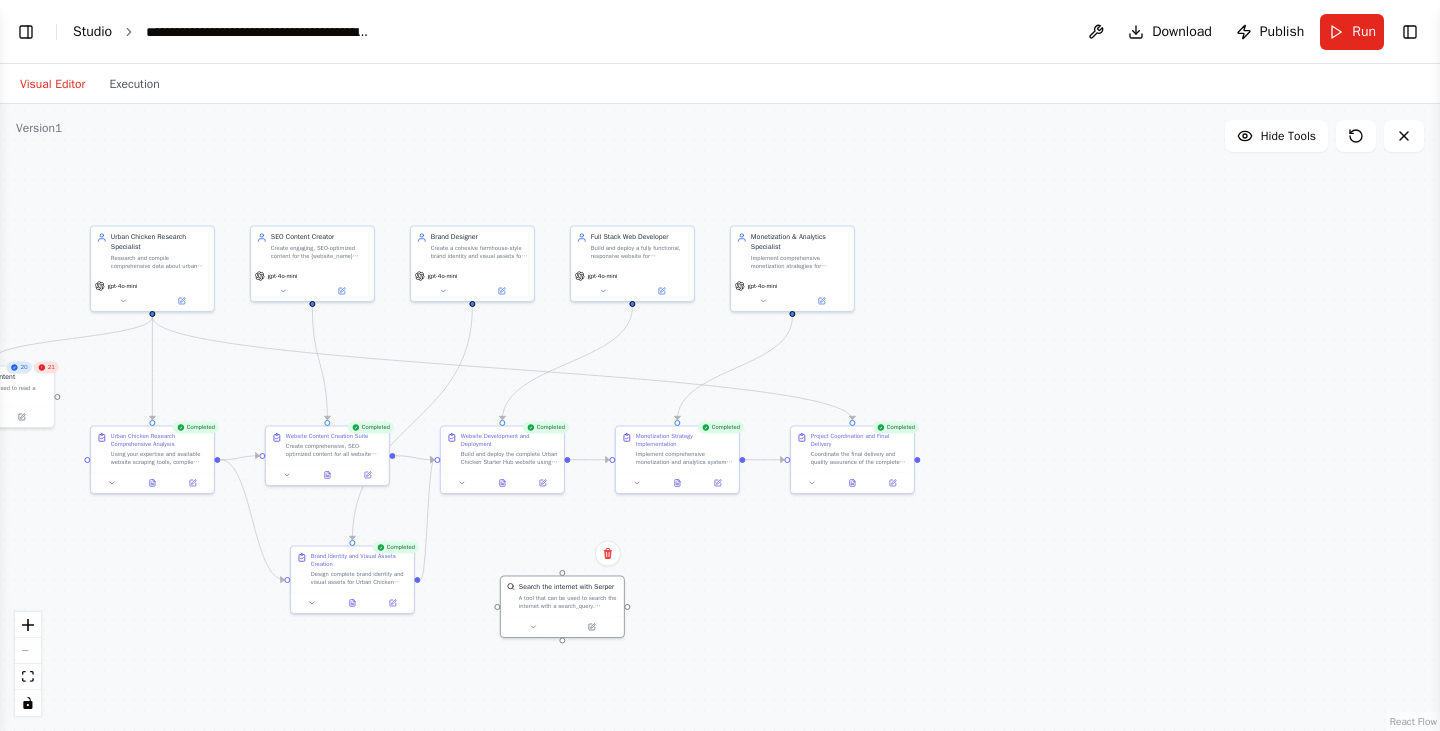 click on "Studio" at bounding box center [92, 31] 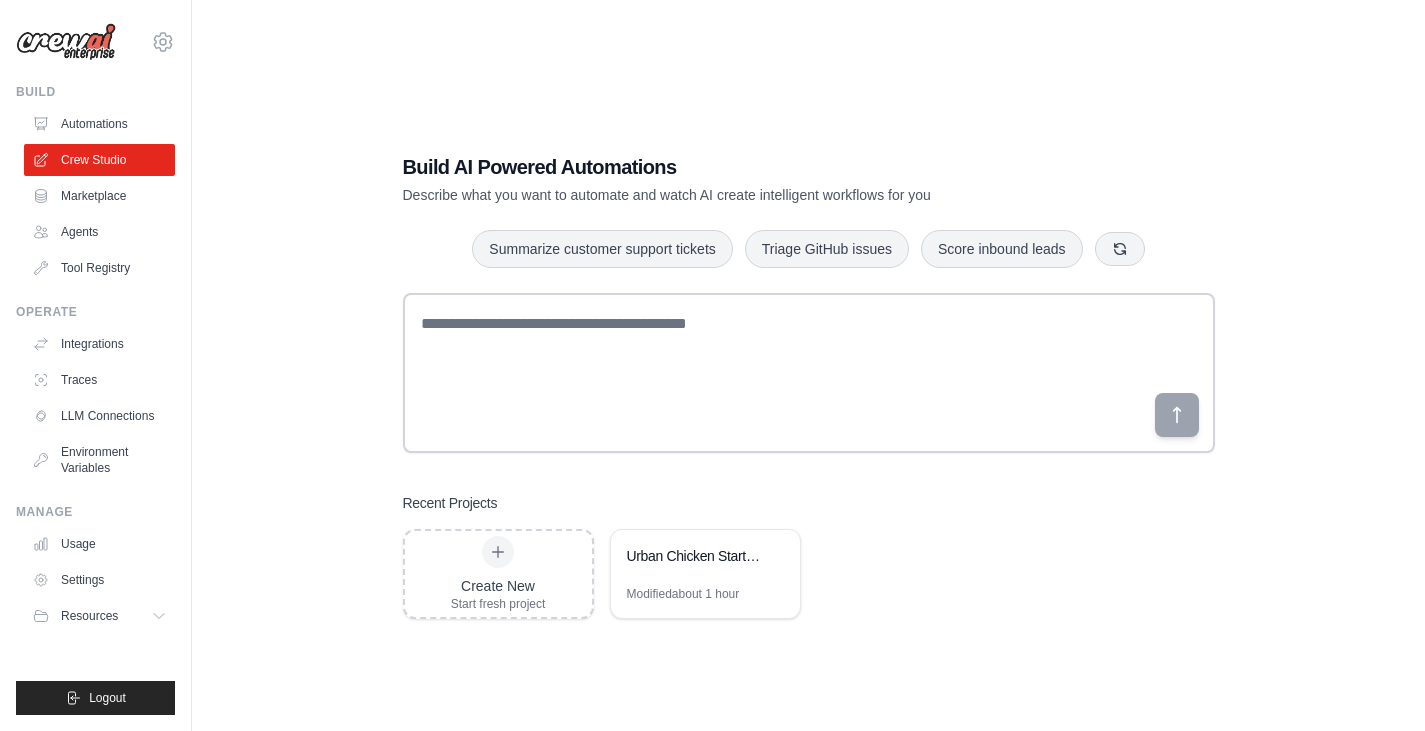 scroll, scrollTop: 0, scrollLeft: 0, axis: both 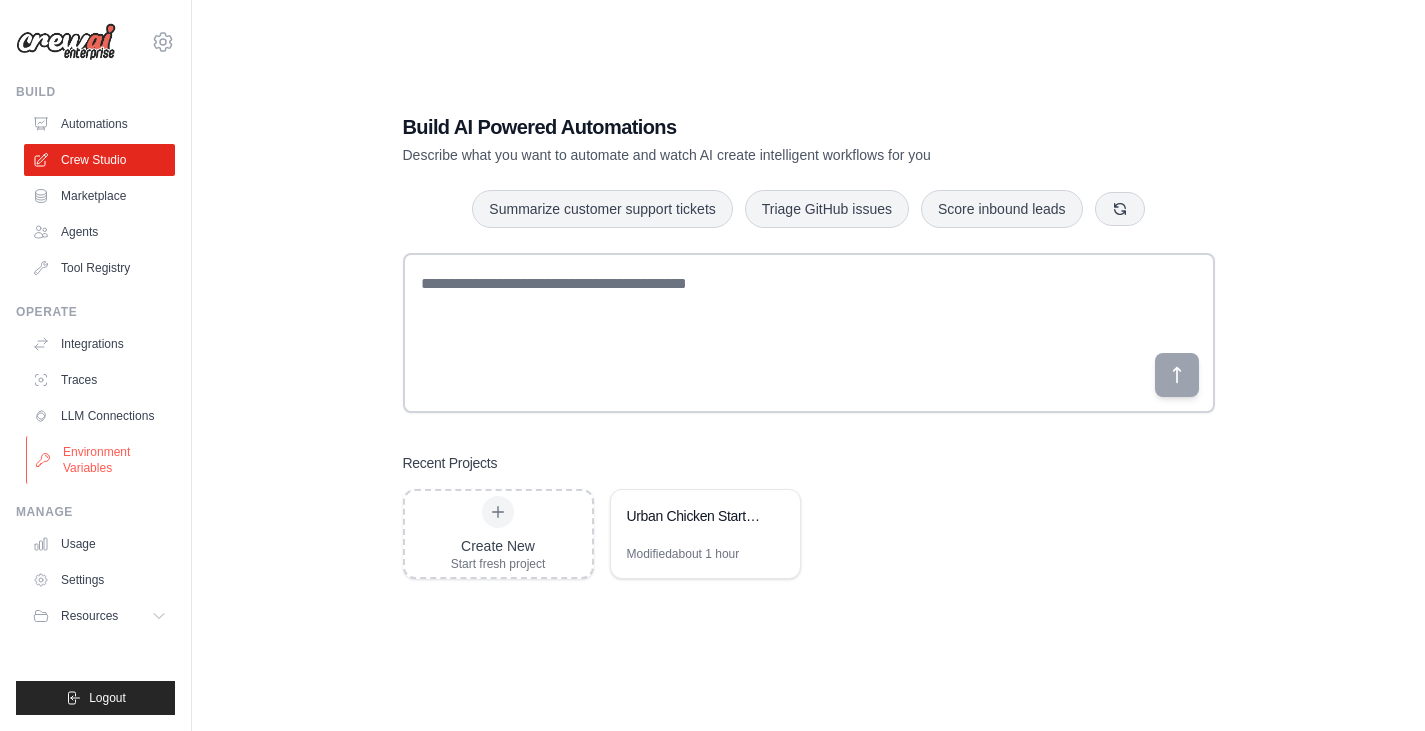 click on "Environment Variables" at bounding box center (101, 460) 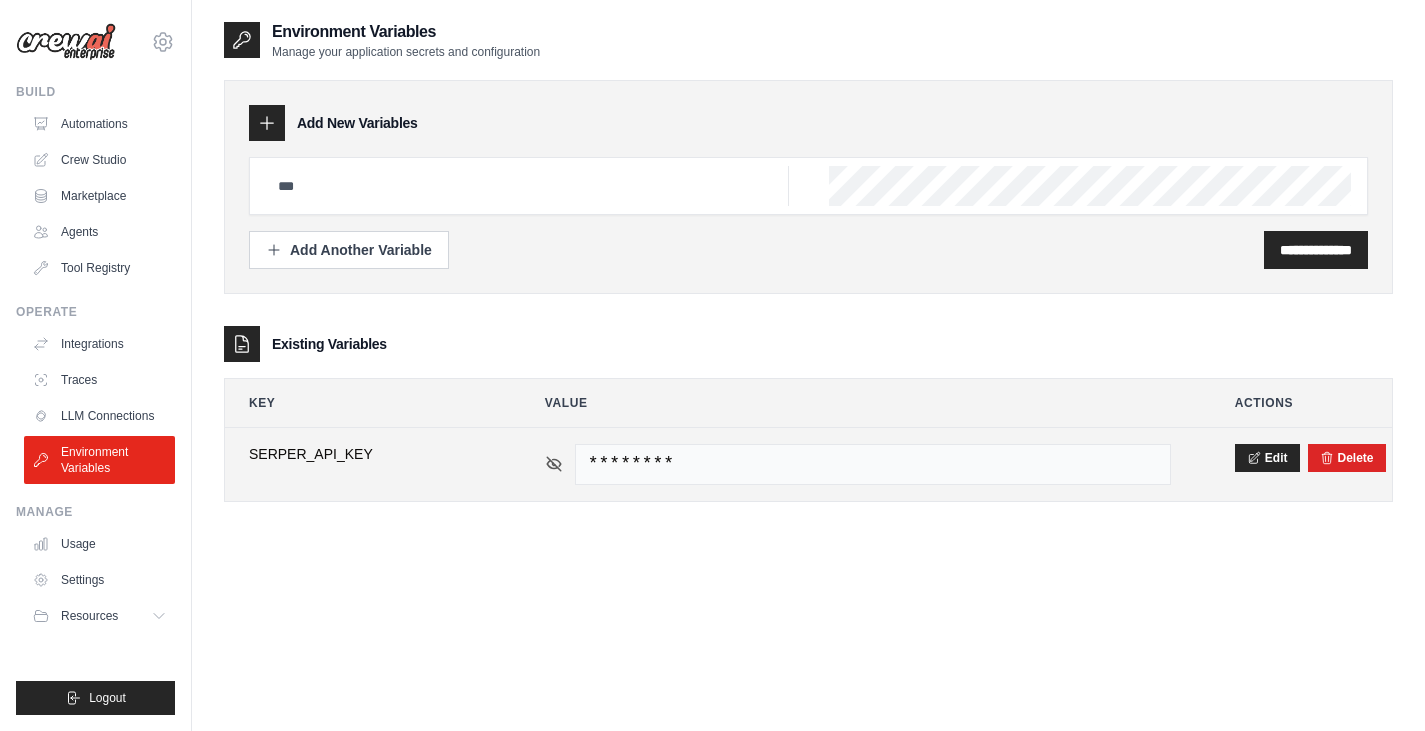 click 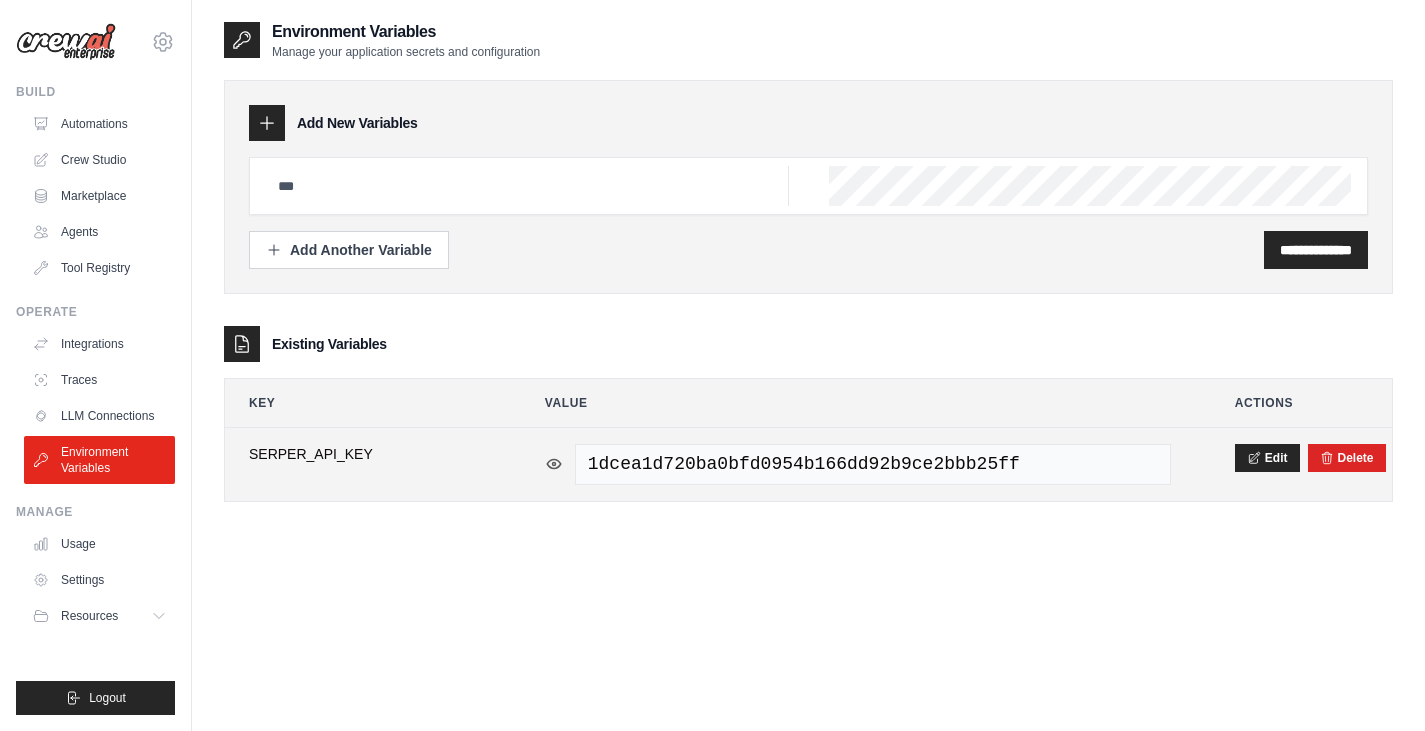 click 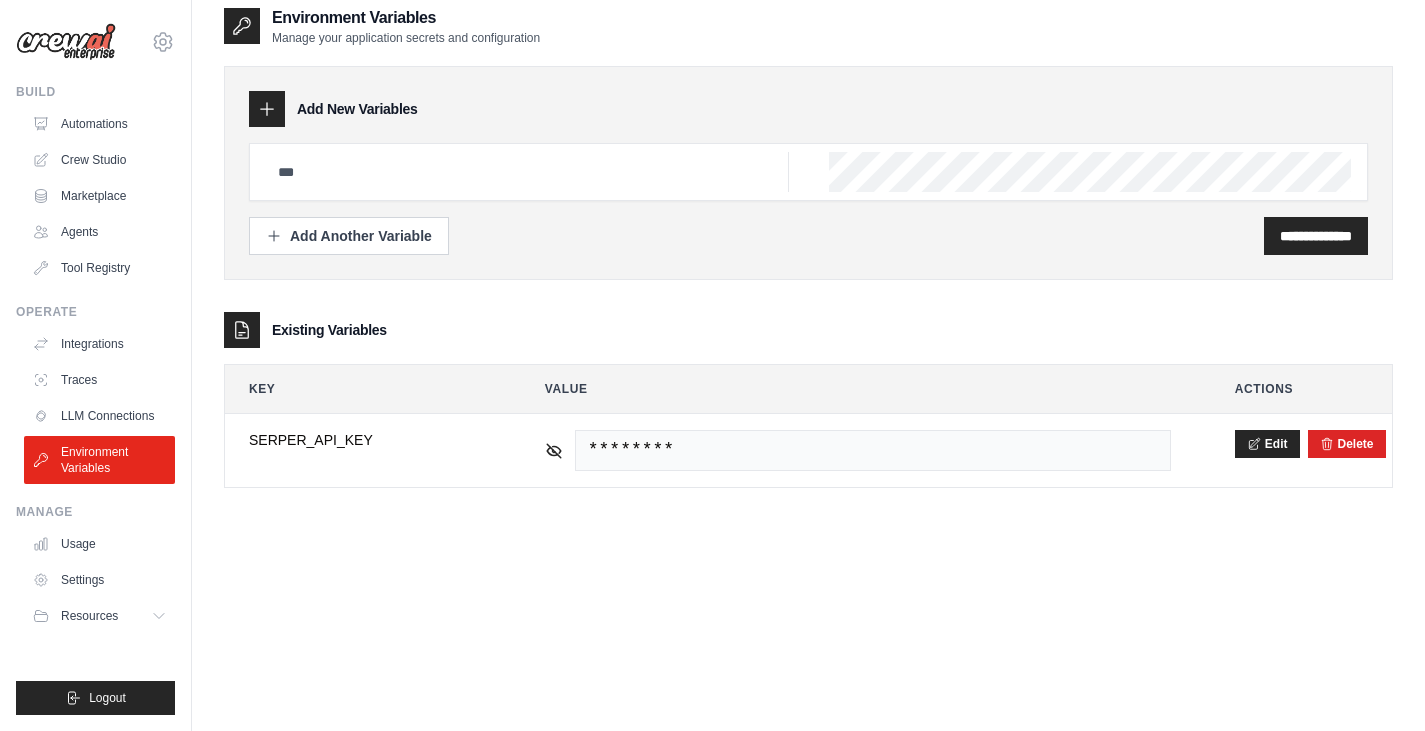 scroll, scrollTop: 0, scrollLeft: 0, axis: both 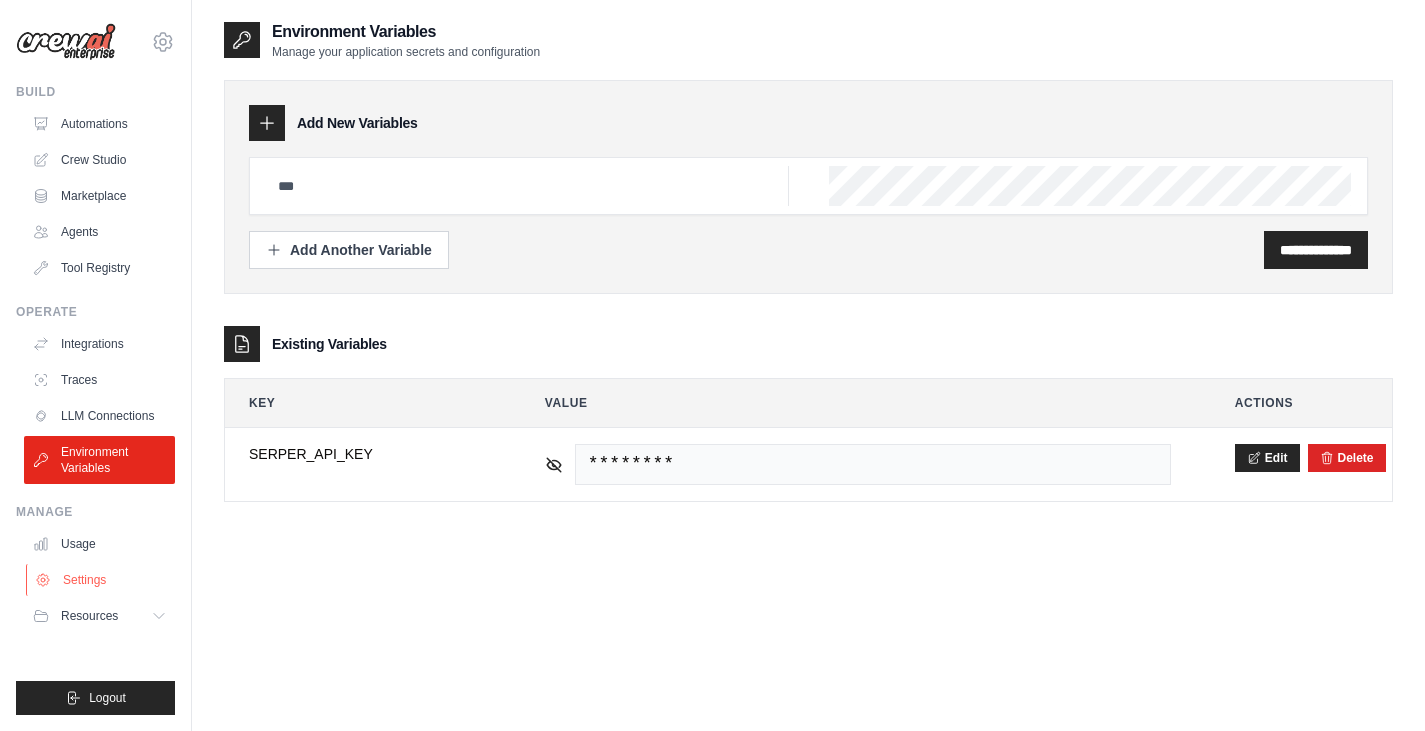 click on "Settings" at bounding box center (101, 580) 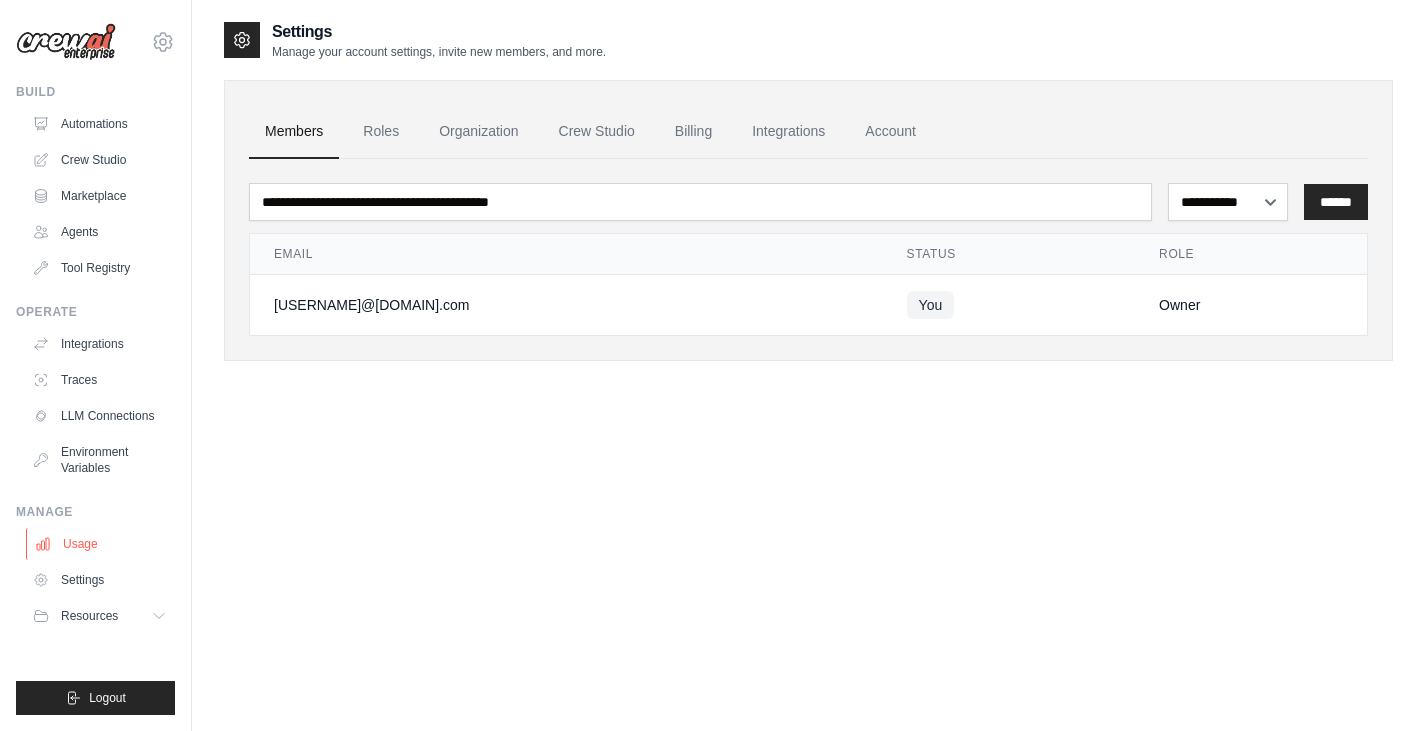 click on "Usage" at bounding box center (101, 544) 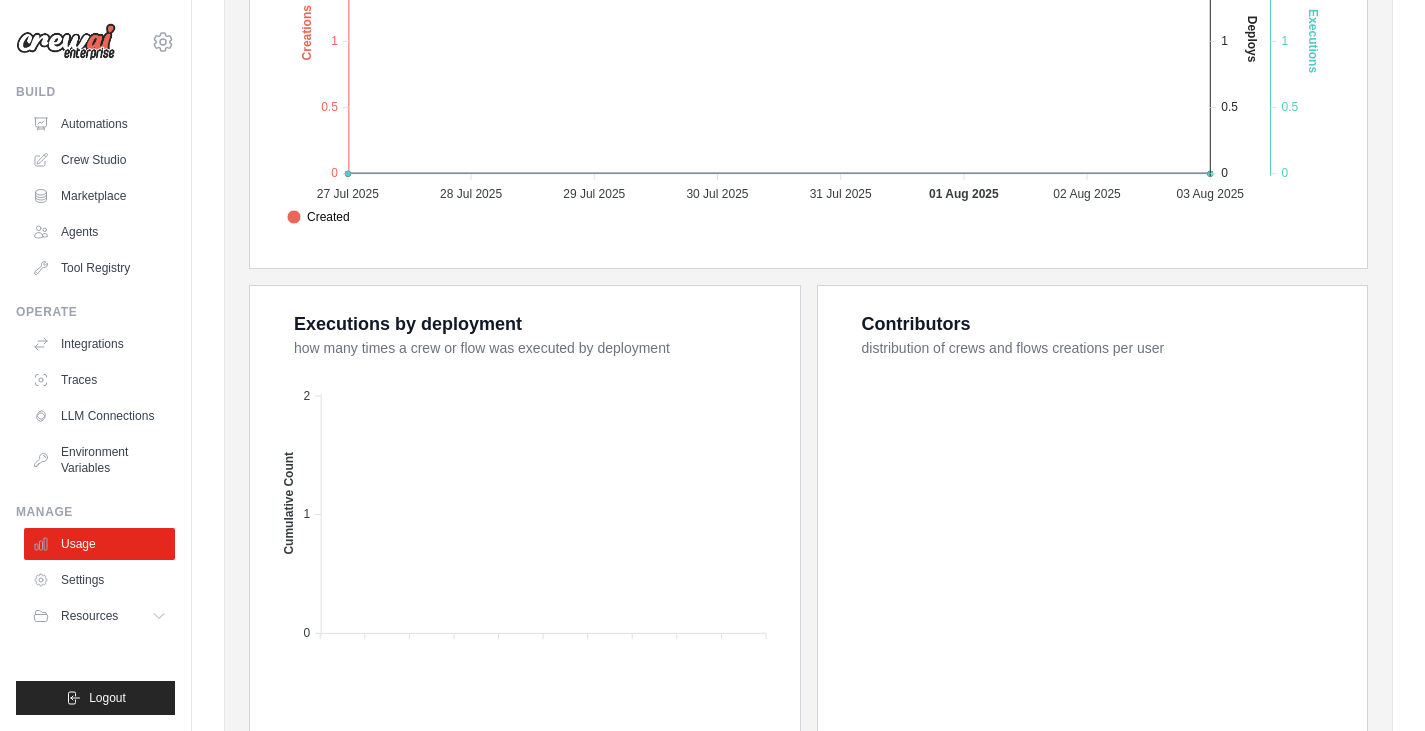 scroll, scrollTop: 619, scrollLeft: 0, axis: vertical 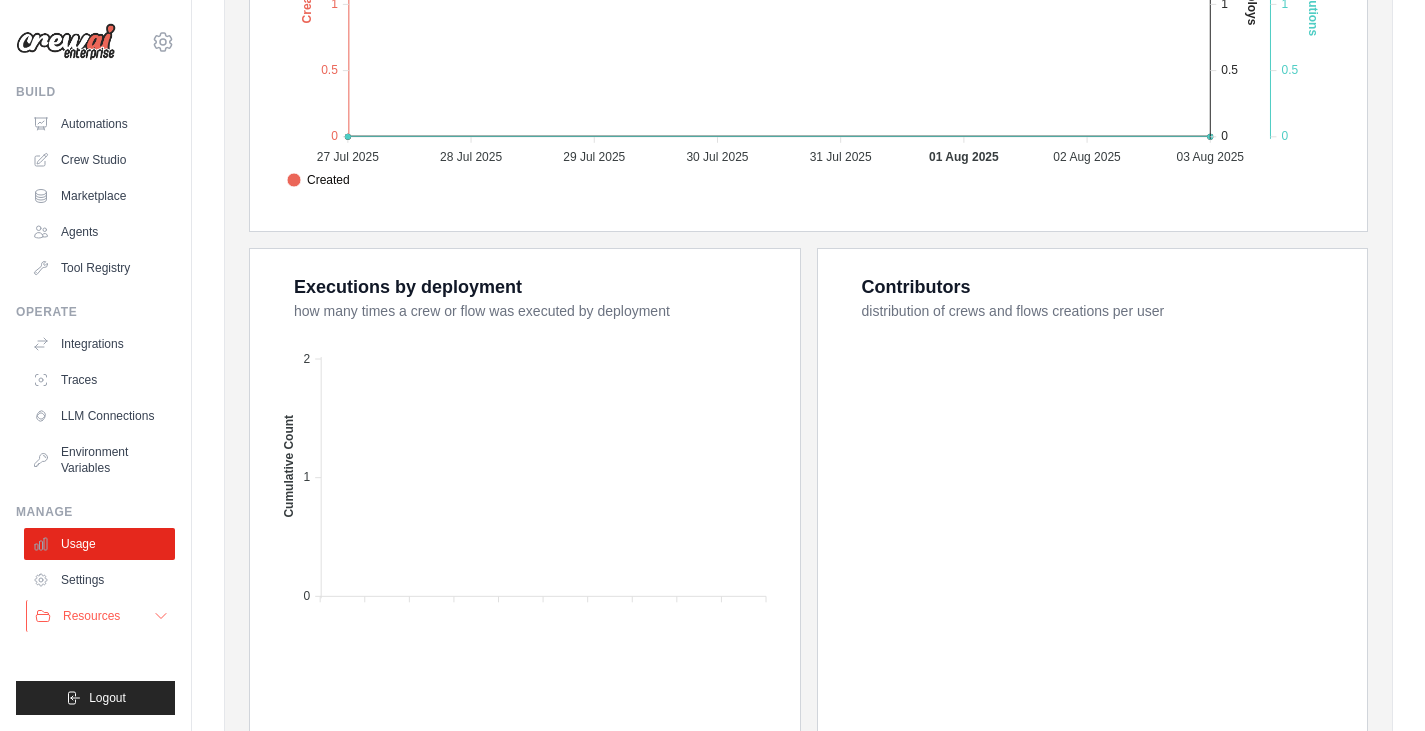 click on "Resources" at bounding box center (101, 616) 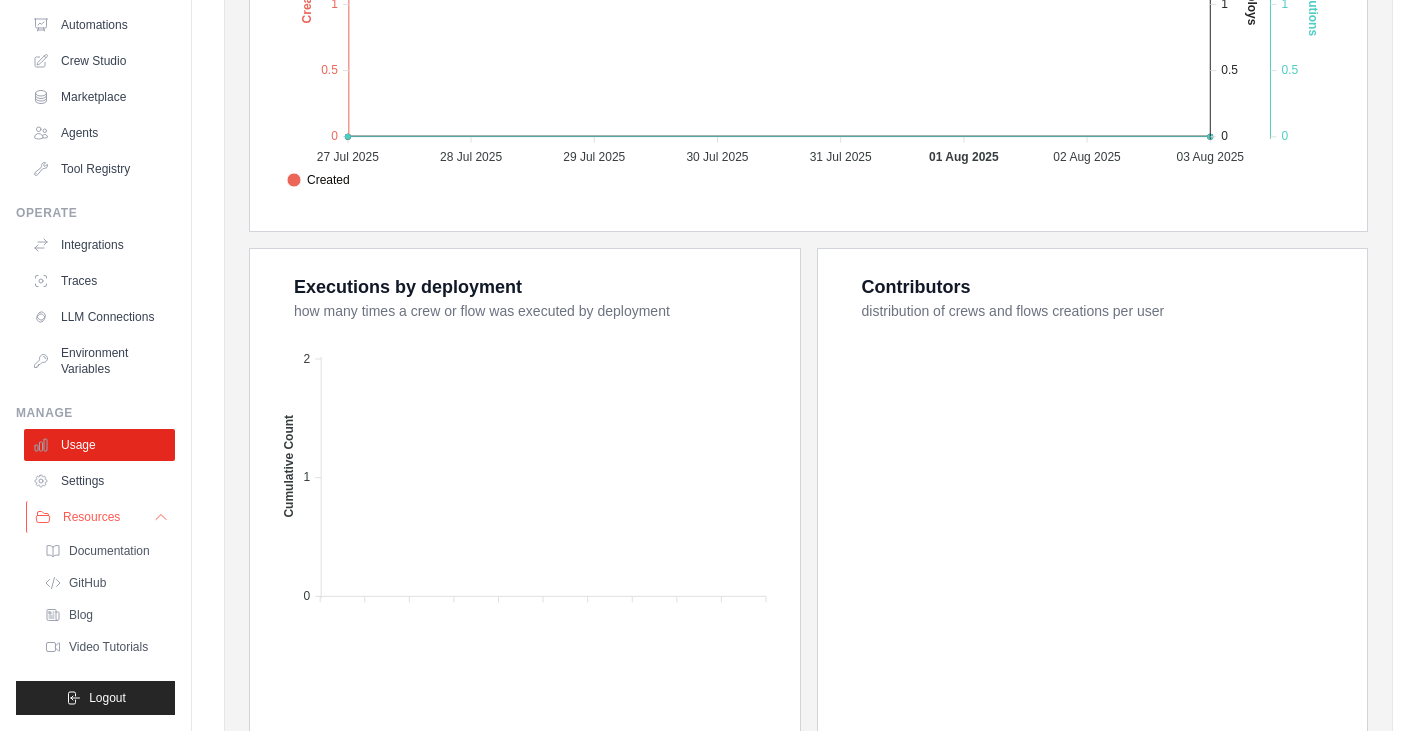 scroll, scrollTop: 115, scrollLeft: 0, axis: vertical 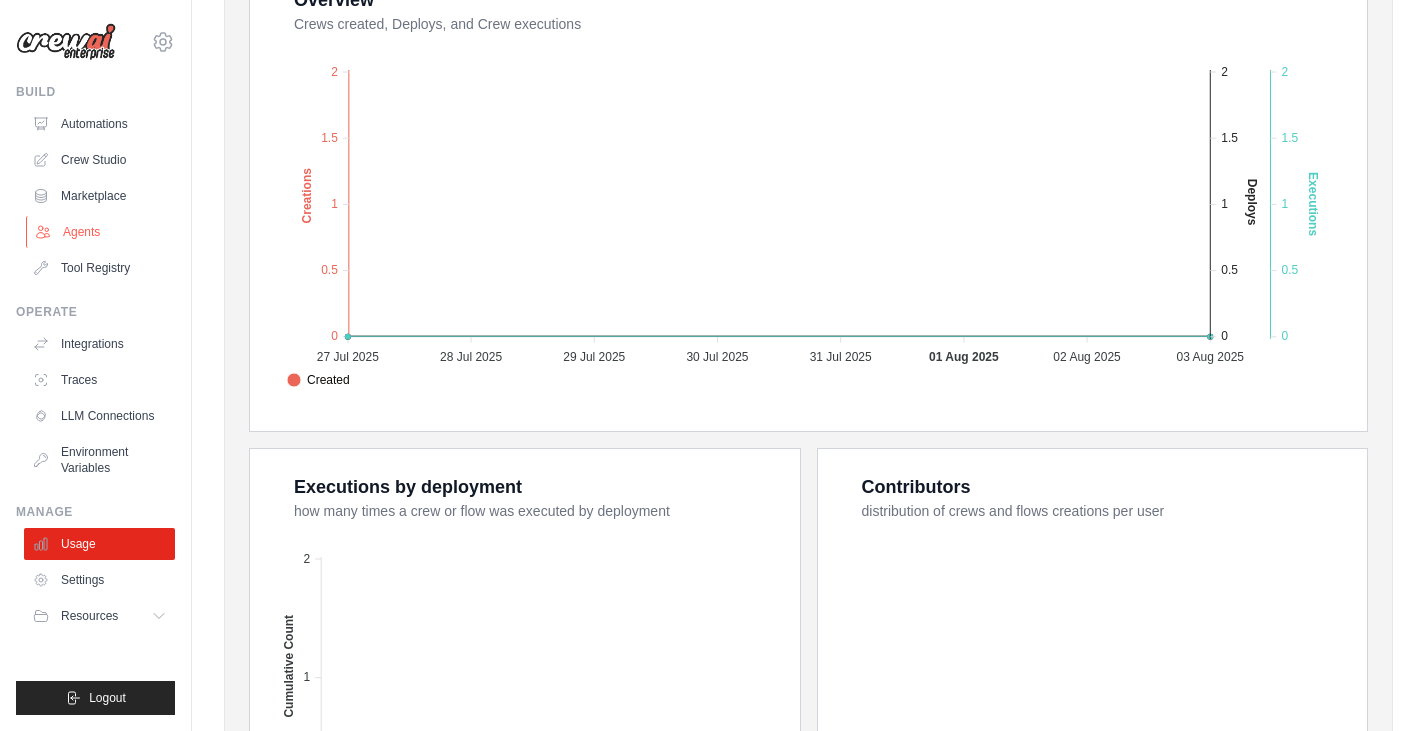 click on "Agents" at bounding box center (101, 232) 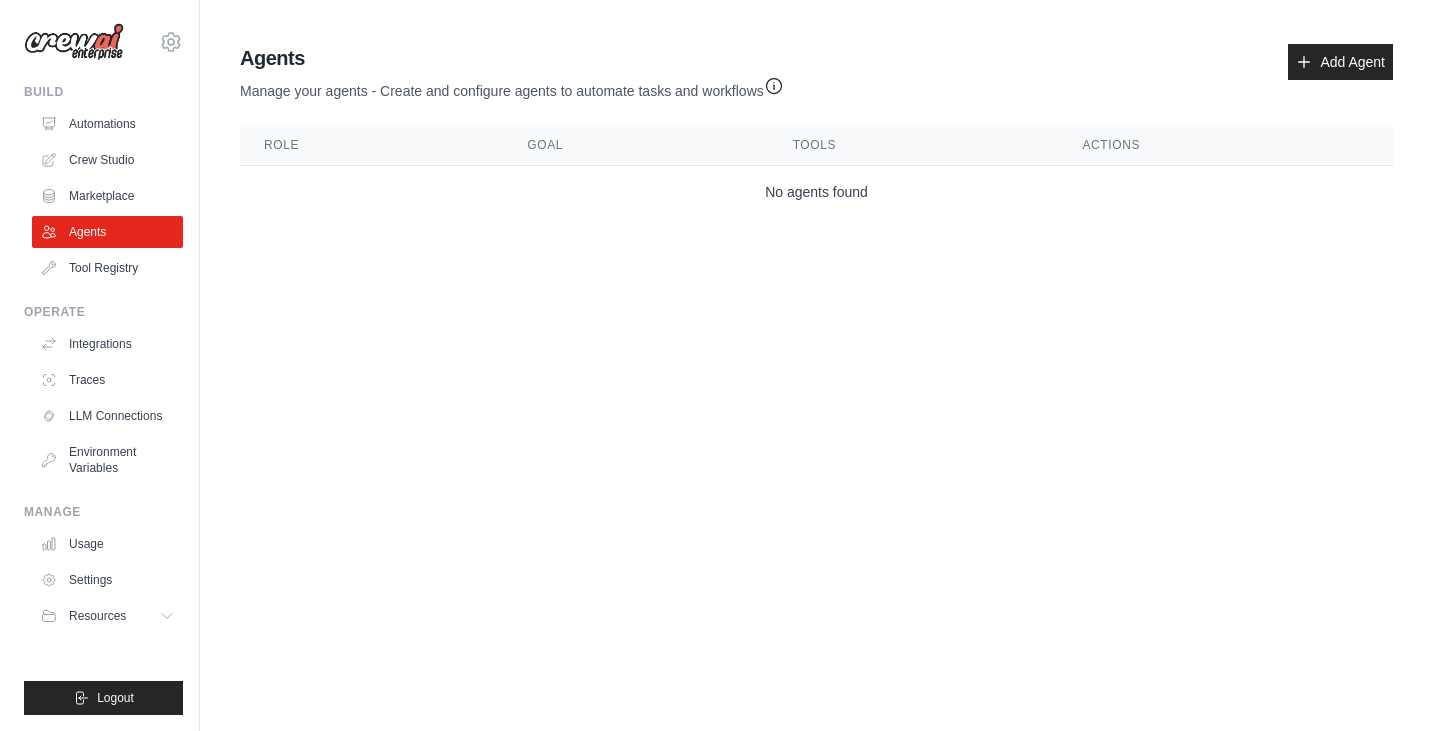 scroll, scrollTop: 0, scrollLeft: 0, axis: both 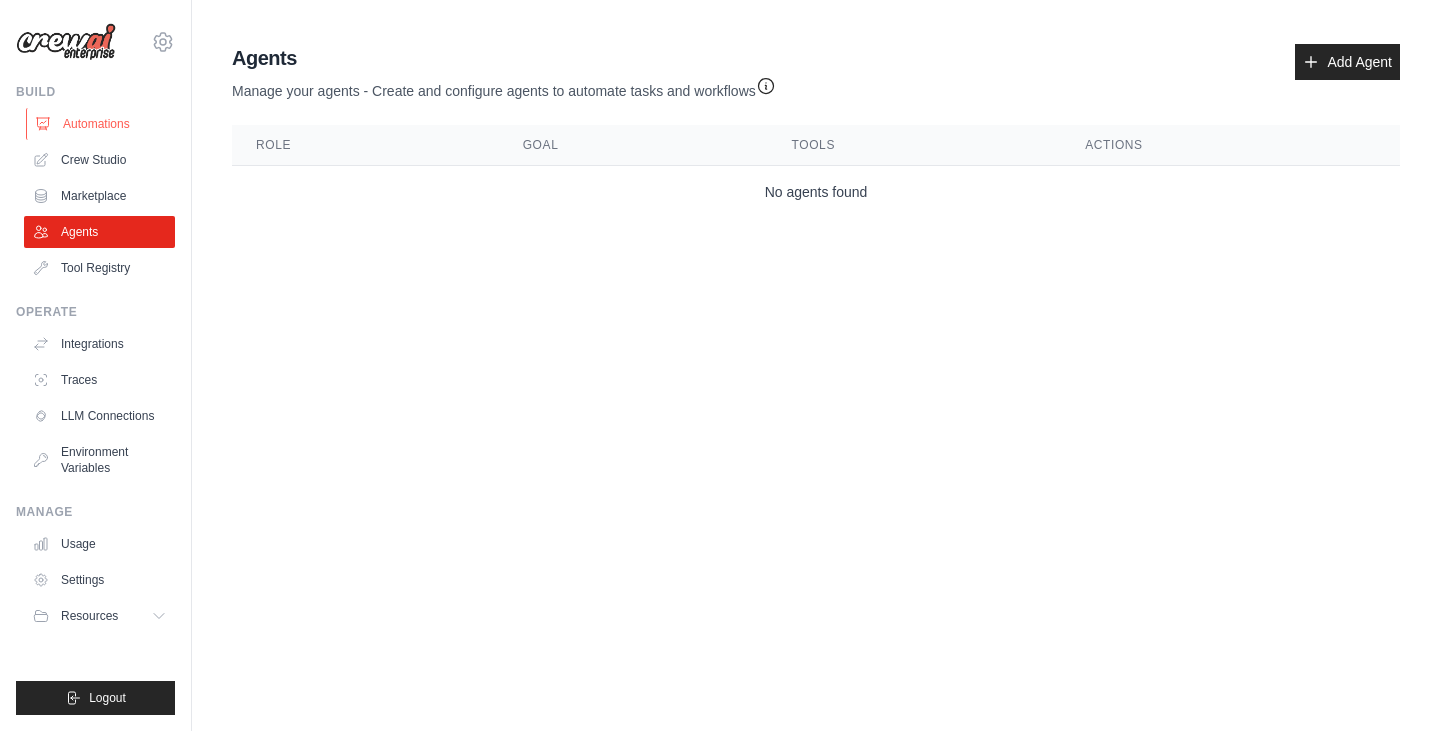 click on "Automations" at bounding box center [101, 124] 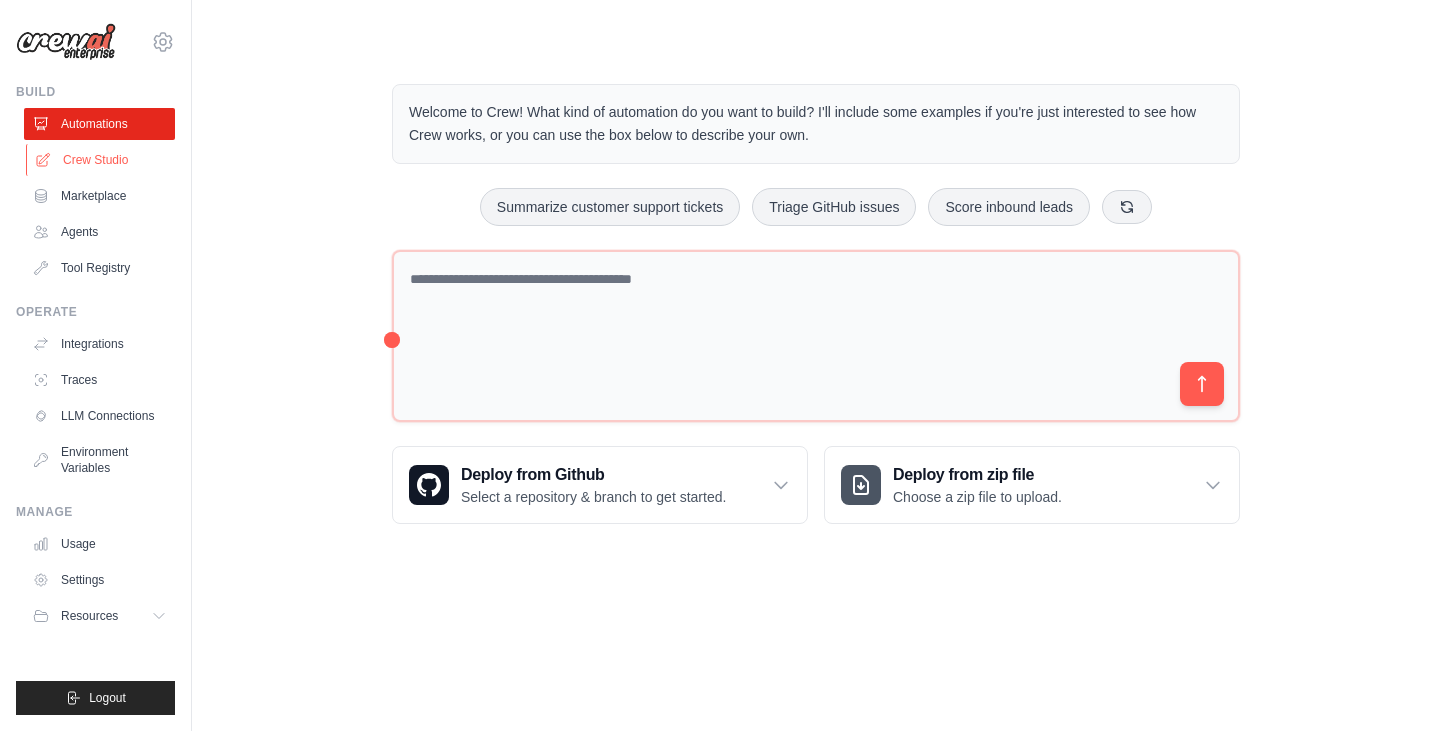 click on "Crew Studio" at bounding box center (101, 160) 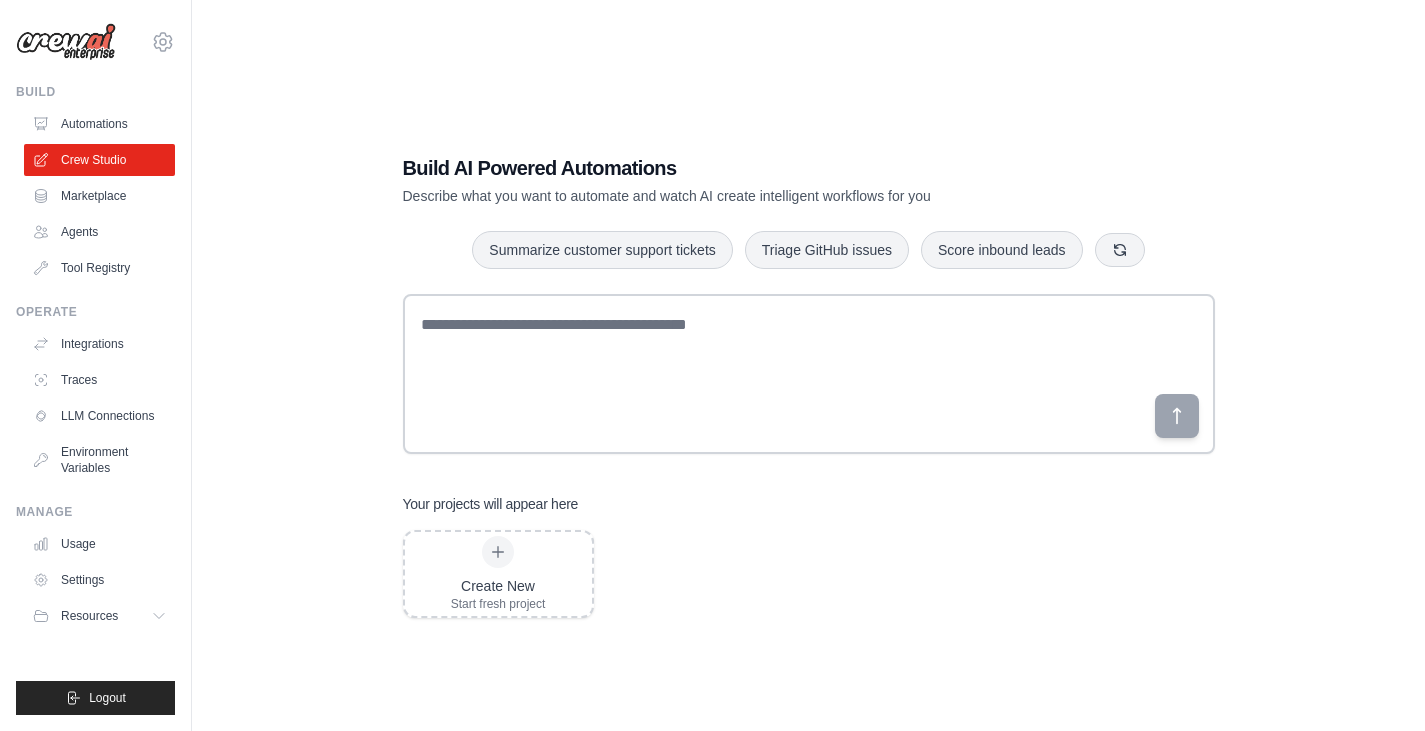 scroll, scrollTop: 0, scrollLeft: 0, axis: both 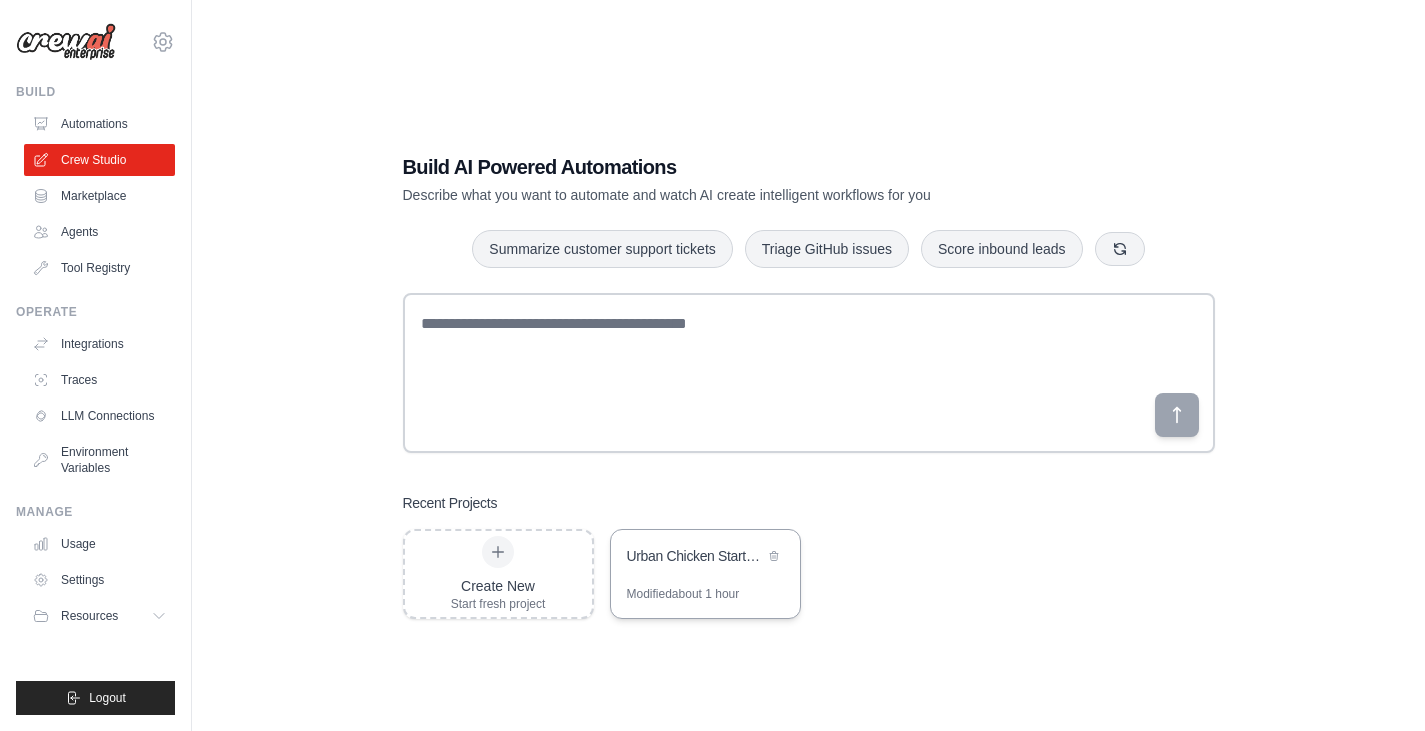 click on "Urban Chicken Starter Hub - Multi-Agent Website Builder" at bounding box center (695, 556) 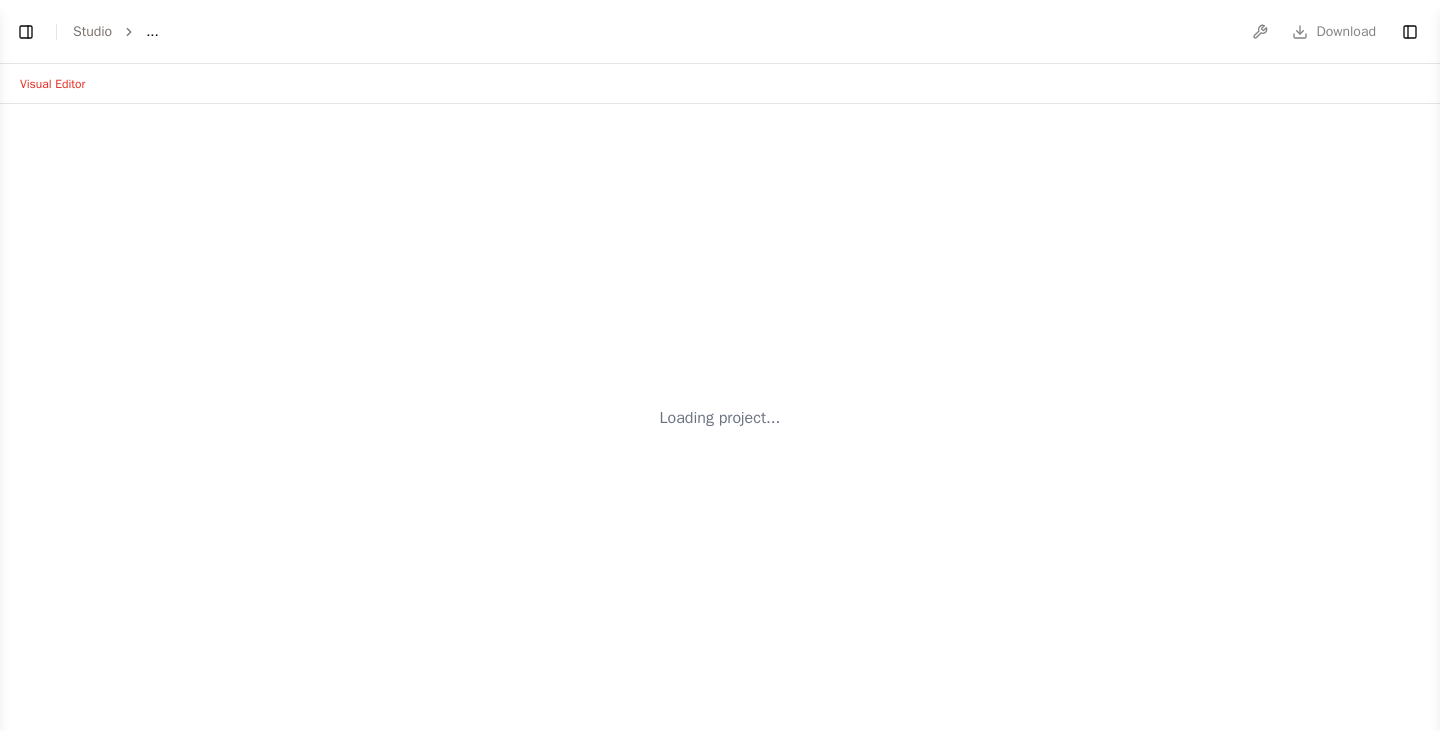 scroll, scrollTop: 0, scrollLeft: 0, axis: both 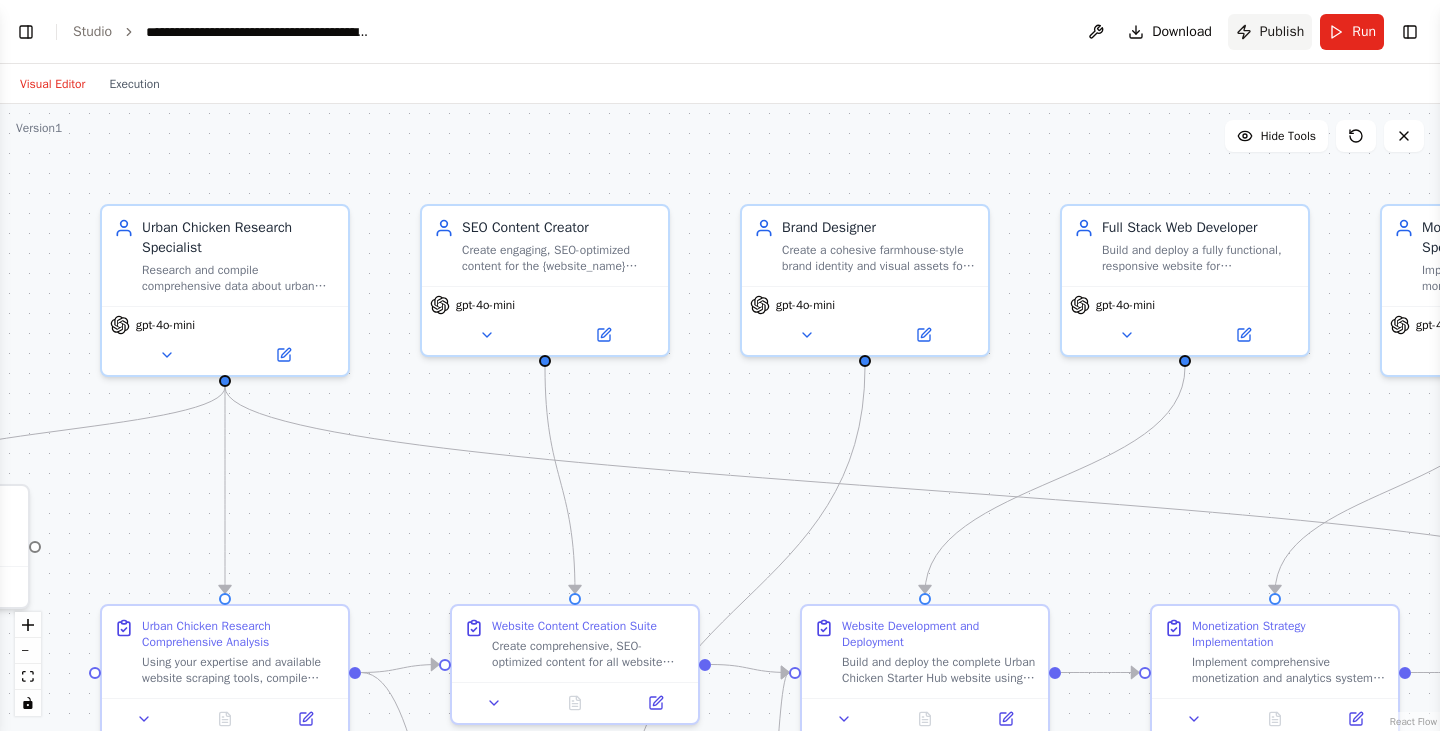 click on "Publish" at bounding box center (1282, 32) 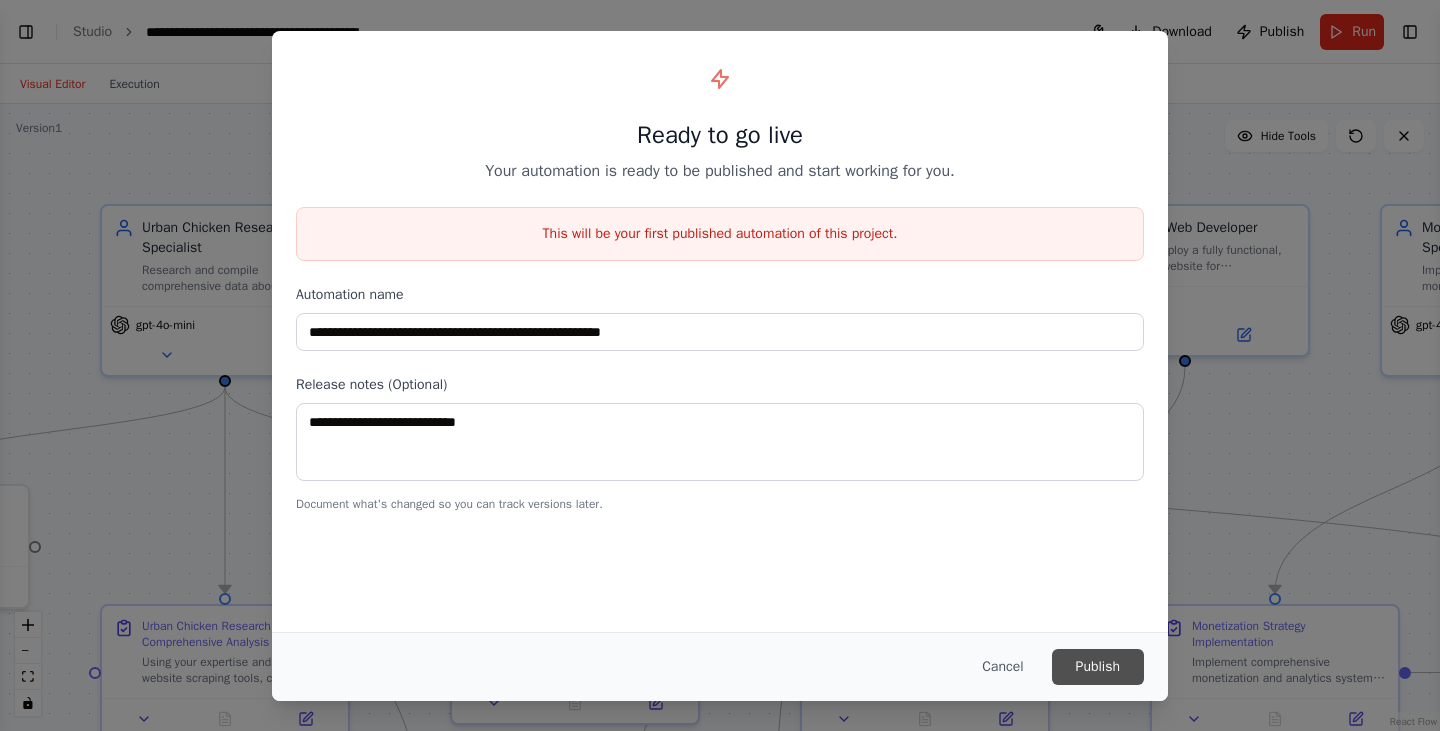 click on "Publish" at bounding box center [1098, 667] 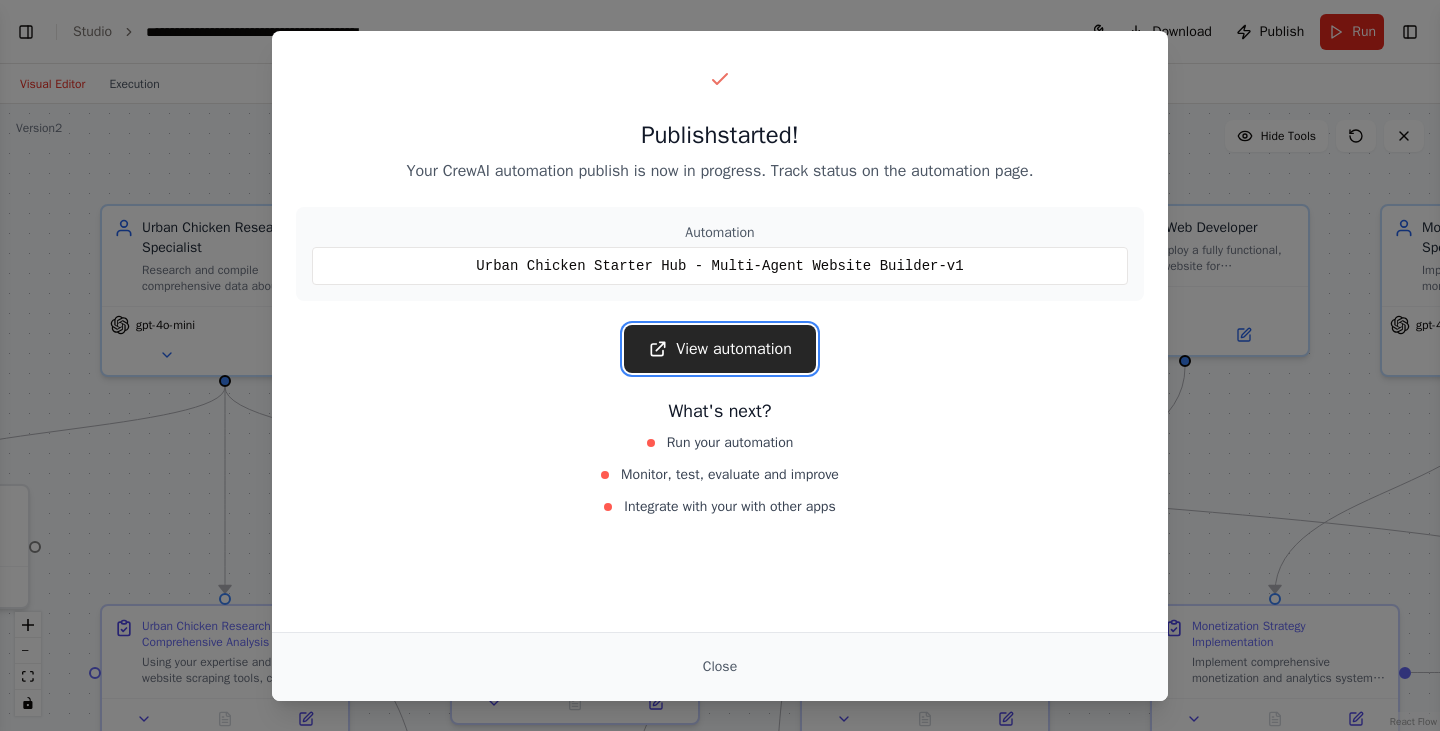 click on "View automation" at bounding box center [720, 349] 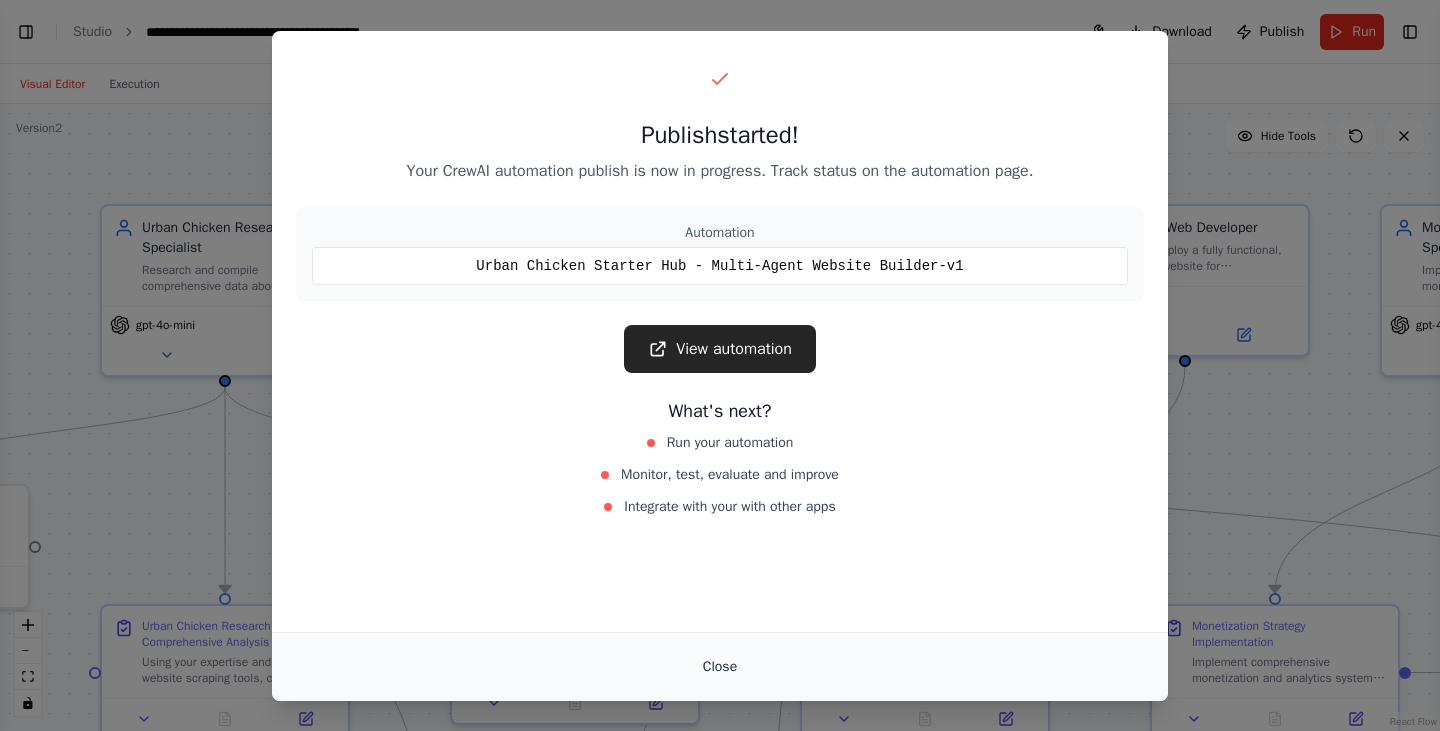 click on "Close" at bounding box center [720, 667] 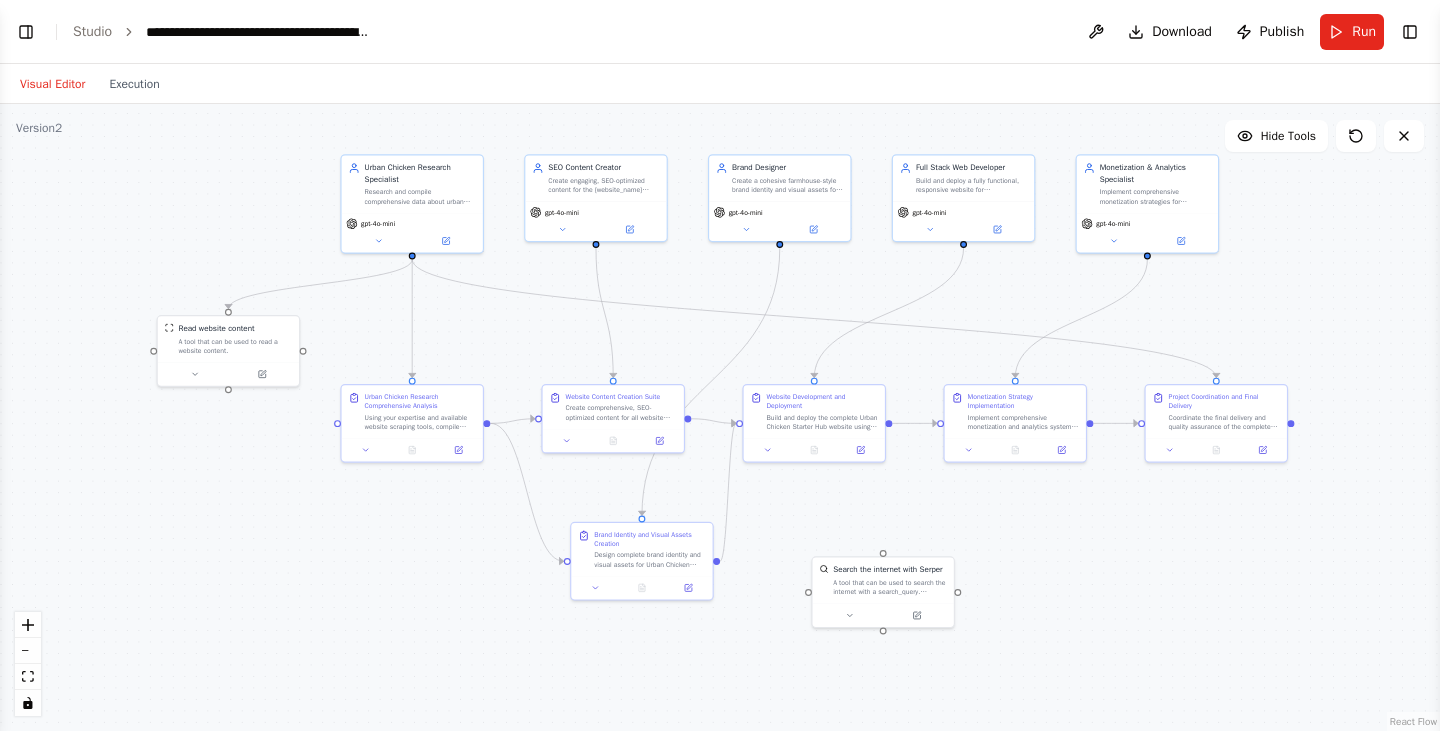drag, startPoint x: 1369, startPoint y: 448, endPoint x: 1295, endPoint y: 252, distance: 209.50418 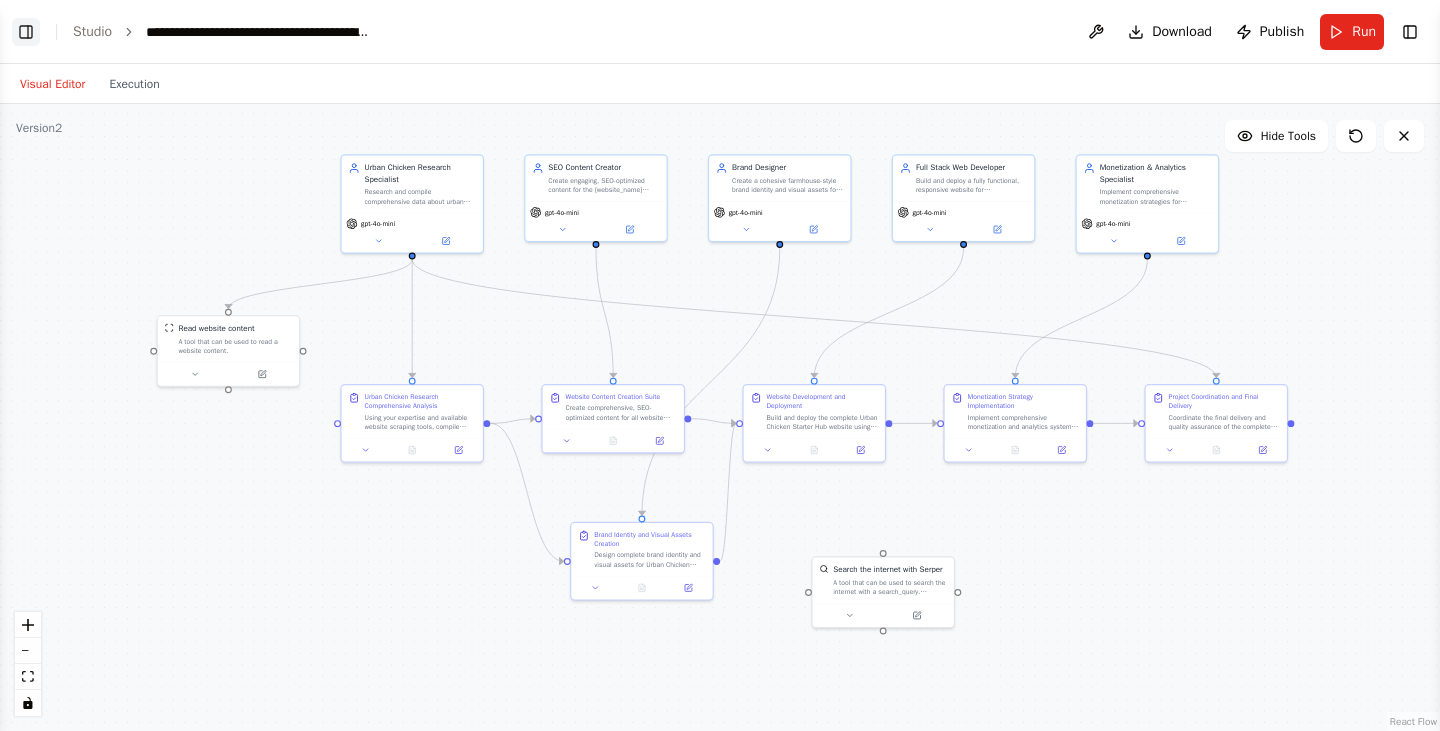 click on "Toggle Left Sidebar" at bounding box center (26, 32) 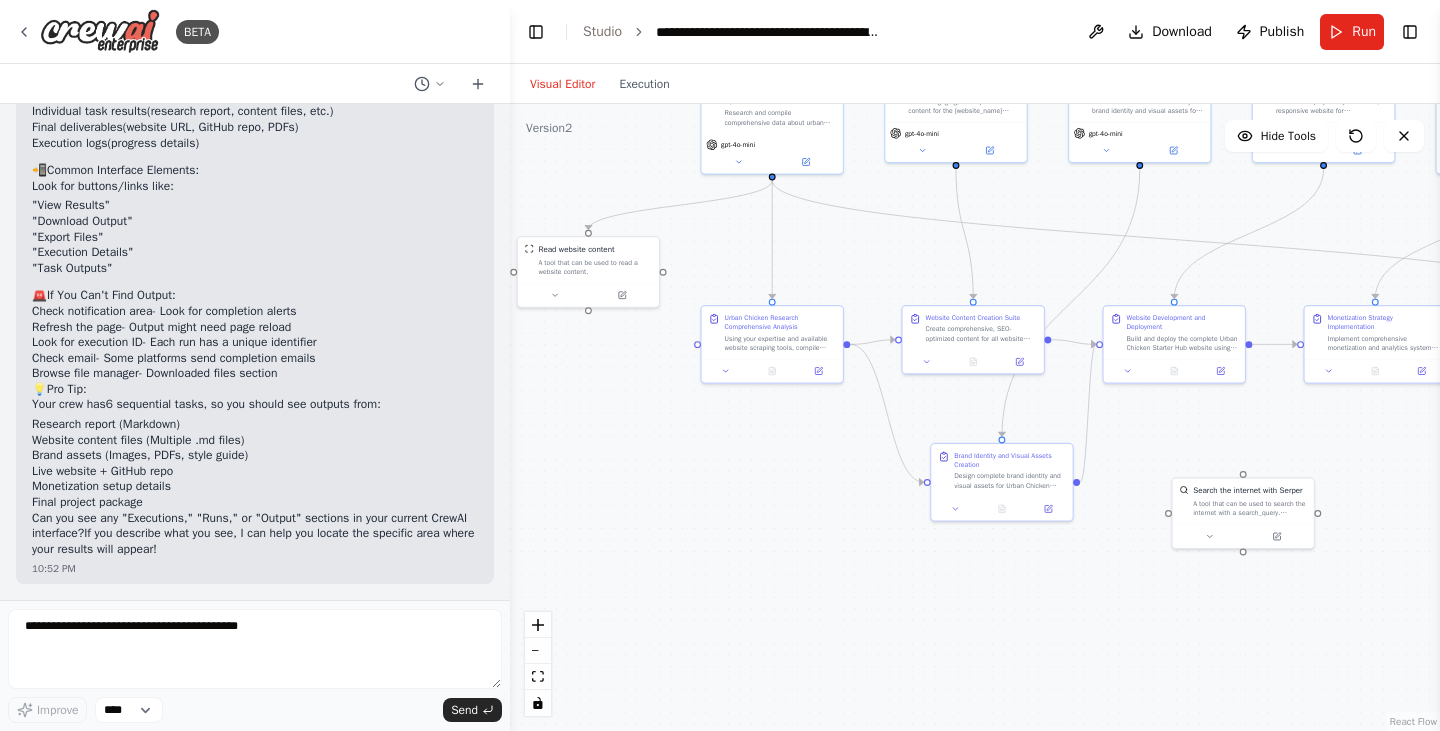 drag, startPoint x: 928, startPoint y: 572, endPoint x: 897, endPoint y: 488, distance: 89.537704 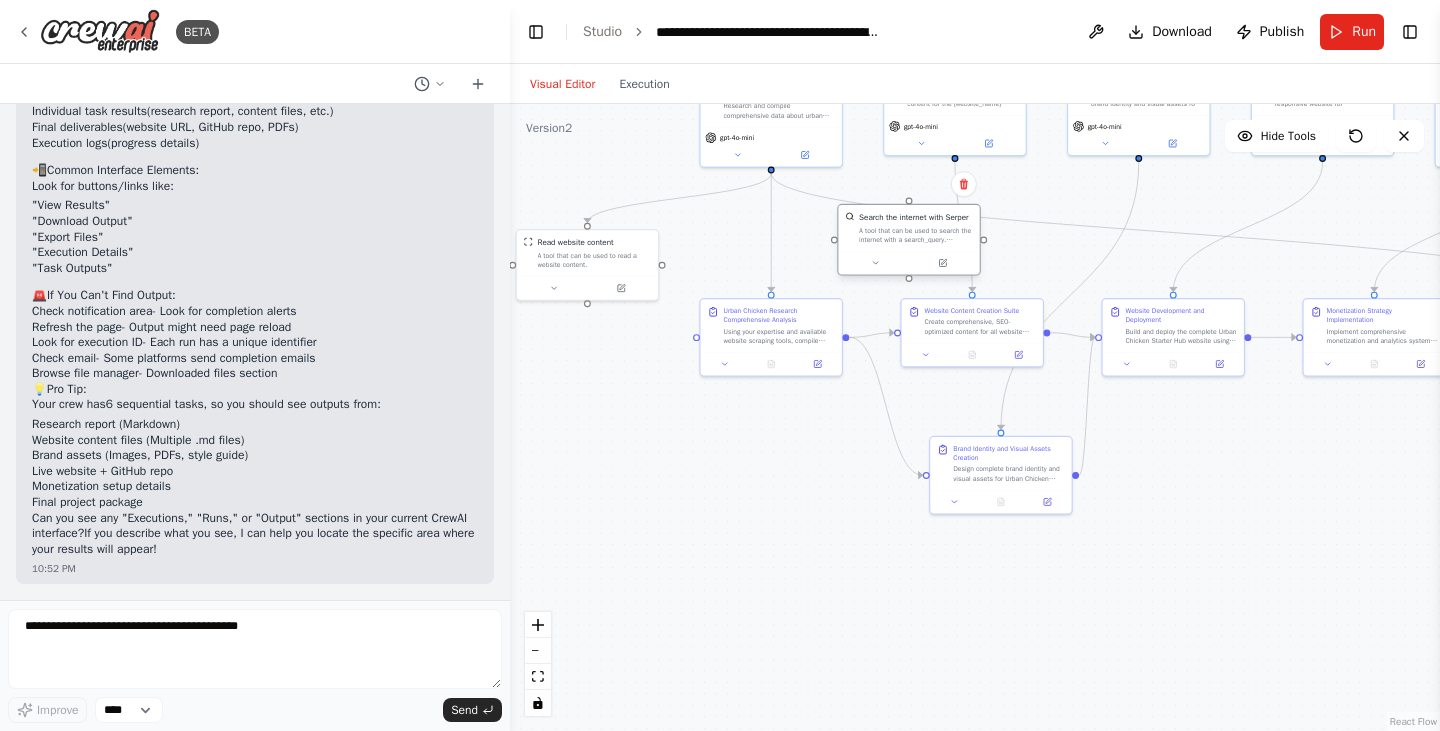 drag, startPoint x: 1255, startPoint y: 503, endPoint x: 926, endPoint y: 234, distance: 424.97293 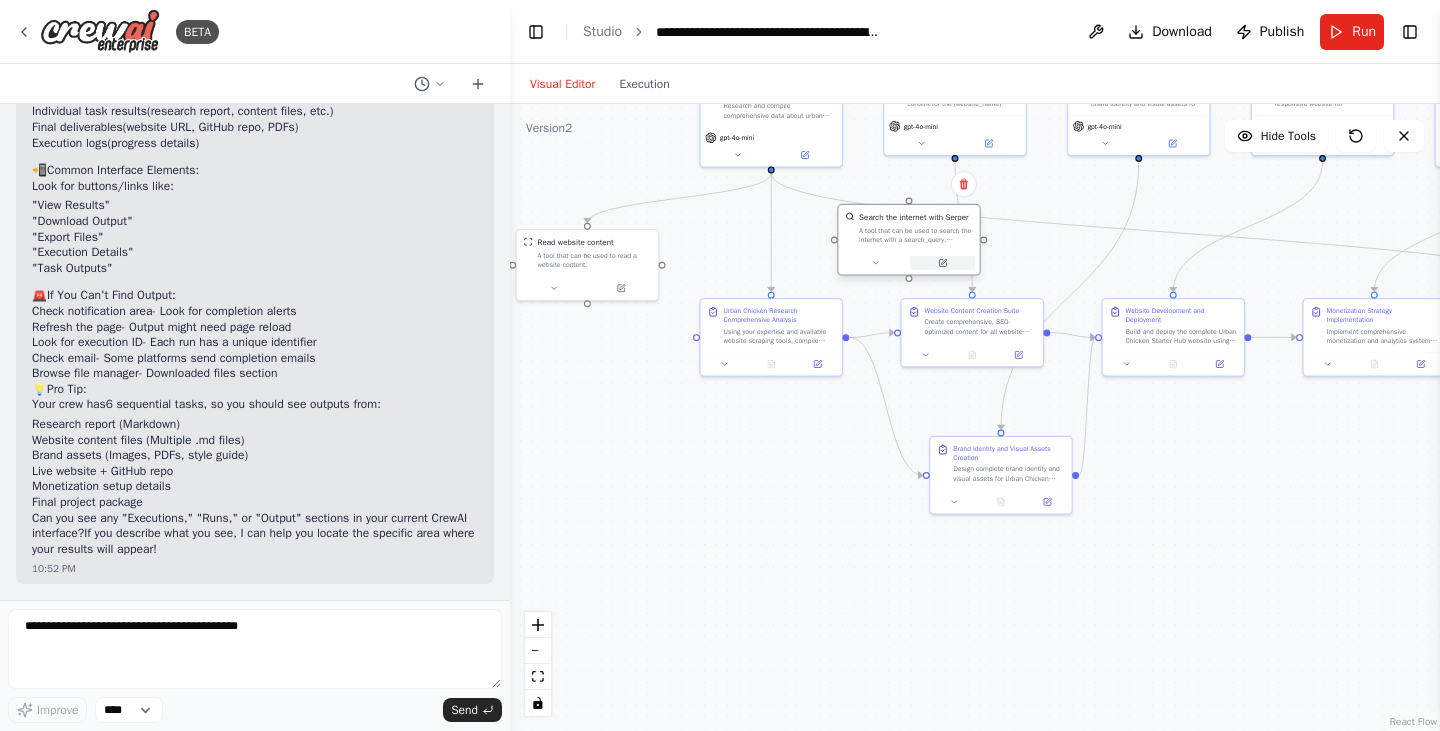 click at bounding box center [942, 263] 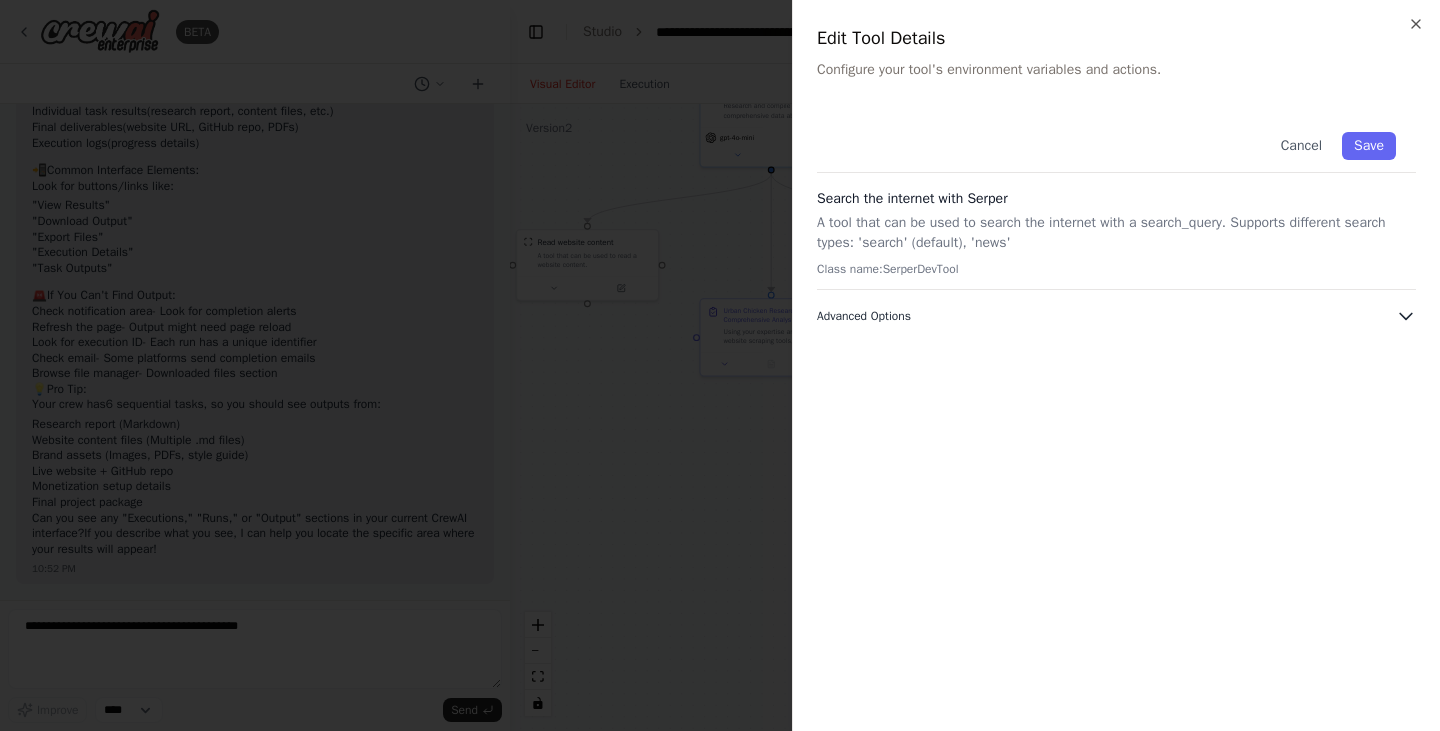 click on "Advanced Options" at bounding box center (1116, 316) 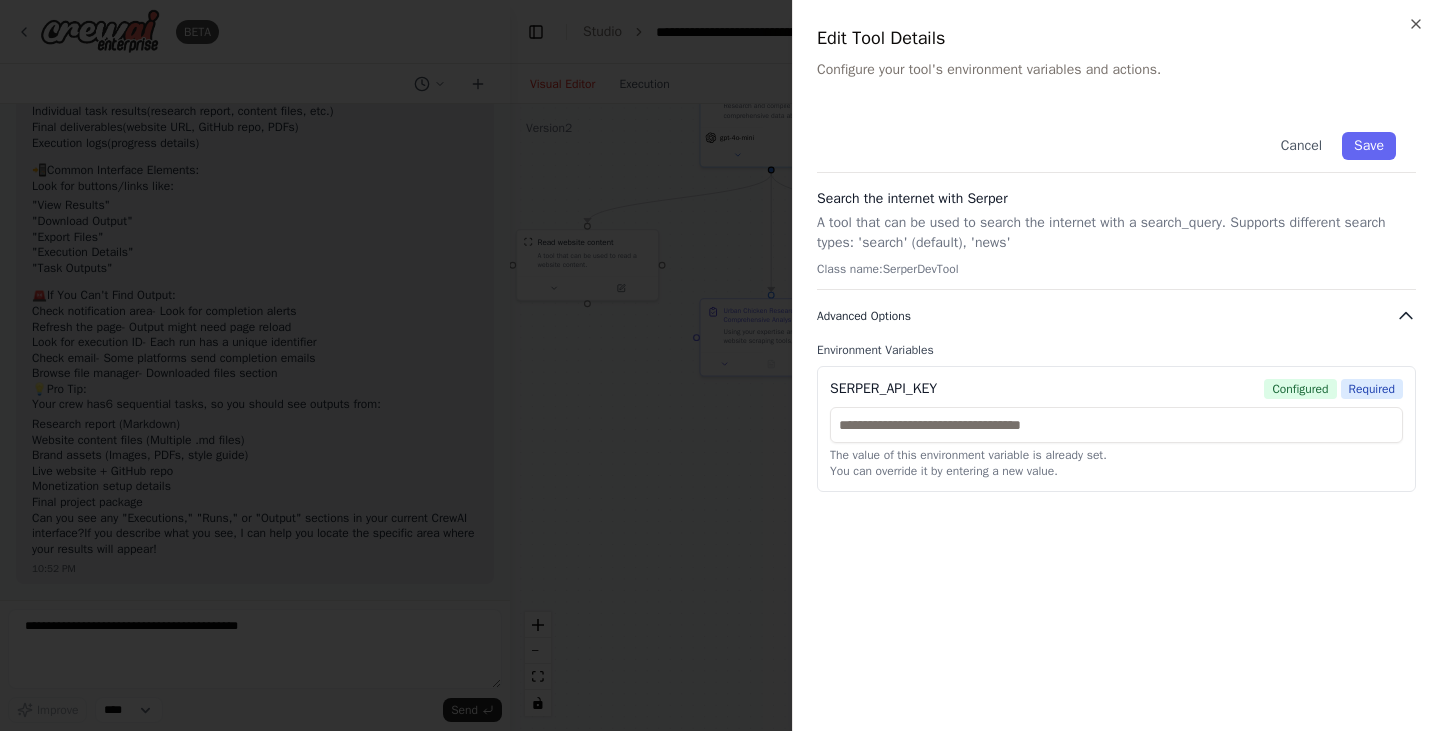 click on "Advanced Options" at bounding box center [1116, 316] 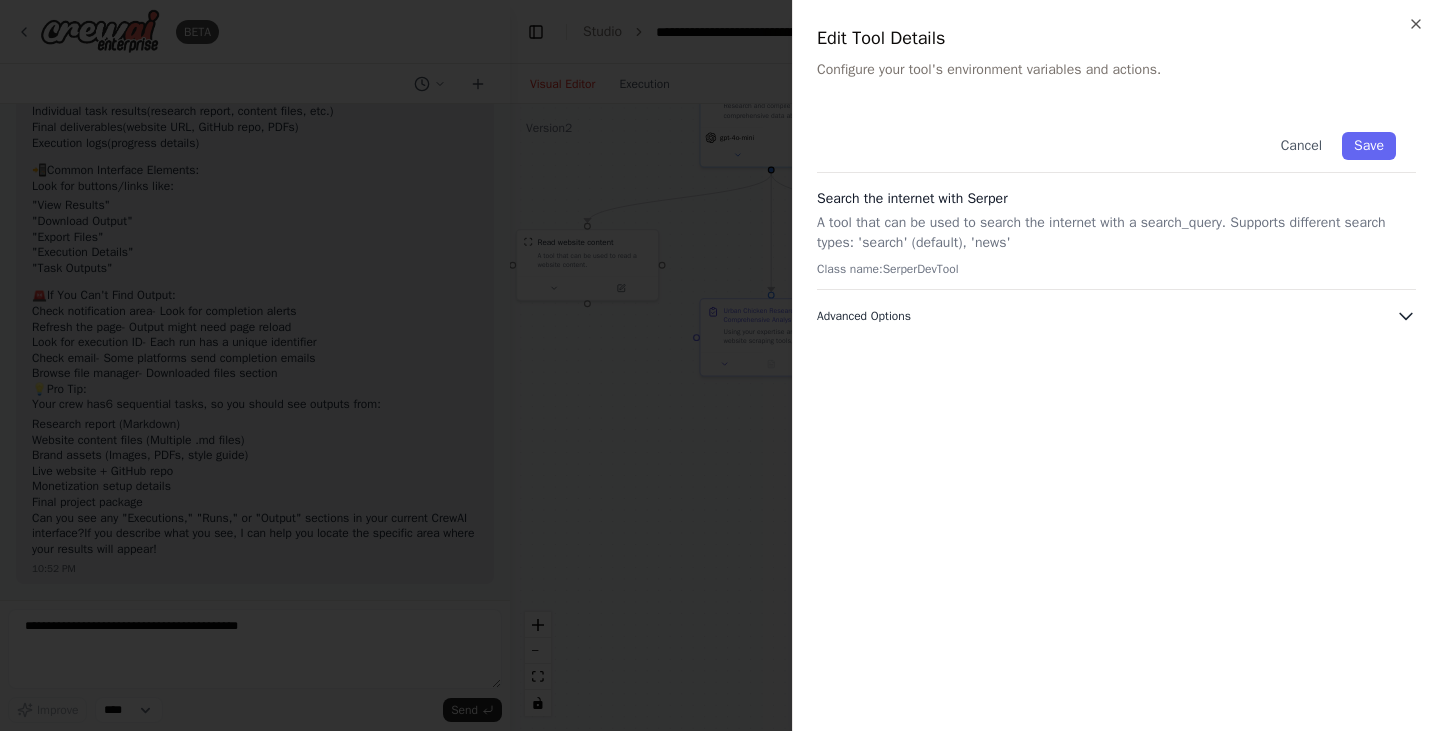 click on "Advanced Options" at bounding box center (1116, 316) 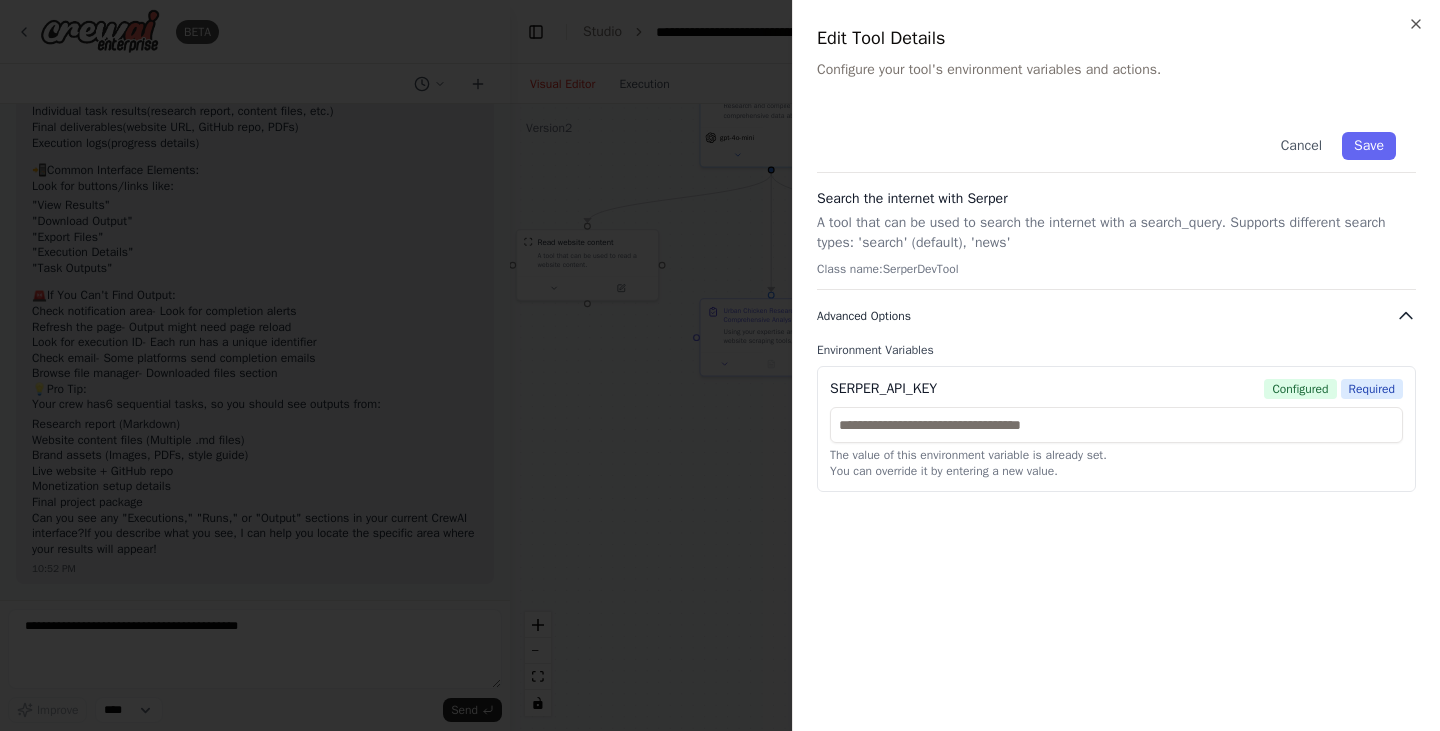 click on "Advanced Options" at bounding box center (1116, 316) 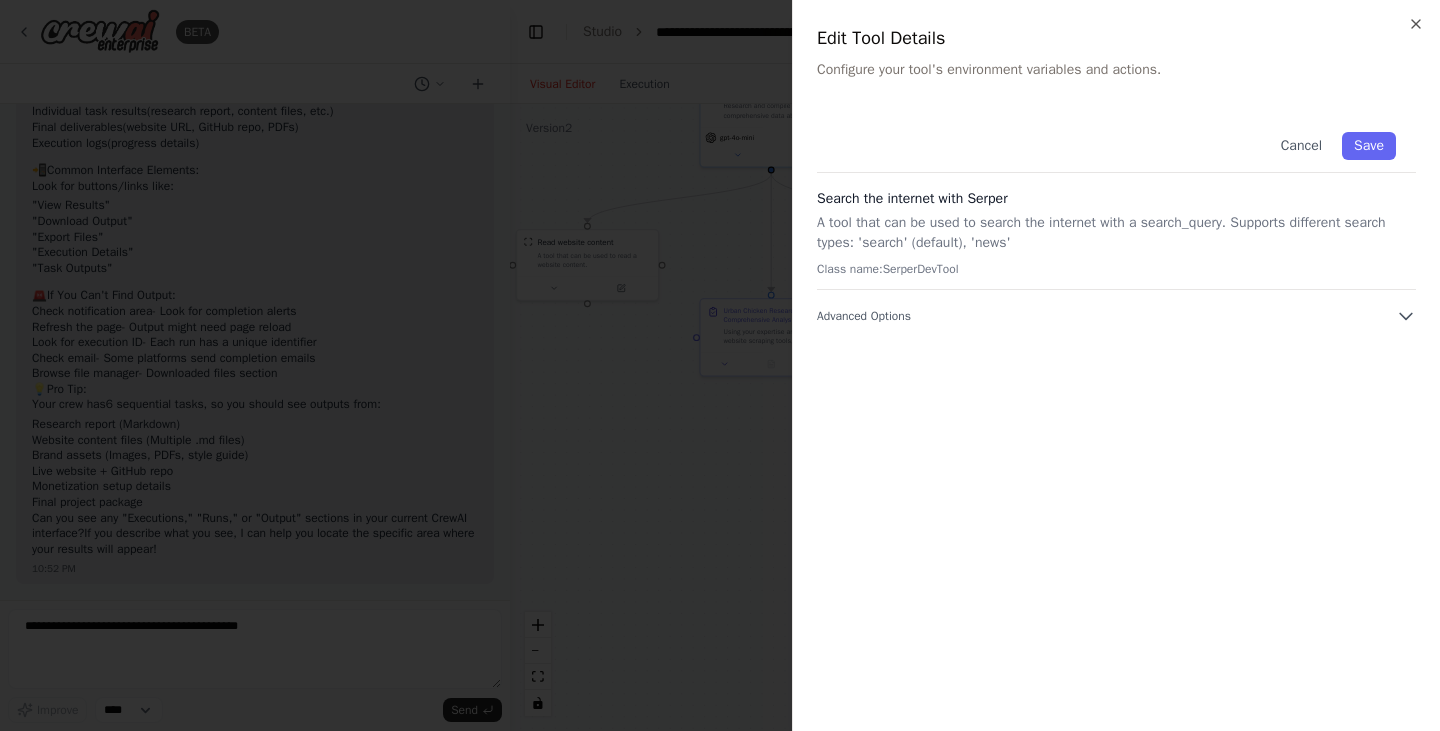 click on "Close Edit Tool Details Configure your tool's environment variables and actions. Cancel Save Search the internet with Serper A tool that can be used to search the internet with a search_query. Supports different search types: 'search' (default), 'news' Class name:  SerperDevTool Advanced Options" at bounding box center [1116, 365] 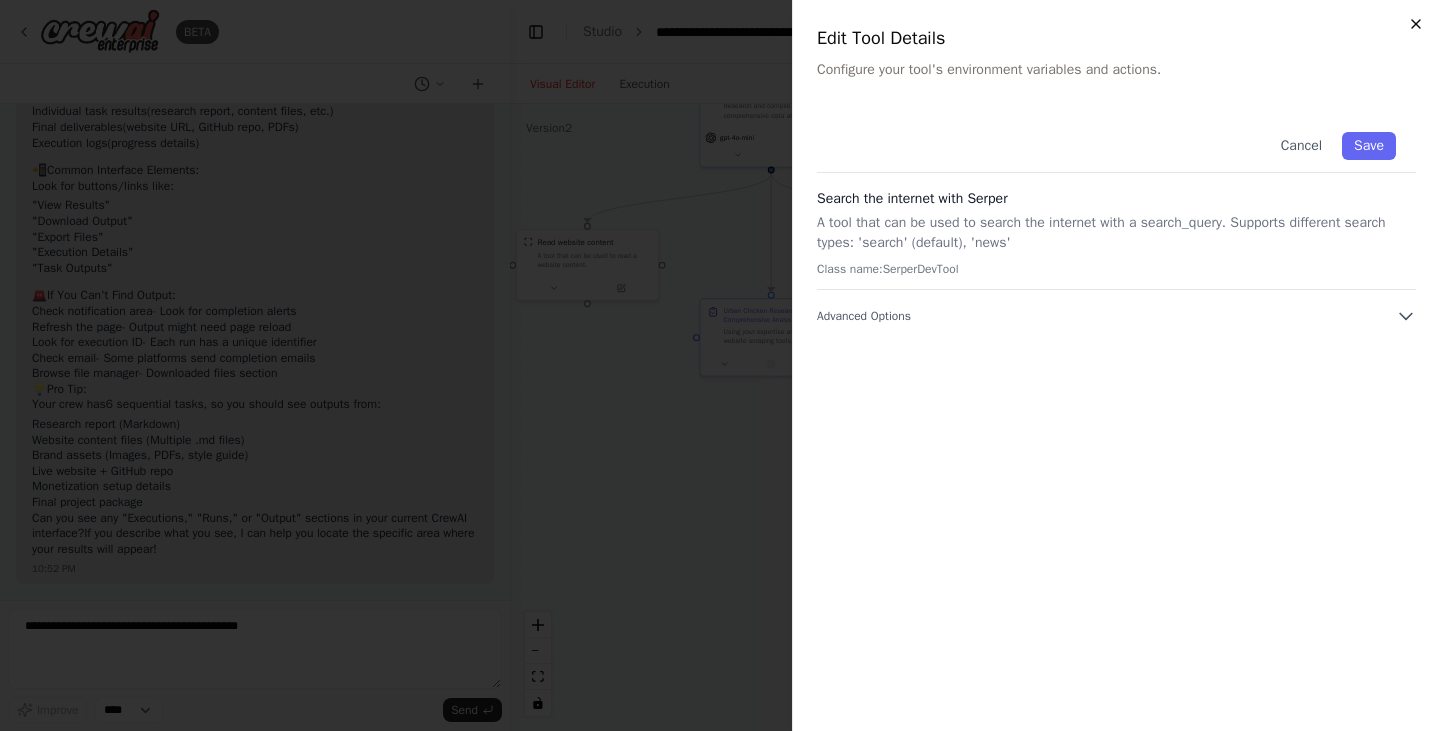 click on "Close Edit Tool Details Configure your tool's environment variables and actions. Cancel Save Search the internet with Serper A tool that can be used to search the internet with a search_query. Supports different search types: 'search' (default), 'news' Class name:  SerperDevTool Advanced Options" at bounding box center (1116, 365) 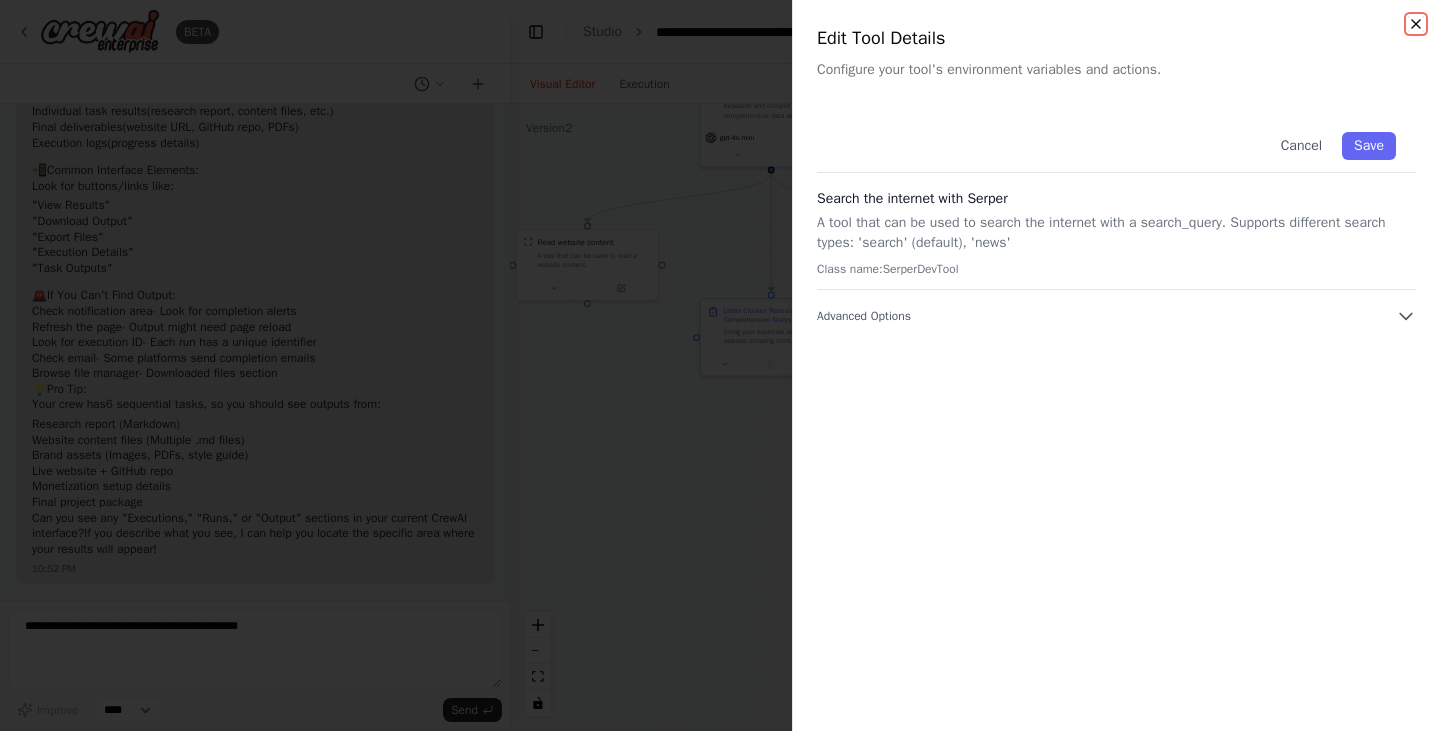 click 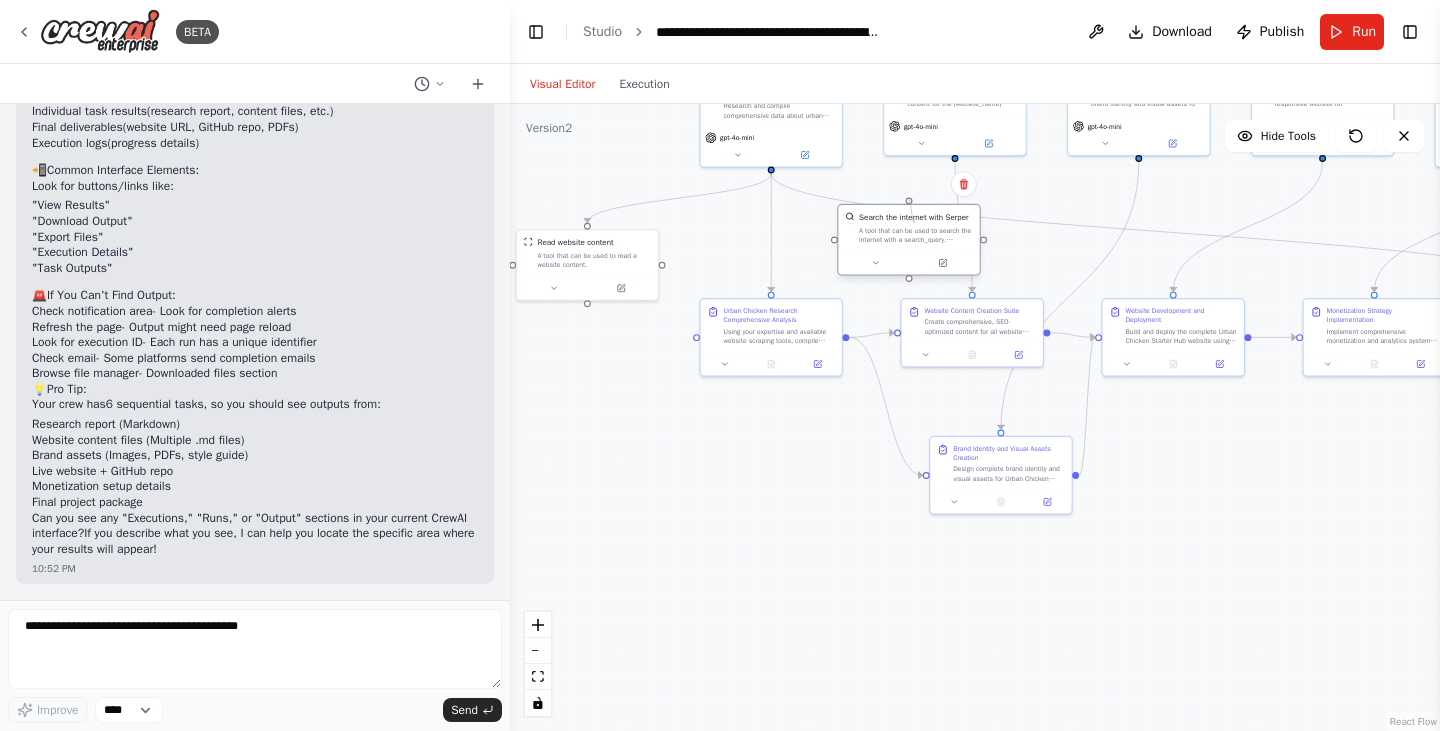 drag, startPoint x: 908, startPoint y: 202, endPoint x: 910, endPoint y: 219, distance: 17.117243 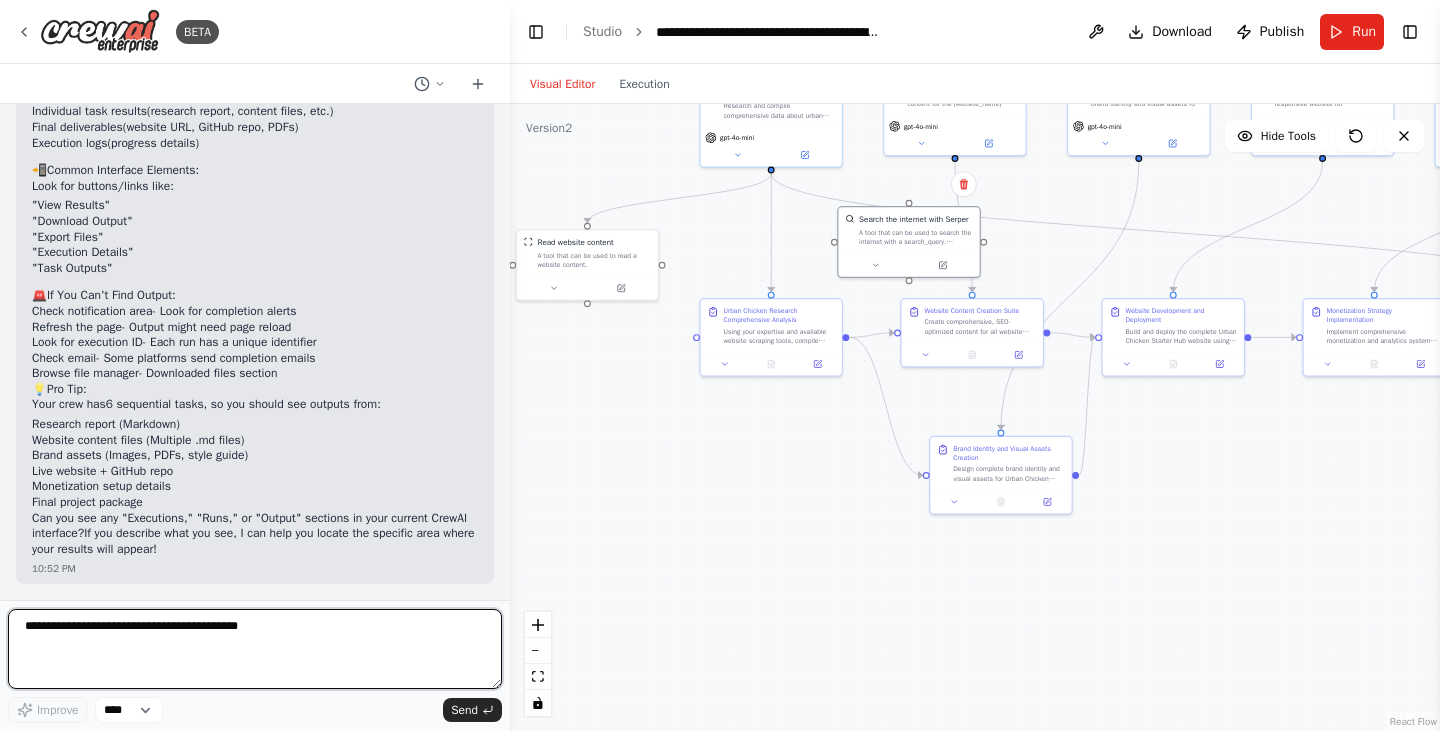 drag, startPoint x: 186, startPoint y: 628, endPoint x: 199, endPoint y: 600, distance: 30.870699 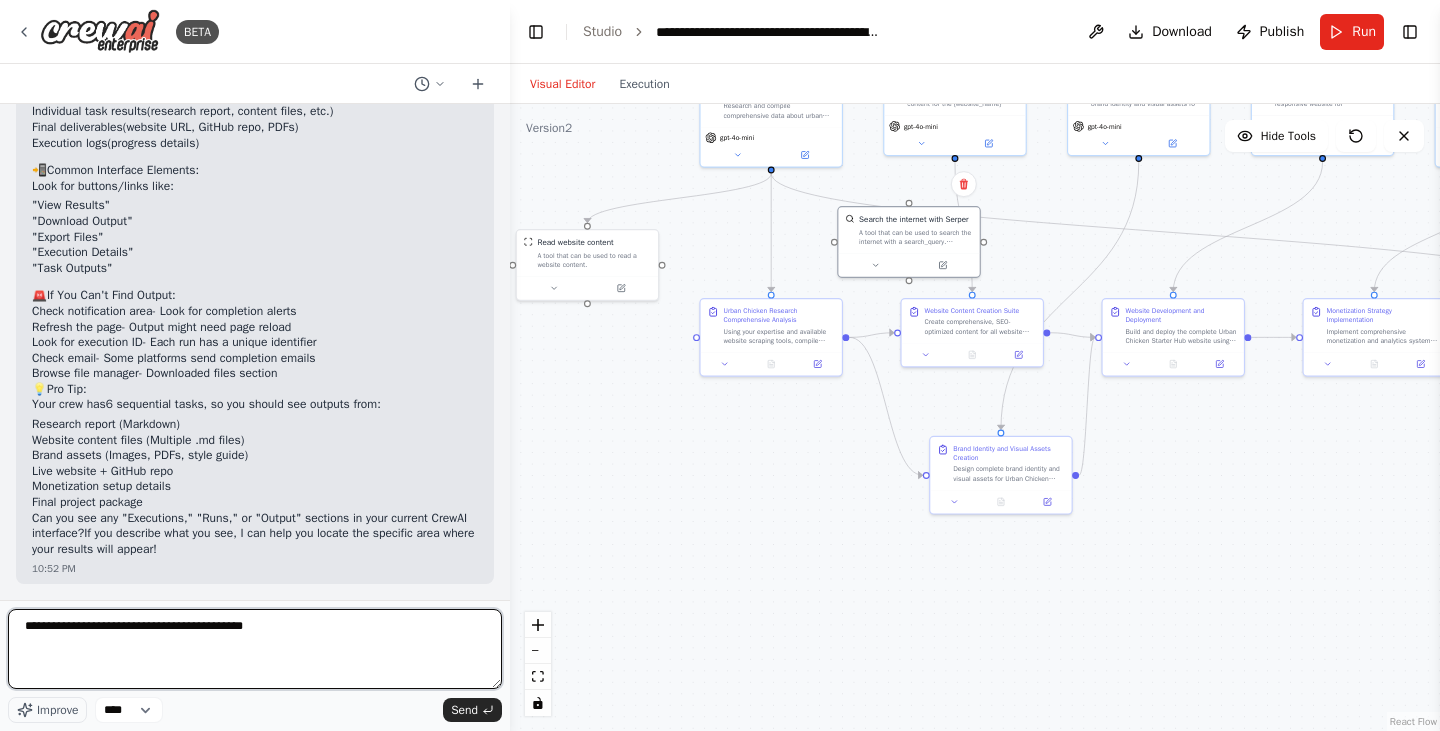 type on "**********" 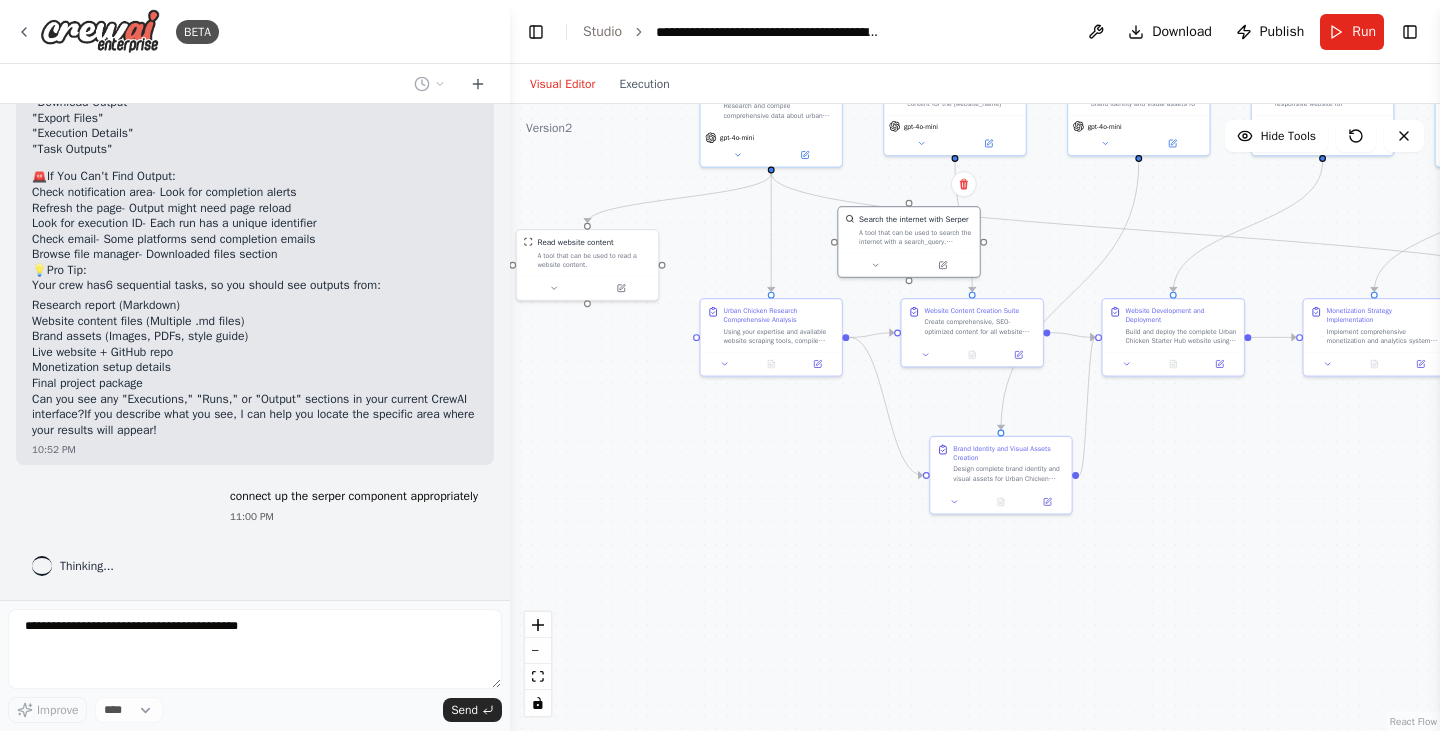 scroll, scrollTop: 11453, scrollLeft: 0, axis: vertical 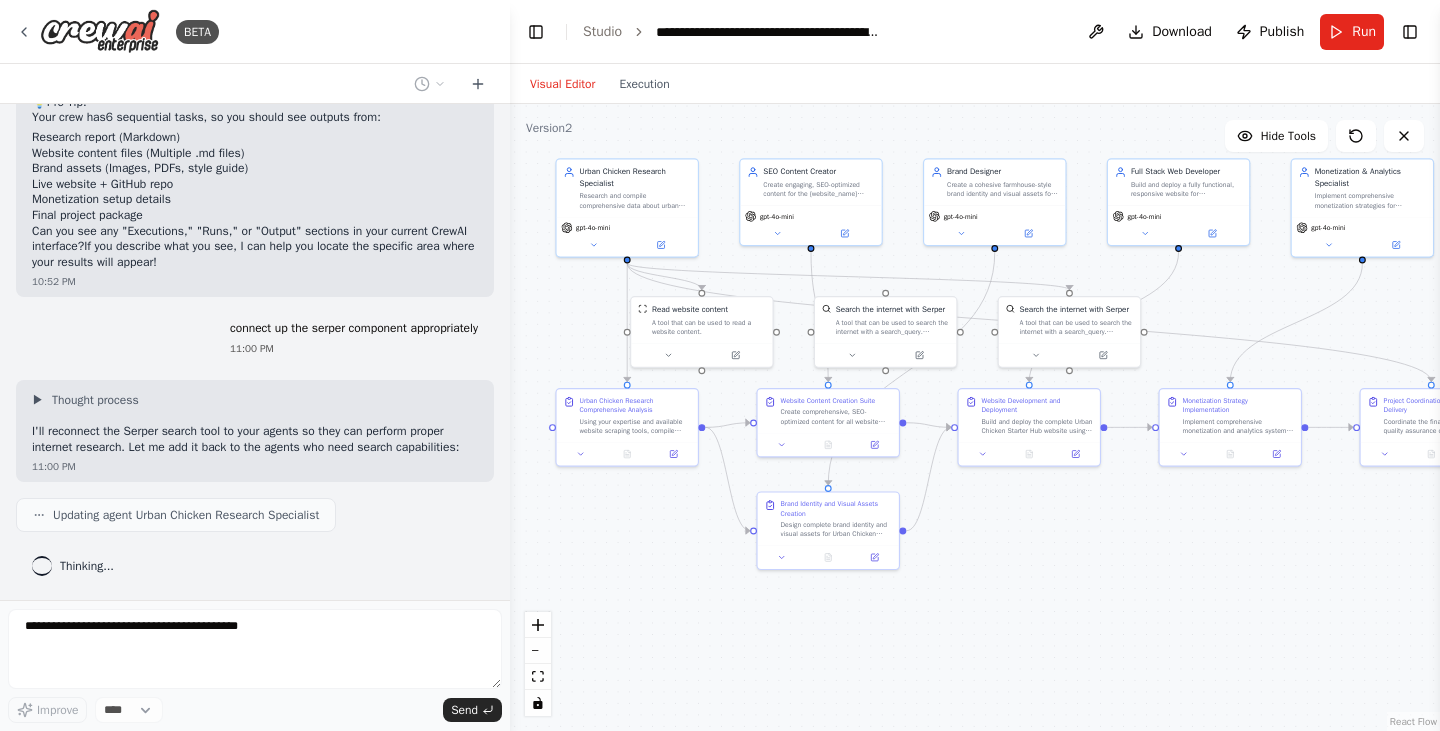drag, startPoint x: 1177, startPoint y: 484, endPoint x: 1033, endPoint y: 574, distance: 169.81166 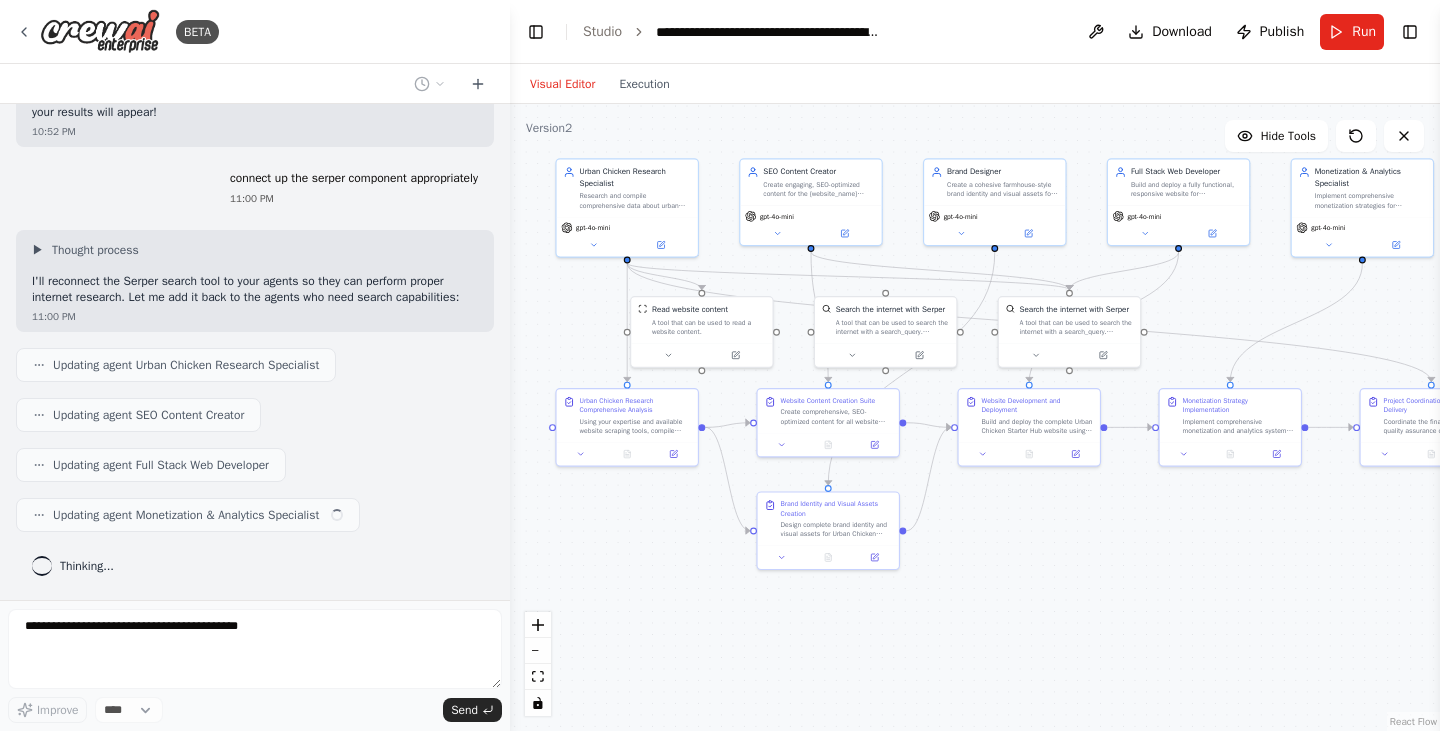 scroll, scrollTop: 11771, scrollLeft: 0, axis: vertical 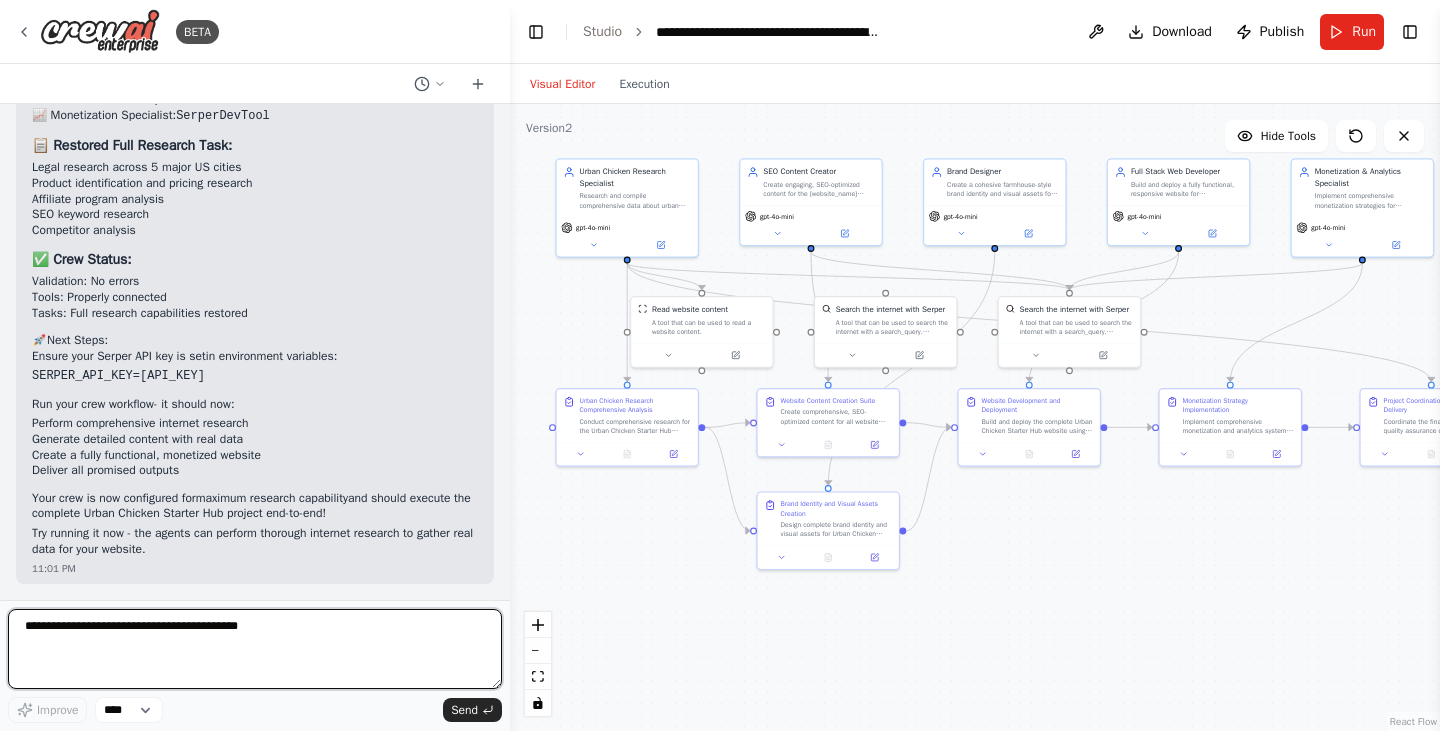 click at bounding box center [255, 649] 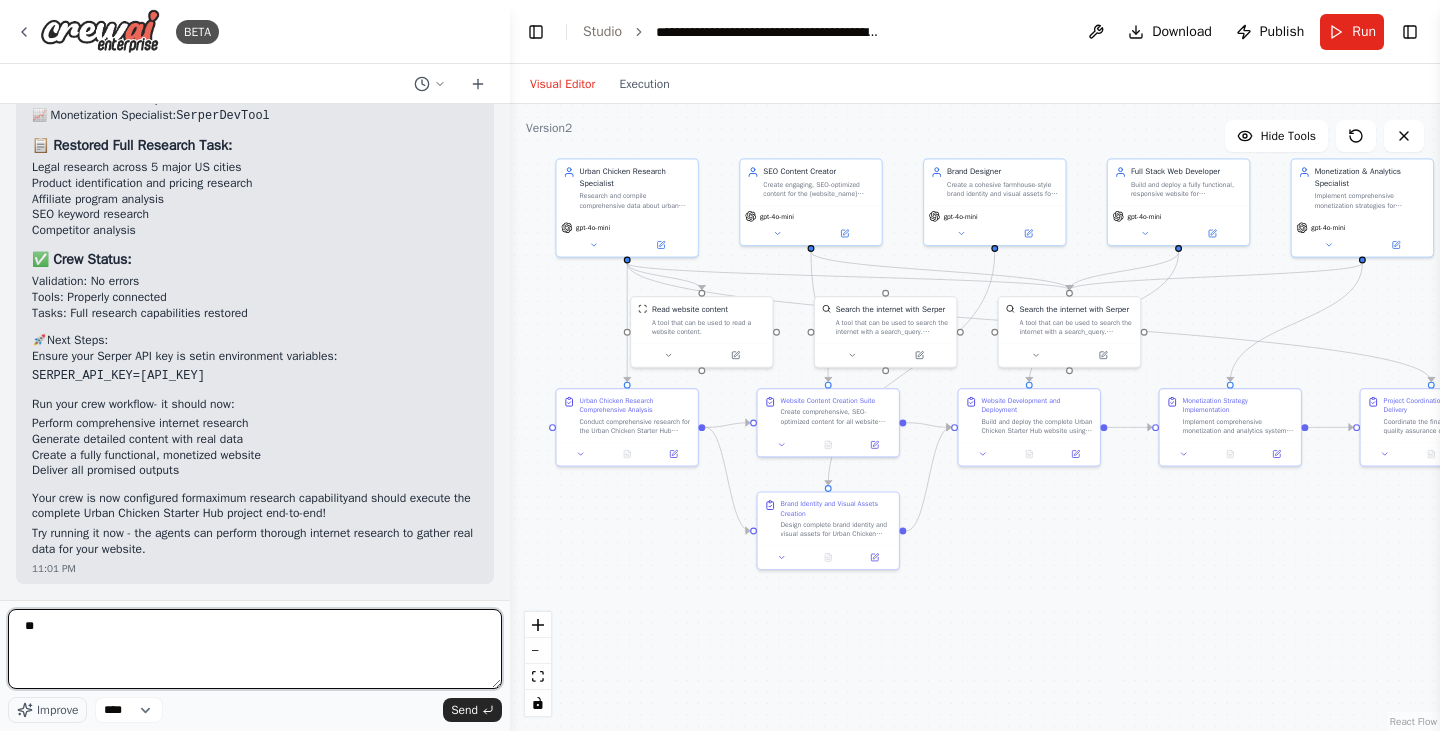type on "*" 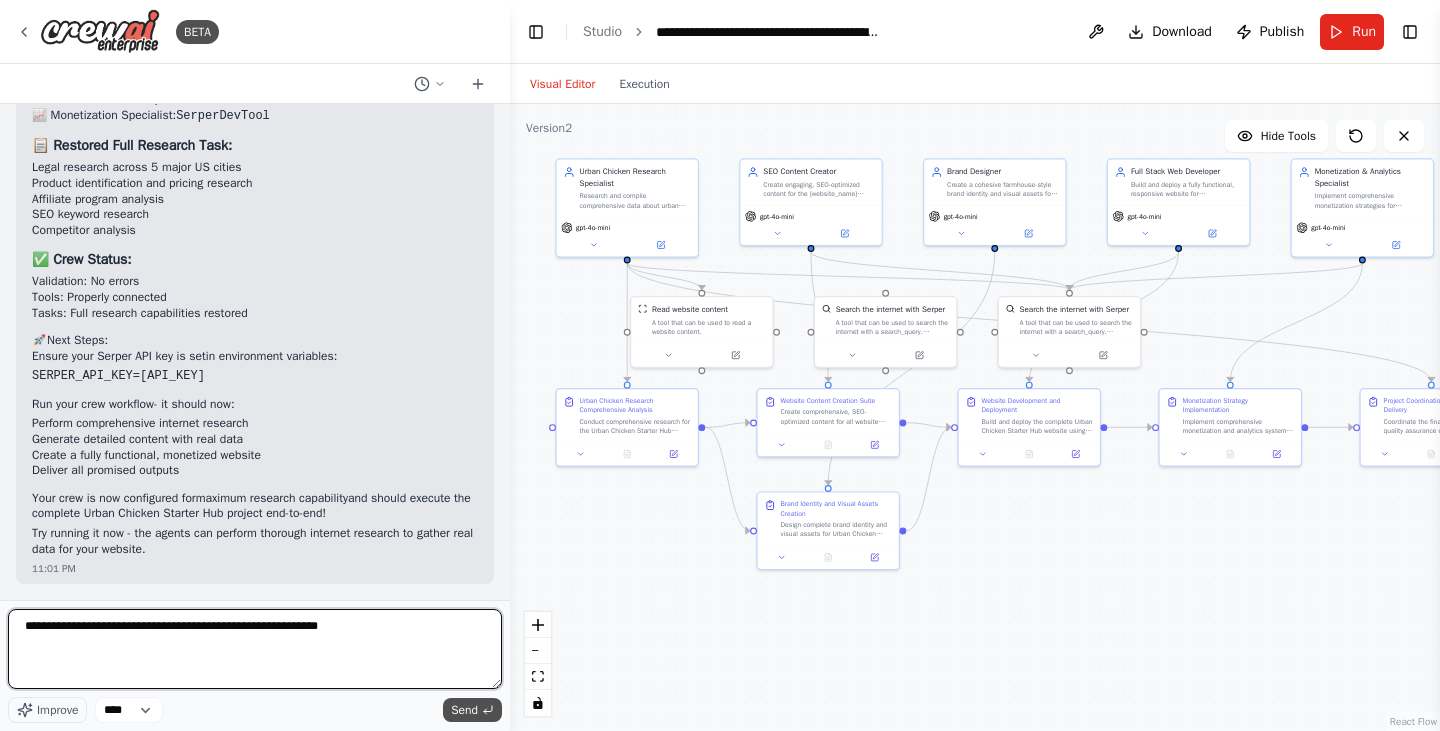 type on "**********" 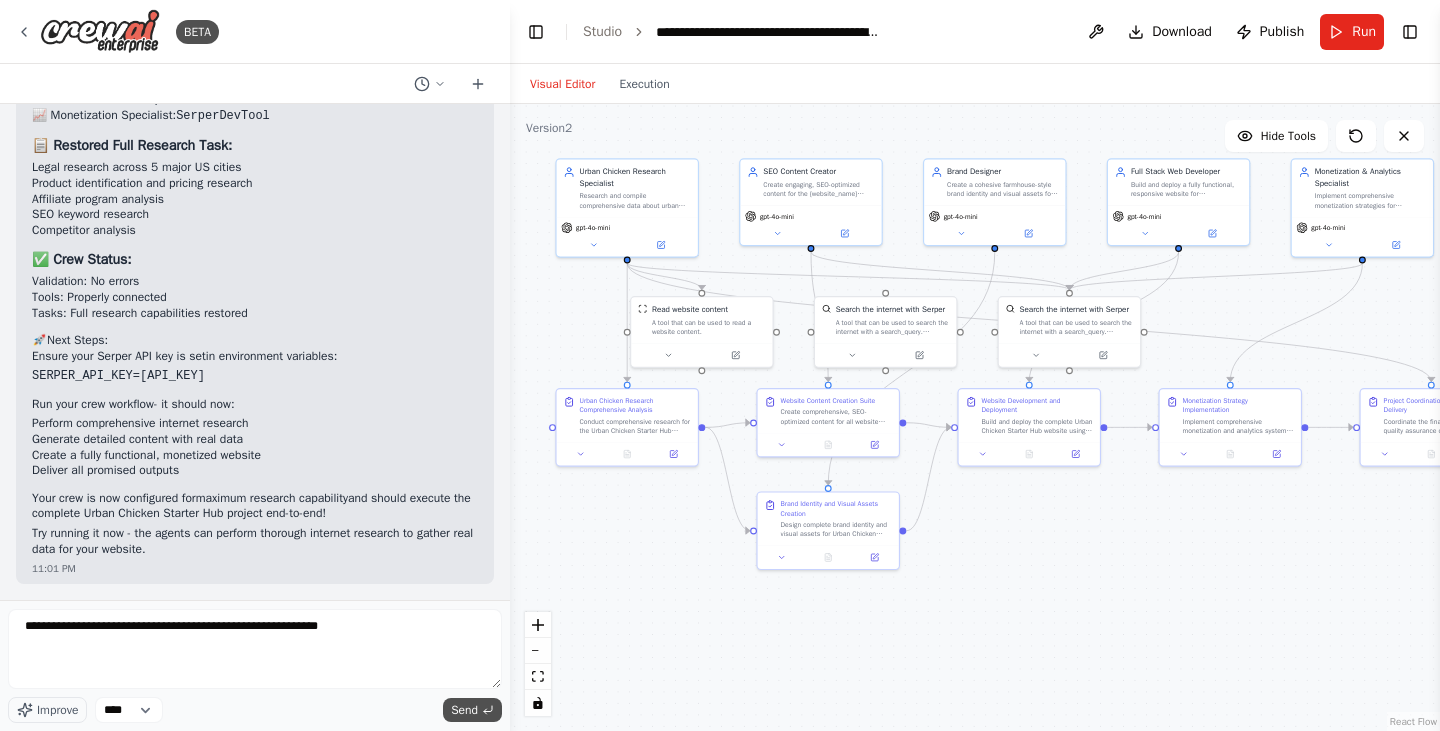 click on "Send" at bounding box center [464, 710] 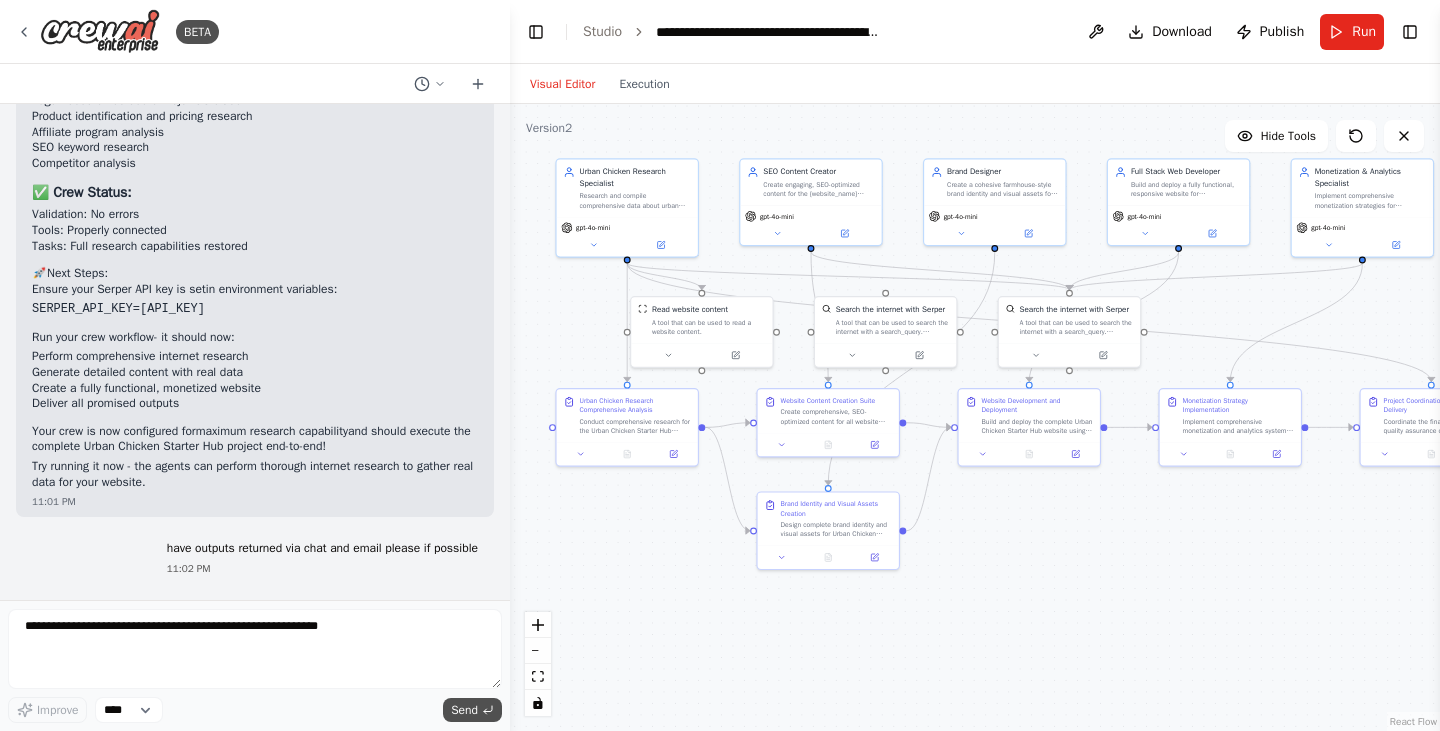 scroll, scrollTop: 12622, scrollLeft: 0, axis: vertical 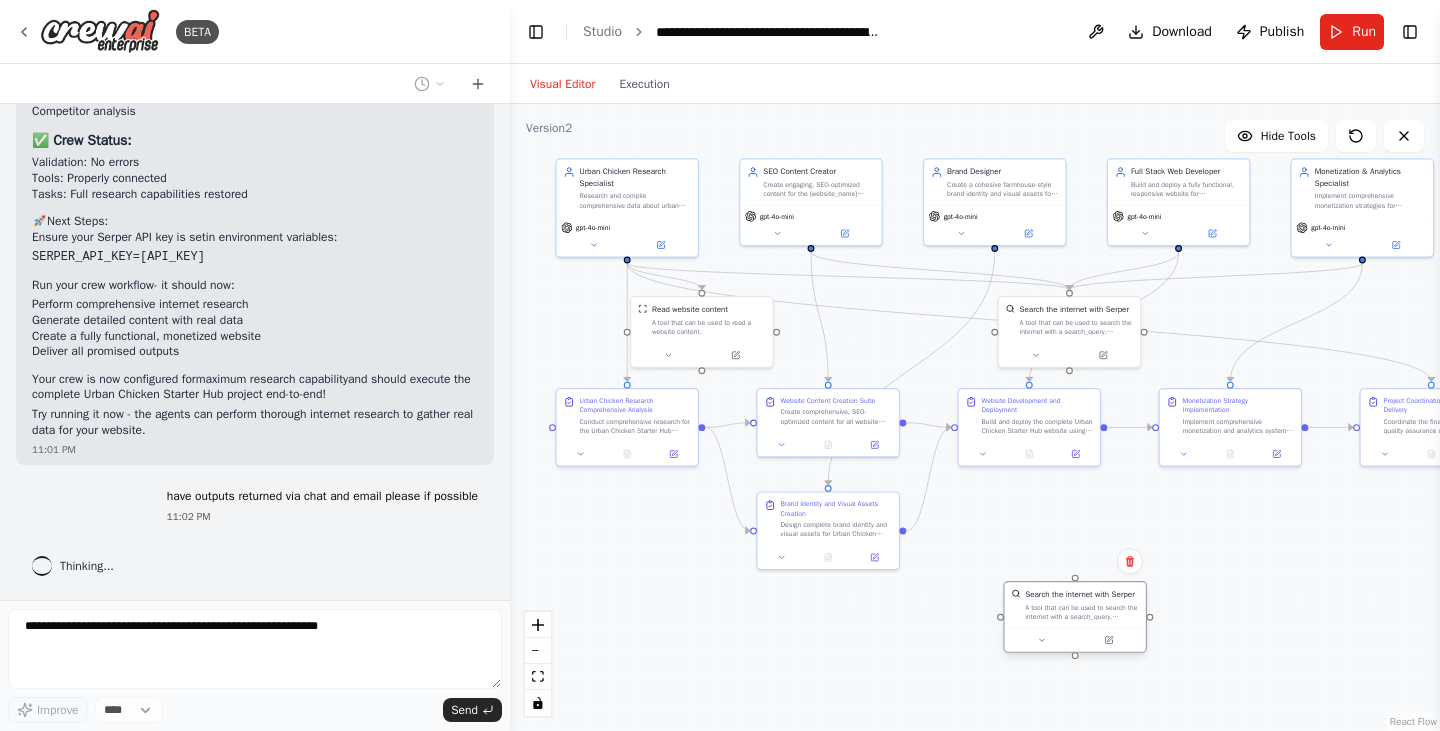 drag, startPoint x: 884, startPoint y: 336, endPoint x: 1089, endPoint y: 625, distance: 354.3247 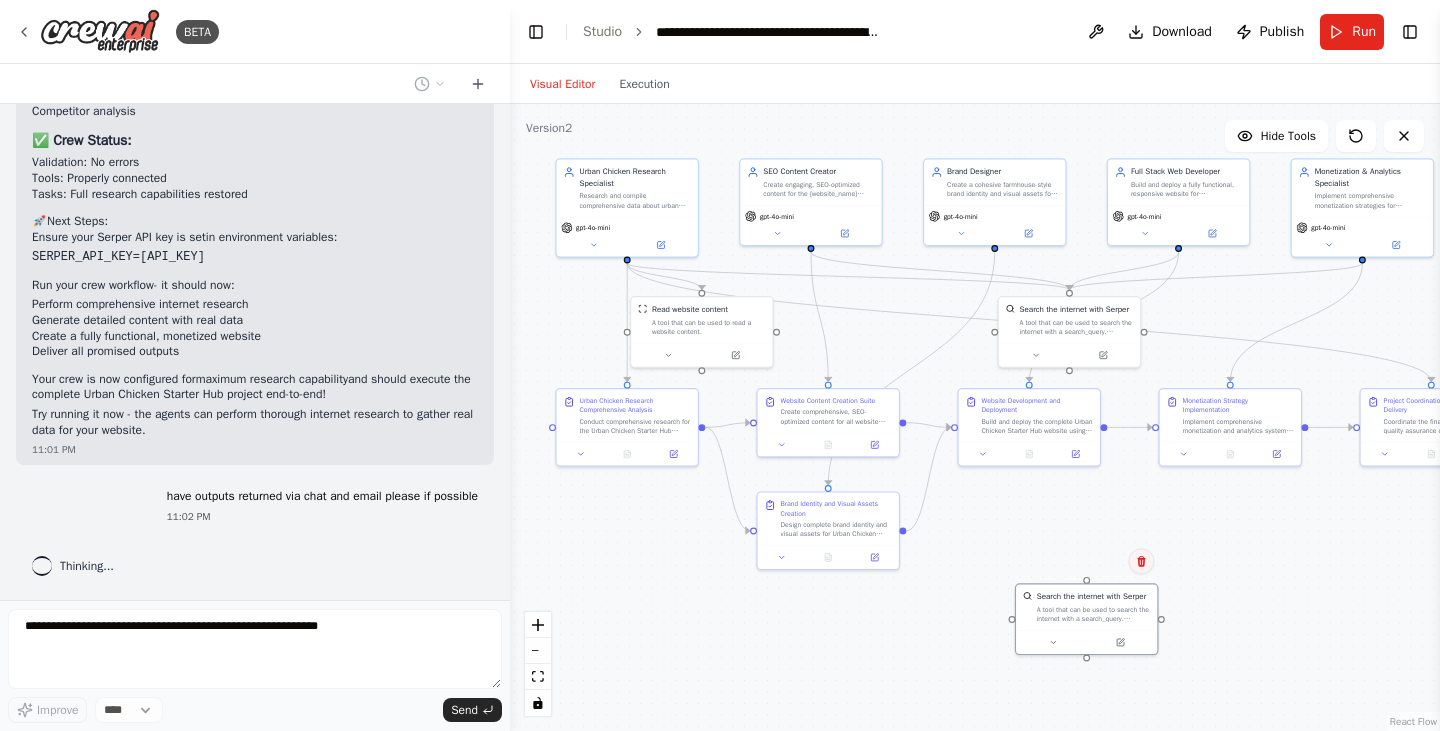 click 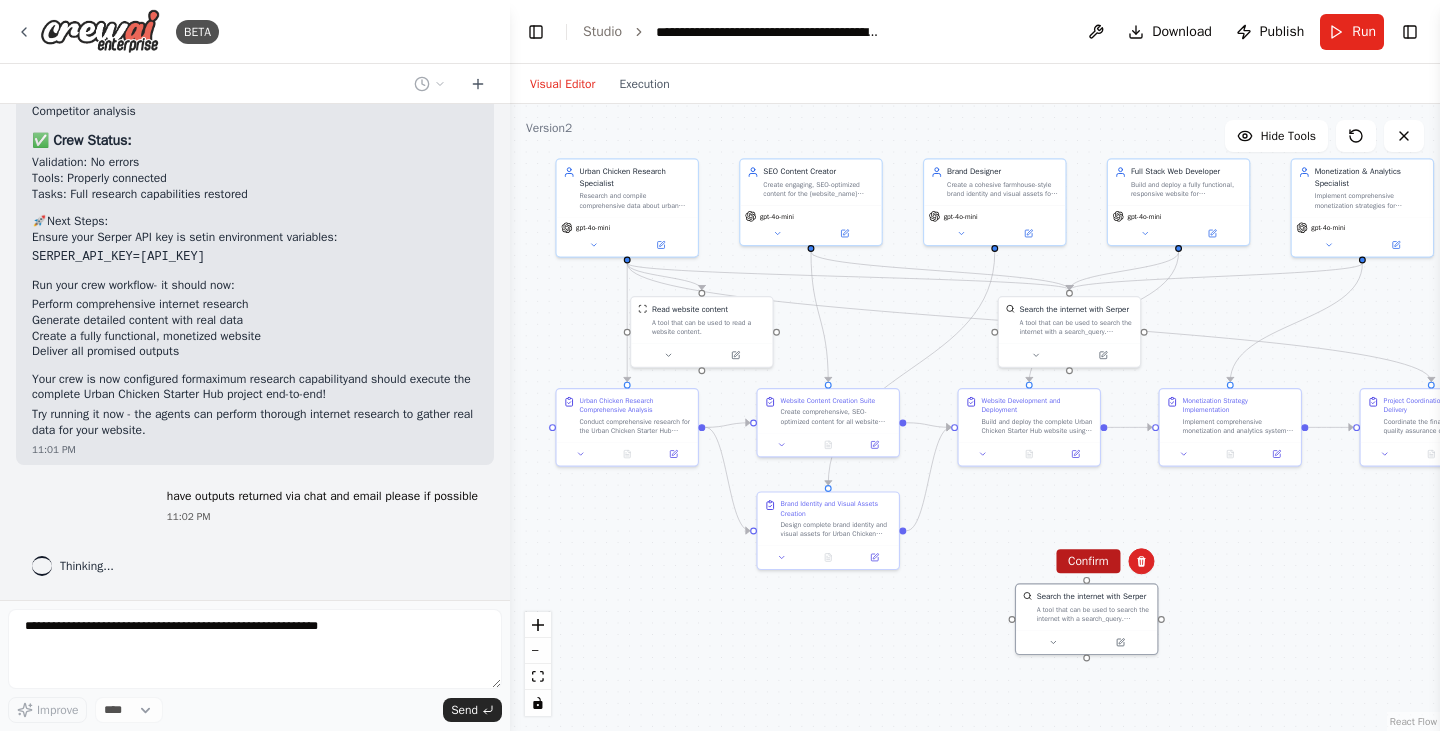 click on "Confirm" at bounding box center (1088, 561) 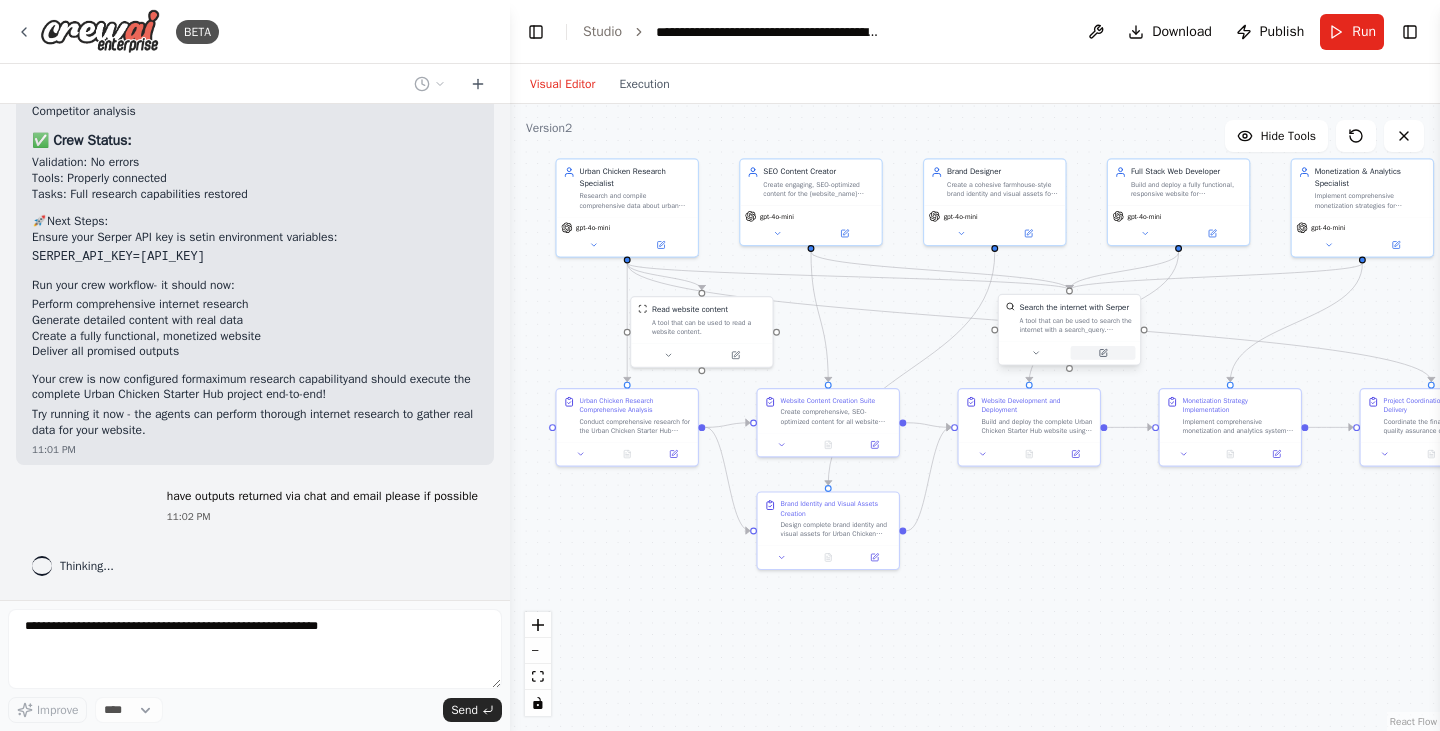 click at bounding box center [1103, 353] 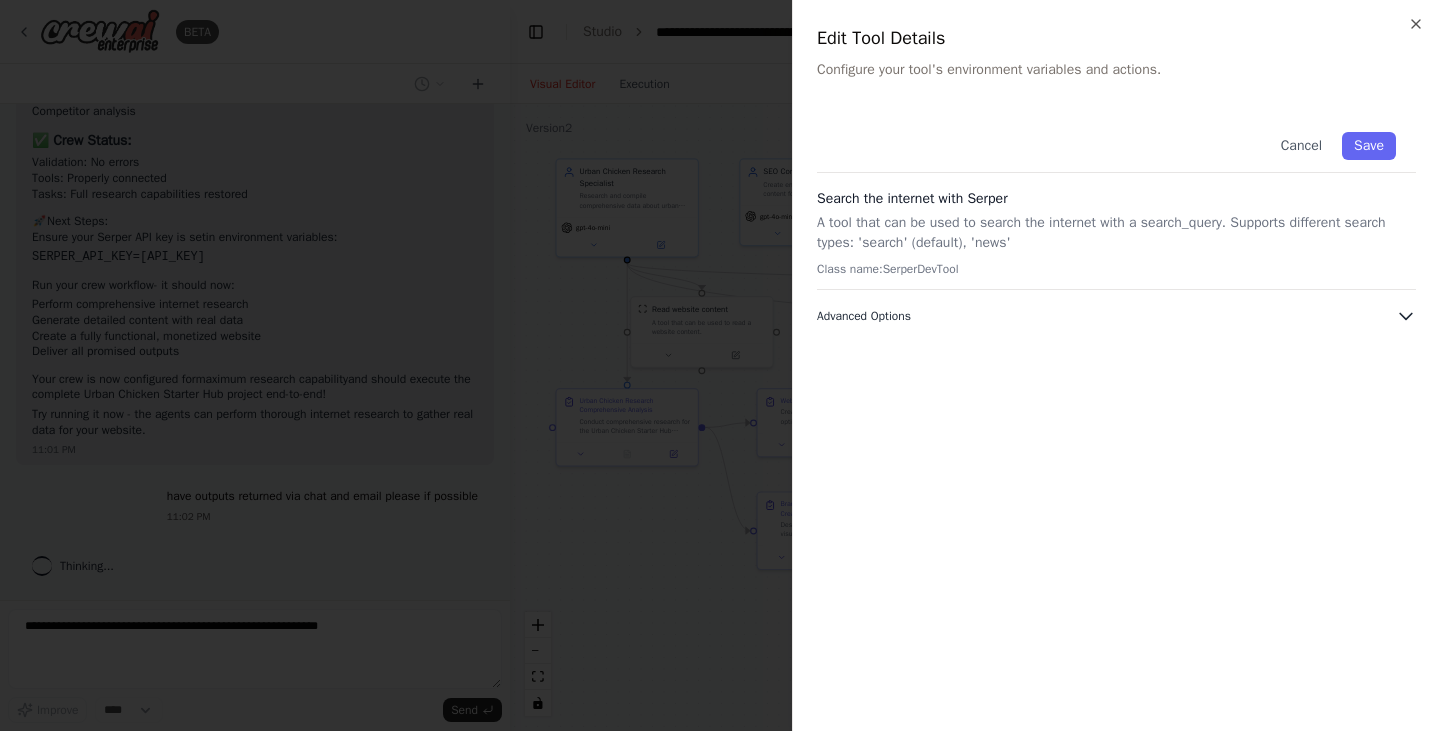 click on "Advanced Options" at bounding box center [1116, 316] 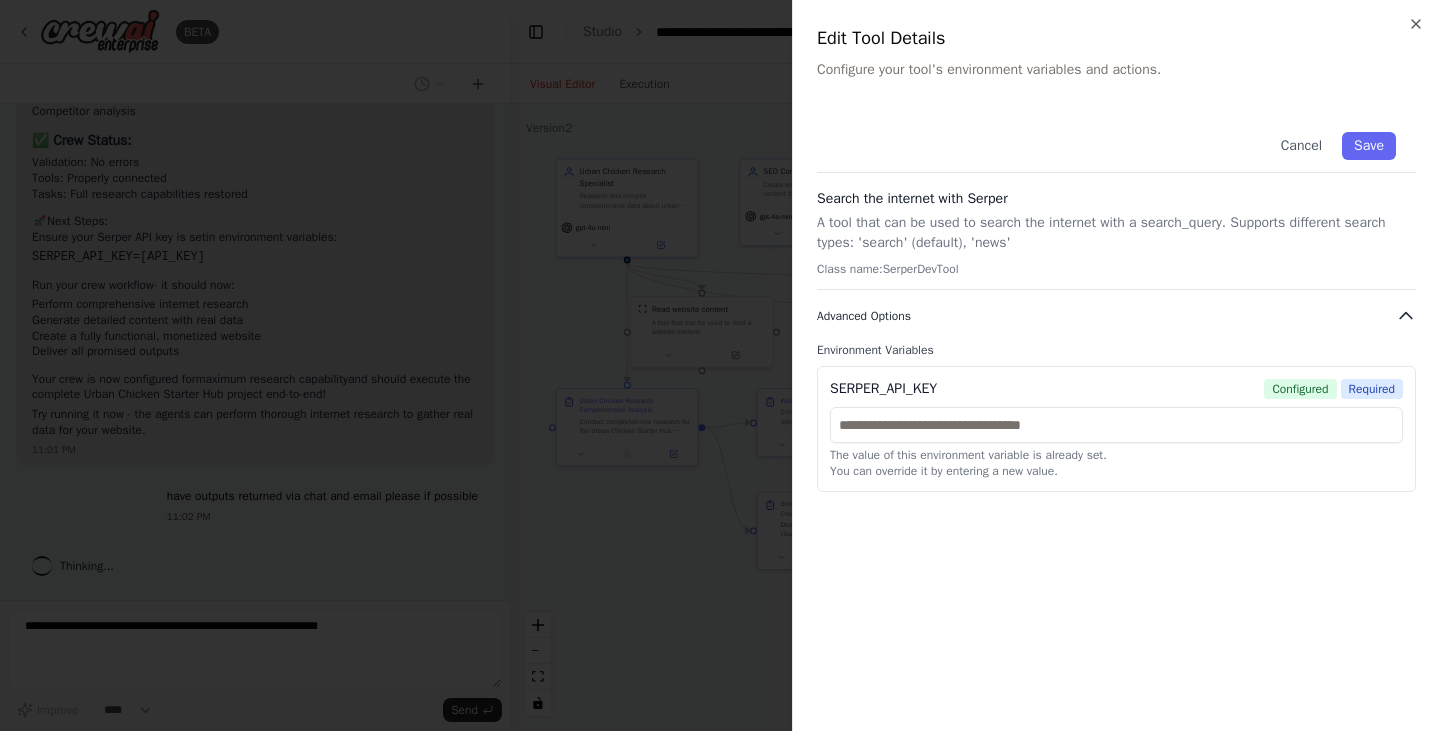 click on "Advanced Options" at bounding box center (1116, 316) 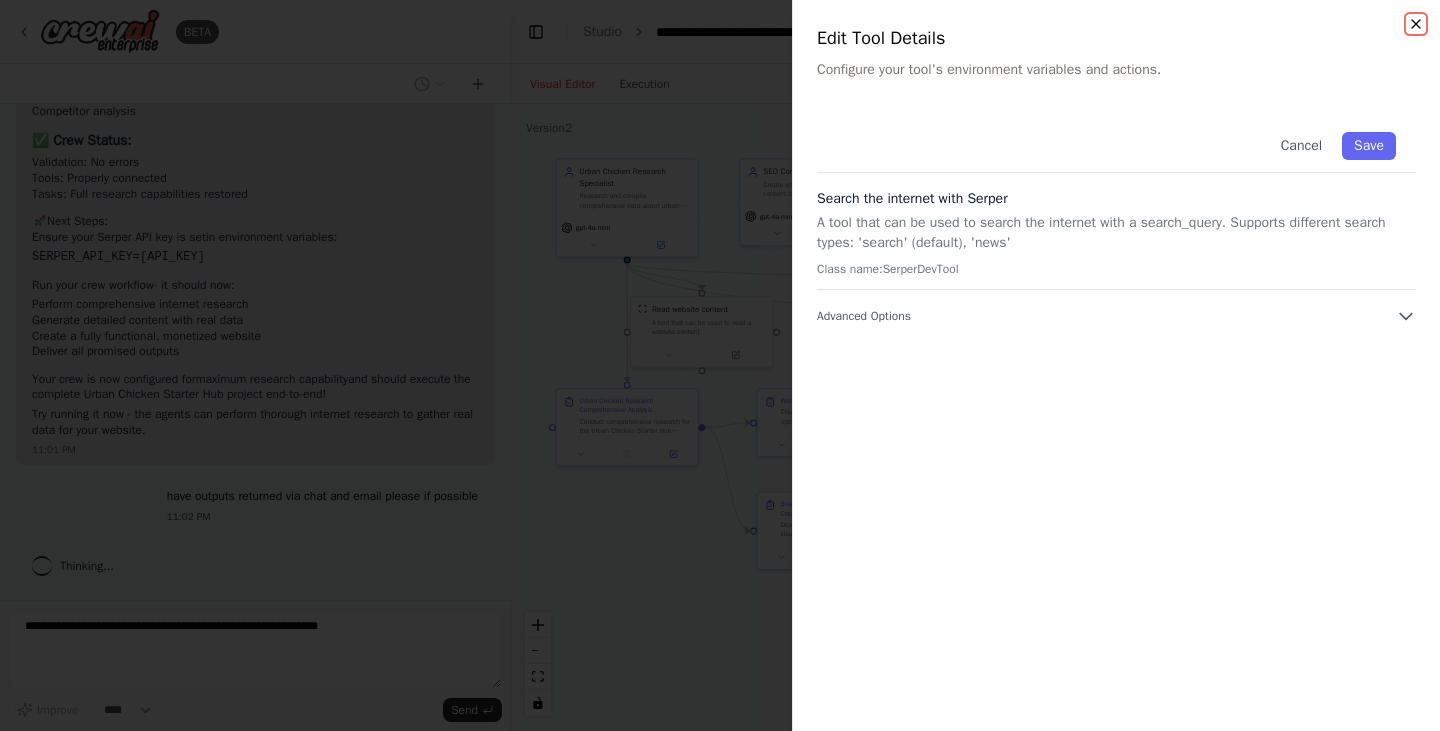 click 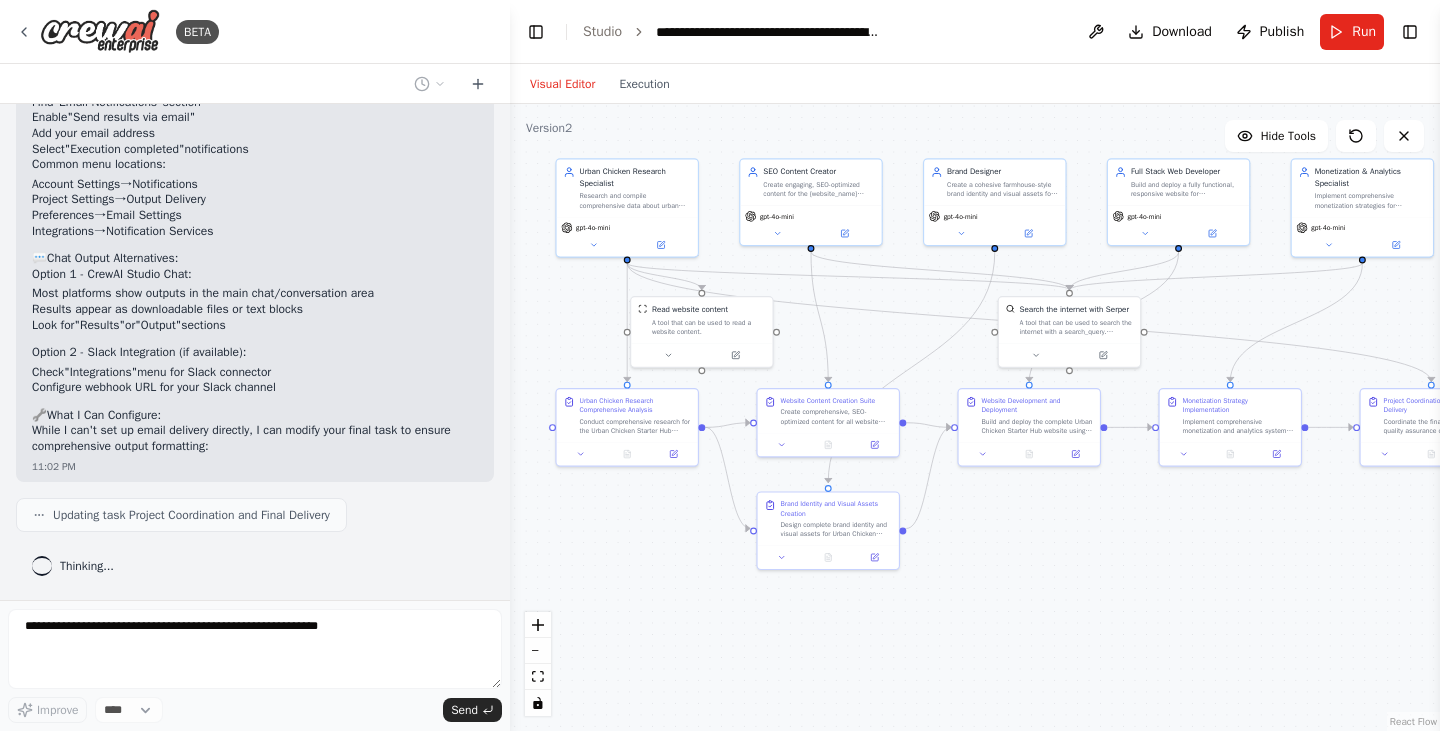 scroll, scrollTop: 13105, scrollLeft: 0, axis: vertical 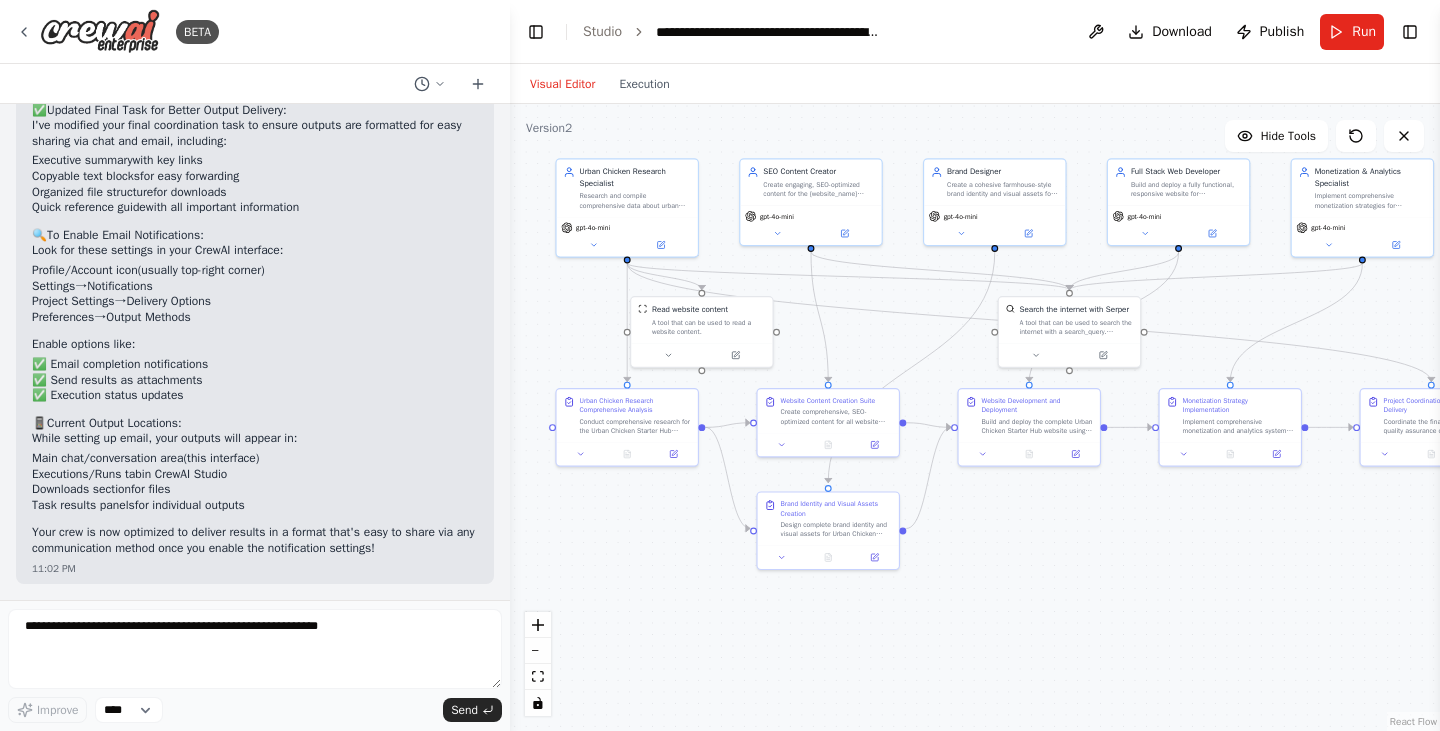 click on ".deletable-edge-delete-btn {
width: 20px;
height: 20px;
border: 0px solid #ffffff;
color: #6b7280;
background-color: #f8fafc;
cursor: pointer;
border-radius: 50%;
font-size: 12px;
padding: 3px;
display: flex;
align-items: center;
justify-content: center;
transition: all 0.2s cubic-bezier(0.4, 0, 0.2, 1);
box-shadow: 0 2px 4px rgba(0, 0, 0, 0.1);
}
.deletable-edge-delete-btn:hover {
background-color: #ef4444;
color: #ffffff;
border-color: #dc2626;
transform: scale(1.1);
box-shadow: 0 4px 12px rgba(239, 68, 68, 0.4);
}
.deletable-edge-delete-btn:active {
transform: scale(0.95);
box-shadow: 0 2px 4px rgba(239, 68, 68, 0.3);
}
Urban Chicken Research Specialist gpt-4o-mini Read website content" at bounding box center (975, 417) 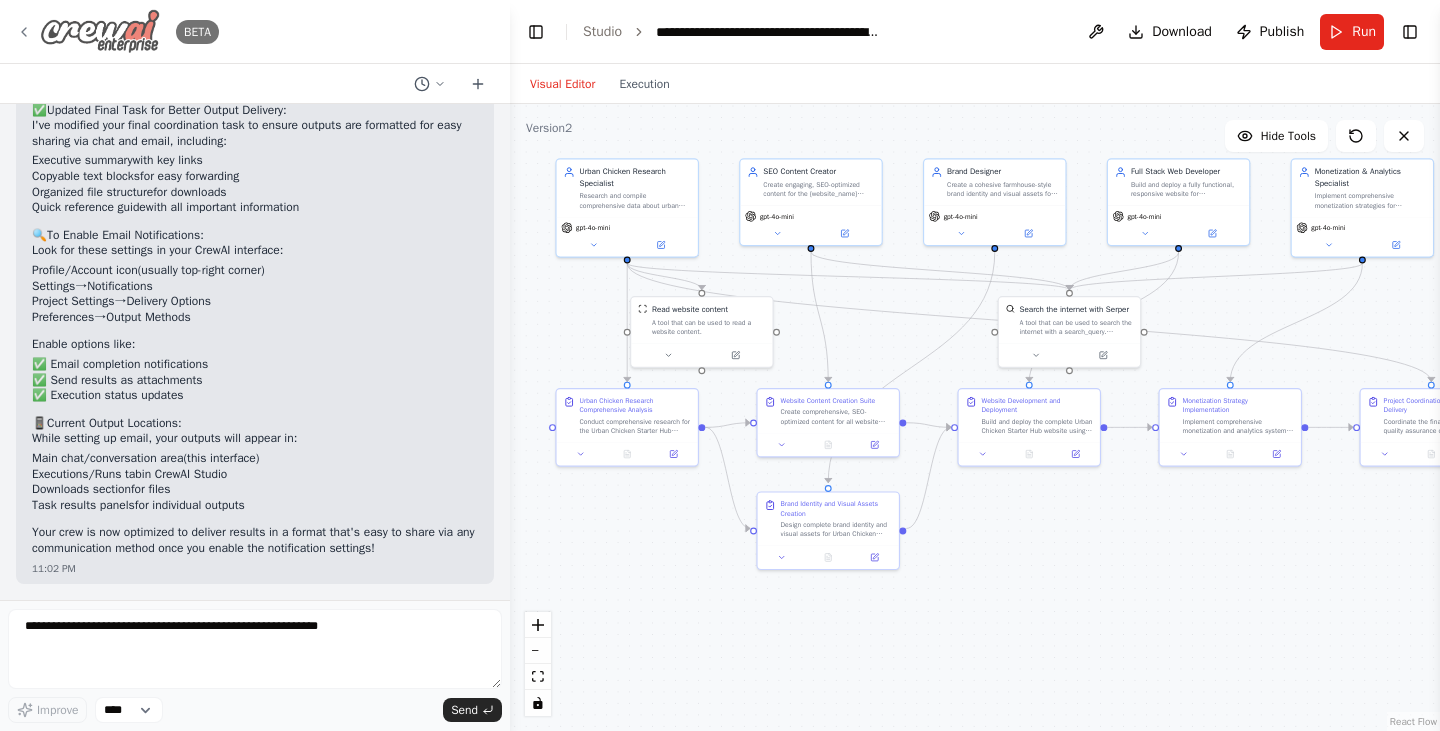 click 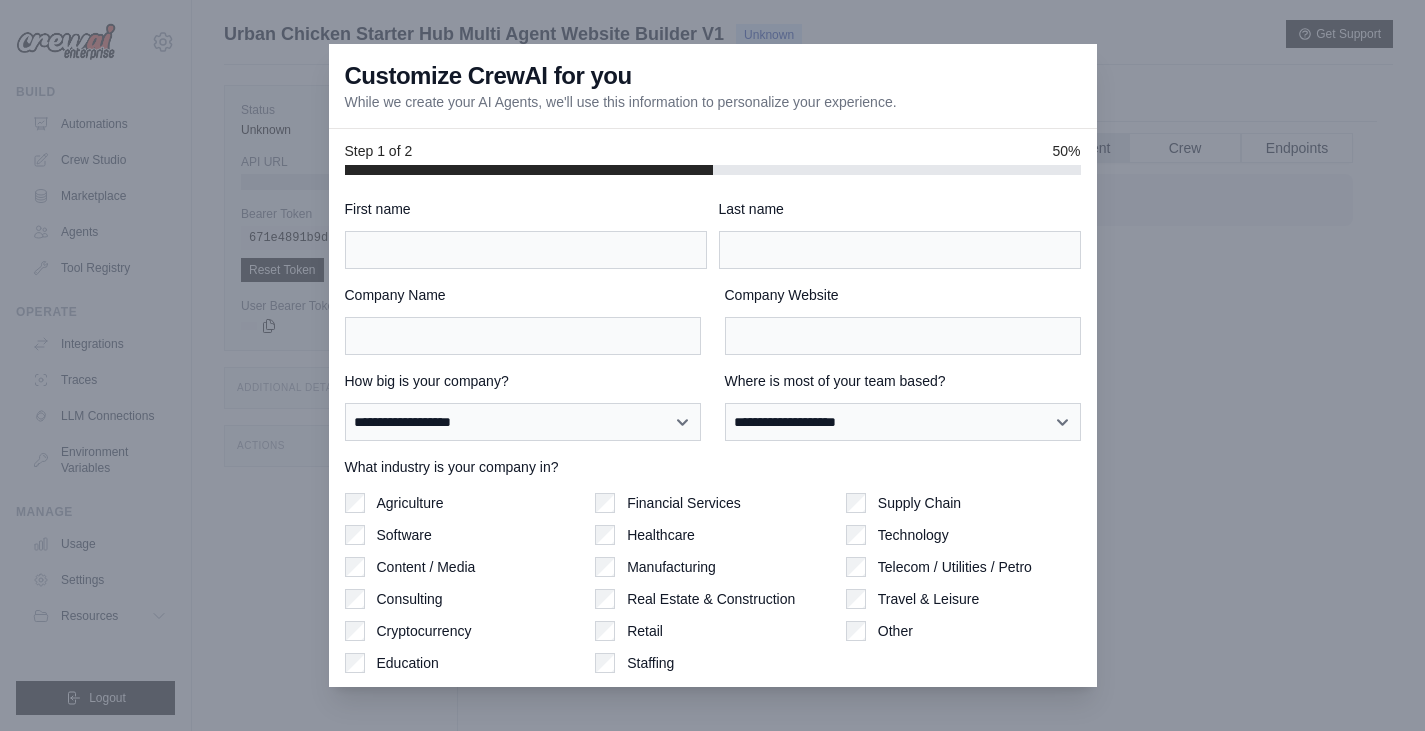scroll, scrollTop: 85, scrollLeft: 0, axis: vertical 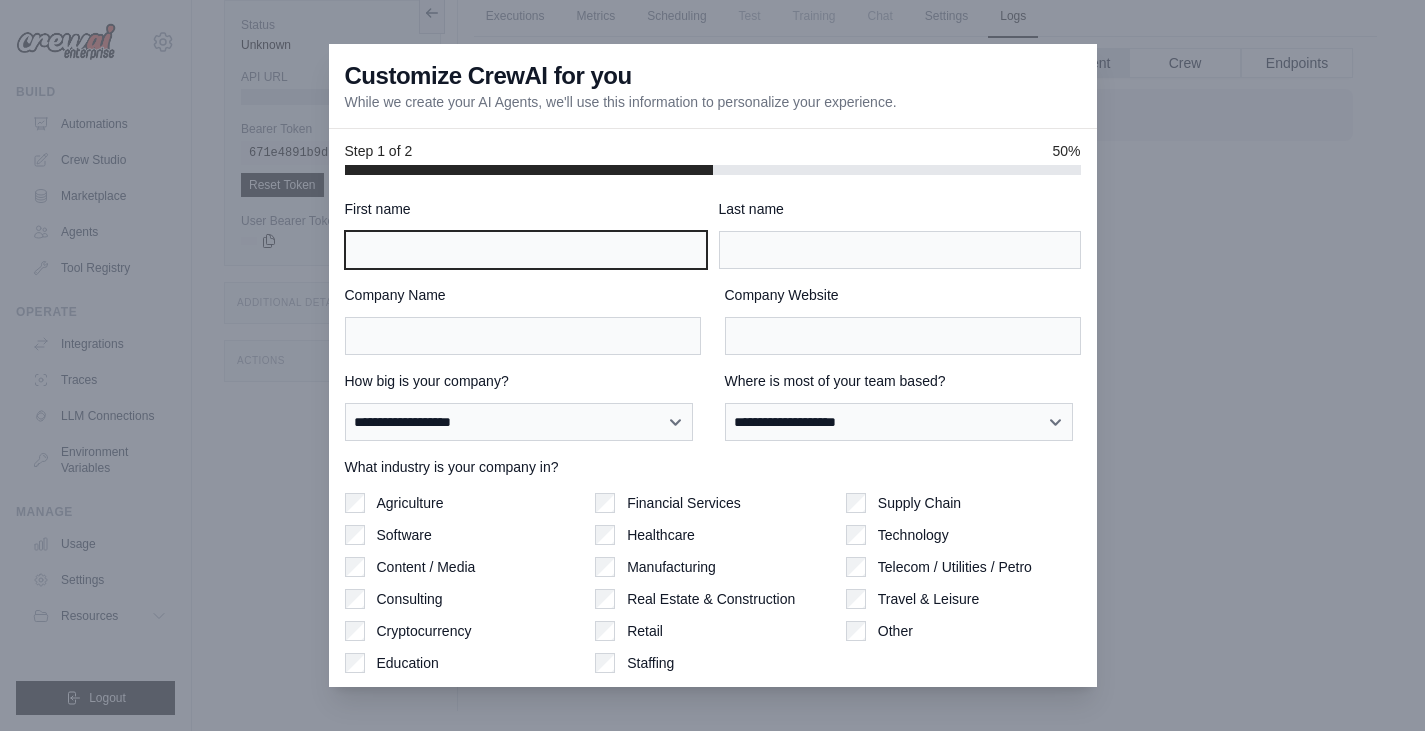 click on "First name" at bounding box center [526, 250] 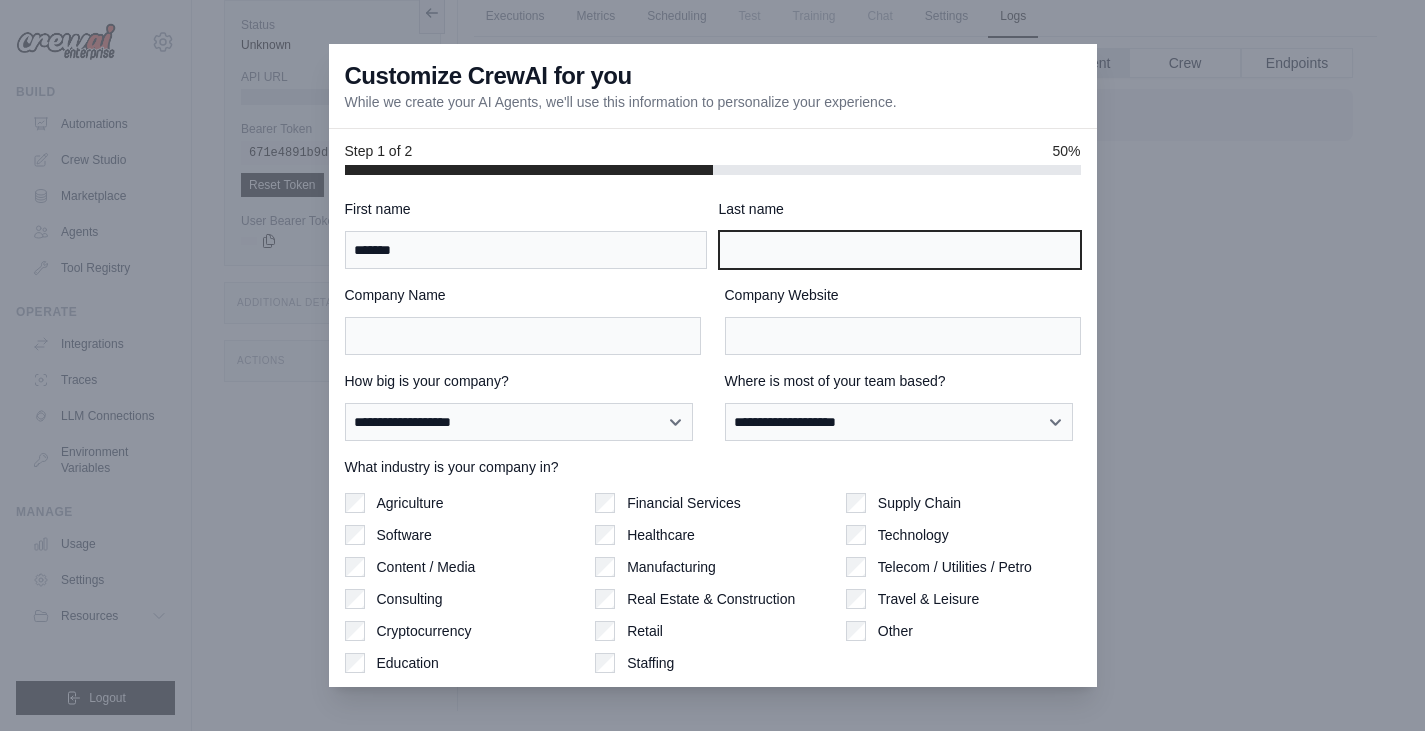 type on "********" 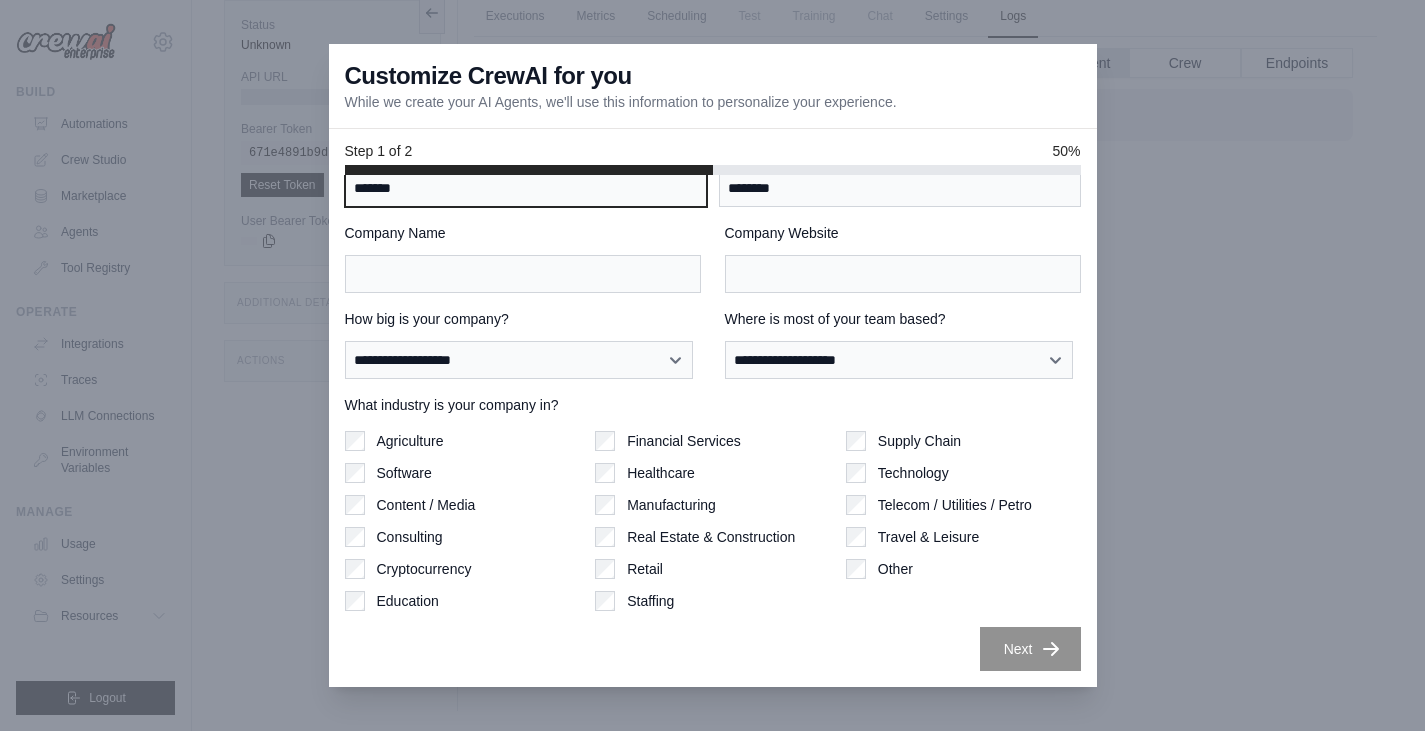 scroll, scrollTop: 0, scrollLeft: 0, axis: both 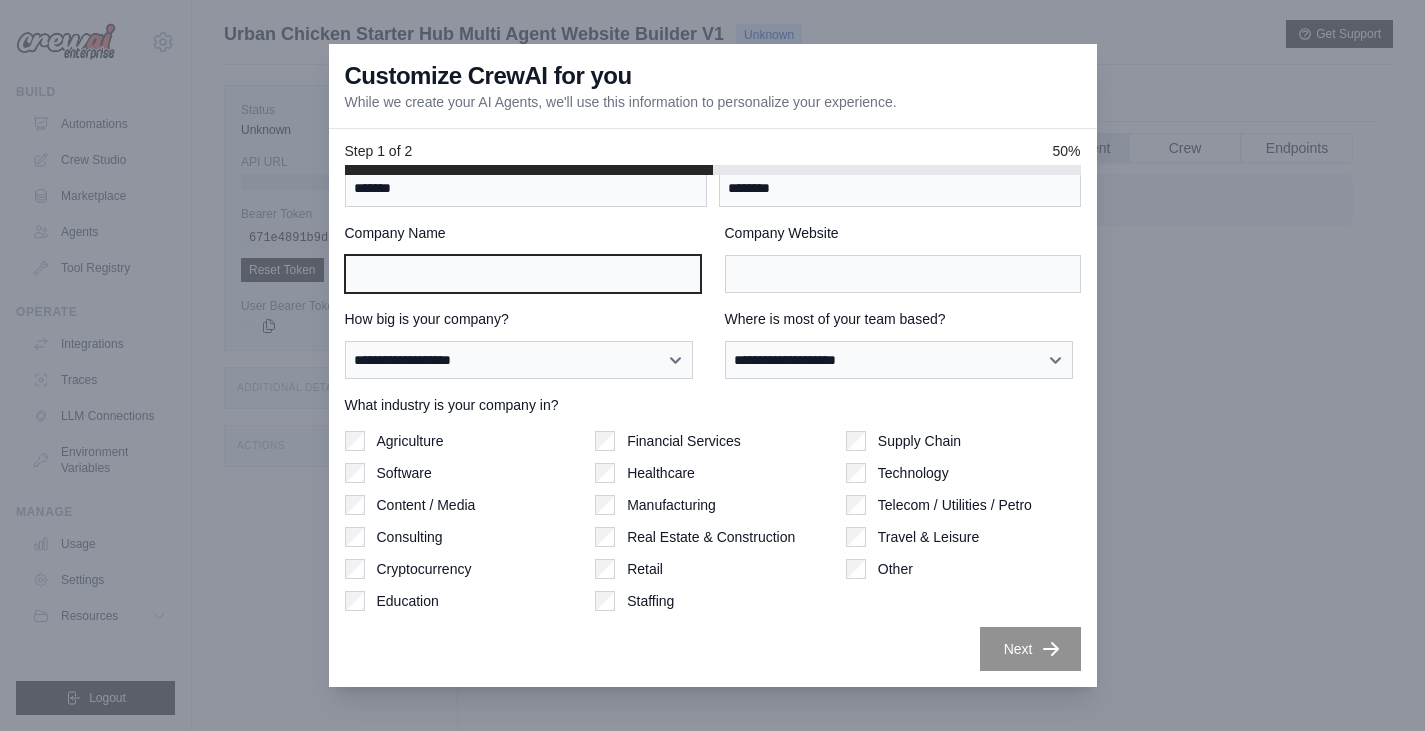 click on "Company Name" at bounding box center (523, 274) 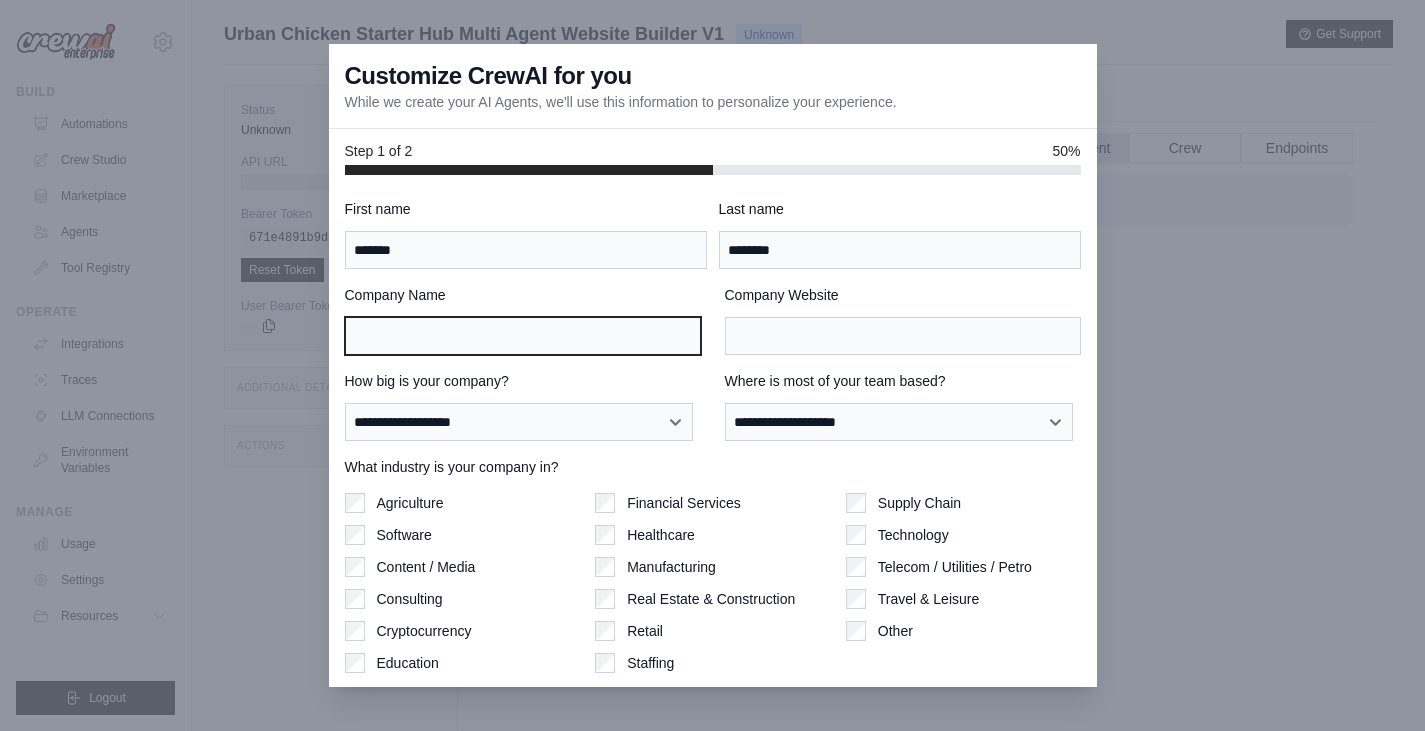 scroll, scrollTop: 62, scrollLeft: 0, axis: vertical 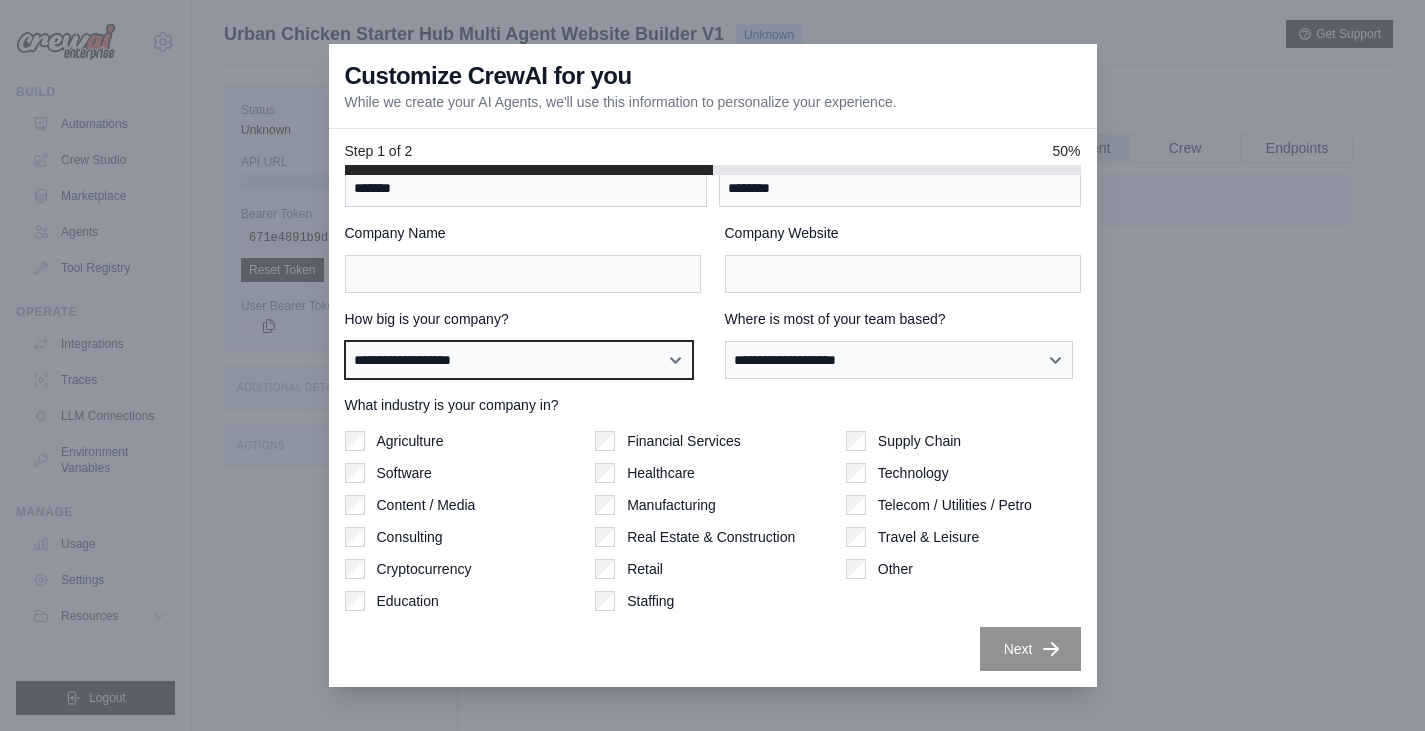 click on "**********" at bounding box center [519, 360] 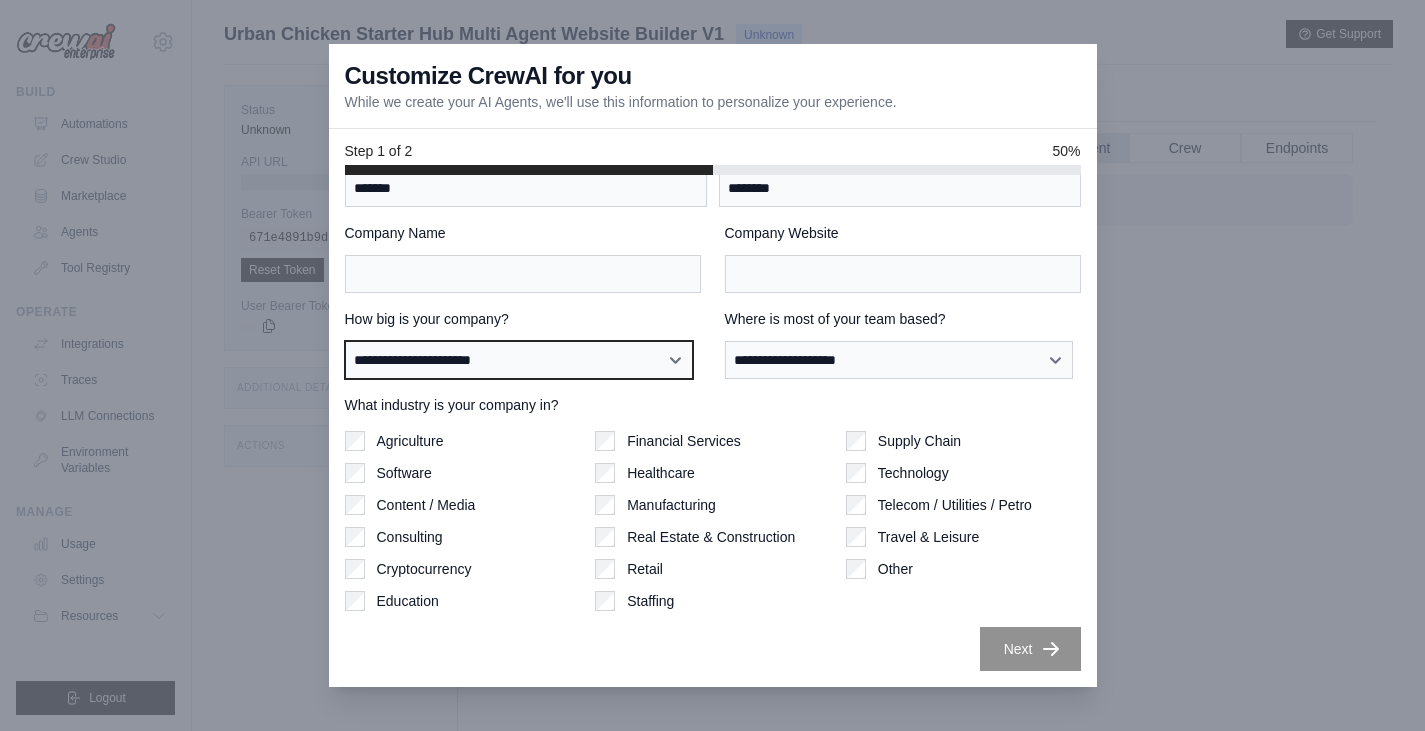 click on "**********" at bounding box center (519, 360) 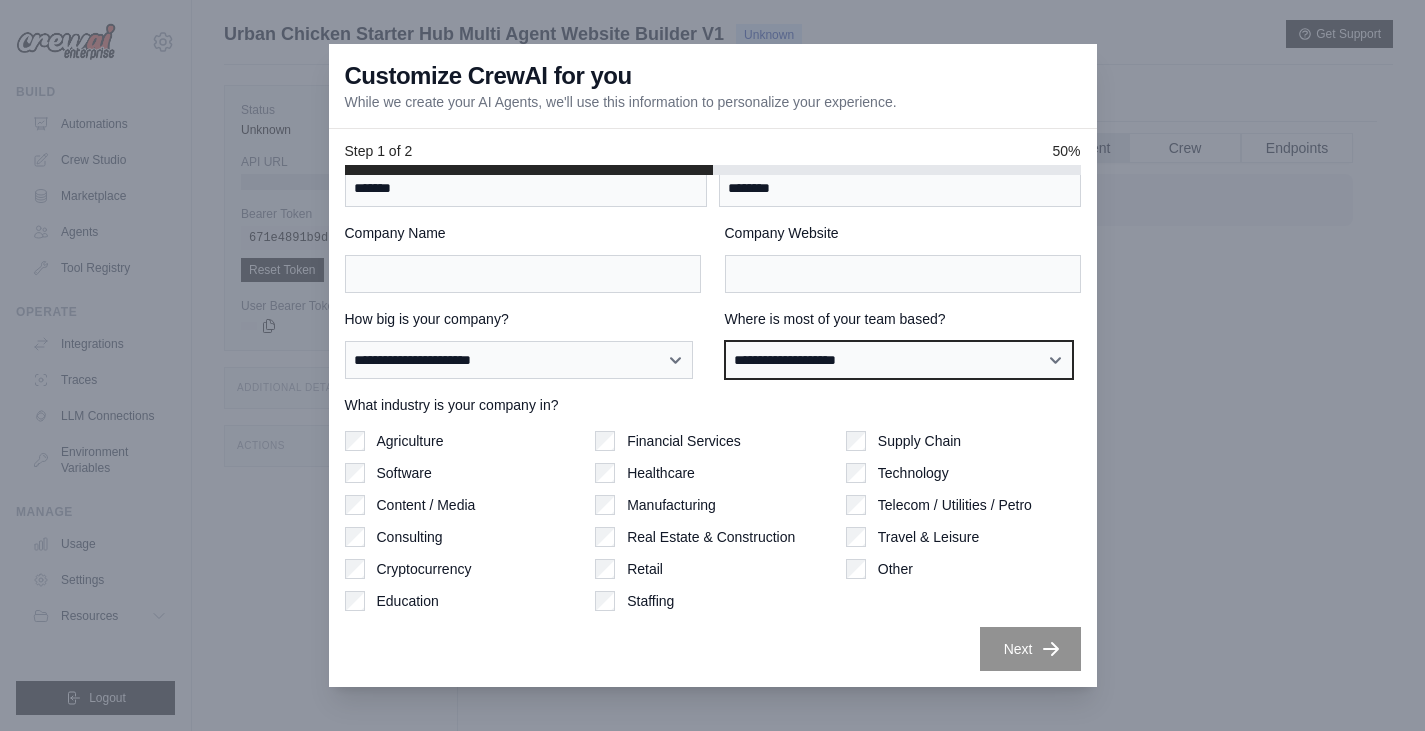 click on "**********" at bounding box center (899, 360) 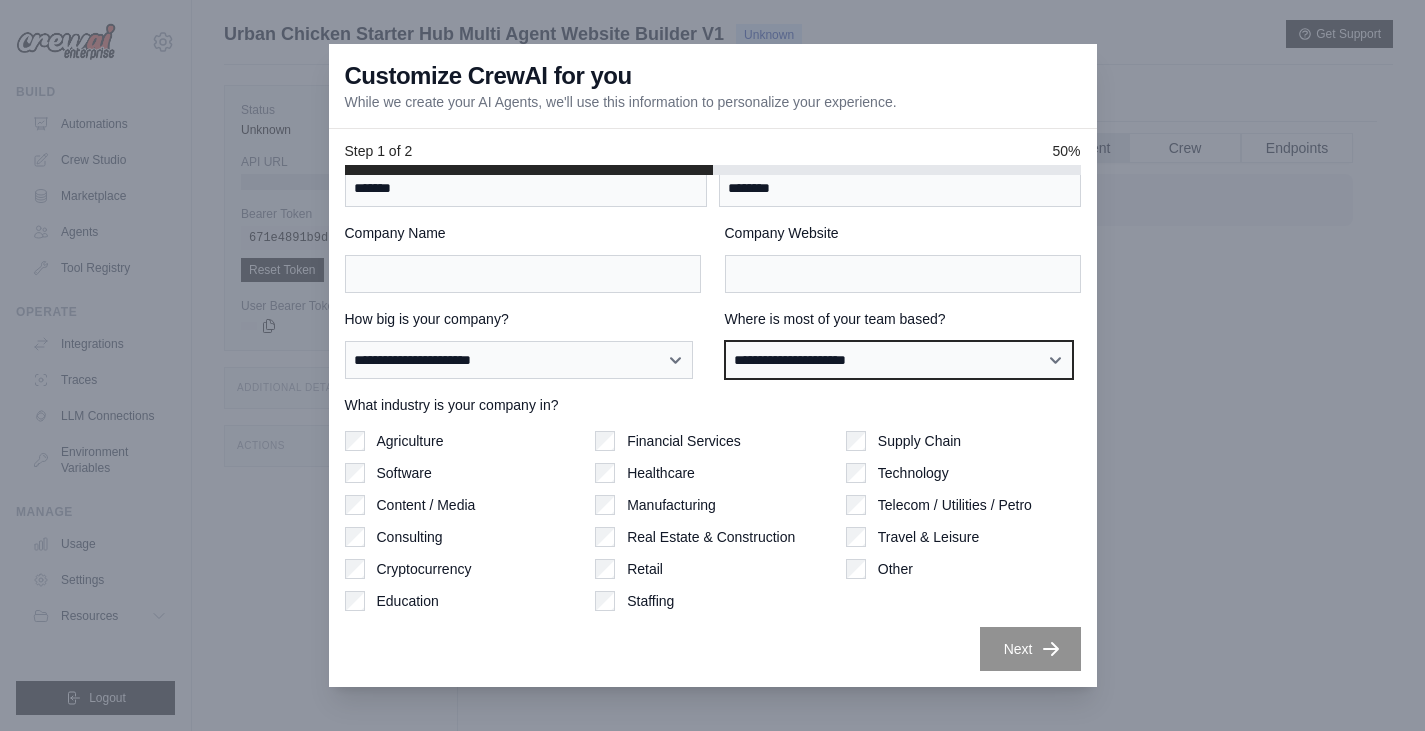 click on "**********" at bounding box center (899, 360) 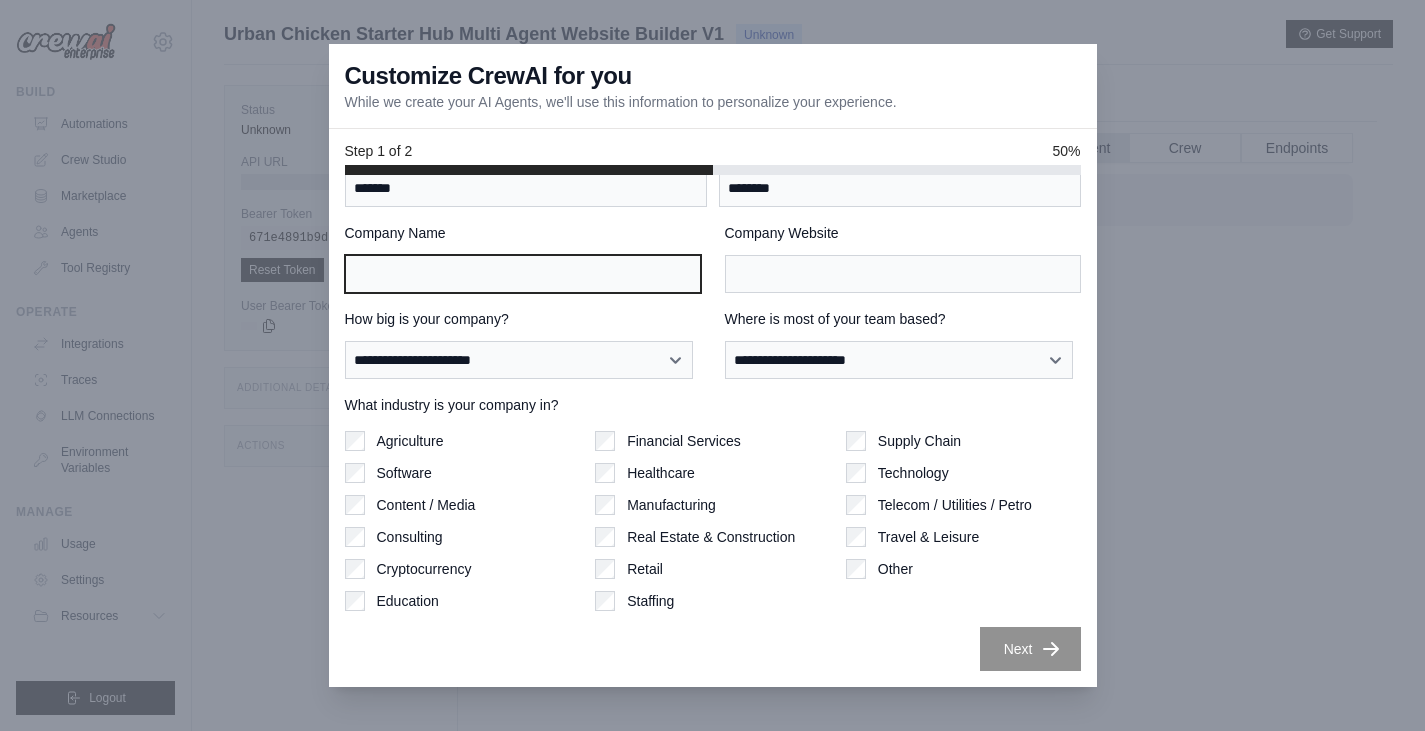 click on "Company Name" at bounding box center (523, 274) 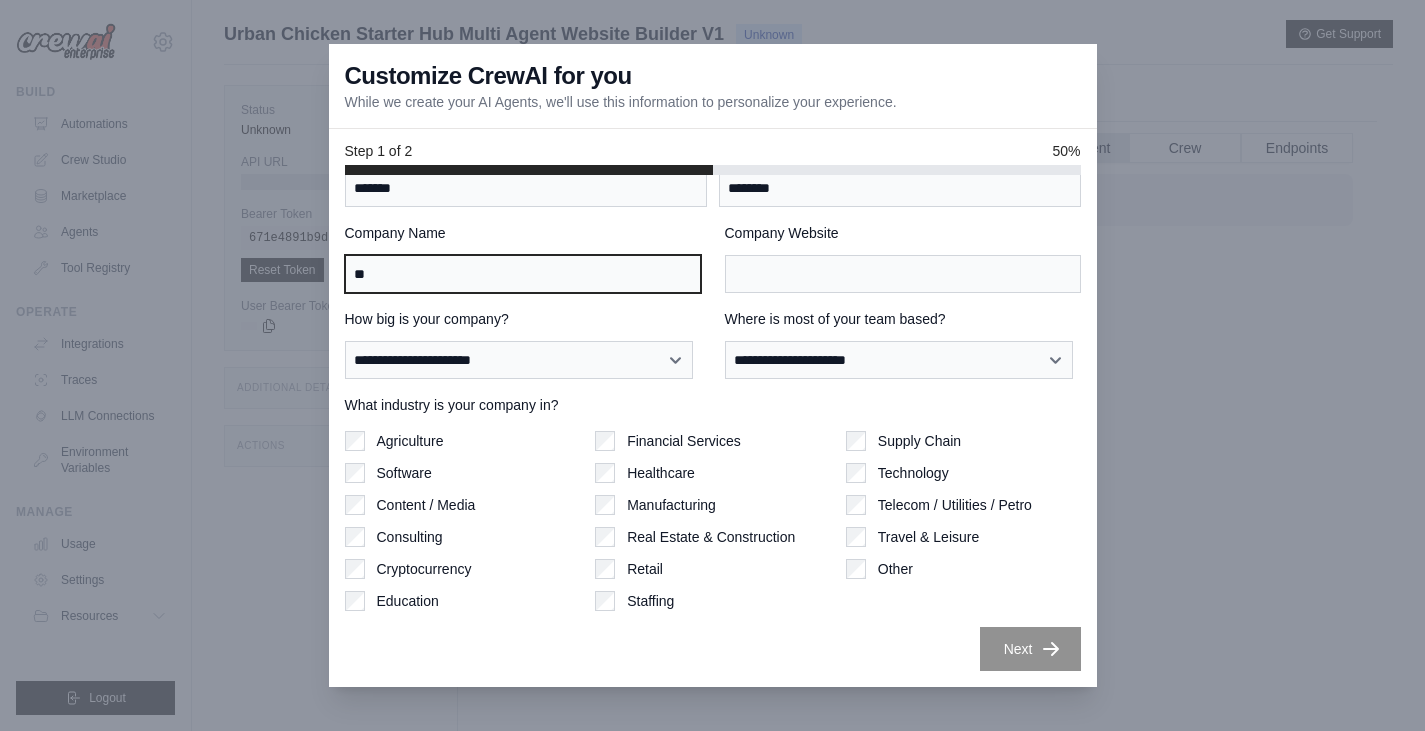 type on "**" 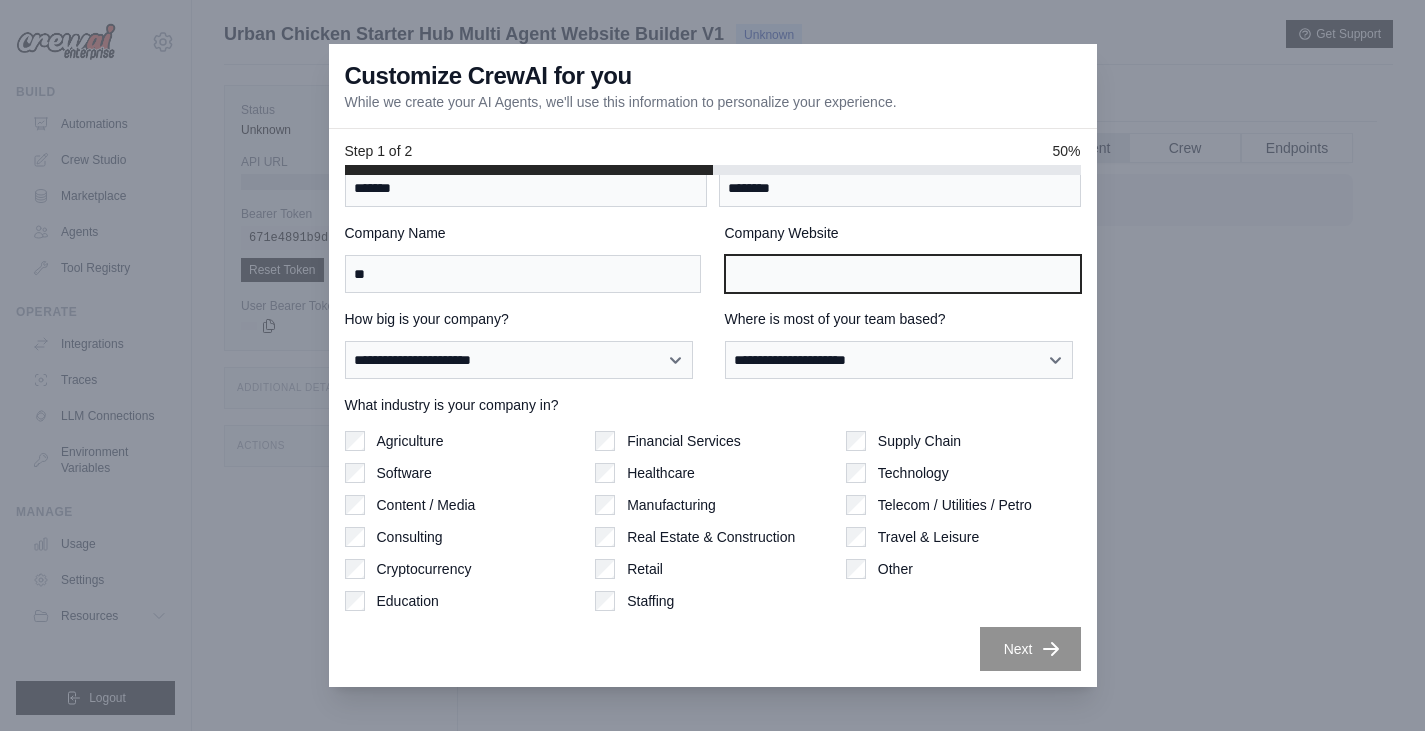 click on "Company Website" at bounding box center (903, 274) 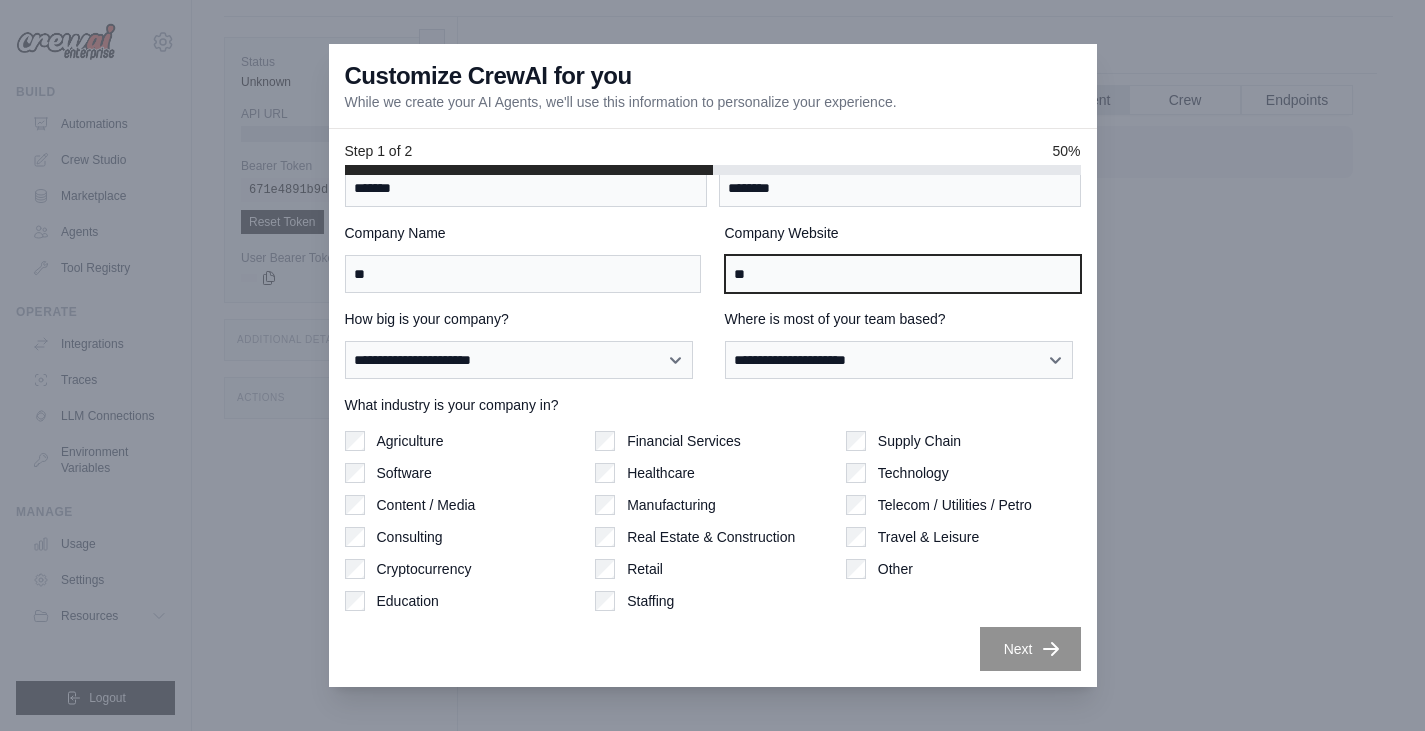 scroll, scrollTop: 85, scrollLeft: 0, axis: vertical 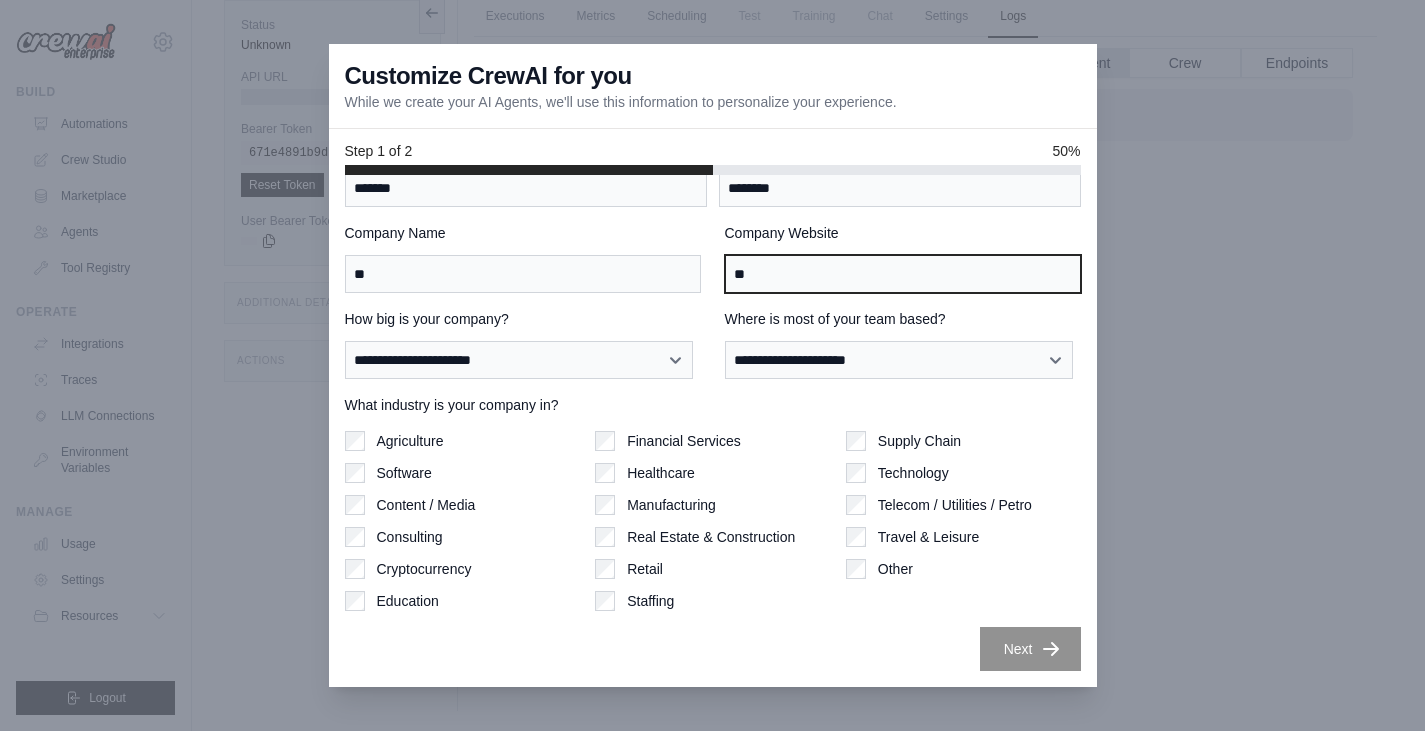 type on "**" 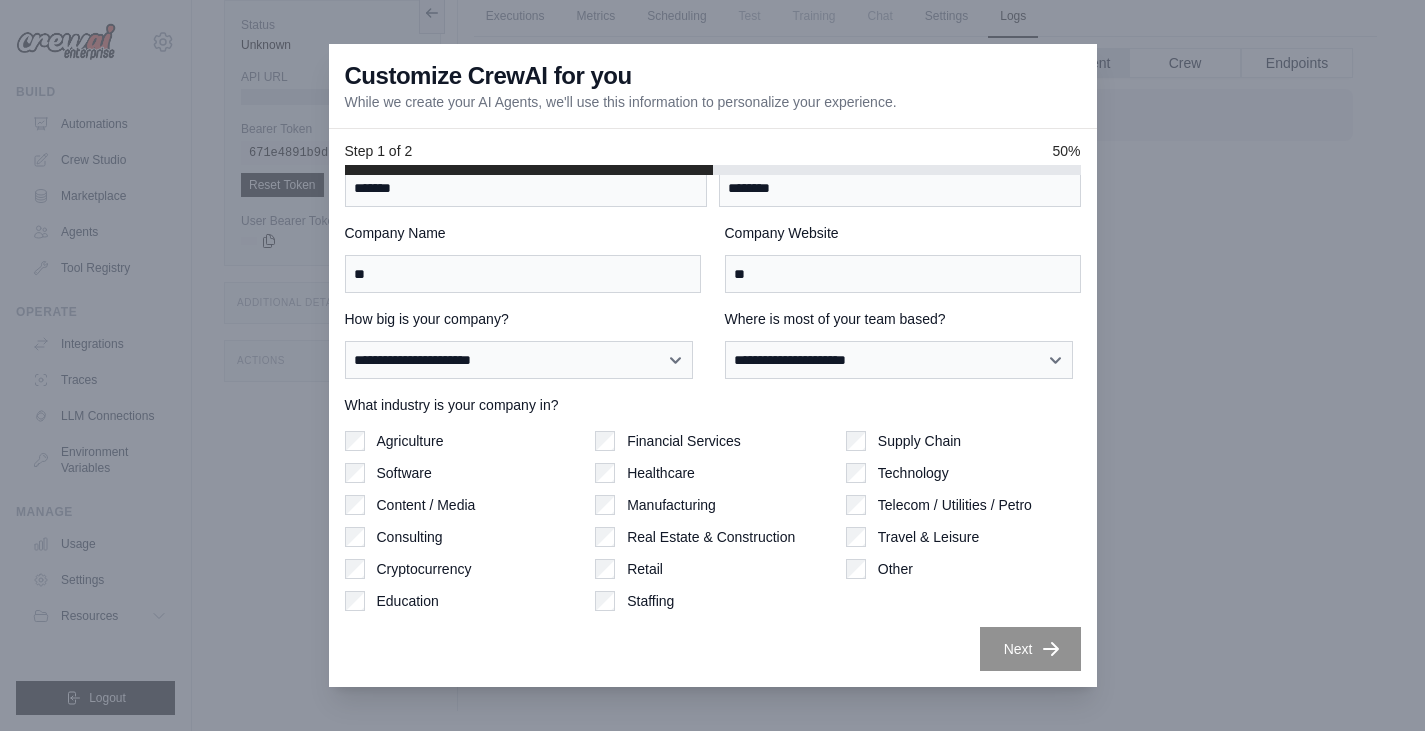 click on "Agriculture
Software
Content / Media
Consulting
Cryptocurrency
Education
Financial Services
Healthcare Manufacturing" at bounding box center [713, 521] 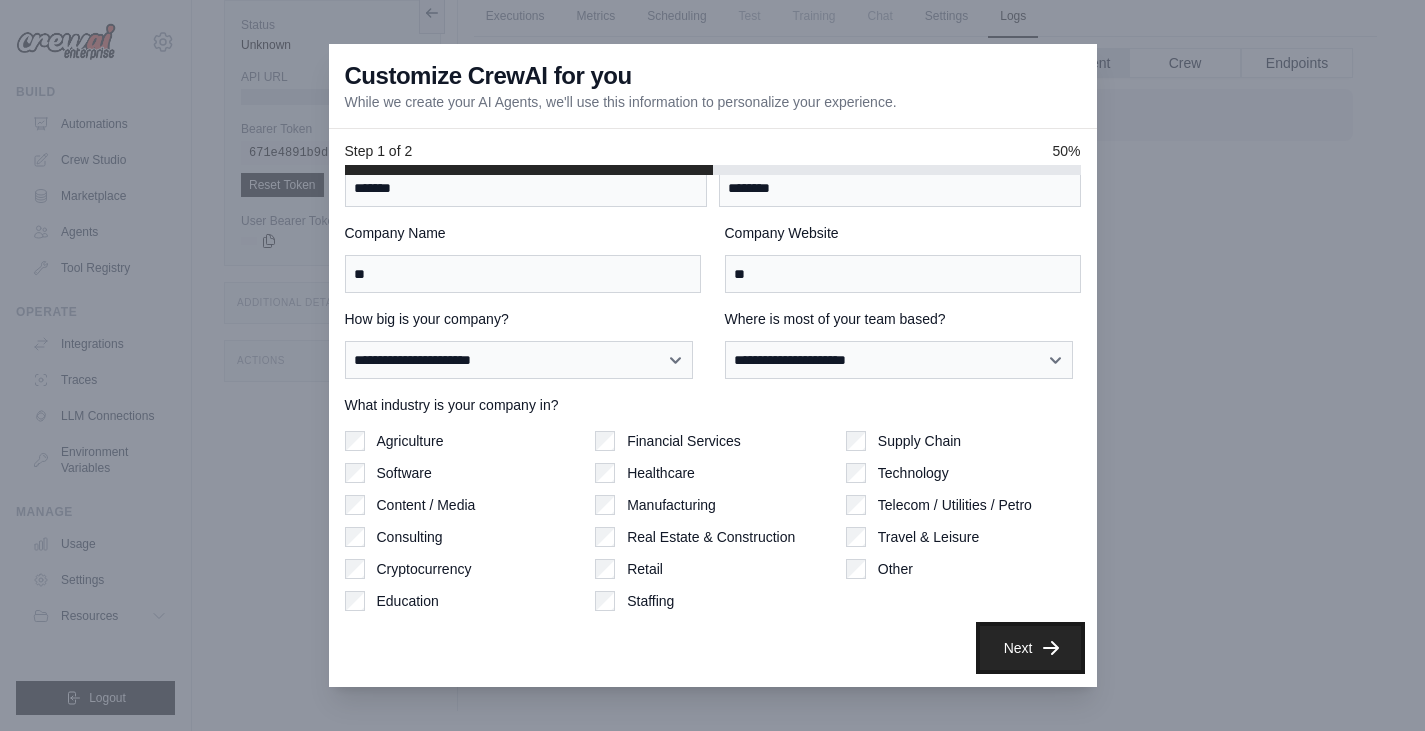 click on "Next" at bounding box center [1030, 648] 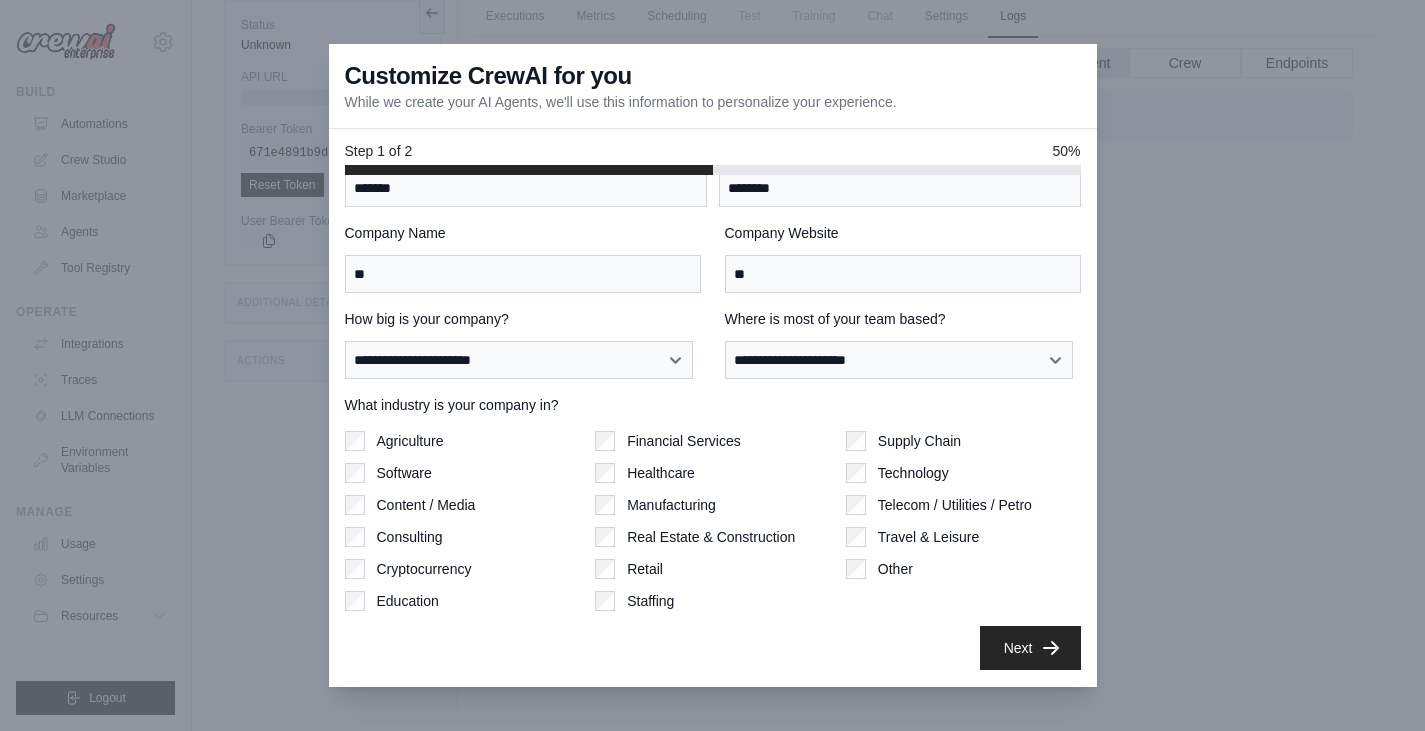scroll, scrollTop: 0, scrollLeft: 0, axis: both 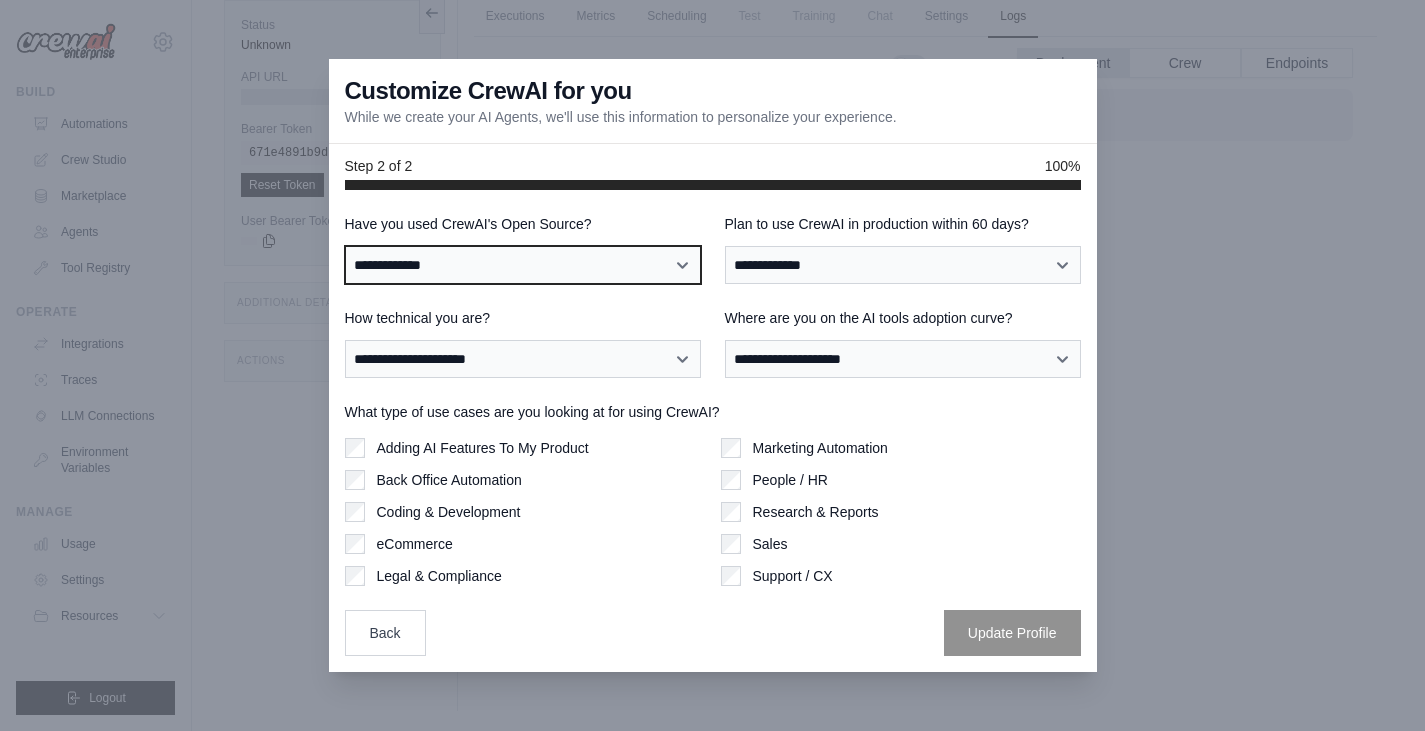 click on "**********" at bounding box center (523, 265) 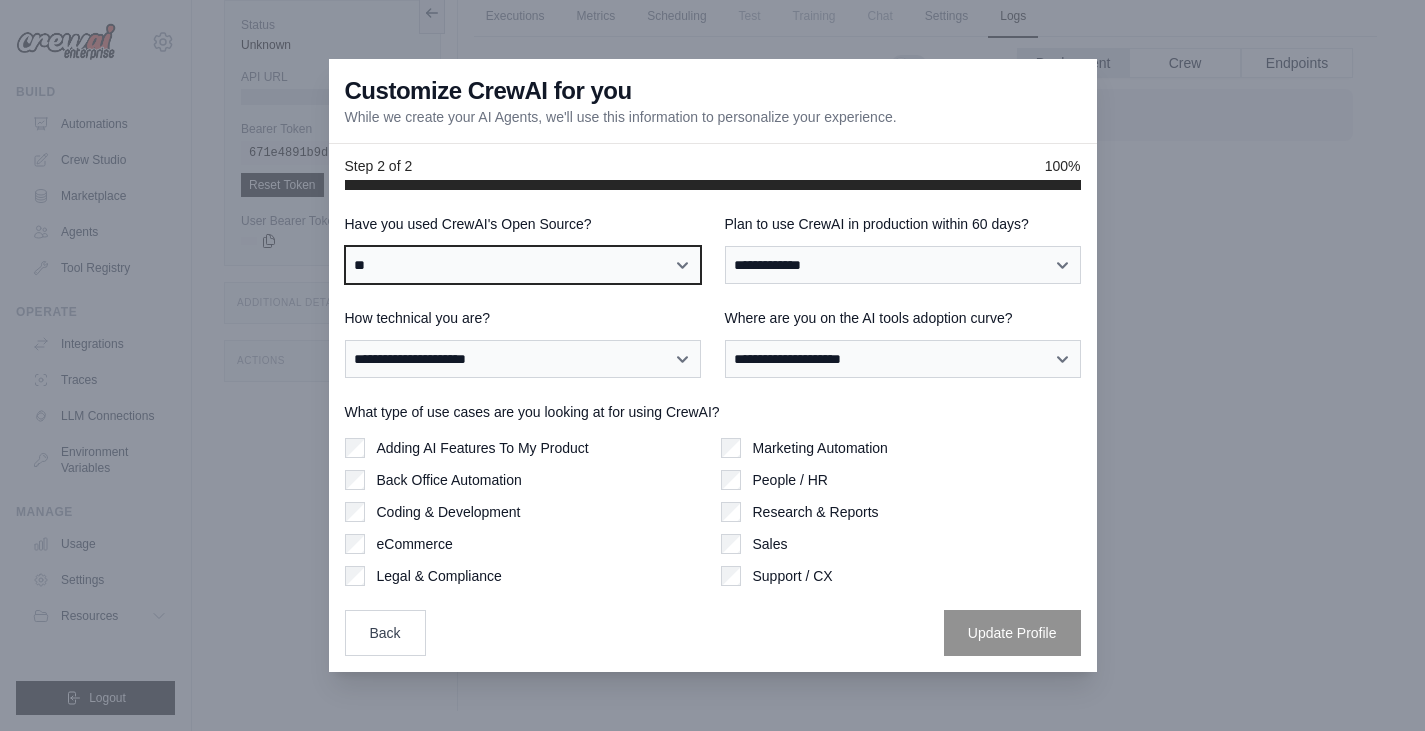 click on "**********" at bounding box center (523, 265) 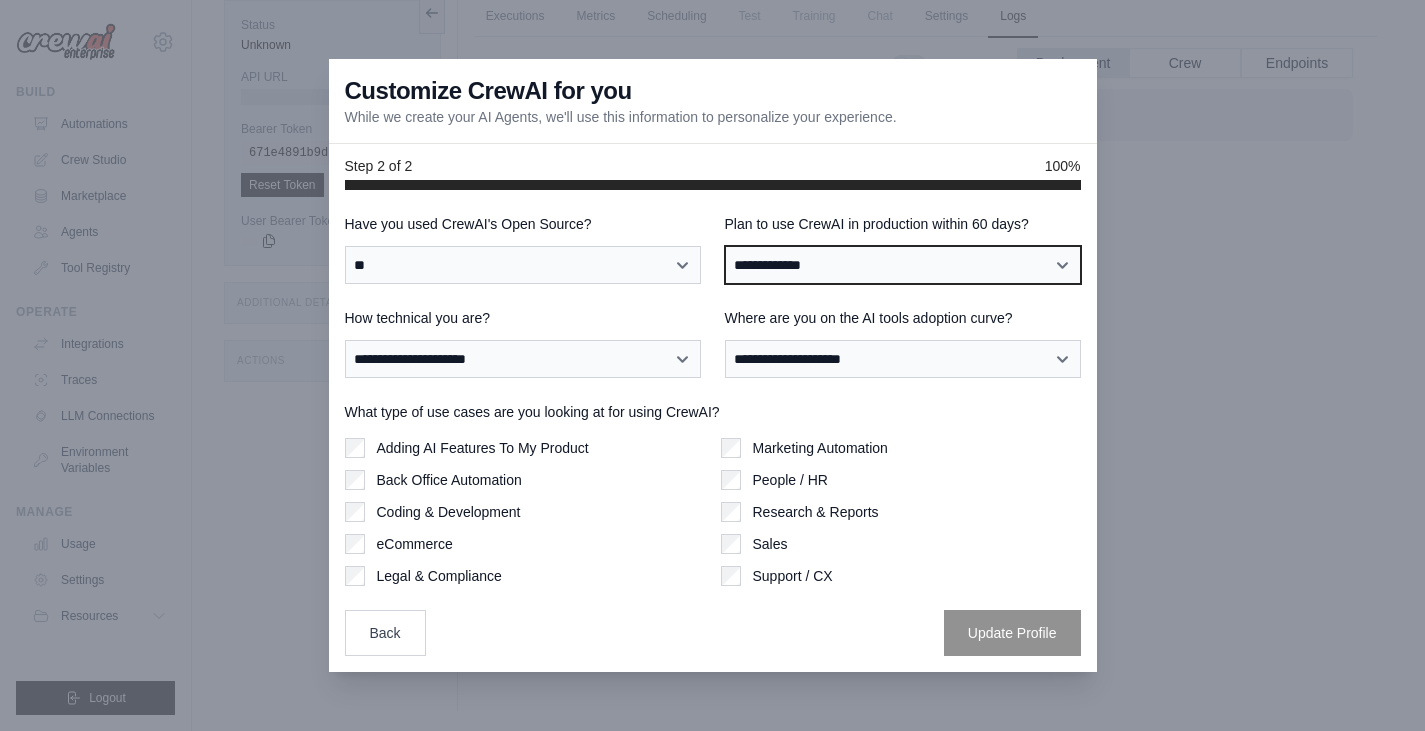 click on "**********" at bounding box center [903, 265] 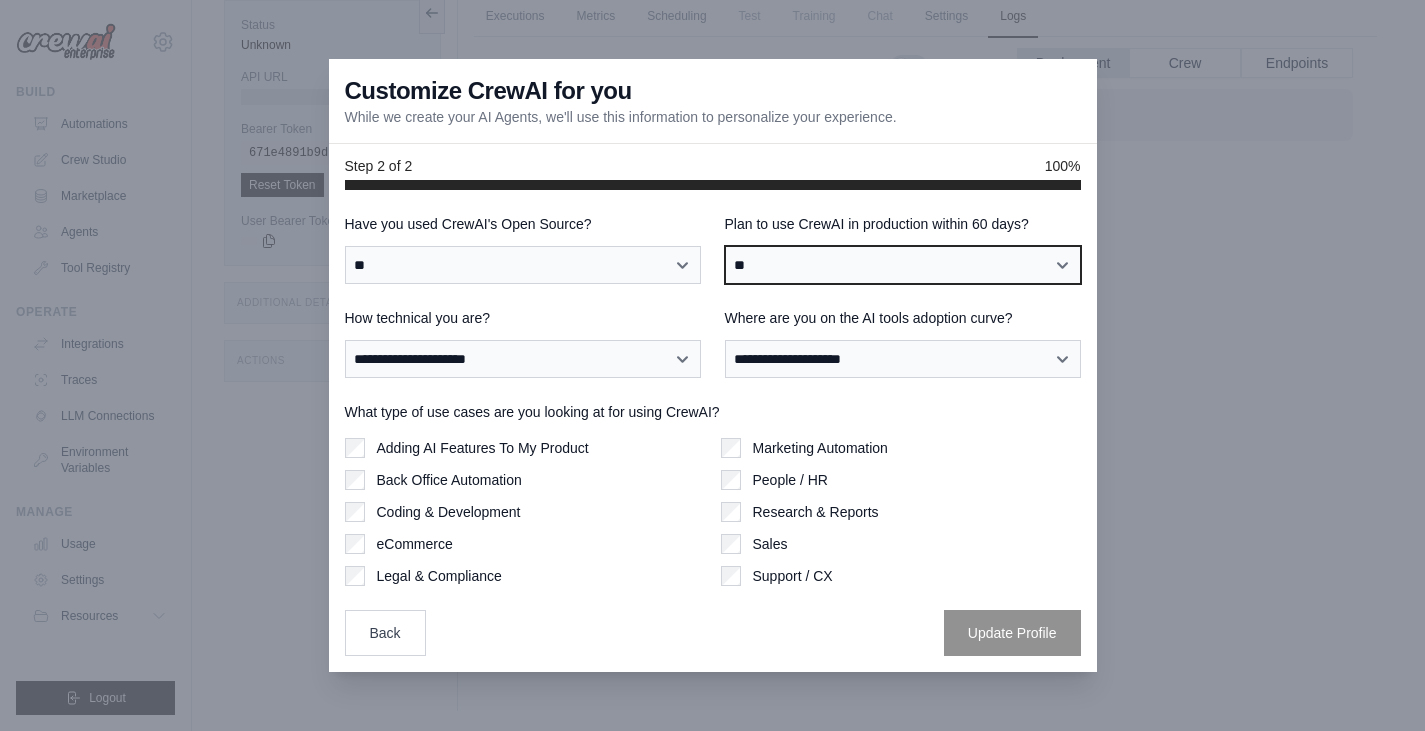 click on "**********" at bounding box center [903, 265] 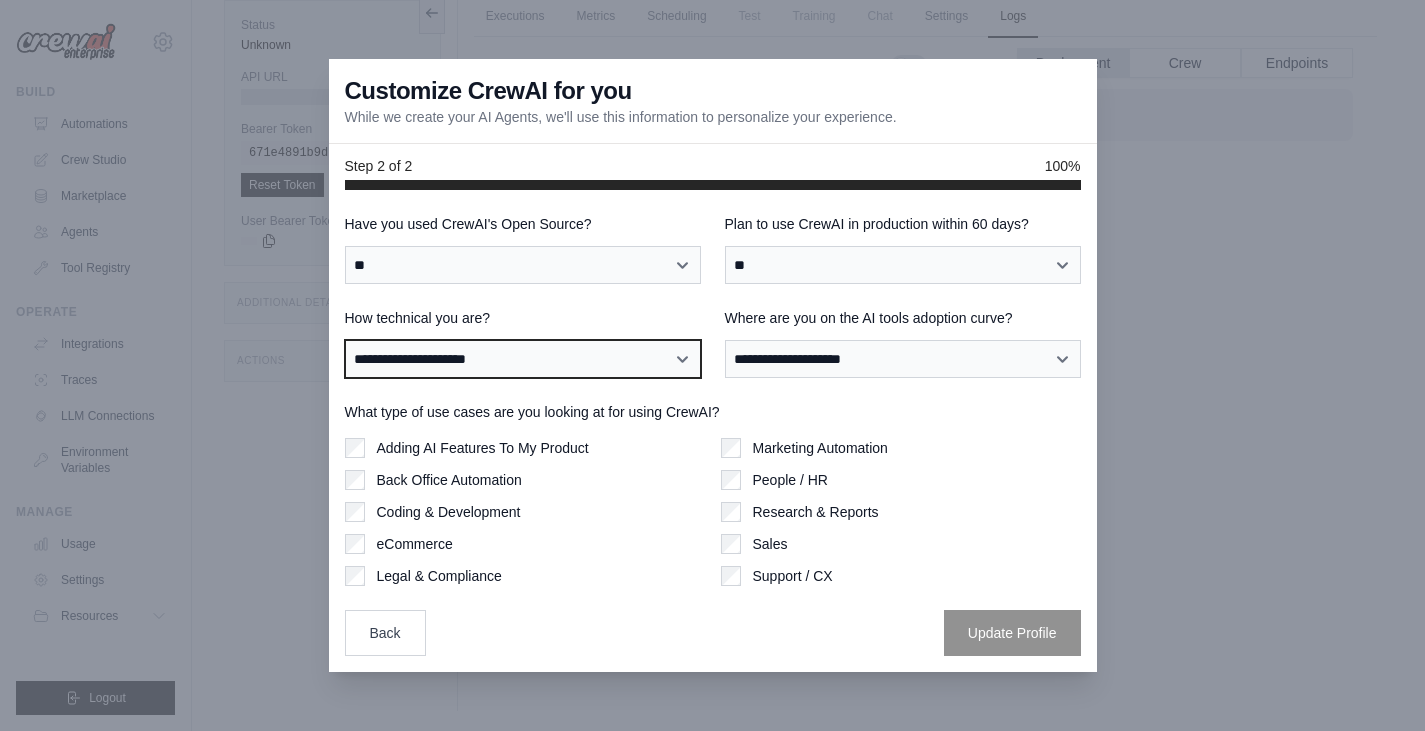 click on "**********" at bounding box center (523, 359) 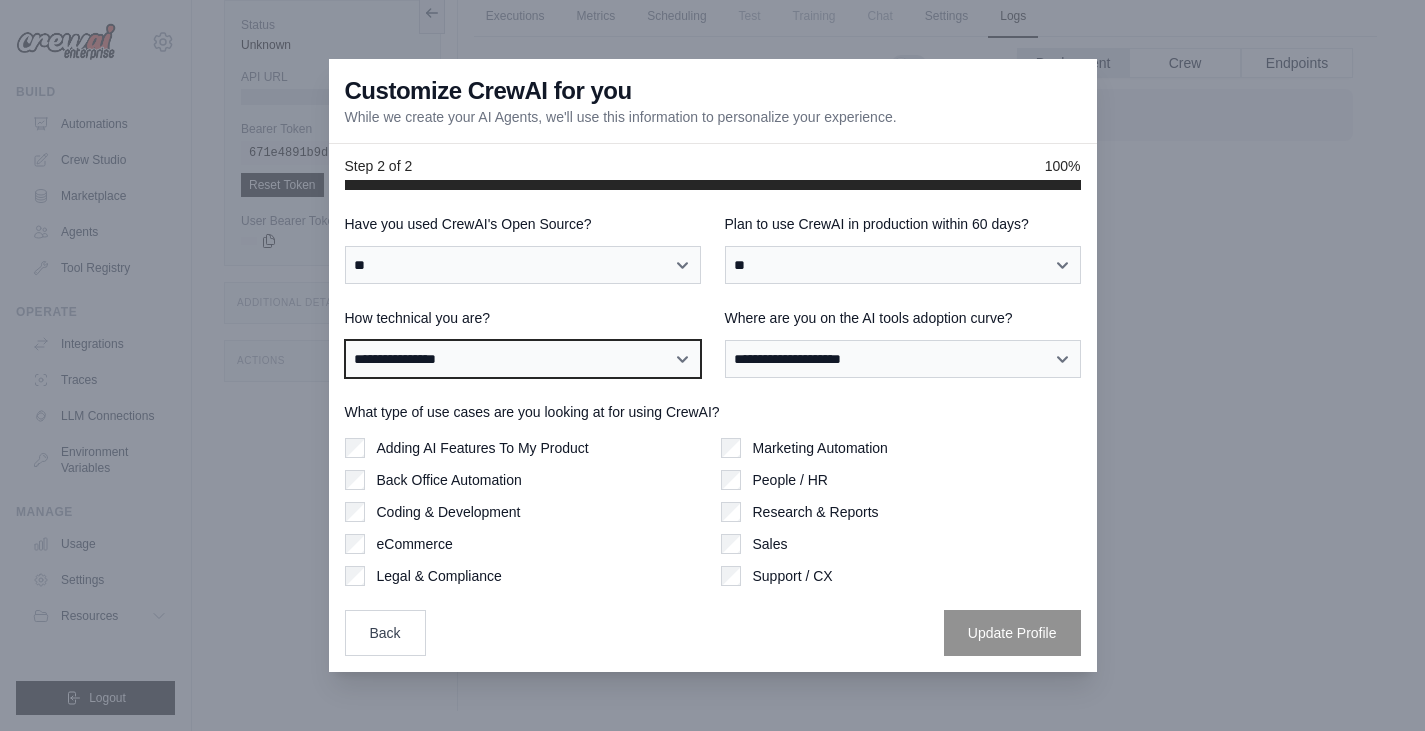 click on "**********" at bounding box center (523, 359) 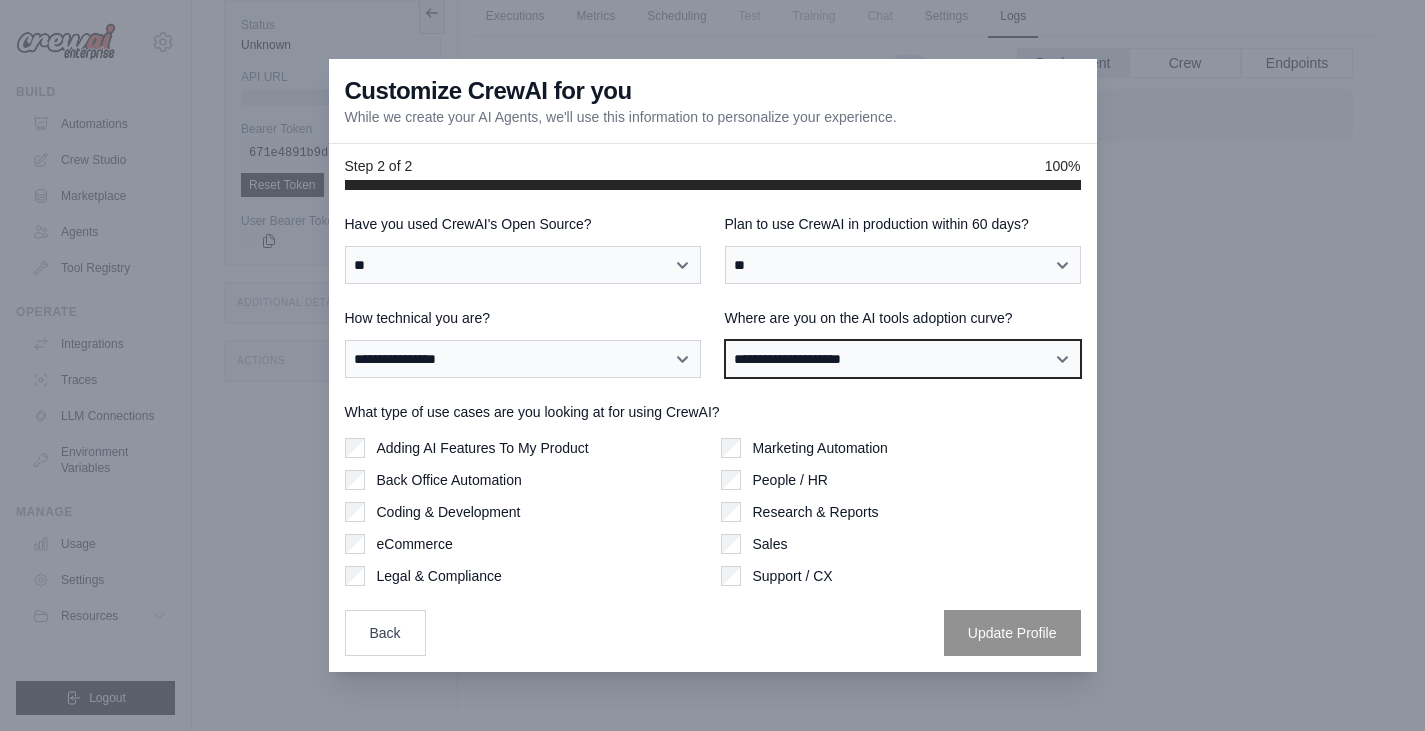click on "**********" at bounding box center (903, 359) 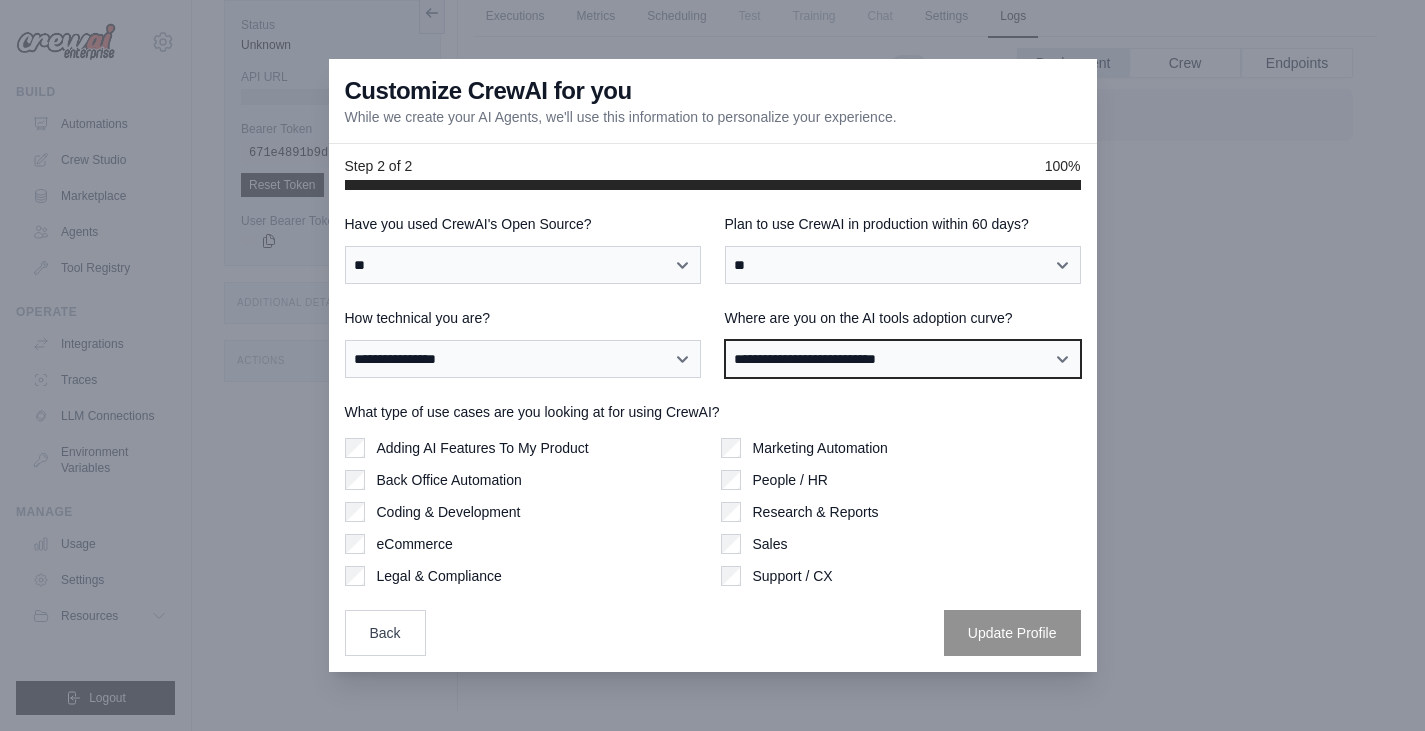 click on "**********" at bounding box center (903, 359) 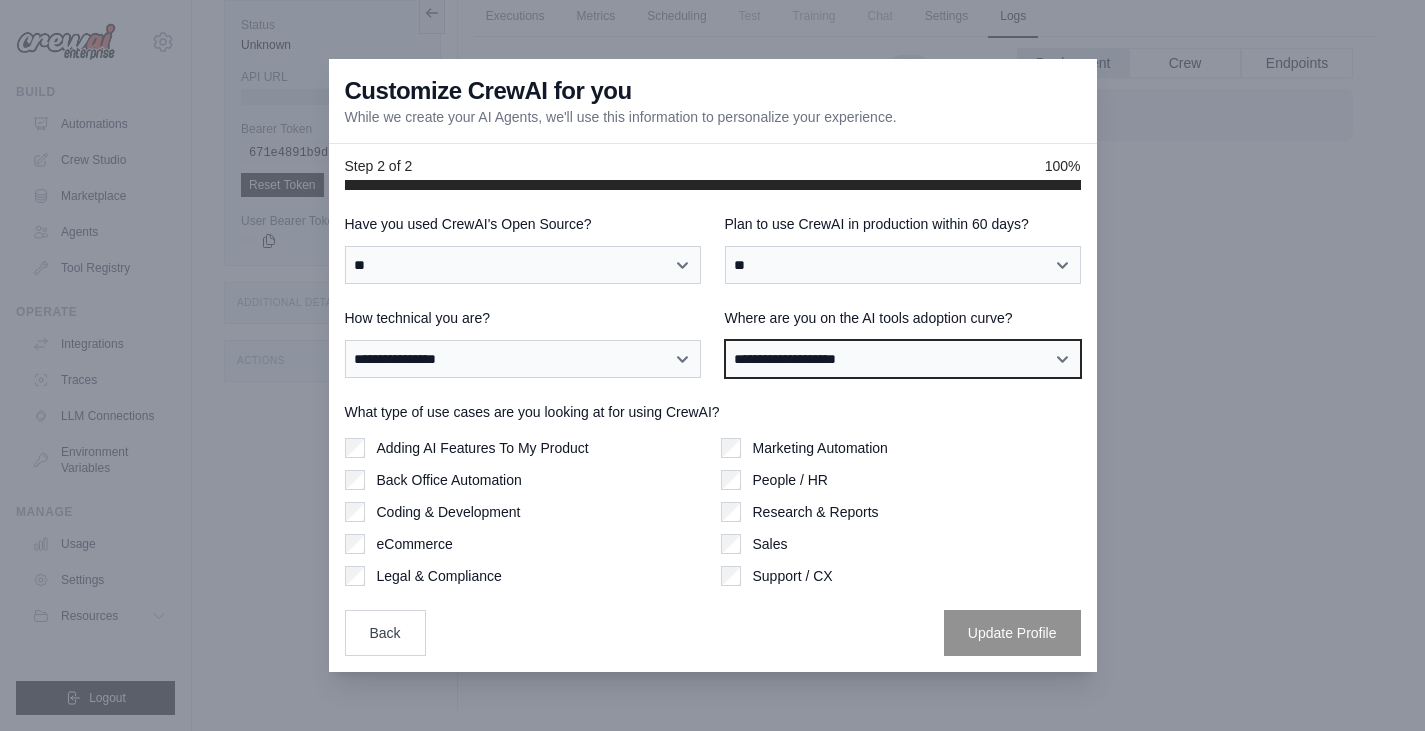 click on "**********" at bounding box center (903, 359) 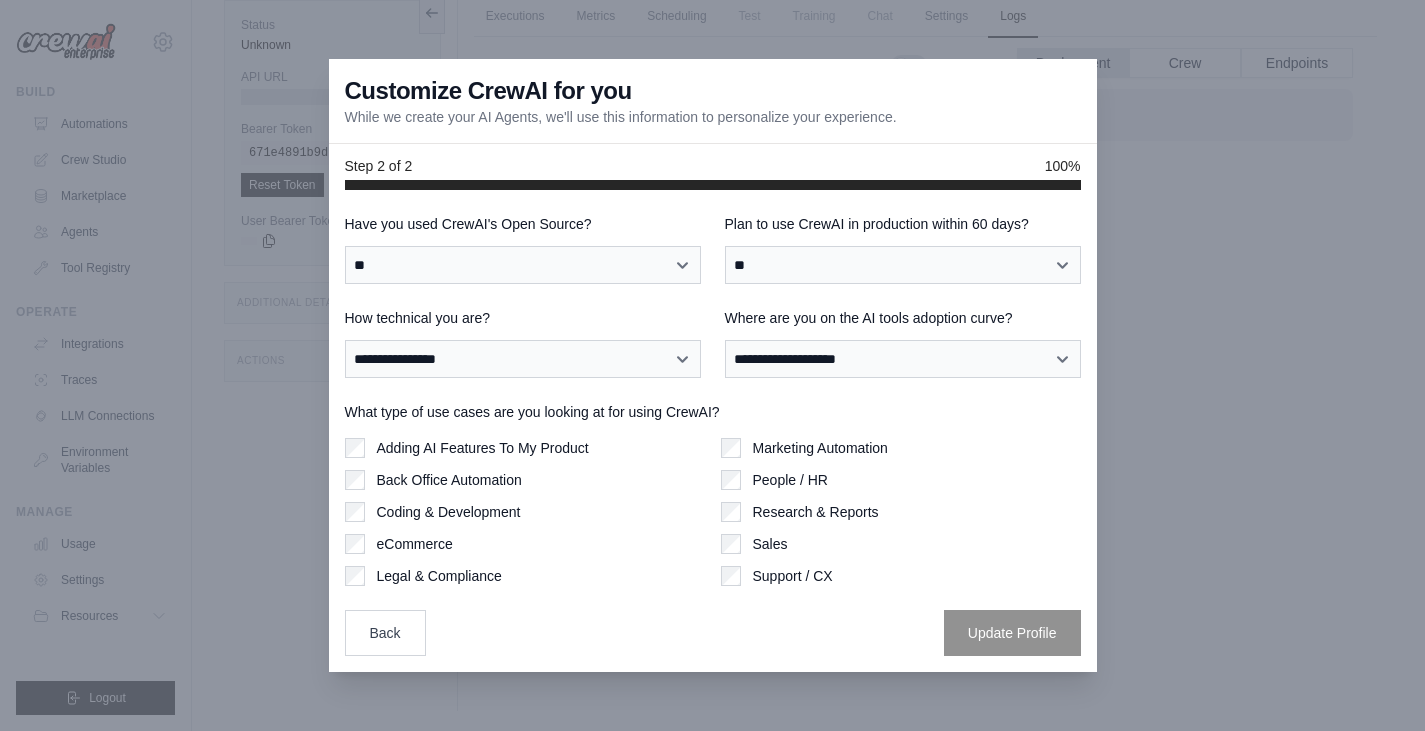 click on "eCommerce" at bounding box center [415, 544] 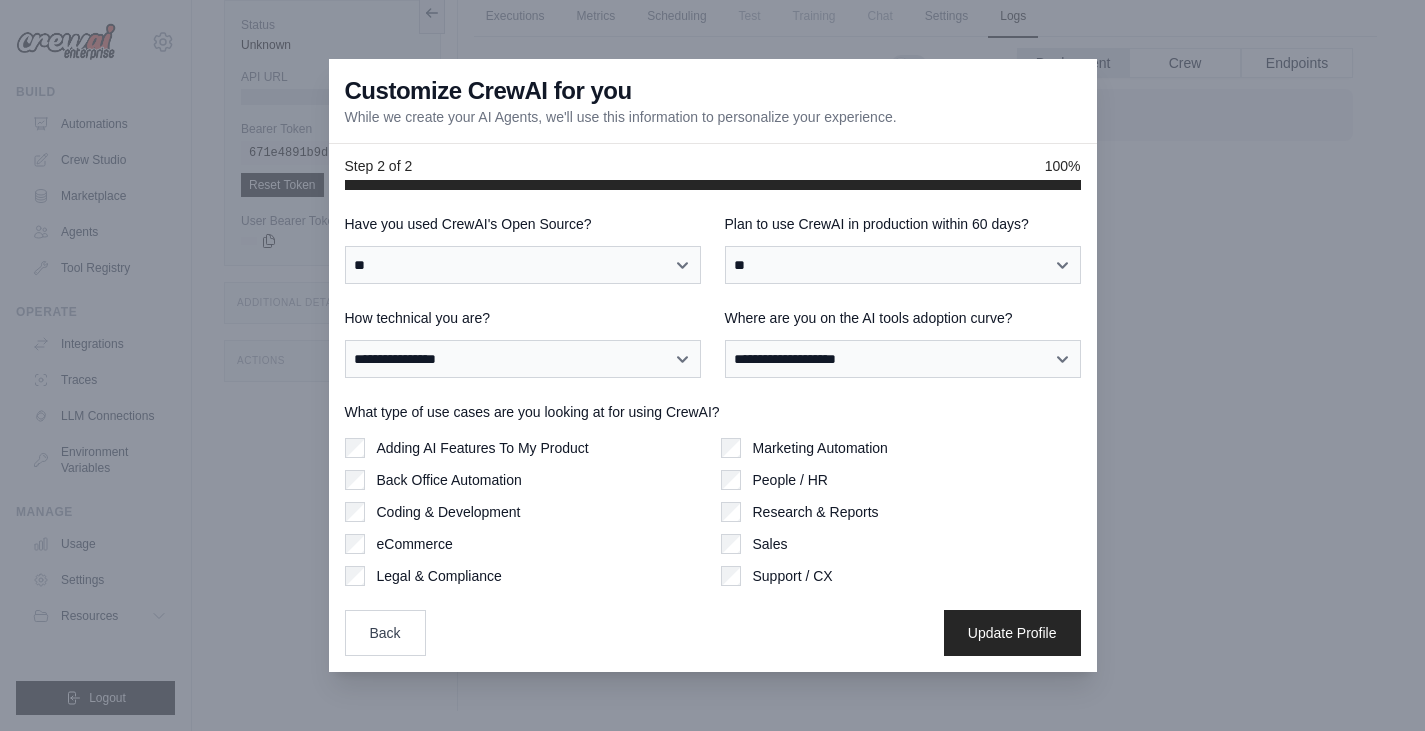 click on "Coding & Development" at bounding box center (449, 512) 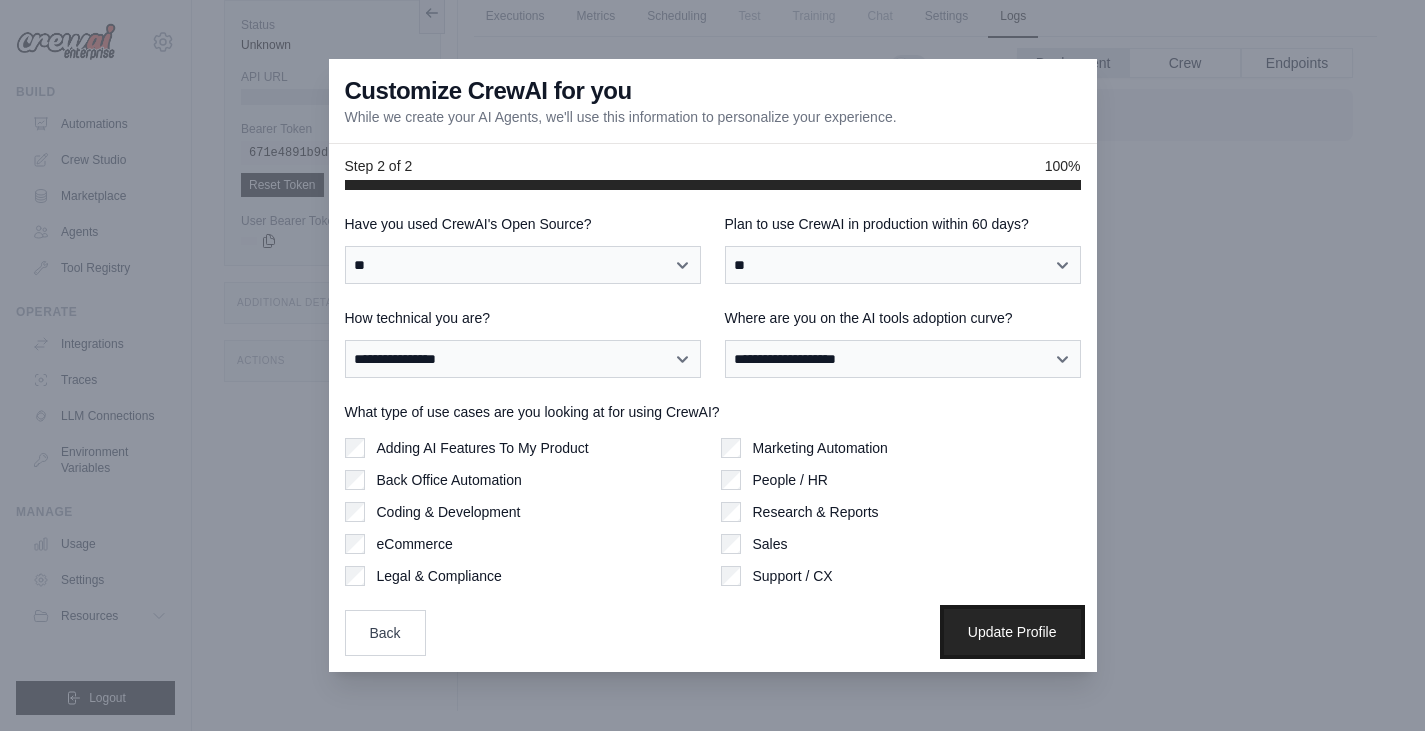click on "Update Profile" at bounding box center (1012, 632) 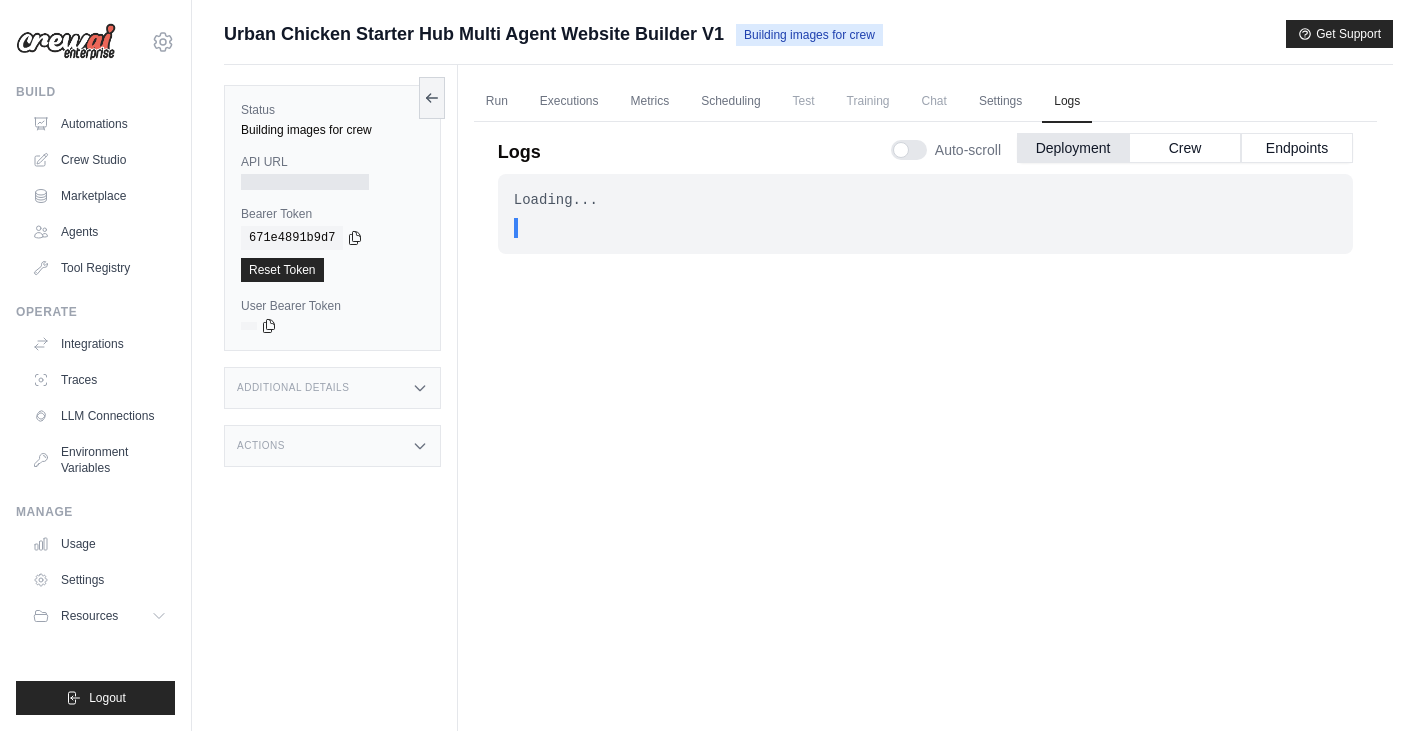 scroll, scrollTop: 85, scrollLeft: 0, axis: vertical 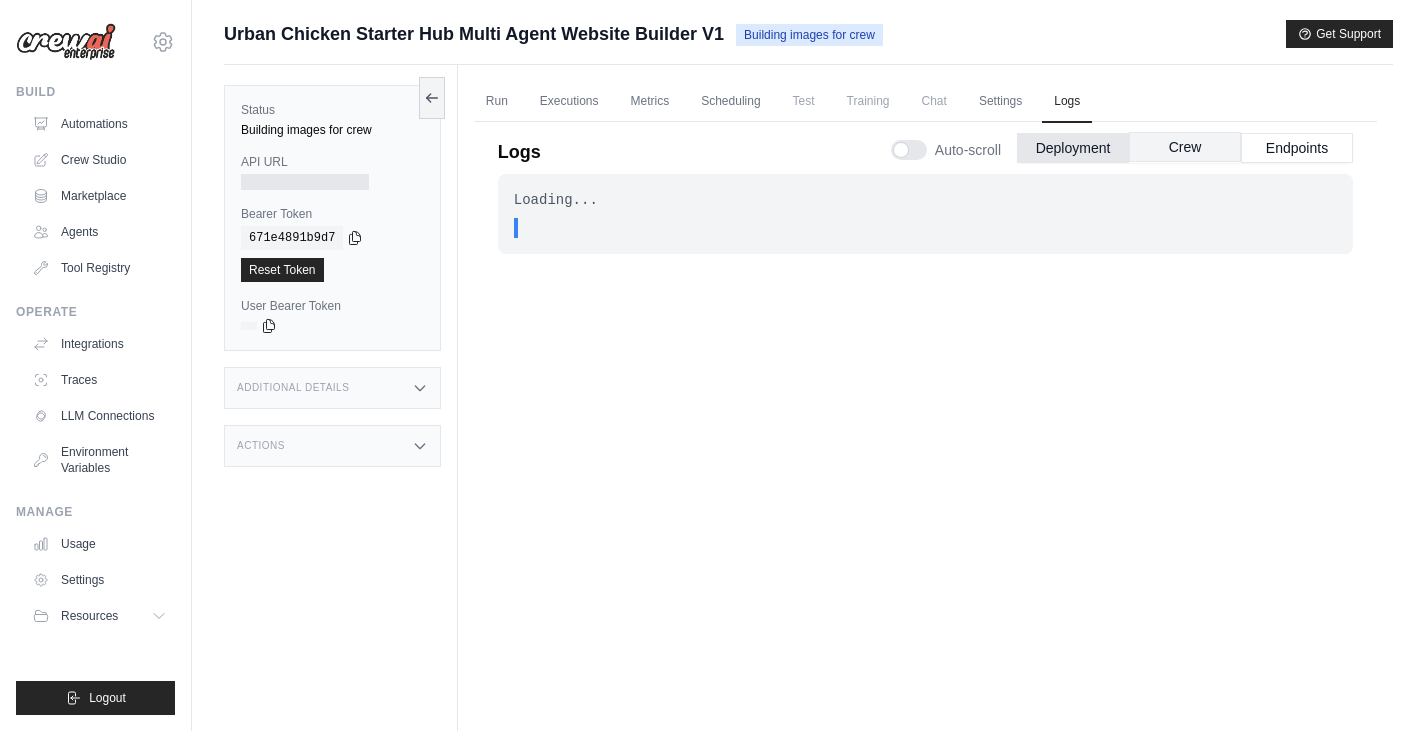 click on "Crew" at bounding box center [1185, 147] 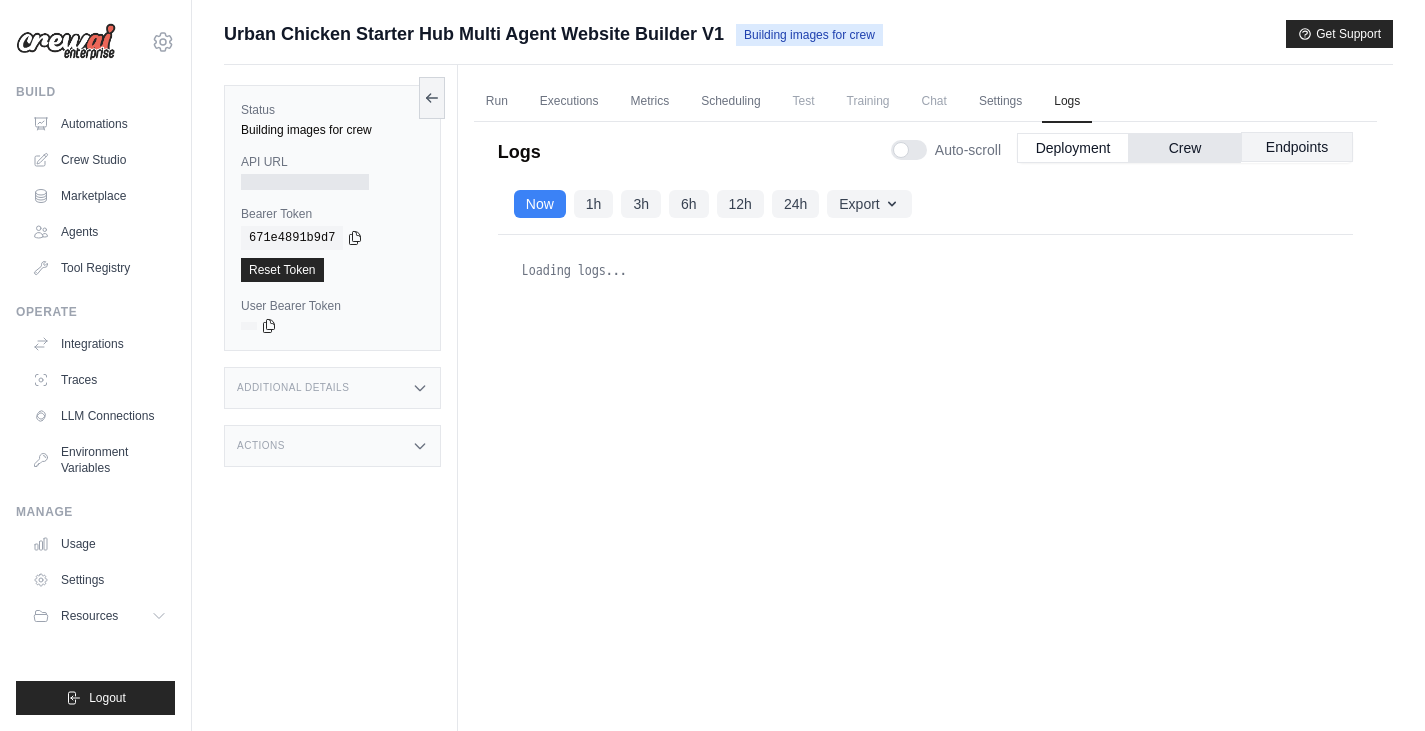 click on "Endpoints" at bounding box center (1297, 147) 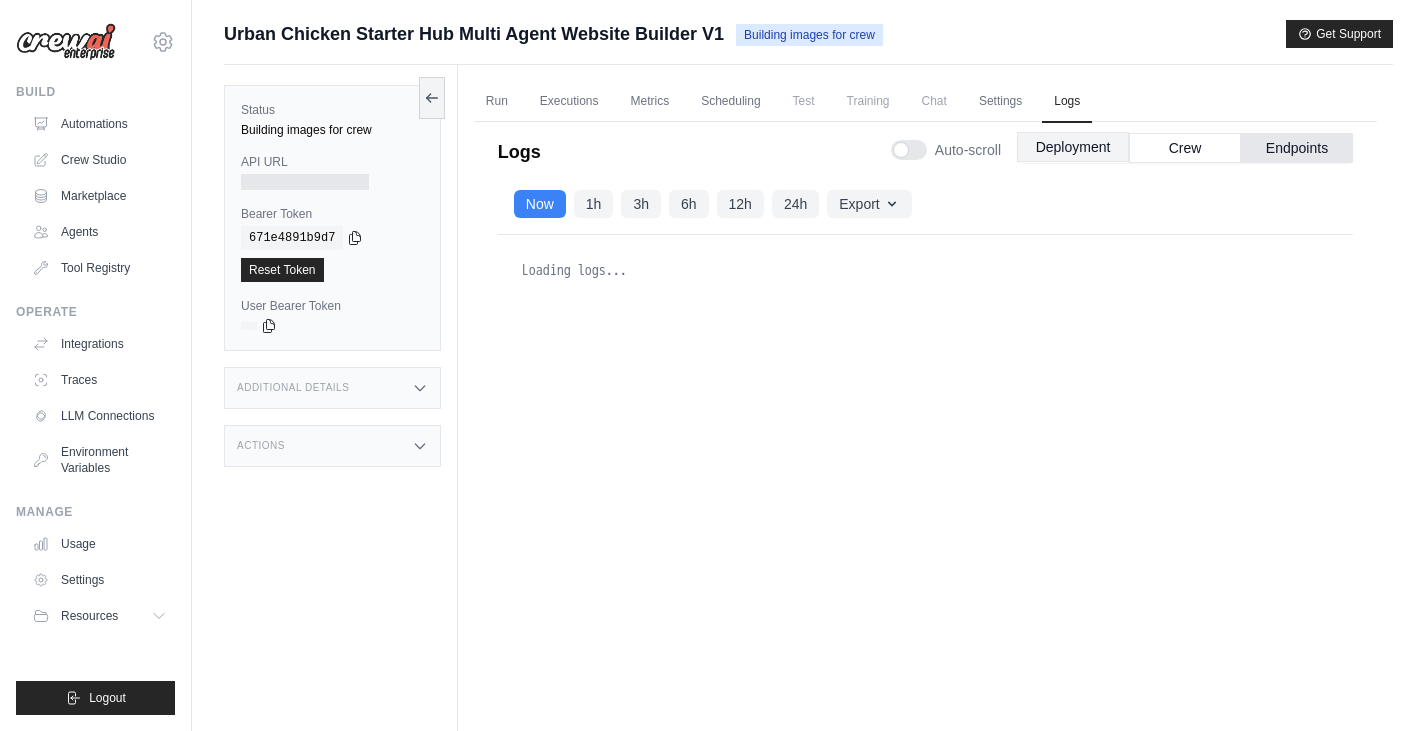 click on "Deployment" at bounding box center (1073, 147) 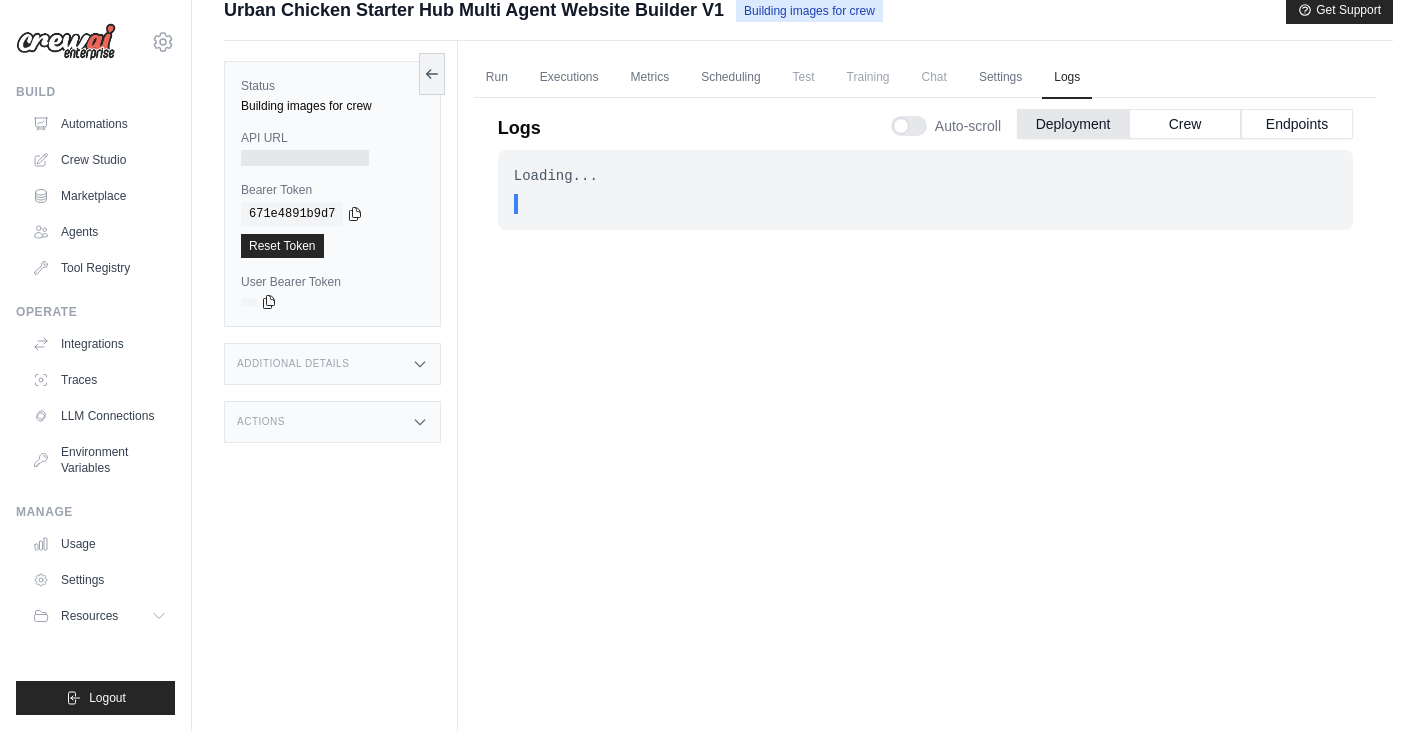 scroll, scrollTop: 0, scrollLeft: 0, axis: both 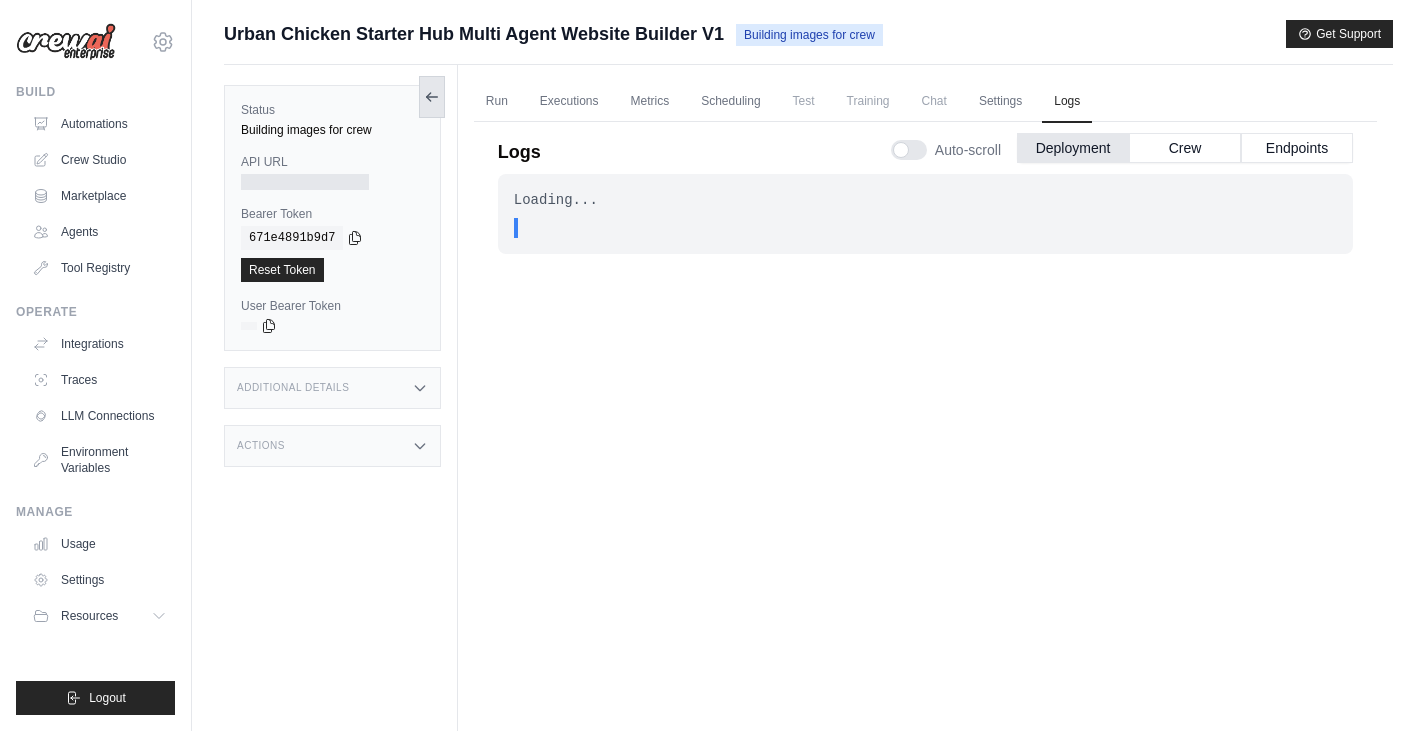 click at bounding box center [432, 97] 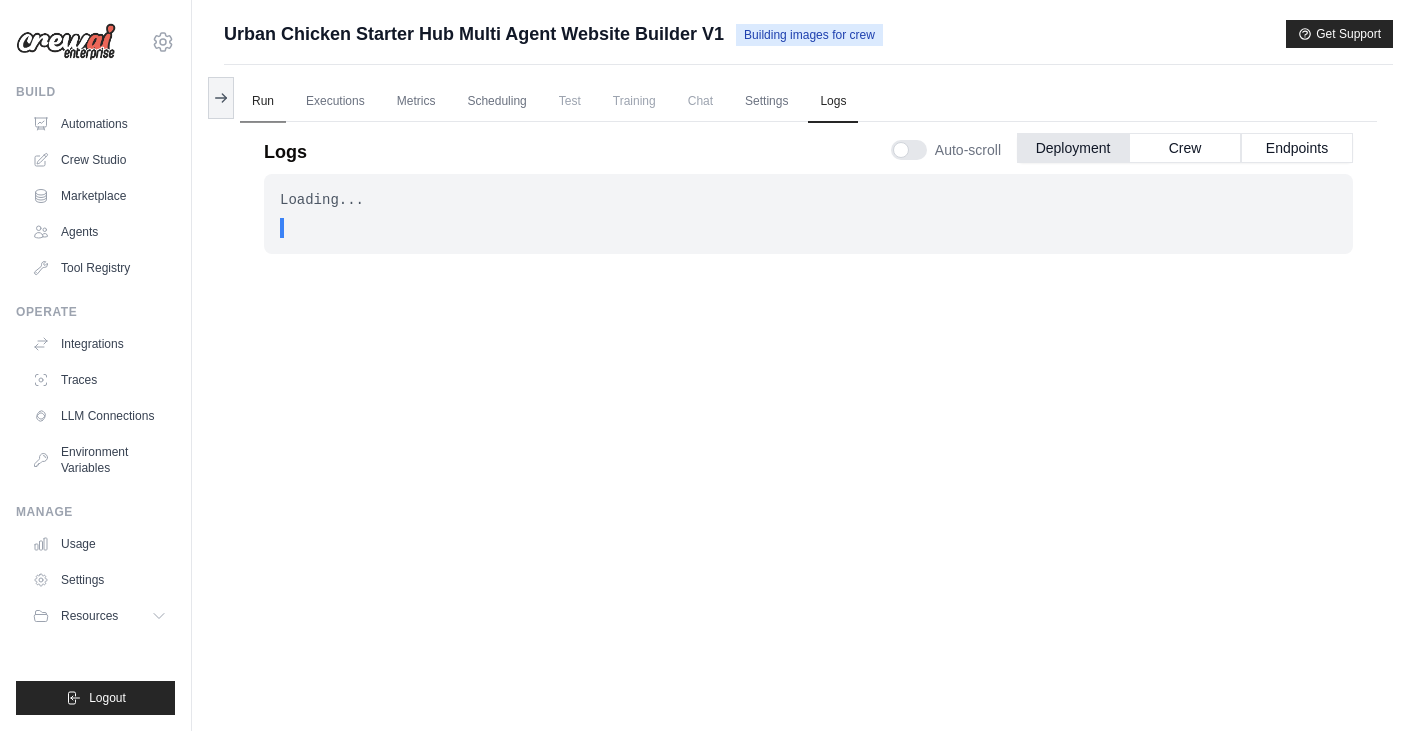 click on "Run" at bounding box center (263, 102) 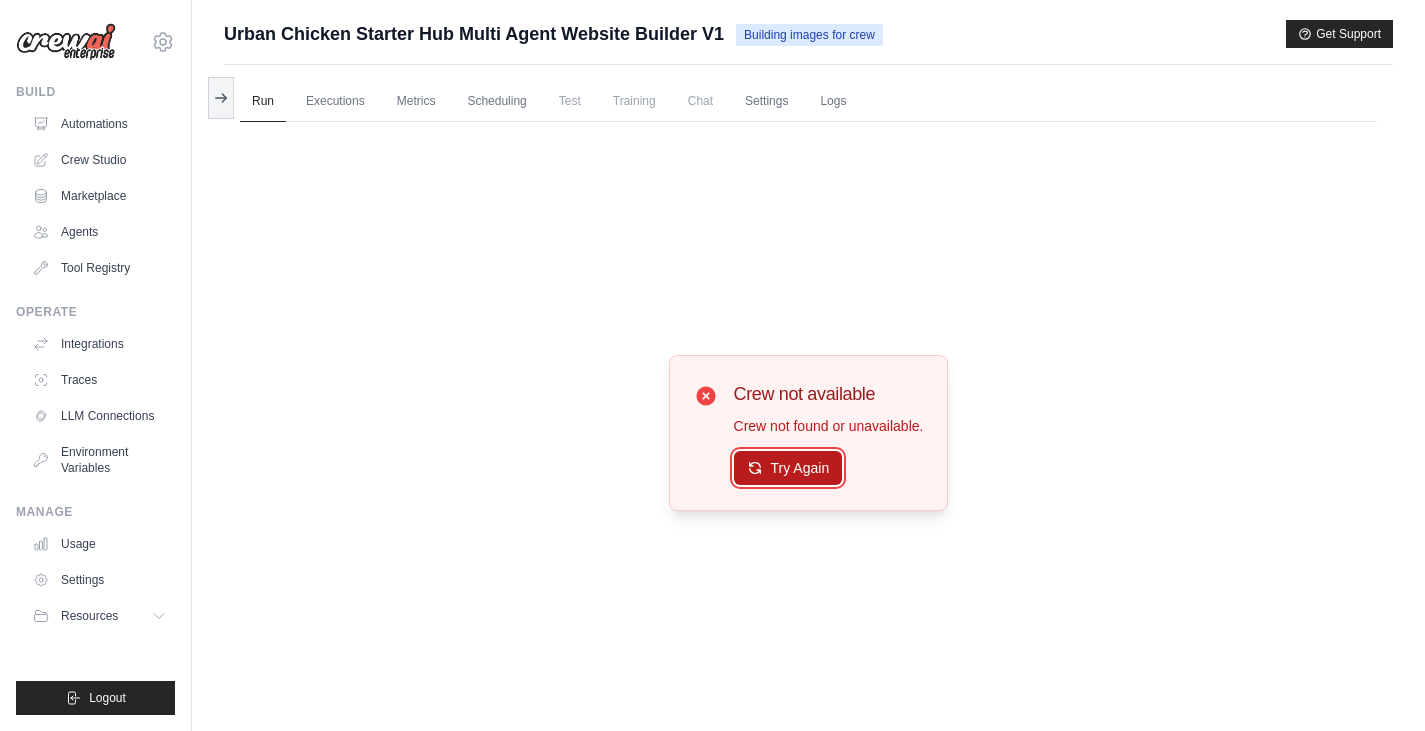 click on "Try Again" at bounding box center (788, 468) 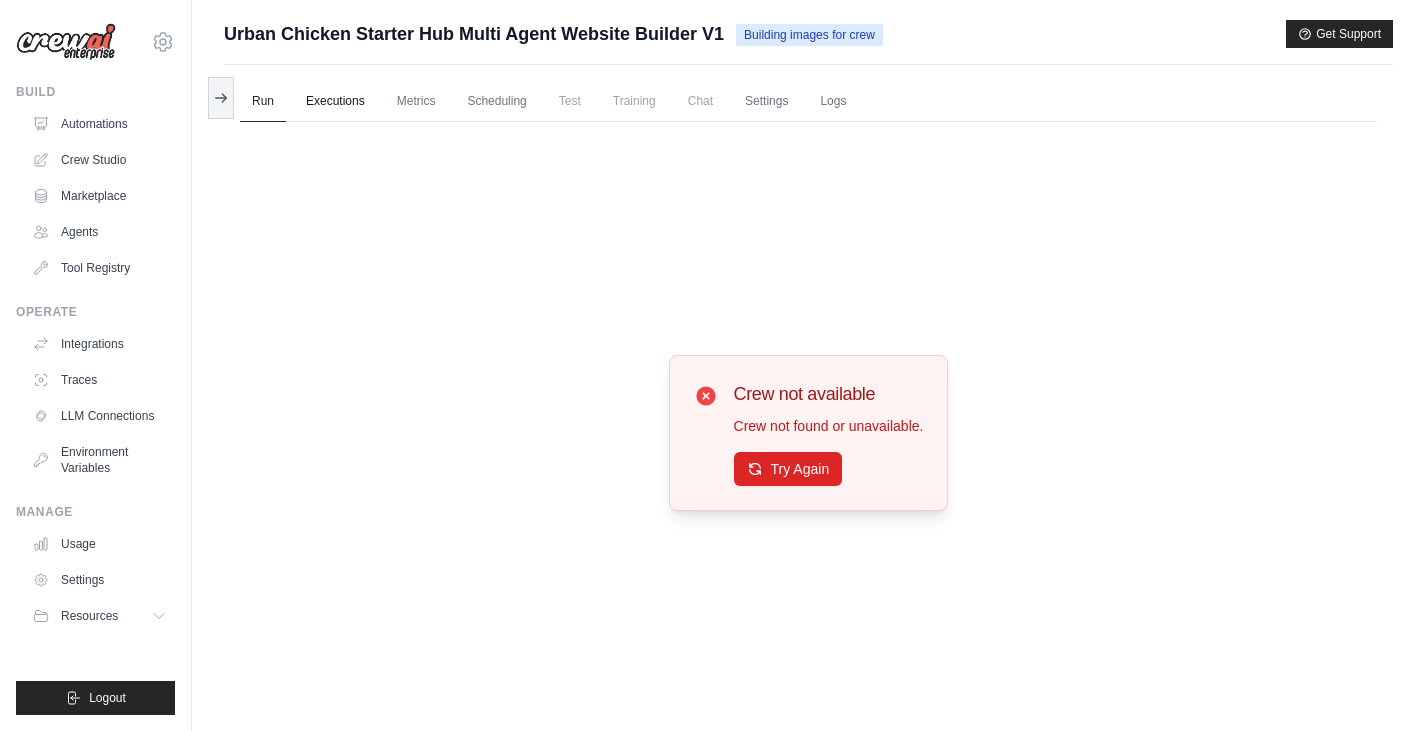 click on "Executions" at bounding box center [335, 102] 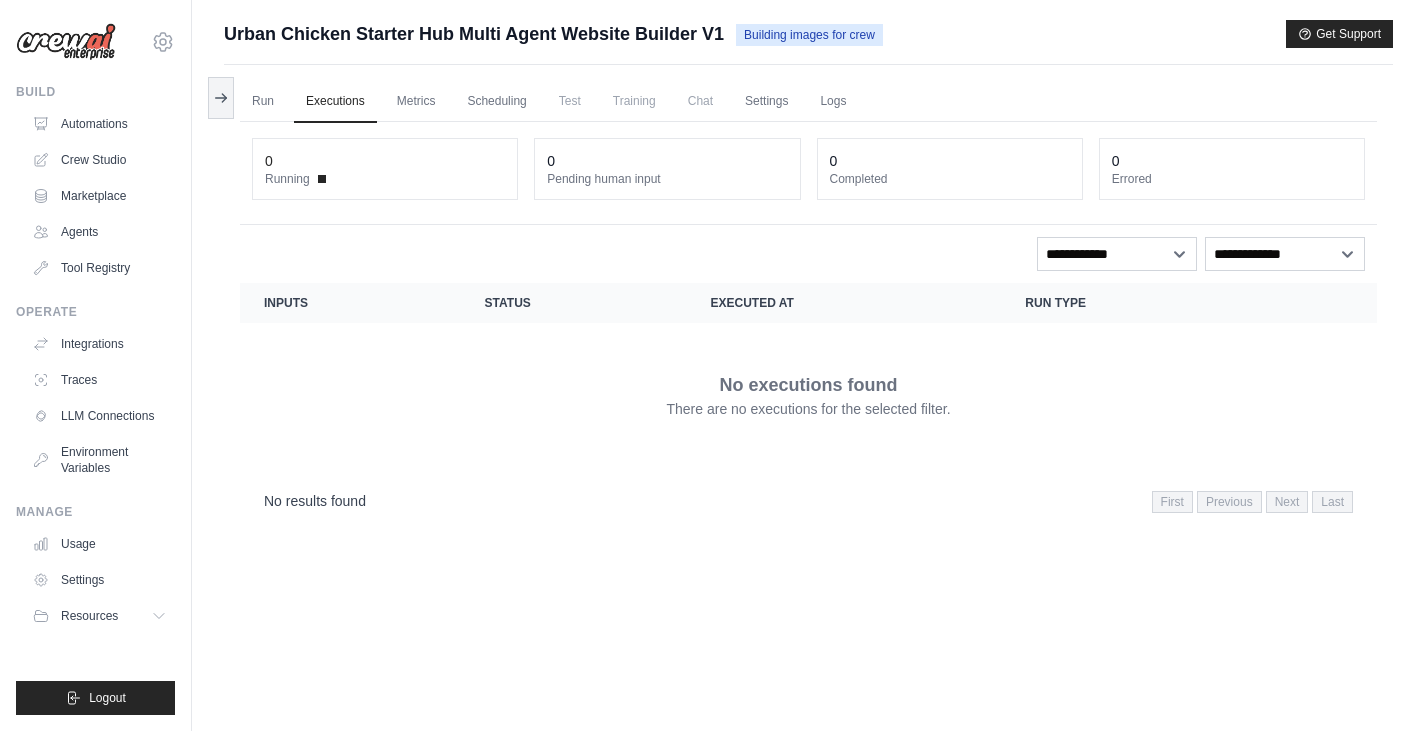 click on "Run
Executions
Metrics
Scheduling
Test
Training
Chat
Settings
Logs" at bounding box center [808, 101] 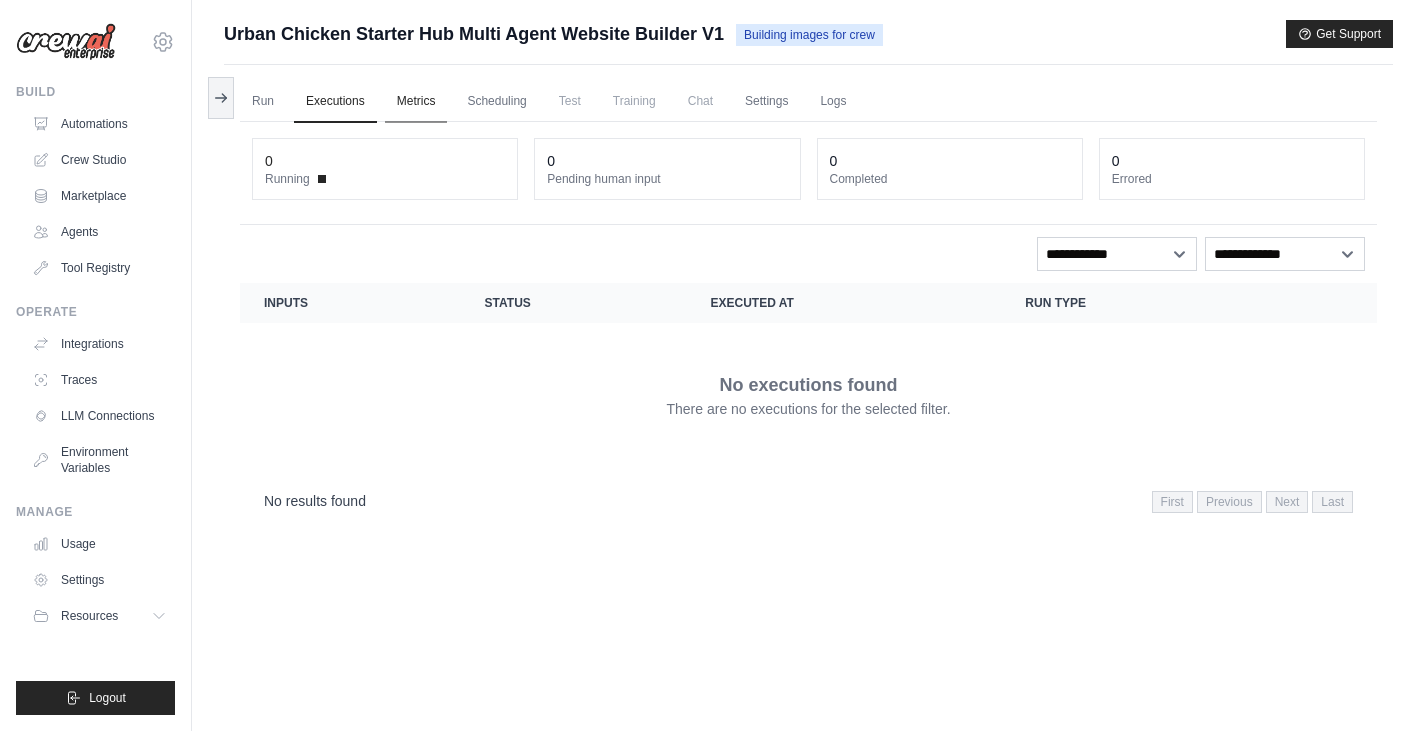 click on "Metrics" at bounding box center (416, 102) 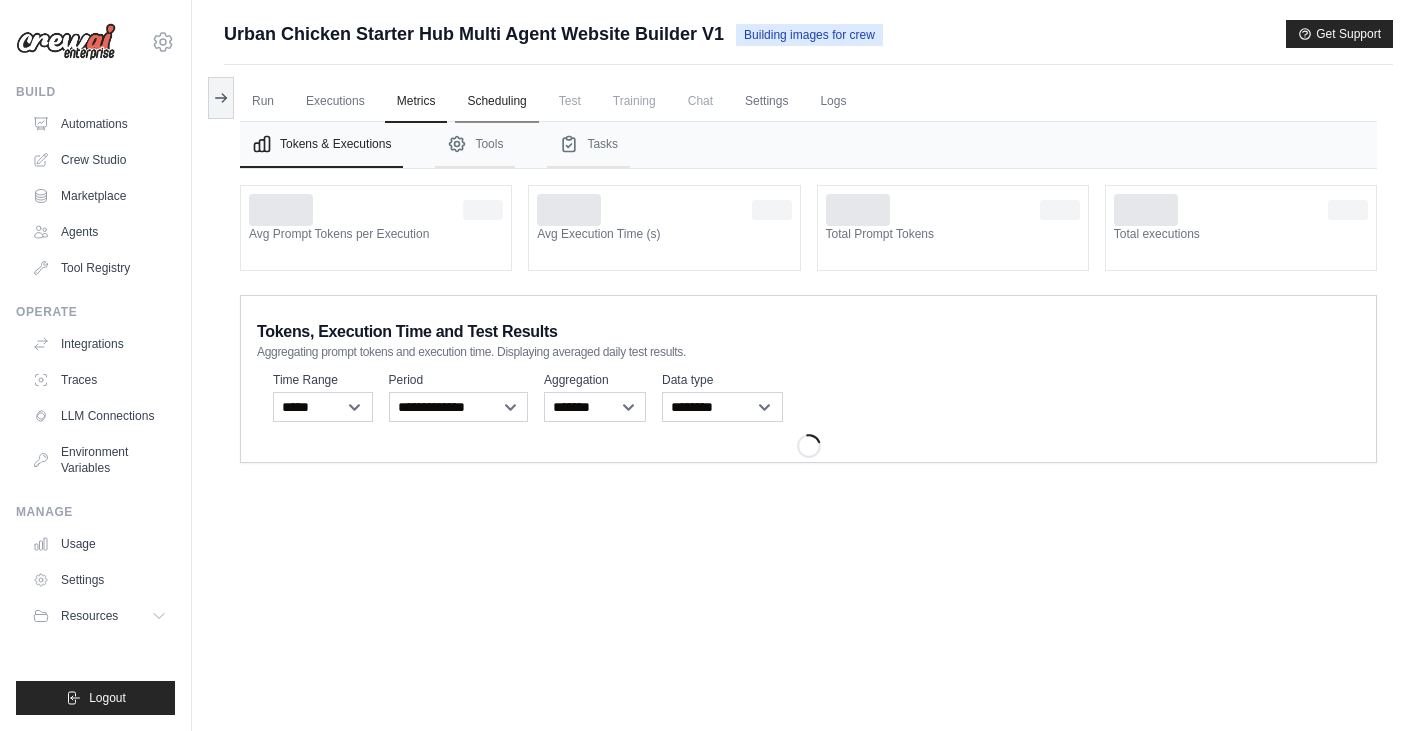 click on "Scheduling" at bounding box center (496, 102) 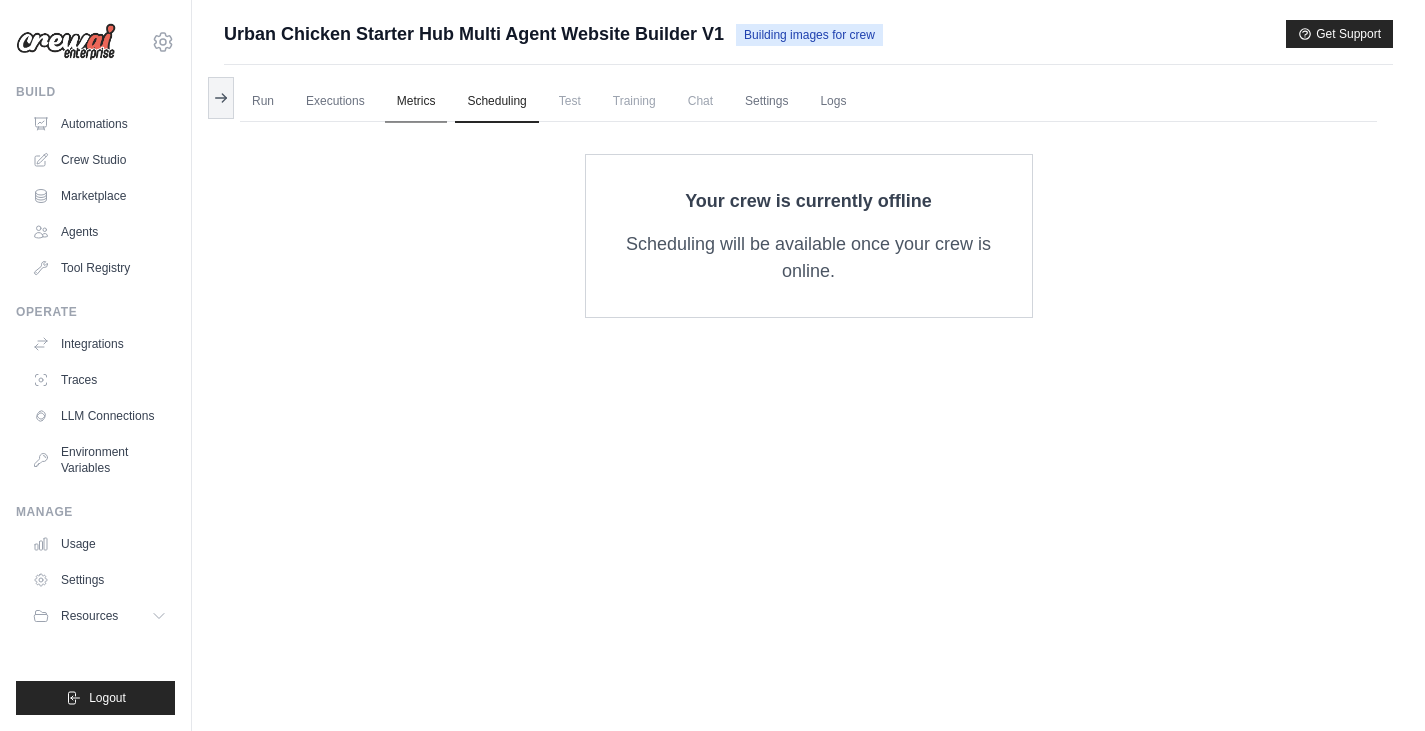 click on "Metrics" at bounding box center (416, 102) 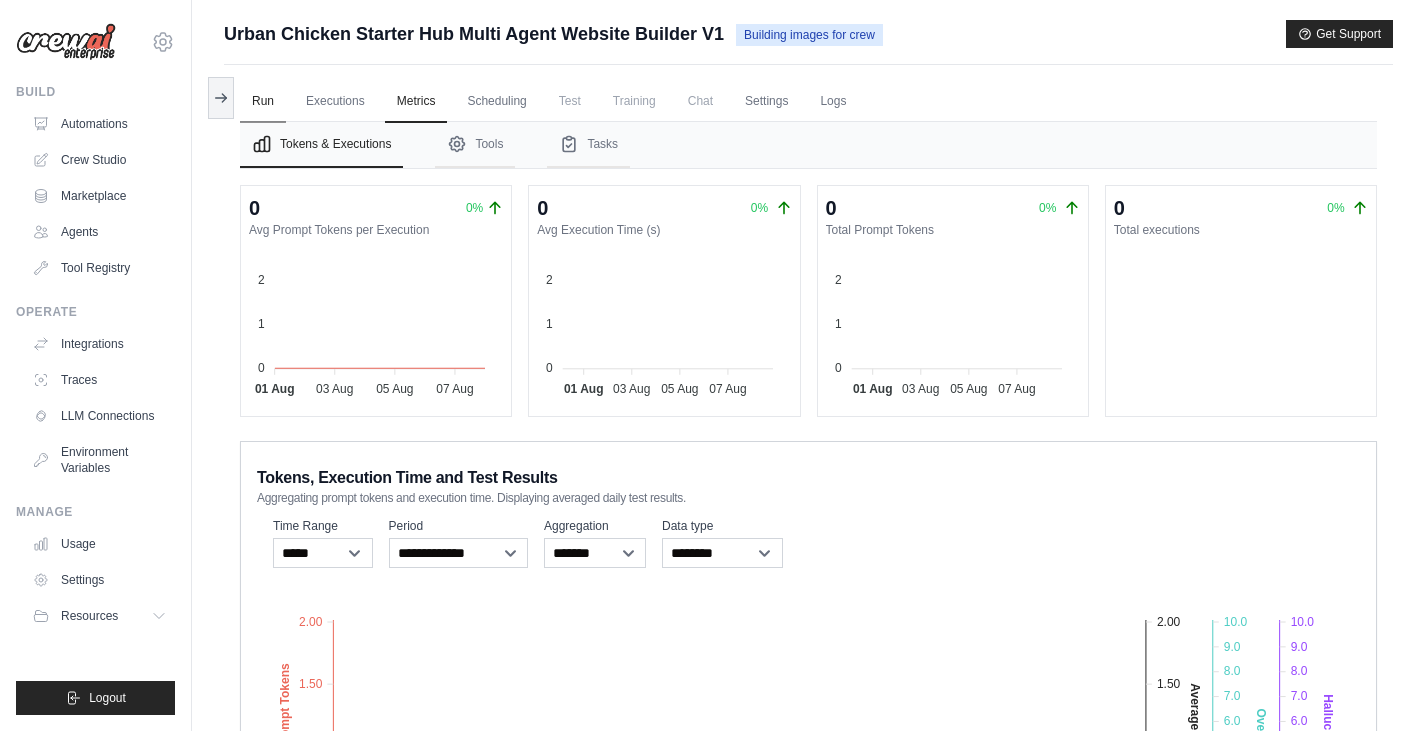 click on "Run" at bounding box center [263, 102] 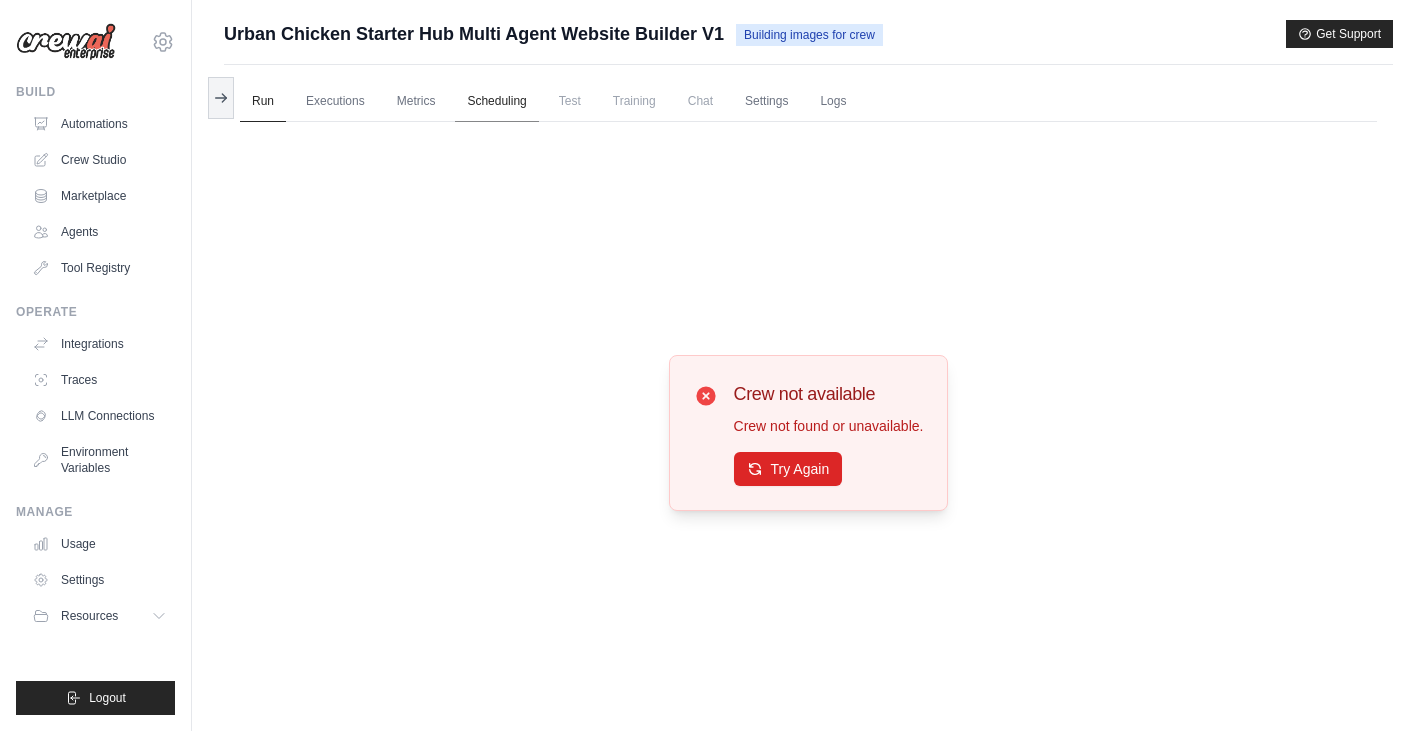 click on "Scheduling" at bounding box center (496, 102) 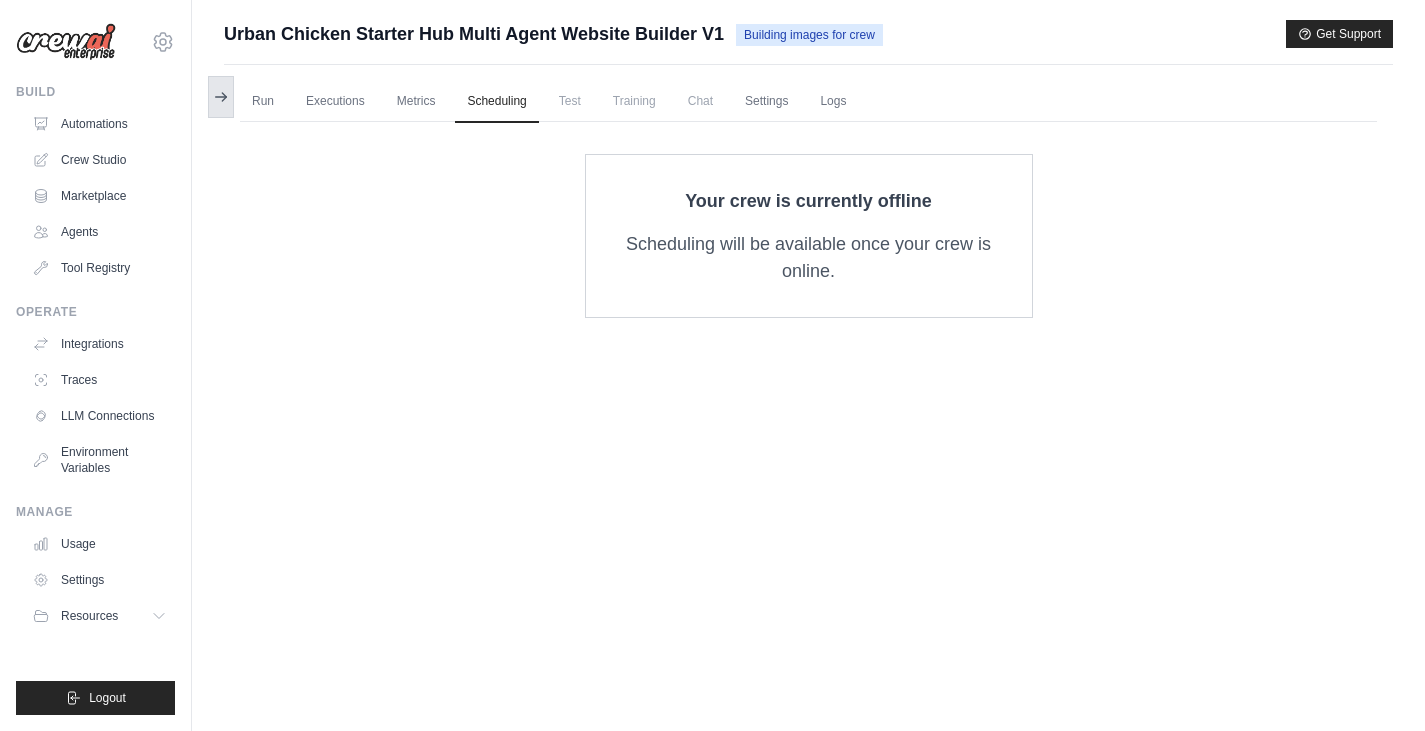 click 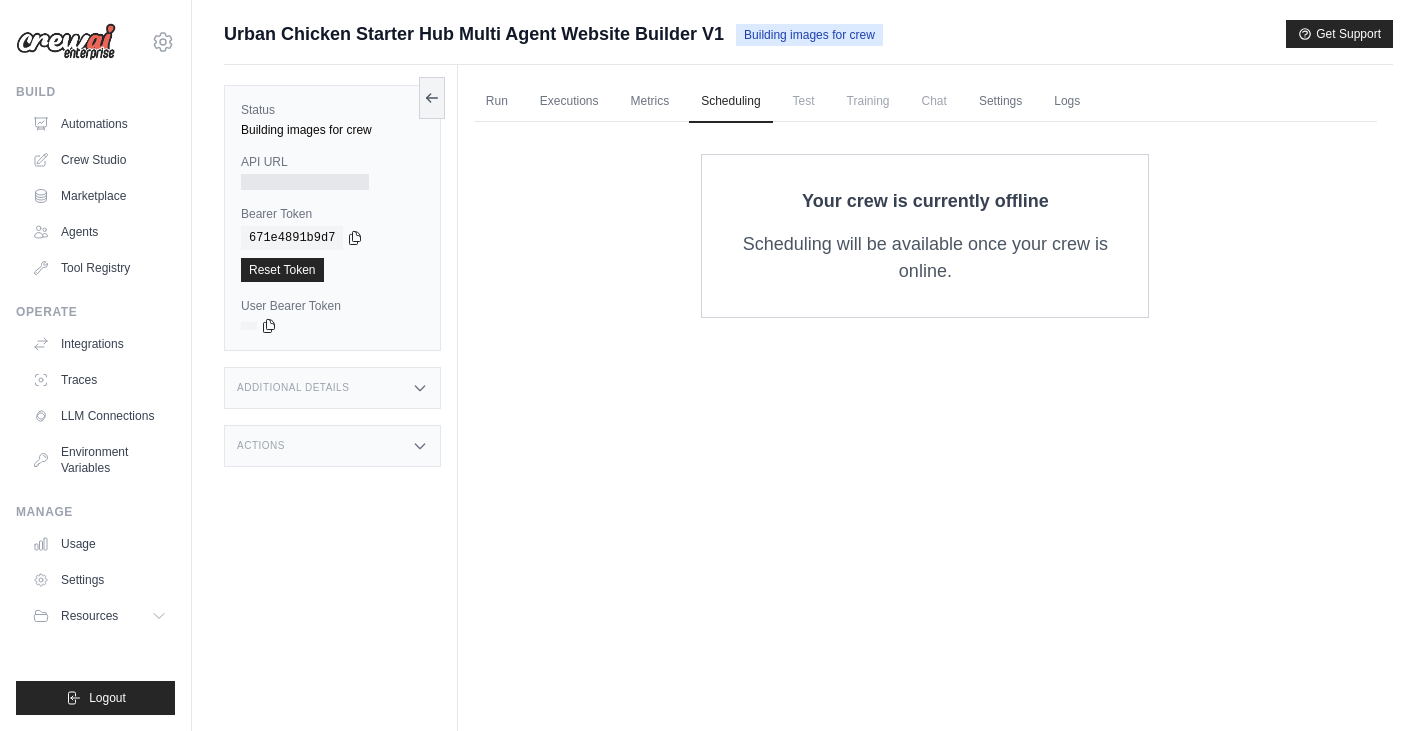 click at bounding box center [305, 182] 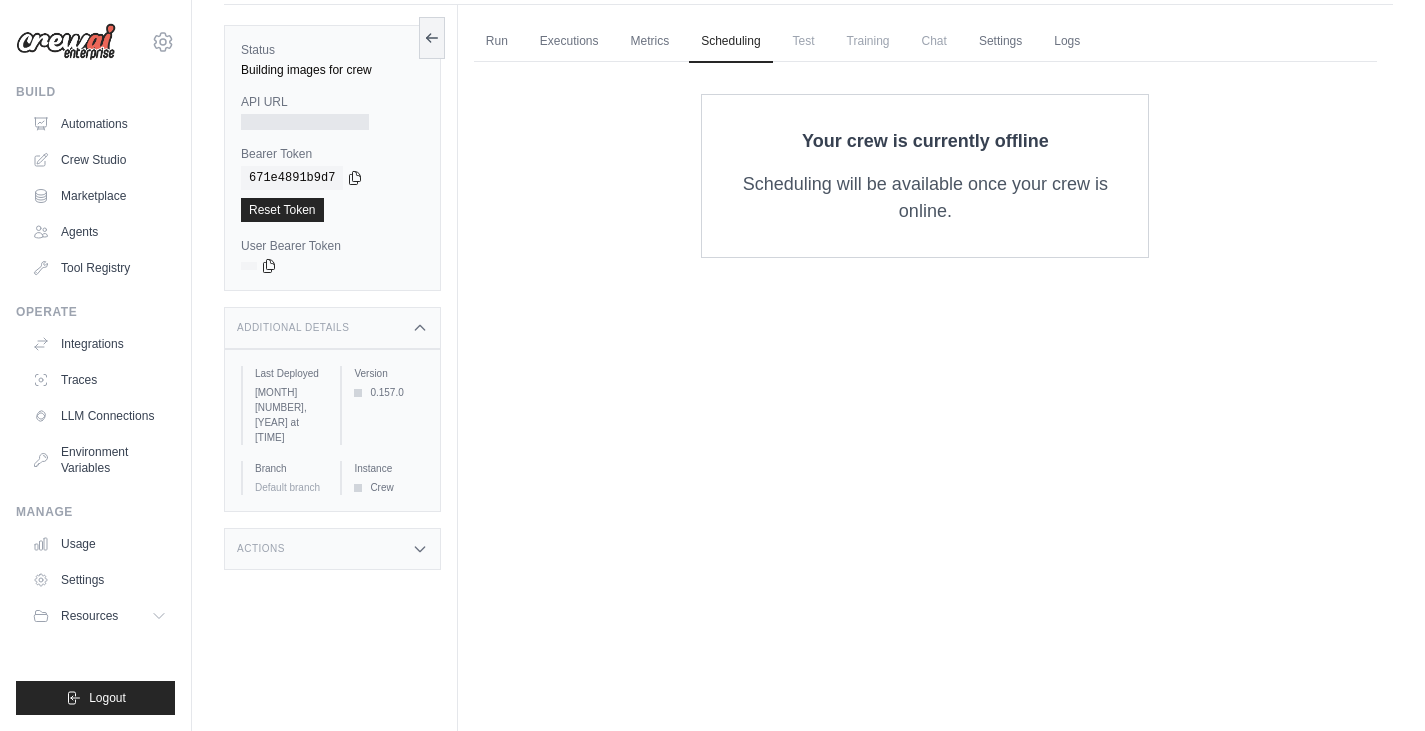 scroll, scrollTop: 85, scrollLeft: 0, axis: vertical 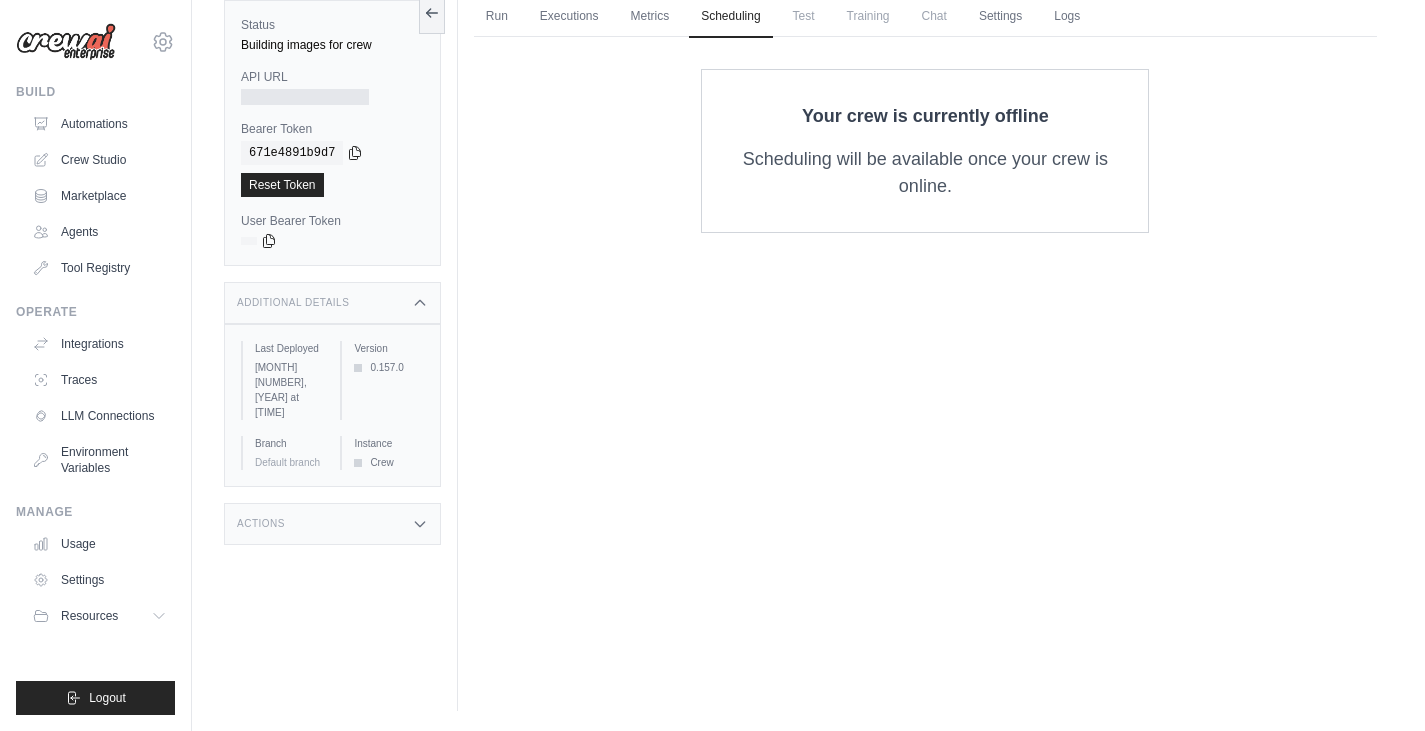 click on "Actions" at bounding box center [332, 524] 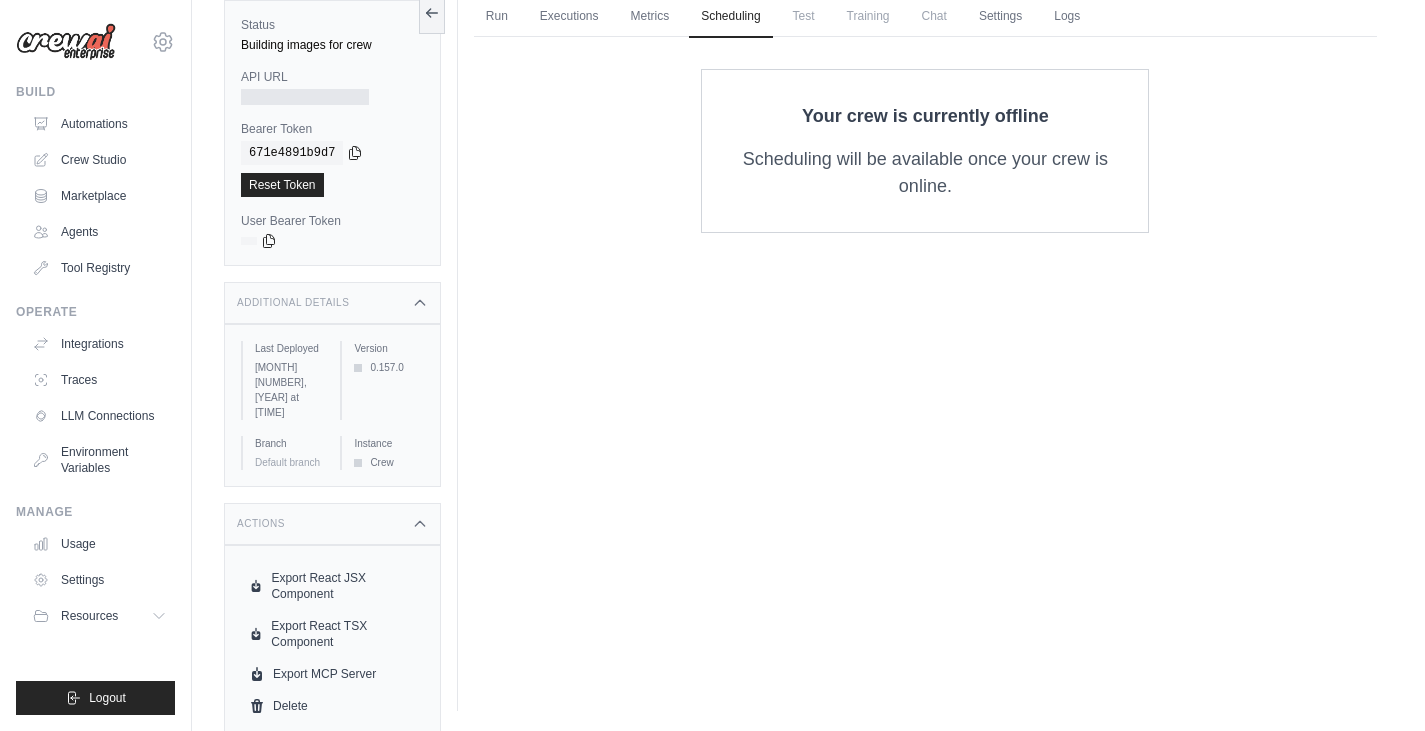 click on "Actions" at bounding box center [332, 524] 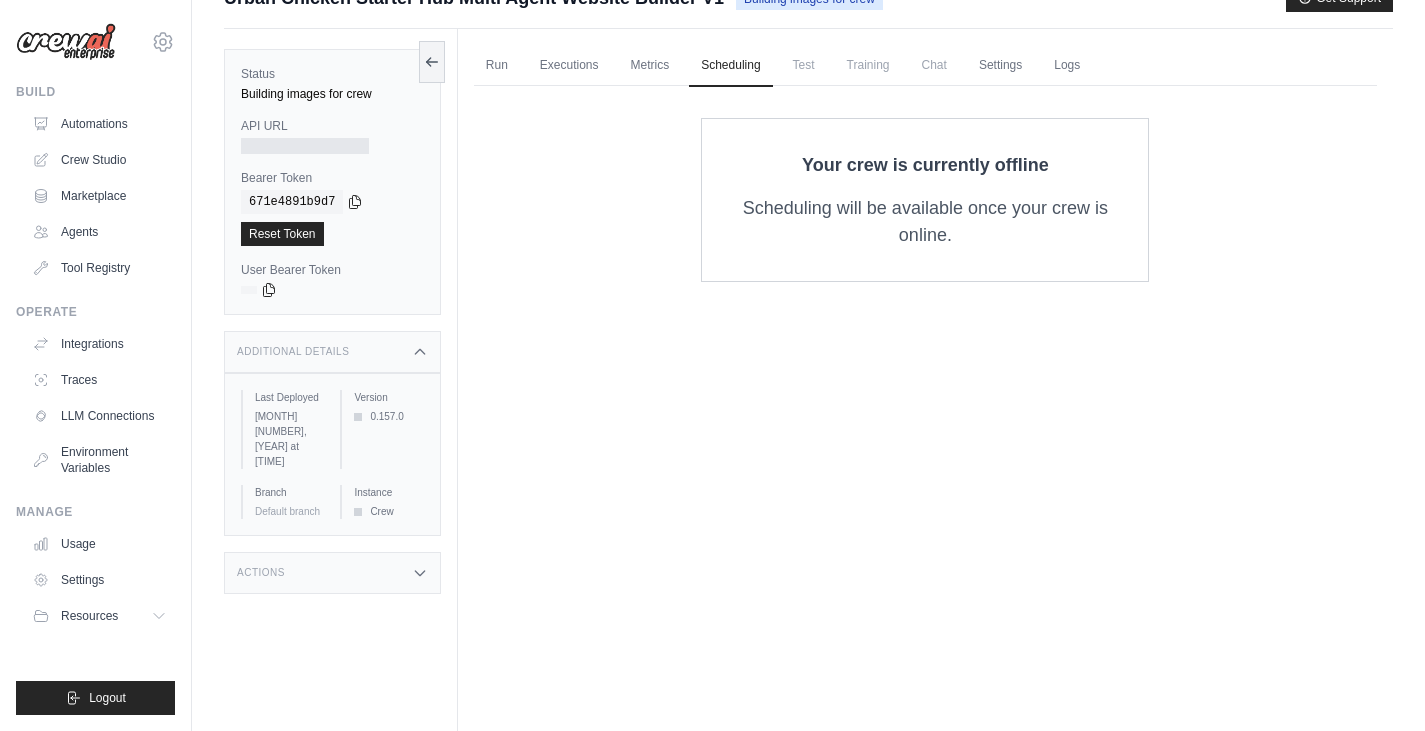 scroll, scrollTop: 0, scrollLeft: 0, axis: both 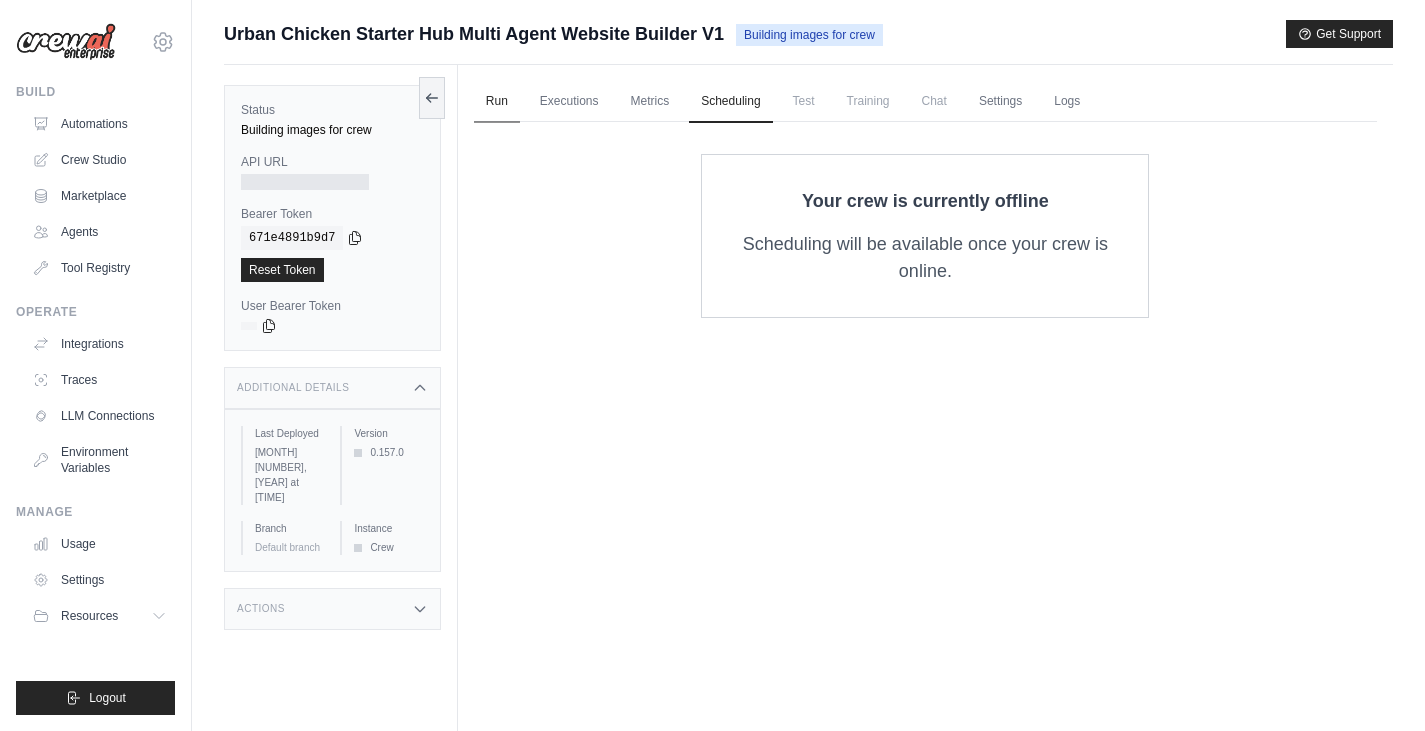 click on "Run" at bounding box center (497, 102) 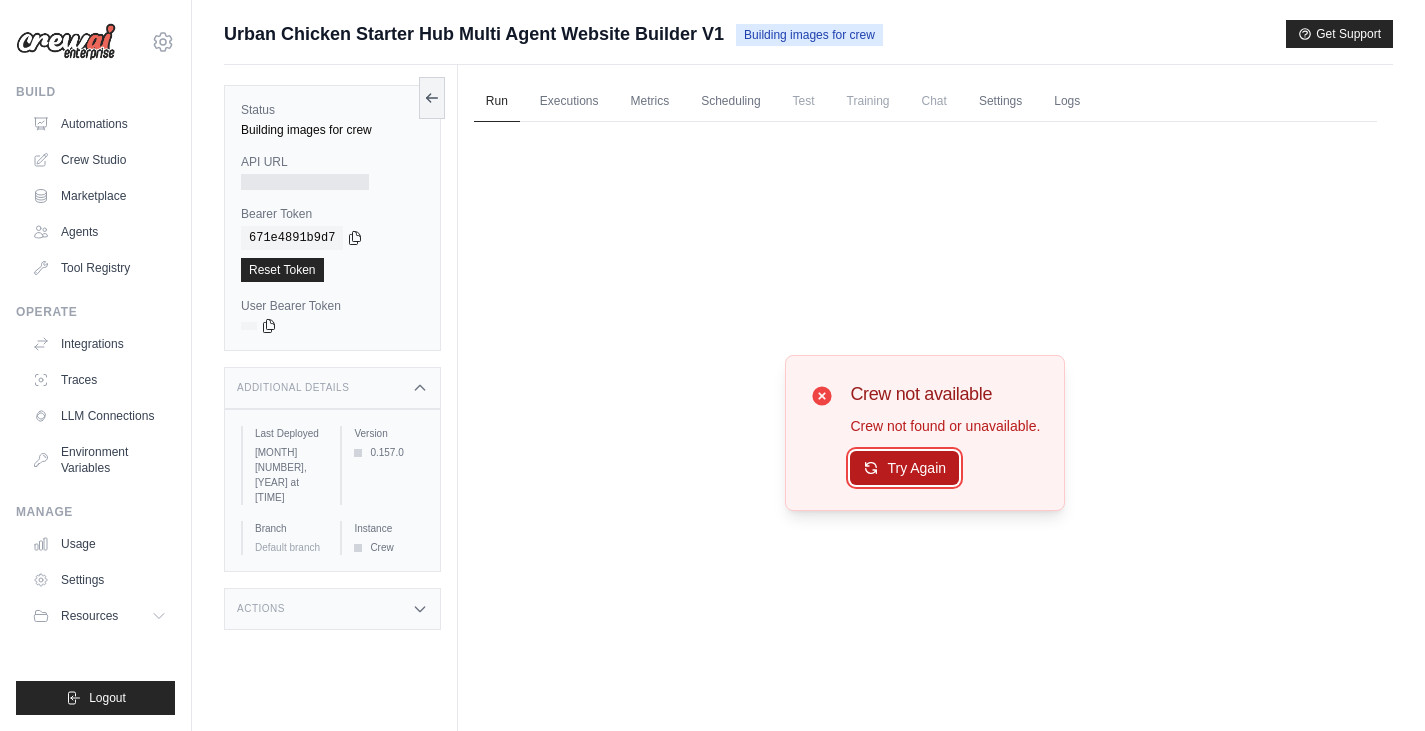 click on "Try Again" at bounding box center [904, 468] 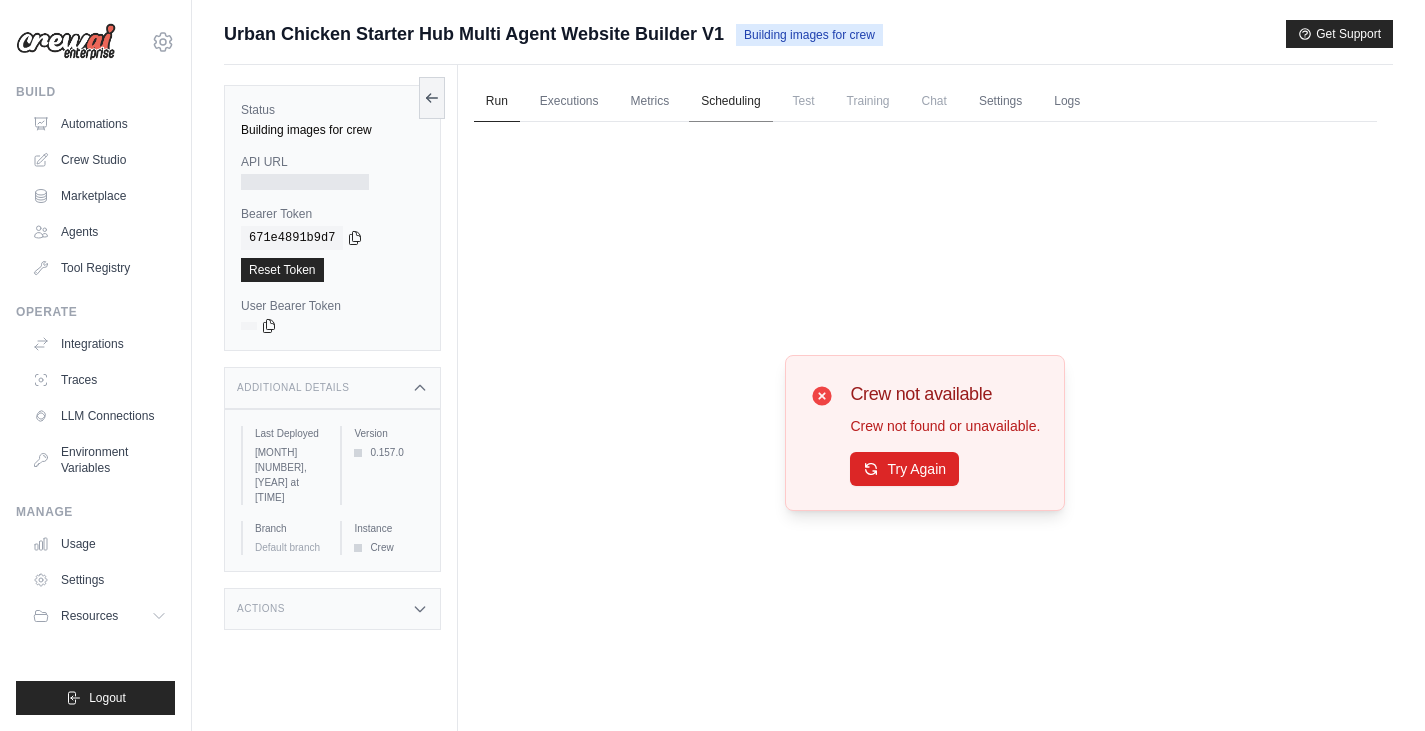 click on "Scheduling" at bounding box center (730, 102) 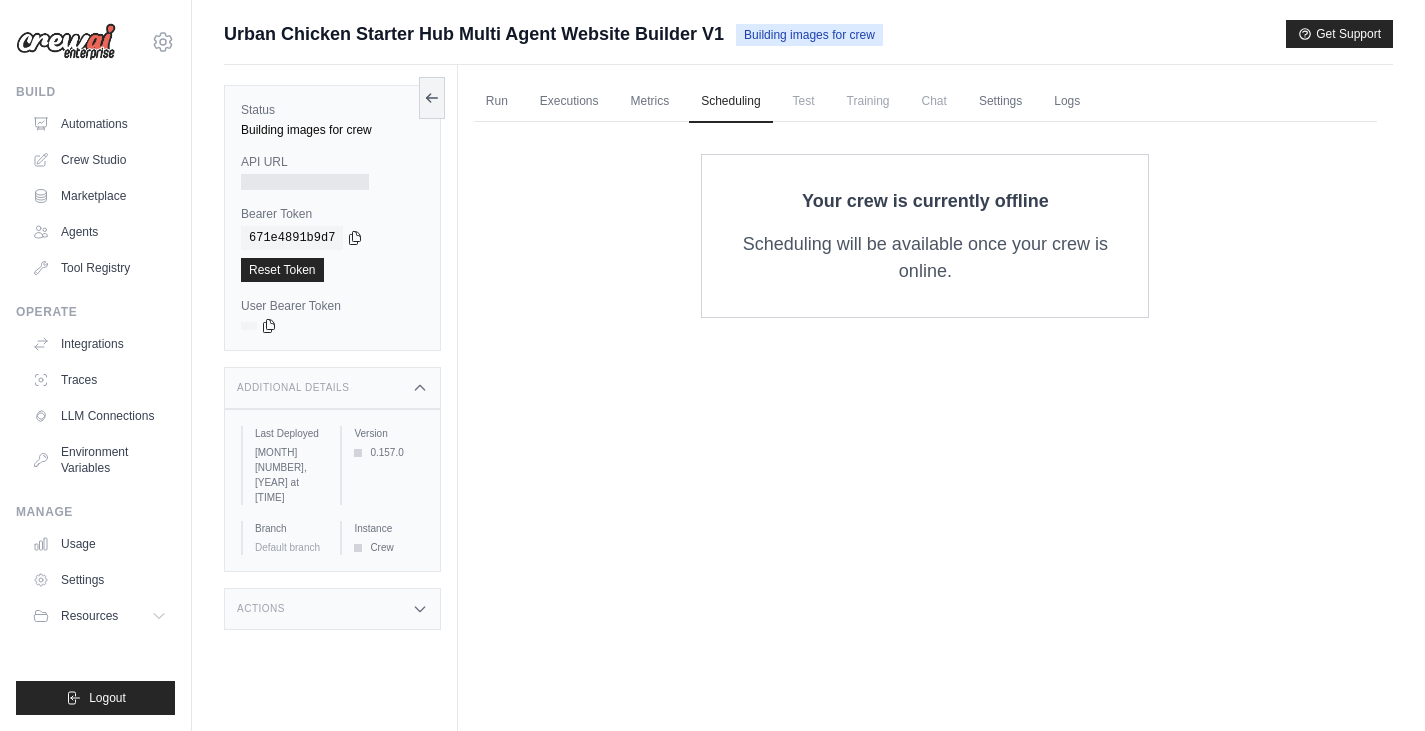 click 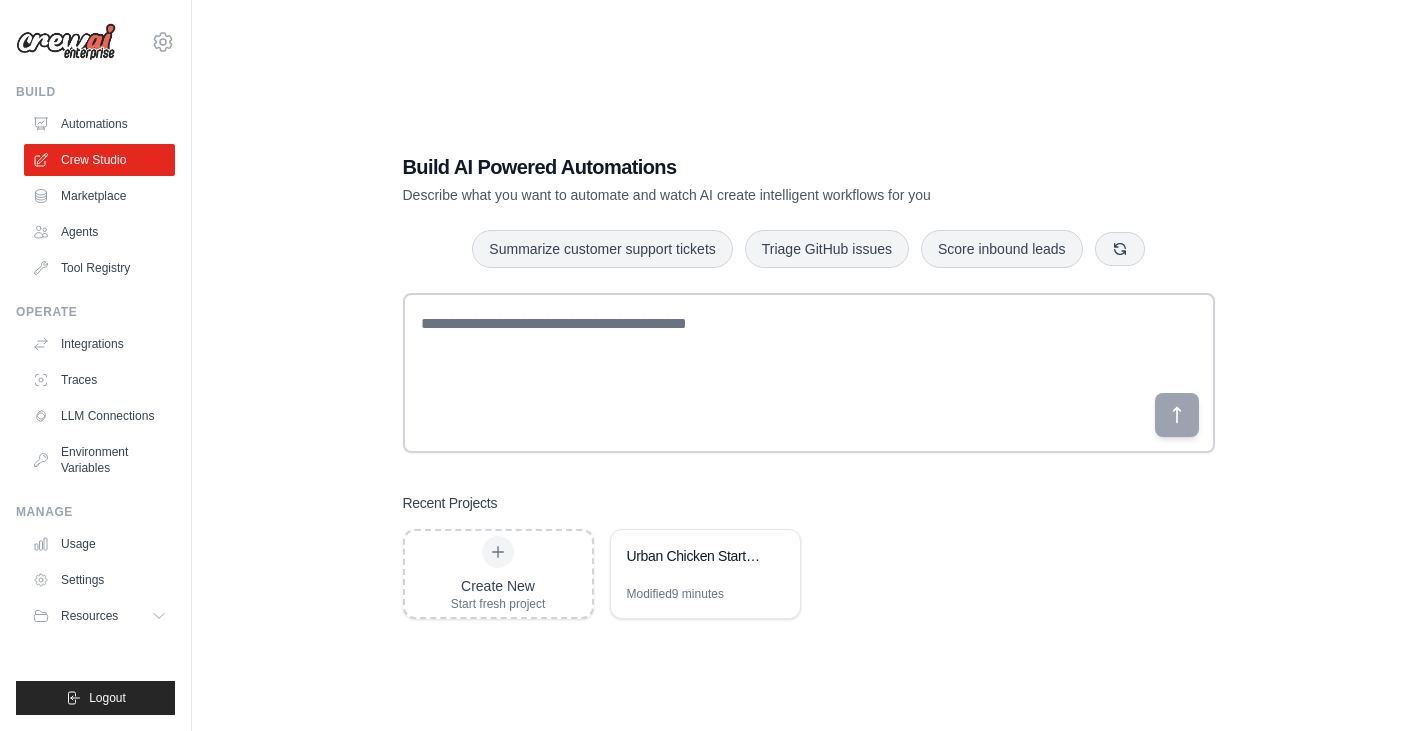 scroll, scrollTop: 0, scrollLeft: 0, axis: both 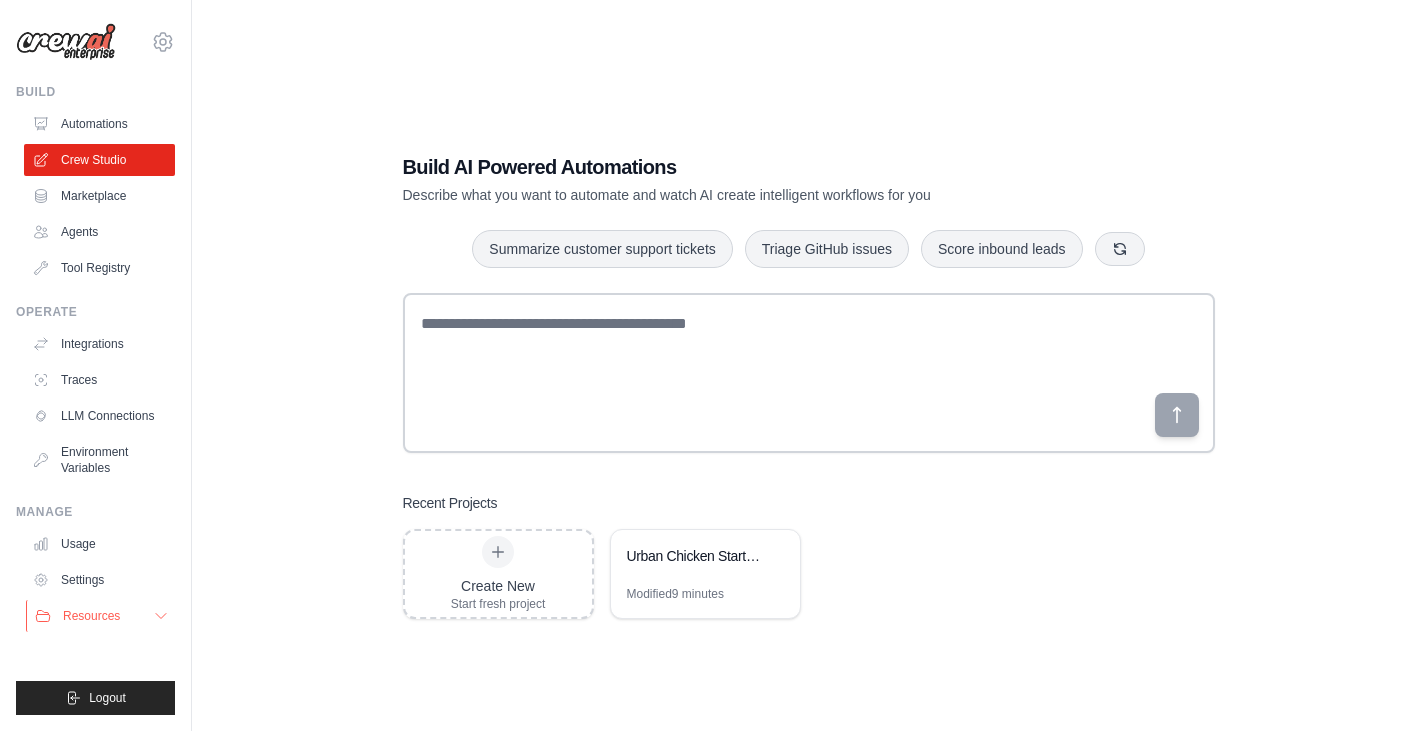 click on "Resources" at bounding box center [91, 616] 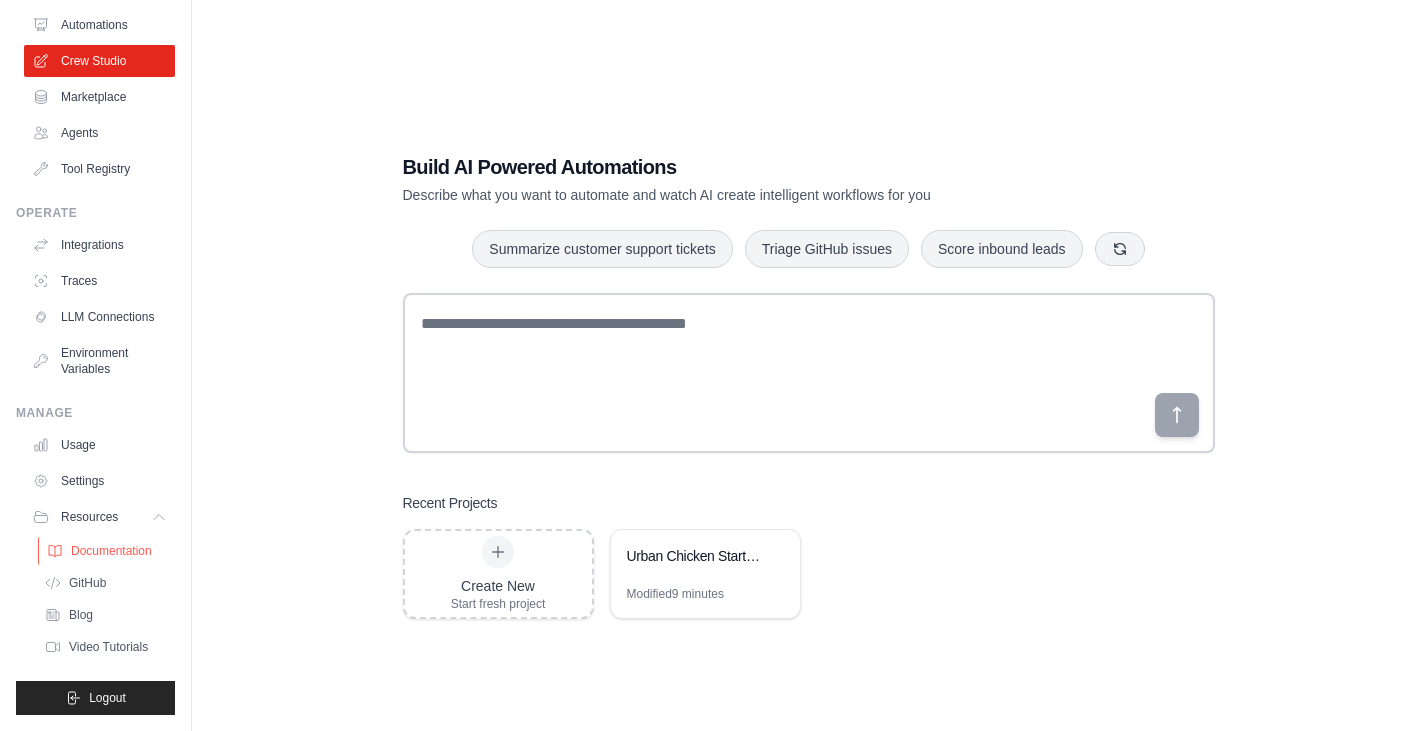 scroll, scrollTop: 115, scrollLeft: 0, axis: vertical 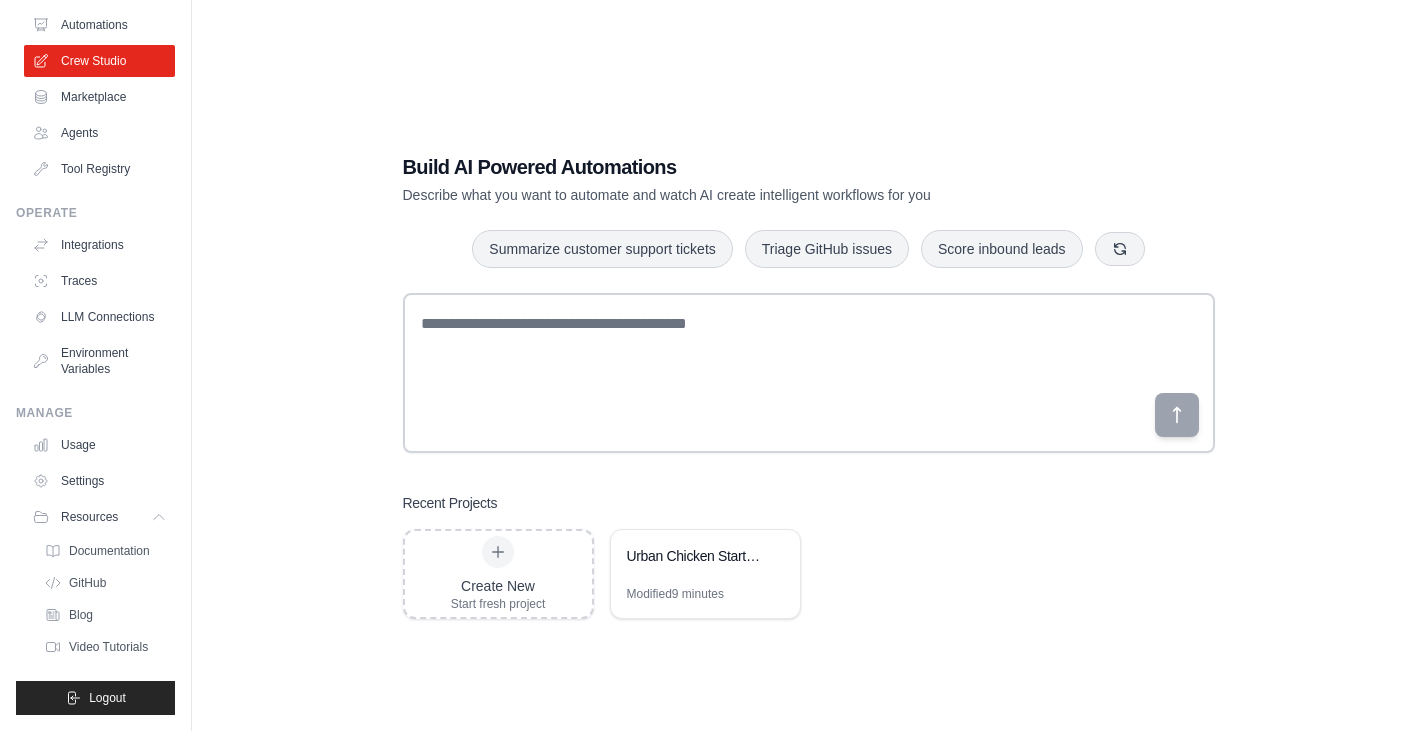 drag, startPoint x: 143, startPoint y: 520, endPoint x: 141, endPoint y: 510, distance: 10.198039 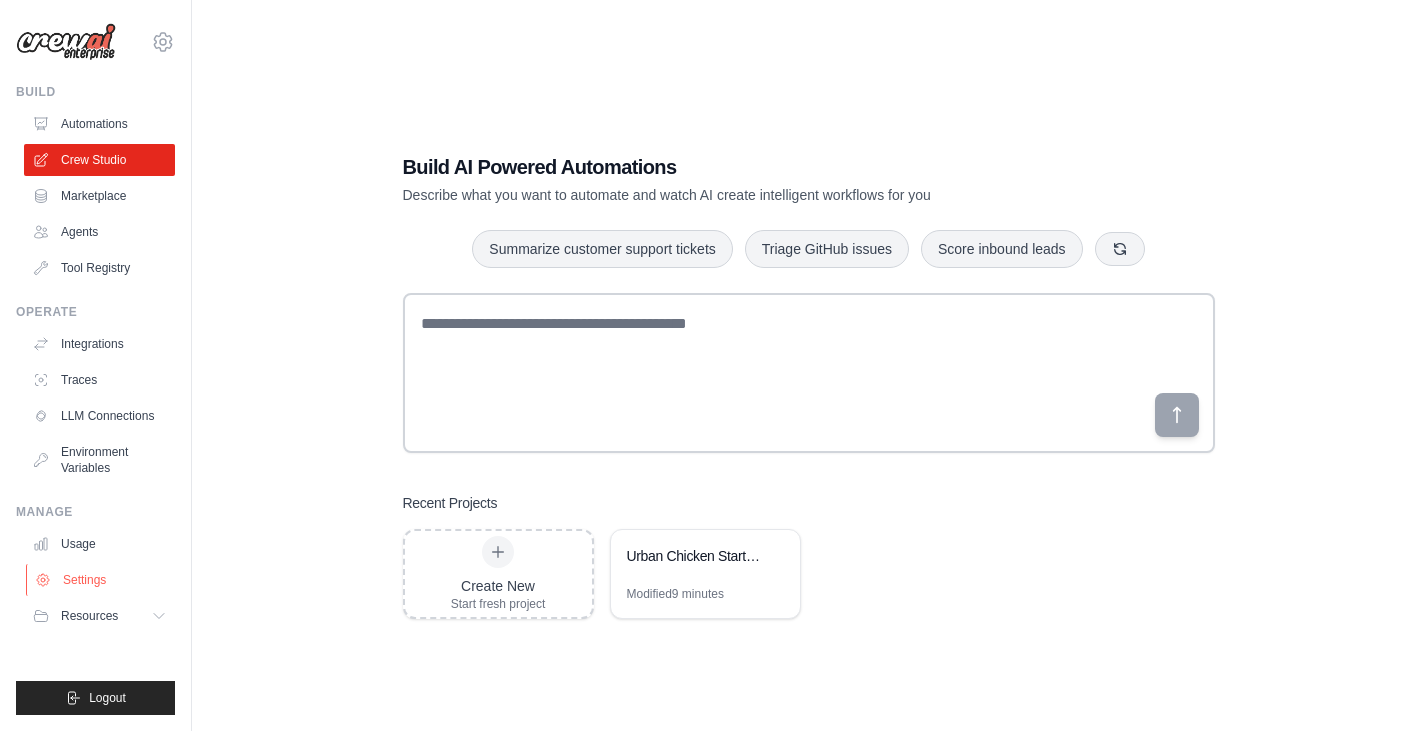 click on "Settings" at bounding box center (101, 580) 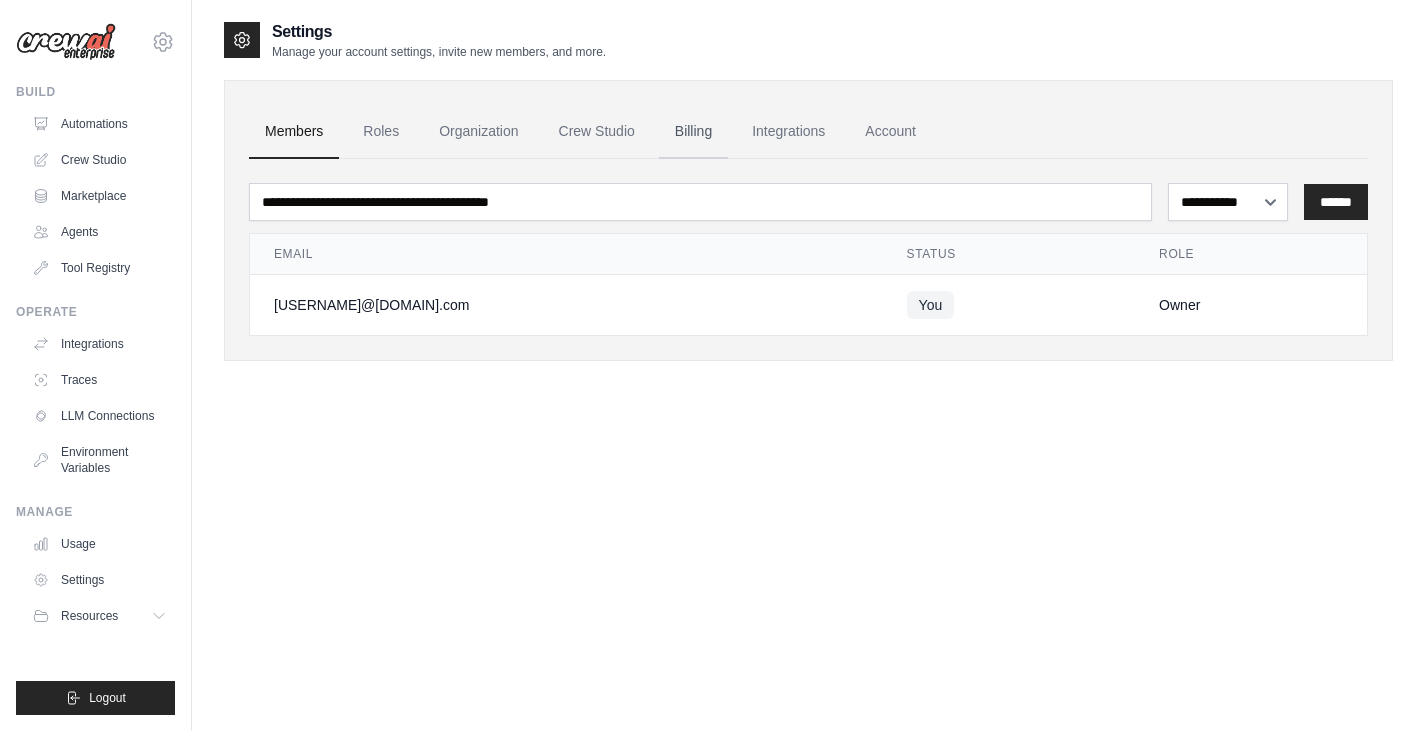 click on "Billing" at bounding box center (693, 132) 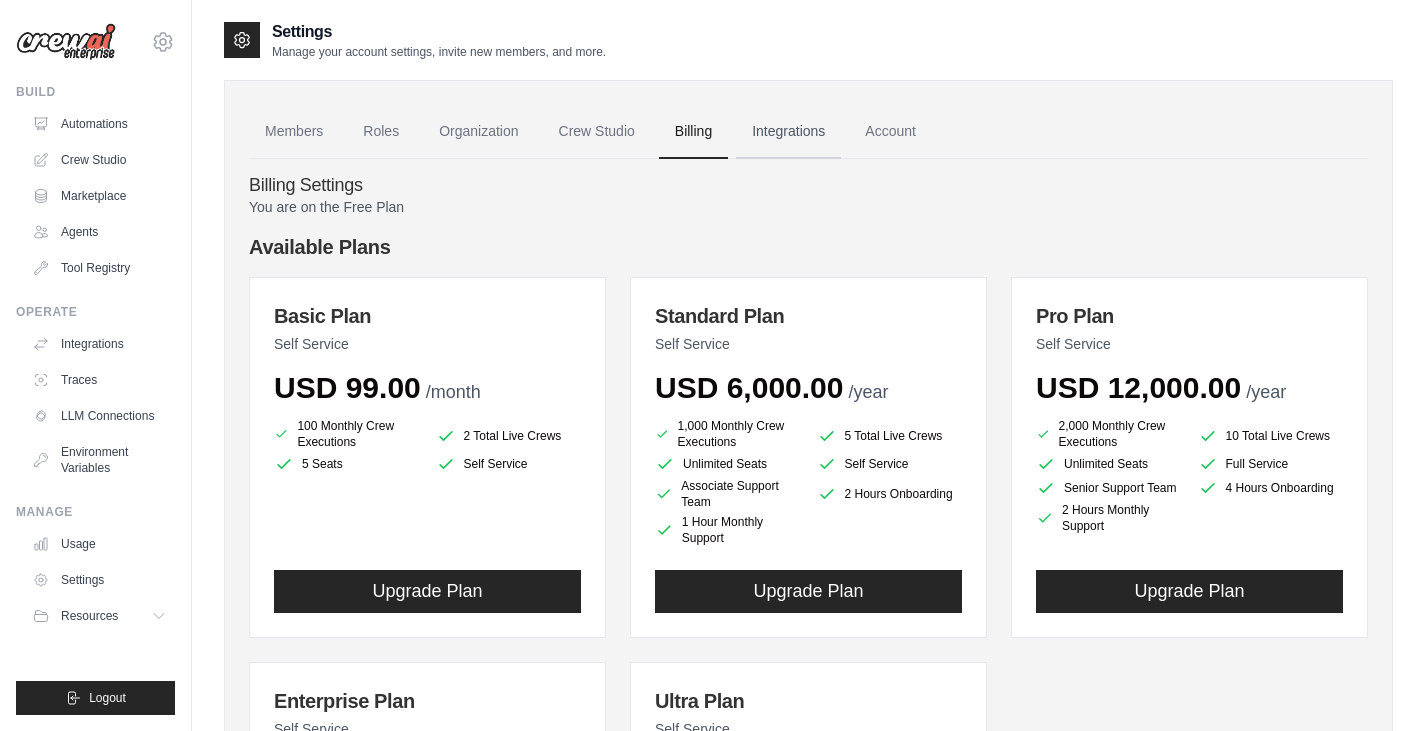 scroll, scrollTop: 0, scrollLeft: 0, axis: both 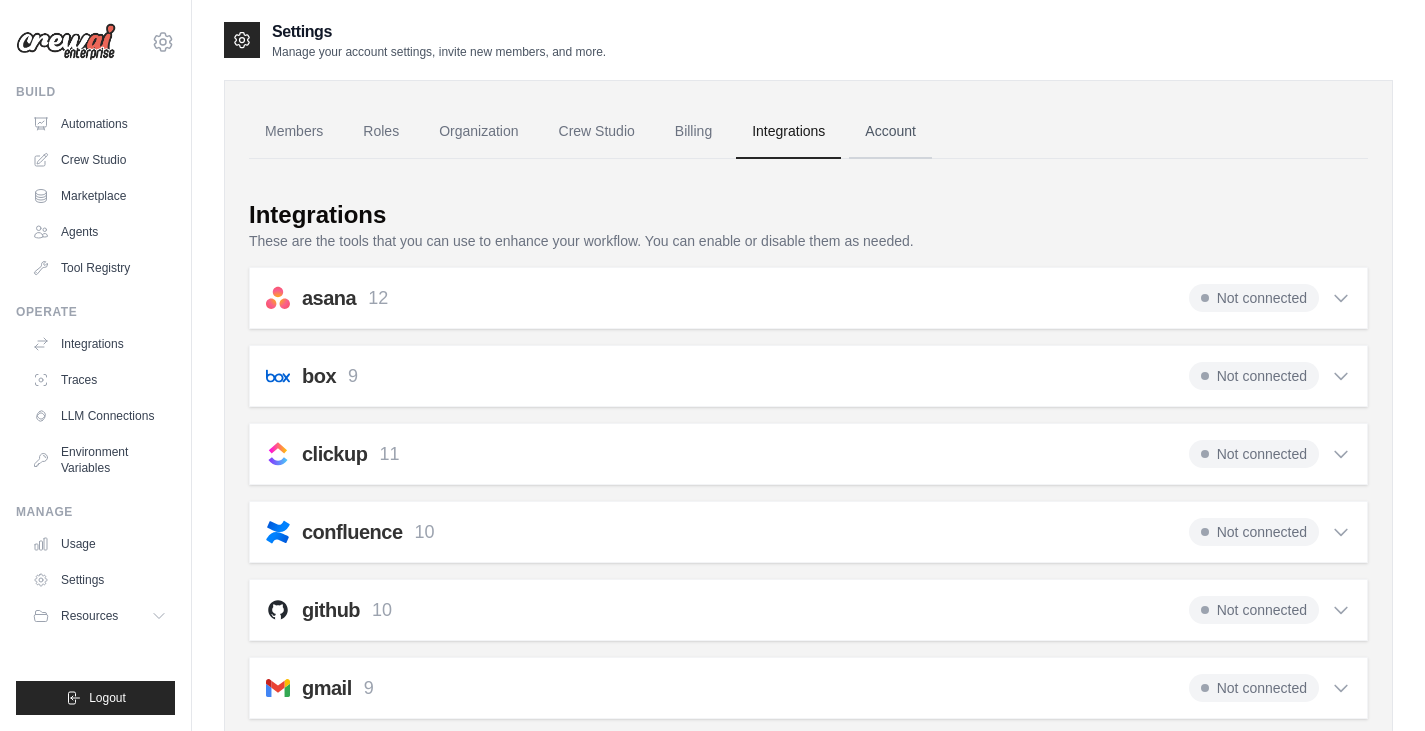 click on "Account" at bounding box center [890, 132] 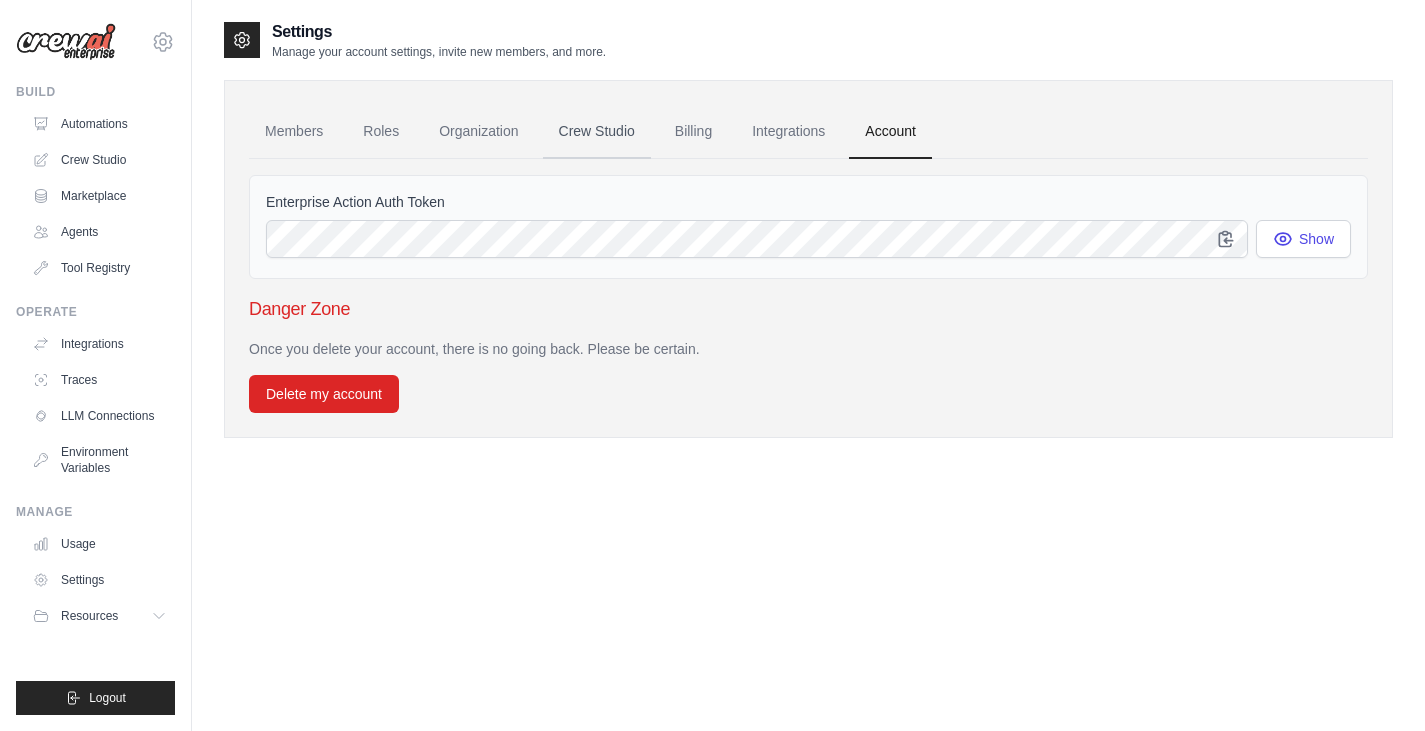 click on "Crew Studio" at bounding box center [597, 132] 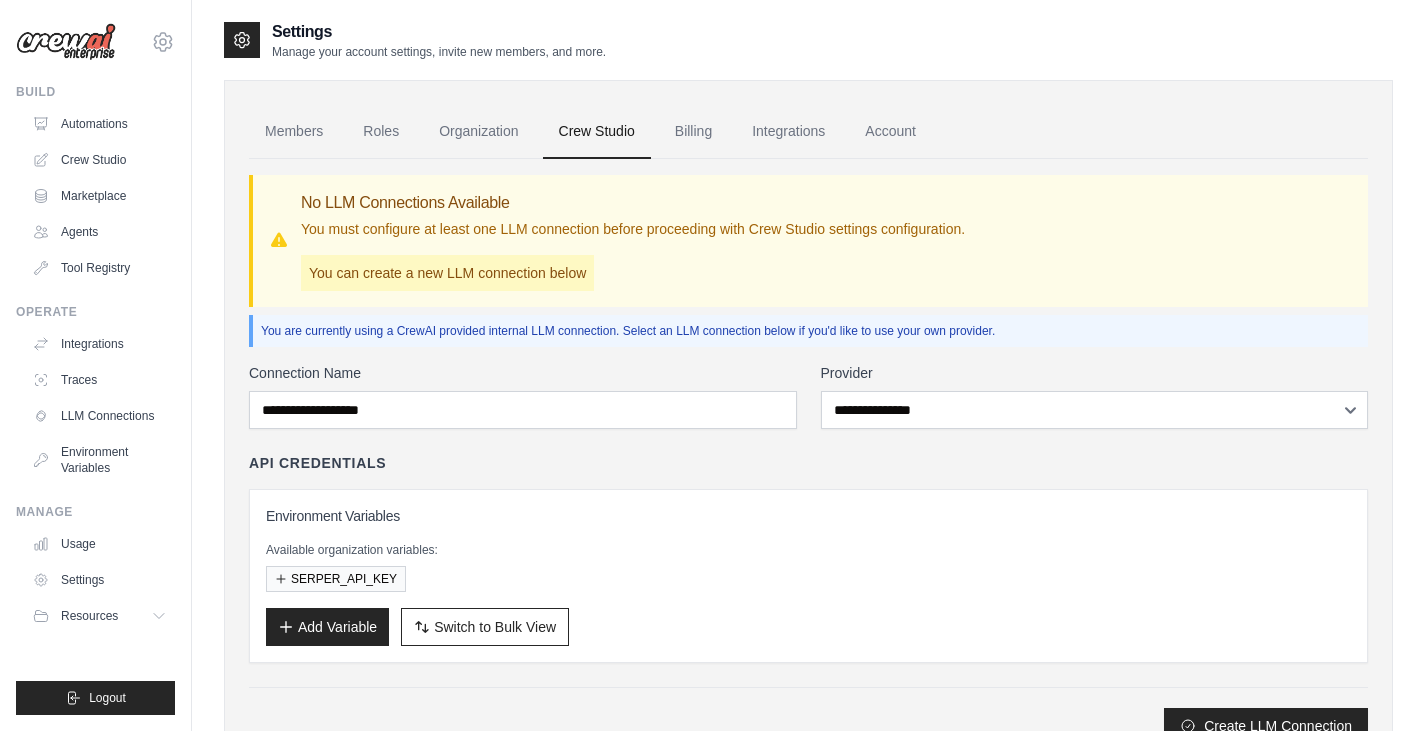 scroll, scrollTop: 0, scrollLeft: 0, axis: both 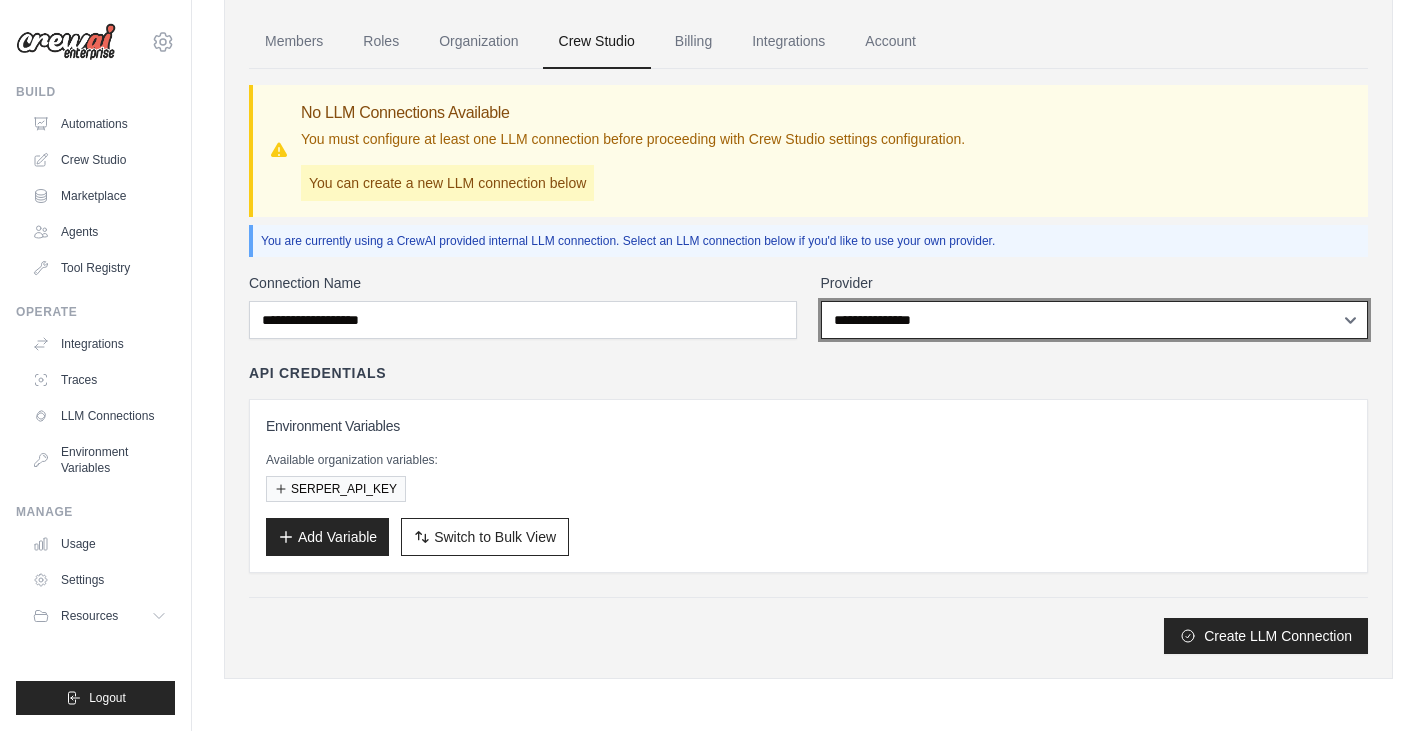 click on "**********" at bounding box center [1095, 320] 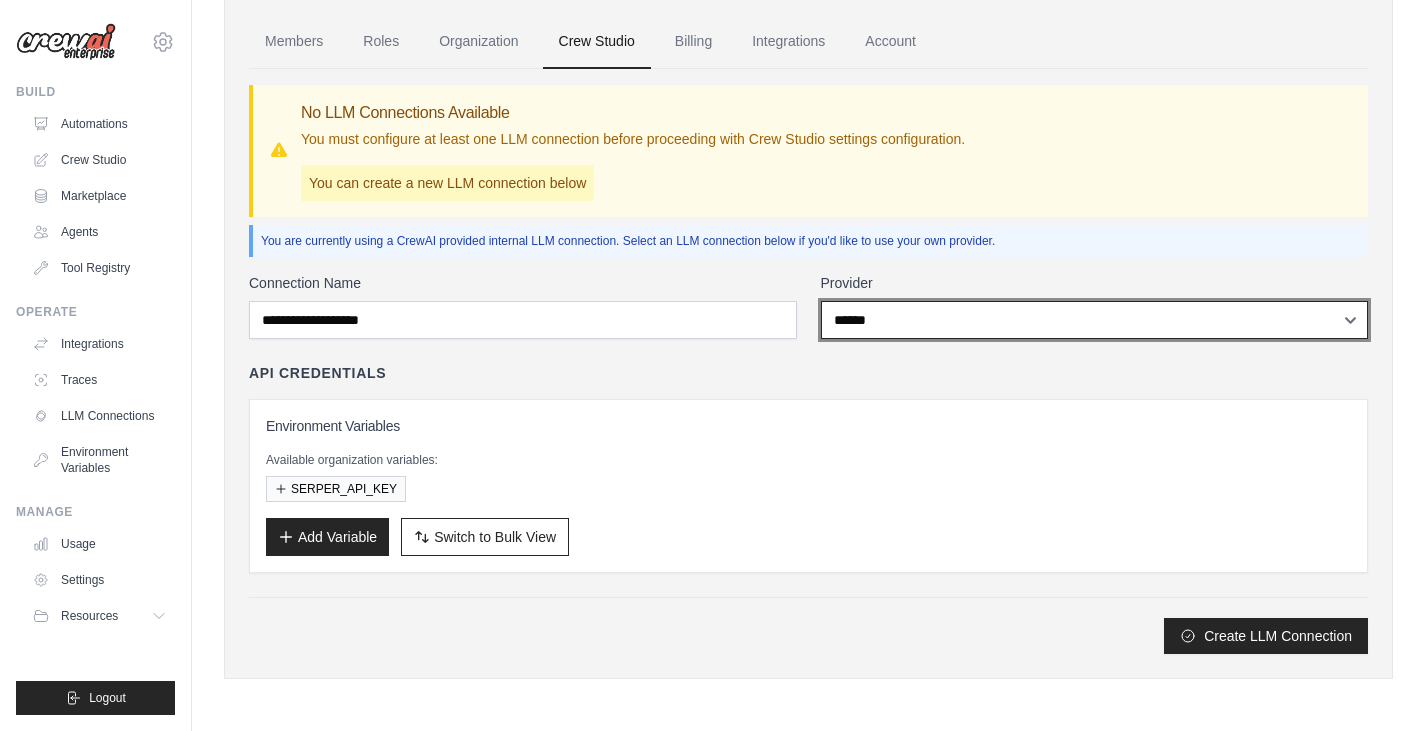 click on "**********" at bounding box center (1095, 320) 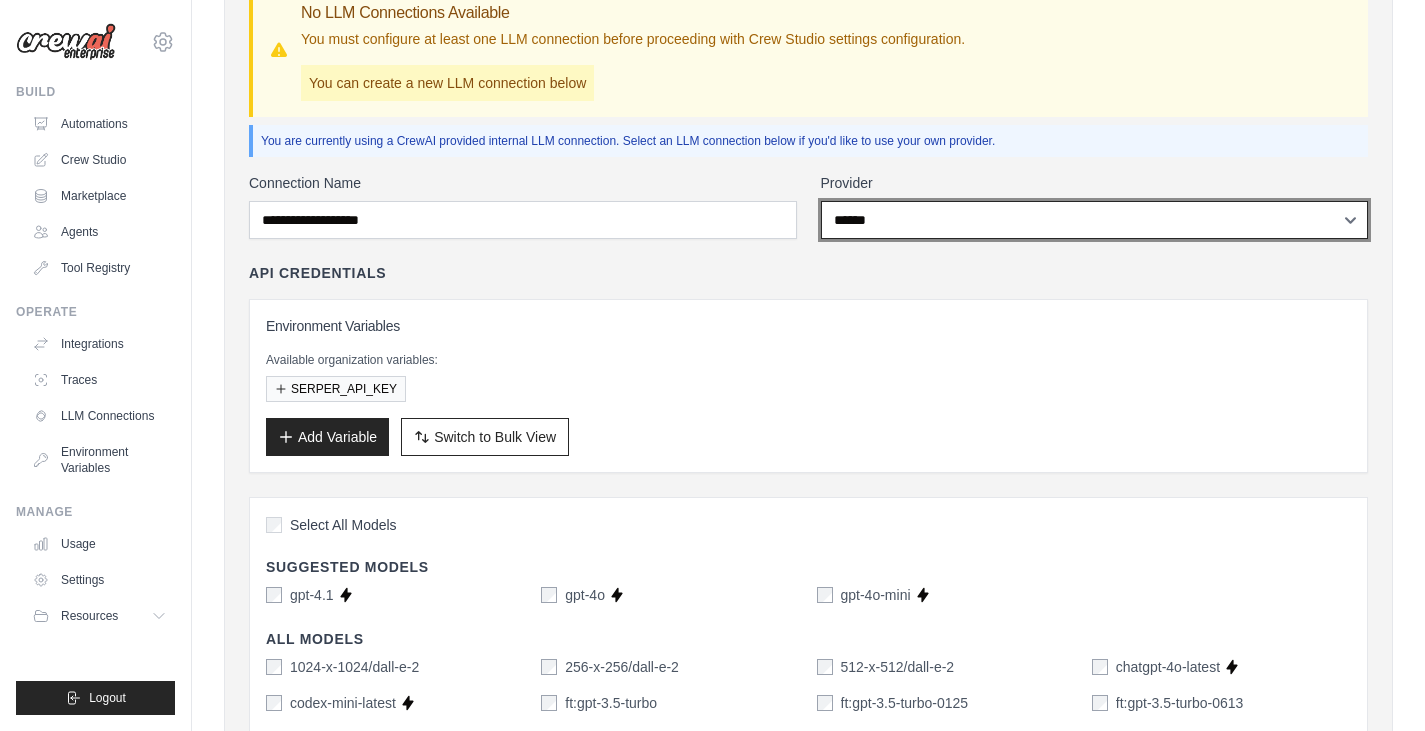 scroll, scrollTop: 290, scrollLeft: 0, axis: vertical 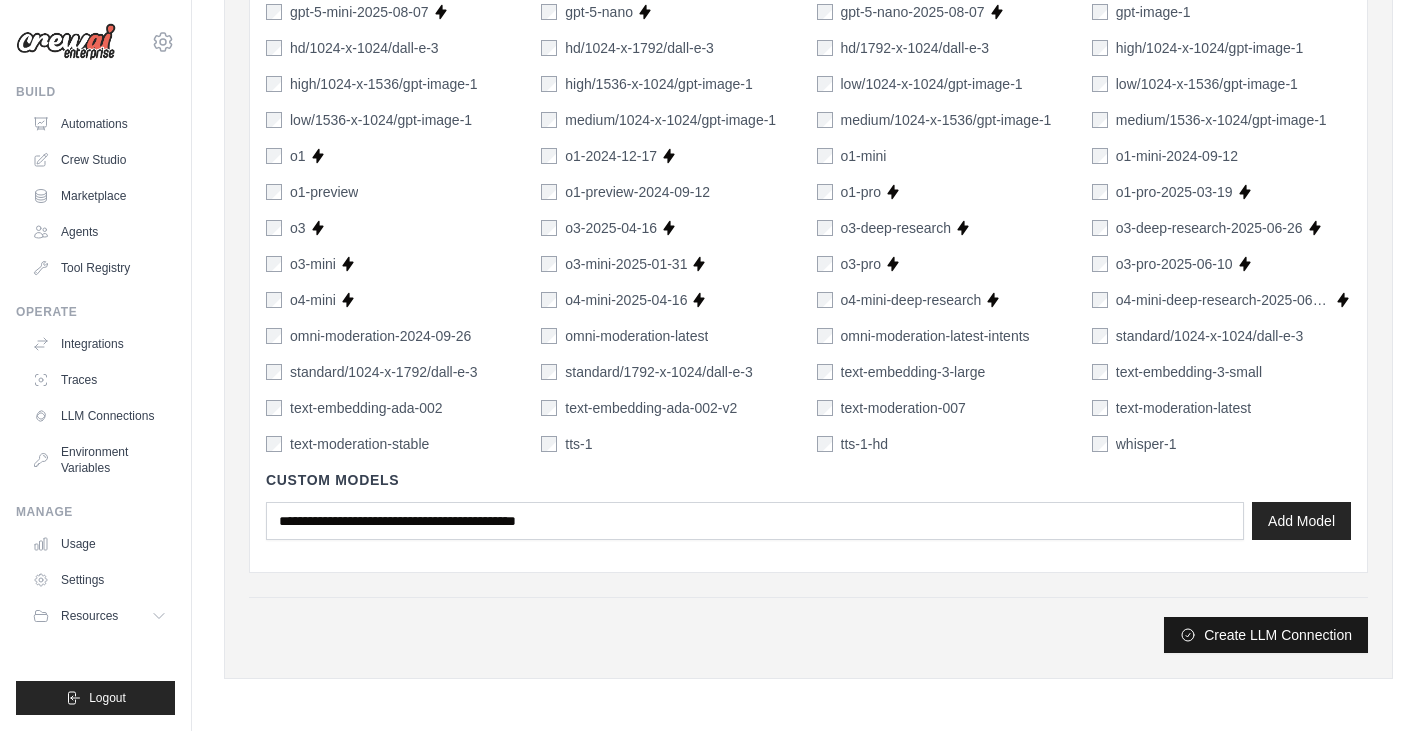 click 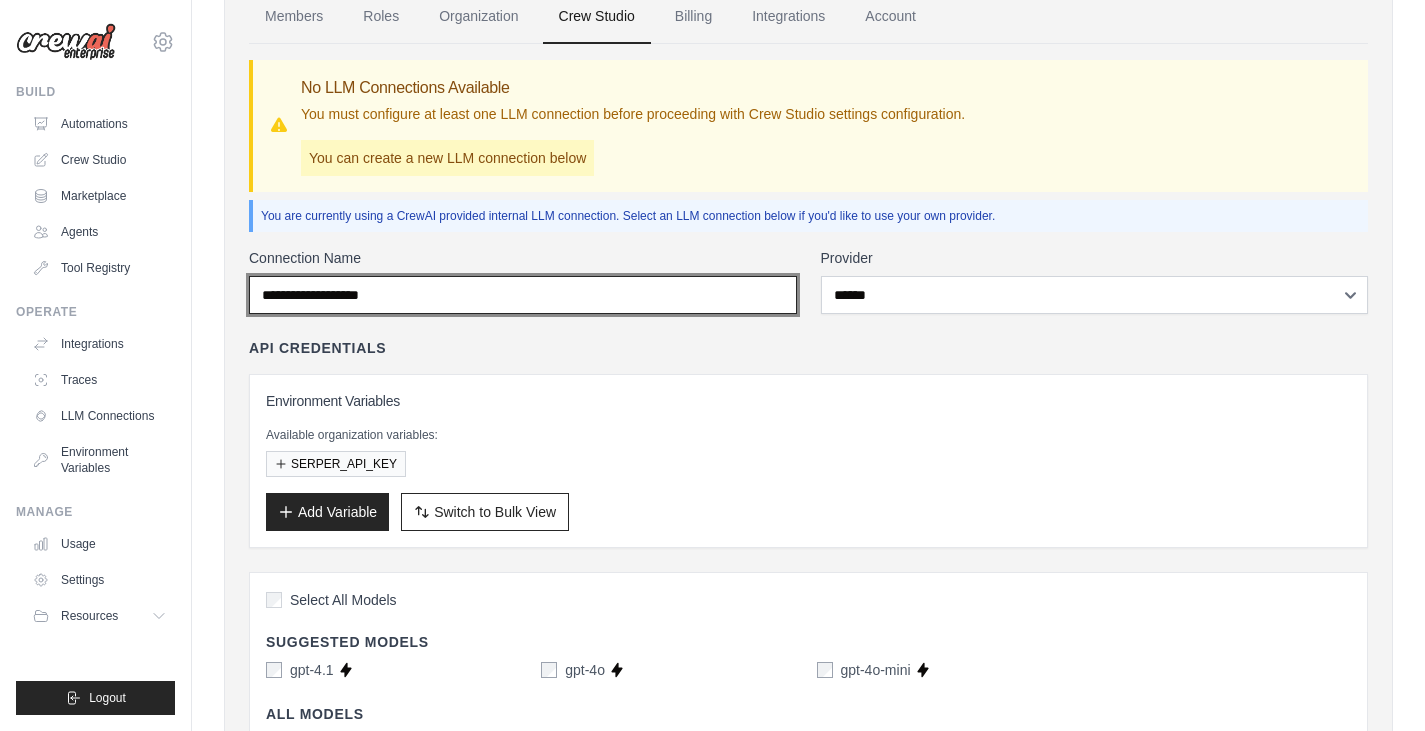 scroll, scrollTop: 91, scrollLeft: 0, axis: vertical 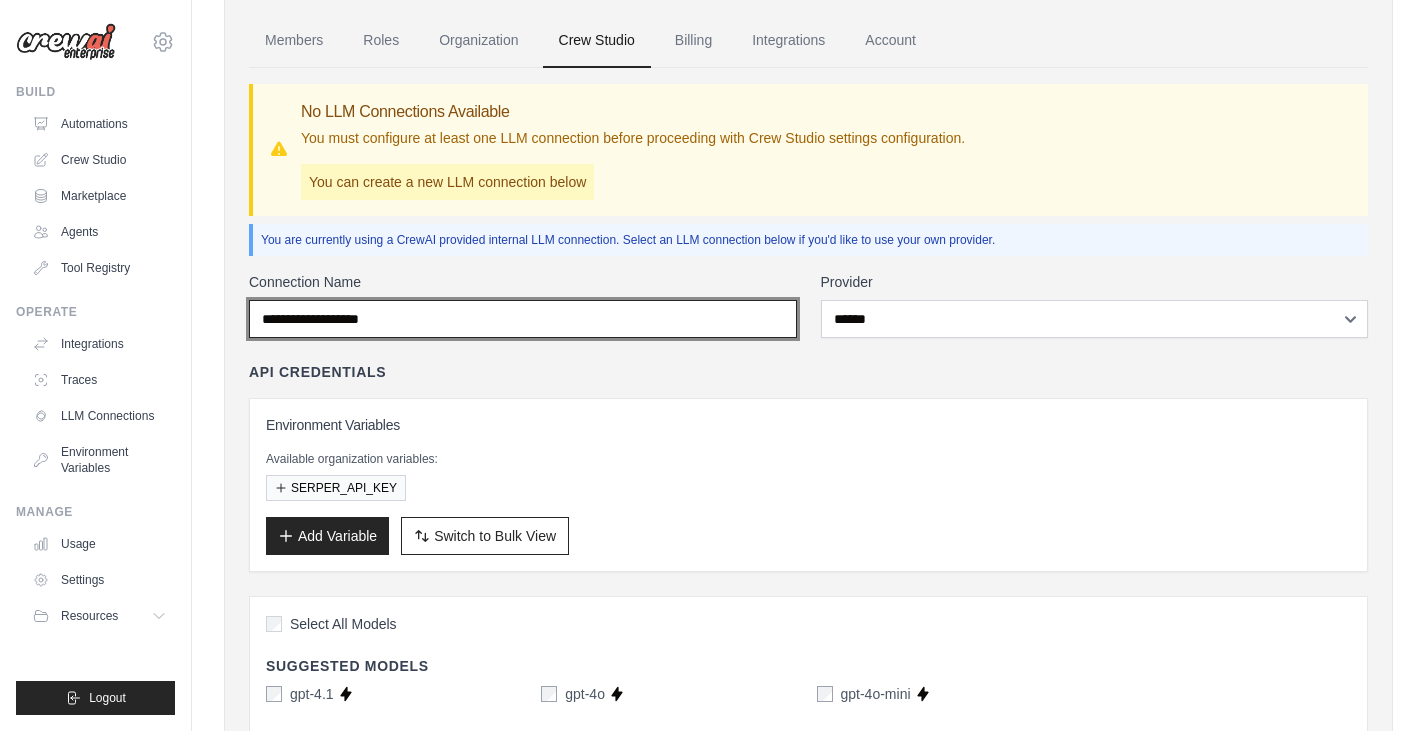 click on "Connection Name" at bounding box center (523, 319) 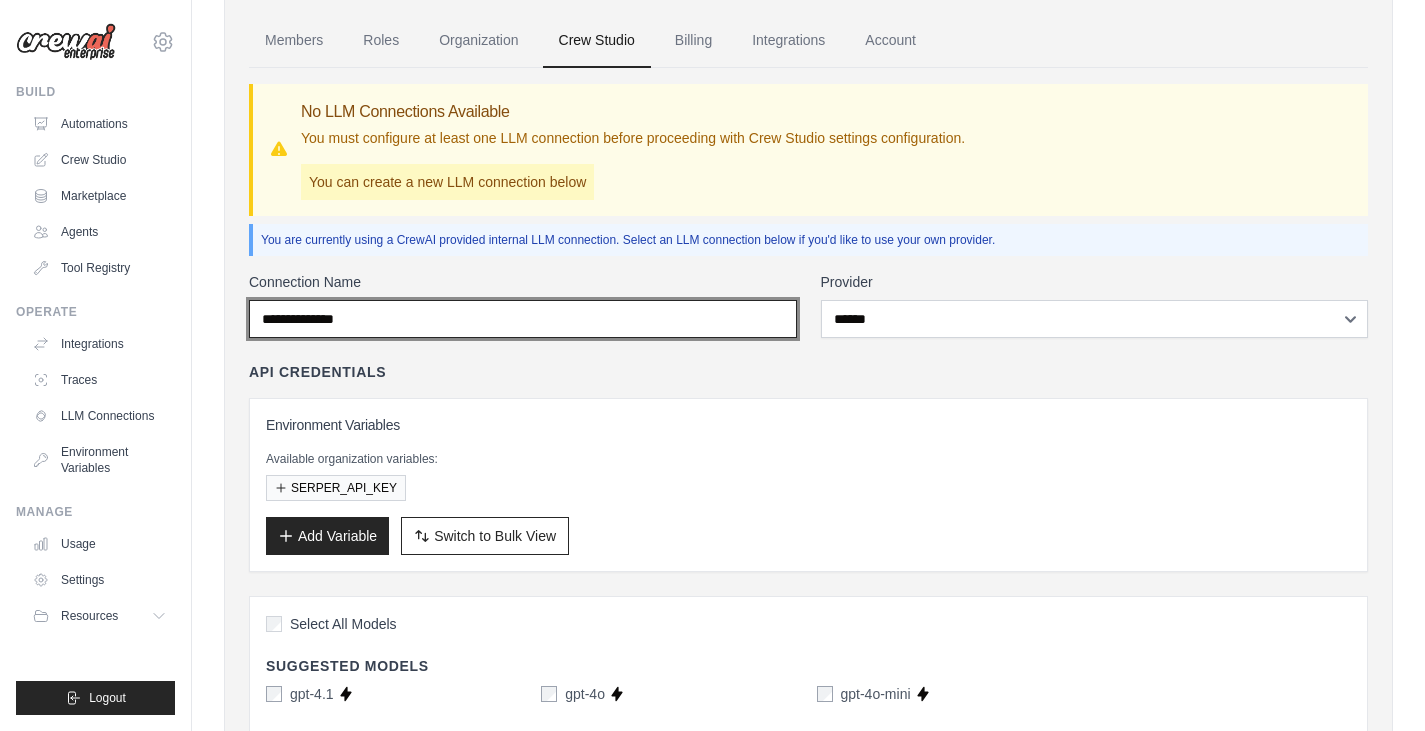 type on "**********" 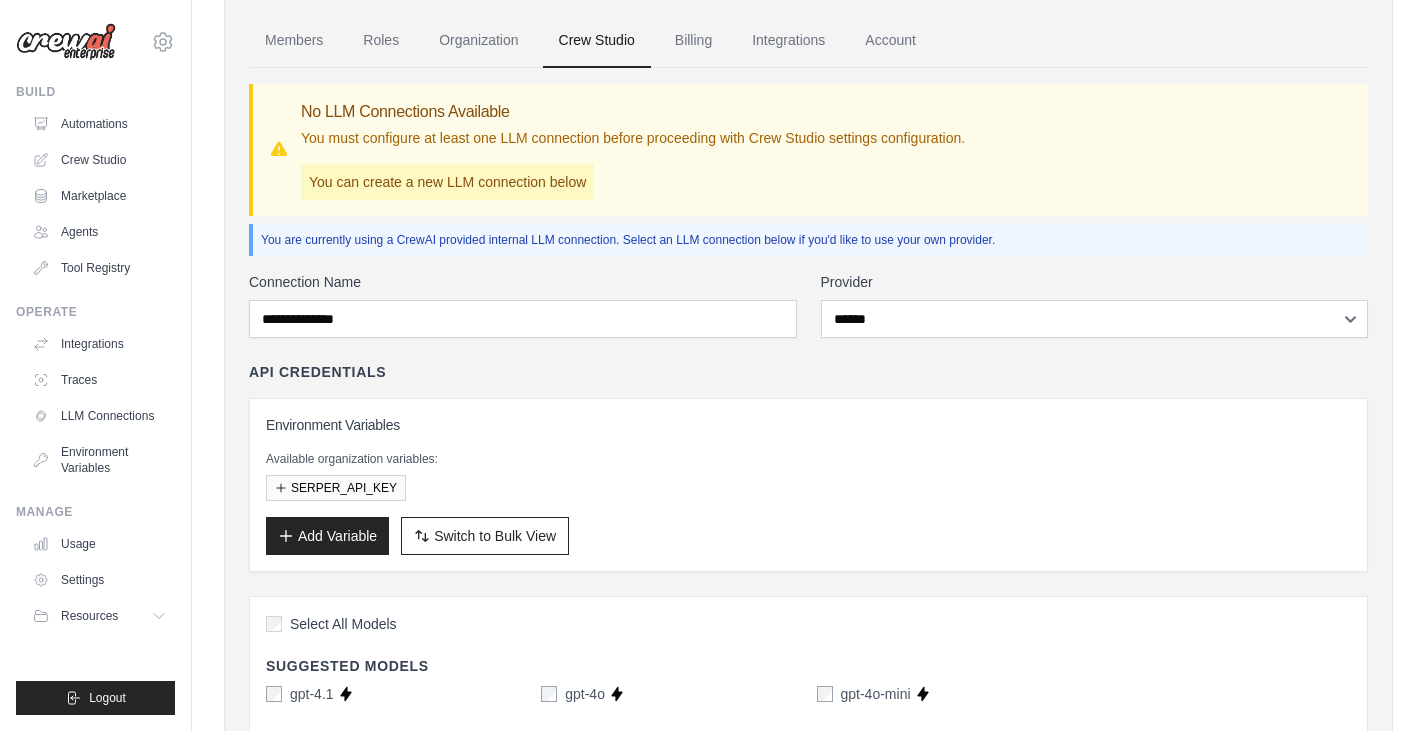 click on "API Credentials" at bounding box center (808, 372) 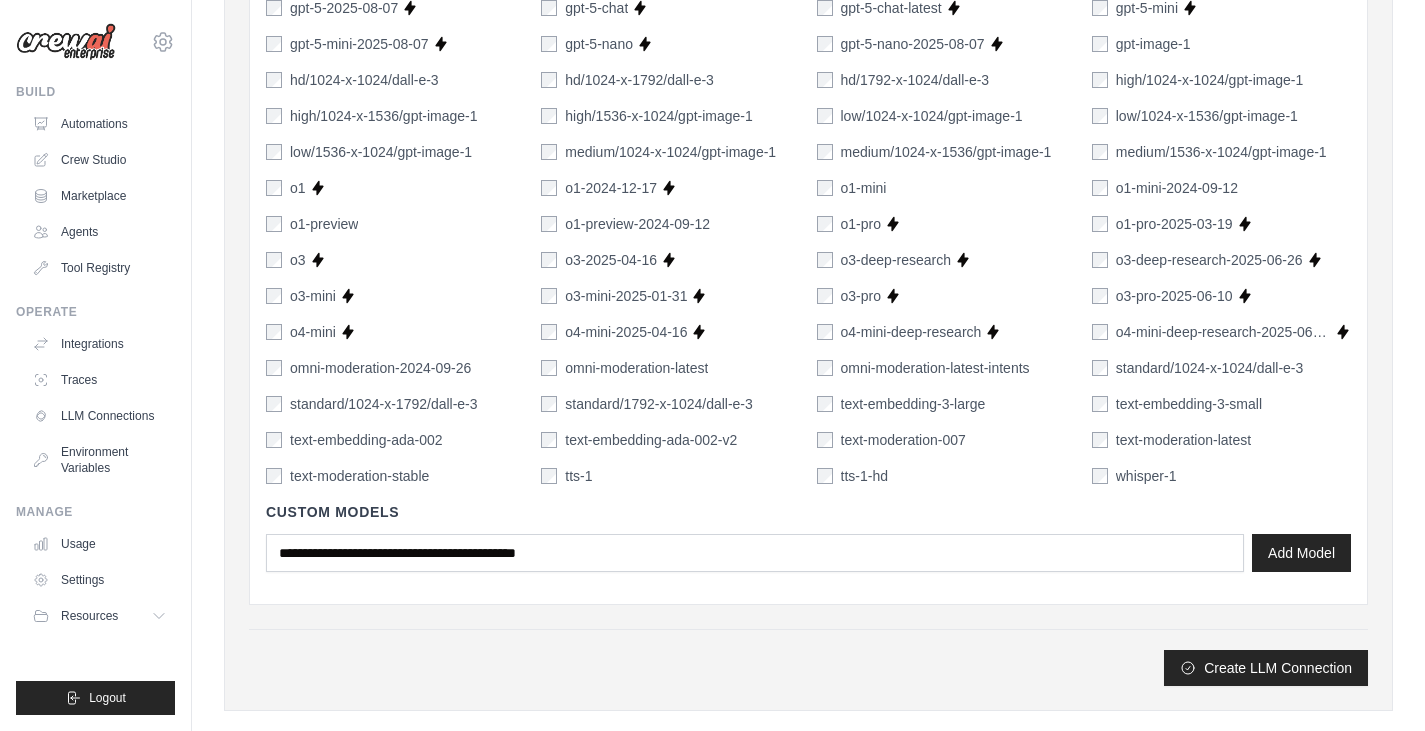 scroll, scrollTop: 1457, scrollLeft: 0, axis: vertical 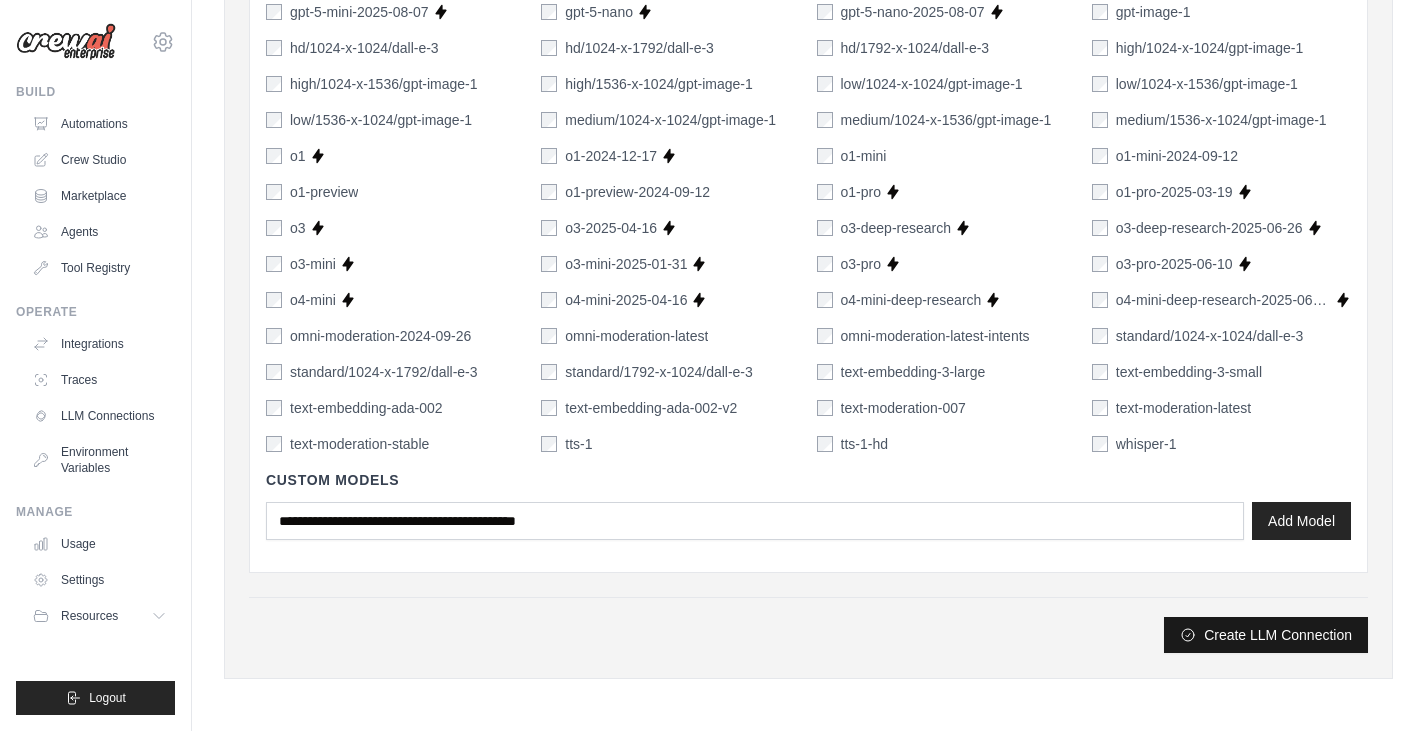 click on "Create LLM Connection" at bounding box center (1266, 635) 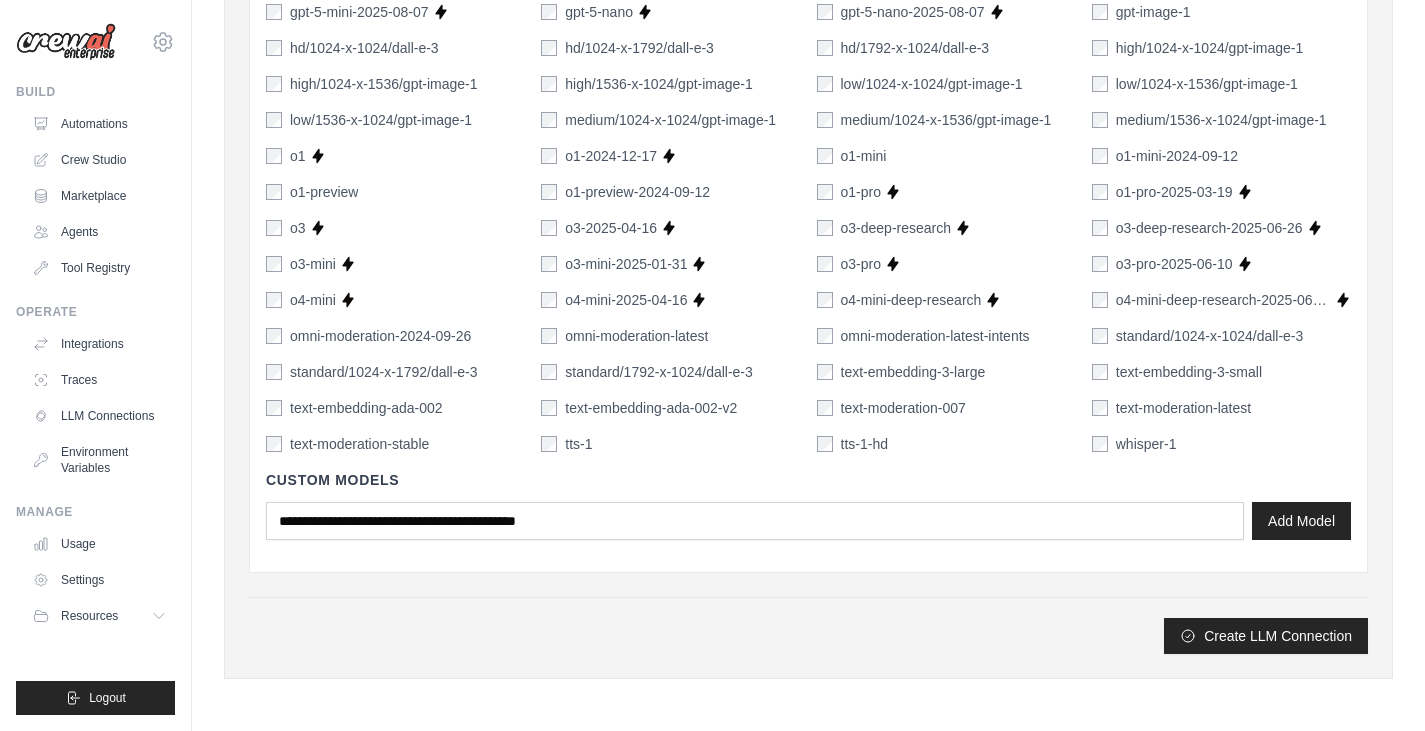 scroll, scrollTop: 0, scrollLeft: 0, axis: both 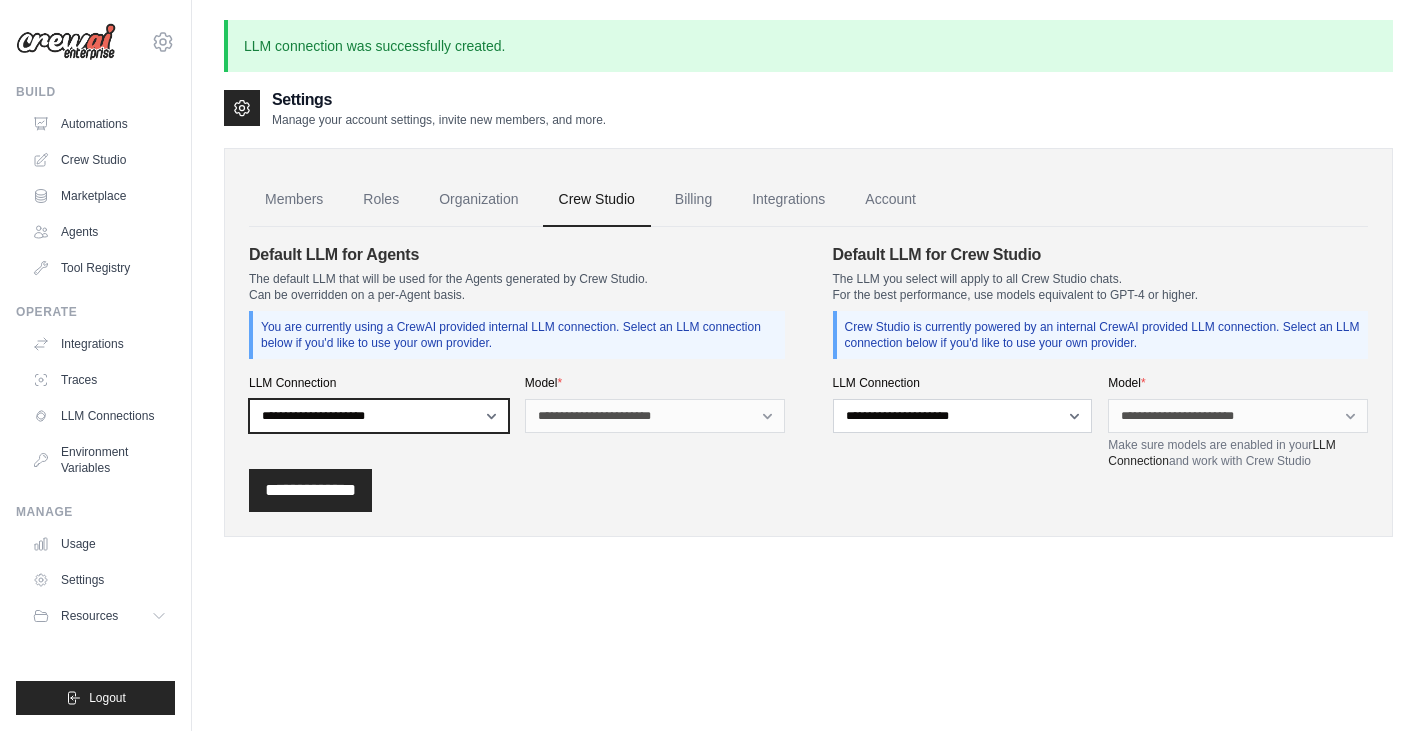 click on "**********" at bounding box center [379, 416] 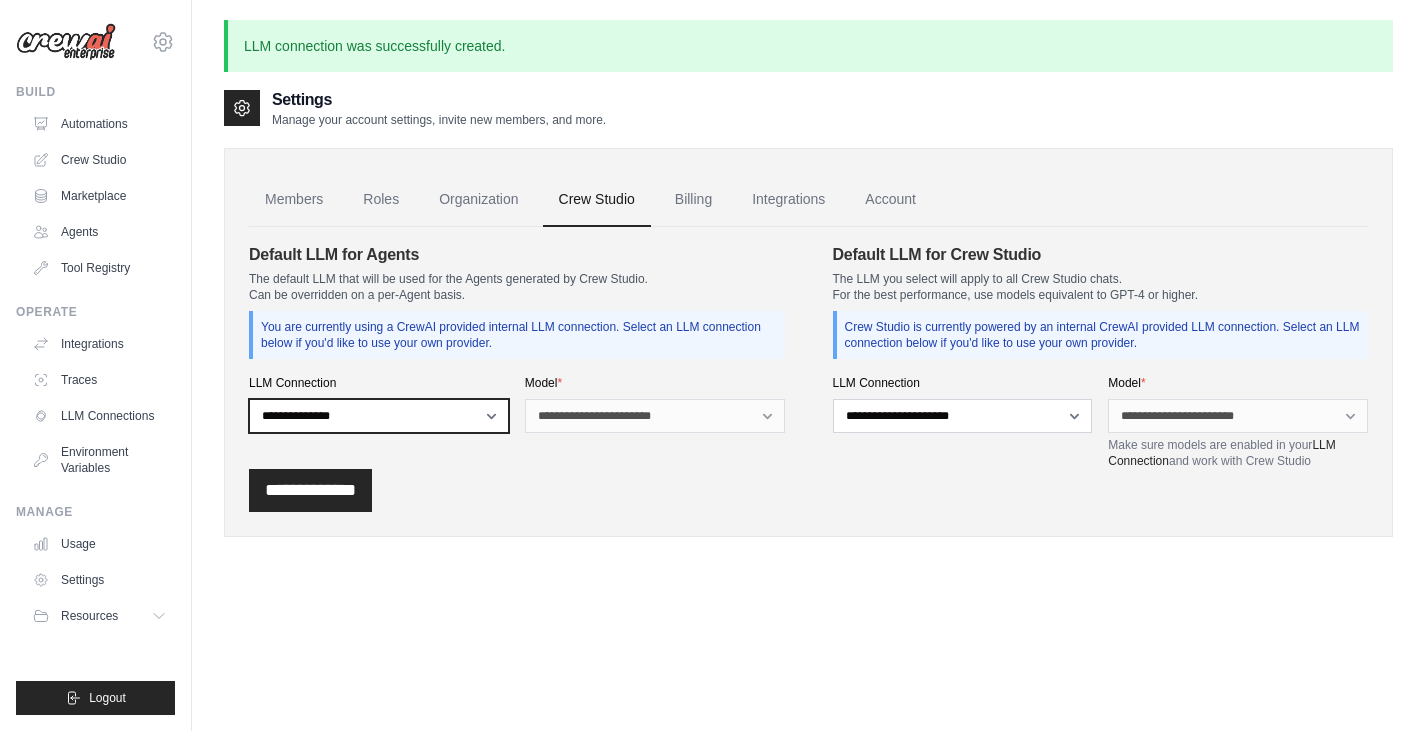 click on "**********" at bounding box center (379, 416) 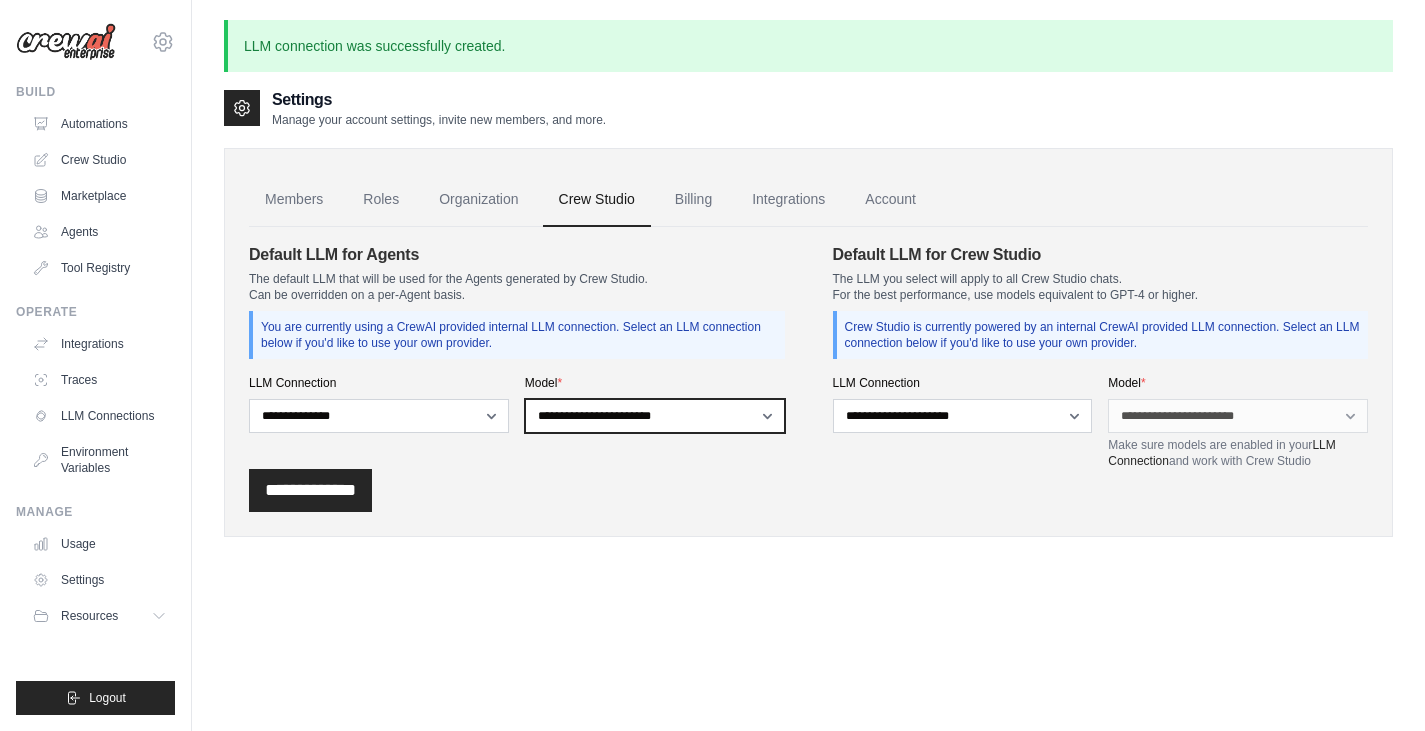 click on "**********" at bounding box center (655, 416) 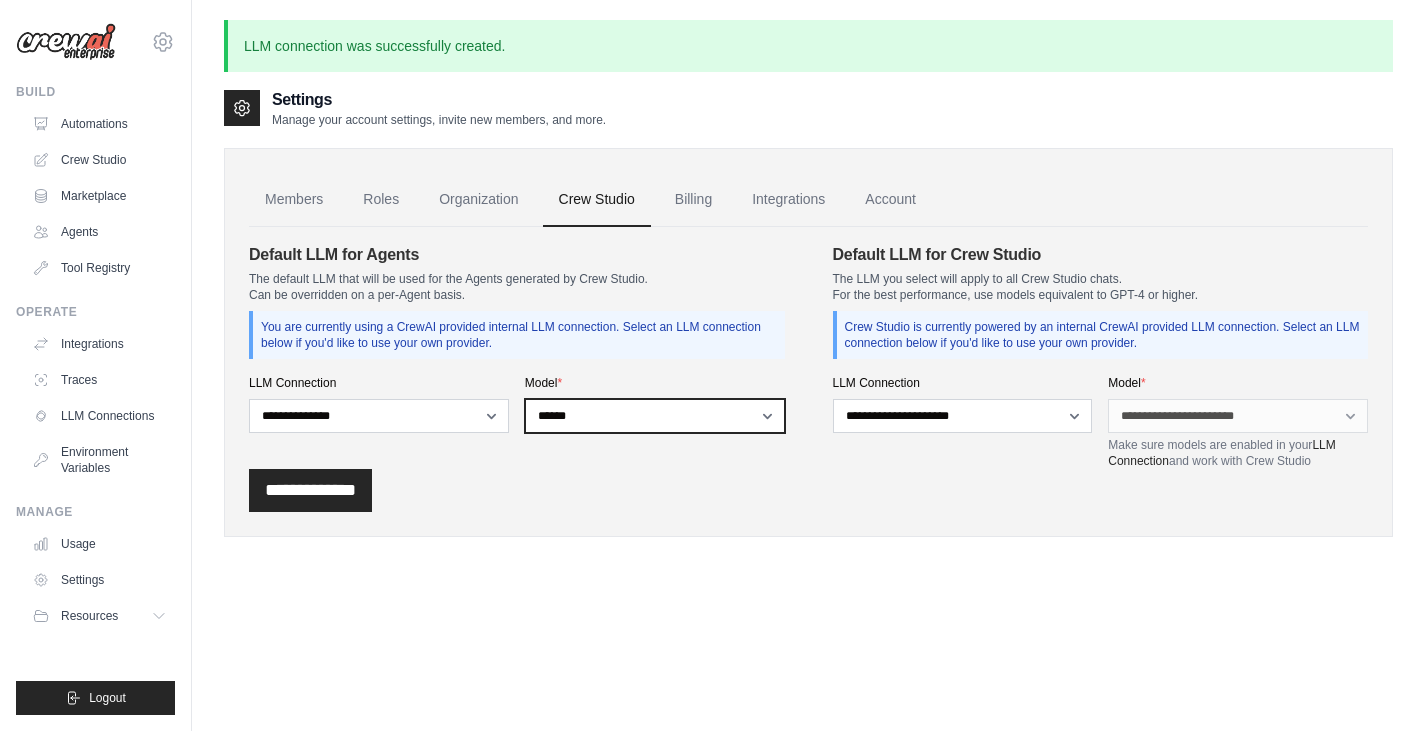 click on "**********" at bounding box center [655, 416] 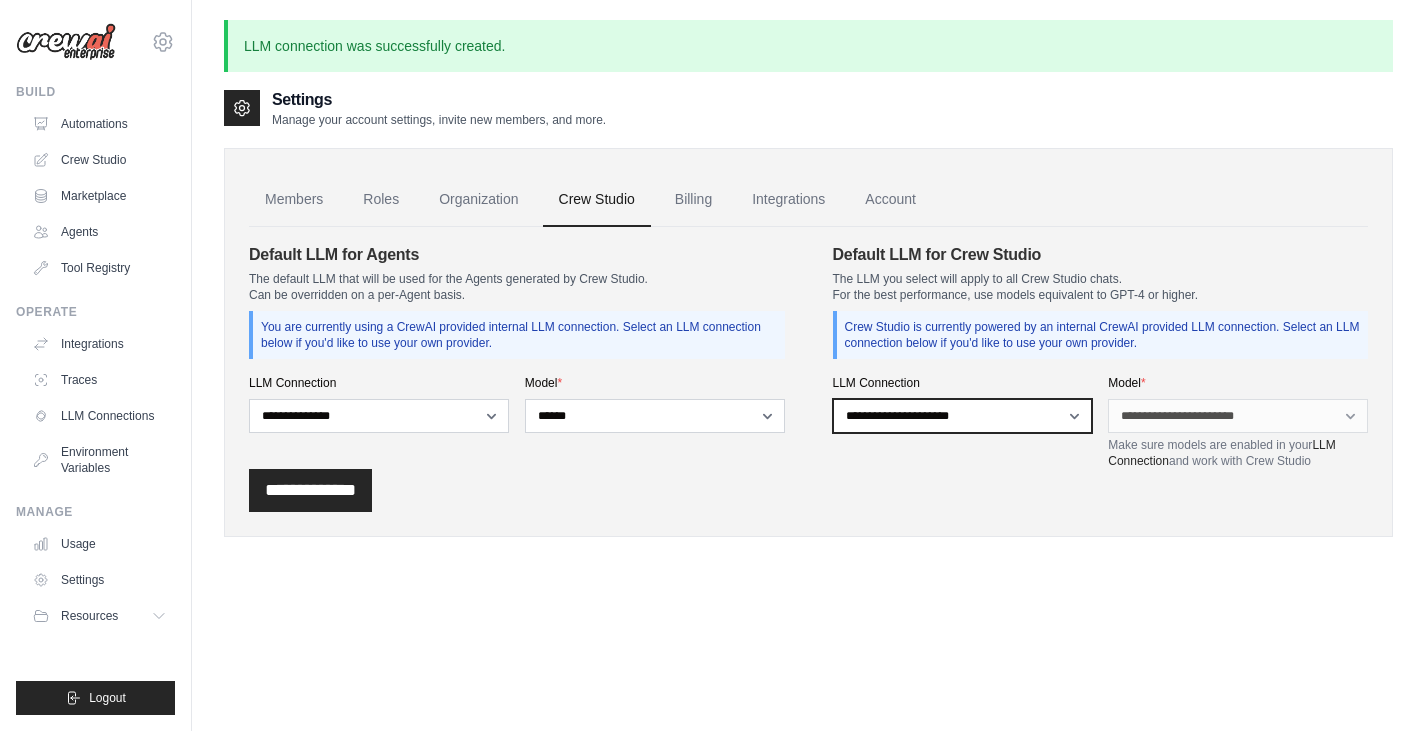 click on "**********" at bounding box center [963, 416] 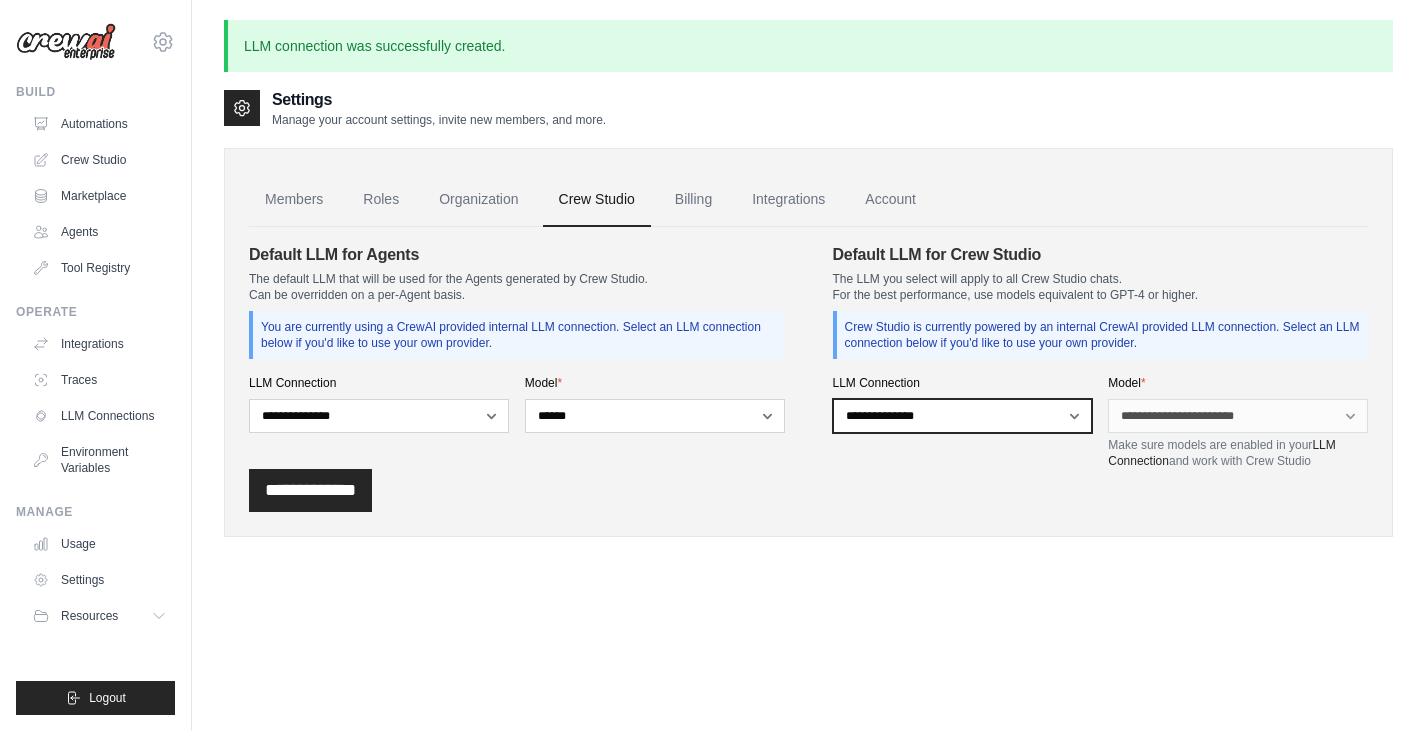 click on "**********" at bounding box center [963, 416] 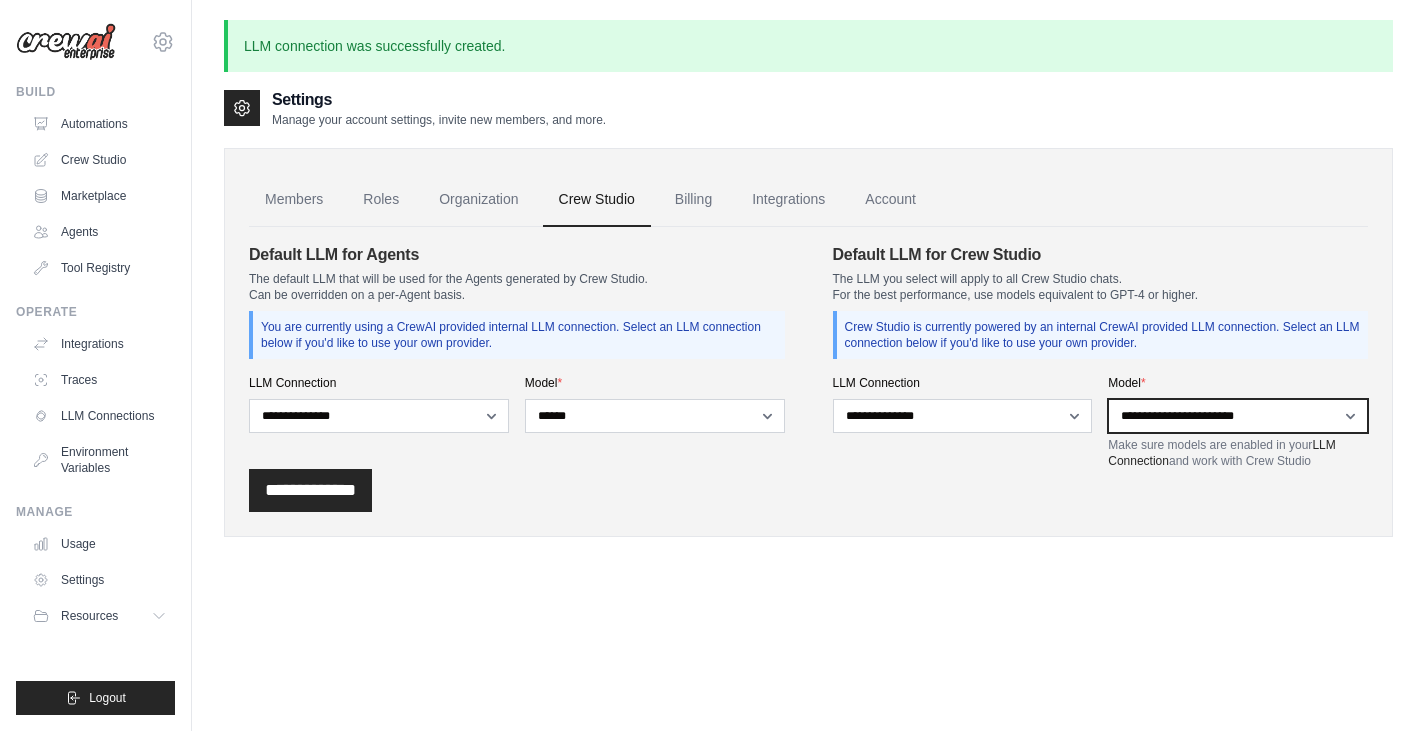 click on "**********" at bounding box center [1238, 416] 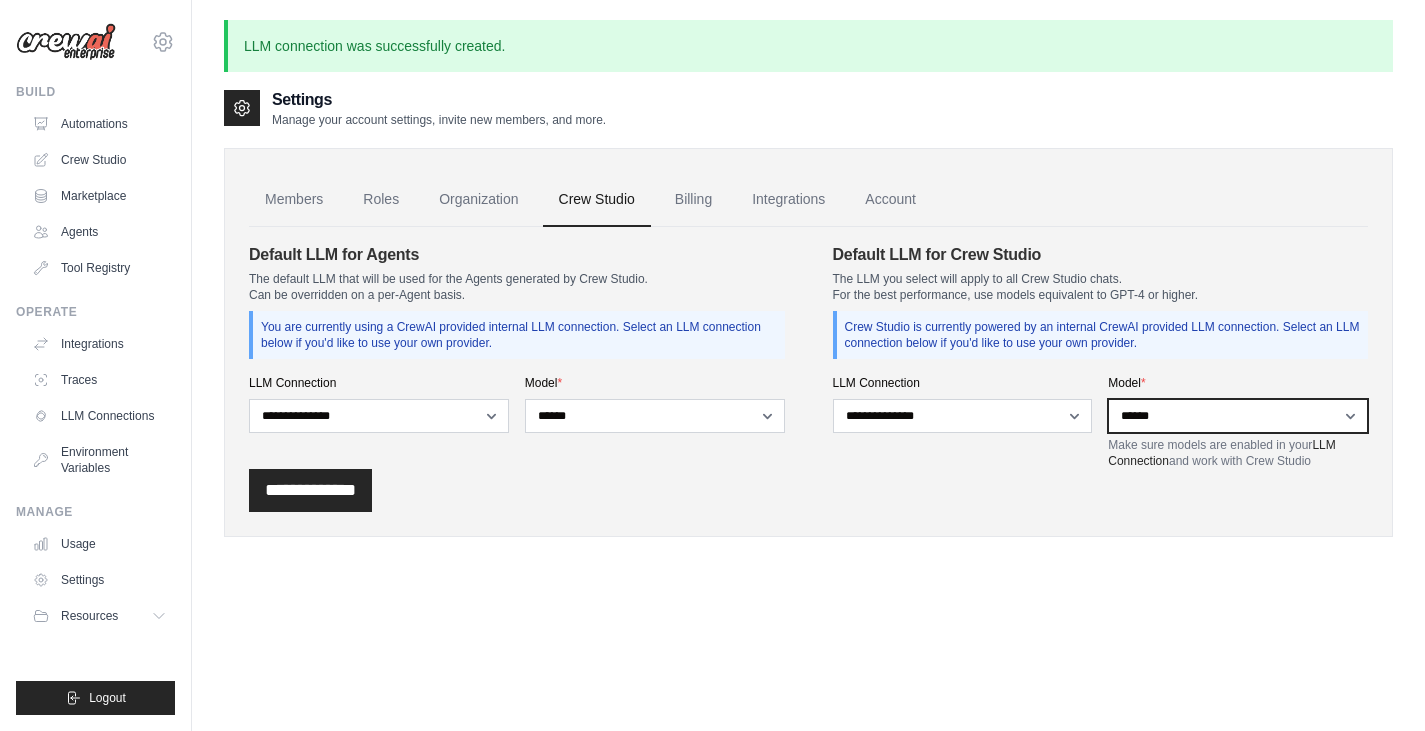 click on "**********" at bounding box center (1238, 416) 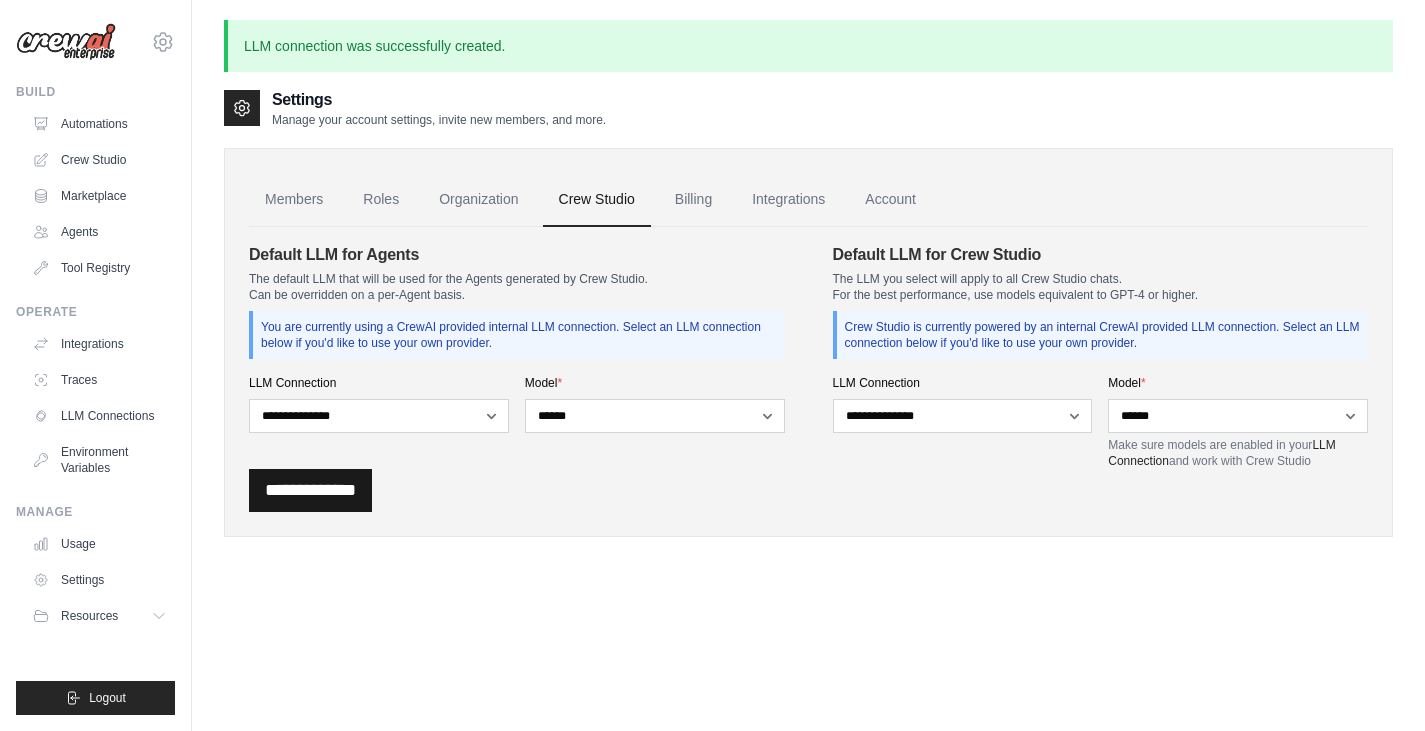 click on "**********" at bounding box center (310, 490) 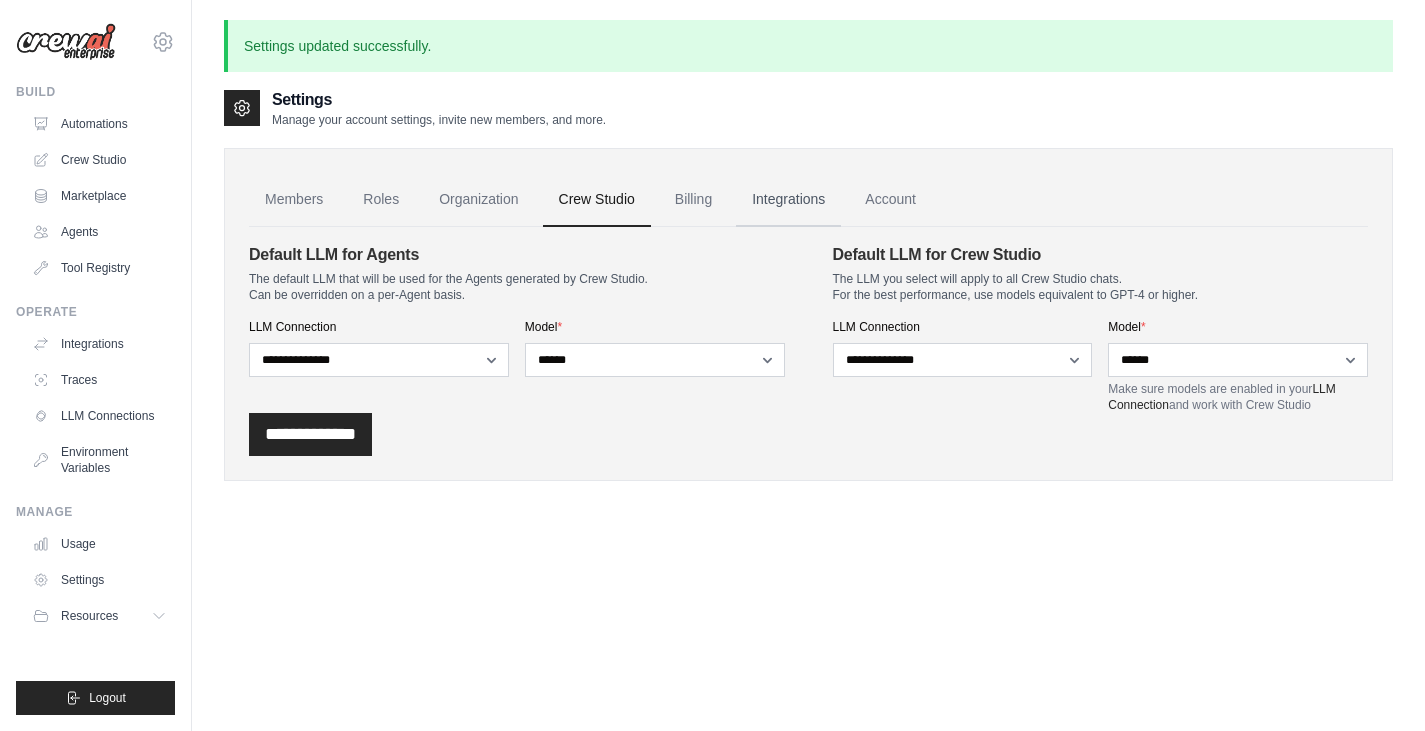 click on "Integrations" at bounding box center [788, 200] 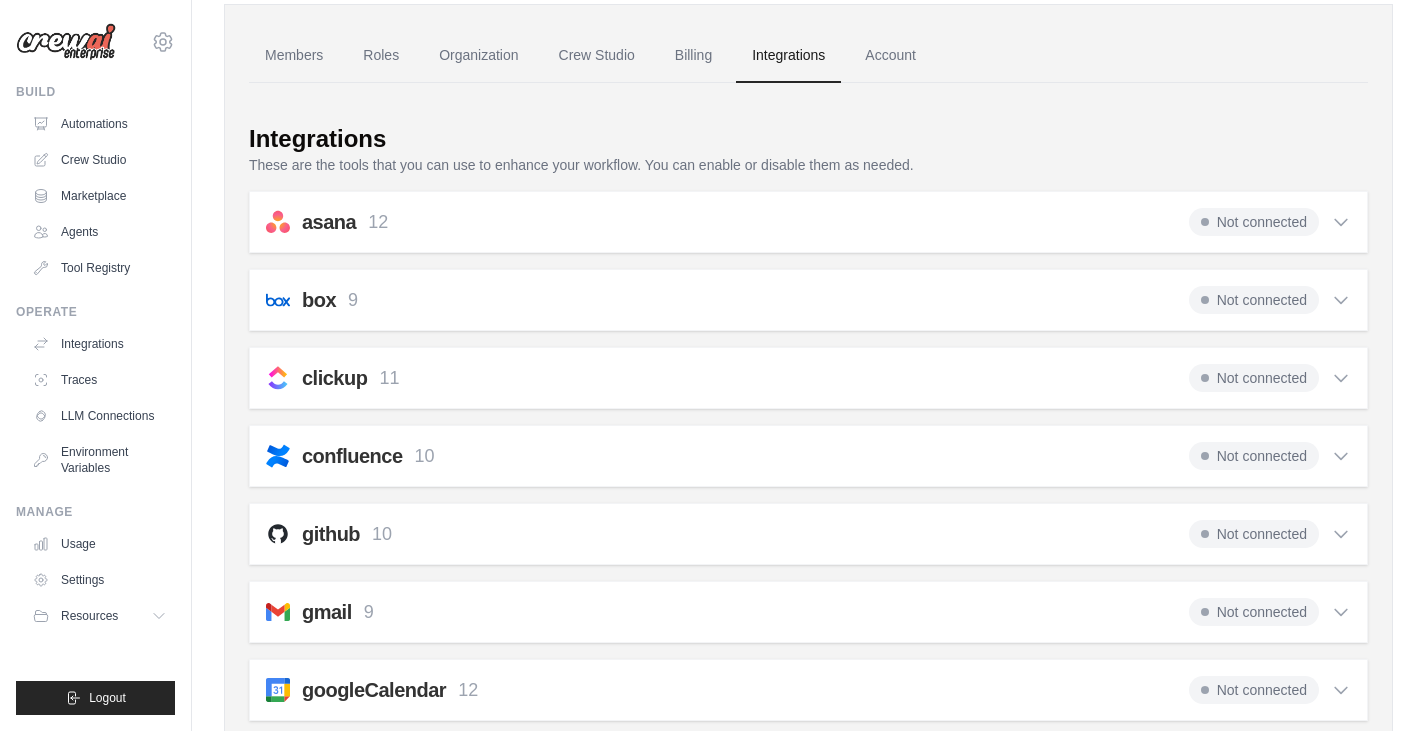 scroll, scrollTop: 0, scrollLeft: 0, axis: both 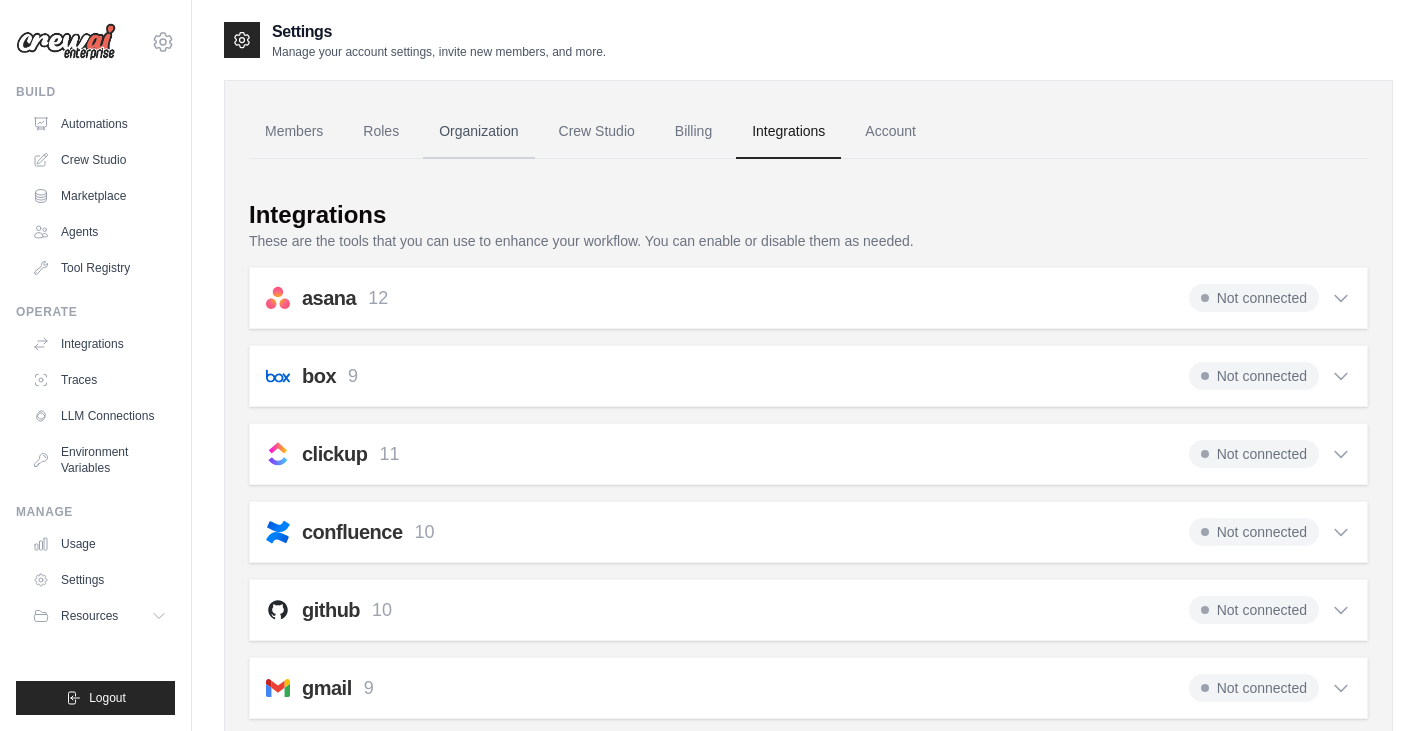 click on "Organization" at bounding box center [478, 132] 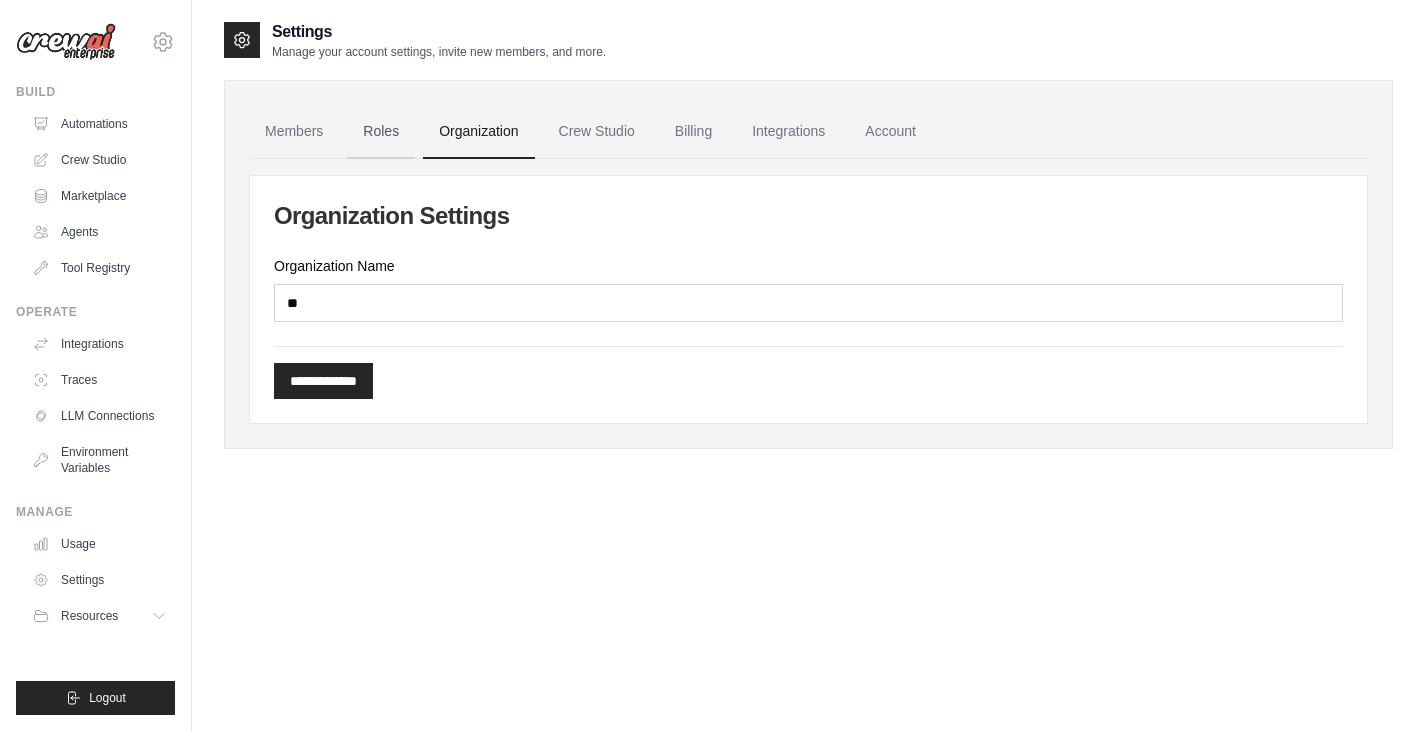 click on "Roles" at bounding box center (381, 132) 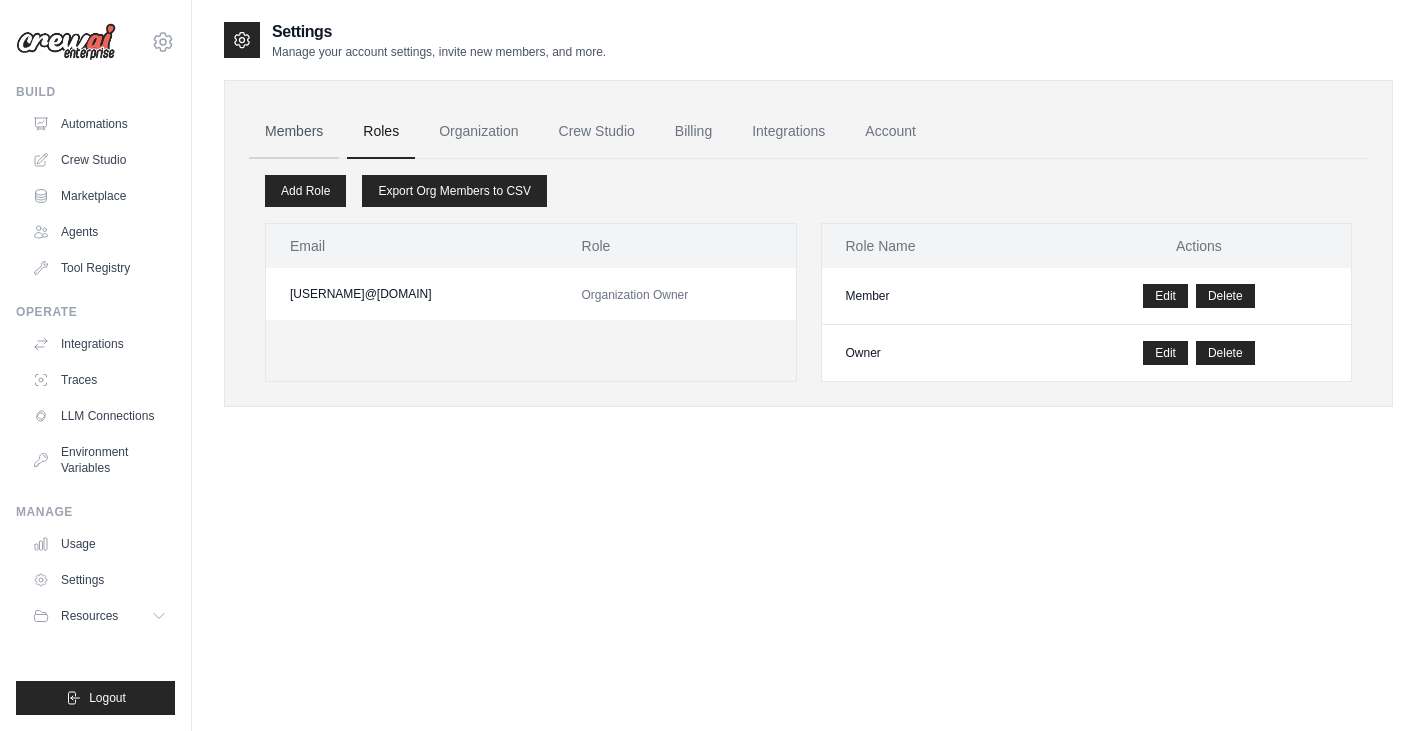 click on "Members" at bounding box center [294, 132] 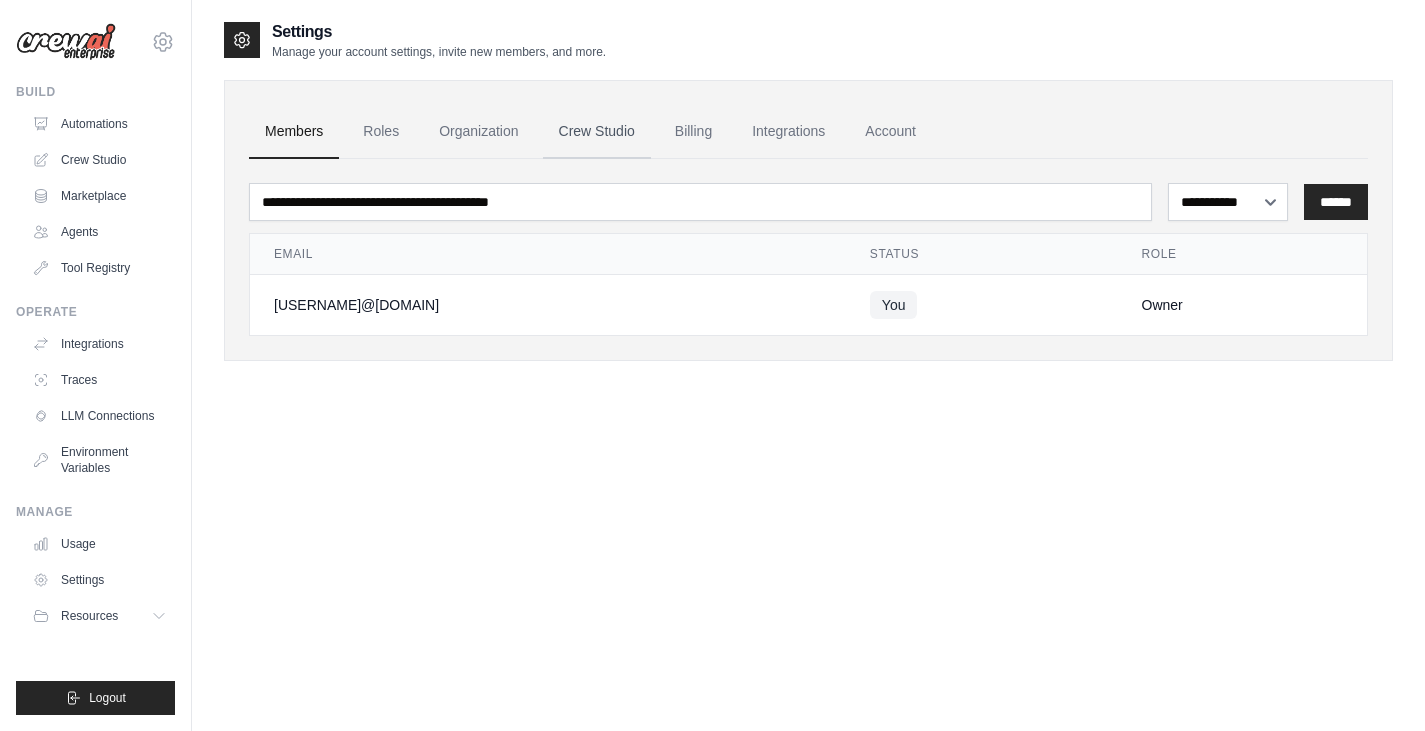 click on "Crew Studio" at bounding box center [597, 132] 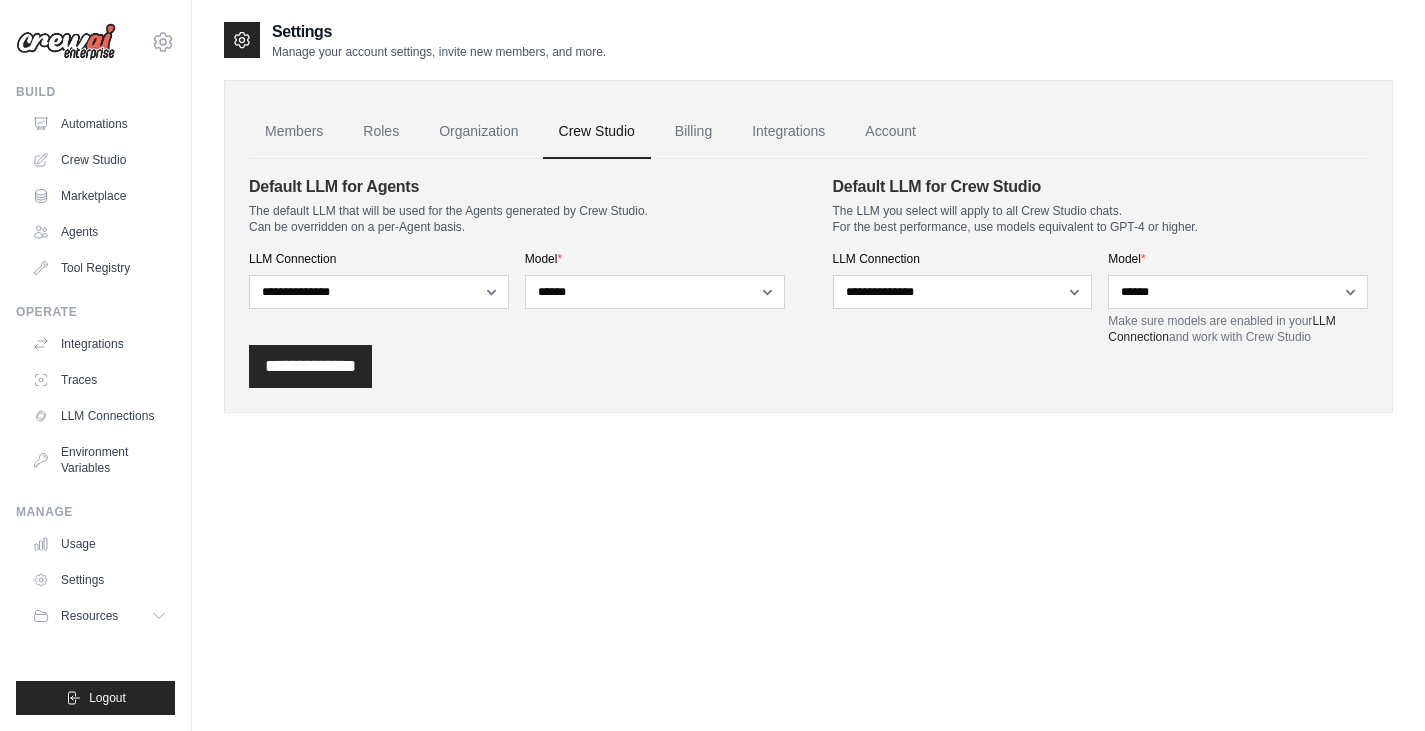 scroll, scrollTop: 0, scrollLeft: 0, axis: both 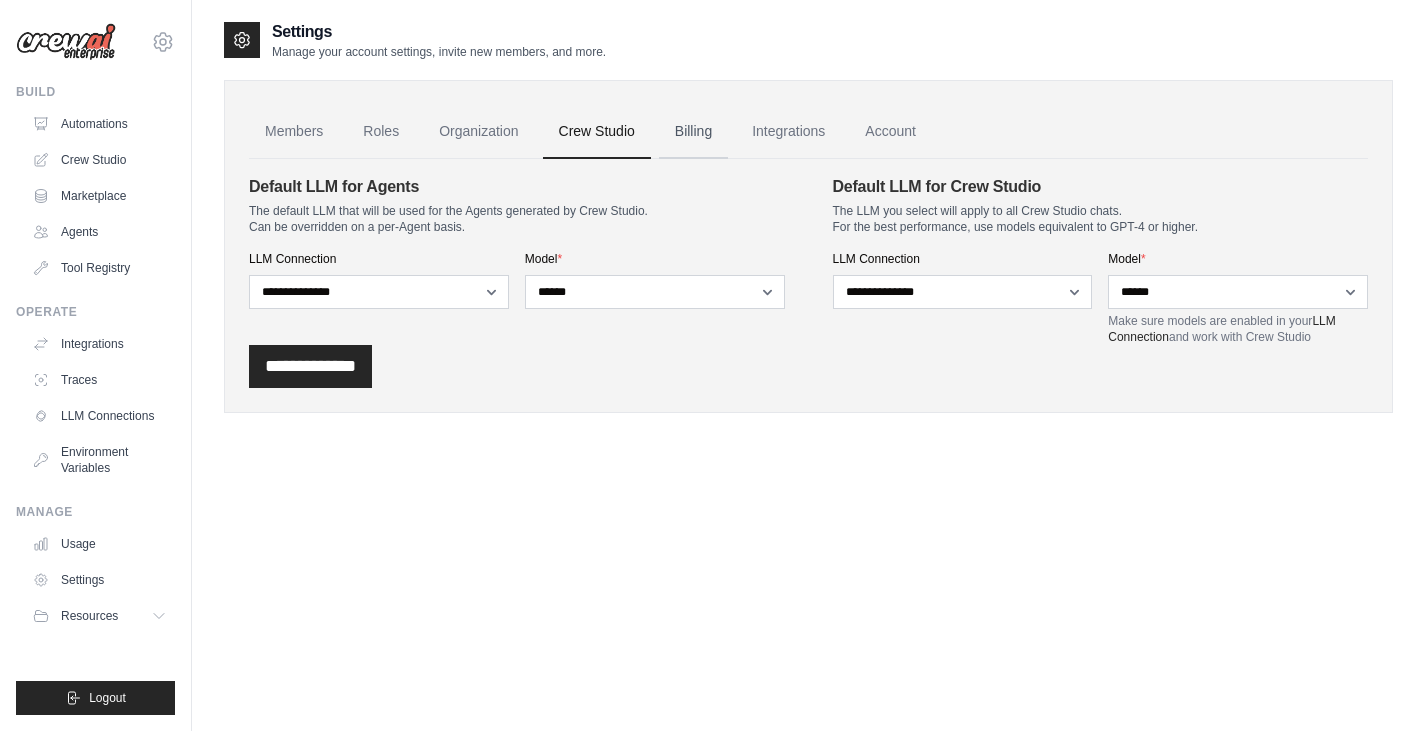click on "Billing" at bounding box center [693, 132] 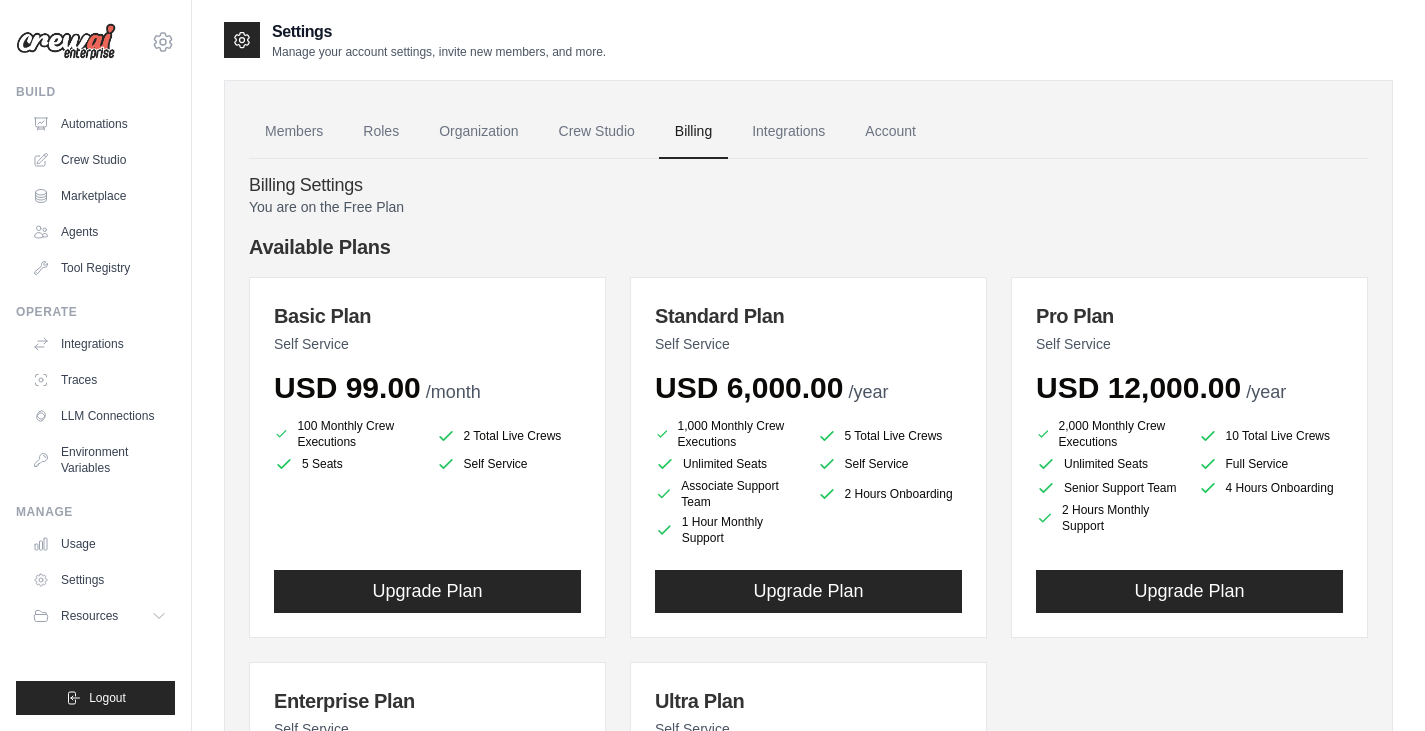scroll, scrollTop: 0, scrollLeft: 0, axis: both 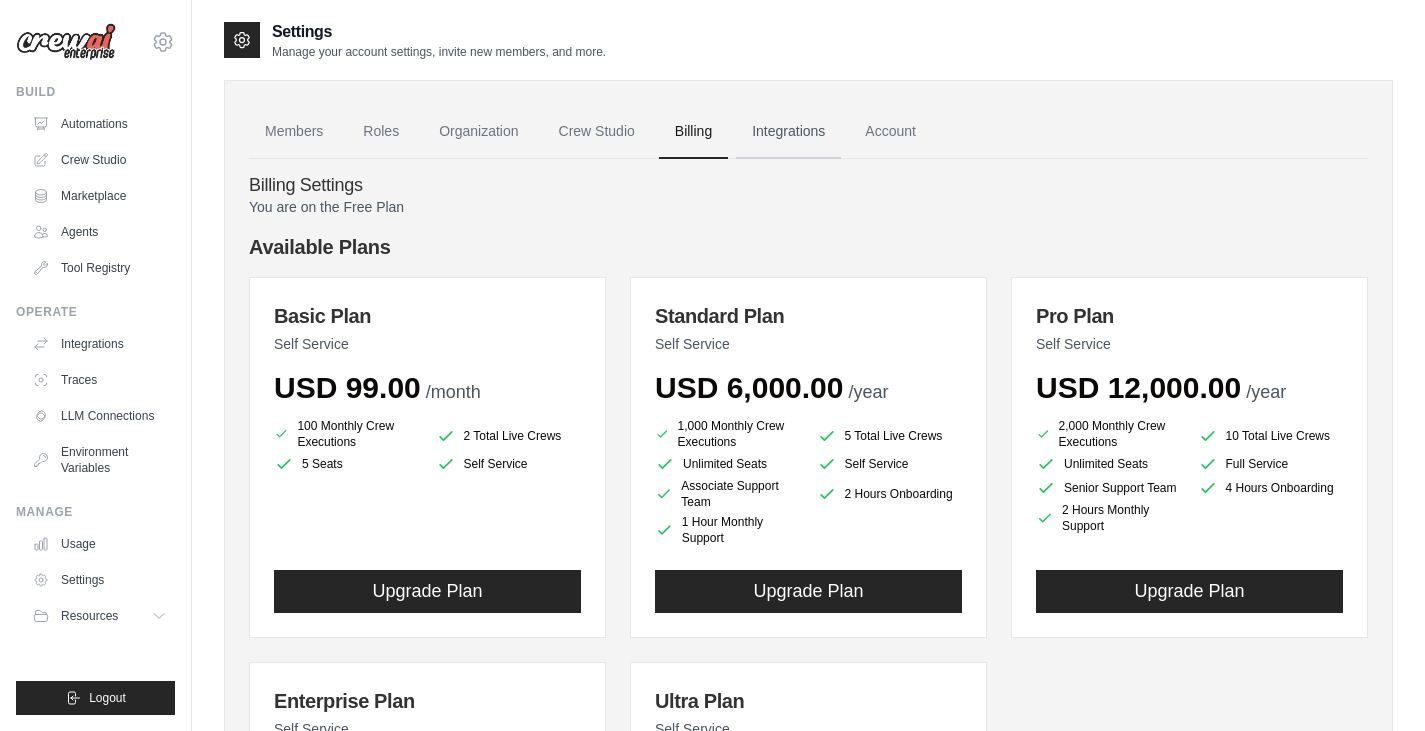 click on "Integrations" at bounding box center [788, 132] 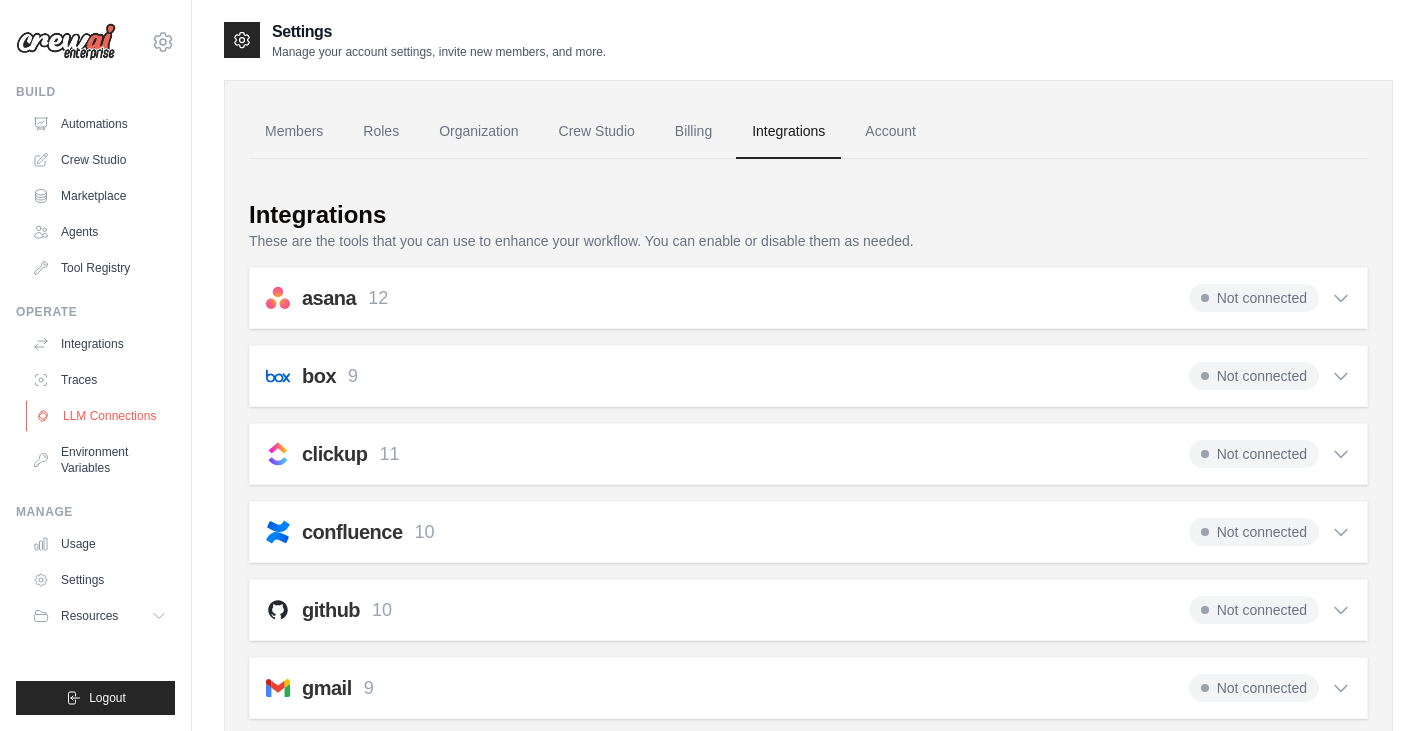 click on "LLM Connections" at bounding box center (101, 416) 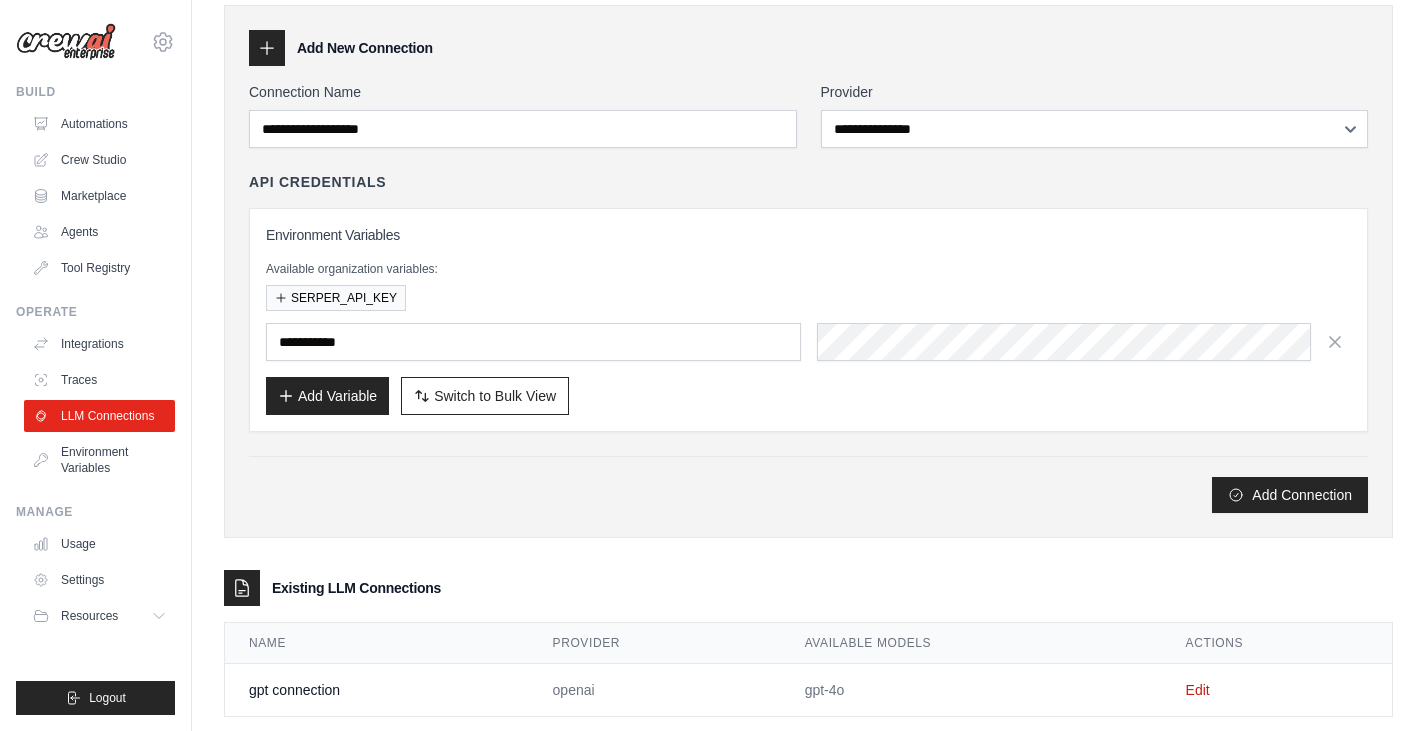 scroll, scrollTop: 113, scrollLeft: 0, axis: vertical 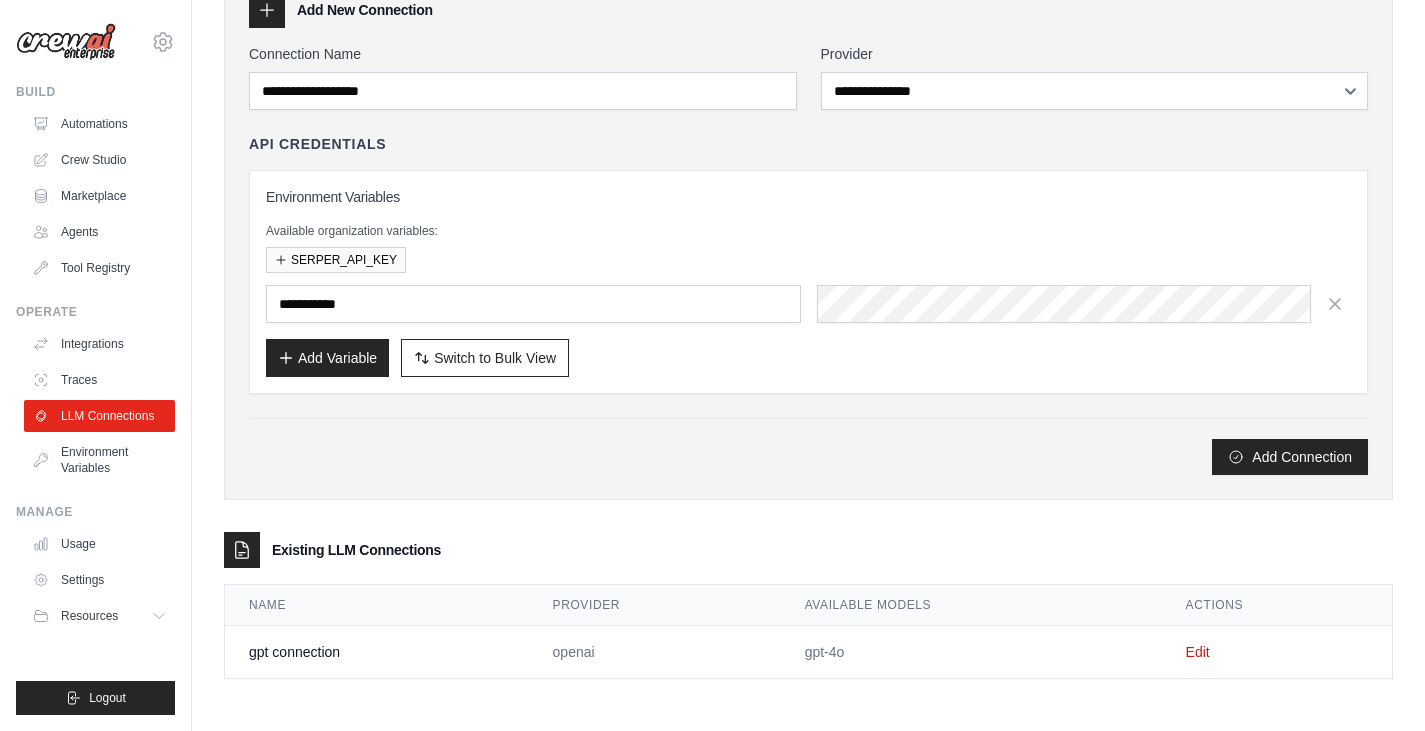 click on "gpt connection" at bounding box center (377, 652) 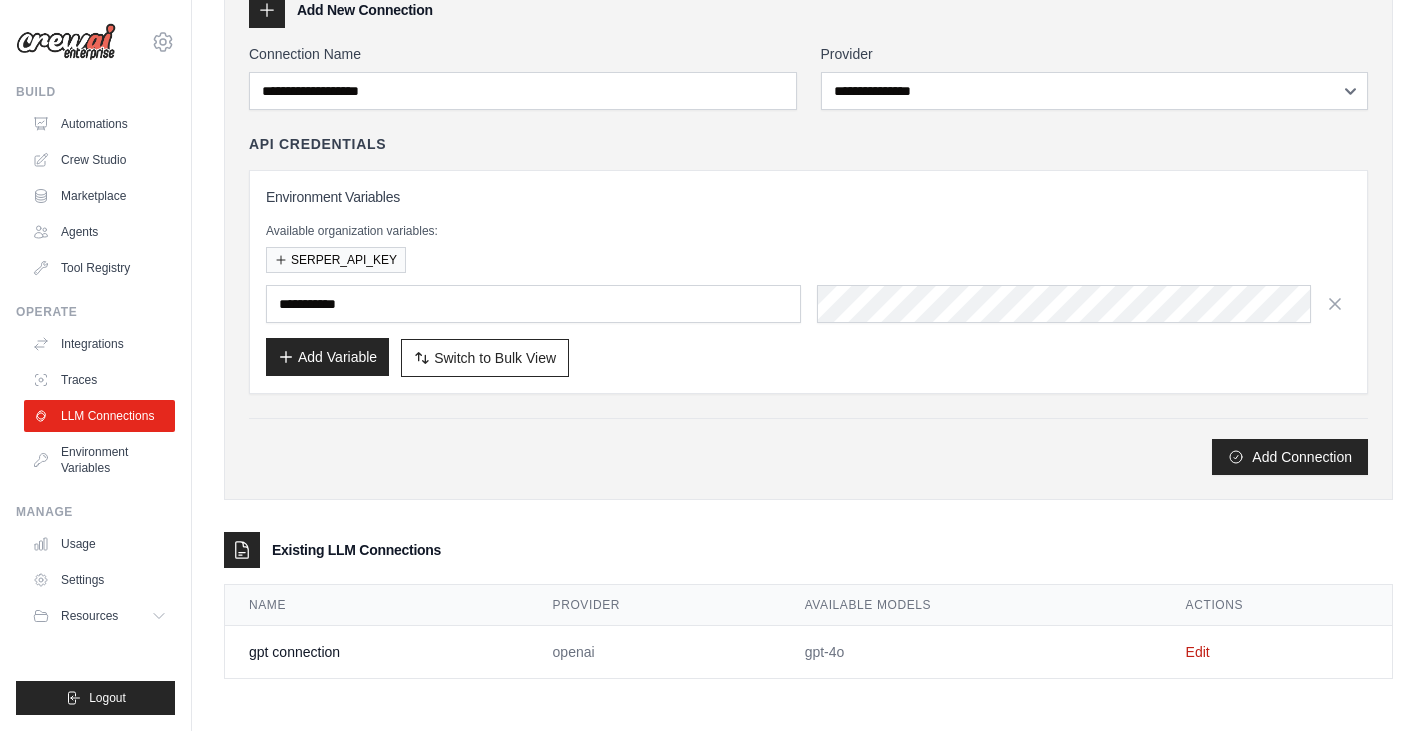 click on "Add Variable" at bounding box center [327, 357] 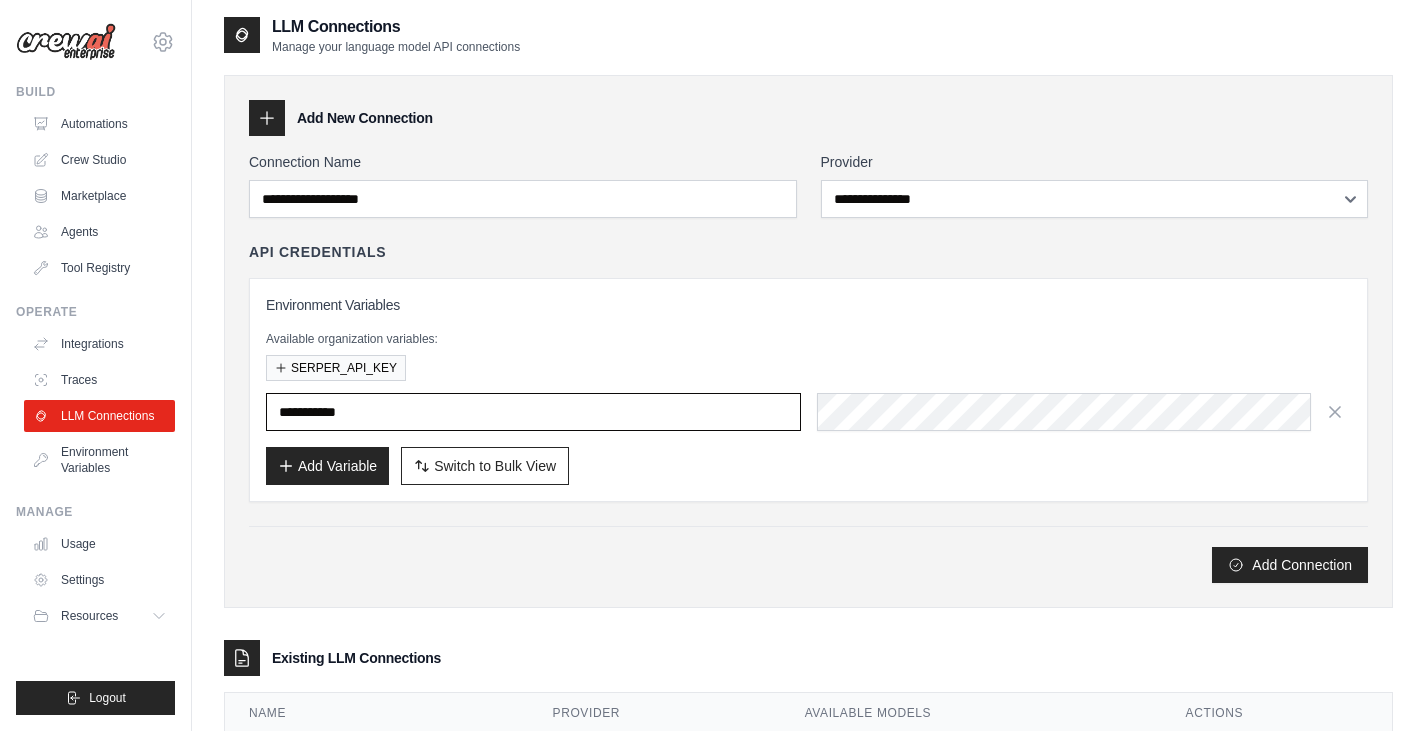 scroll, scrollTop: 0, scrollLeft: 0, axis: both 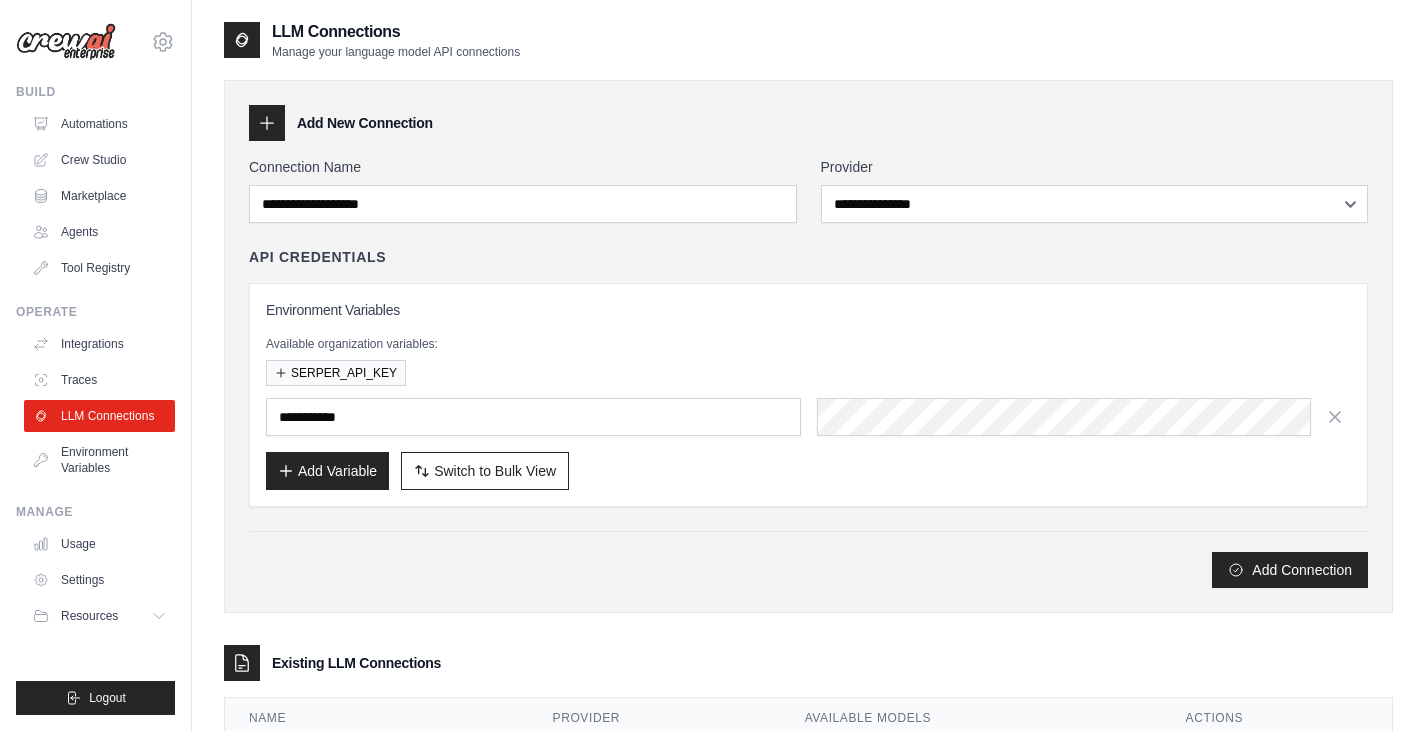 click 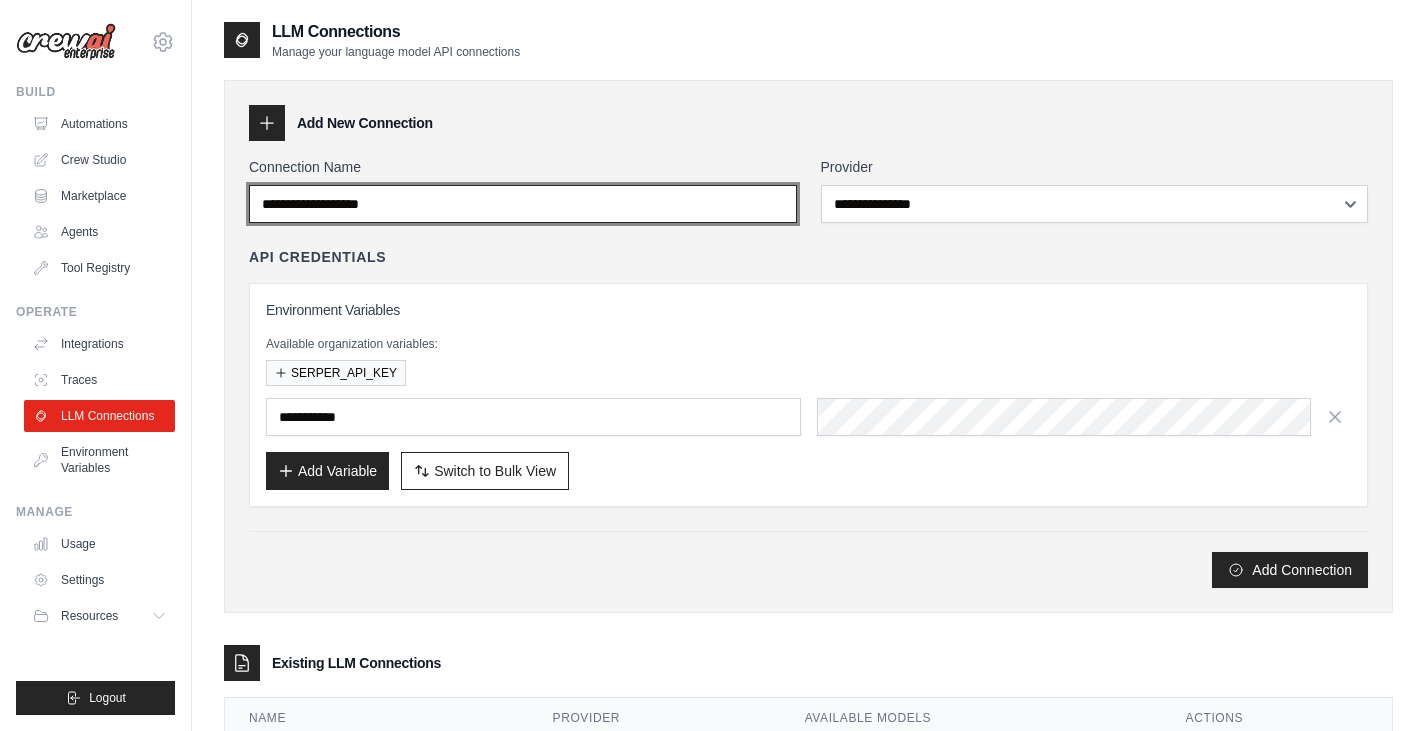 click on "Connection Name" at bounding box center [523, 204] 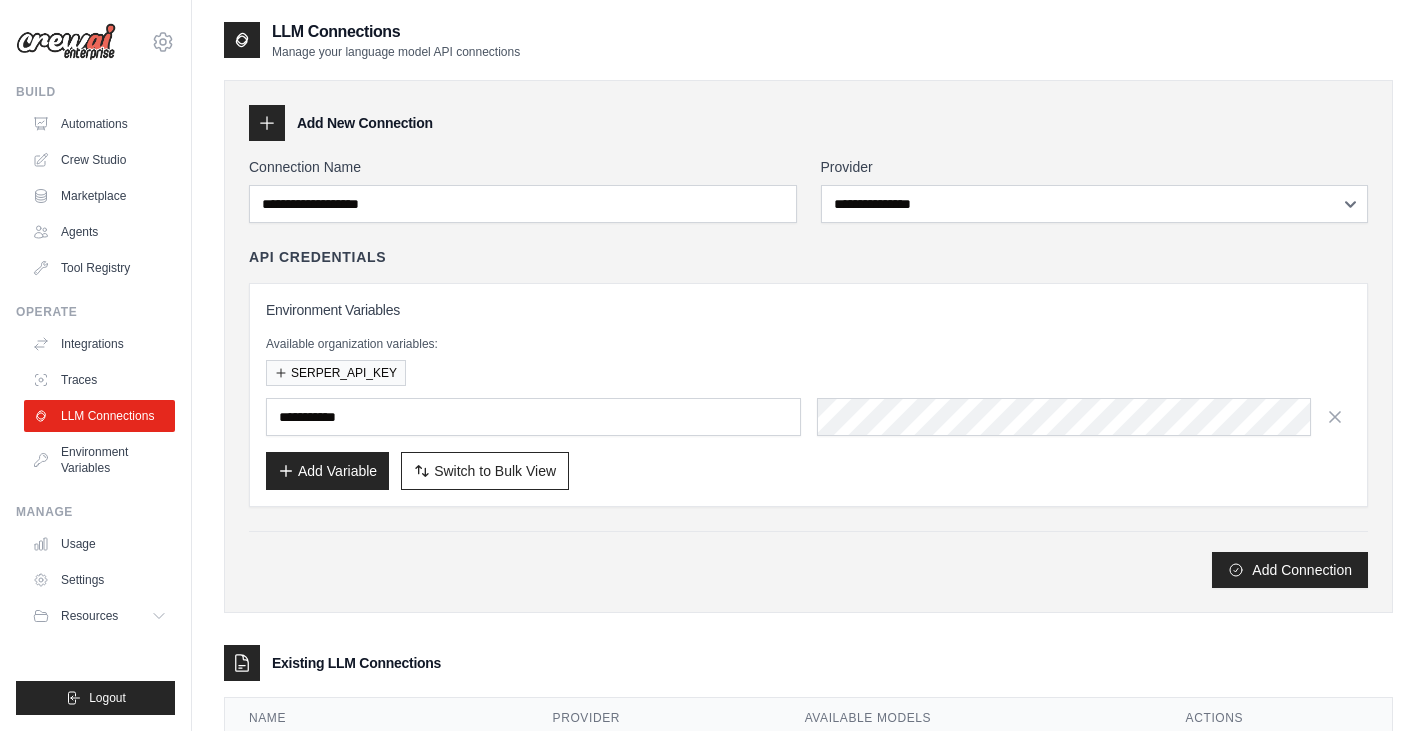 click on "Connection Name" at bounding box center (523, 167) 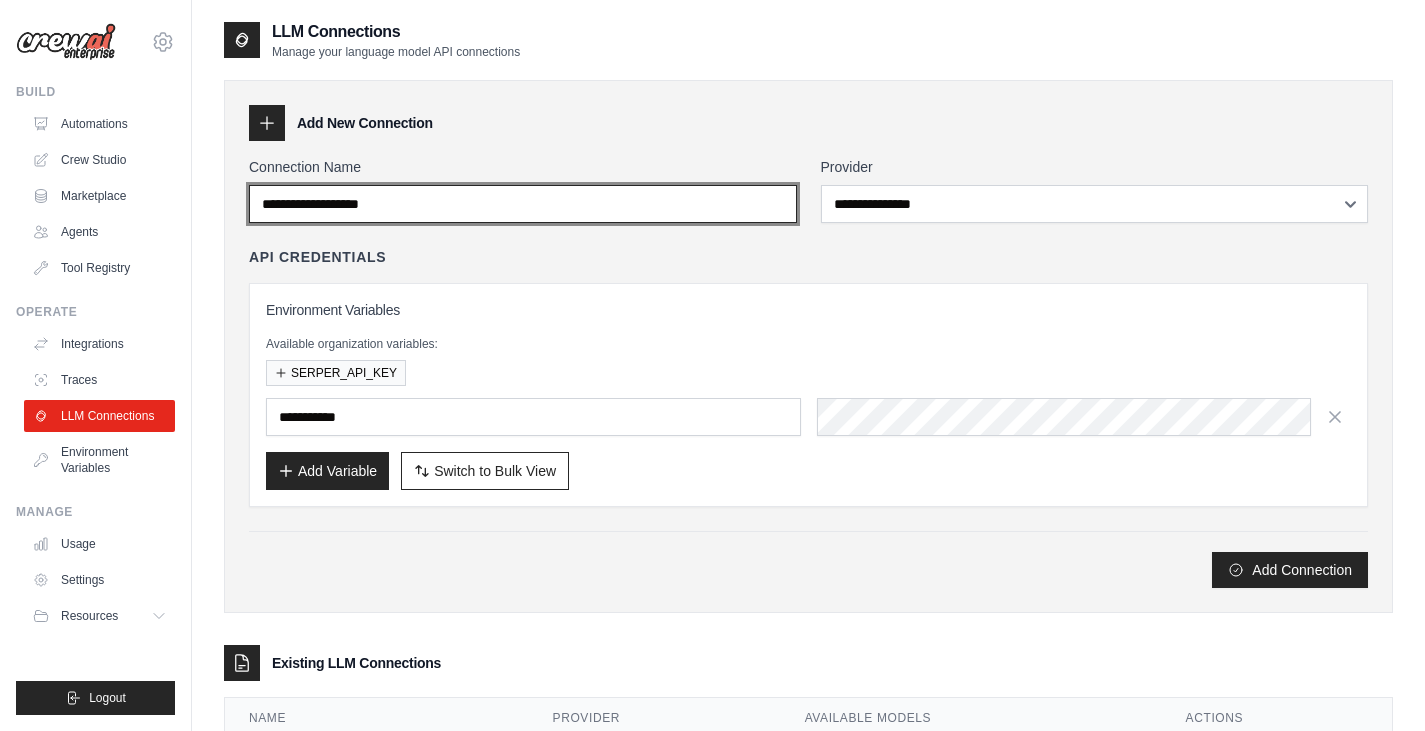 click on "Connection Name" at bounding box center [523, 204] 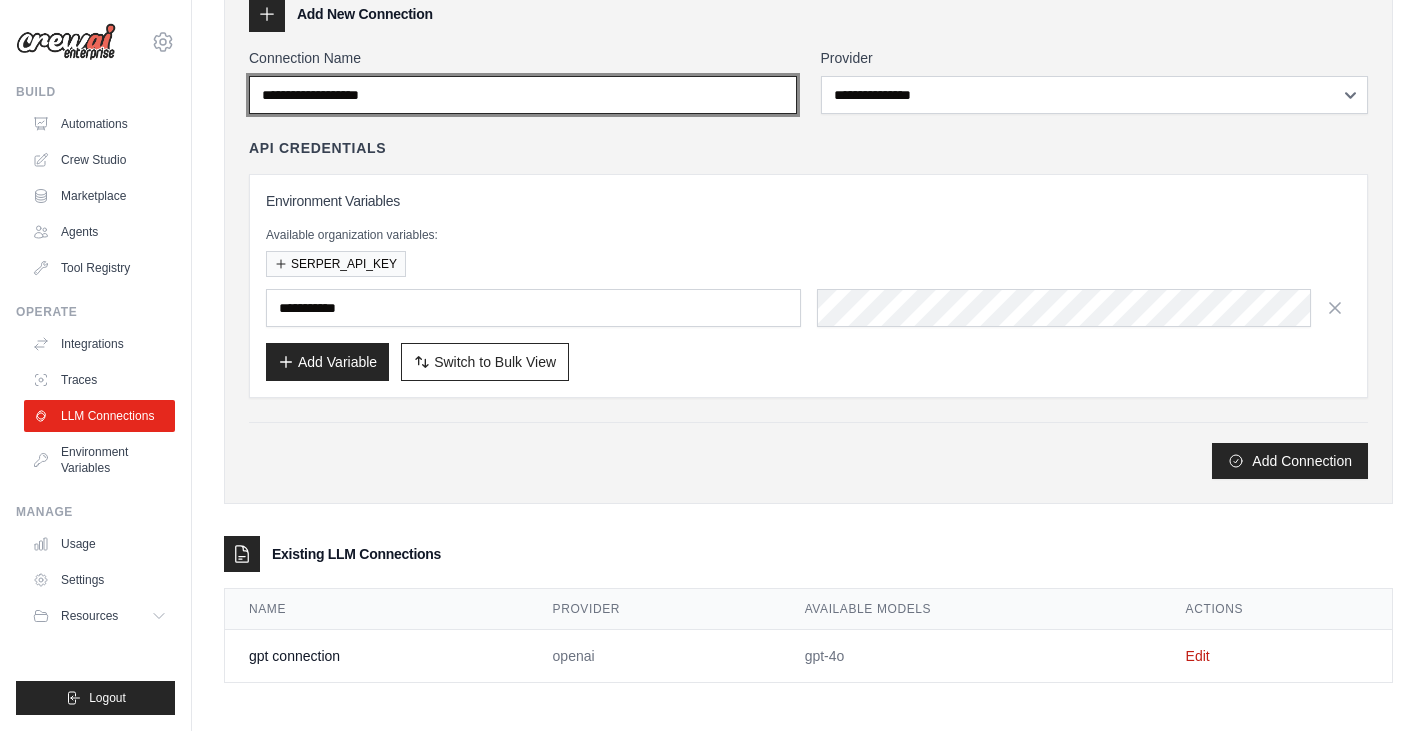 scroll, scrollTop: 113, scrollLeft: 0, axis: vertical 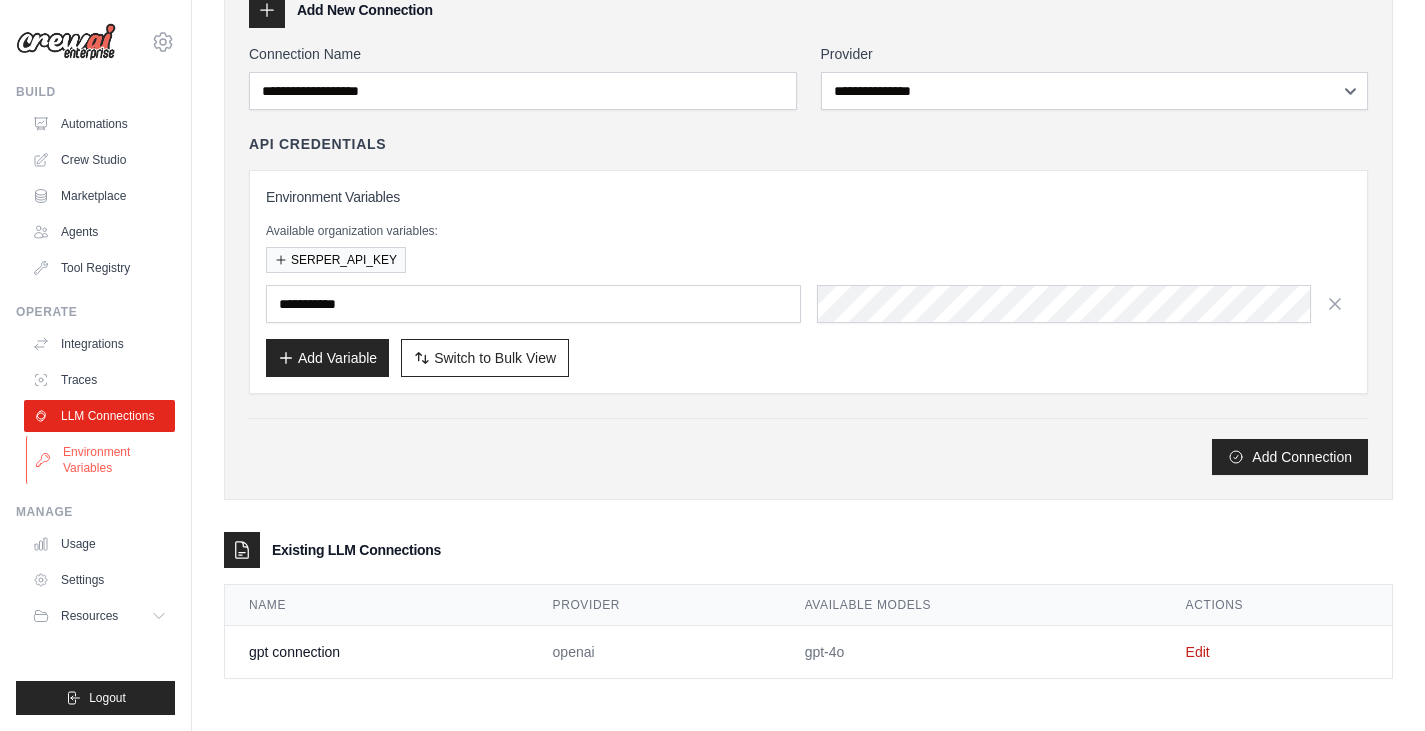 click on "Environment Variables" at bounding box center (101, 460) 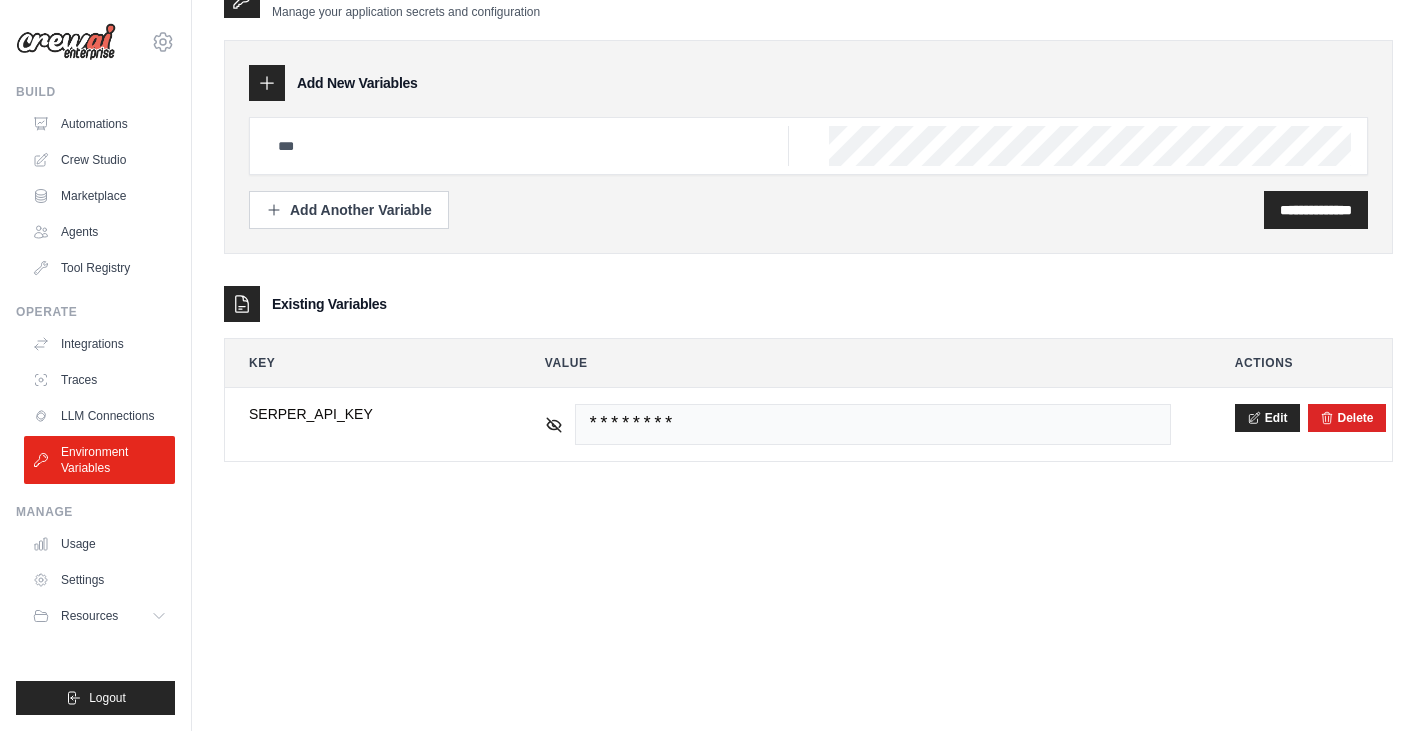 scroll, scrollTop: 0, scrollLeft: 0, axis: both 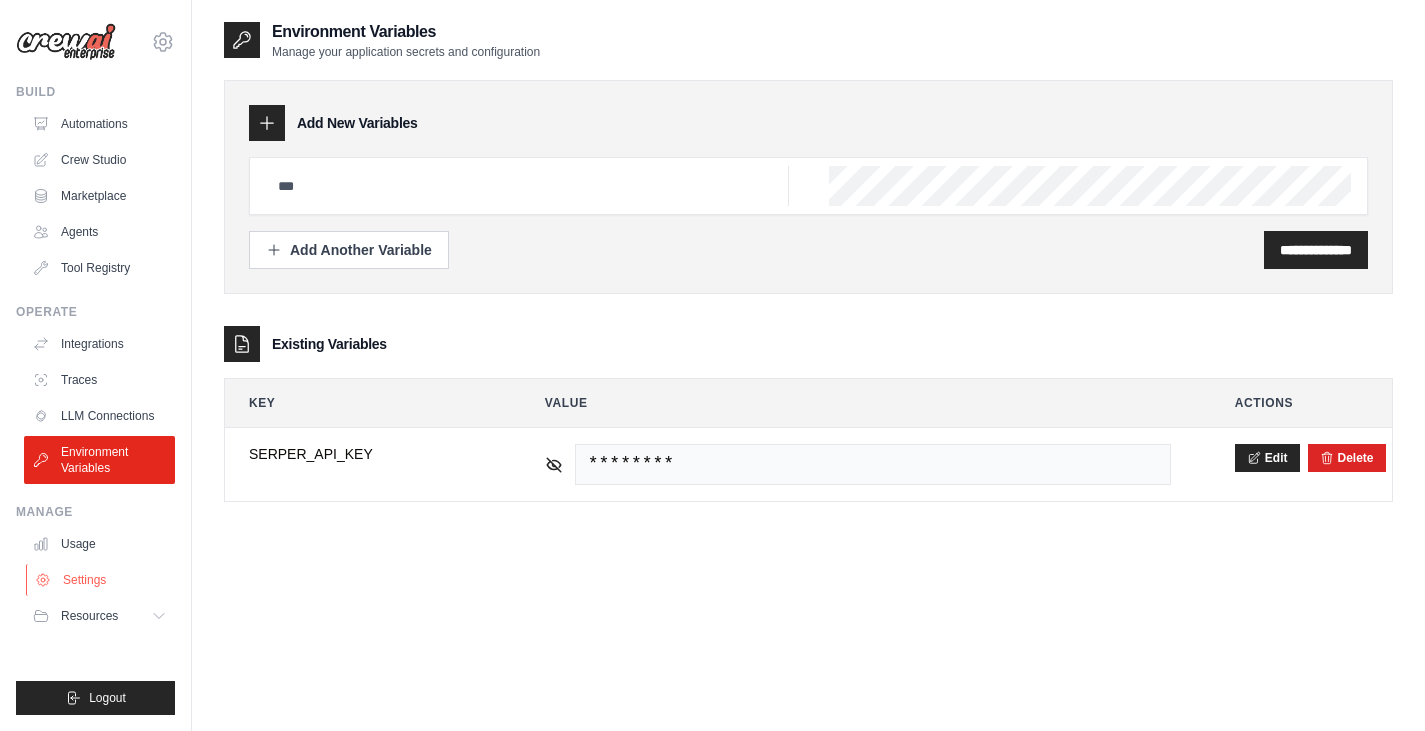 click 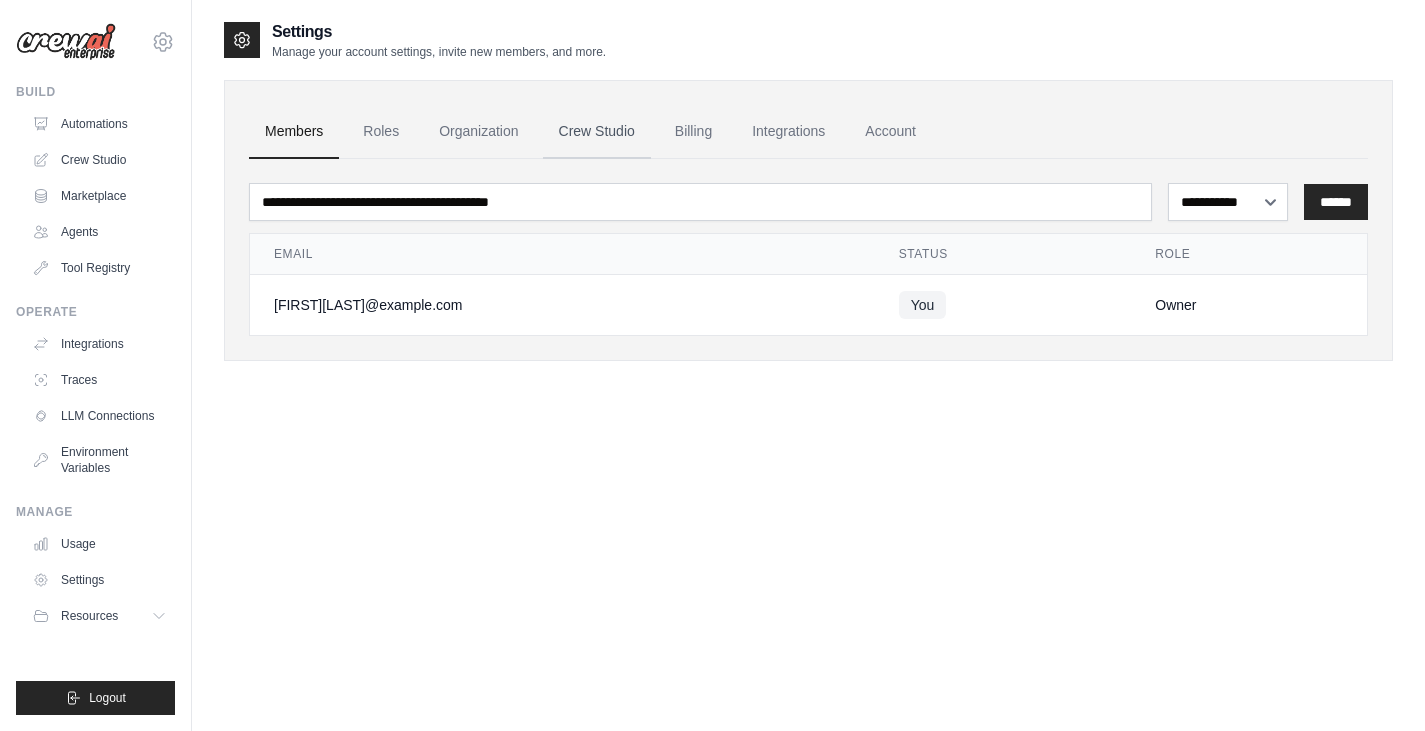 click on "Crew Studio" at bounding box center [597, 132] 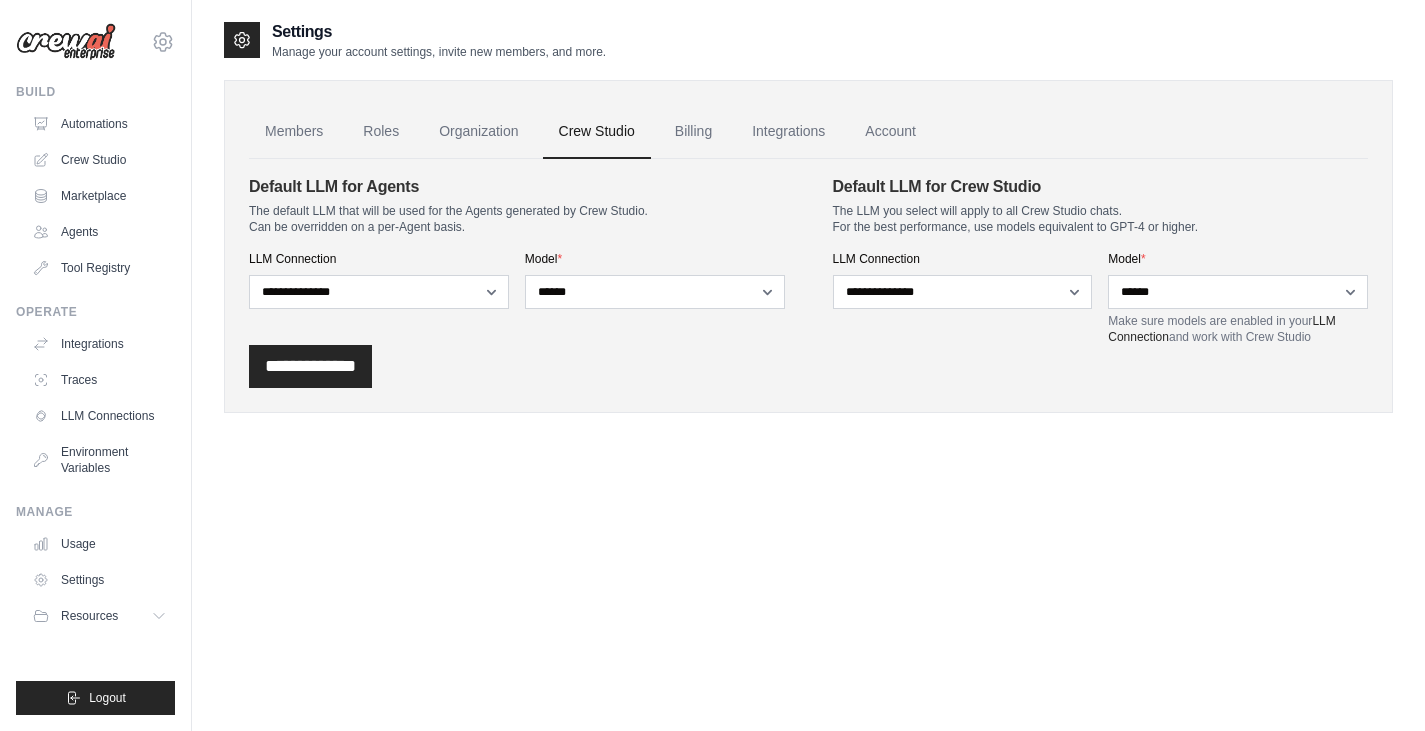 scroll, scrollTop: 0, scrollLeft: 0, axis: both 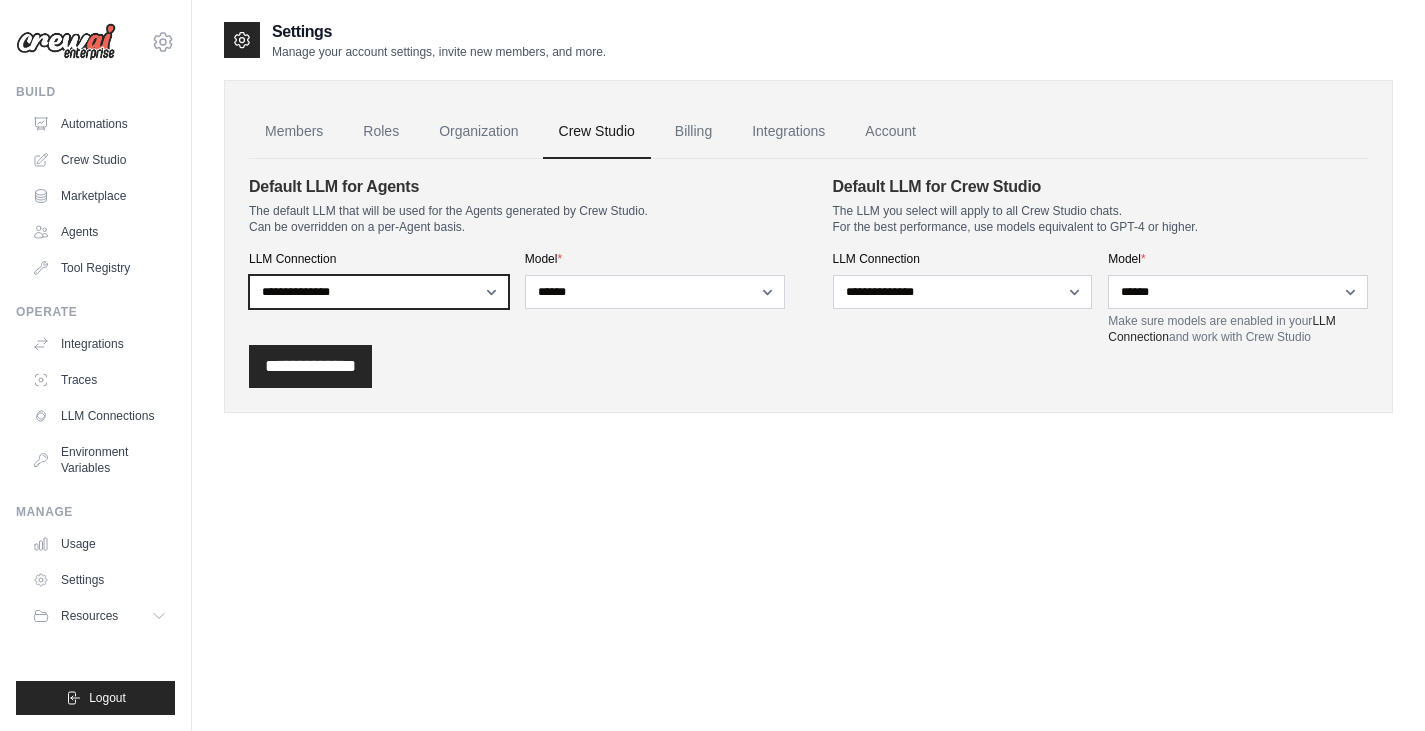 click on "**********" at bounding box center [379, 292] 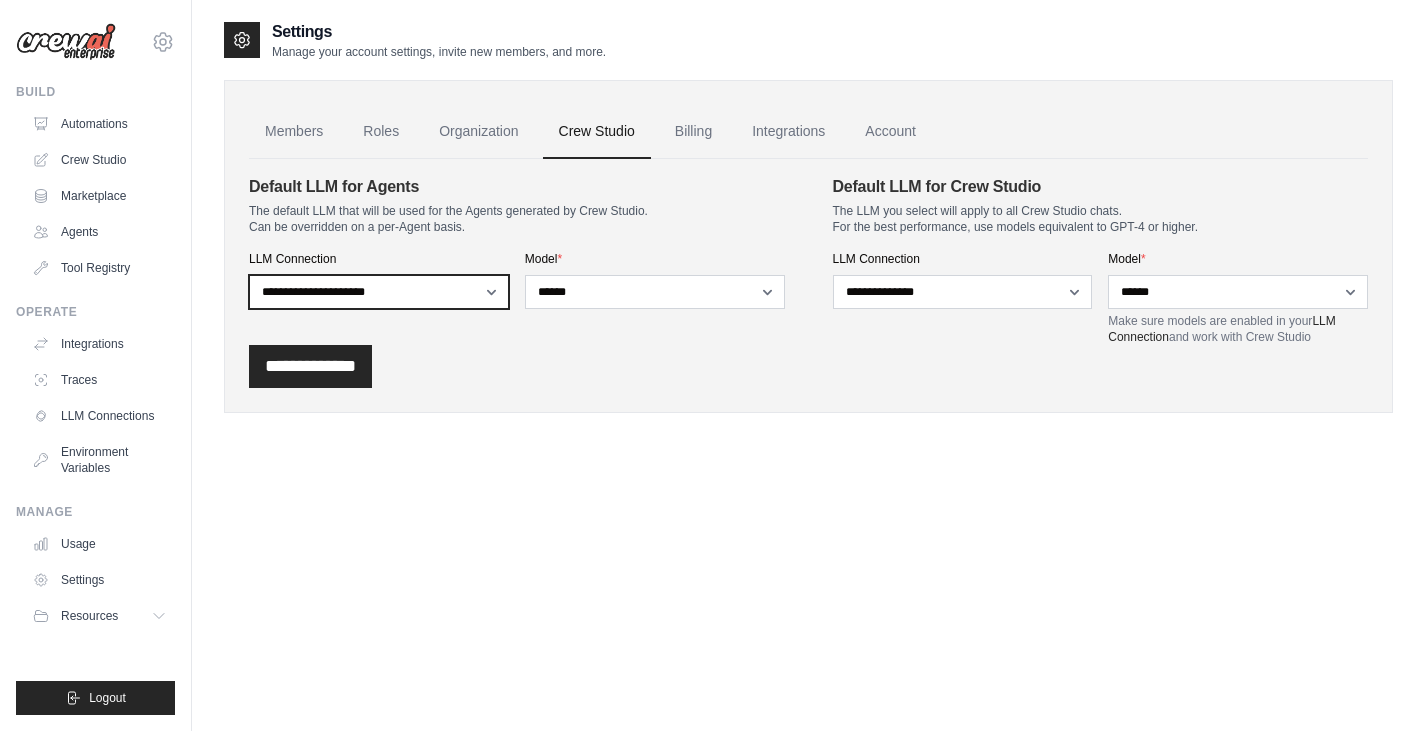 click on "**********" at bounding box center [379, 292] 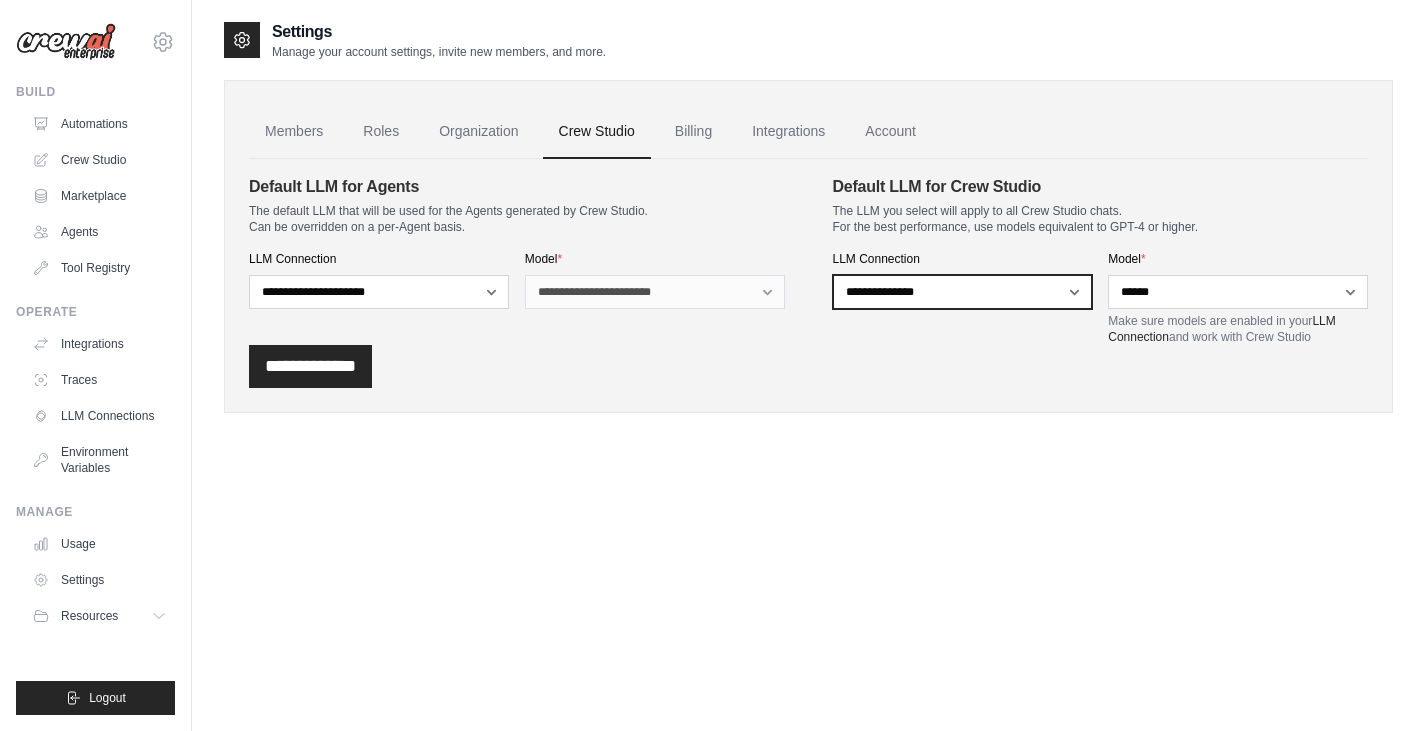 drag, startPoint x: 932, startPoint y: 305, endPoint x: 929, endPoint y: 290, distance: 15.297058 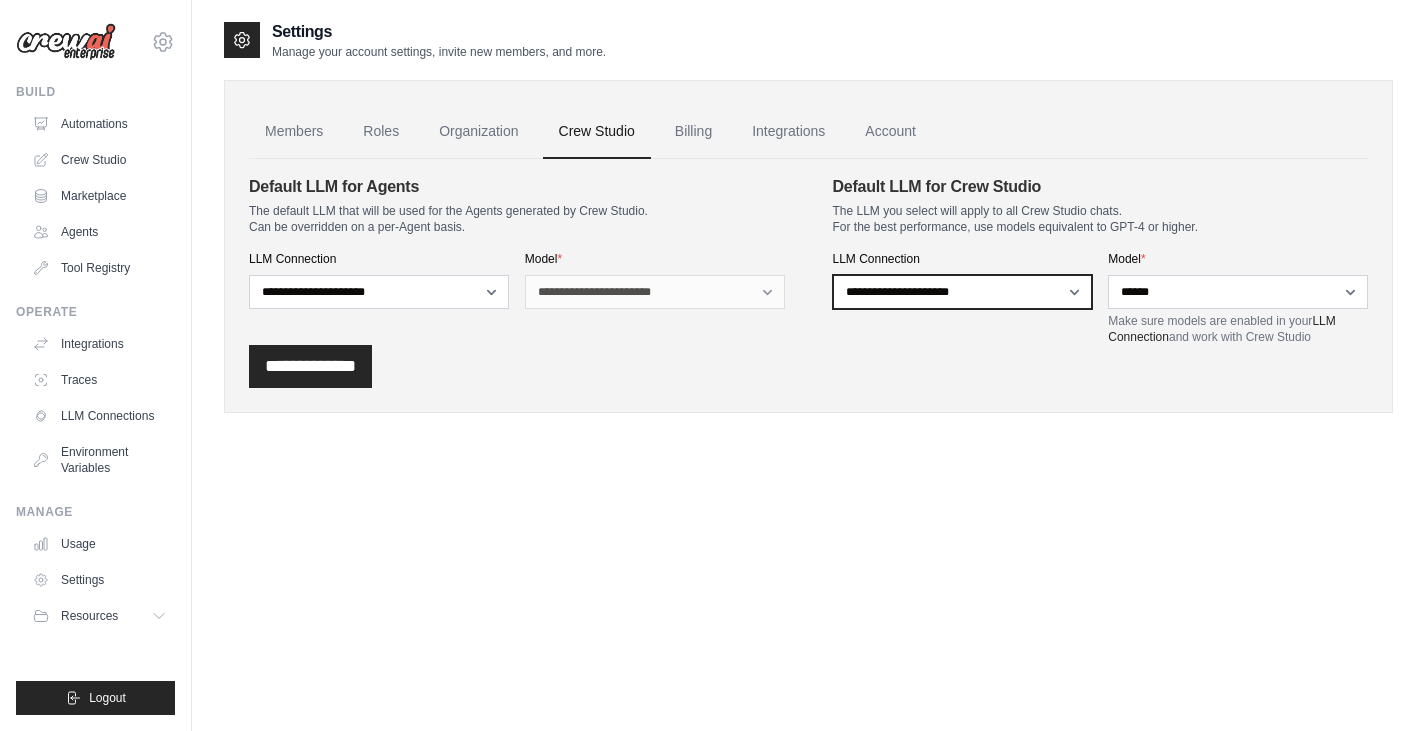 click on "**********" at bounding box center (963, 292) 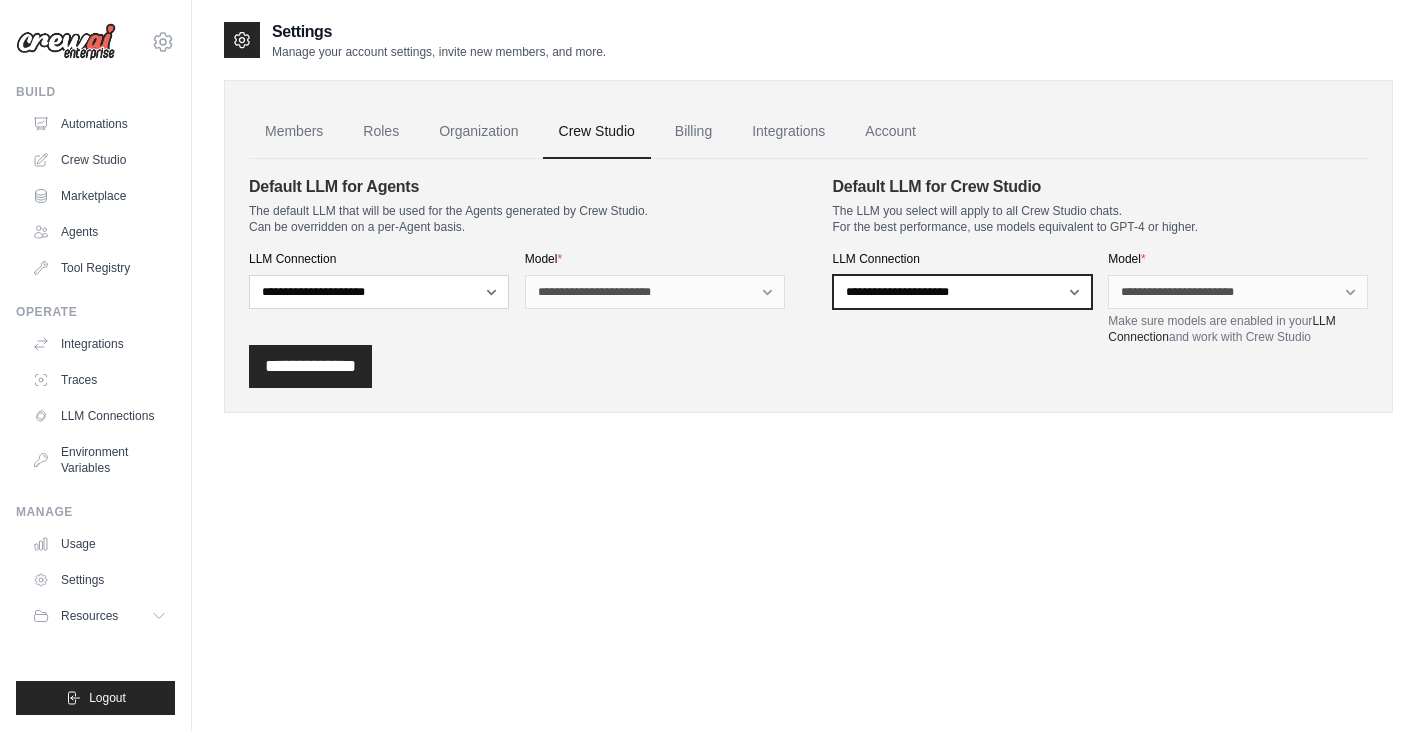 drag, startPoint x: 884, startPoint y: 293, endPoint x: 883, endPoint y: 303, distance: 10.049875 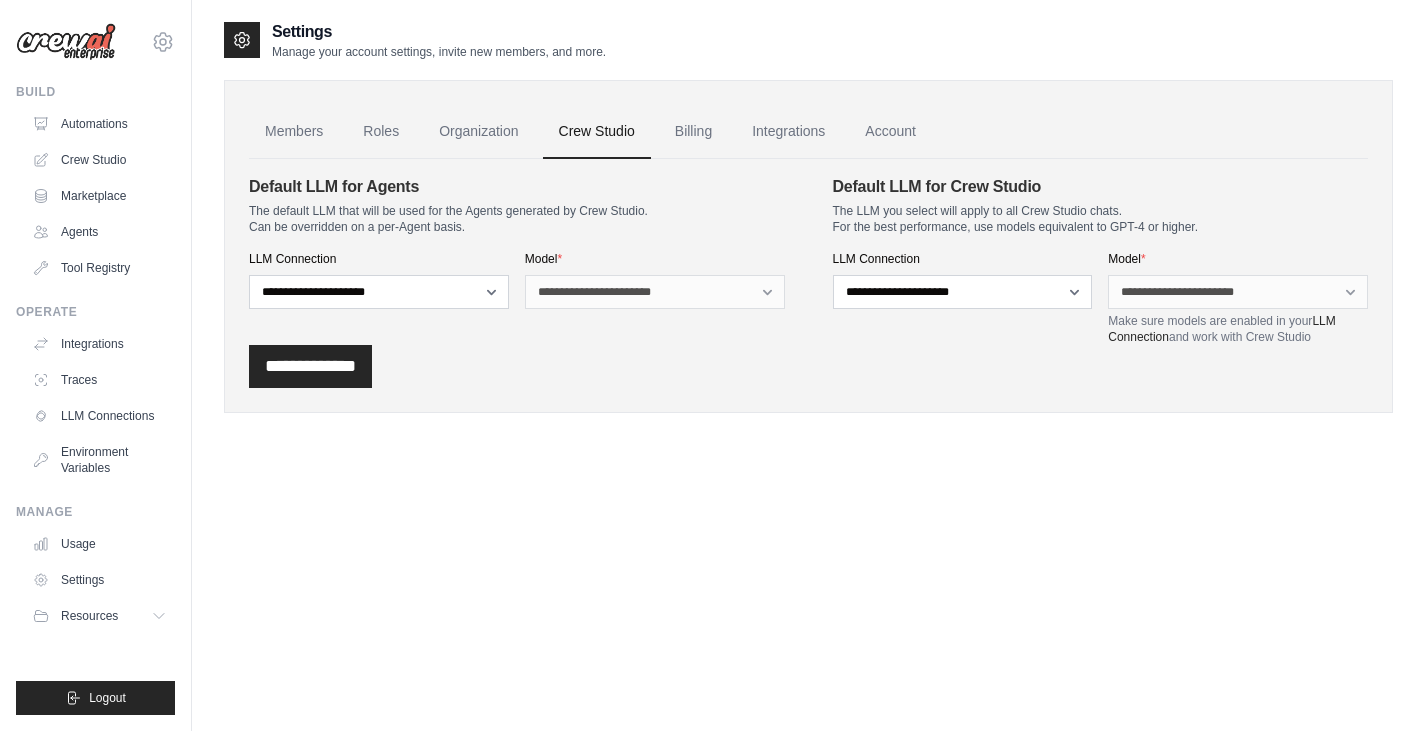 drag, startPoint x: 773, startPoint y: 350, endPoint x: 635, endPoint y: 346, distance: 138.05795 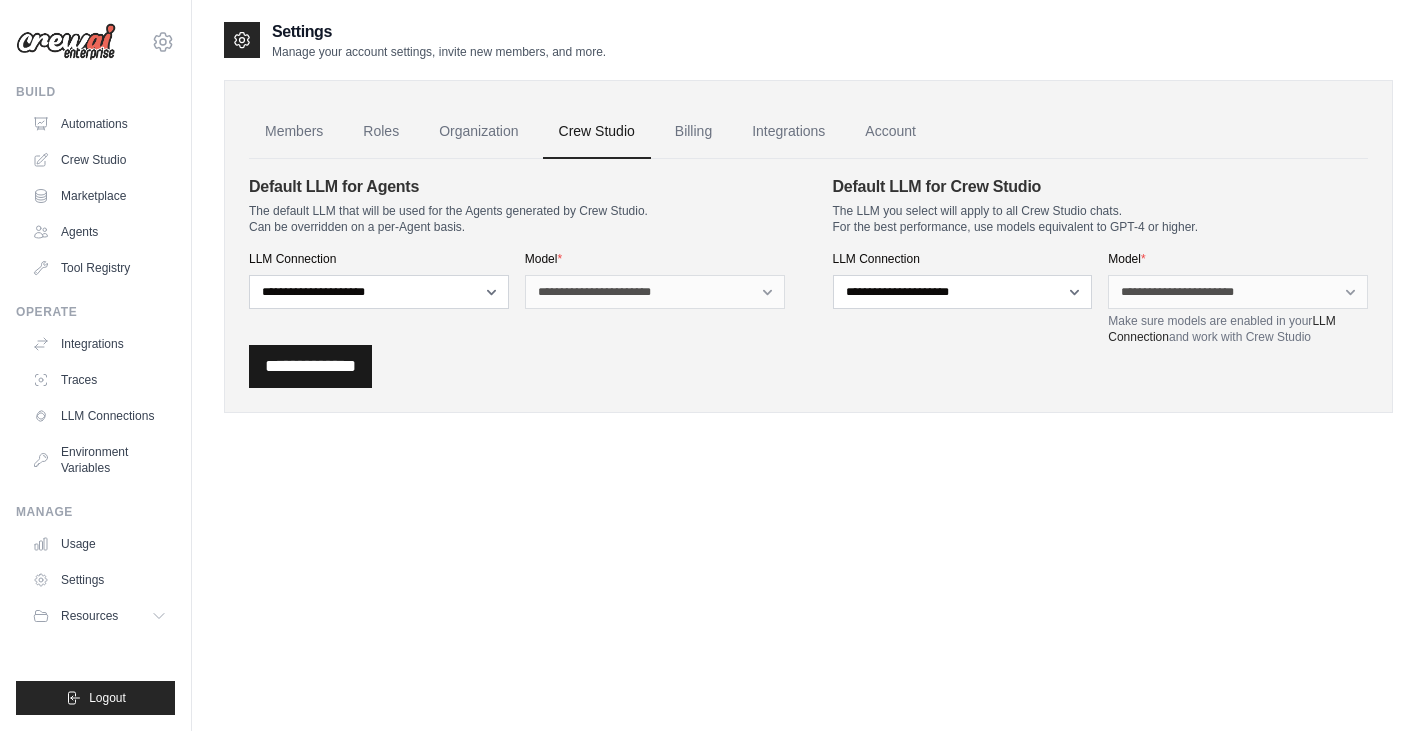 click on "**********" at bounding box center [310, 366] 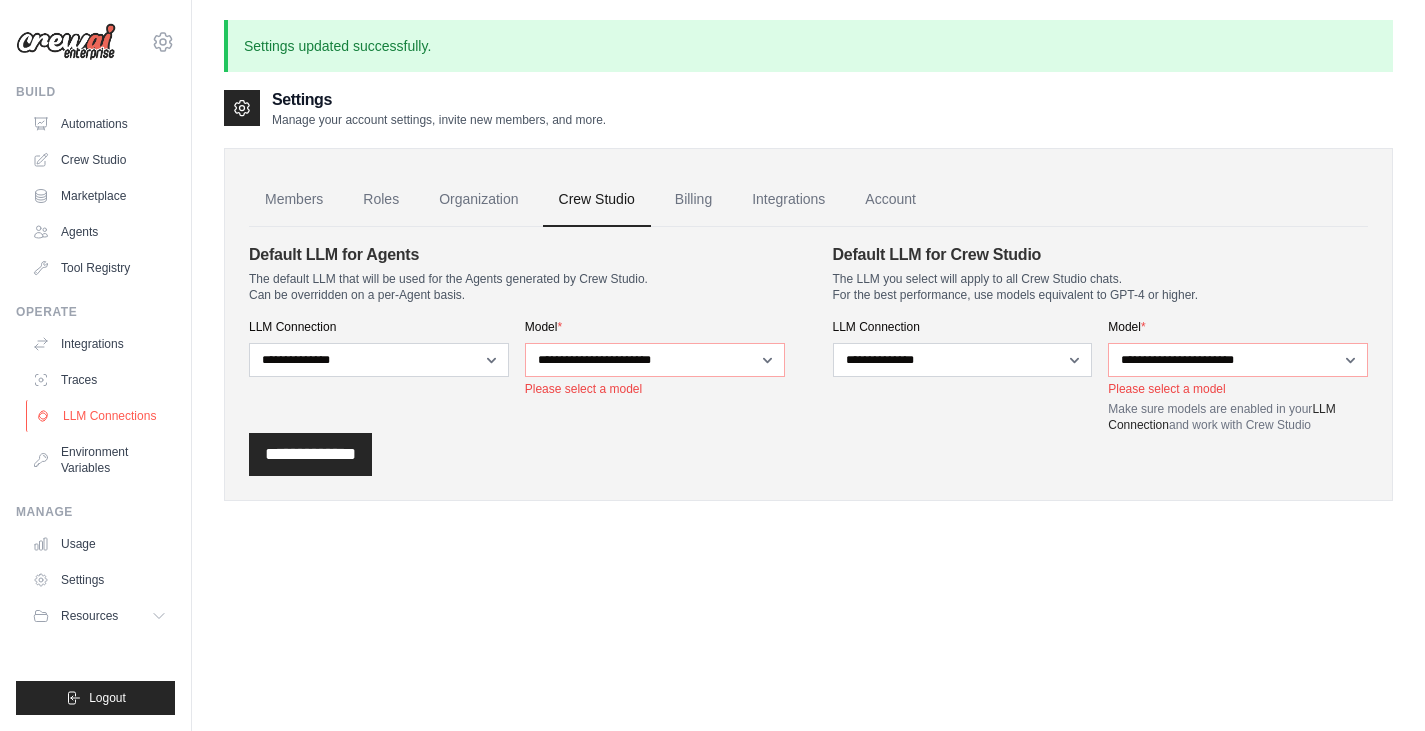 click on "LLM Connections" at bounding box center (101, 416) 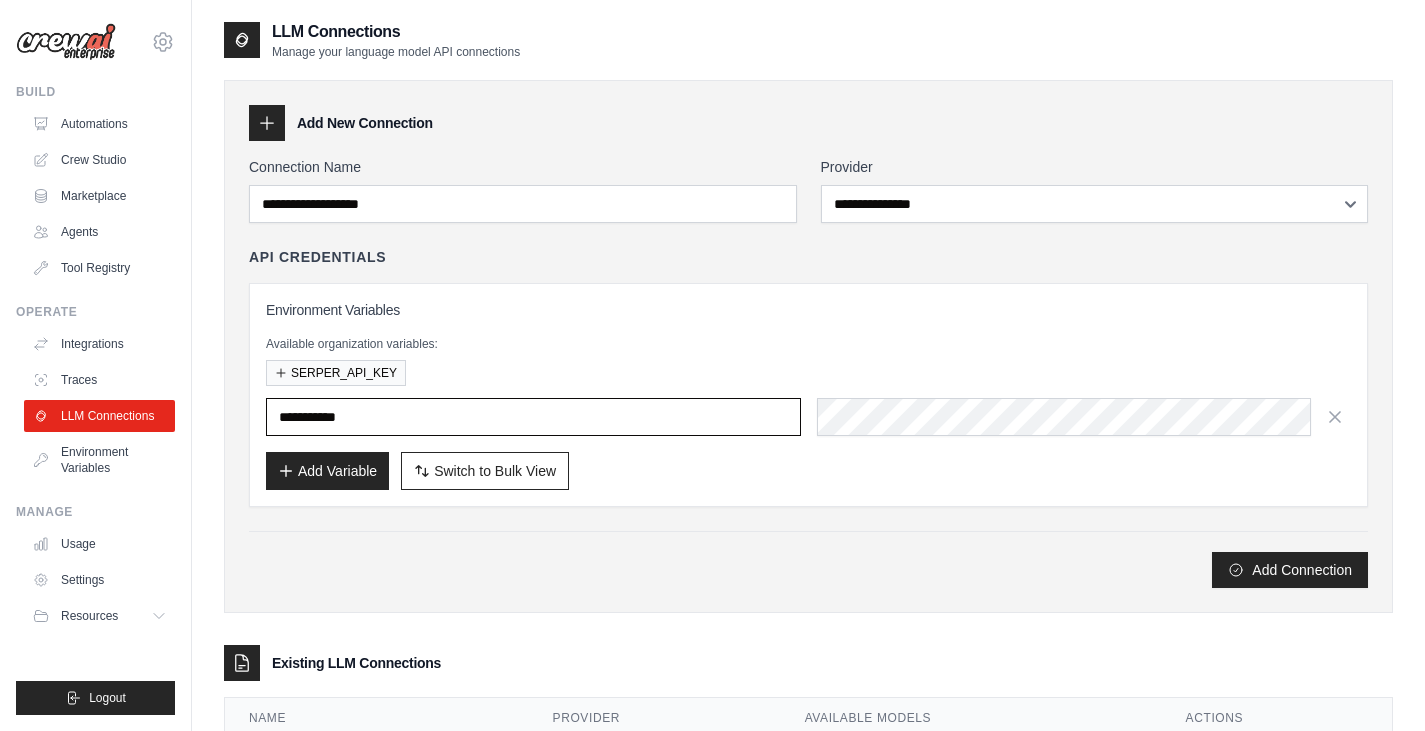 click at bounding box center (533, 417) 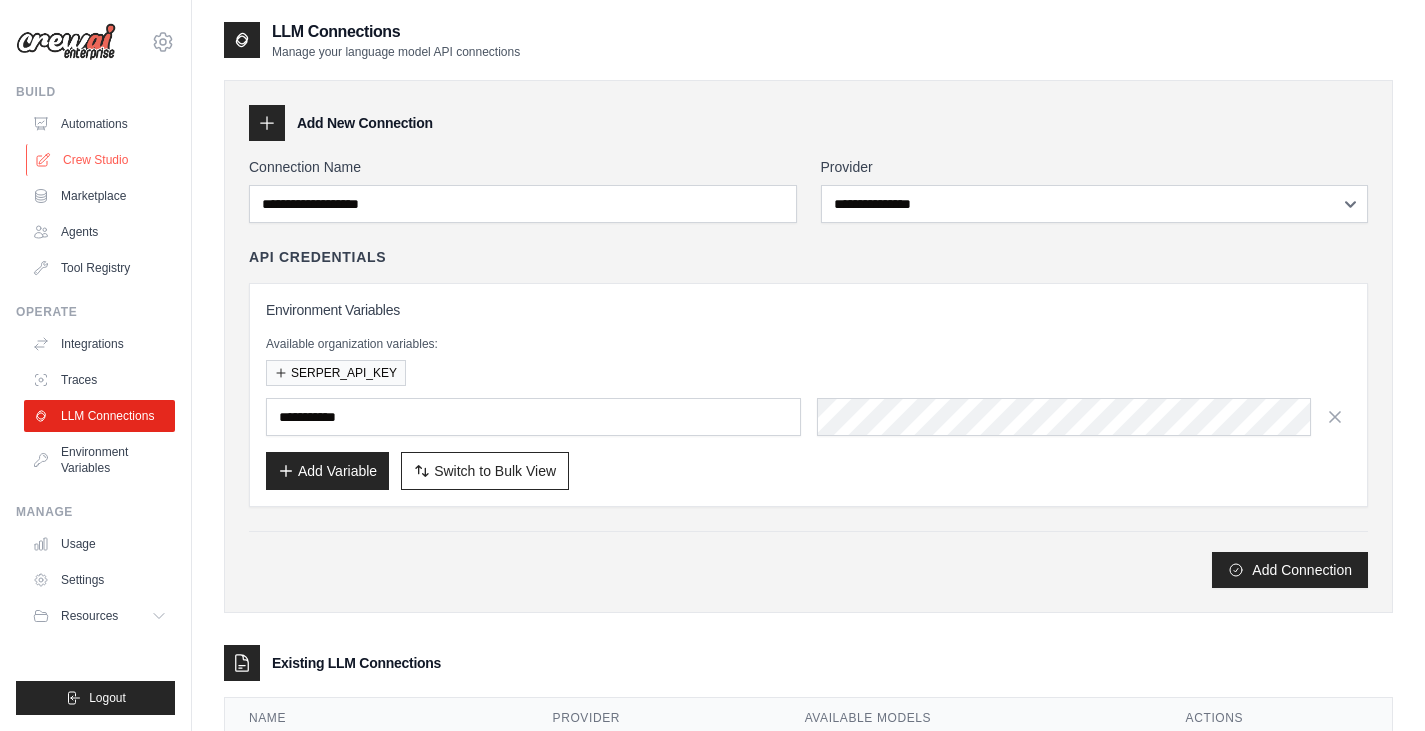 click on "Crew Studio" at bounding box center [101, 160] 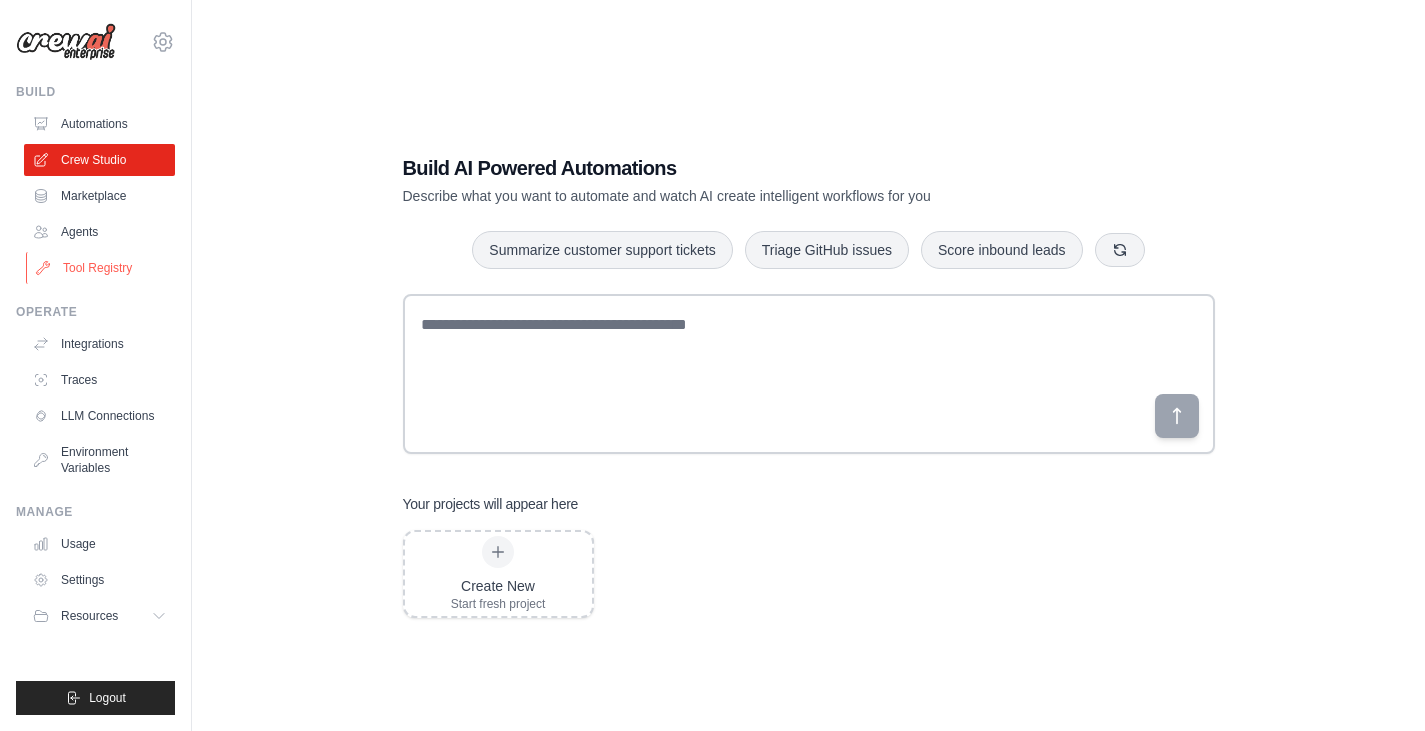 scroll, scrollTop: 0, scrollLeft: 0, axis: both 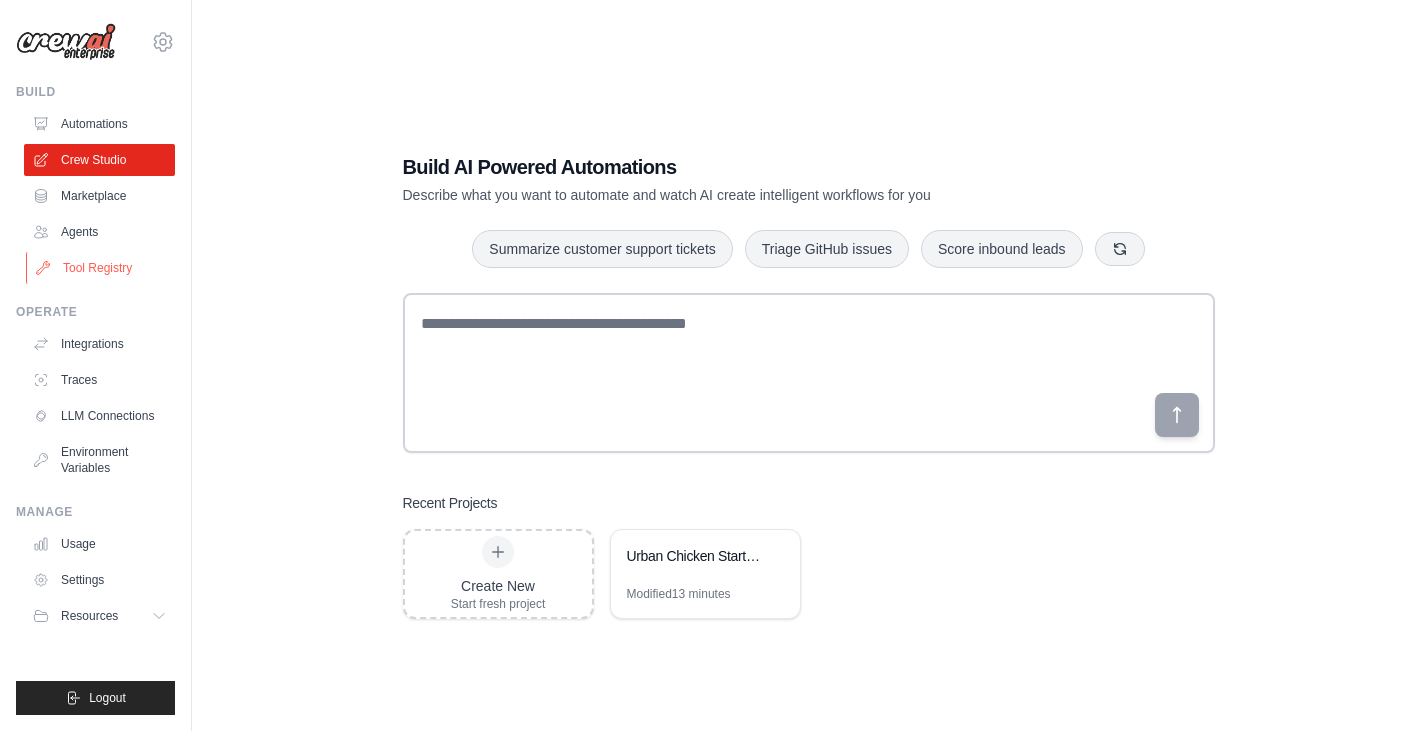 click on "Tool Registry" at bounding box center [101, 268] 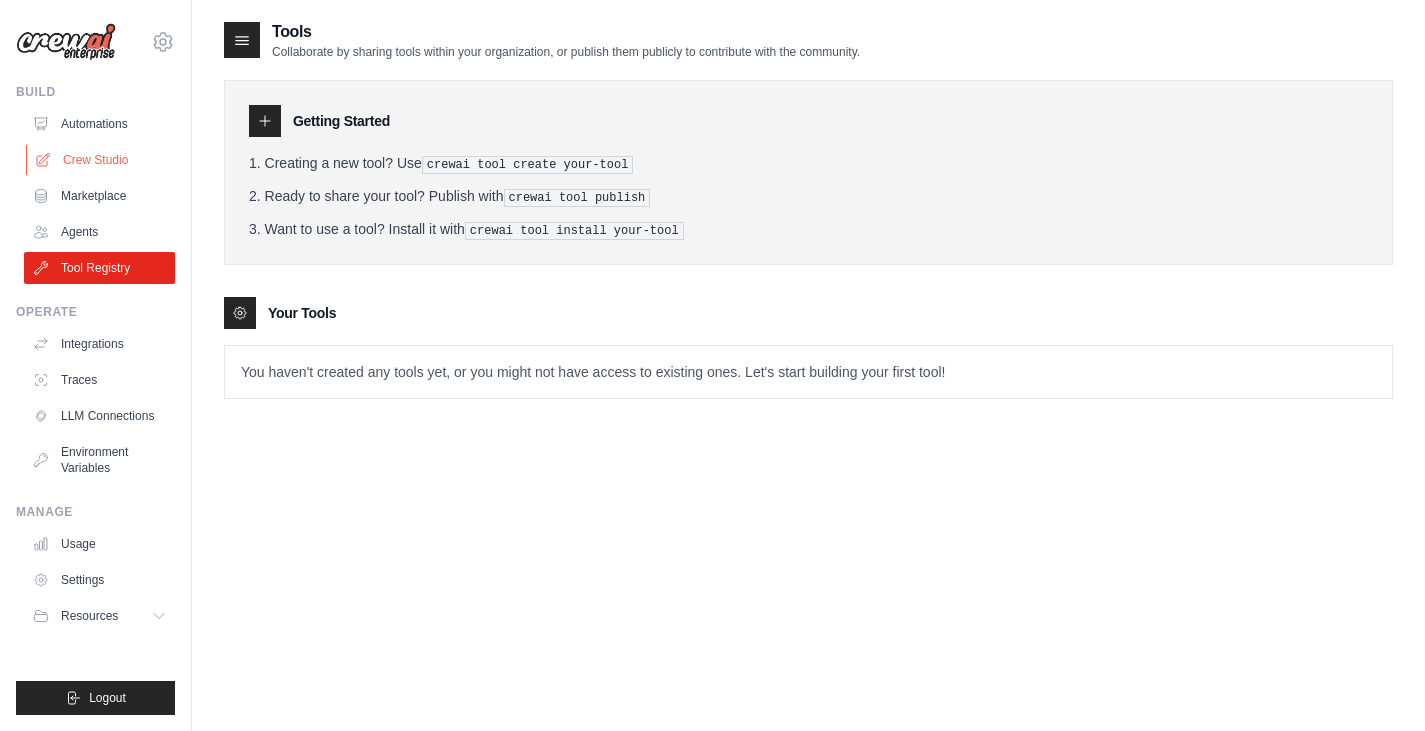 click on "Crew Studio" at bounding box center (101, 160) 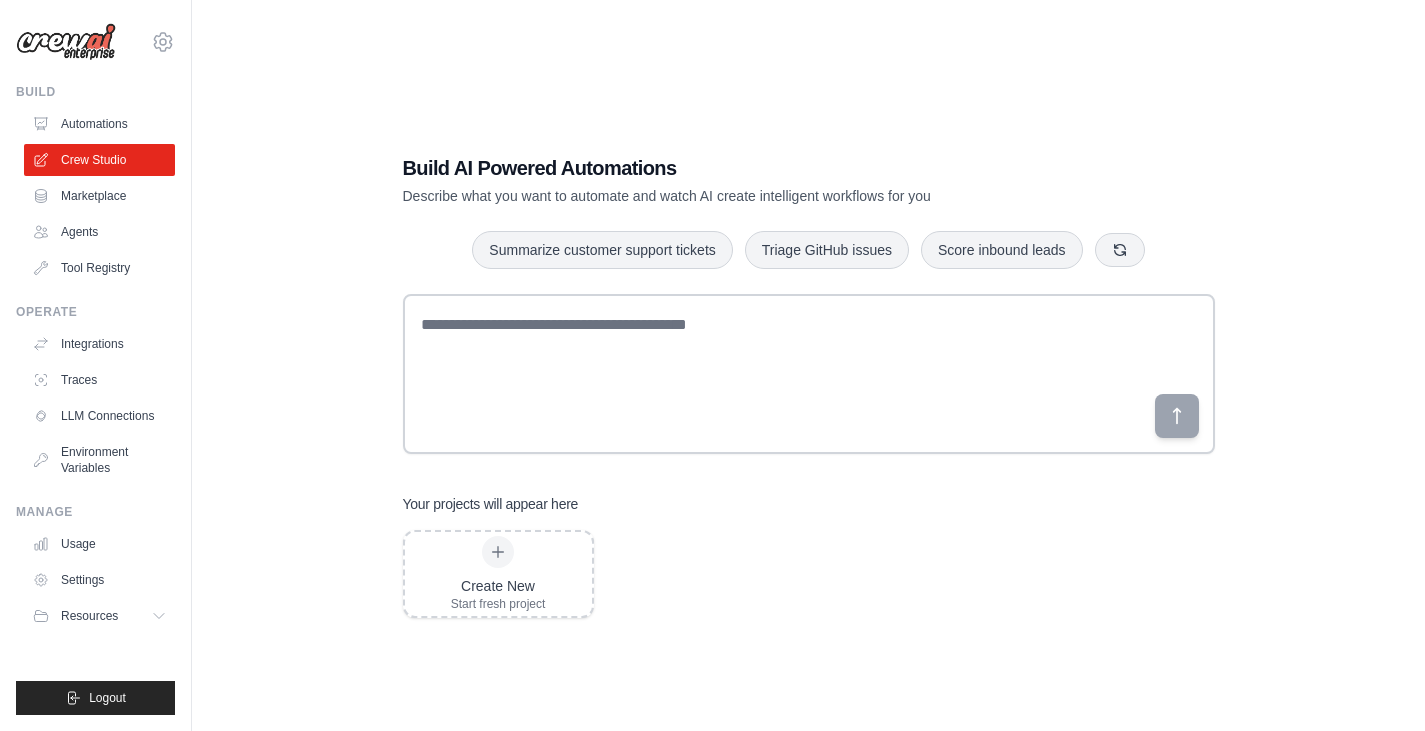 scroll, scrollTop: 0, scrollLeft: 0, axis: both 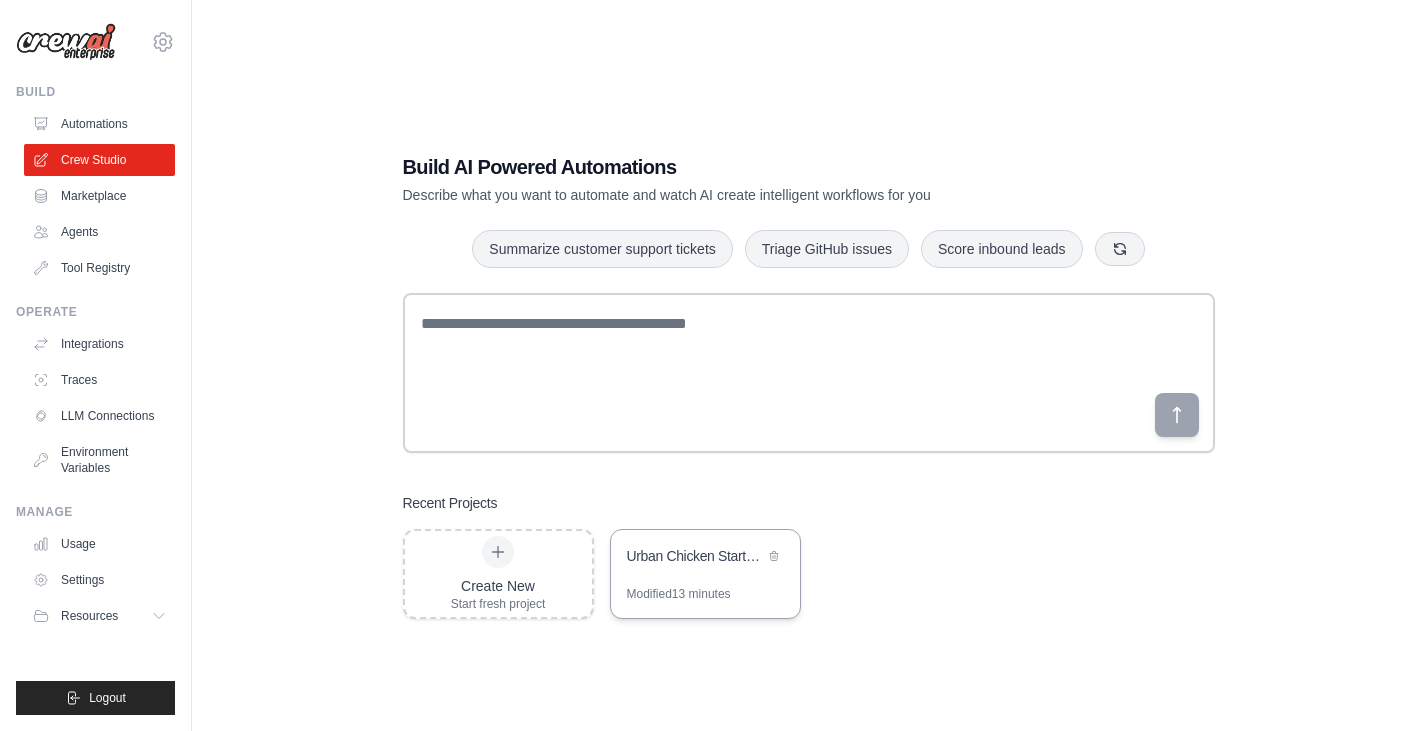click on "Urban Chicken Starter Hub - Multi-Agent Website Builder" at bounding box center [695, 556] 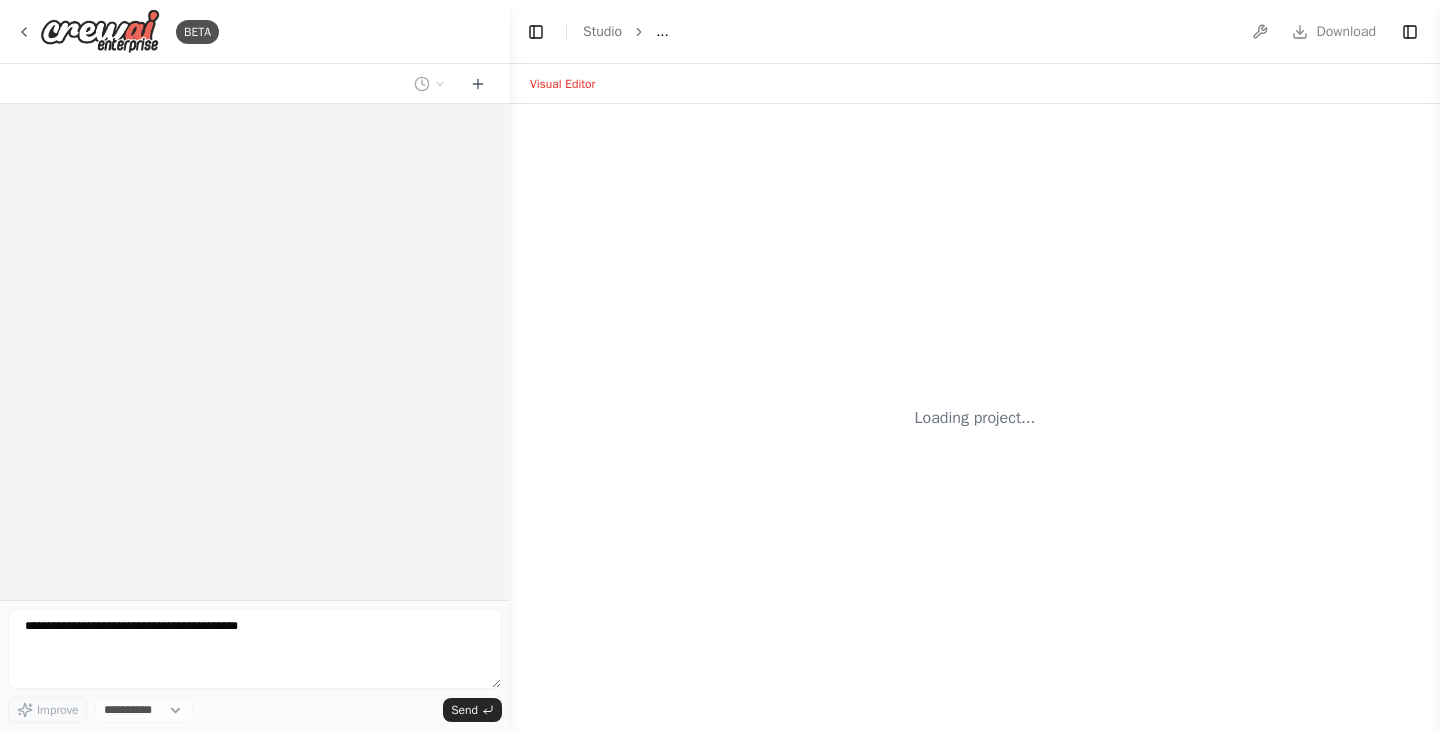 scroll, scrollTop: 0, scrollLeft: 0, axis: both 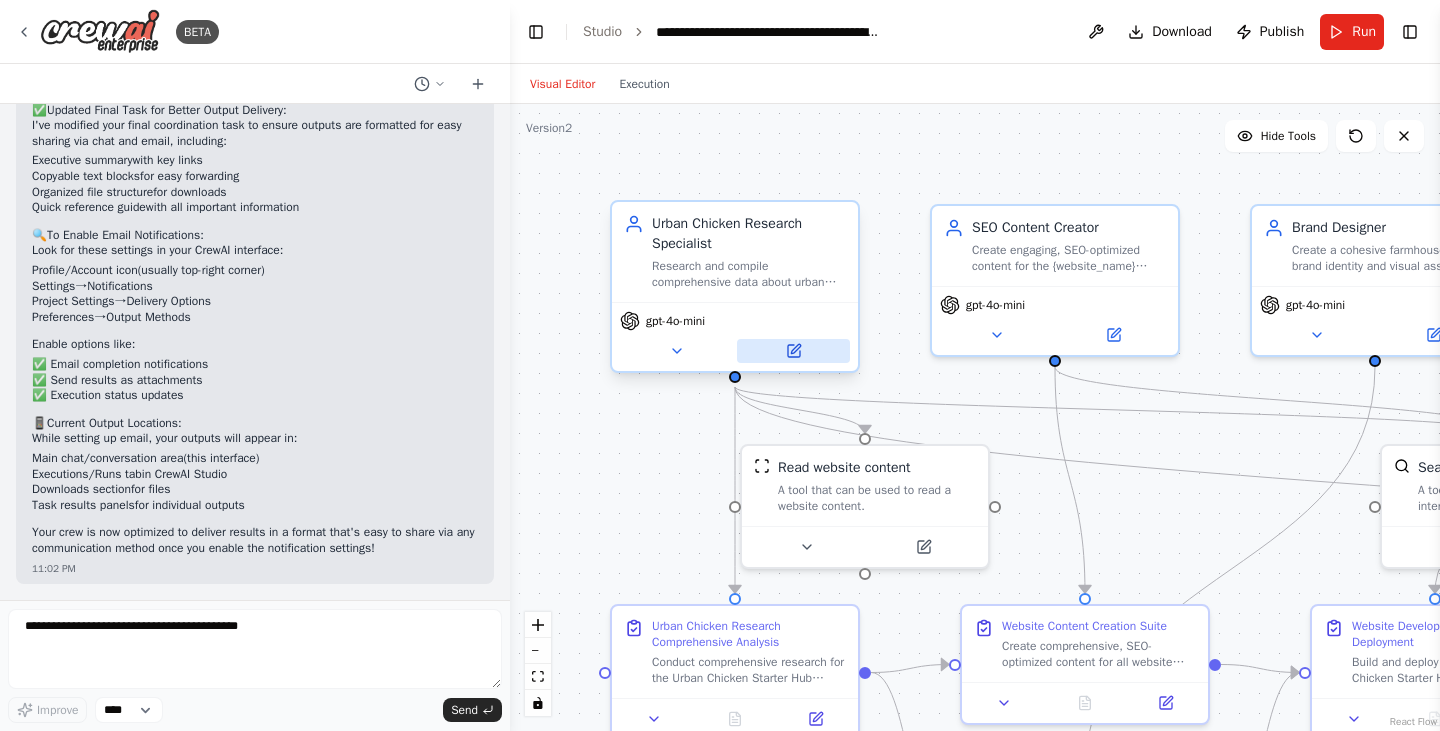click at bounding box center [793, 351] 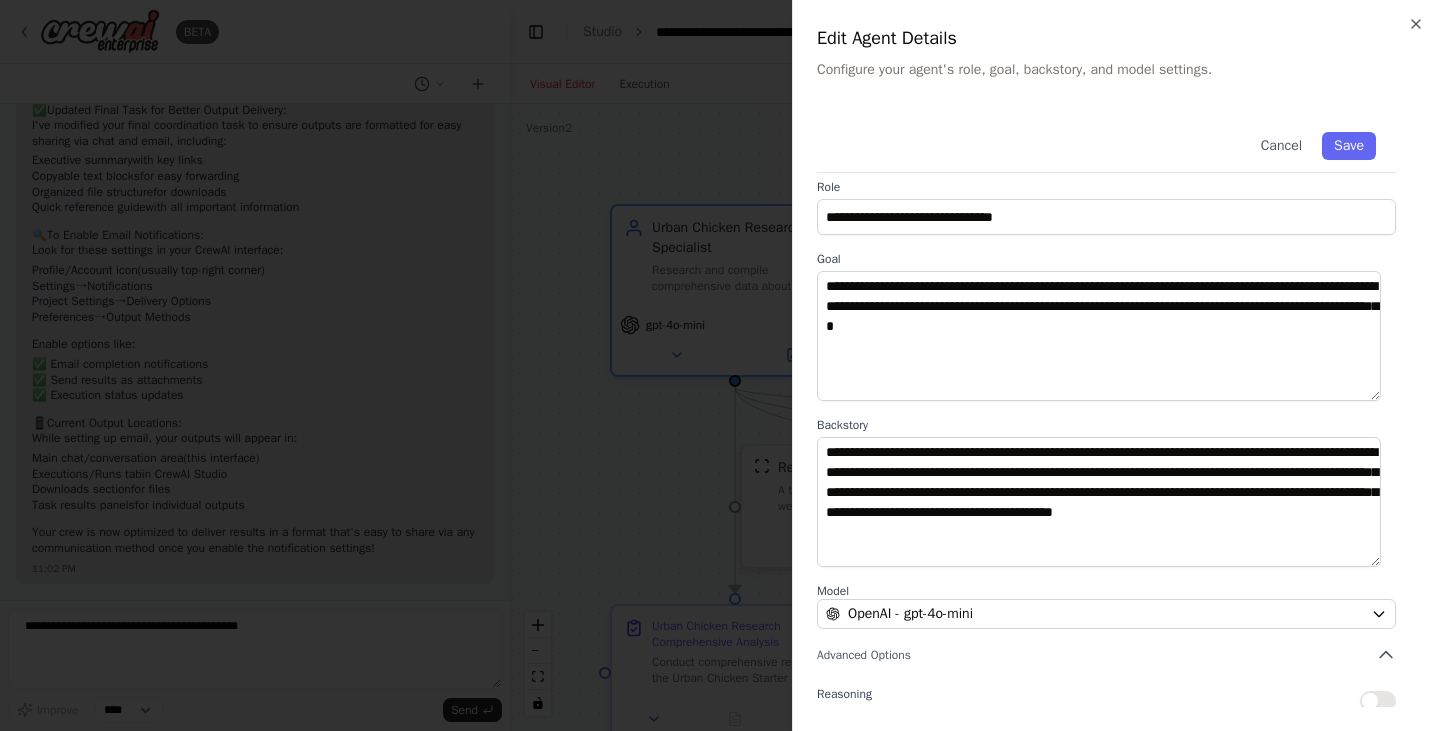 scroll, scrollTop: 0, scrollLeft: 0, axis: both 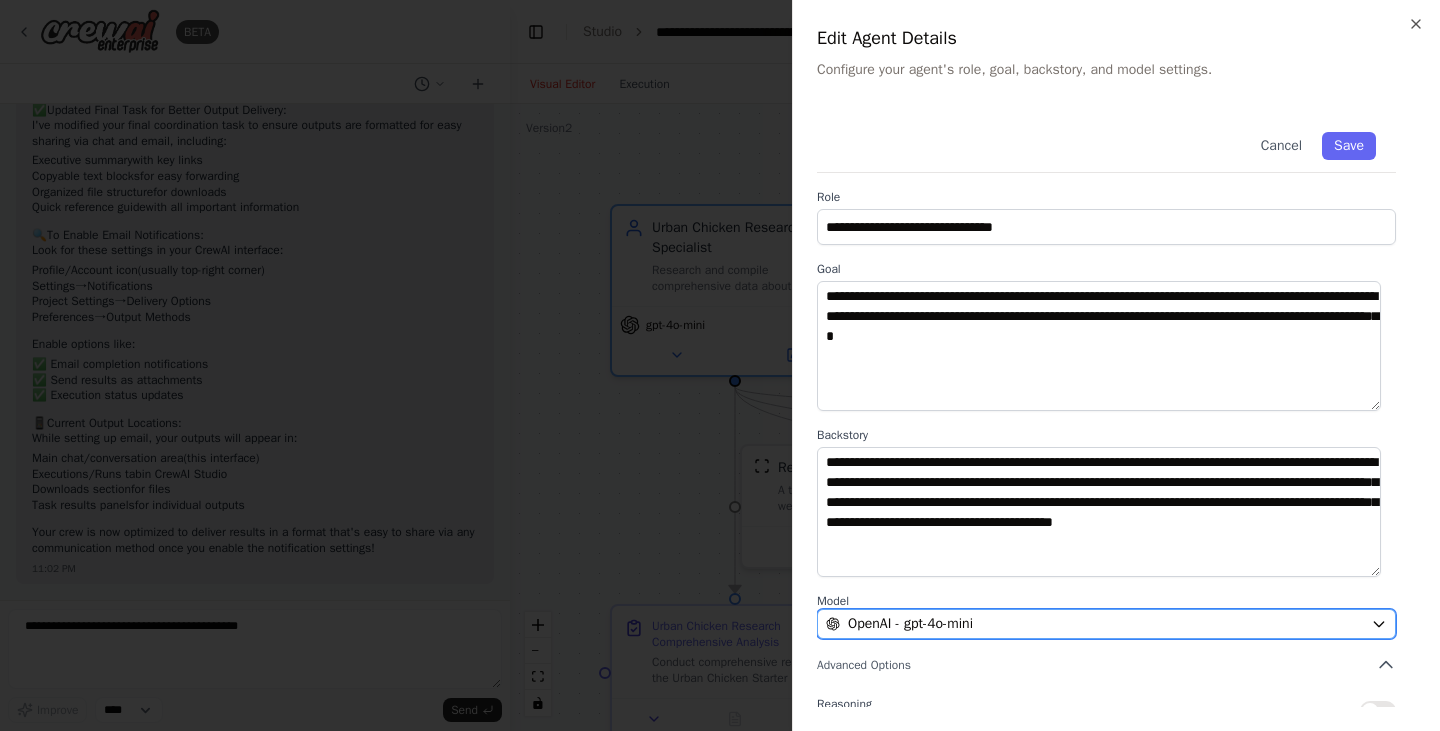 click 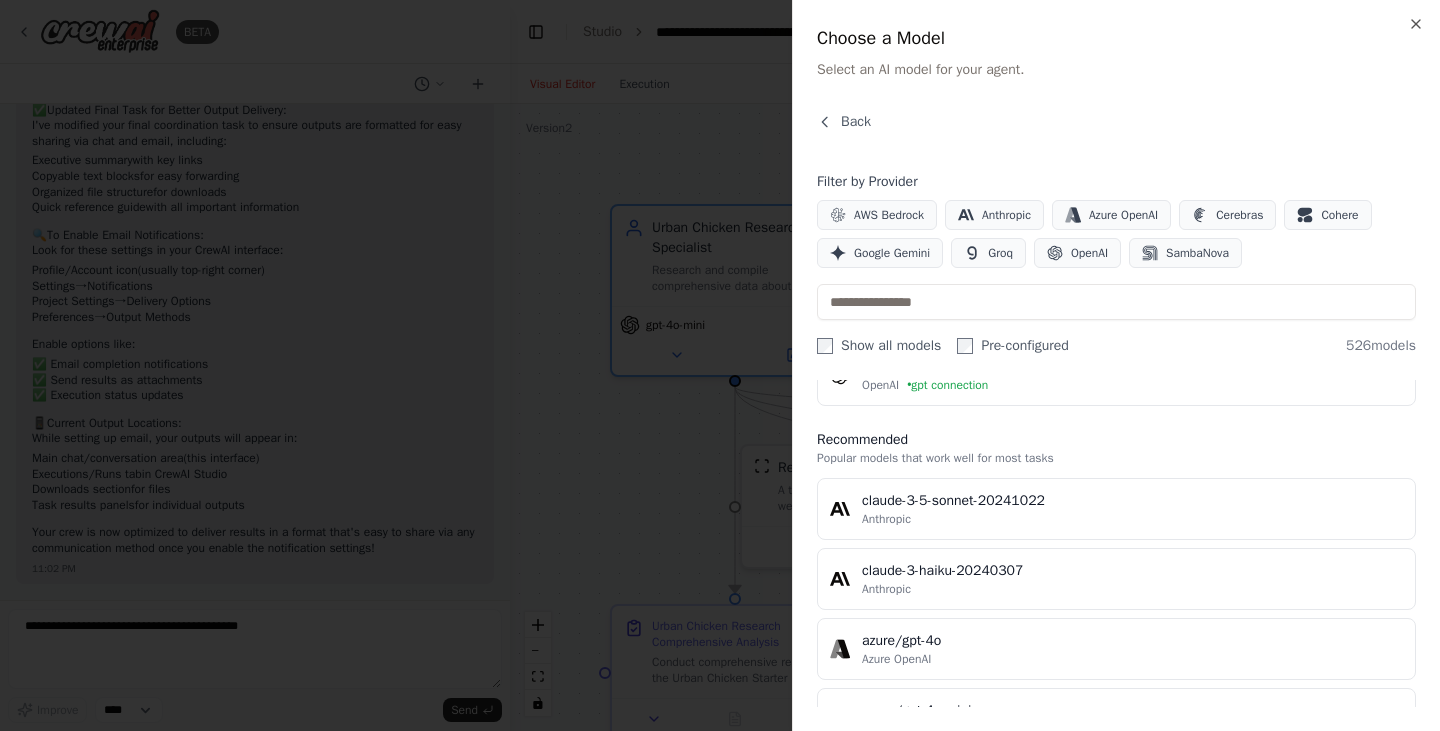 scroll, scrollTop: 0, scrollLeft: 0, axis: both 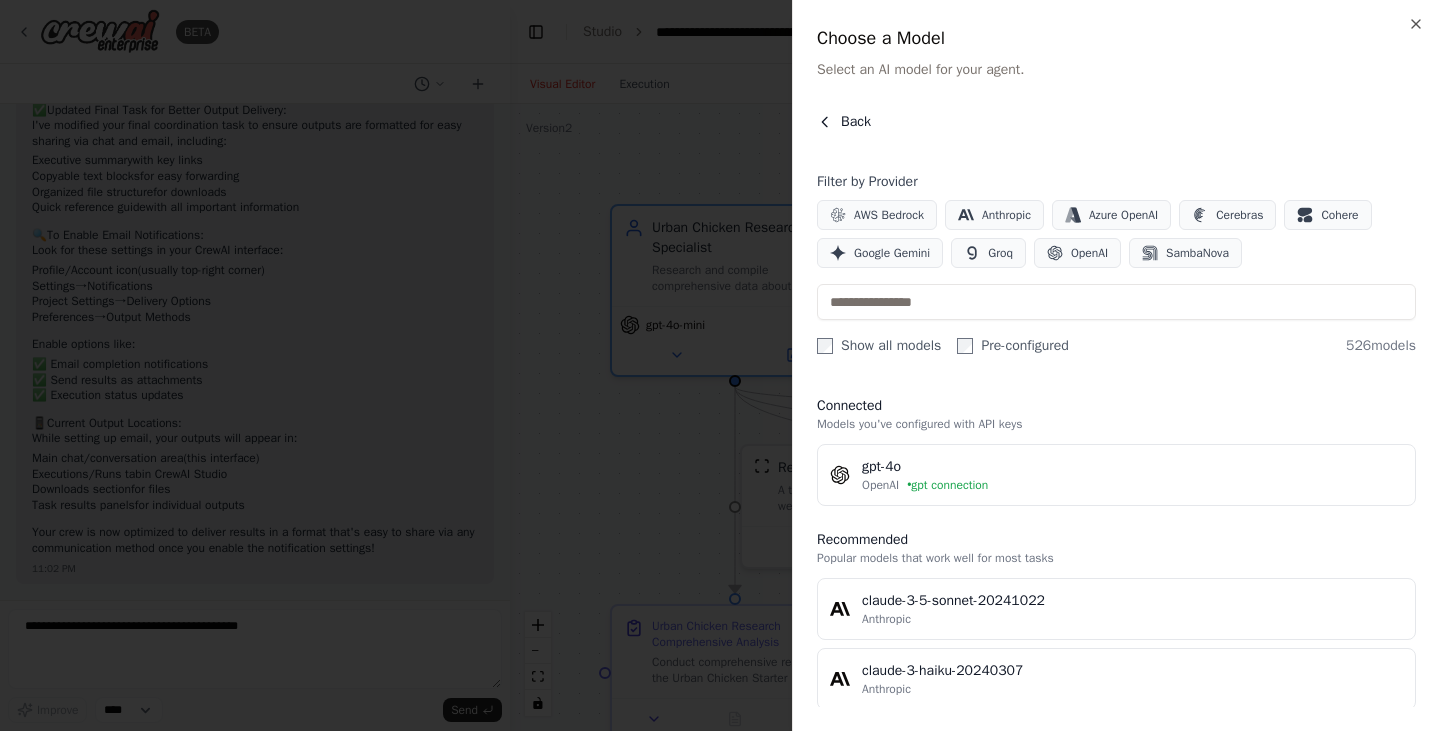 click on "Back" at bounding box center (856, 122) 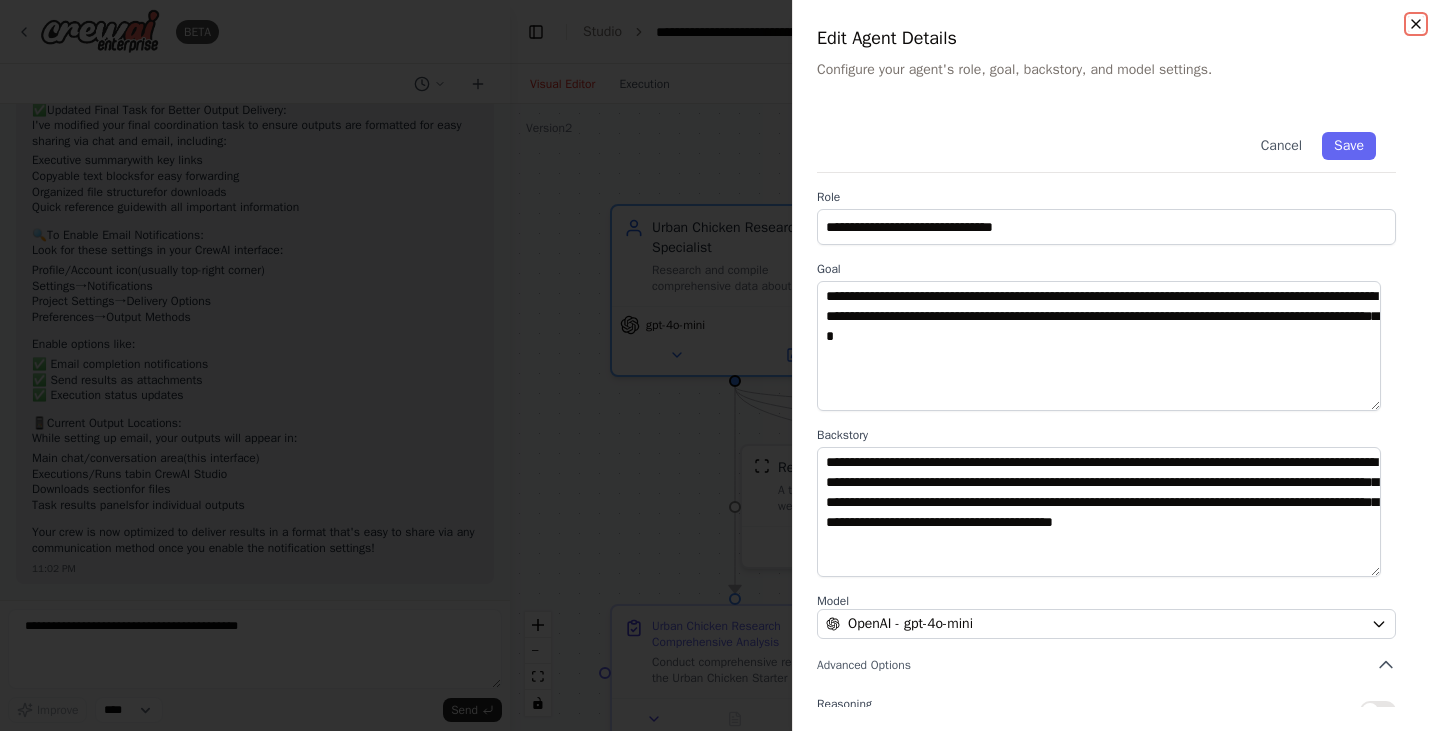 click 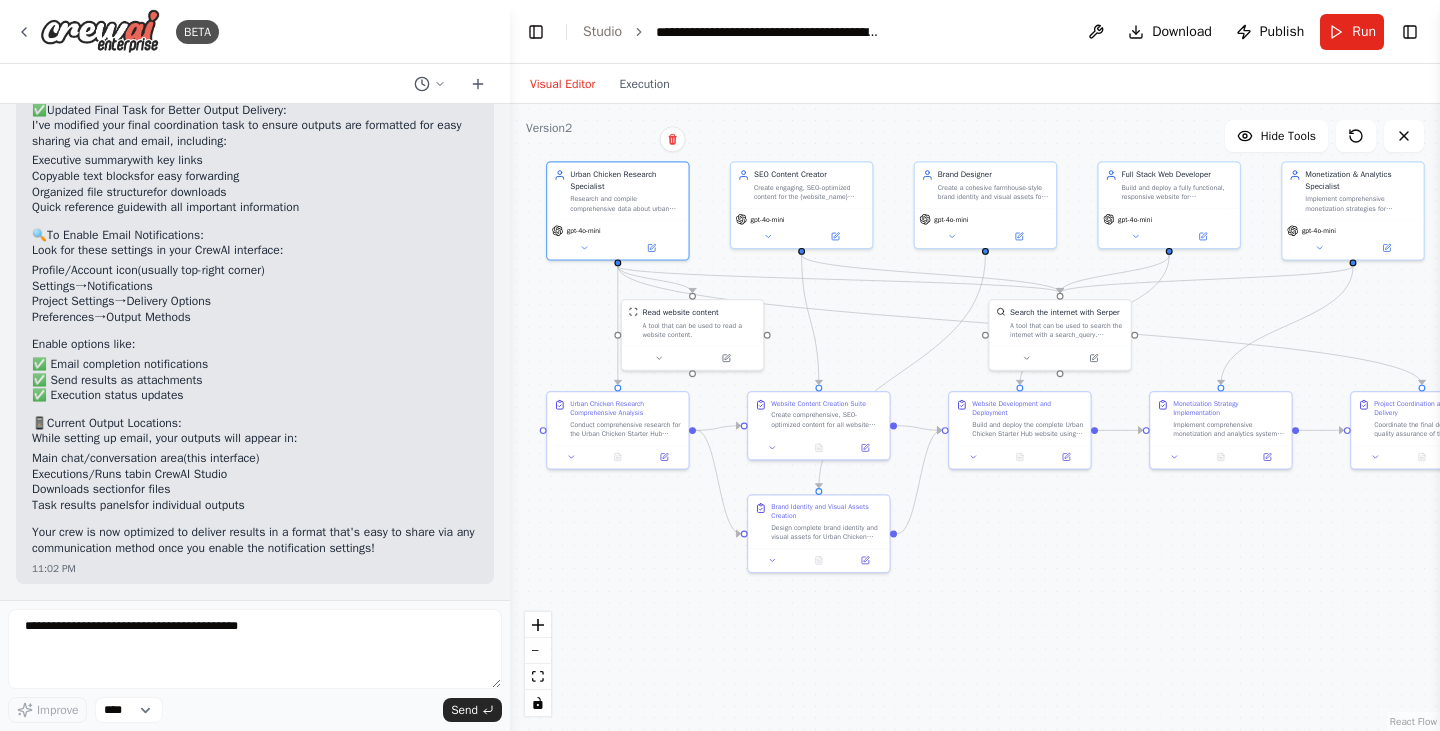 drag, startPoint x: 918, startPoint y: 462, endPoint x: 871, endPoint y: 331, distance: 139.17615 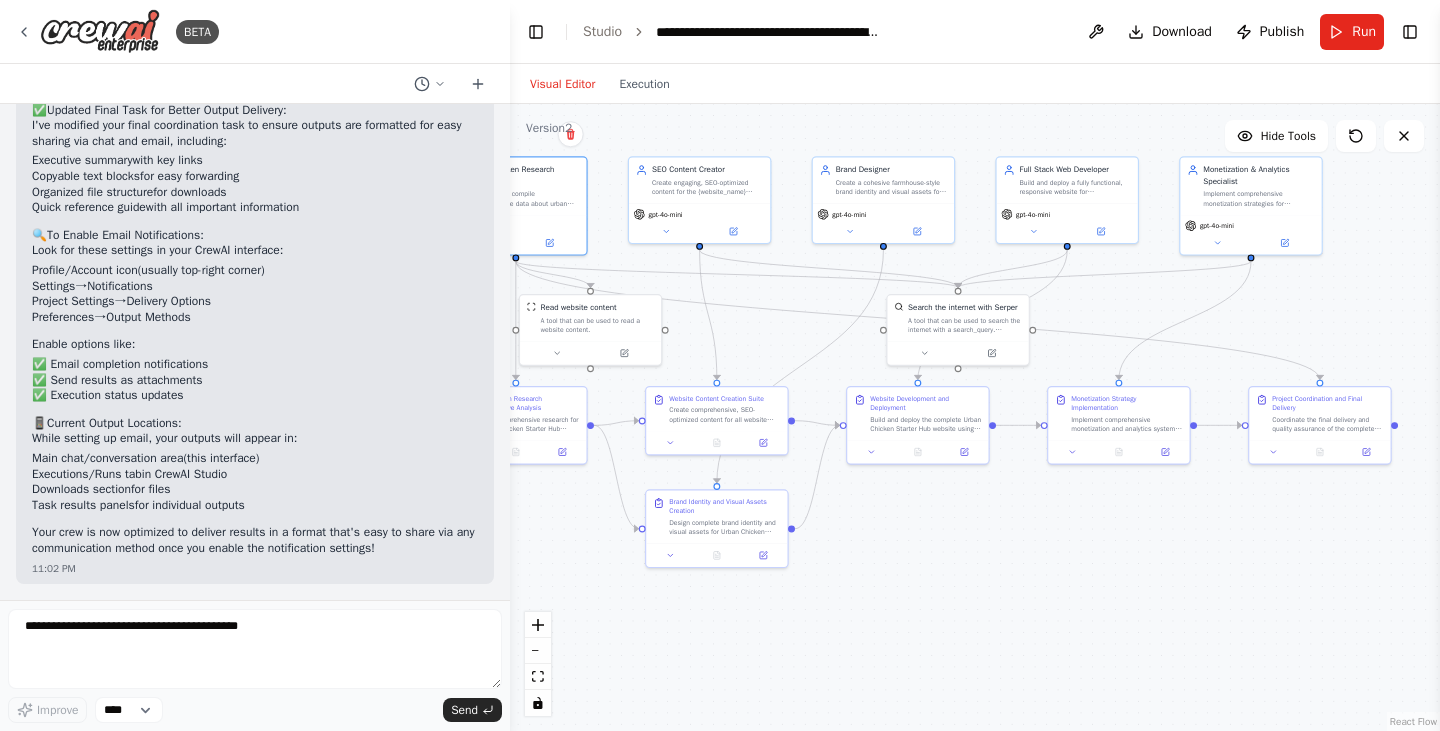 drag, startPoint x: 998, startPoint y: 525, endPoint x: 896, endPoint y: 520, distance: 102.122475 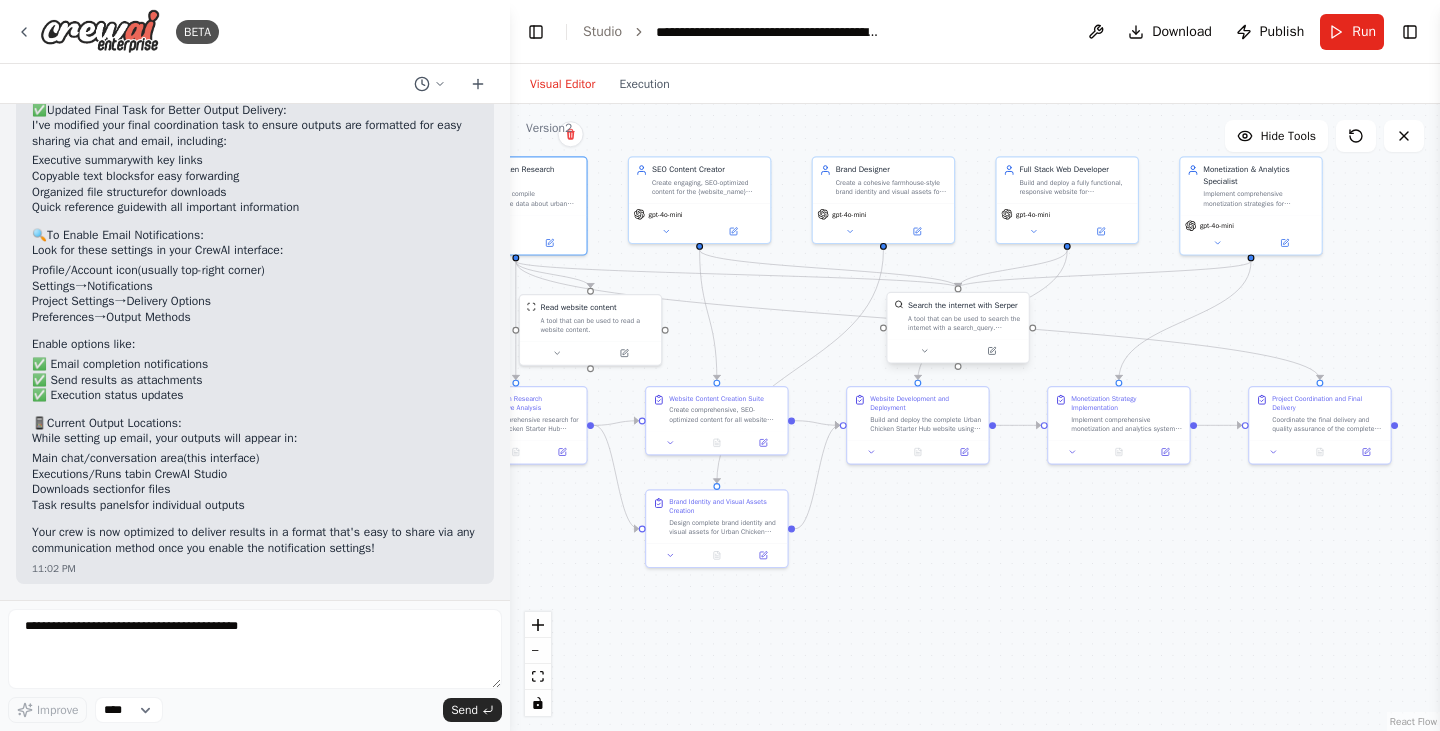 click on "Search the internet with Serper A tool that can be used to search the internet with a search_query. Supports different search types: 'search' (default), 'news'" at bounding box center (958, 328) 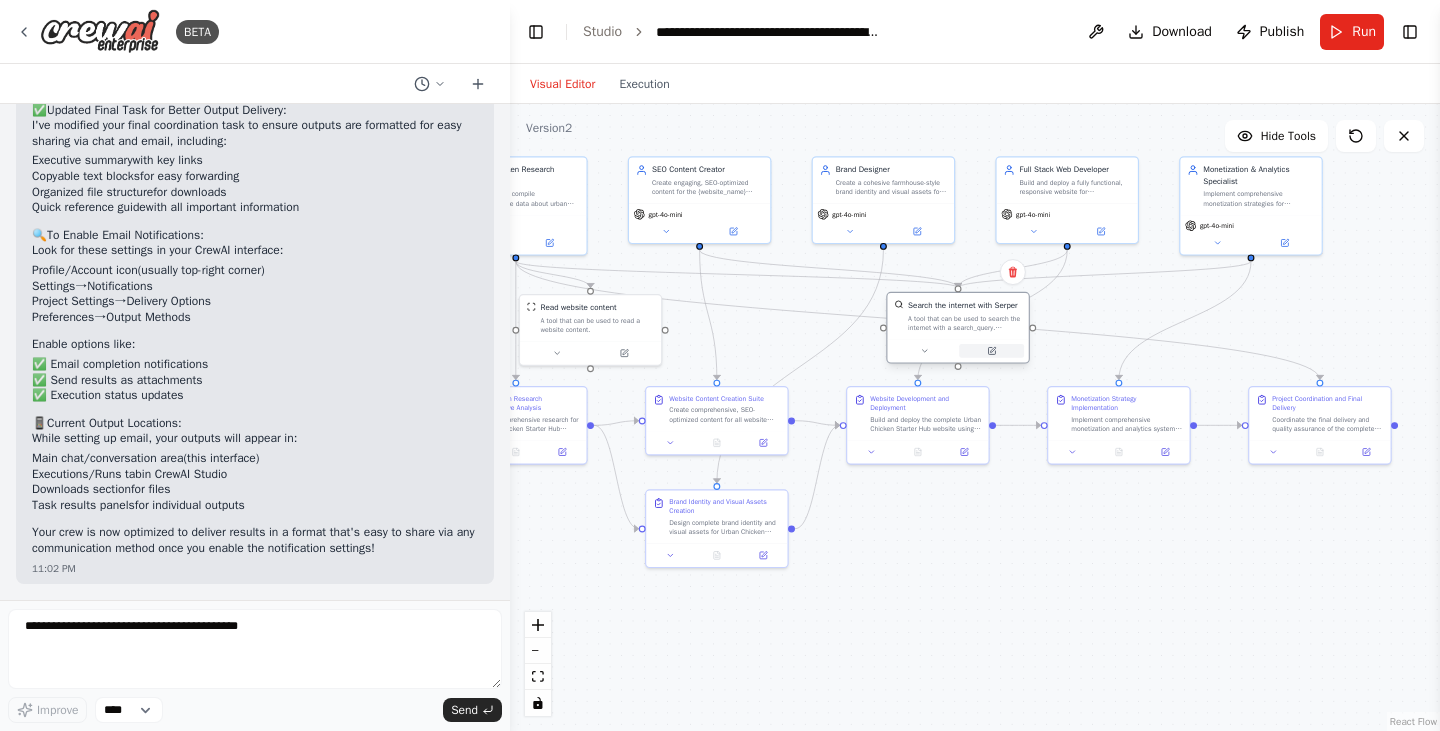 click at bounding box center [991, 351] 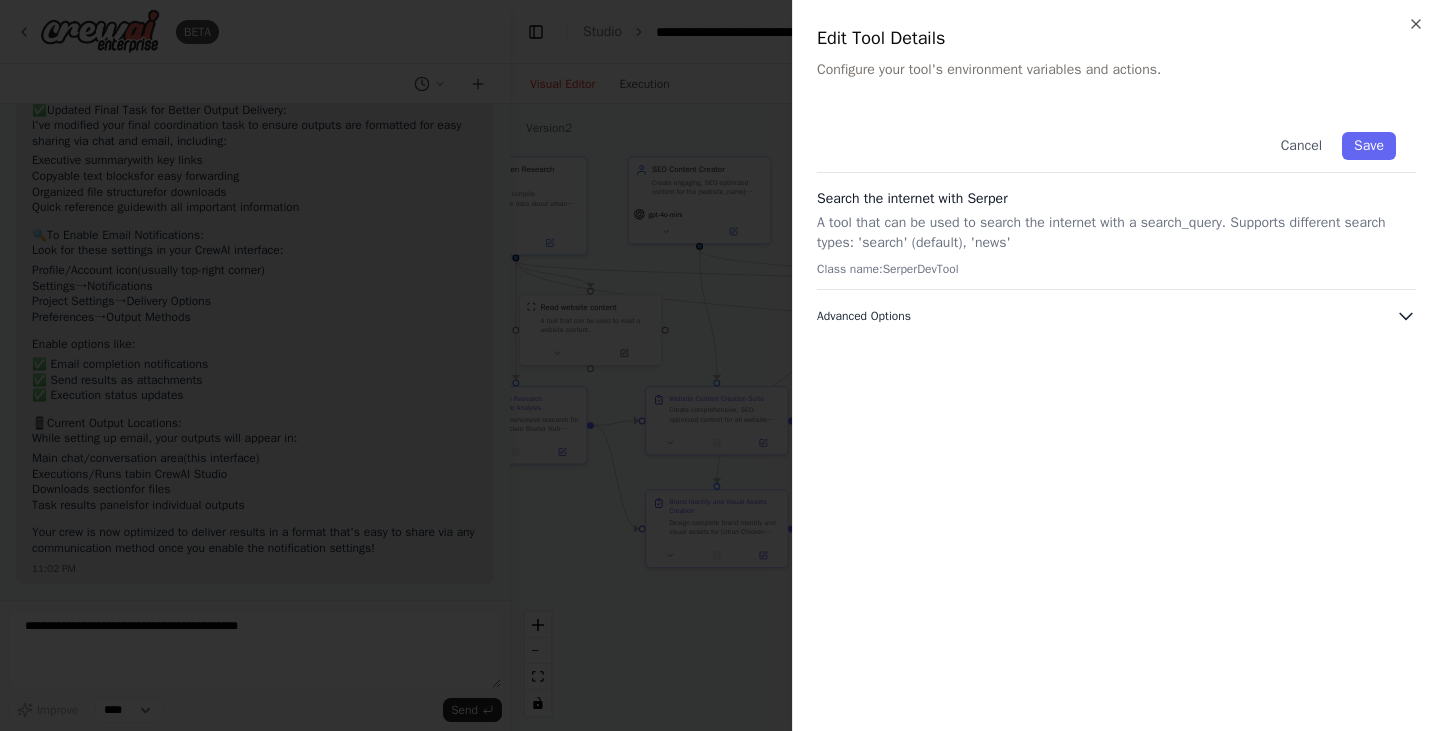 click on "Advanced Options" at bounding box center (1116, 316) 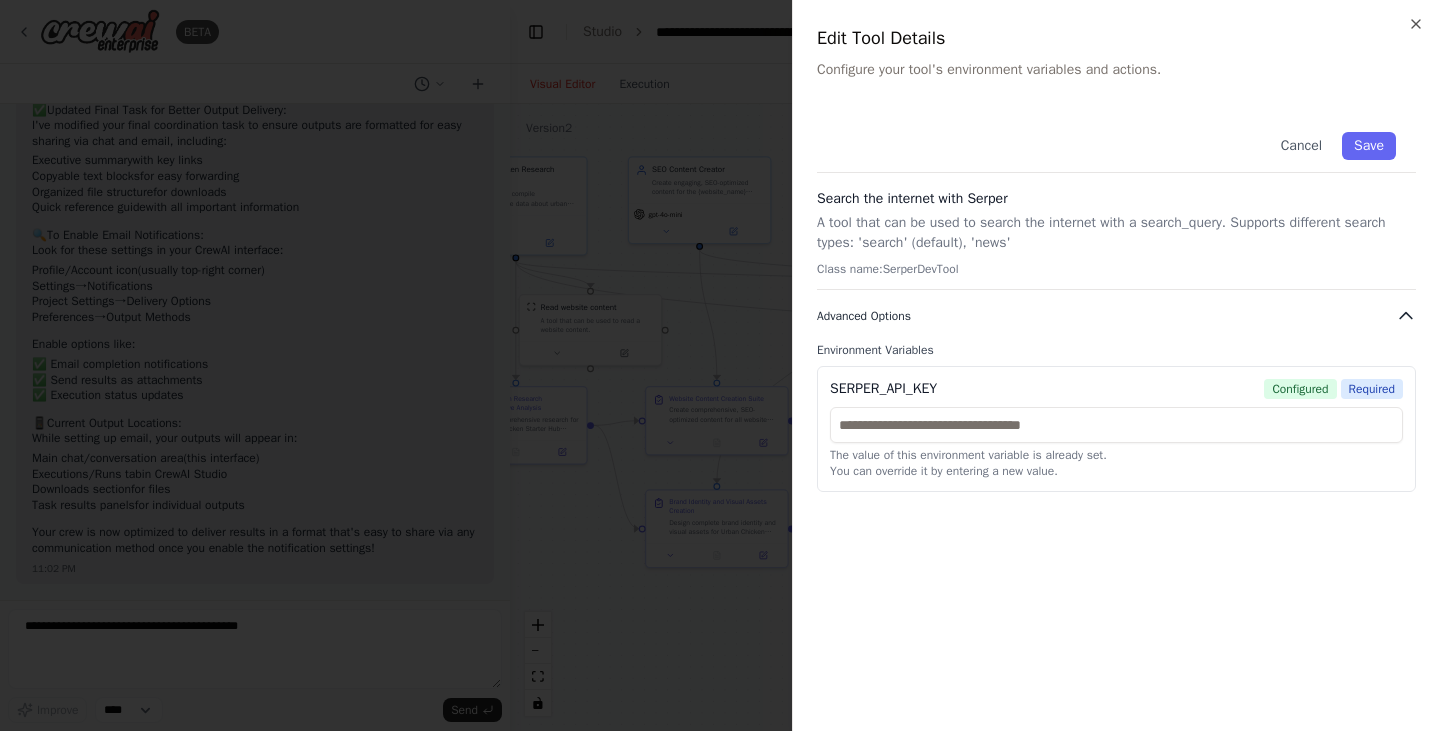 click 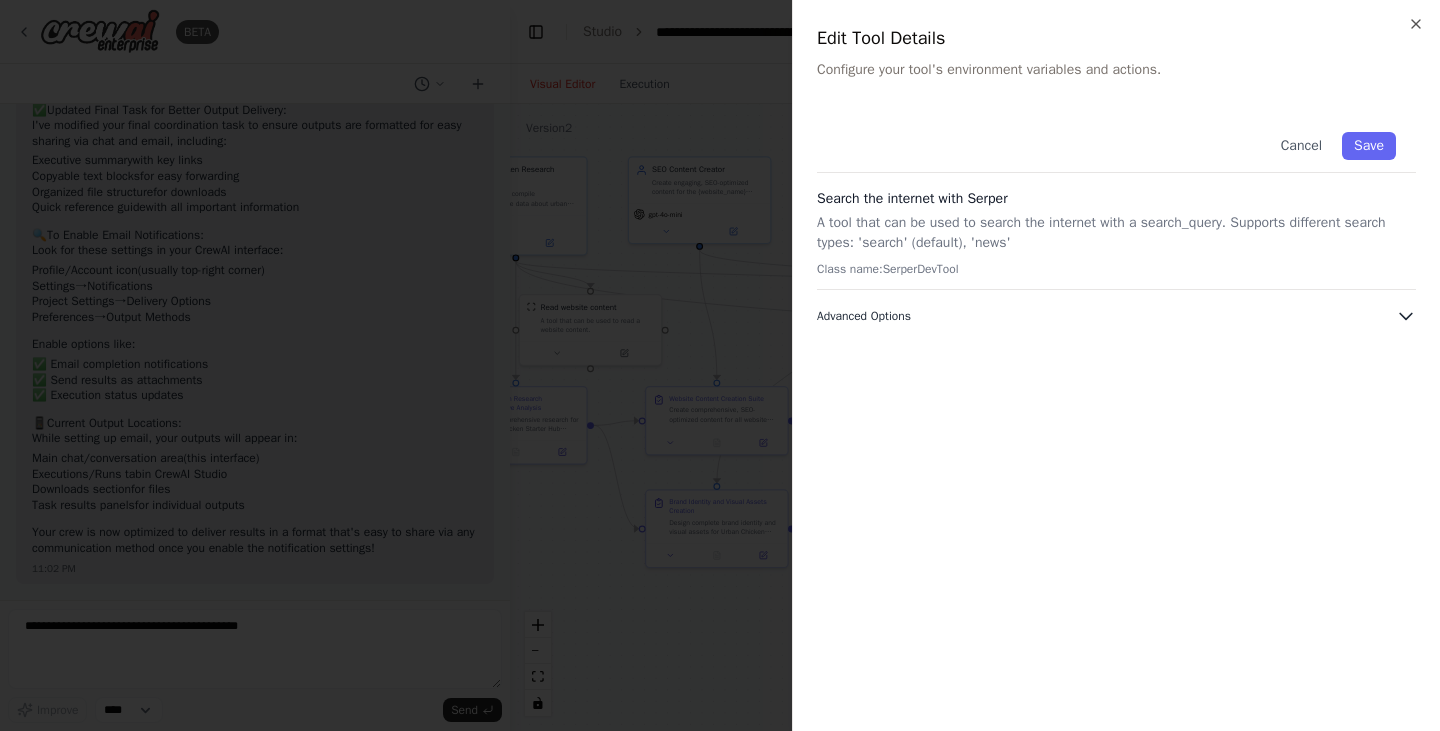 click 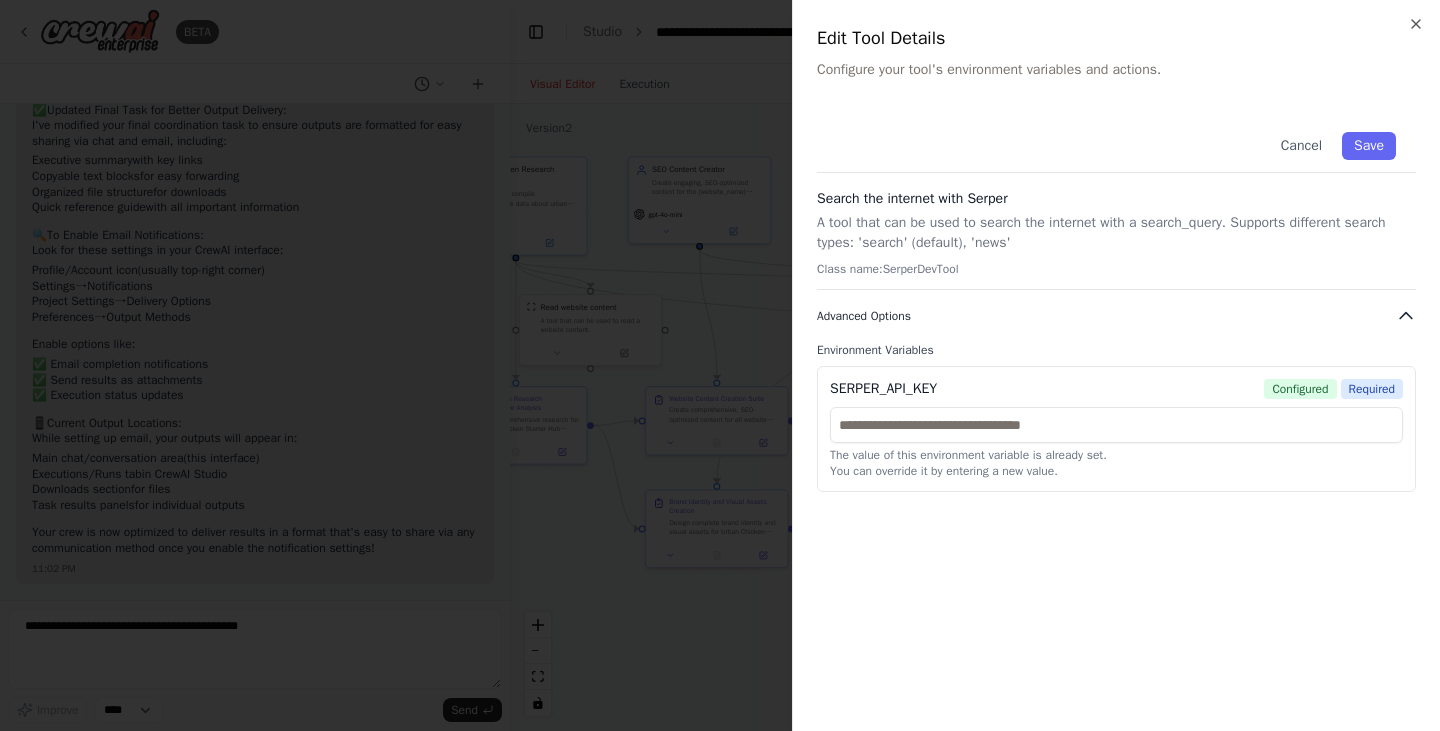 click 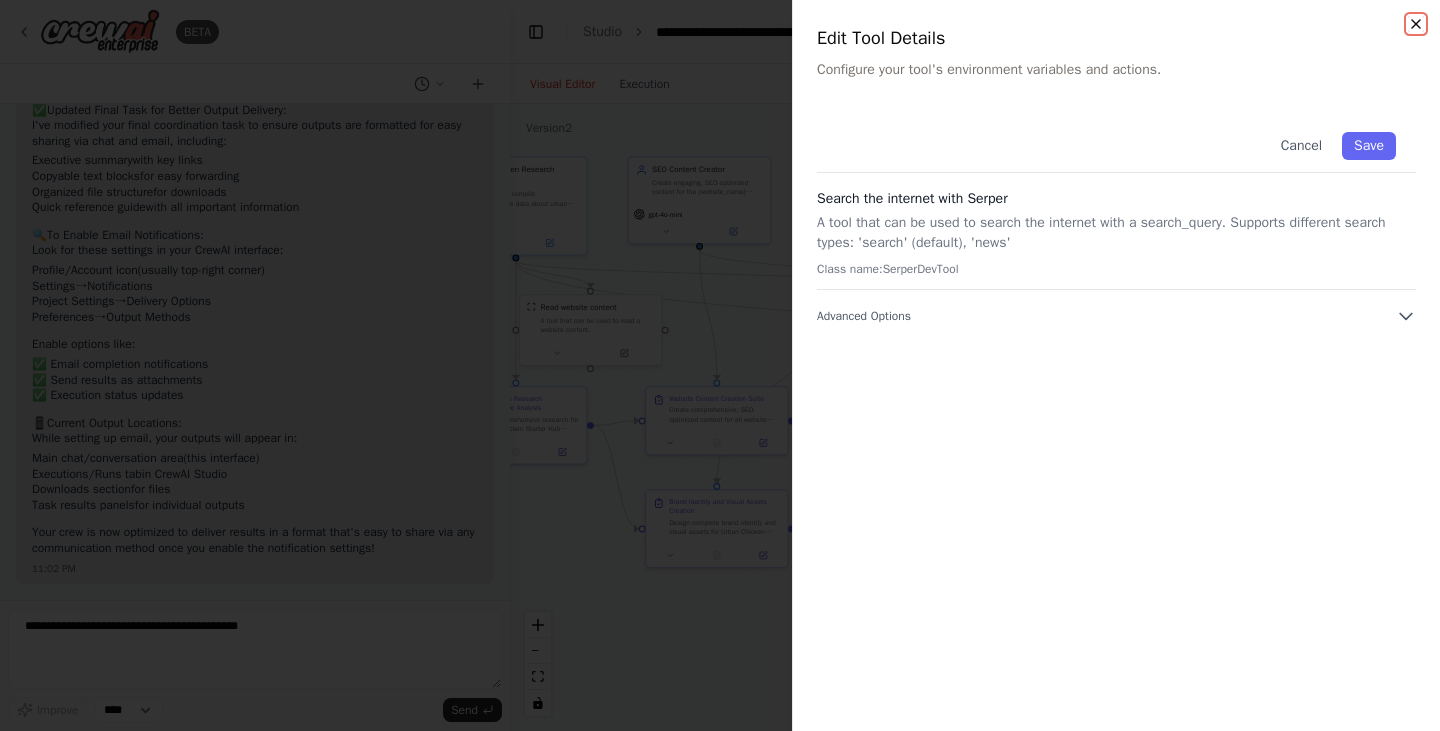 click 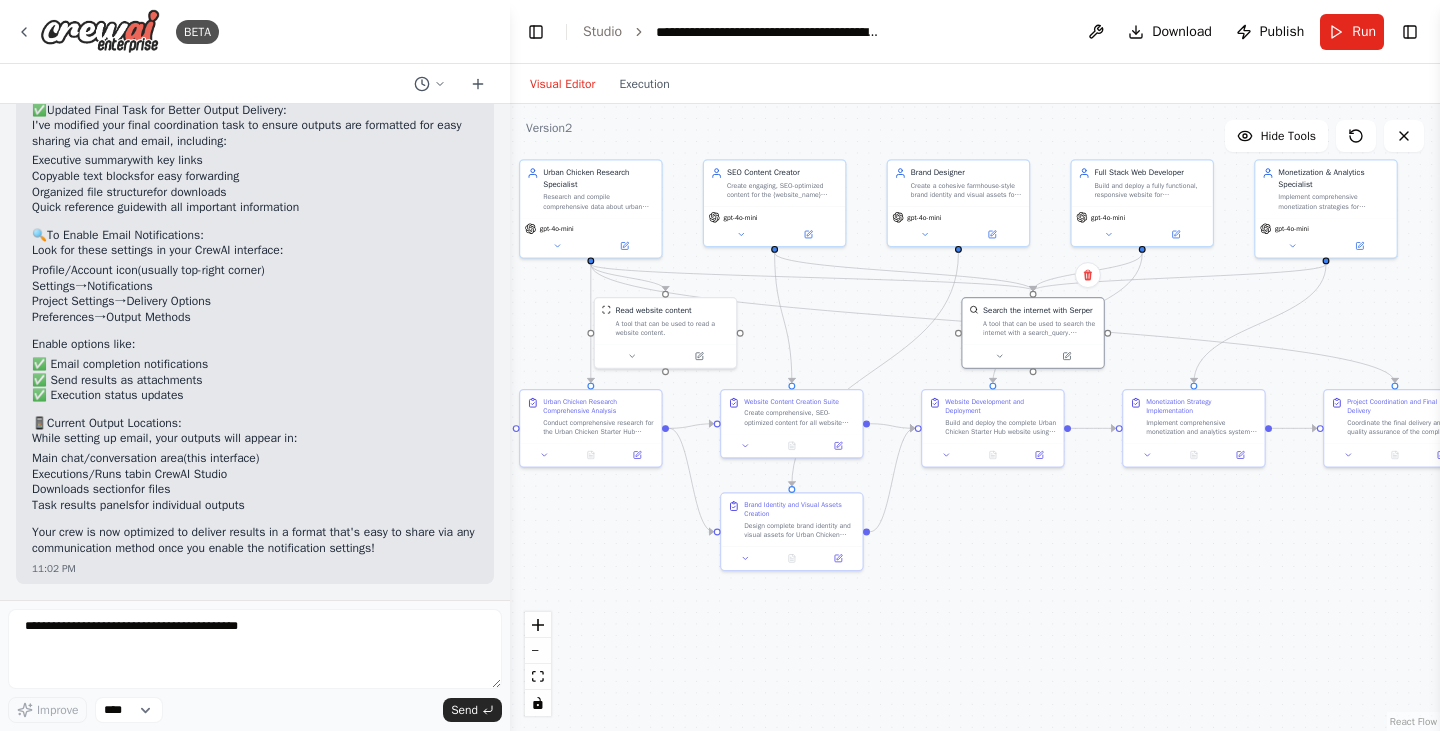 drag, startPoint x: 1391, startPoint y: 329, endPoint x: 1439, endPoint y: 329, distance: 48 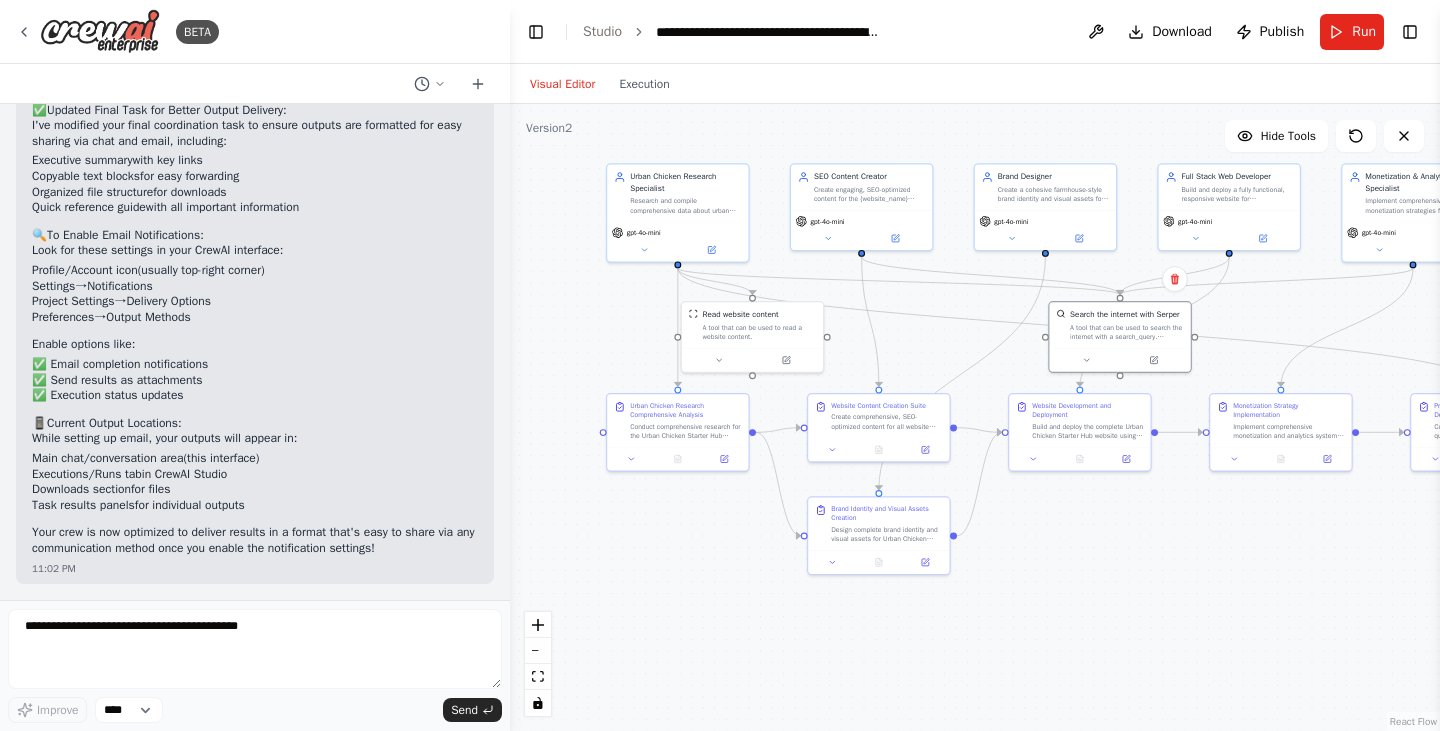 drag, startPoint x: 849, startPoint y: 342, endPoint x: 919, endPoint y: 346, distance: 70.11419 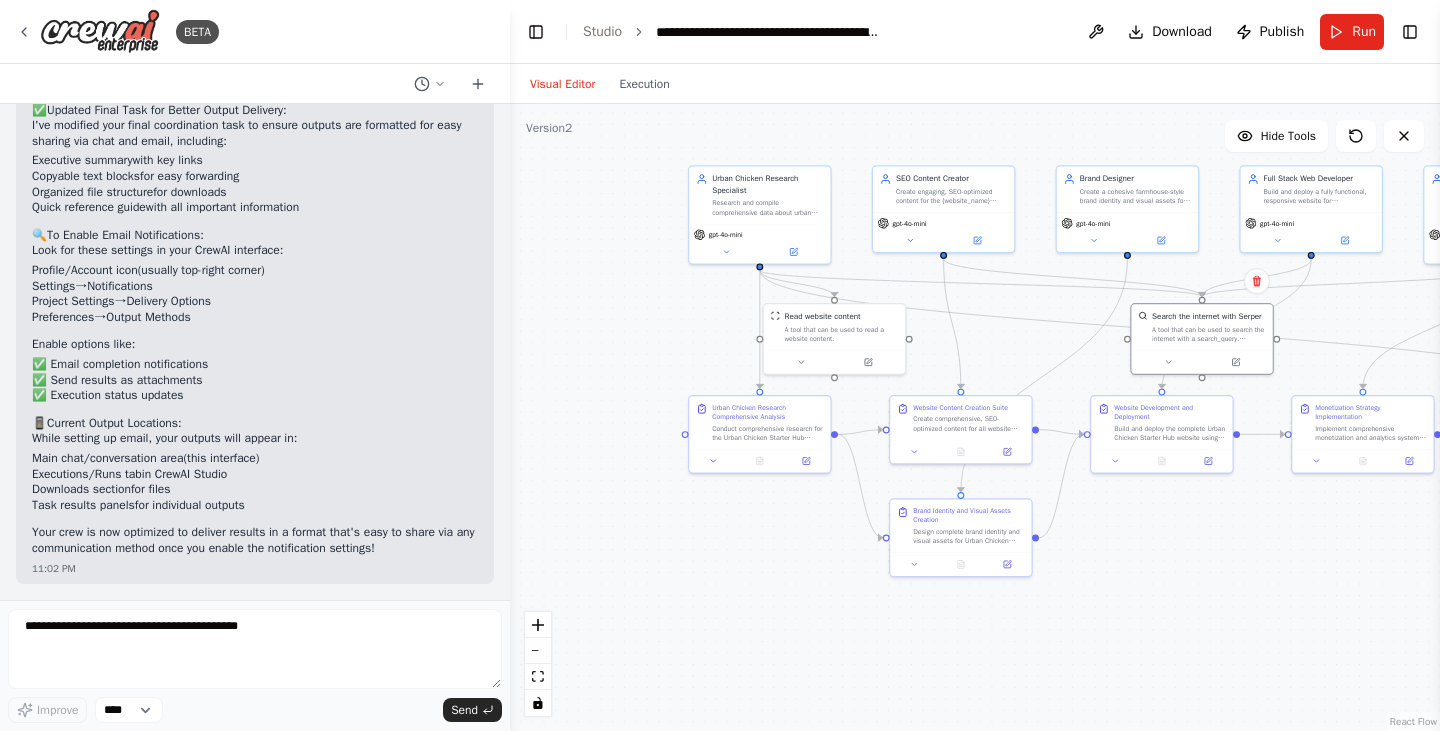 drag, startPoint x: 581, startPoint y: 324, endPoint x: 601, endPoint y: 330, distance: 20.880613 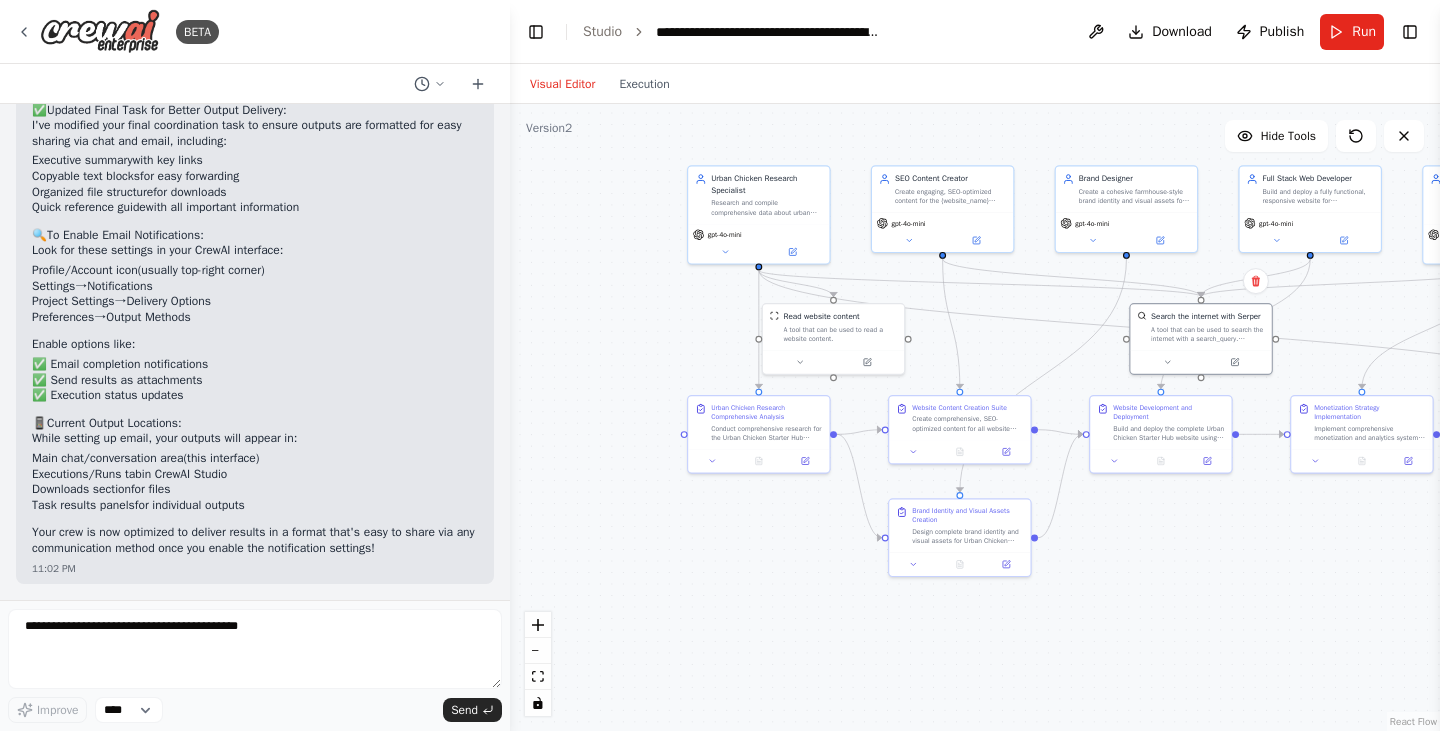 scroll, scrollTop: 13658, scrollLeft: 0, axis: vertical 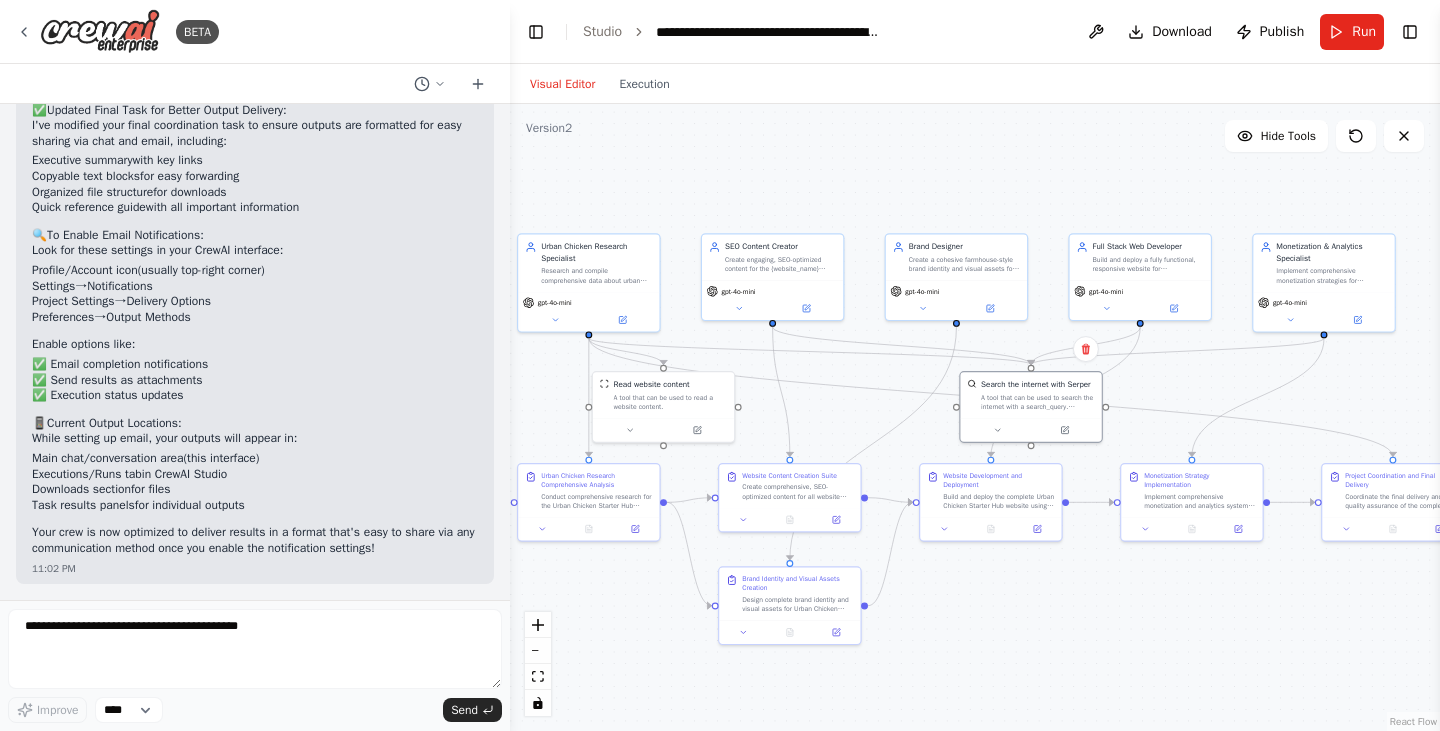 drag, startPoint x: 1005, startPoint y: 341, endPoint x: 833, endPoint y: 410, distance: 185.32404 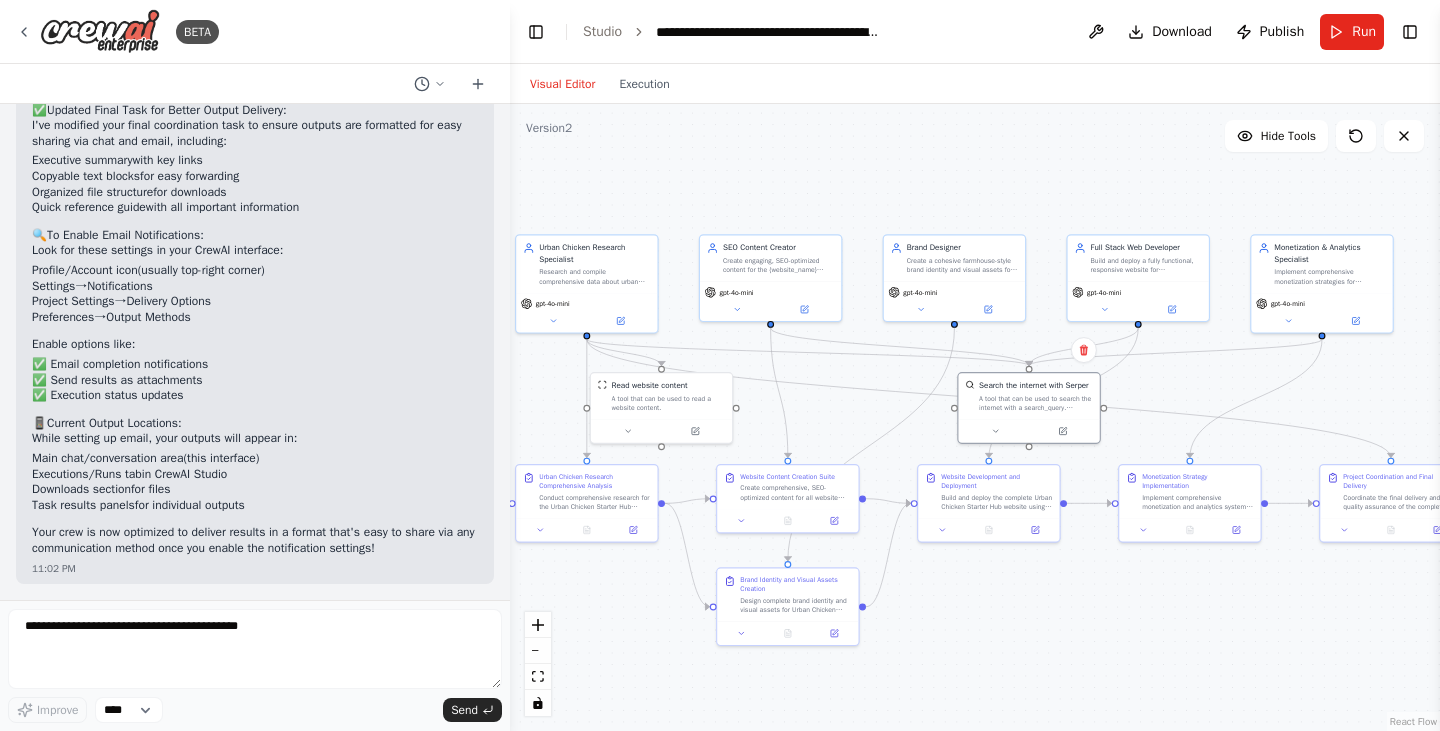 click on "BETA" at bounding box center (255, 32) 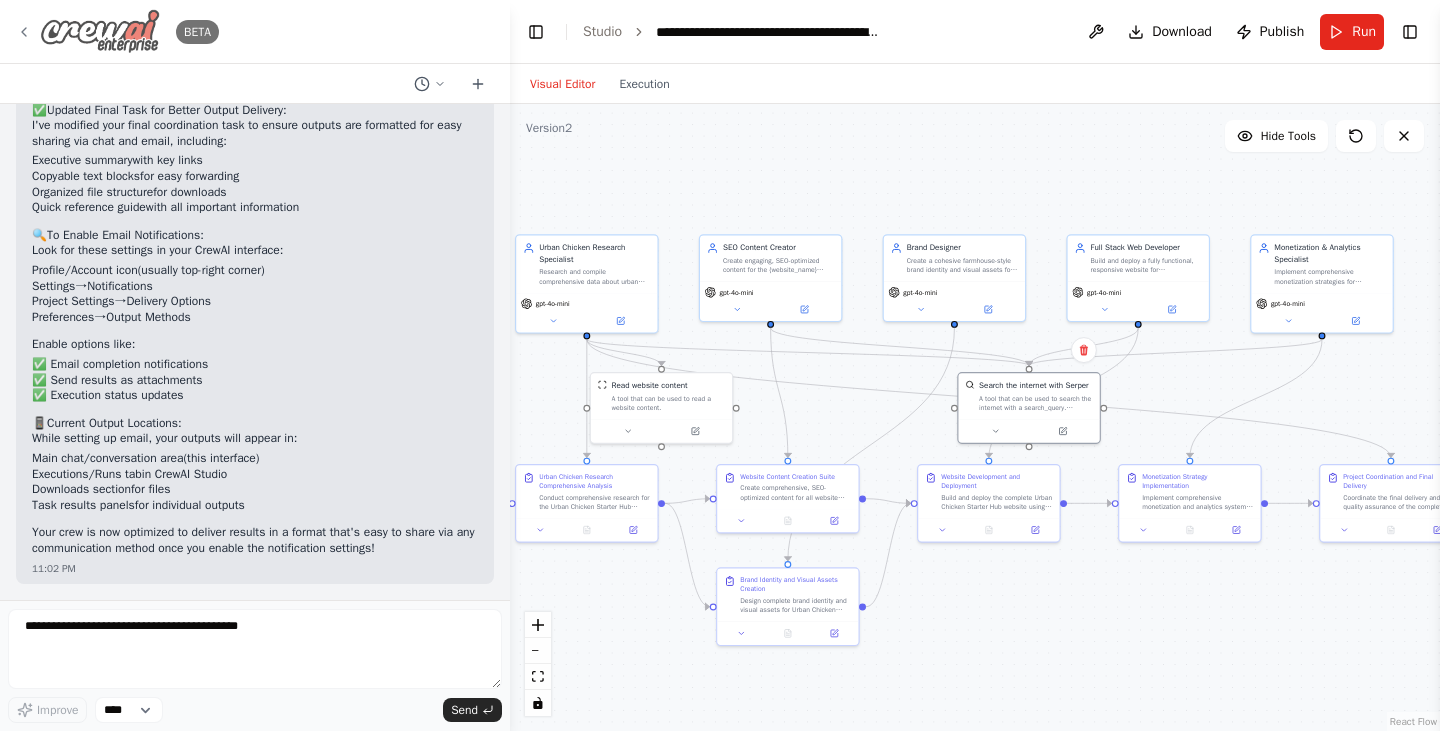 click 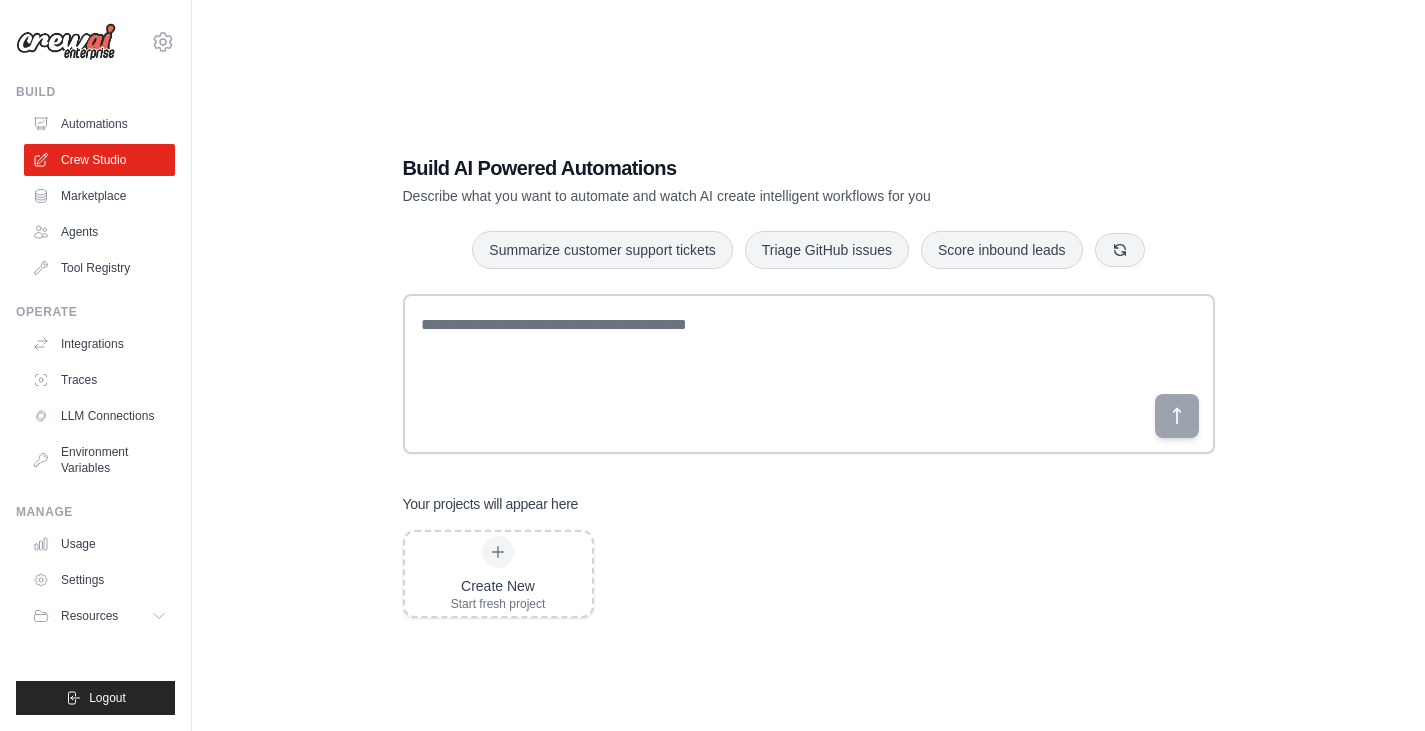 scroll, scrollTop: 0, scrollLeft: 0, axis: both 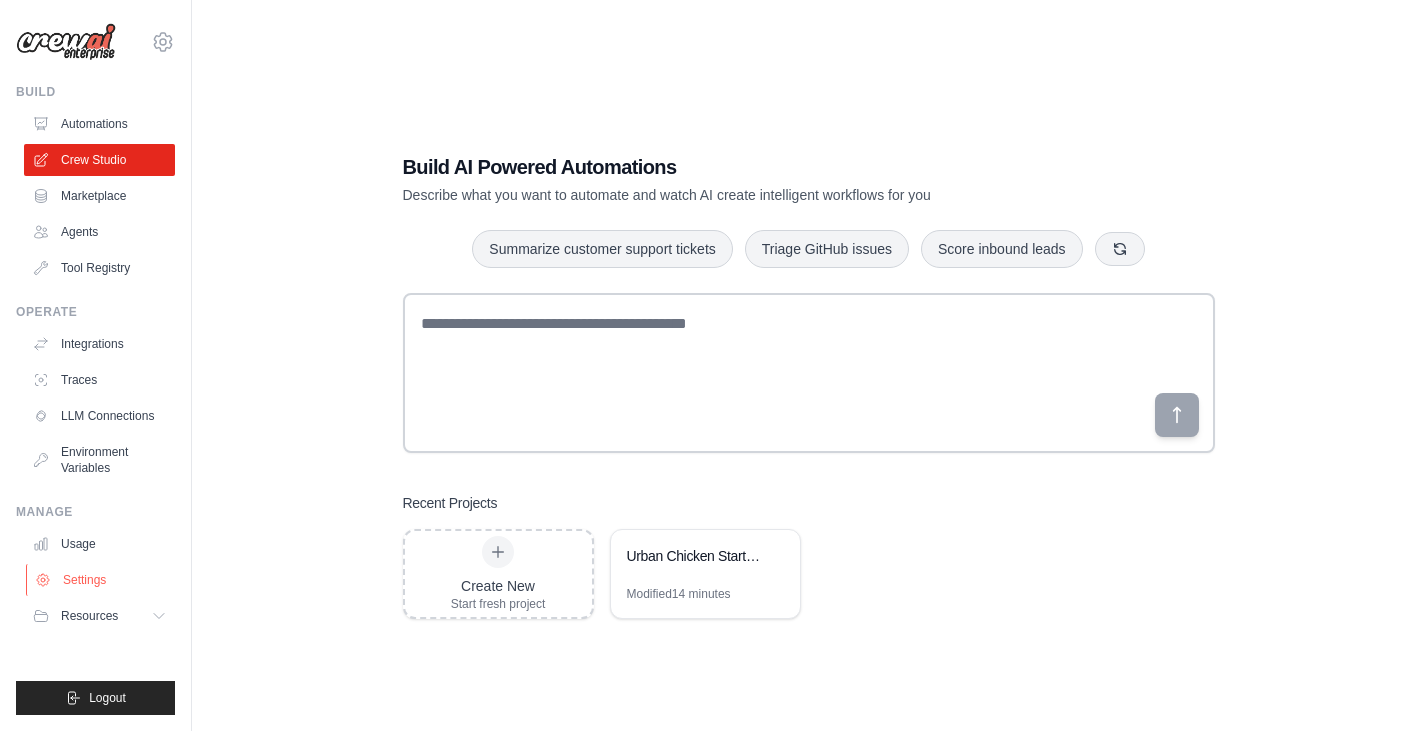 click on "Settings" at bounding box center (101, 580) 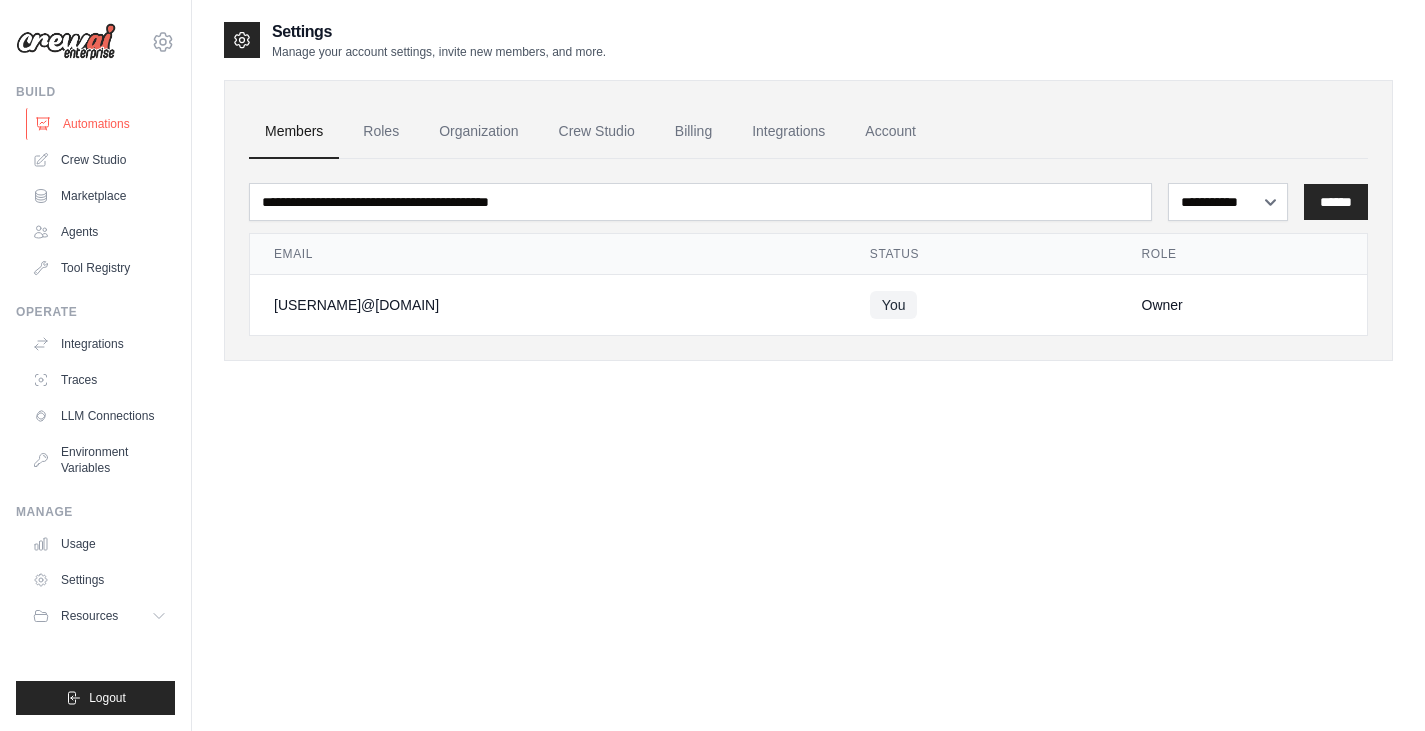 click on "Automations" at bounding box center [101, 124] 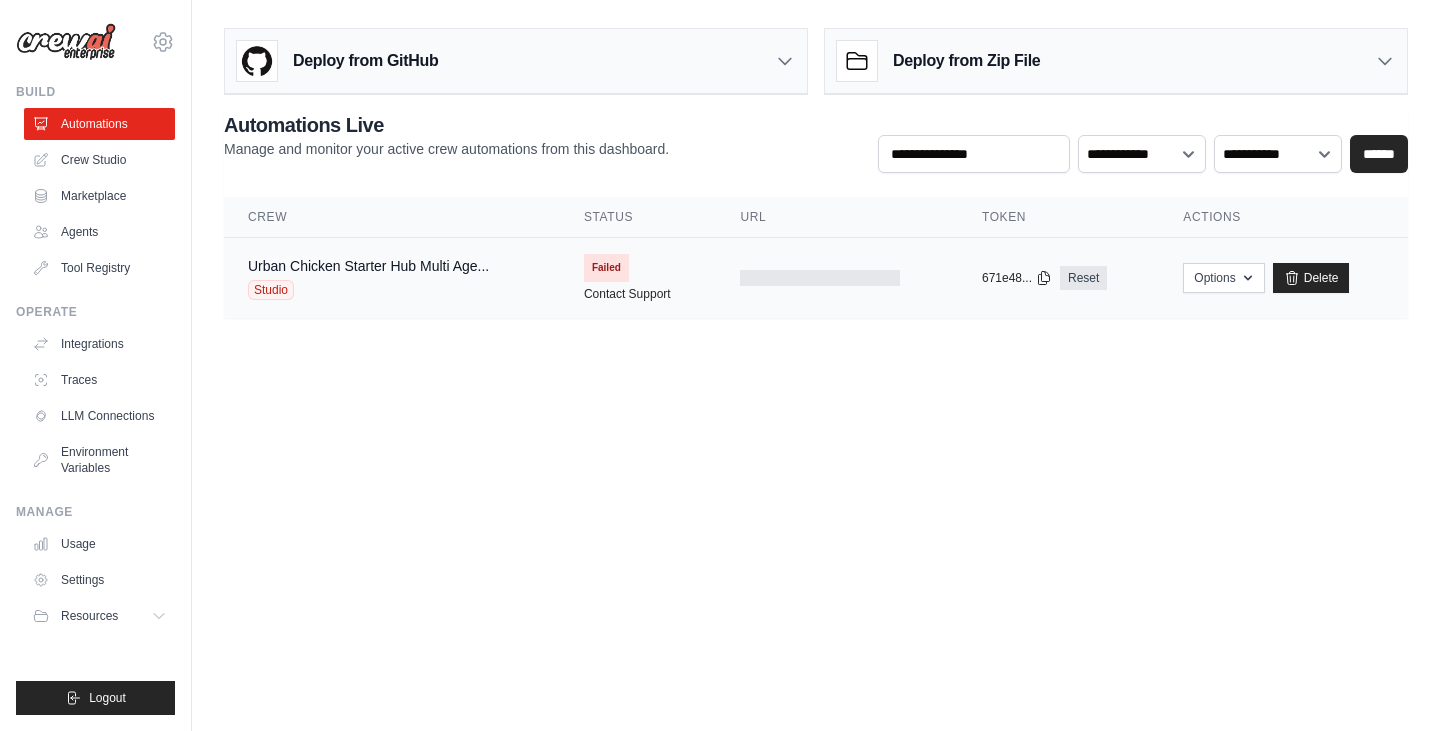 click on "Failed" at bounding box center (606, 268) 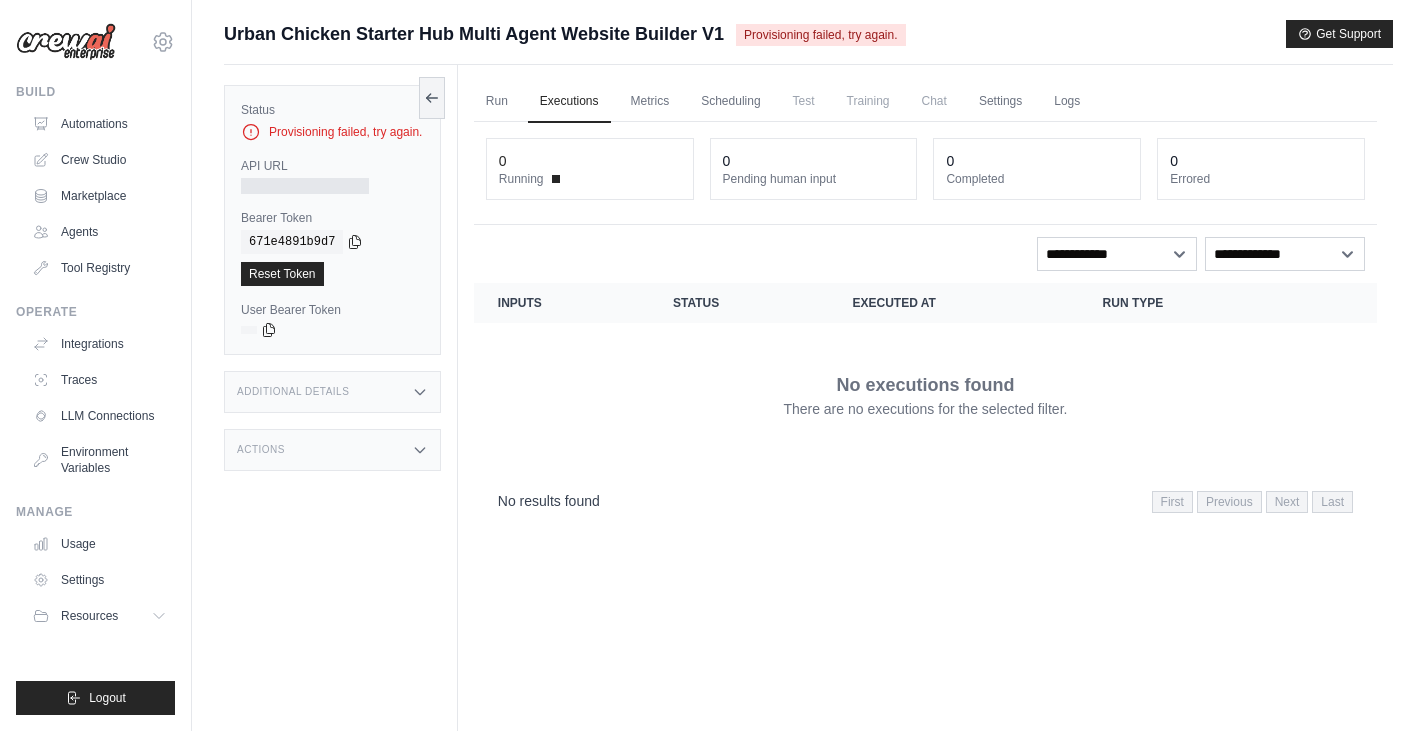 scroll, scrollTop: 0, scrollLeft: 0, axis: both 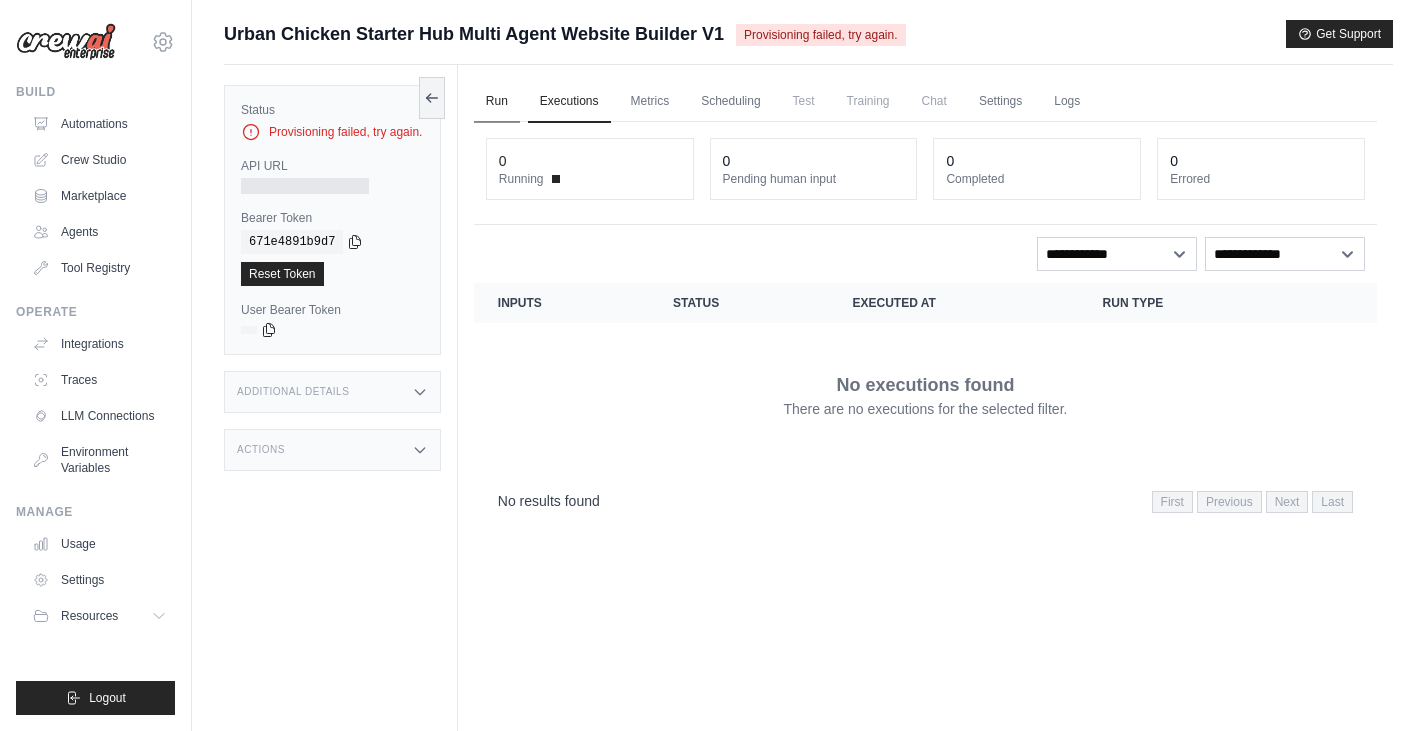 click on "Run" at bounding box center [497, 102] 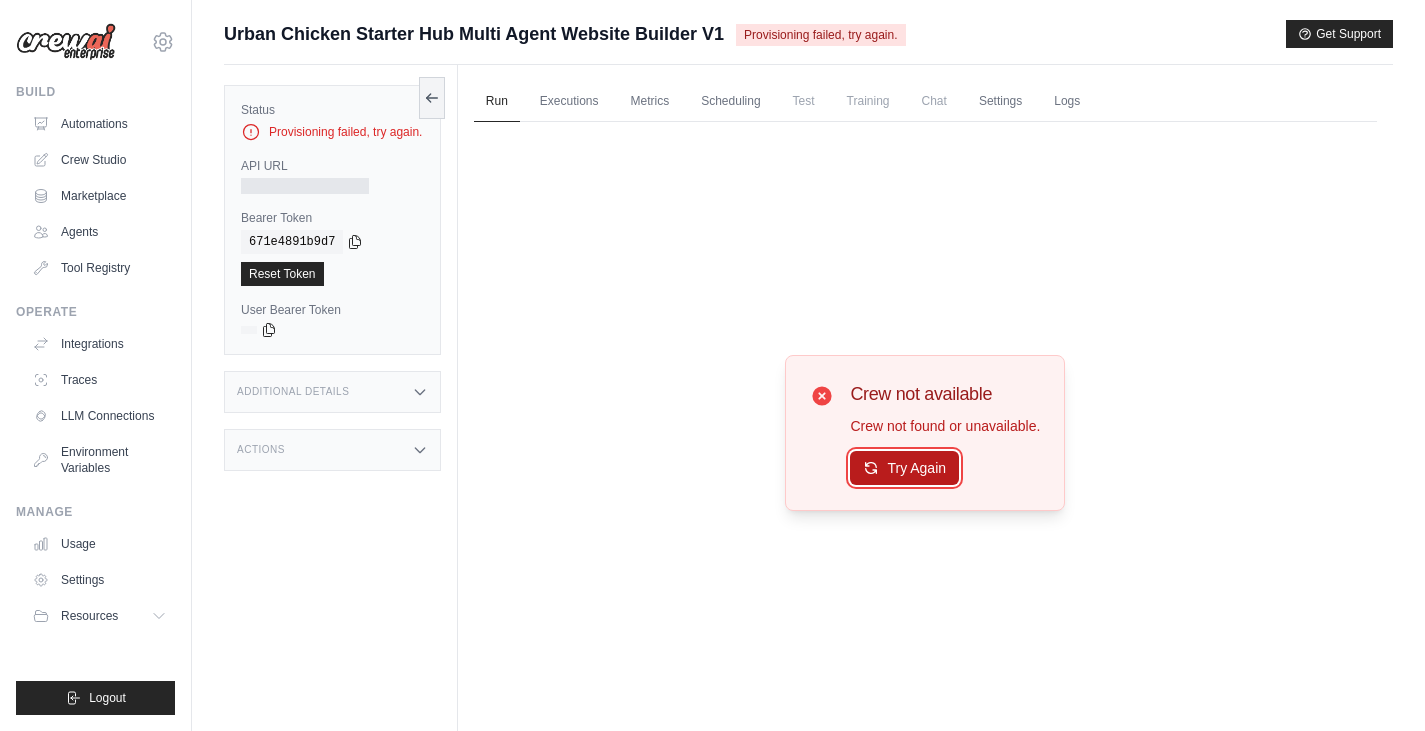 click on "Try Again" at bounding box center (904, 468) 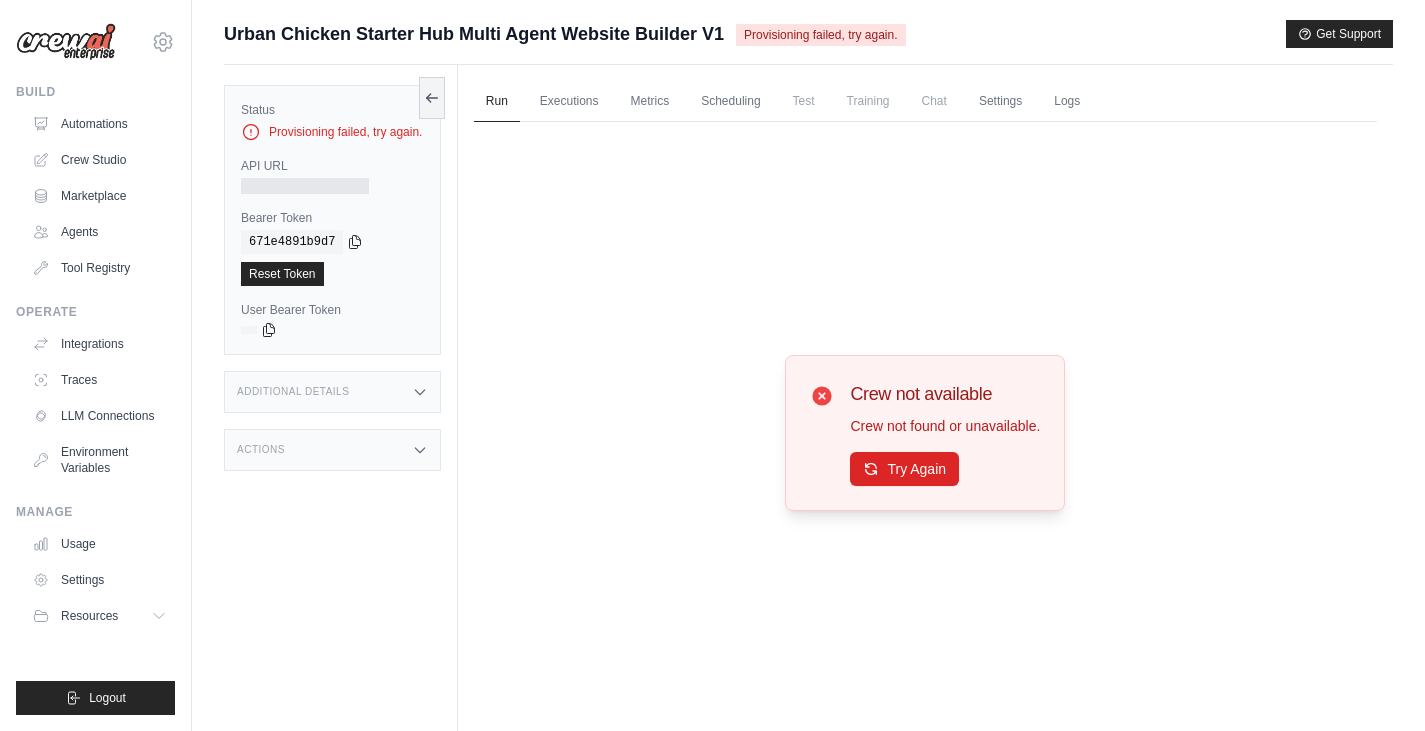 click on "Provisioning failed, try again." at bounding box center (820, 35) 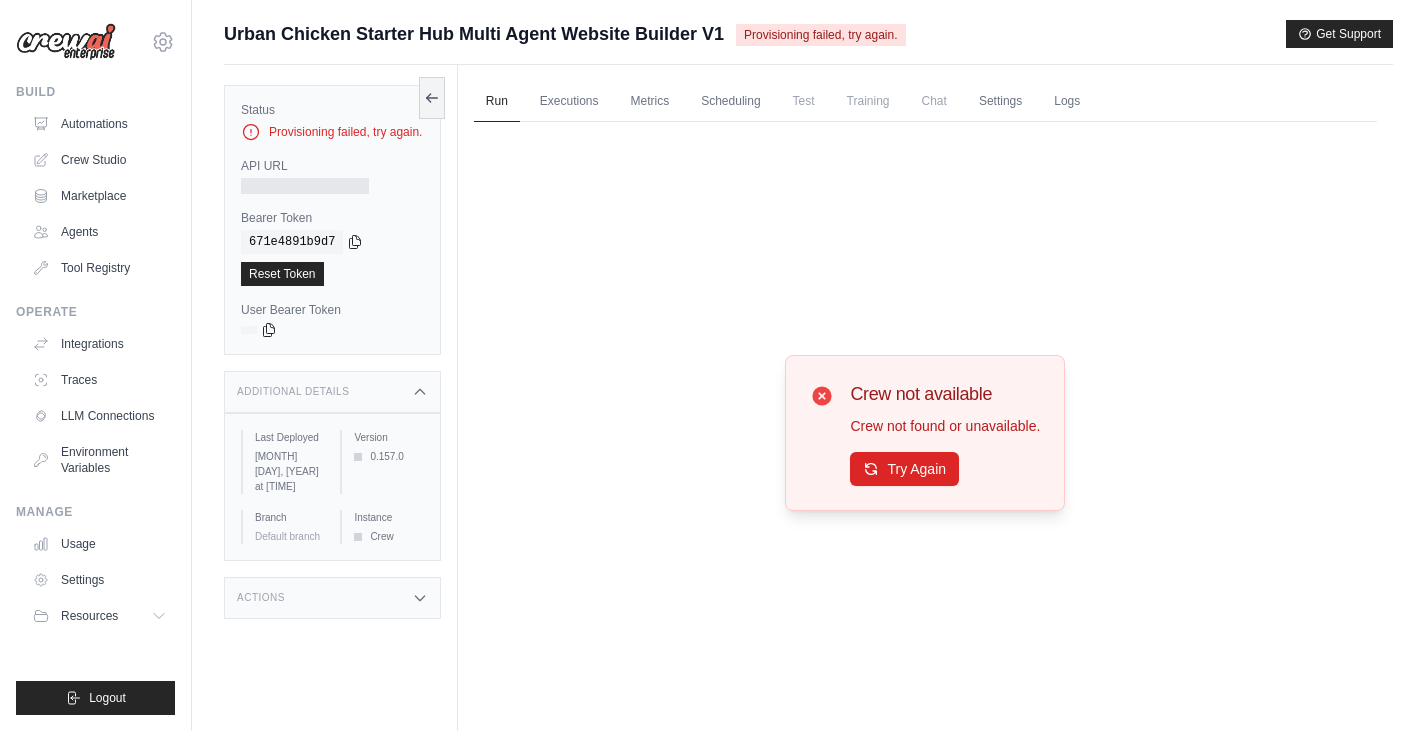 click on "Actions" at bounding box center (332, 598) 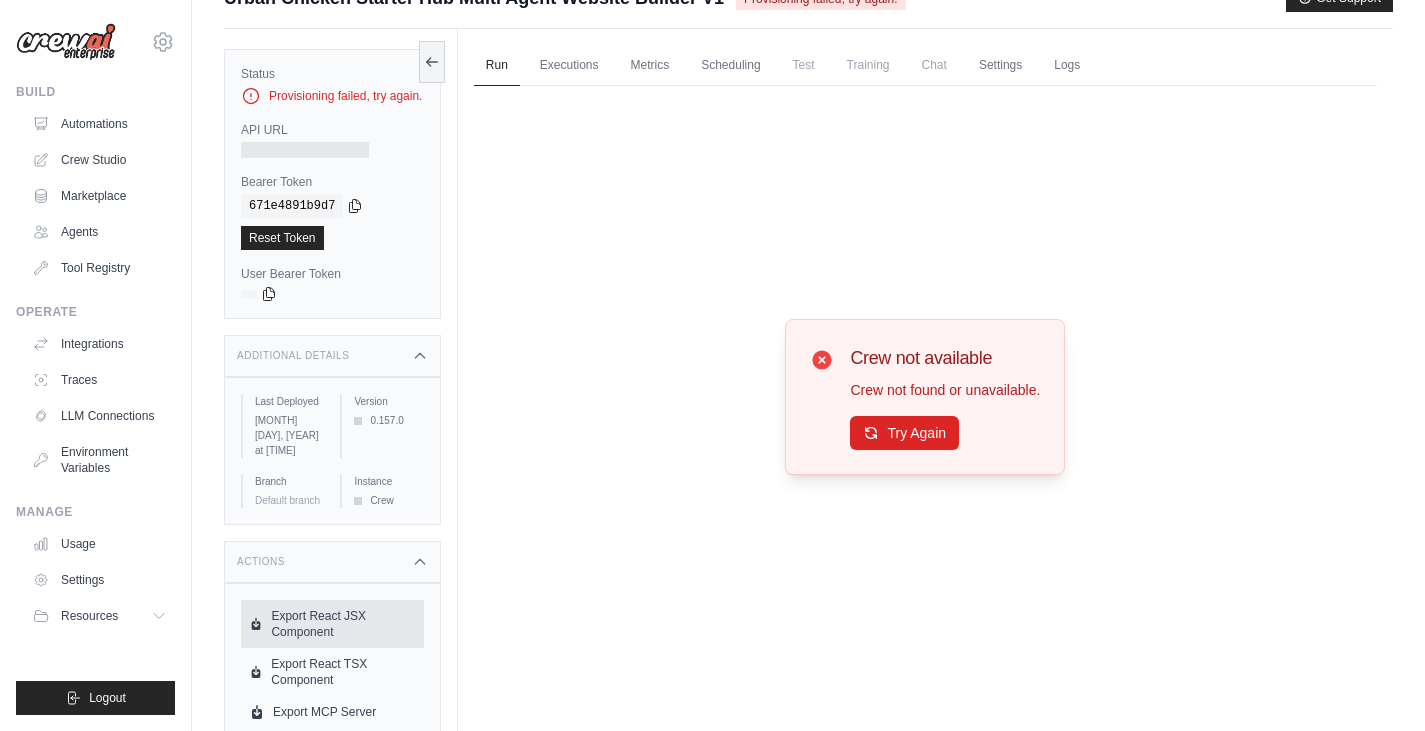 scroll, scrollTop: 0, scrollLeft: 0, axis: both 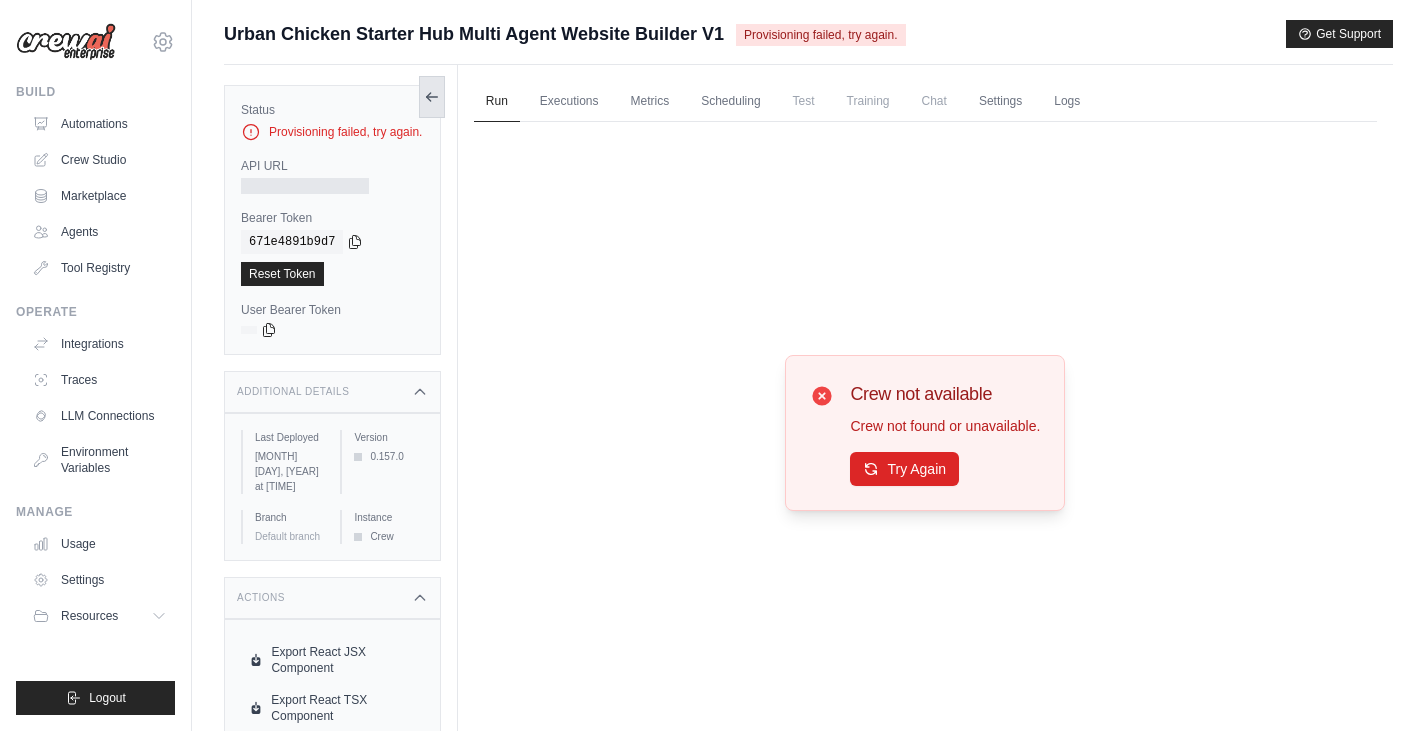 click 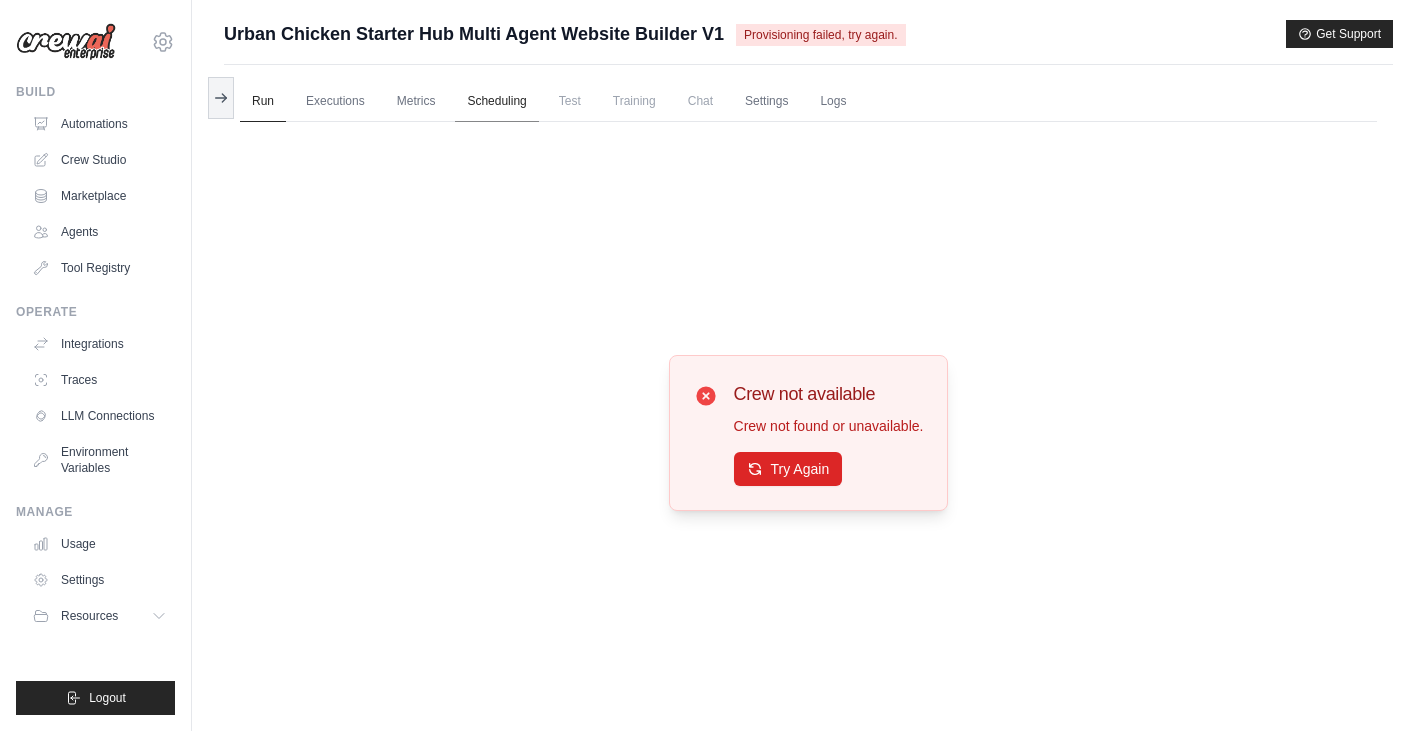 click on "Scheduling" at bounding box center [496, 102] 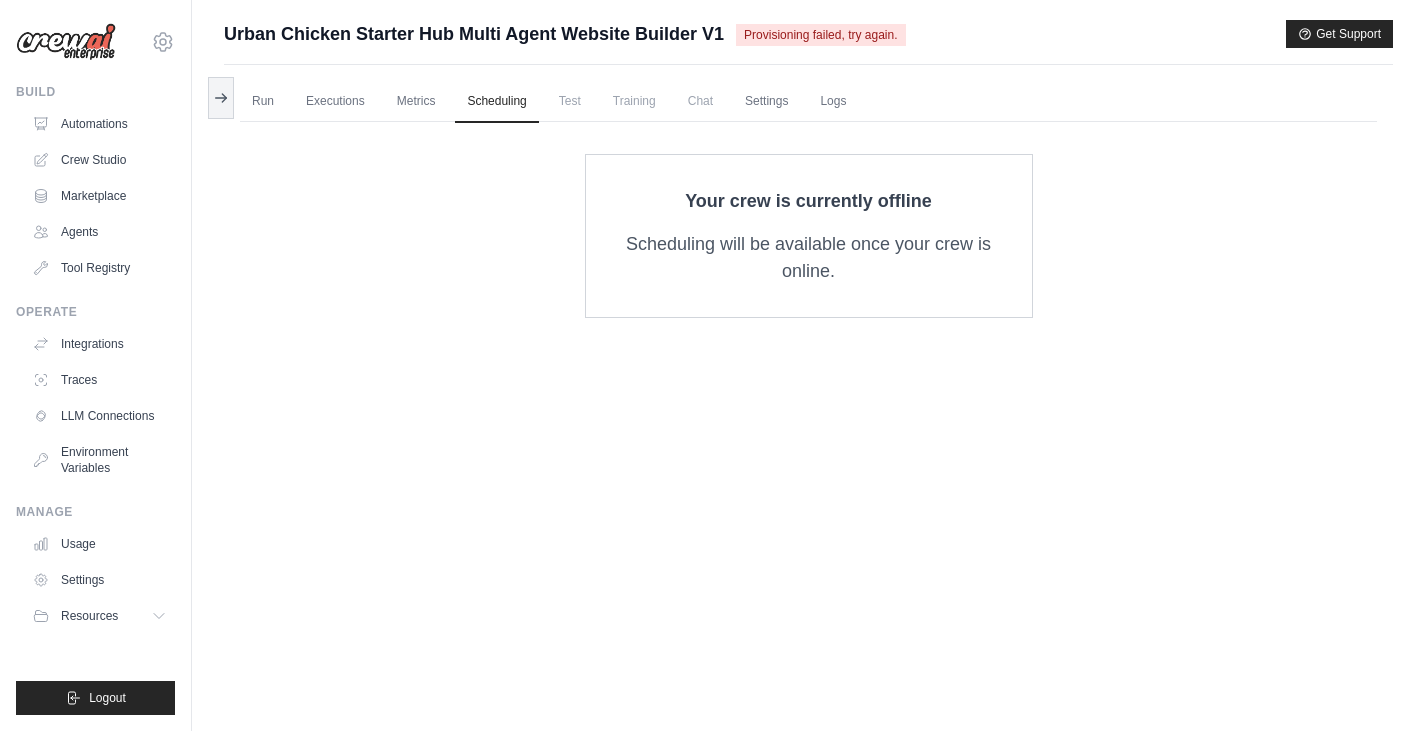 drag, startPoint x: 616, startPoint y: 105, endPoint x: 599, endPoint y: 104, distance: 17.029387 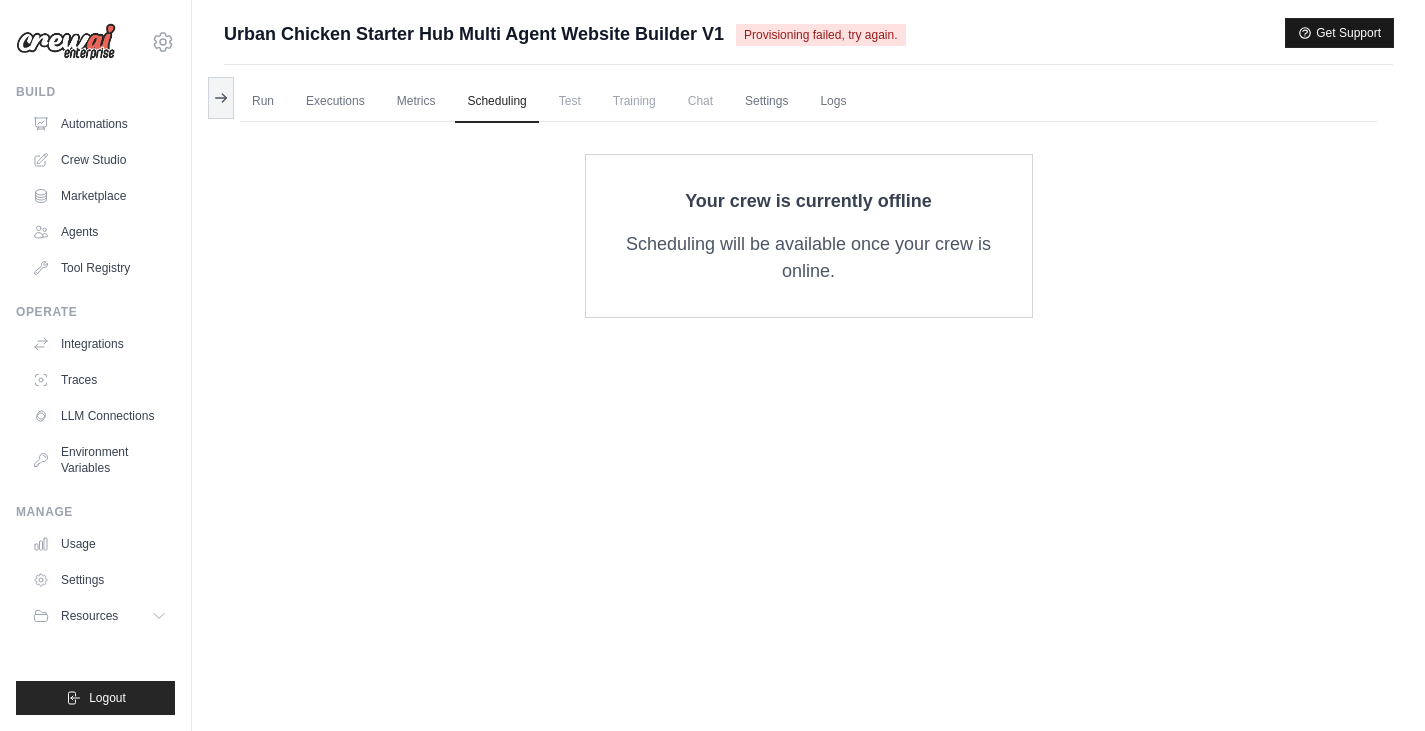 click on "Get Support" at bounding box center (1339, 33) 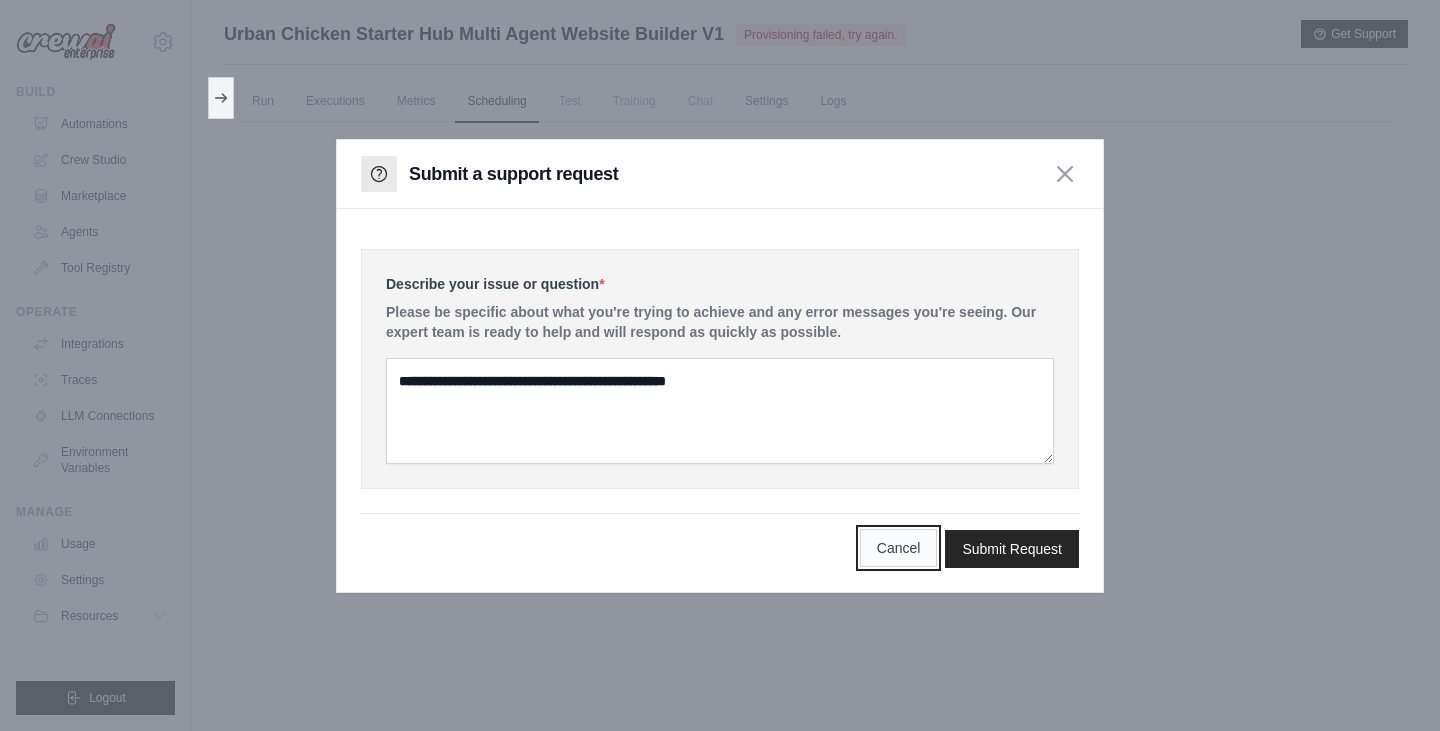drag, startPoint x: 885, startPoint y: 541, endPoint x: 1127, endPoint y: 589, distance: 246.71442 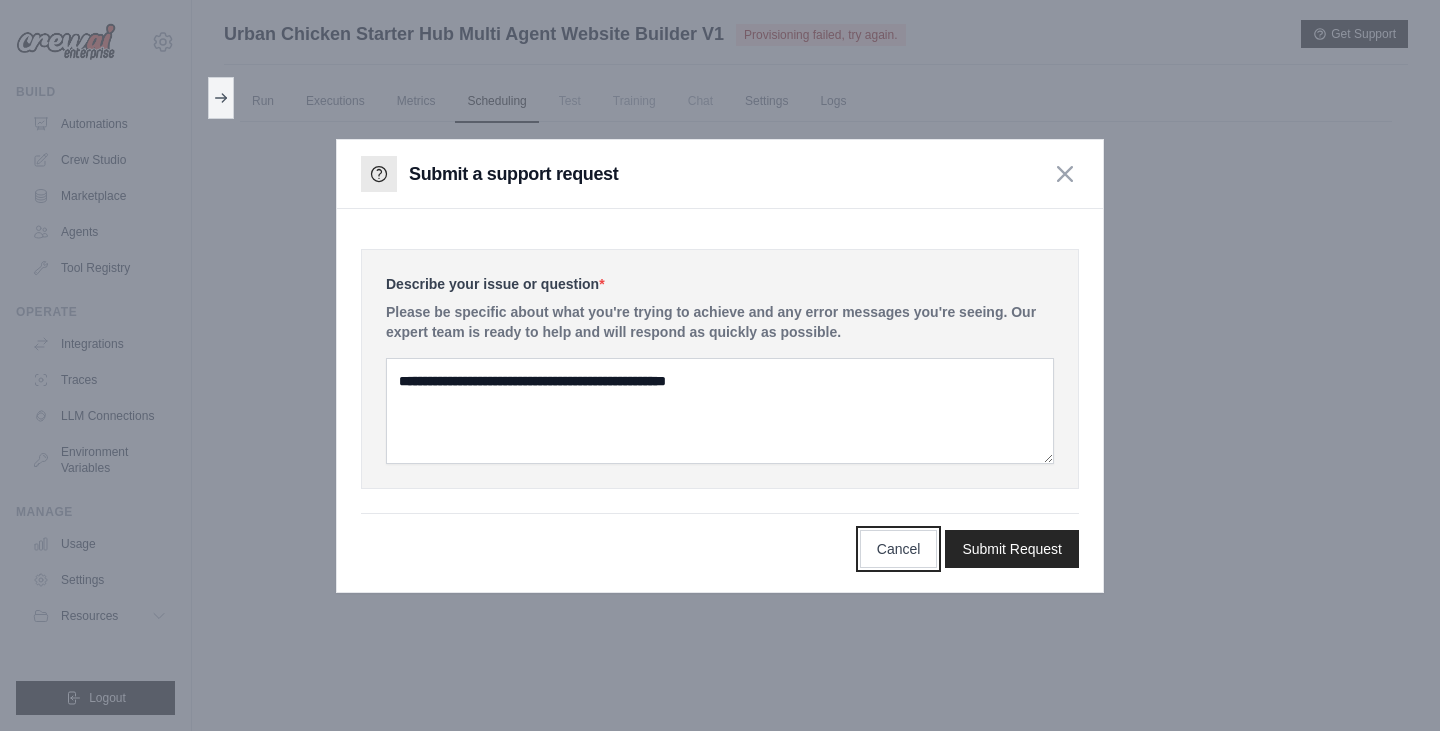 click on "Cancel" at bounding box center [899, 549] 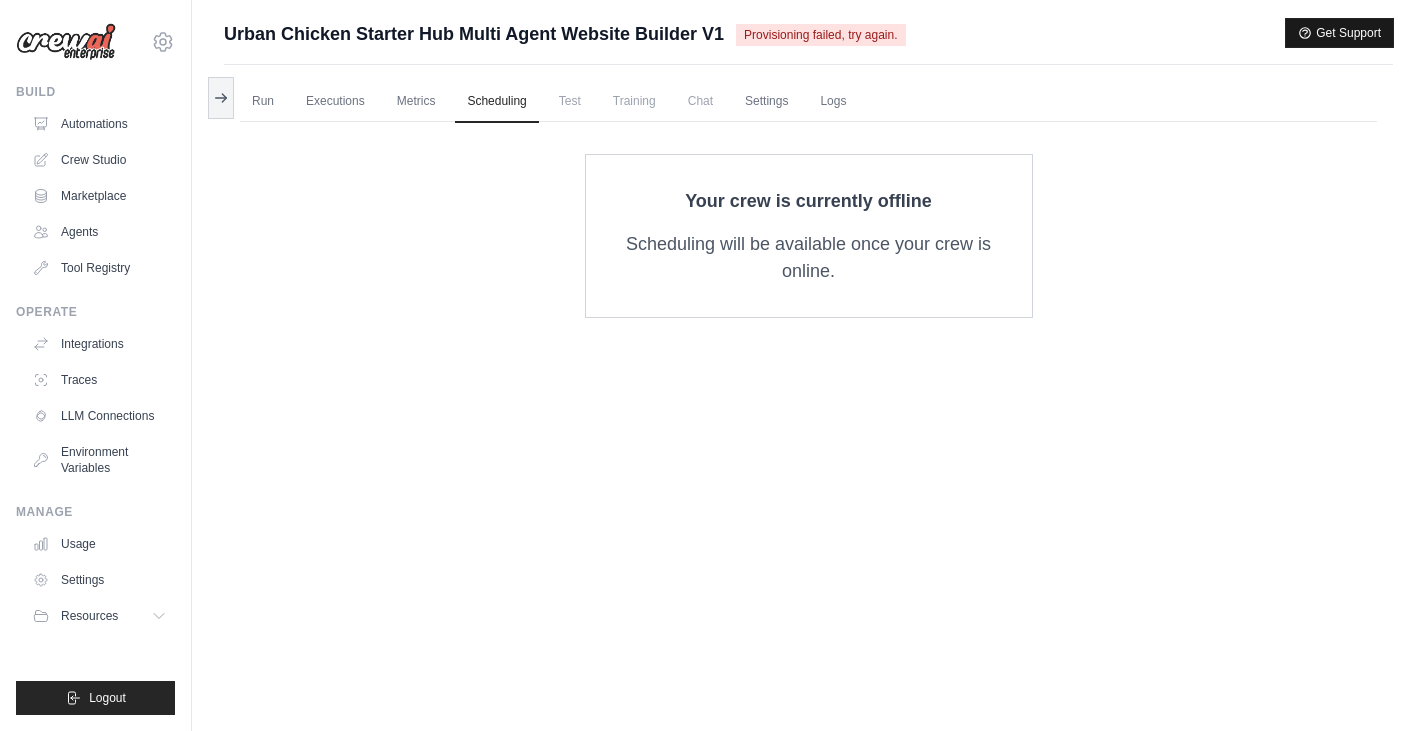 click on "Get Support" at bounding box center (1339, 33) 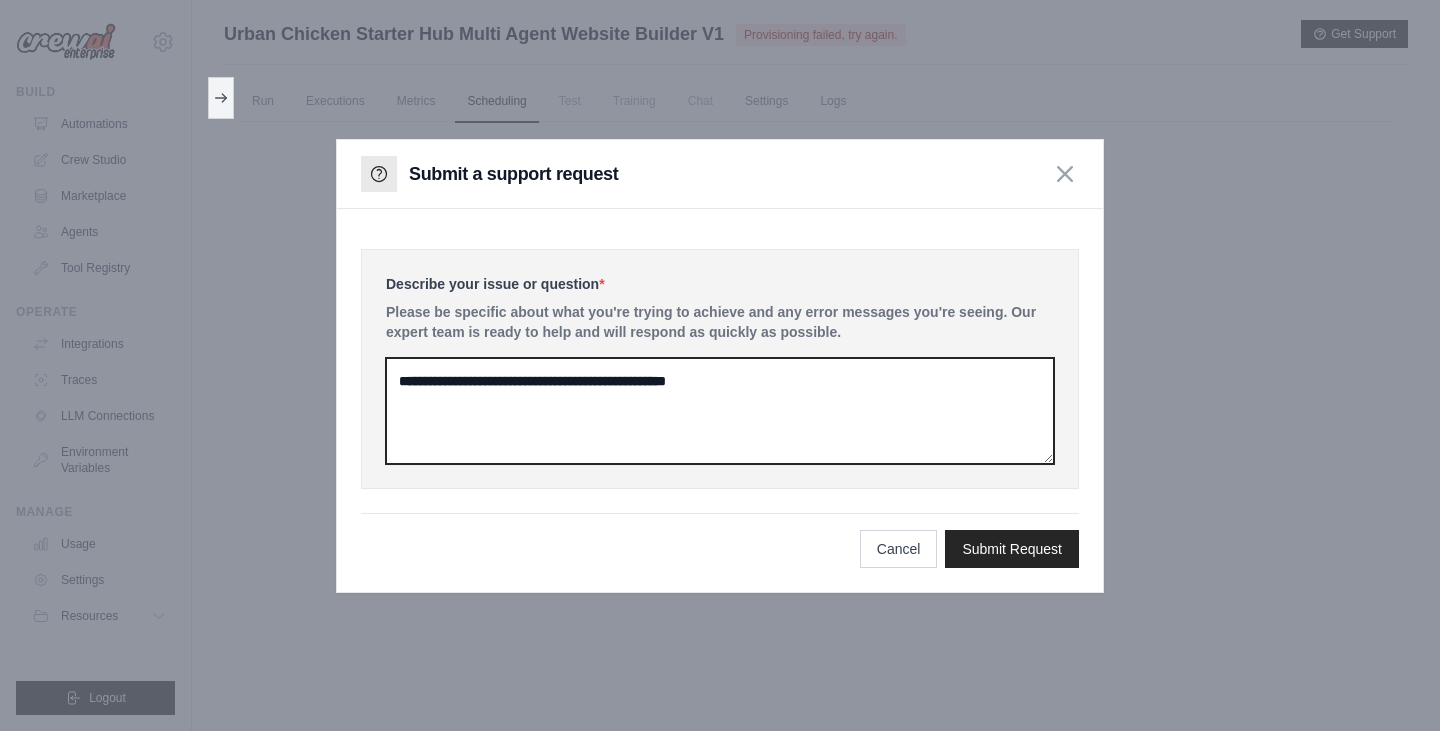 click at bounding box center [720, 411] 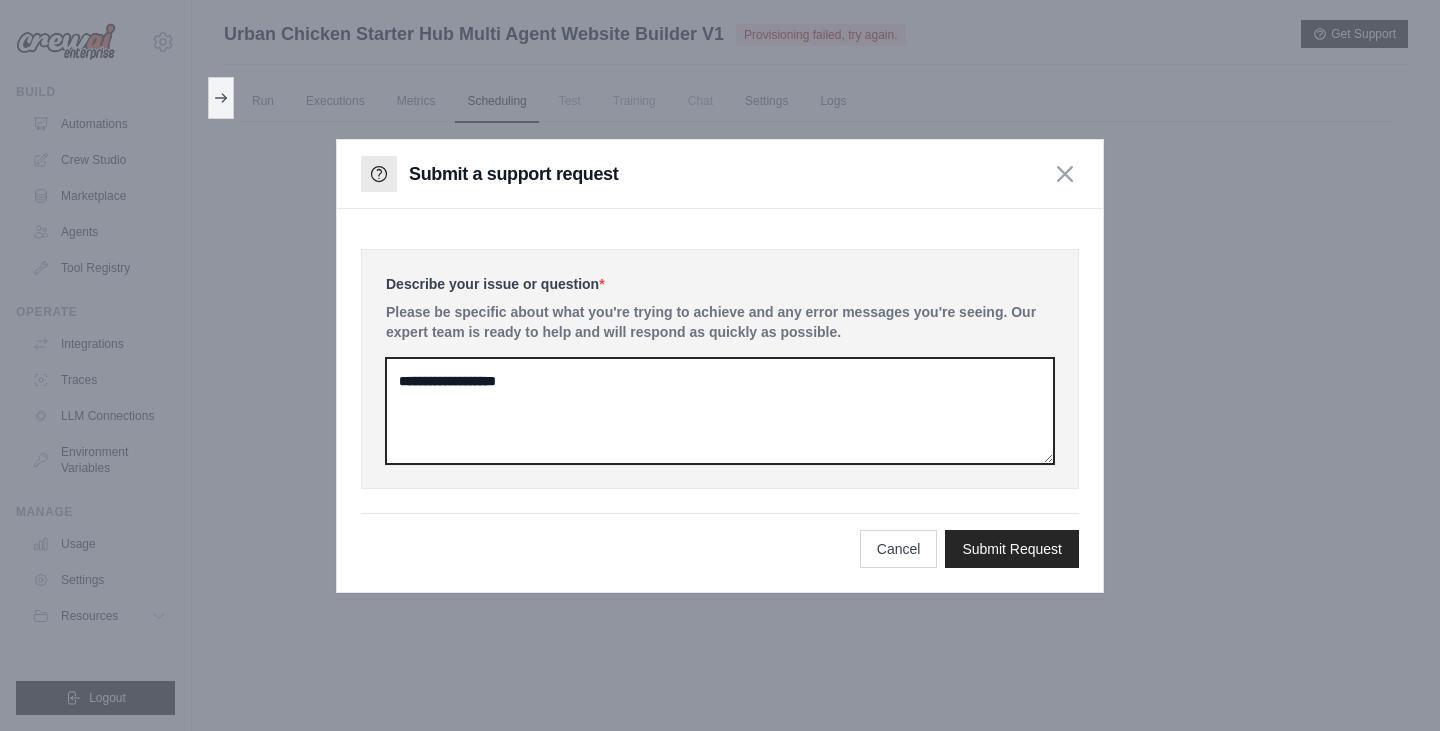 type on "**********" 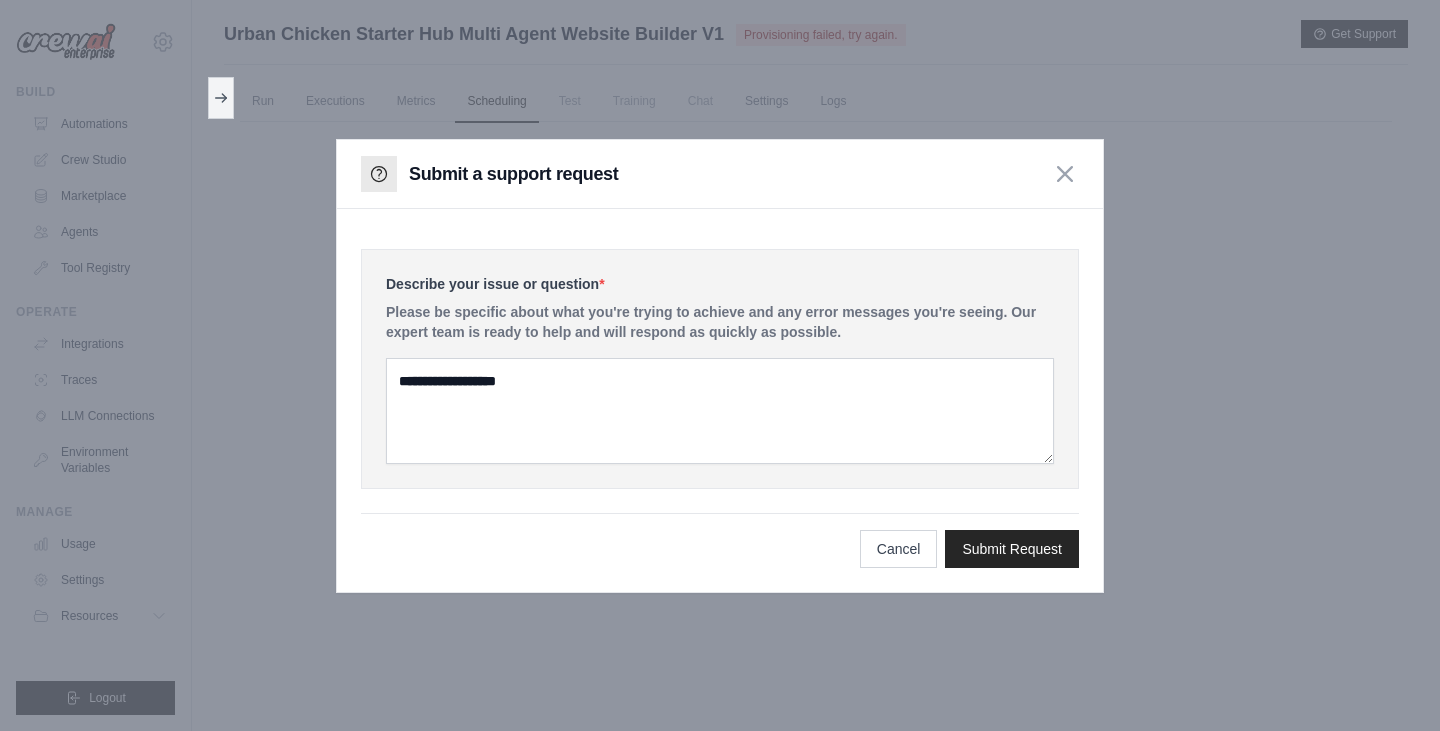 click on "Cancel
Submit Request" at bounding box center [720, 540] 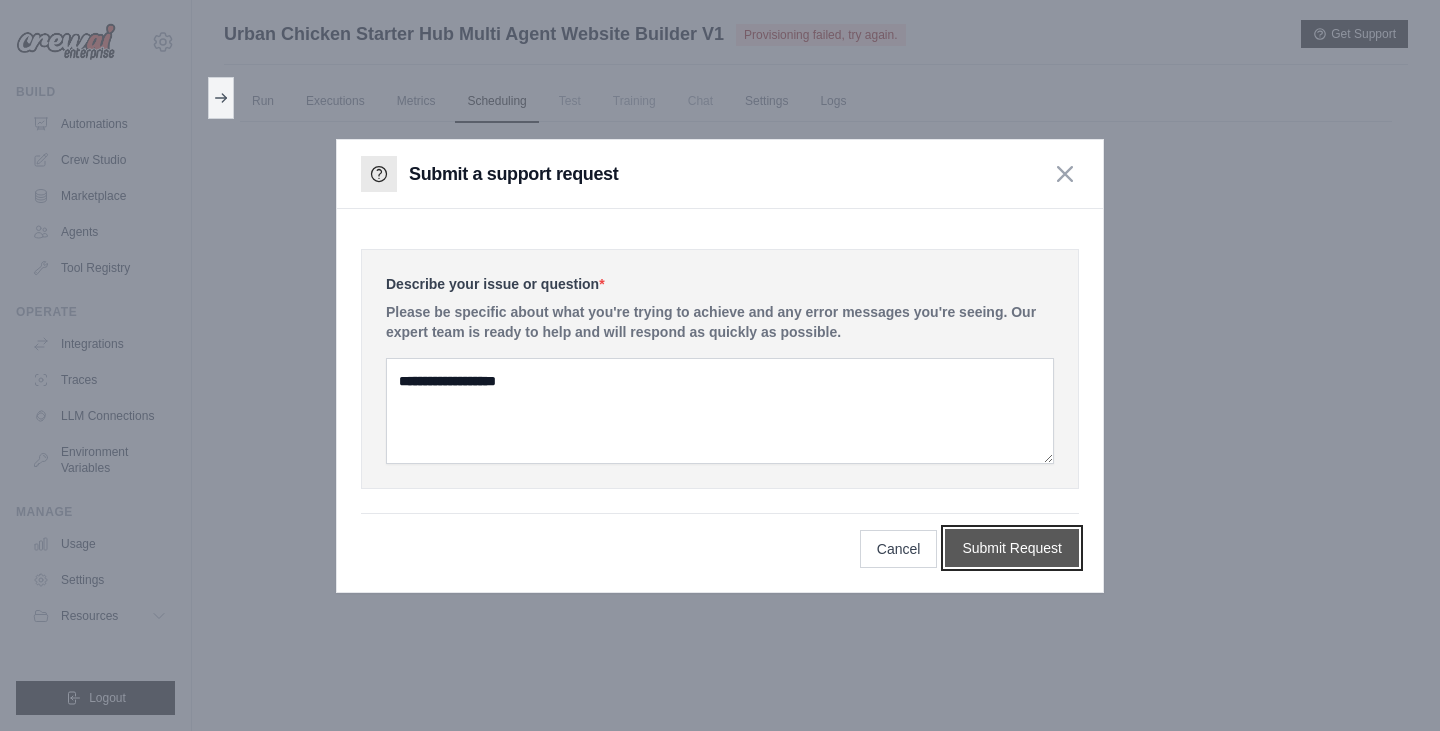 click on "Submit Request" at bounding box center (1012, 548) 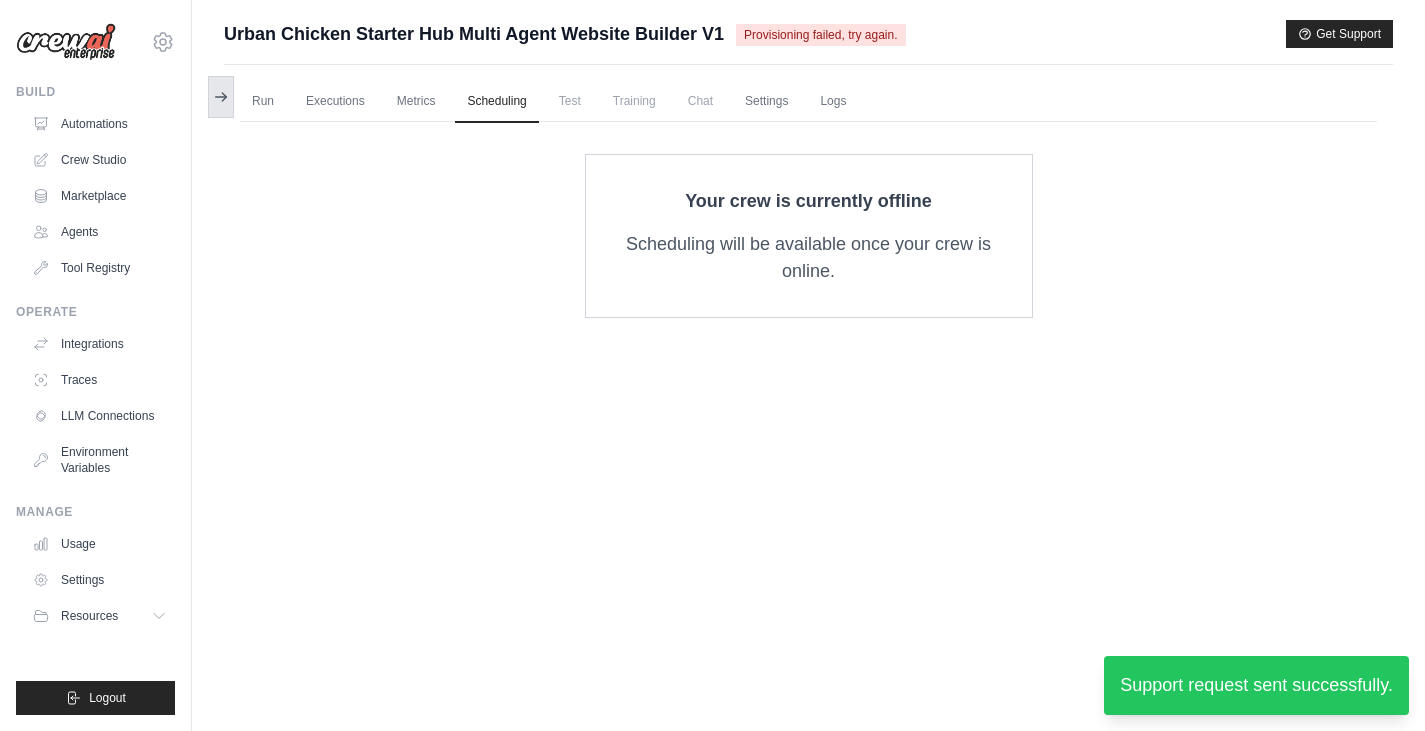 click 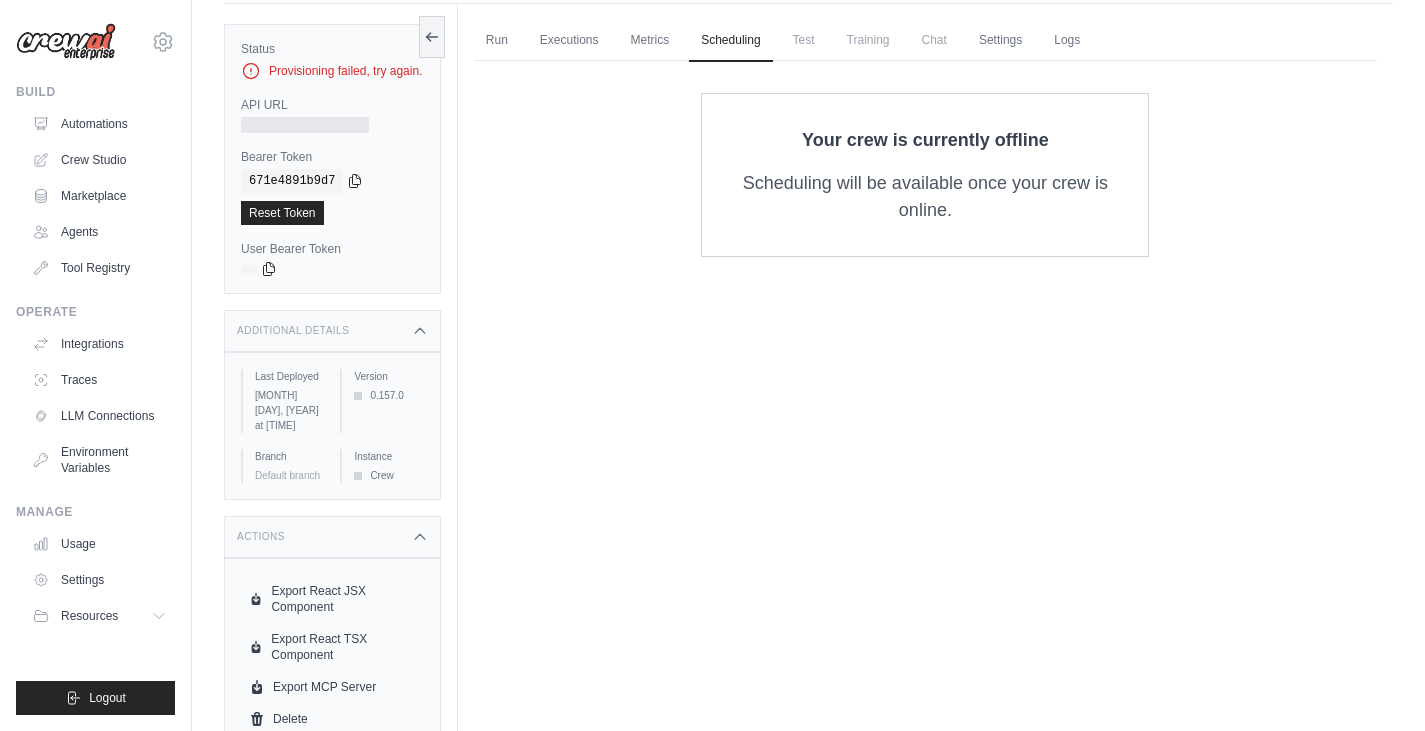 scroll, scrollTop: 85, scrollLeft: 0, axis: vertical 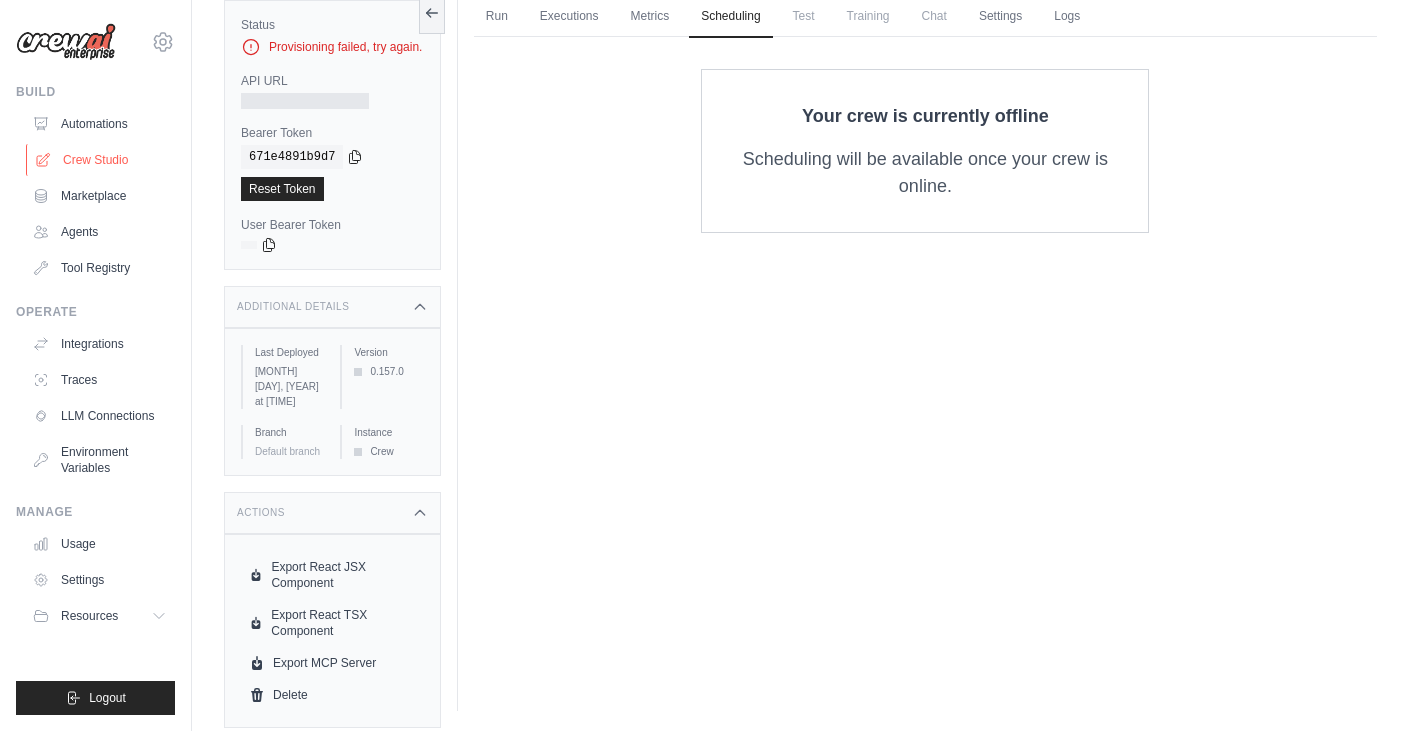 click on "Crew Studio" at bounding box center [101, 160] 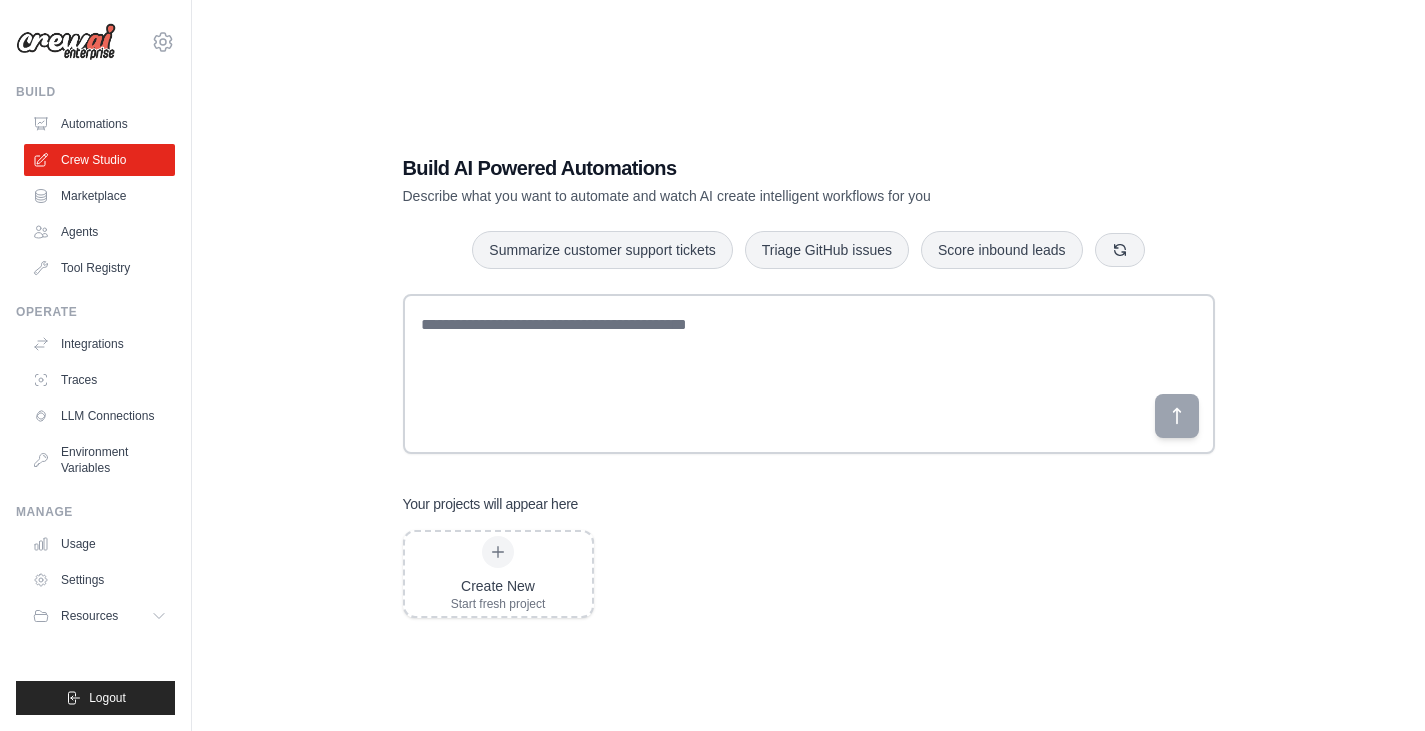 scroll, scrollTop: 0, scrollLeft: 0, axis: both 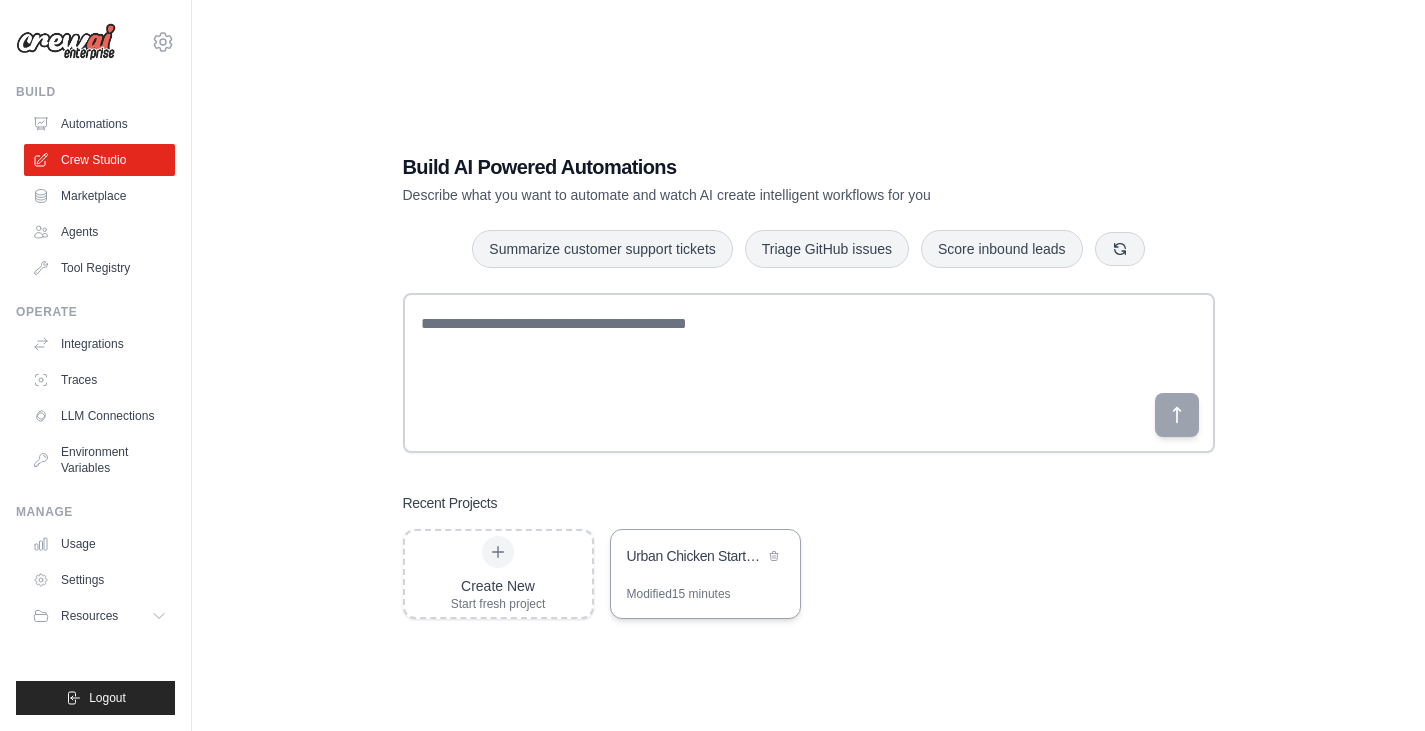 click on "Urban Chicken Starter Hub - Multi-Agent Website Builder" at bounding box center [695, 556] 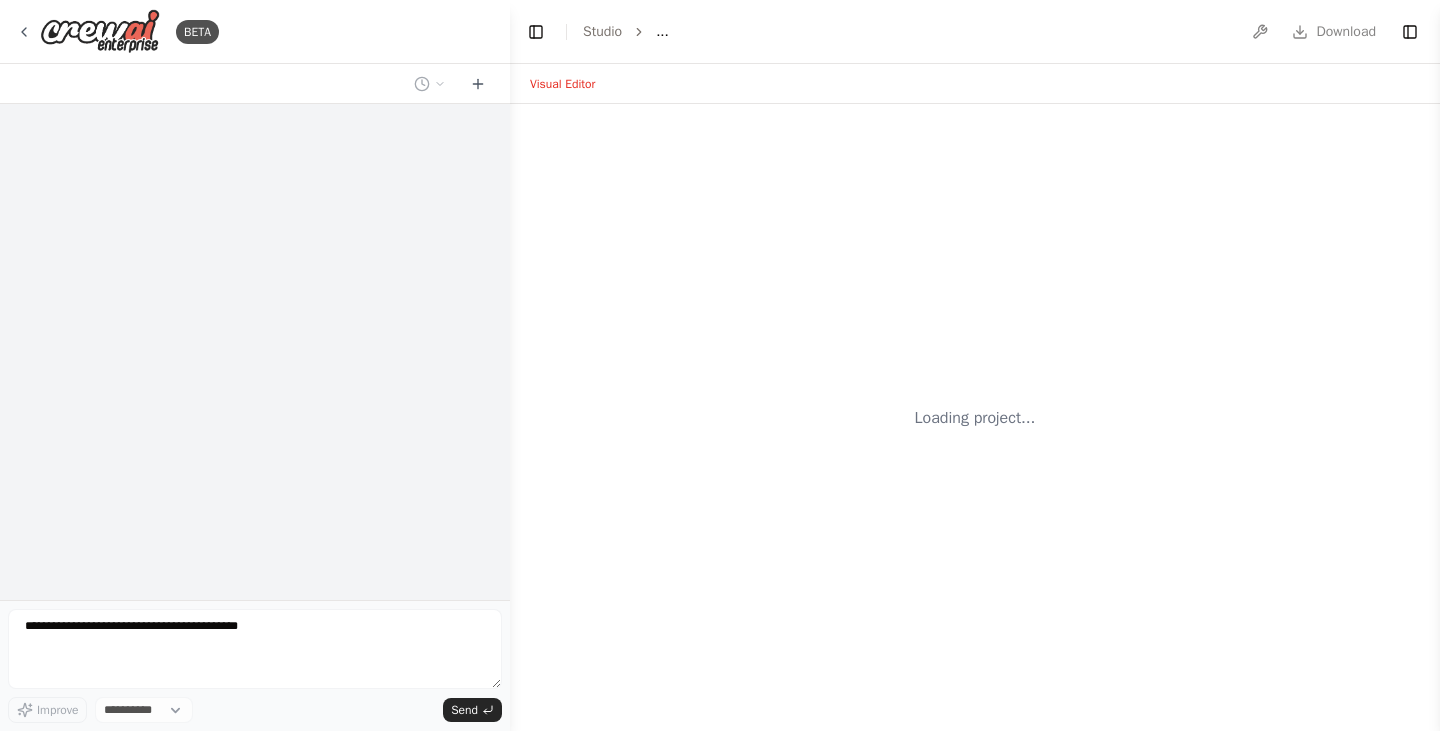 scroll, scrollTop: 0, scrollLeft: 0, axis: both 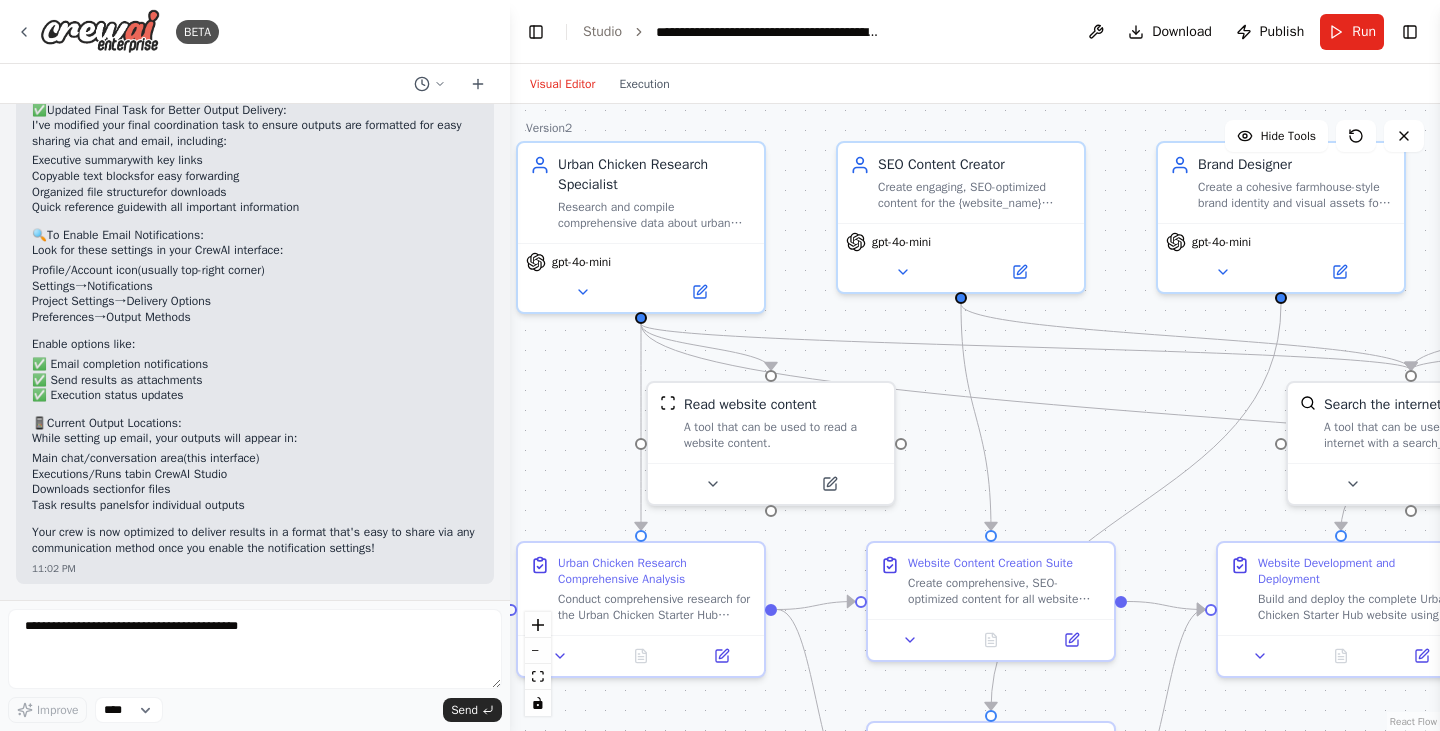 drag, startPoint x: 630, startPoint y: 449, endPoint x: 541, endPoint y: 362, distance: 124.45883 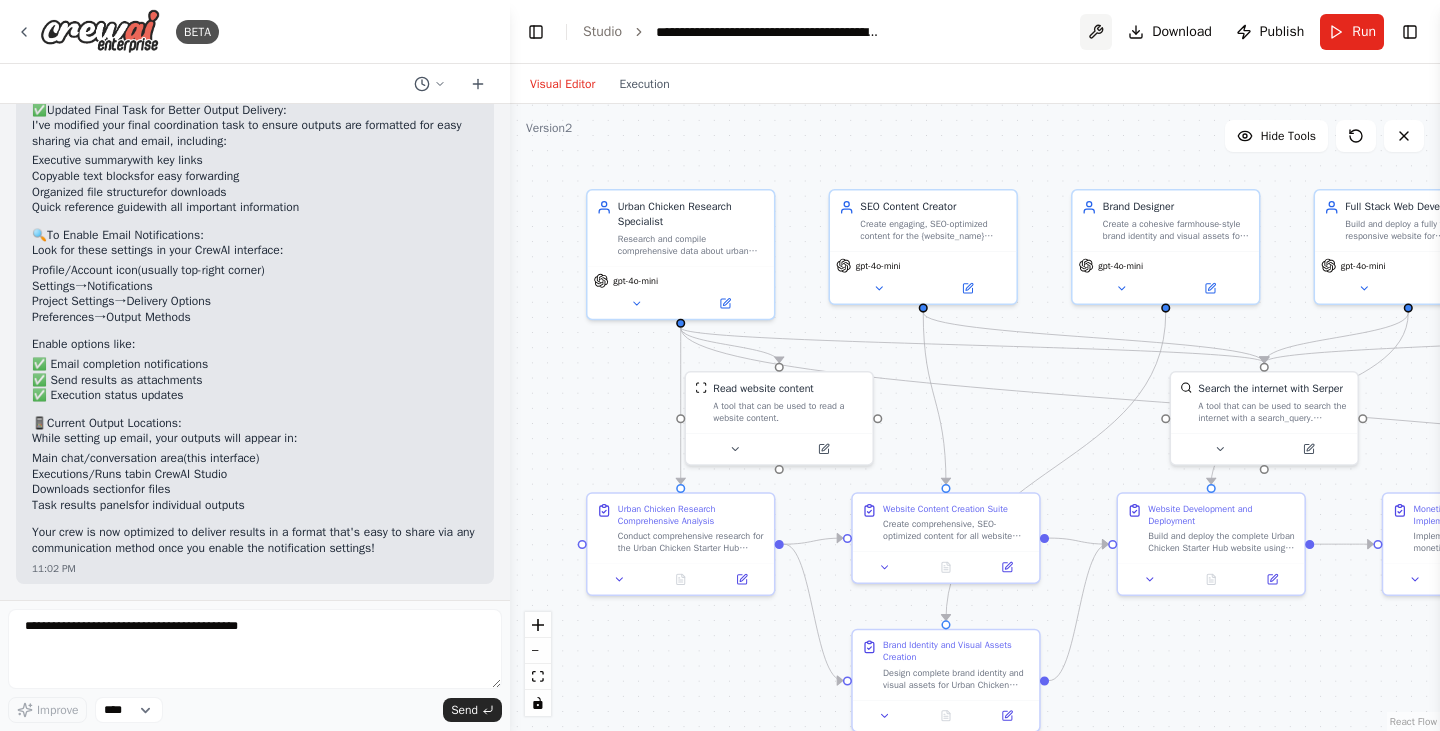 click at bounding box center [1096, 32] 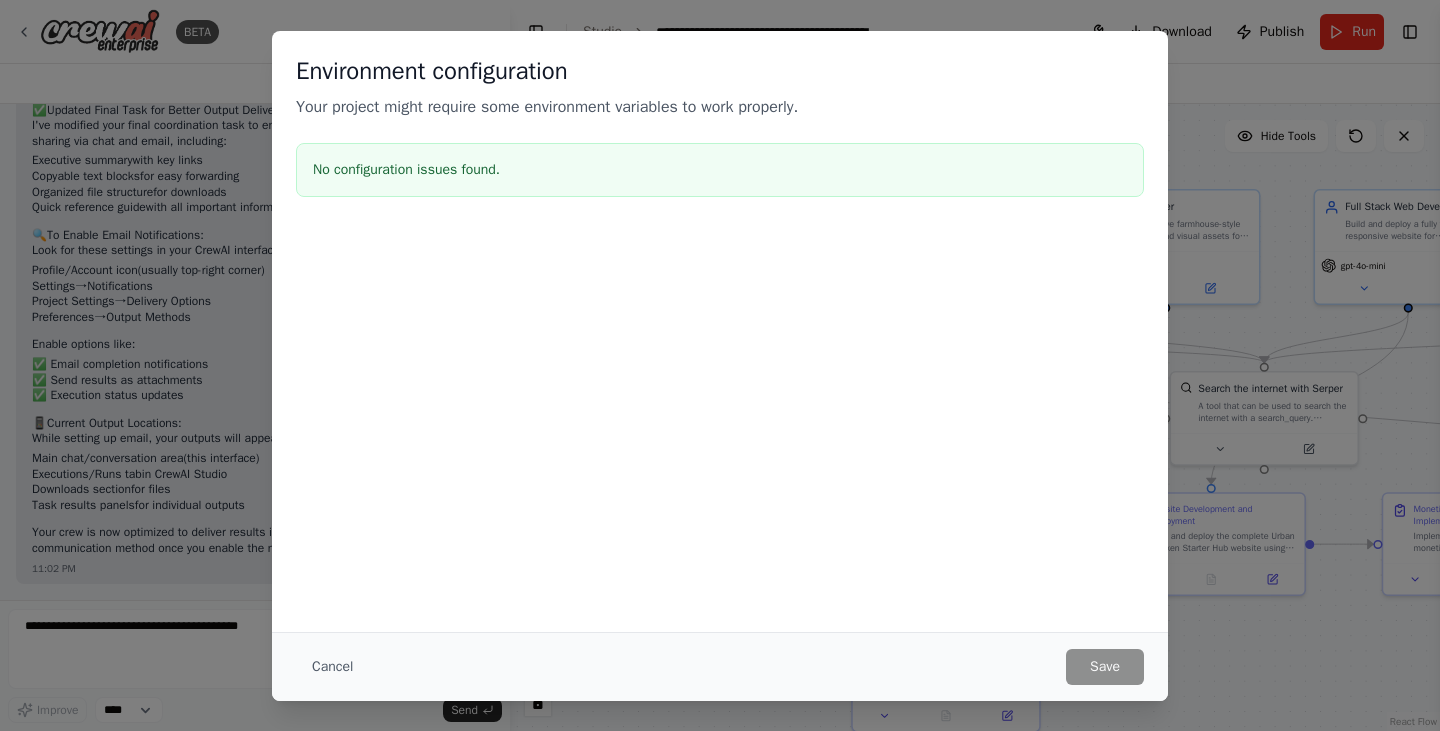 click on "Cancel" at bounding box center [332, 667] 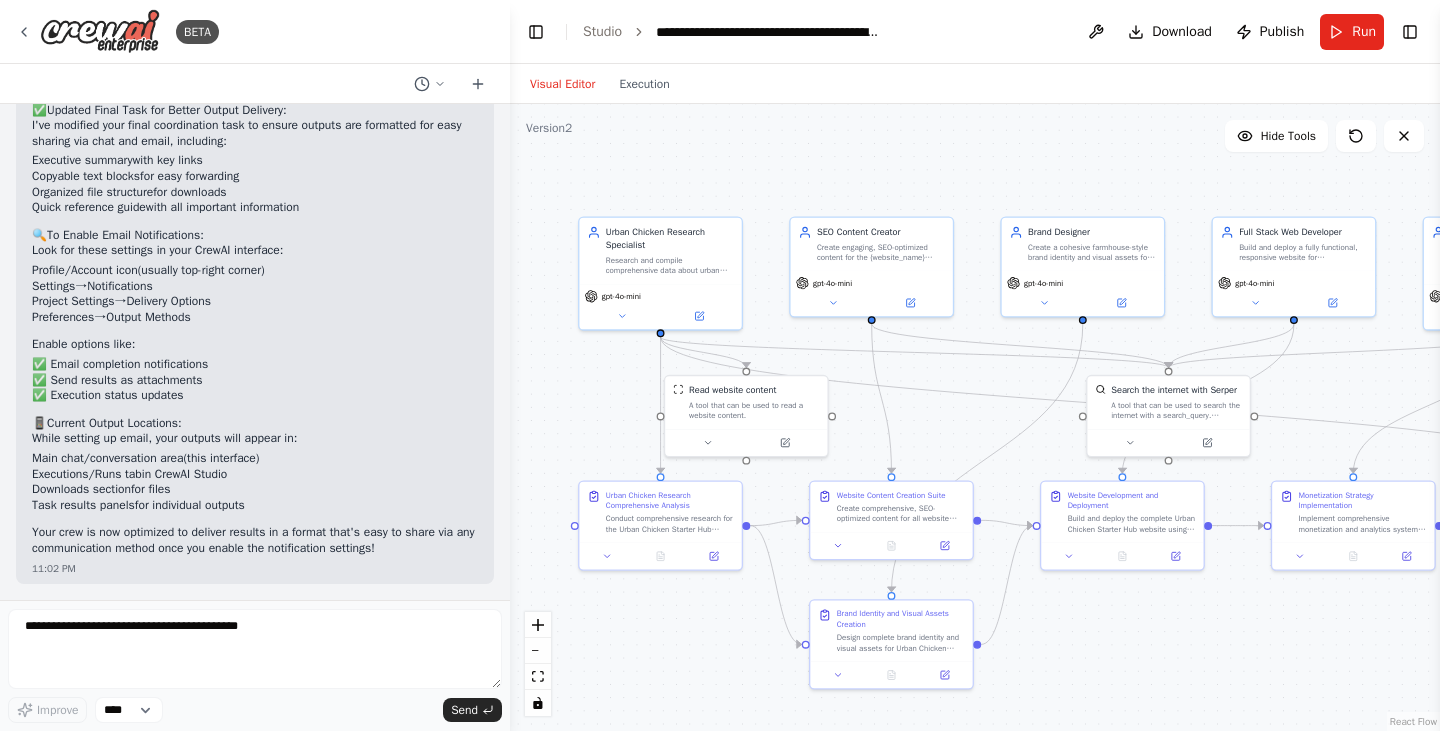 scroll, scrollTop: 13558, scrollLeft: 0, axis: vertical 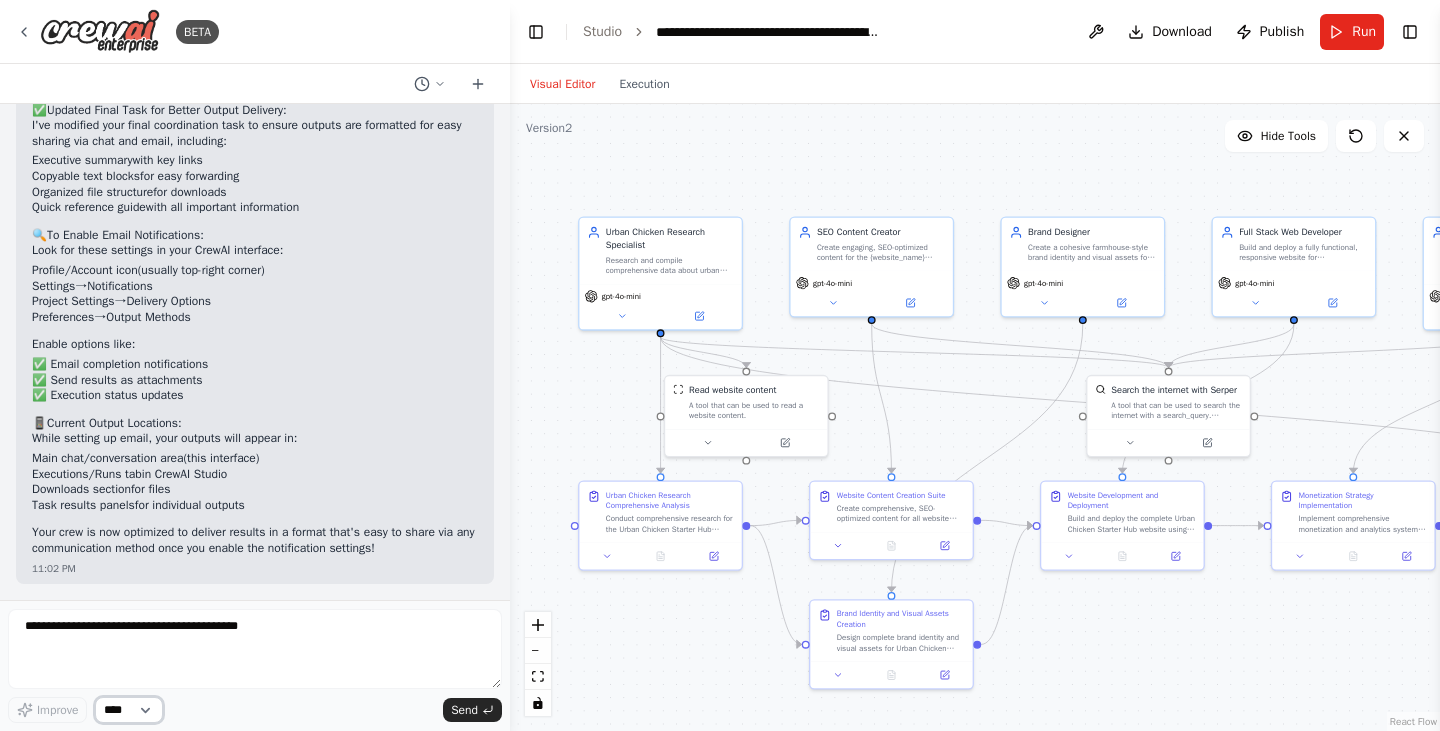 click on "****" at bounding box center [129, 710] 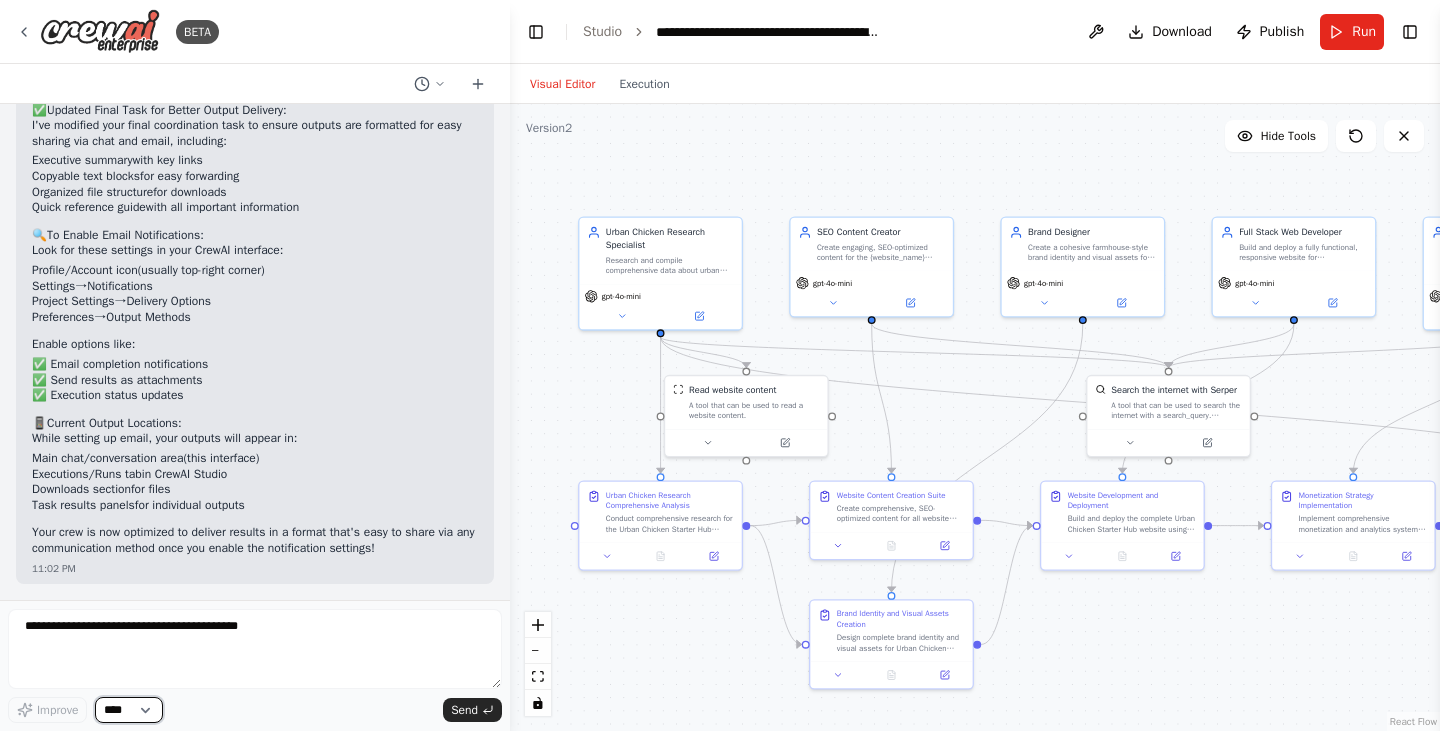 scroll, scrollTop: 13658, scrollLeft: 0, axis: vertical 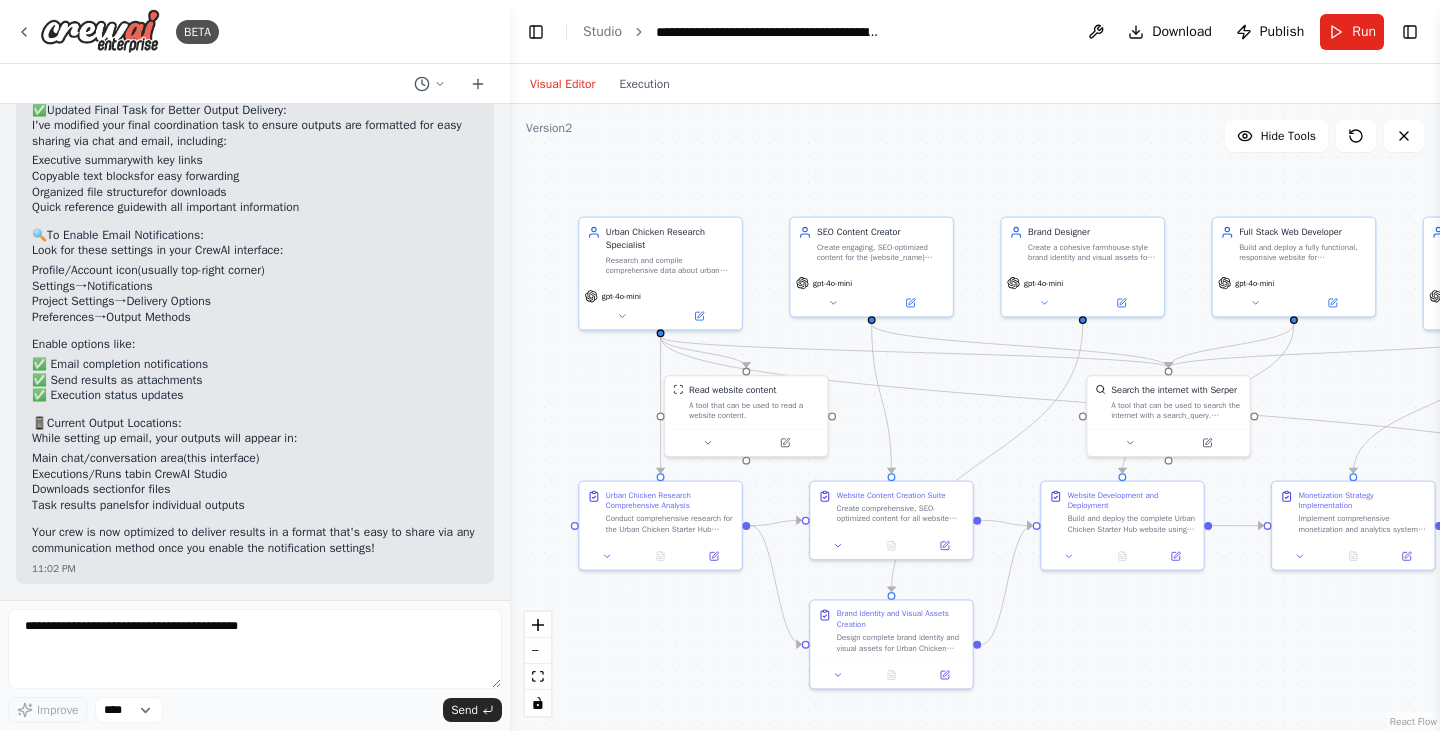 click on "Improve **** Send" at bounding box center (255, 665) 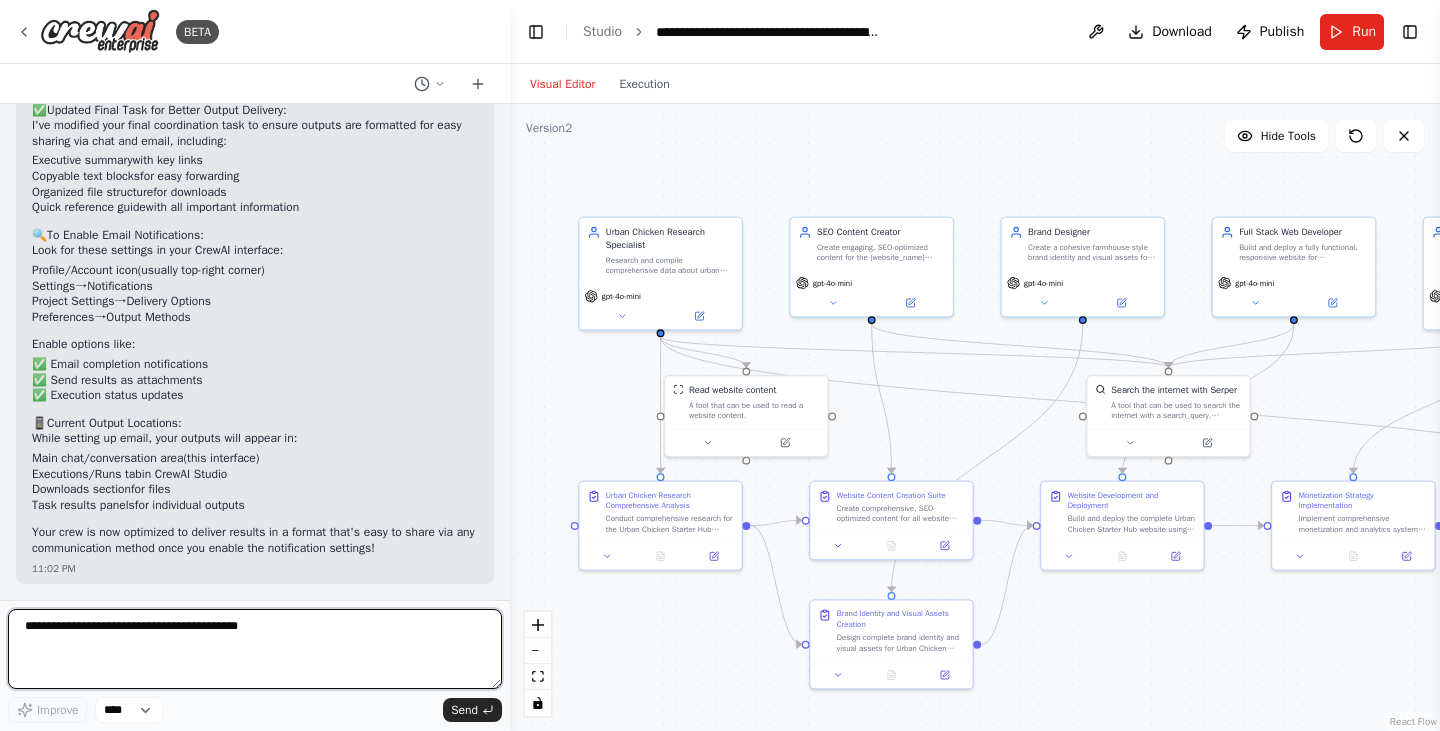drag, startPoint x: 233, startPoint y: 631, endPoint x: 220, endPoint y: 617, distance: 19.104973 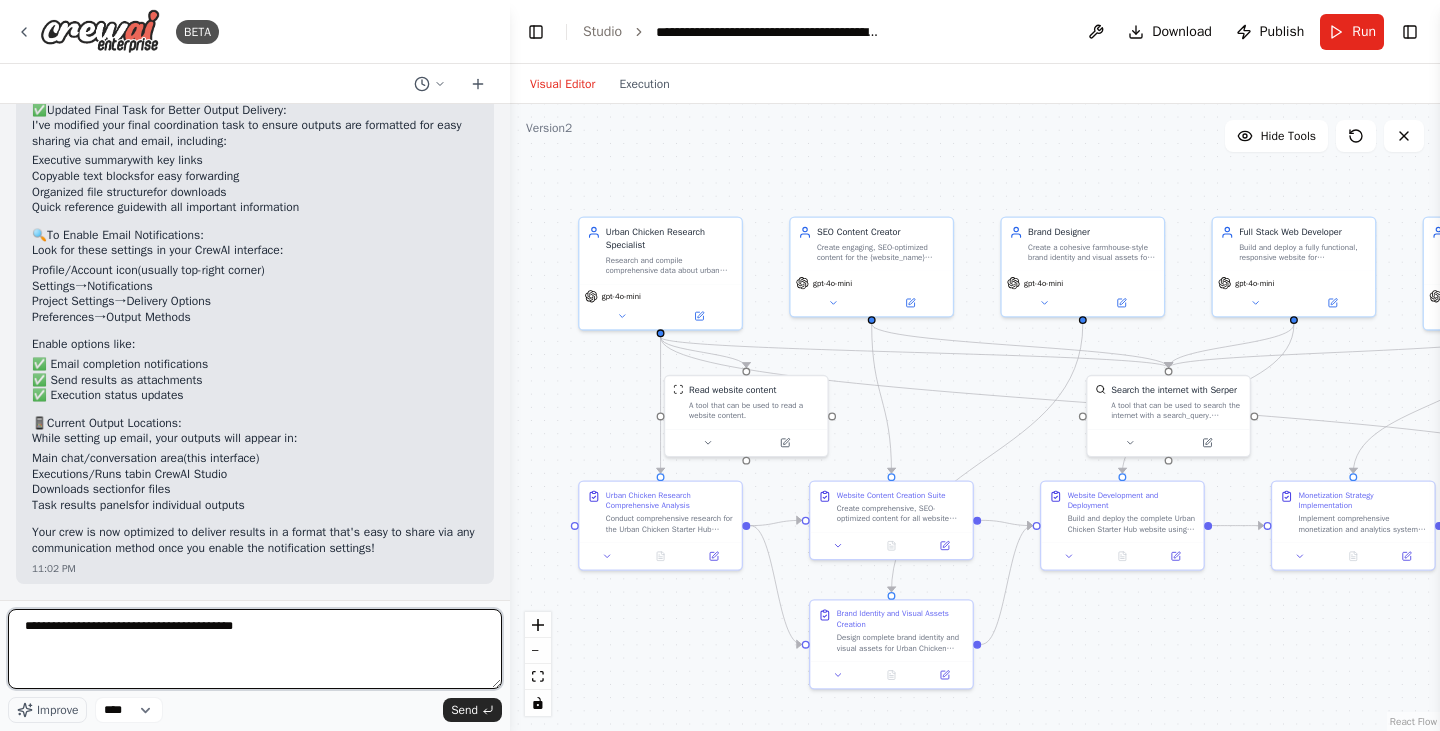 type on "**********" 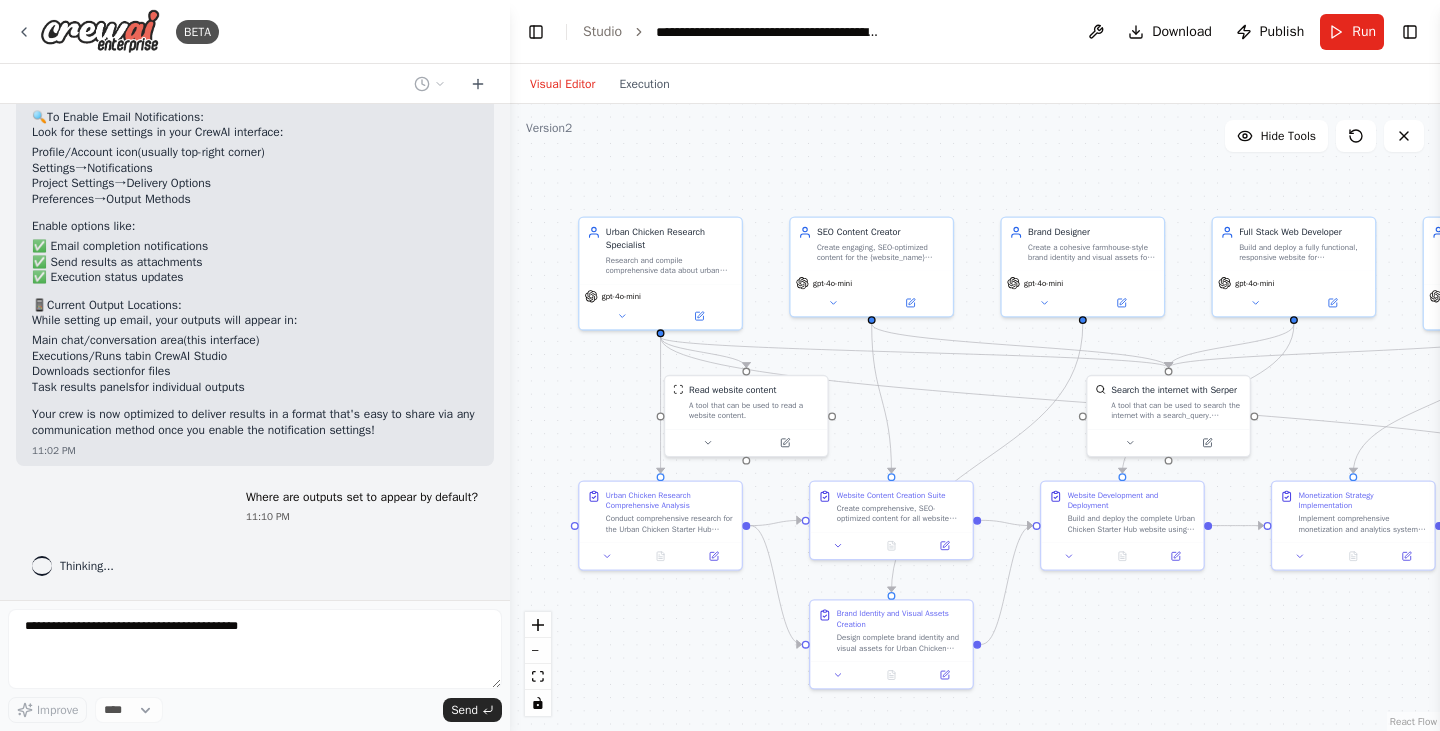 scroll, scrollTop: 13776, scrollLeft: 0, axis: vertical 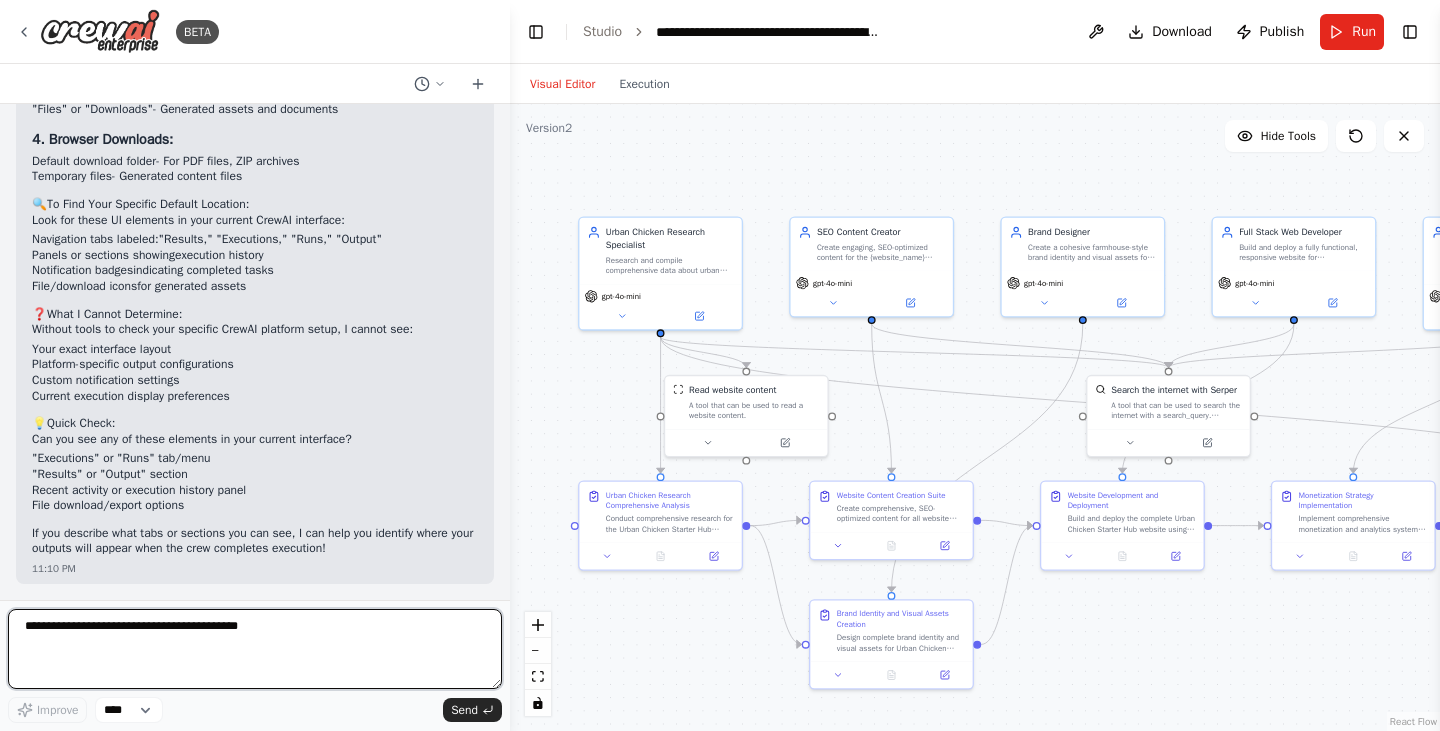click at bounding box center (255, 649) 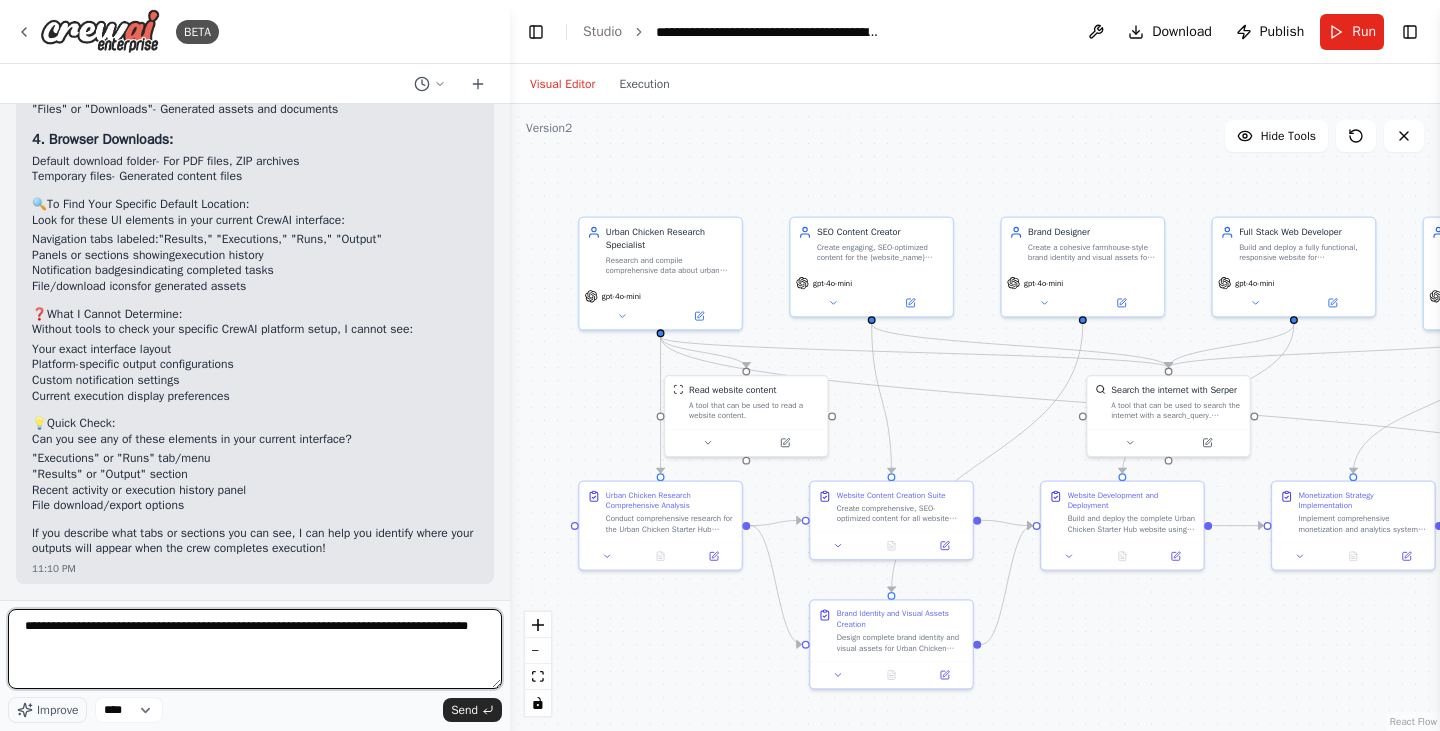 type on "**********" 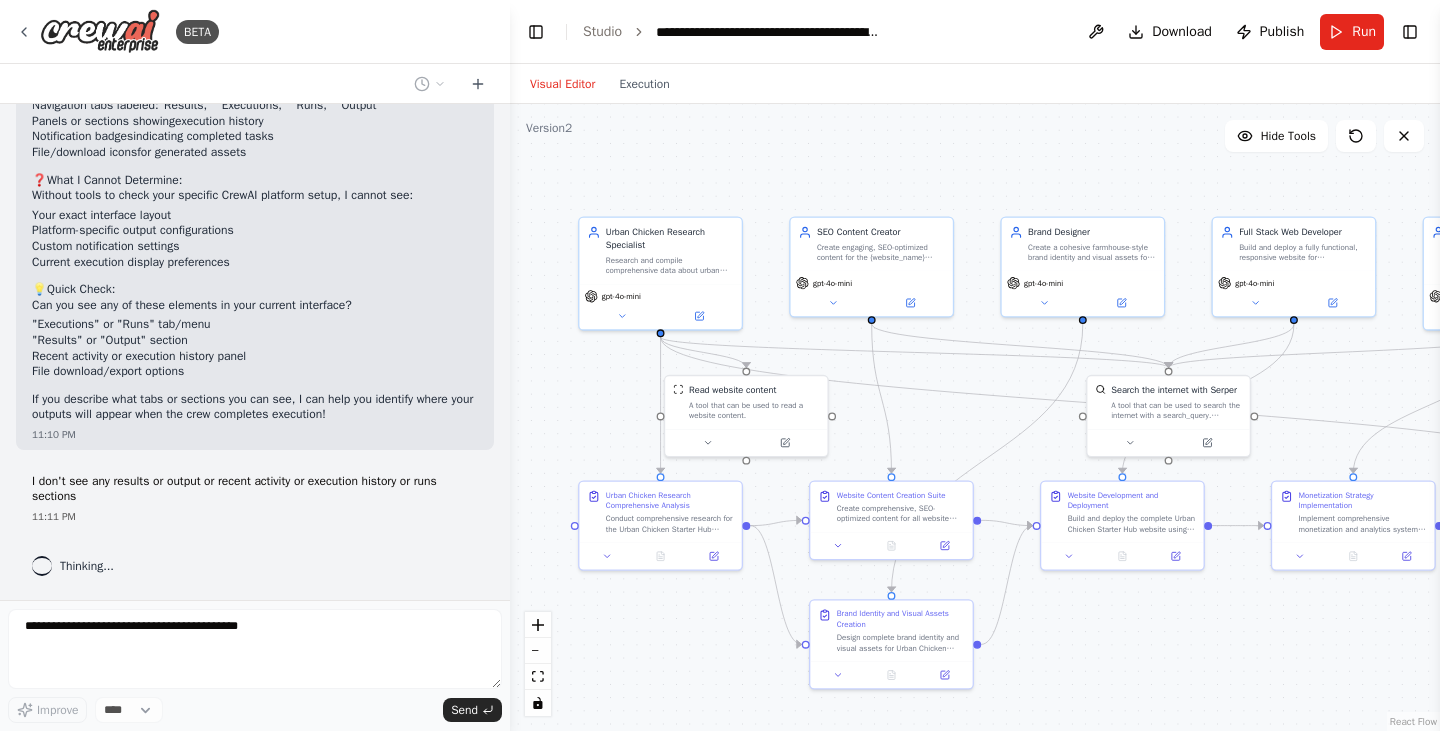 scroll, scrollTop: 14699, scrollLeft: 0, axis: vertical 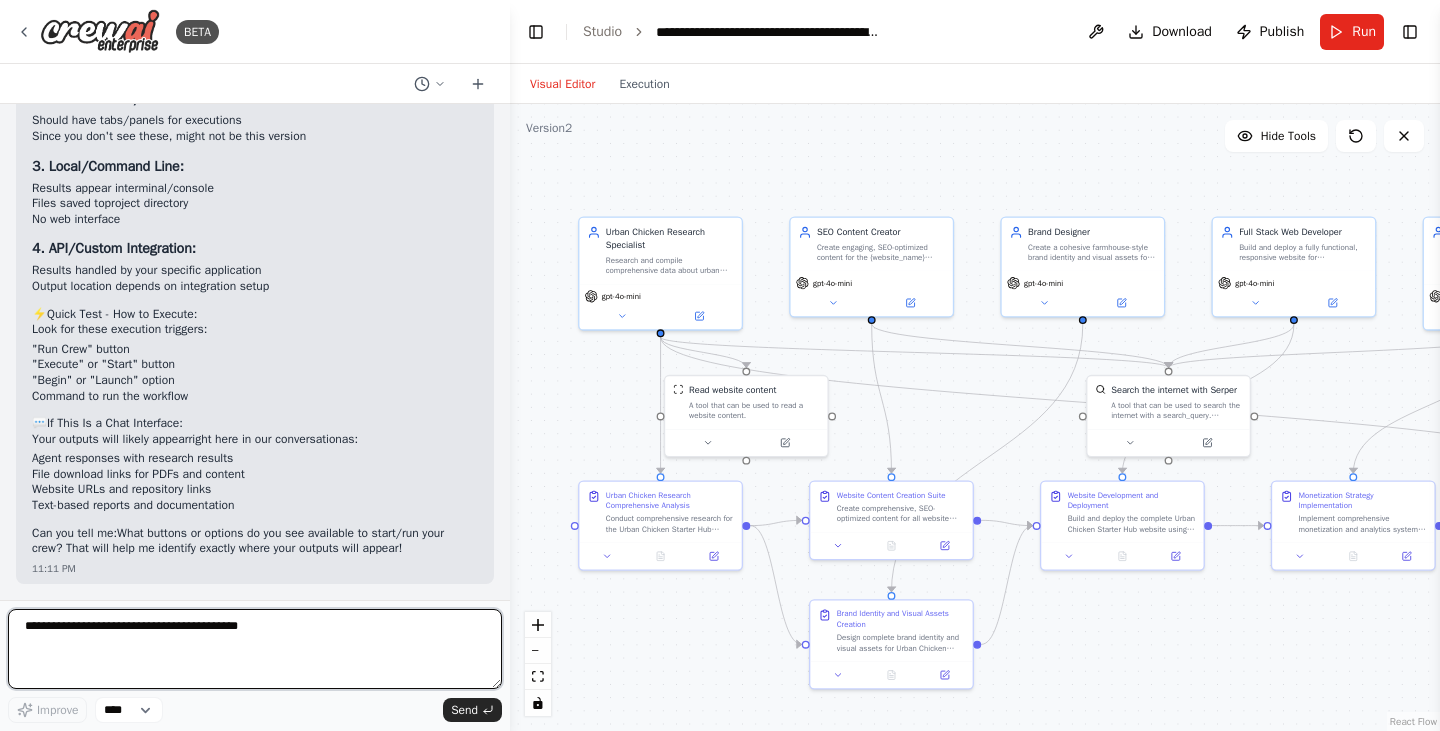 click at bounding box center [255, 649] 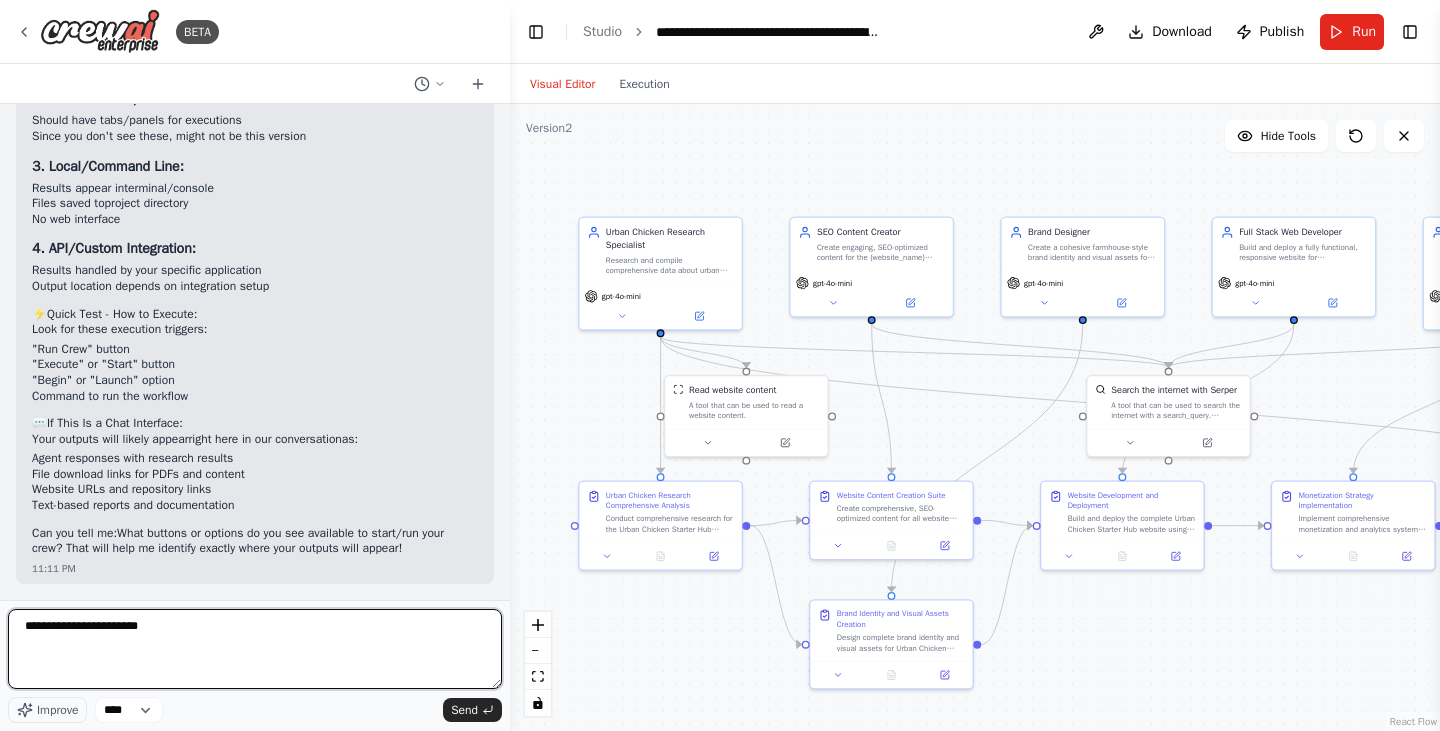 type on "**********" 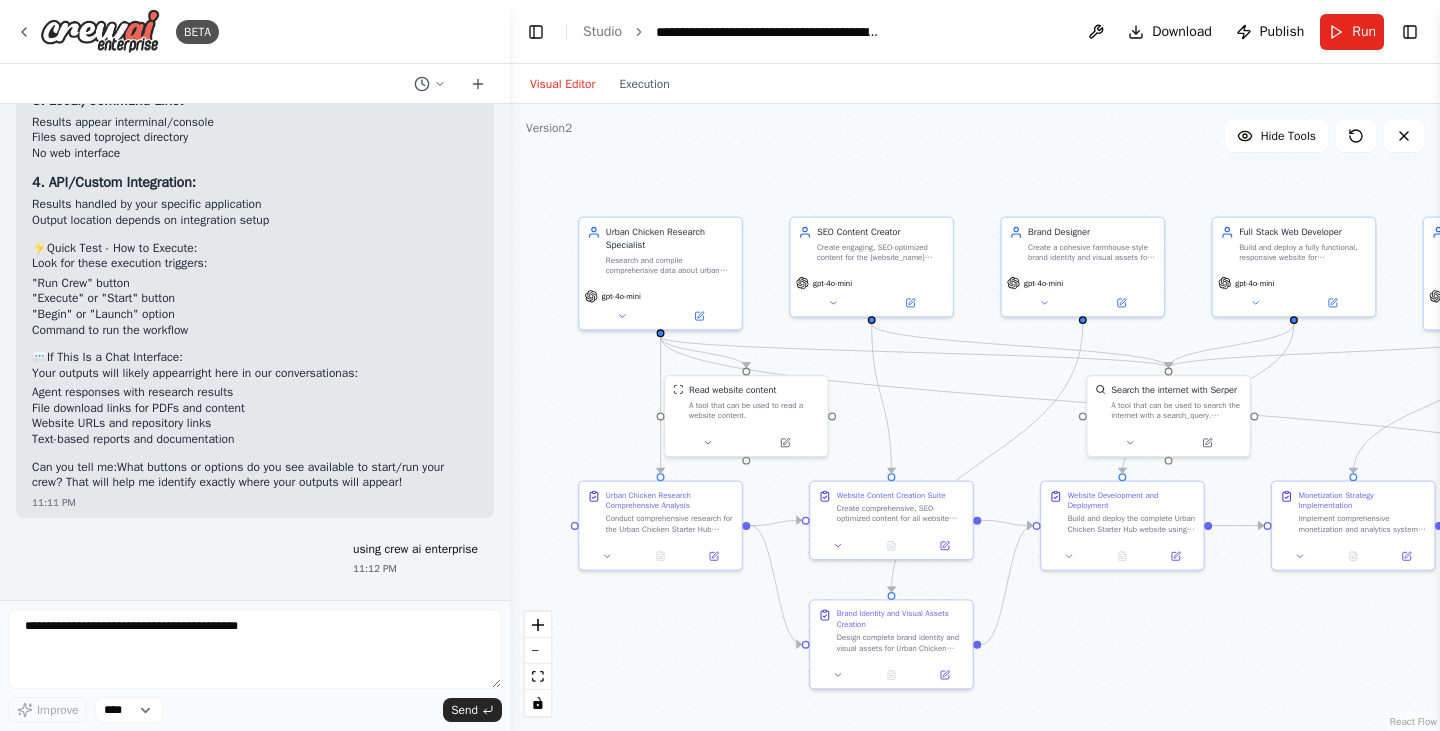 scroll, scrollTop: 15622, scrollLeft: 0, axis: vertical 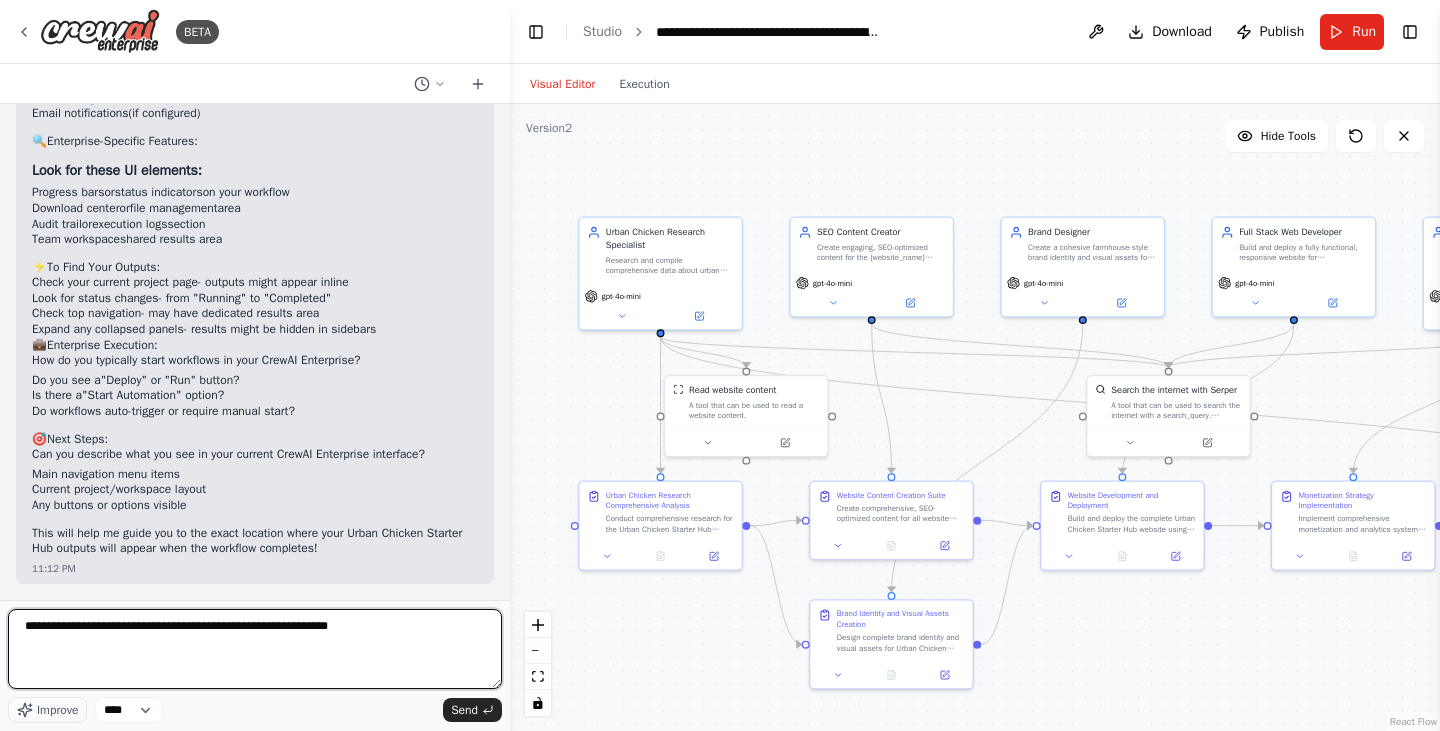type on "**********" 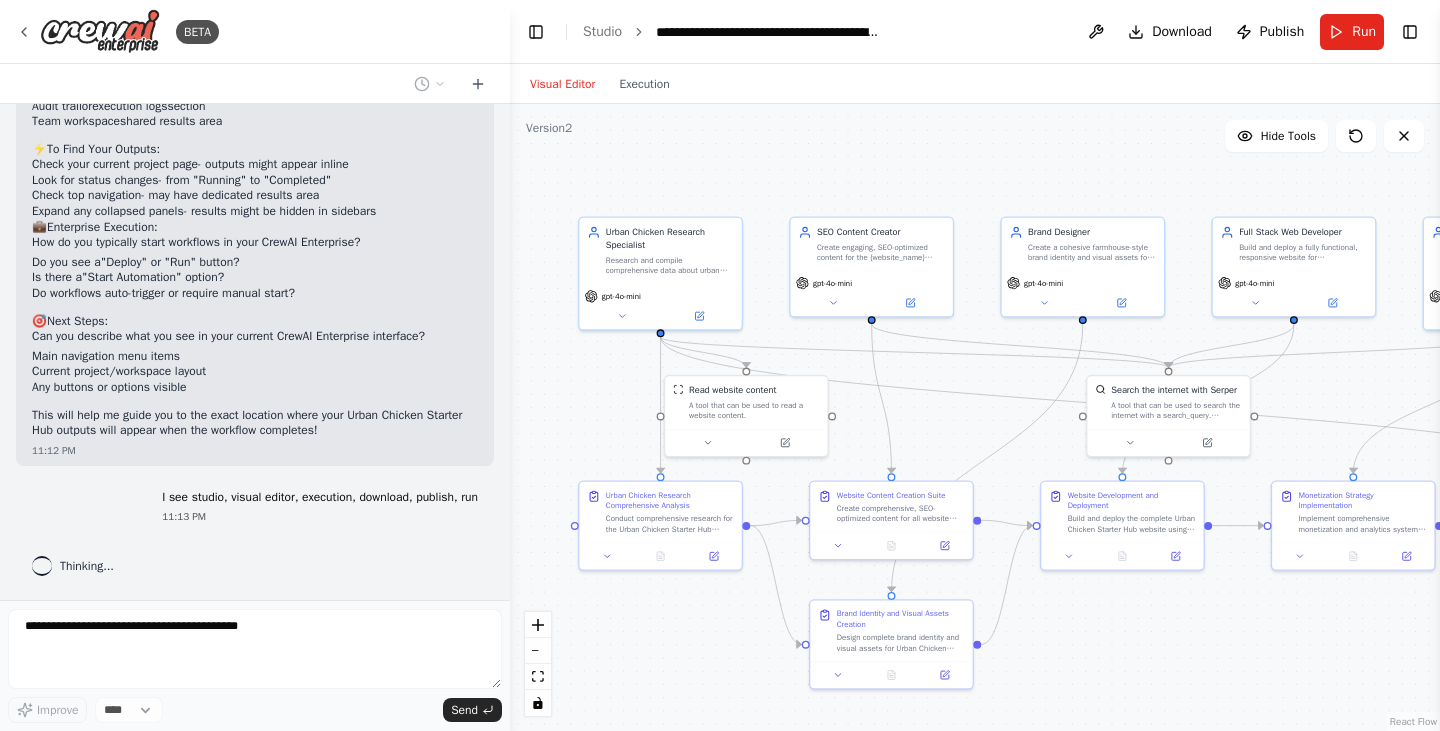 scroll, scrollTop: 16659, scrollLeft: 0, axis: vertical 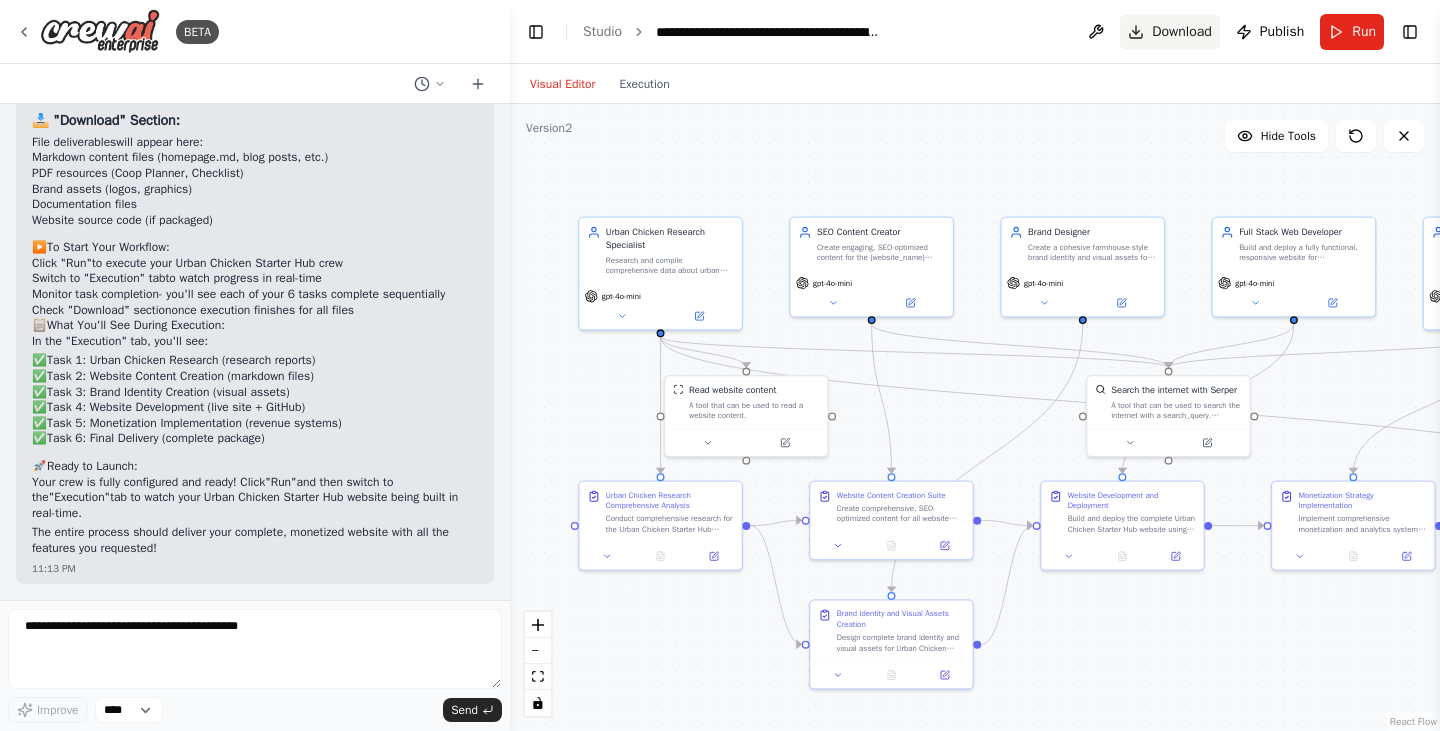 click on "Download" at bounding box center [1182, 32] 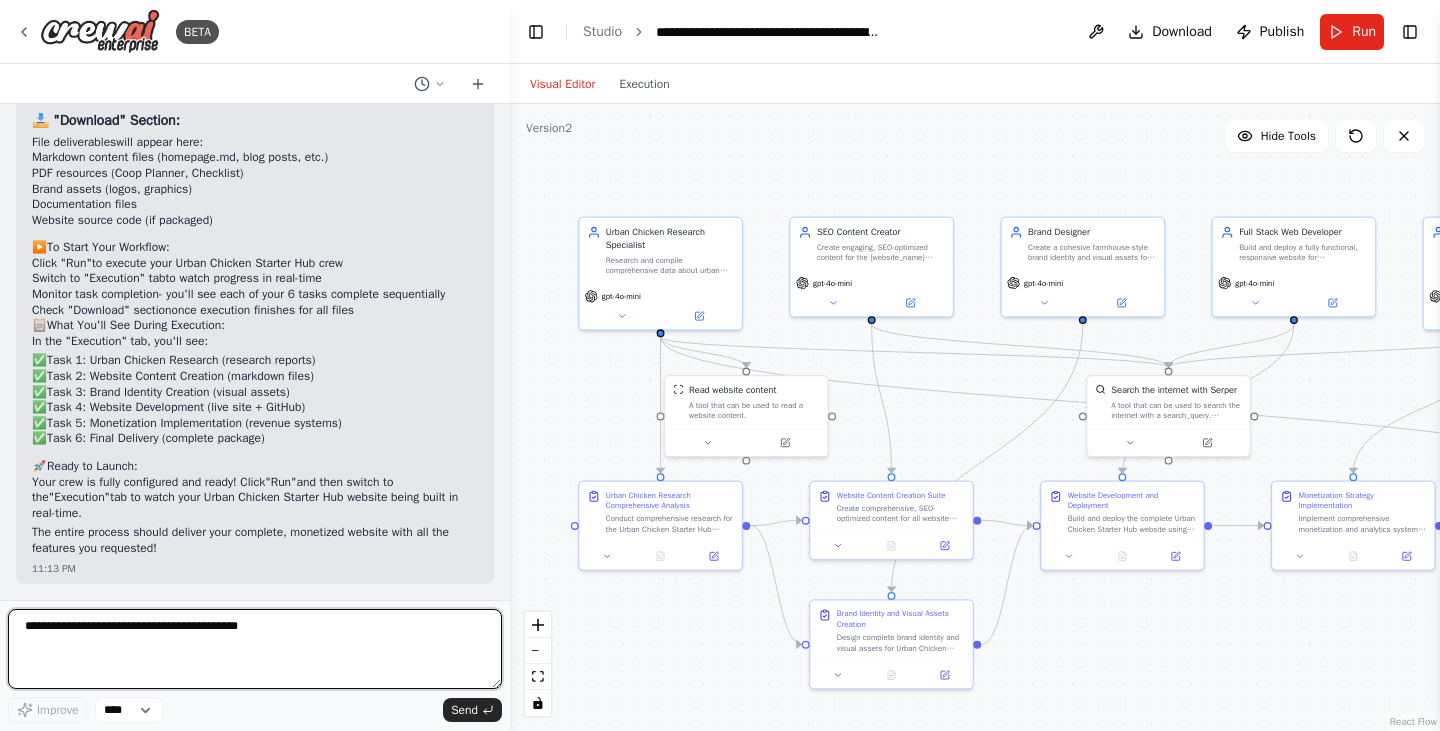 click at bounding box center [255, 649] 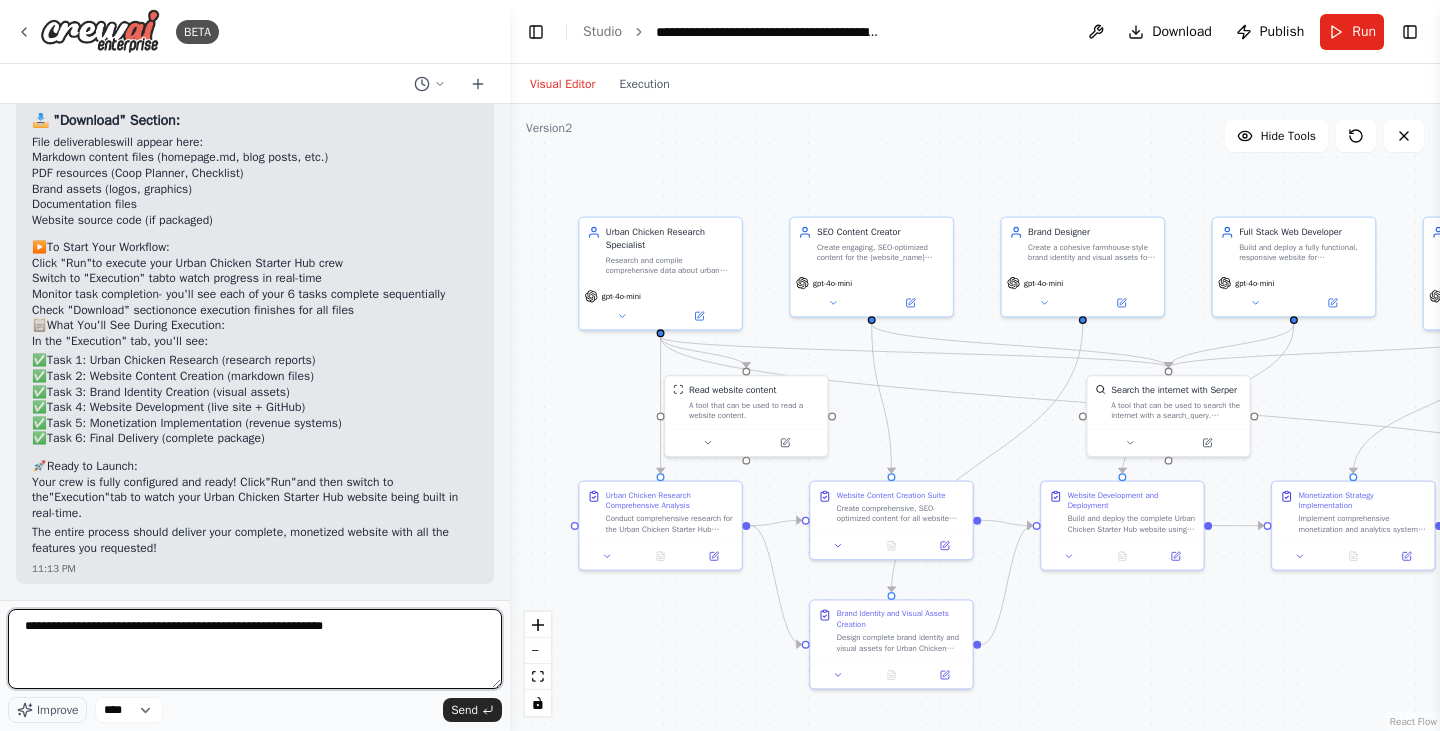 type on "**********" 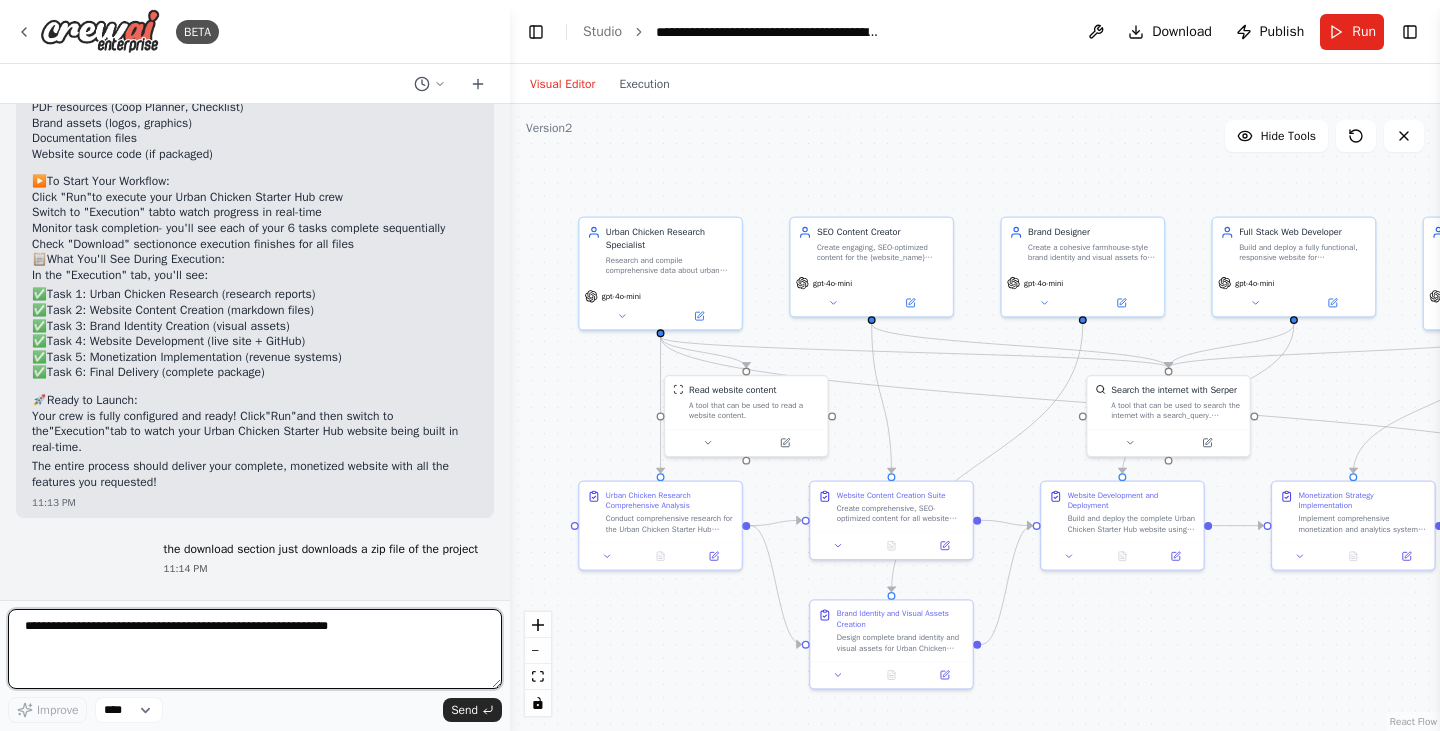 type 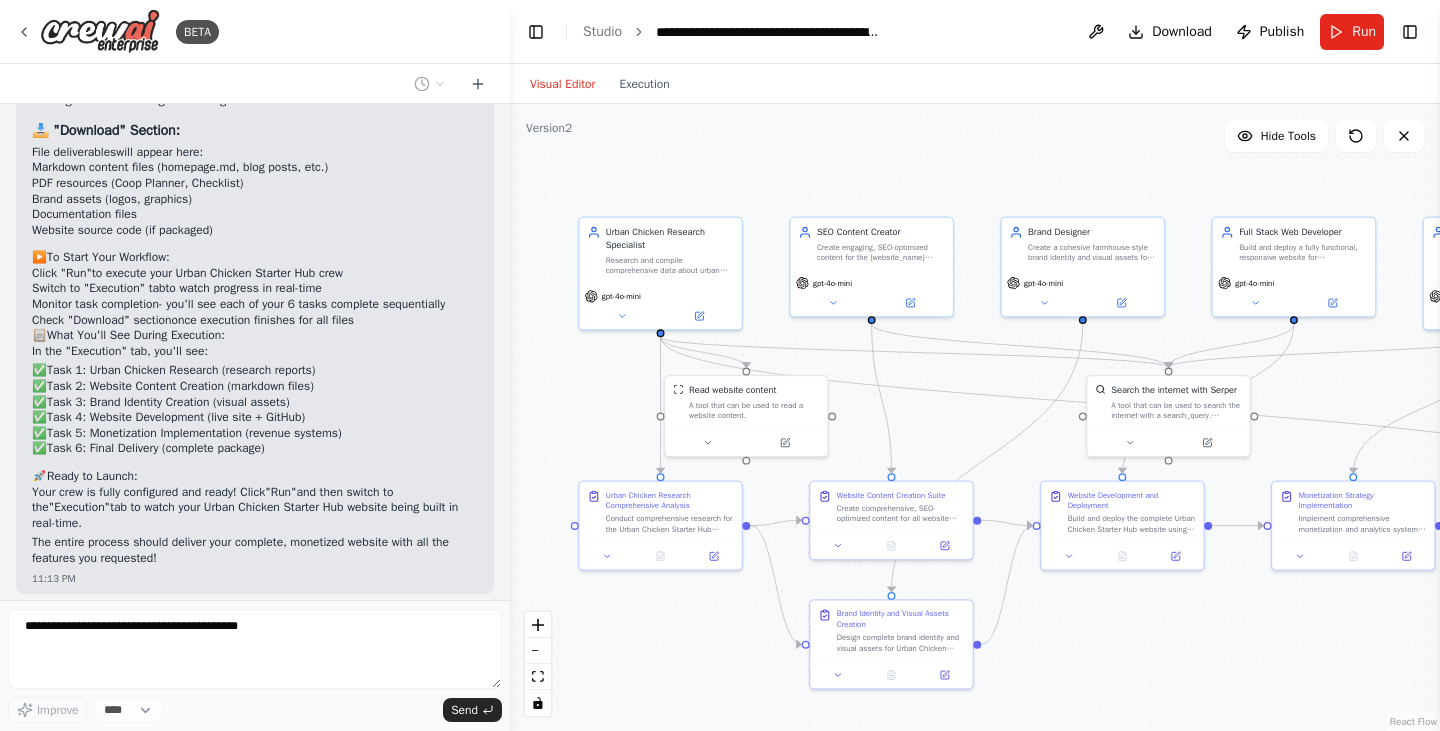 scroll, scrollTop: 17451, scrollLeft: 0, axis: vertical 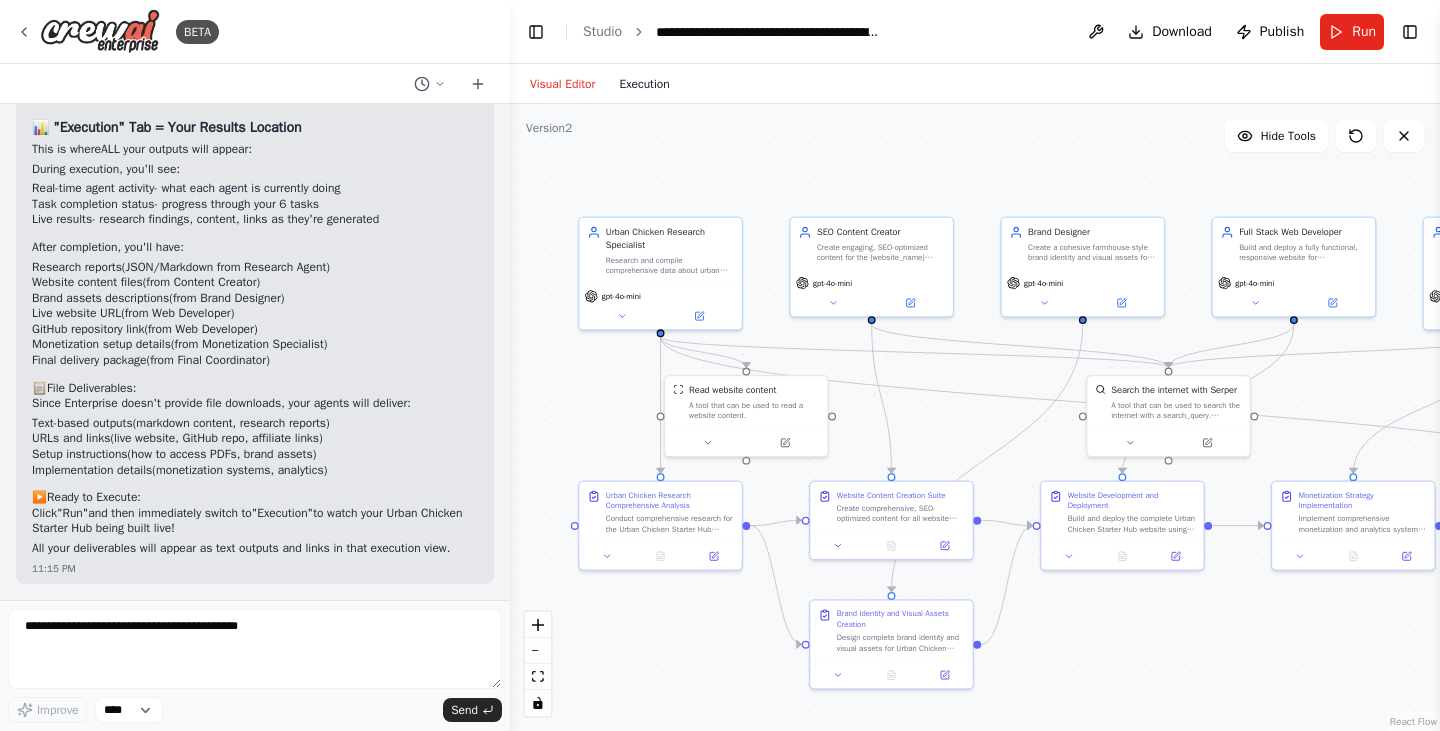 click on "Execution" at bounding box center (644, 84) 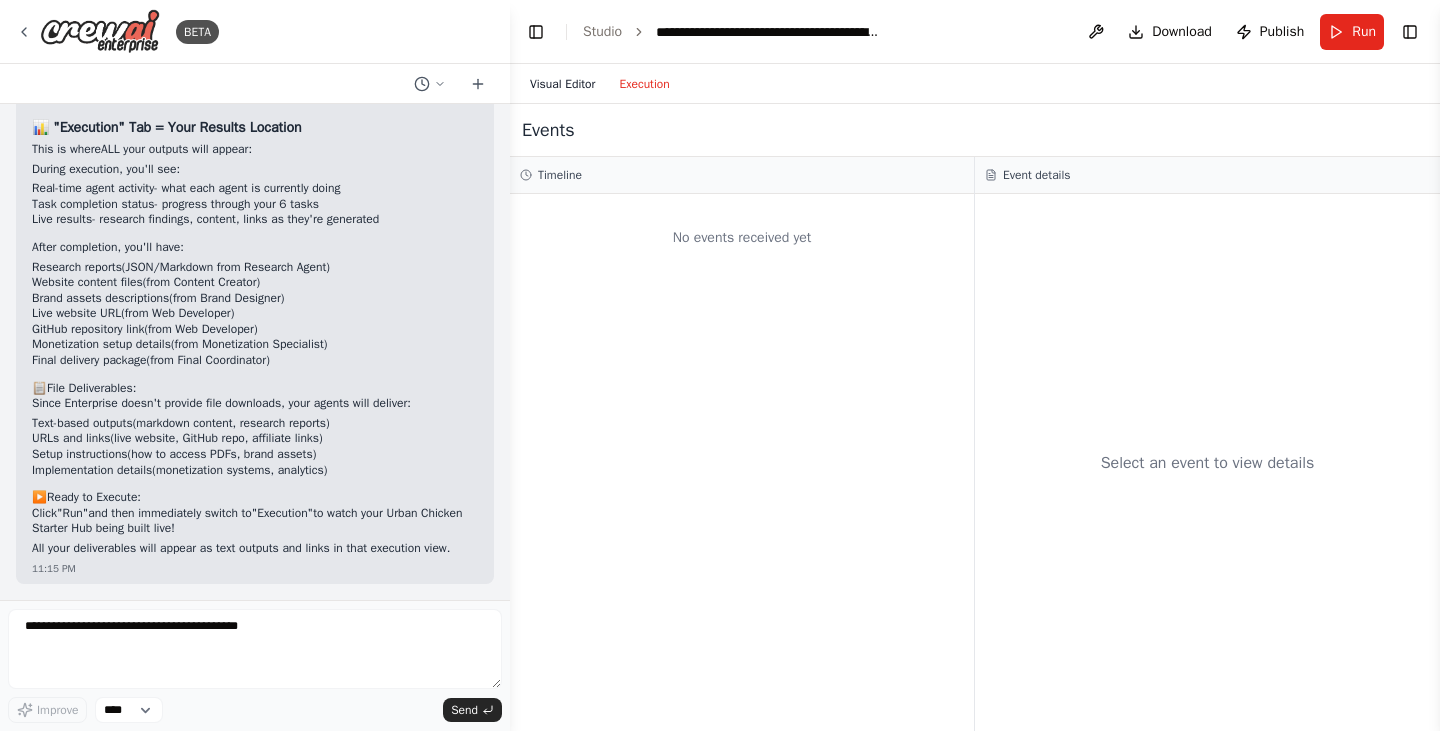click on "Visual Editor" at bounding box center [562, 84] 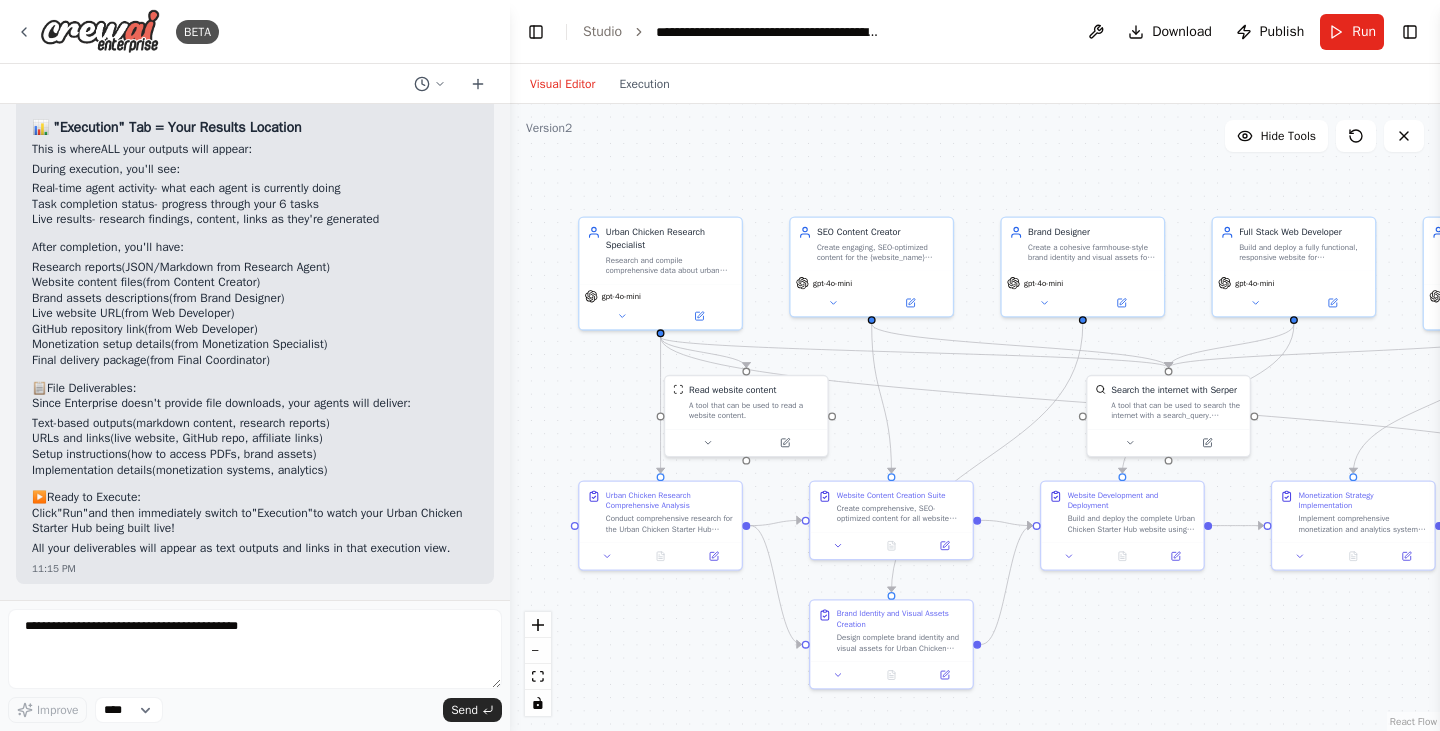 scroll, scrollTop: 17987, scrollLeft: 0, axis: vertical 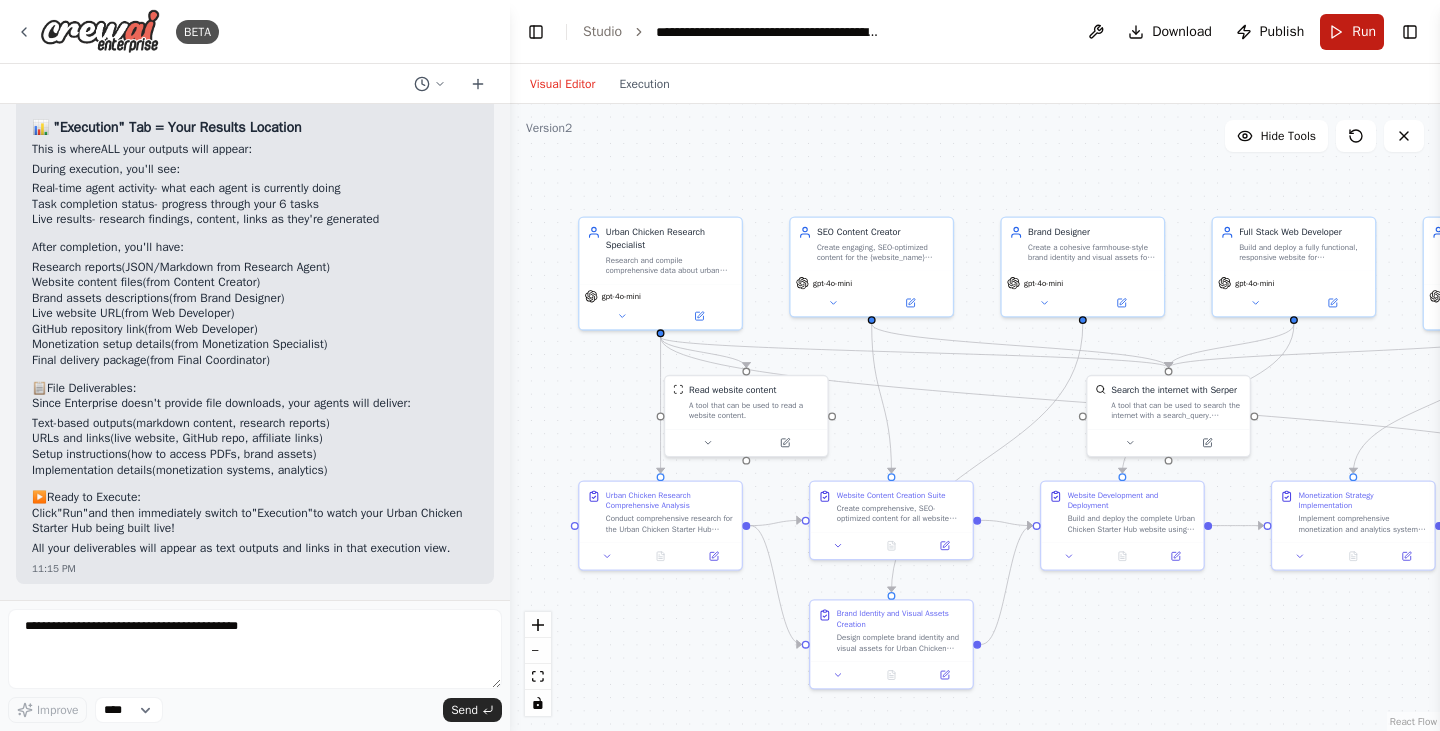 click on "Run" at bounding box center [1352, 32] 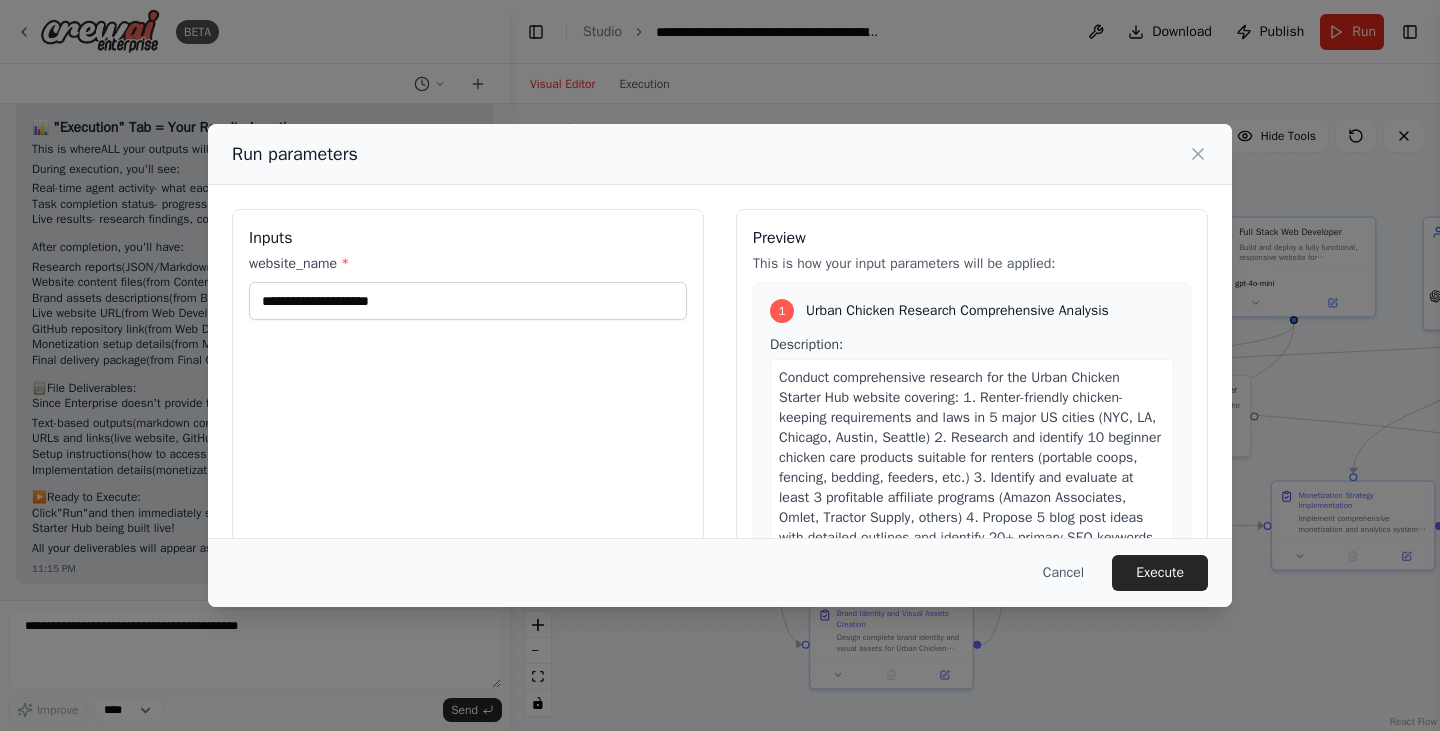 click on "website_name *" at bounding box center (468, 264) 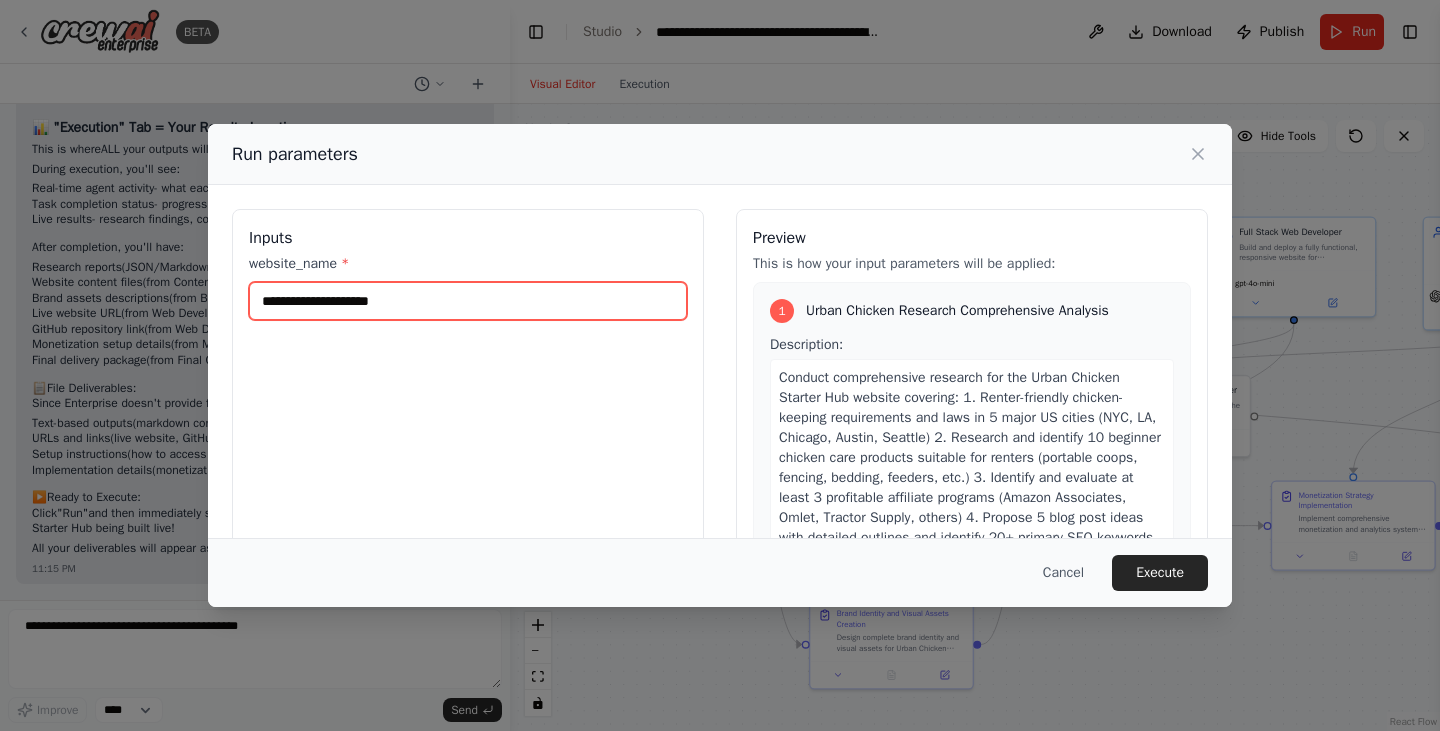 click on "website_name *" at bounding box center [468, 301] 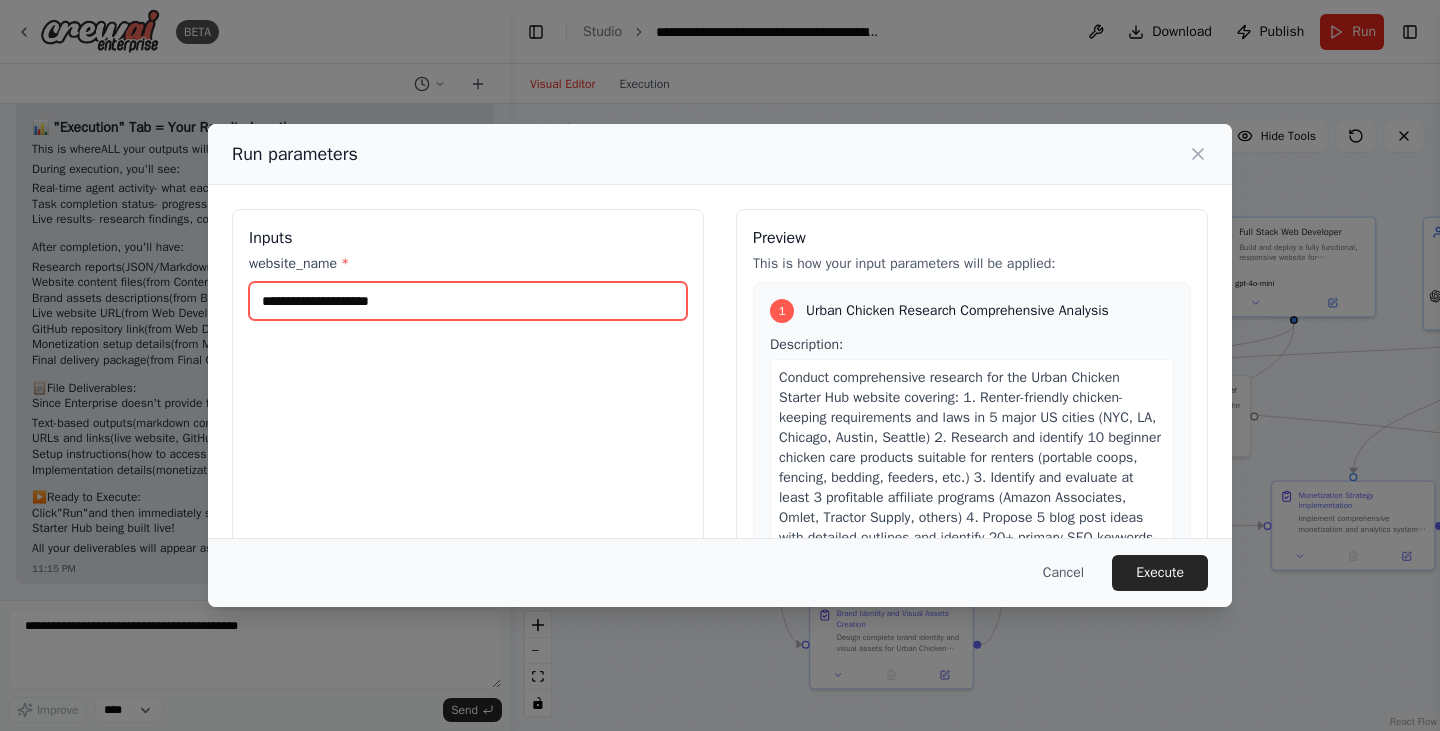 click on "website_name *" at bounding box center (468, 301) 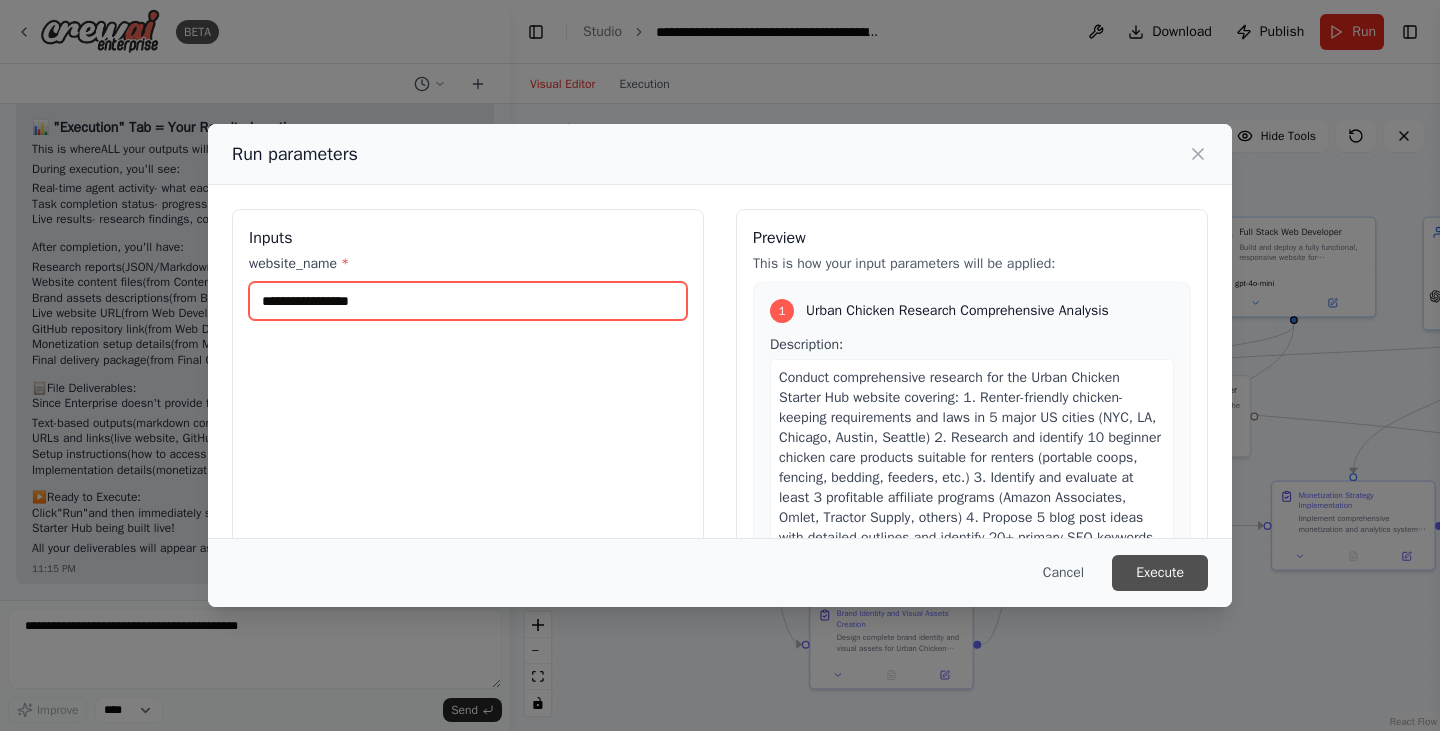 type on "**********" 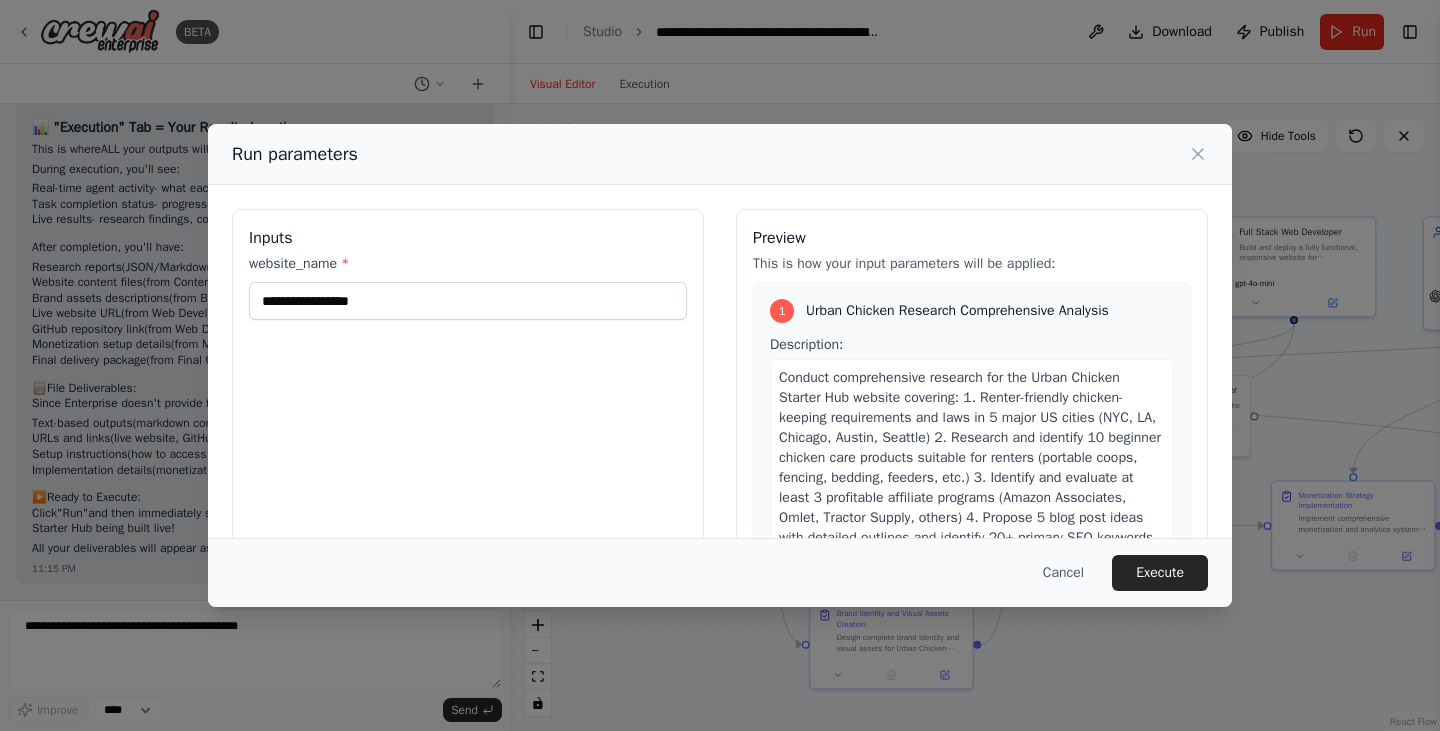 click on "Execute" at bounding box center (1160, 573) 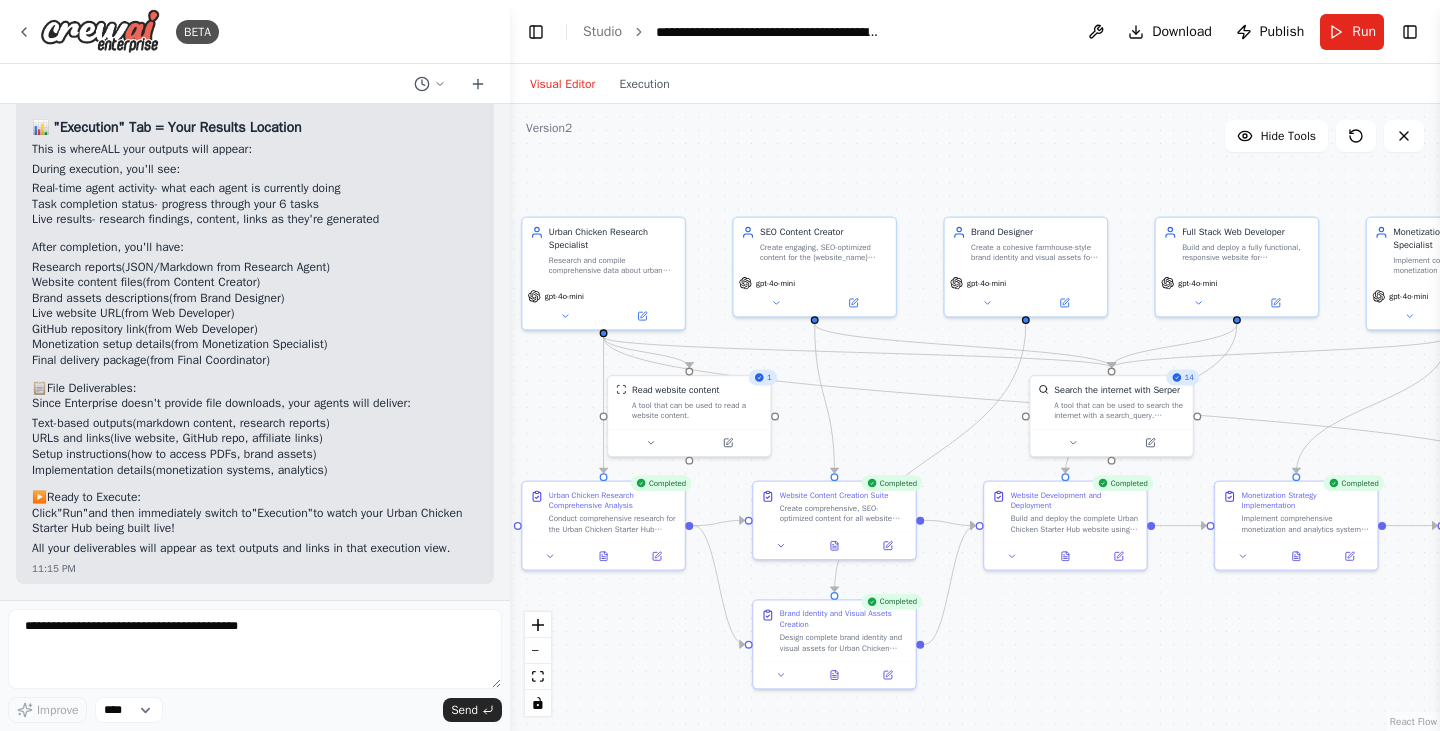 drag, startPoint x: 950, startPoint y: 432, endPoint x: 893, endPoint y: 436, distance: 57.14018 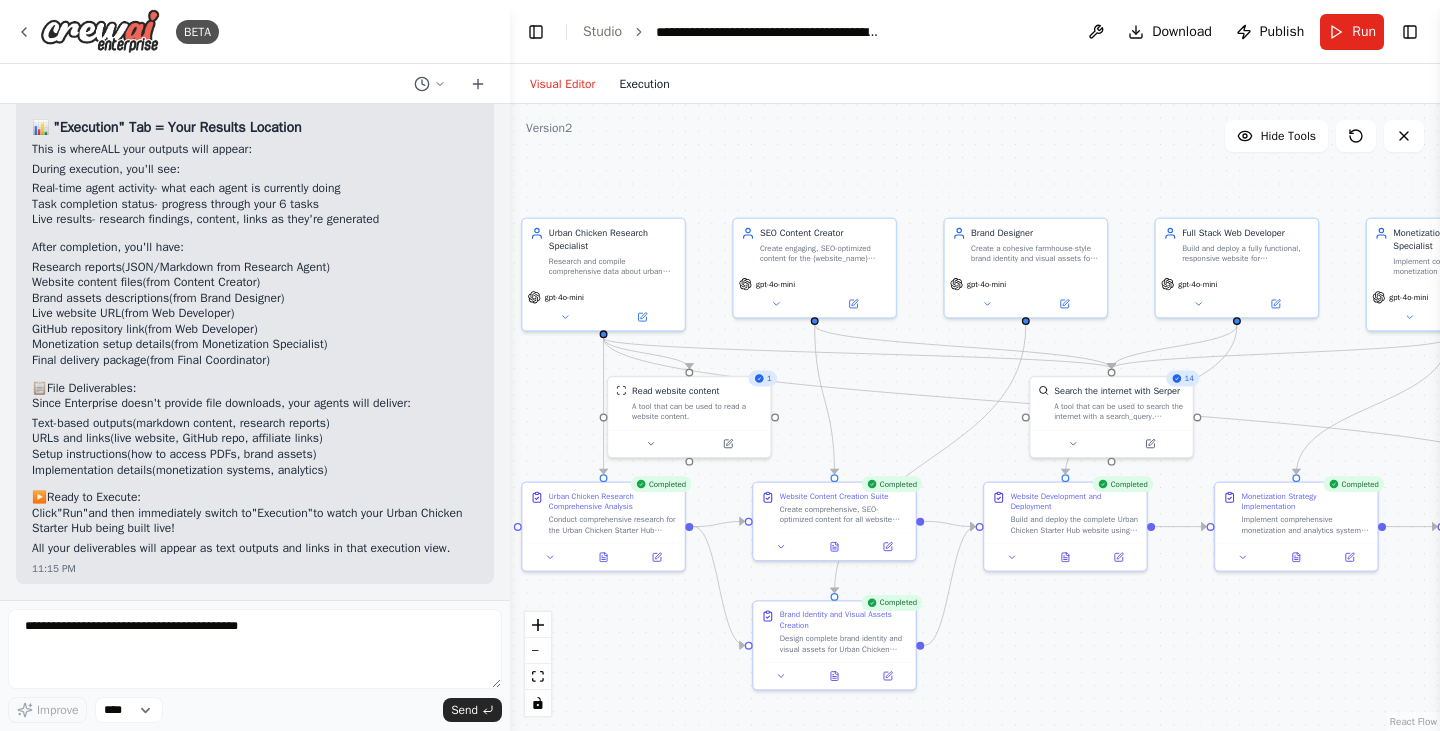 click on "Execution" at bounding box center (644, 84) 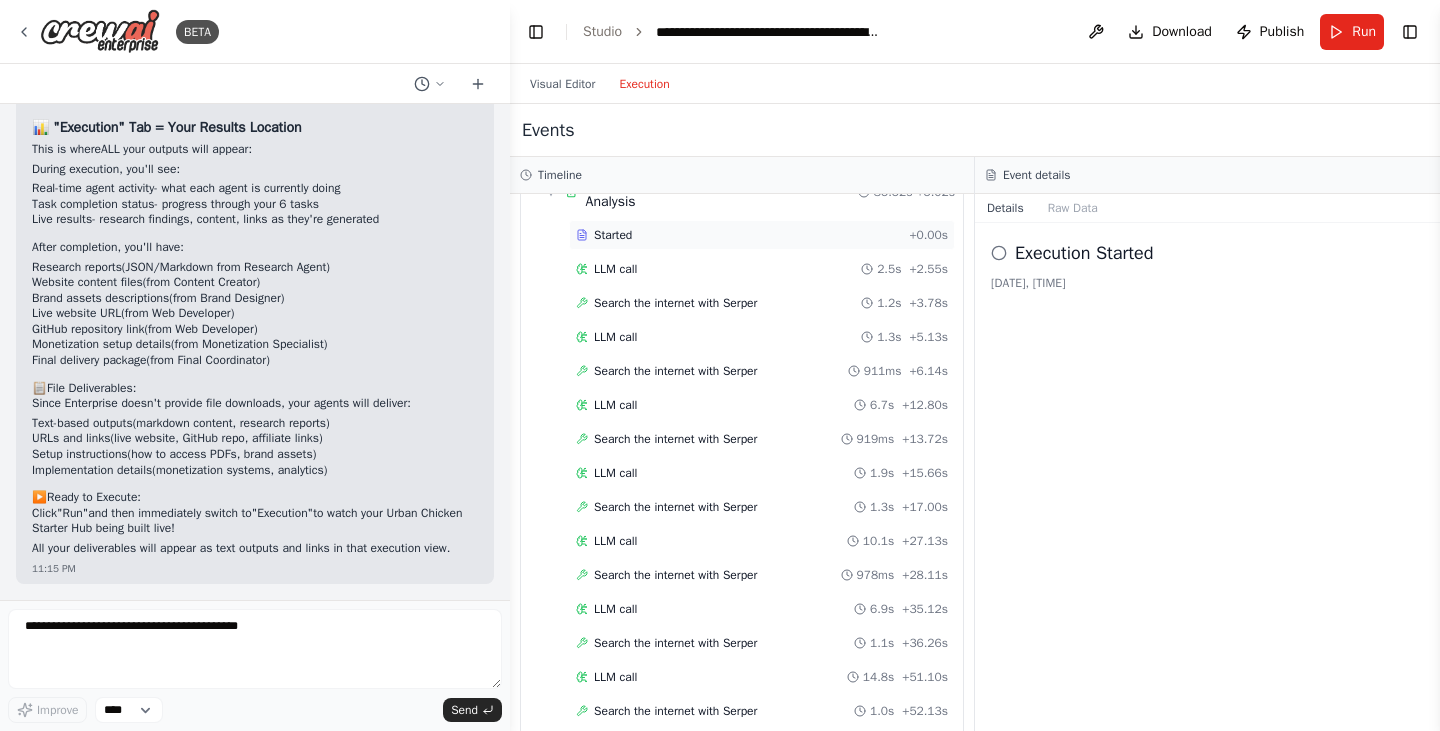 scroll, scrollTop: 0, scrollLeft: 0, axis: both 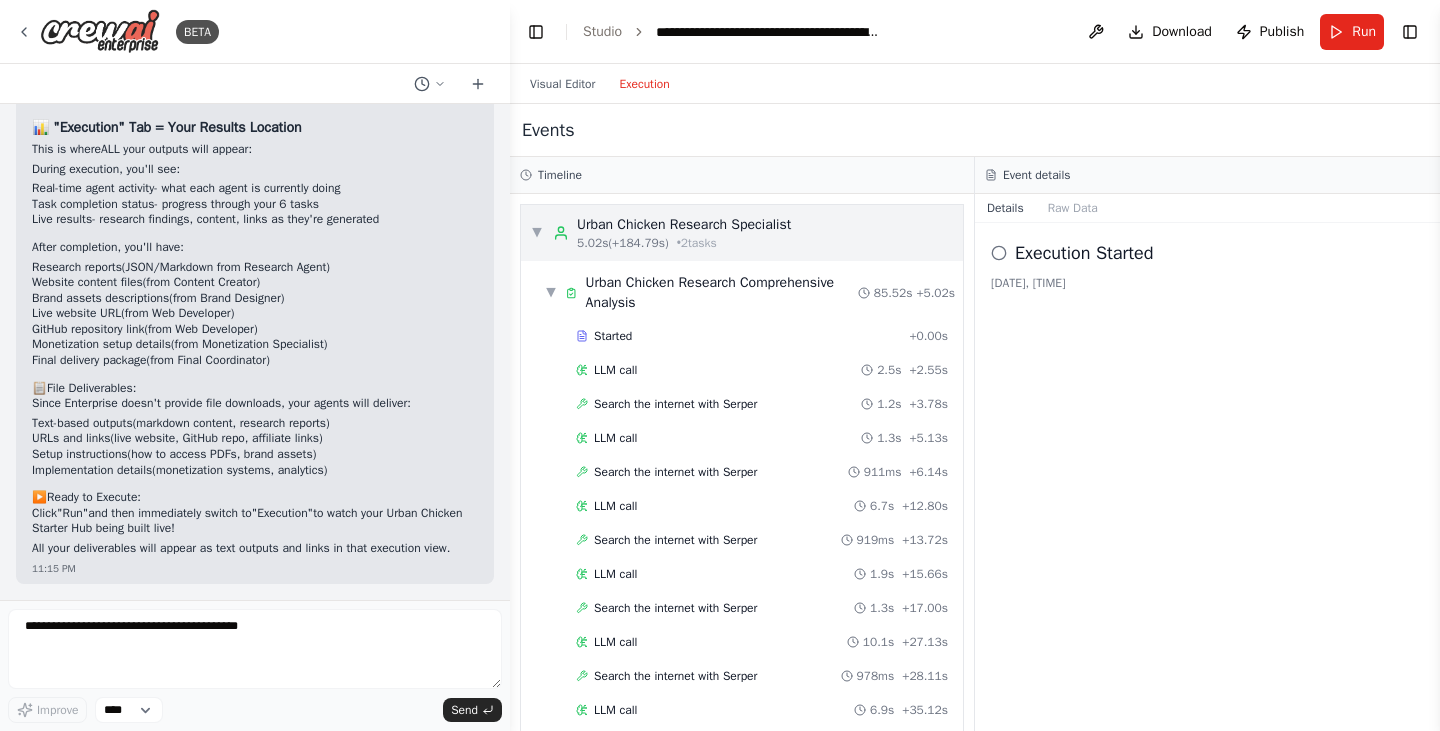 click on "▼ Urban Chicken Research Specialist 5.02s  (+184.79s) •  2  task s" at bounding box center [661, 233] 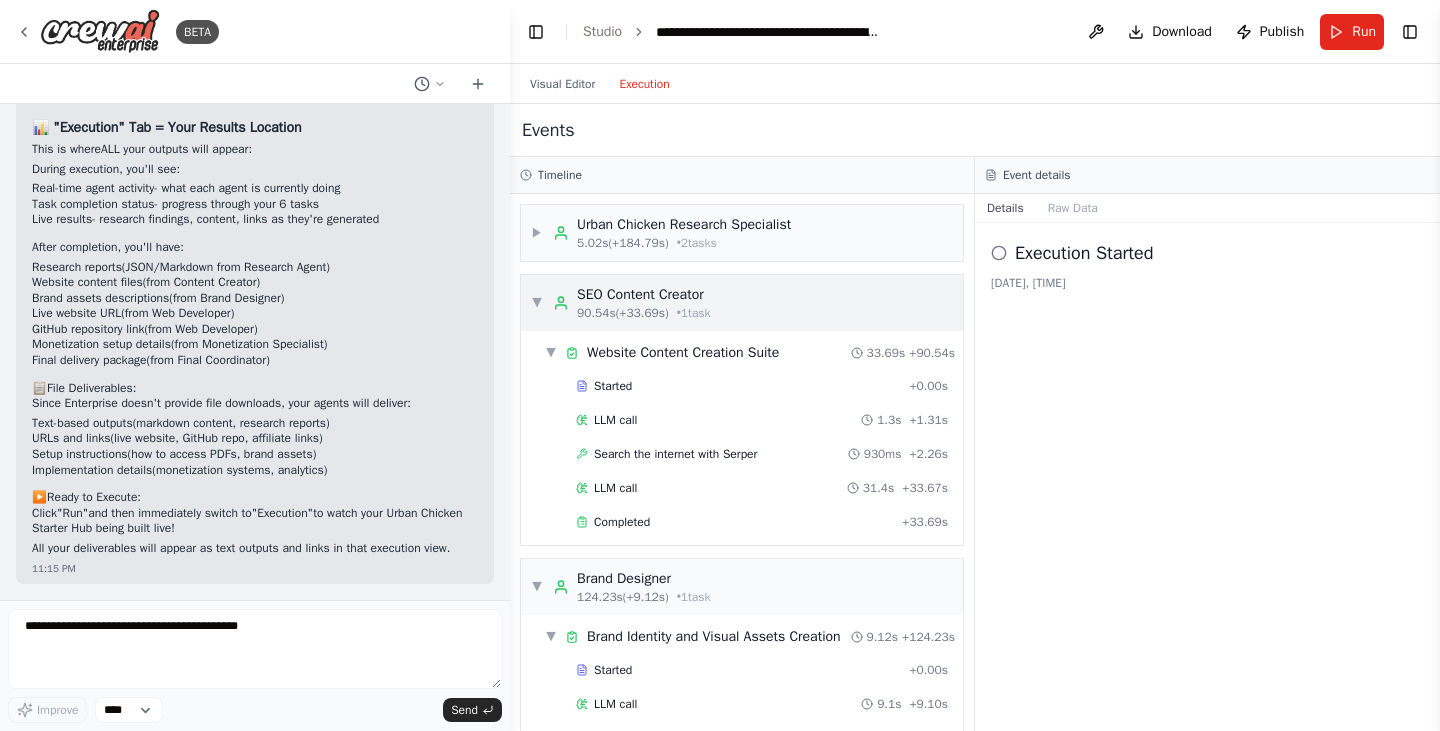 click on "▼ SEO Content Creator 90.54s  (+33.69s) •  1  task" at bounding box center [742, 303] 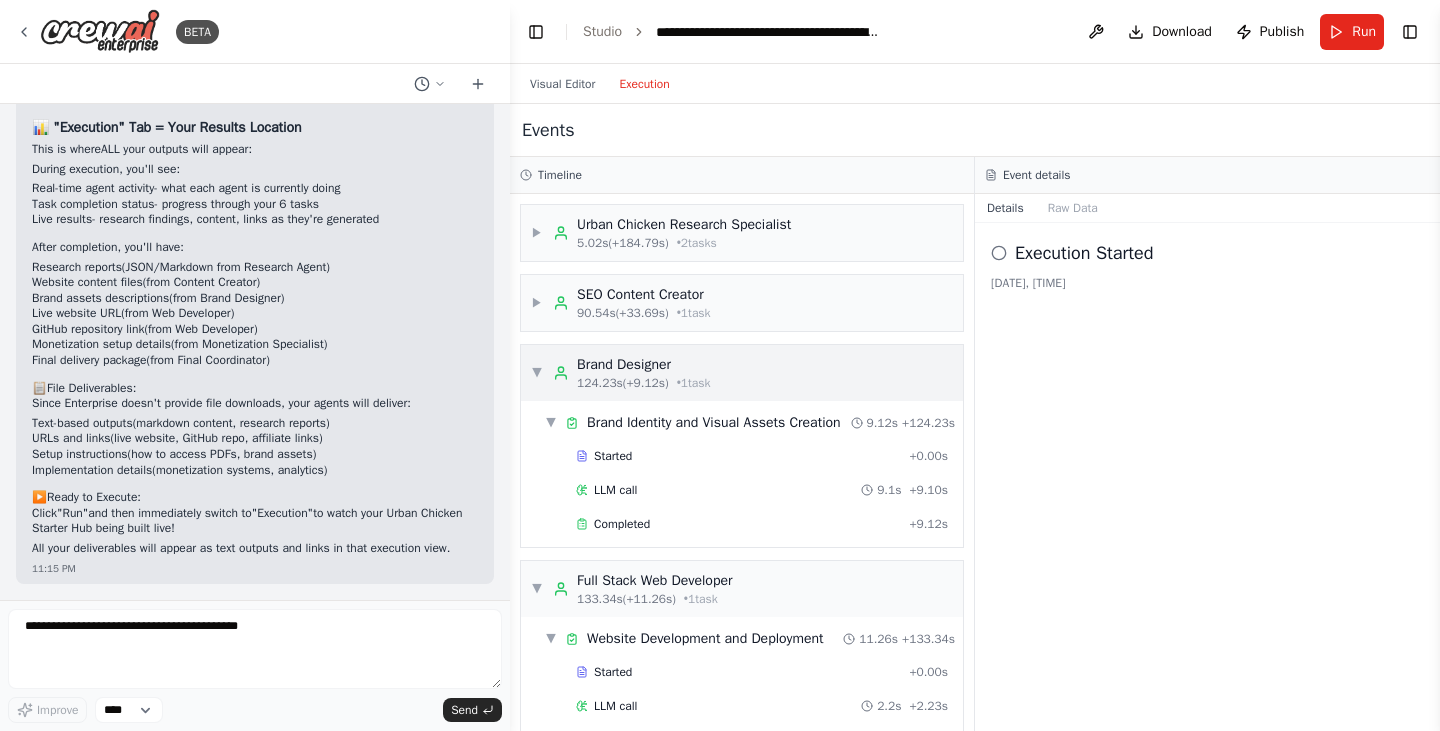 click on "▼" at bounding box center (537, 373) 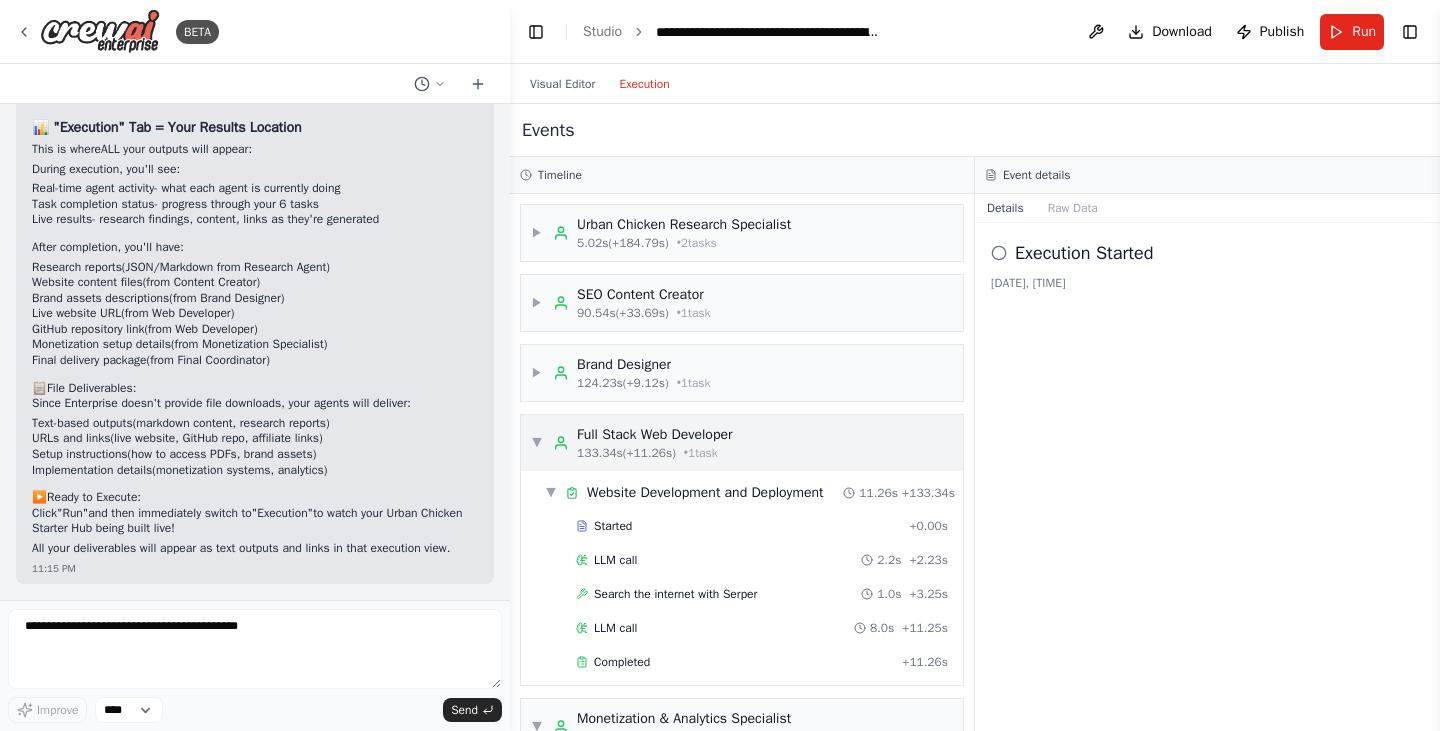 click on "▼ Full Stack Web Developer 133.34s  (+11.26s) •  1  task" at bounding box center [631, 443] 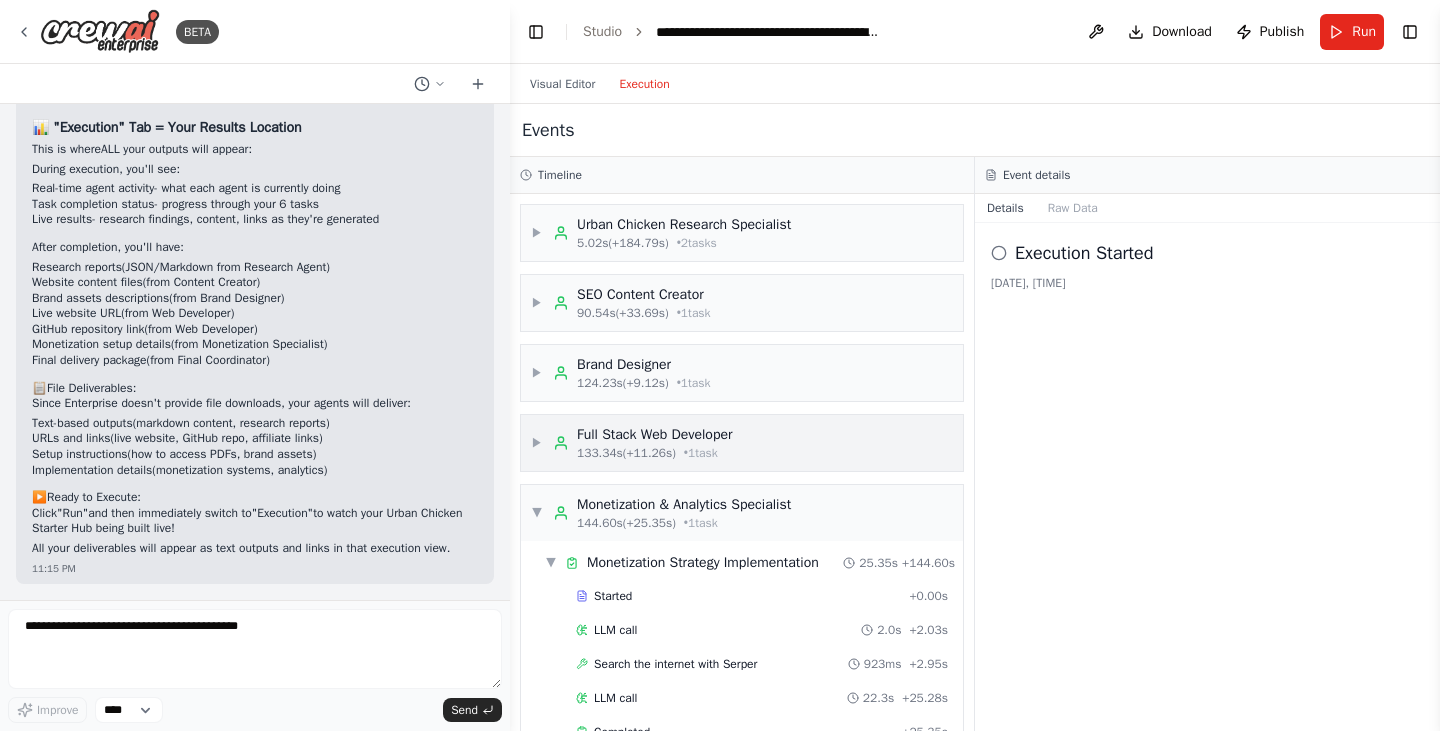 scroll, scrollTop: 101, scrollLeft: 0, axis: vertical 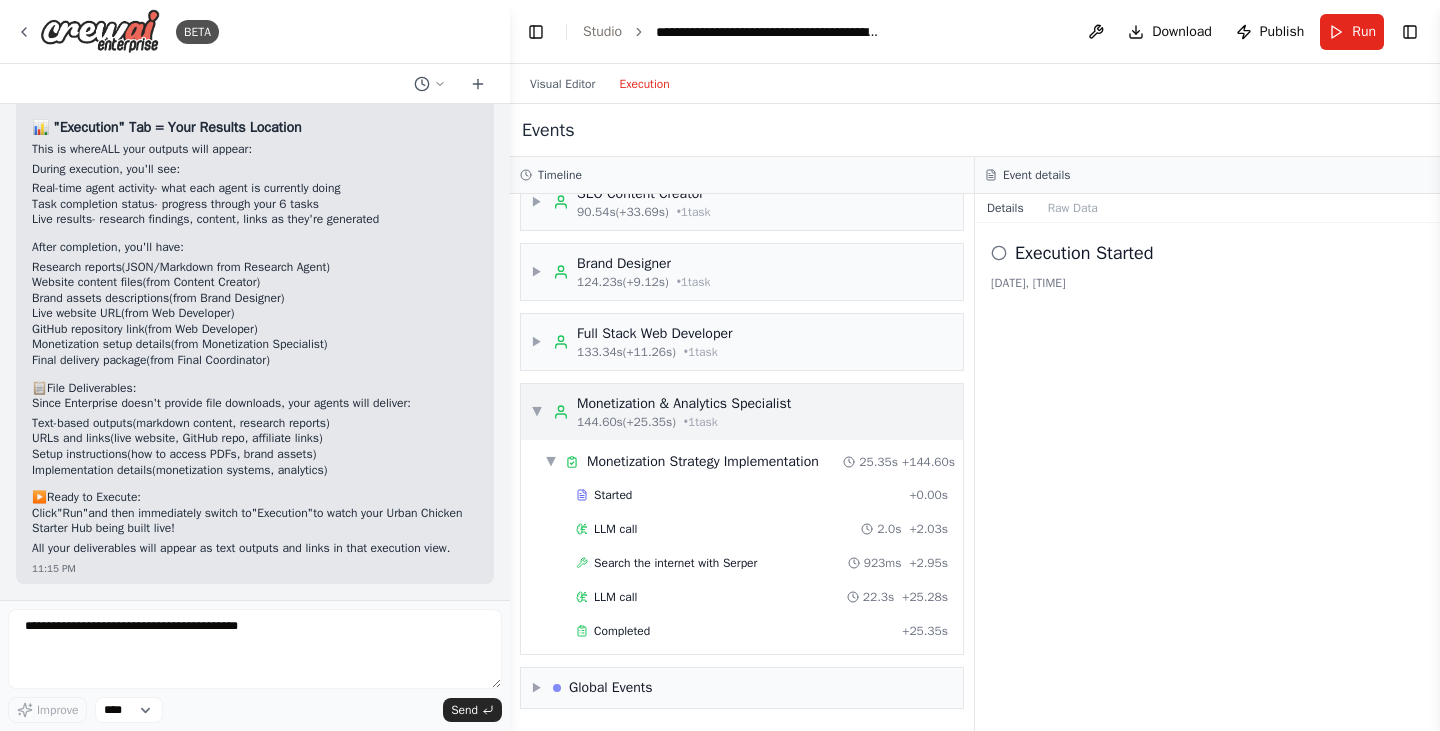 click on "▼" at bounding box center (537, 412) 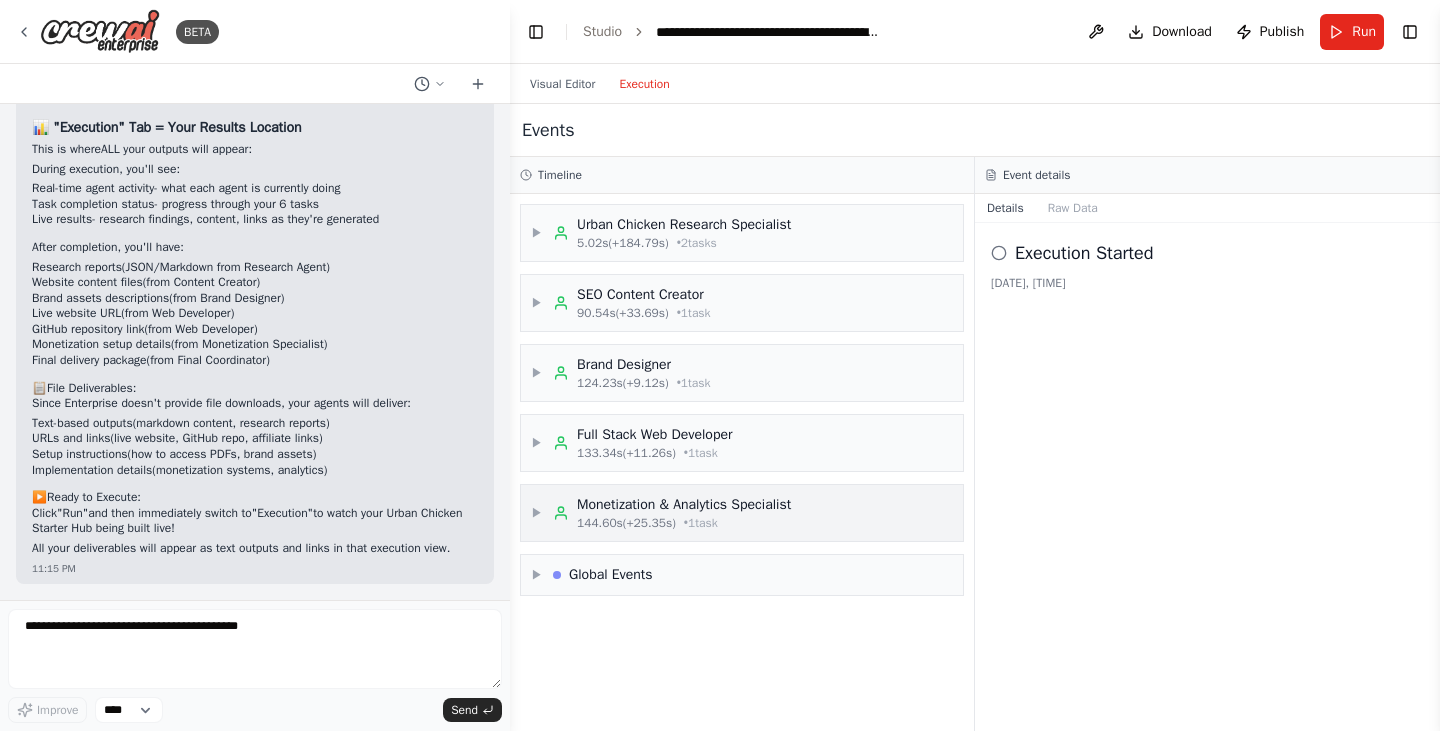 scroll, scrollTop: 0, scrollLeft: 0, axis: both 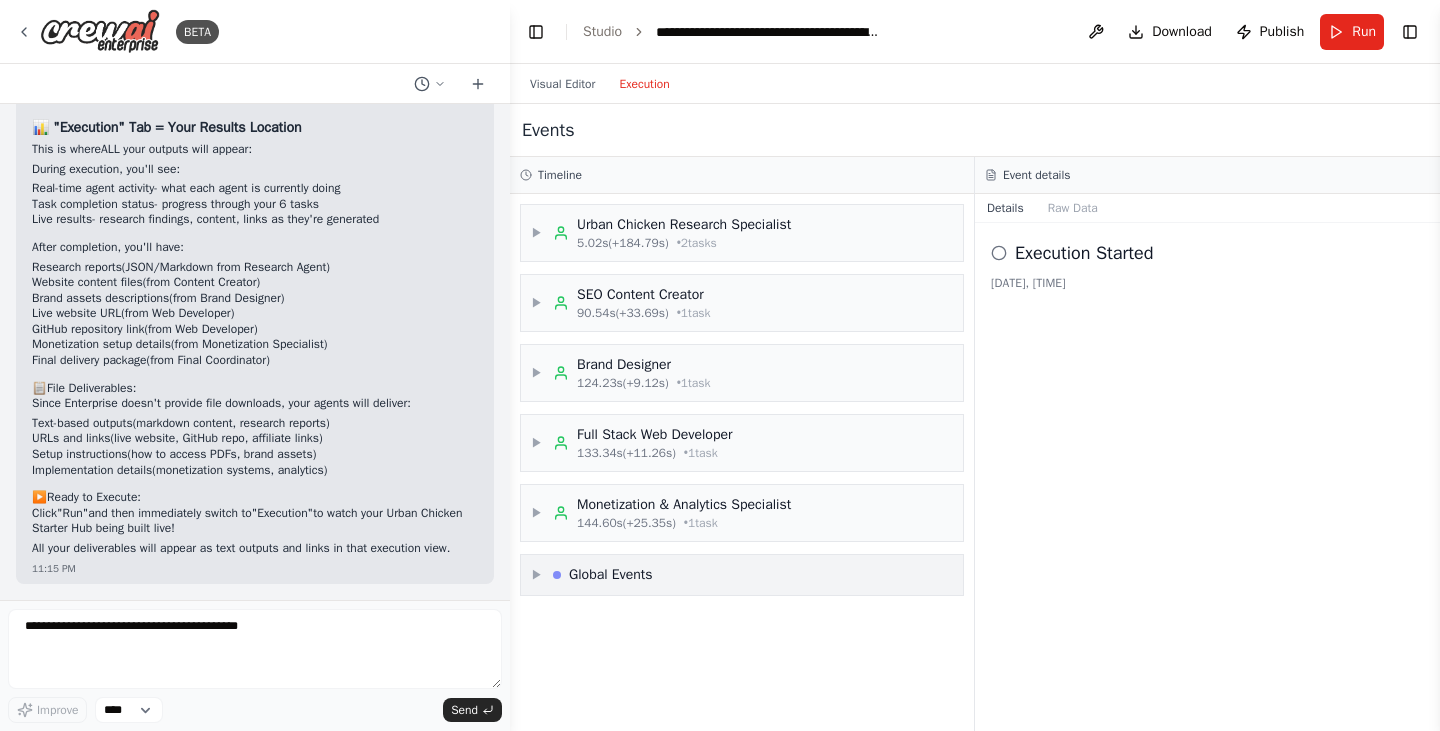 click on "▶ Global Events" at bounding box center [592, 575] 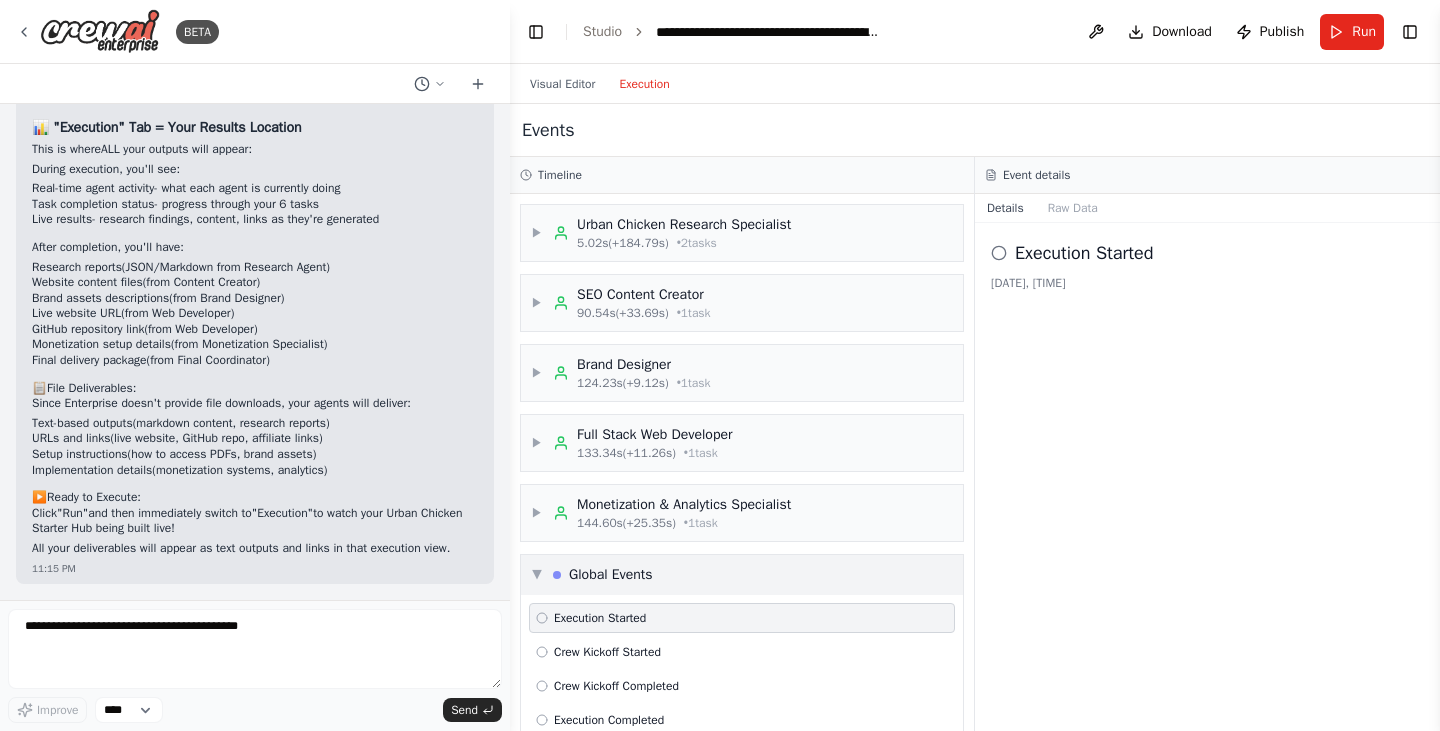 scroll, scrollTop: 35, scrollLeft: 0, axis: vertical 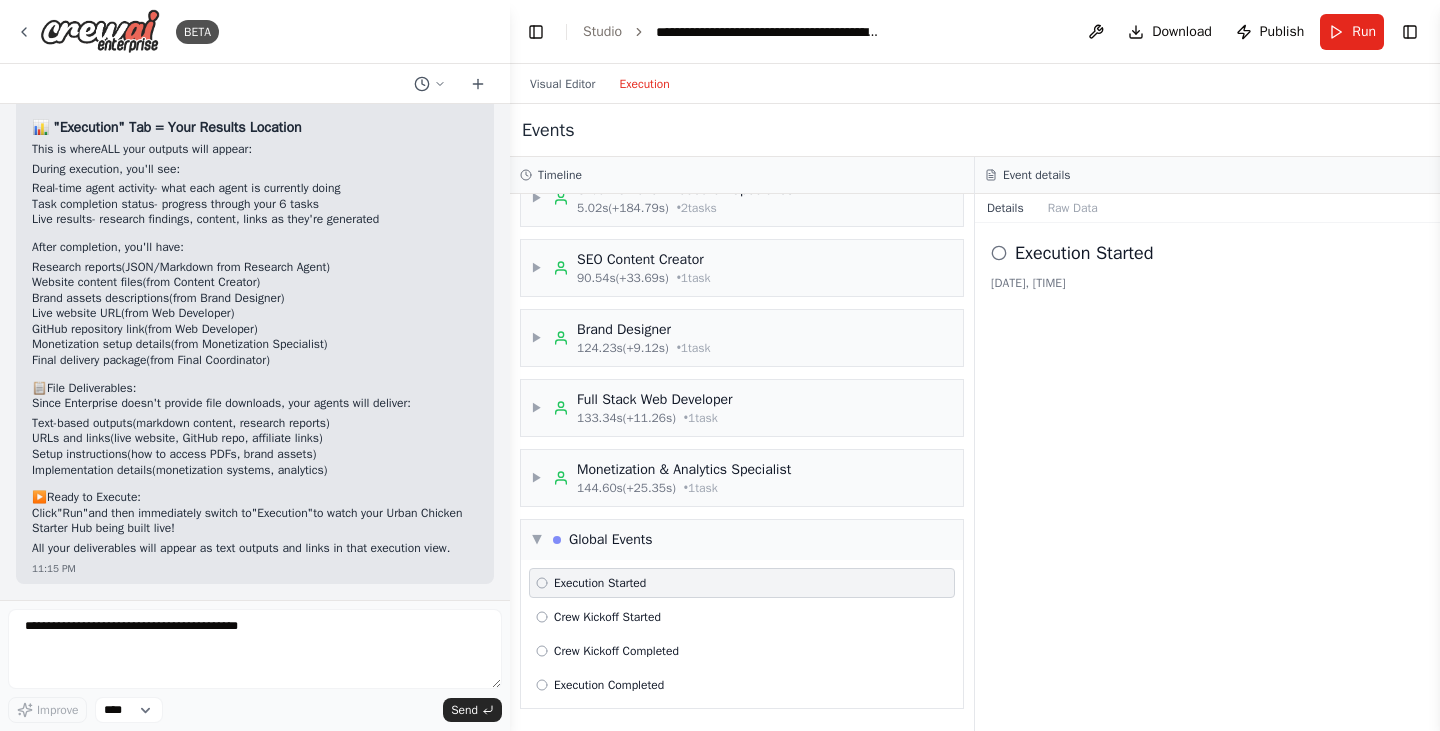 click on "Execution Started Crew Kickoff Started Crew Kickoff Completed Execution Completed" at bounding box center (742, 634) 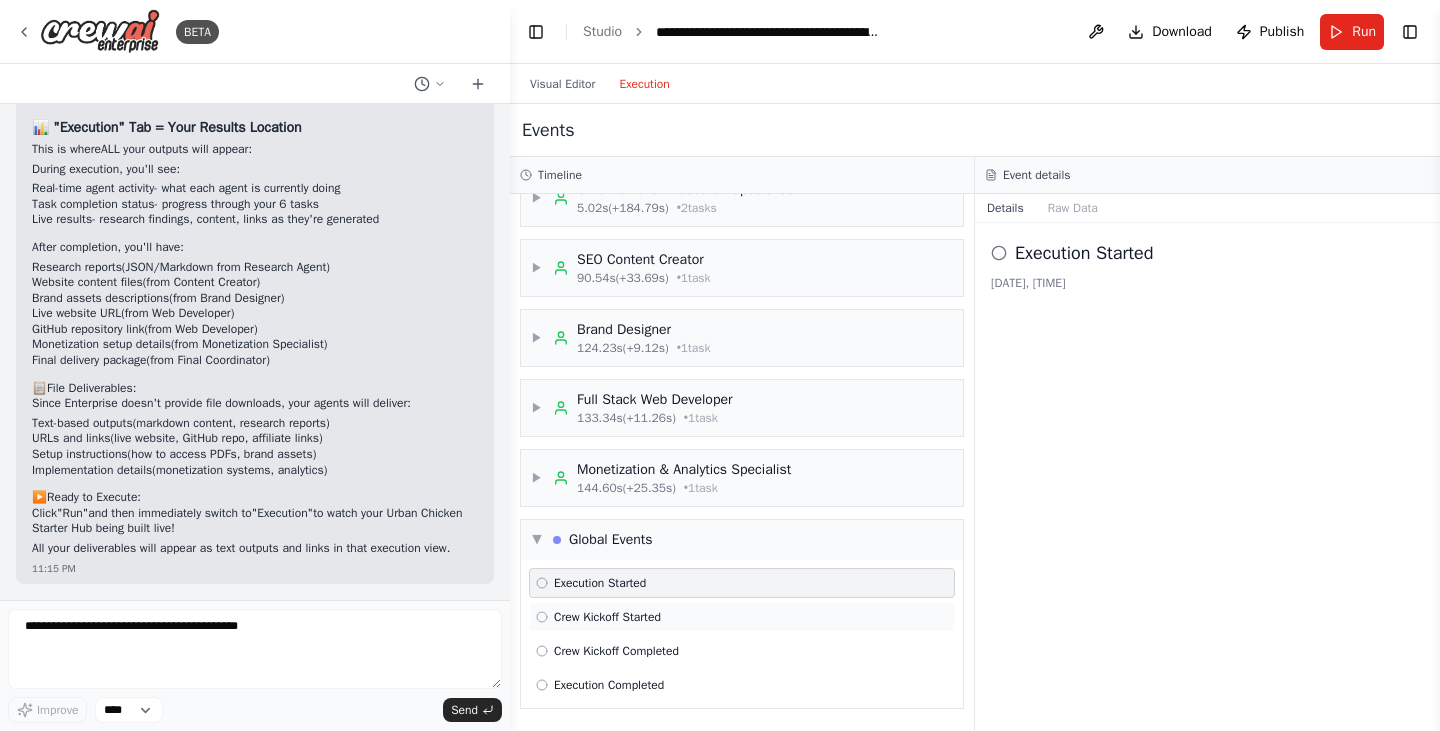 click on "Crew Kickoff Started" at bounding box center (607, 617) 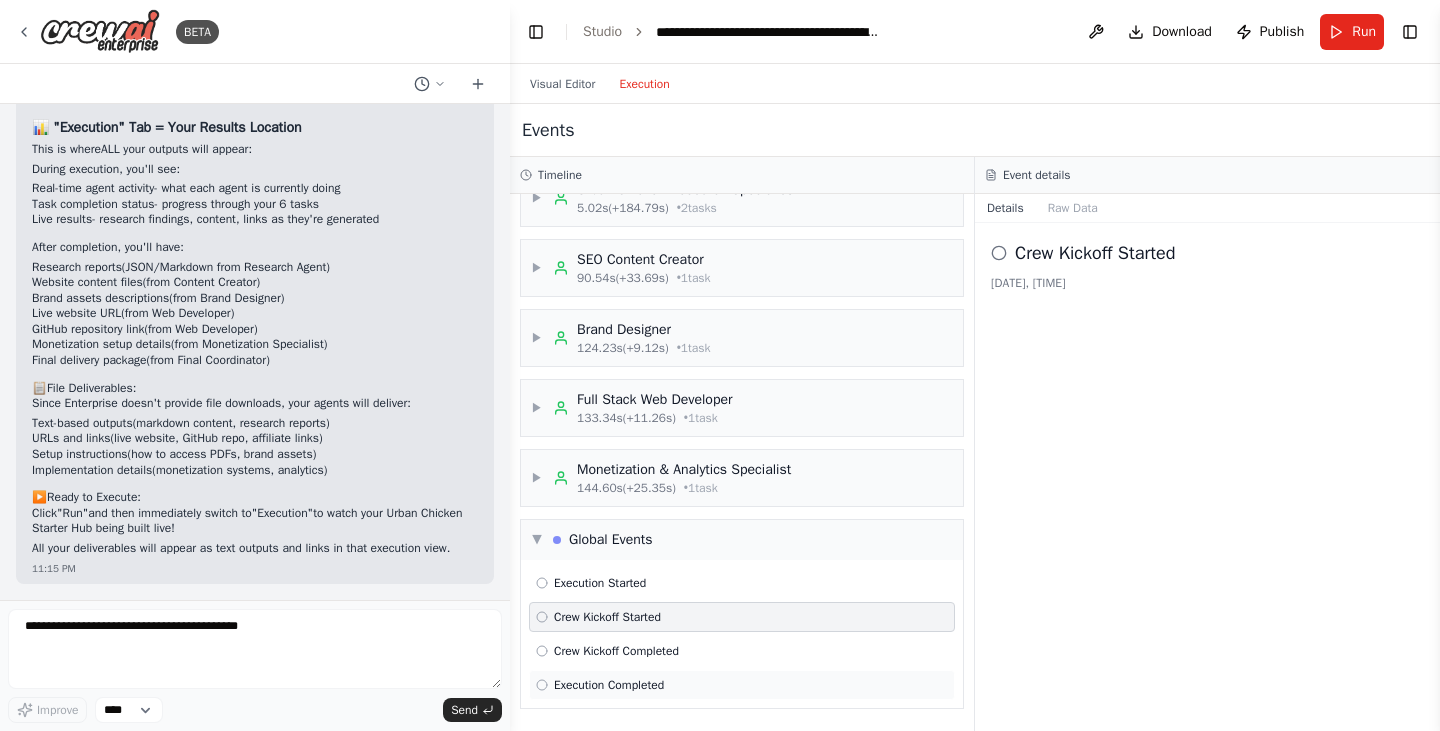 click on "Execution Completed" at bounding box center (609, 685) 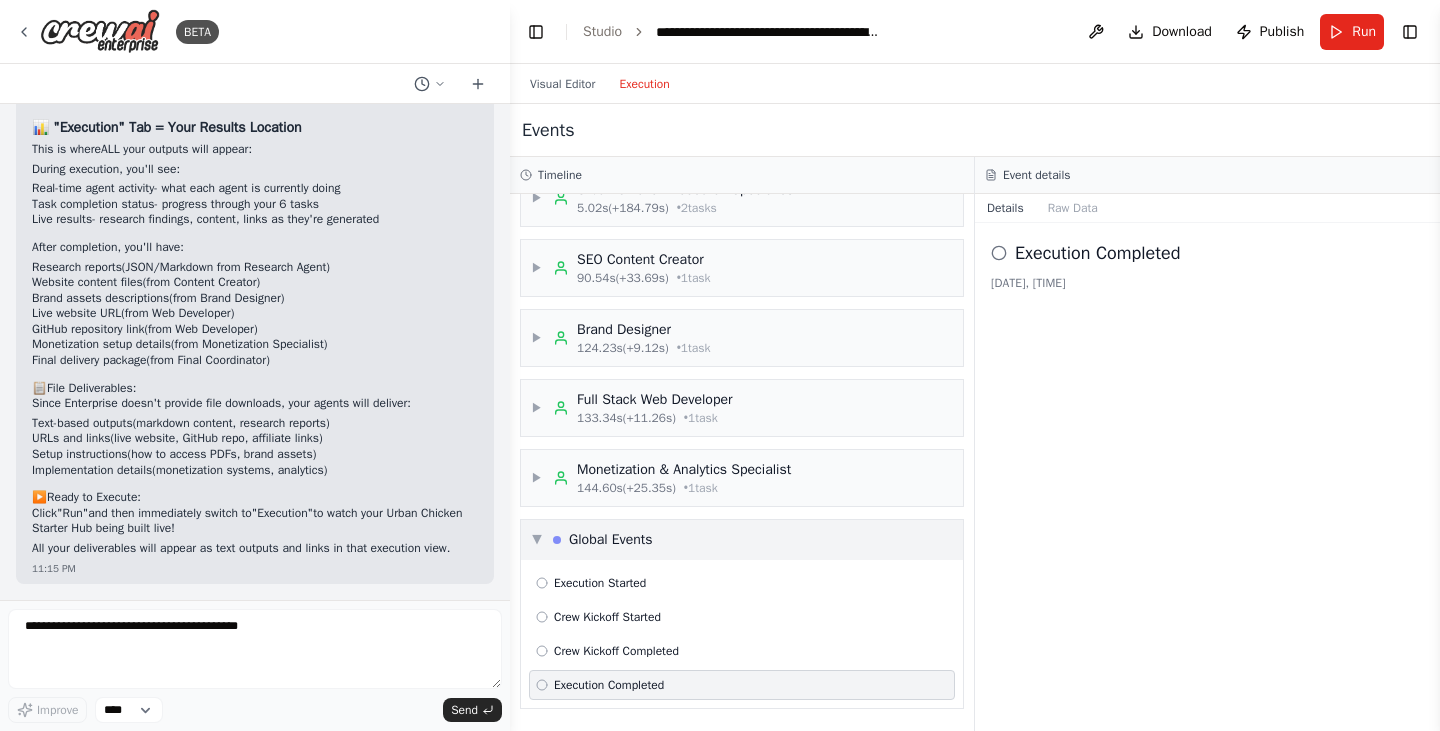 click on "▼" at bounding box center [537, 540] 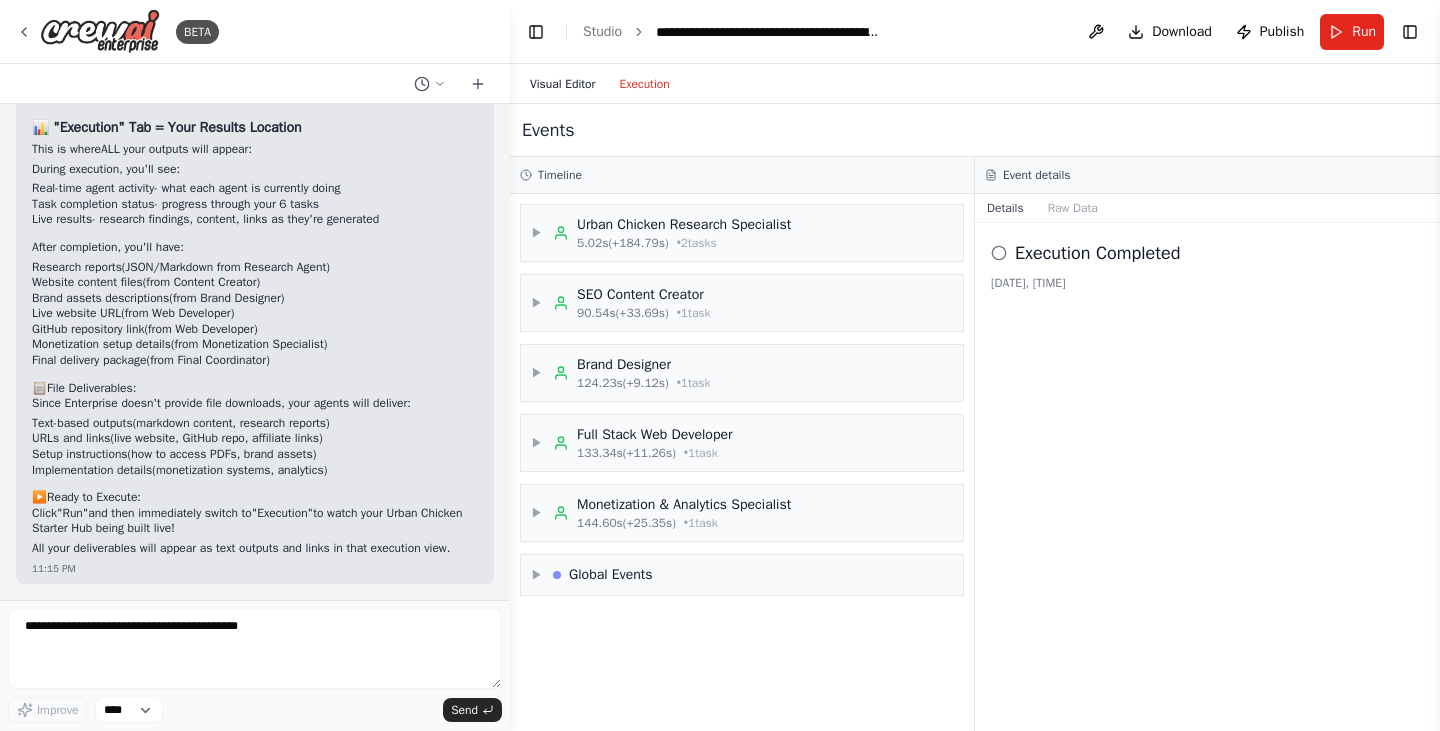 click on "Visual Editor" at bounding box center (562, 84) 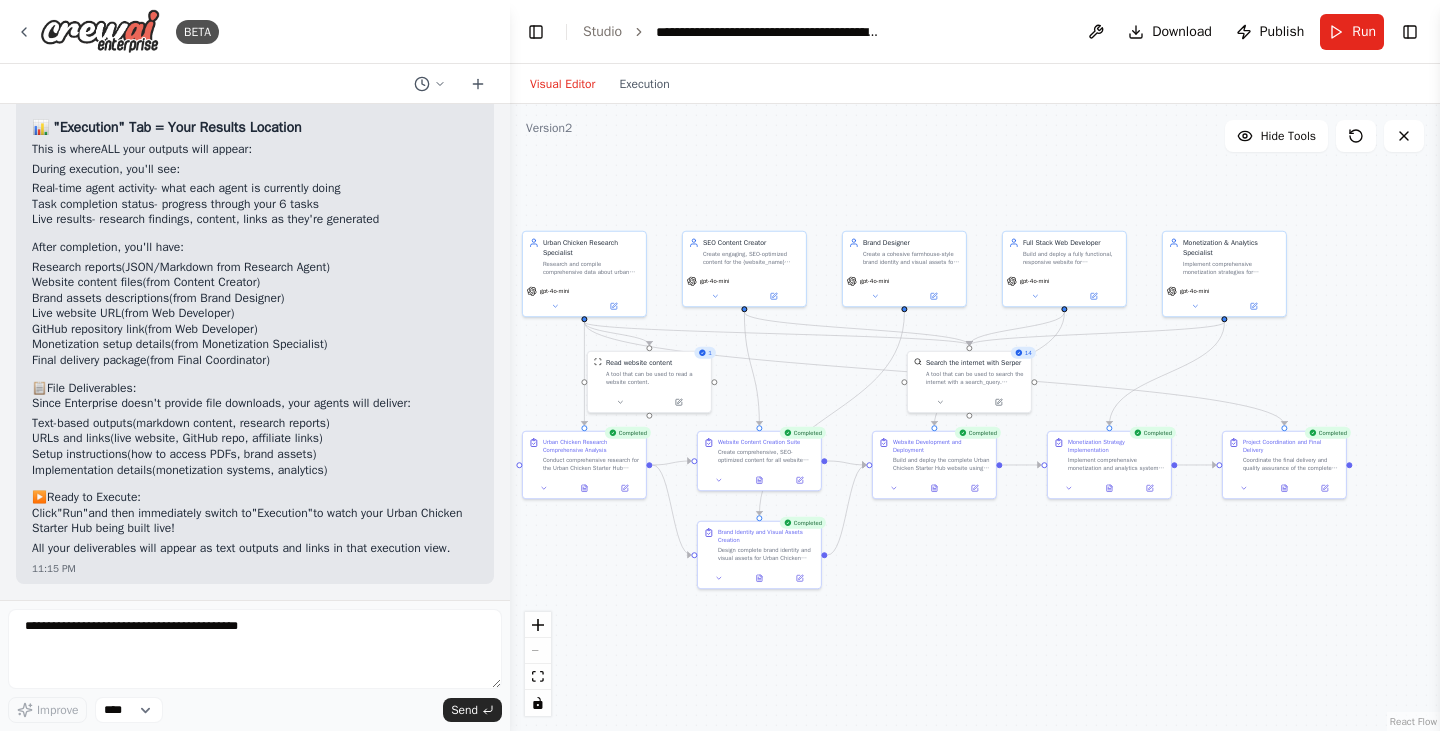 drag, startPoint x: 1179, startPoint y: 356, endPoint x: 1124, endPoint y: 357, distance: 55.00909 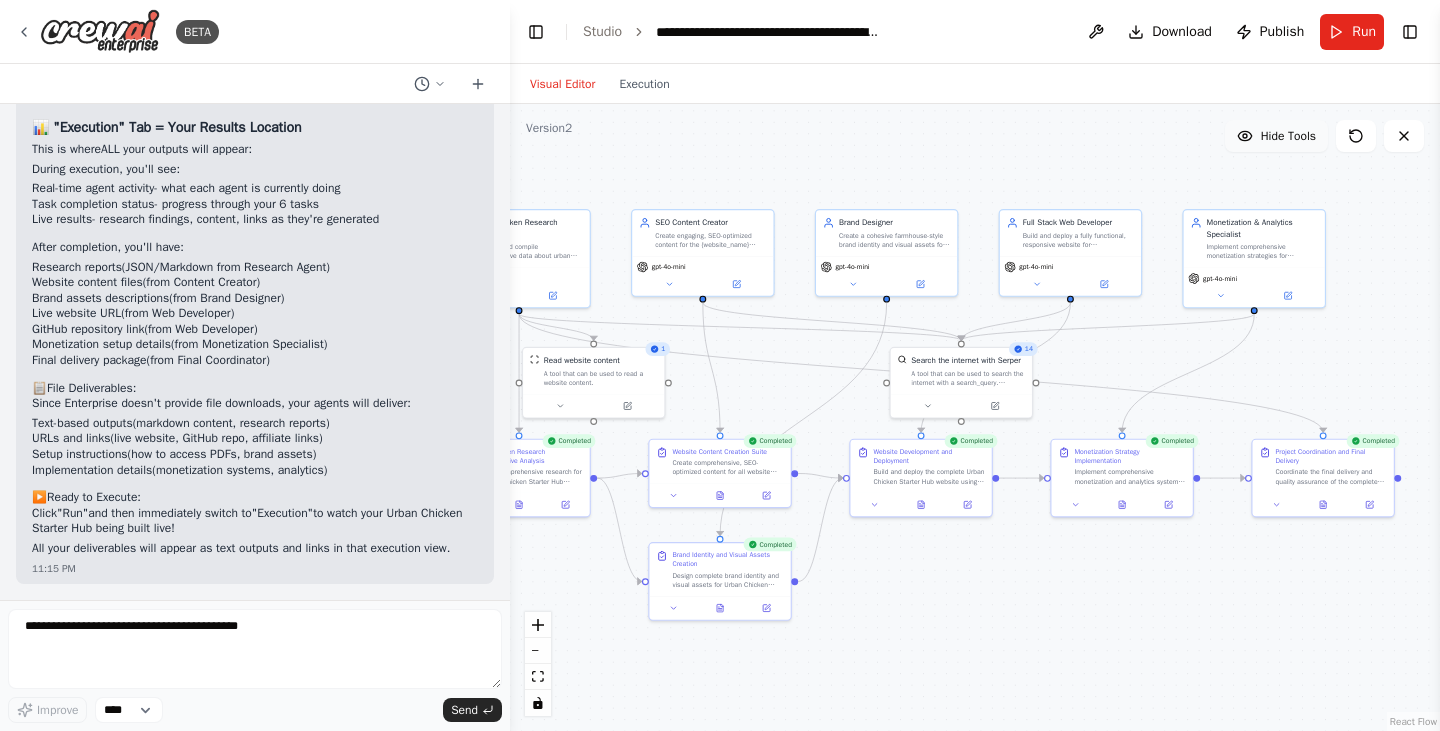 click on "Hide Tools" at bounding box center (1288, 136) 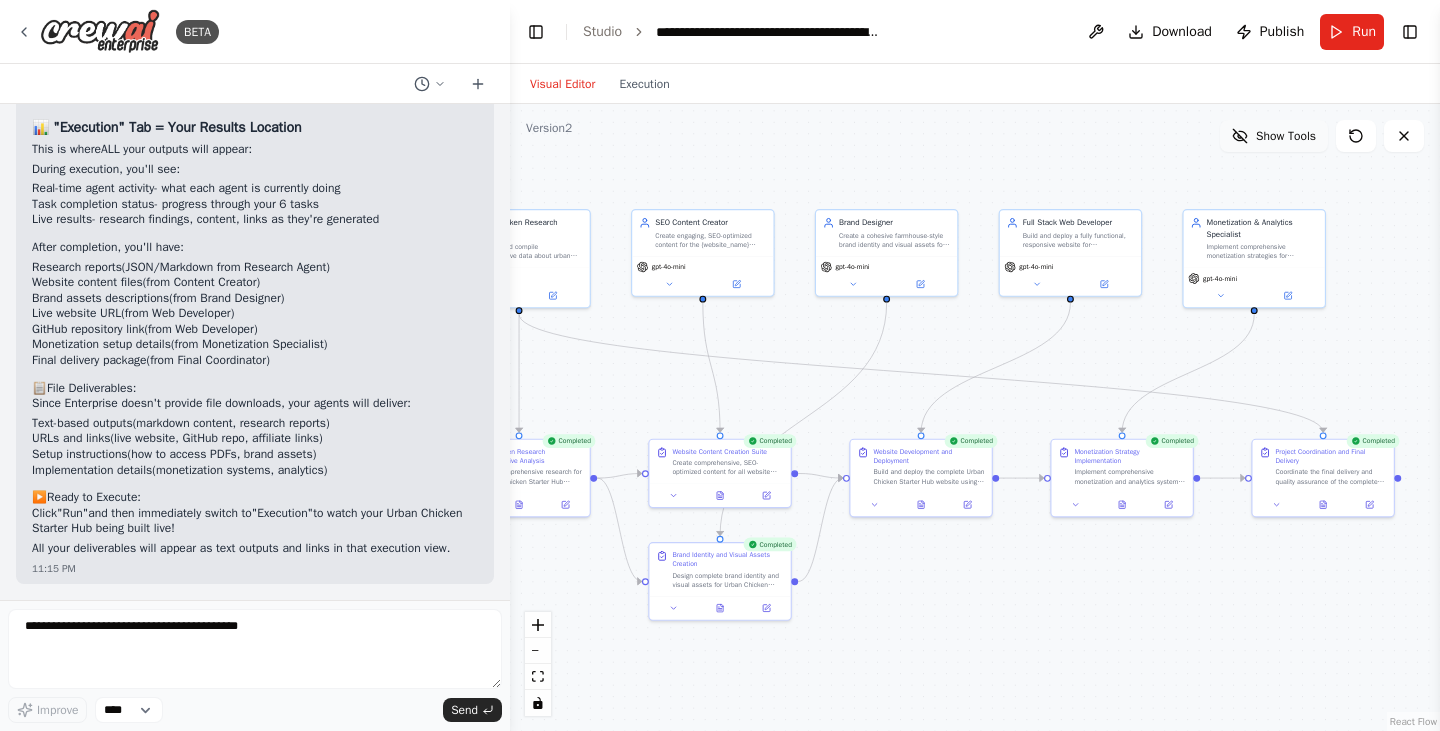 click on "Show Tools" at bounding box center [1286, 136] 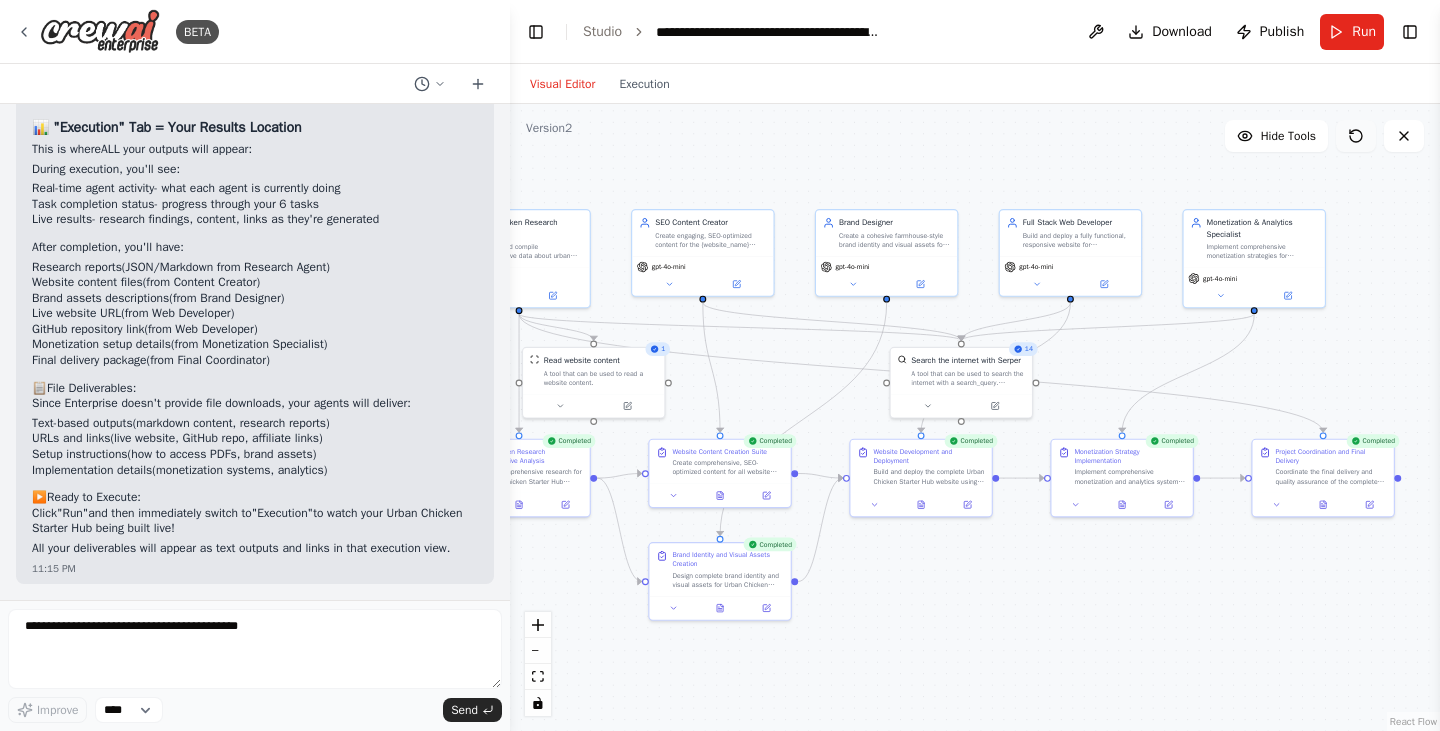 click 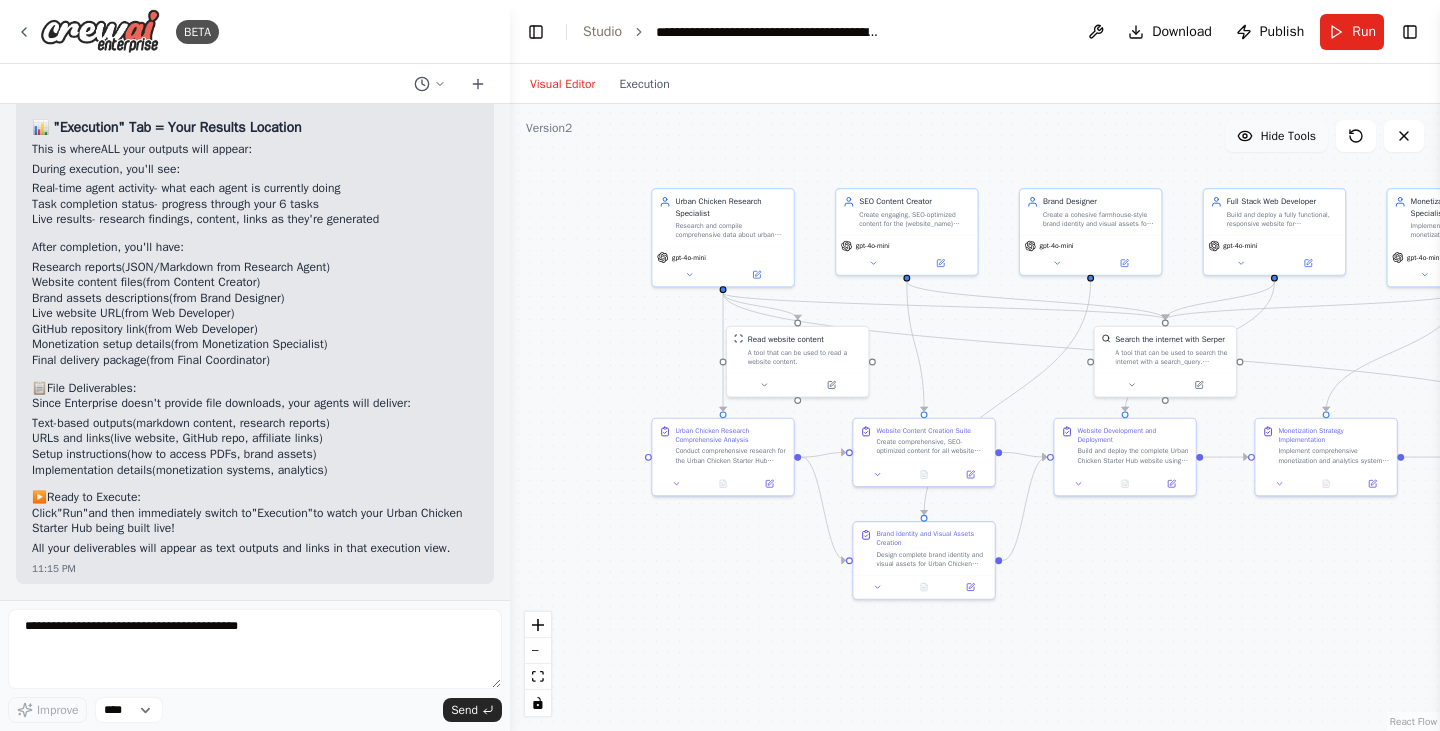 drag, startPoint x: 1066, startPoint y: 146, endPoint x: 1242, endPoint y: 122, distance: 177.62883 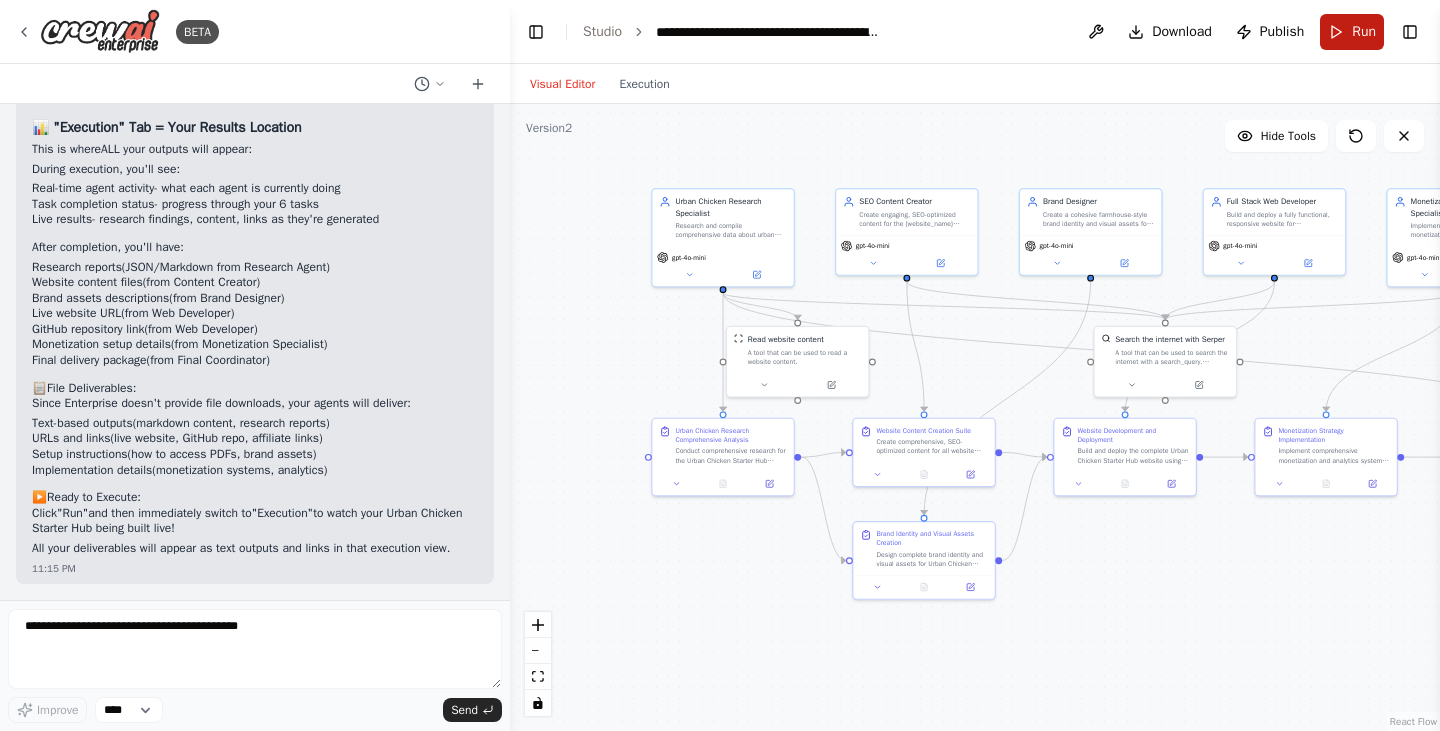 click on "Run" at bounding box center [1352, 32] 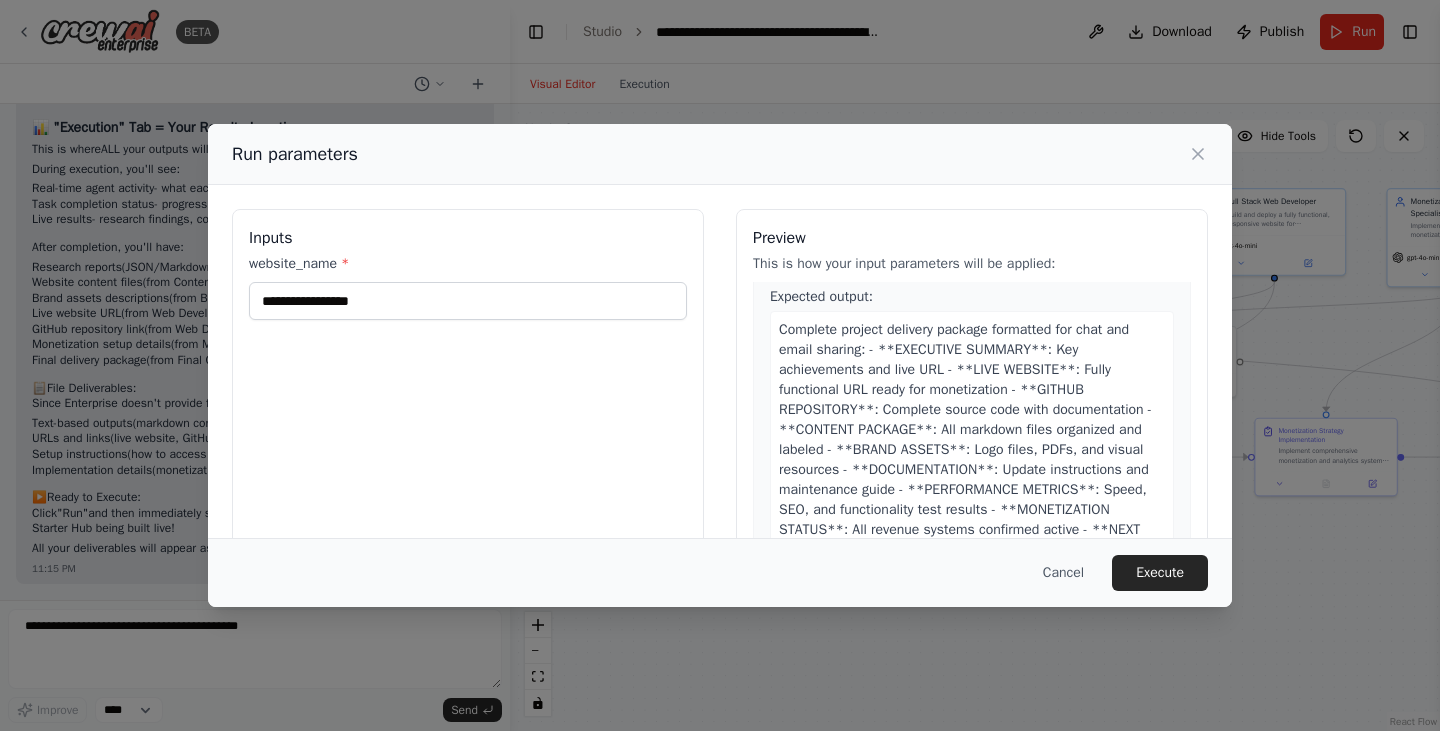 scroll, scrollTop: 3832, scrollLeft: 0, axis: vertical 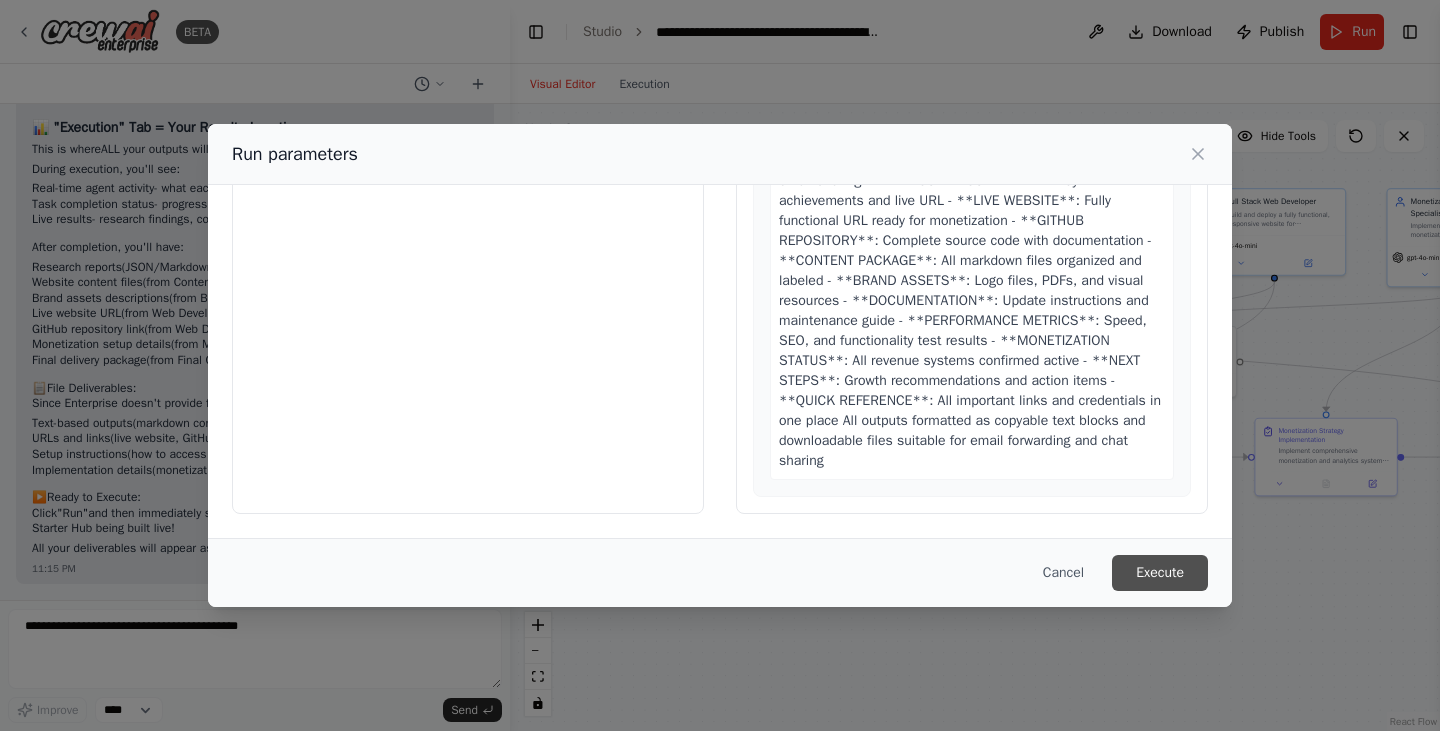 click on "Execute" at bounding box center (1160, 573) 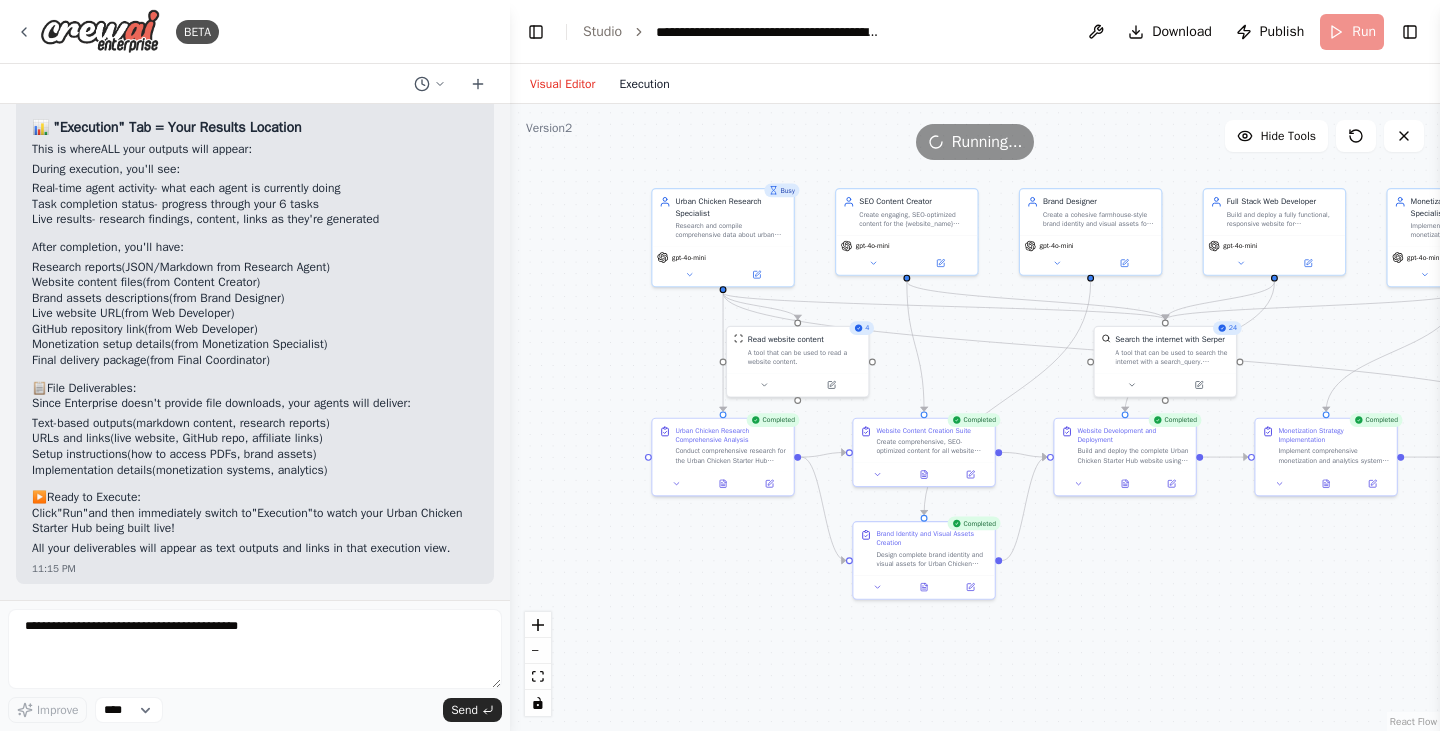 click on "Execution" at bounding box center [644, 84] 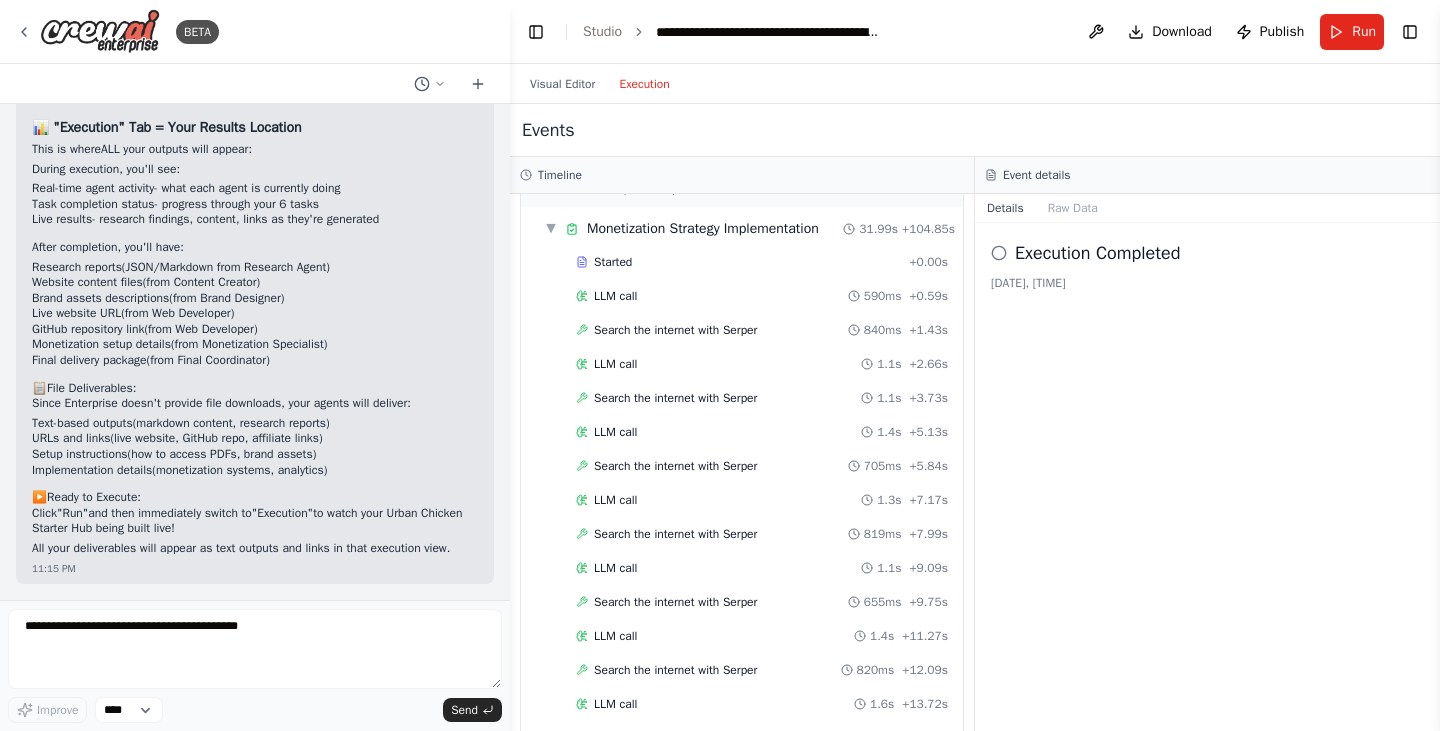 scroll, scrollTop: 2679, scrollLeft: 0, axis: vertical 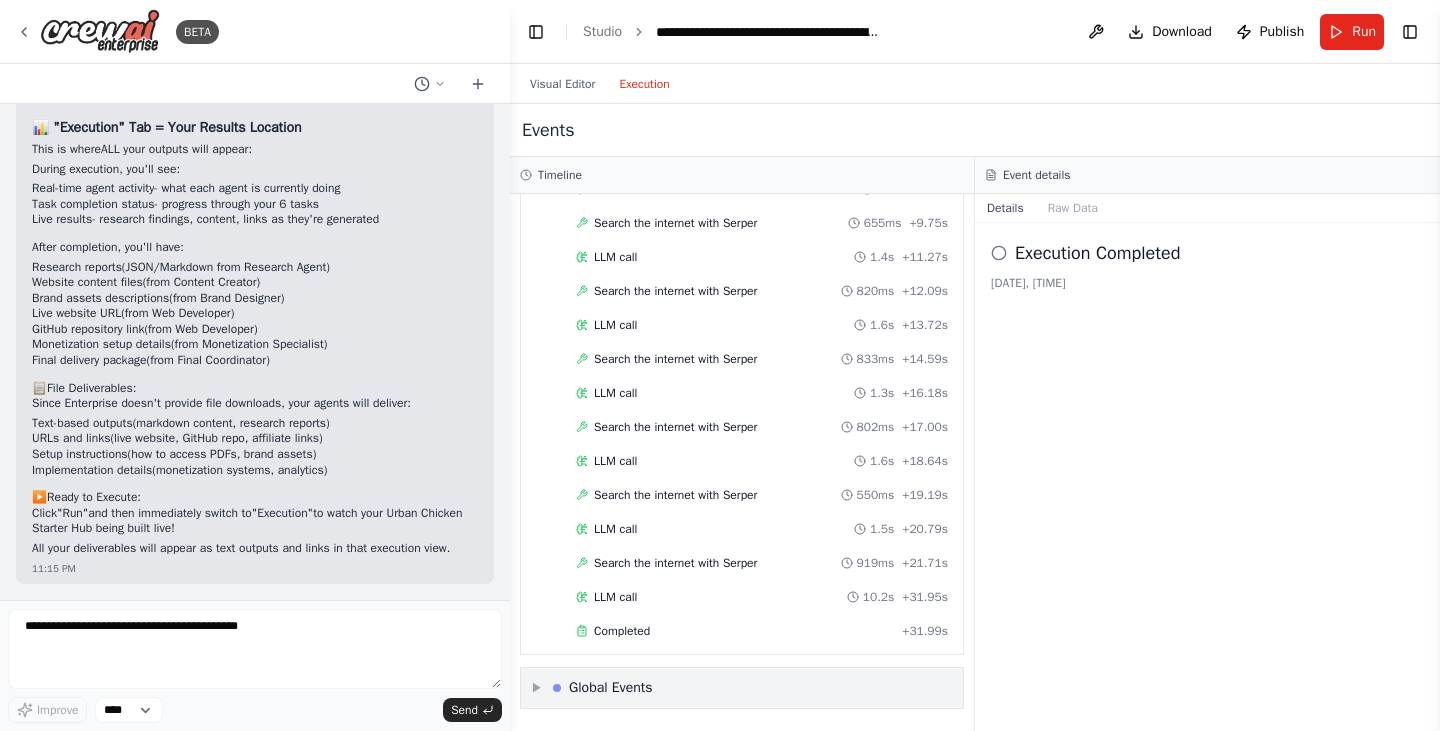 click on "▶ Global Events" at bounding box center [742, 688] 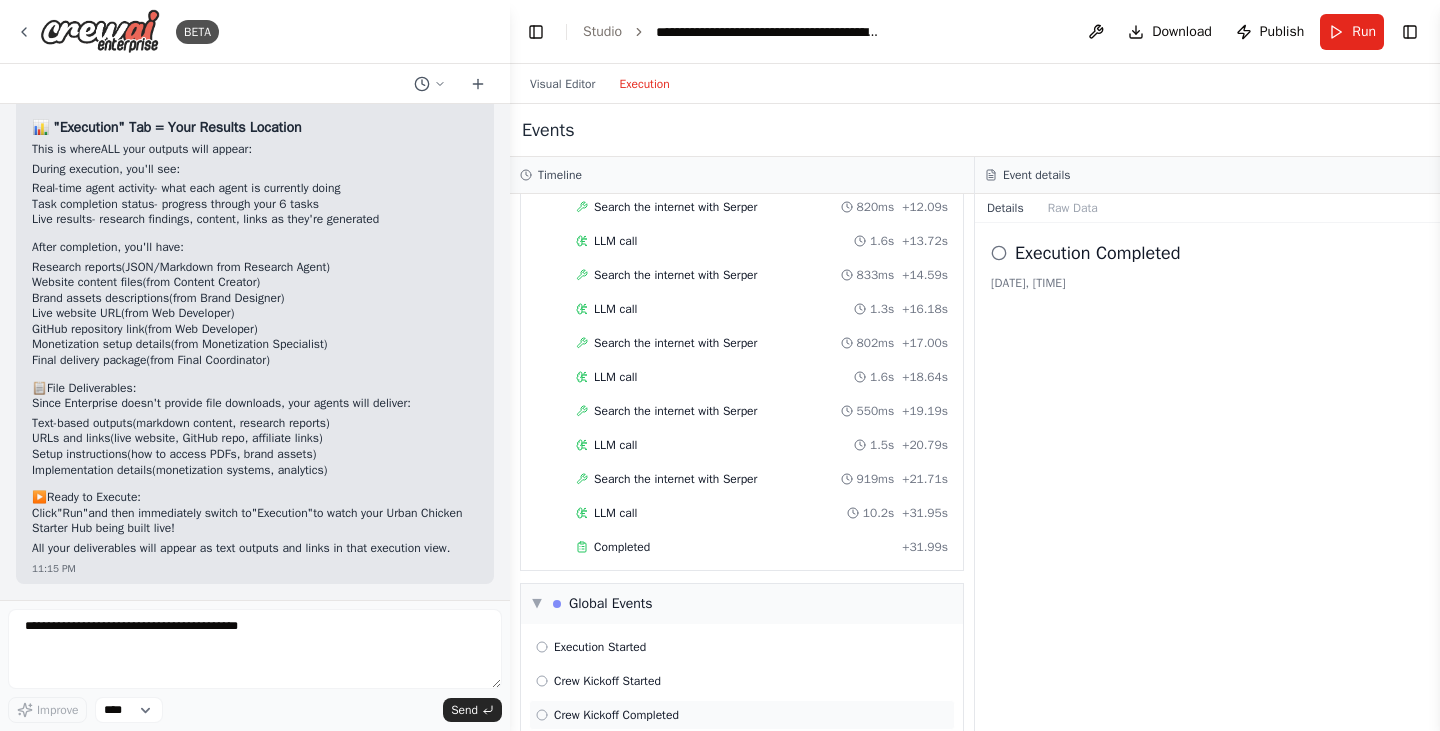 scroll, scrollTop: 2827, scrollLeft: 0, axis: vertical 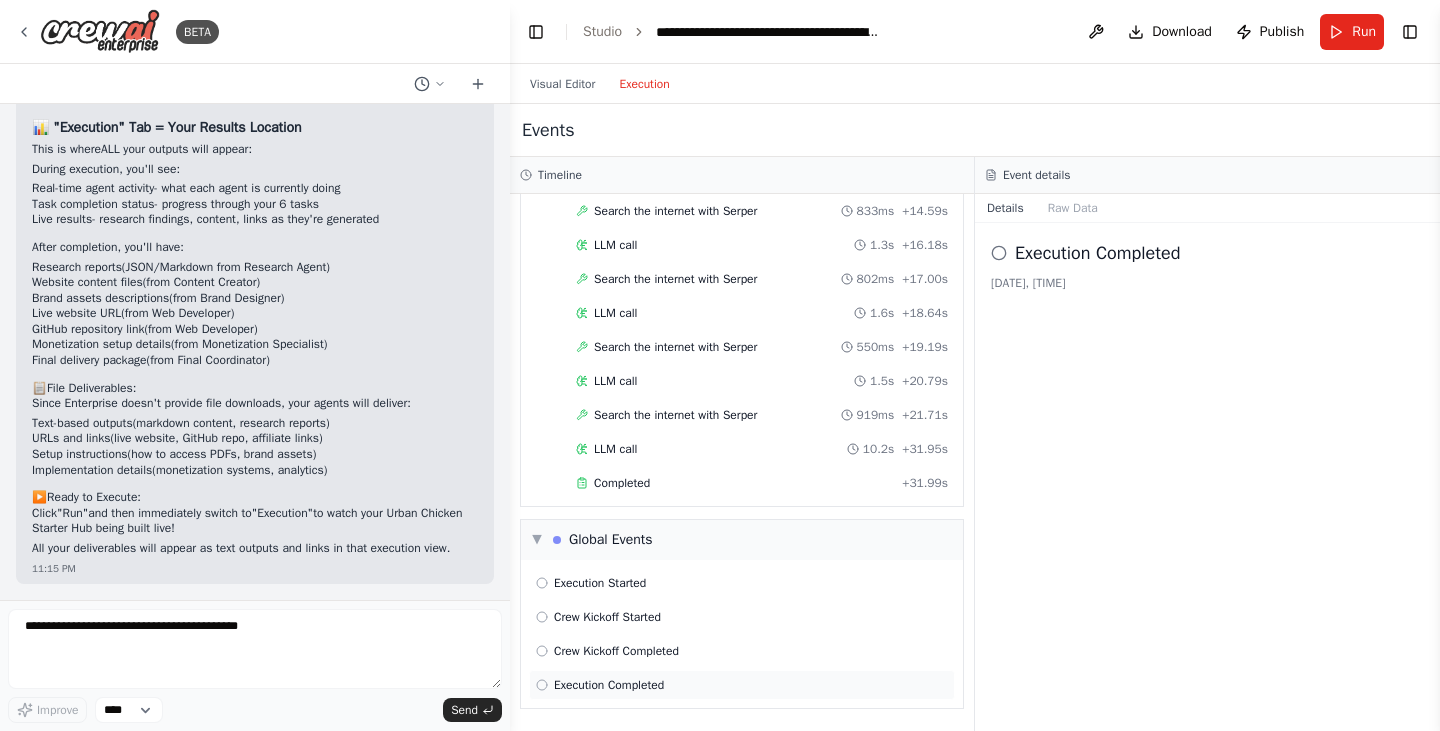 click on "Execution Completed" at bounding box center [742, 685] 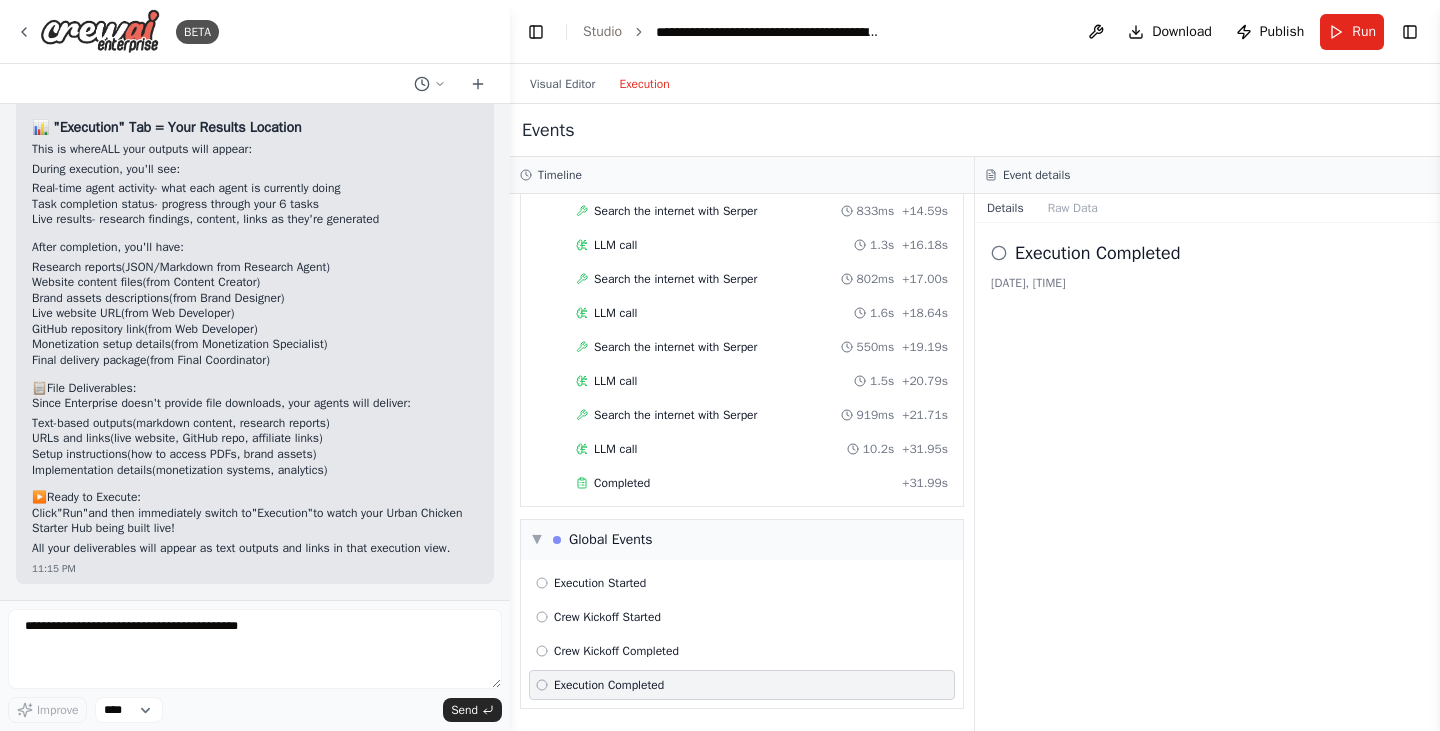 click on "Execution Completed 8/7/2025, 11:25:08 PM" at bounding box center (1207, 477) 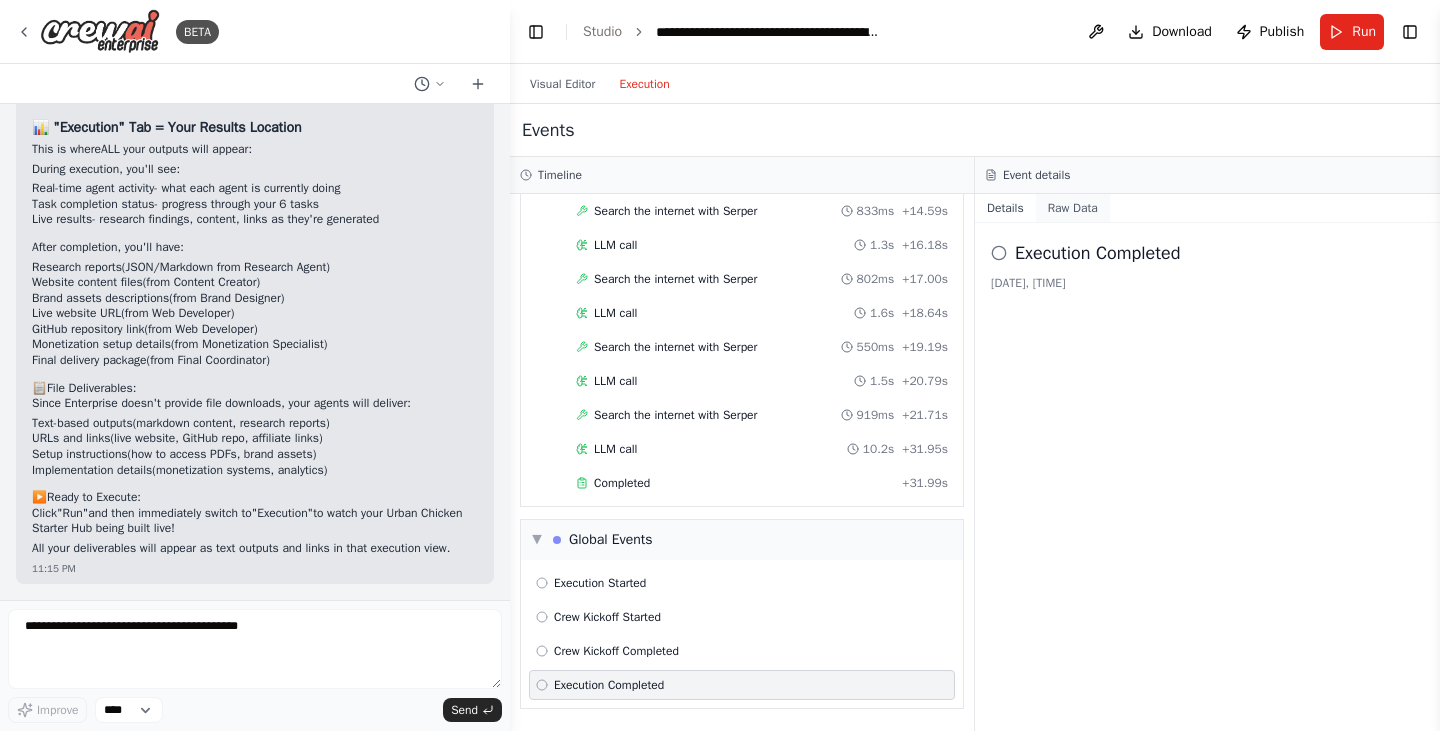 click on "Raw Data" at bounding box center [1073, 208] 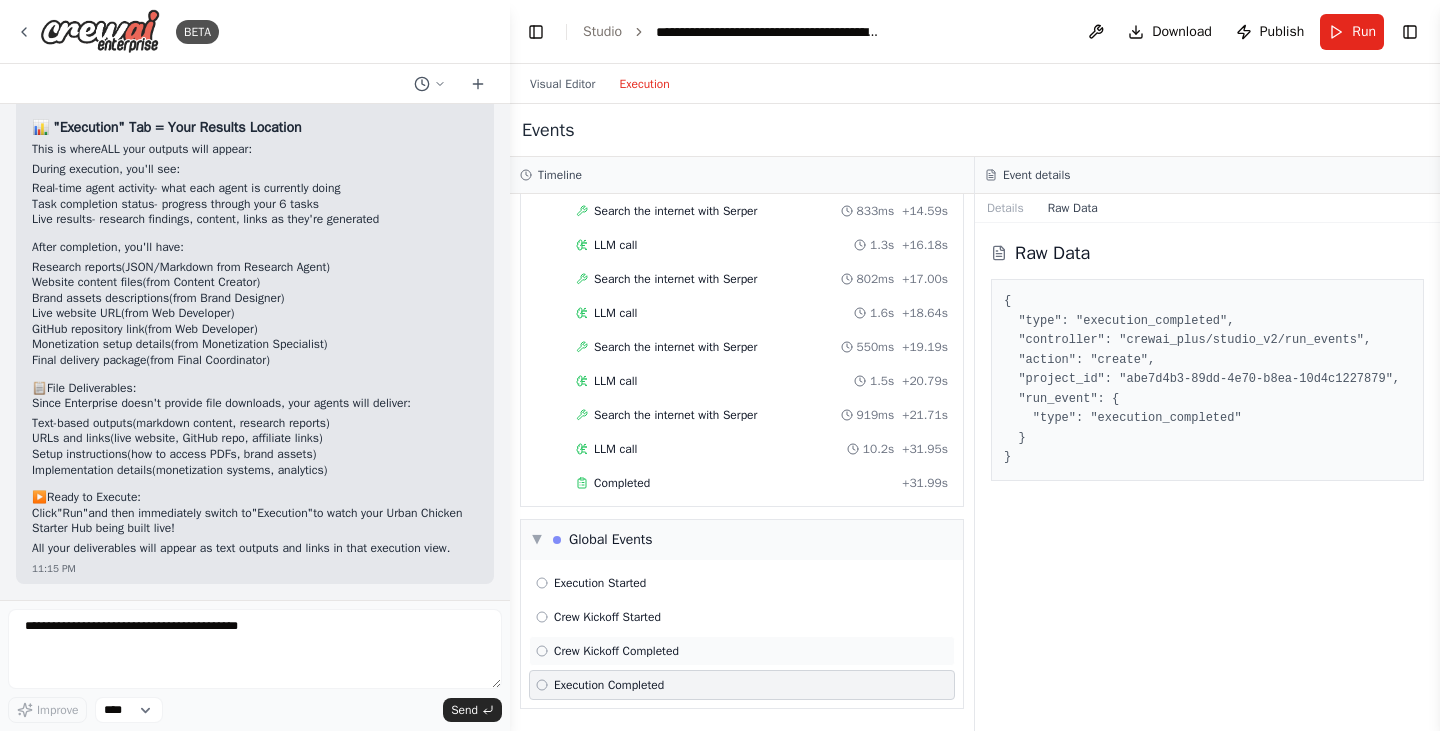 click on "Crew Kickoff Completed" at bounding box center (616, 651) 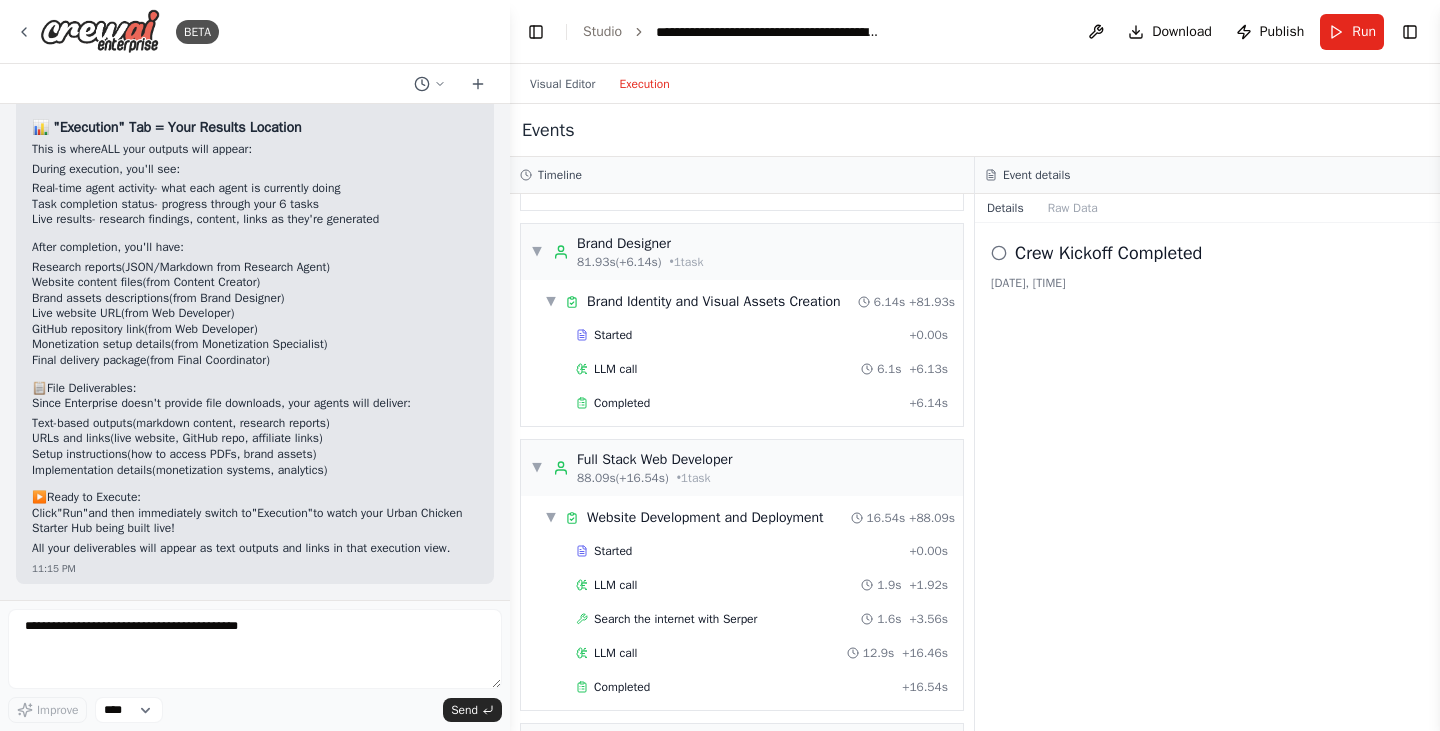 scroll, scrollTop: 1927, scrollLeft: 0, axis: vertical 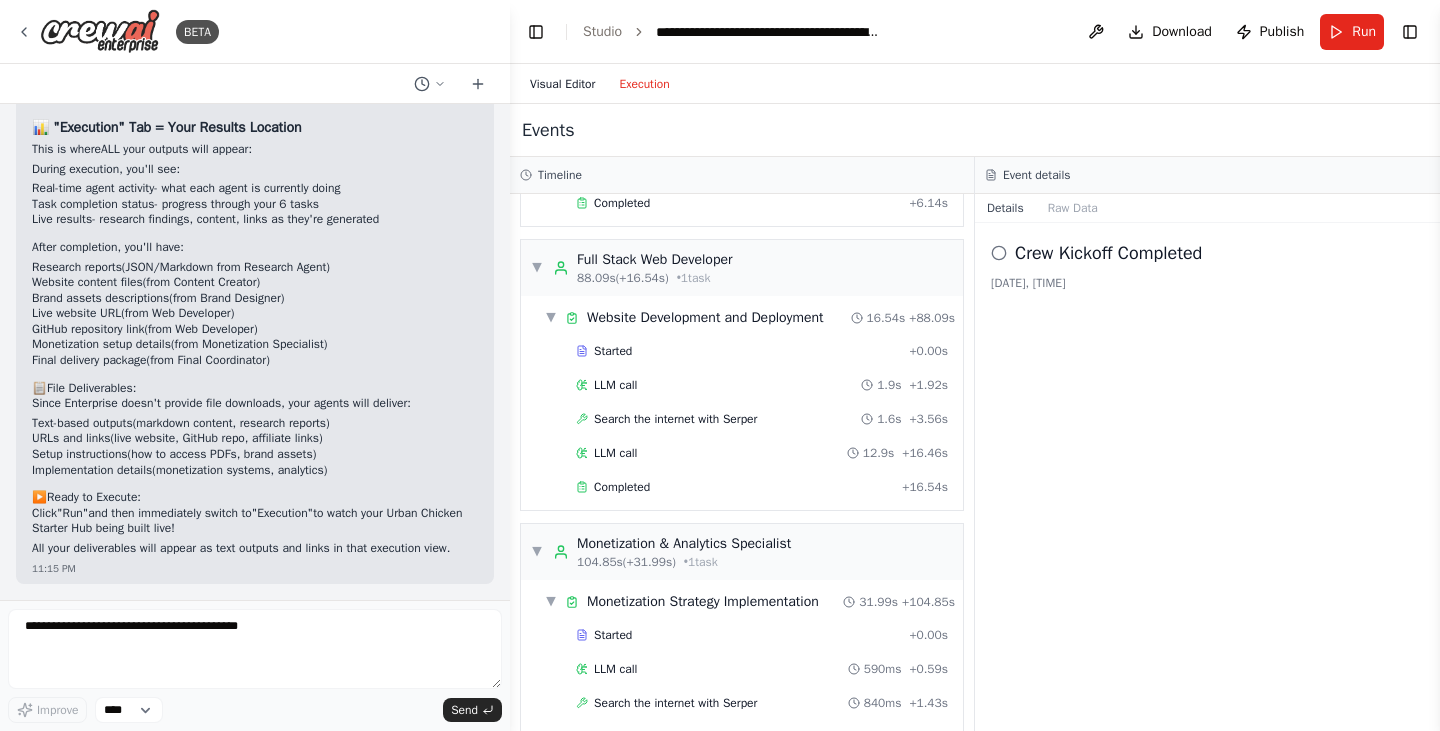 click on "Visual Editor" at bounding box center (562, 84) 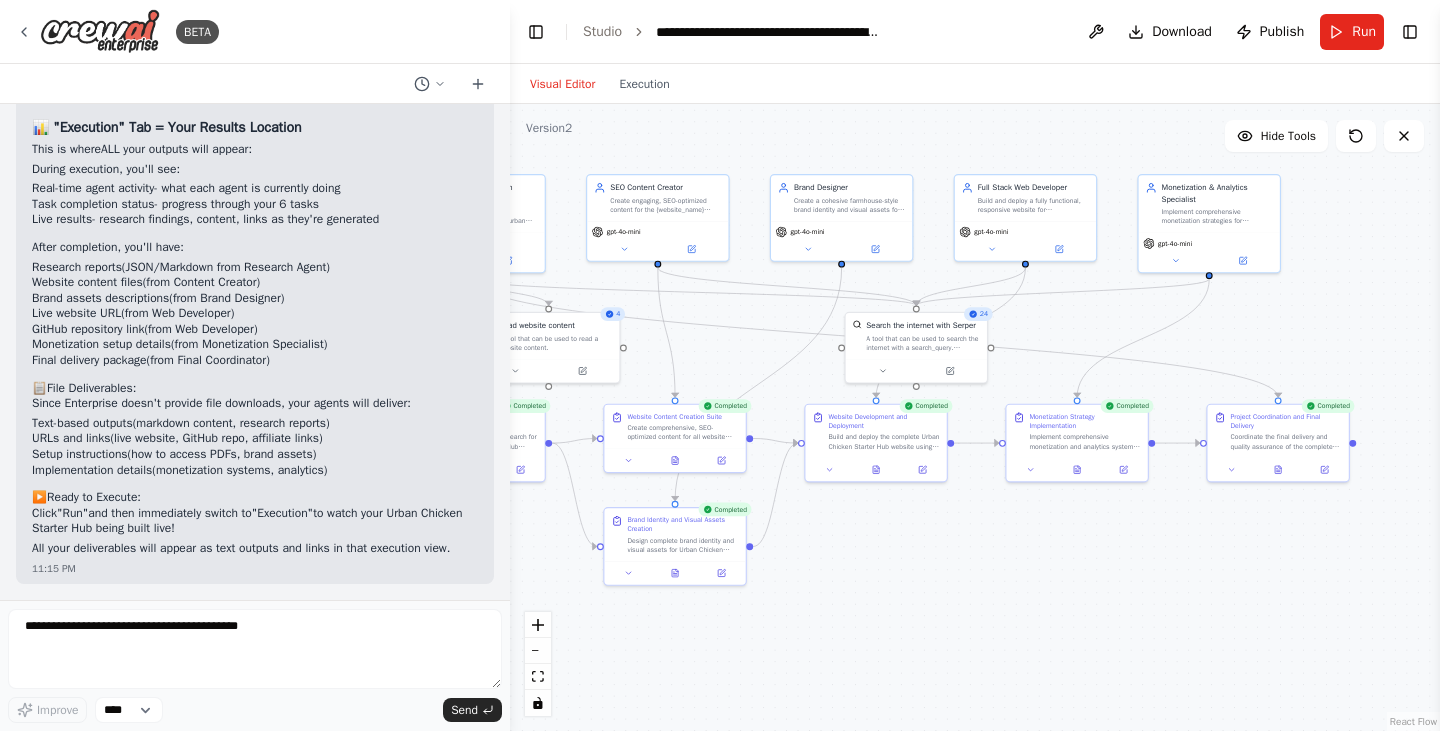 drag, startPoint x: 962, startPoint y: 369, endPoint x: 702, endPoint y: 356, distance: 260.3248 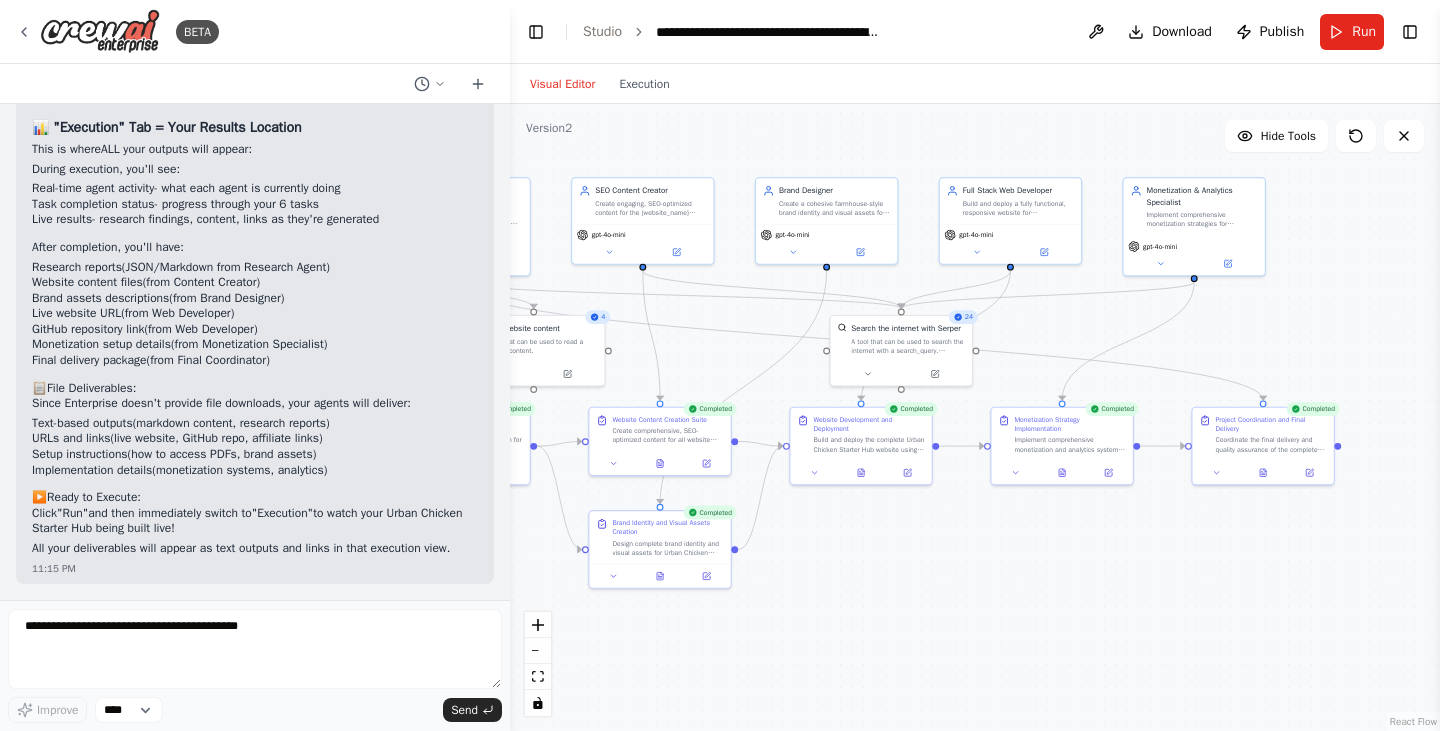 scroll, scrollTop: 17987, scrollLeft: 0, axis: vertical 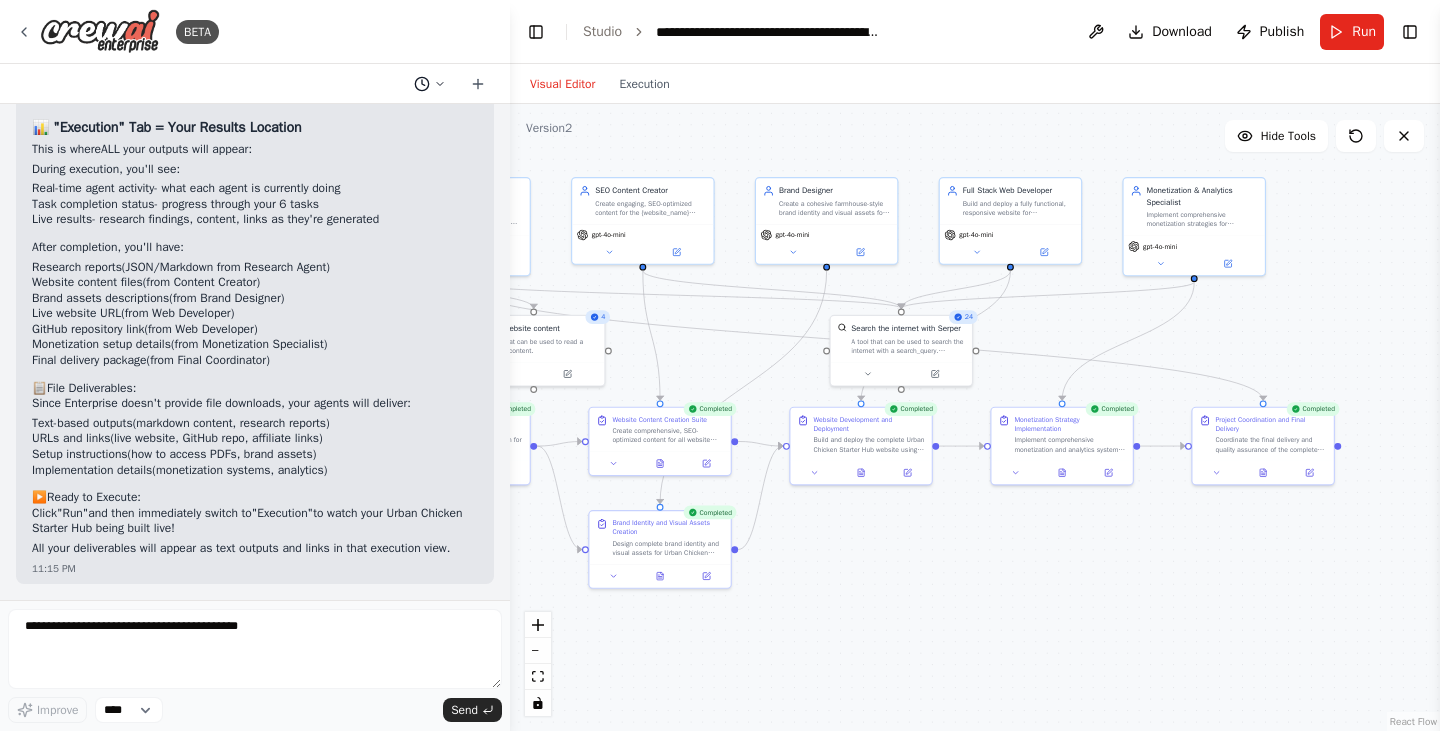 click 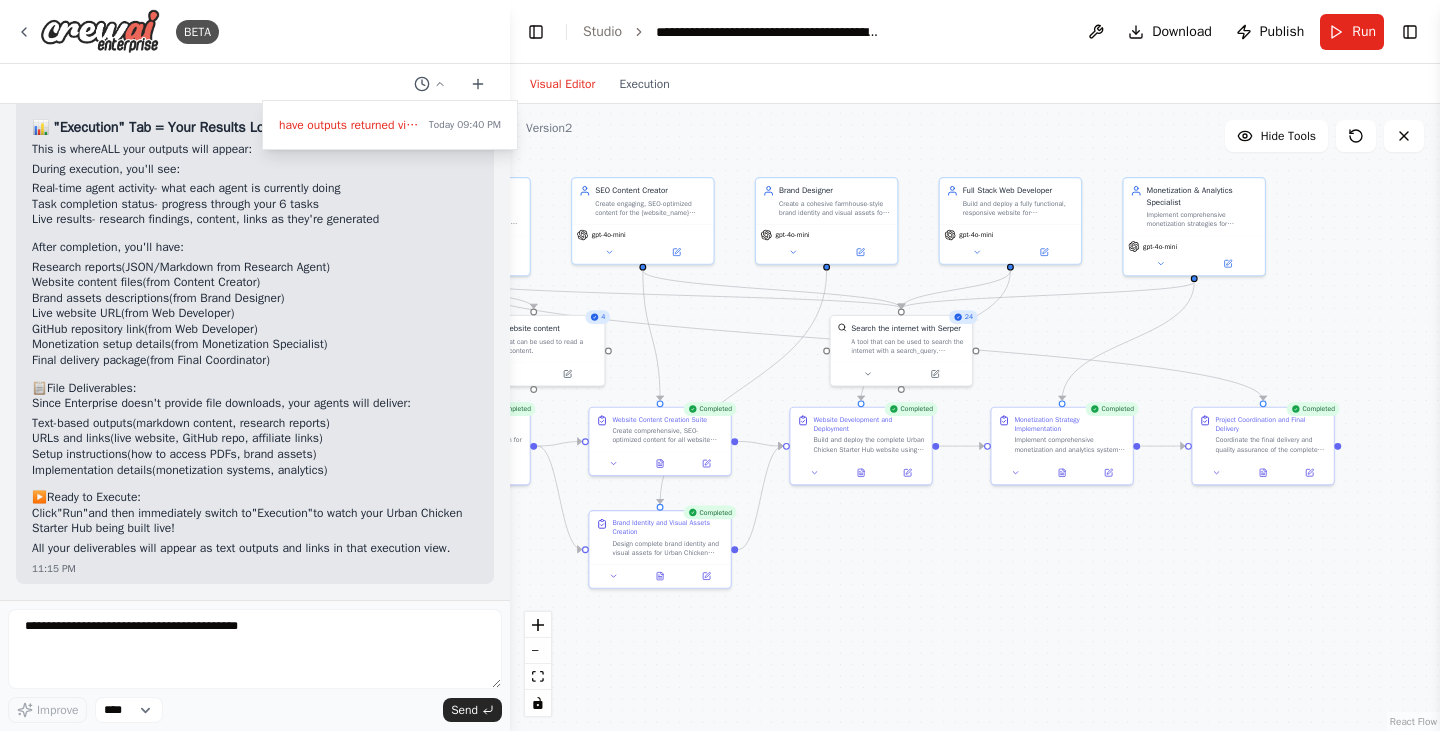 click at bounding box center (255, 365) 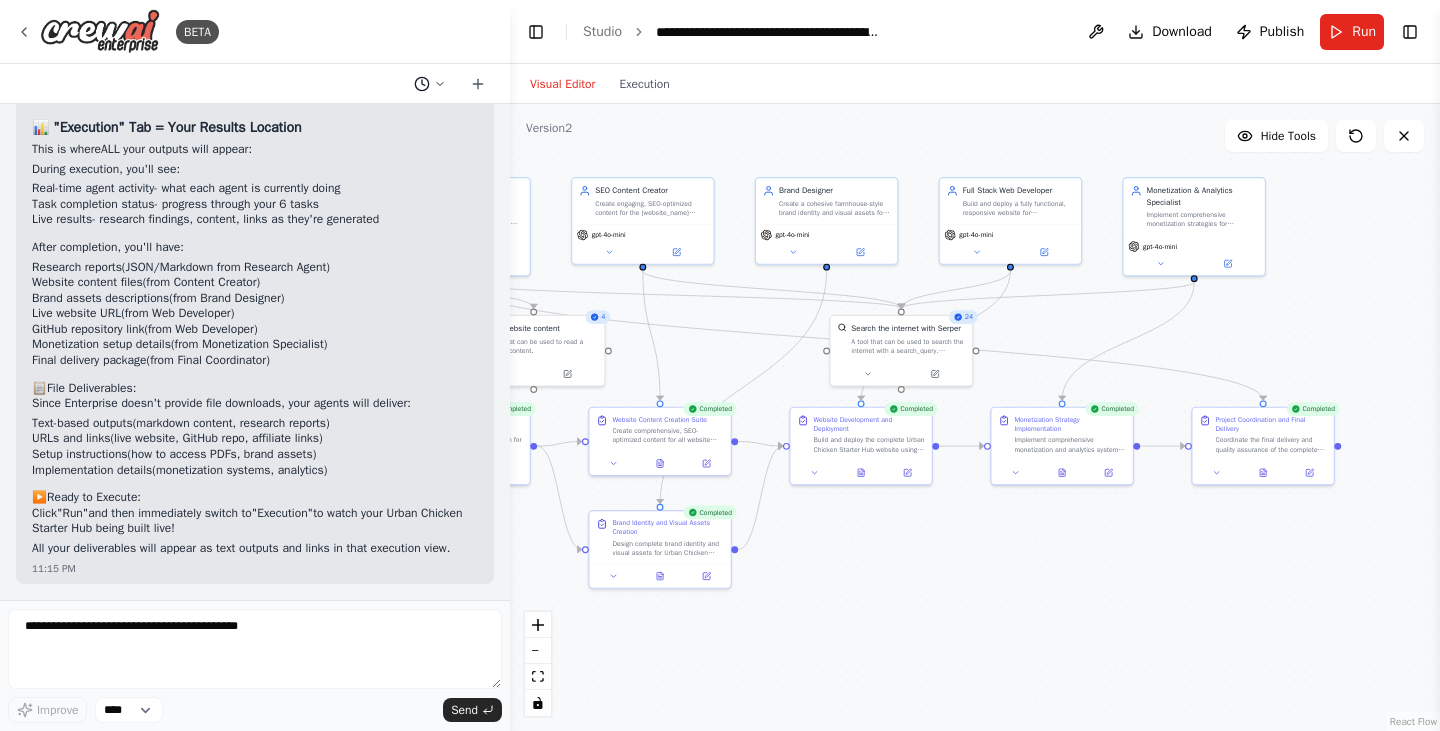 click 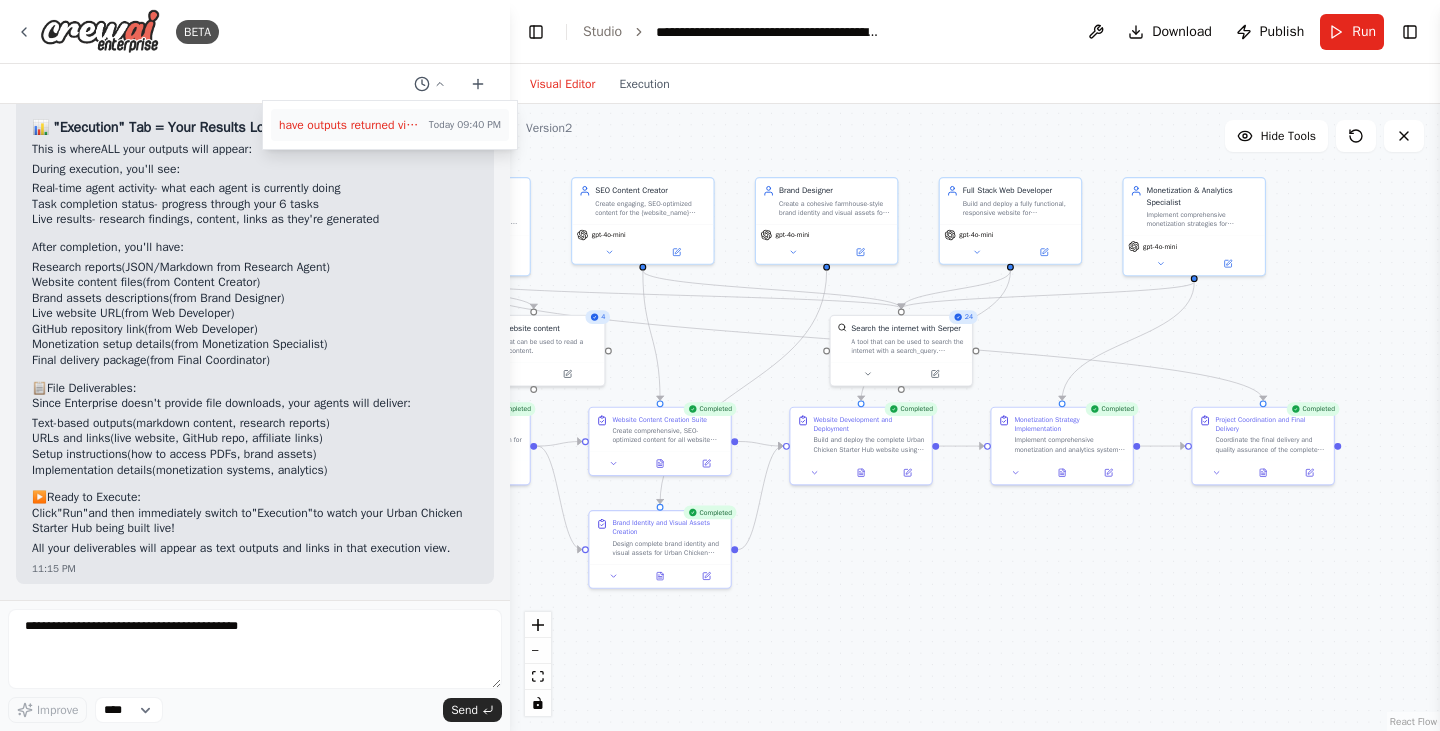 click on "have outputs returned via chat and email please if possible" at bounding box center [350, 125] 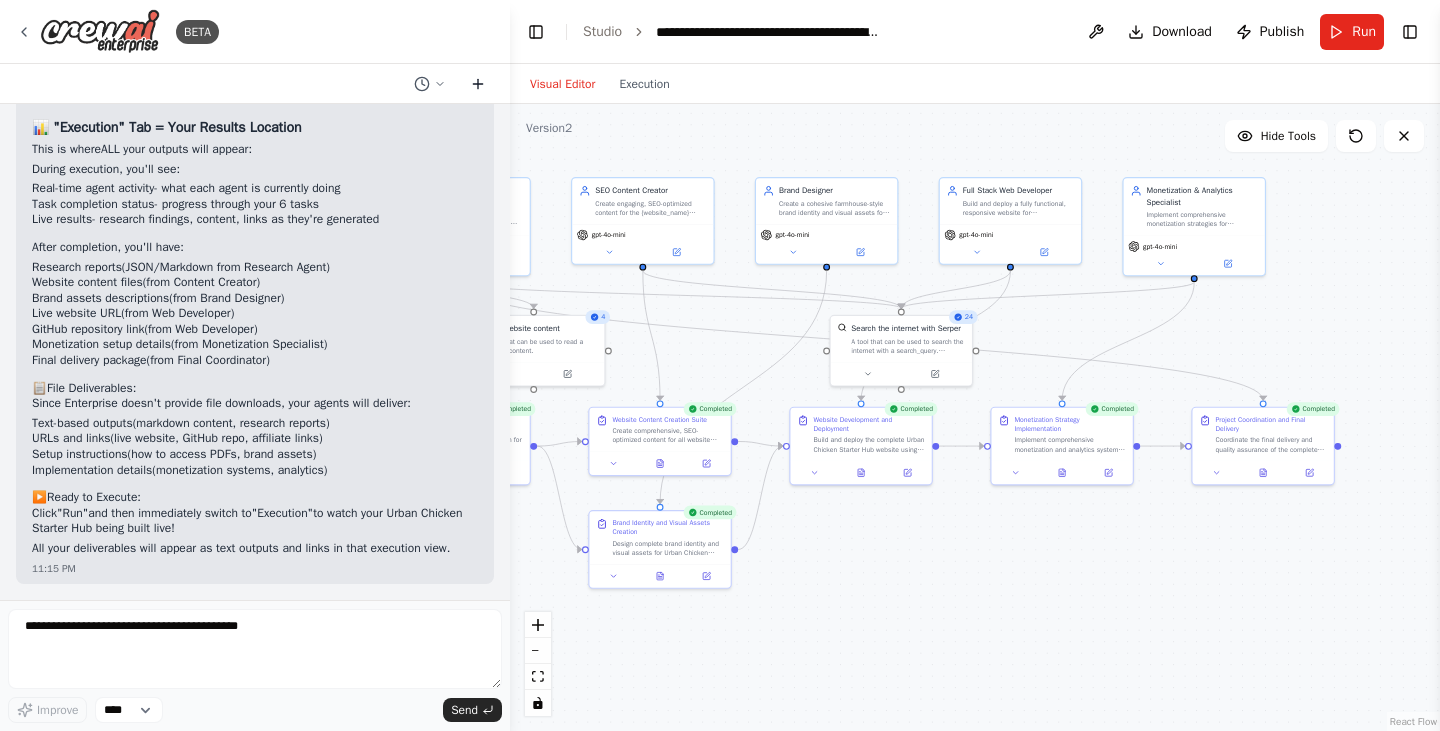 click 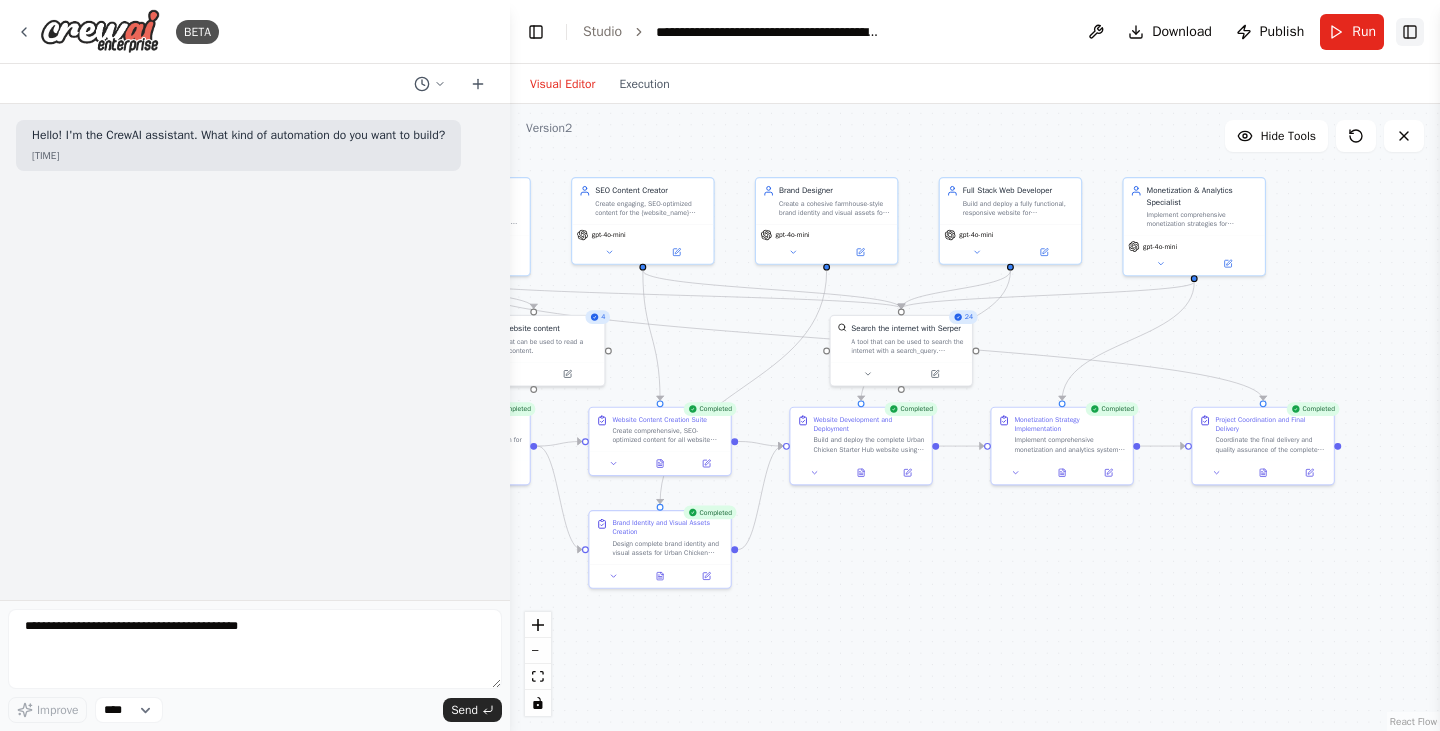 click on "Toggle Right Sidebar" at bounding box center [1410, 32] 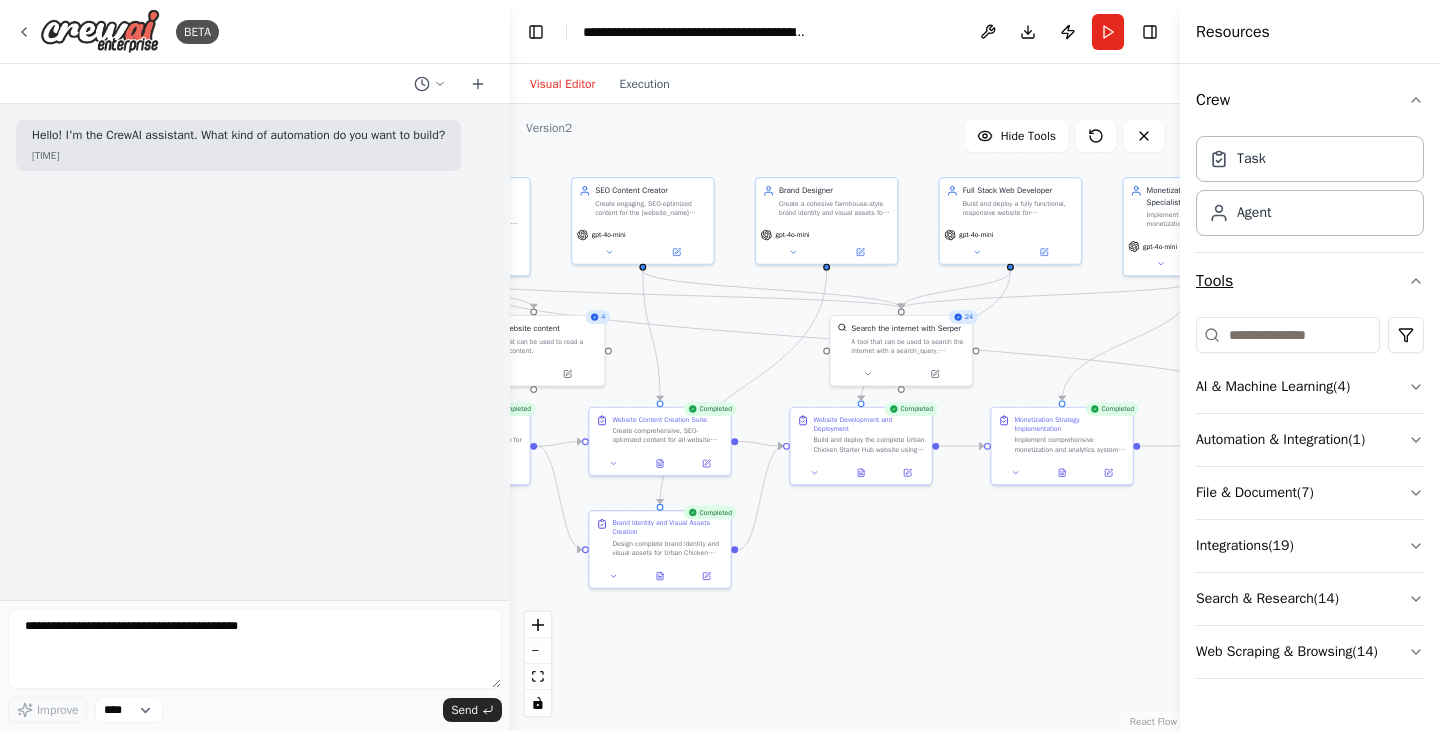 click 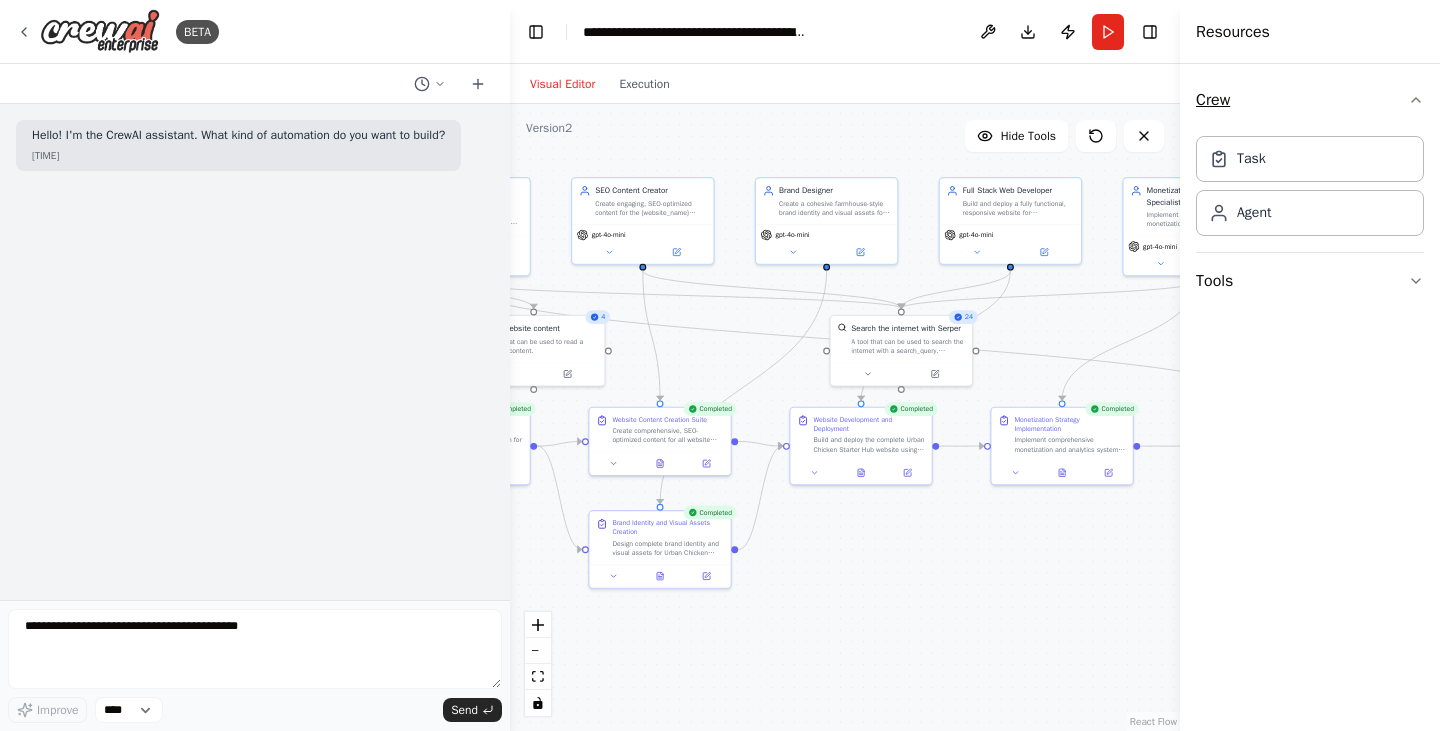 click on "Crew" at bounding box center (1310, 100) 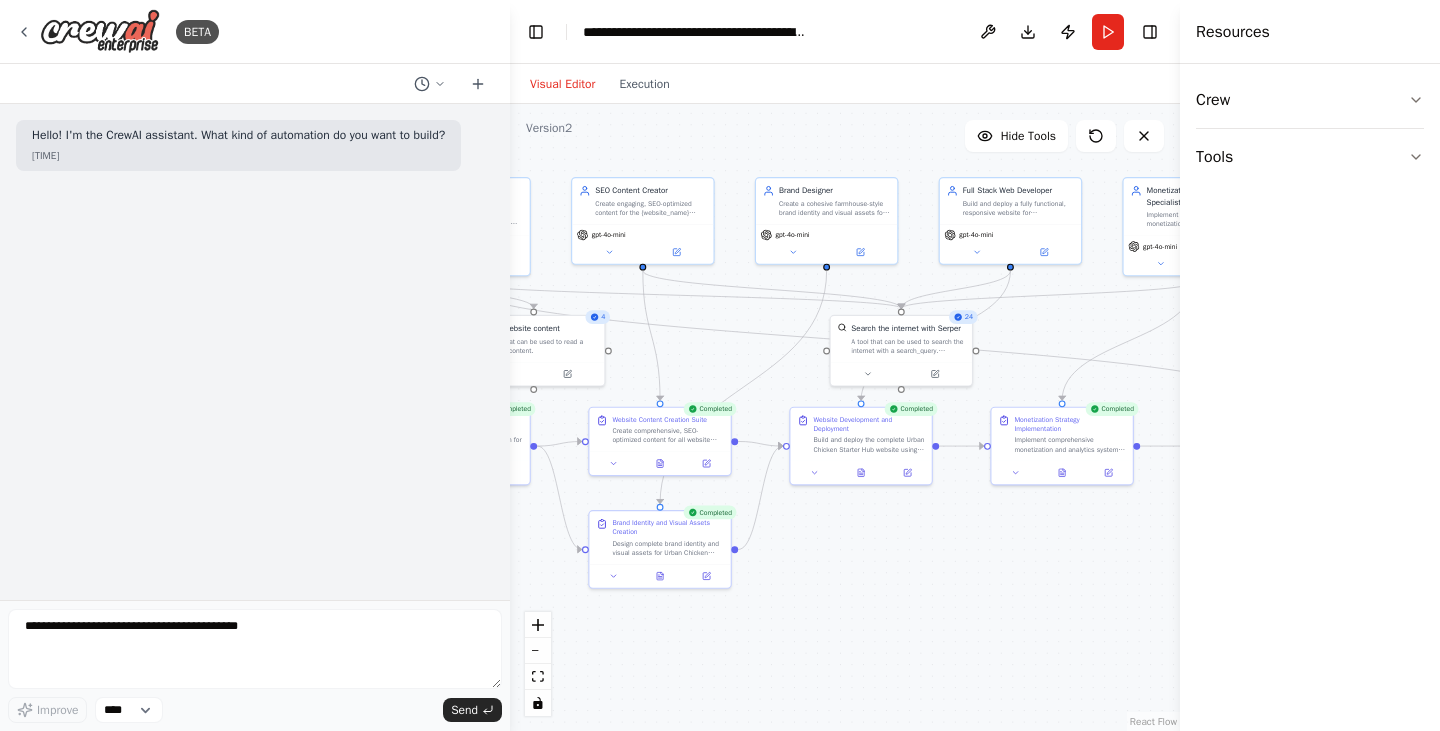 click on "Resources" at bounding box center (1233, 32) 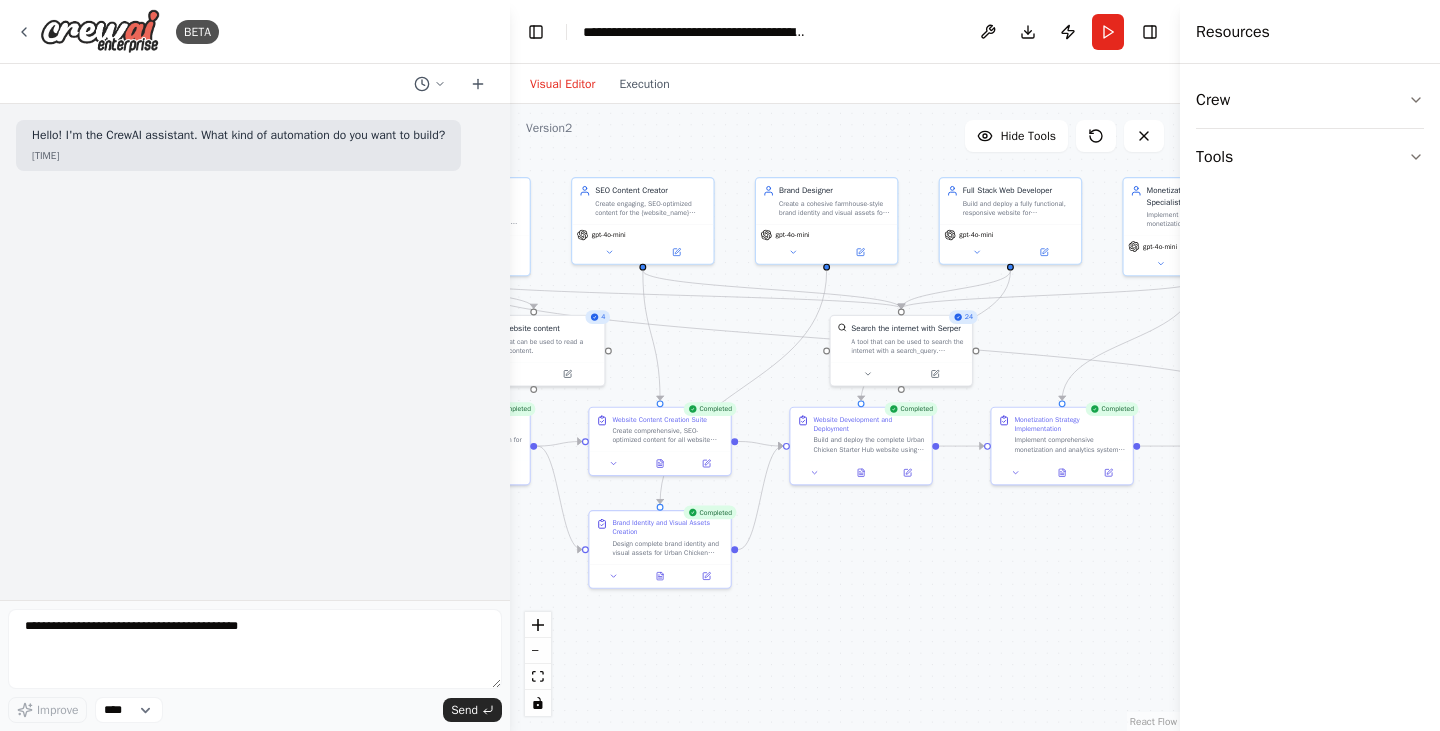 click on "**********" at bounding box center [845, 32] 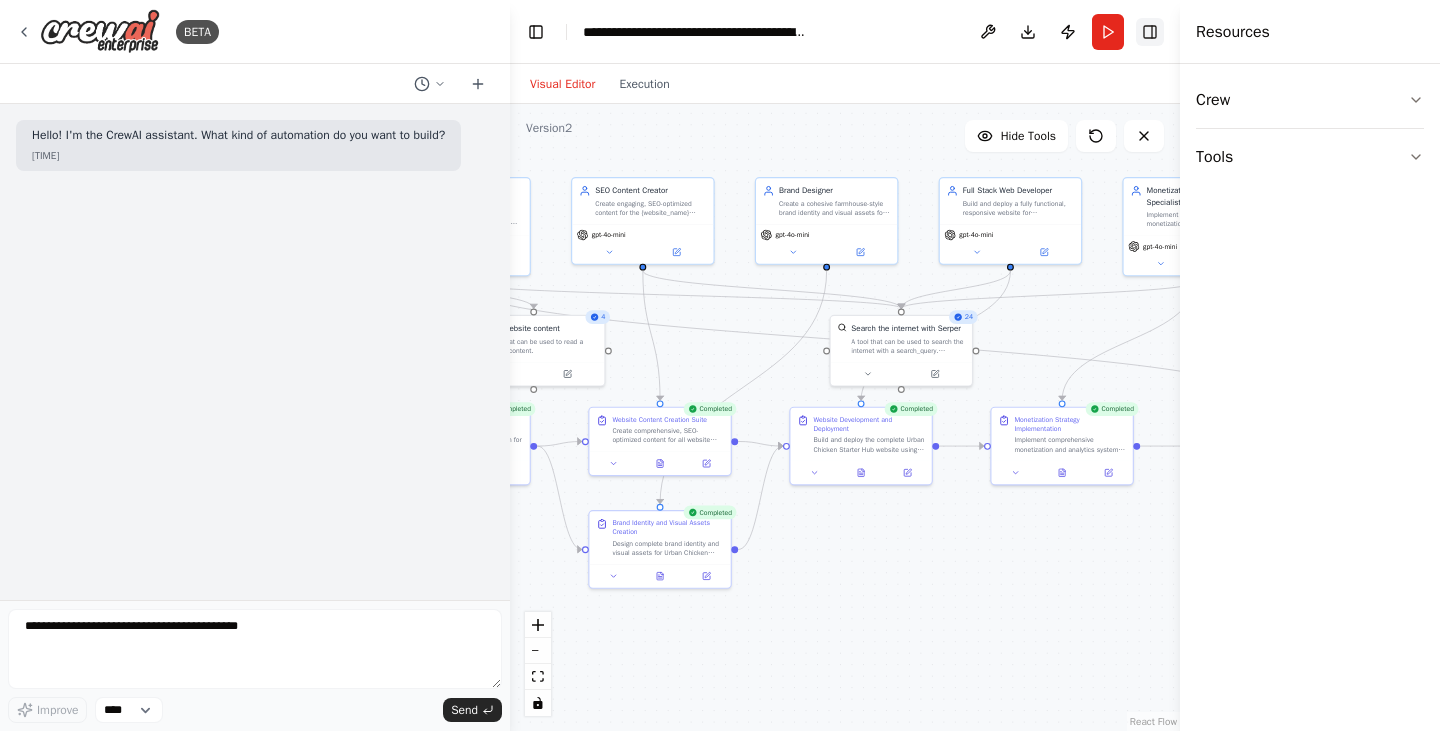 click on "Toggle Right Sidebar" at bounding box center [1150, 32] 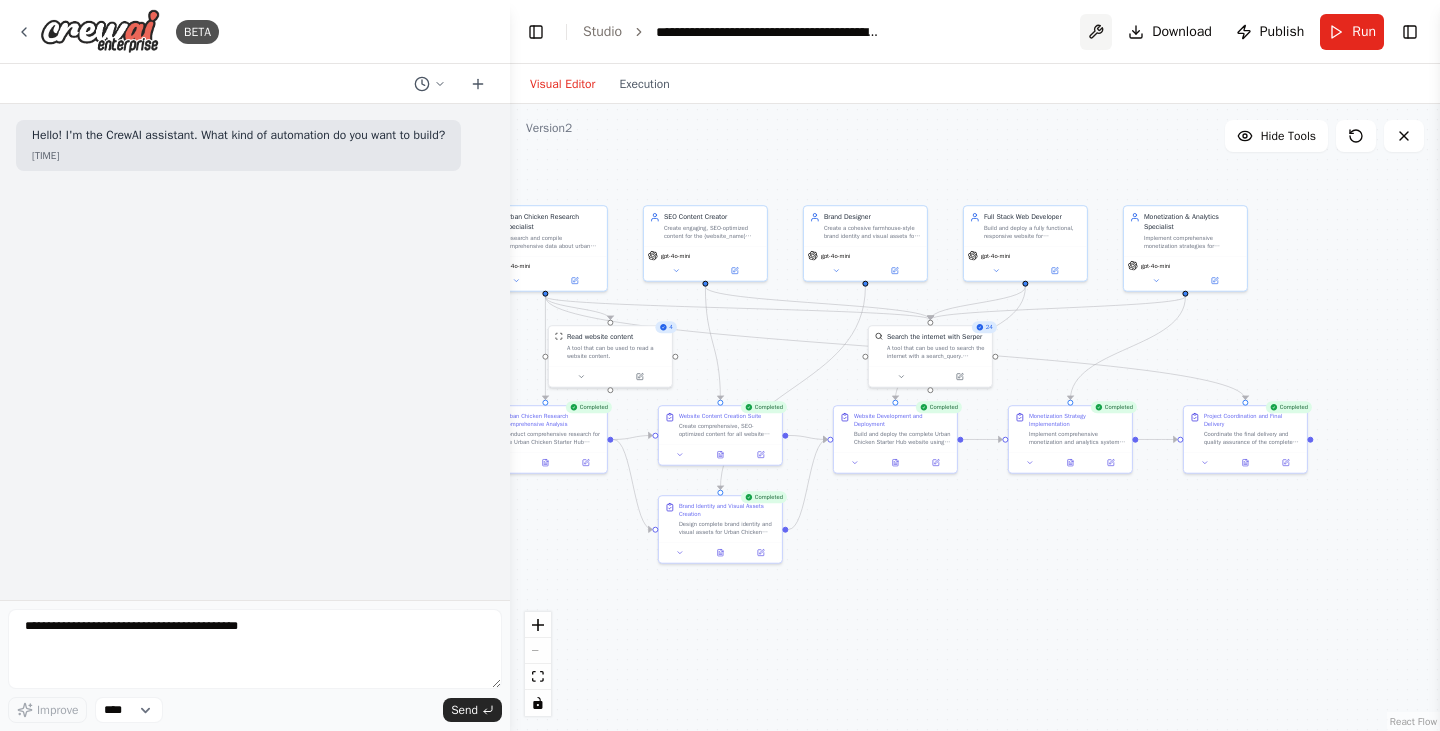 click on "**********" at bounding box center [975, 32] 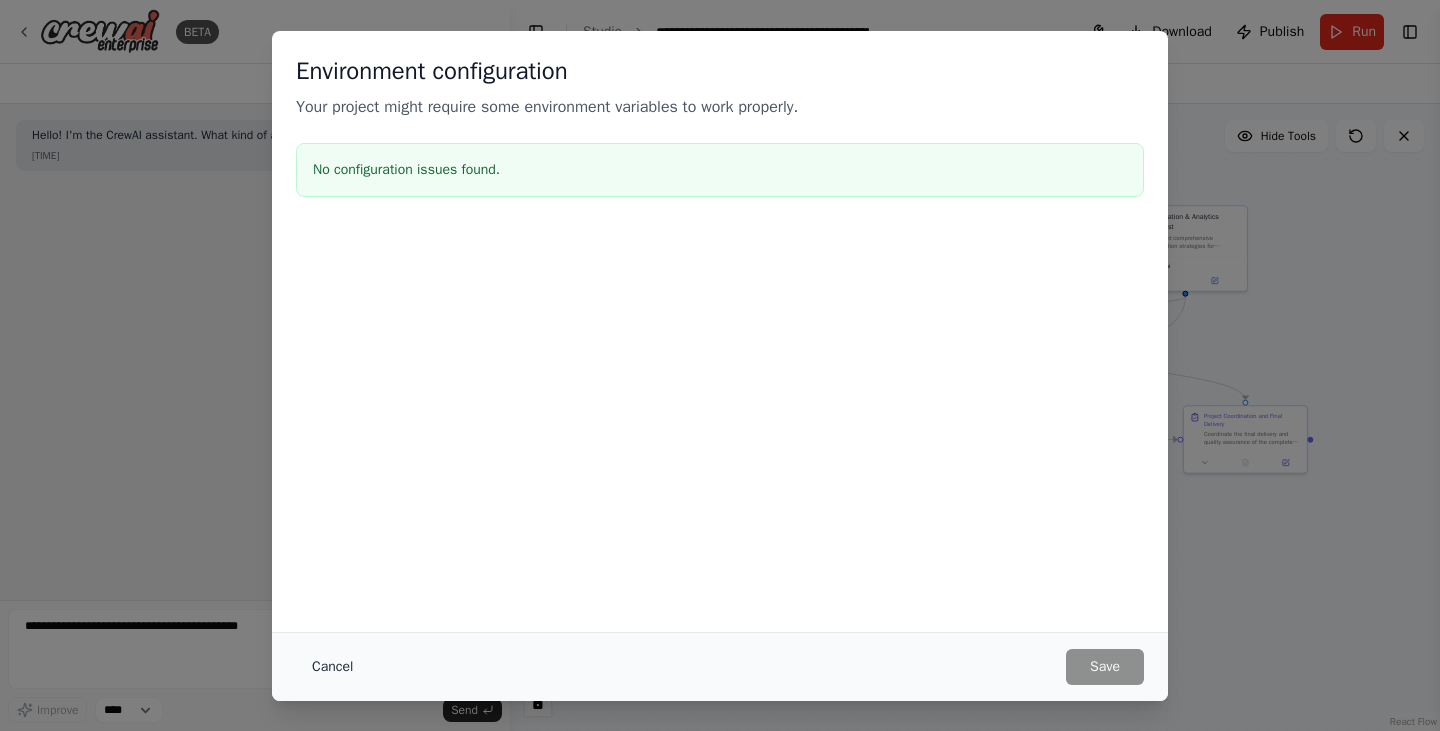 click on "Cancel" at bounding box center (332, 667) 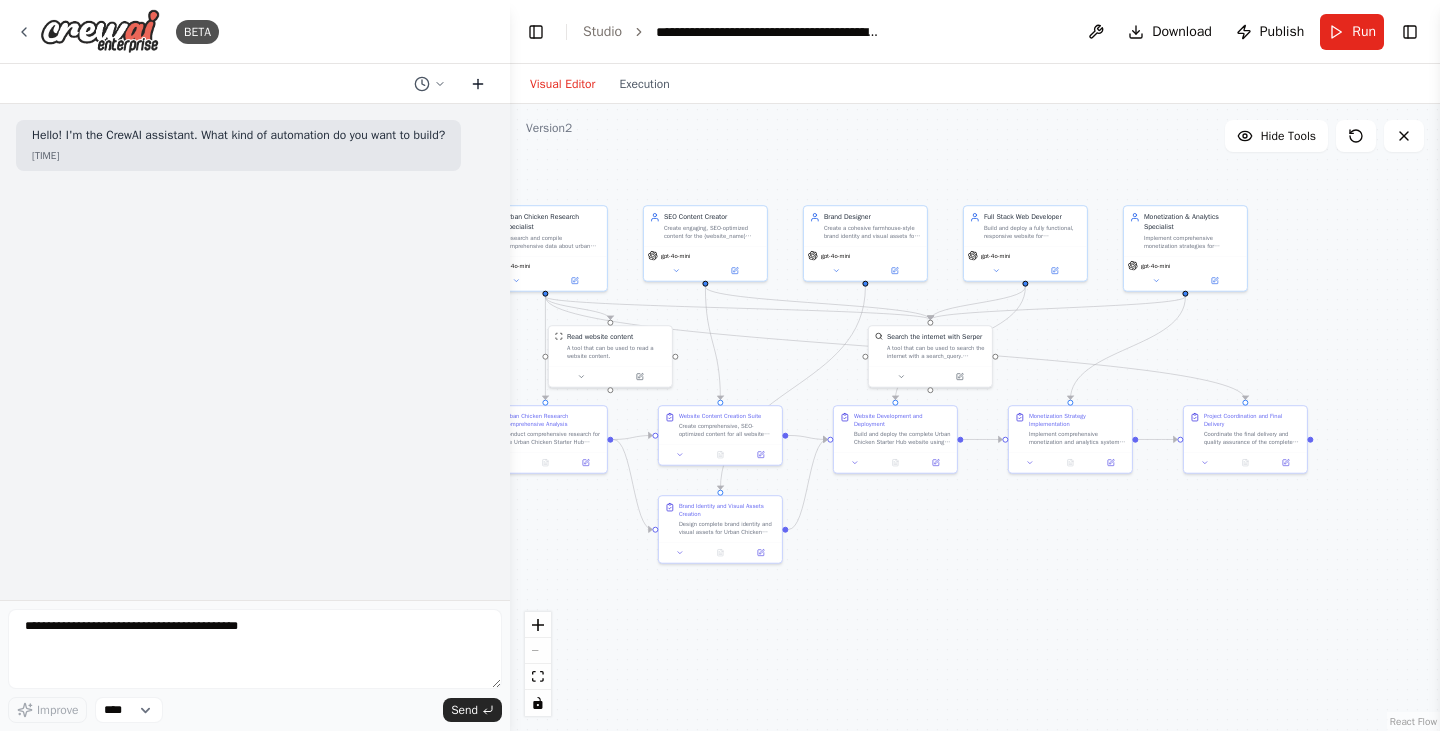 click 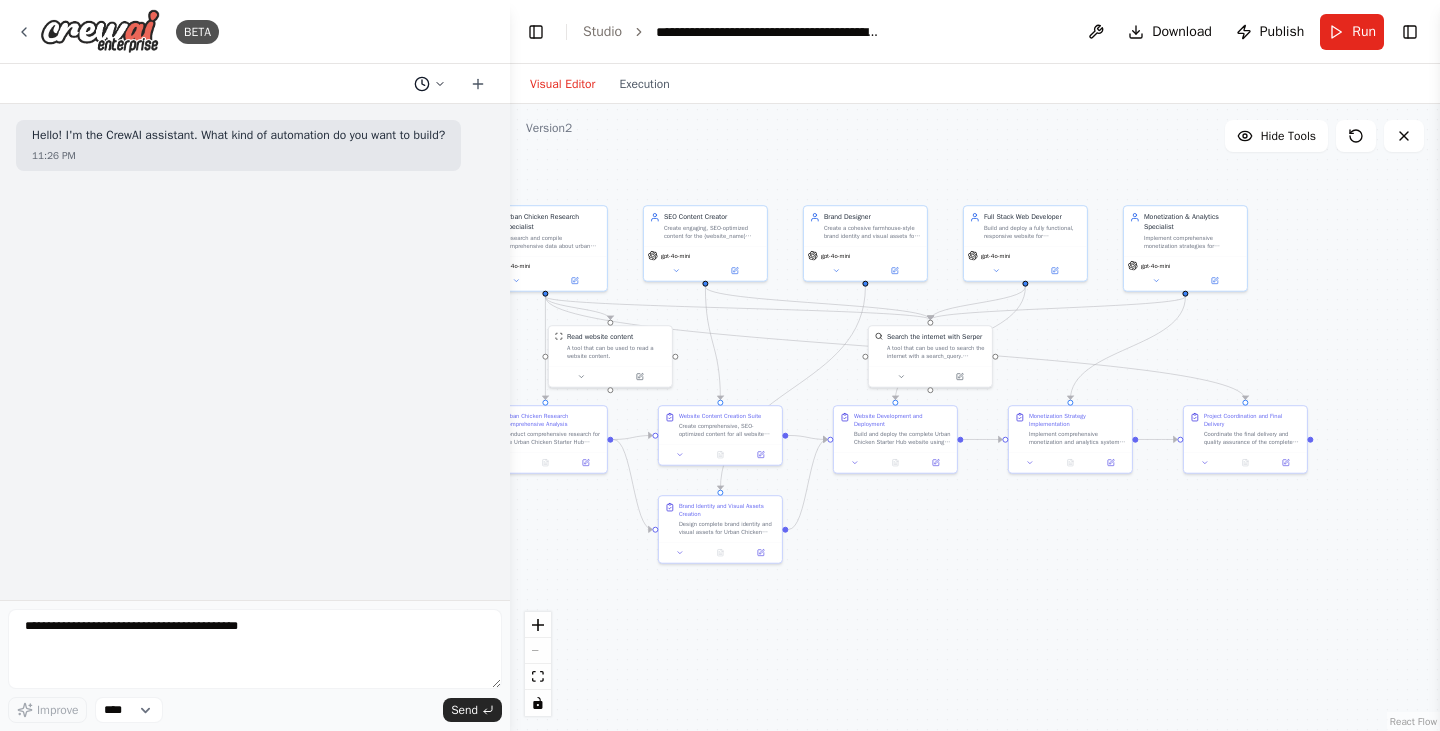click at bounding box center [430, 84] 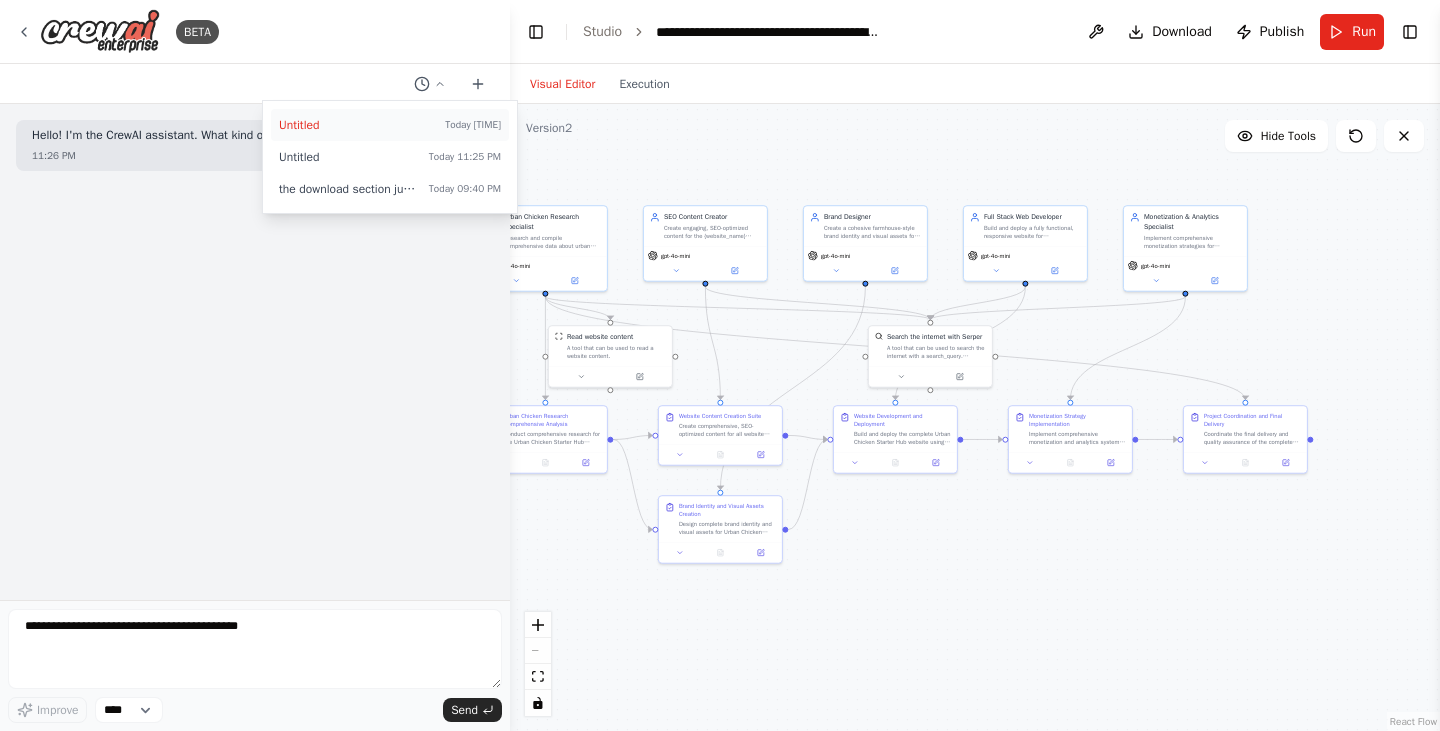 click on "Untitled" at bounding box center [358, 125] 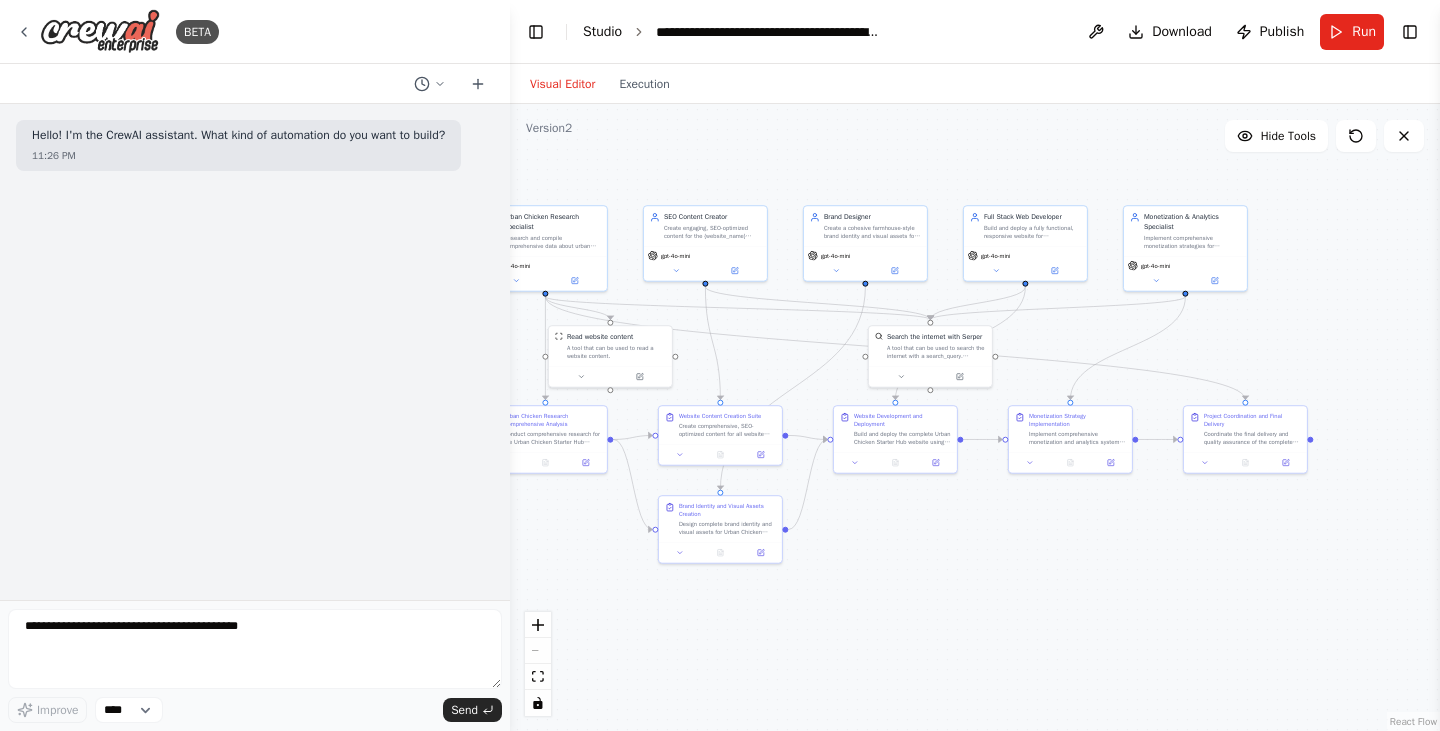 click on "Studio" at bounding box center (602, 31) 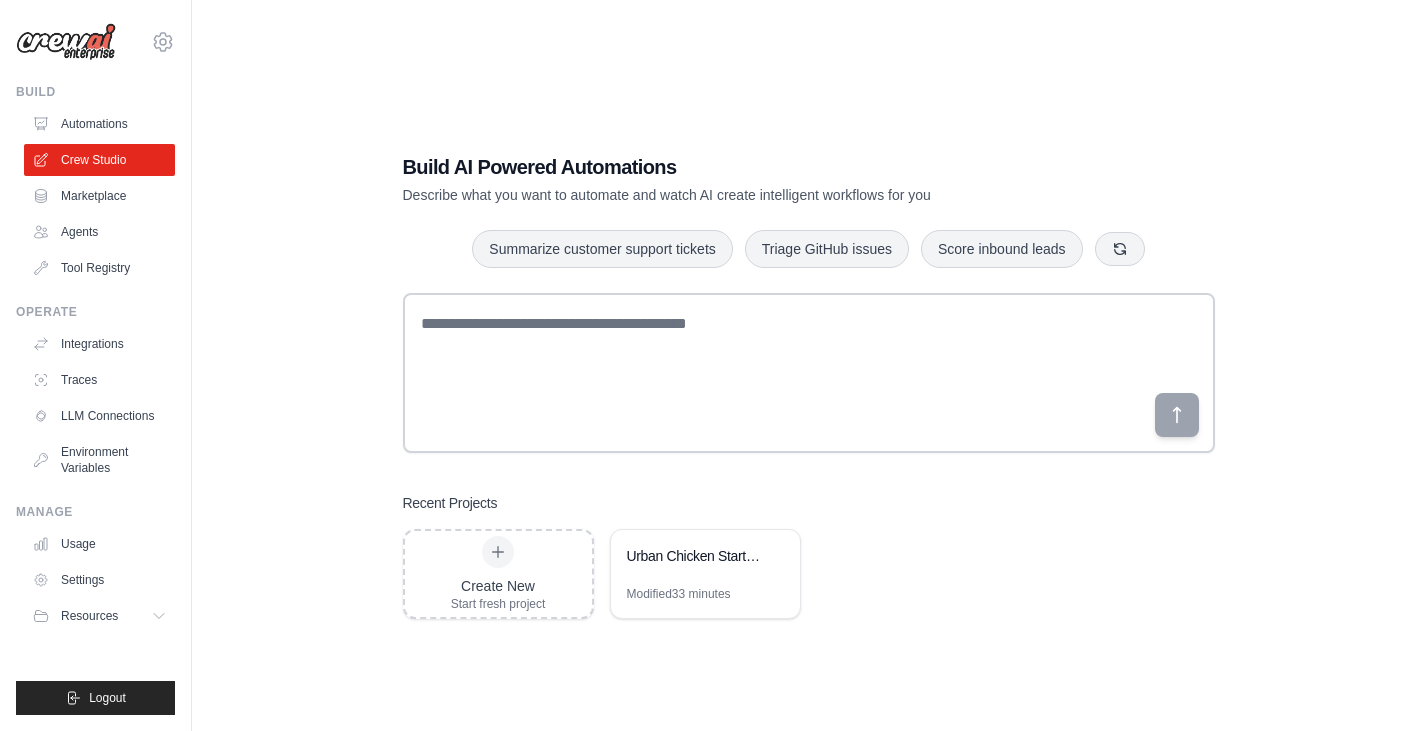 scroll, scrollTop: 0, scrollLeft: 0, axis: both 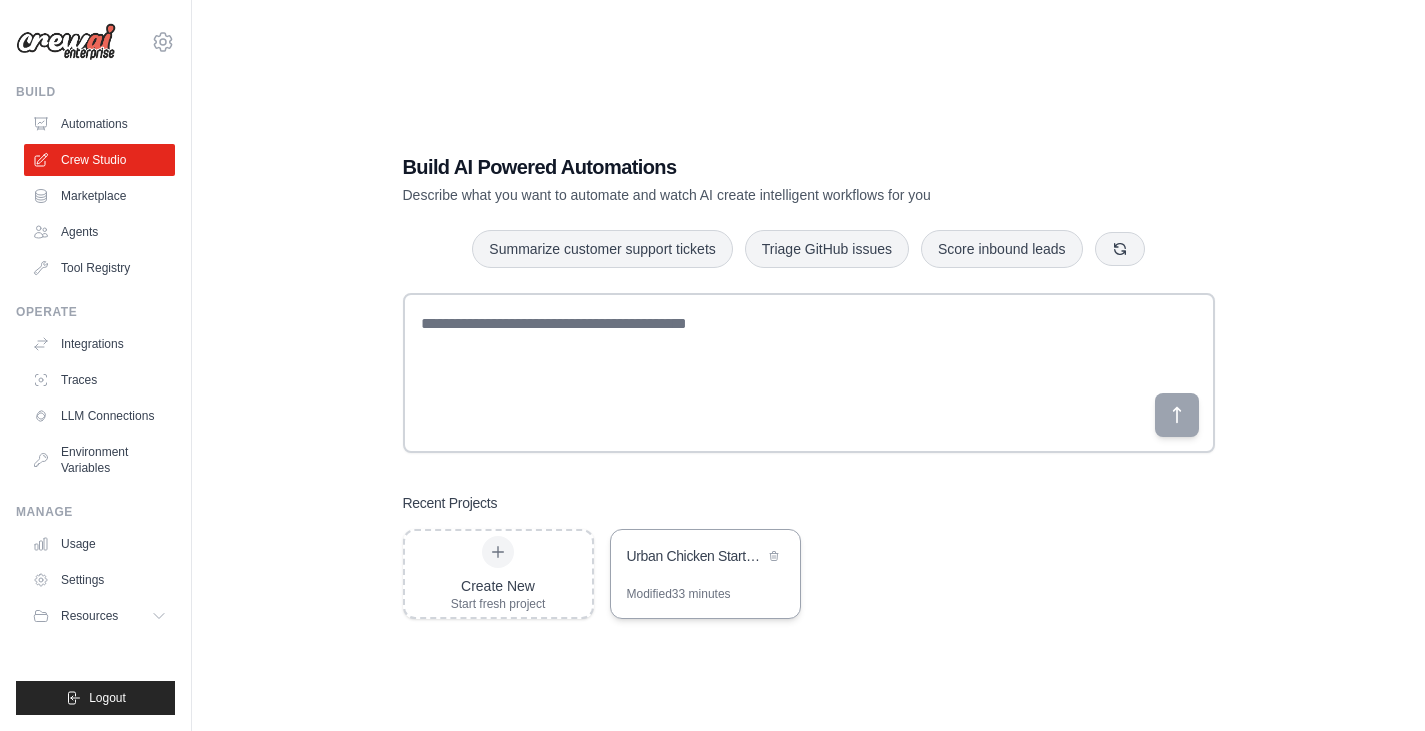 click on "Urban Chicken Starter Hub - Multi-Agent Website Builder" at bounding box center (695, 556) 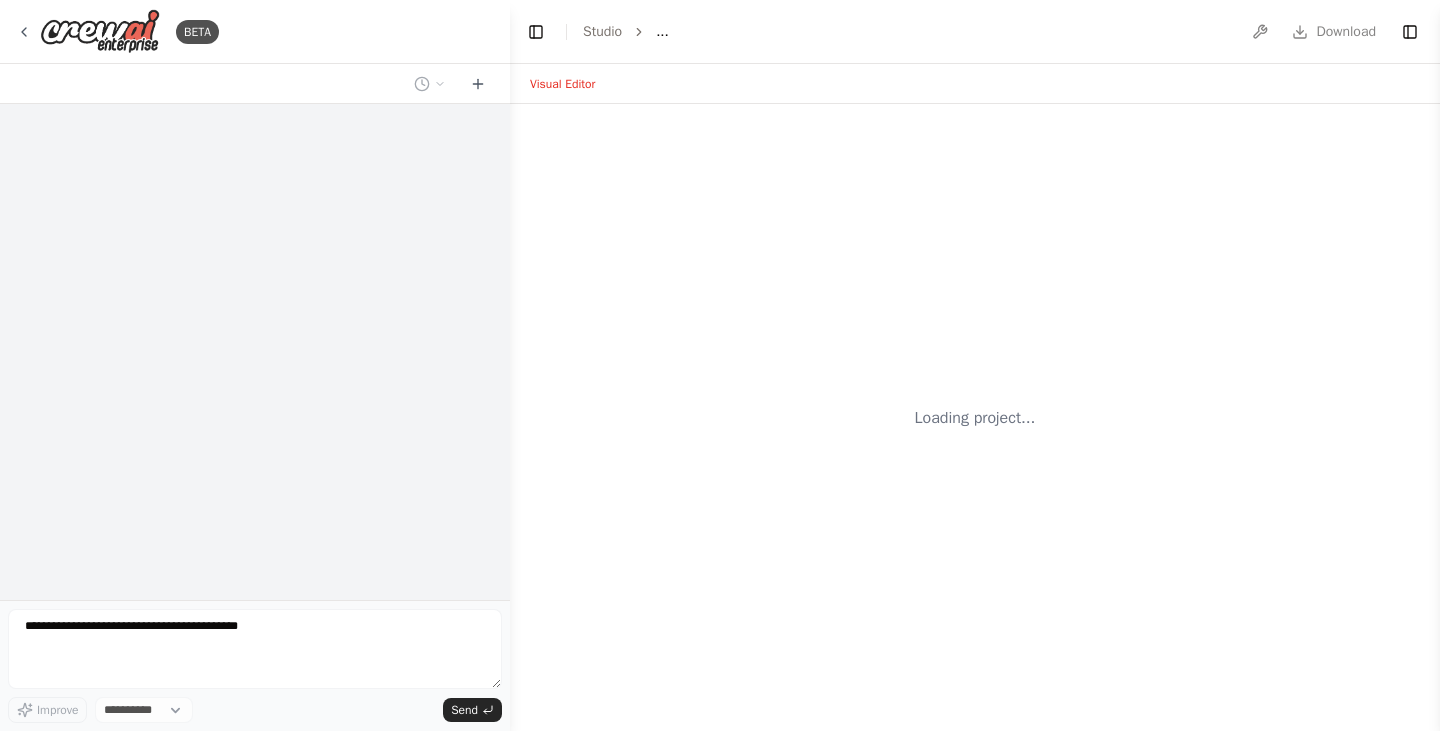 scroll, scrollTop: 0, scrollLeft: 0, axis: both 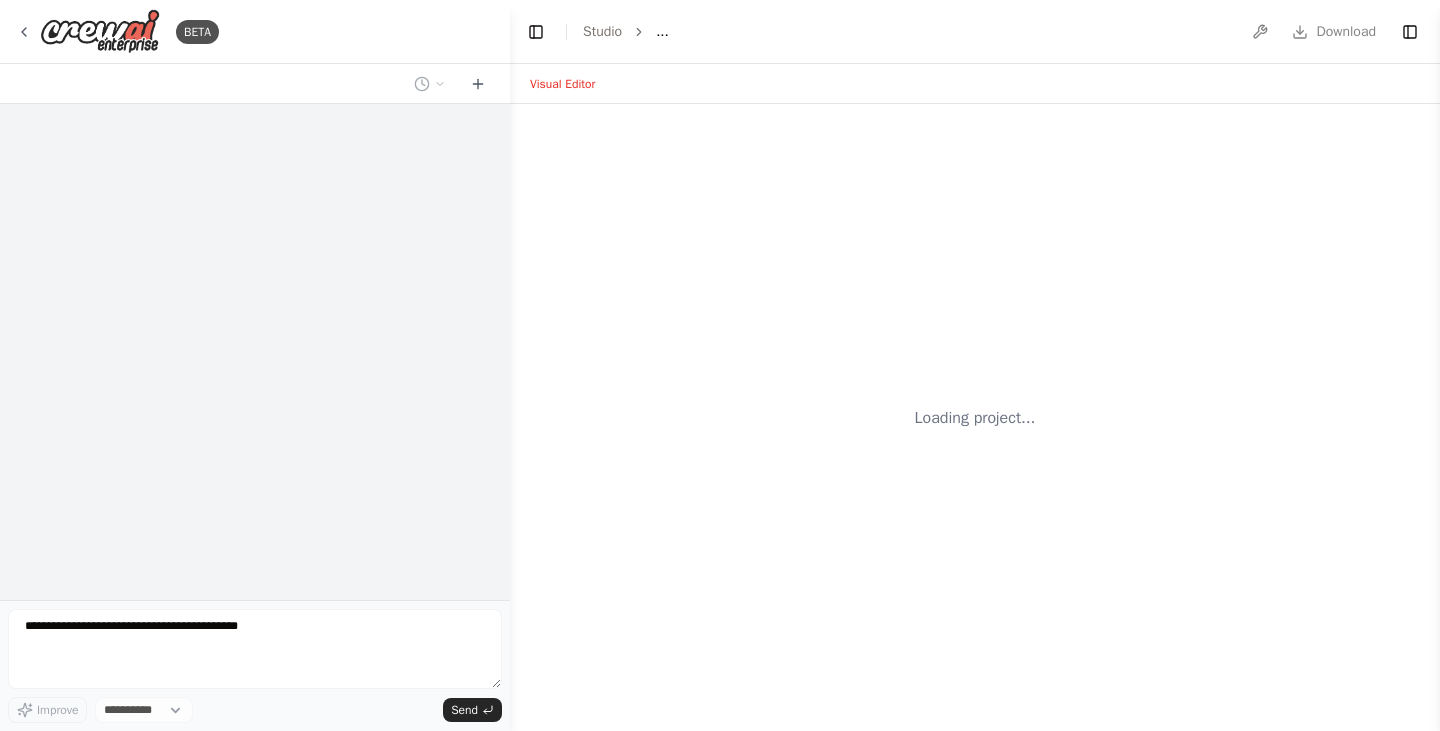 select on "****" 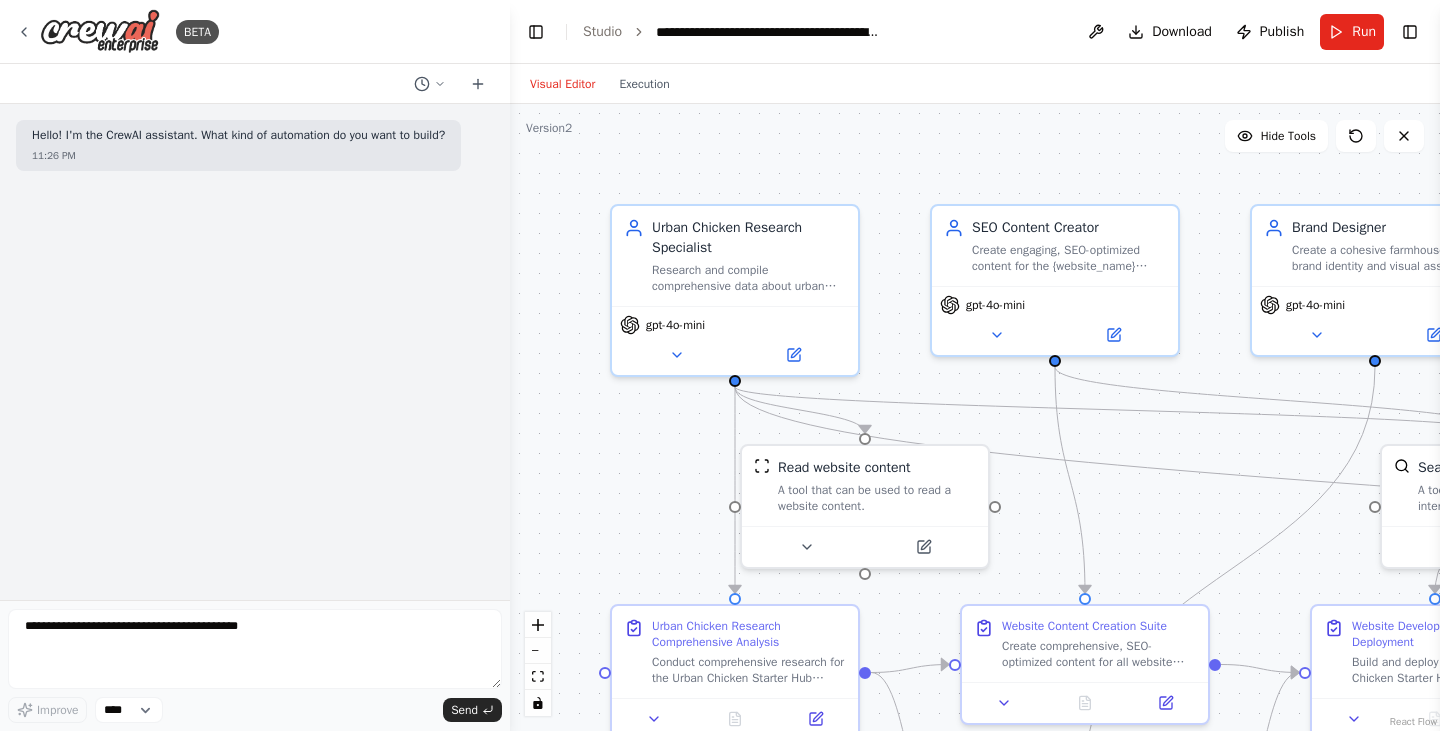 click at bounding box center (1096, 32) 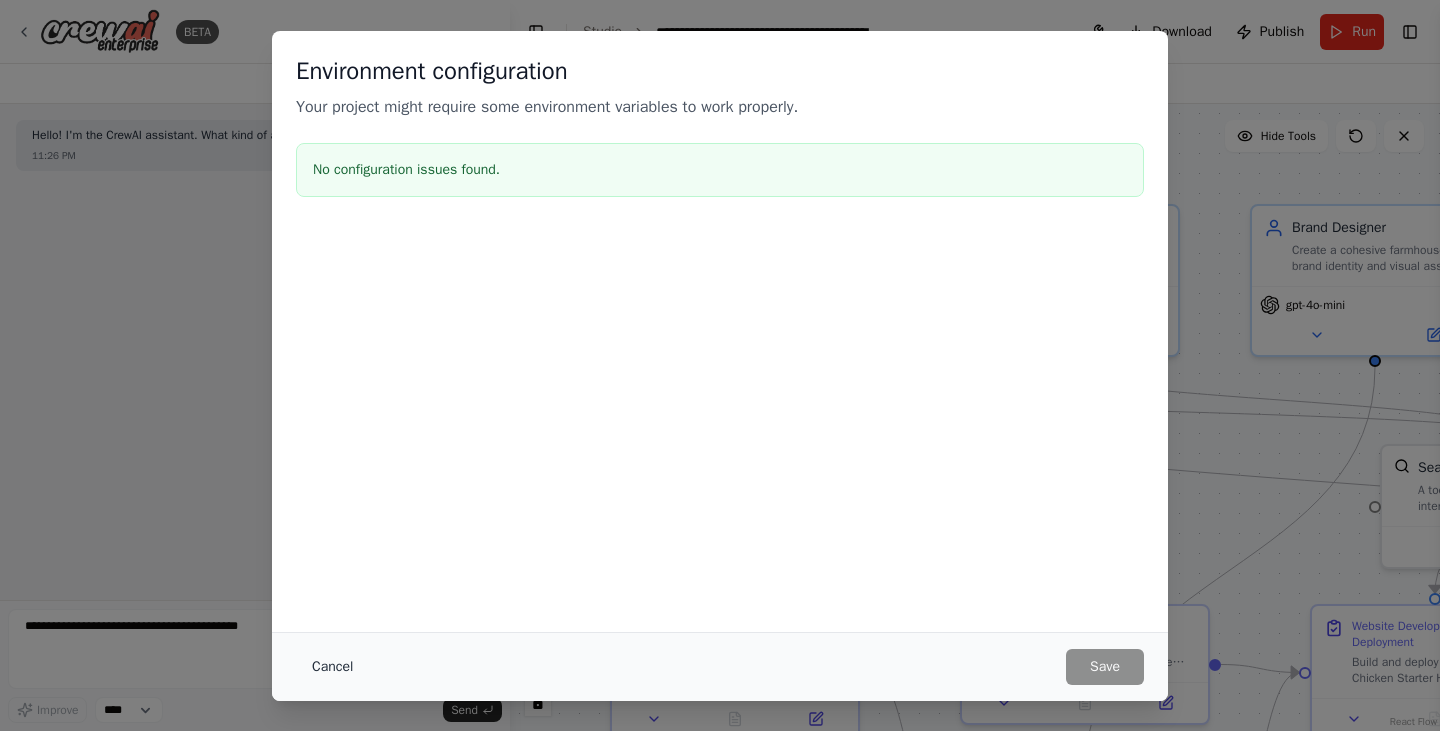 click on "Cancel" at bounding box center (332, 667) 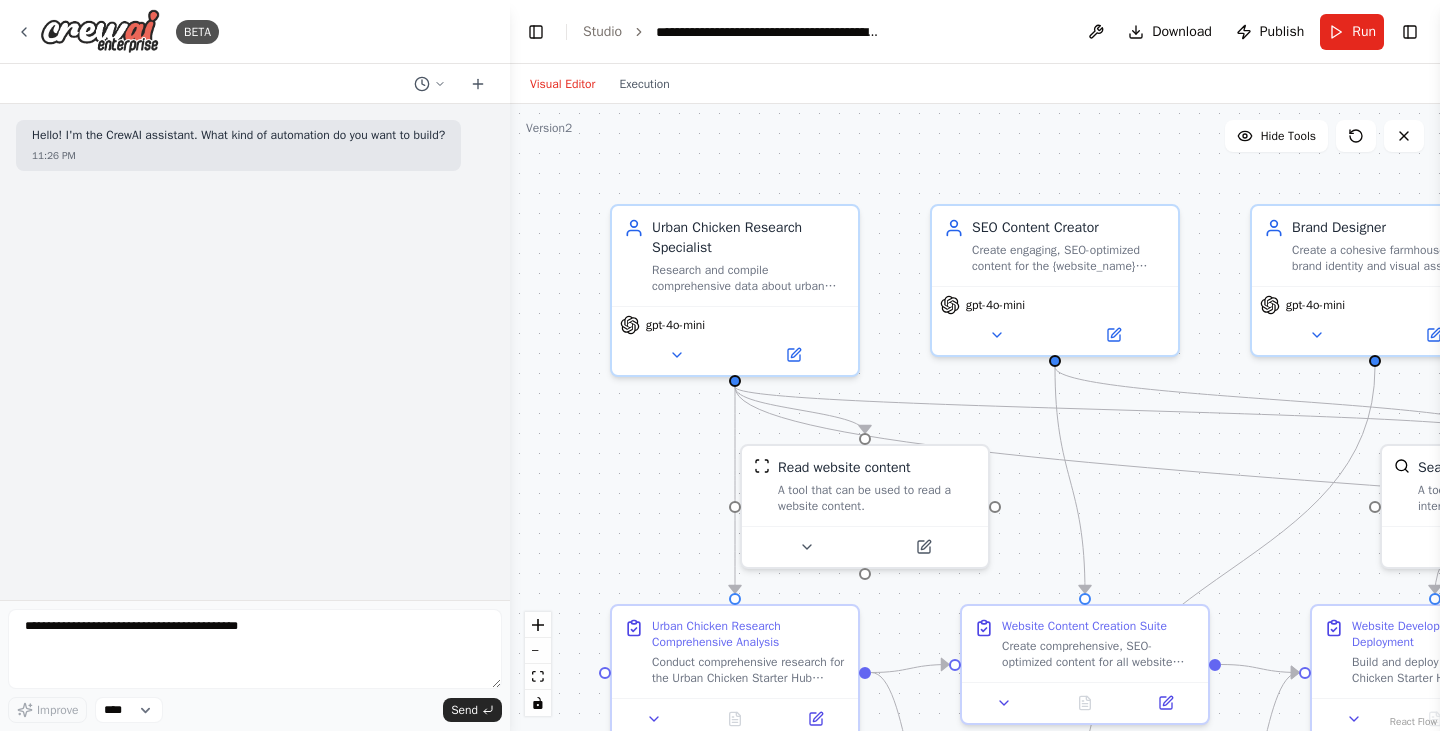 click on "BETA" at bounding box center (255, 32) 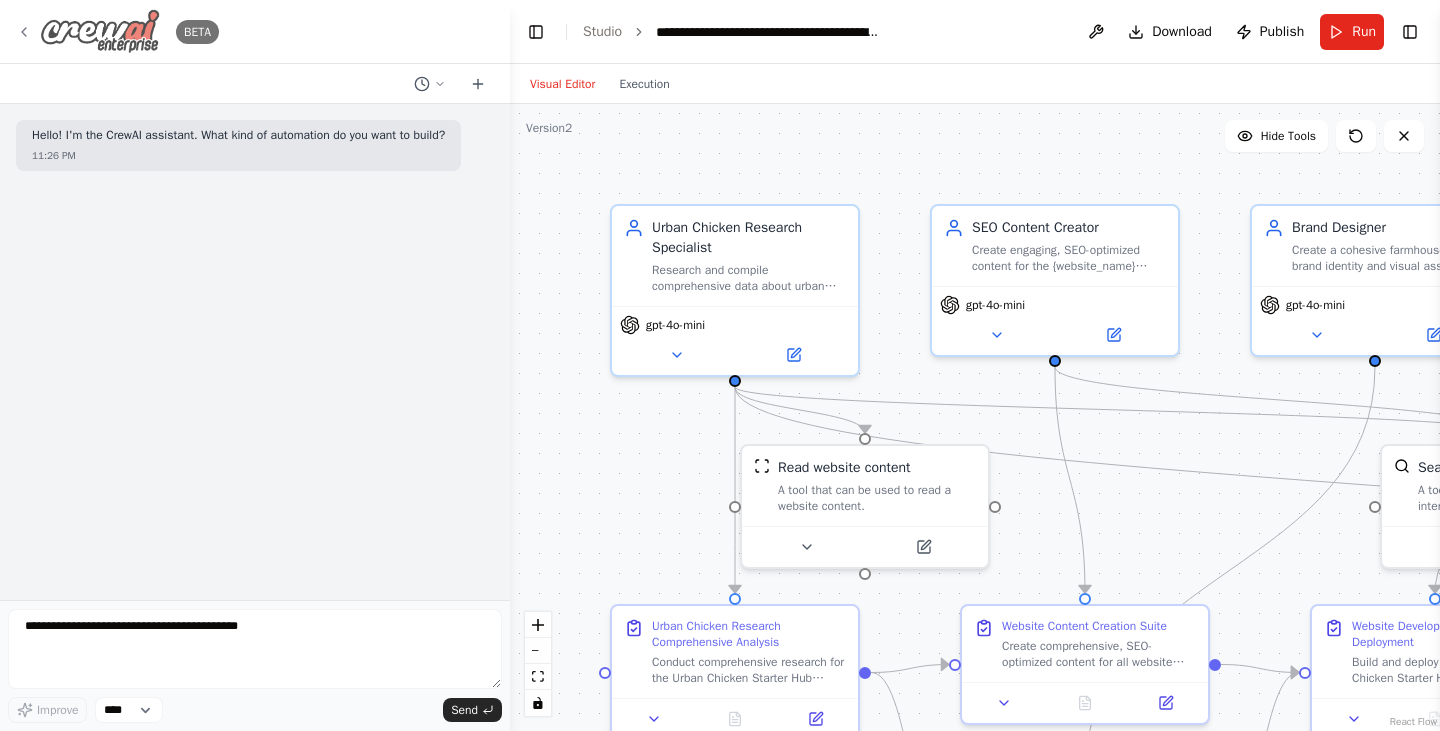 click 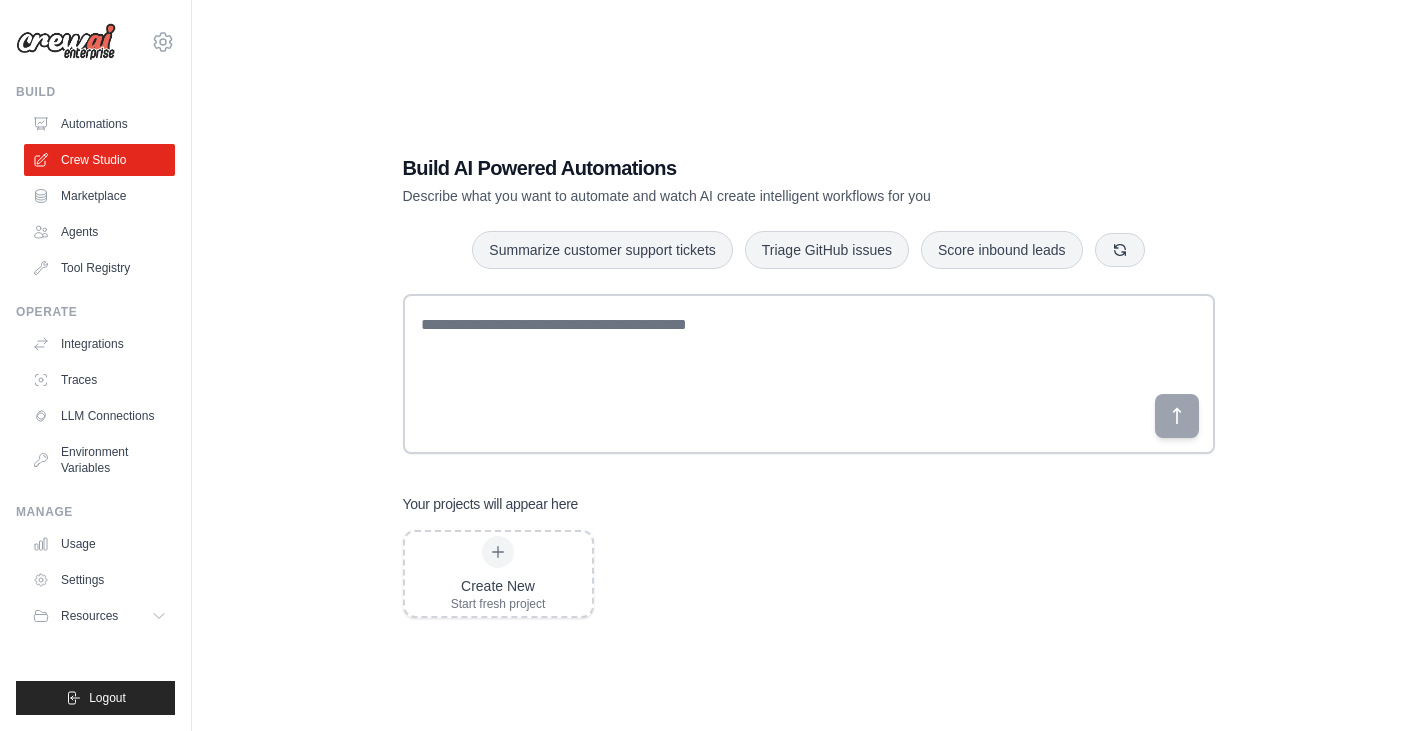 scroll, scrollTop: 0, scrollLeft: 0, axis: both 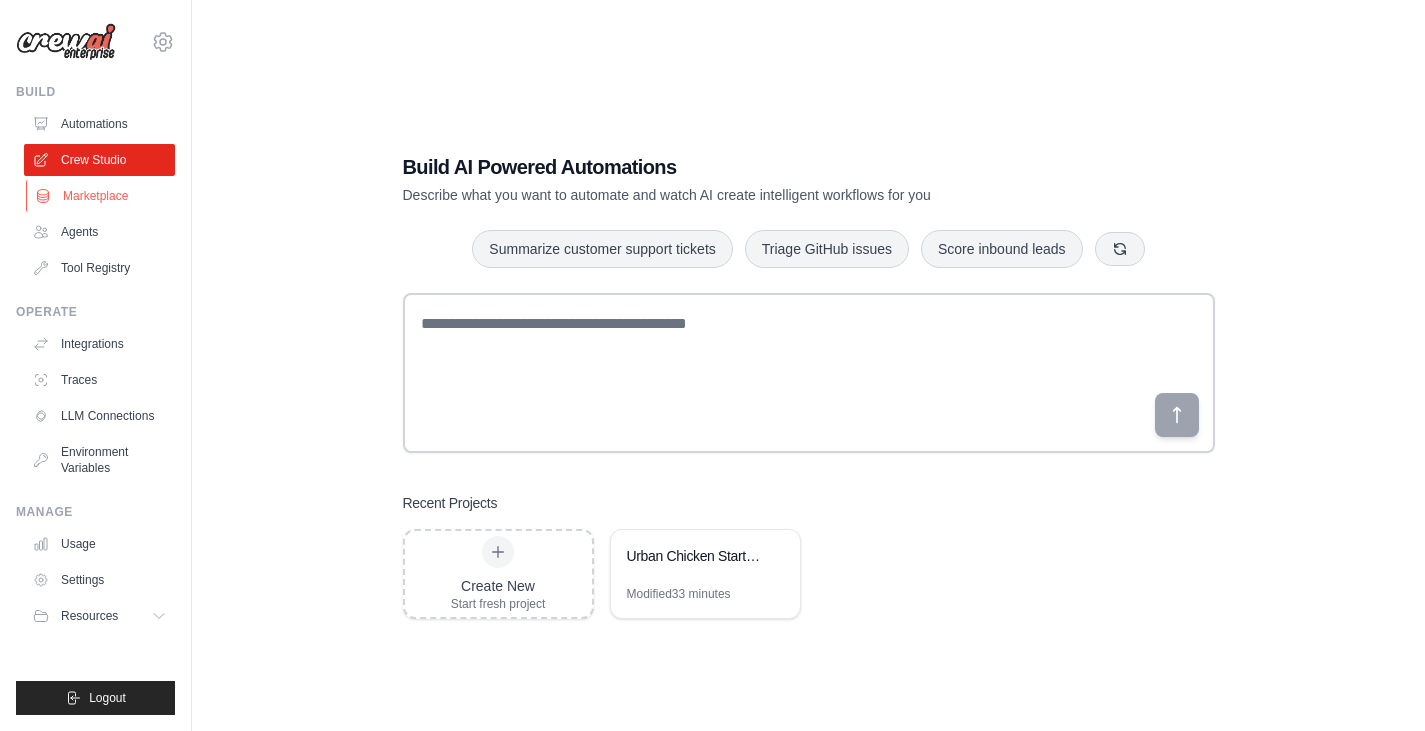 click on "Marketplace" at bounding box center [101, 196] 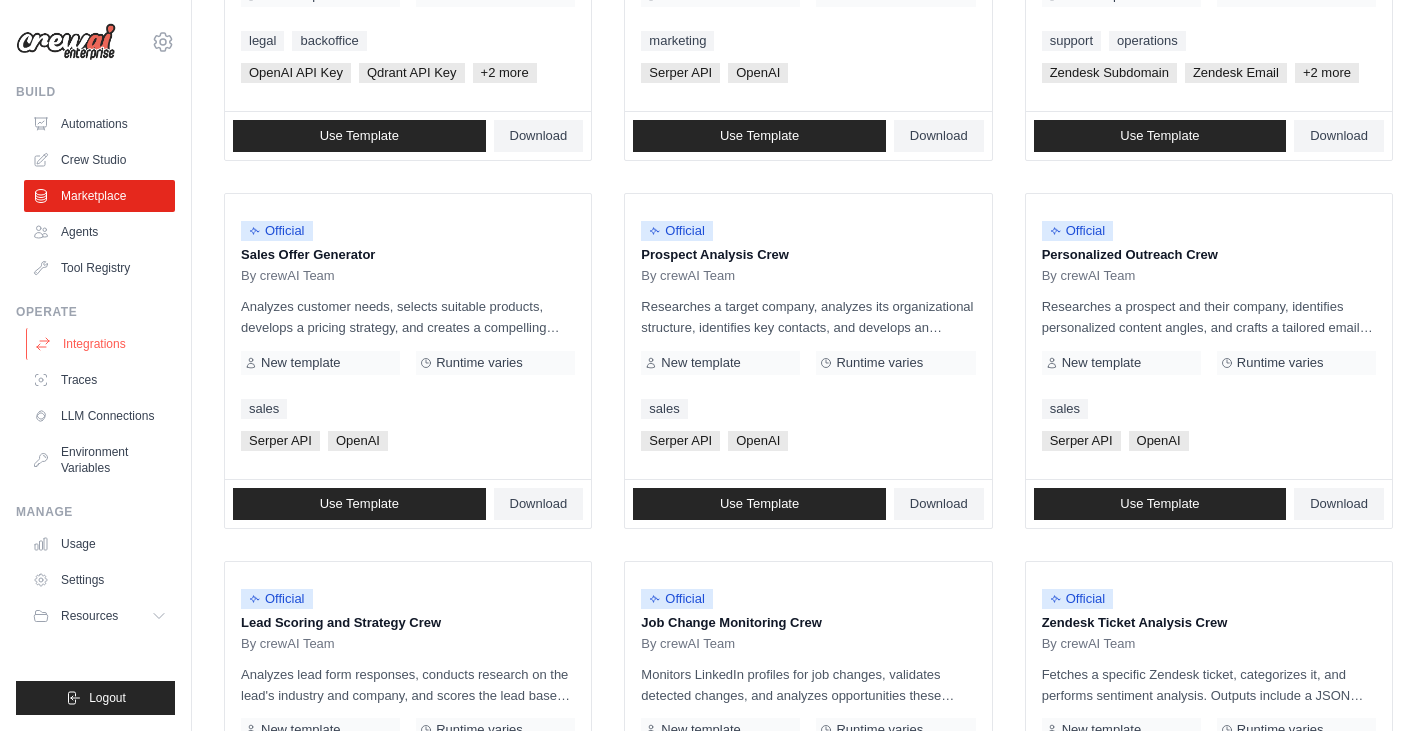 scroll, scrollTop: 500, scrollLeft: 0, axis: vertical 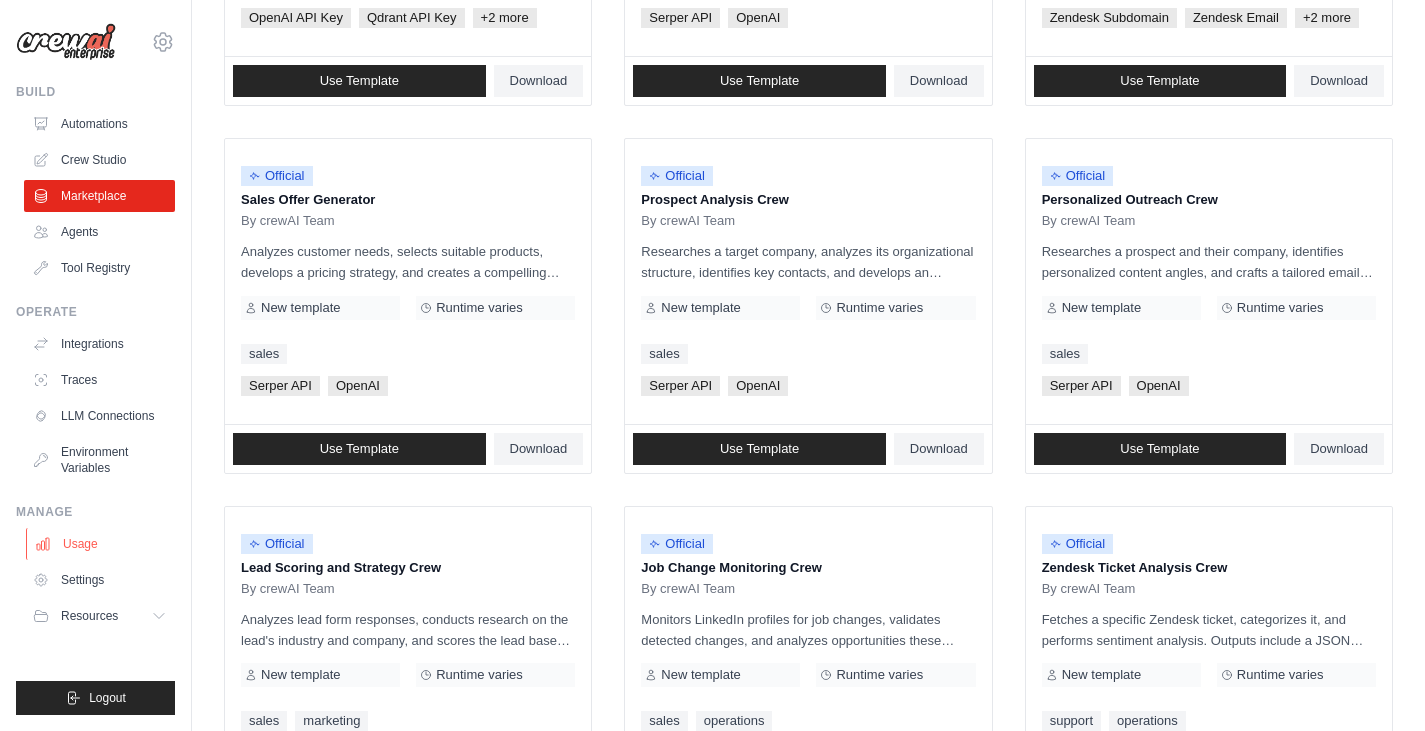 click on "Usage" at bounding box center [101, 544] 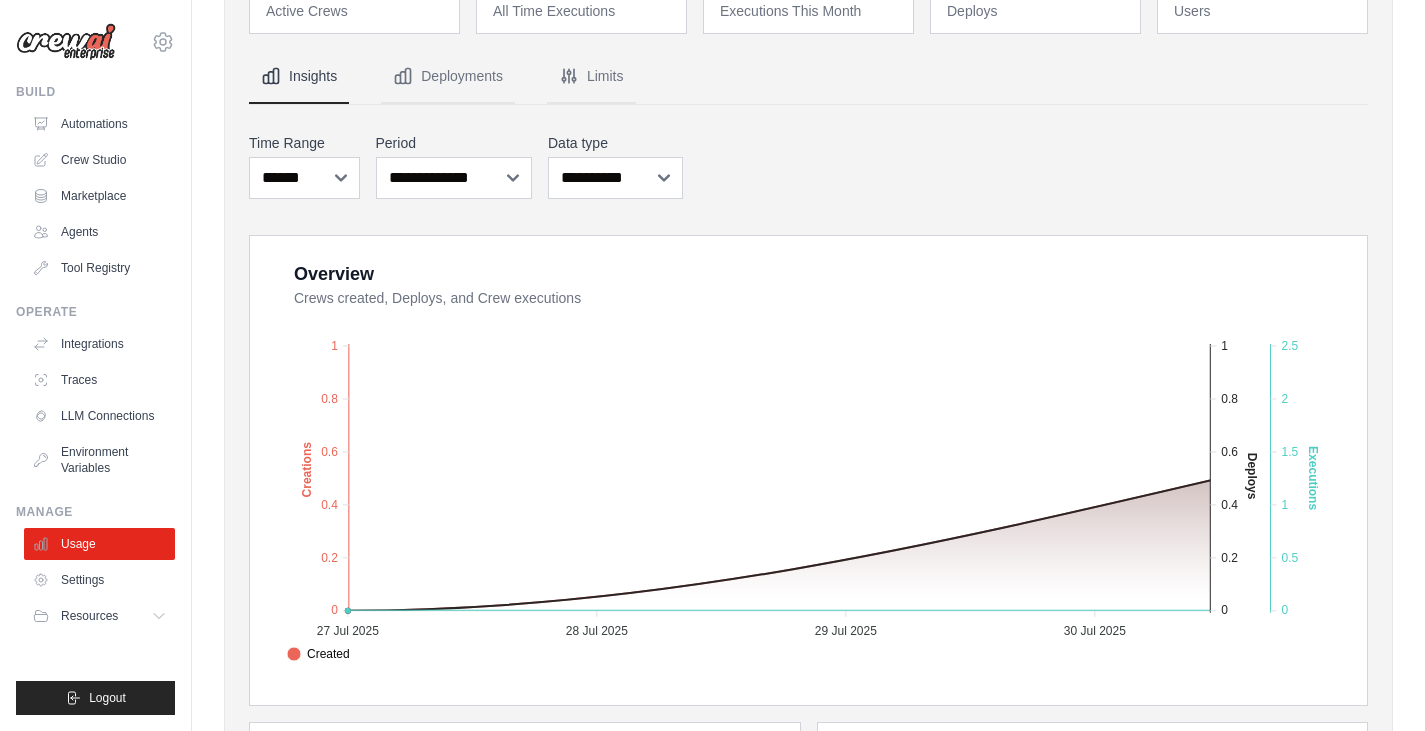 scroll, scrollTop: 200, scrollLeft: 0, axis: vertical 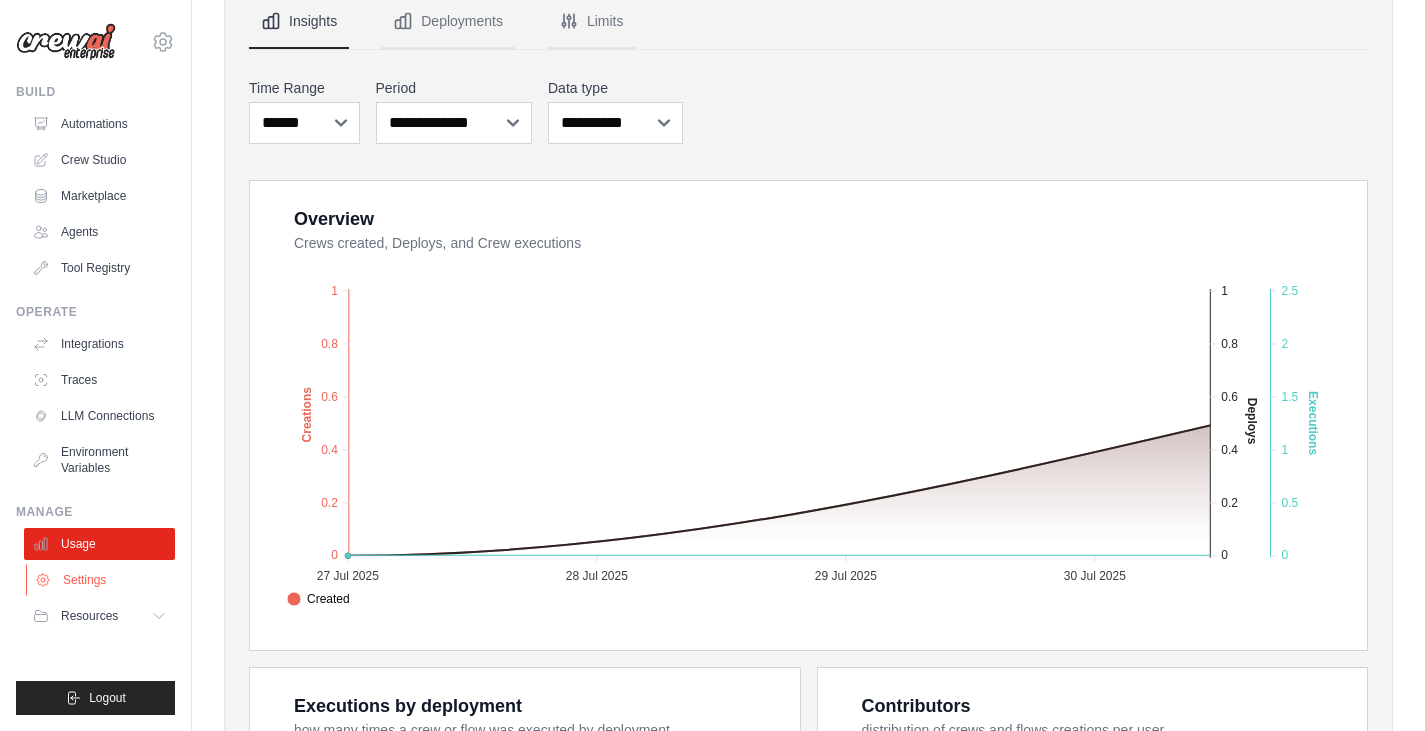 click on "Settings" at bounding box center [101, 580] 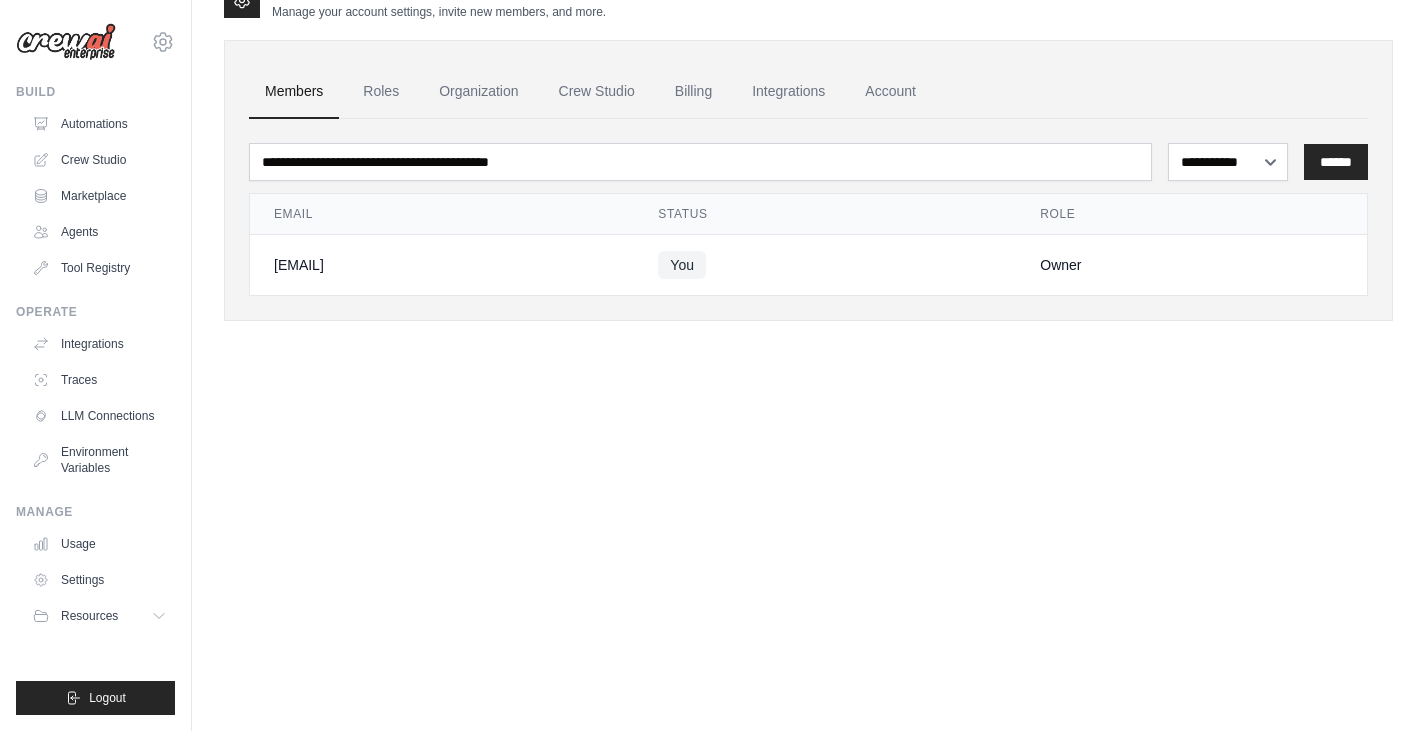 scroll, scrollTop: 0, scrollLeft: 0, axis: both 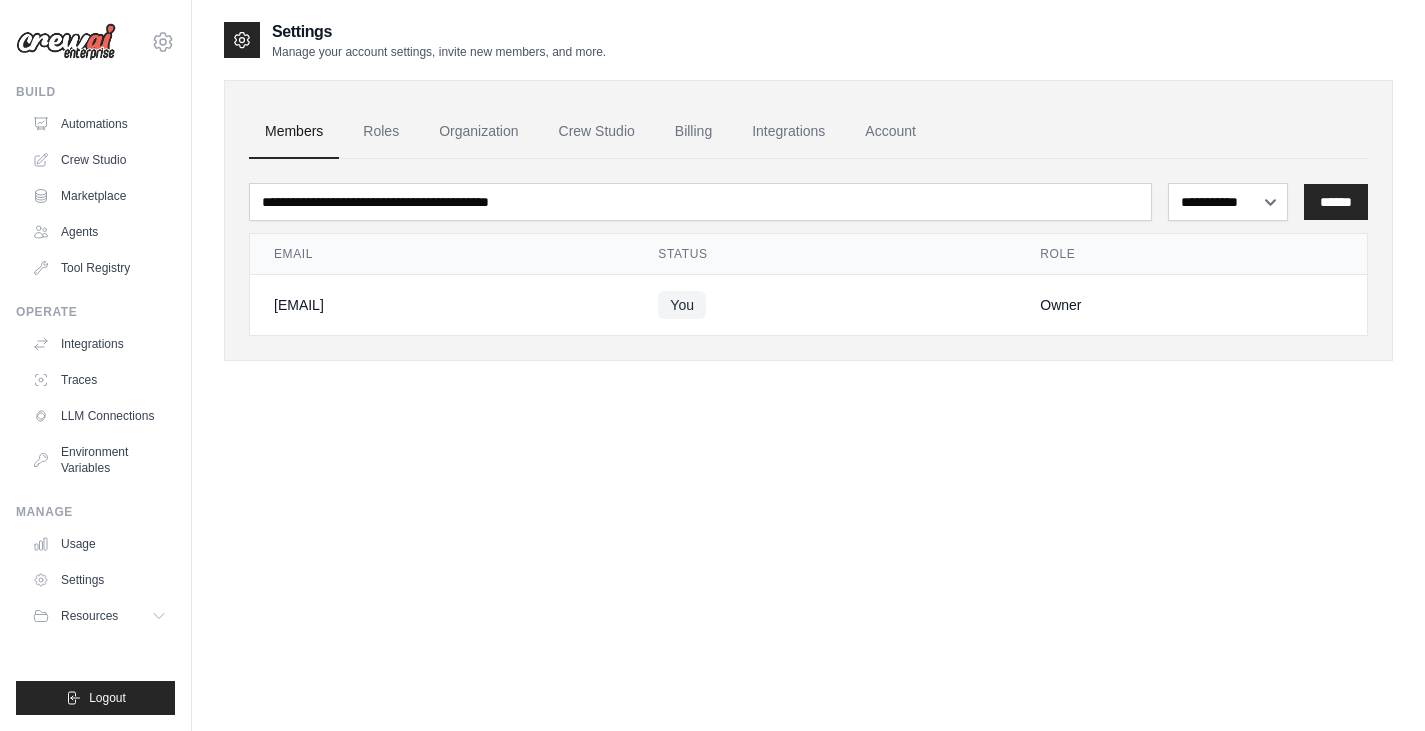 click on "[EMAIL]
Settings" at bounding box center (95, 32) 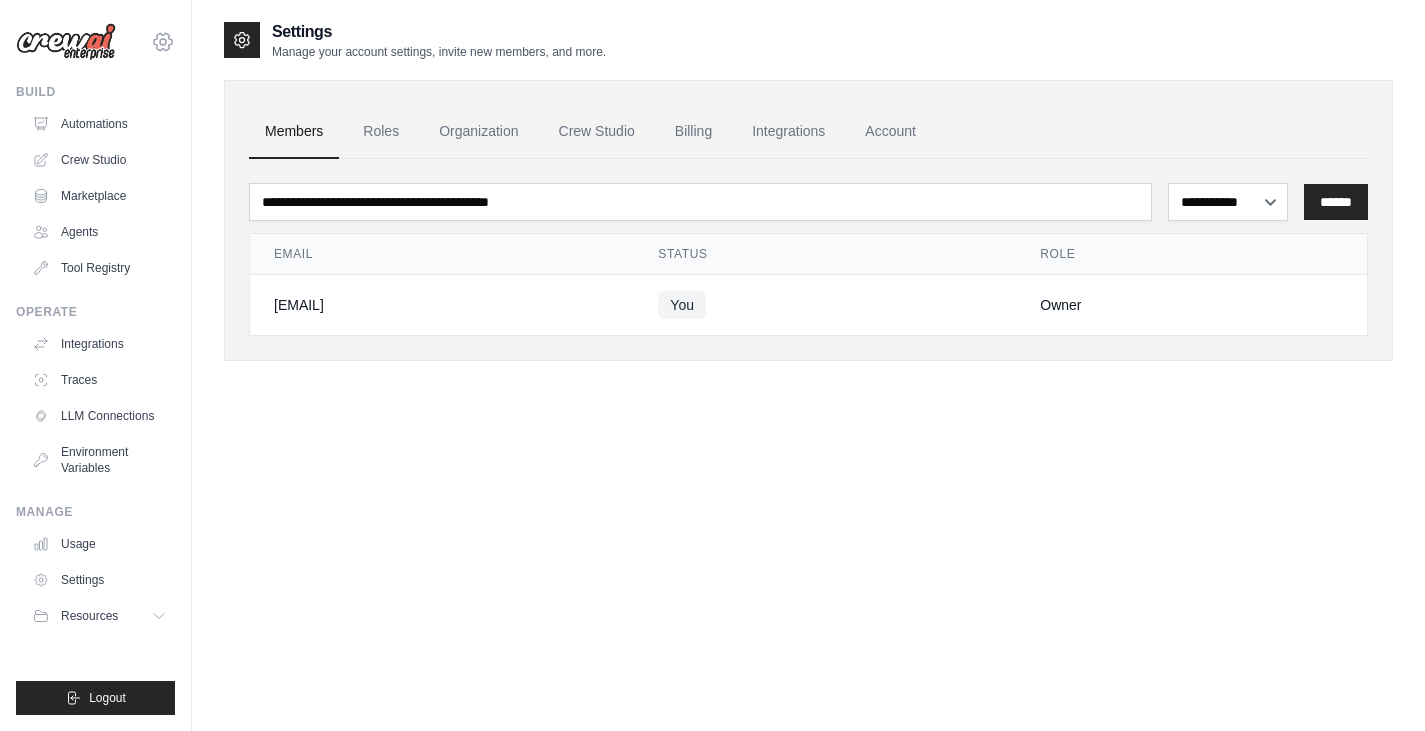 click 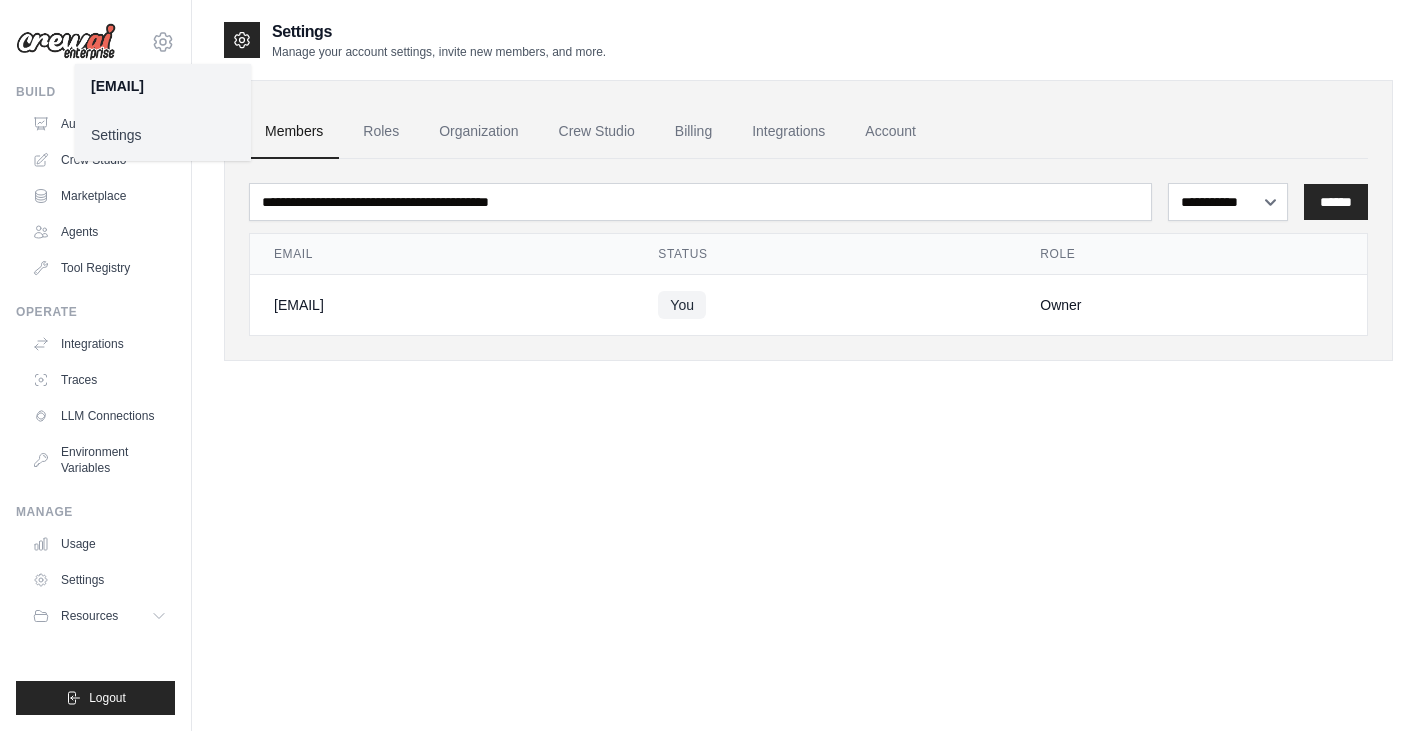 click on "Settings" at bounding box center (163, 135) 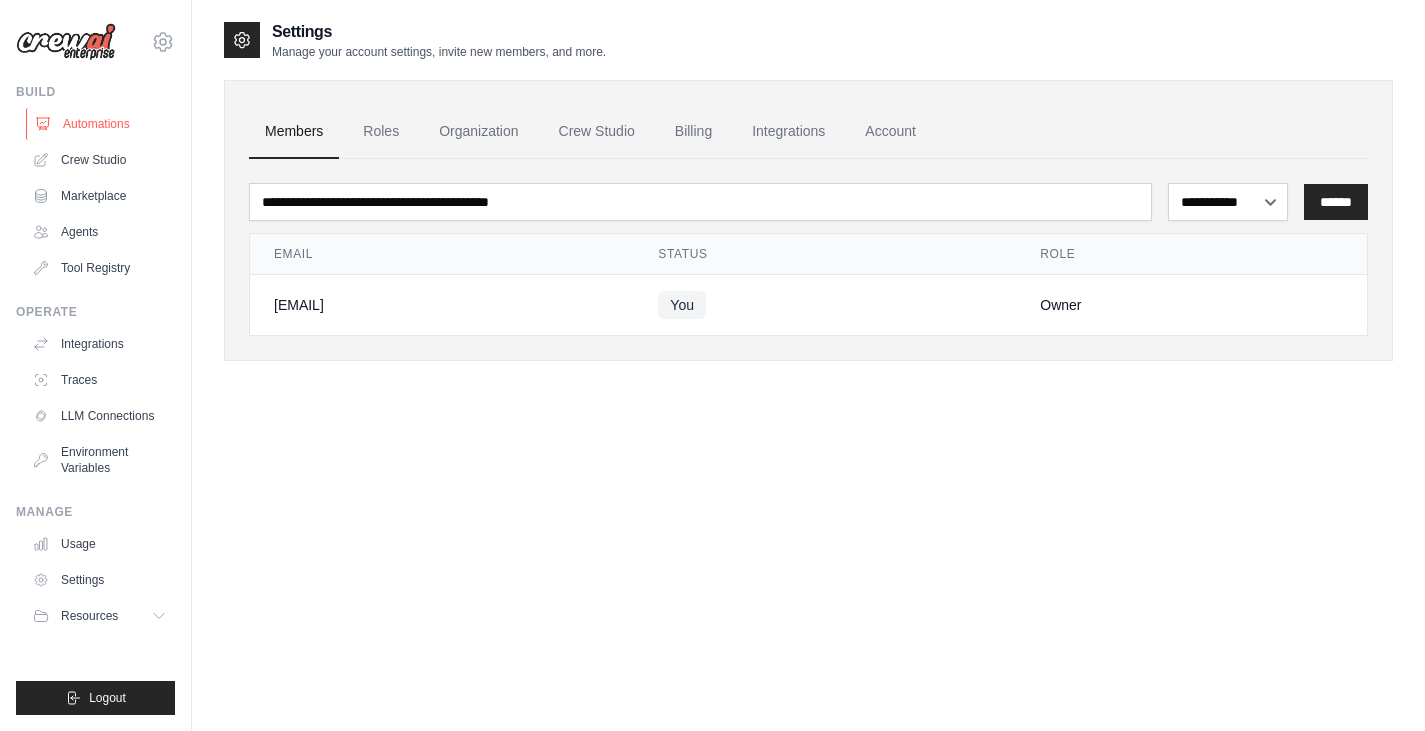 click on "Automations" at bounding box center (101, 124) 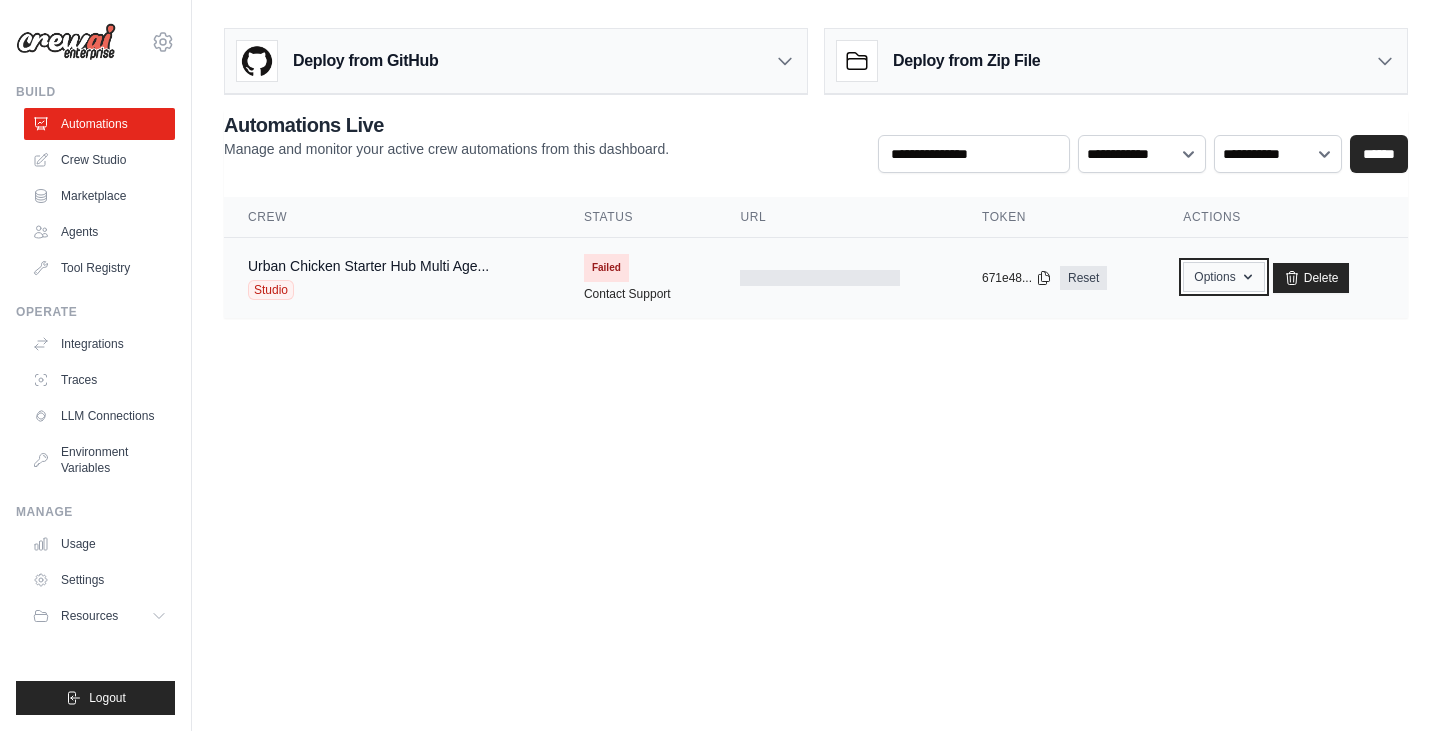 click on "Options" at bounding box center (1223, 277) 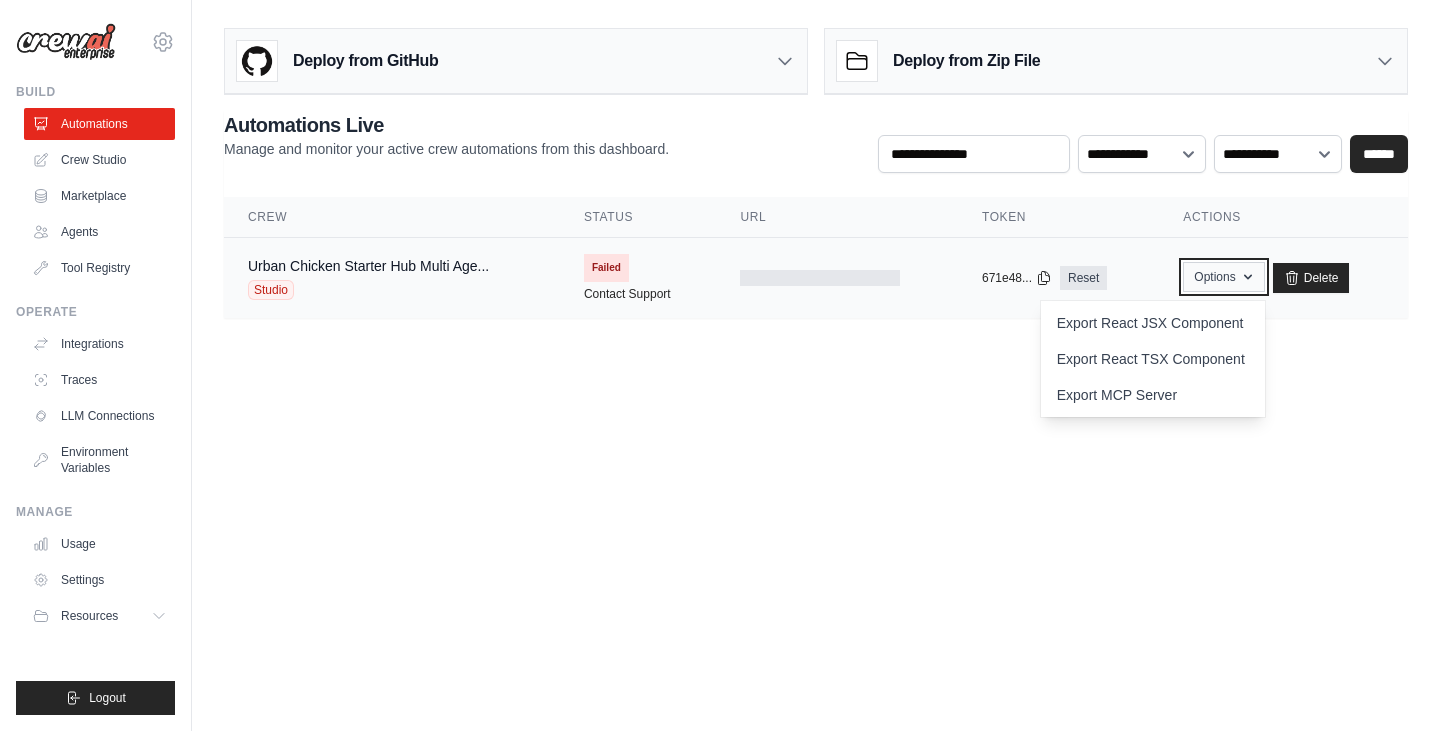 click on "Options" at bounding box center (1223, 277) 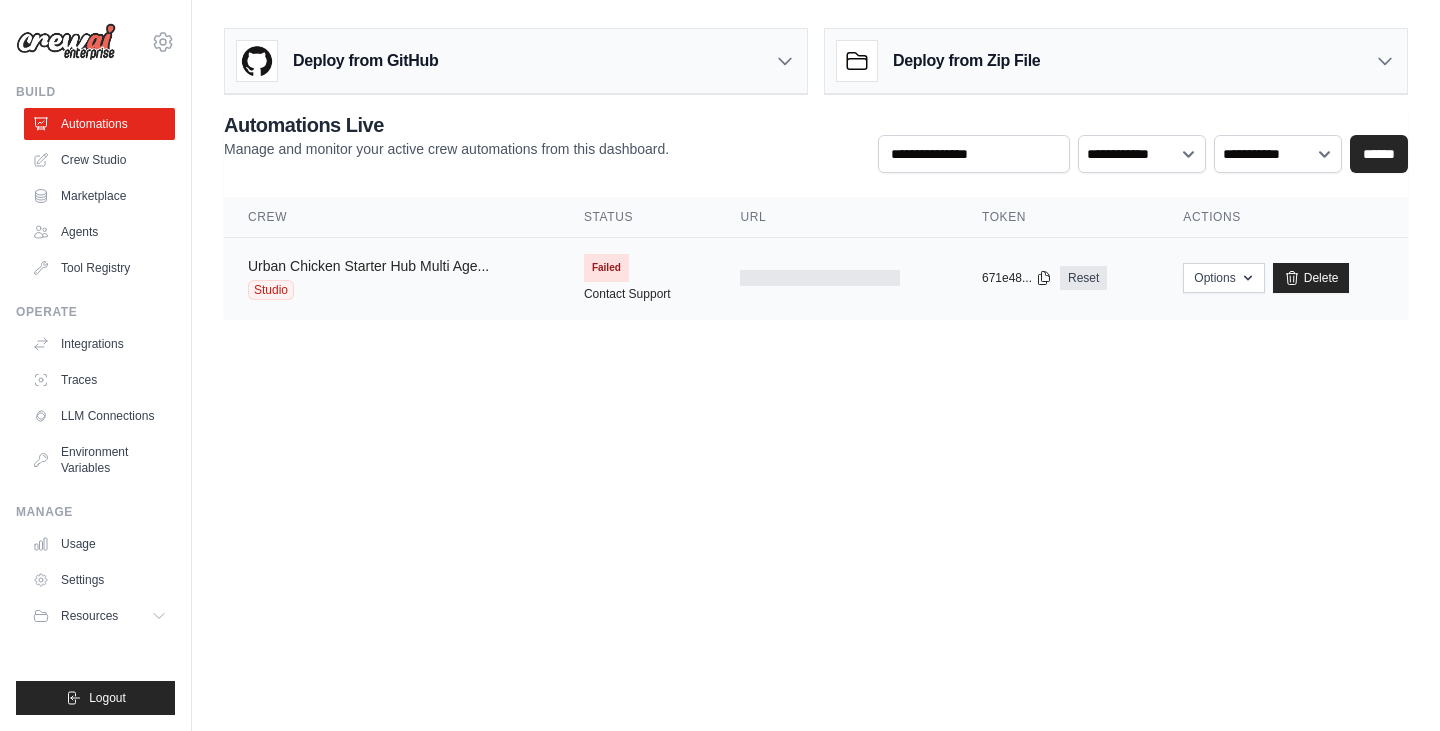 click on "Urban Chicken Starter Hub   Multi Age..." at bounding box center [368, 266] 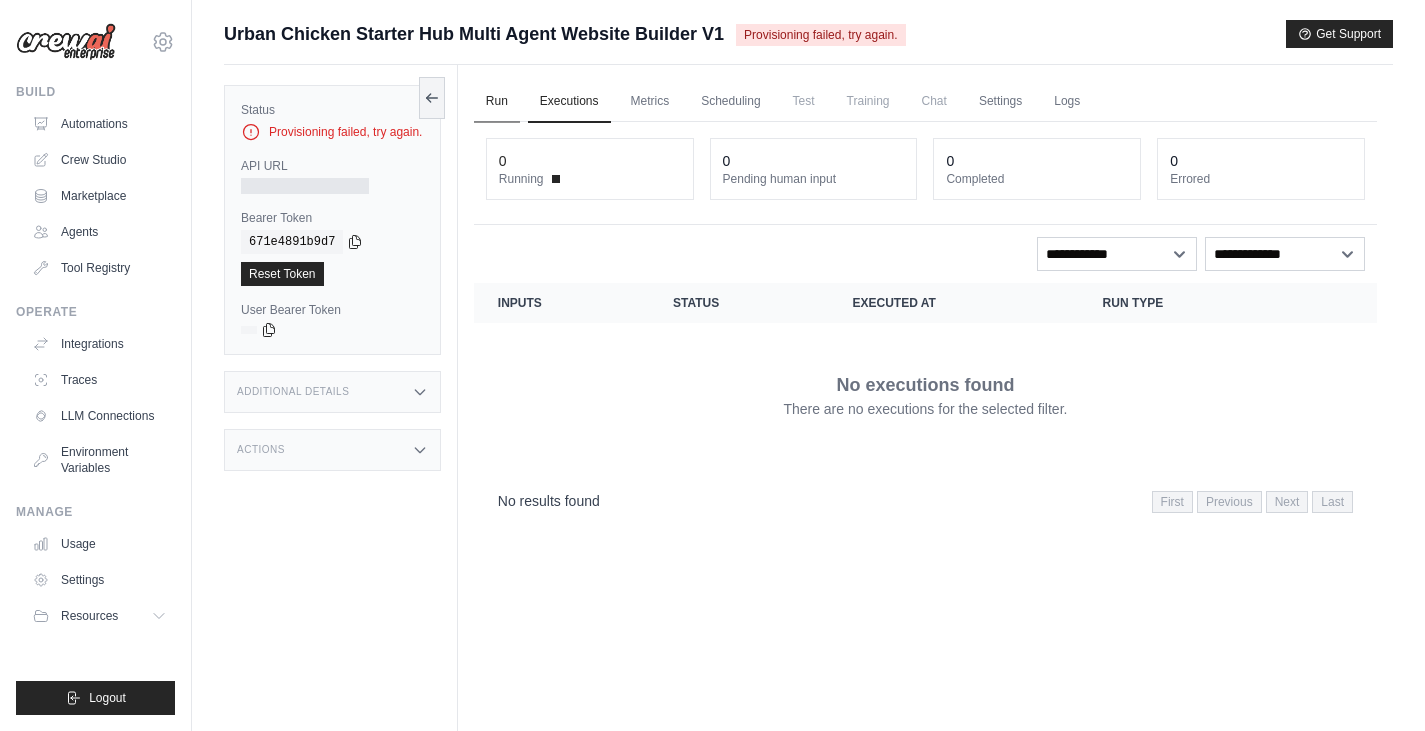 click on "Run" at bounding box center (497, 102) 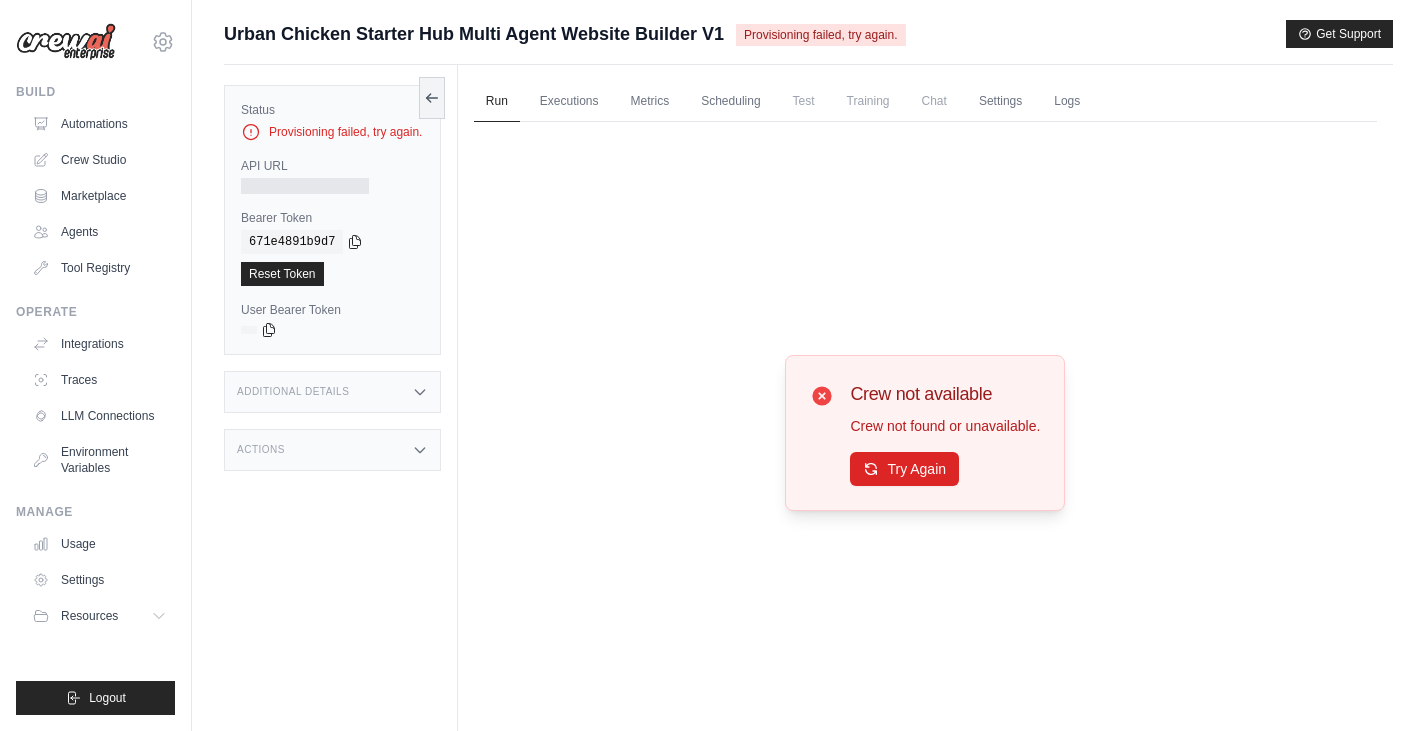 click on "Status
Provisioning failed, try again.
API URL
Bearer Token
copied
671e4891b9d7
Reset Token
User Bearer Token
copied" at bounding box center (341, 430) 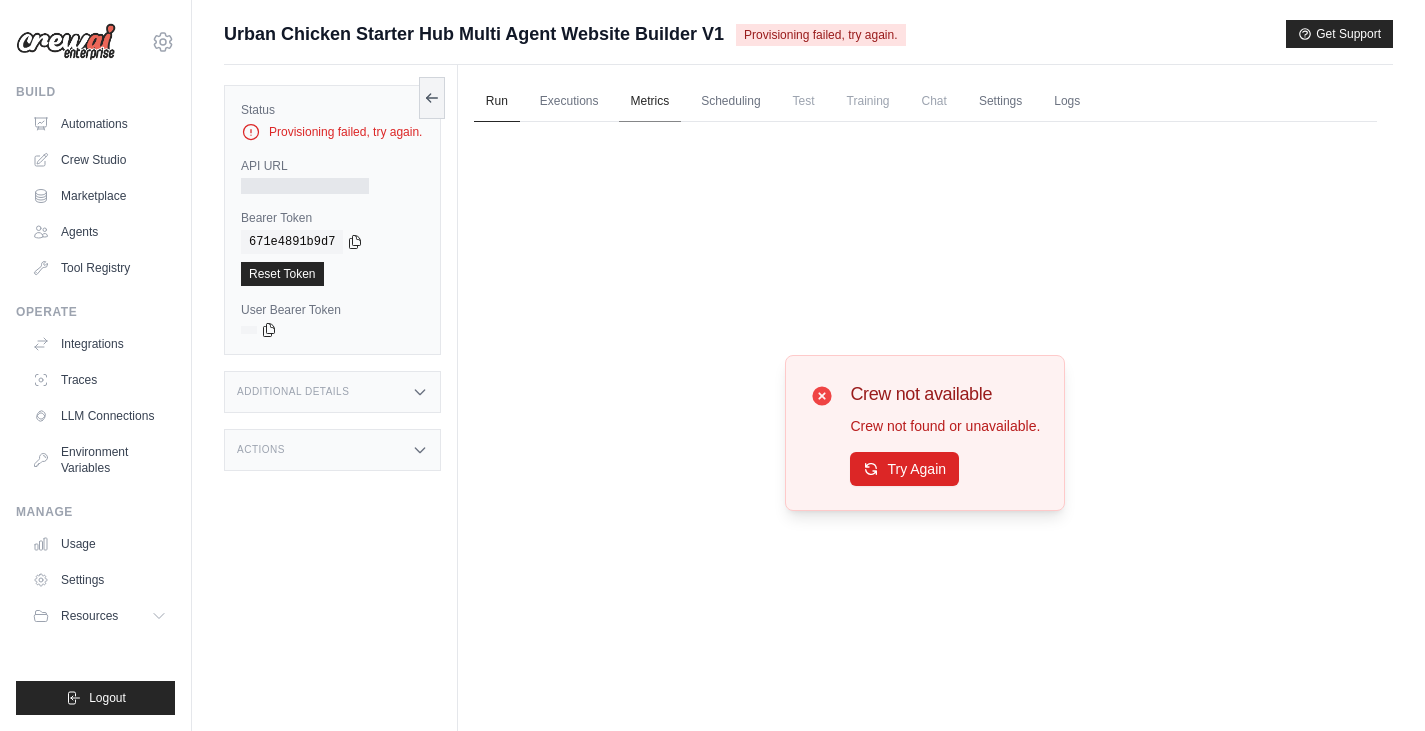 drag, startPoint x: 439, startPoint y: 98, endPoint x: 414, endPoint y: 97, distance: 25.019993 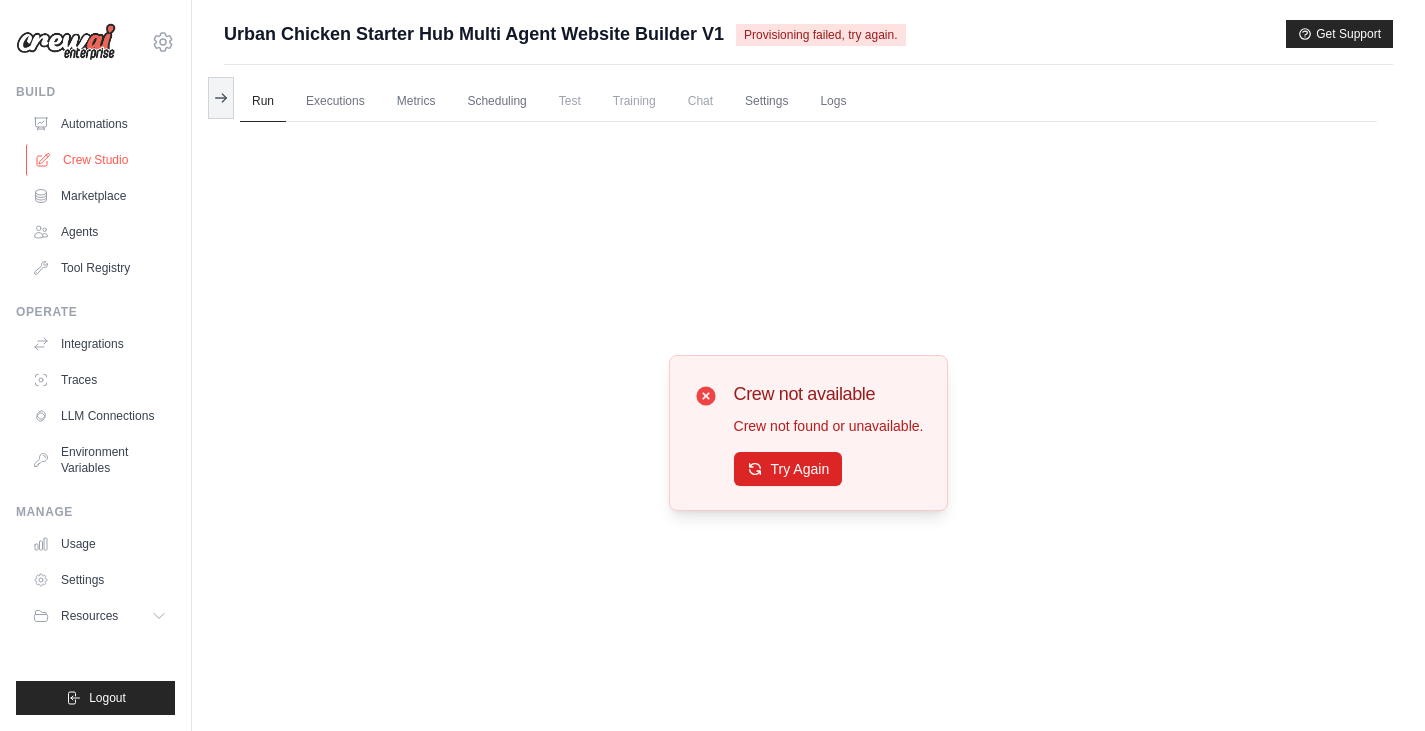 click on "Crew Studio" at bounding box center (101, 160) 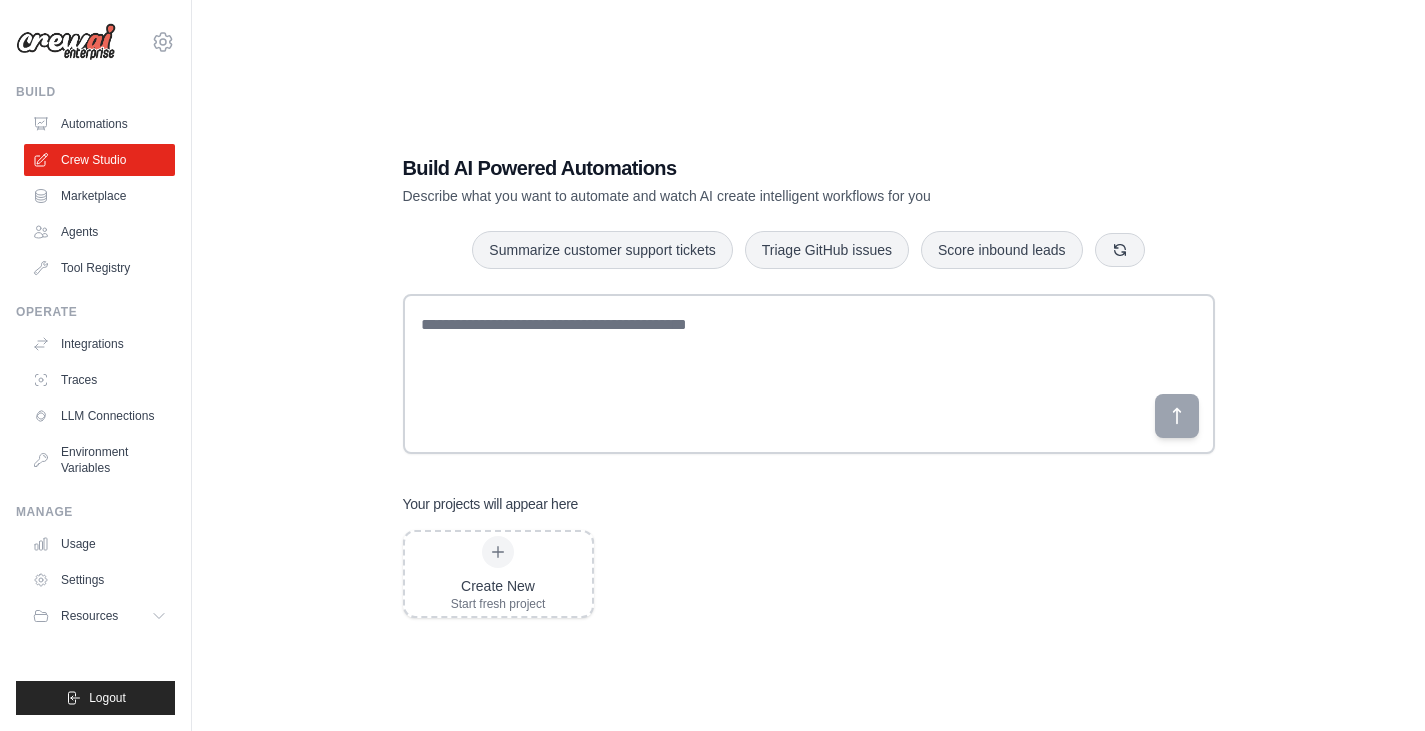 scroll, scrollTop: 0, scrollLeft: 0, axis: both 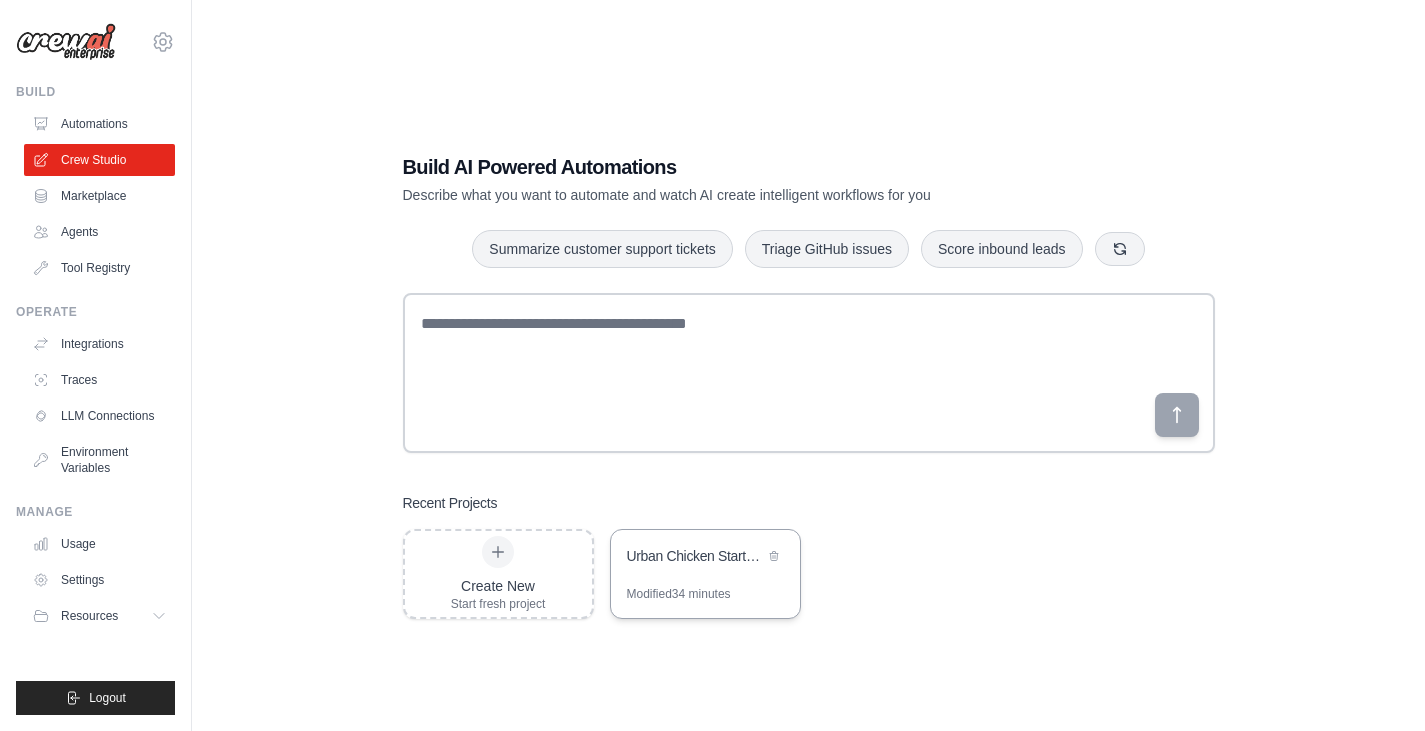 click on "Urban Chicken Starter Hub - Multi-Agent Website Builder" at bounding box center [695, 556] 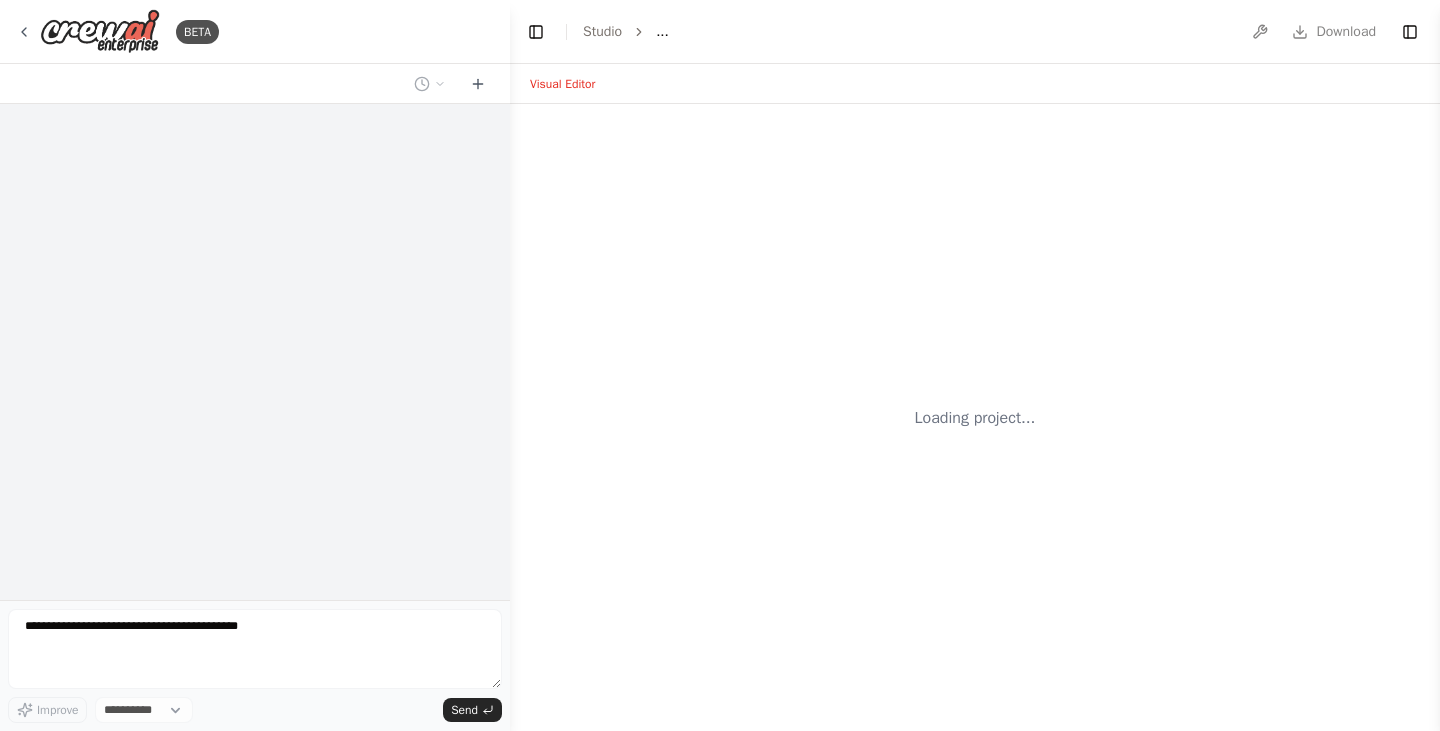 scroll, scrollTop: 0, scrollLeft: 0, axis: both 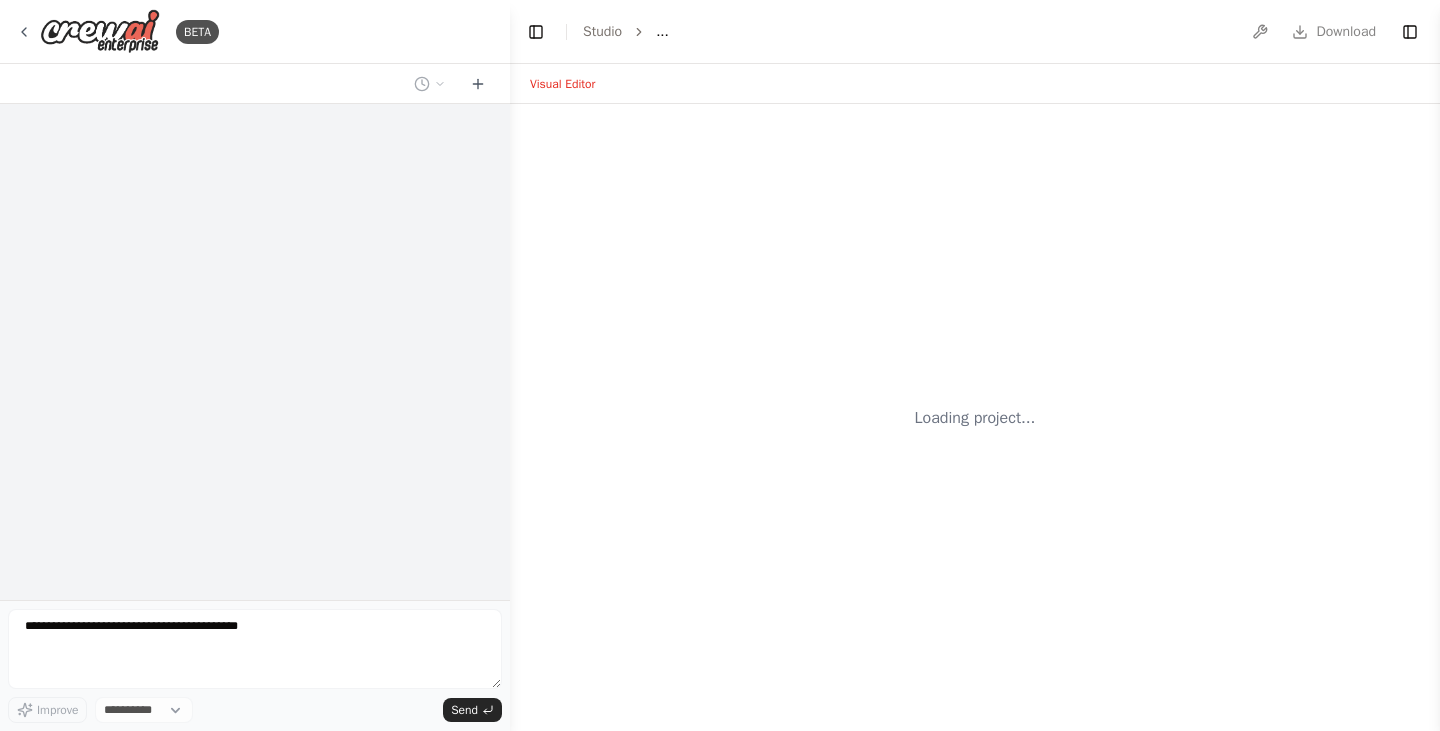 select on "****" 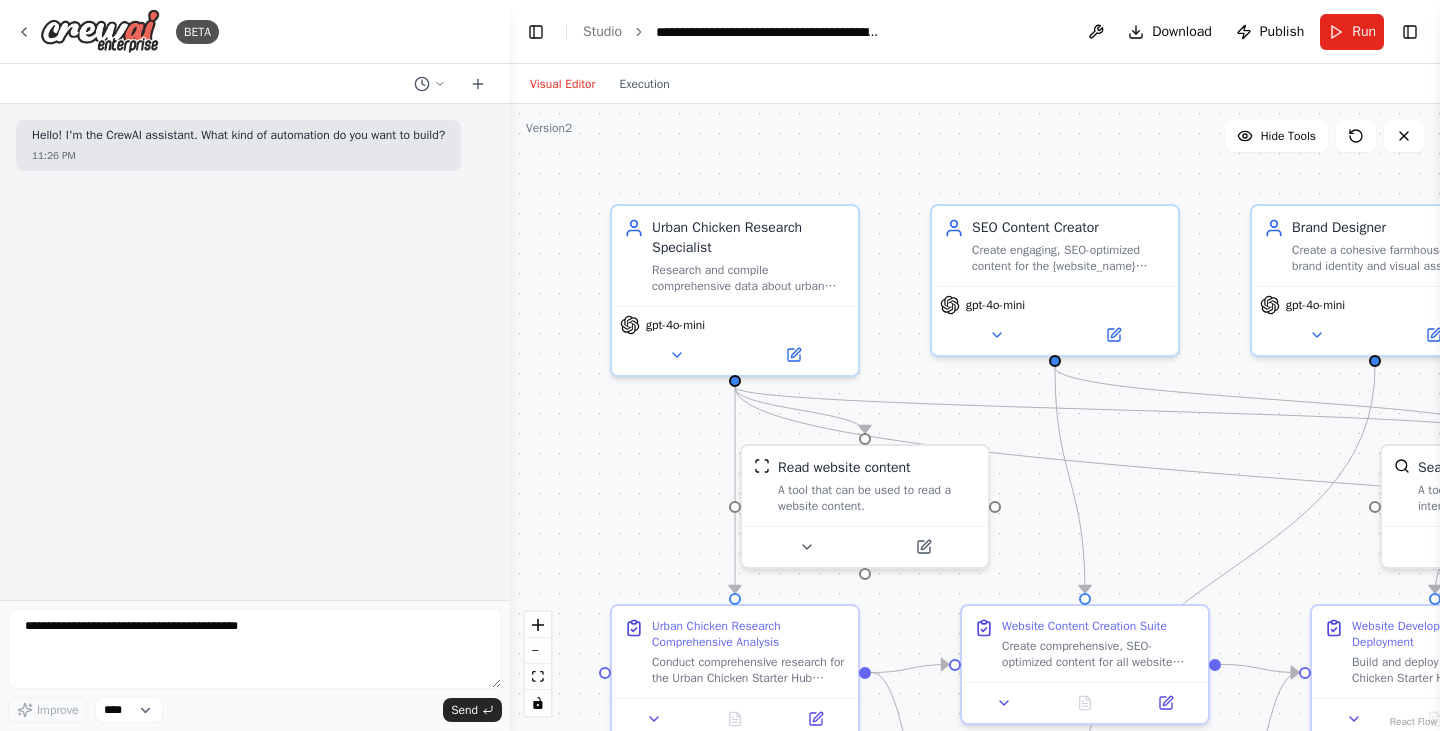 click on "Publish" at bounding box center [1282, 32] 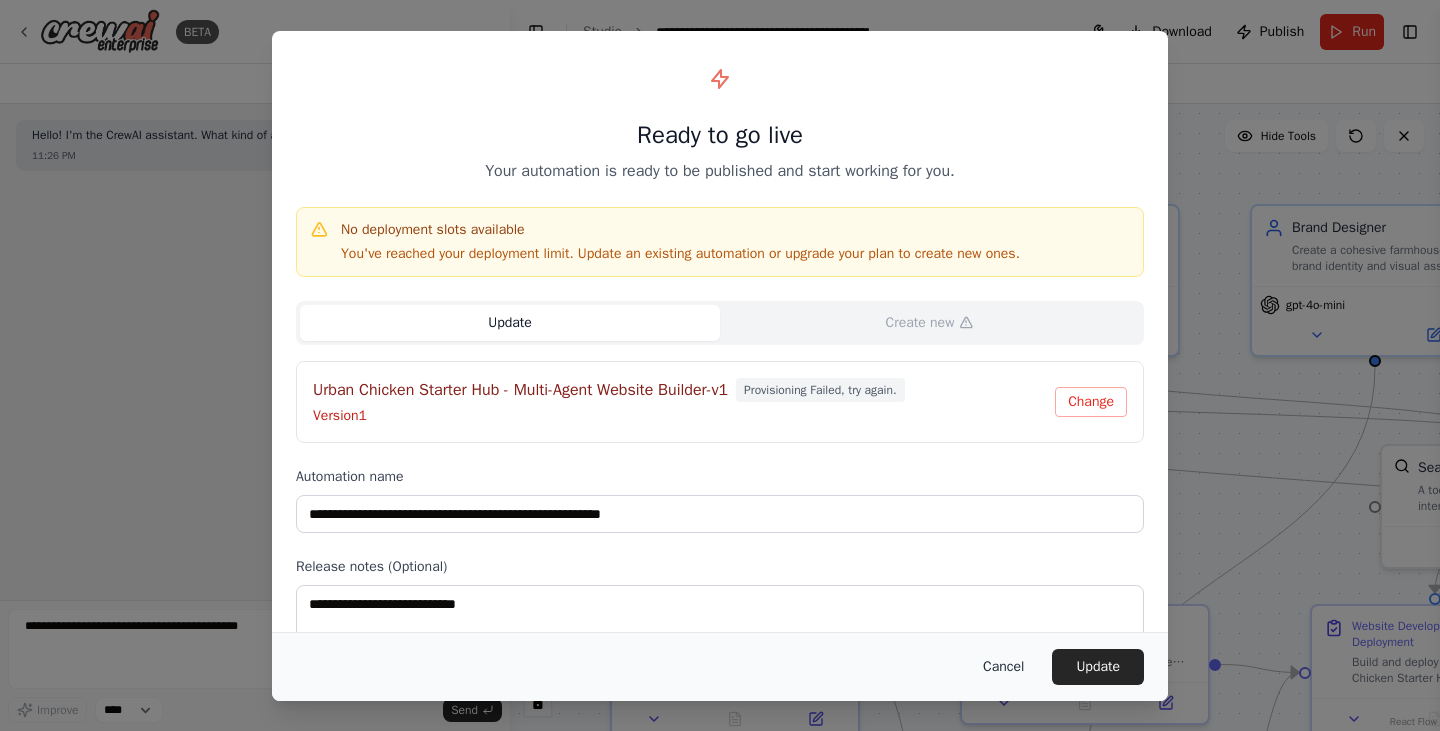 click on "Cancel" at bounding box center (1003, 667) 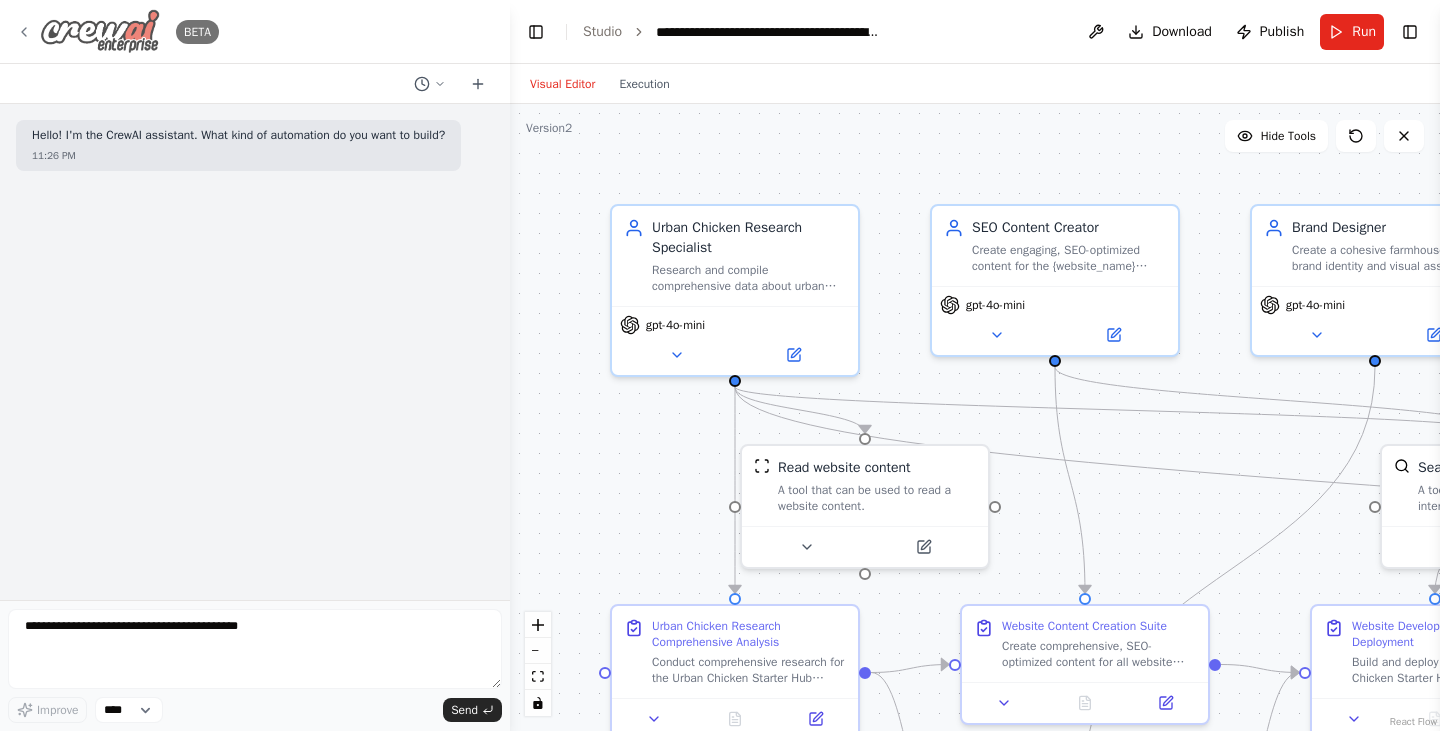 click 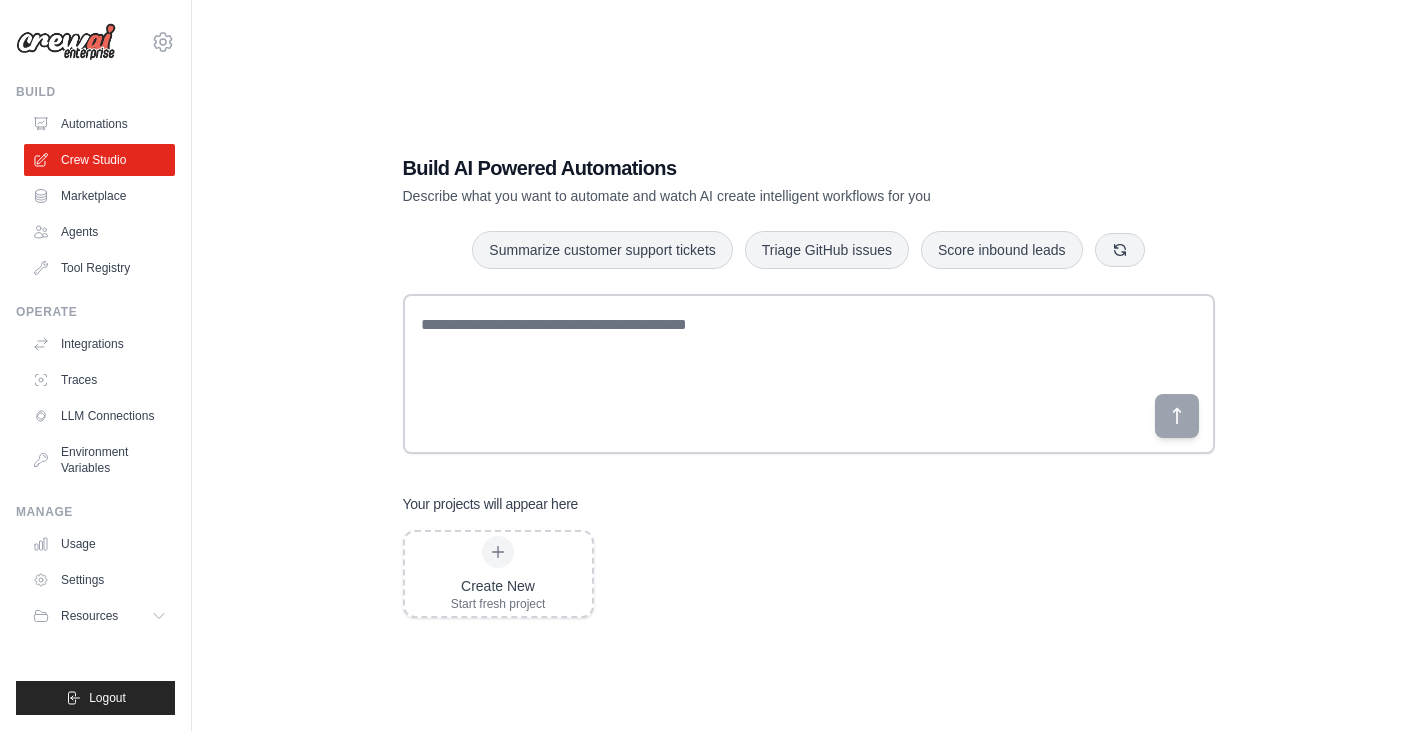 scroll, scrollTop: 0, scrollLeft: 0, axis: both 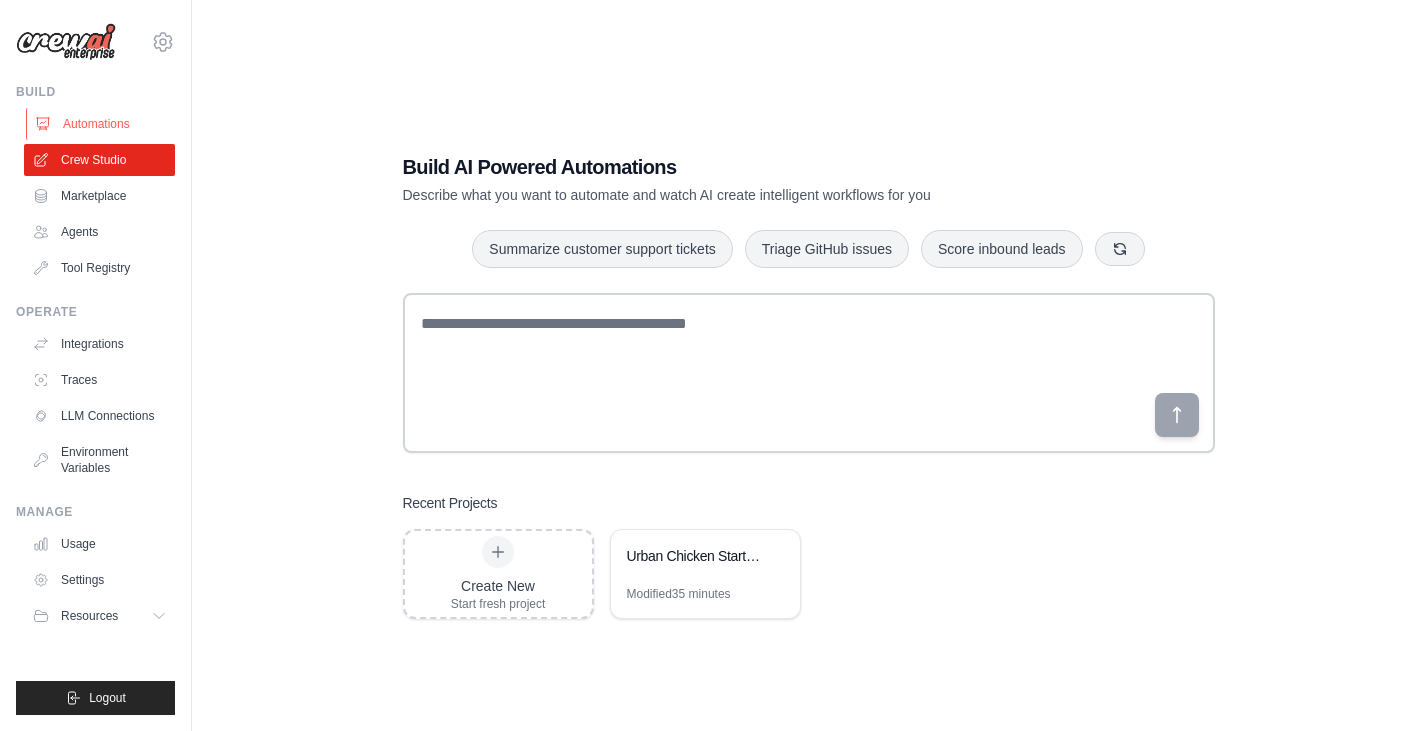 click on "Automations" at bounding box center [101, 124] 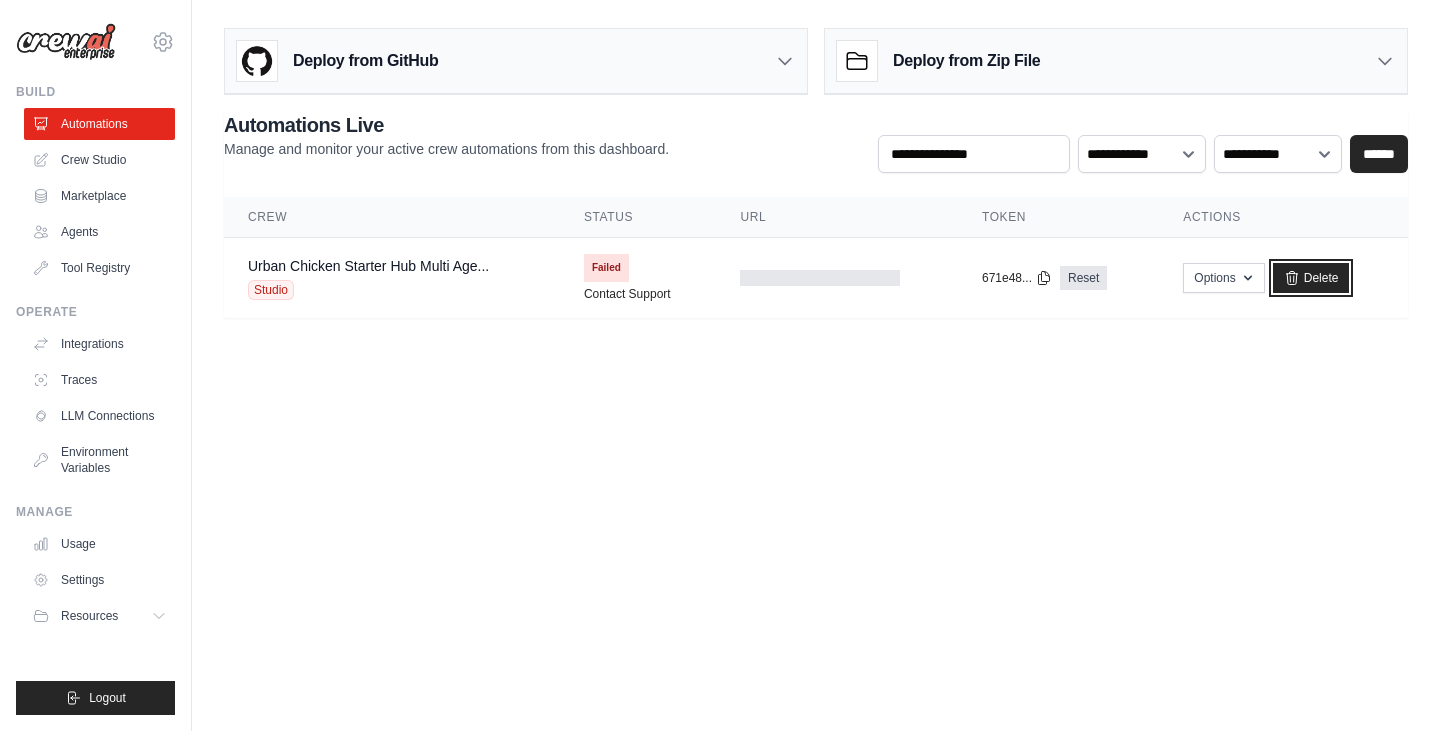 click on "Delete" at bounding box center [1311, 278] 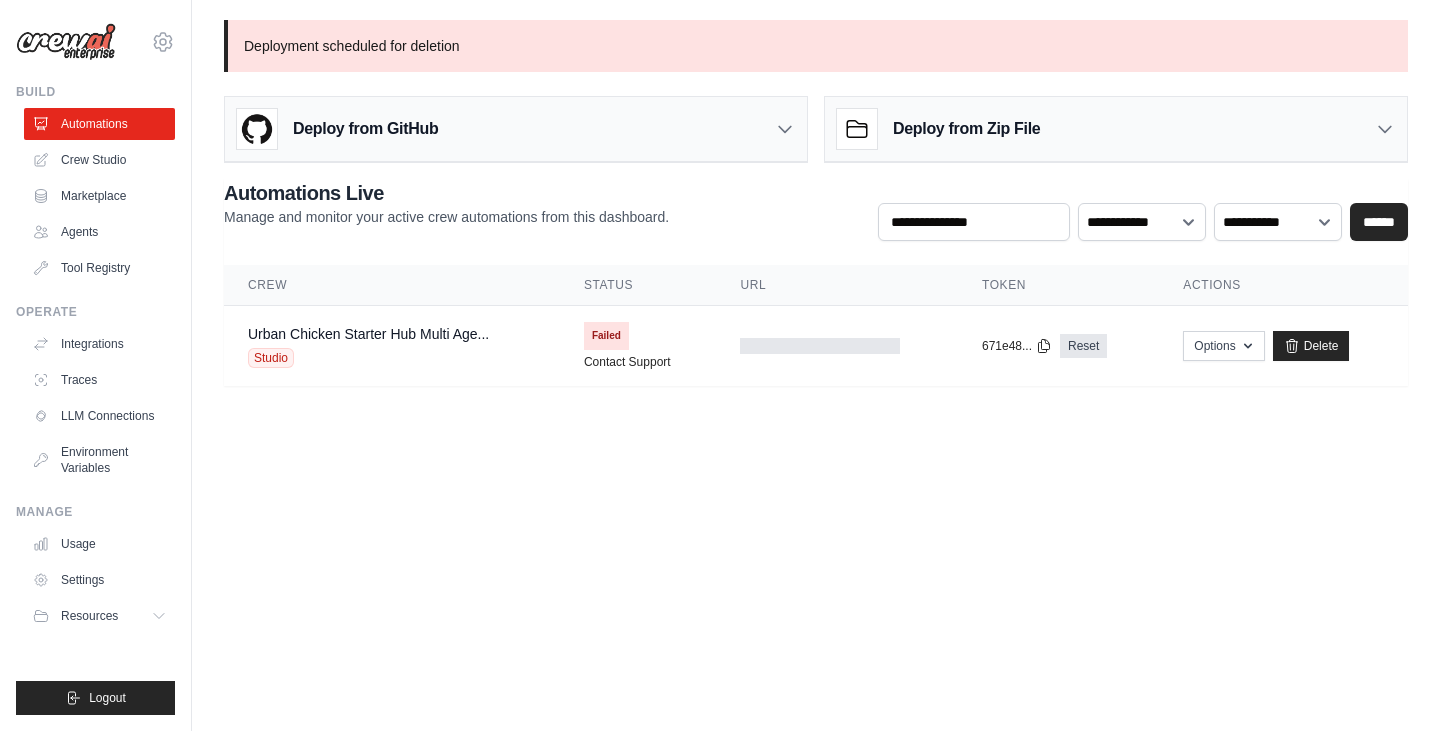 scroll, scrollTop: 0, scrollLeft: 0, axis: both 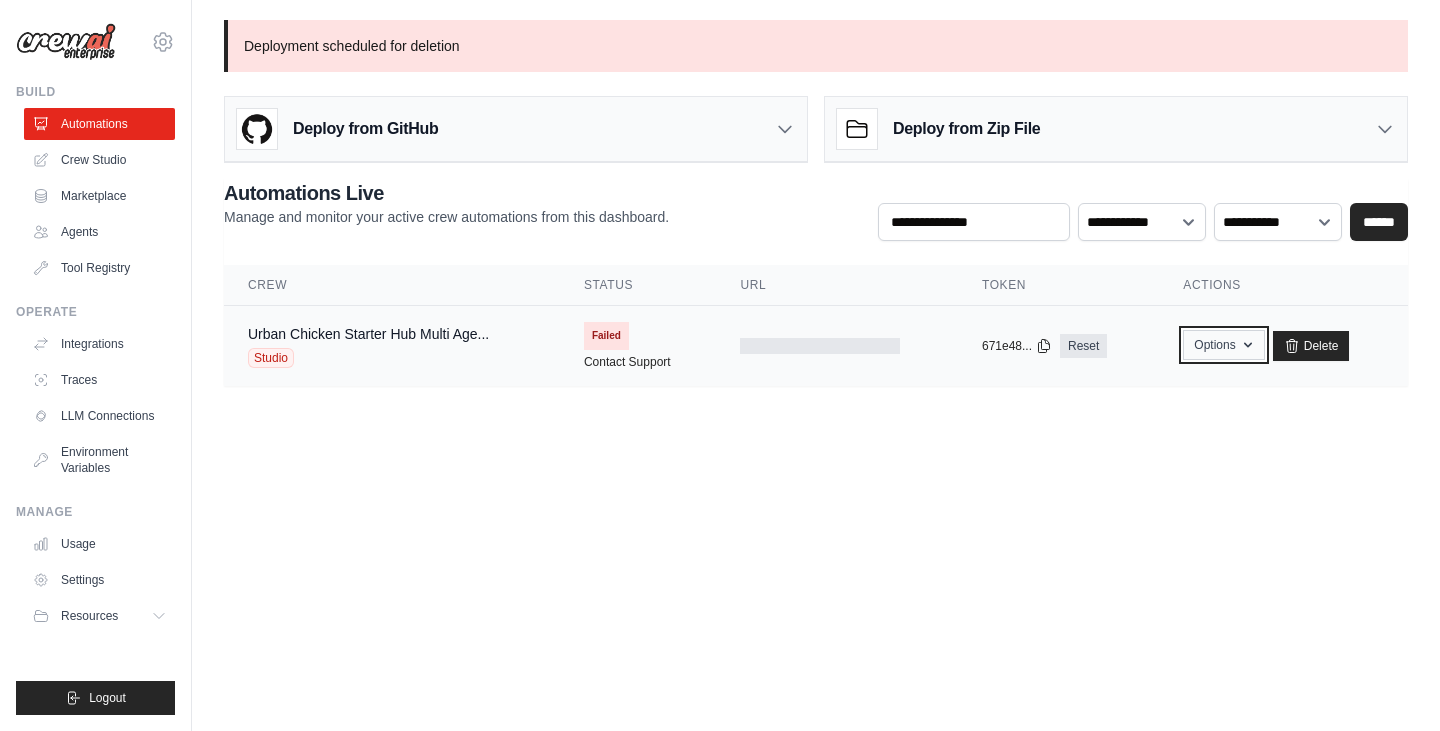 click 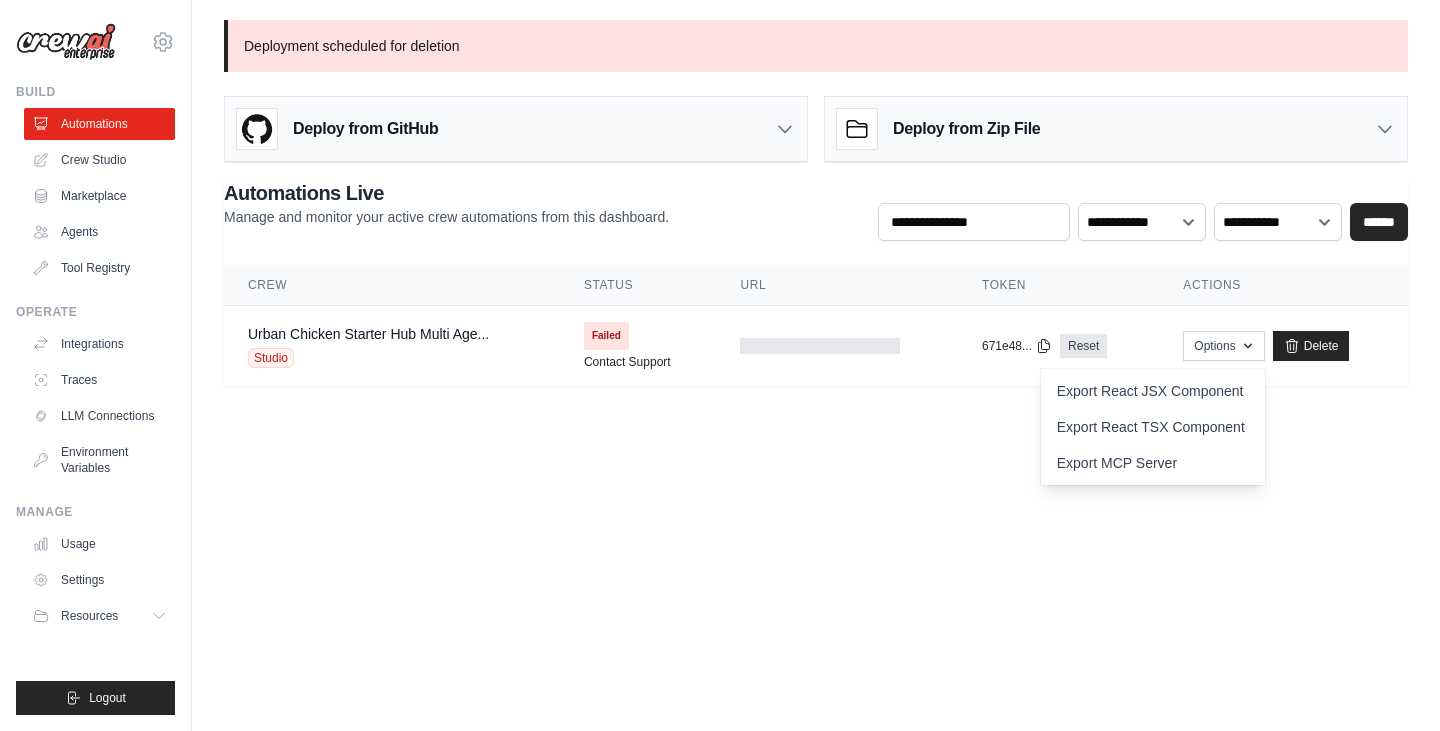 click on "Deployment scheduled for deletion
Deploy from GitHub
Deploy your project directly from GitHub. Select a repository and
branch to get started.
Changes will be automatically synchronized with your deployment.
Configure GitHub
Deploy from Zip File" at bounding box center (816, 215) 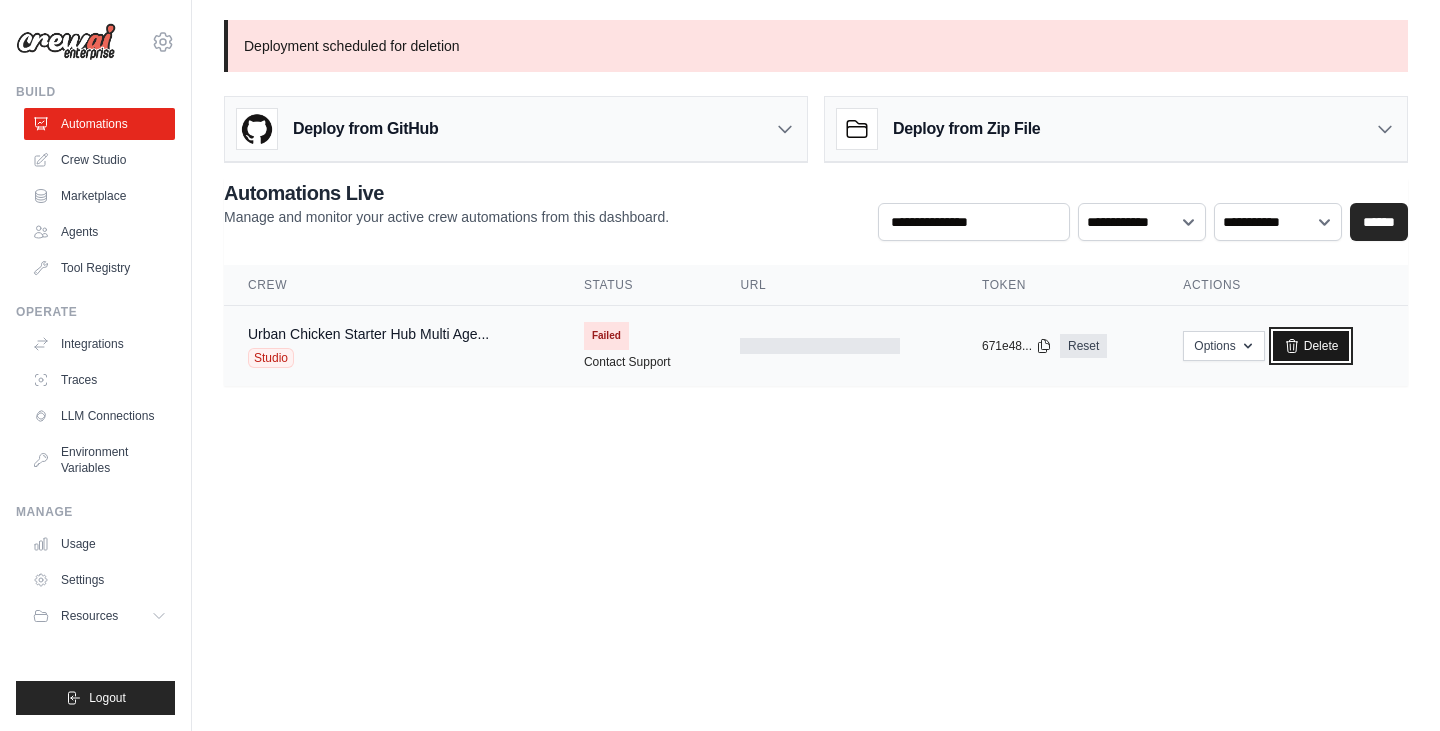 click on "Delete" at bounding box center (1311, 346) 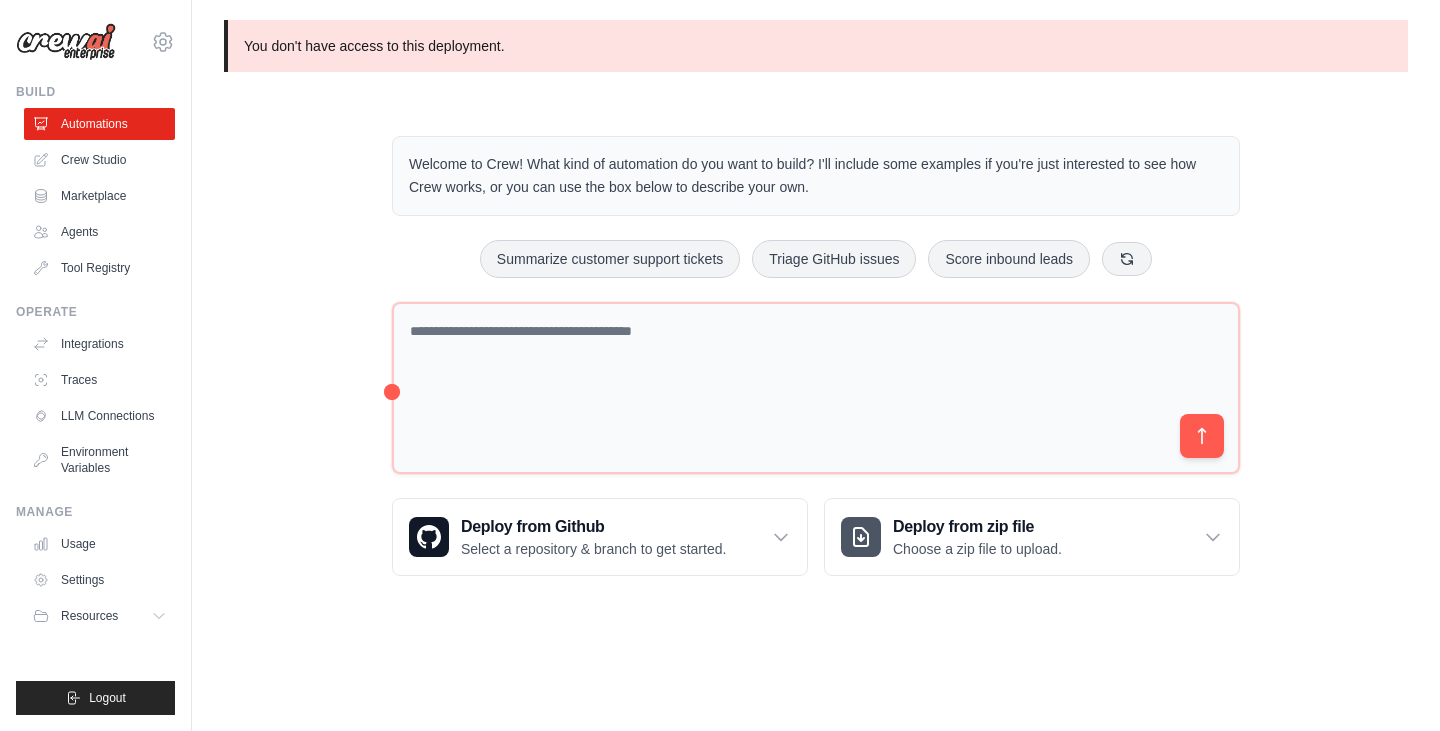 scroll, scrollTop: 0, scrollLeft: 0, axis: both 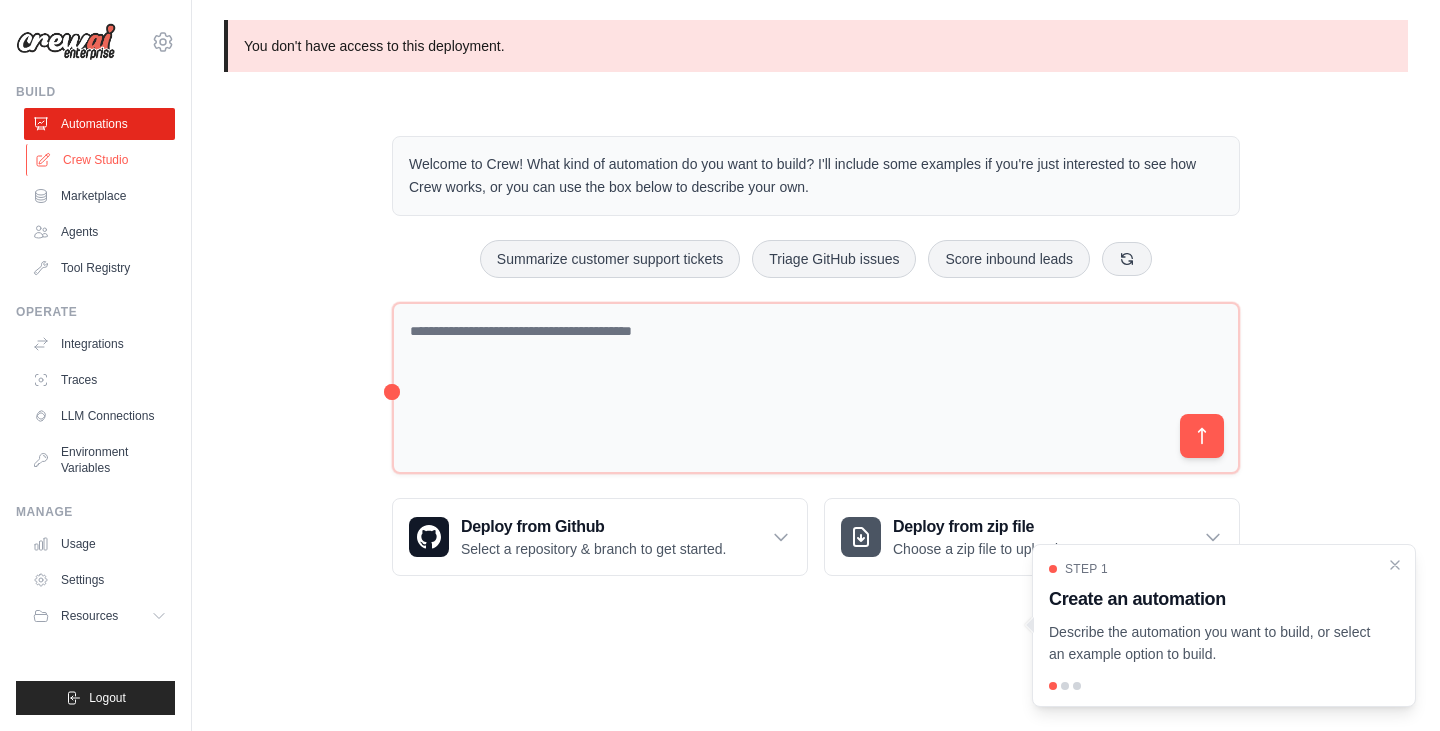 click on "Crew Studio" at bounding box center (101, 160) 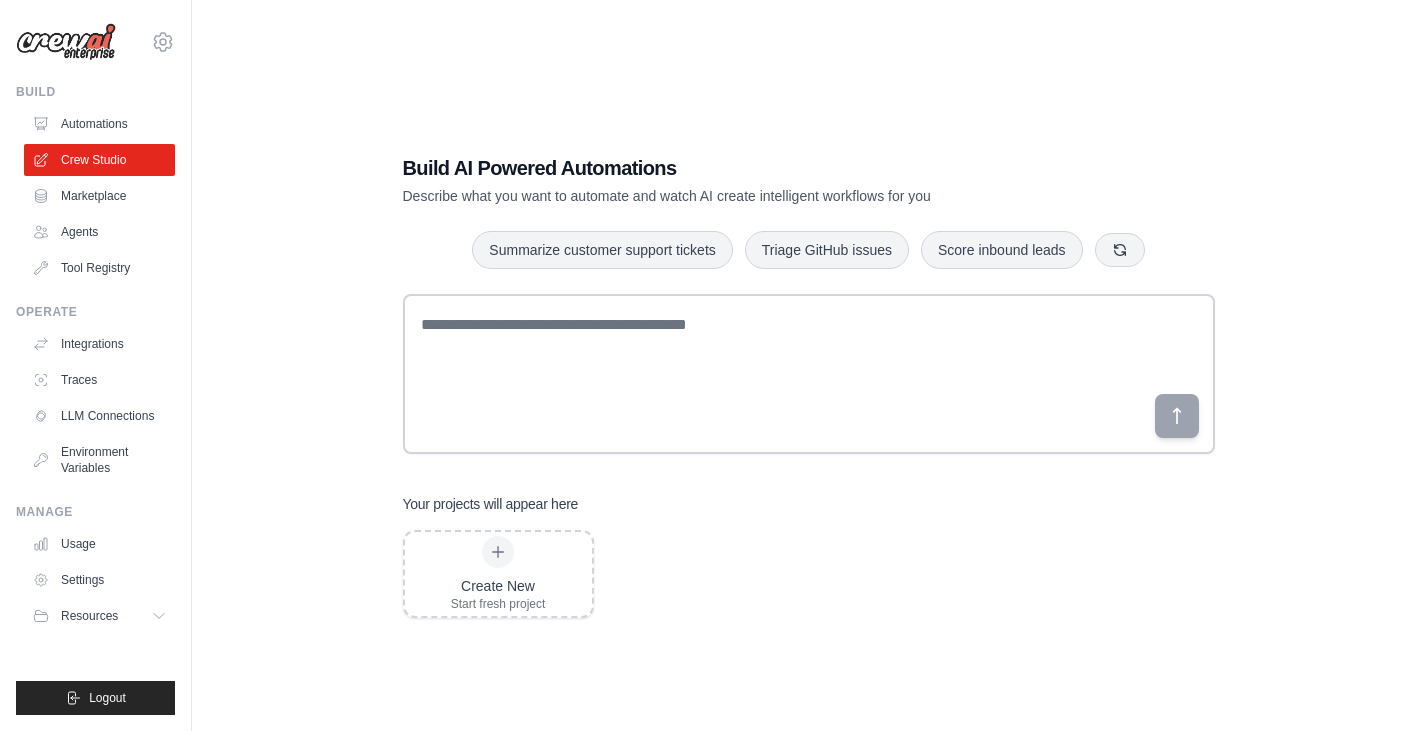 scroll, scrollTop: 0, scrollLeft: 0, axis: both 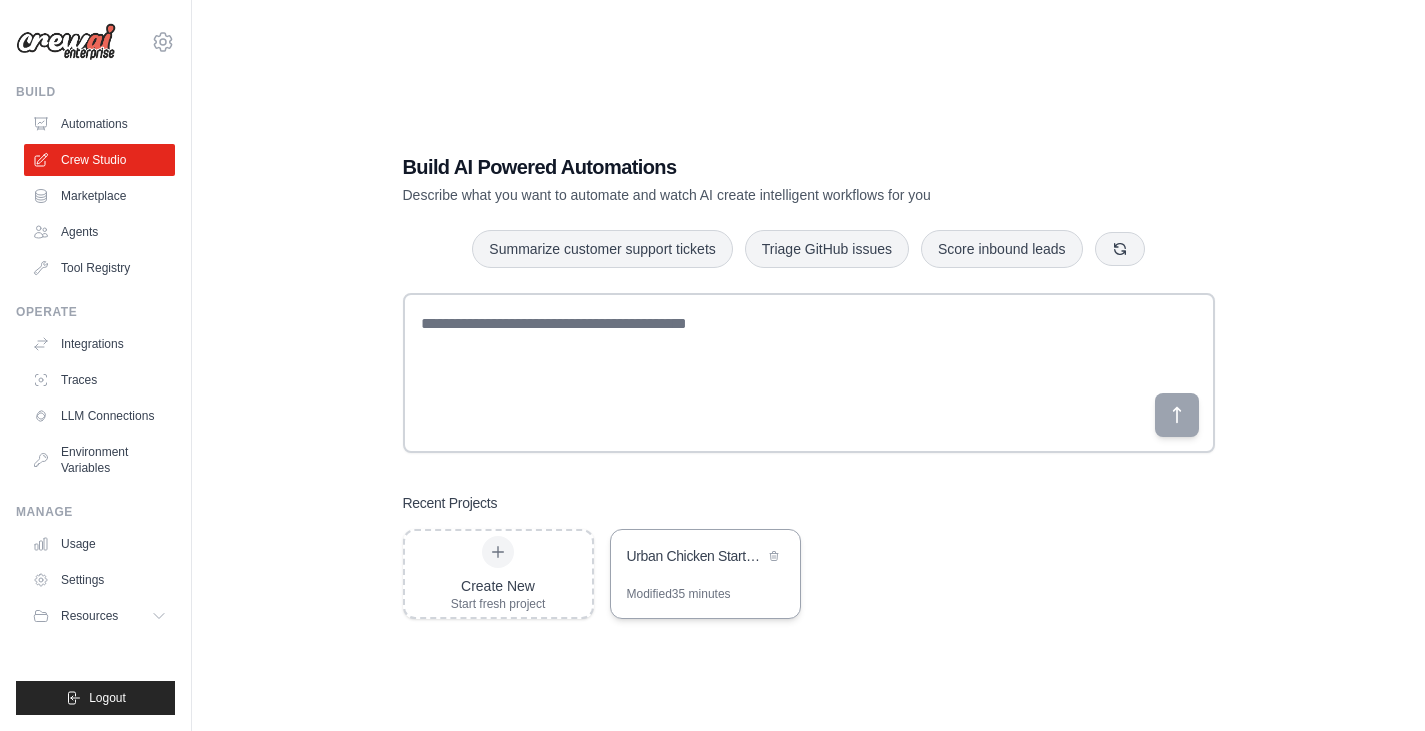 click on "Urban Chicken Starter Hub - Multi-Agent Website Builder" at bounding box center [695, 556] 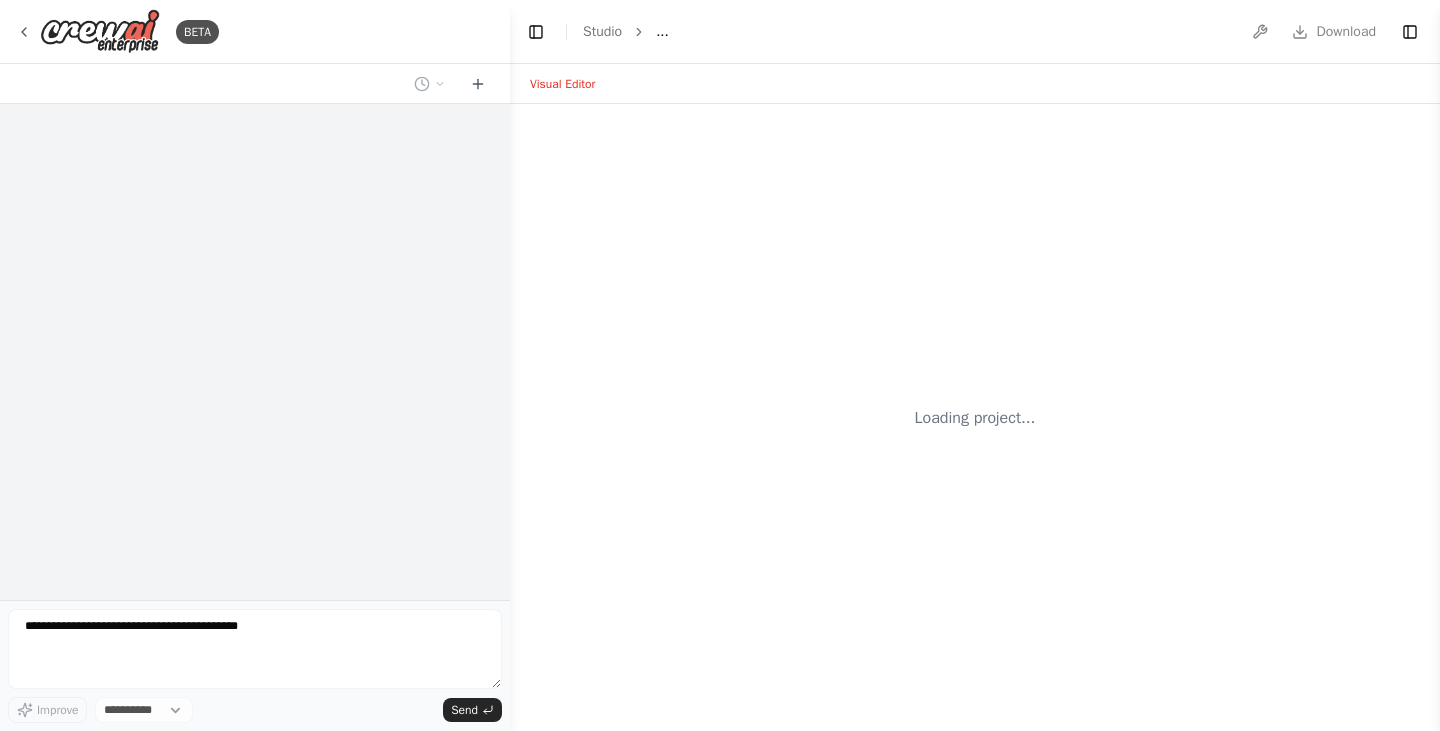scroll, scrollTop: 0, scrollLeft: 0, axis: both 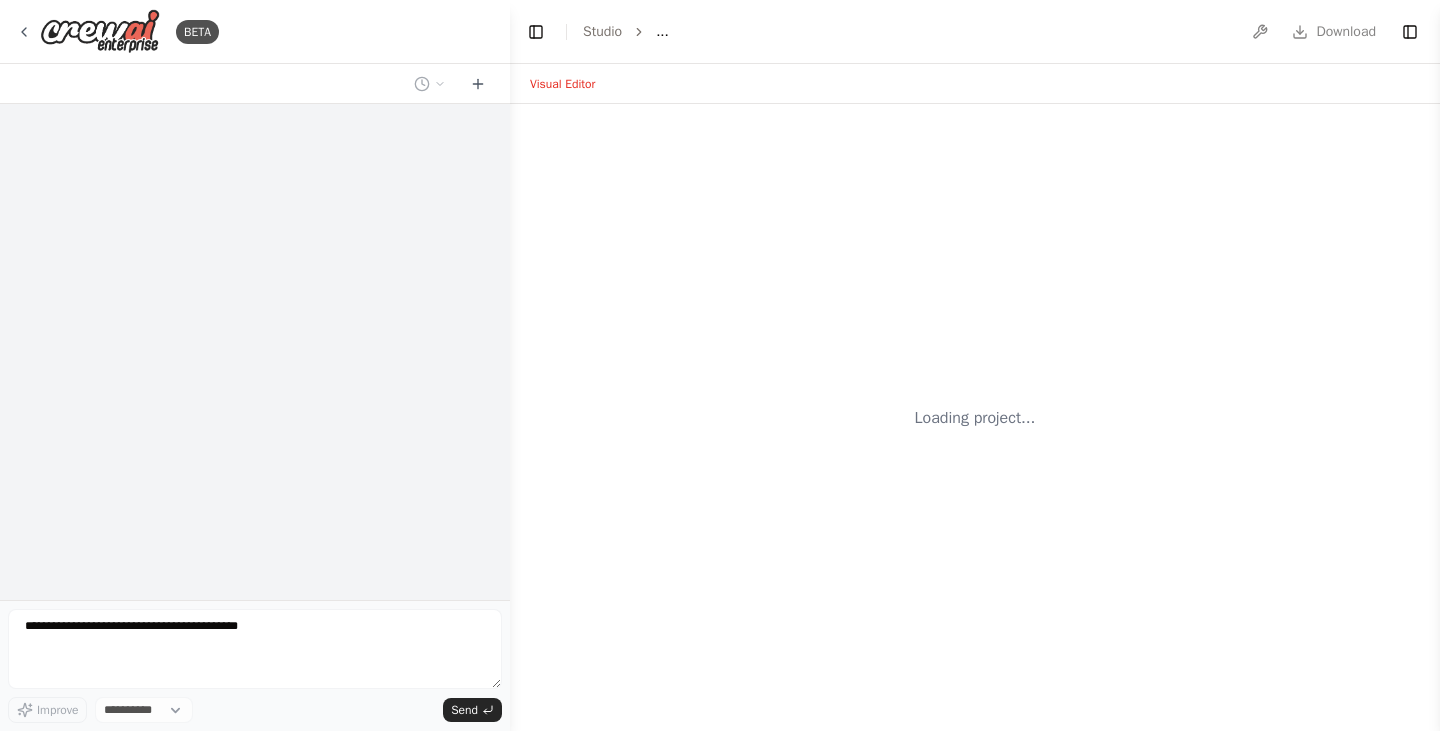 select on "****" 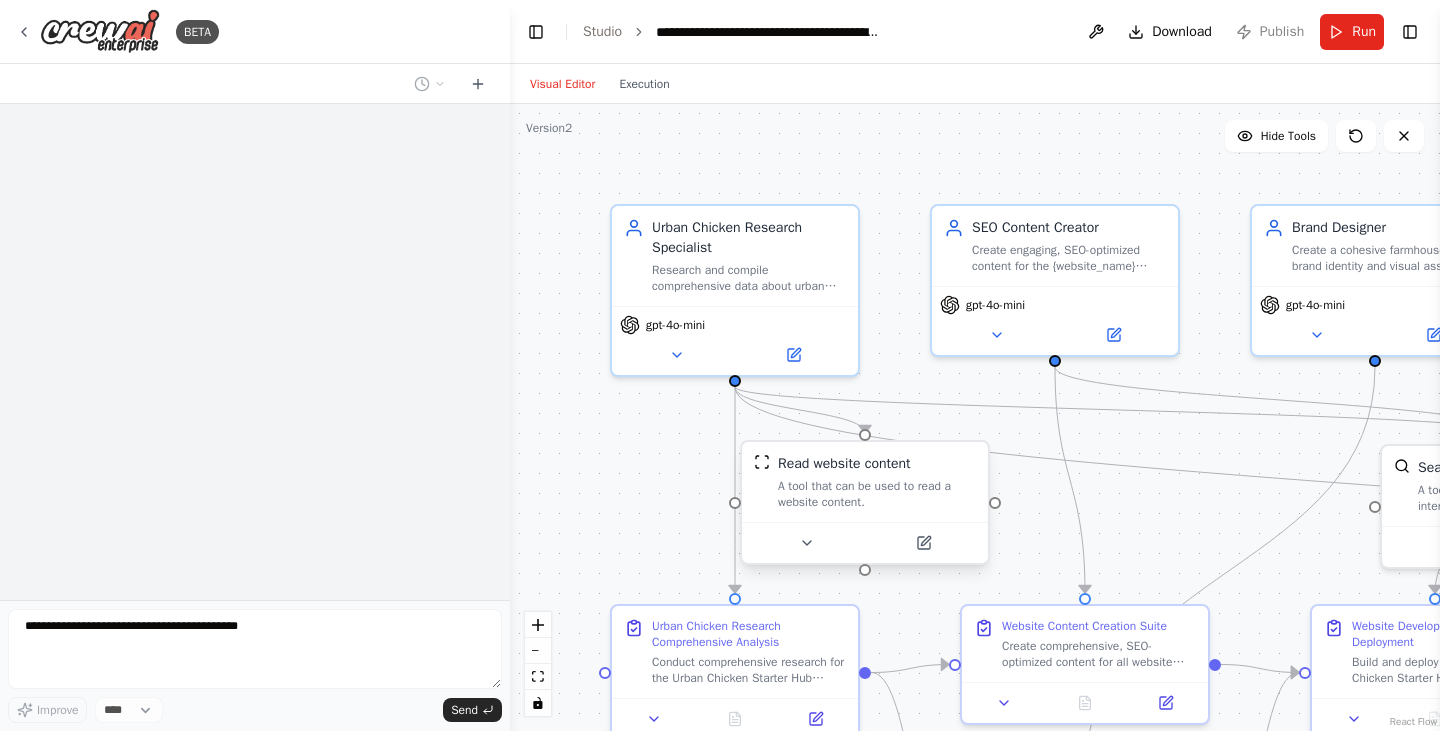 scroll, scrollTop: 0, scrollLeft: 0, axis: both 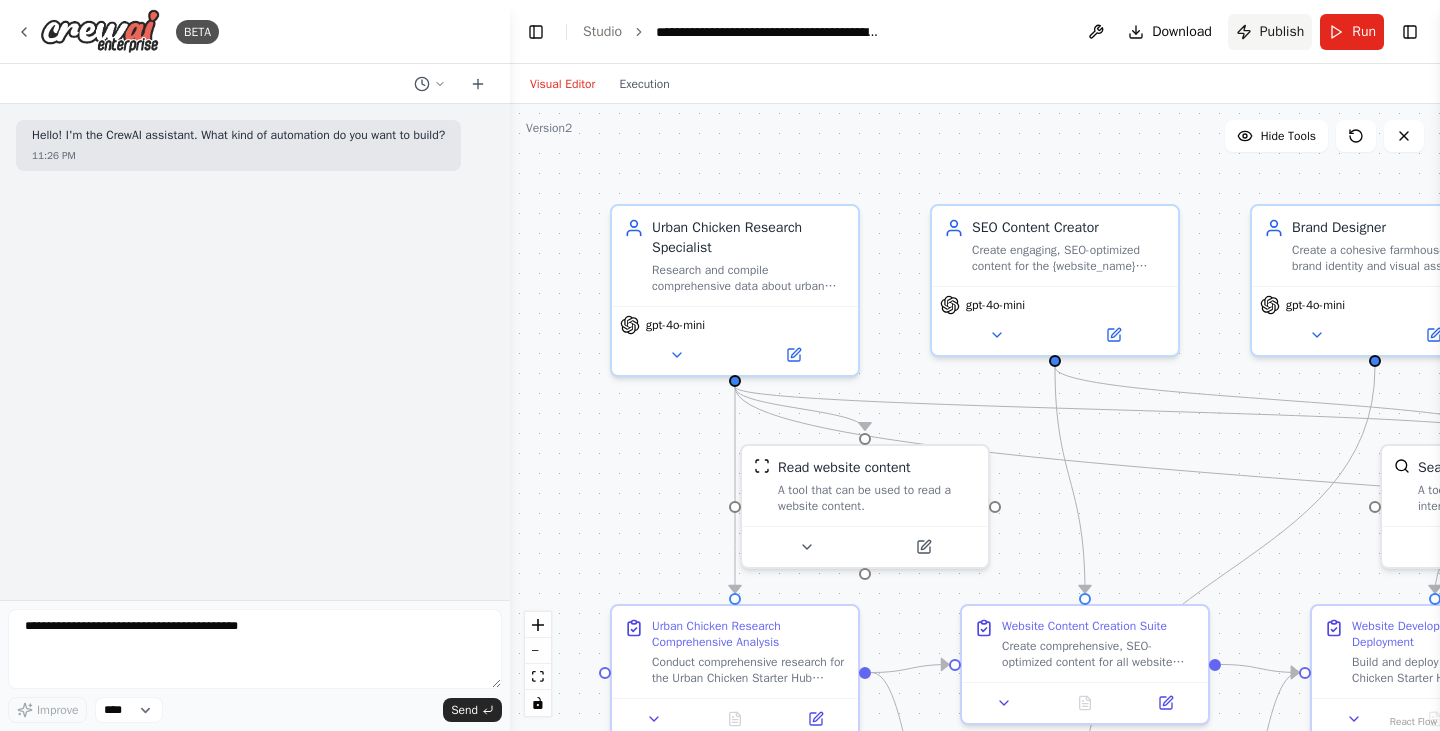 click on "Publish" at bounding box center (1282, 32) 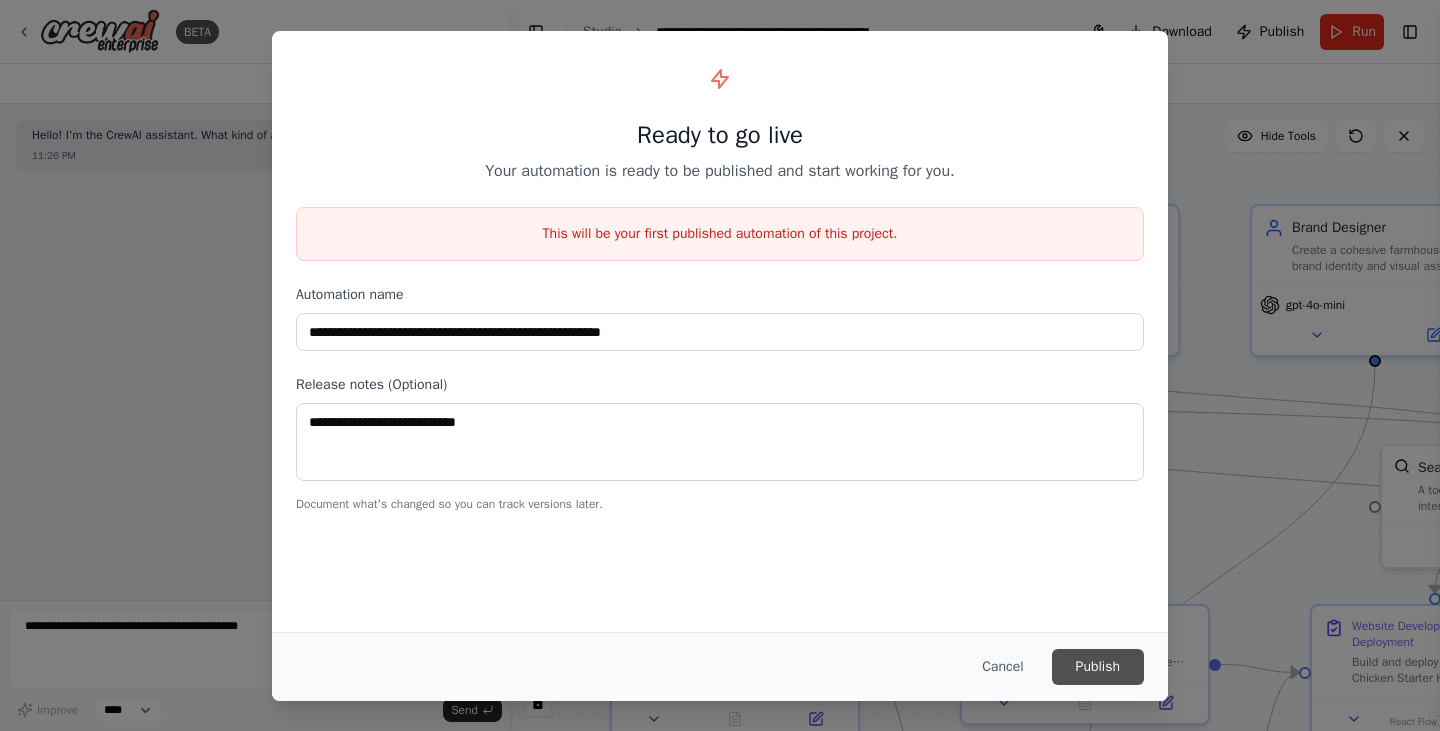 click on "Publish" at bounding box center (1098, 667) 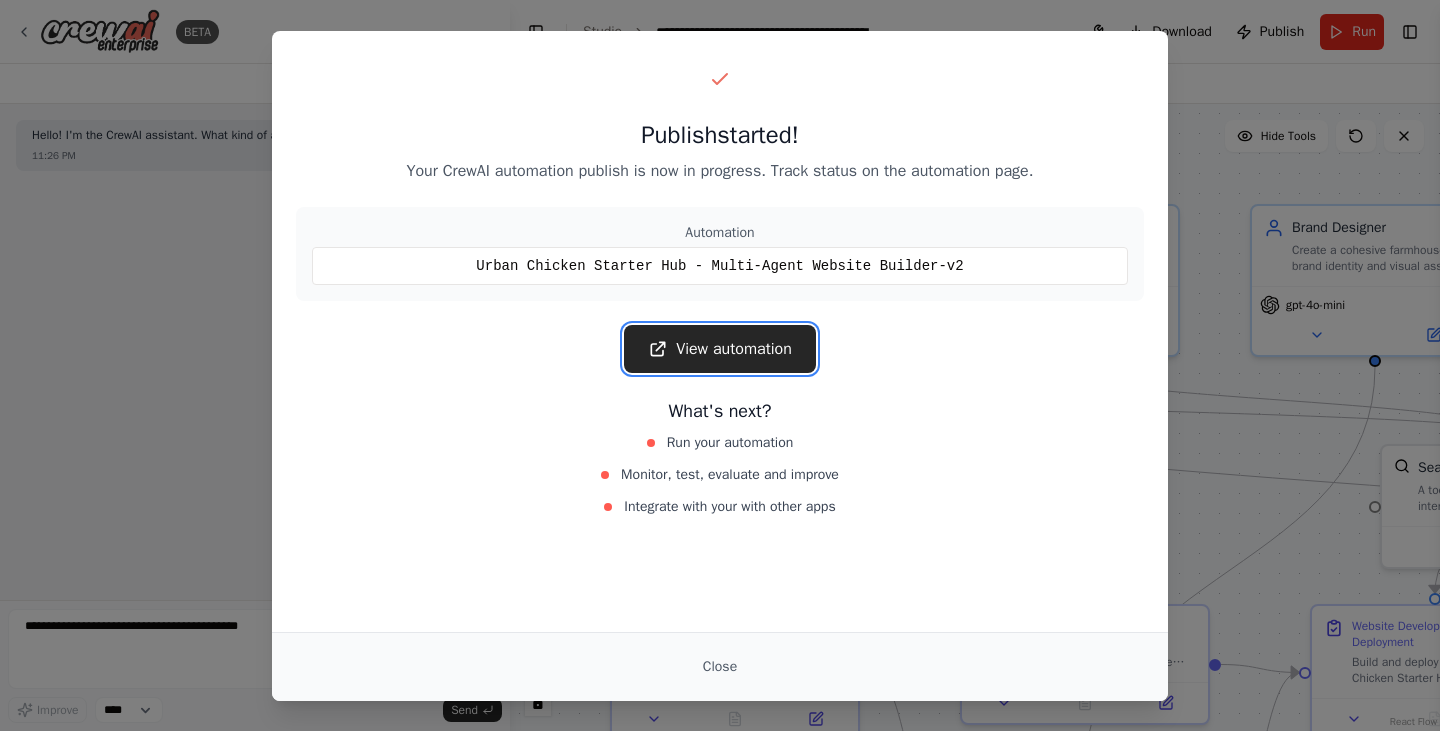 click on "View automation" at bounding box center [720, 349] 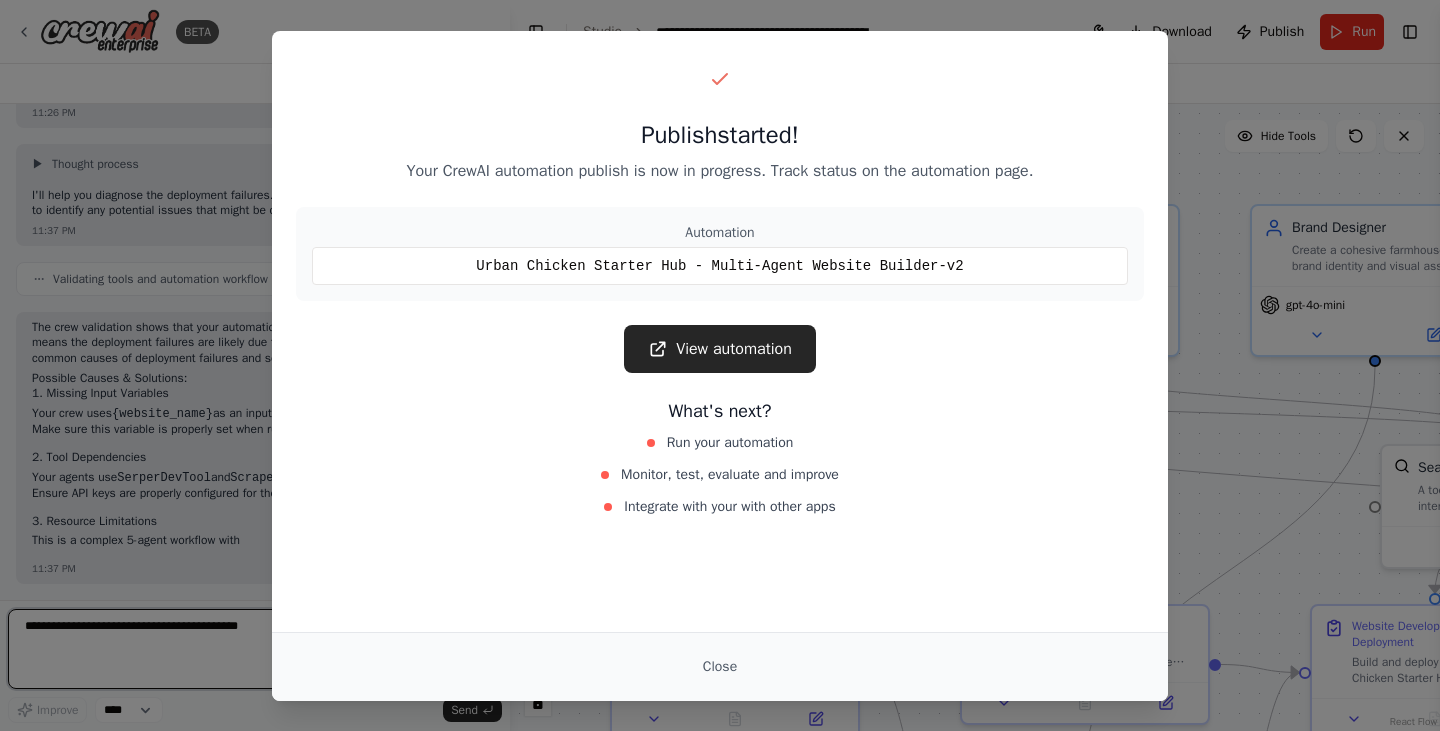 scroll, scrollTop: 58, scrollLeft: 0, axis: vertical 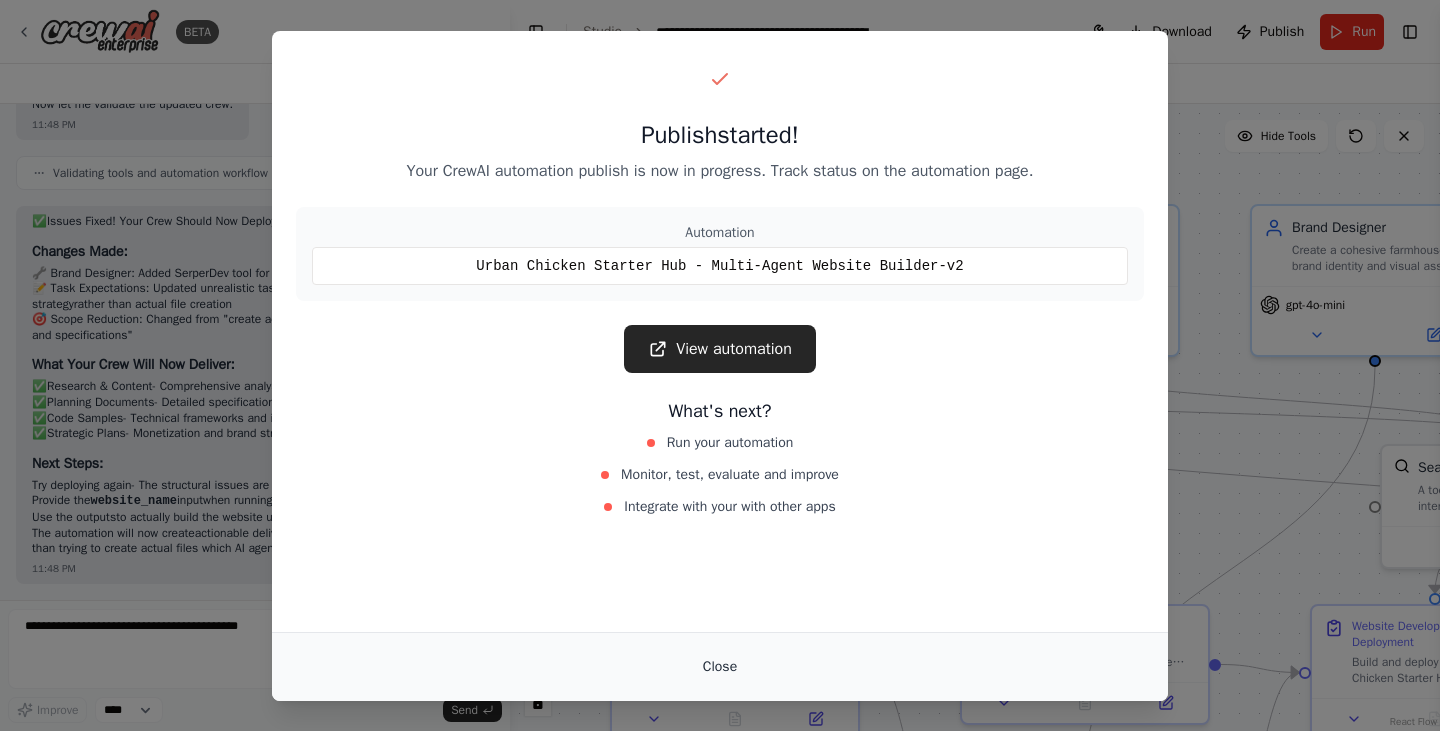 click on "Close" at bounding box center [720, 667] 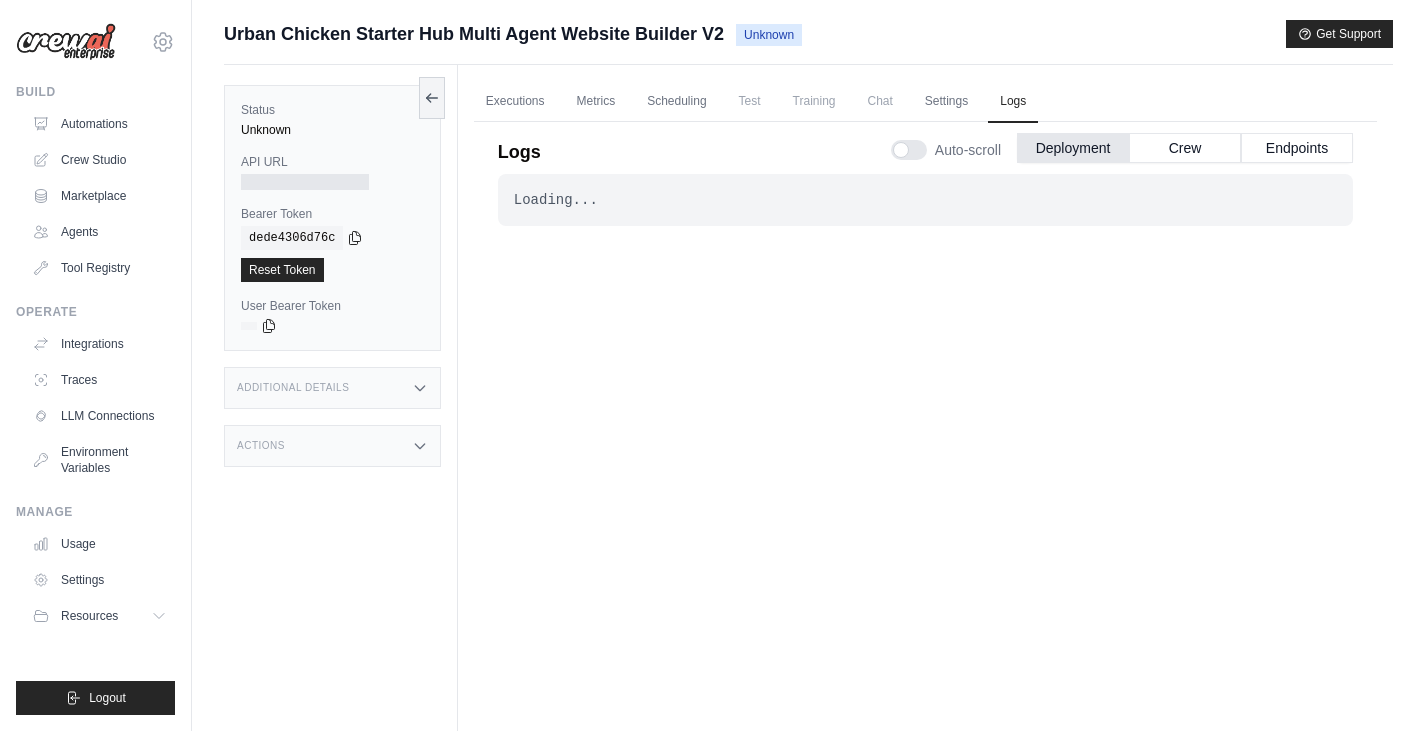 scroll, scrollTop: 85, scrollLeft: 0, axis: vertical 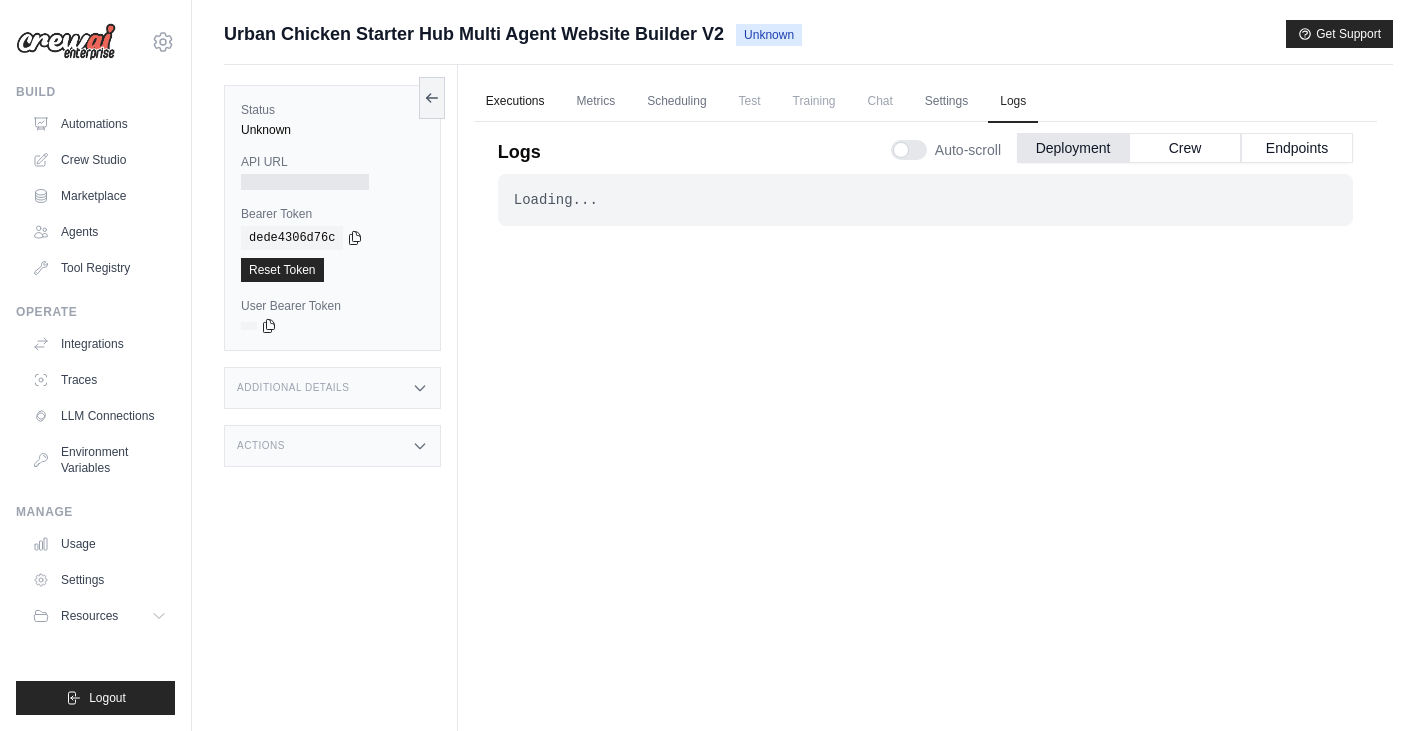 click on "Executions" at bounding box center [515, 102] 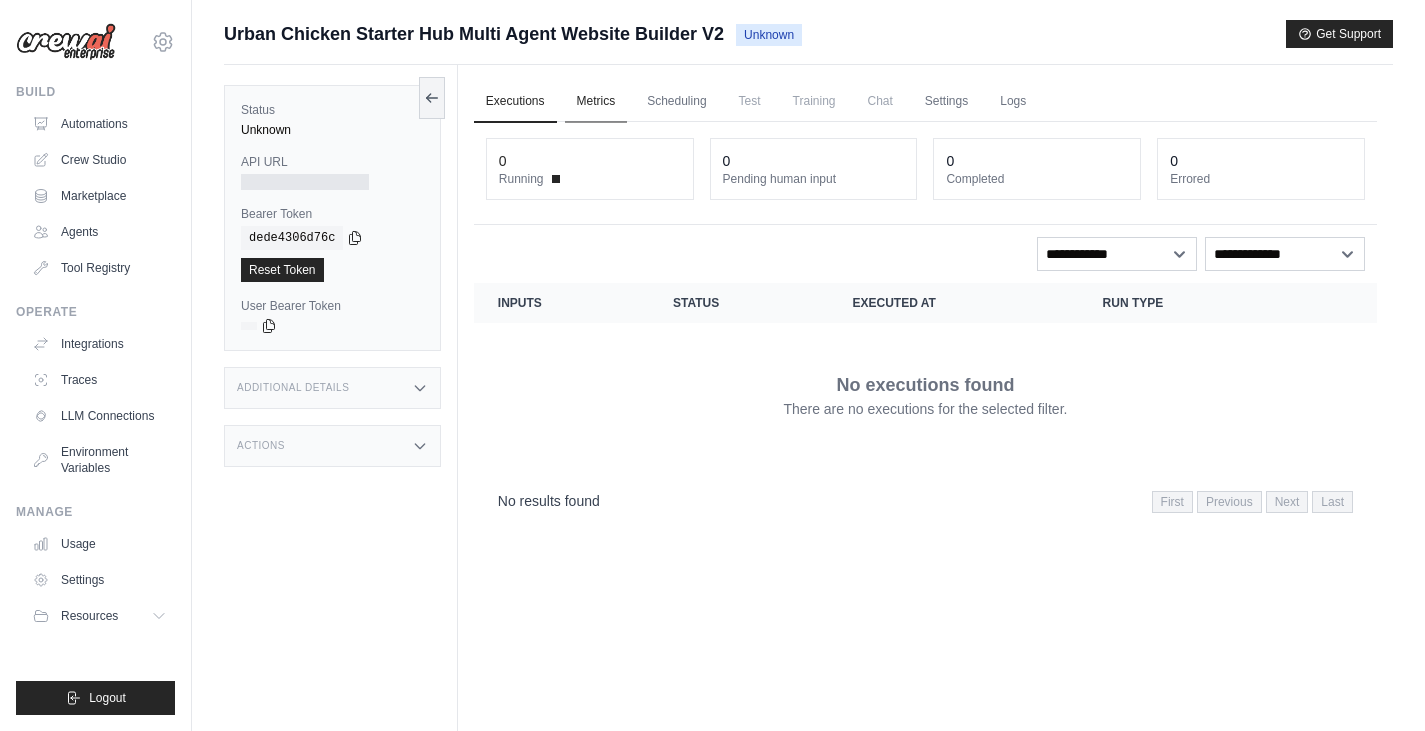 click on "Metrics" at bounding box center [596, 102] 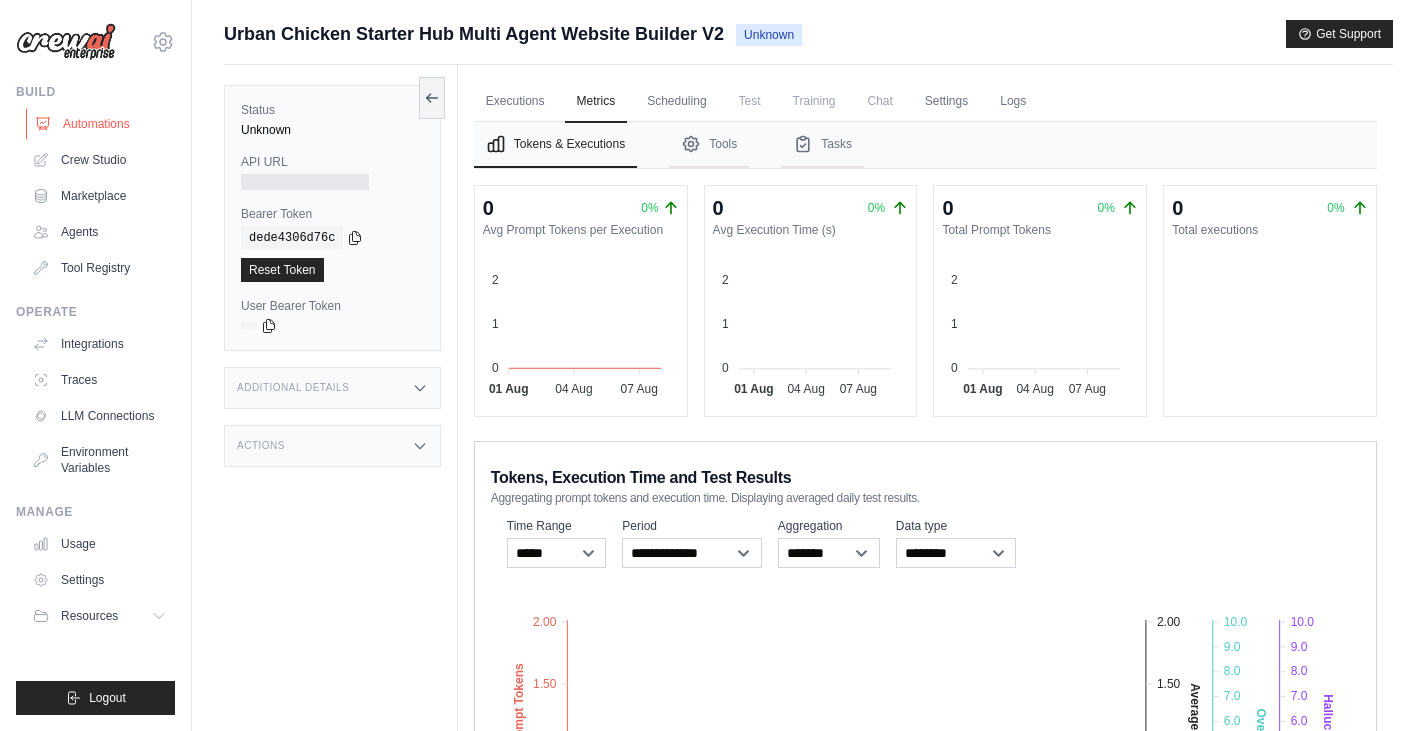 click on "Automations" at bounding box center (101, 124) 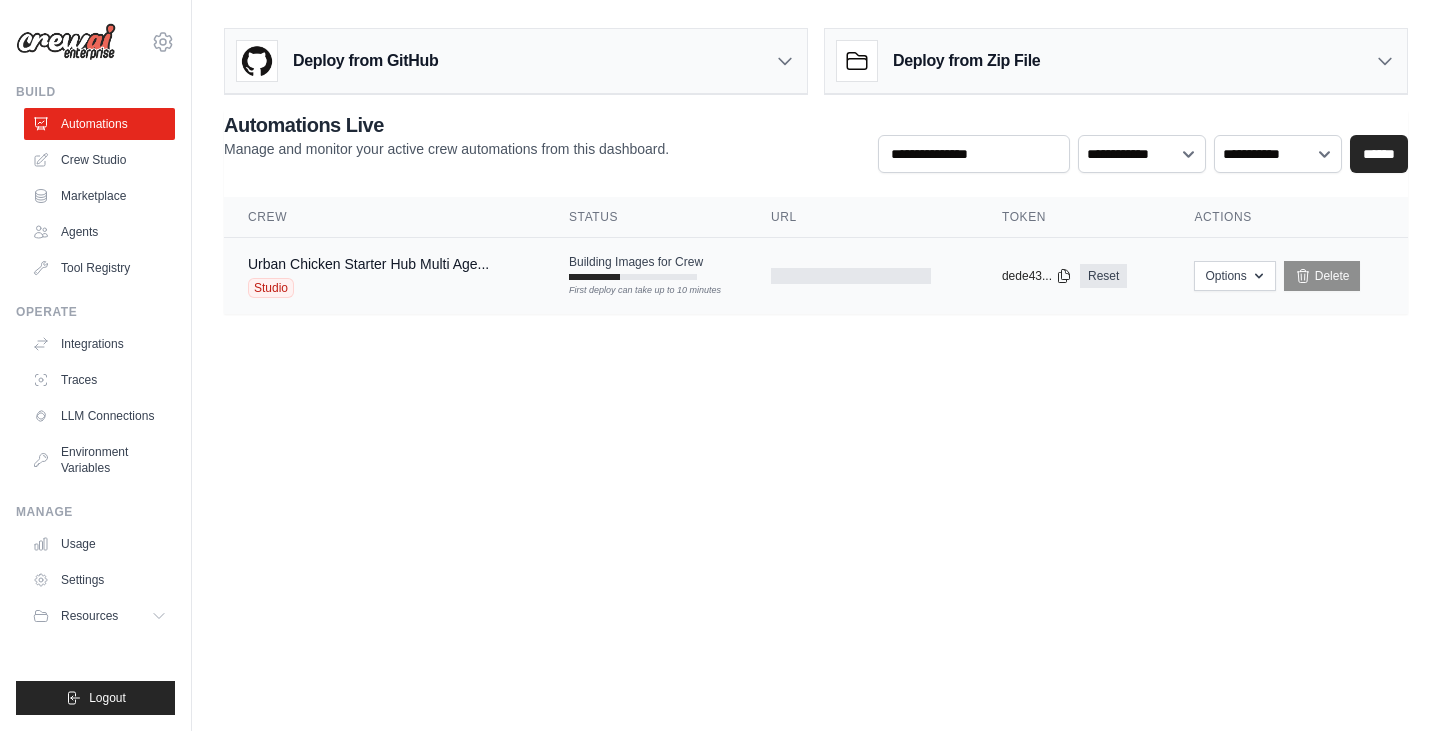 click on "Urban Chicken Starter Hub   Multi Age..." at bounding box center (368, 264) 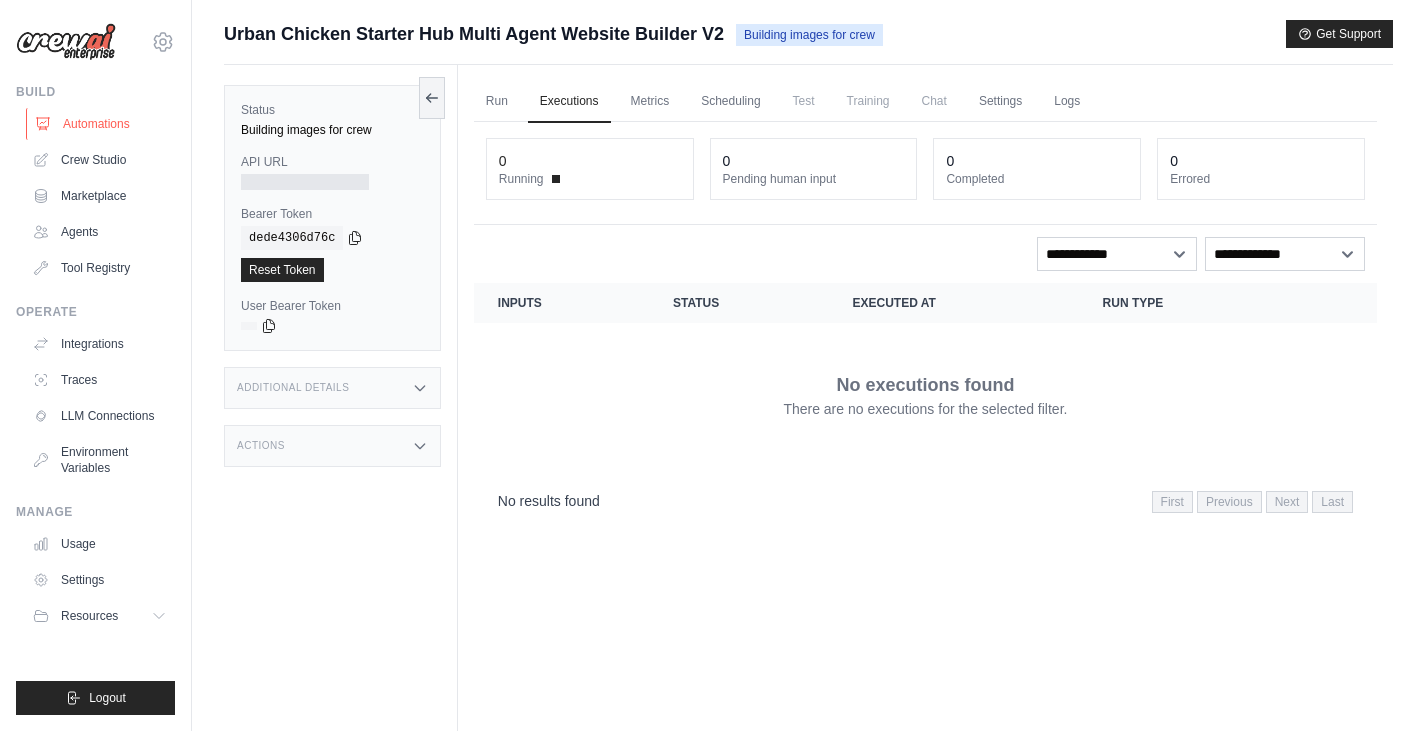 click on "Automations" at bounding box center (101, 124) 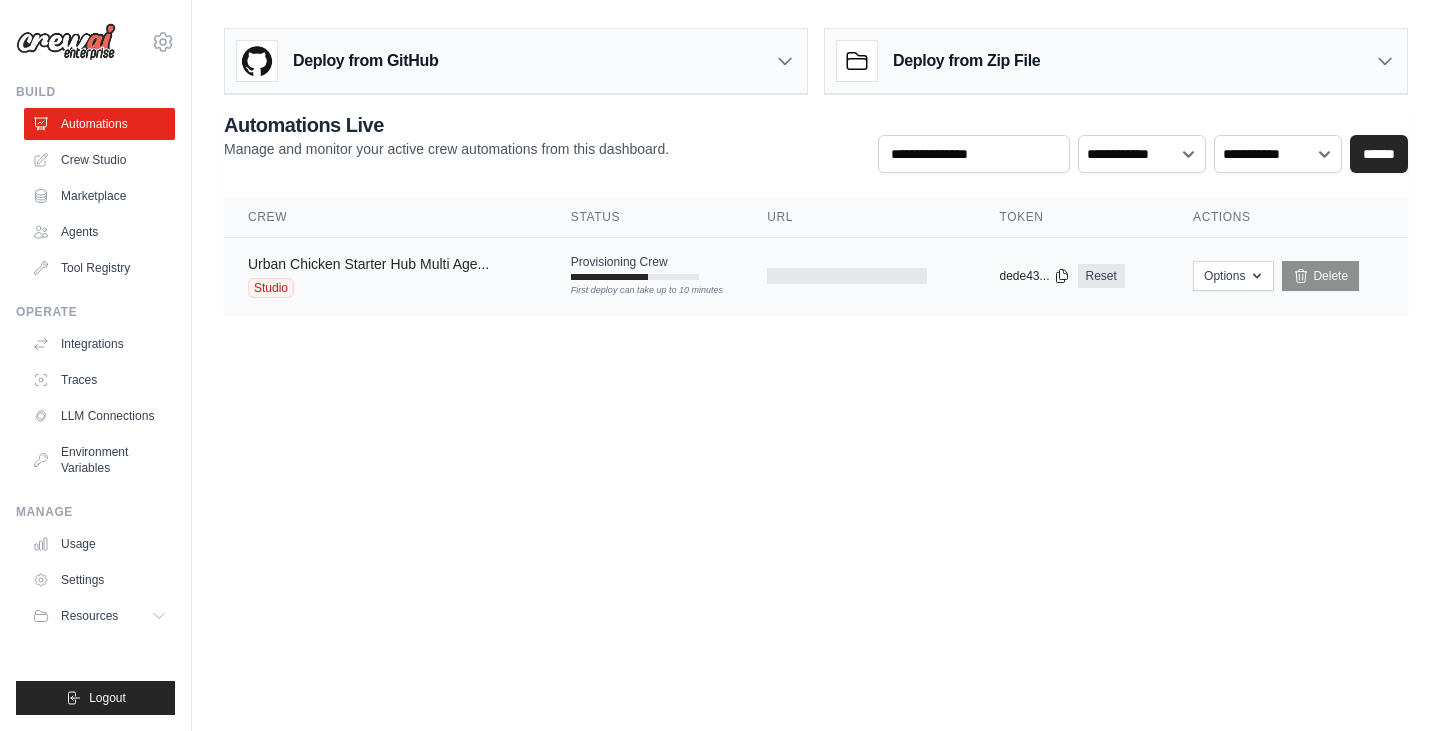 click on "Urban Chicken Starter Hub   Multi Age..." at bounding box center [368, 264] 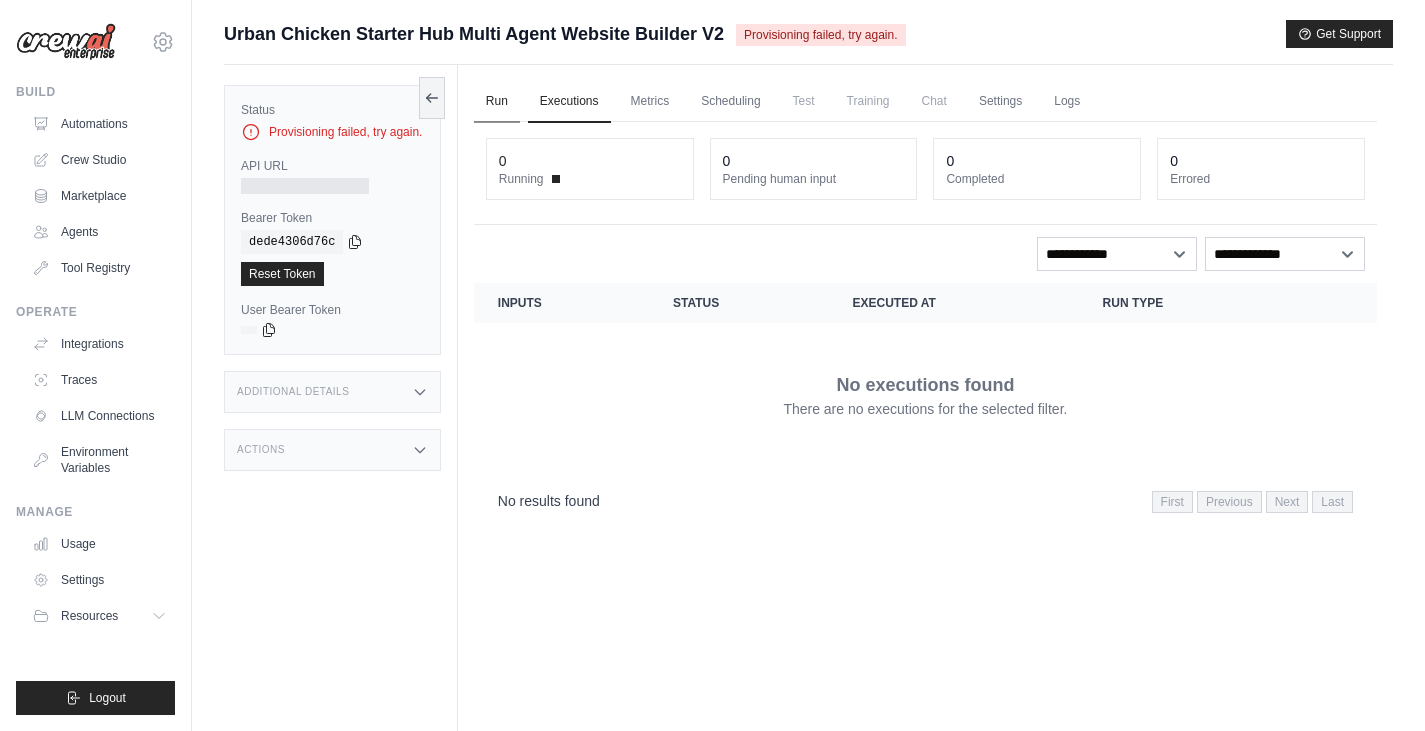 click on "Run" at bounding box center [497, 102] 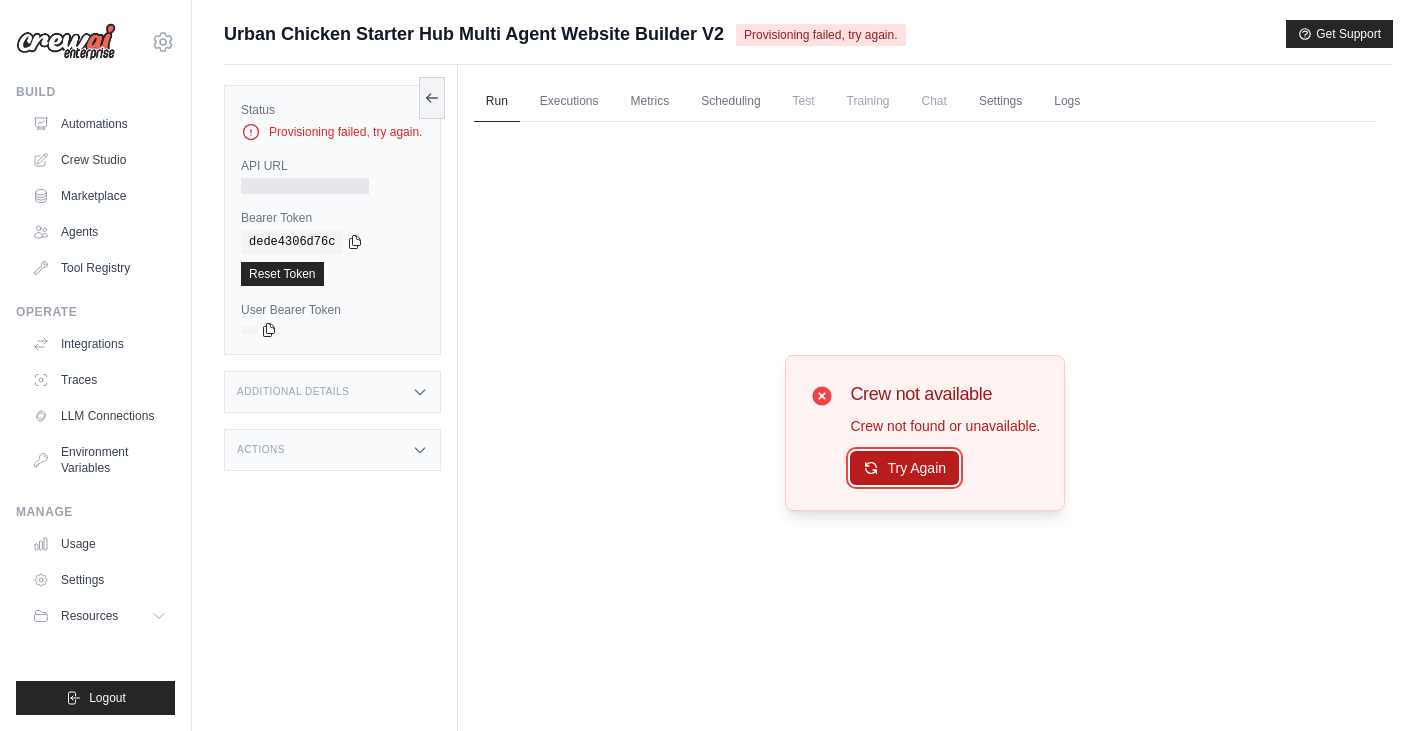 click on "Try Again" at bounding box center (904, 468) 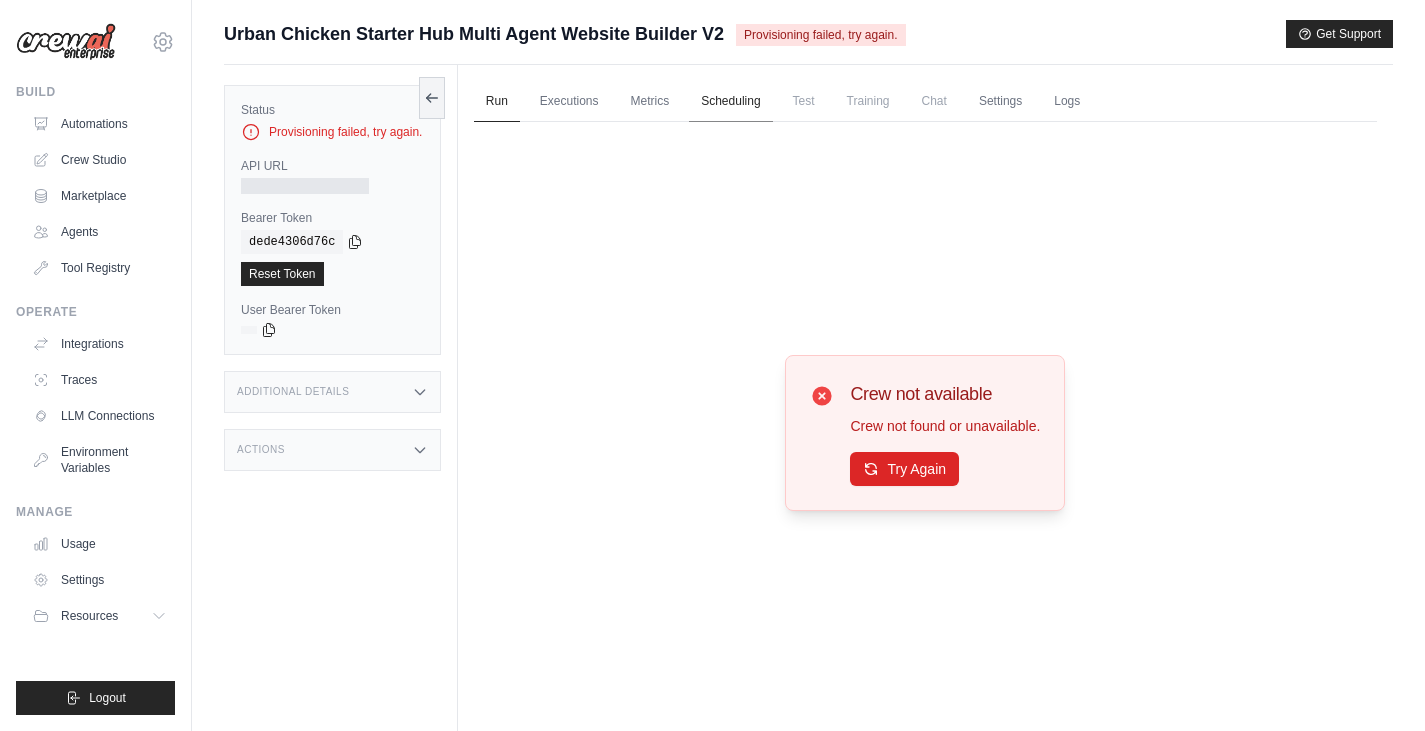 click on "Scheduling" at bounding box center [730, 102] 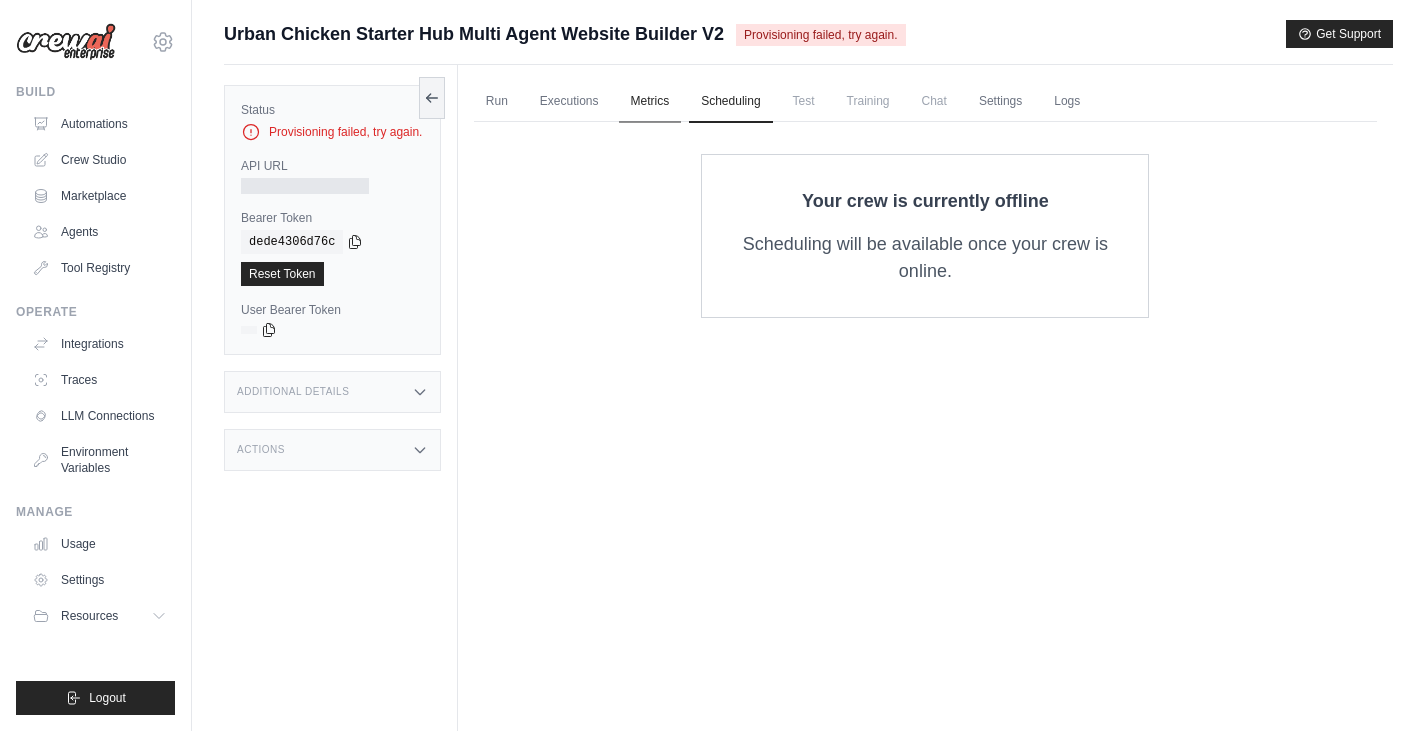 click on "Metrics" at bounding box center [650, 102] 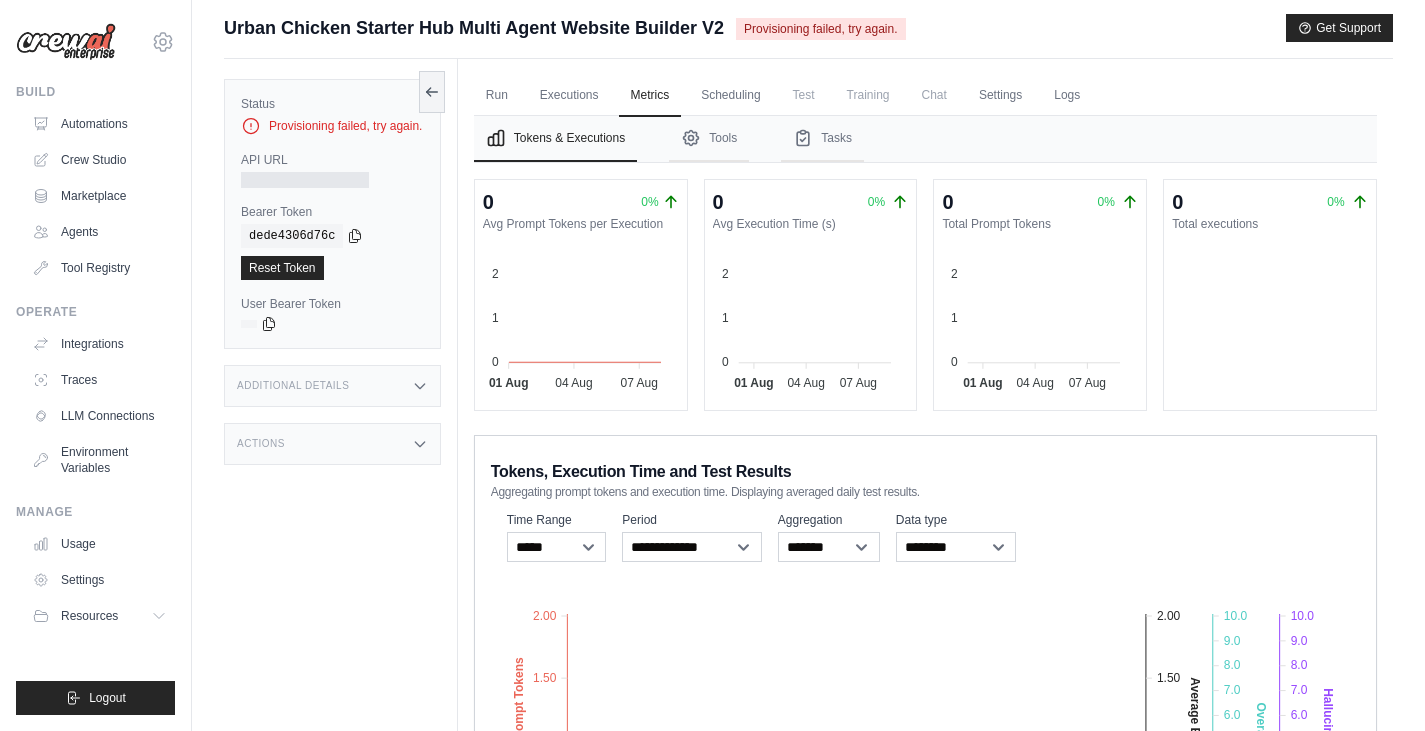 scroll, scrollTop: 0, scrollLeft: 0, axis: both 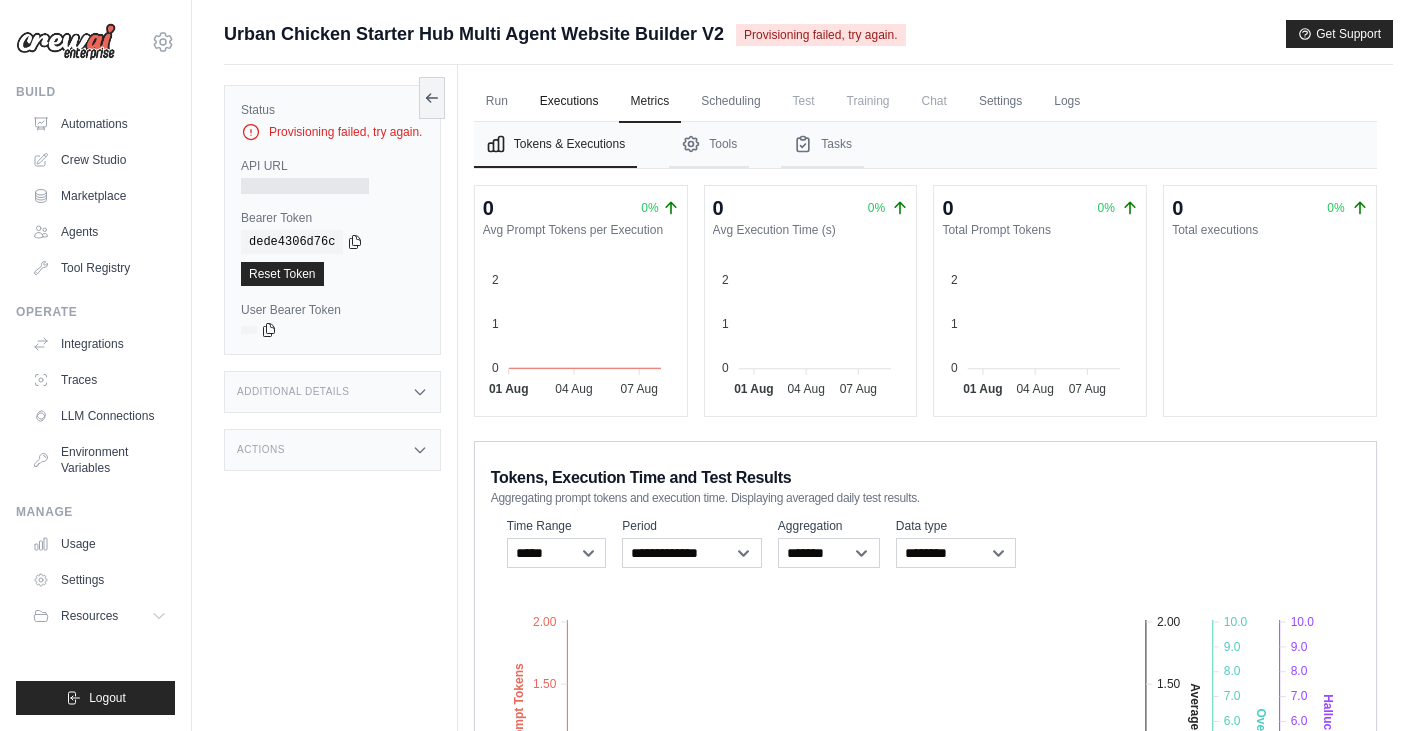 click on "Executions" at bounding box center [569, 102] 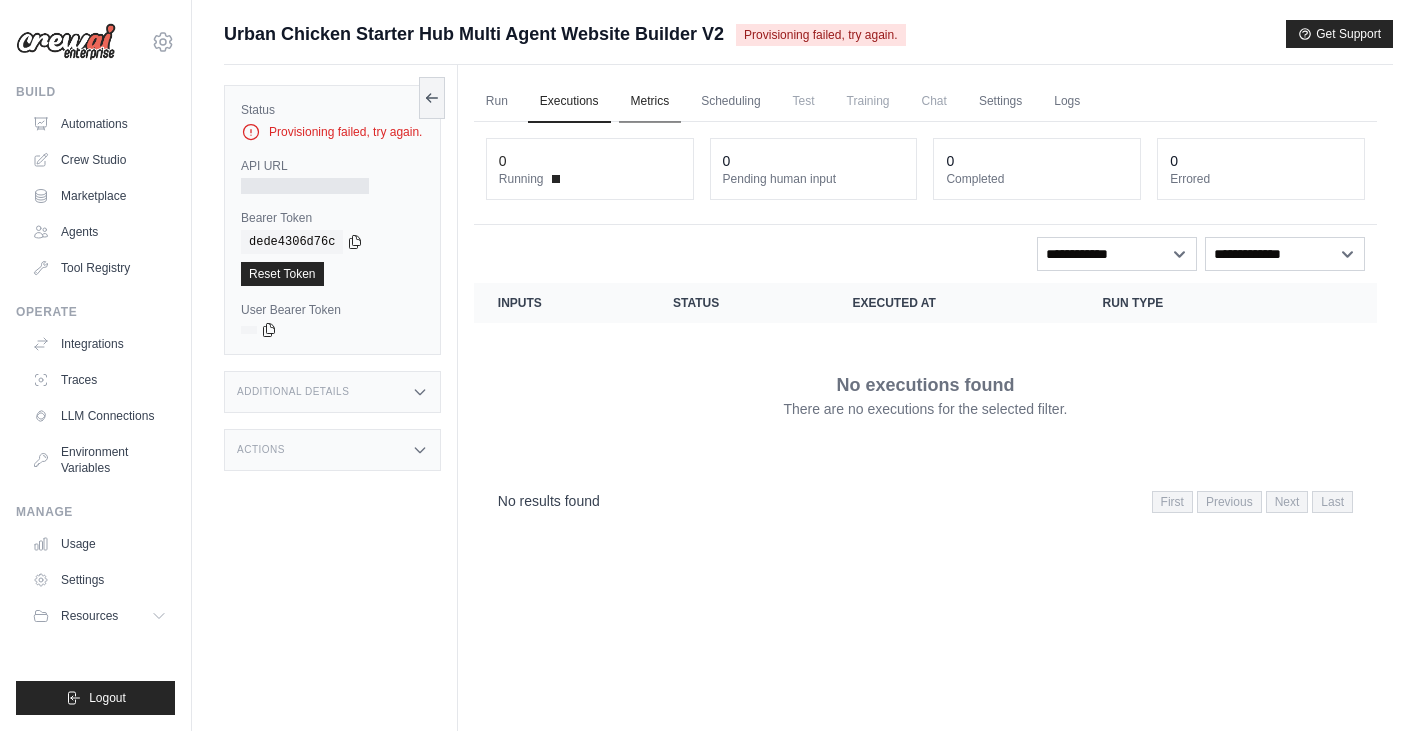 click on "Metrics" at bounding box center (650, 102) 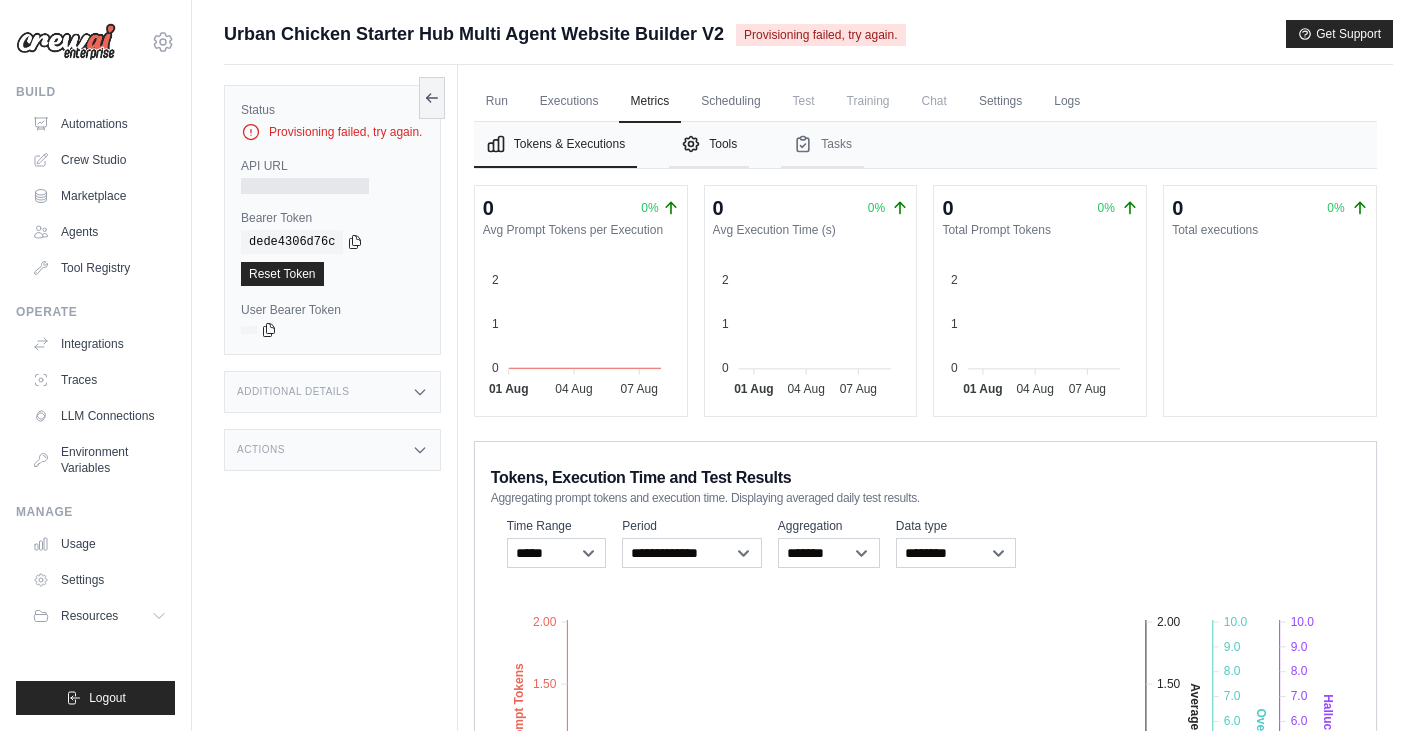 click on "Tools" at bounding box center [709, 145] 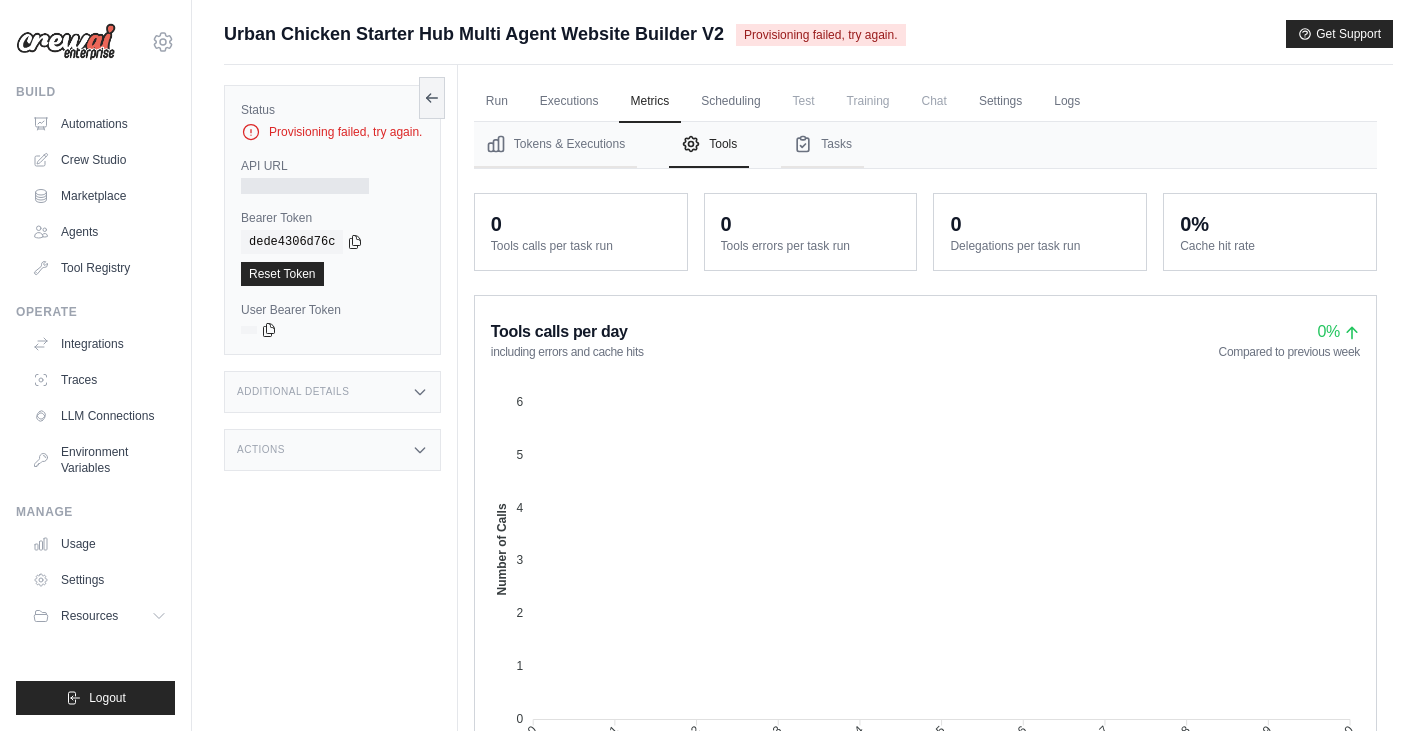 click on "Tokens & Executions
Tools
Tasks" at bounding box center (925, 145) 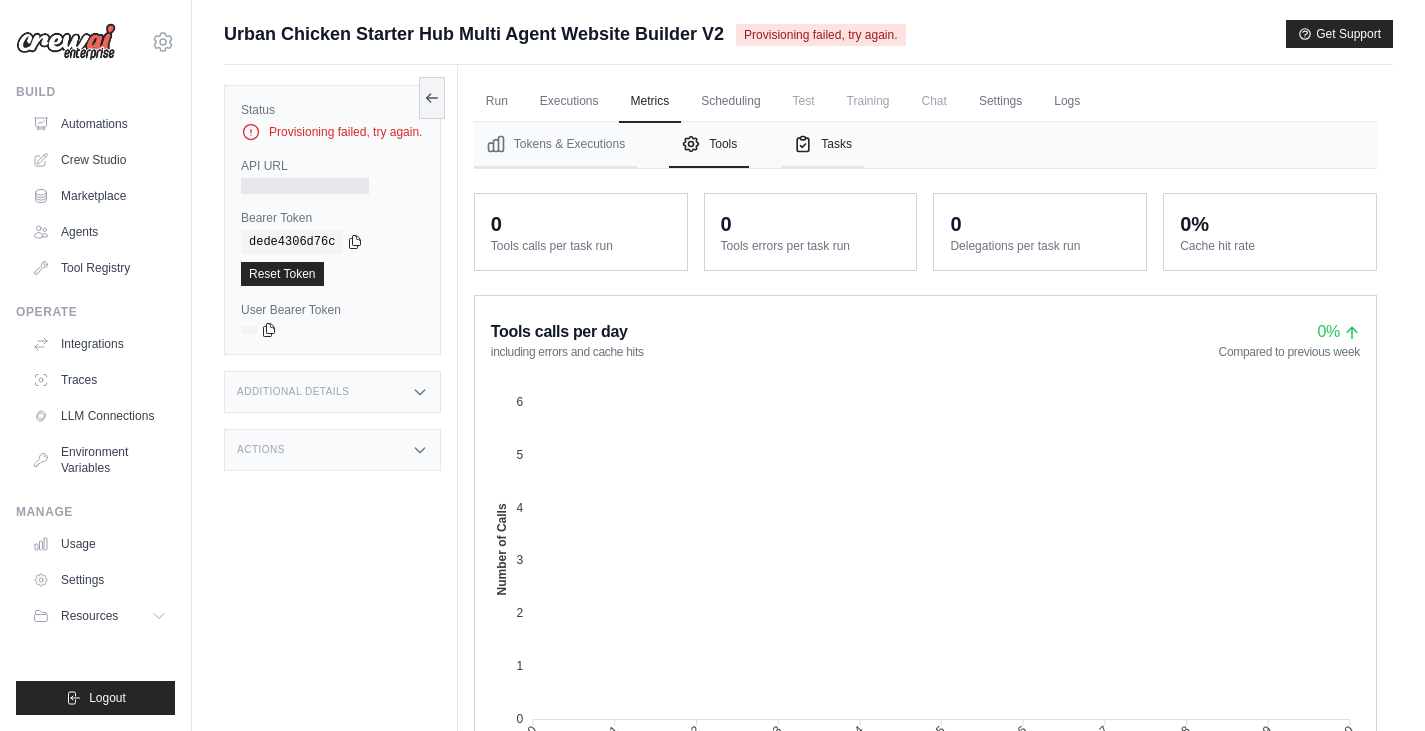 click 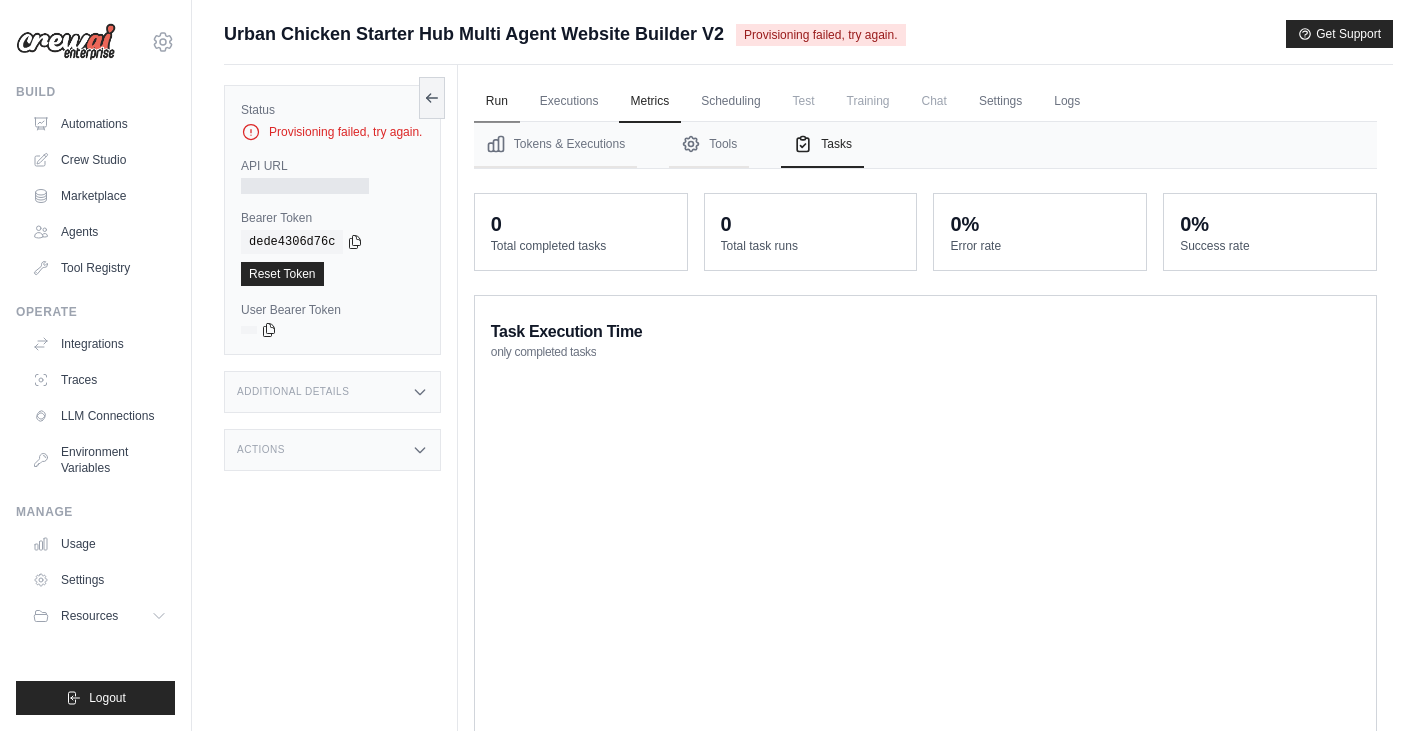 click on "Run" at bounding box center (497, 102) 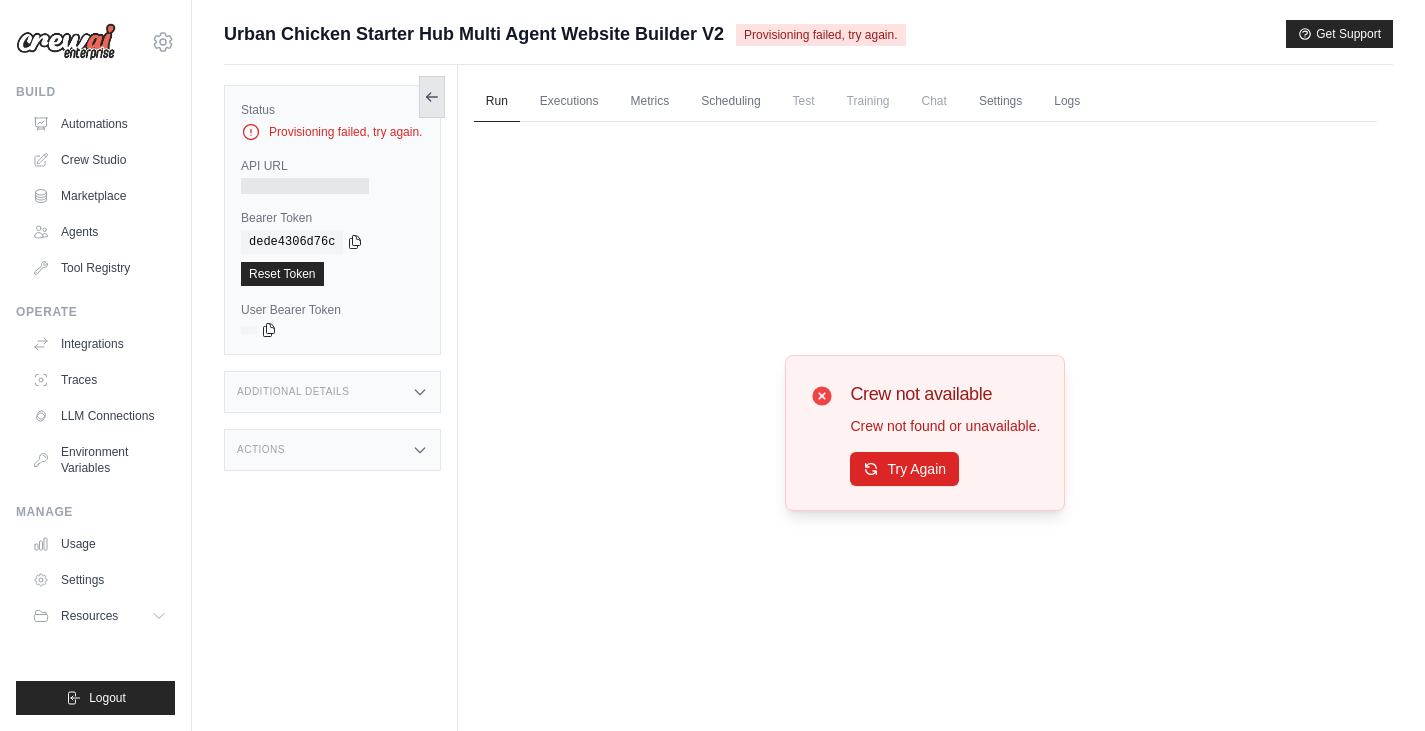 click 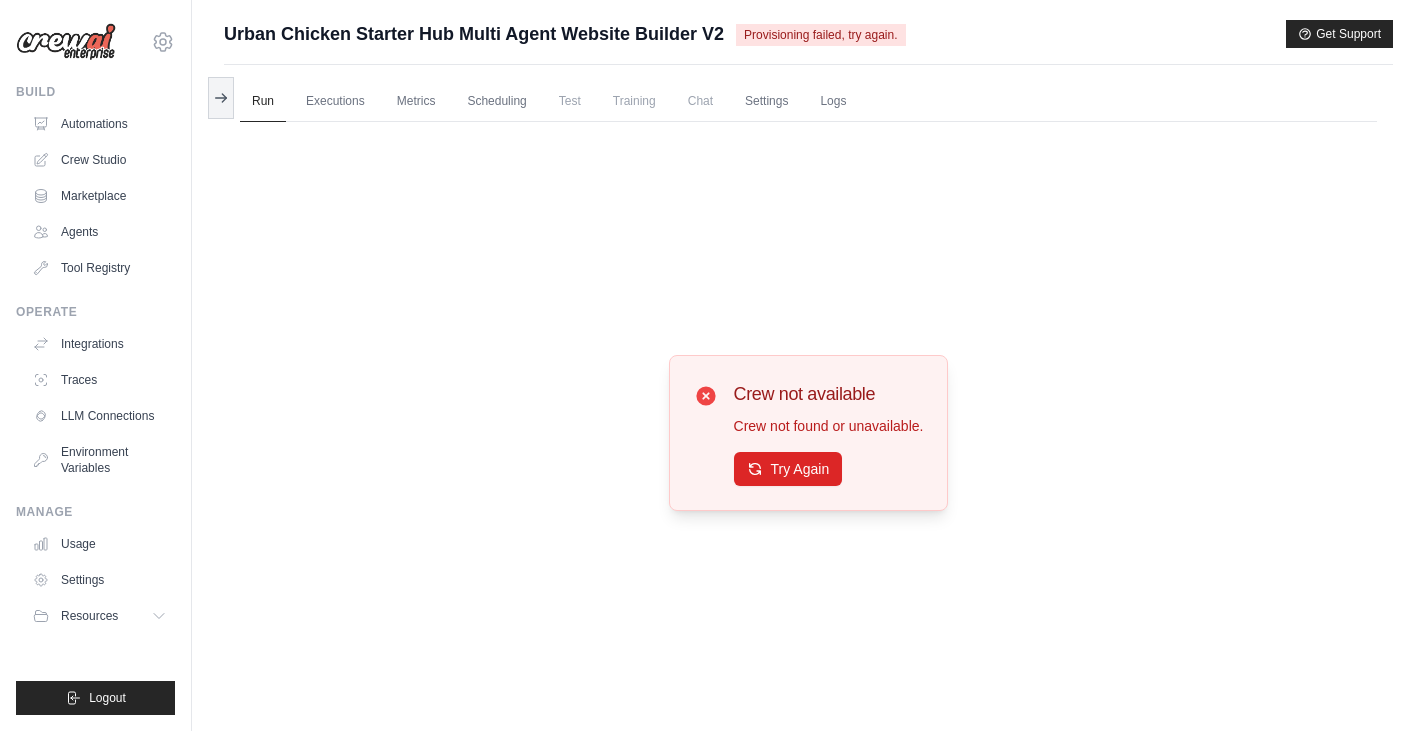 click on "Run
Executions
Metrics
Scheduling
Test
Training
Chat
Settings
Logs
0
Running
0
Pending human input
0" at bounding box center (808, 430) 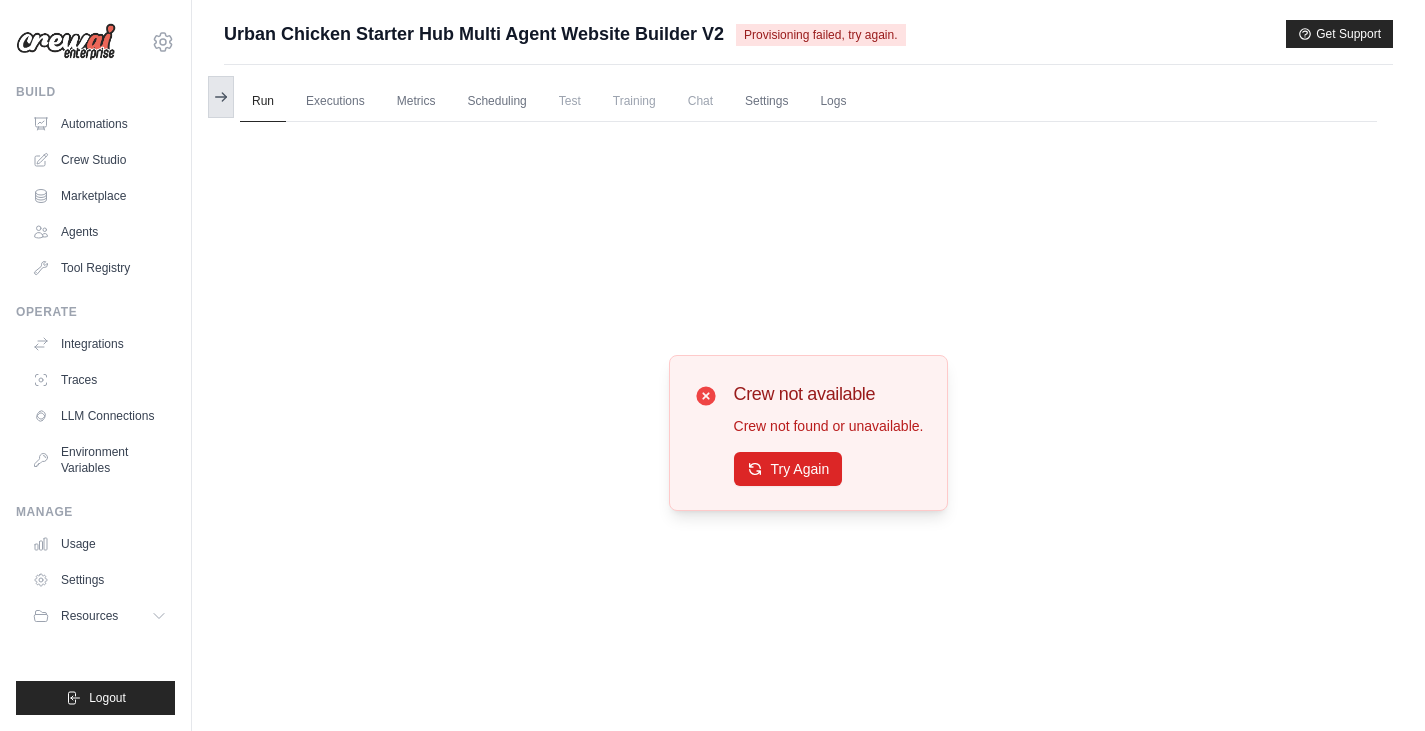 click 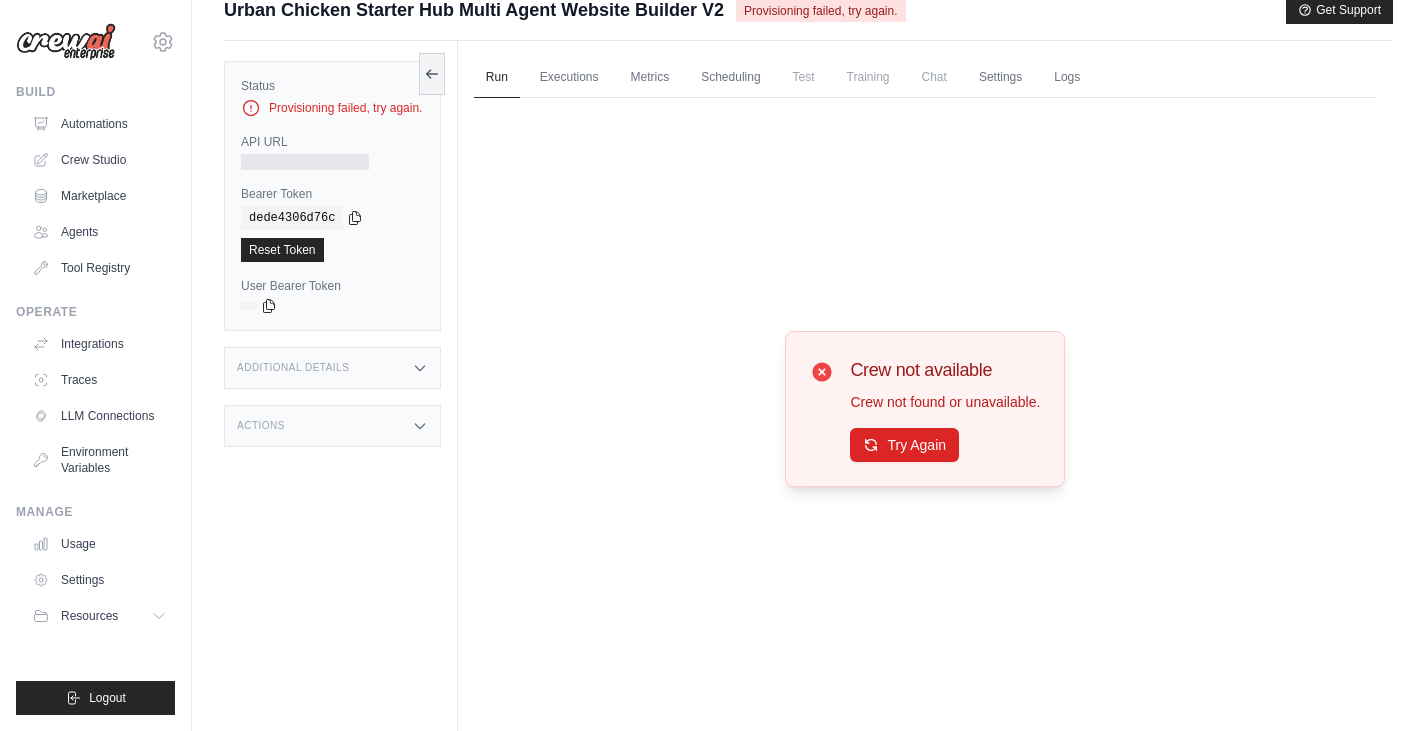 scroll, scrollTop: 0, scrollLeft: 0, axis: both 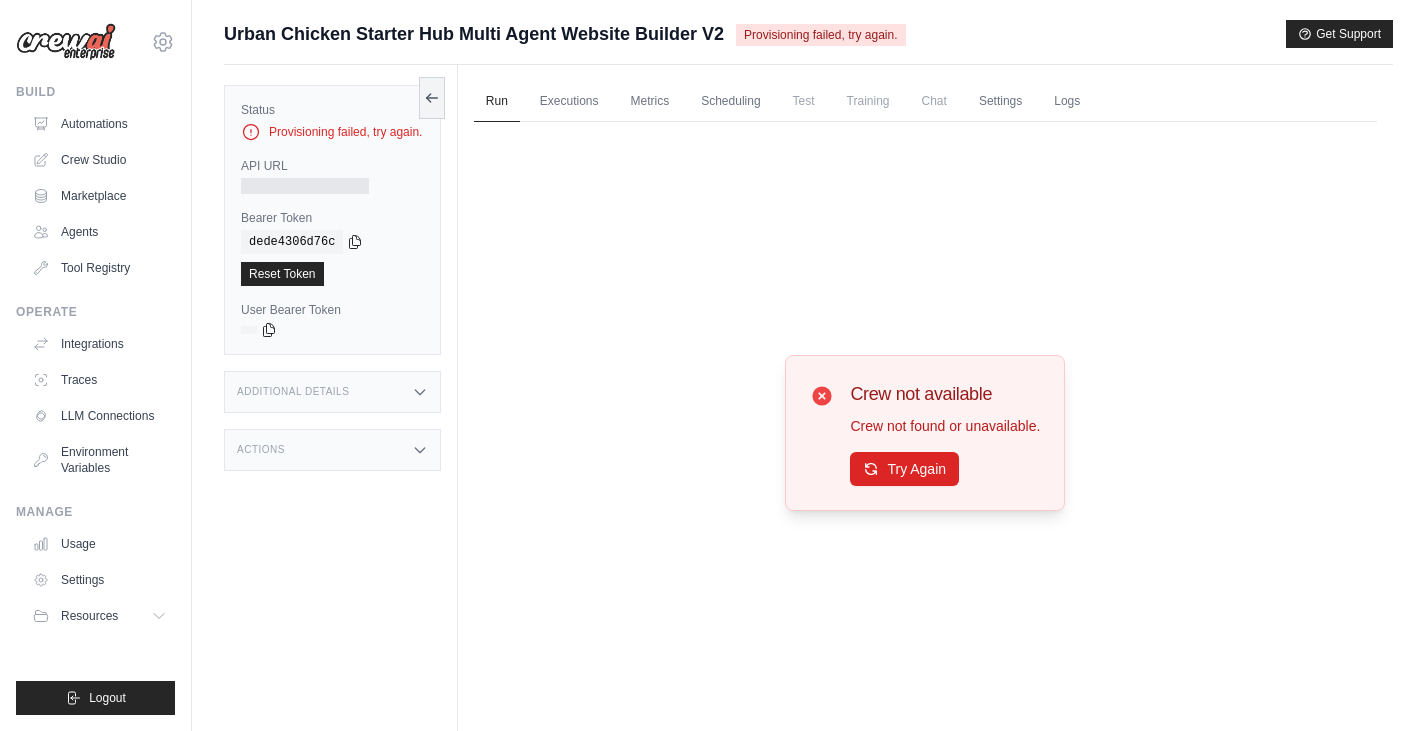 click on "Additional Details" at bounding box center (332, 392) 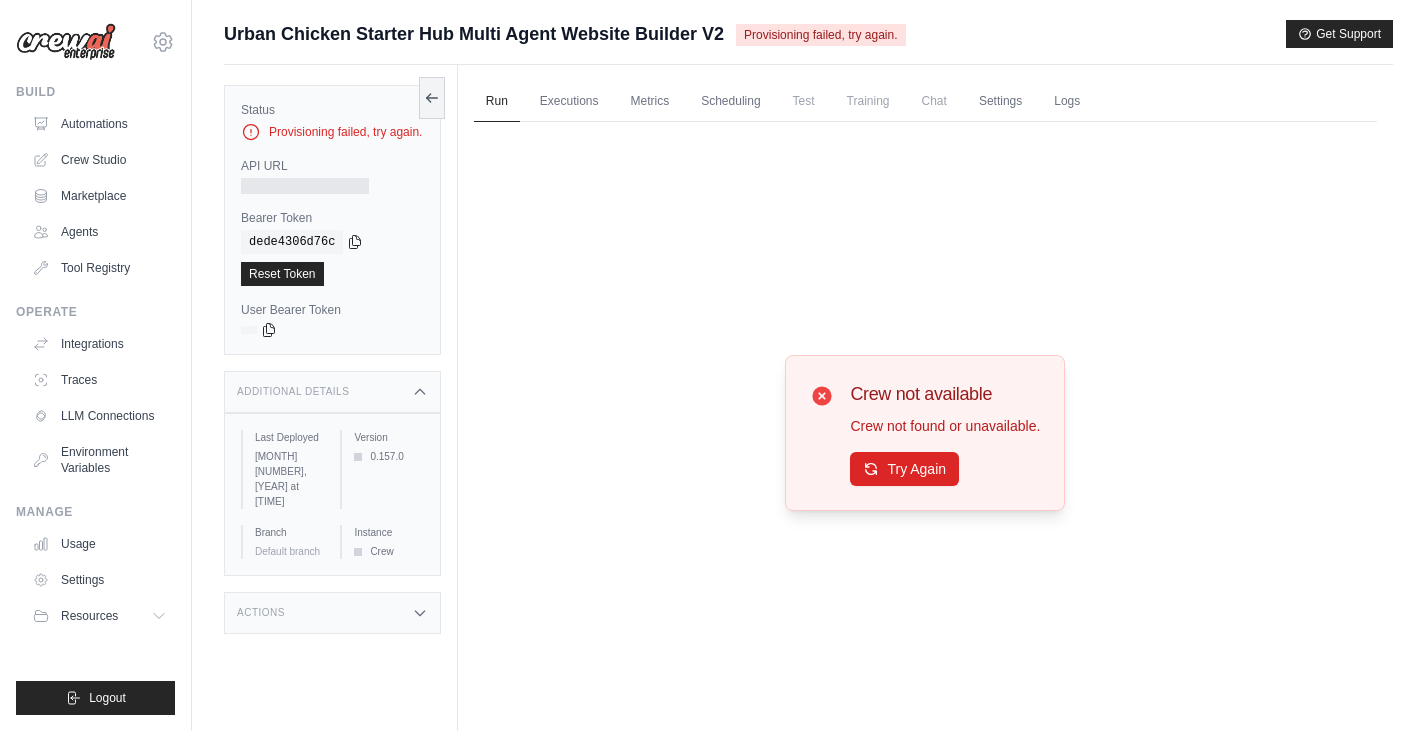 drag, startPoint x: 409, startPoint y: 384, endPoint x: 413, endPoint y: 400, distance: 16.492422 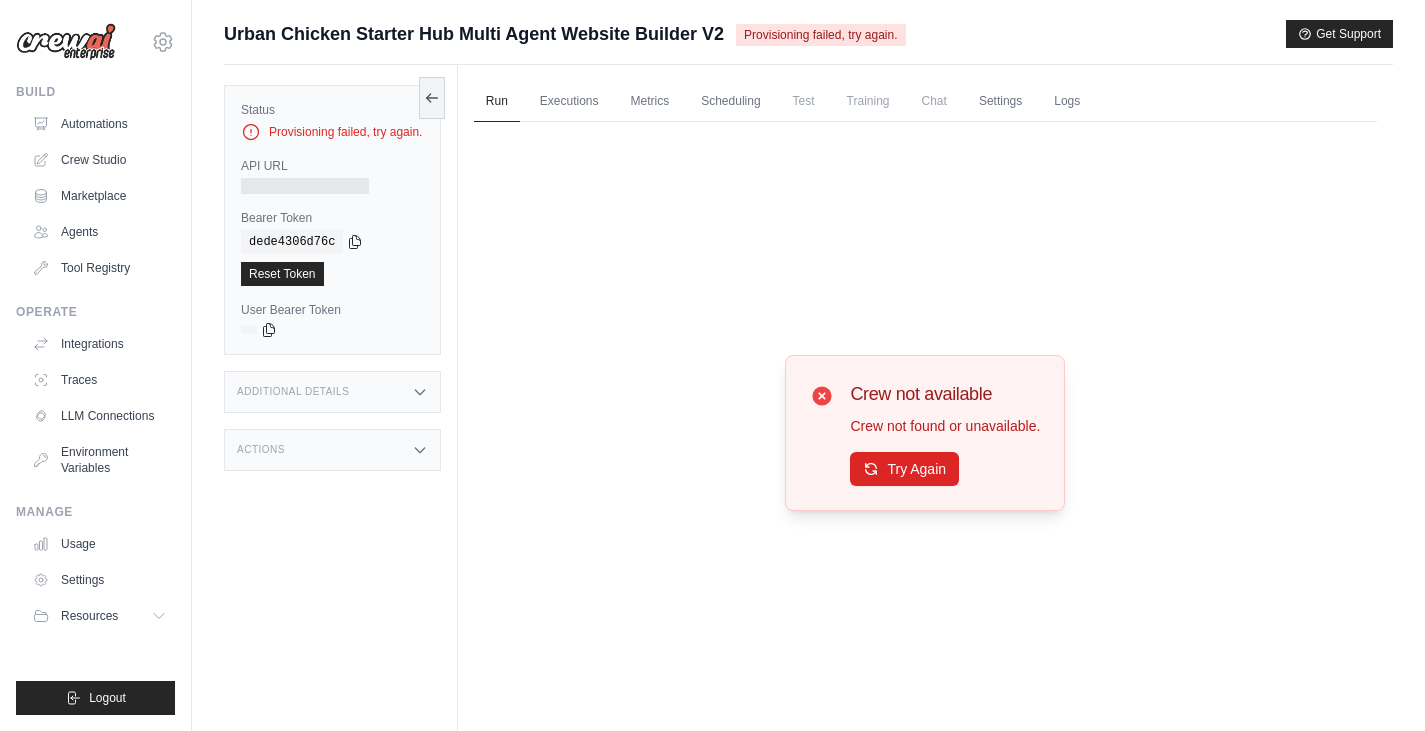 click on "Actions" at bounding box center (332, 450) 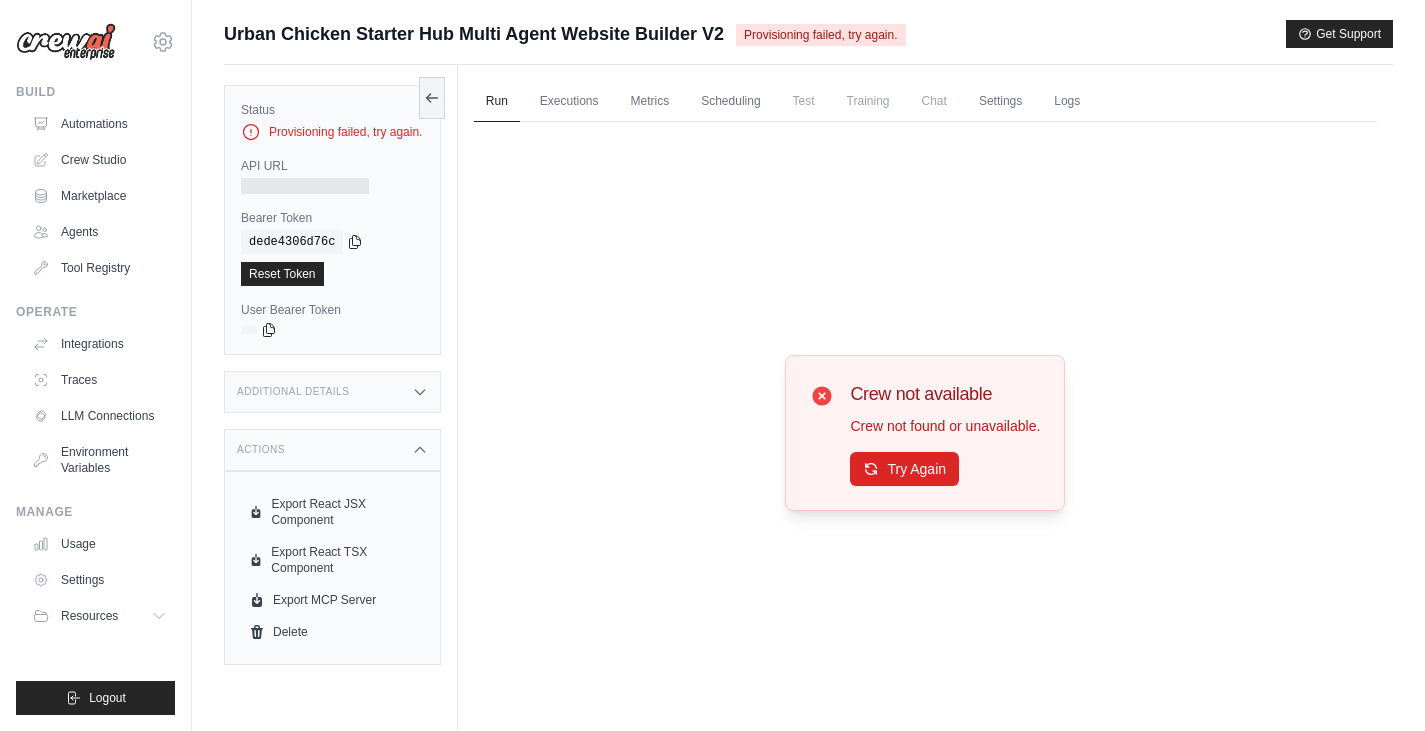 click on "Actions" at bounding box center [332, 450] 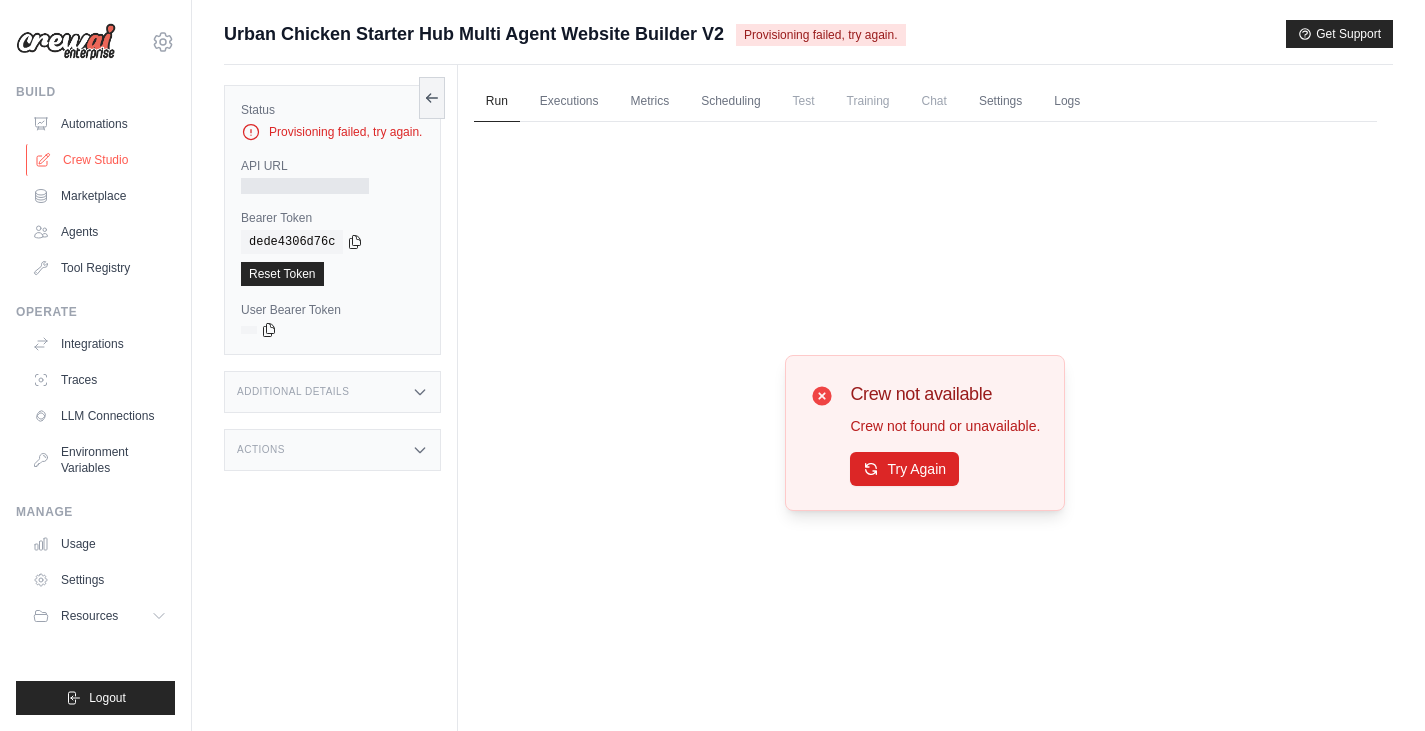 click on "Crew Studio" at bounding box center [101, 160] 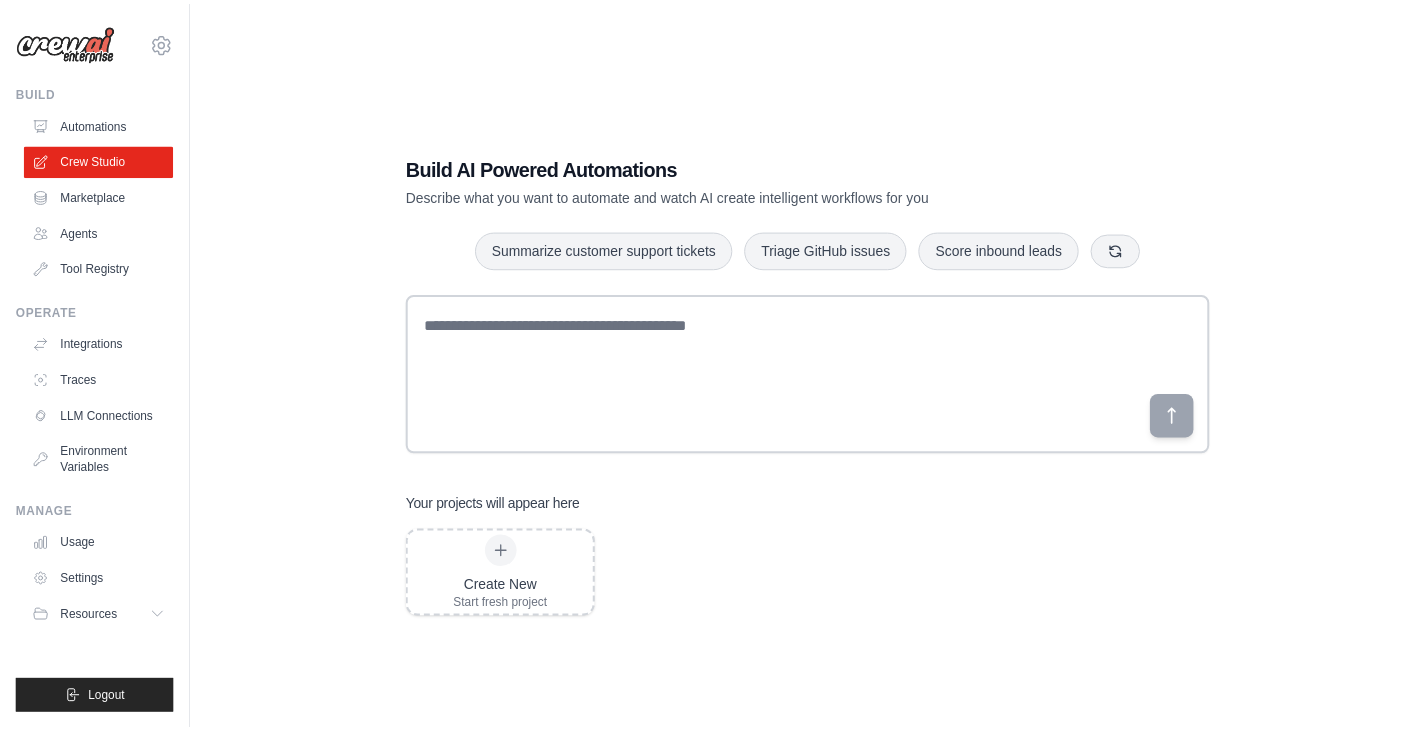 scroll, scrollTop: 0, scrollLeft: 0, axis: both 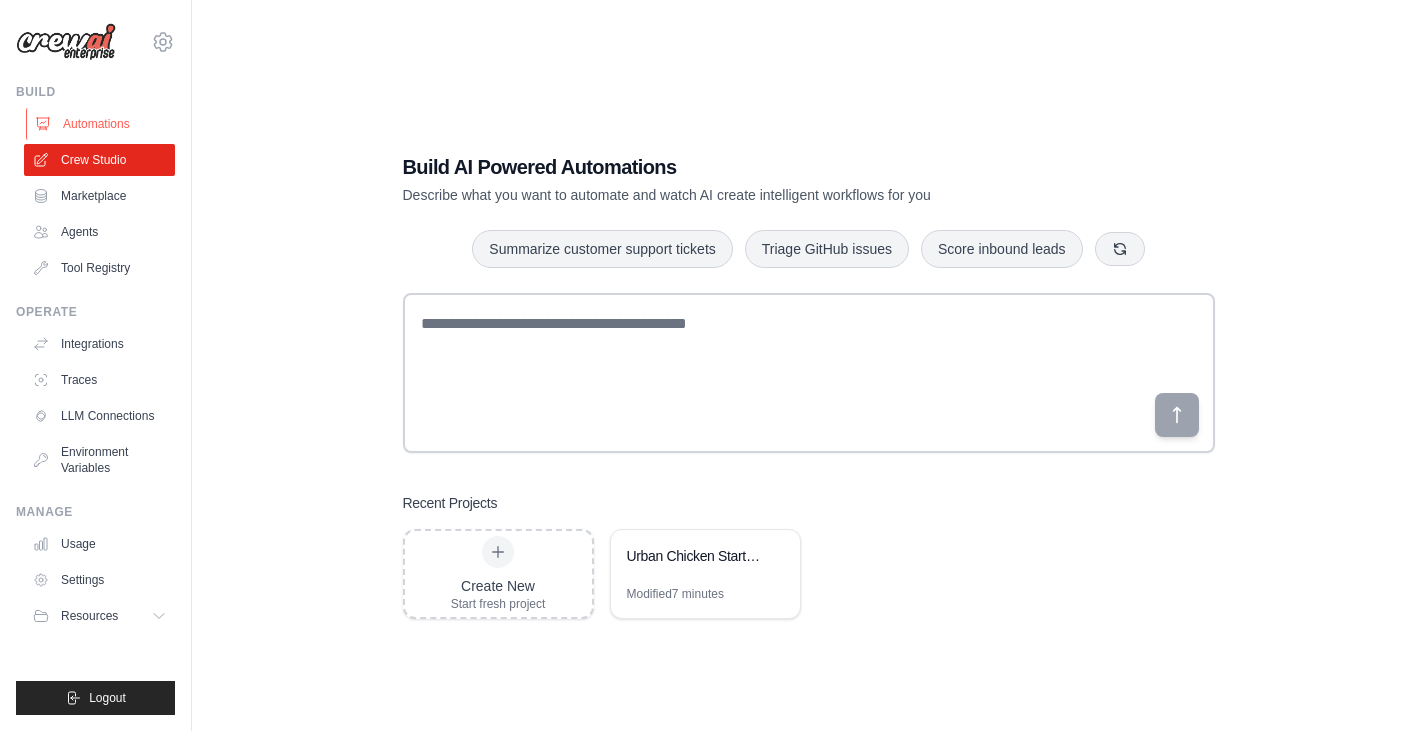 click on "Automations" at bounding box center [101, 124] 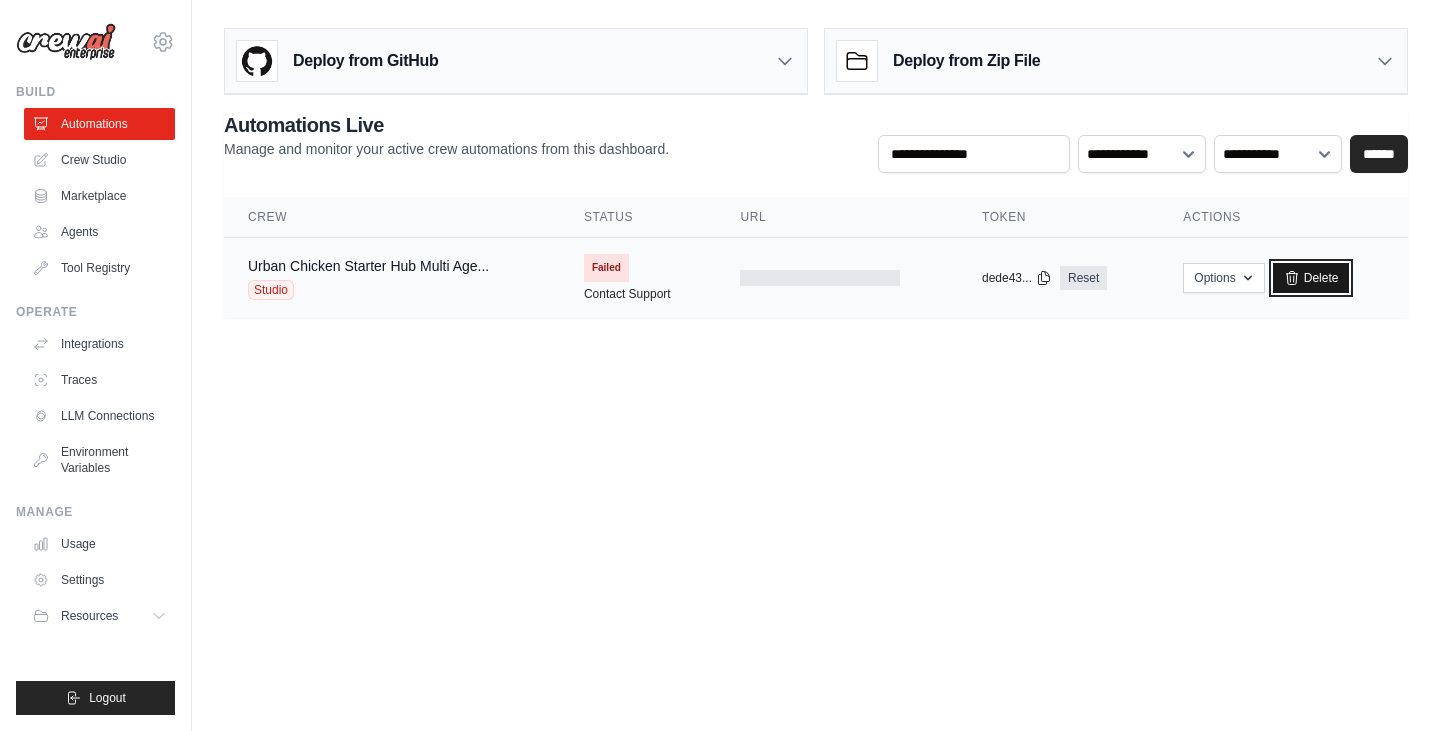 click 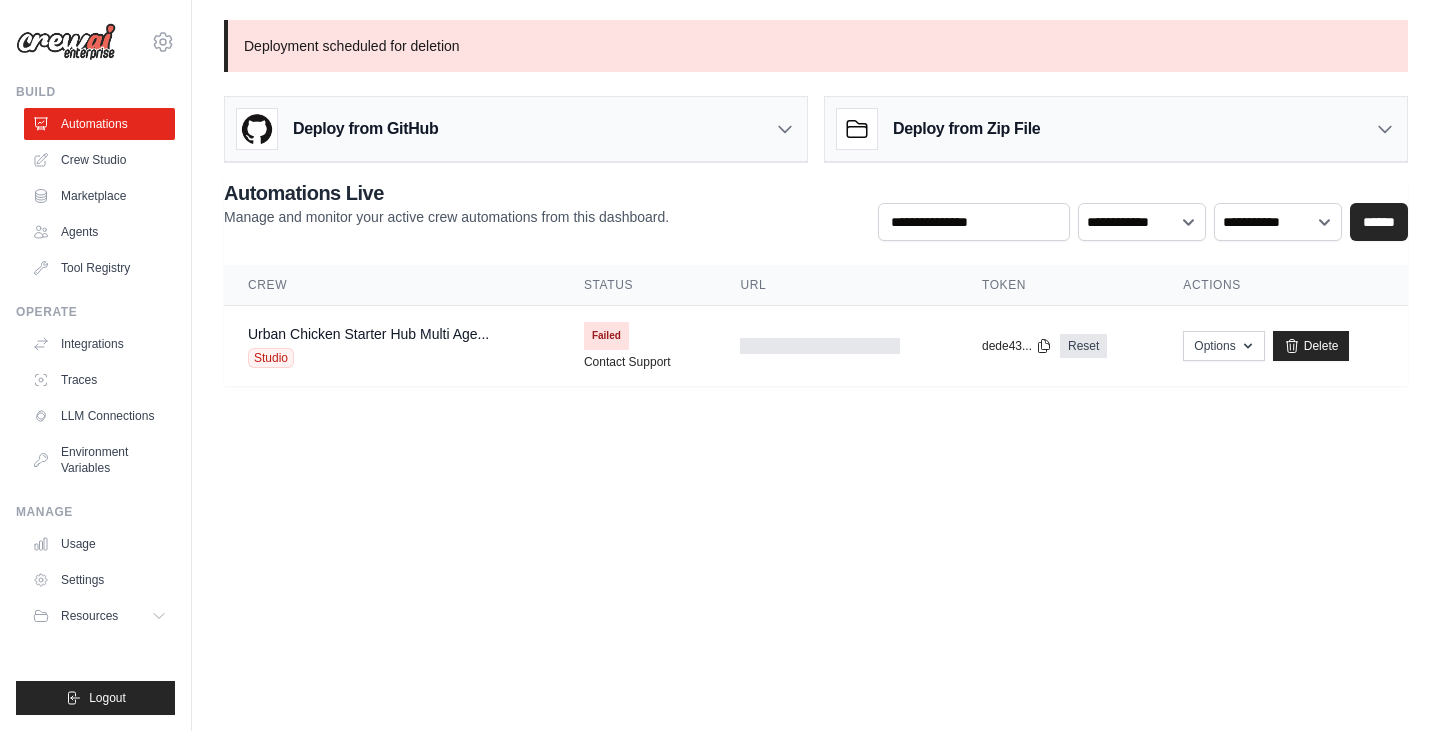 scroll, scrollTop: 0, scrollLeft: 0, axis: both 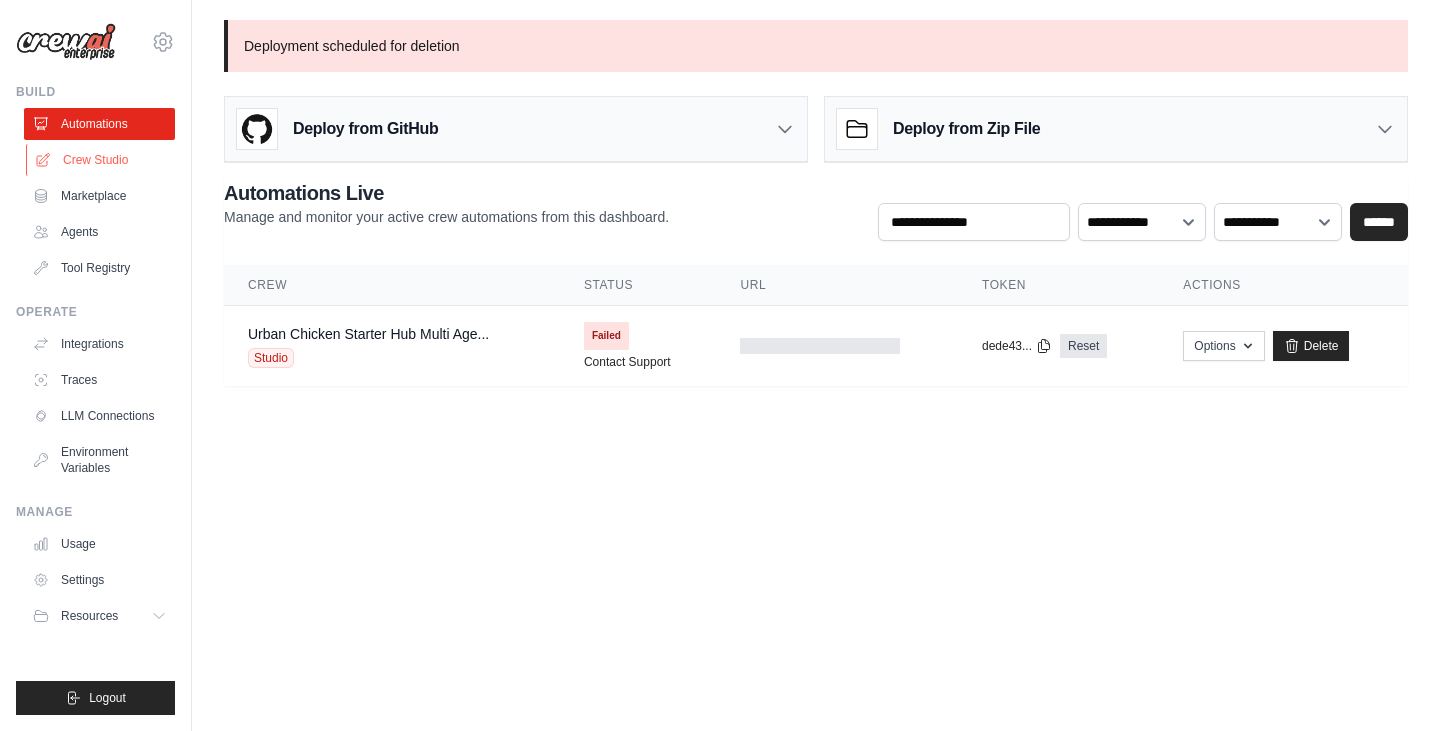 drag, startPoint x: 90, startPoint y: 154, endPoint x: 112, endPoint y: 155, distance: 22.022715 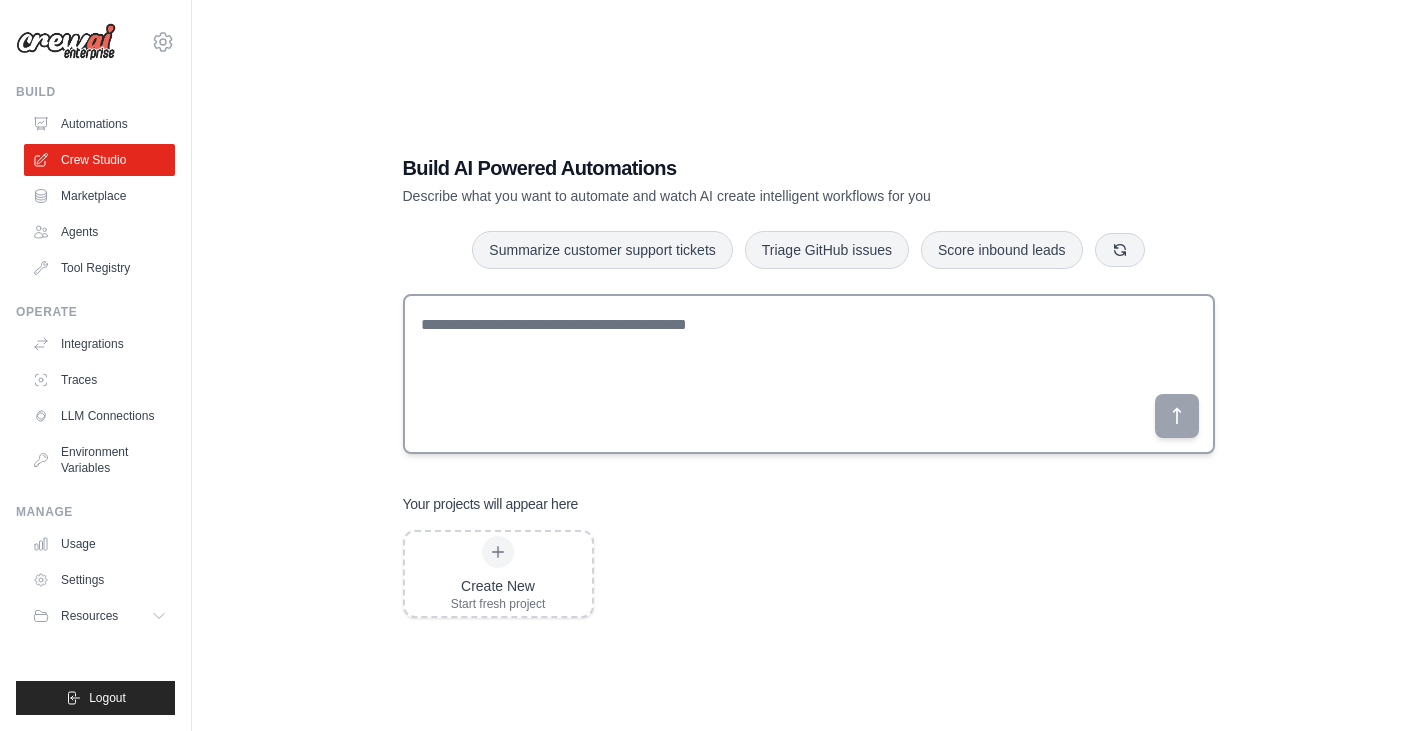 scroll, scrollTop: 0, scrollLeft: 0, axis: both 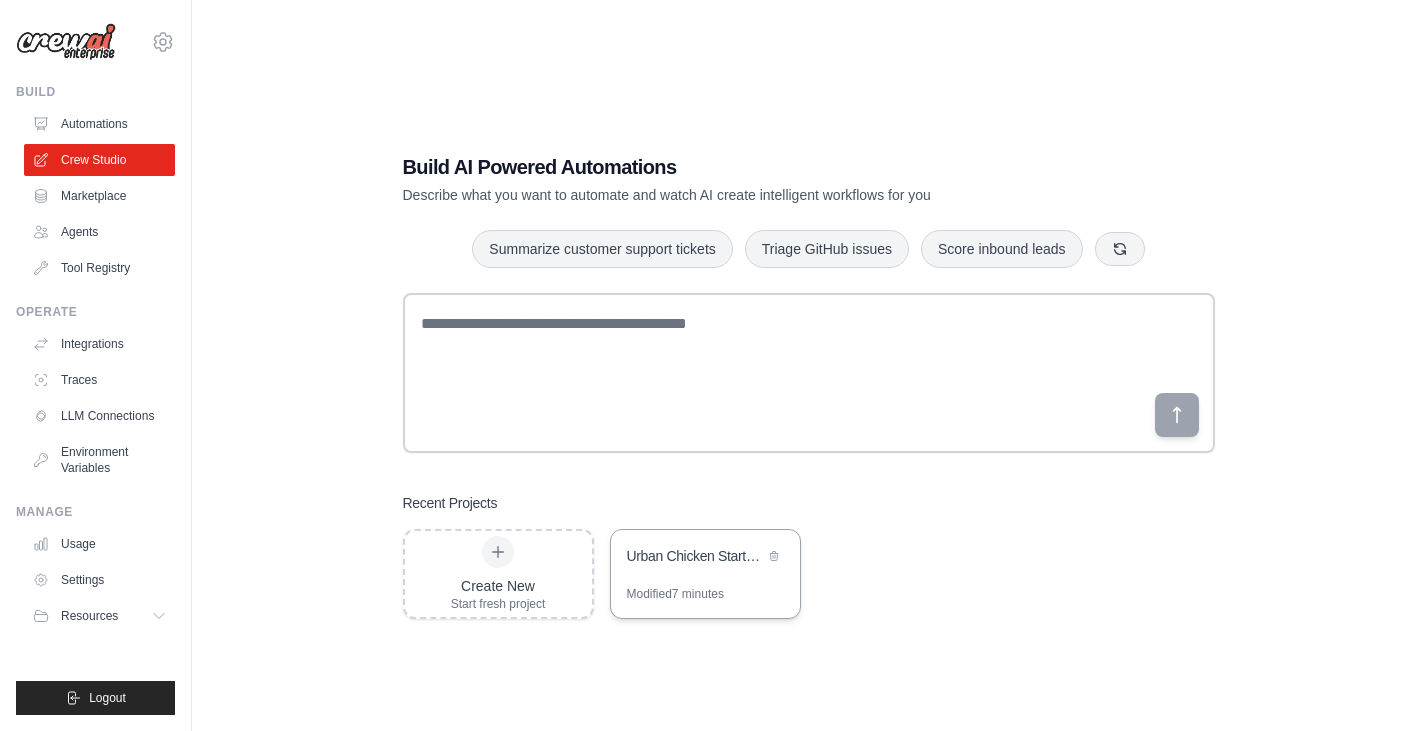 click on "Urban Chicken Starter Hub - Multi-Agent Website Builder" at bounding box center [695, 556] 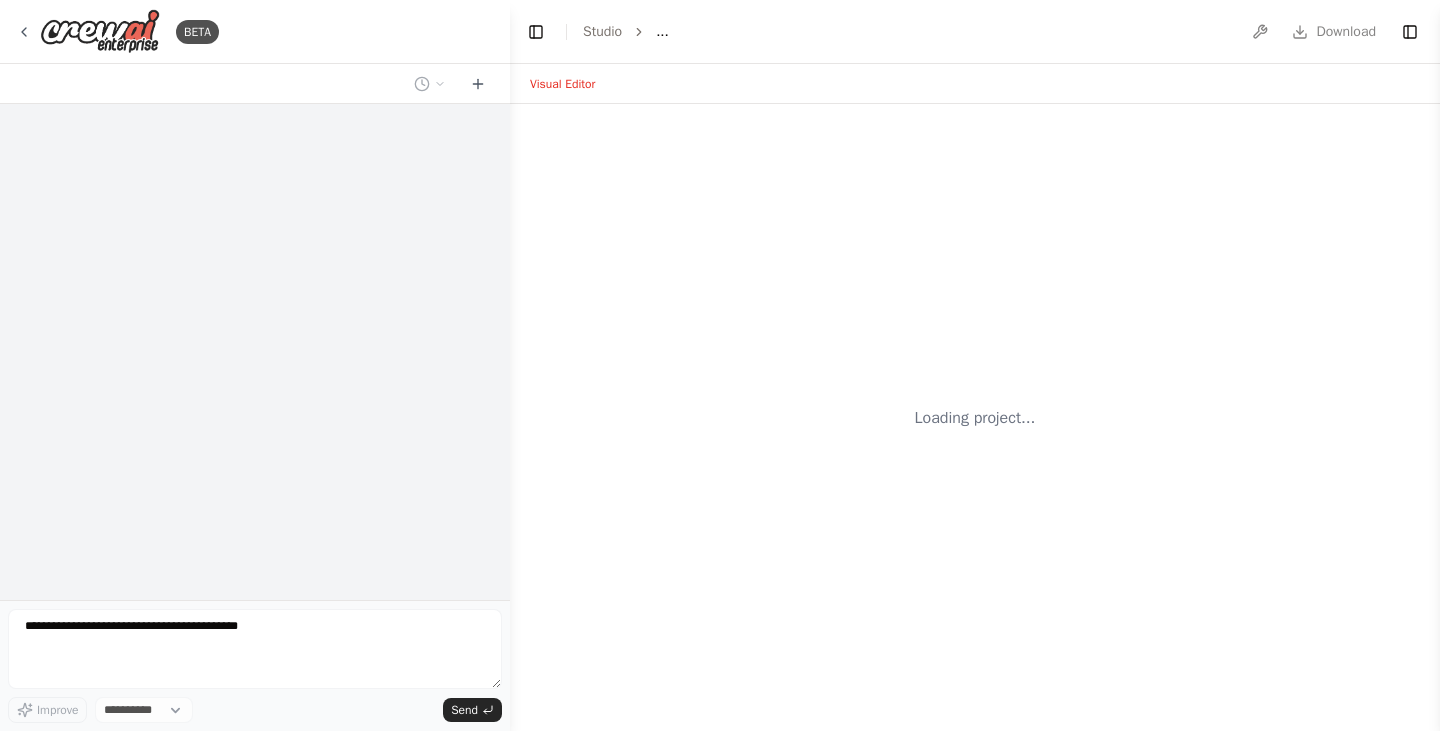 scroll, scrollTop: 0, scrollLeft: 0, axis: both 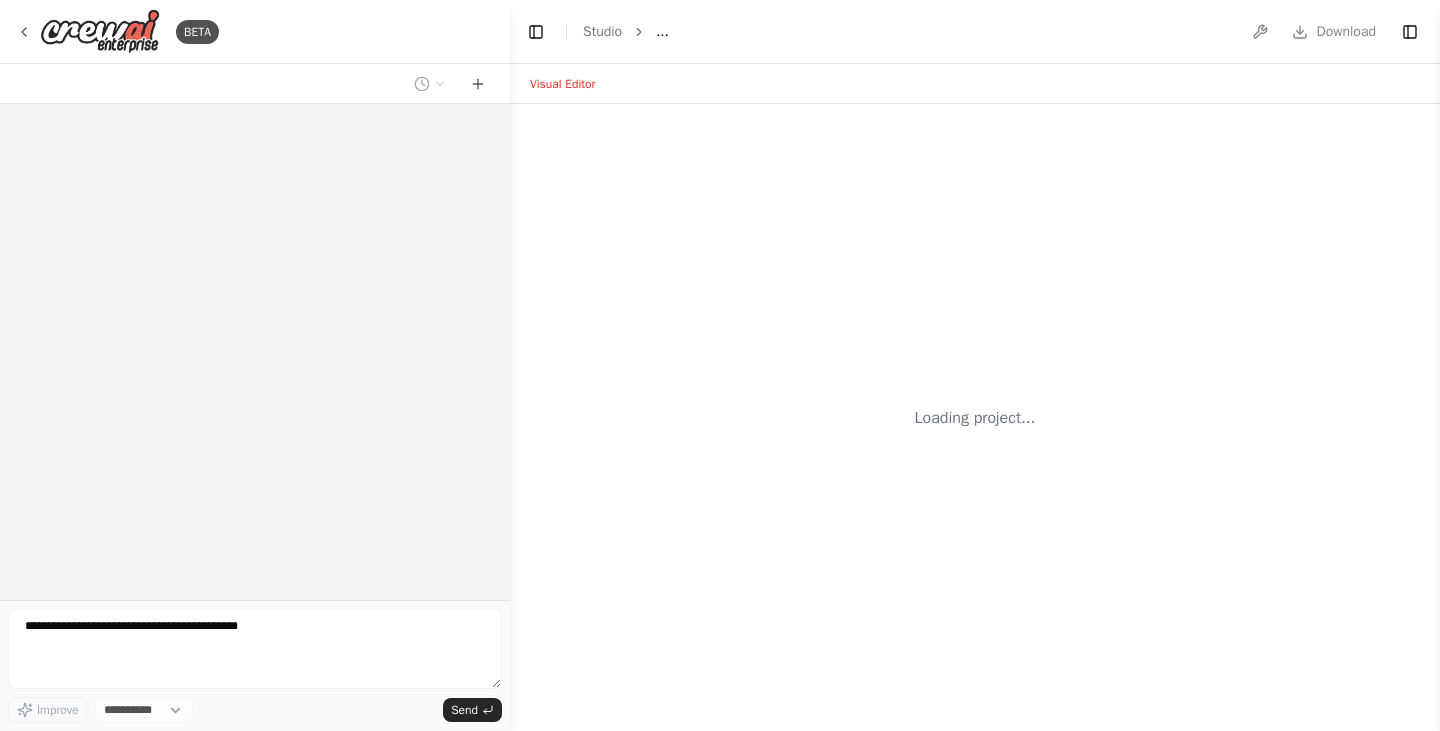 select on "****" 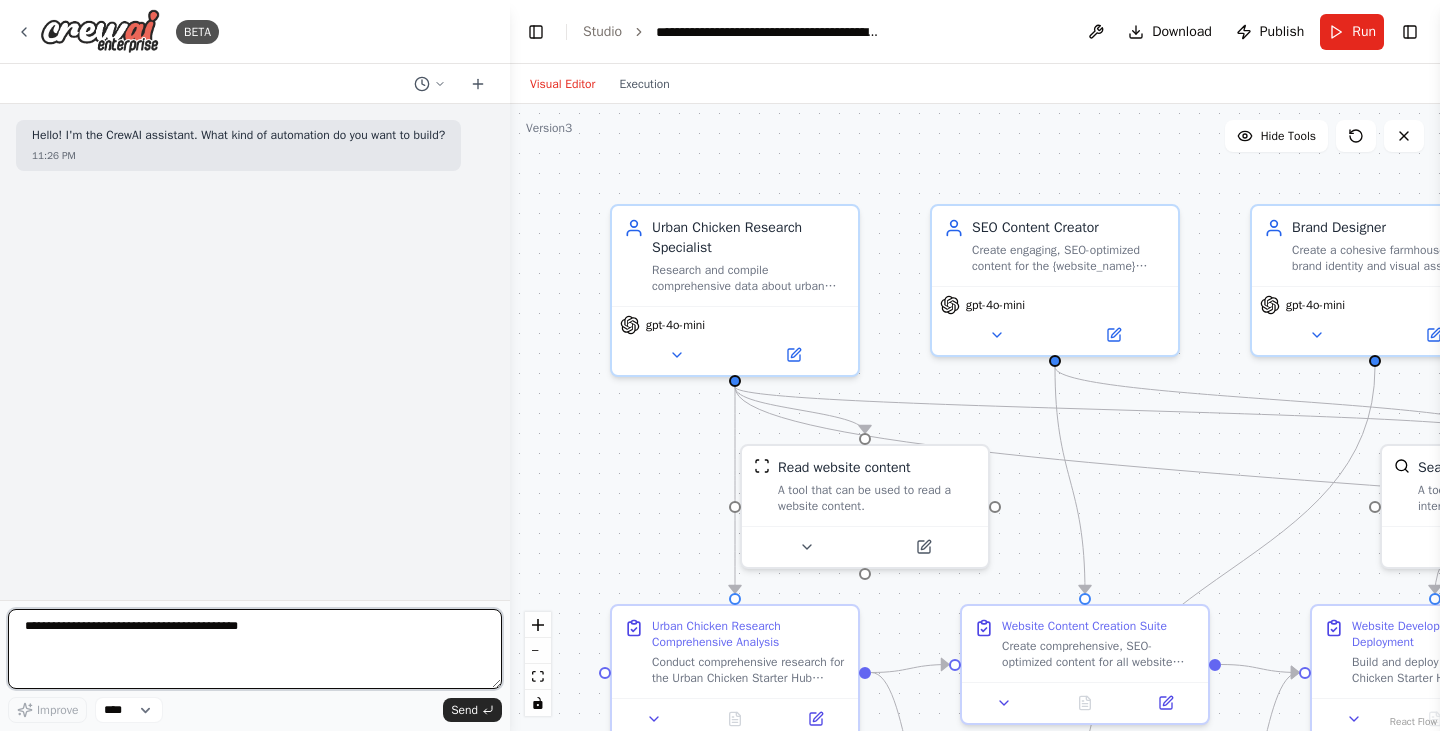 drag, startPoint x: 285, startPoint y: 620, endPoint x: 313, endPoint y: 620, distance: 28 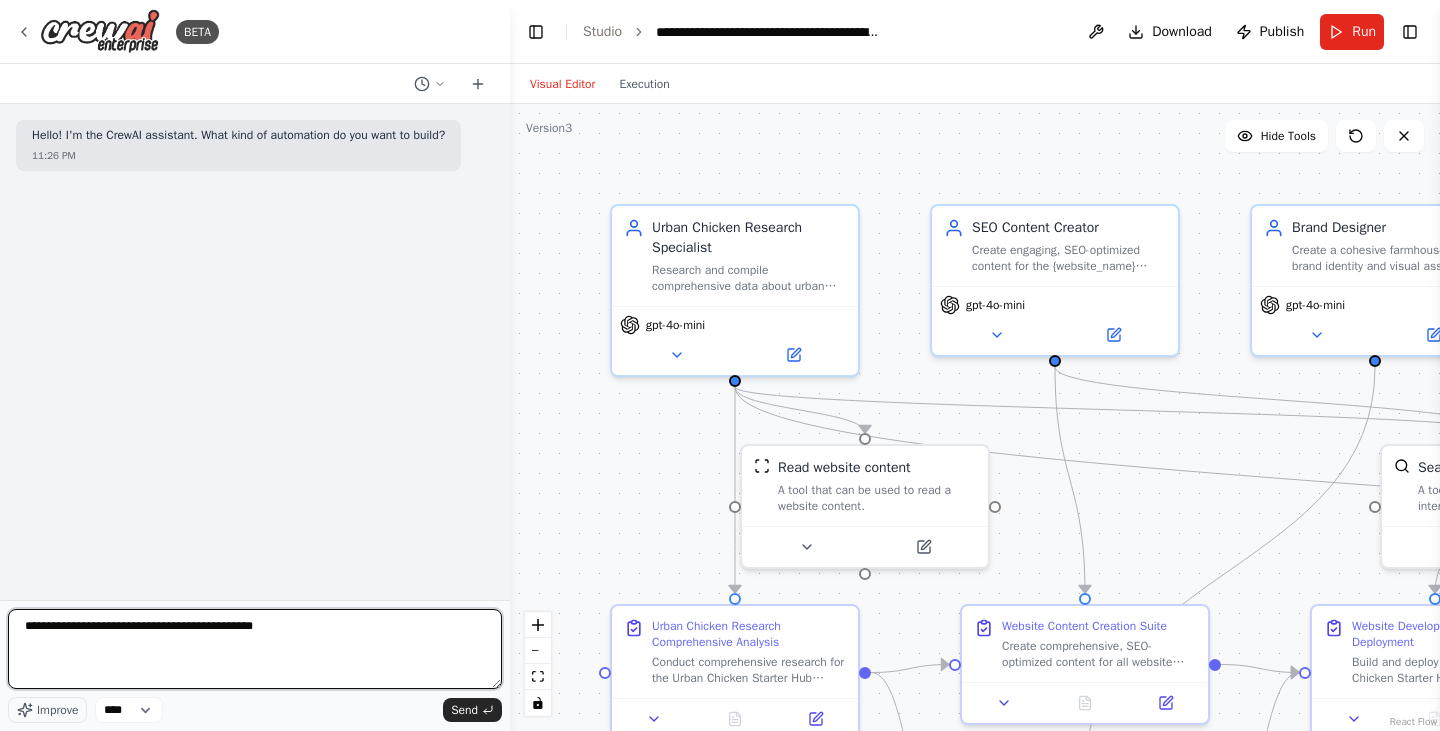 type on "**********" 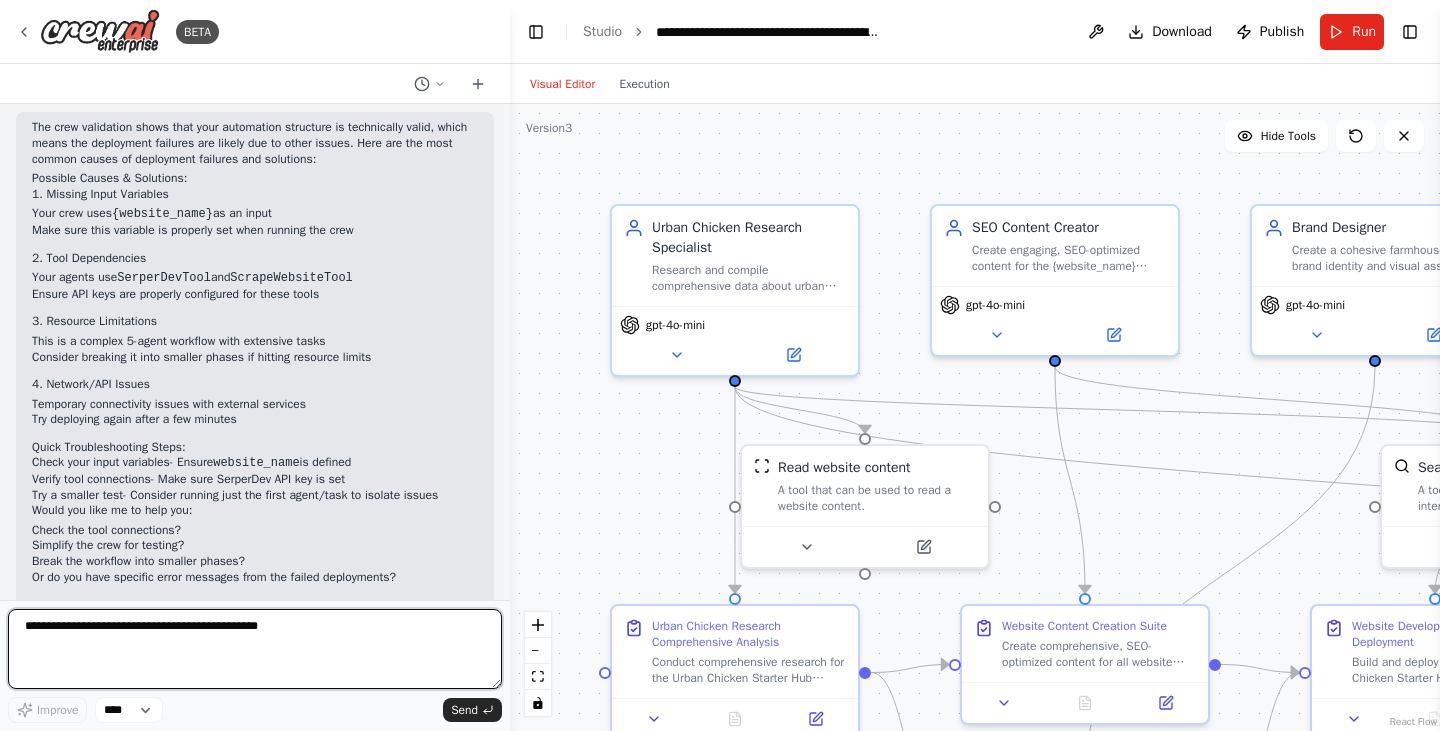 scroll, scrollTop: 345, scrollLeft: 0, axis: vertical 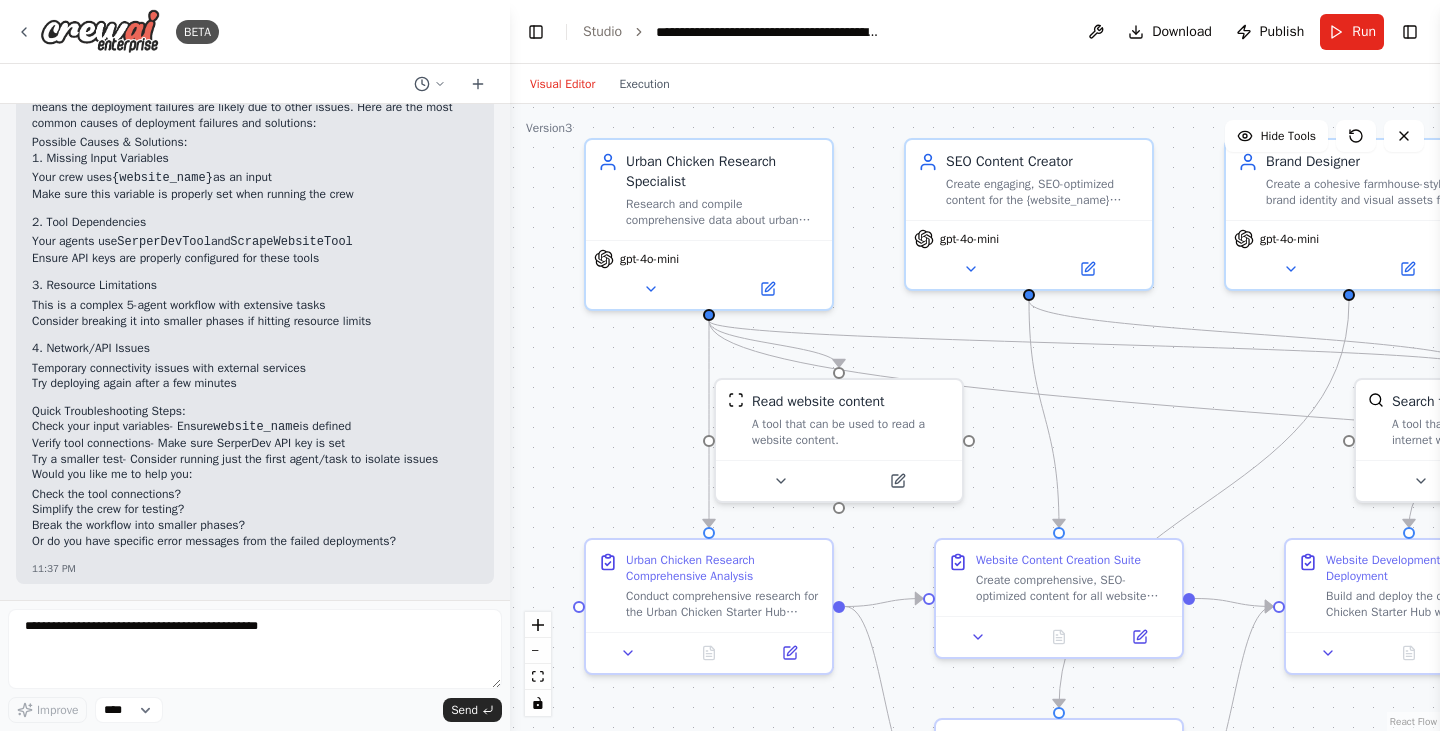 drag, startPoint x: 653, startPoint y: 439, endPoint x: 612, endPoint y: 337, distance: 109.9318 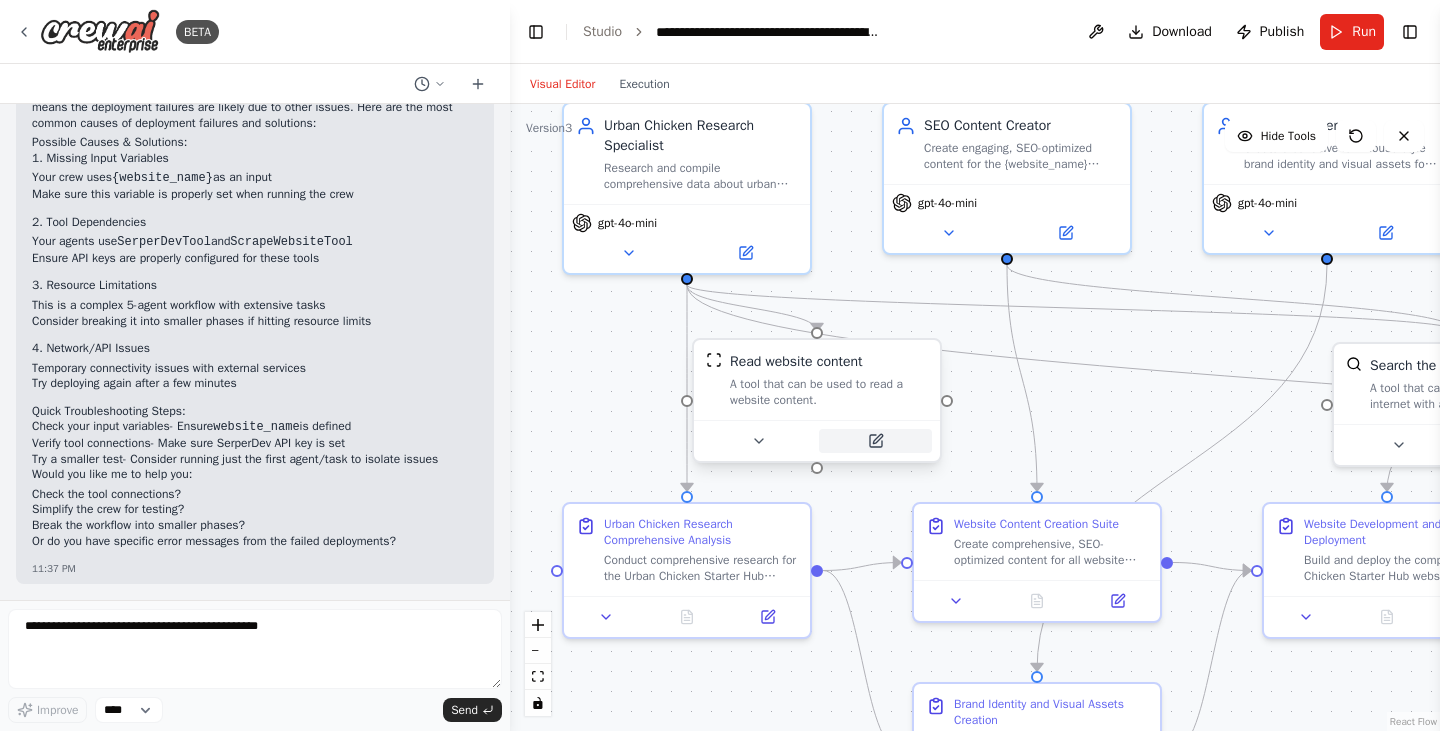 click at bounding box center (875, 441) 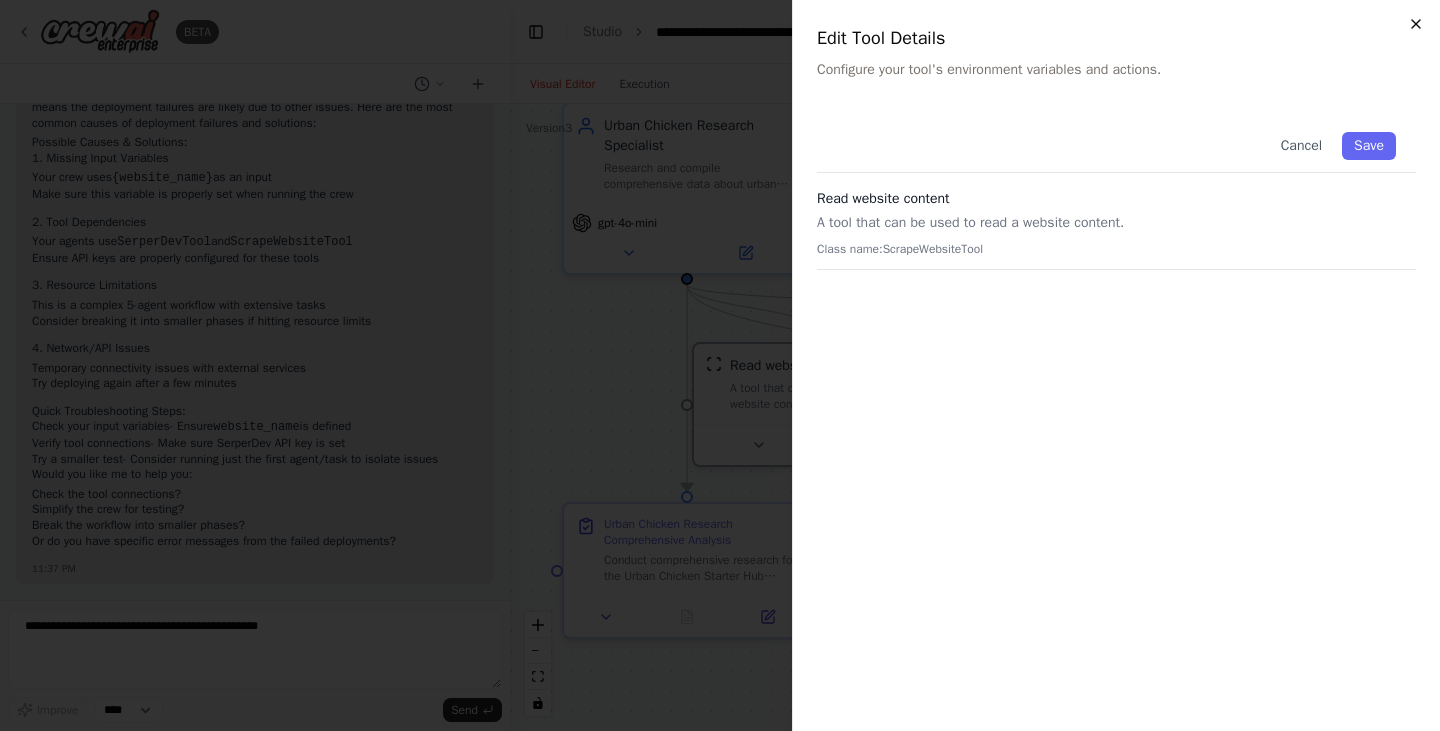 click on "Close Edit Tool Details Configure your tool's environment variables and actions. Cancel Save Read website content A tool that can be used to read a website content. Class name:  ScrapeWebsiteTool" at bounding box center [1116, 365] 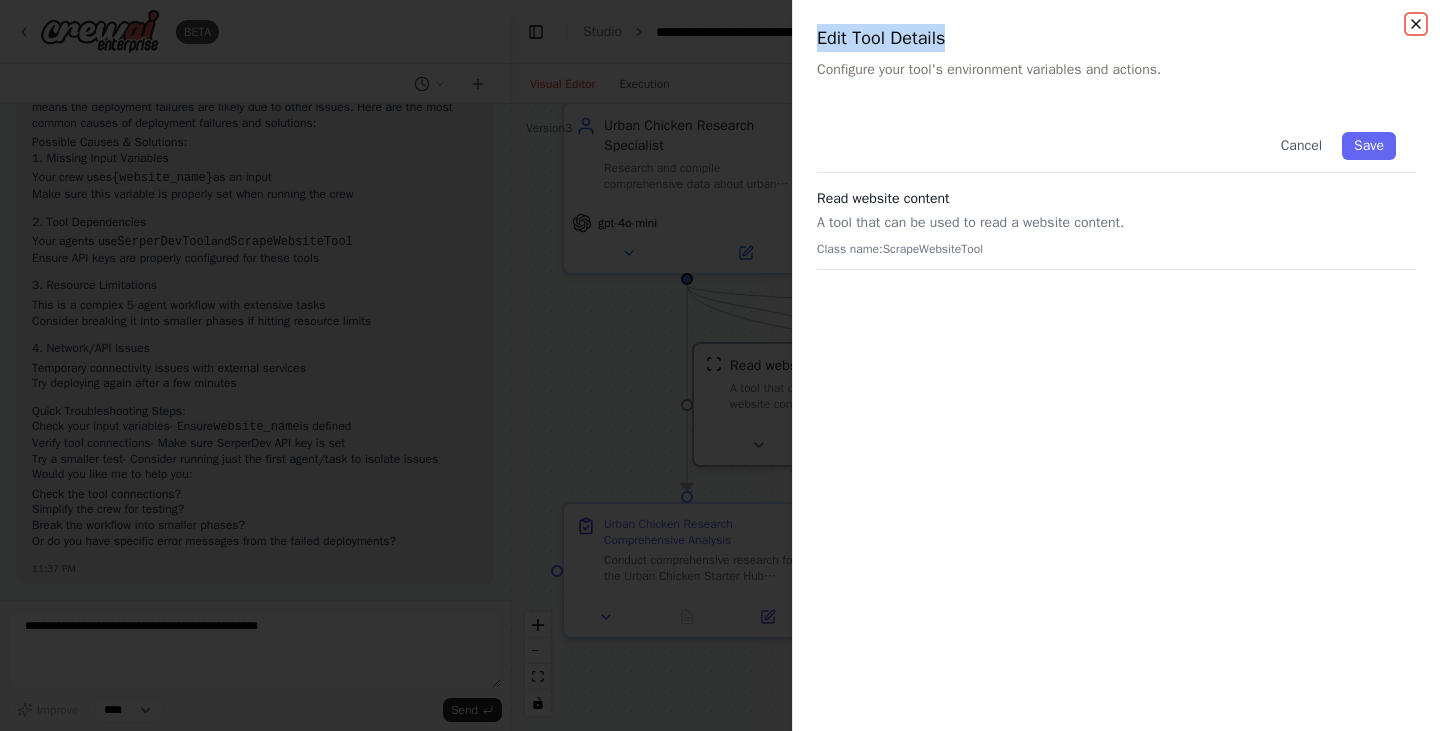 click 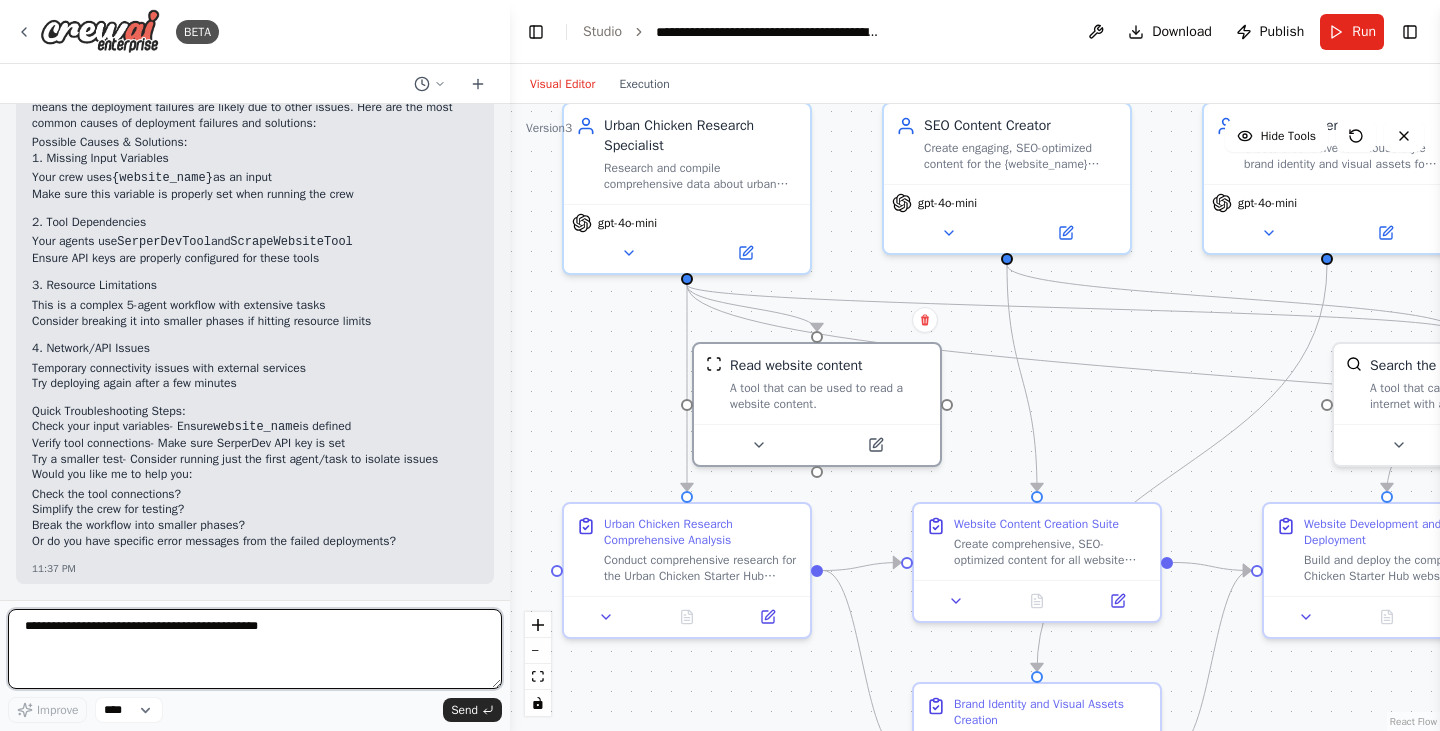 click on "**********" at bounding box center (255, 649) 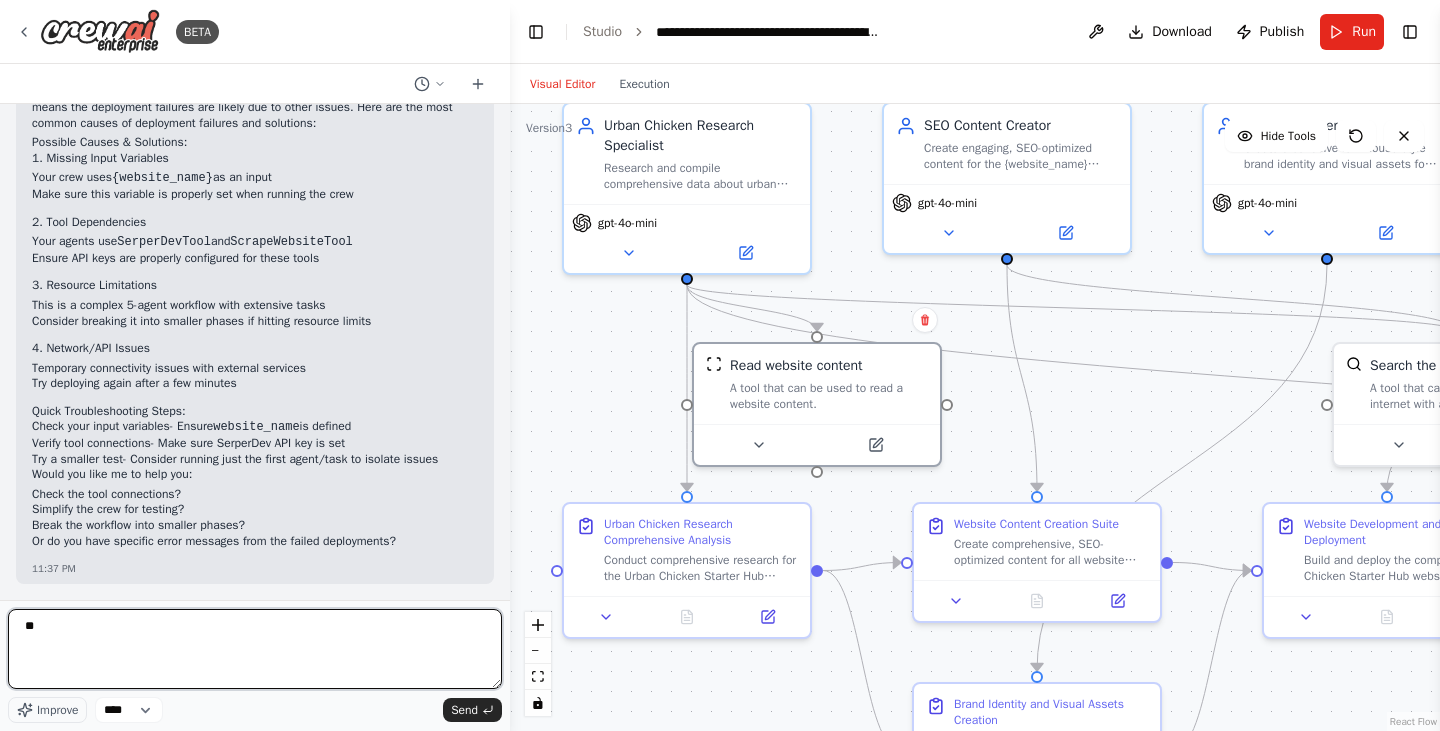 type on "*" 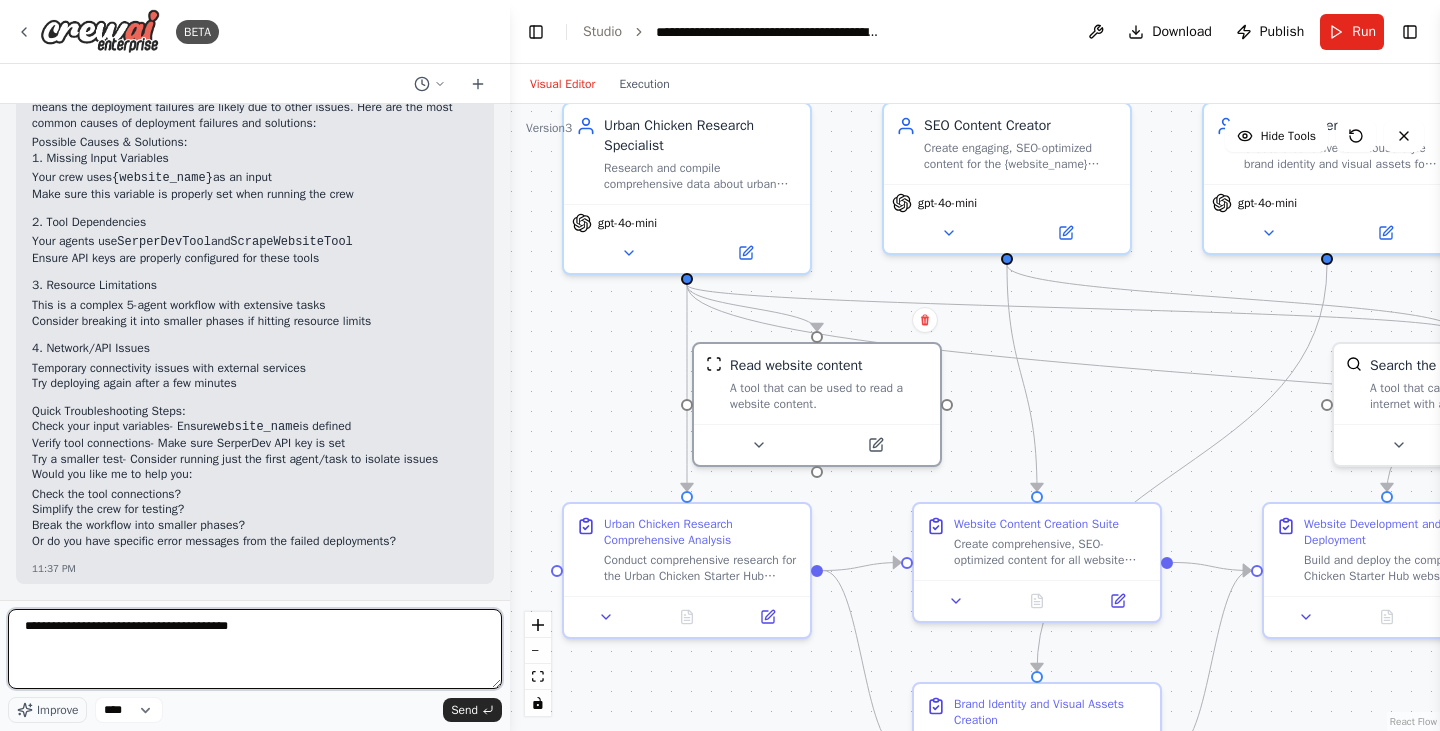 type on "**********" 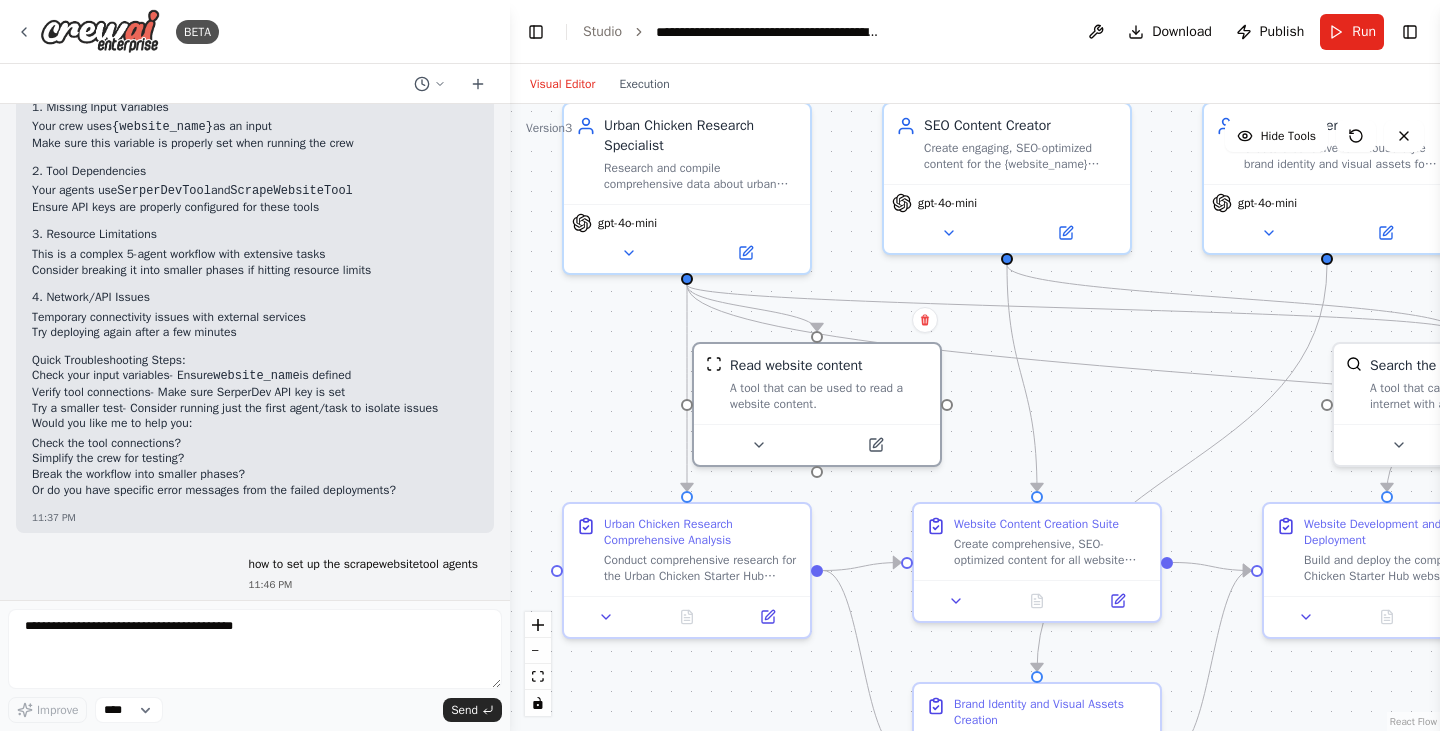 scroll, scrollTop: 464, scrollLeft: 0, axis: vertical 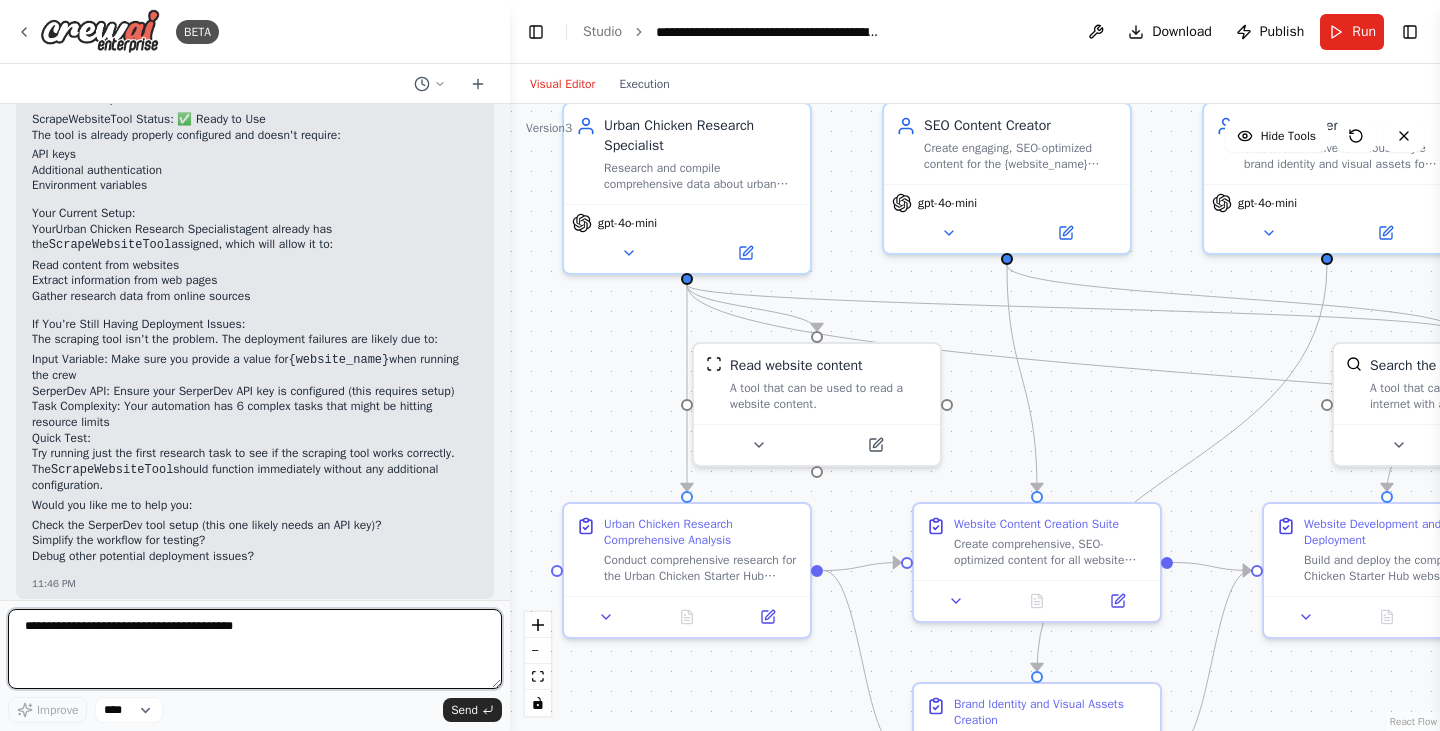 click on "**********" at bounding box center [255, 649] 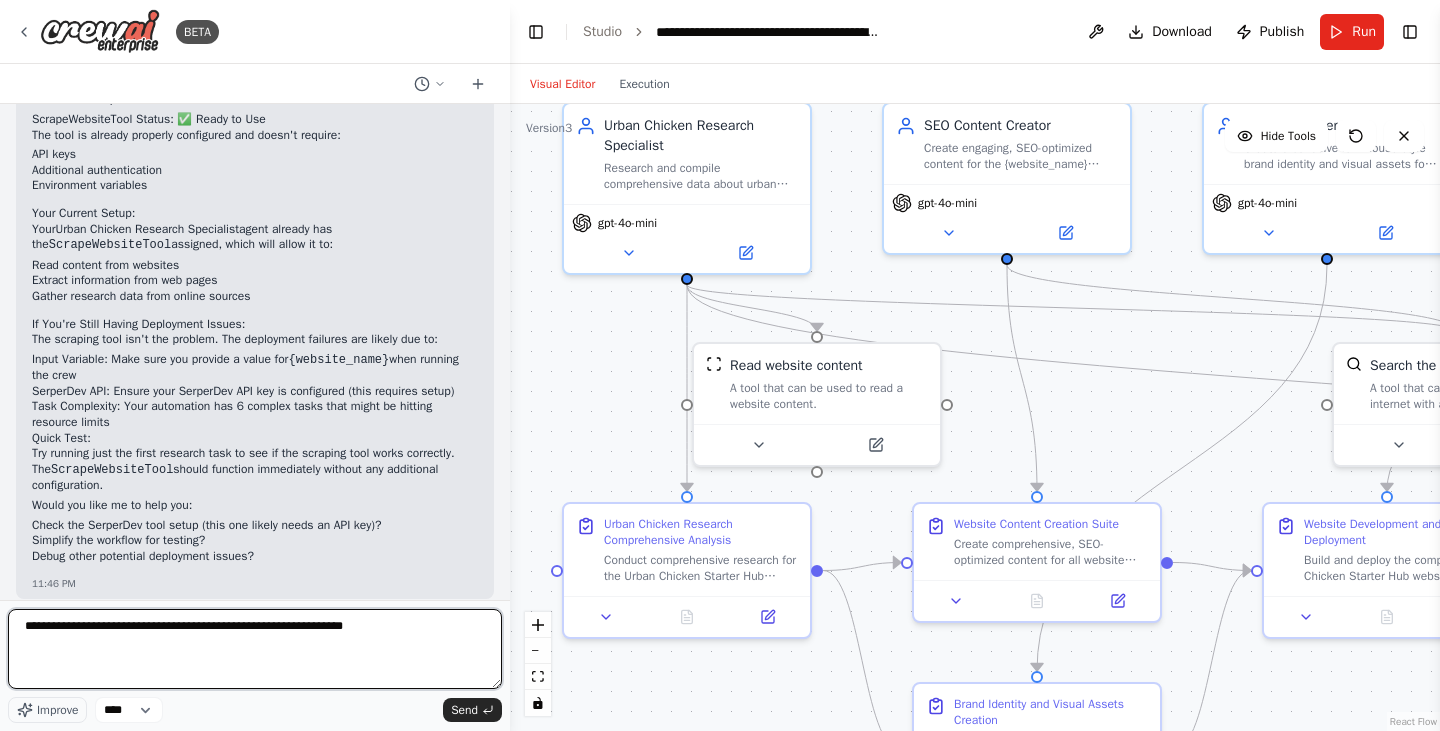 type on "**********" 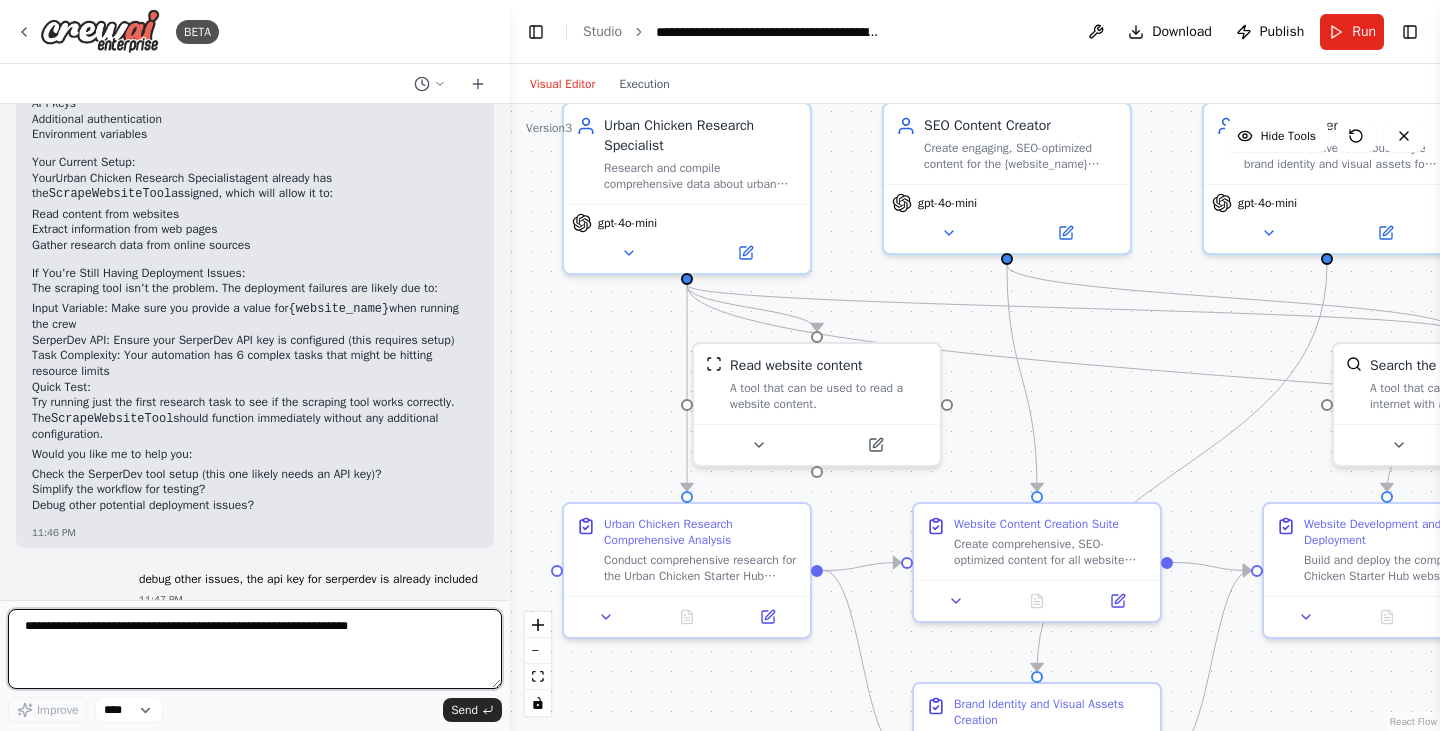 type 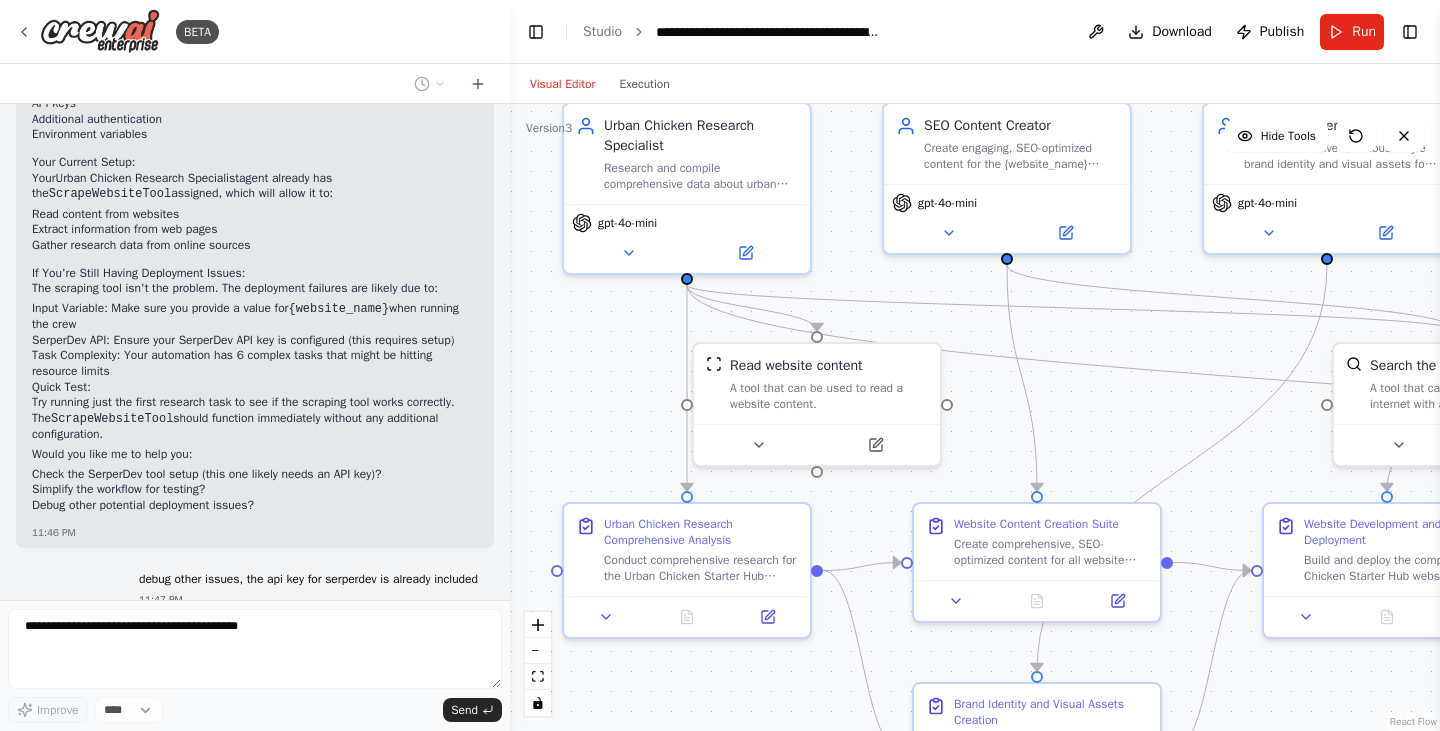 scroll, scrollTop: 1379, scrollLeft: 0, axis: vertical 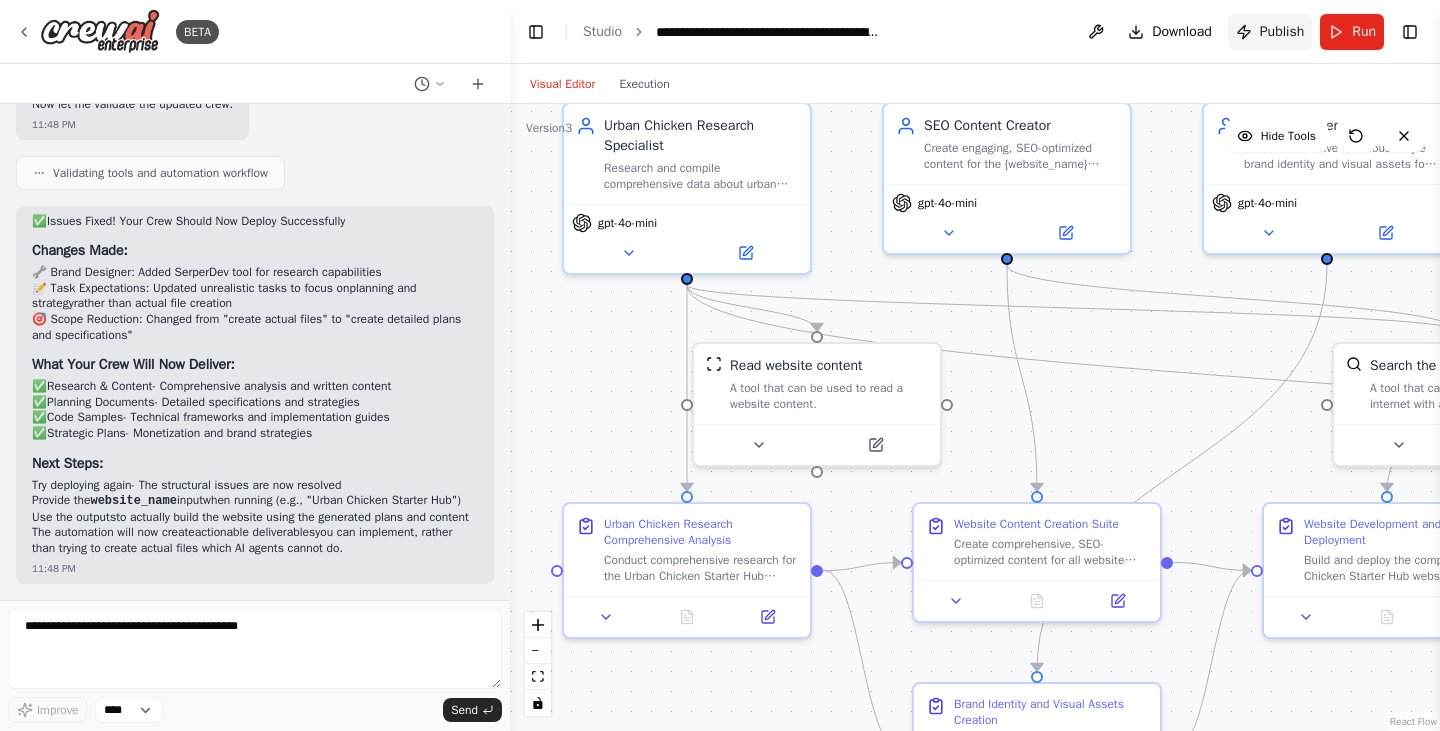 click on "Publish" at bounding box center (1270, 32) 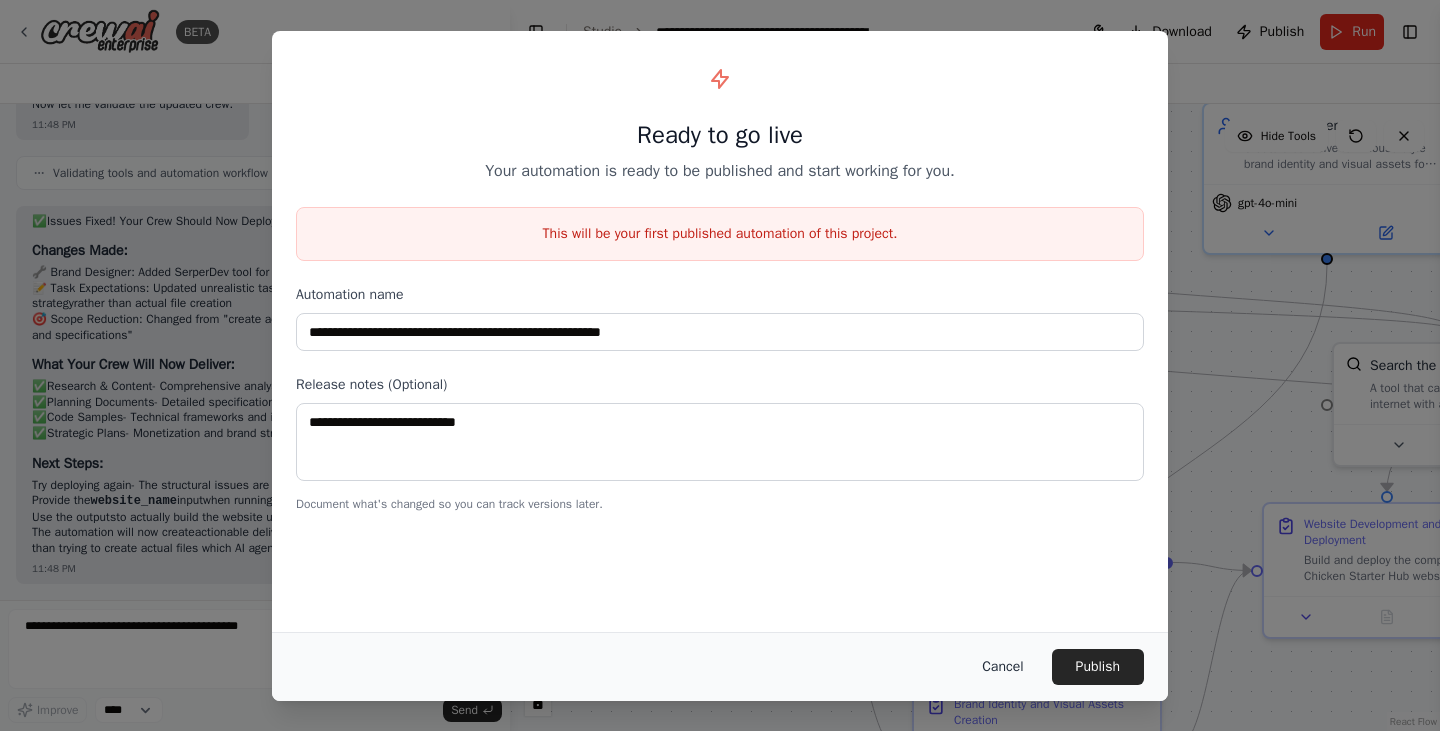 click on "Cancel" at bounding box center [1002, 667] 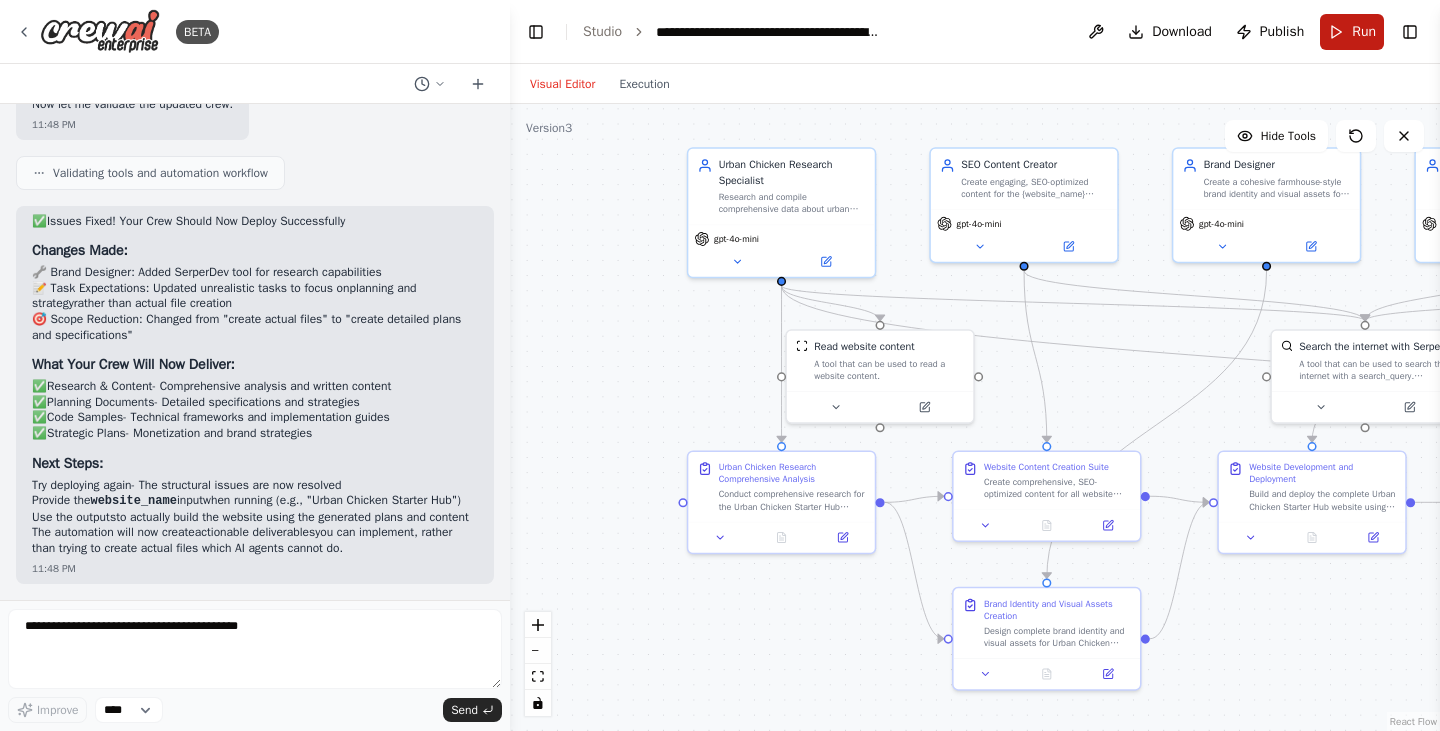 click on "Run" at bounding box center (1352, 32) 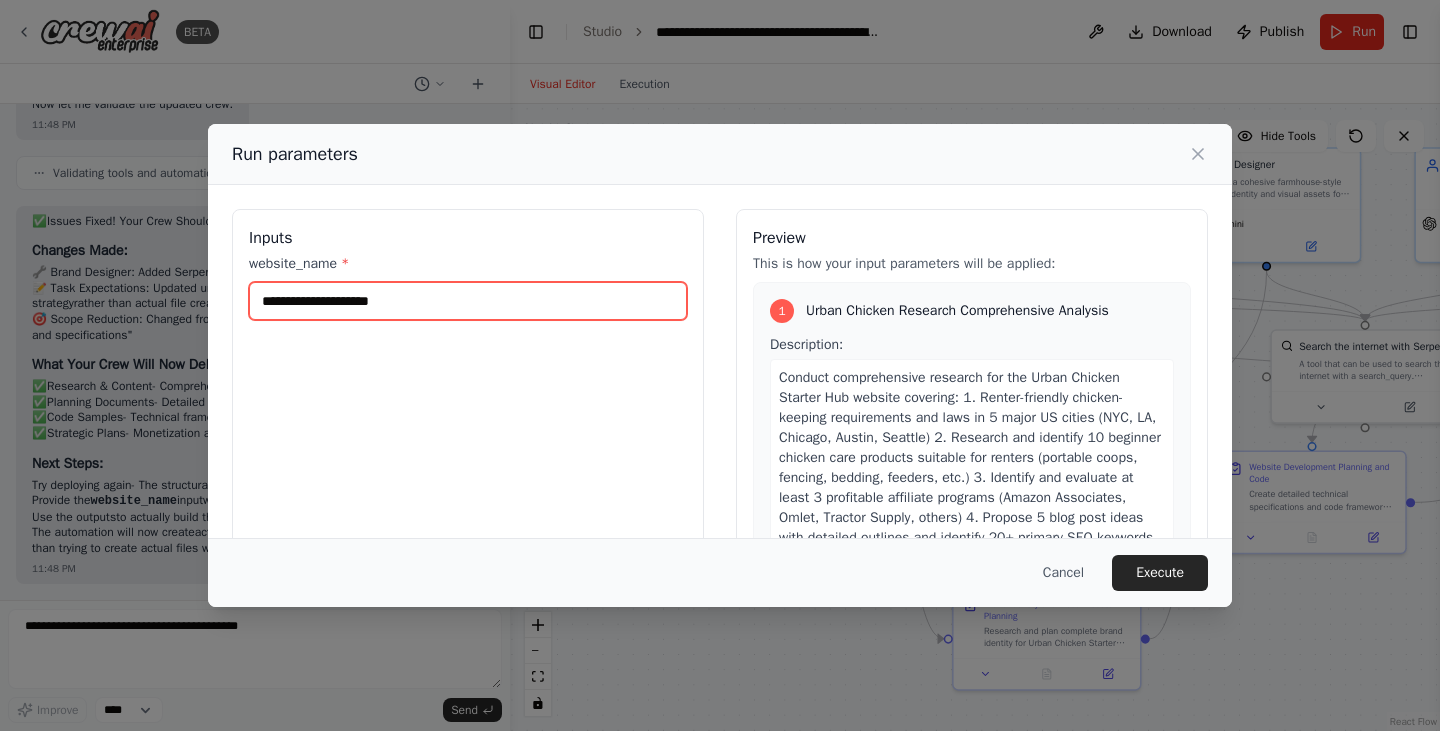 click on "website_name *" at bounding box center [468, 301] 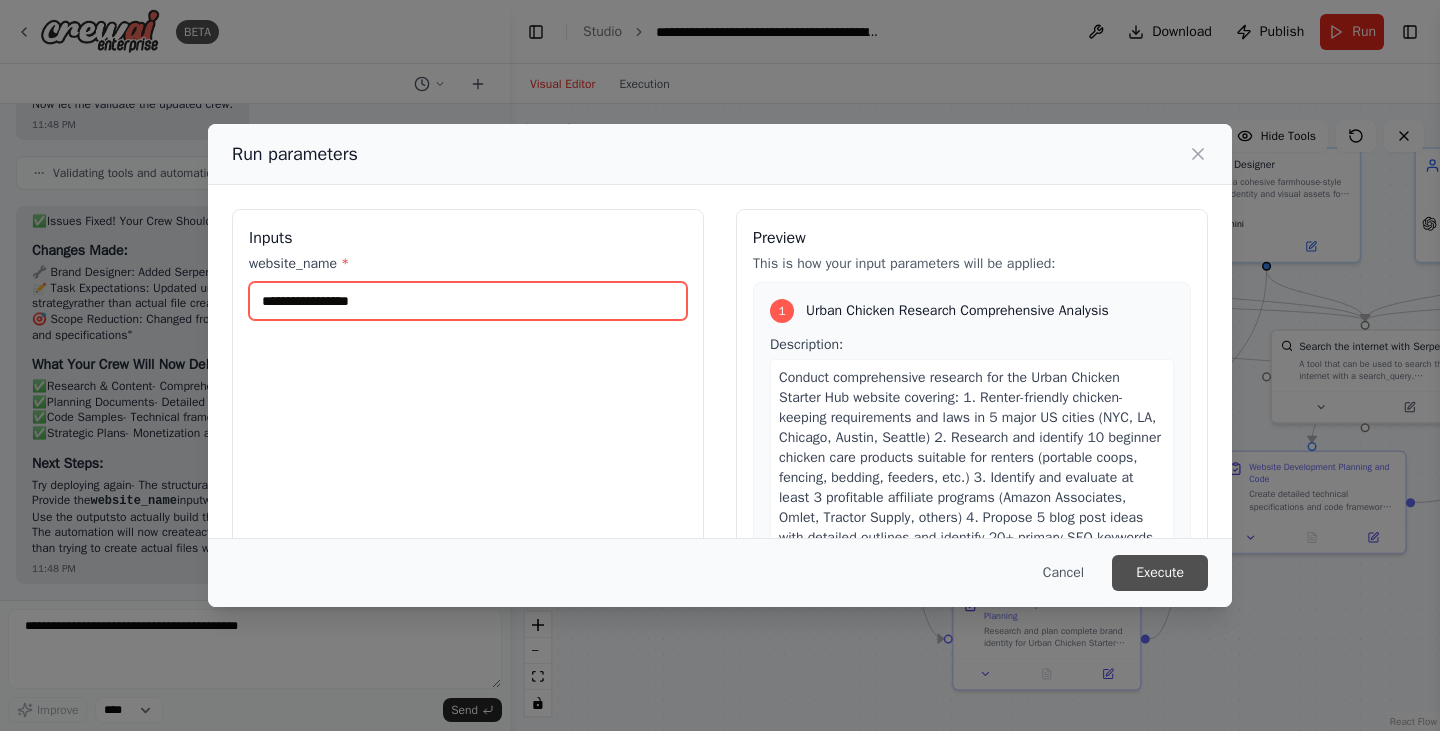 type on "**********" 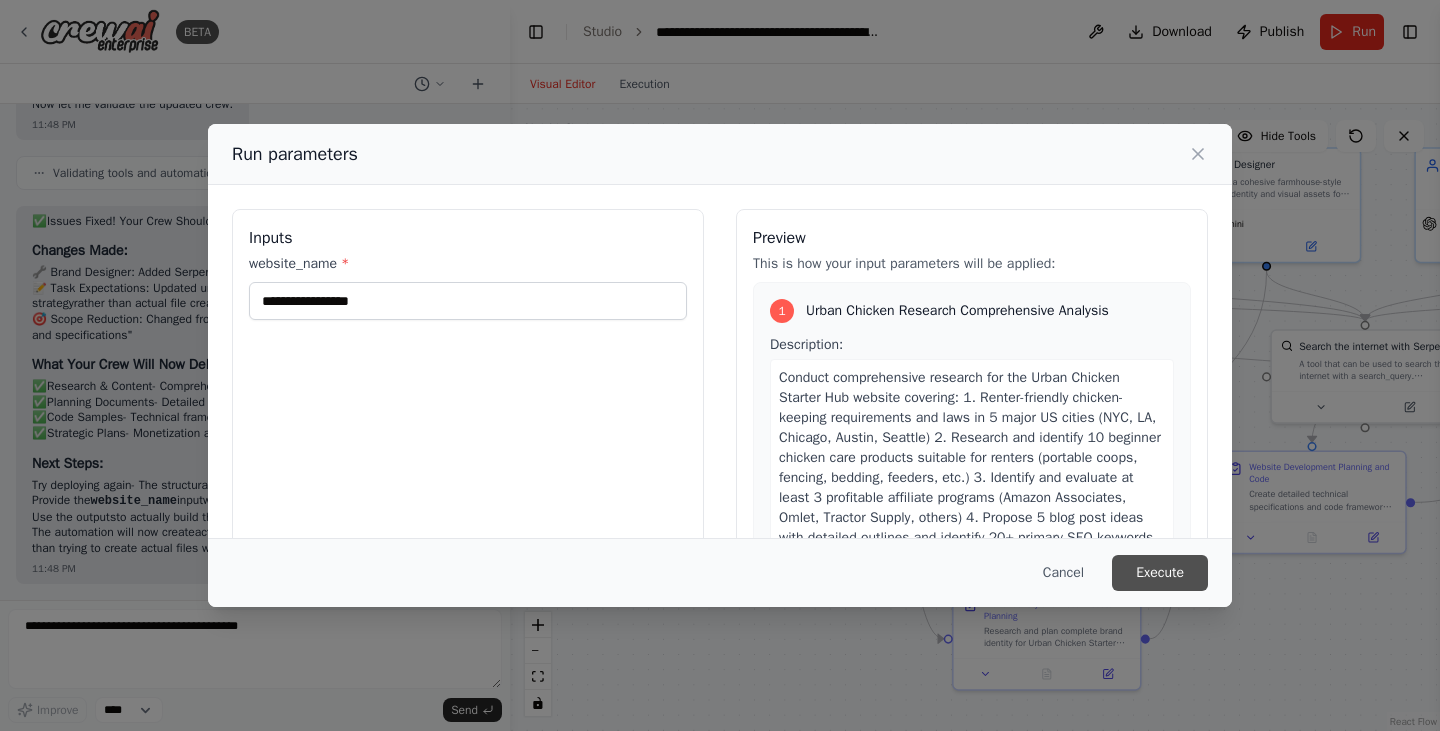 click on "Execute" at bounding box center (1160, 573) 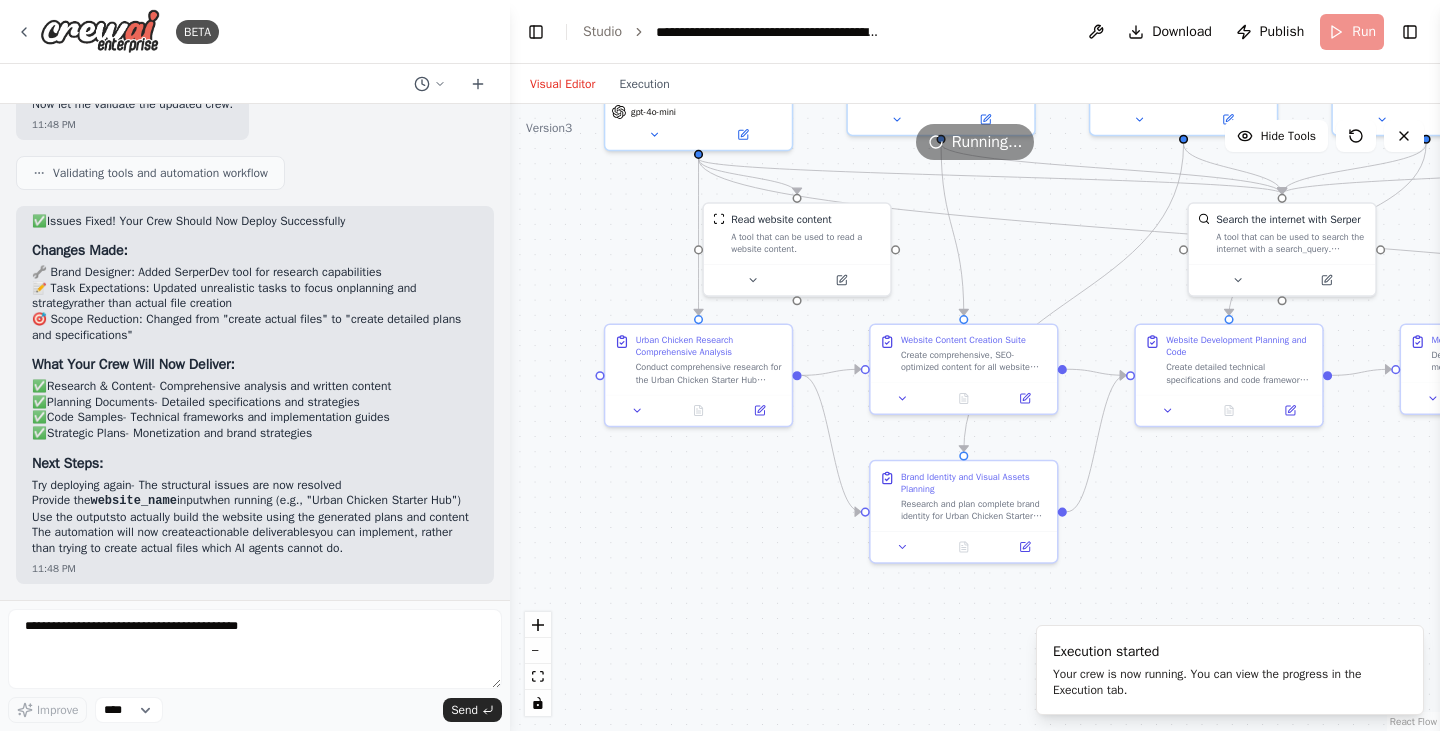 drag, startPoint x: 1145, startPoint y: 365, endPoint x: 1066, endPoint y: 279, distance: 116.777565 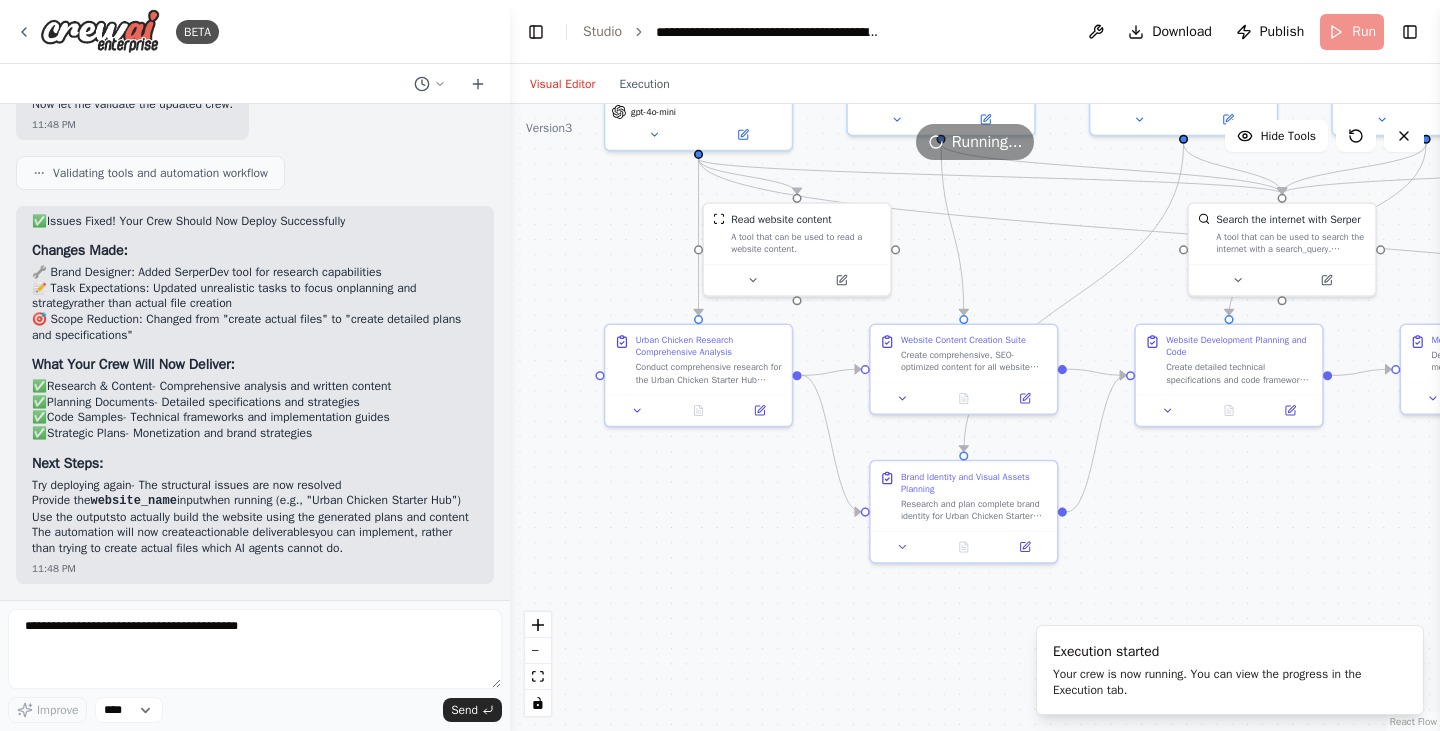 click on ".deletable-edge-delete-btn {
width: 20px;
height: 20px;
border: 0px solid #ffffff;
color: #6b7280;
background-color: #f8fafc;
cursor: pointer;
border-radius: 50%;
font-size: 12px;
padding: 3px;
display: flex;
align-items: center;
justify-content: center;
transition: all 0.2s cubic-bezier(0.4, 0, 0.2, 1);
box-shadow: 0 2px 4px rgba(0, 0, 0, 0.1);
}
.deletable-edge-delete-btn:hover {
background-color: #ef4444;
color: #ffffff;
border-color: #dc2626;
transform: scale(1.1);
box-shadow: 0 4px 12px rgba(239, 68, 68, 0.4);
}
.deletable-edge-delete-btn:active {
transform: scale(0.95);
box-shadow: 0 2px 4px rgba(239, 68, 68, 0.3);
}
Urban Chicken Research Specialist gpt-4o-mini Read website content" at bounding box center (975, 417) 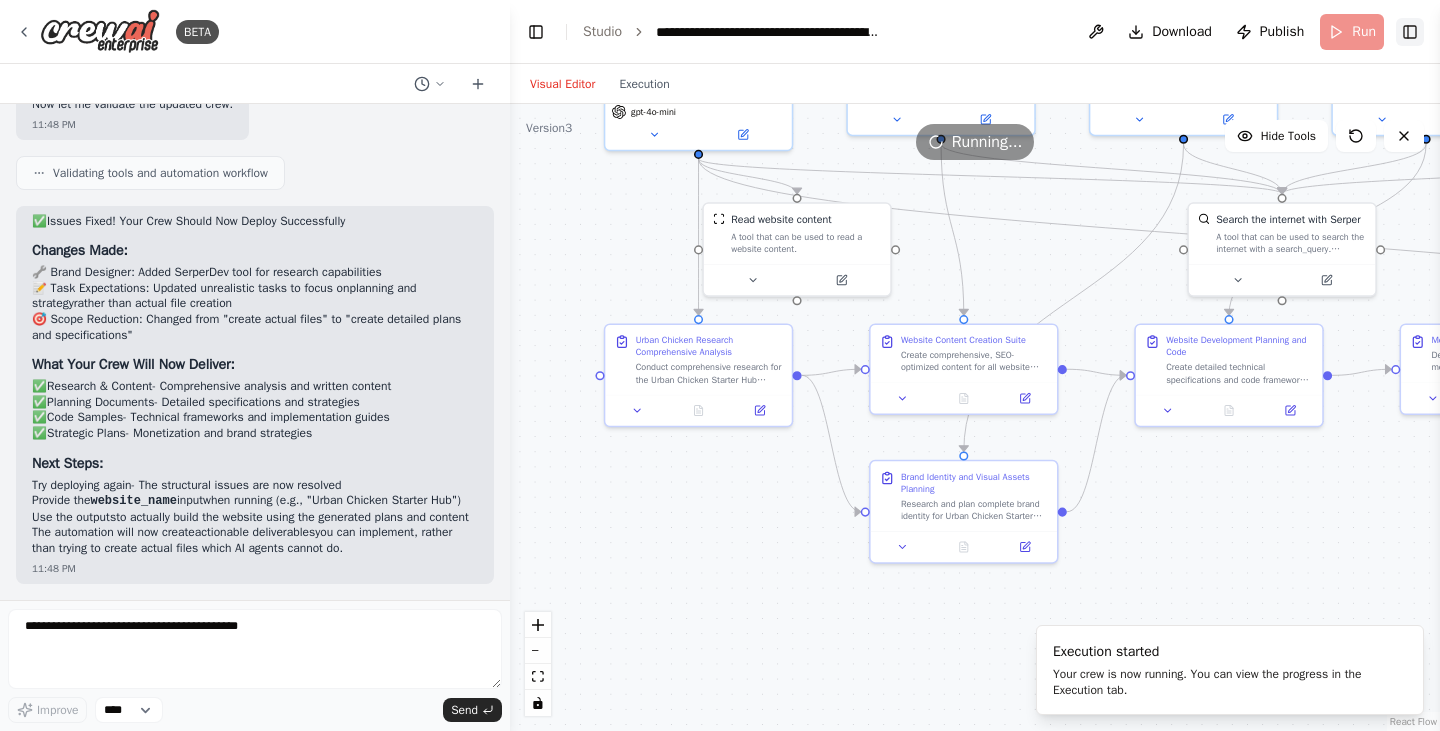 click on "Toggle Right Sidebar" at bounding box center [1410, 32] 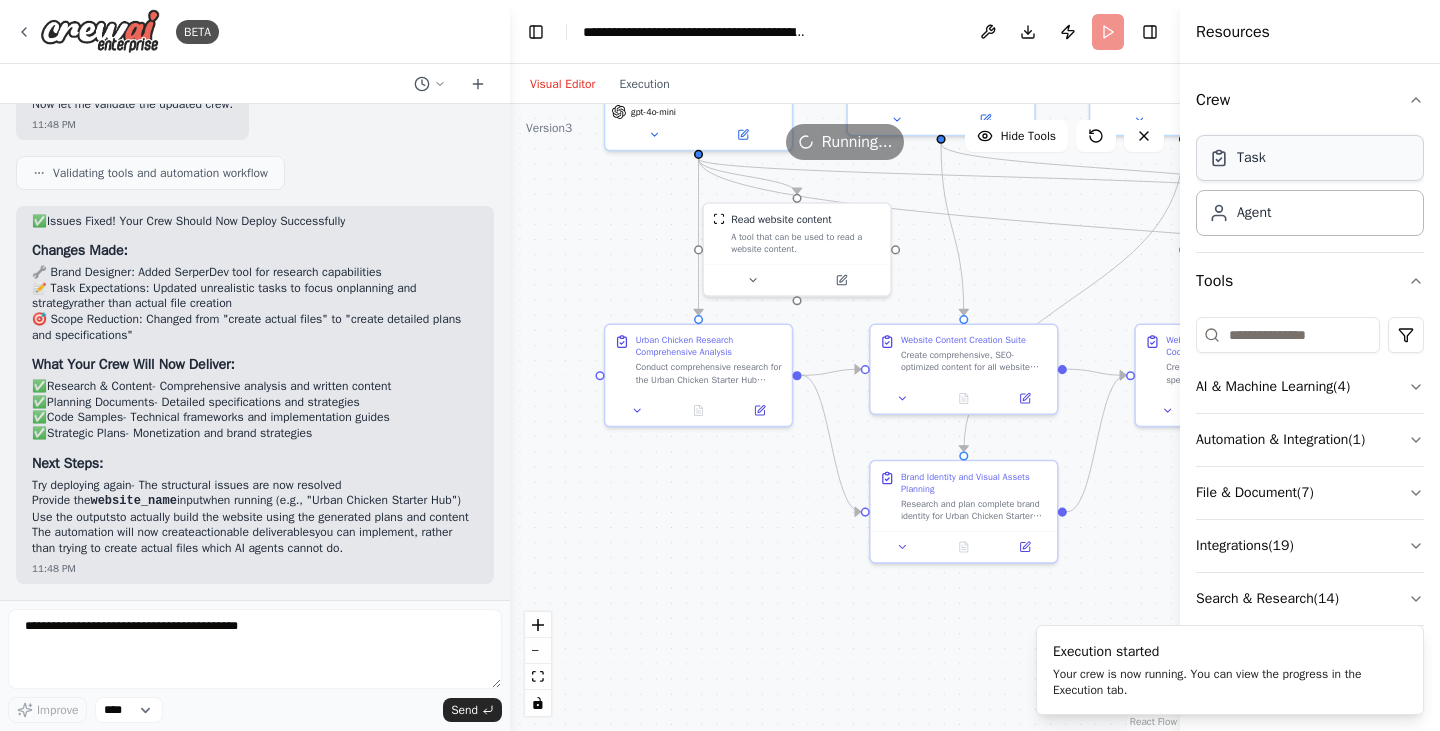 click on "Task" at bounding box center (1310, 158) 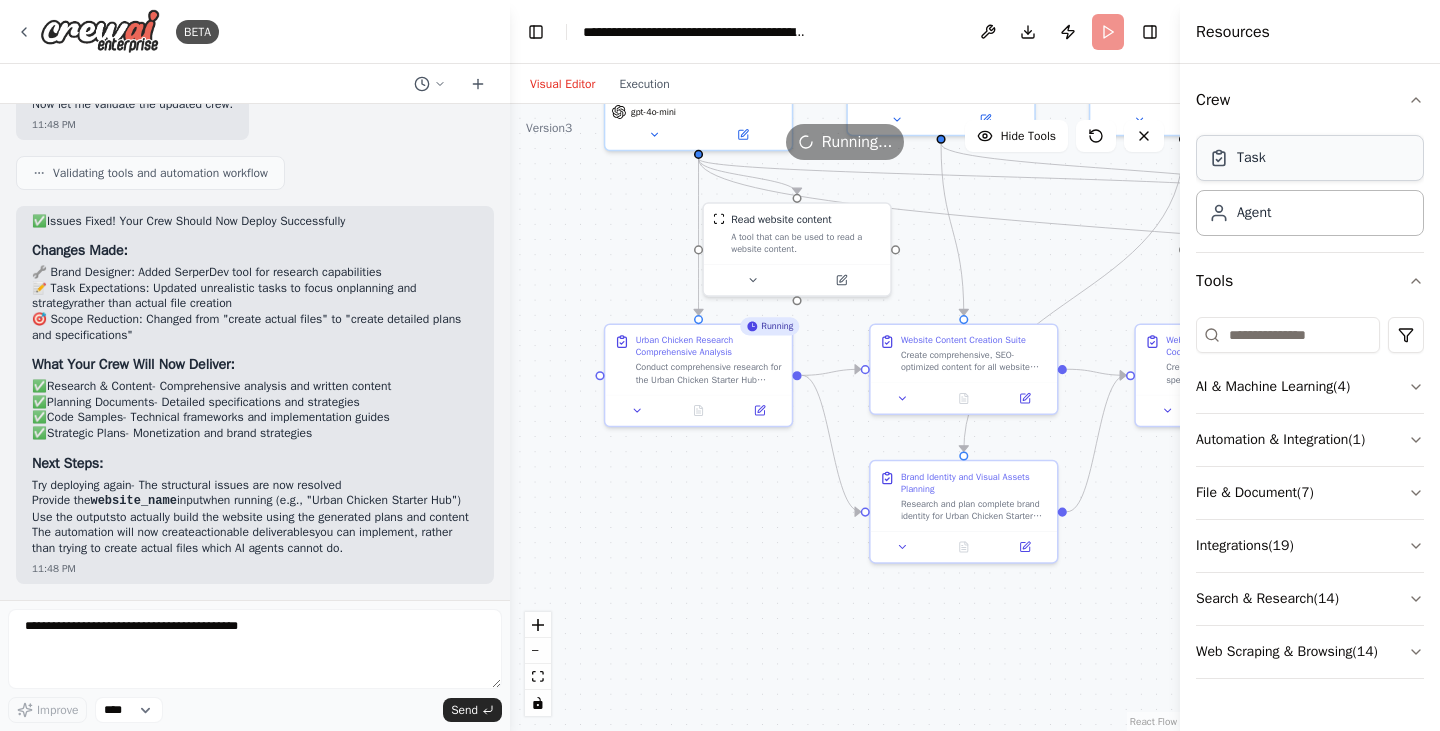 click on "Task" at bounding box center [1310, 158] 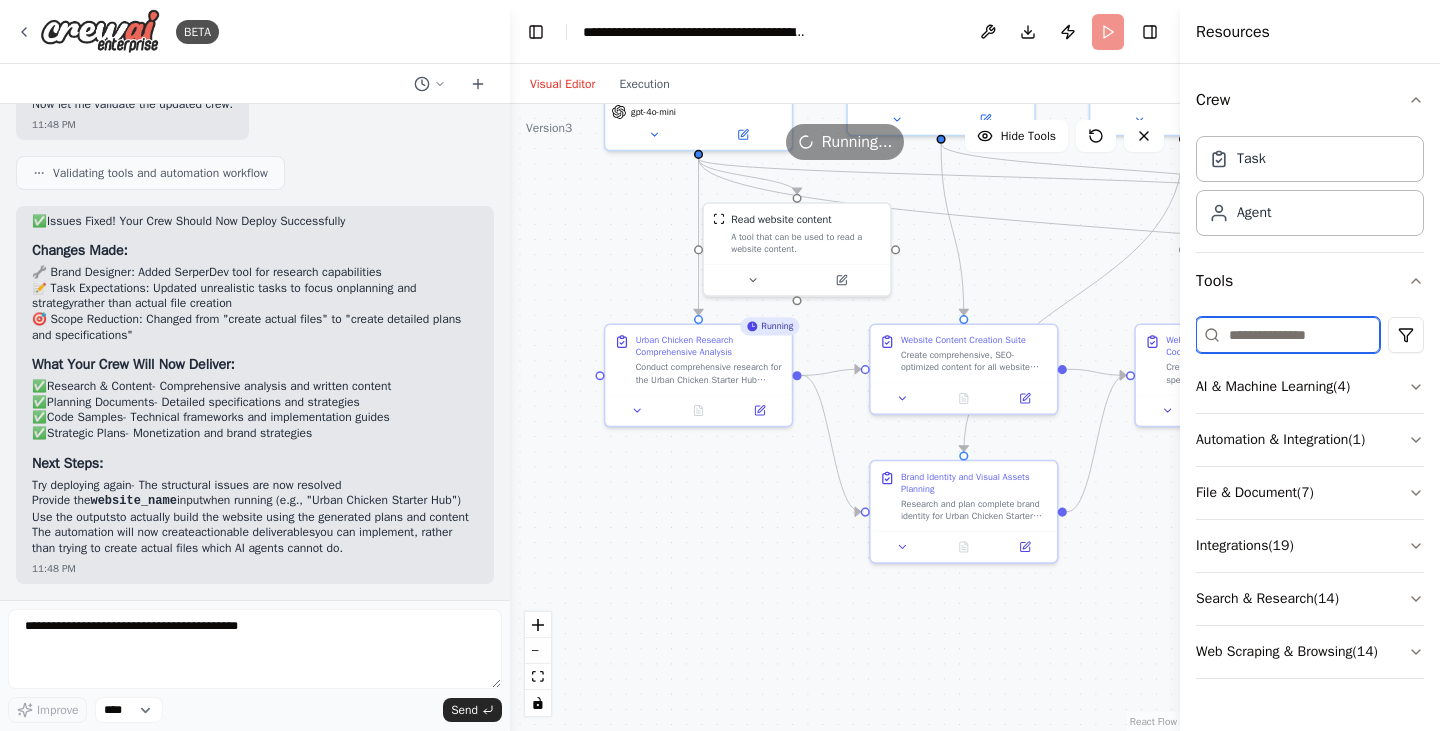 click at bounding box center (1288, 335) 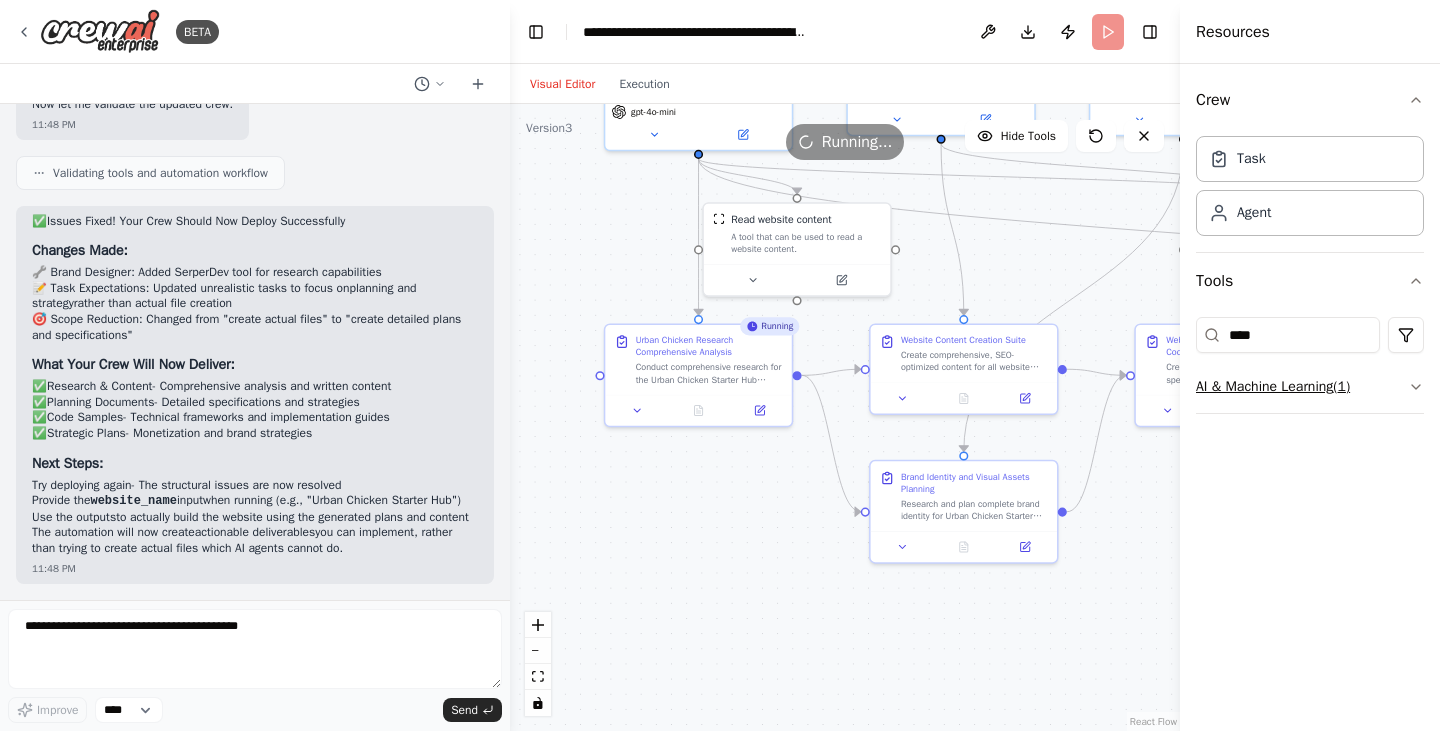 click on "AI & Machine Learning  ( 1 )" at bounding box center [1310, 387] 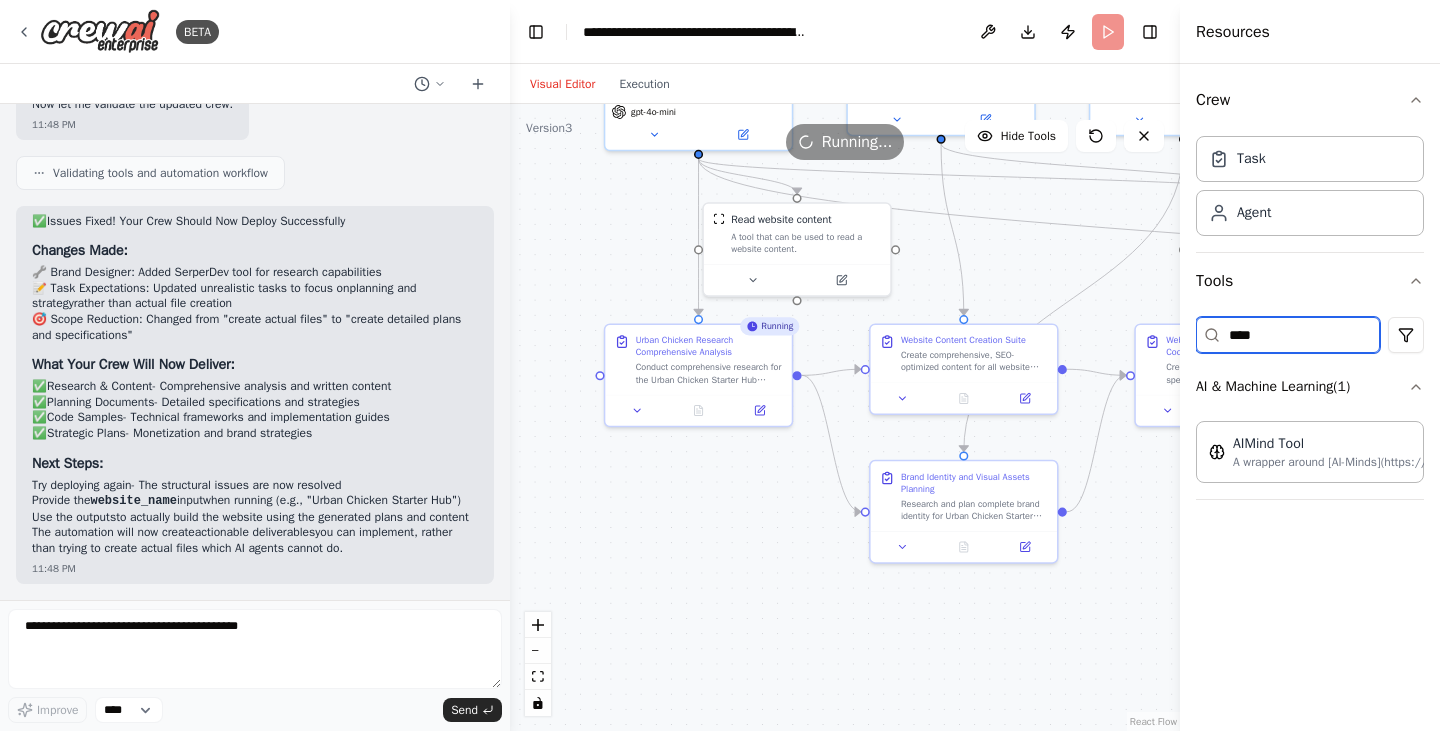 click on "****" at bounding box center [1288, 335] 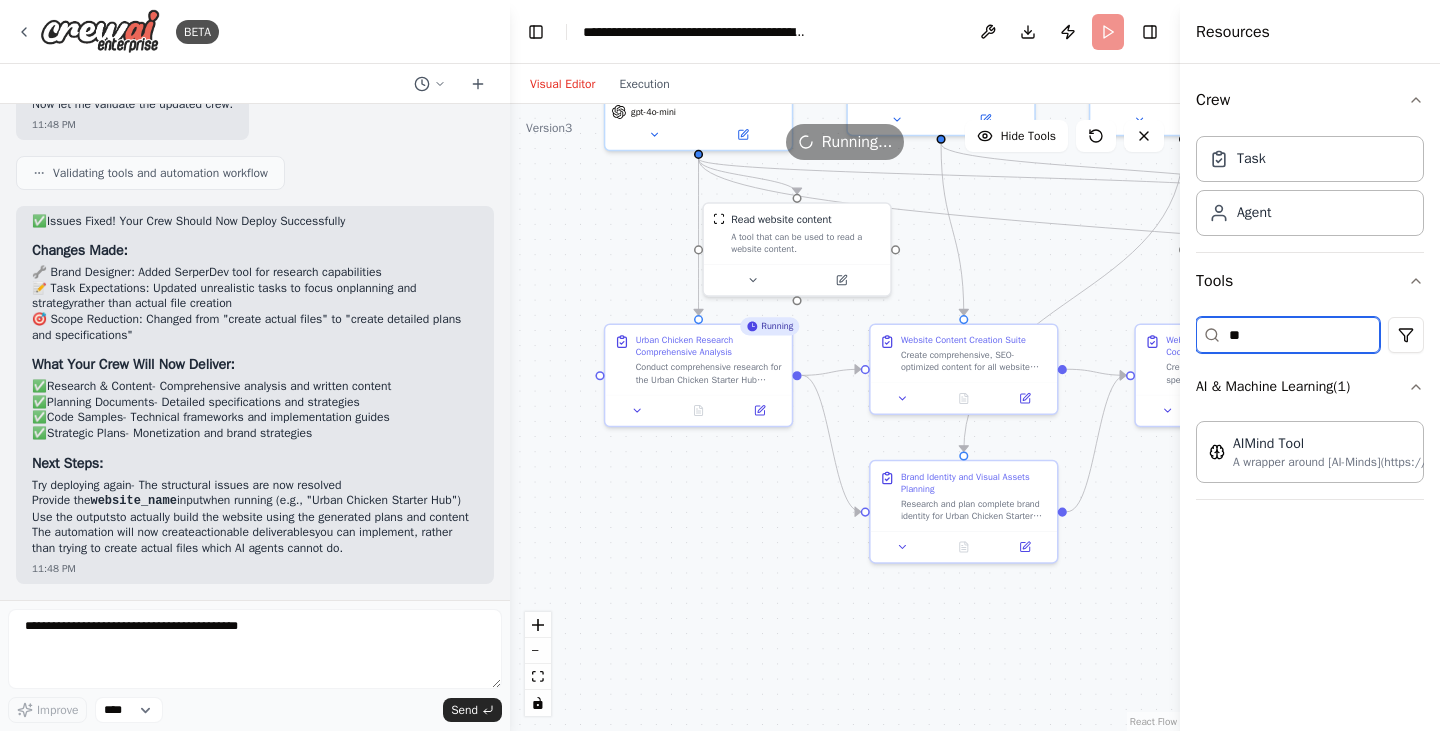 type on "*" 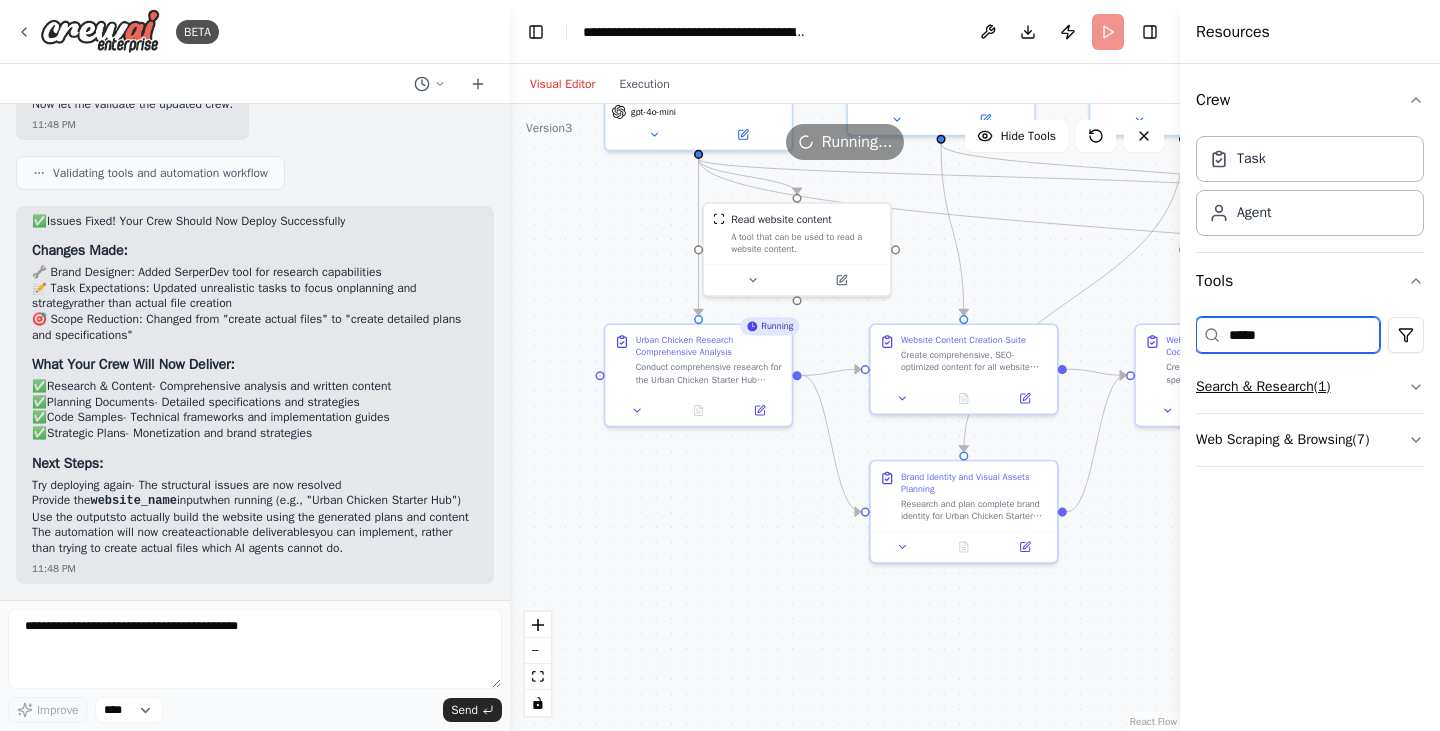 type on "*****" 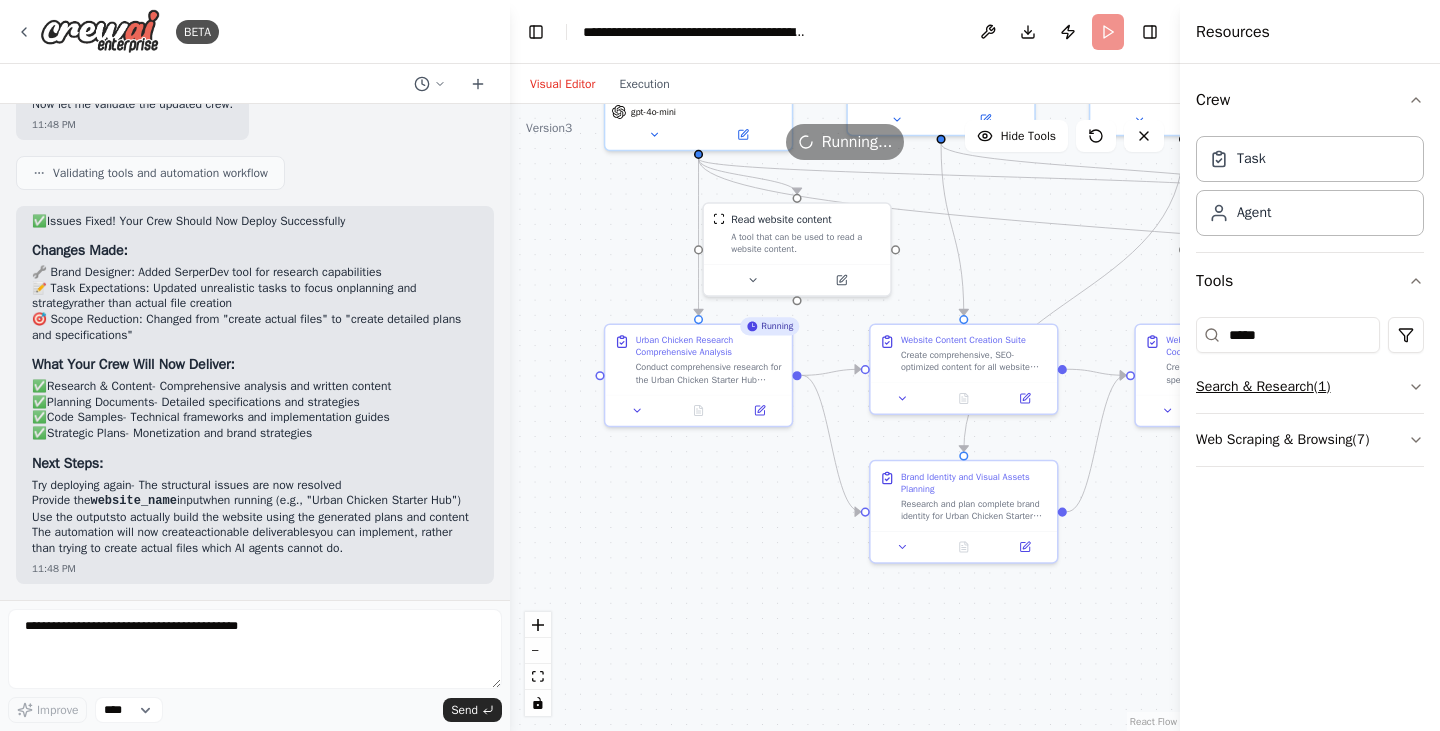 click on "Search & Research  ( 1 )" at bounding box center [1310, 387] 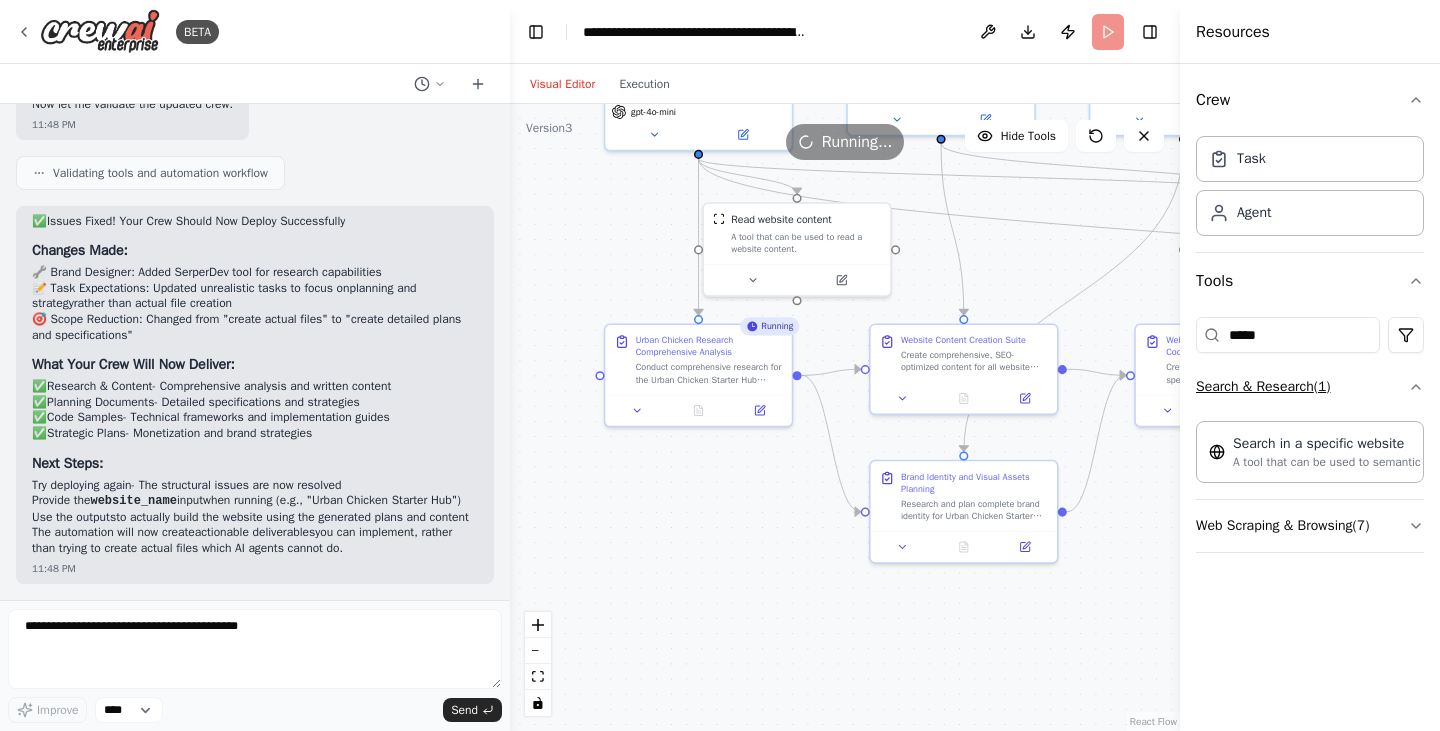 click on "Search & Research  ( 1 )" at bounding box center [1310, 387] 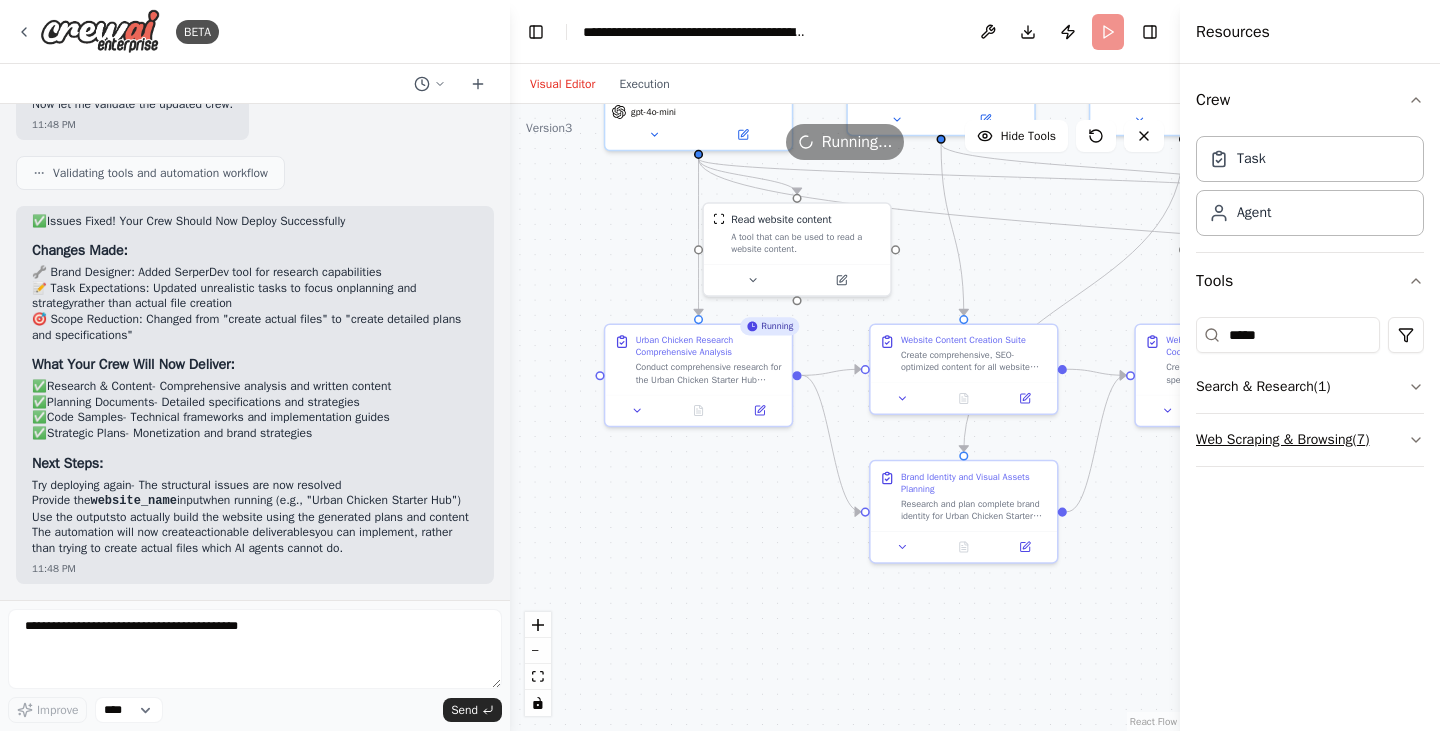 click on "Web Scraping & Browsing  ( 7 )" at bounding box center [1310, 440] 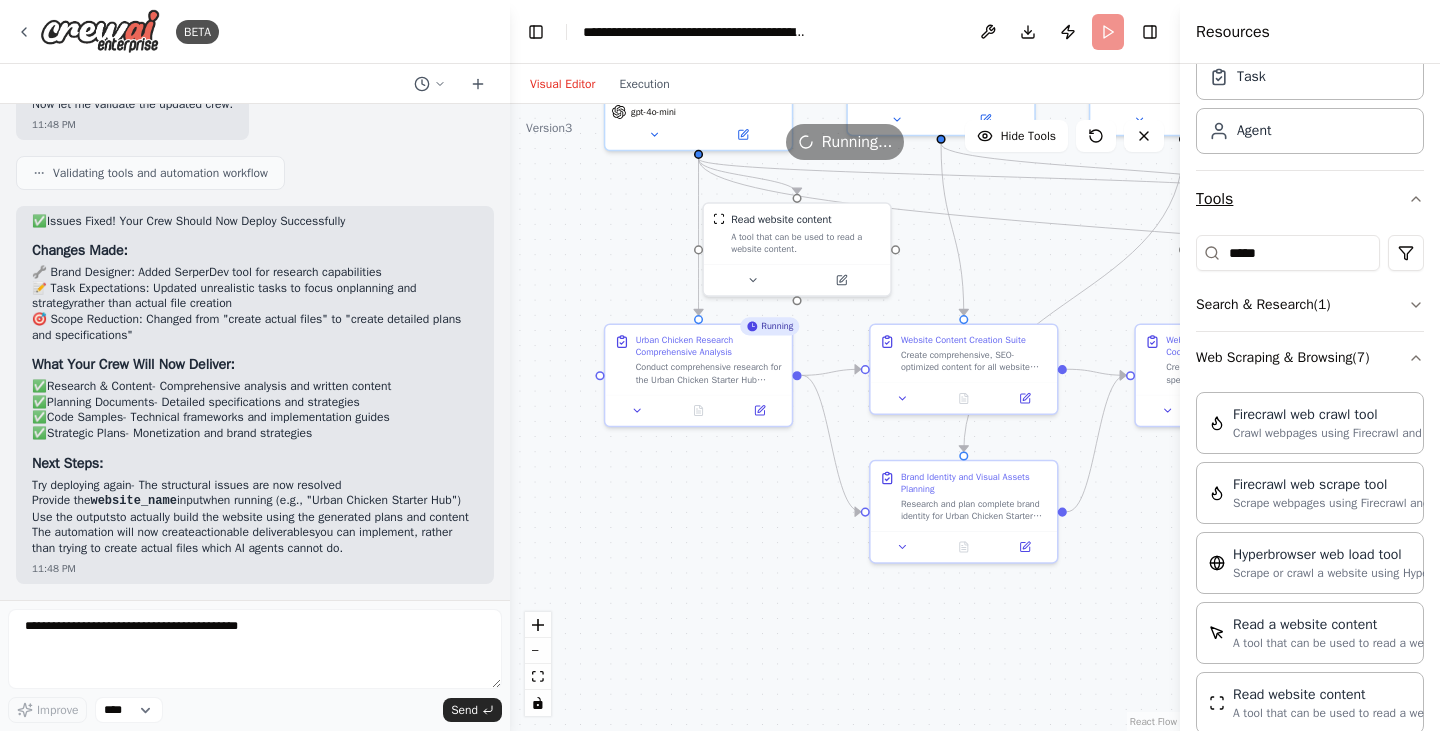 scroll, scrollTop: 74, scrollLeft: 0, axis: vertical 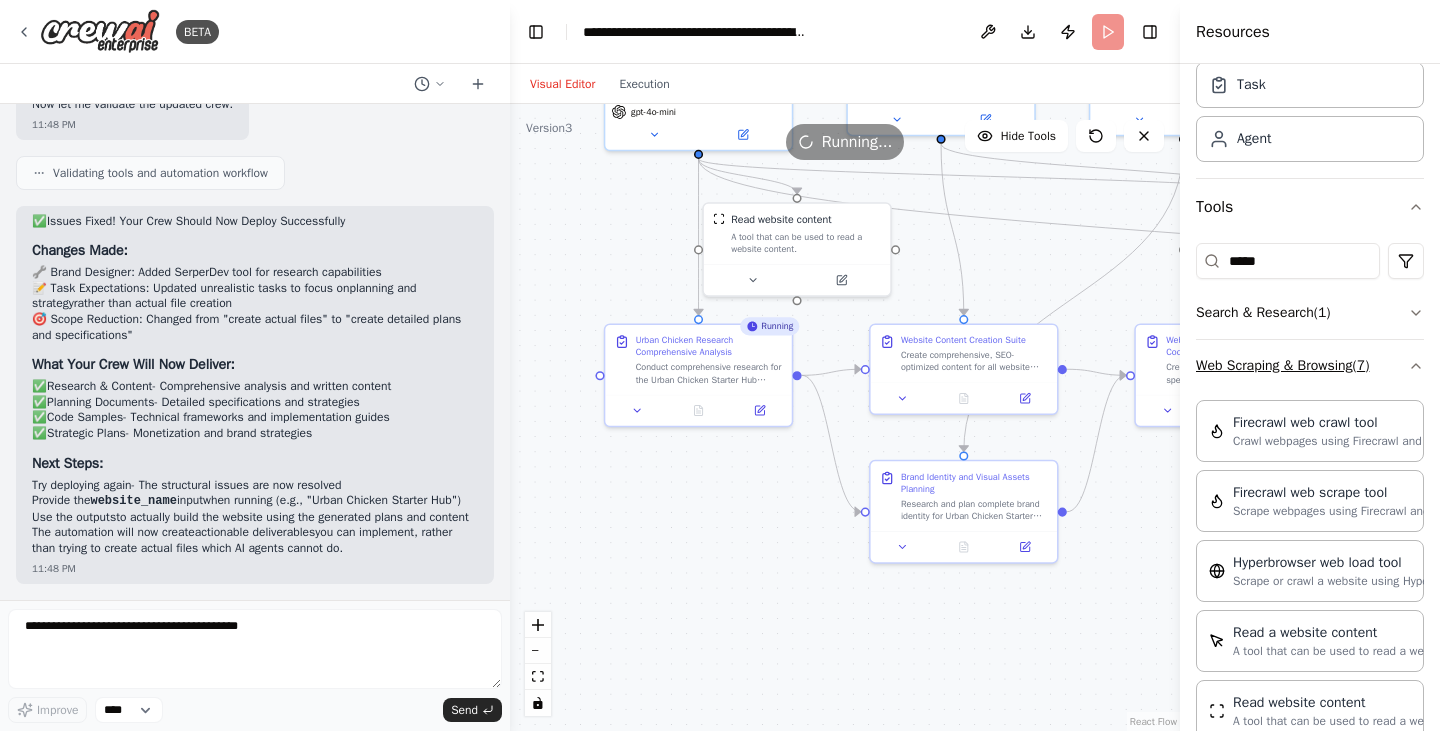 click 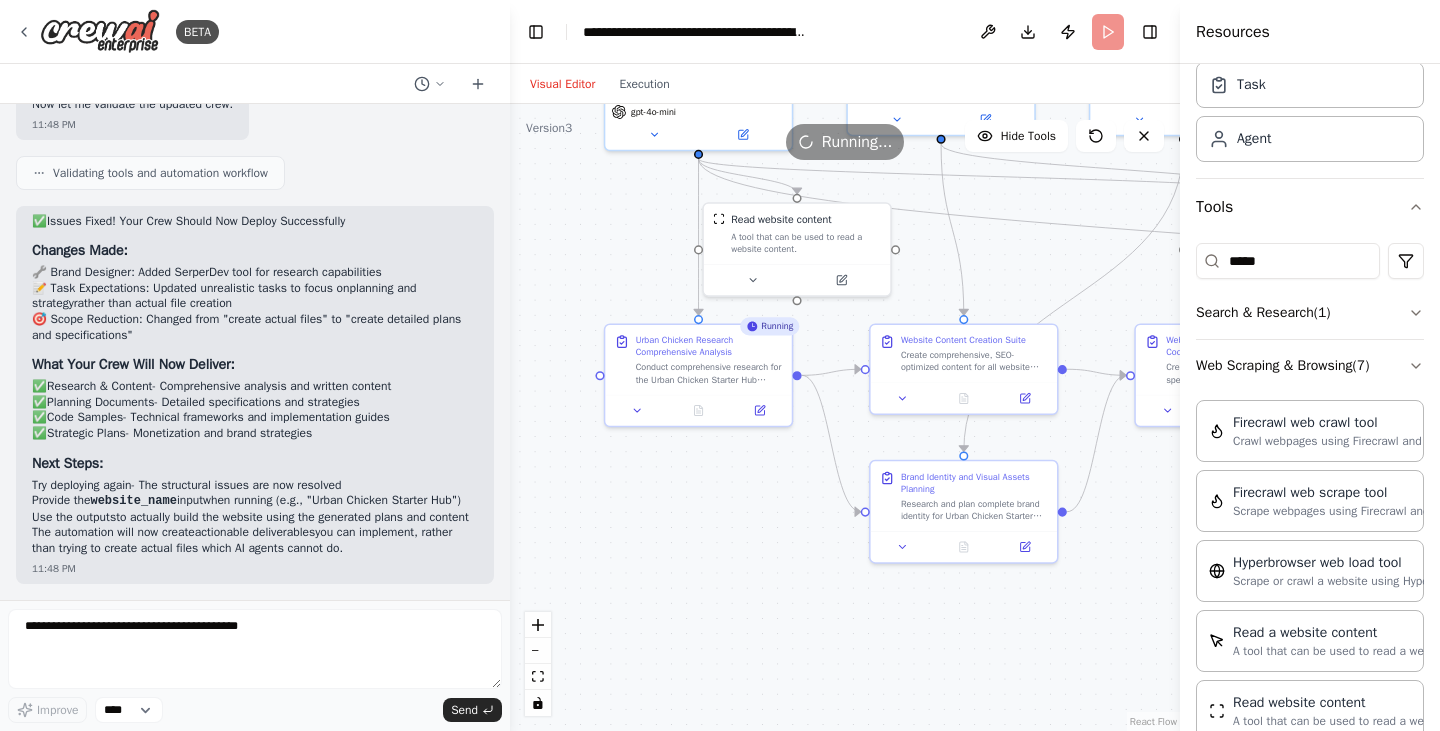 scroll, scrollTop: 0, scrollLeft: 0, axis: both 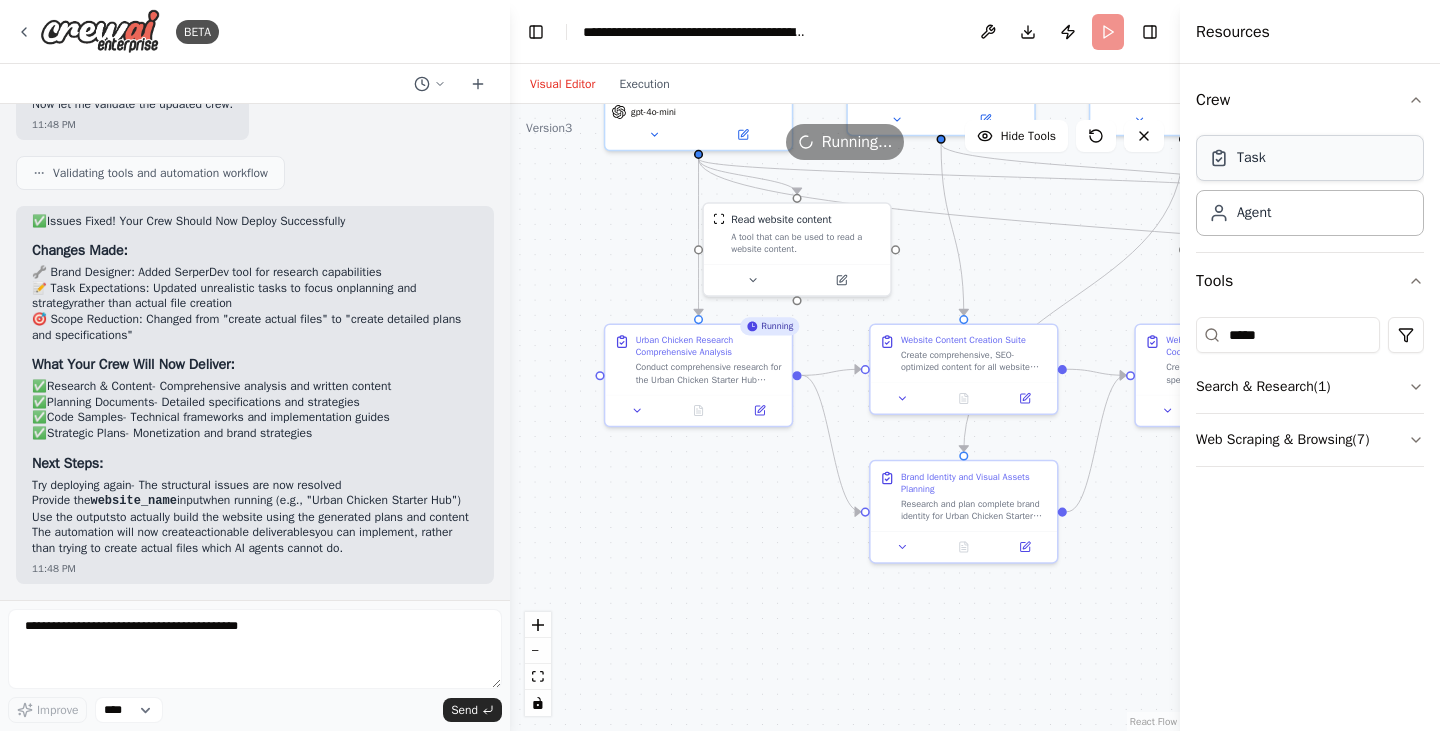 click on "Task" at bounding box center (1310, 158) 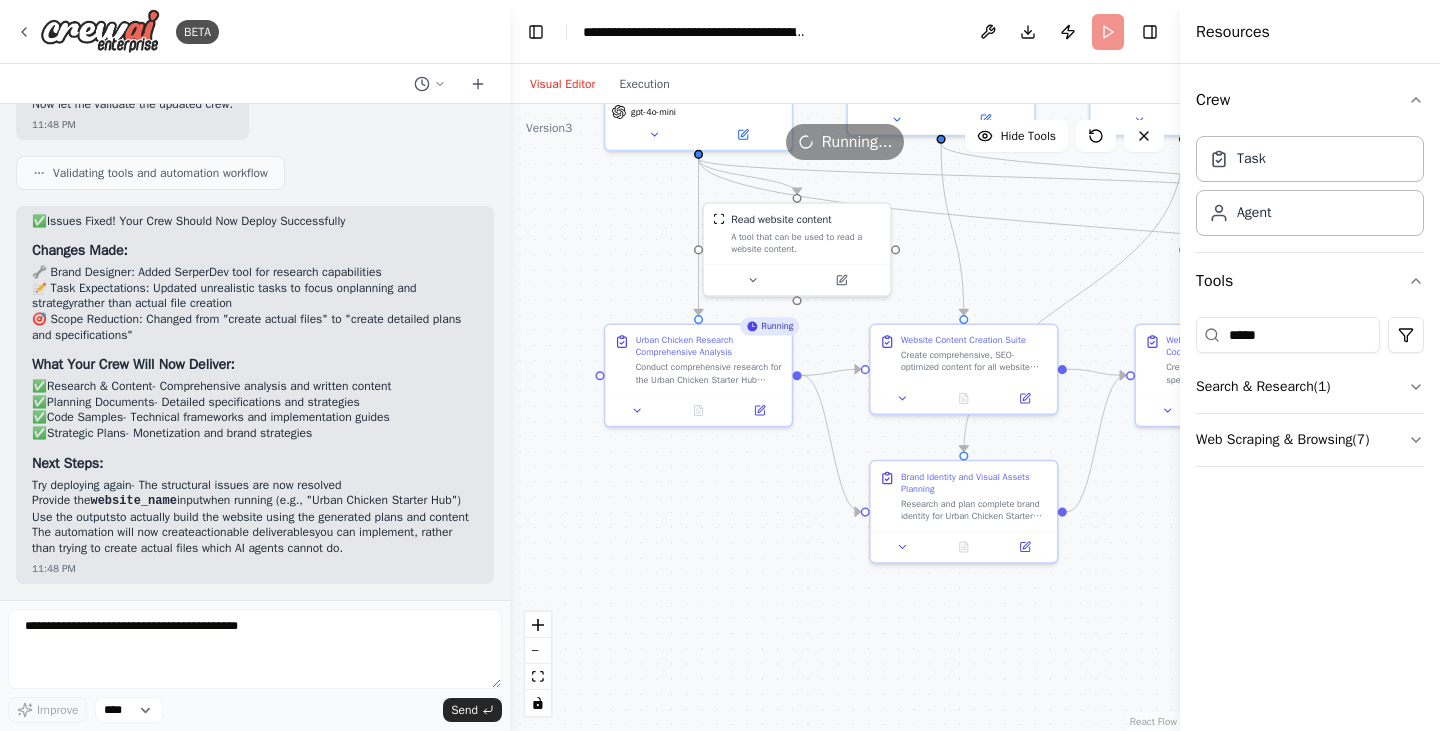 click on "Crew Task Agent Tools ***** Search & Research  ( 1 ) Web Scraping & Browsing  ( 7 )" at bounding box center [1310, 397] 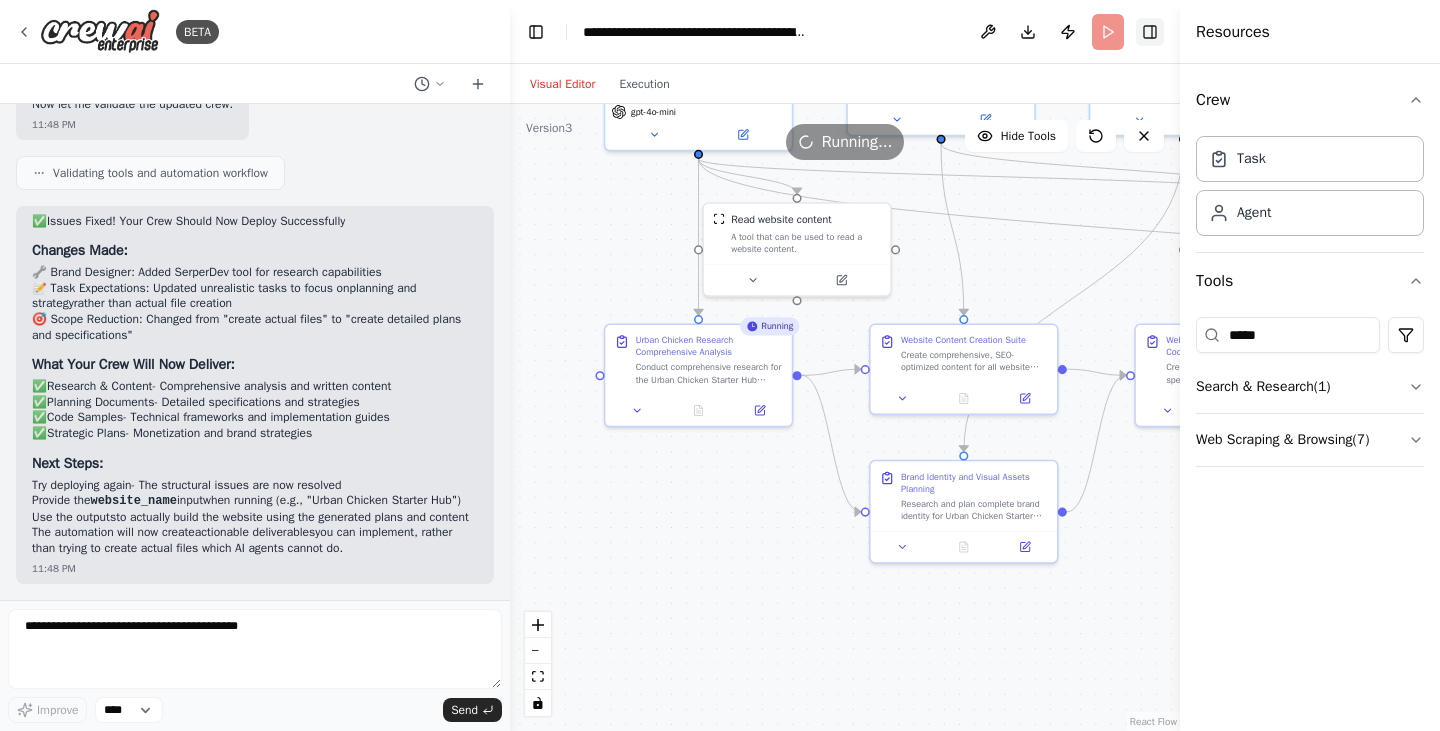 click on "Toggle Right Sidebar" at bounding box center (1150, 32) 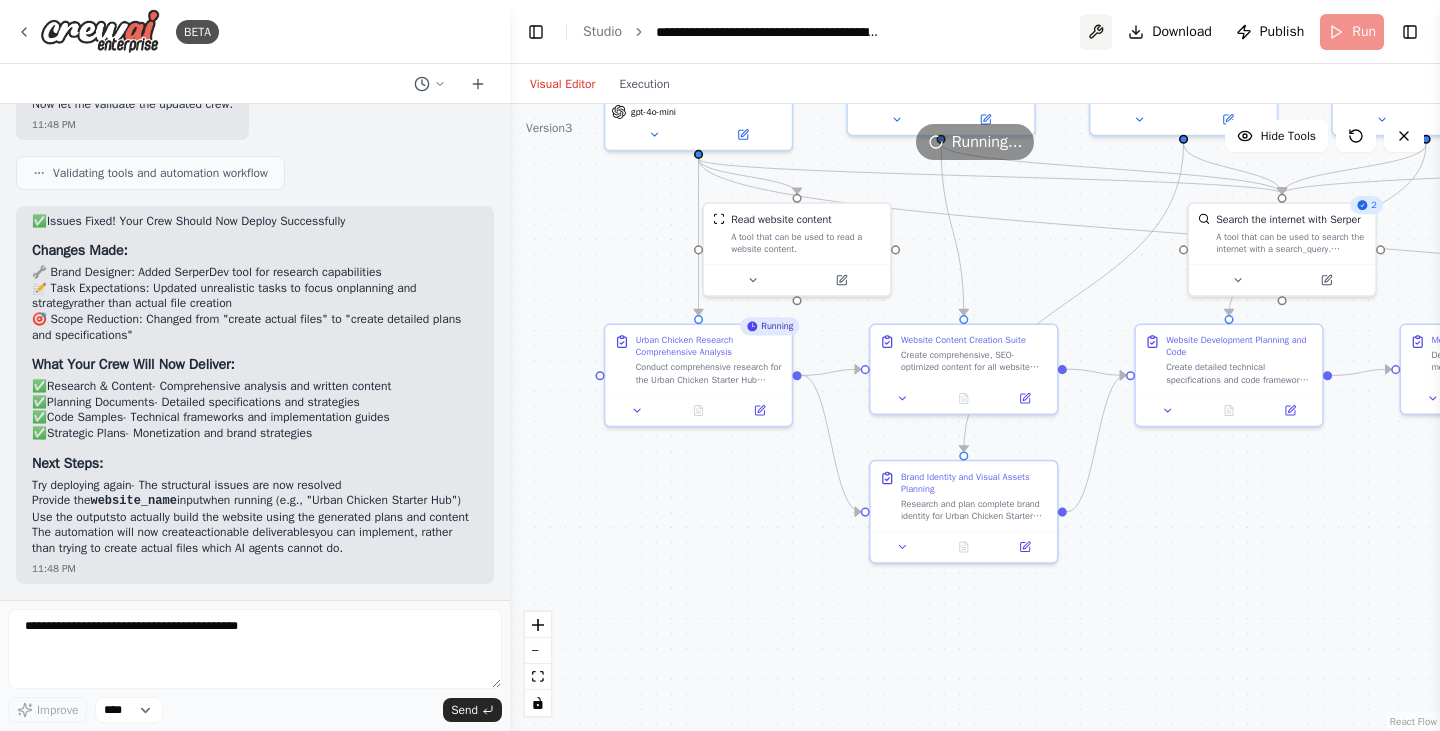 click at bounding box center [1096, 32] 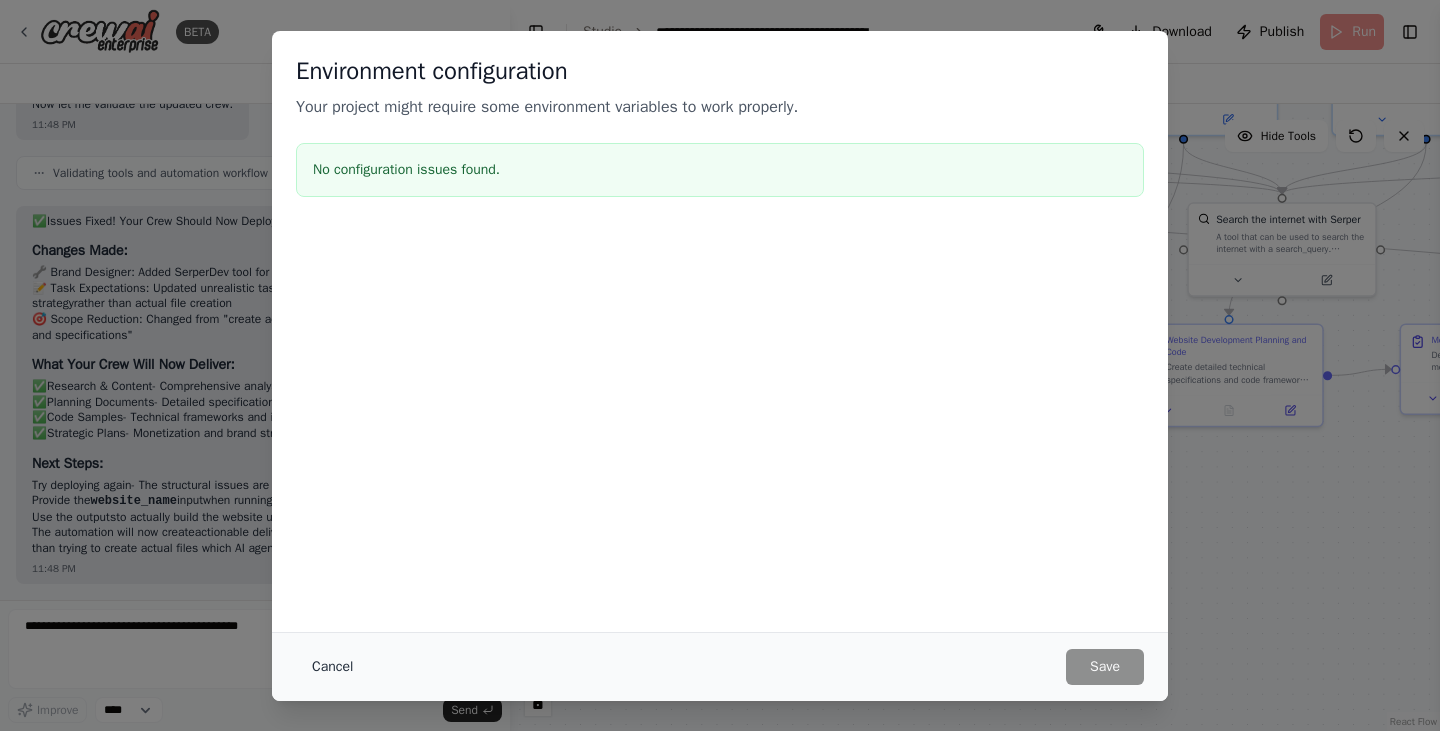 click on "Cancel" at bounding box center (332, 667) 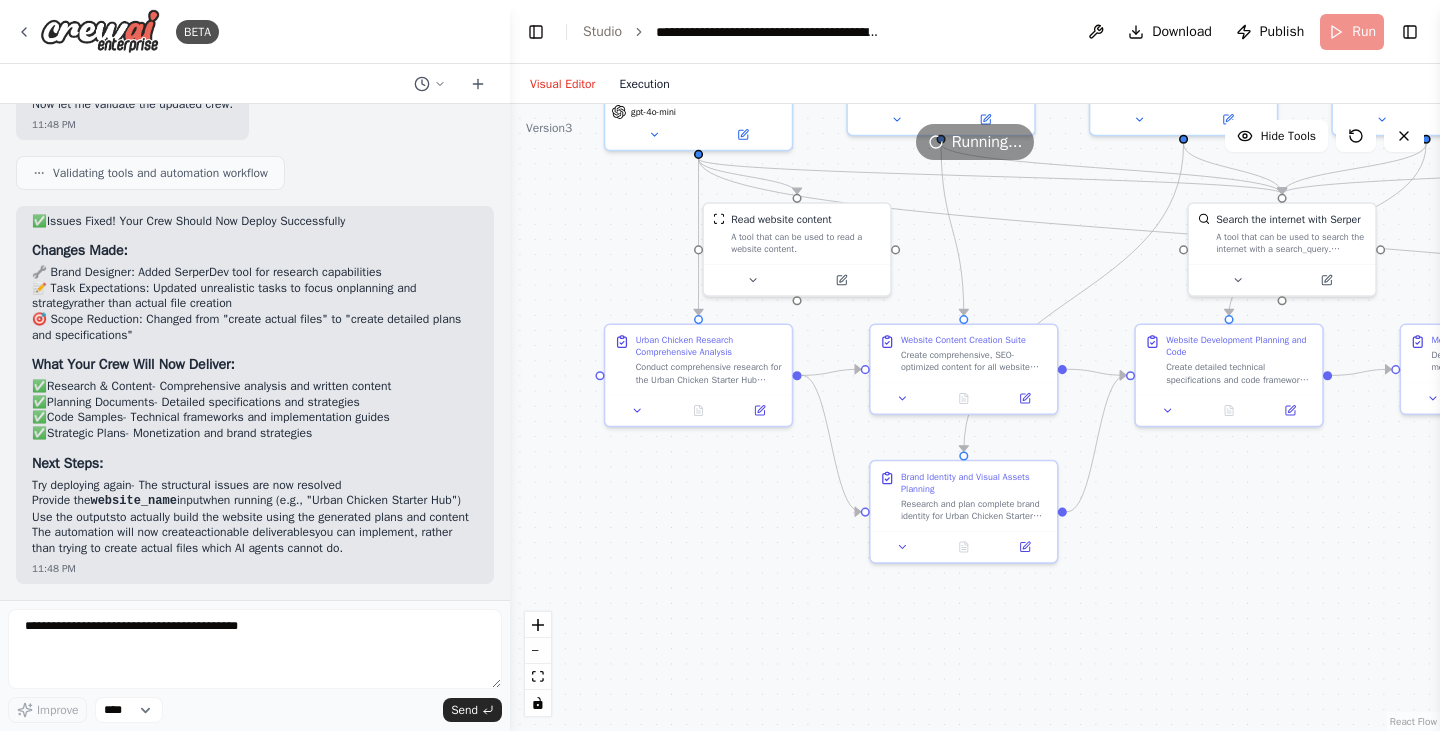 click on "Execution" at bounding box center (644, 84) 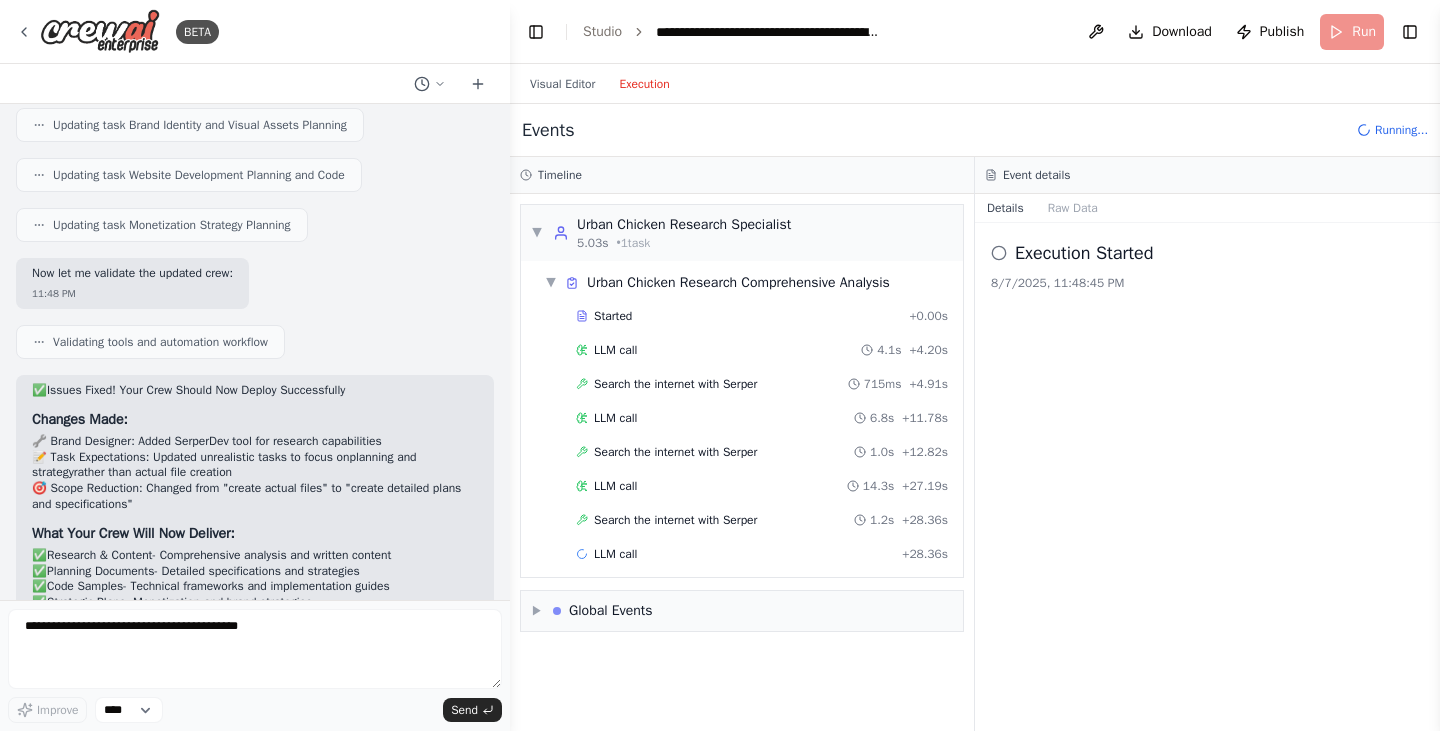 scroll, scrollTop: 2713, scrollLeft: 0, axis: vertical 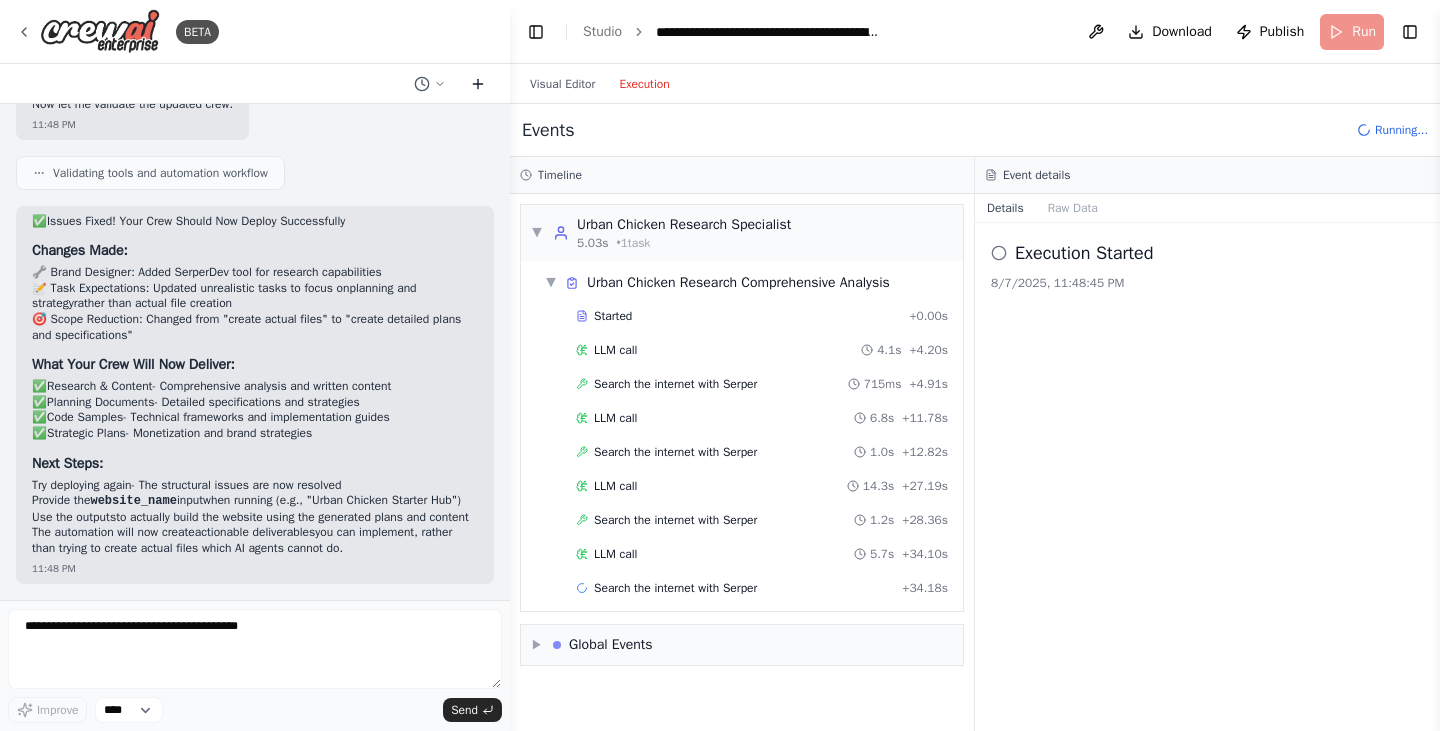 click 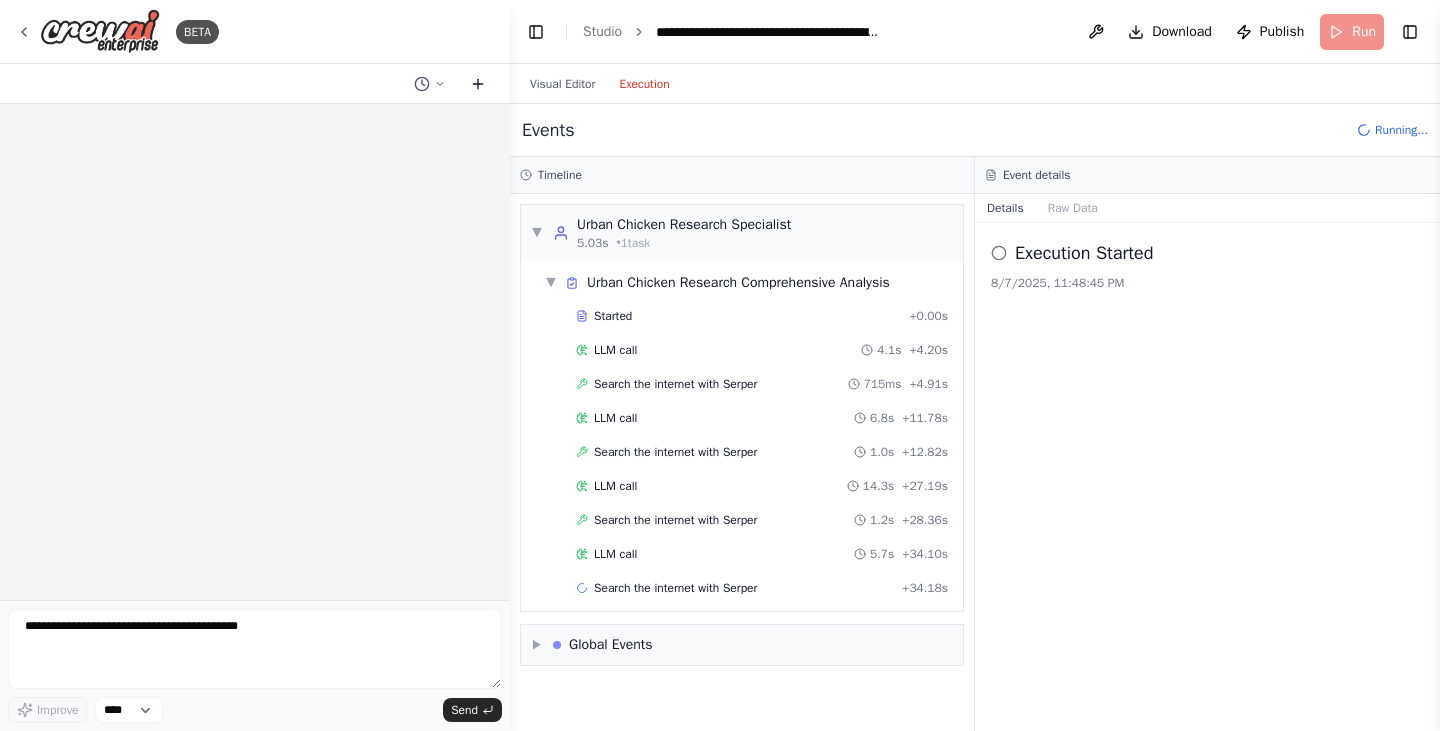 scroll, scrollTop: 0, scrollLeft: 0, axis: both 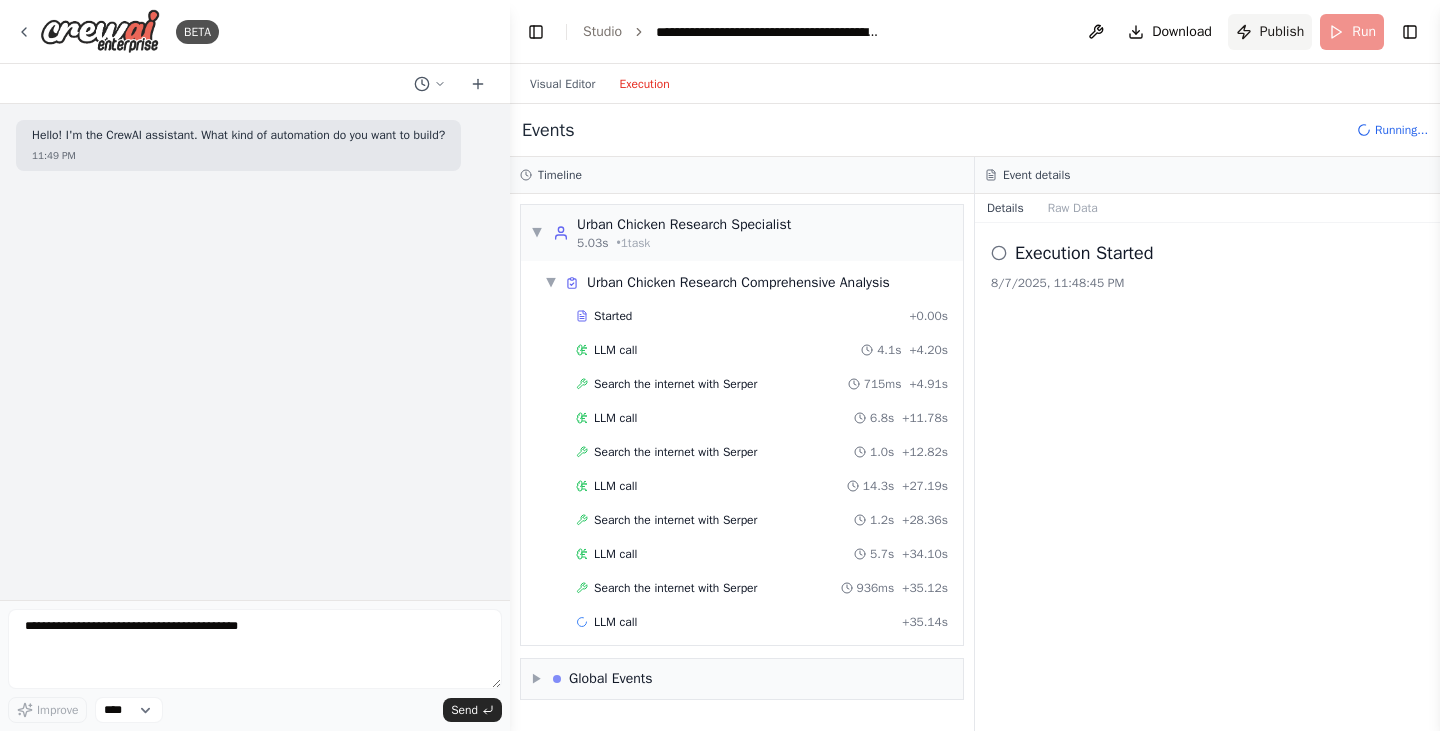 click on "Publish" at bounding box center [1282, 32] 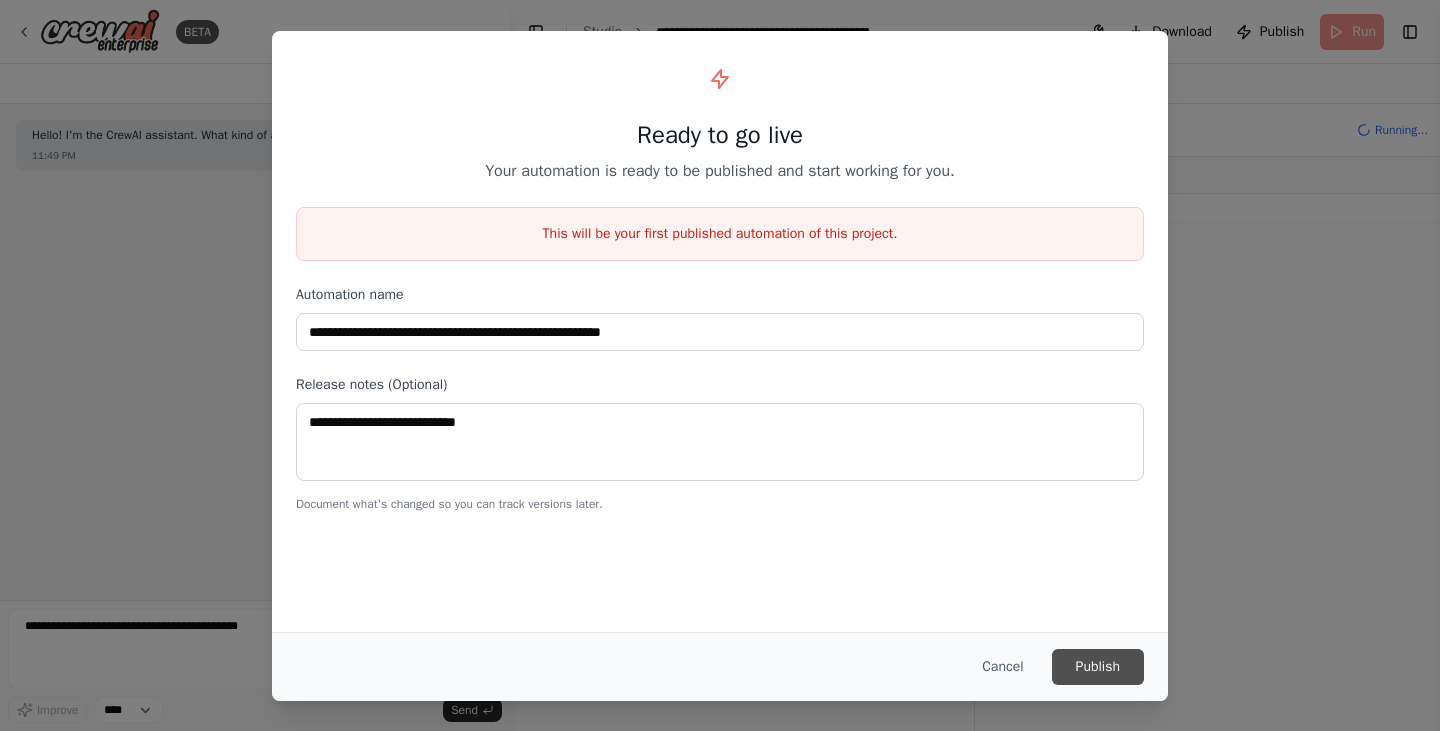 click on "Publish" at bounding box center (1098, 667) 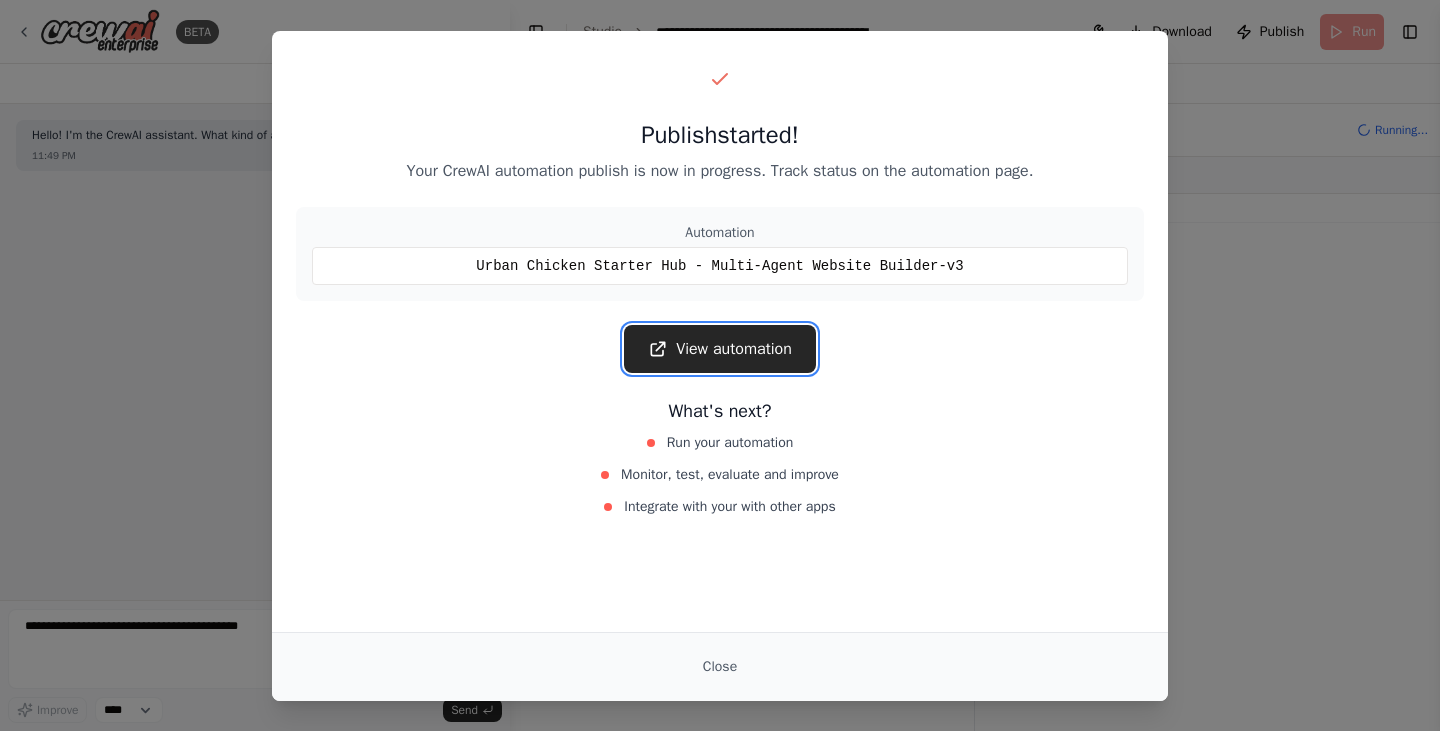 click on "View automation" at bounding box center [720, 349] 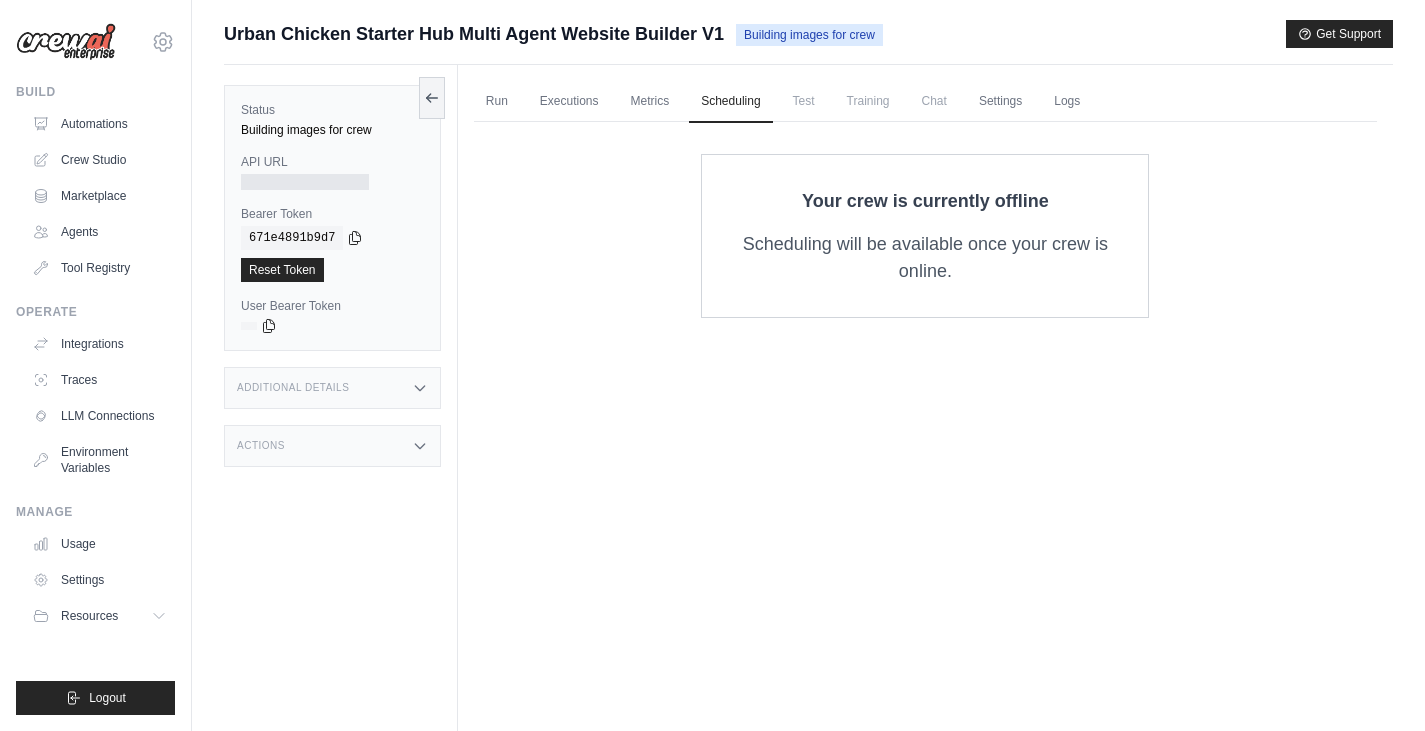 scroll, scrollTop: 0, scrollLeft: 0, axis: both 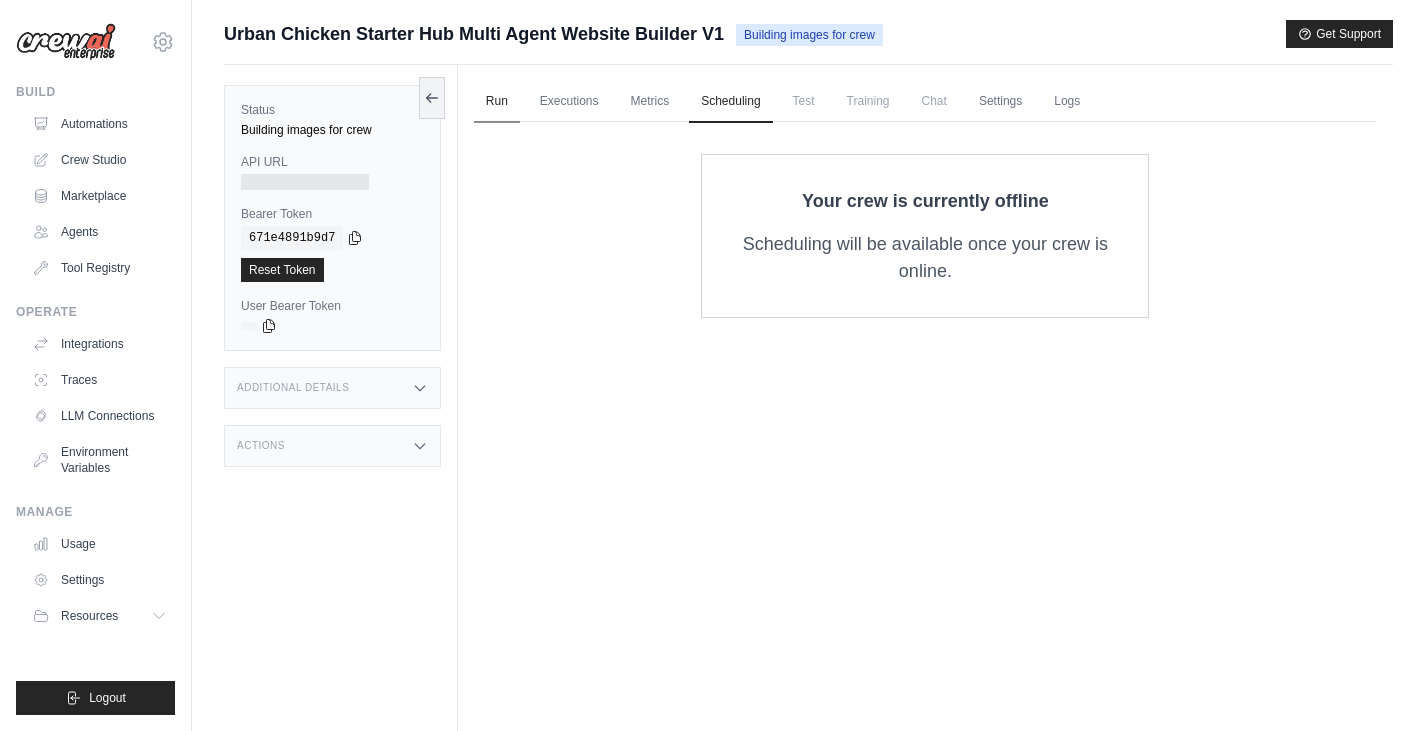 click on "Run" at bounding box center [497, 102] 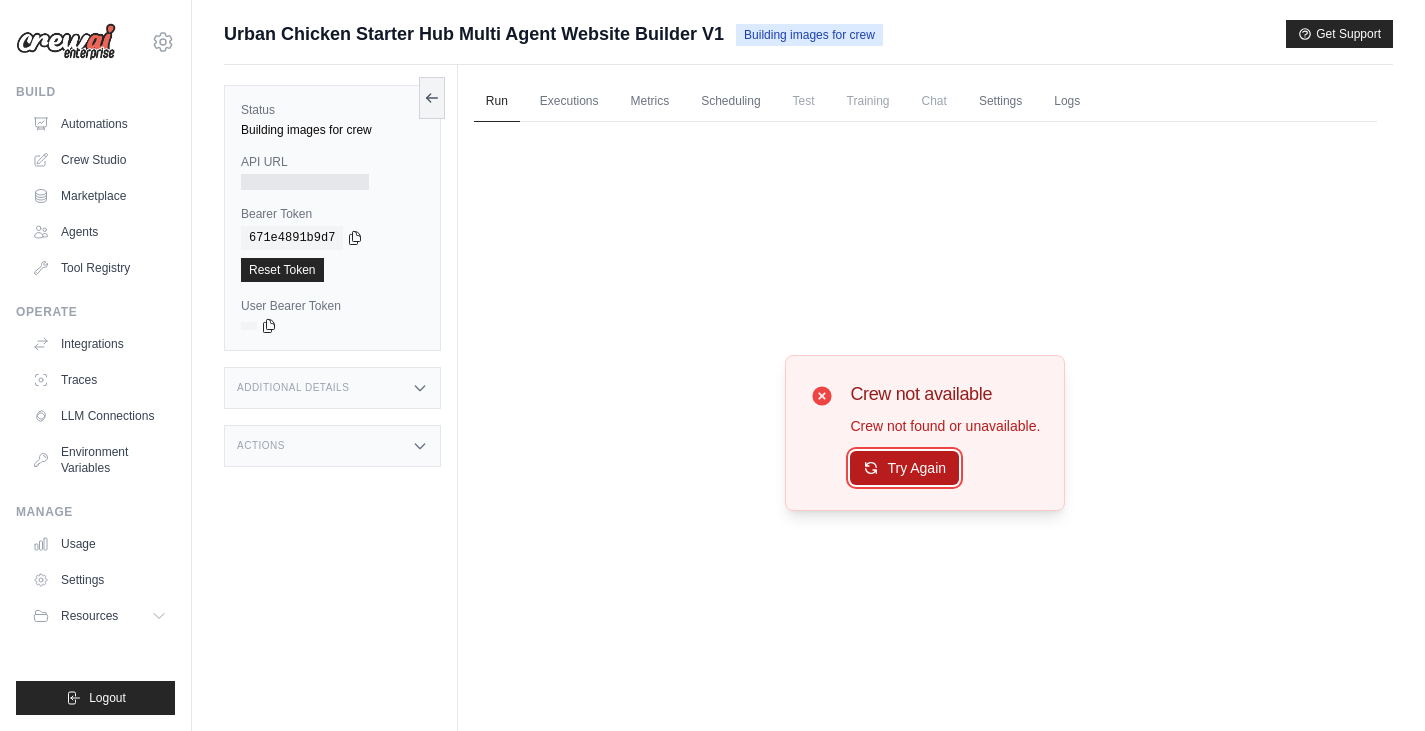 click on "Try Again" at bounding box center [904, 468] 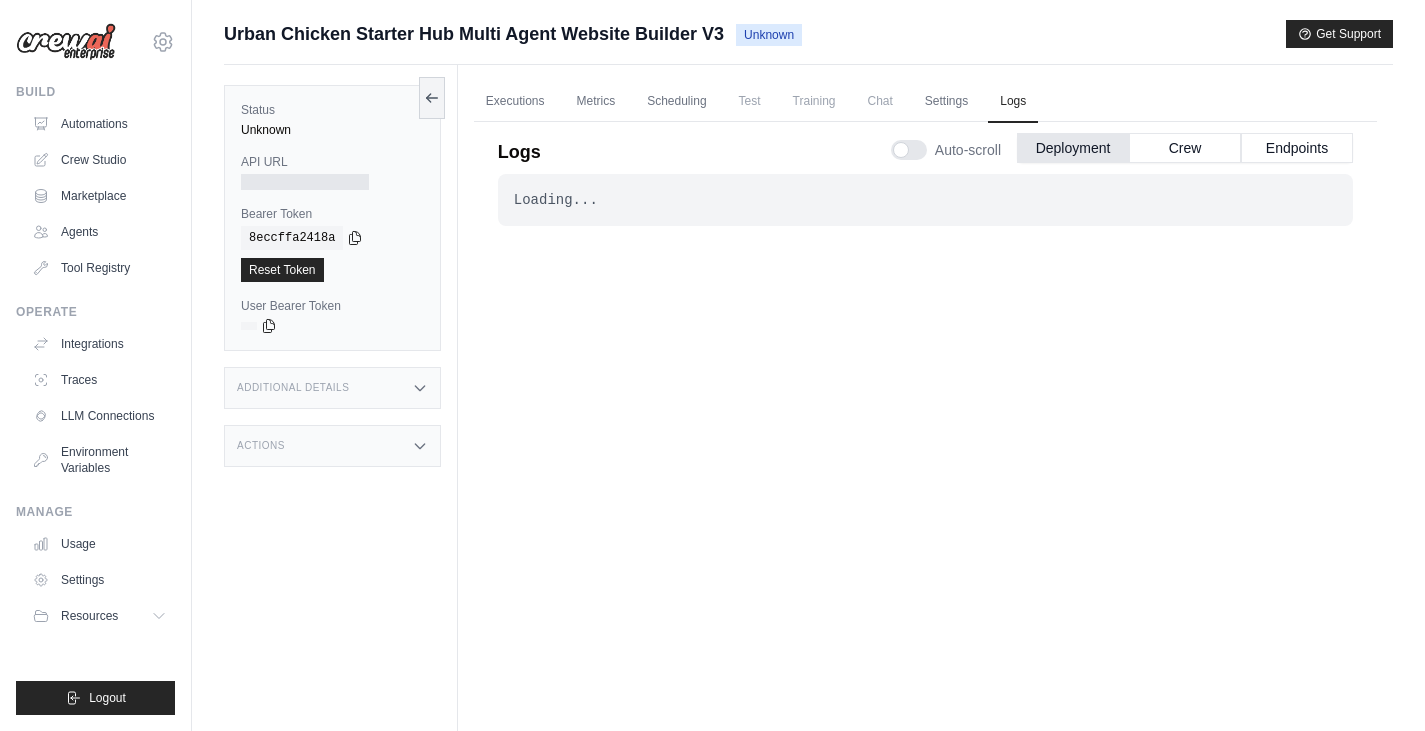 scroll, scrollTop: 85, scrollLeft: 0, axis: vertical 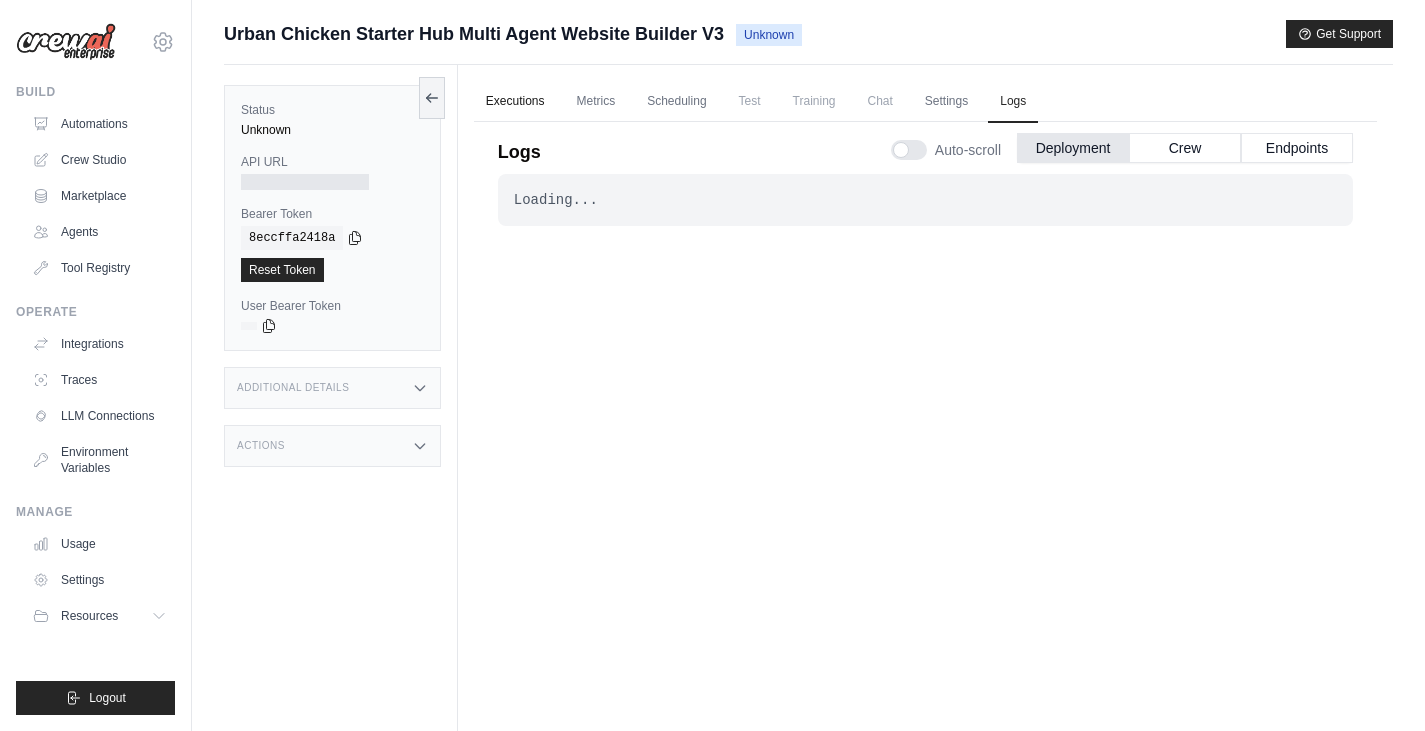 click on "Executions" at bounding box center (515, 102) 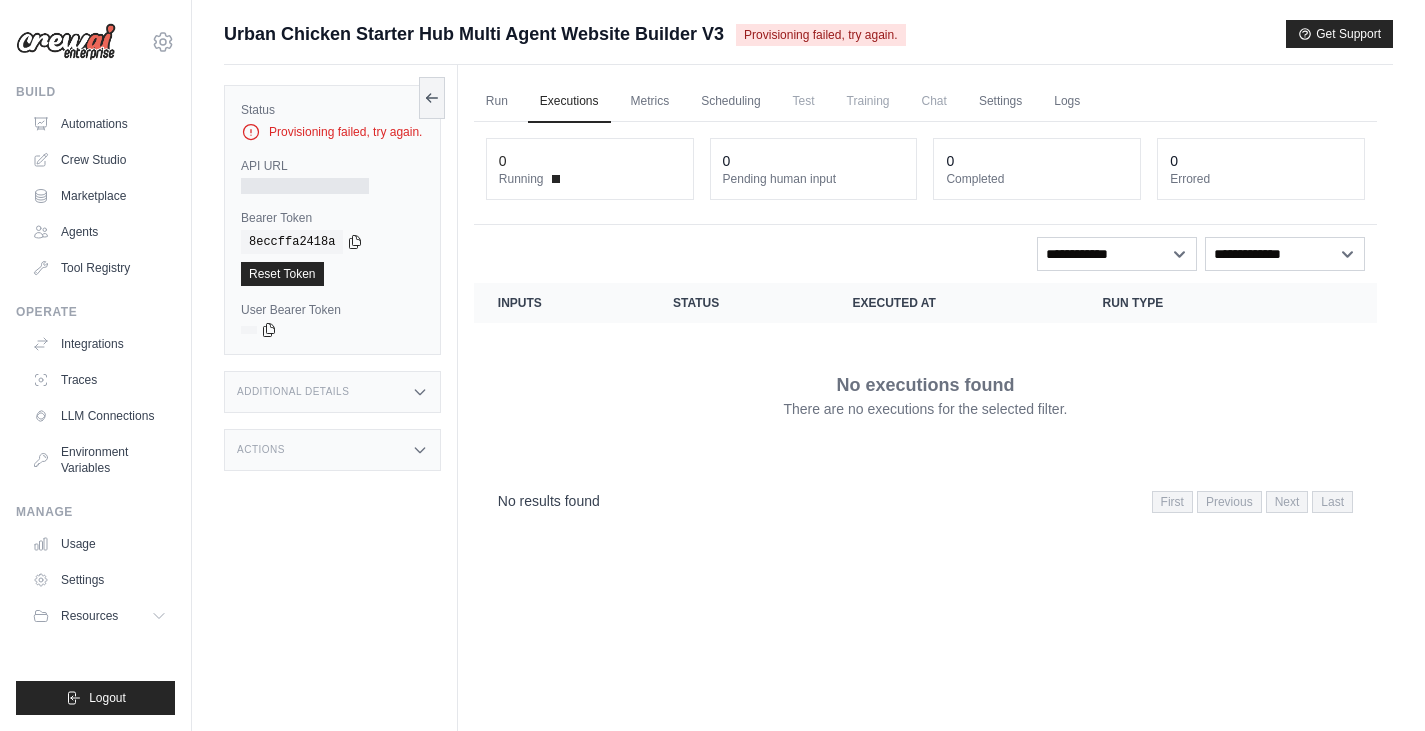 scroll, scrollTop: 0, scrollLeft: 0, axis: both 